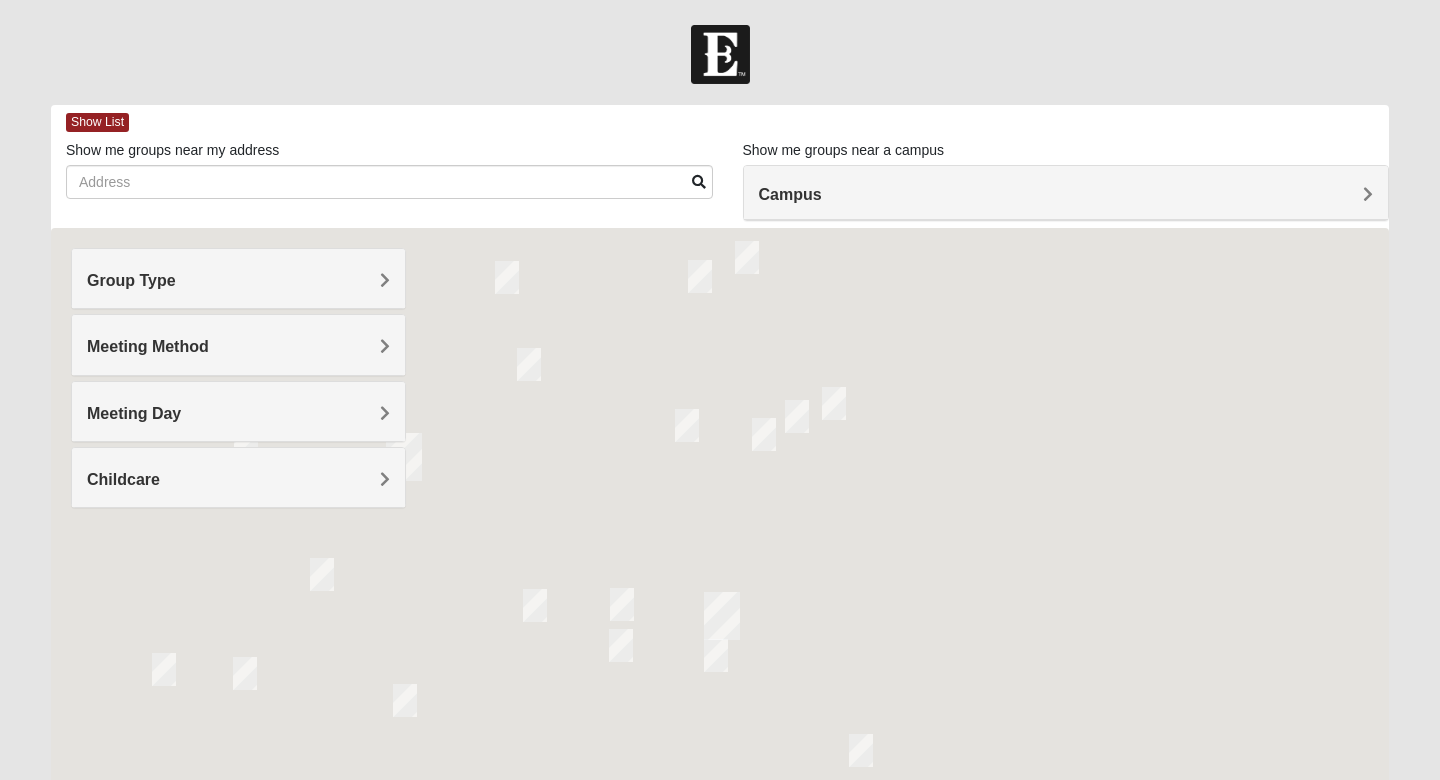 scroll, scrollTop: 0, scrollLeft: 0, axis: both 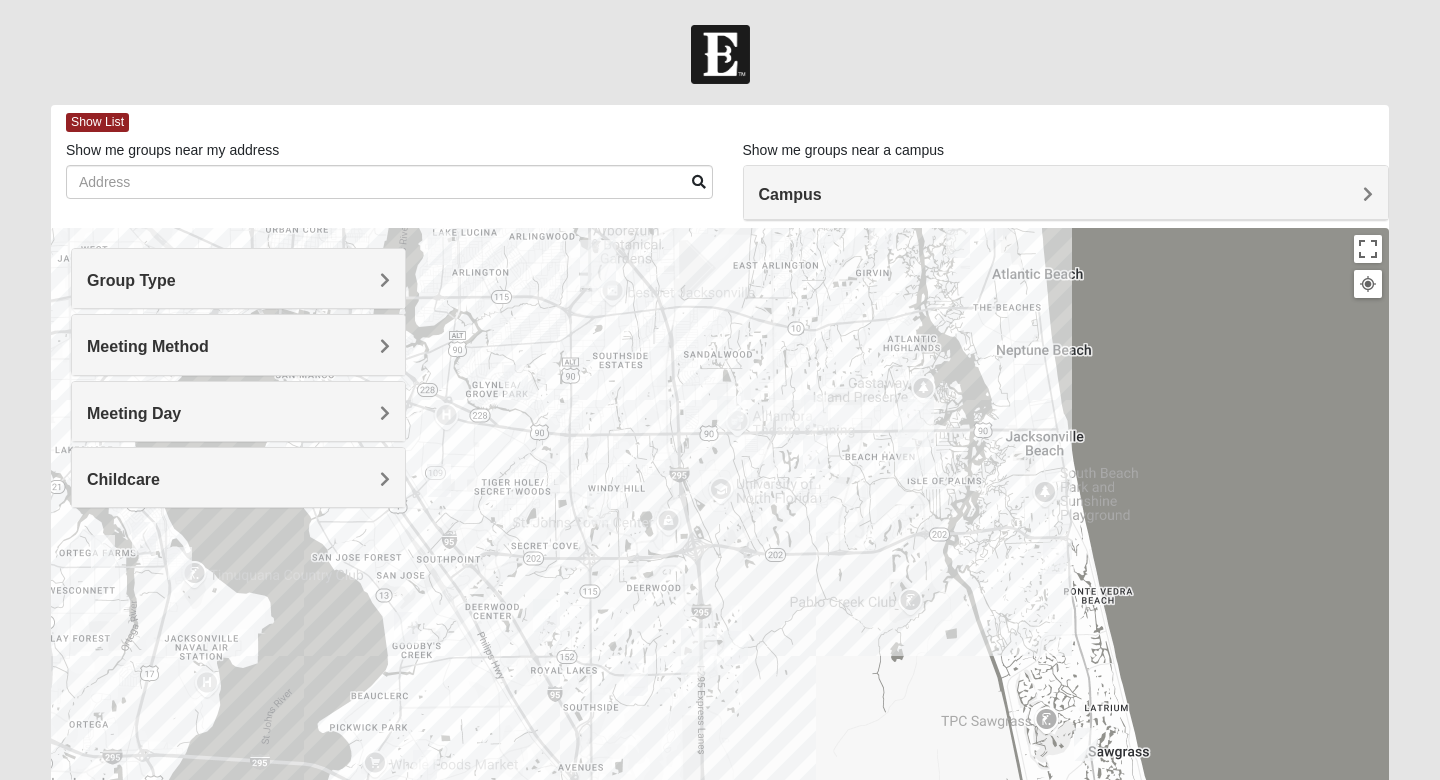 drag, startPoint x: 519, startPoint y: 551, endPoint x: 715, endPoint y: 357, distance: 275.77527 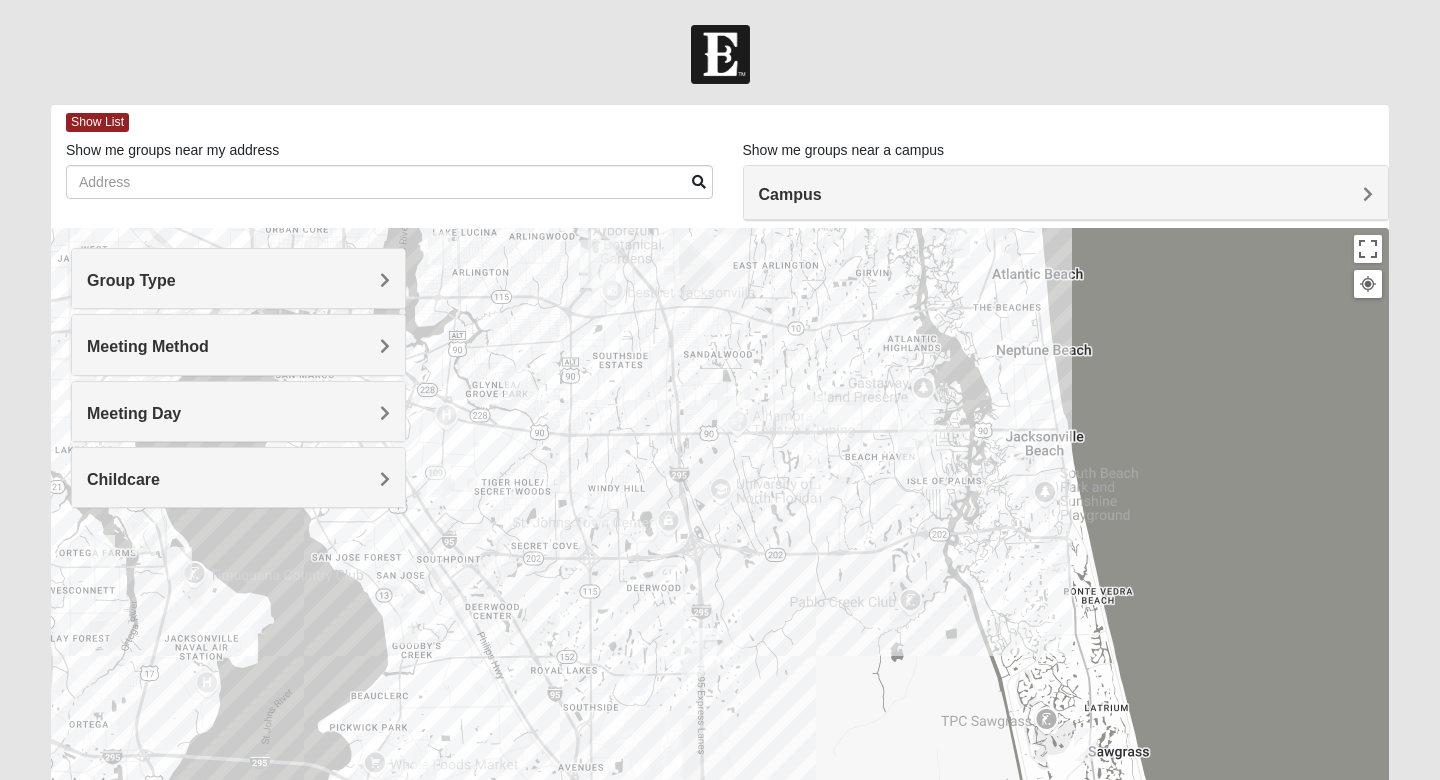 click on "Group Type" at bounding box center (238, 280) 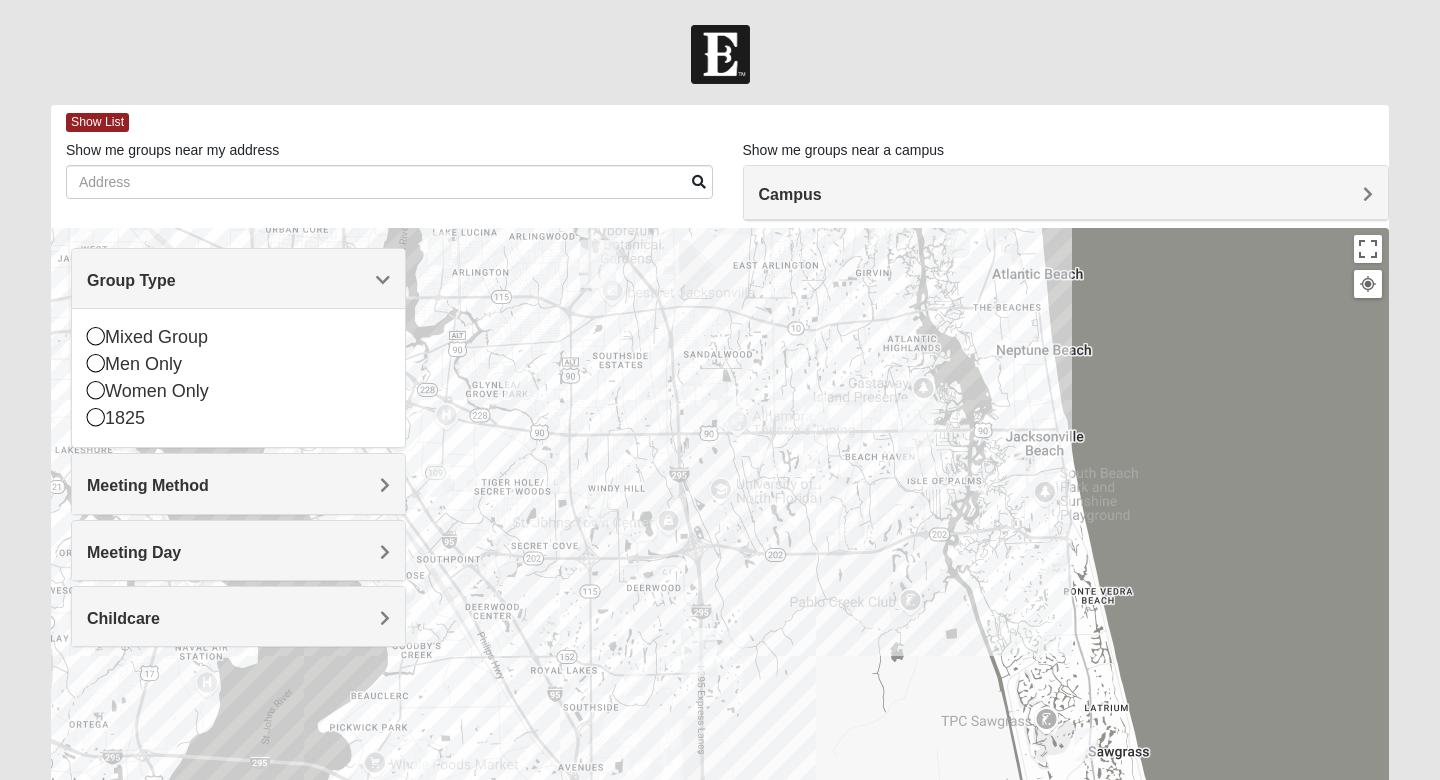 click on "Group Type" at bounding box center [238, 280] 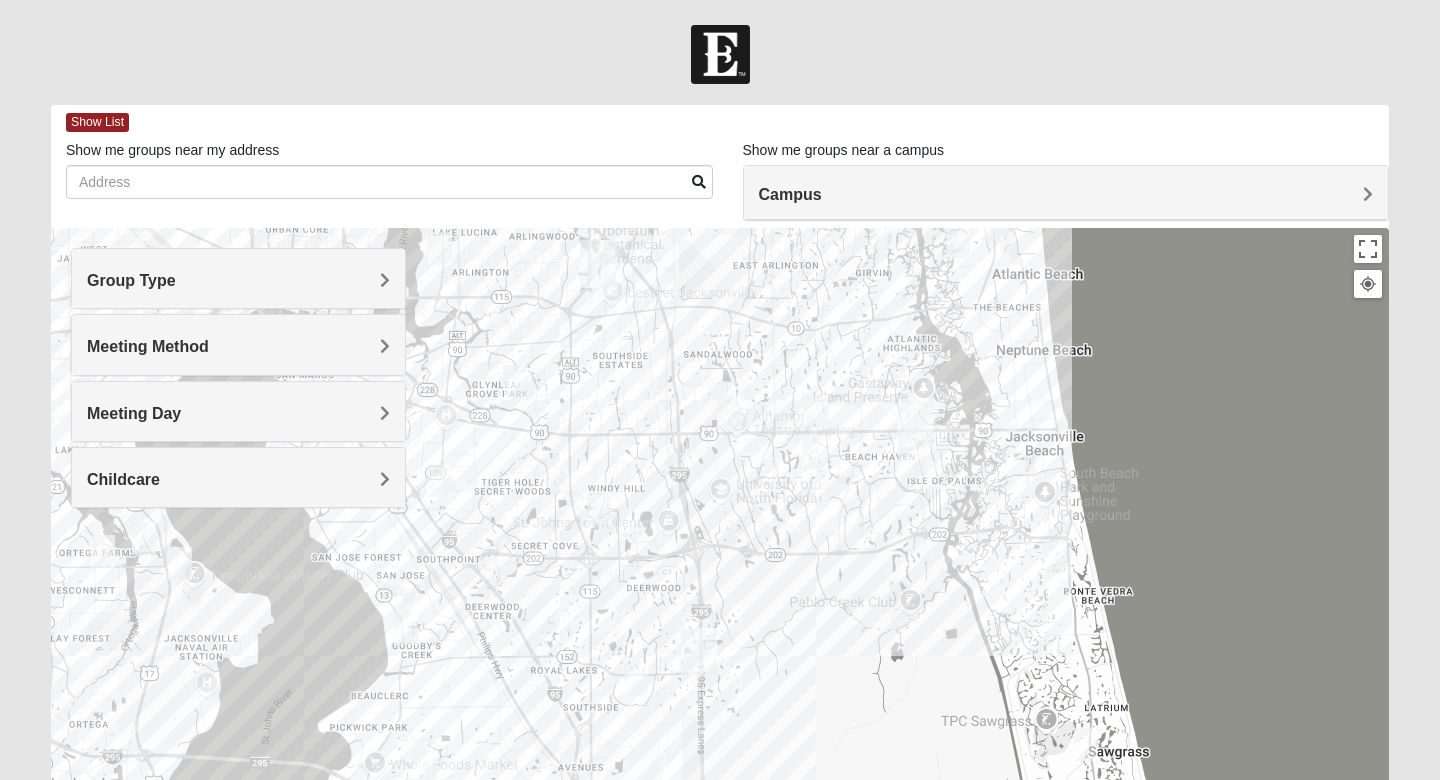 click on "Meeting Method" at bounding box center (238, 344) 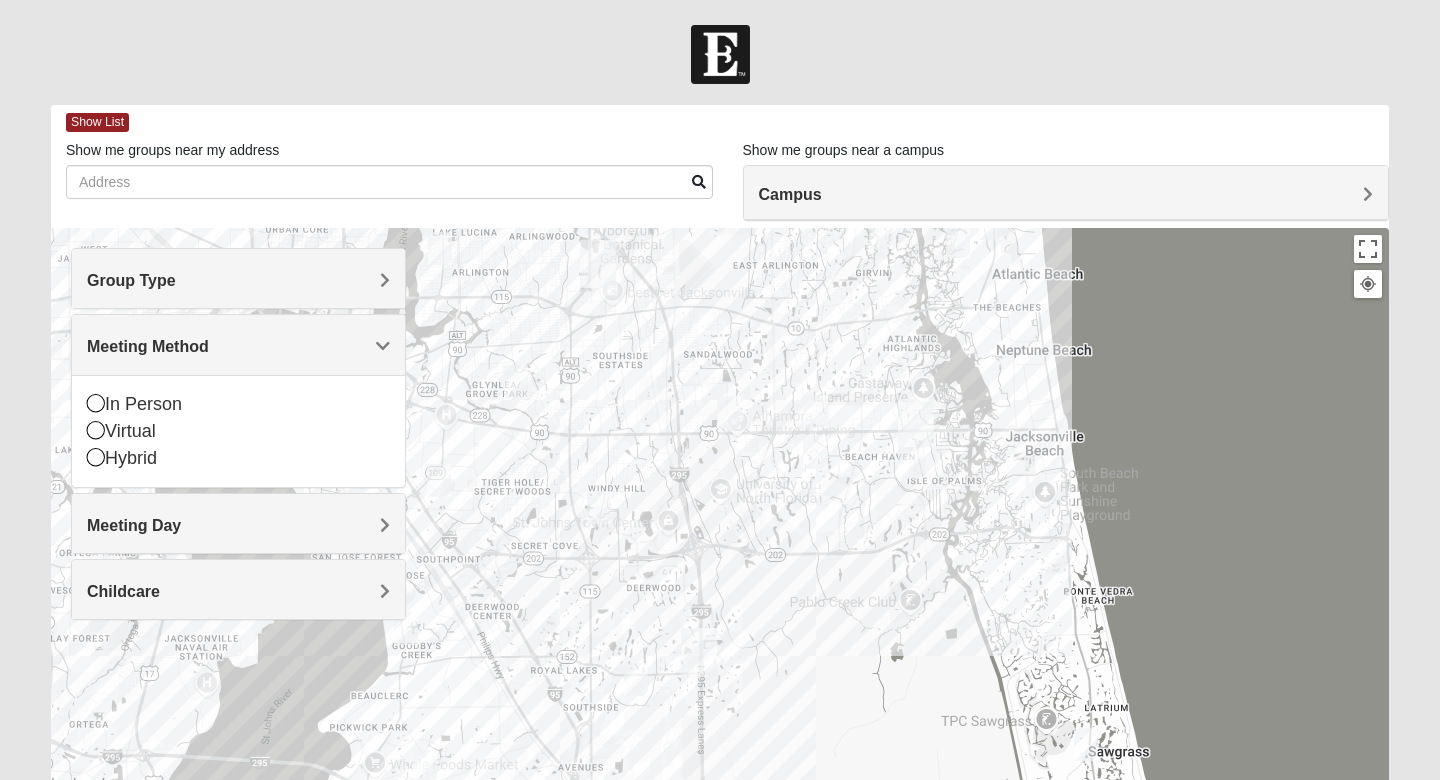 click on "Meeting Method" at bounding box center (238, 344) 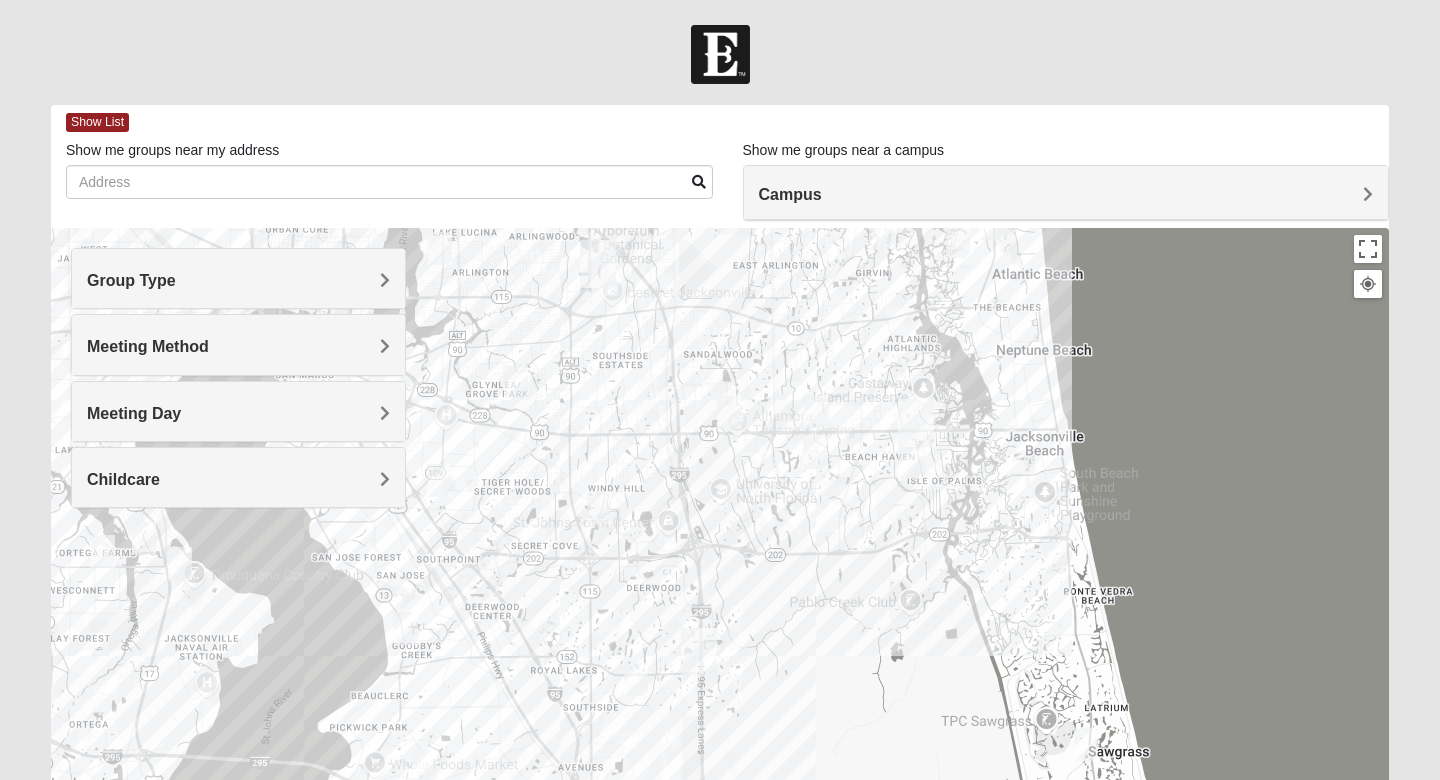 click on "Meeting Day" at bounding box center (238, 413) 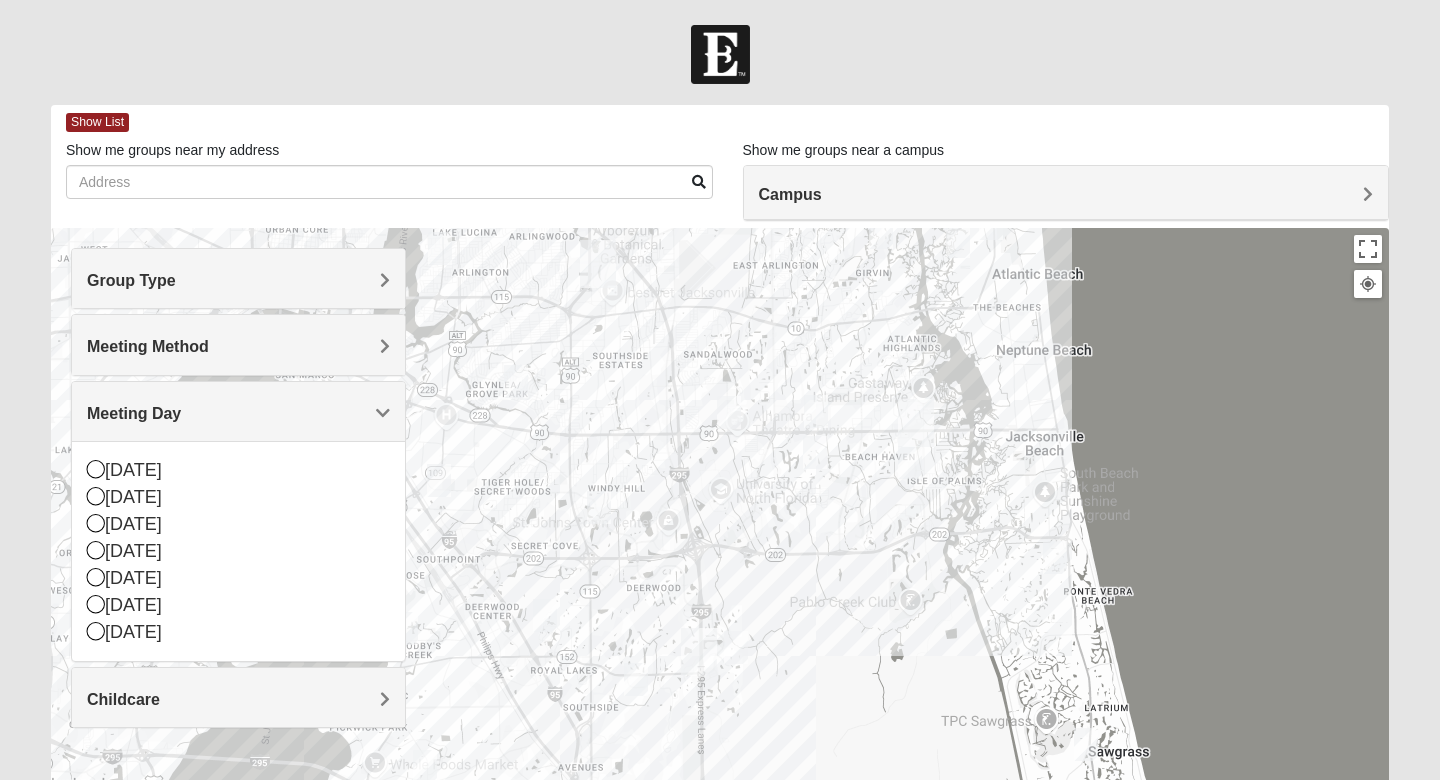 click on "Meeting Day" at bounding box center [238, 413] 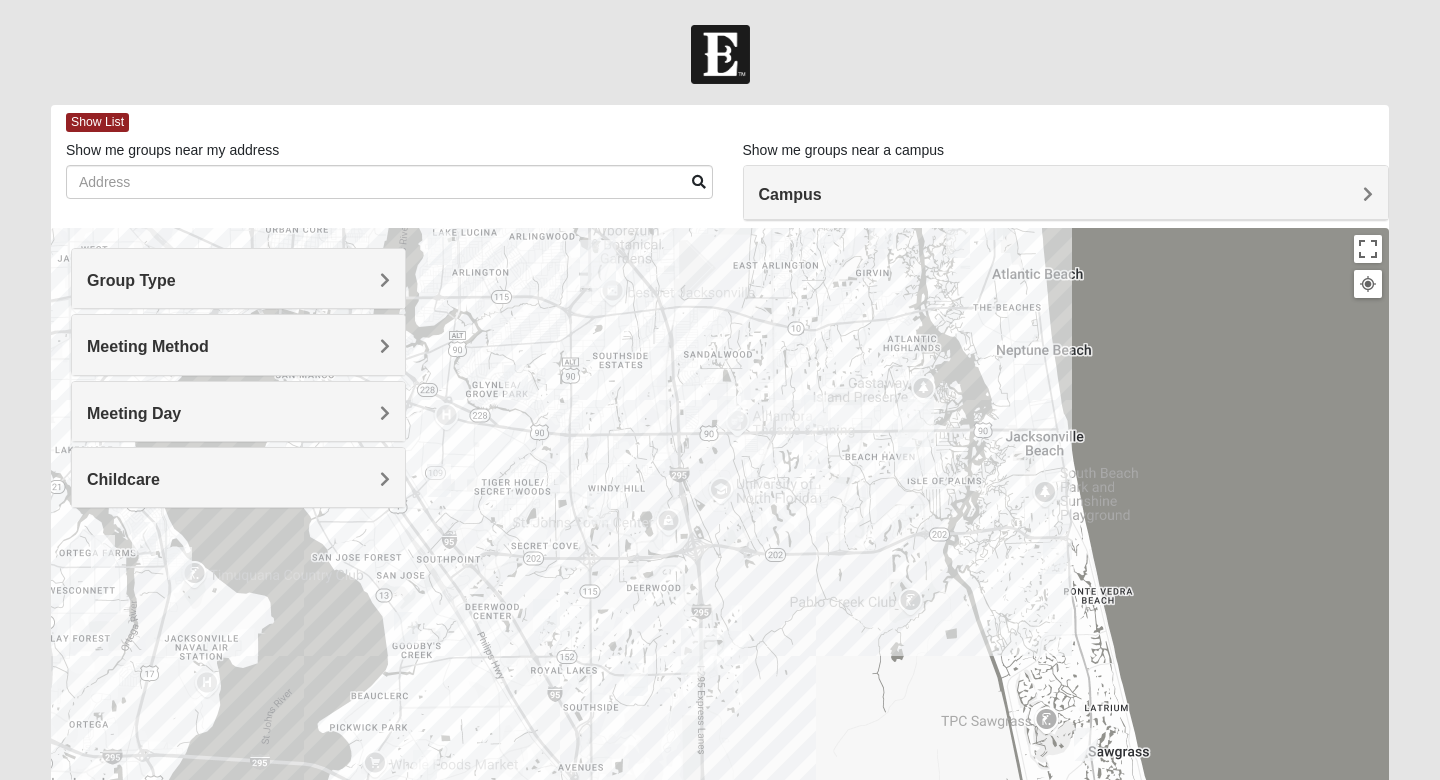 click on "Meeting Day" at bounding box center [238, 413] 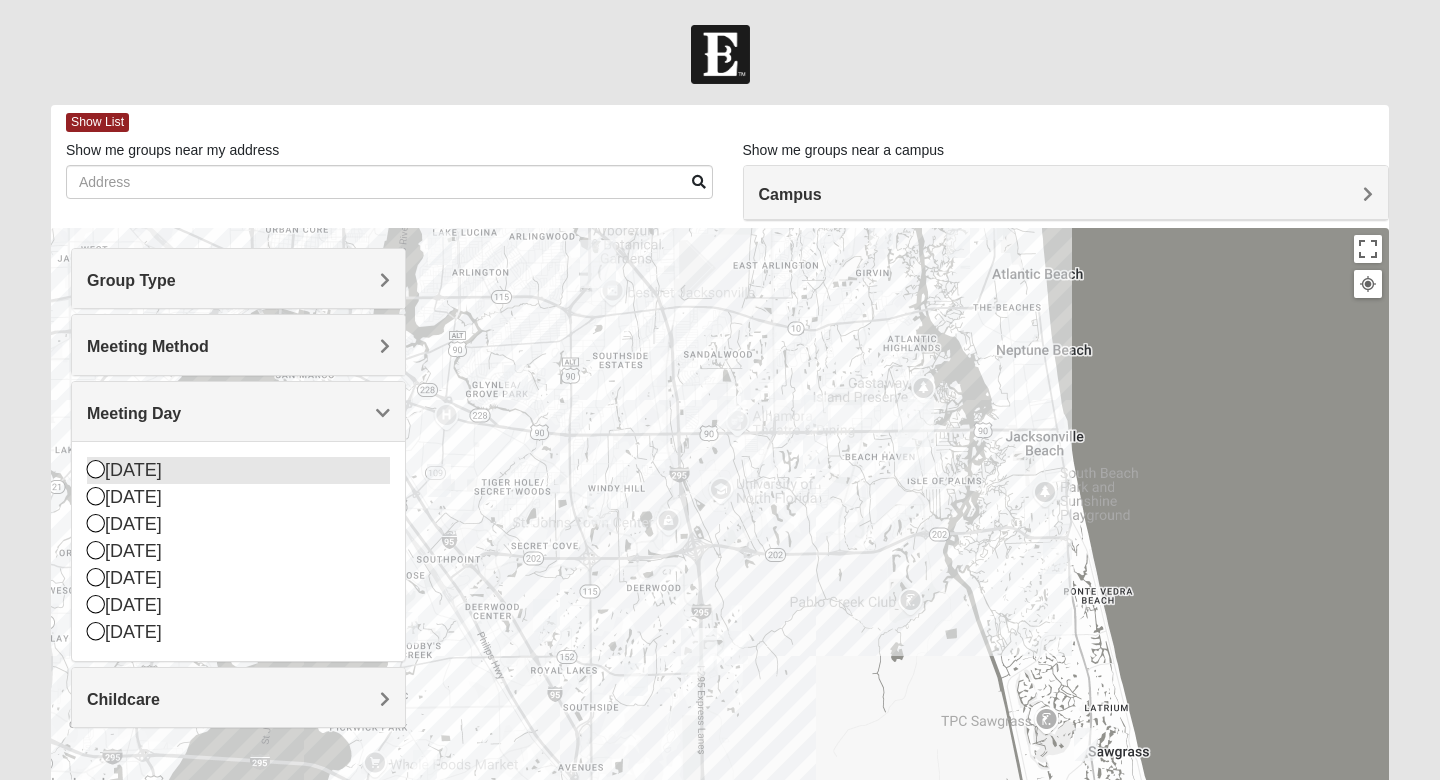 click at bounding box center (96, 469) 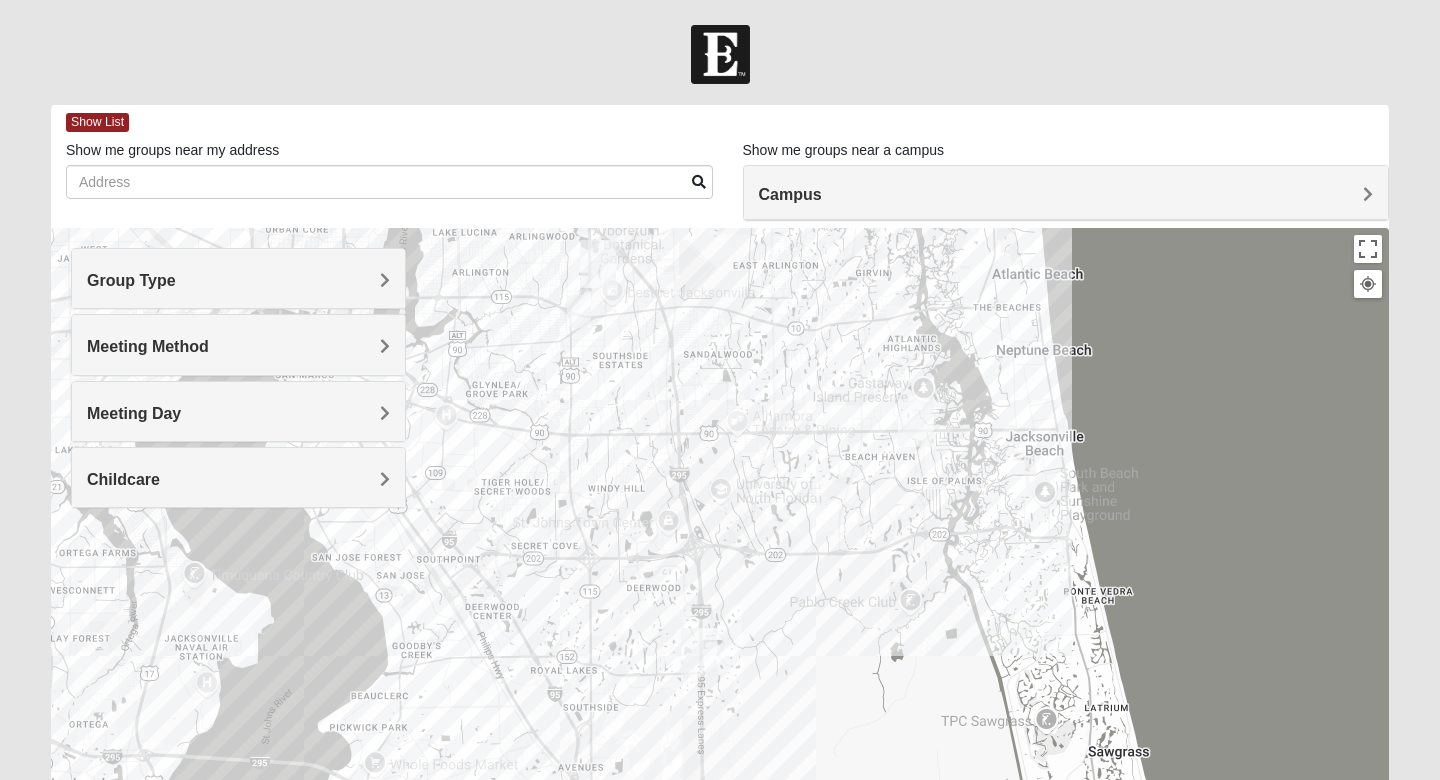 drag, startPoint x: 572, startPoint y: 509, endPoint x: 598, endPoint y: 581, distance: 76.55064 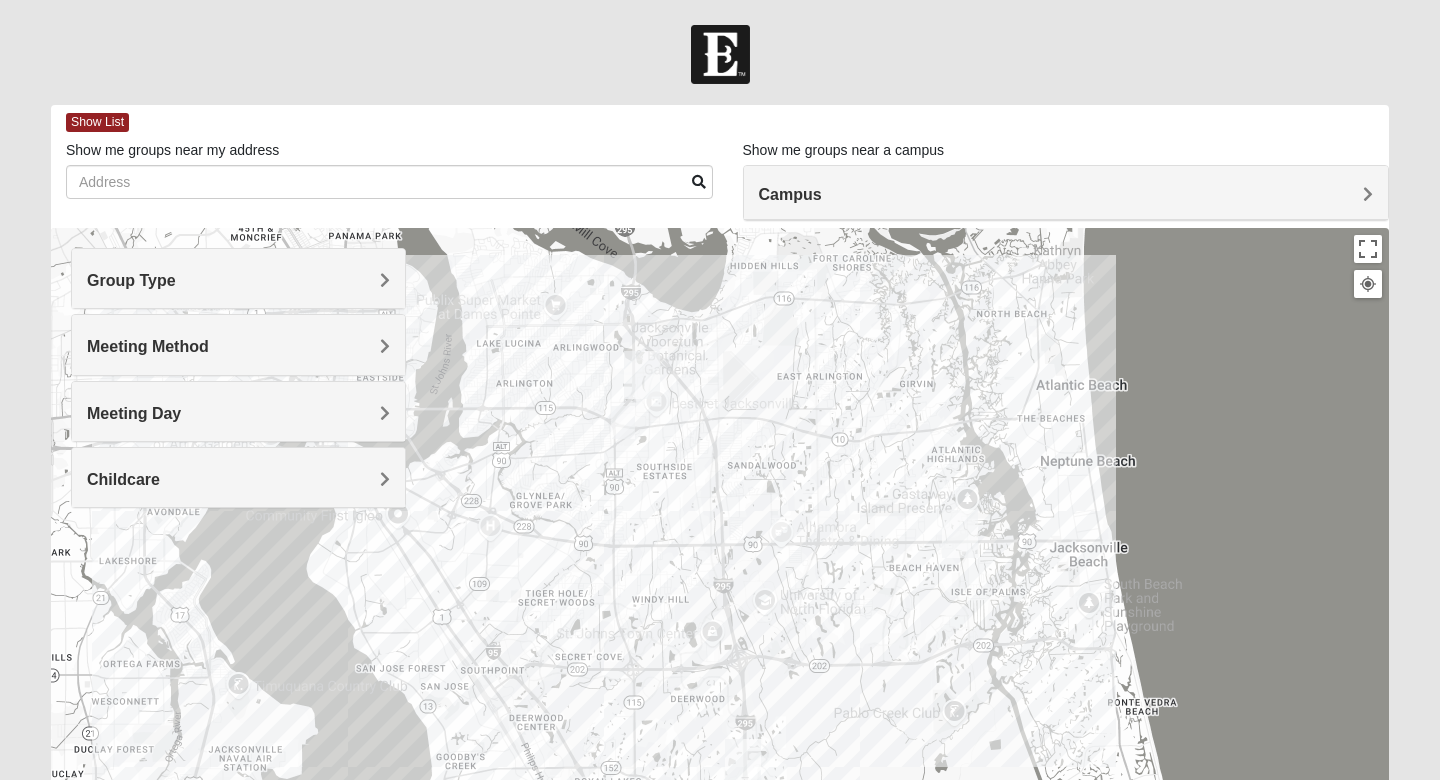 click at bounding box center [623, 422] 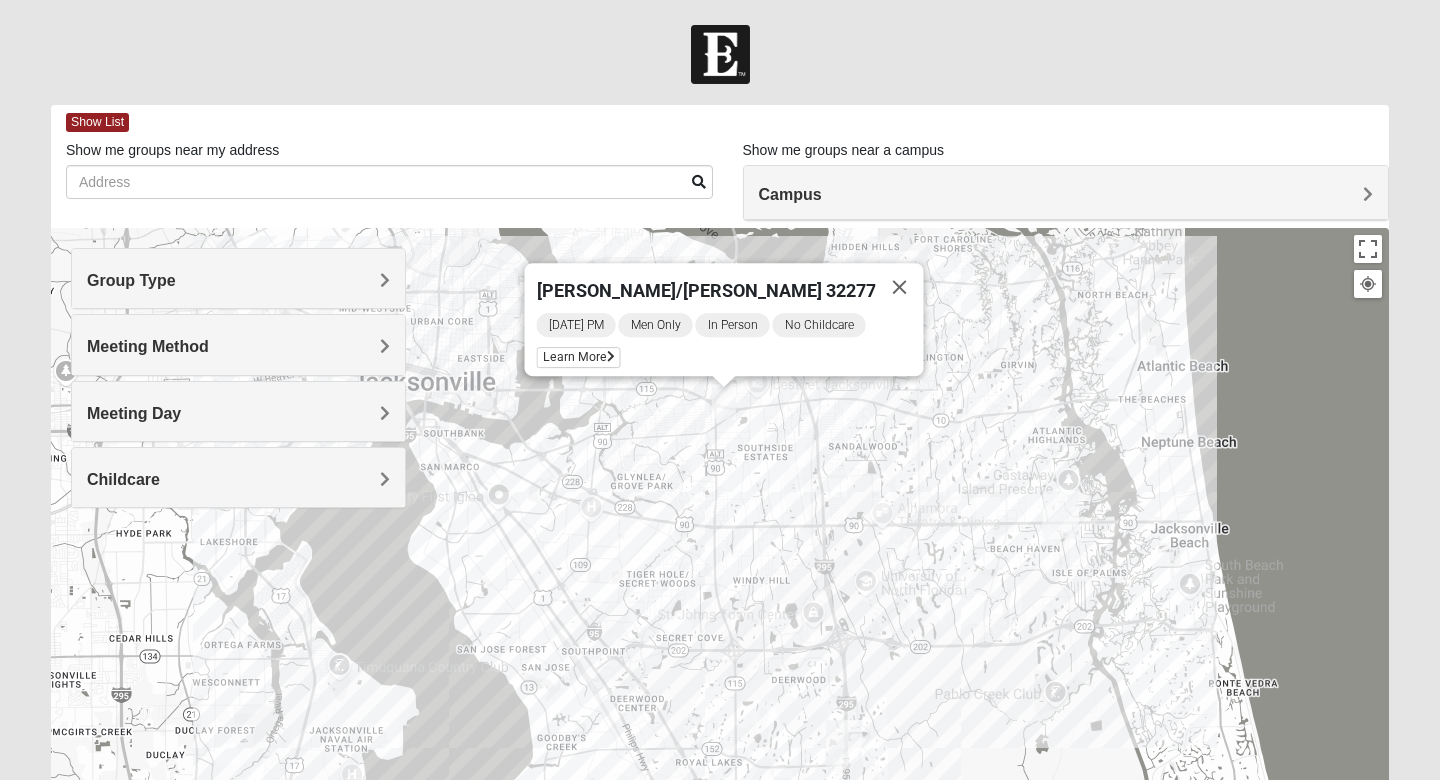drag, startPoint x: 610, startPoint y: 583, endPoint x: 709, endPoint y: 545, distance: 106.04244 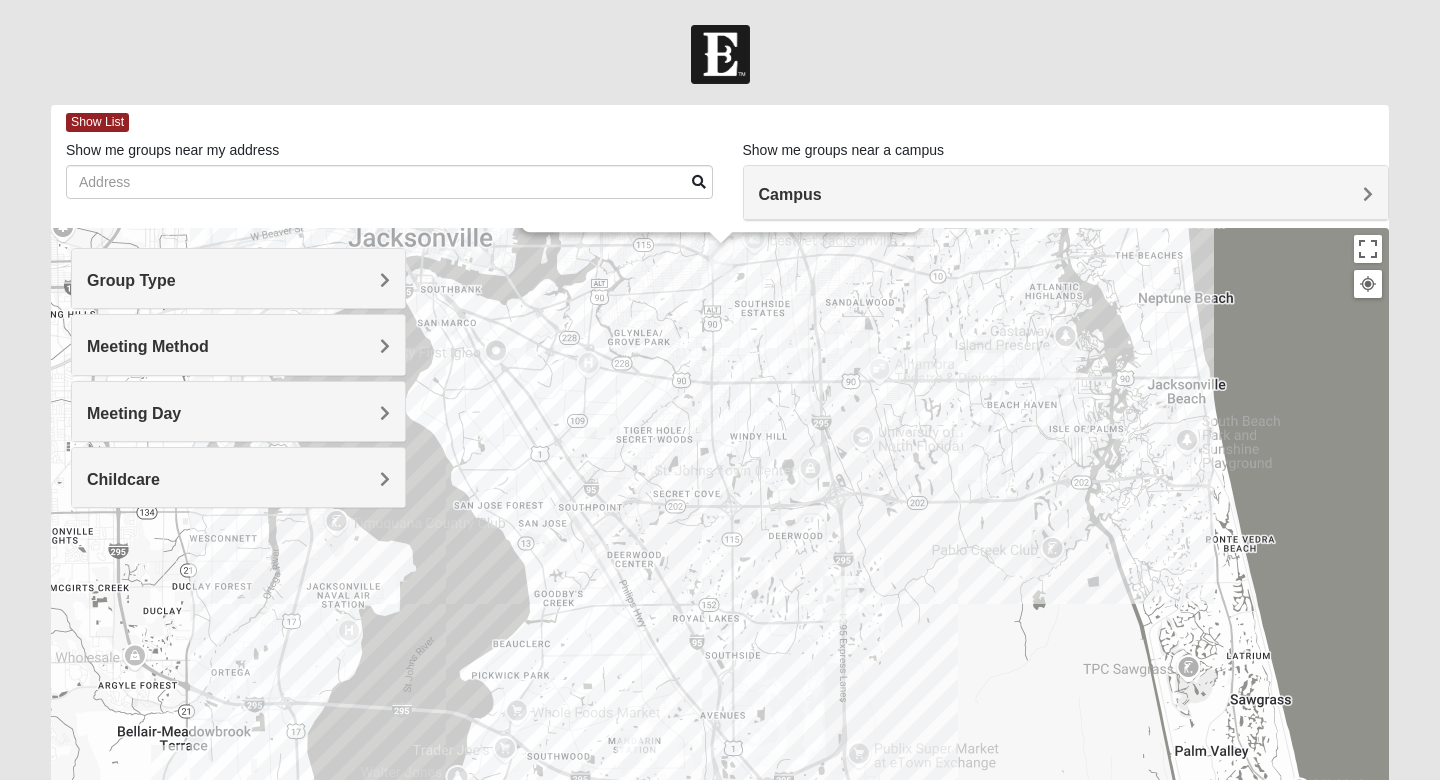 drag, startPoint x: 709, startPoint y: 545, endPoint x: 681, endPoint y: 192, distance: 354.10873 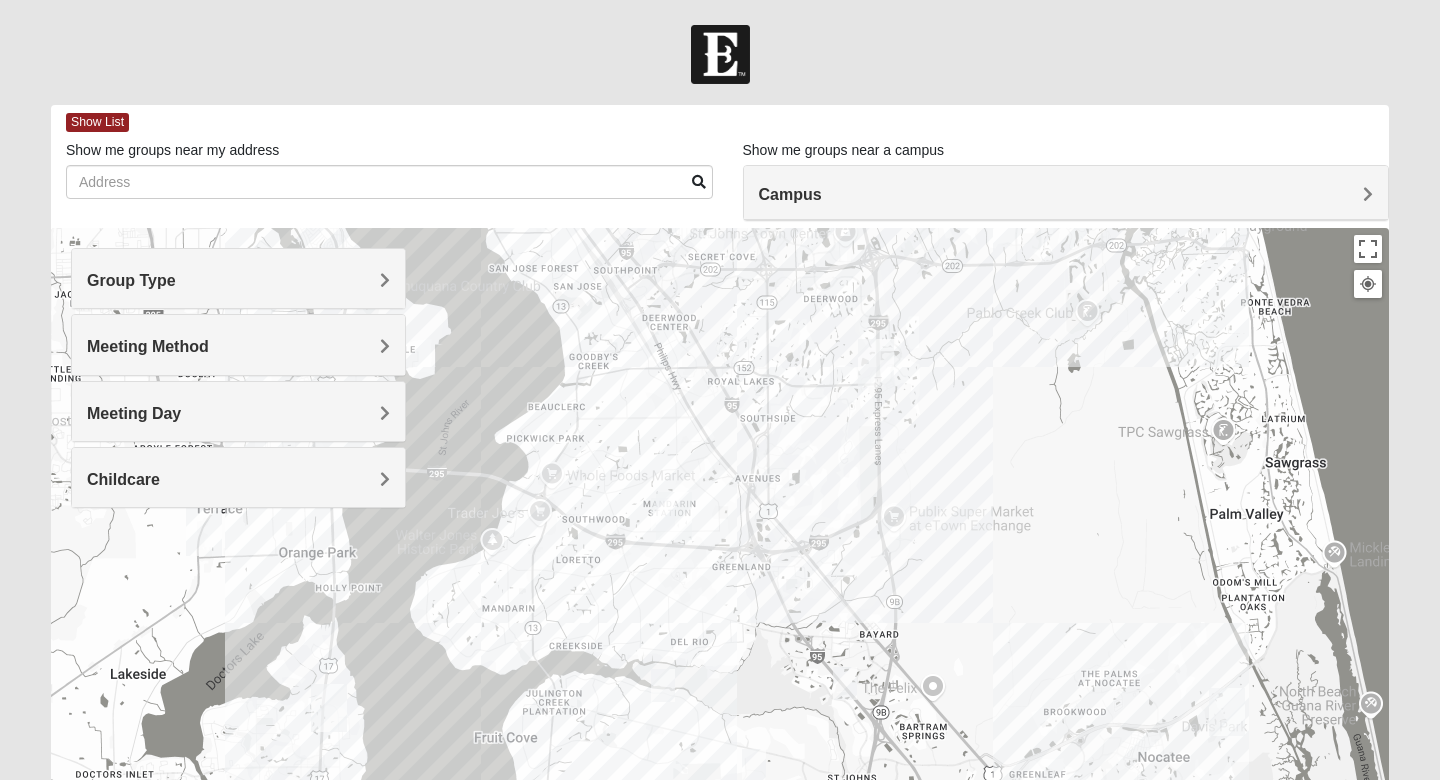 drag, startPoint x: 678, startPoint y: 519, endPoint x: 836, endPoint y: 507, distance: 158.45505 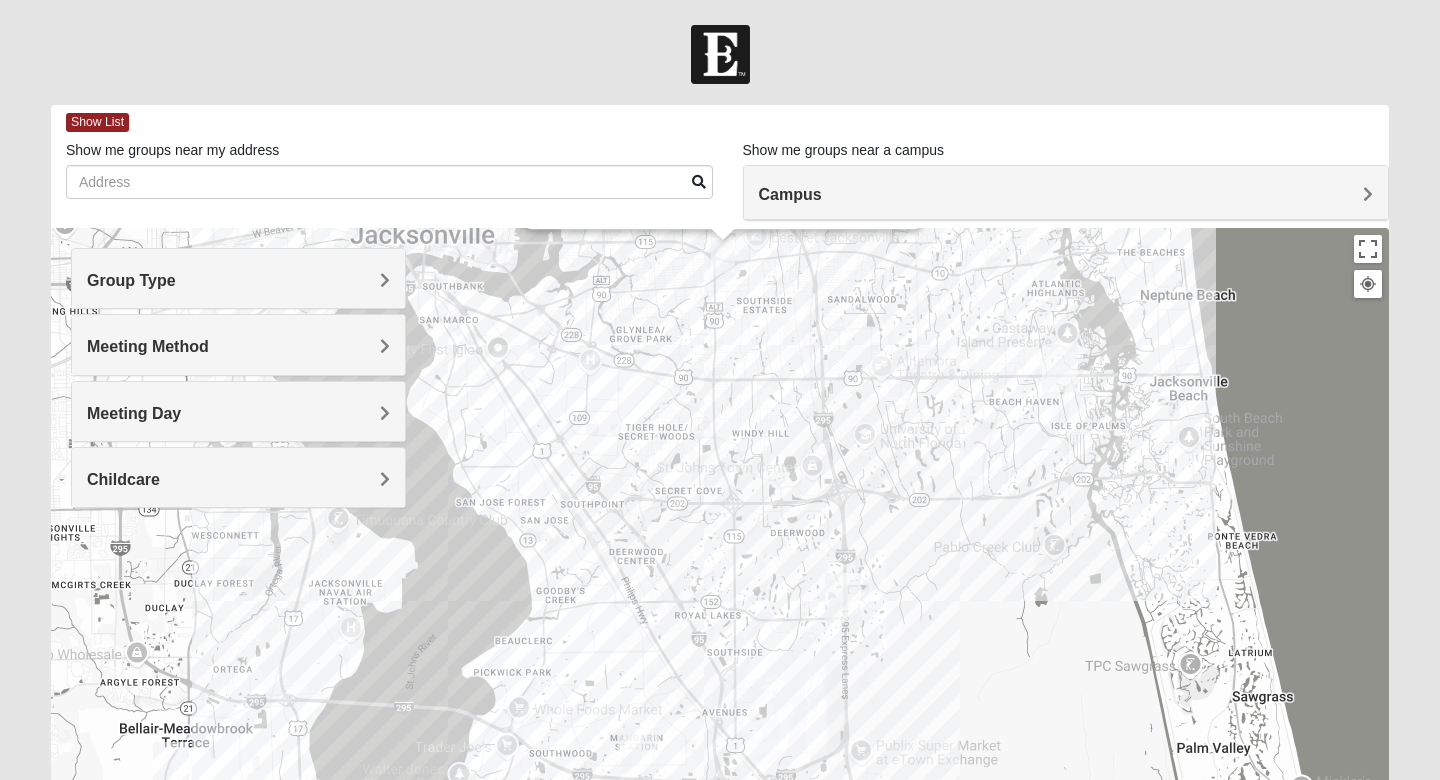 drag, startPoint x: 973, startPoint y: 382, endPoint x: 822, endPoint y: 634, distance: 293.77713 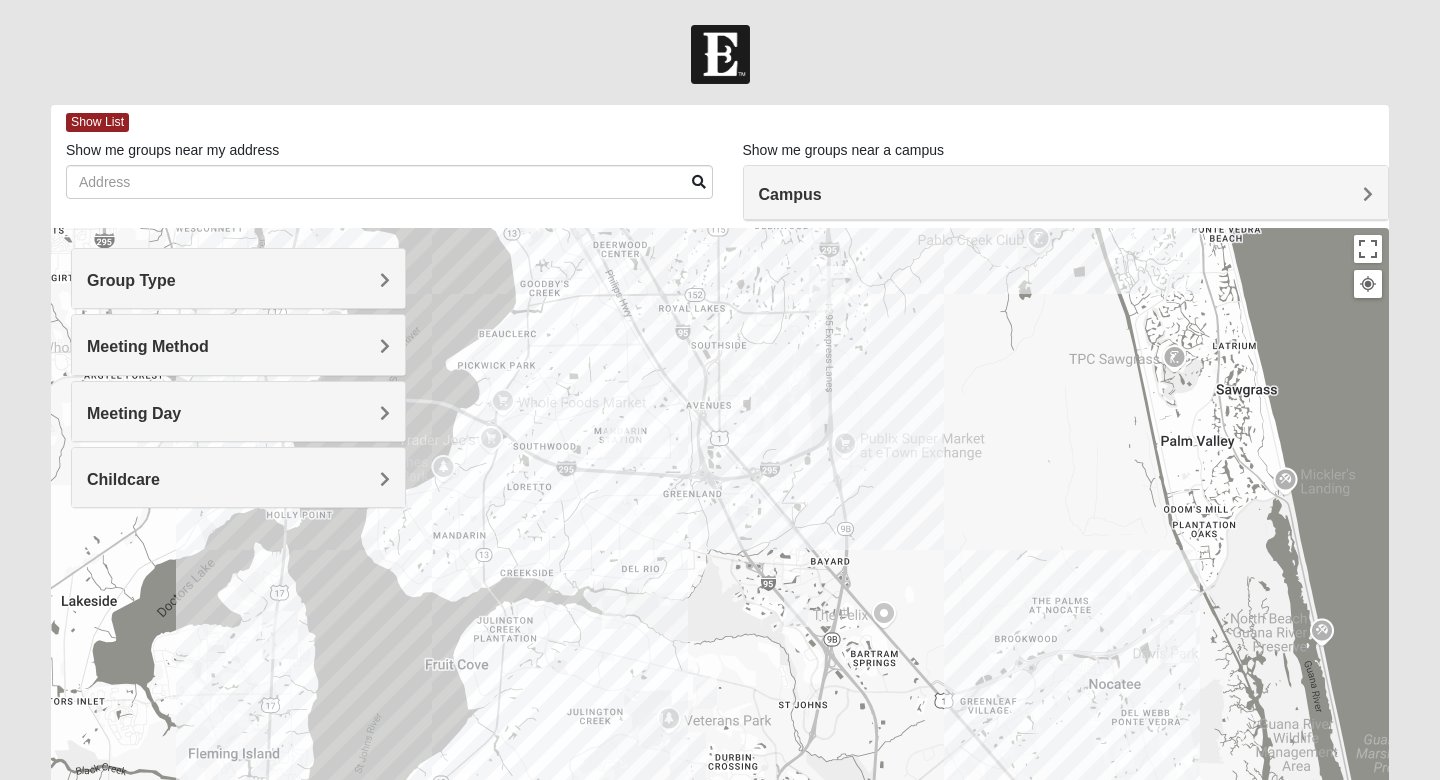 drag, startPoint x: 1061, startPoint y: 541, endPoint x: 1055, endPoint y: 221, distance: 320.05624 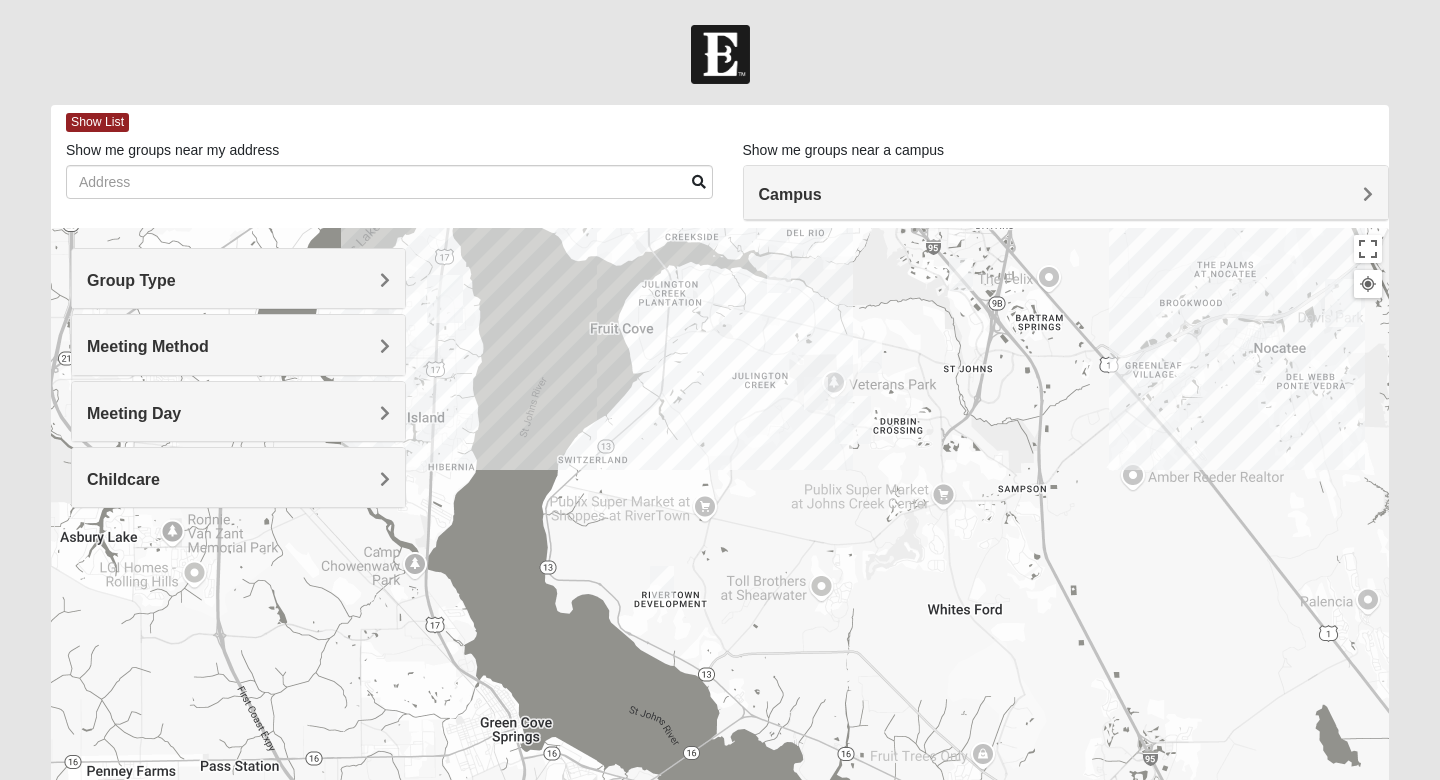 drag, startPoint x: 628, startPoint y: 595, endPoint x: 756, endPoint y: 304, distance: 317.90723 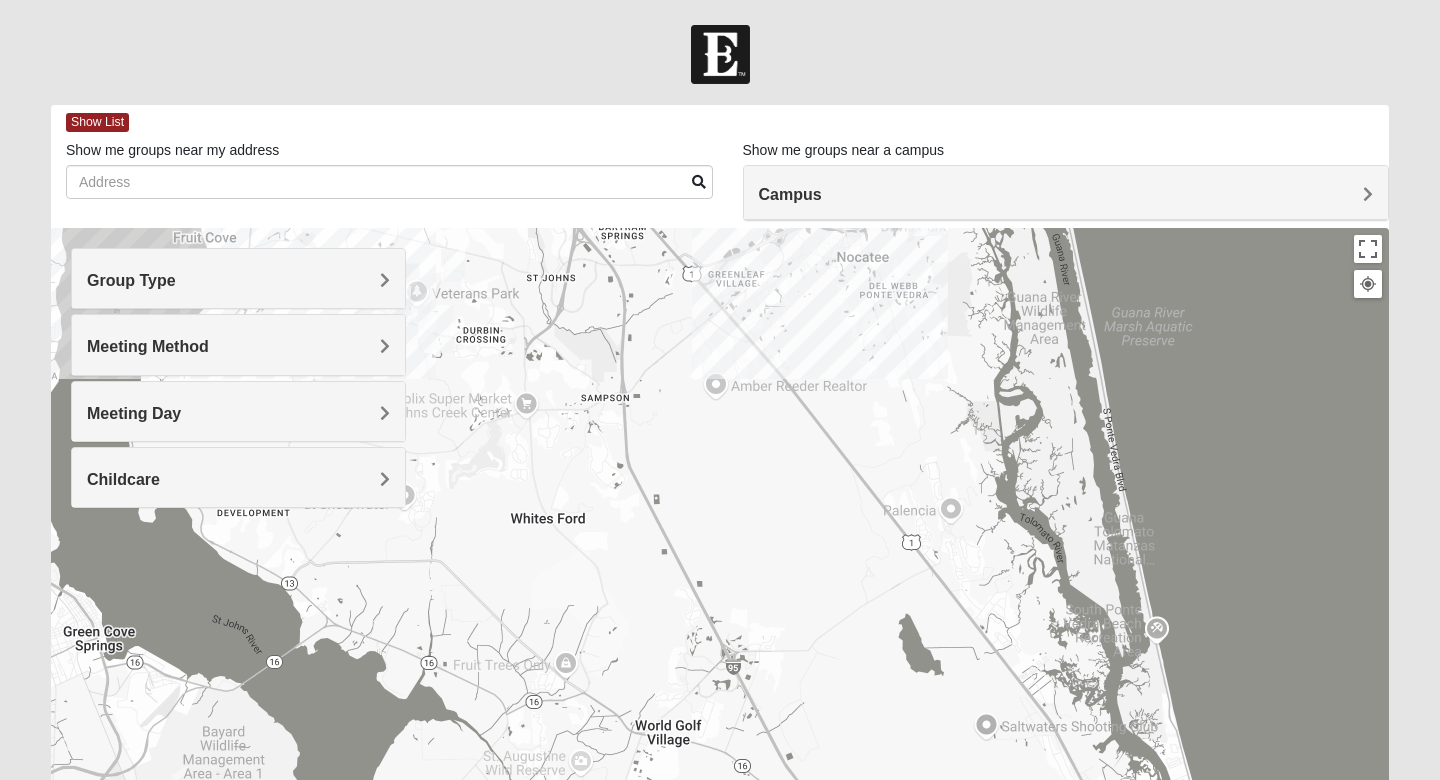 drag, startPoint x: 954, startPoint y: 401, endPoint x: 601, endPoint y: 275, distance: 374.8133 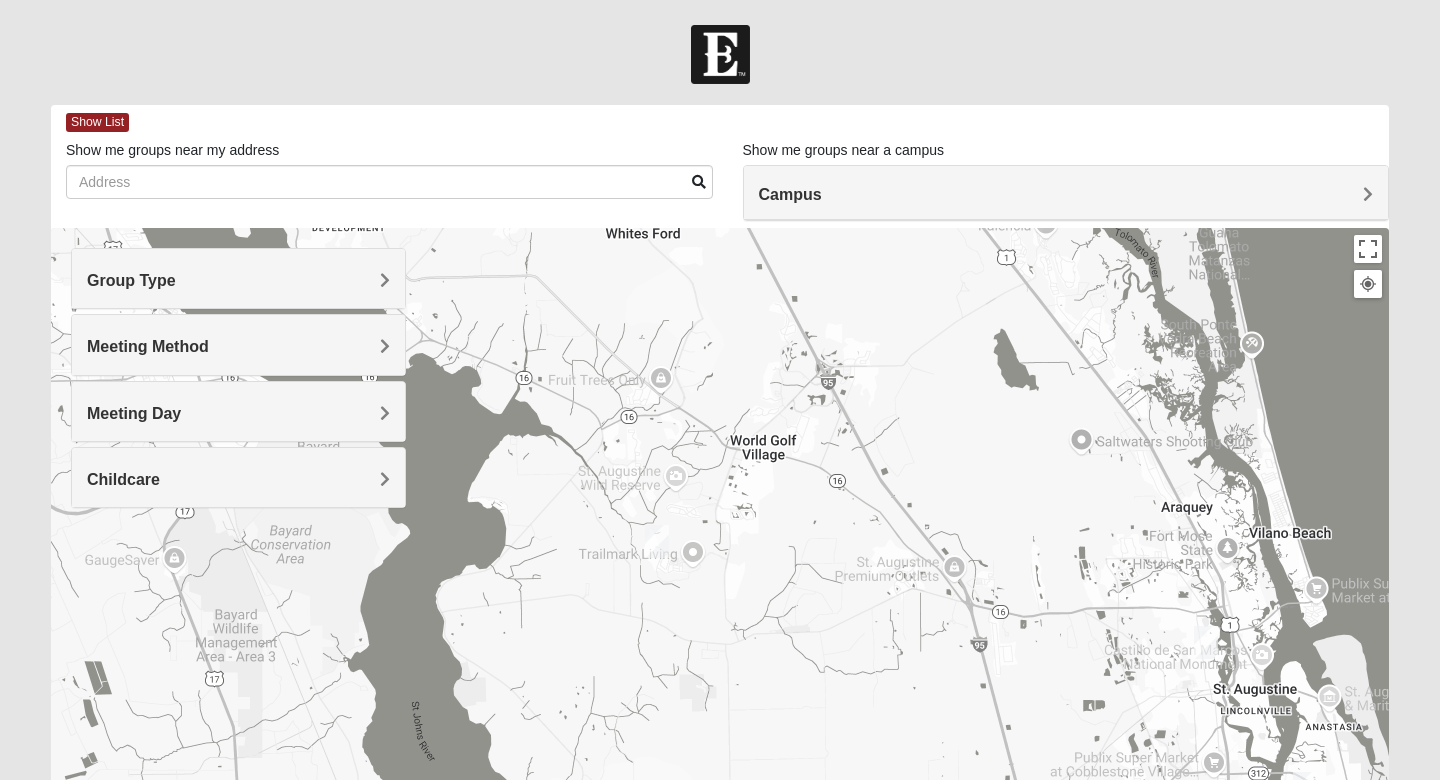drag, startPoint x: 693, startPoint y: 591, endPoint x: 805, endPoint y: 355, distance: 261.22787 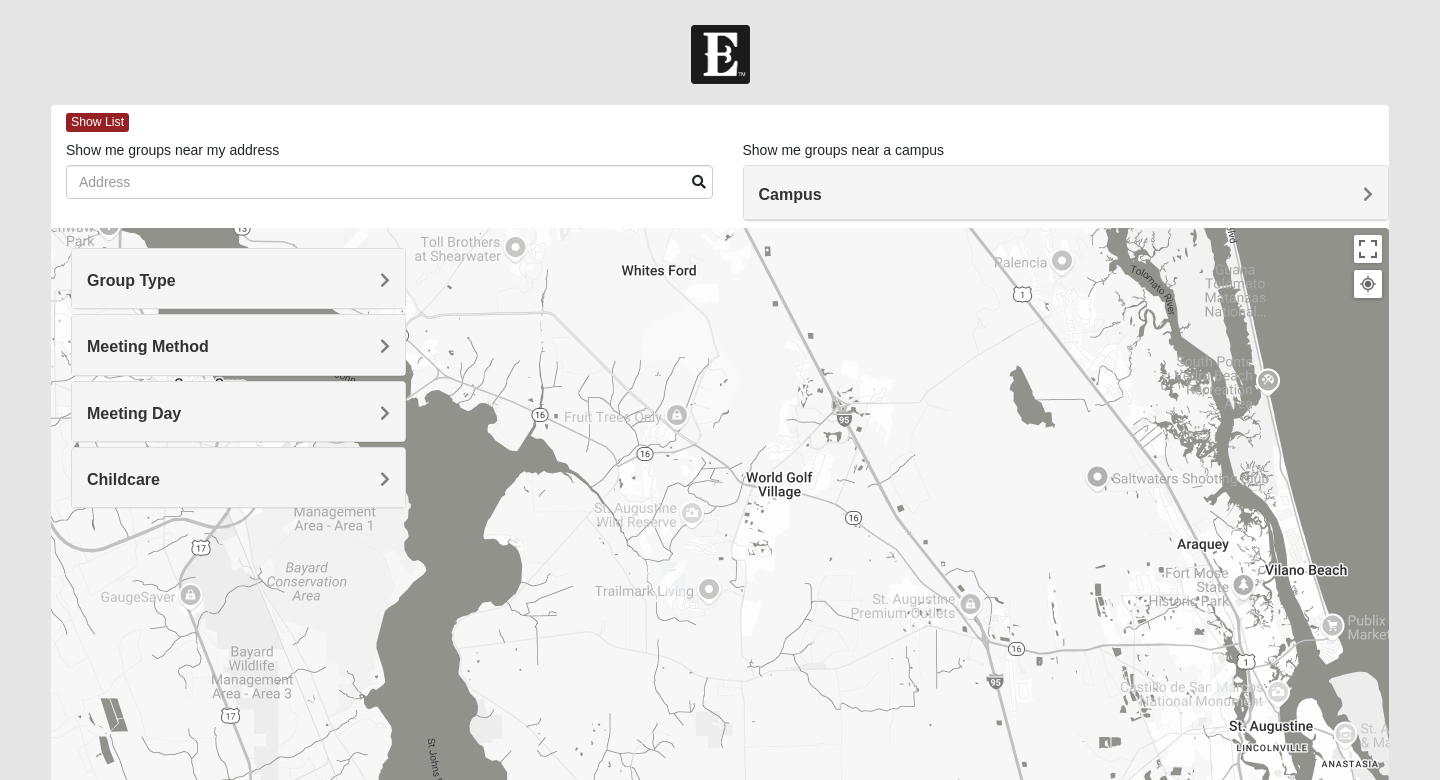click on "Meeting Day" at bounding box center [238, 411] 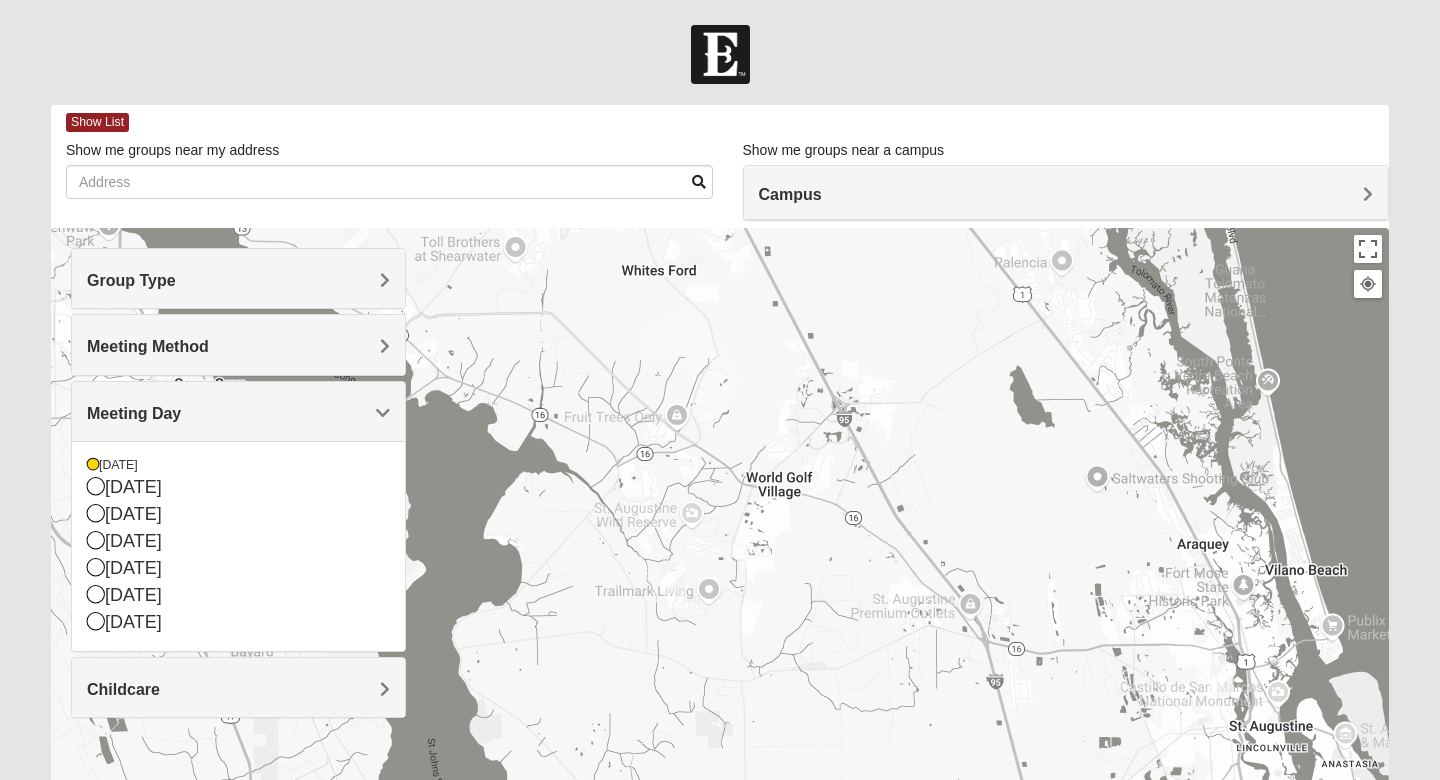 click on "Meeting Day" at bounding box center (238, 411) 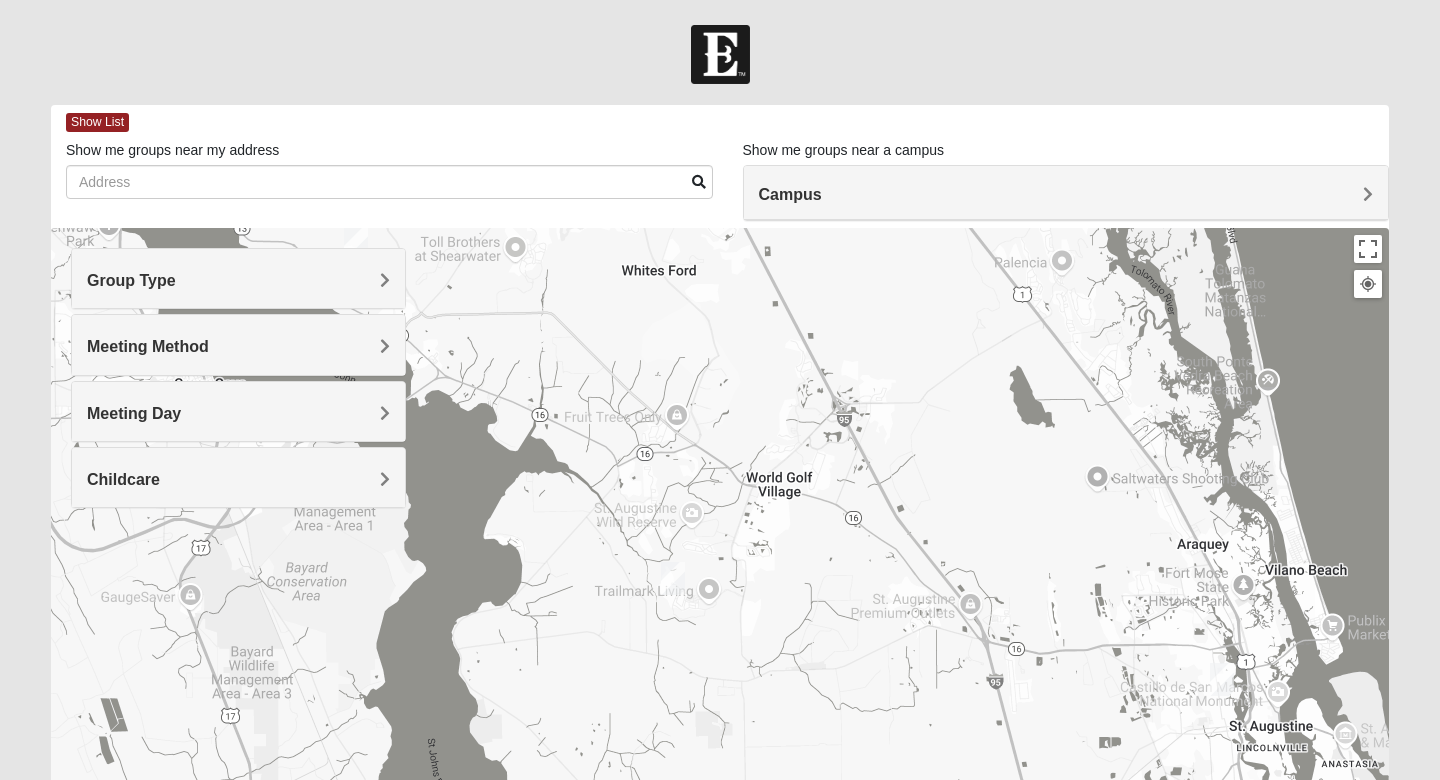 click on "Meeting Method" at bounding box center [238, 346] 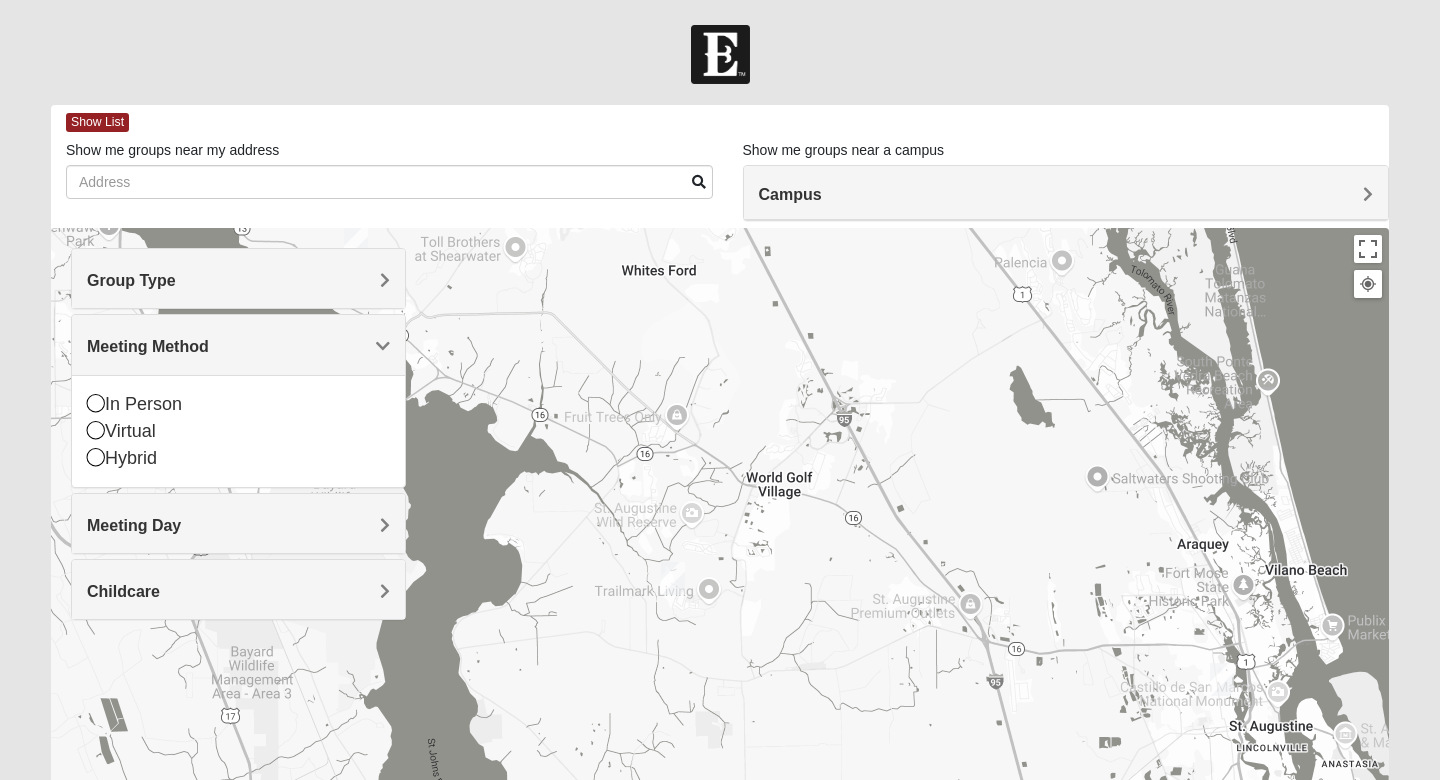 click on "Meeting Method" at bounding box center (238, 346) 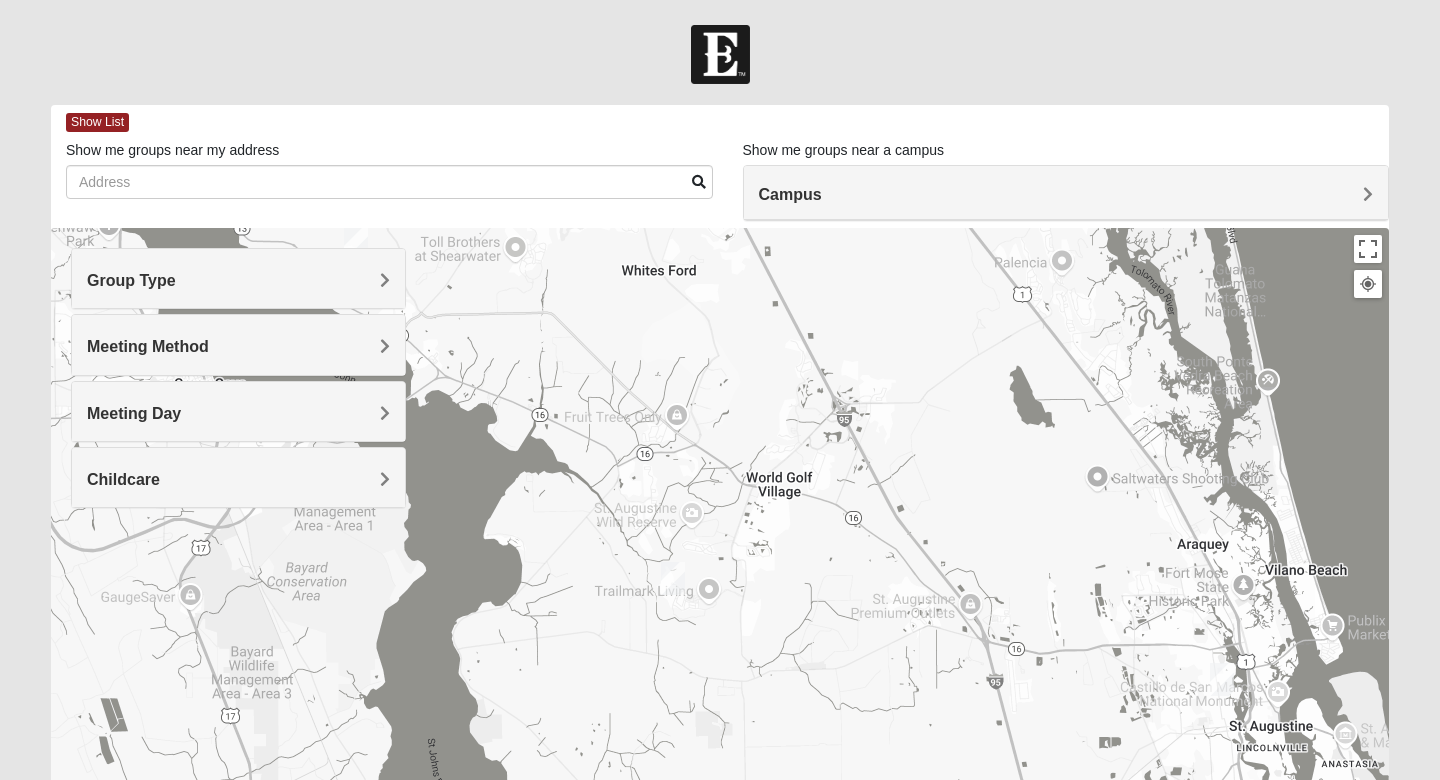 click on "Group Type" at bounding box center (238, 280) 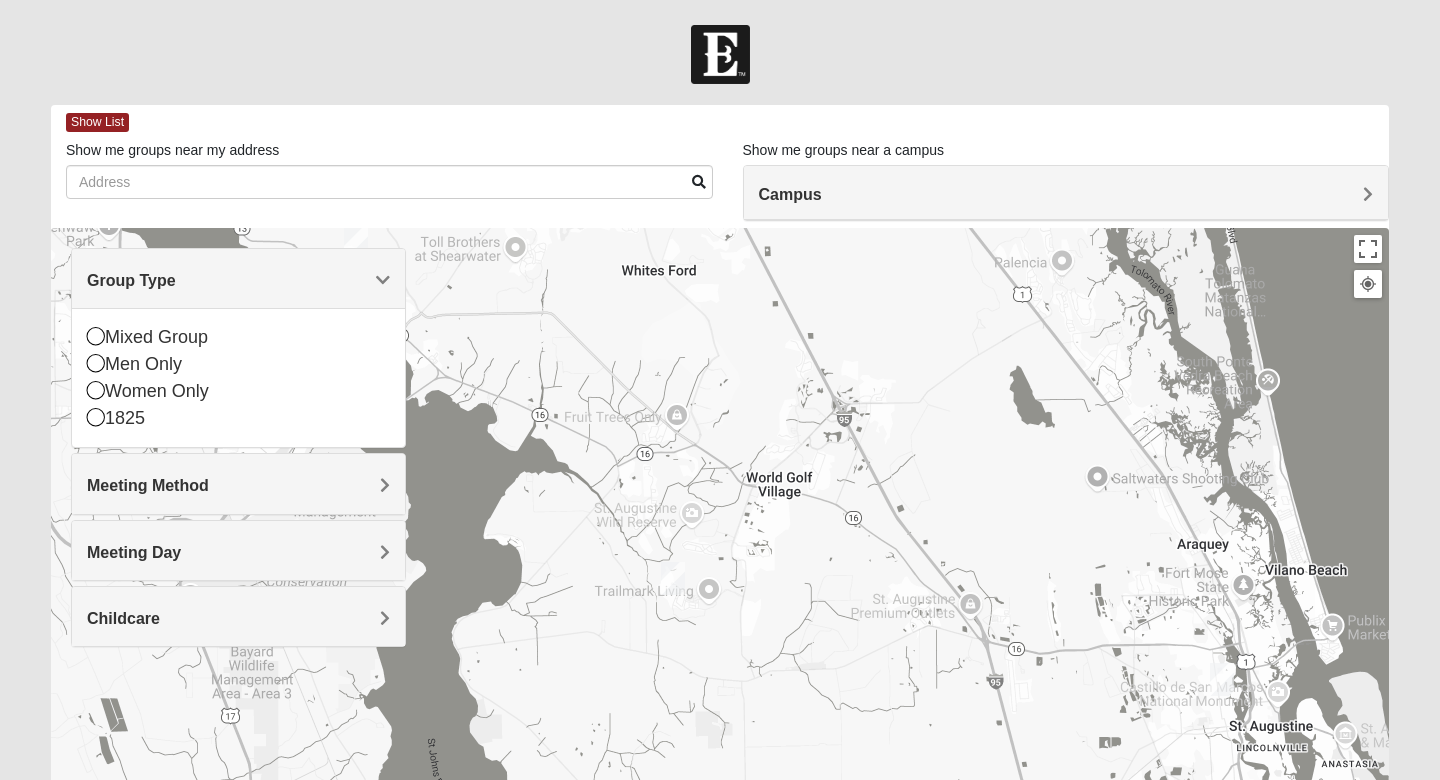 click on "Group Type" at bounding box center (238, 280) 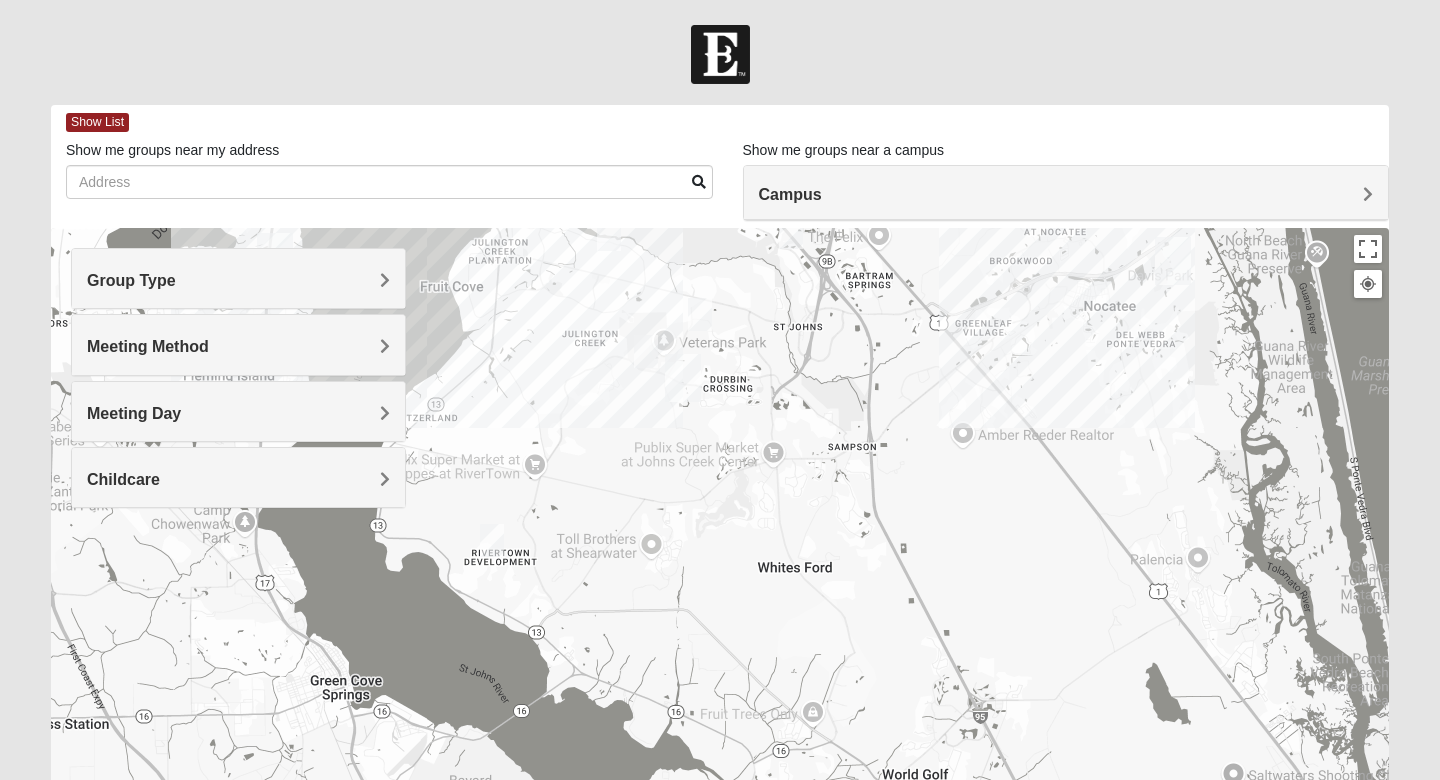 drag, startPoint x: 728, startPoint y: 483, endPoint x: 861, endPoint y: 762, distance: 309.07928 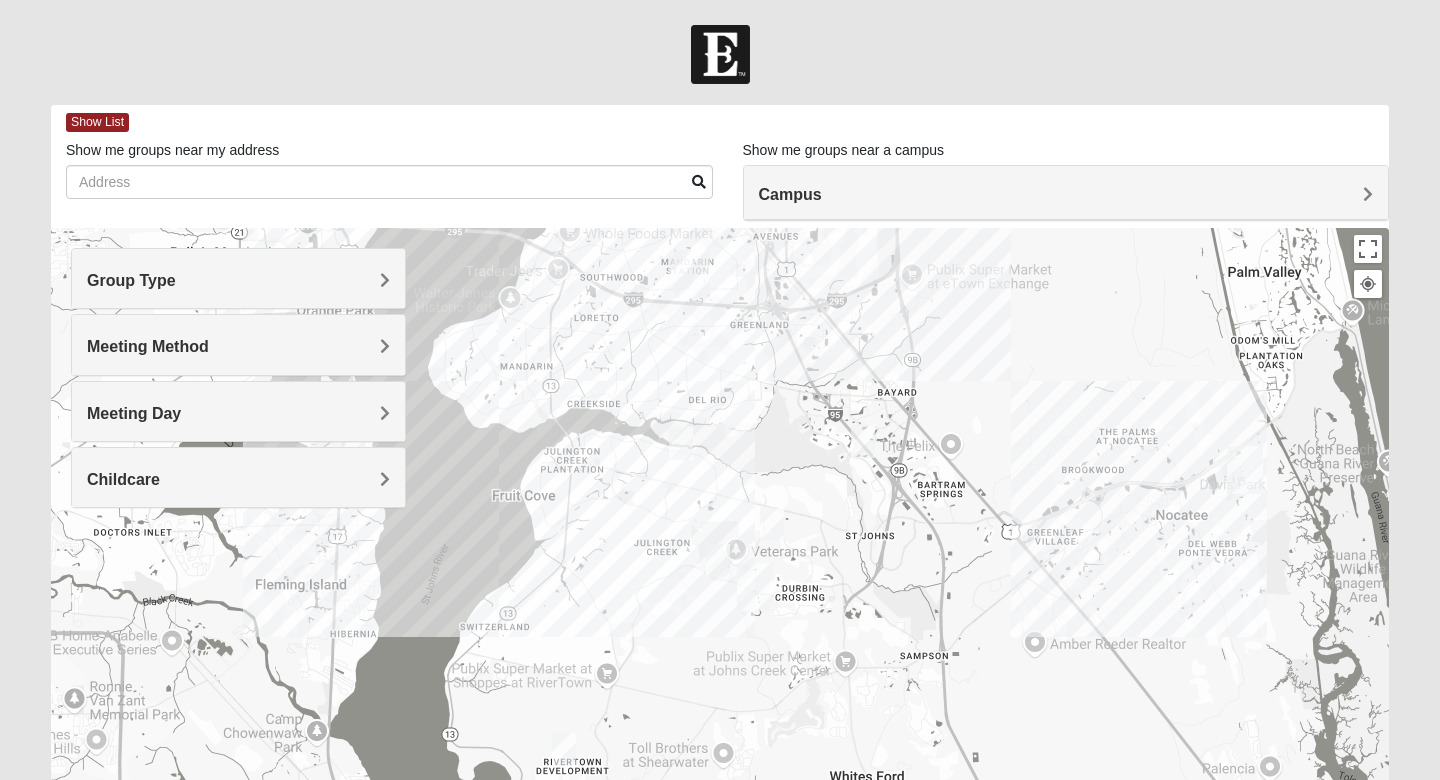 drag, startPoint x: 797, startPoint y: 498, endPoint x: 874, endPoint y: 672, distance: 190.27611 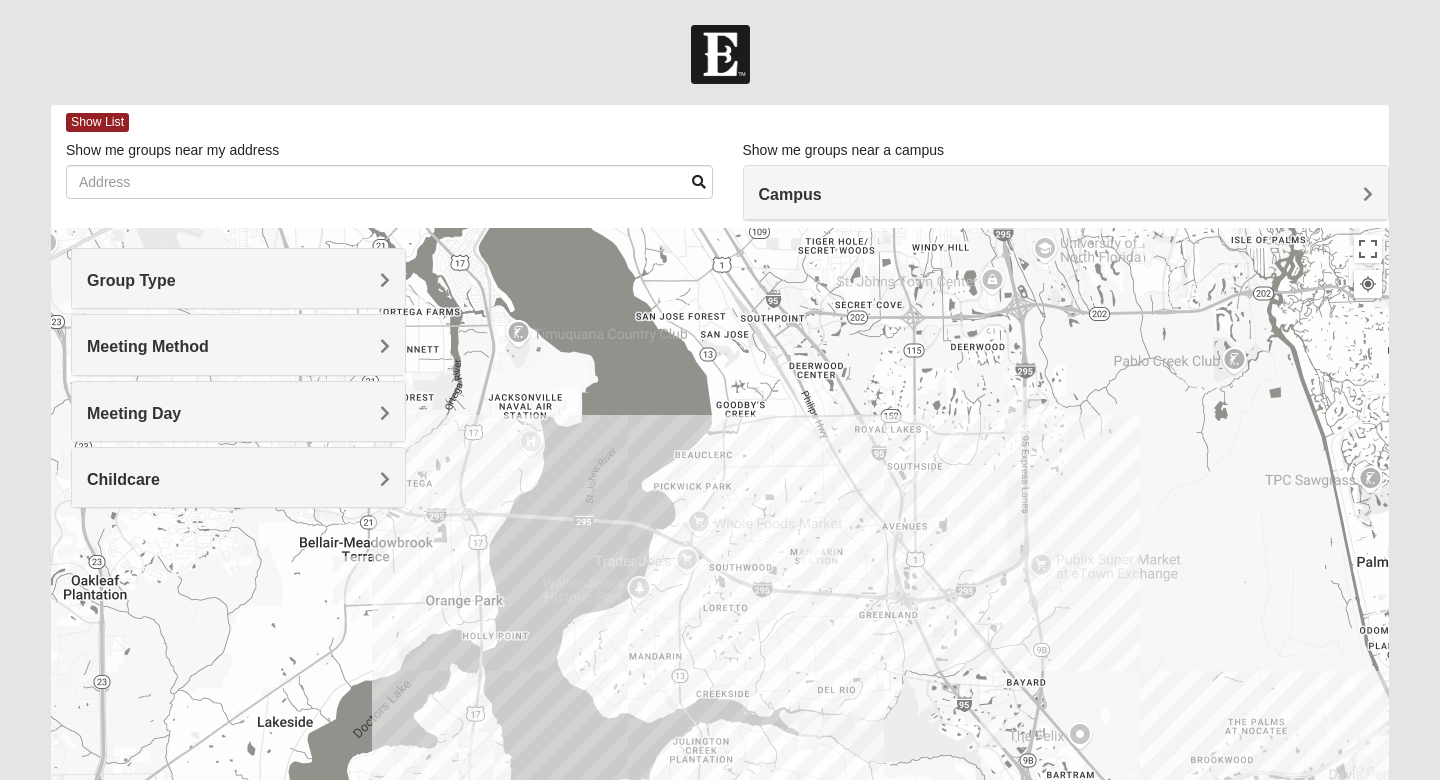 drag, startPoint x: 793, startPoint y: 451, endPoint x: 922, endPoint y: 794, distance: 366.456 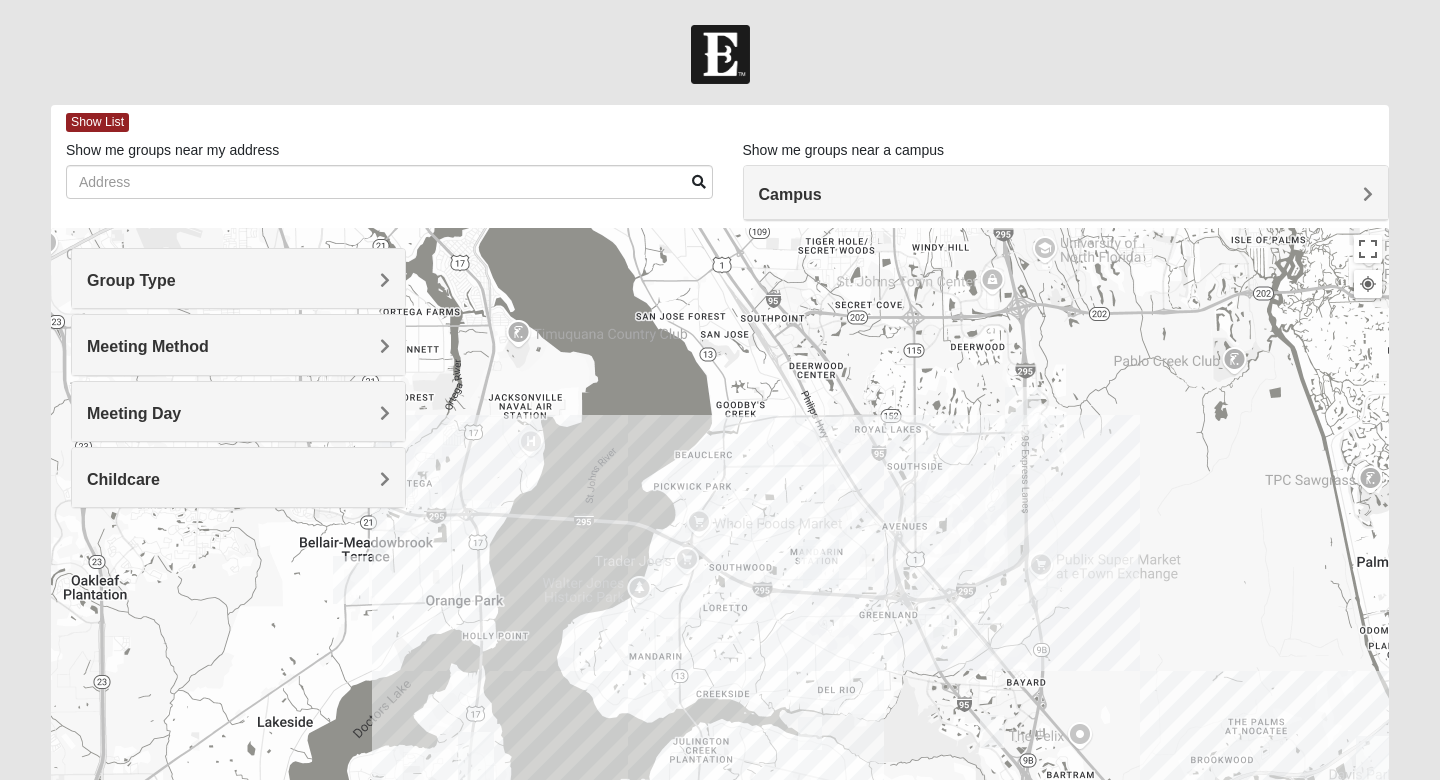 drag, startPoint x: 633, startPoint y: 540, endPoint x: 827, endPoint y: 462, distance: 209.09328 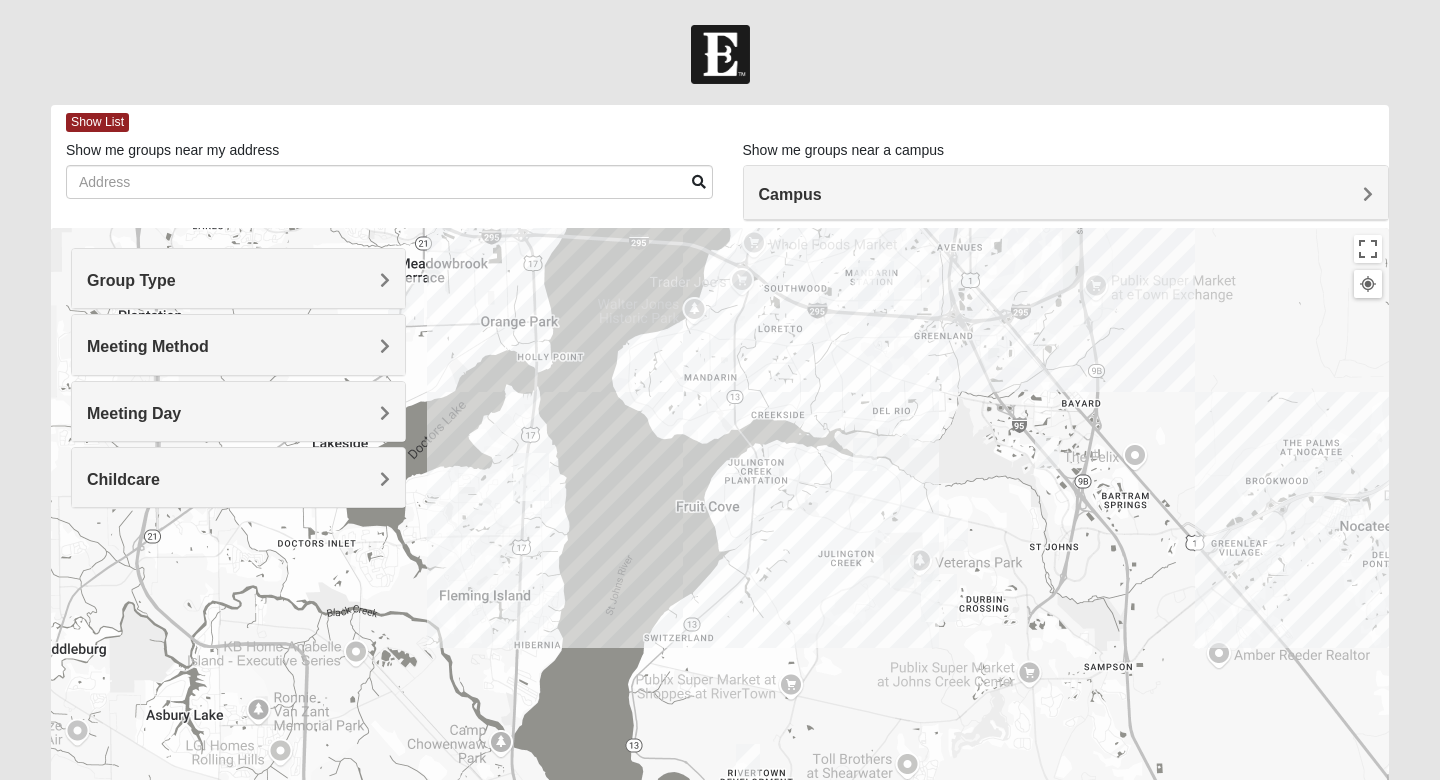 drag, startPoint x: 808, startPoint y: 471, endPoint x: 681, endPoint y: 261, distance: 245.41597 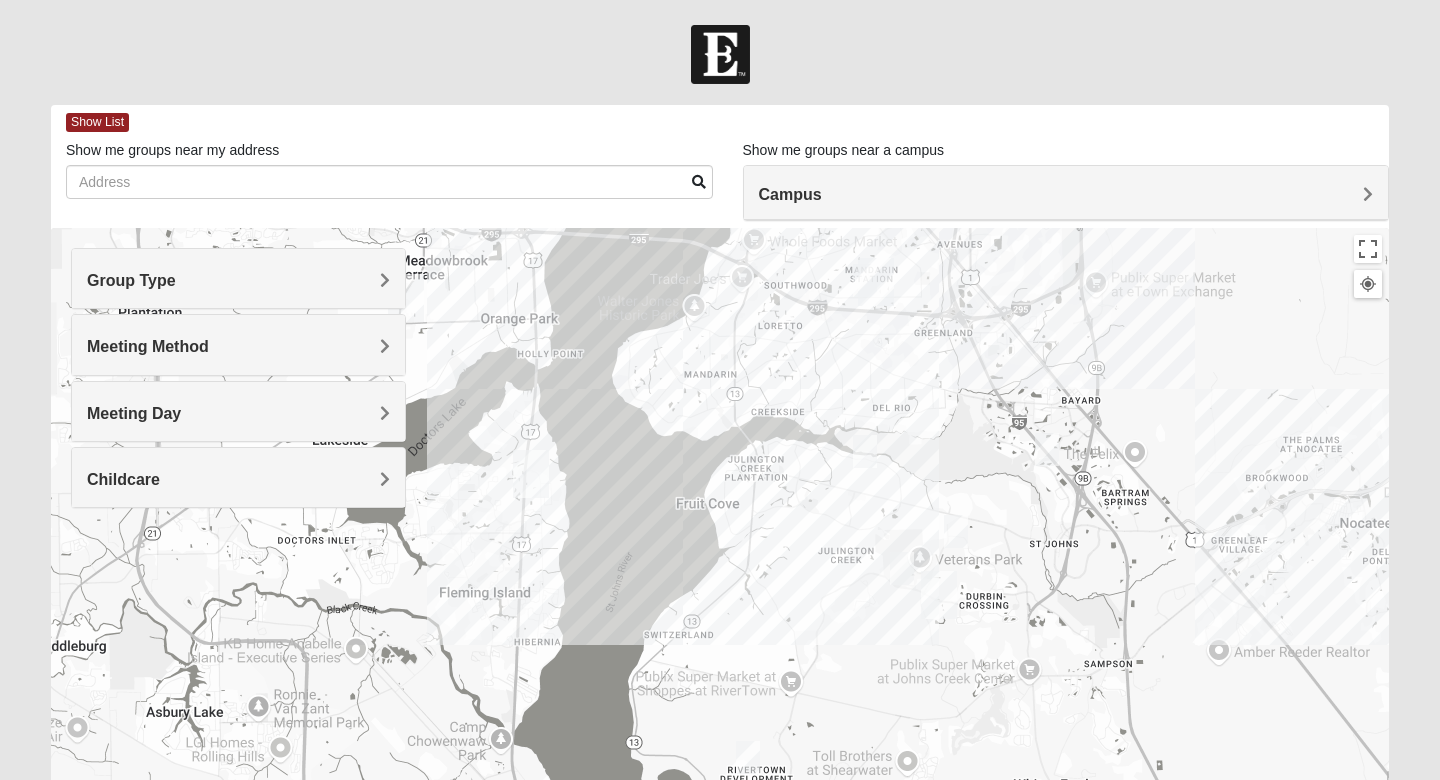 click at bounding box center [956, 531] 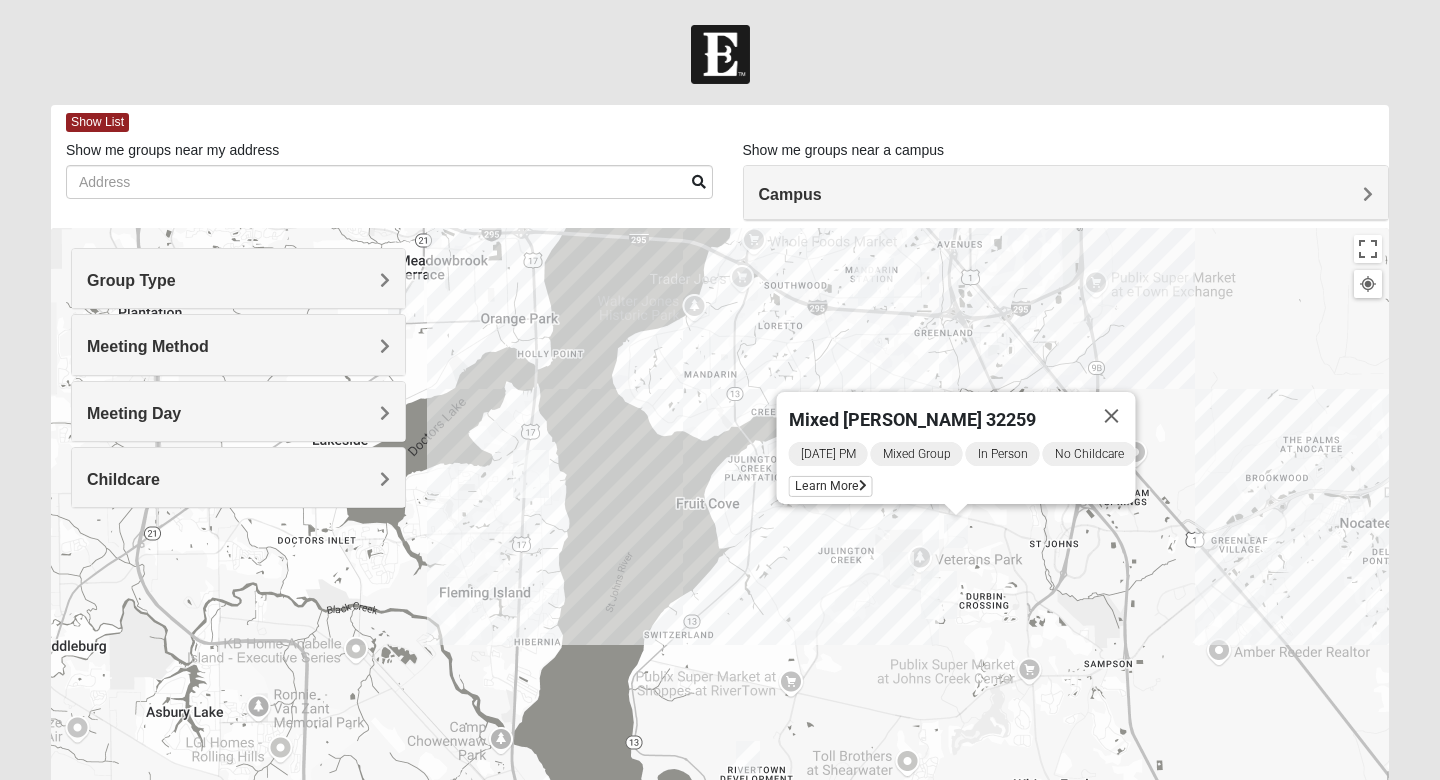 click on "Mixed [PERSON_NAME] 32259          [DATE] PM      Mixed Group      In Person      No Childcare Learn More" at bounding box center [720, 628] 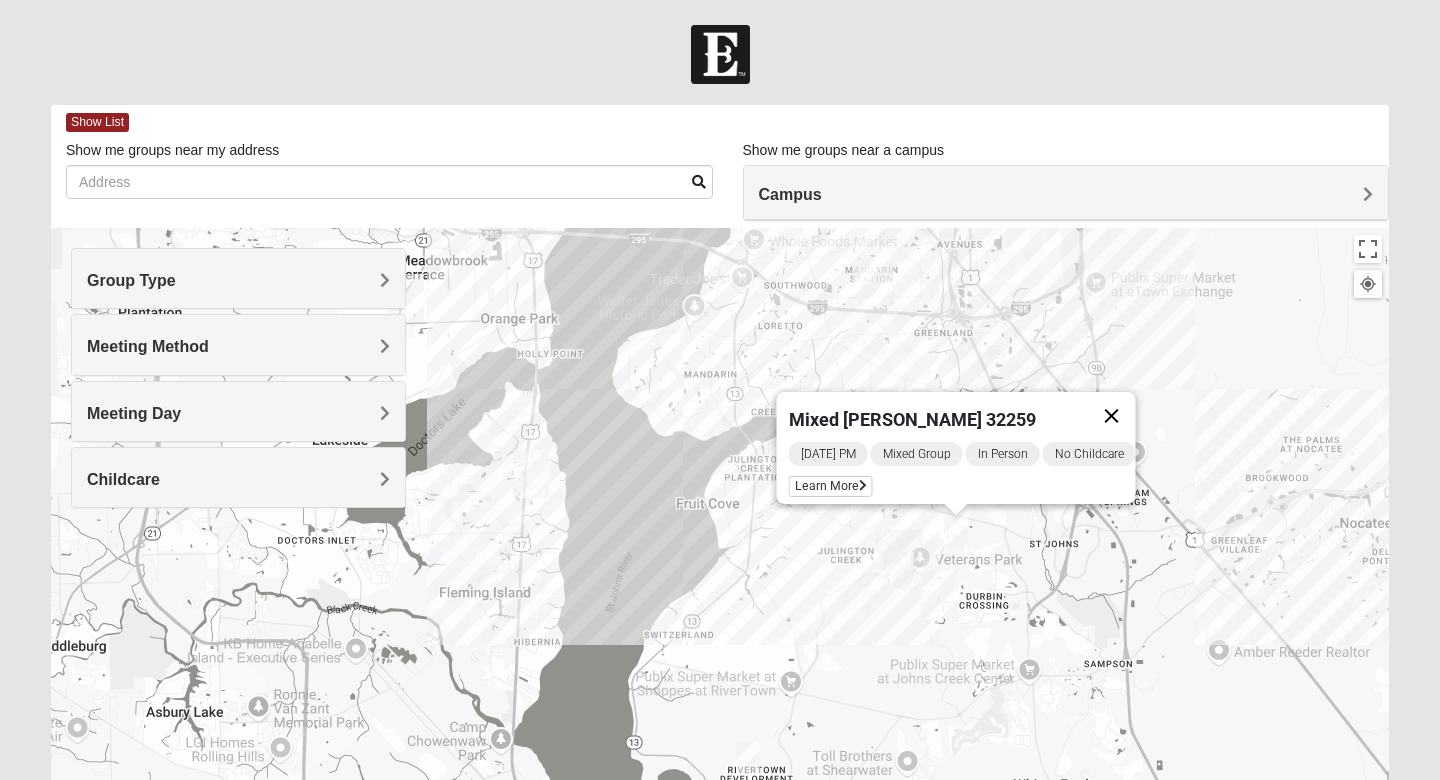 click at bounding box center [1112, 416] 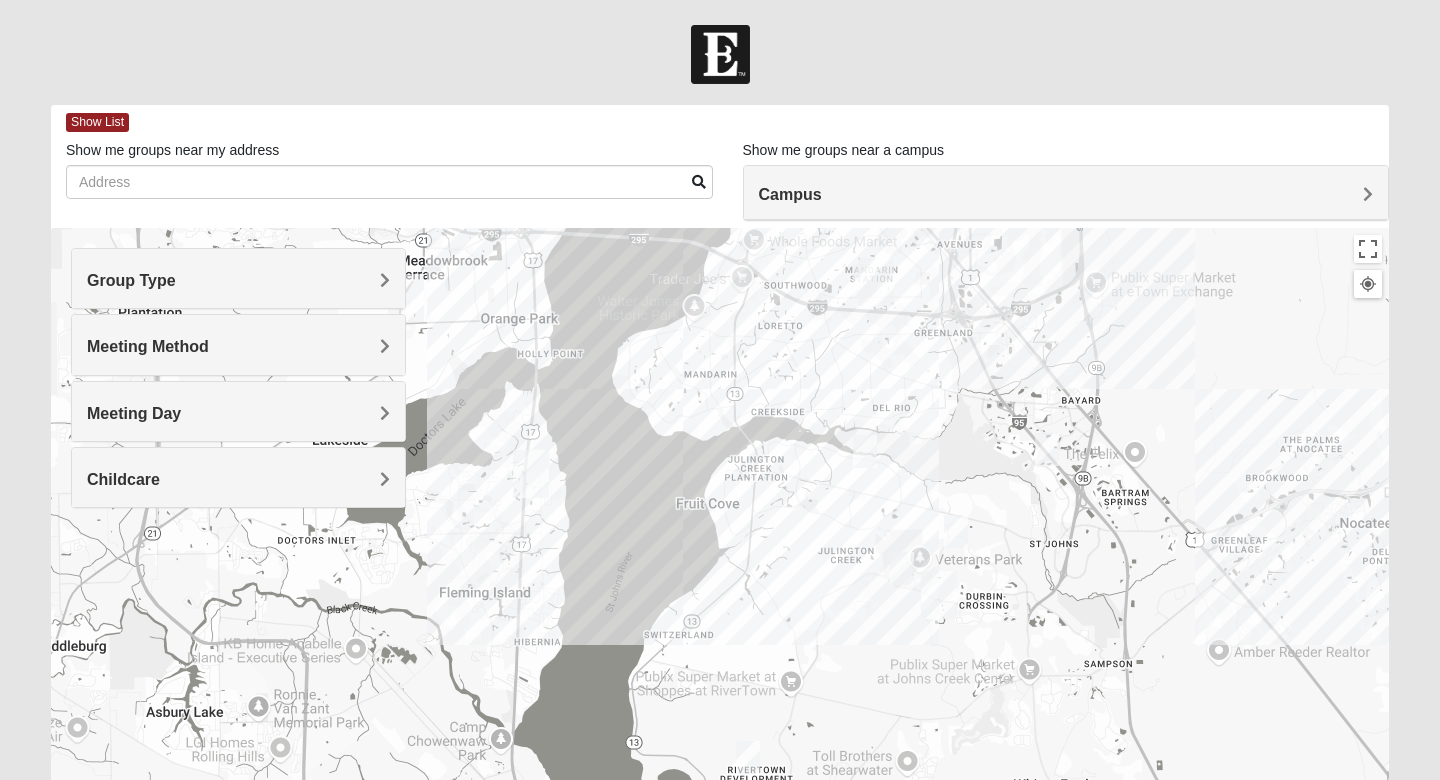 click on "Group Type" at bounding box center [238, 278] 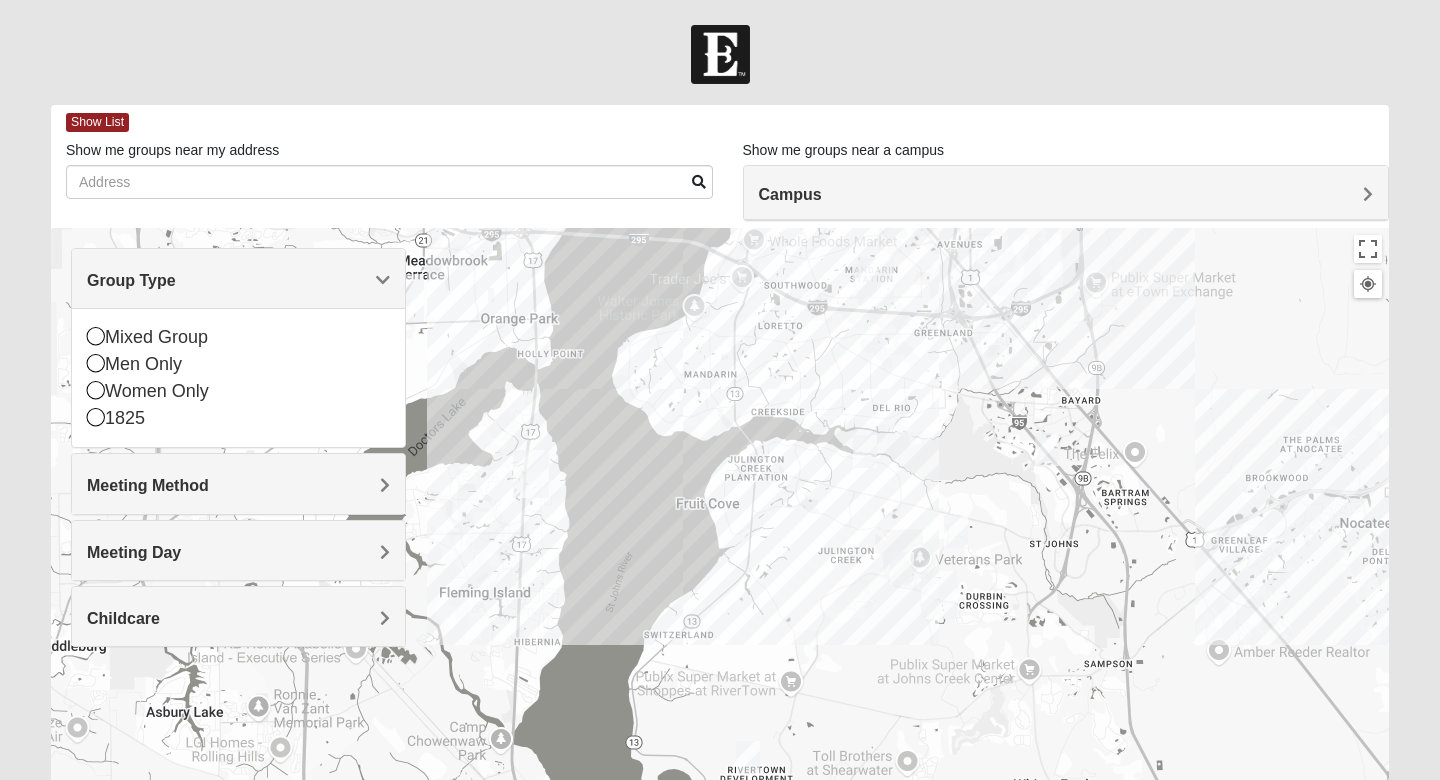 click on "Group Type" at bounding box center (238, 278) 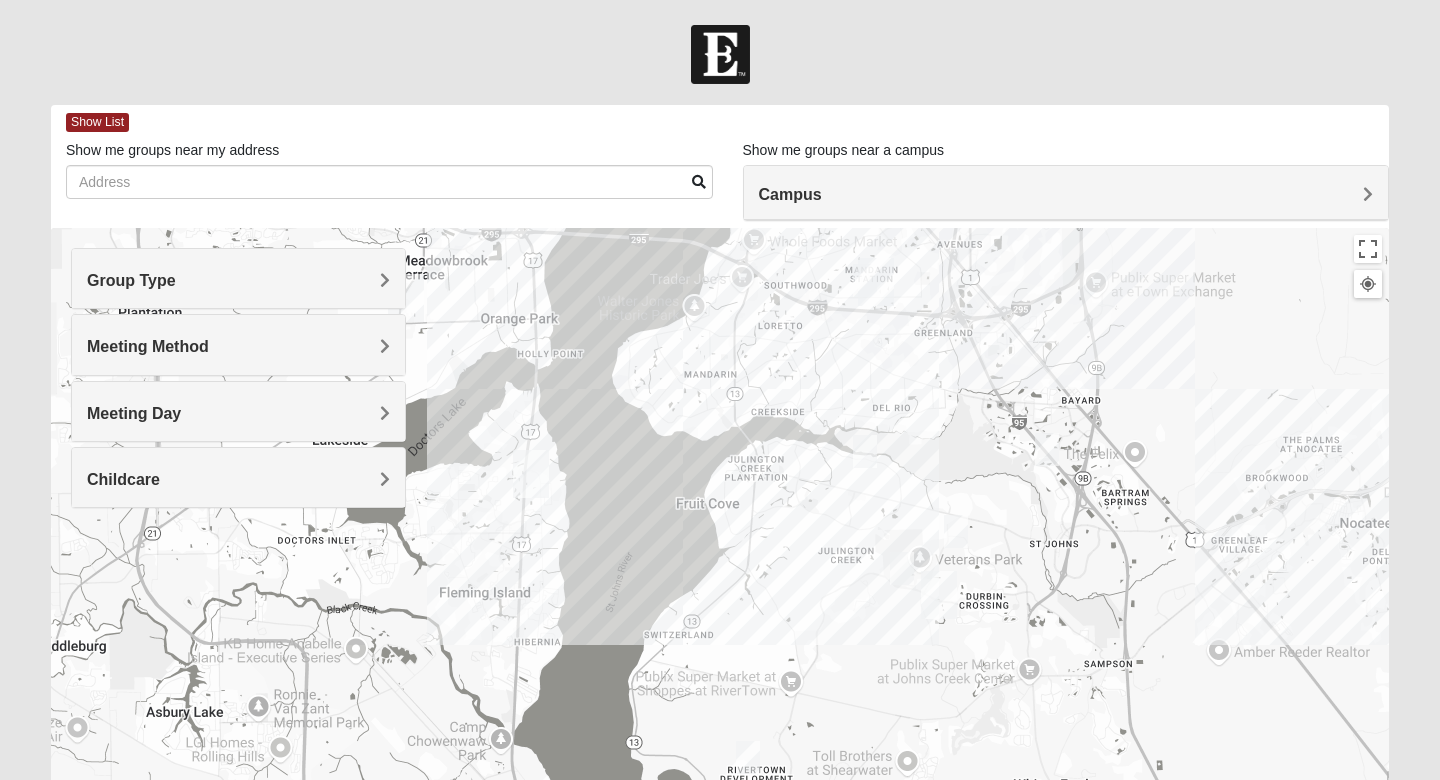 click on "Meeting Method" at bounding box center (148, 346) 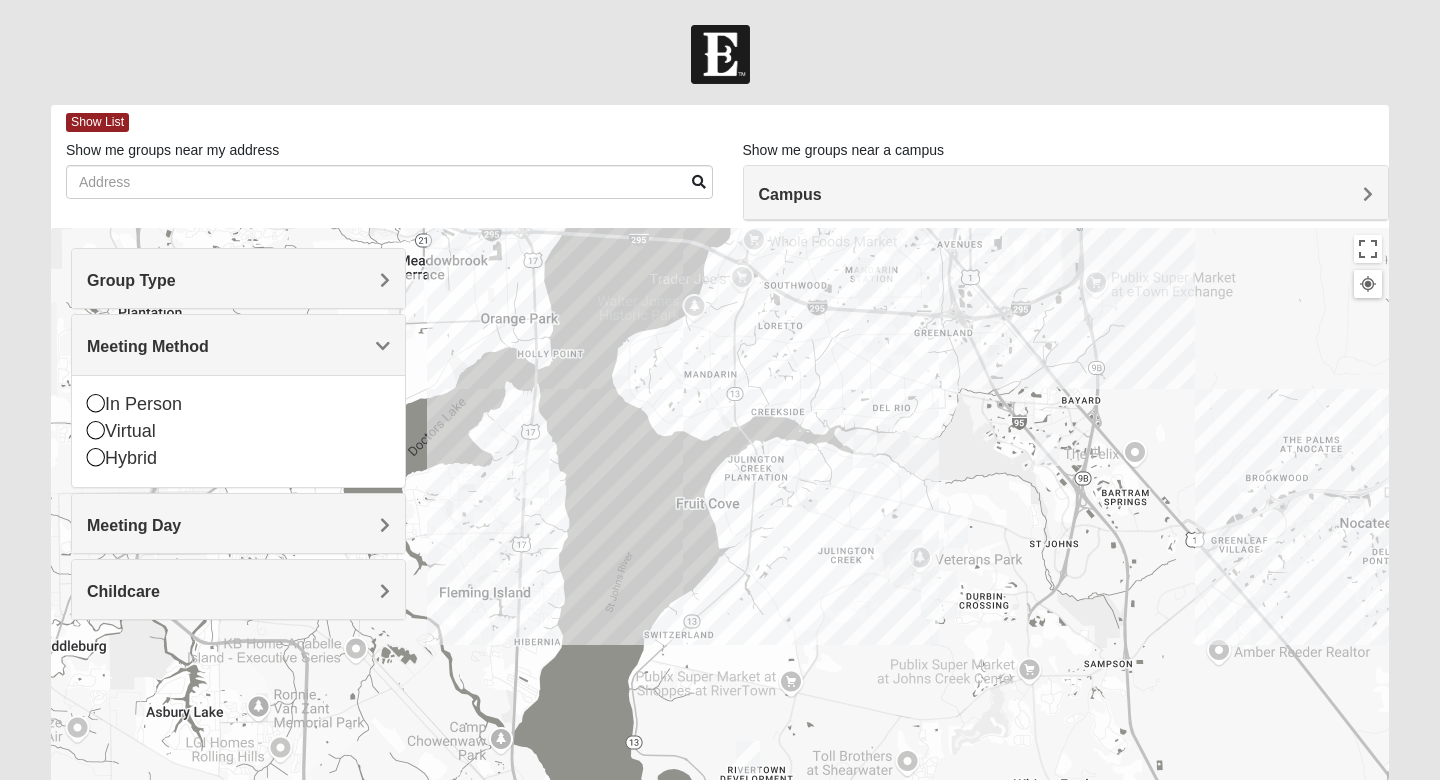 click on "Meeting Day" at bounding box center (238, 525) 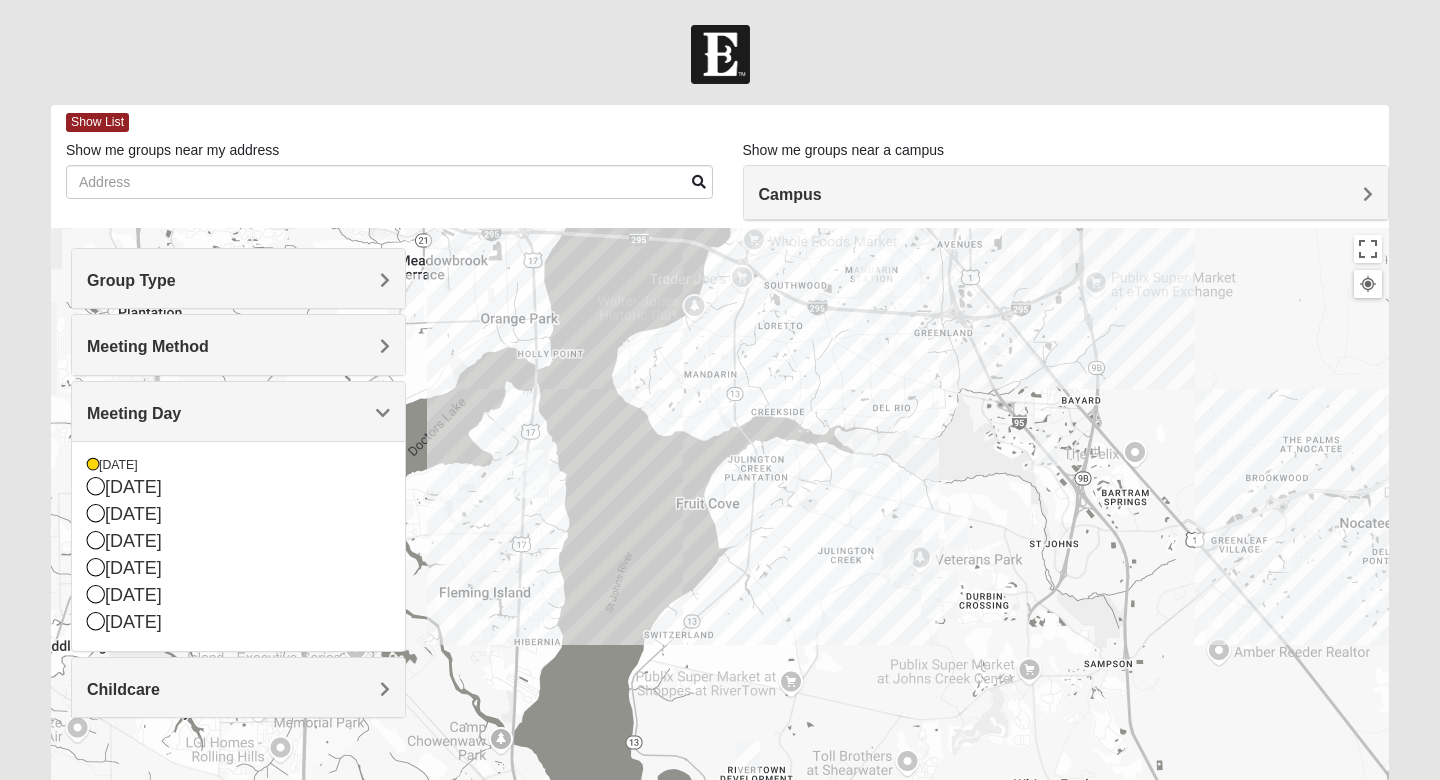 click on "Meeting Method" at bounding box center (148, 346) 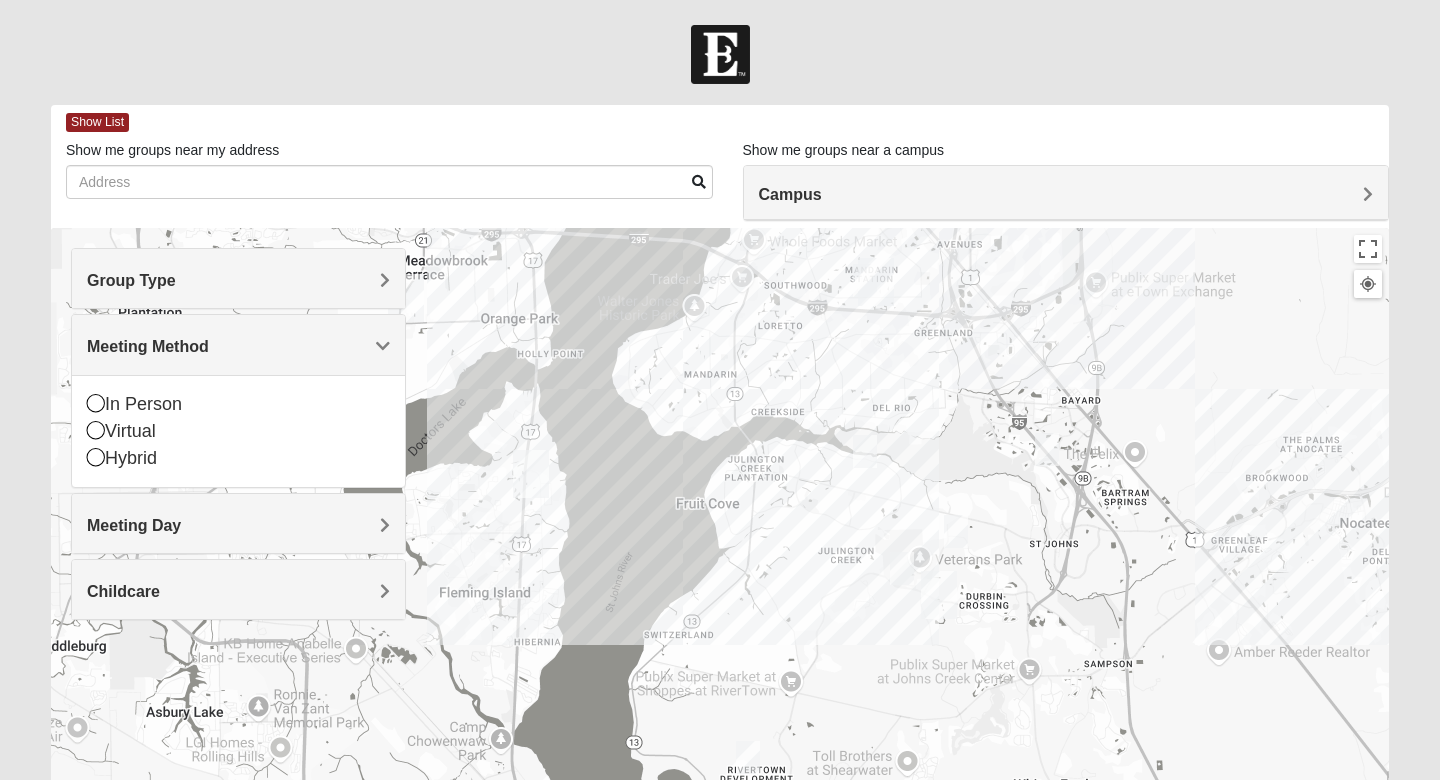 click on "Group Type" at bounding box center [238, 278] 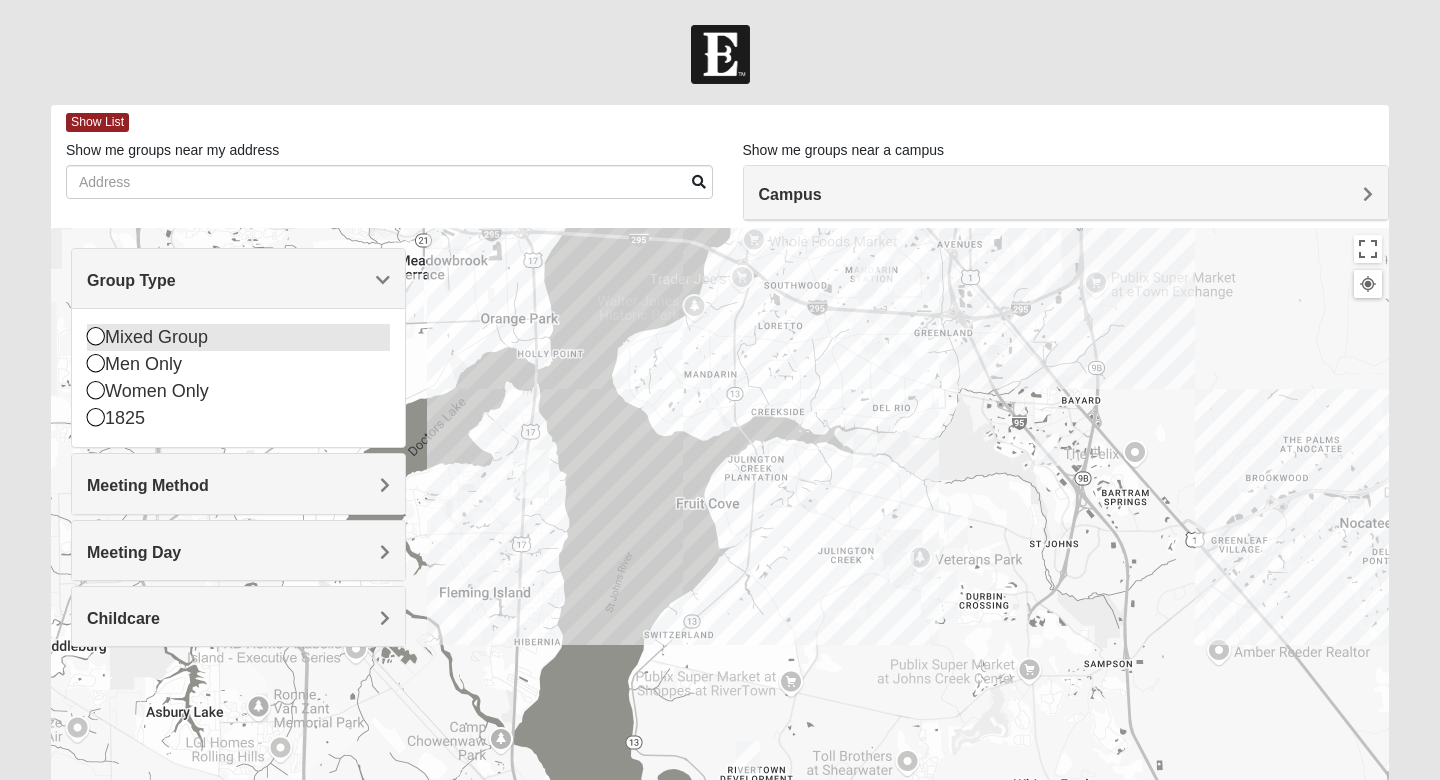 click at bounding box center [96, 336] 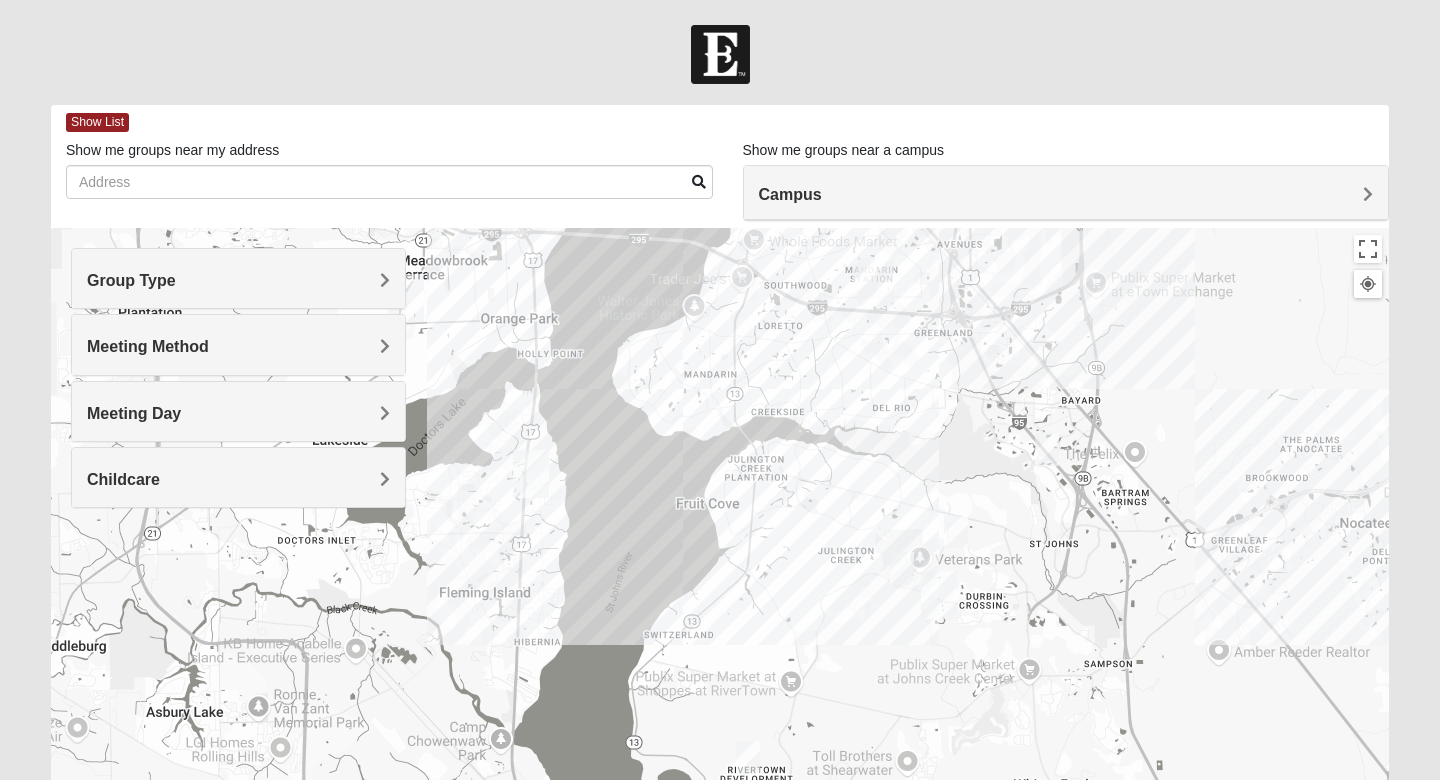 click on "Meeting Method" at bounding box center [148, 346] 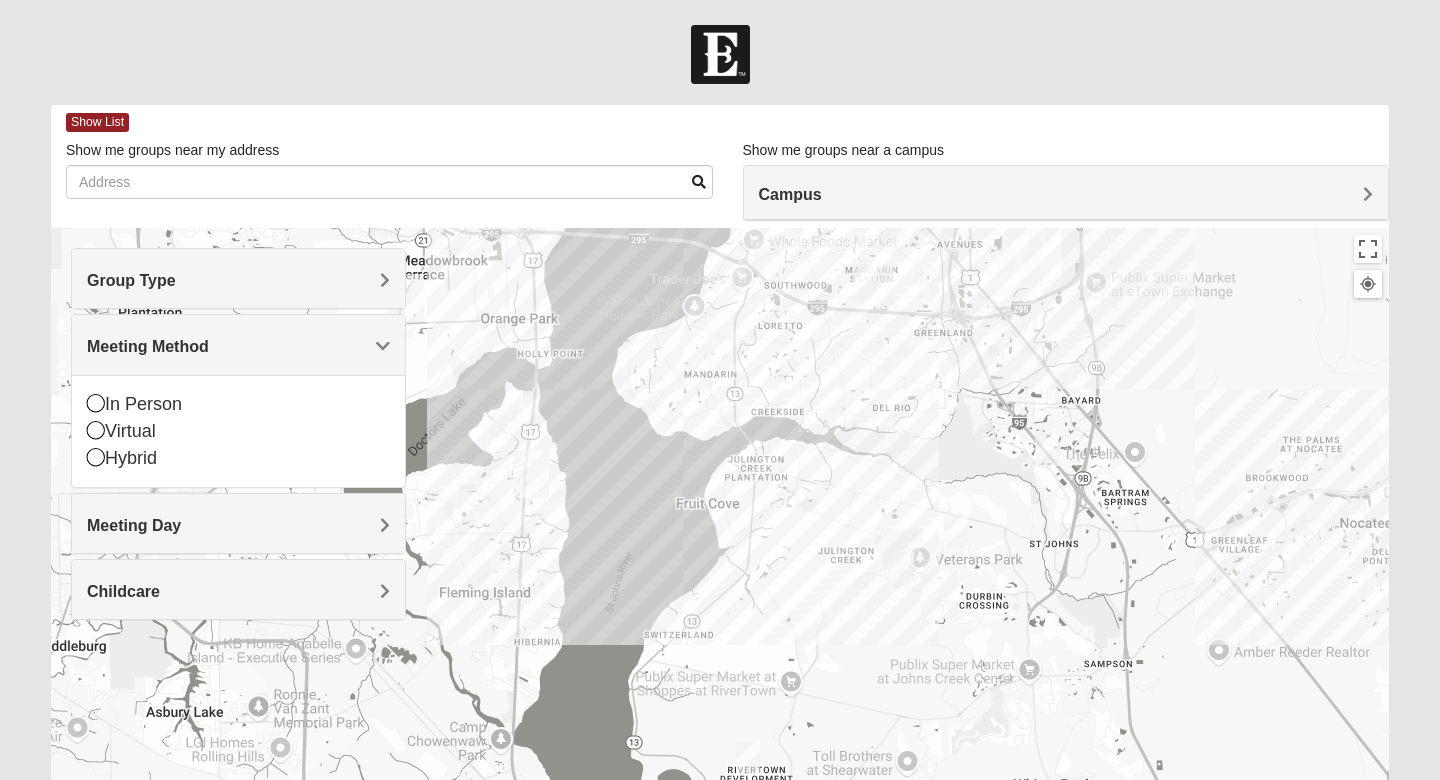click on "Meeting Method" at bounding box center (148, 346) 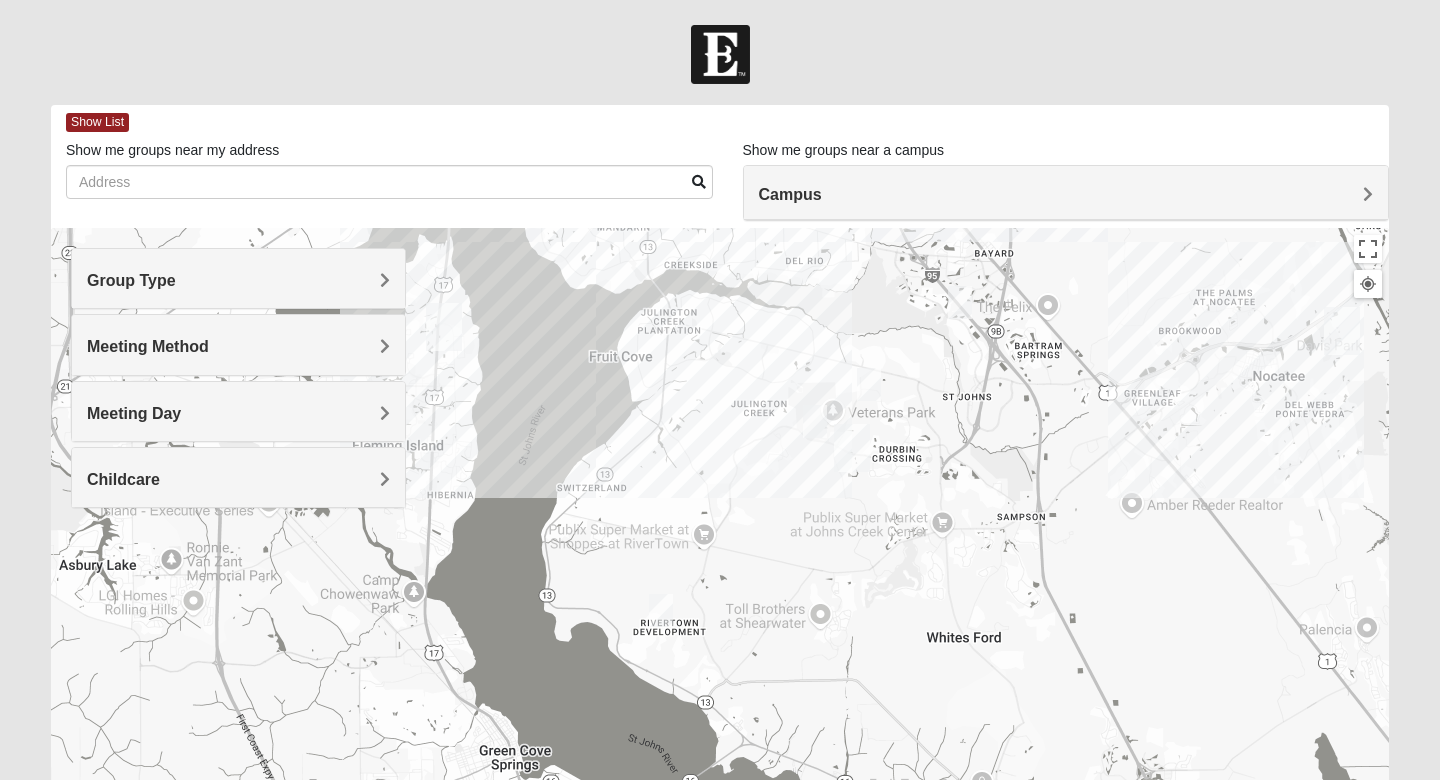 drag, startPoint x: 641, startPoint y: 490, endPoint x: 545, endPoint y: 318, distance: 196.97716 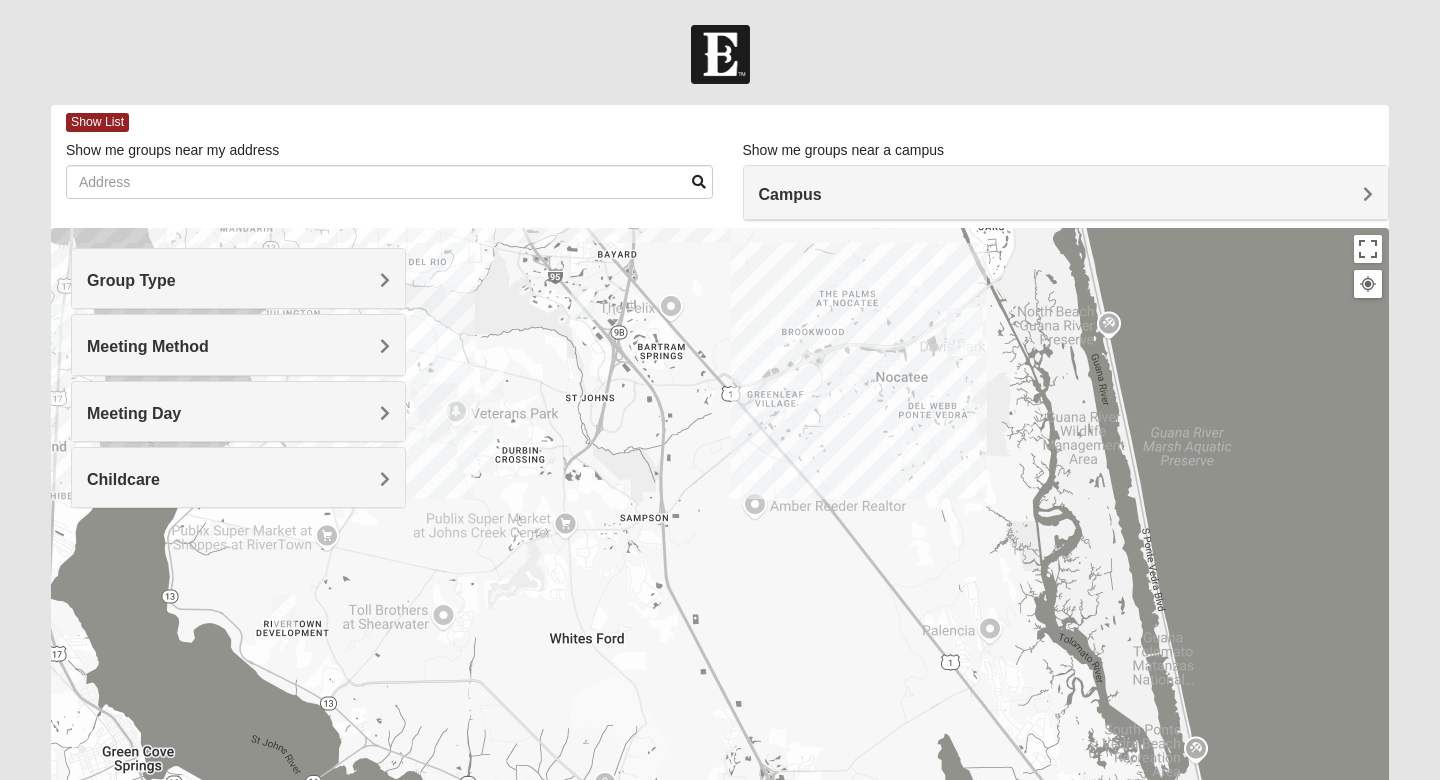 drag, startPoint x: 885, startPoint y: 486, endPoint x: 513, endPoint y: 509, distance: 372.71036 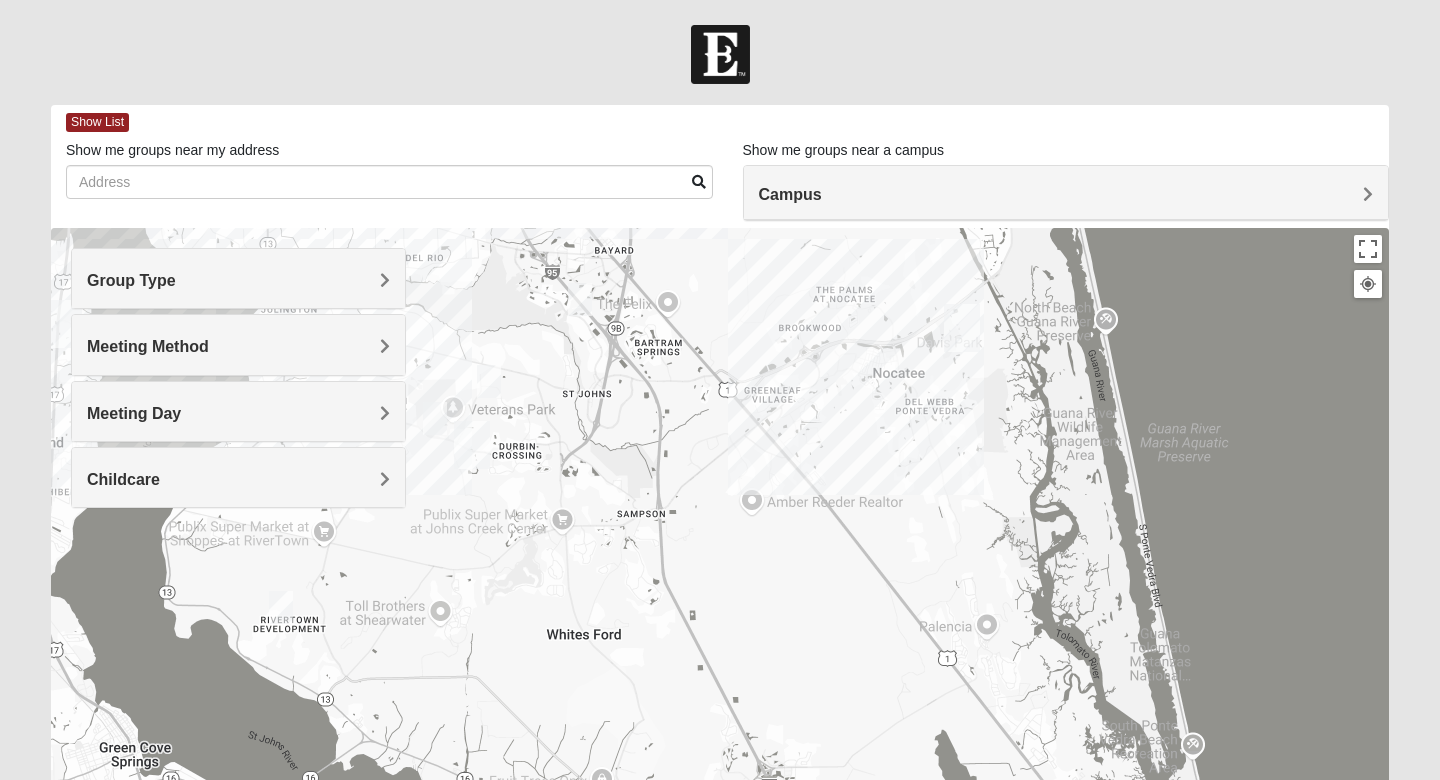 click on "Group Type
Mixed Group
Men Only
Women Only
1825
Meeting Method
In Person
Virtual
Hybrid" at bounding box center [238, 378] 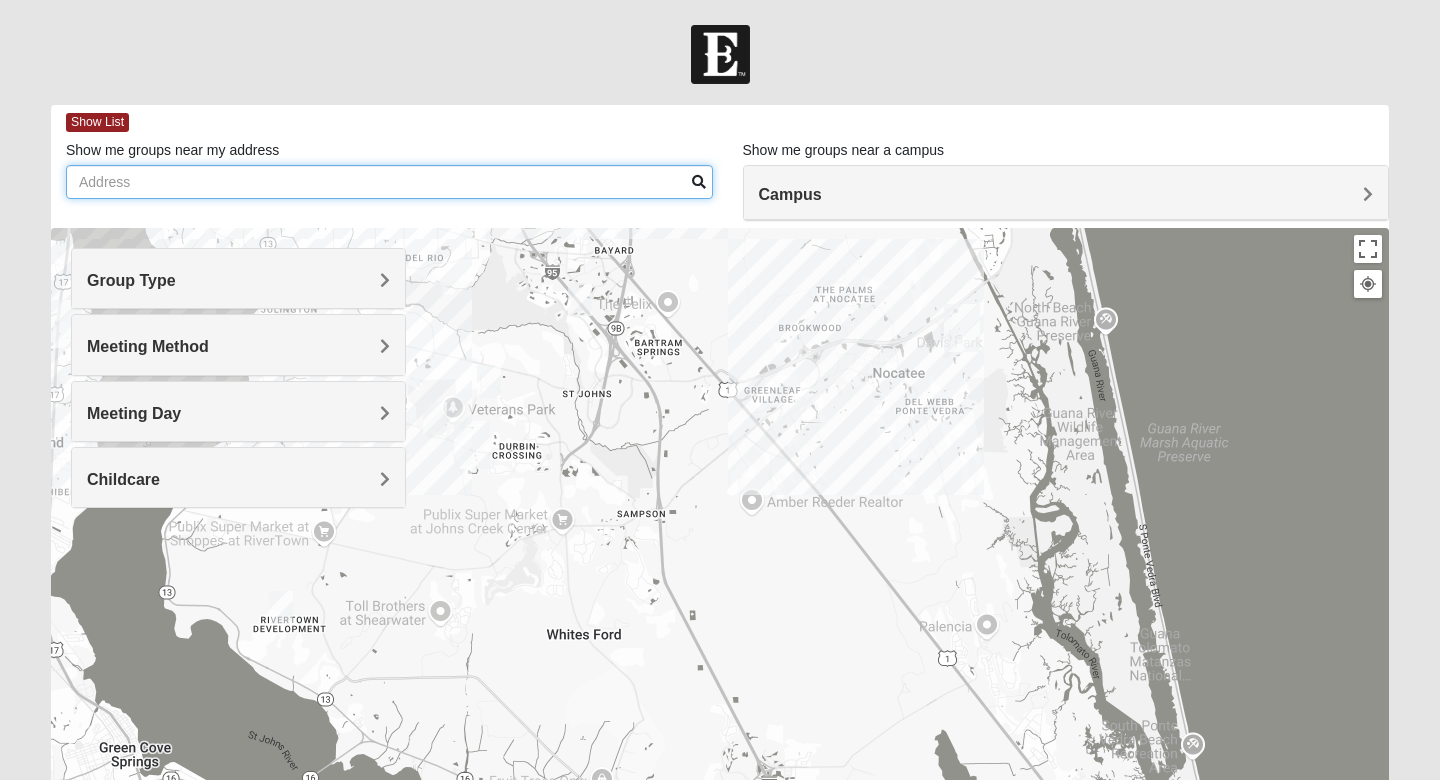 click on "Show me groups near my address" at bounding box center [389, 182] 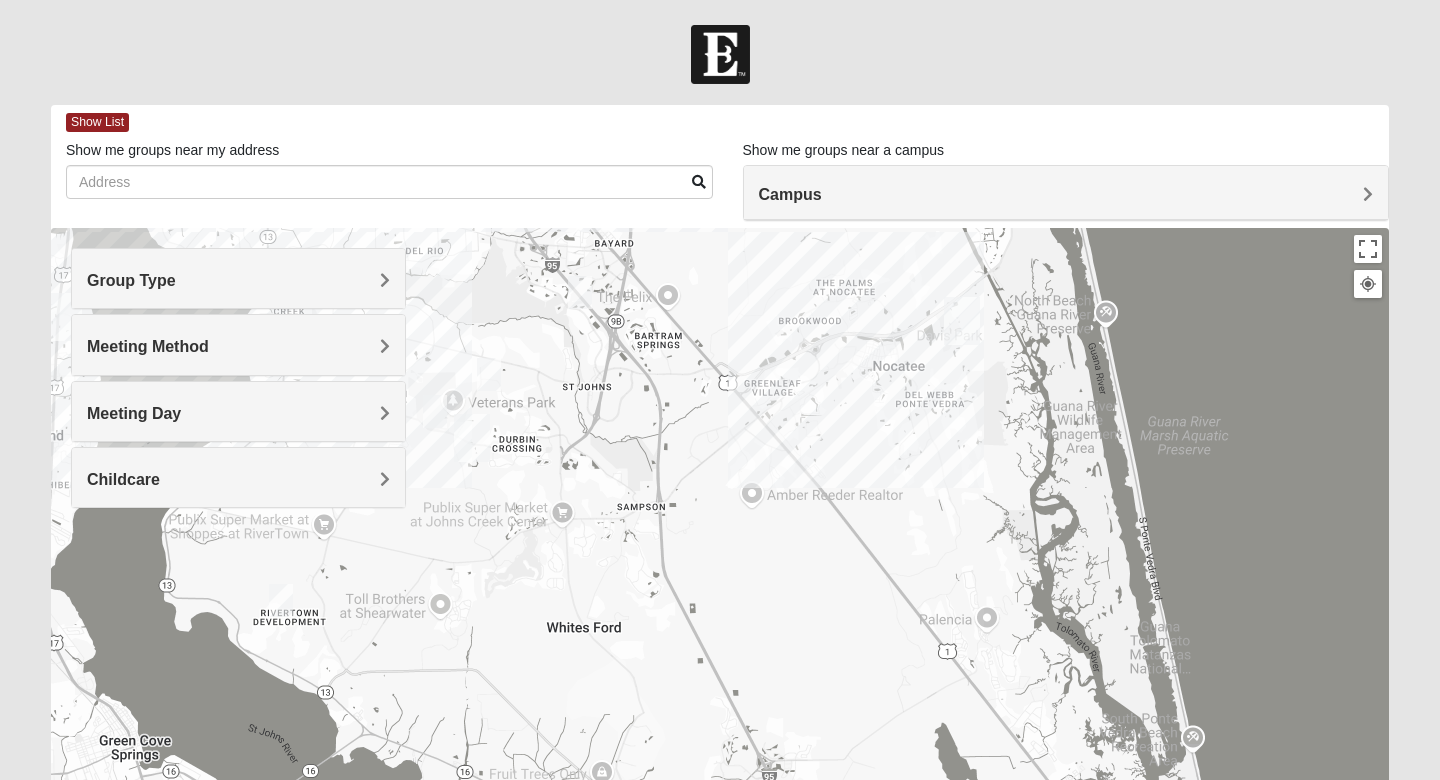 drag, startPoint x: 662, startPoint y: 513, endPoint x: 645, endPoint y: 361, distance: 152.94771 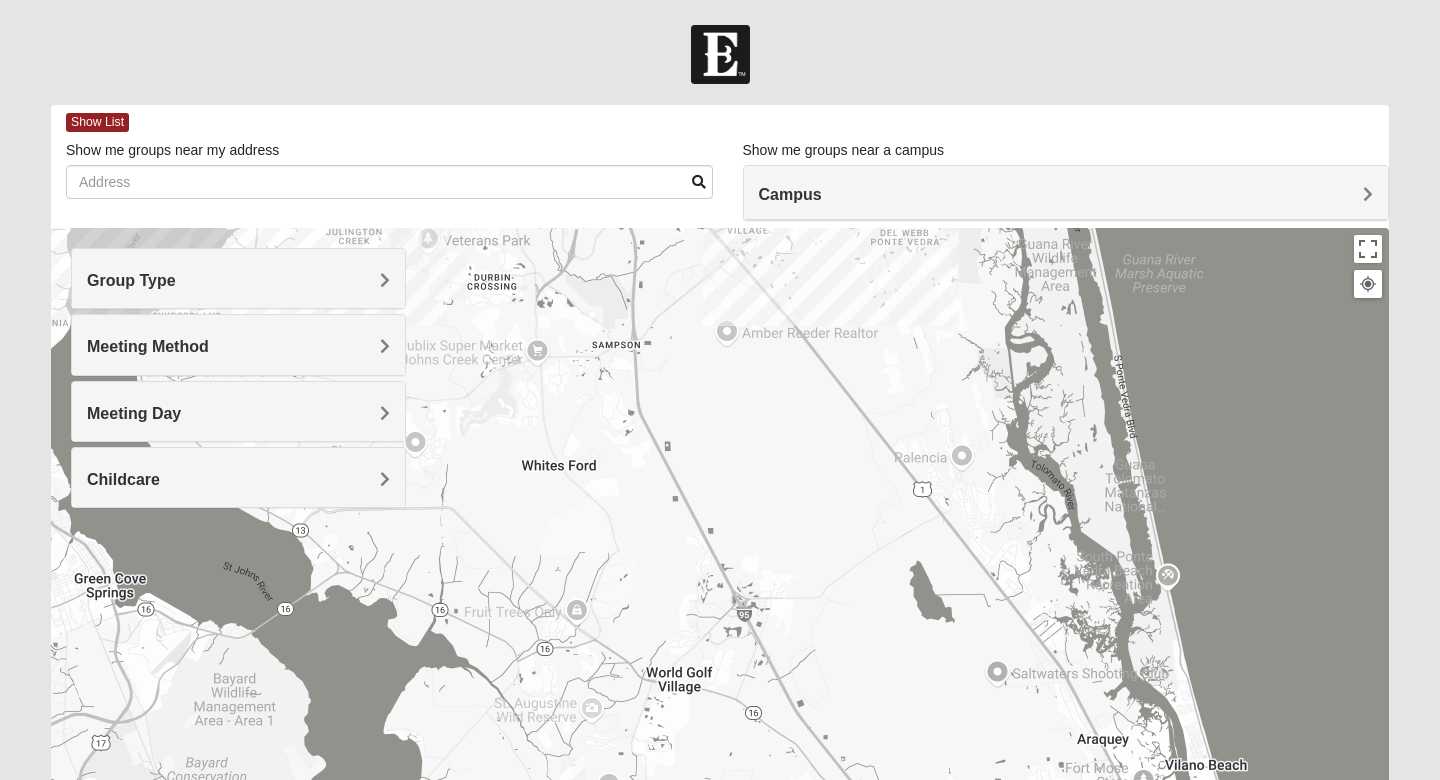 click on "Log In
Find A Group
Error
Show List
Loading Groups" at bounding box center (720, 563) 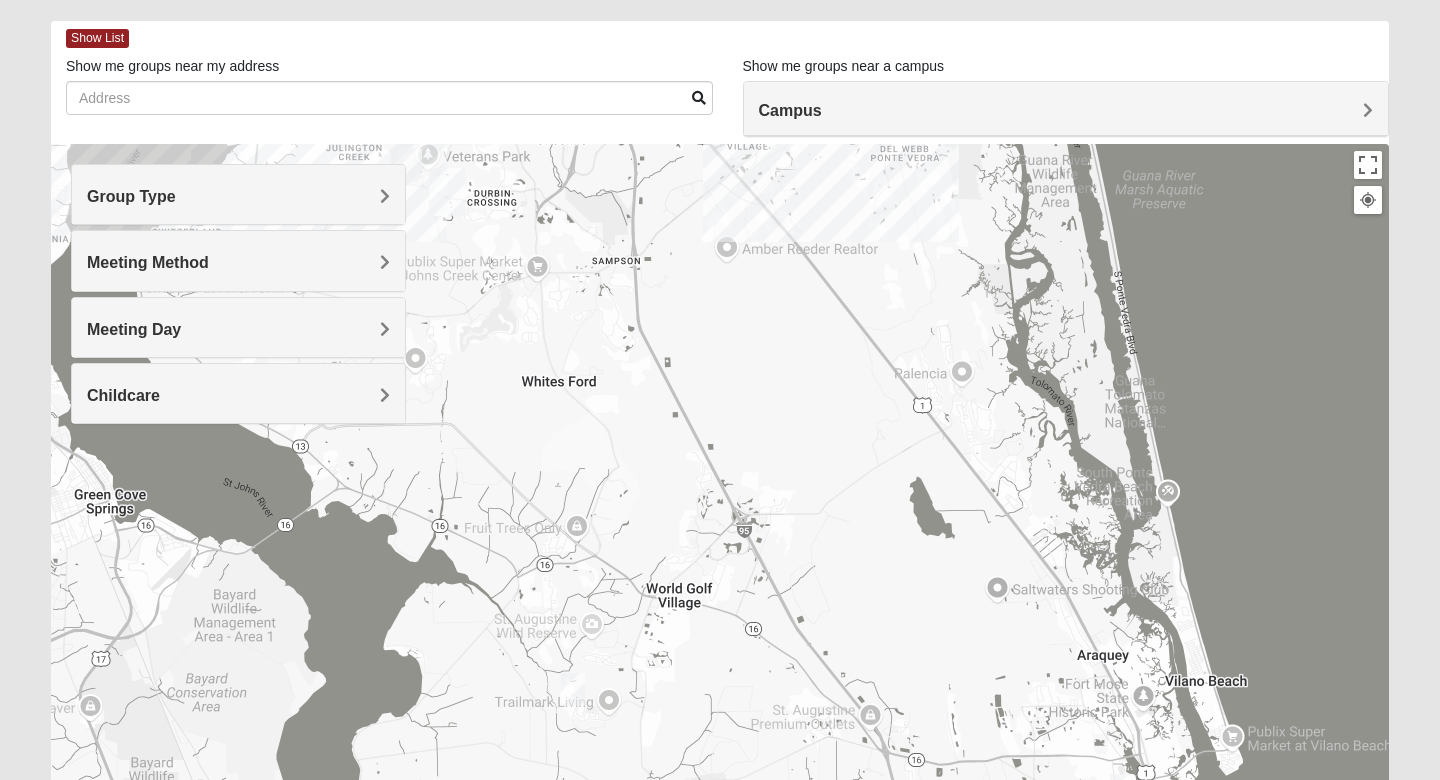 scroll, scrollTop: 72, scrollLeft: 0, axis: vertical 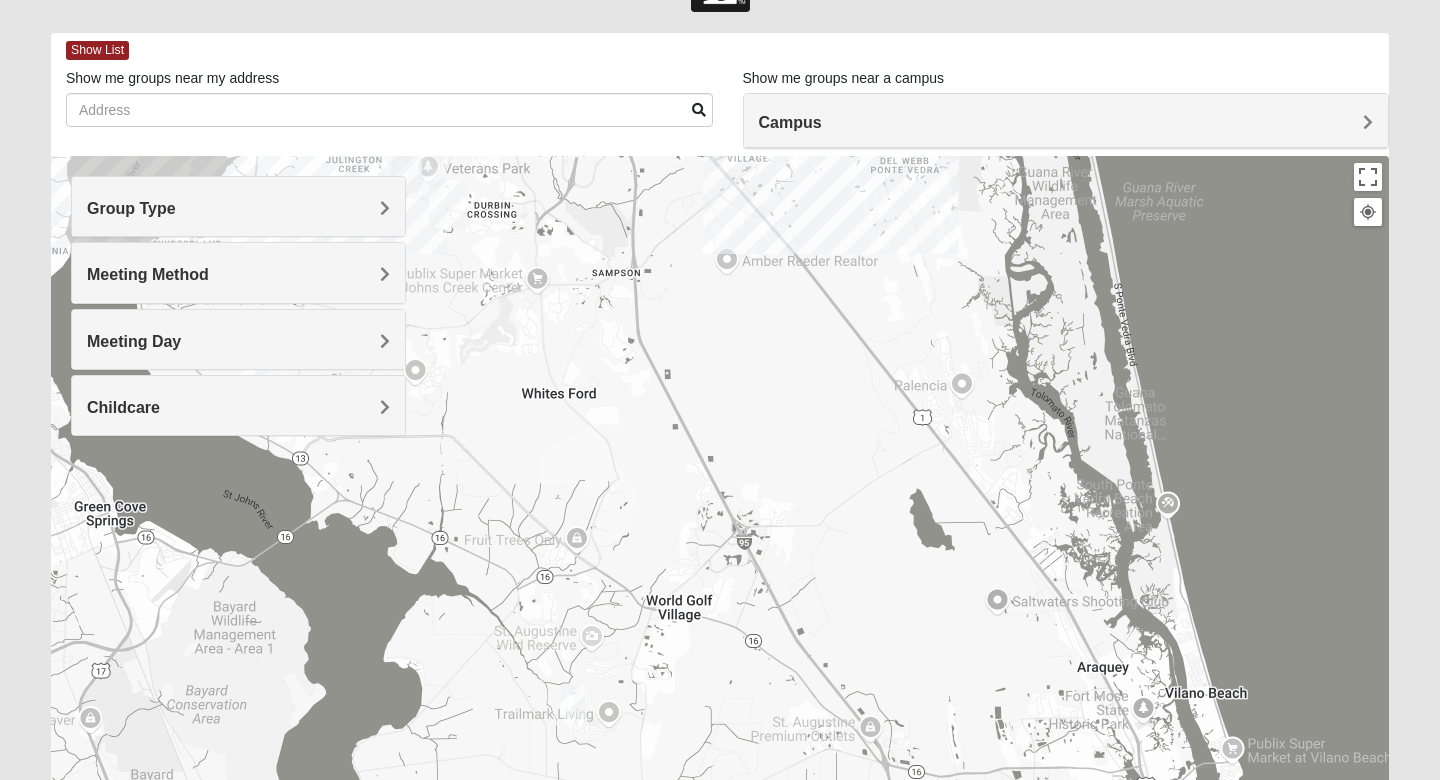 click on "Meeting Day" at bounding box center [238, 341] 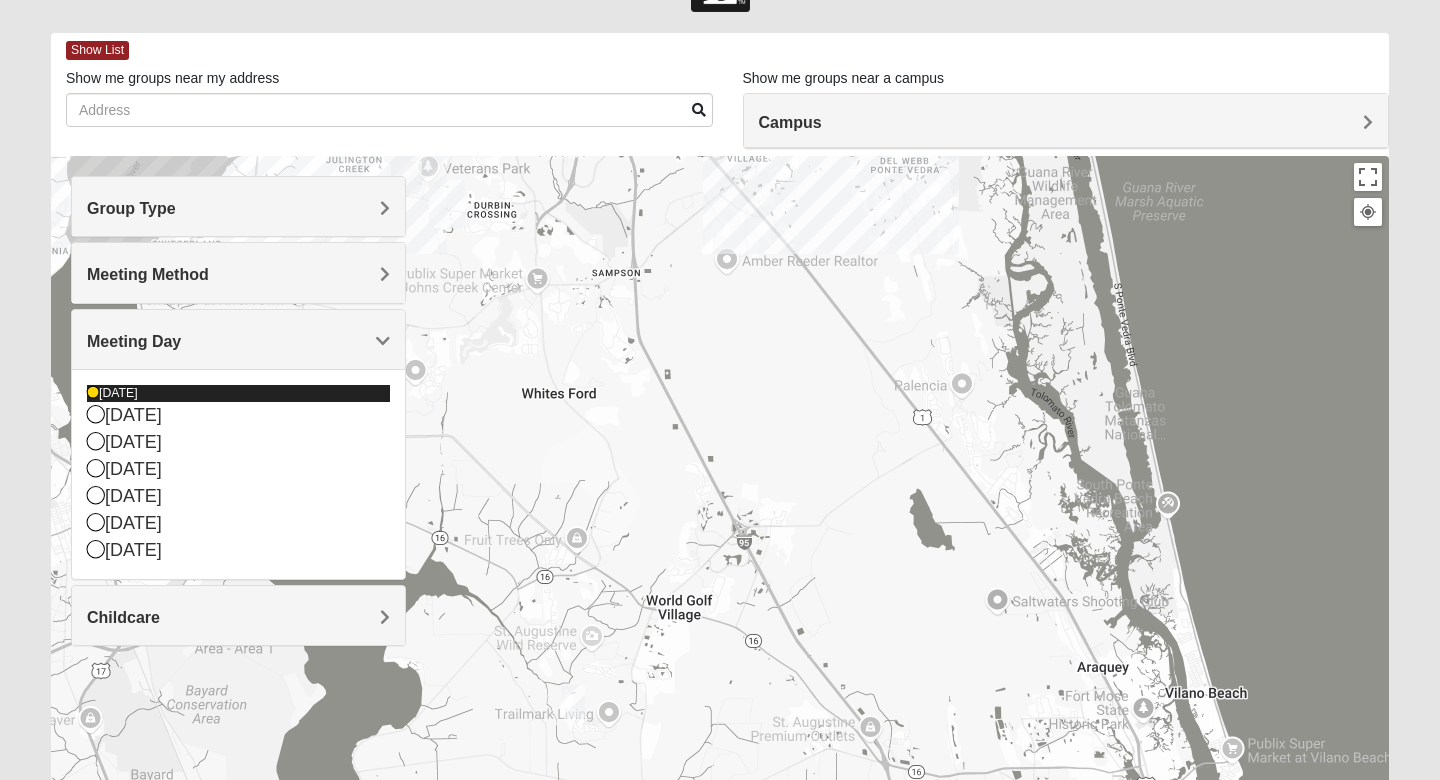 click at bounding box center [93, 393] 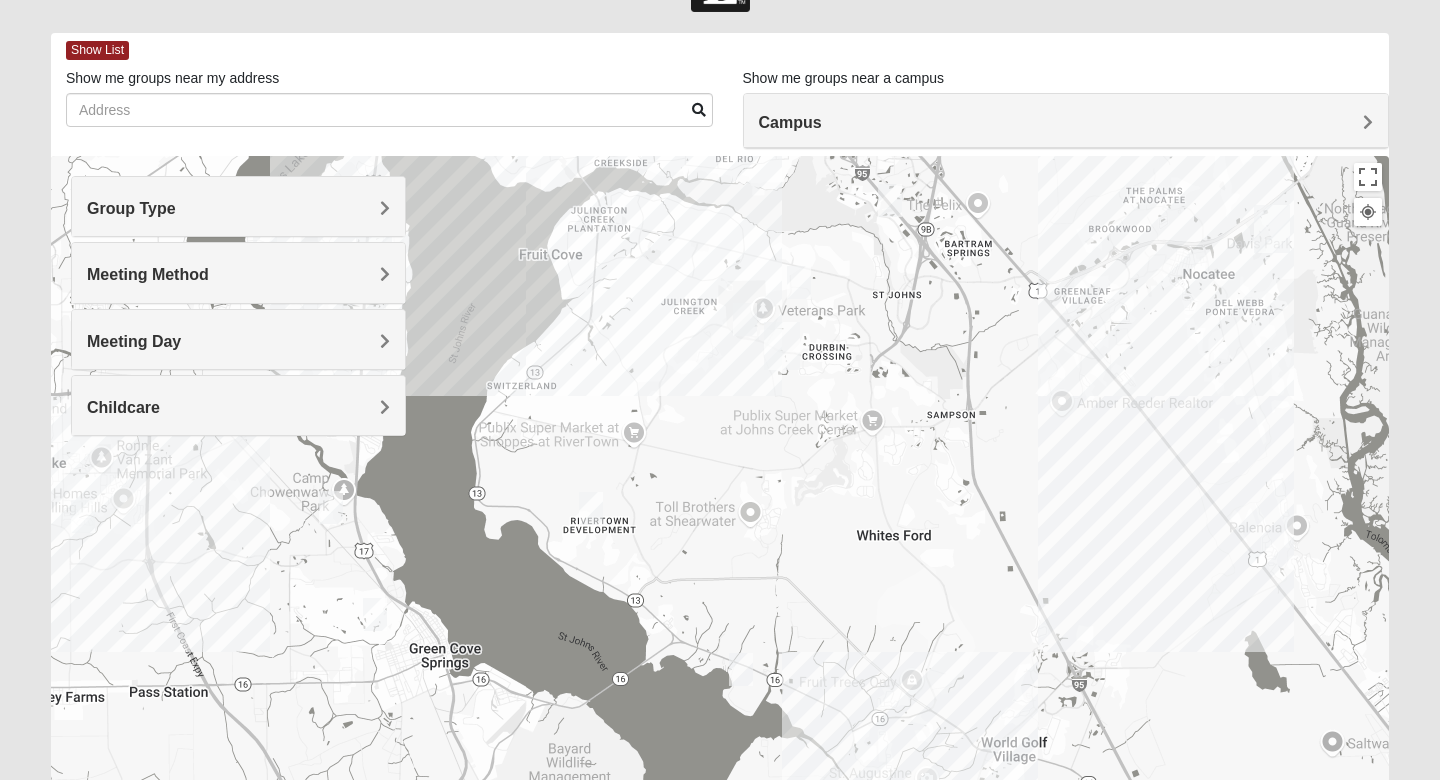 drag, startPoint x: 667, startPoint y: 436, endPoint x: 1003, endPoint y: 581, distance: 365.95218 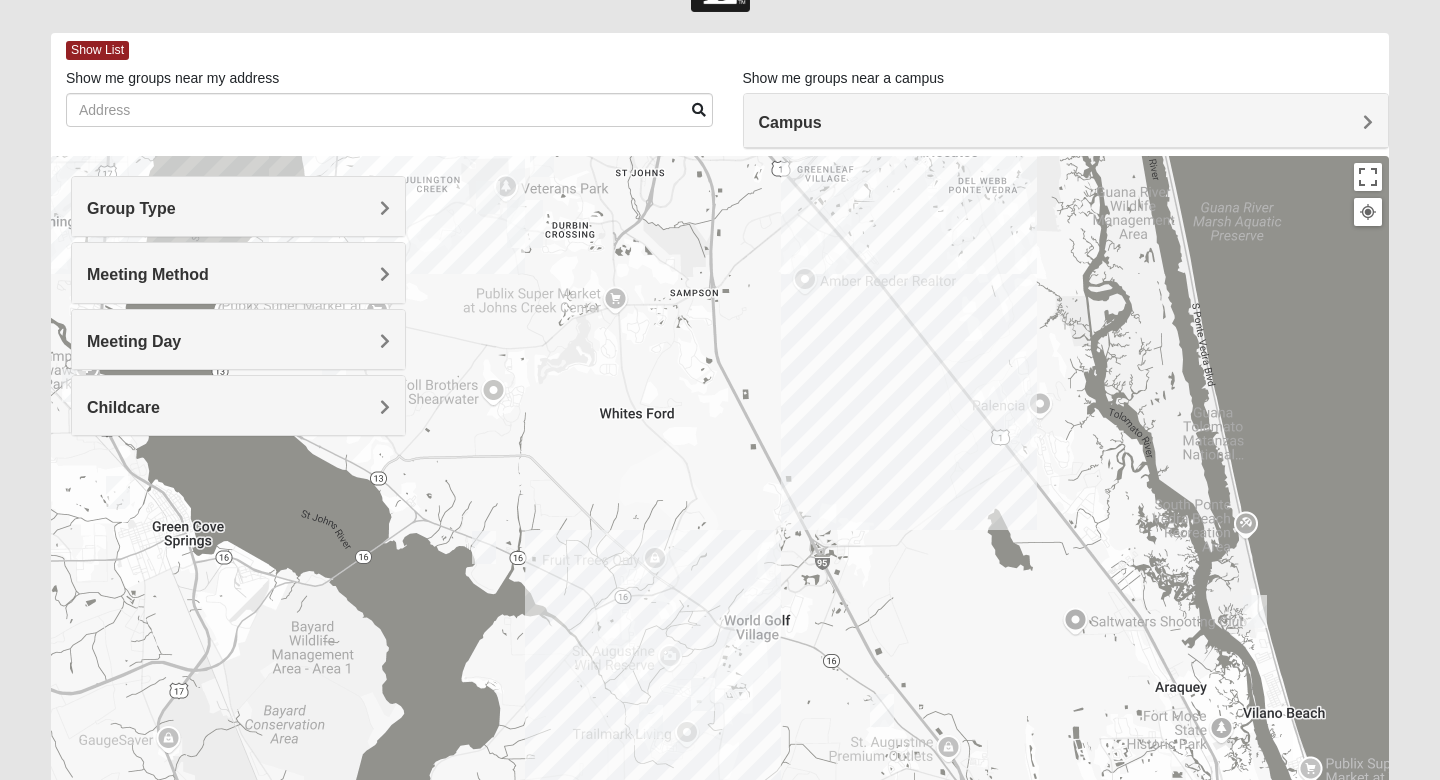 drag, startPoint x: 906, startPoint y: 561, endPoint x: 637, endPoint y: 434, distance: 297.4727 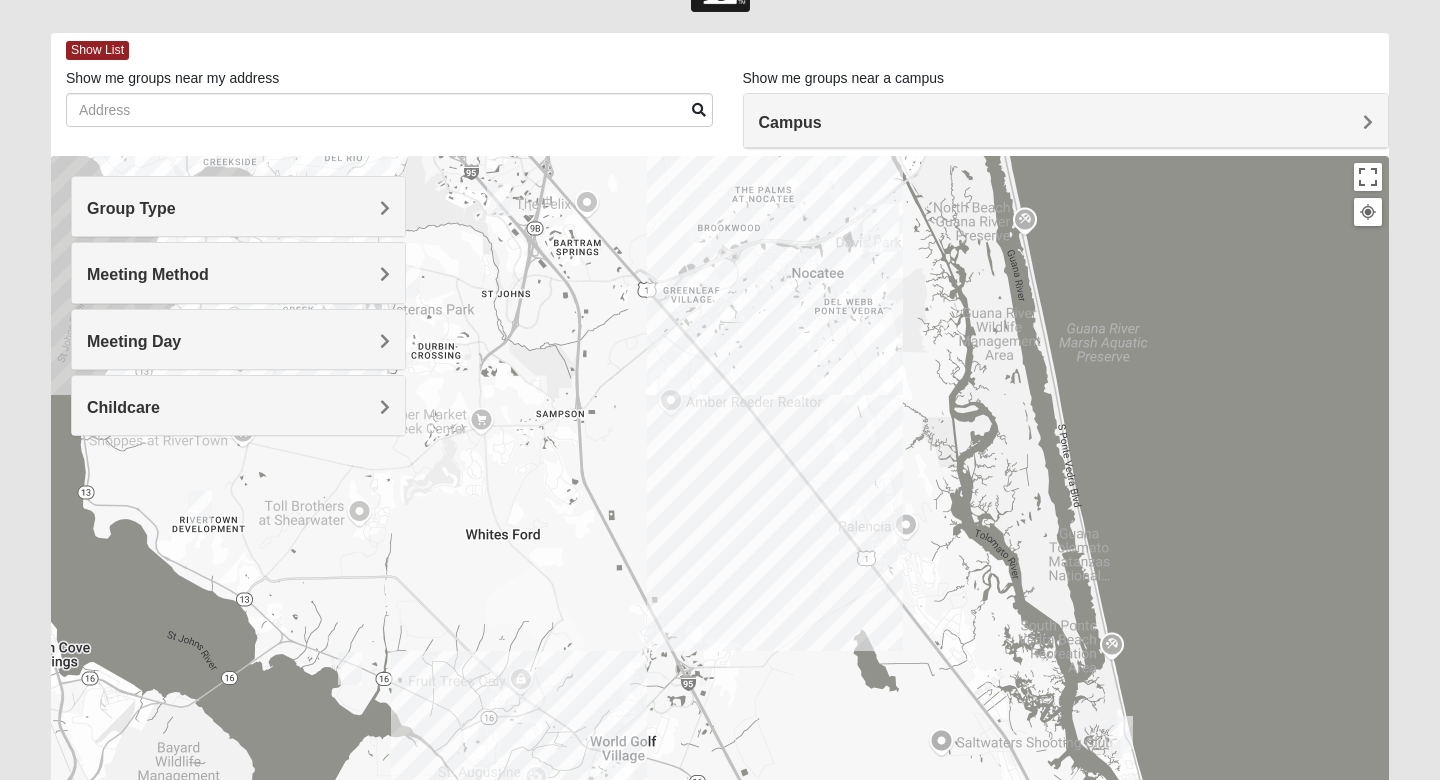 drag, startPoint x: 755, startPoint y: 466, endPoint x: 674, endPoint y: 640, distance: 191.92967 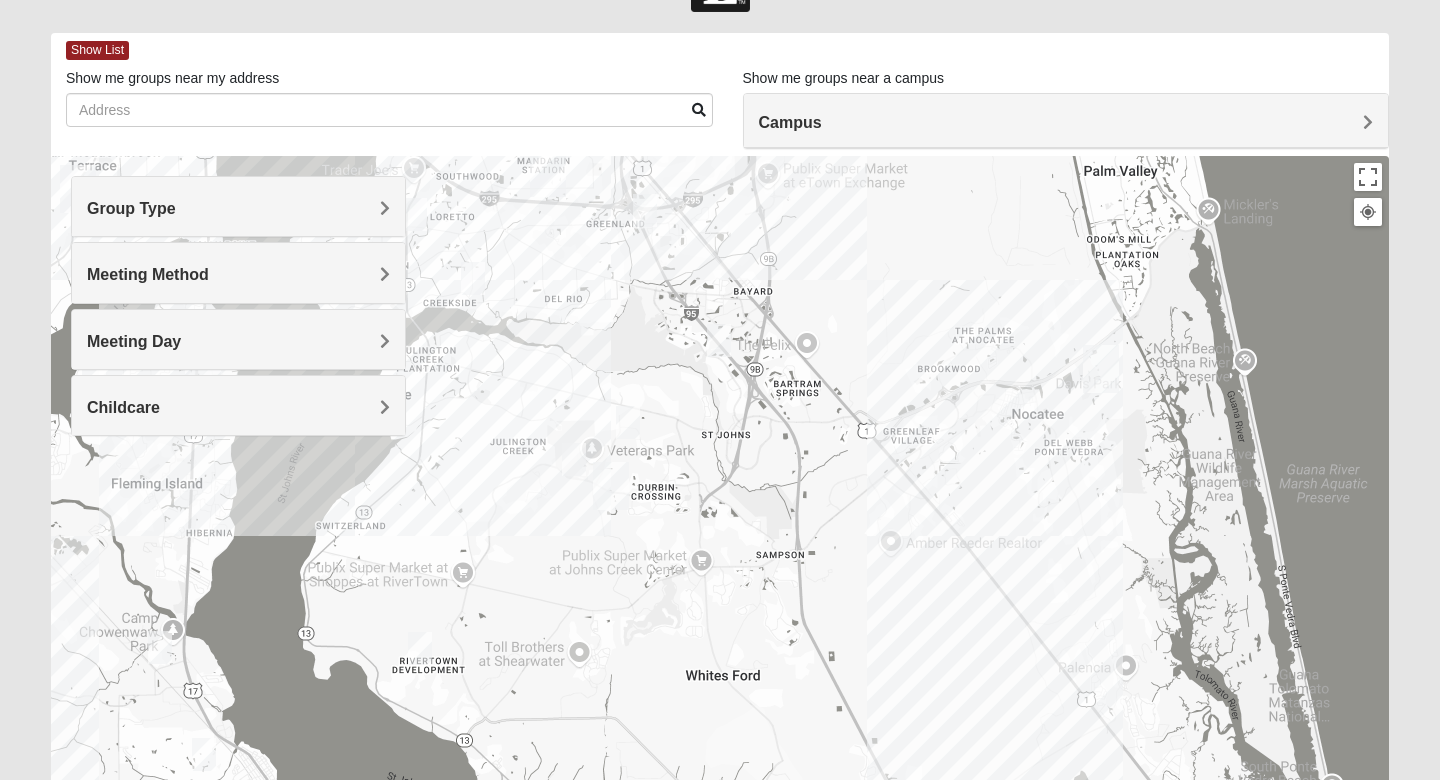 drag, startPoint x: 673, startPoint y: 455, endPoint x: 894, endPoint y: 509, distance: 227.50165 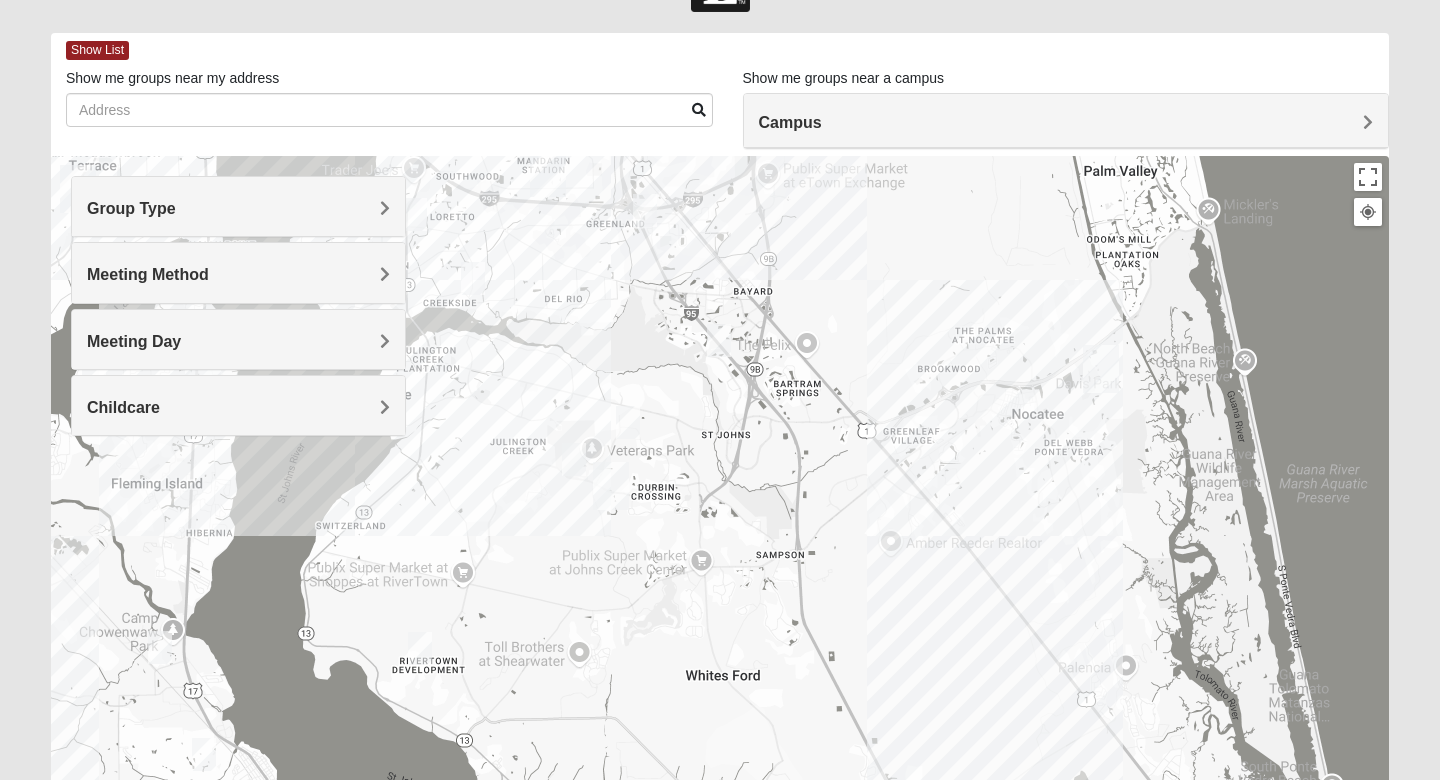 click at bounding box center [574, 459] 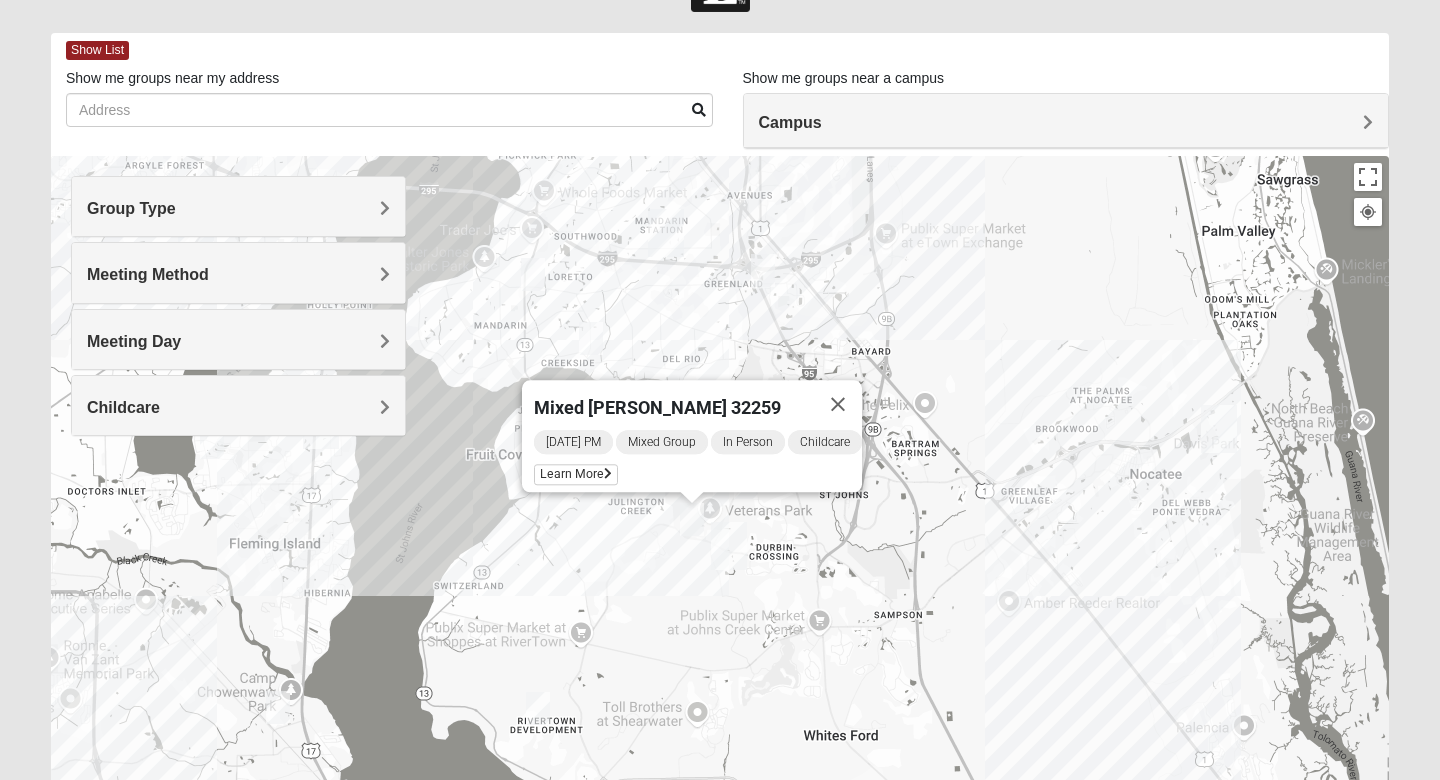 drag, startPoint x: 494, startPoint y: 497, endPoint x: 612, endPoint y: 556, distance: 131.92801 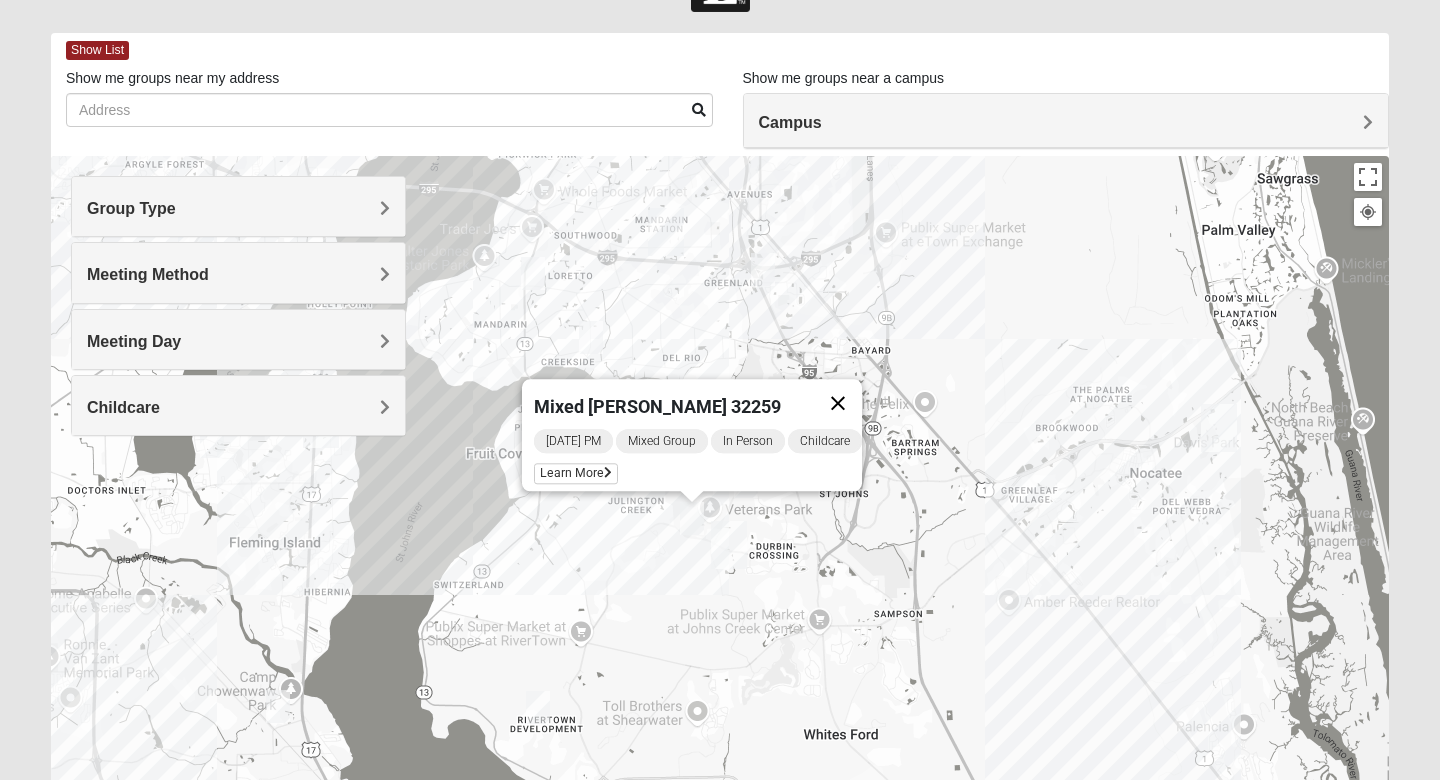 click at bounding box center [838, 403] 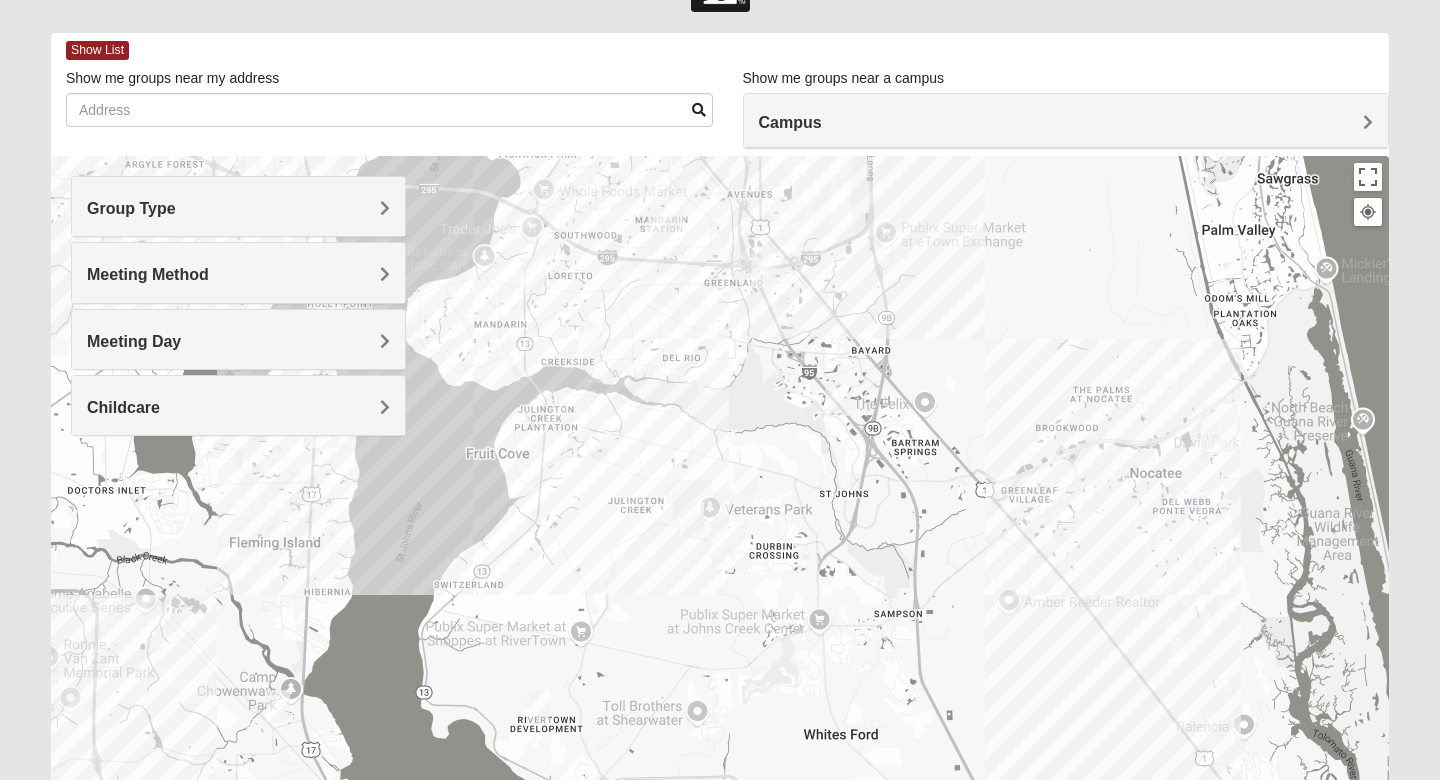 click at bounding box center (746, 481) 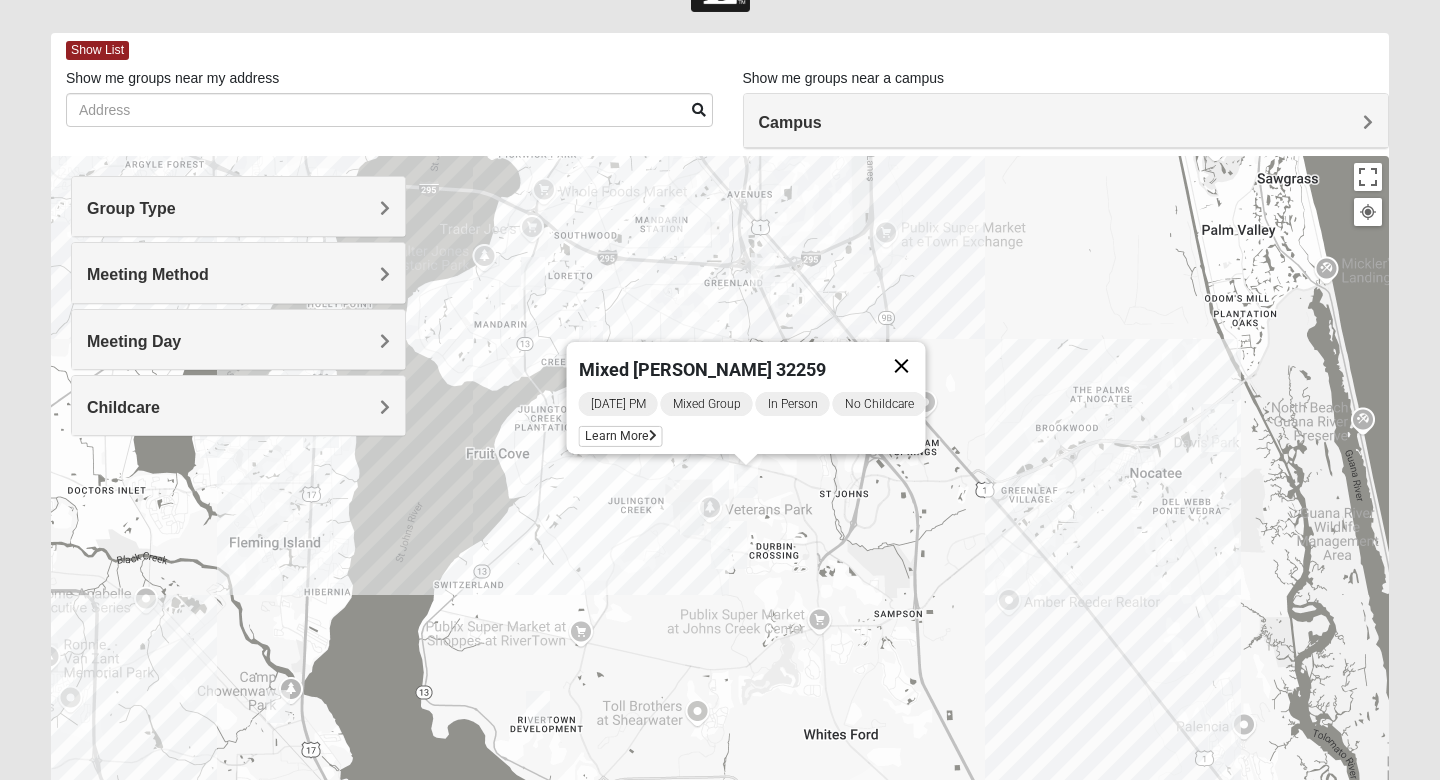 click at bounding box center [902, 366] 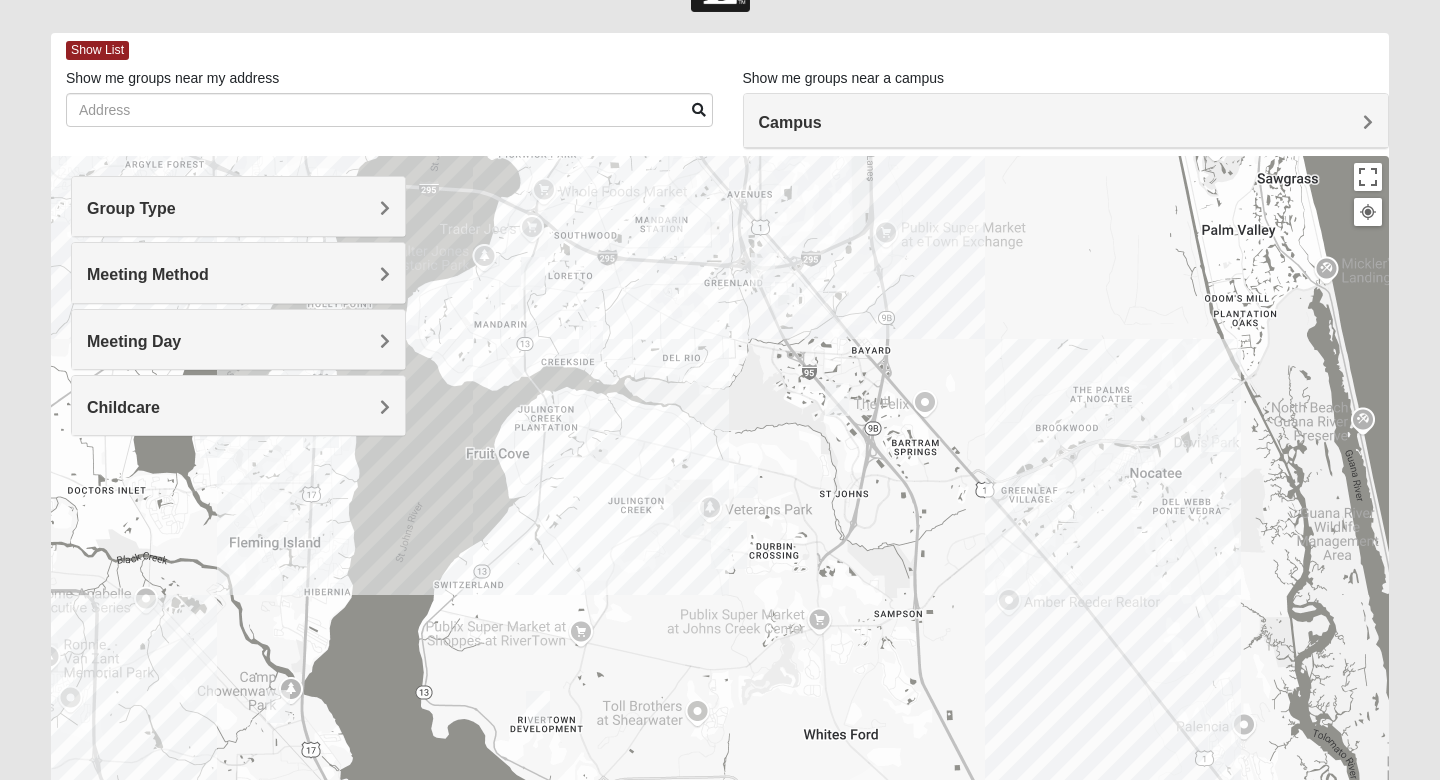 click at bounding box center (837, 399) 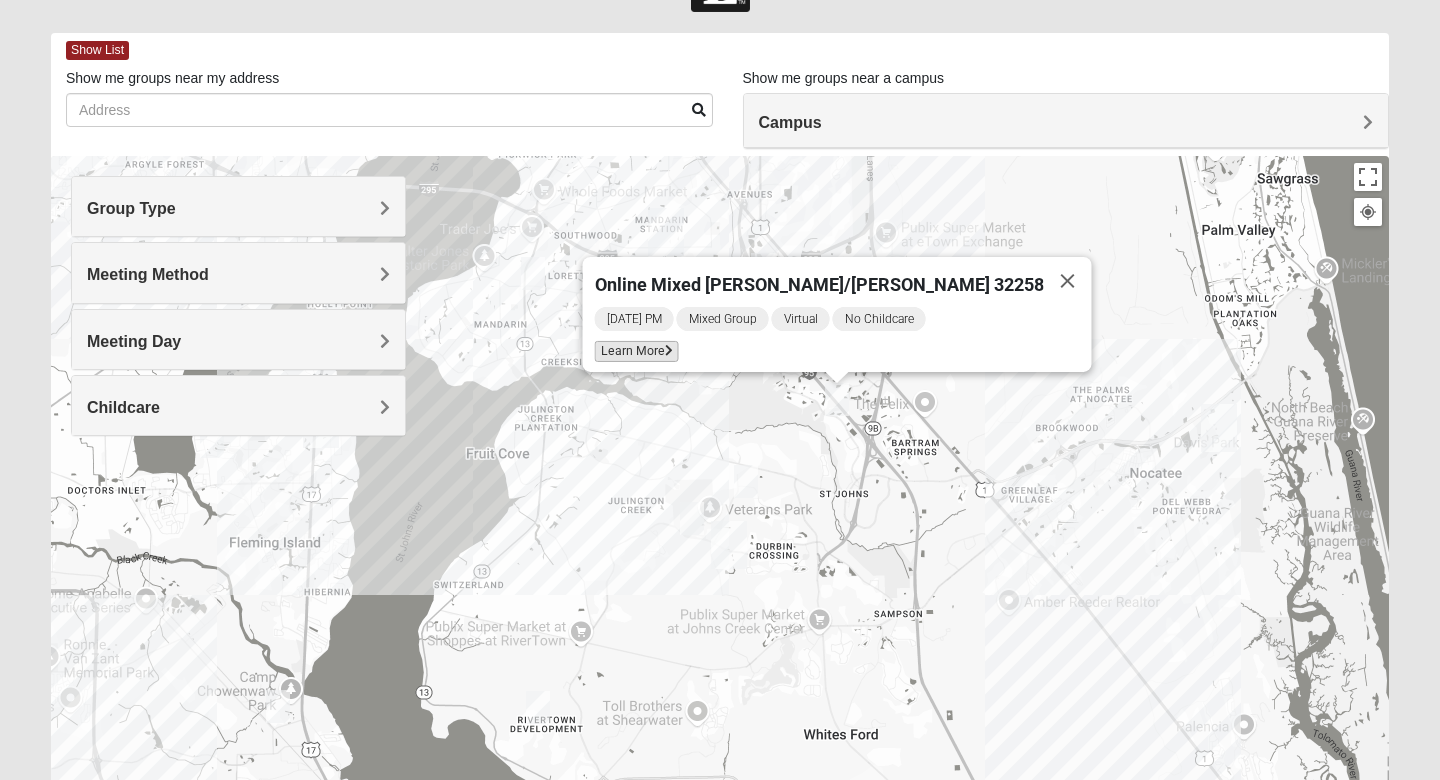 click on "Learn More" at bounding box center (637, 351) 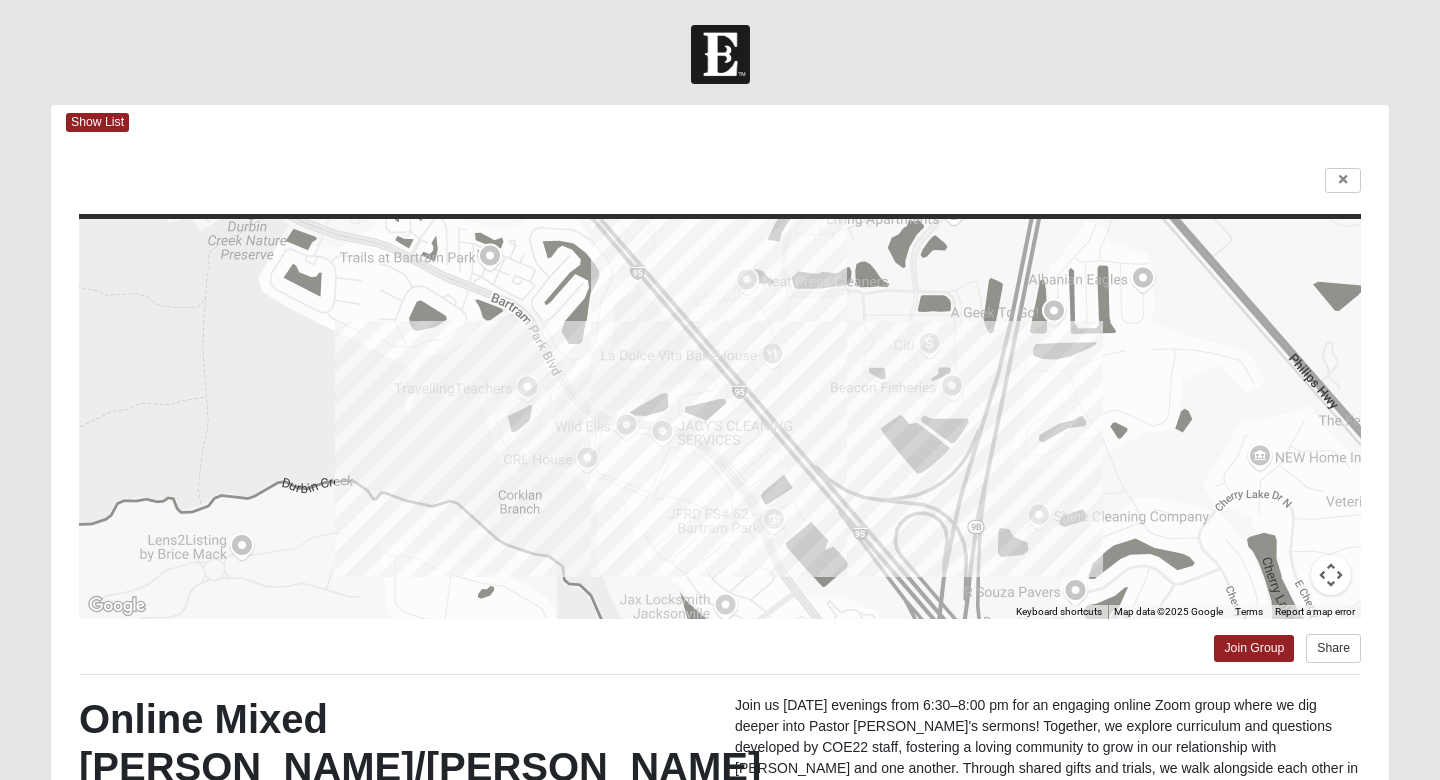 scroll, scrollTop: 0, scrollLeft: 0, axis: both 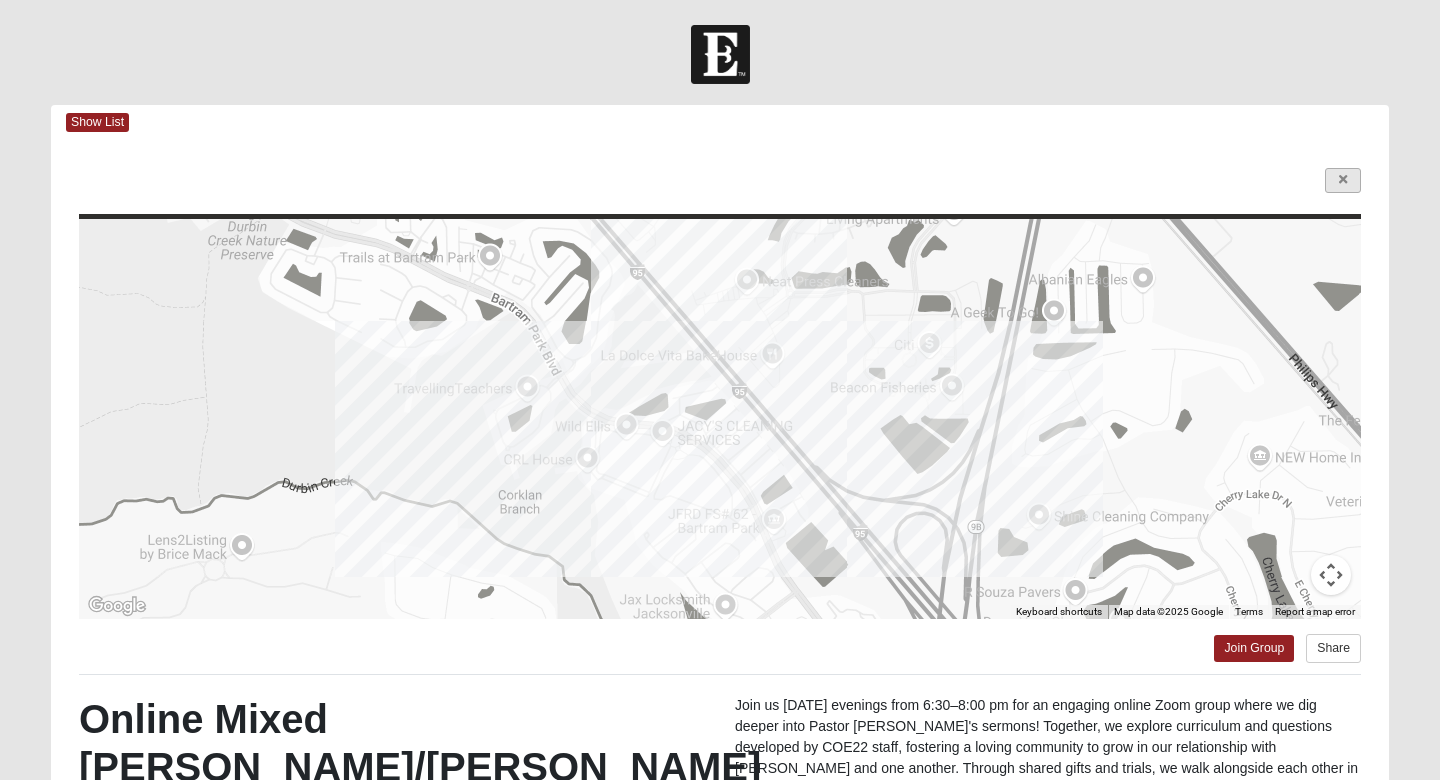 click at bounding box center [1343, 180] 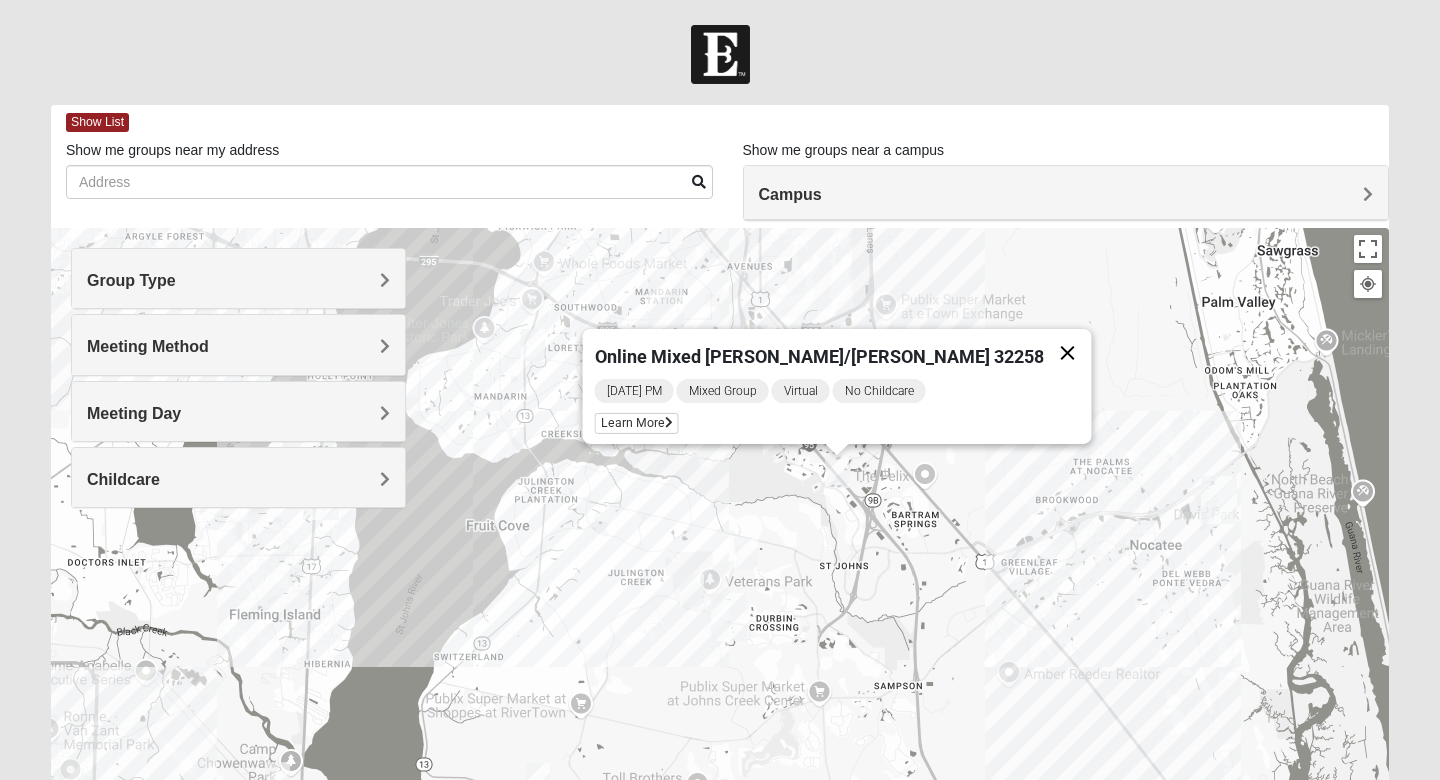 click at bounding box center [1068, 353] 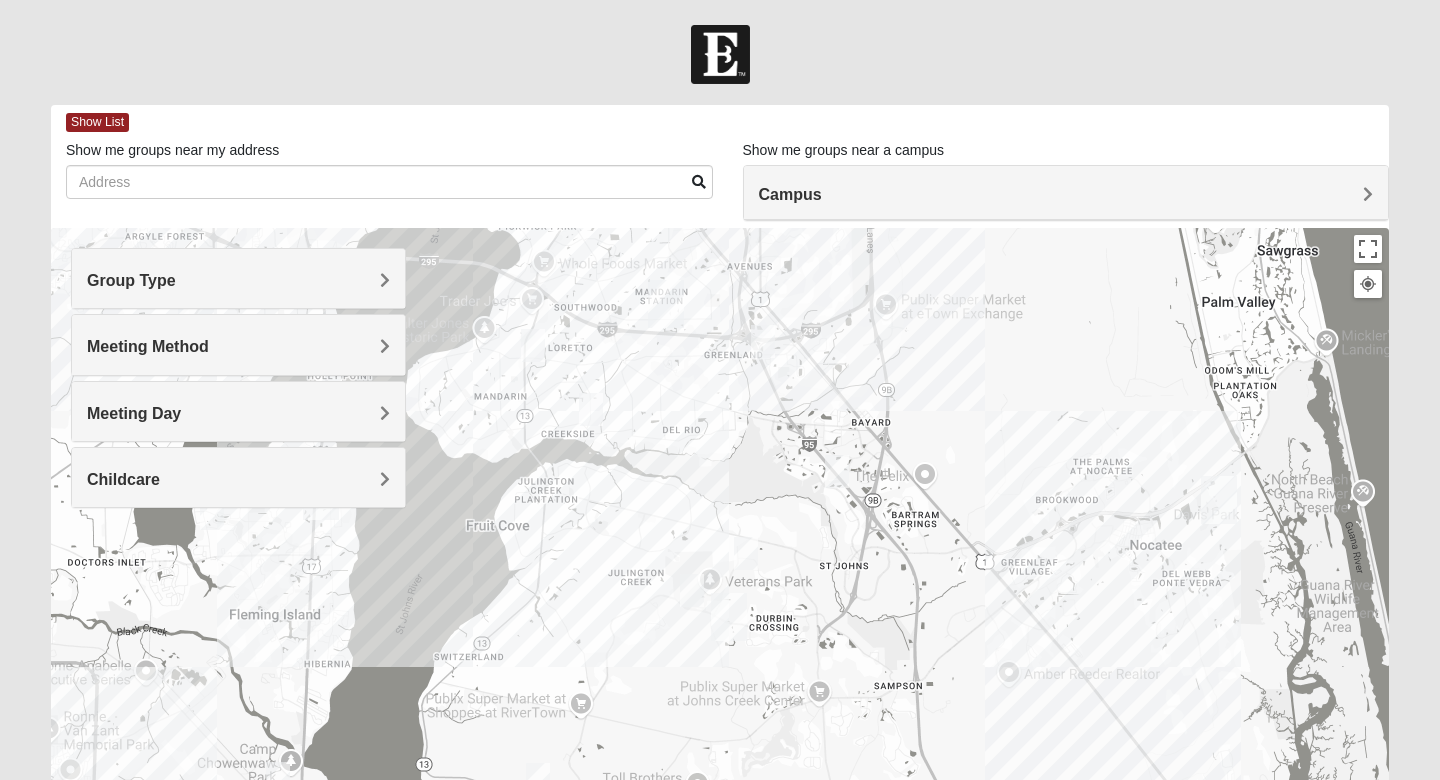 click at bounding box center (591, 409) 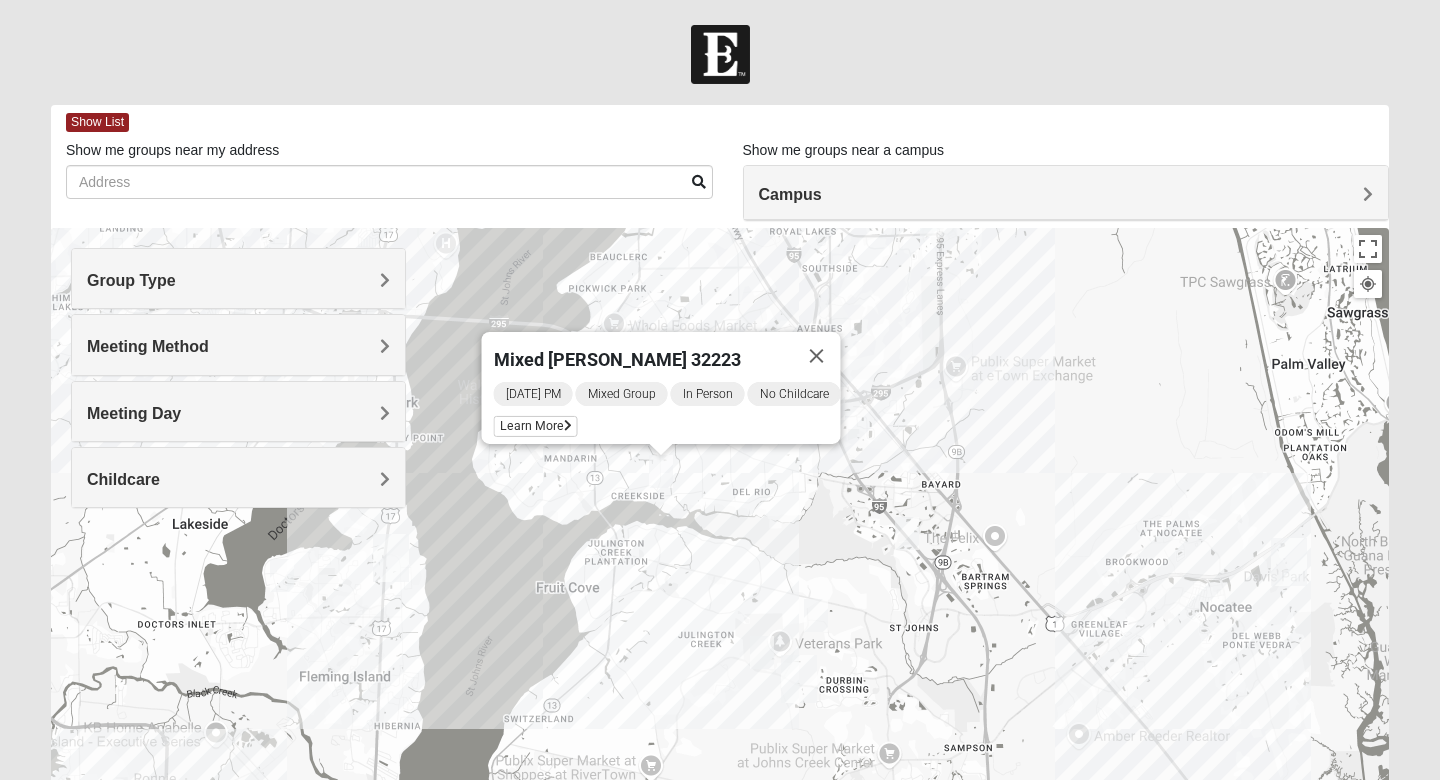 drag, startPoint x: 504, startPoint y: 426, endPoint x: 577, endPoint y: 458, distance: 79.70571 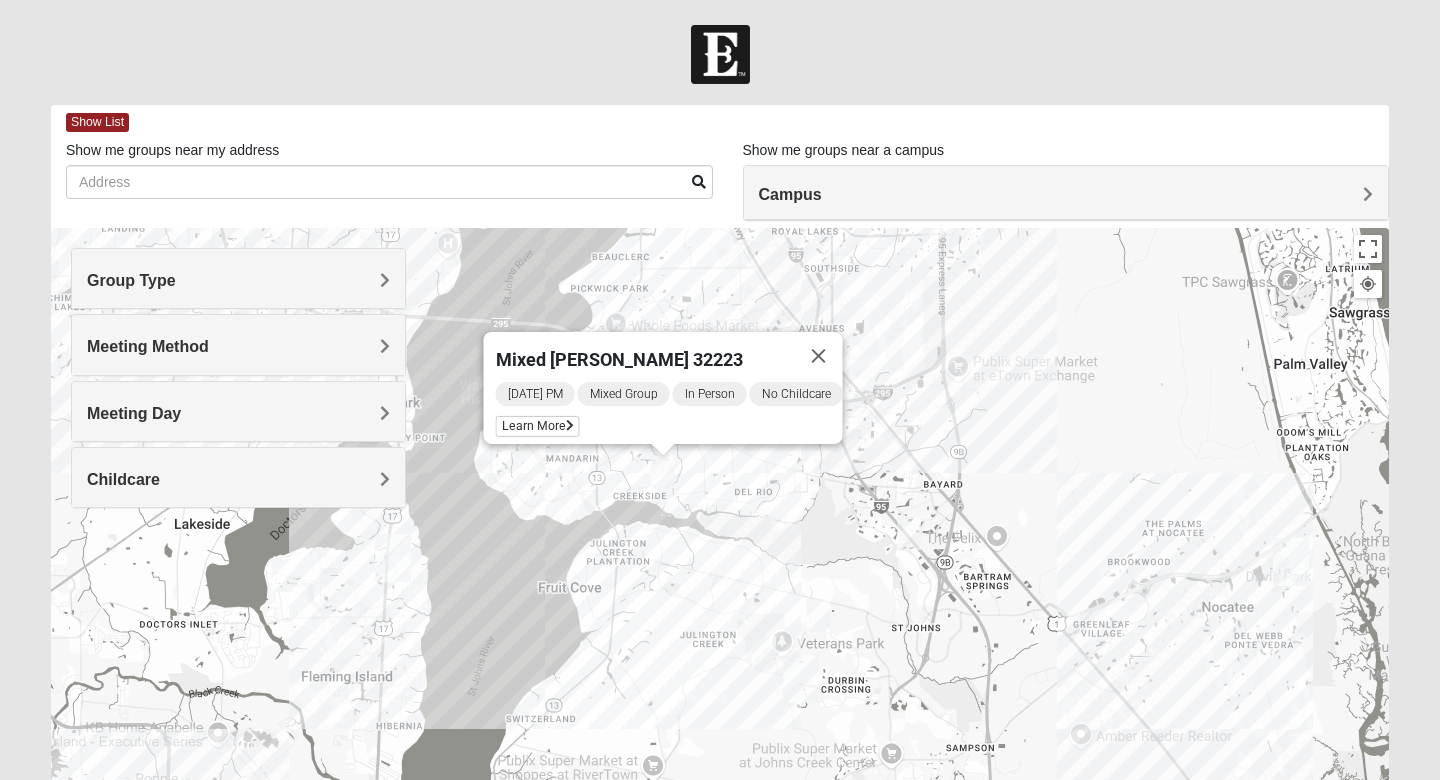 click on "Meeting Method" at bounding box center [238, 344] 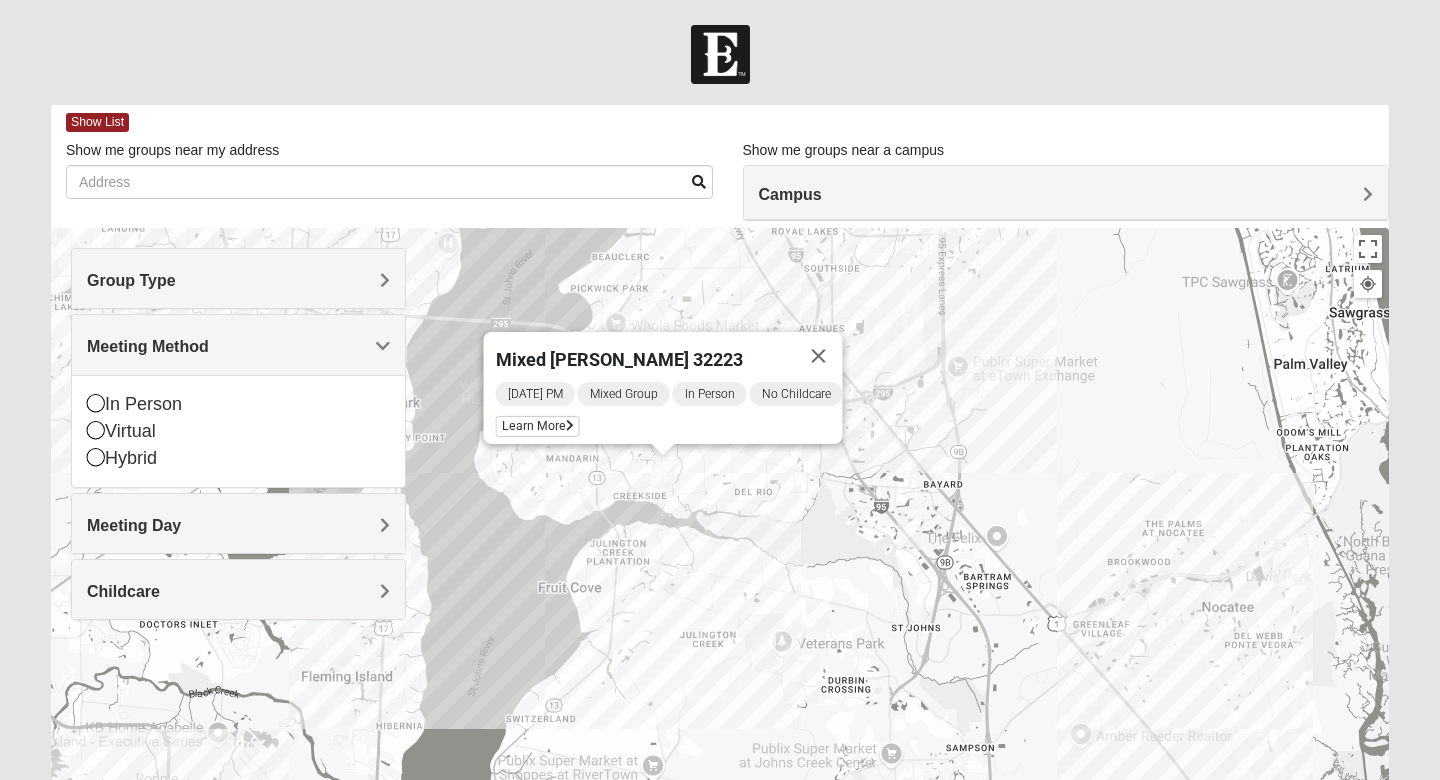 click on "Meeting Method" at bounding box center [238, 346] 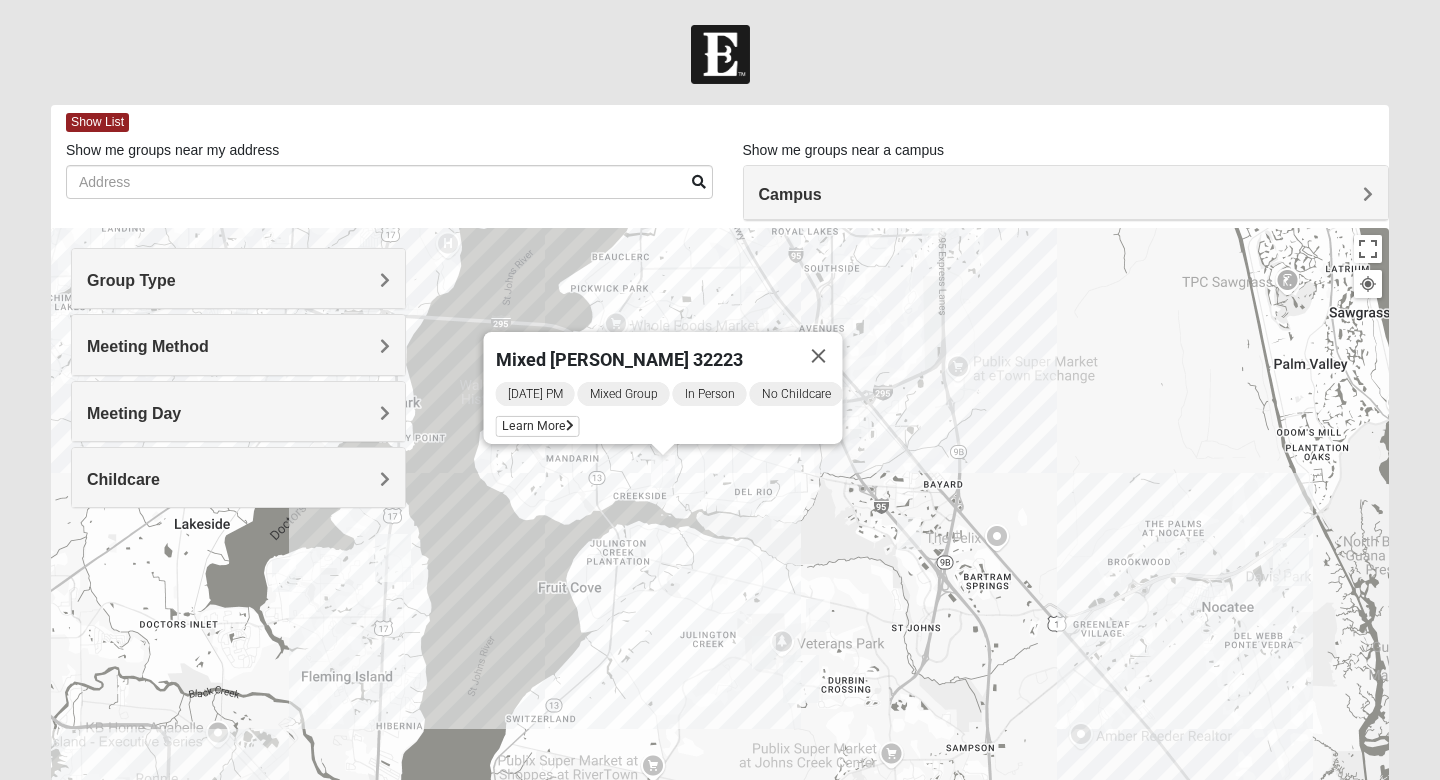 click on "Group Type" at bounding box center [238, 280] 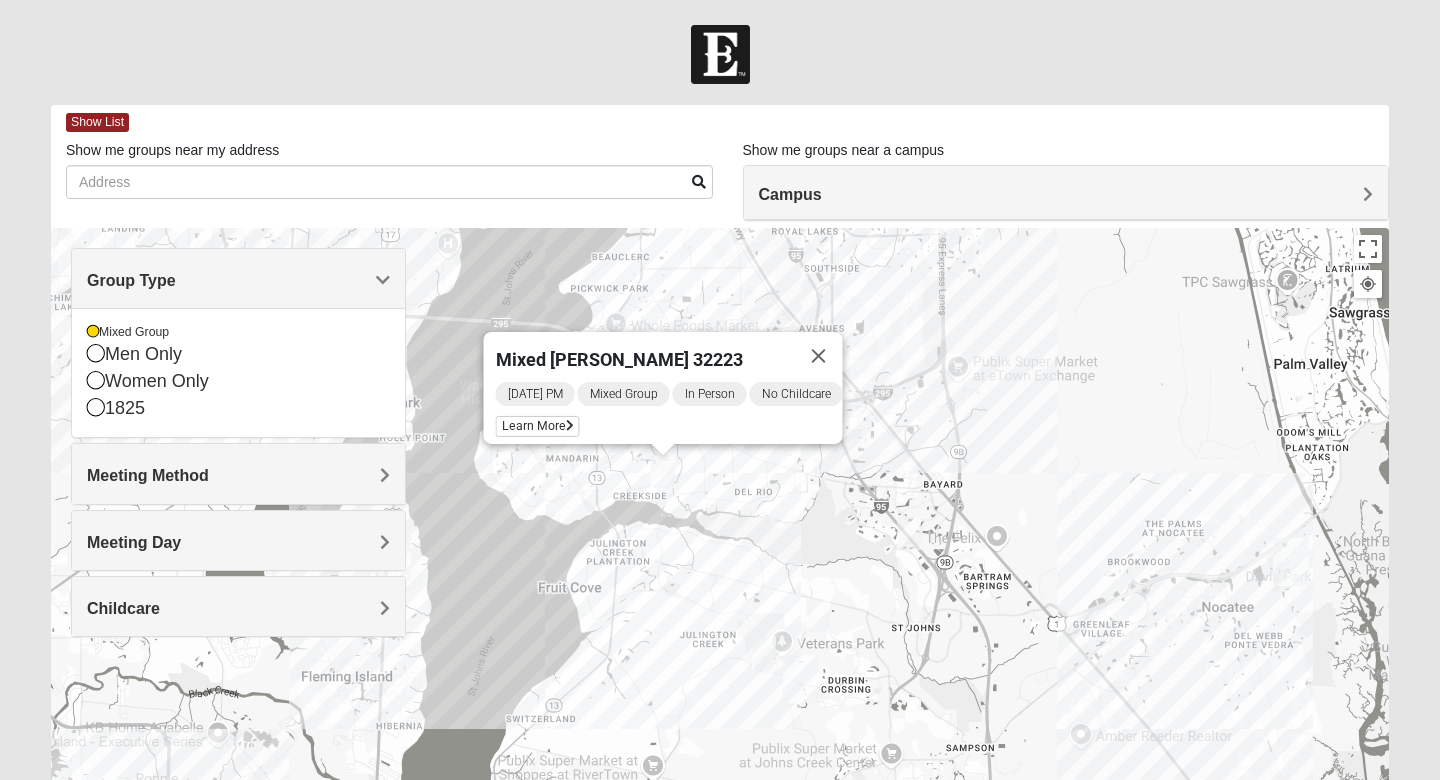 click on "Group Type" at bounding box center [238, 280] 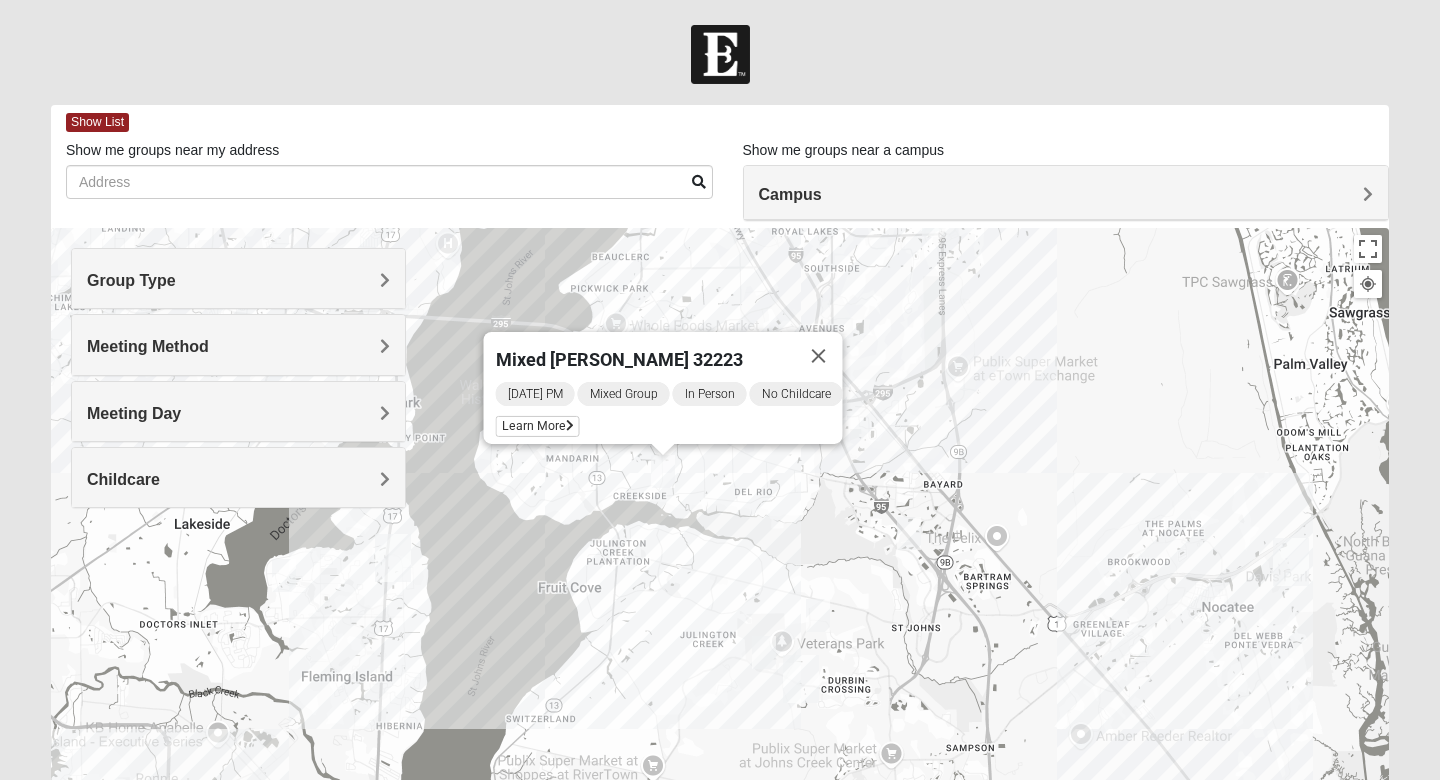 click on "Meeting Day" at bounding box center (238, 413) 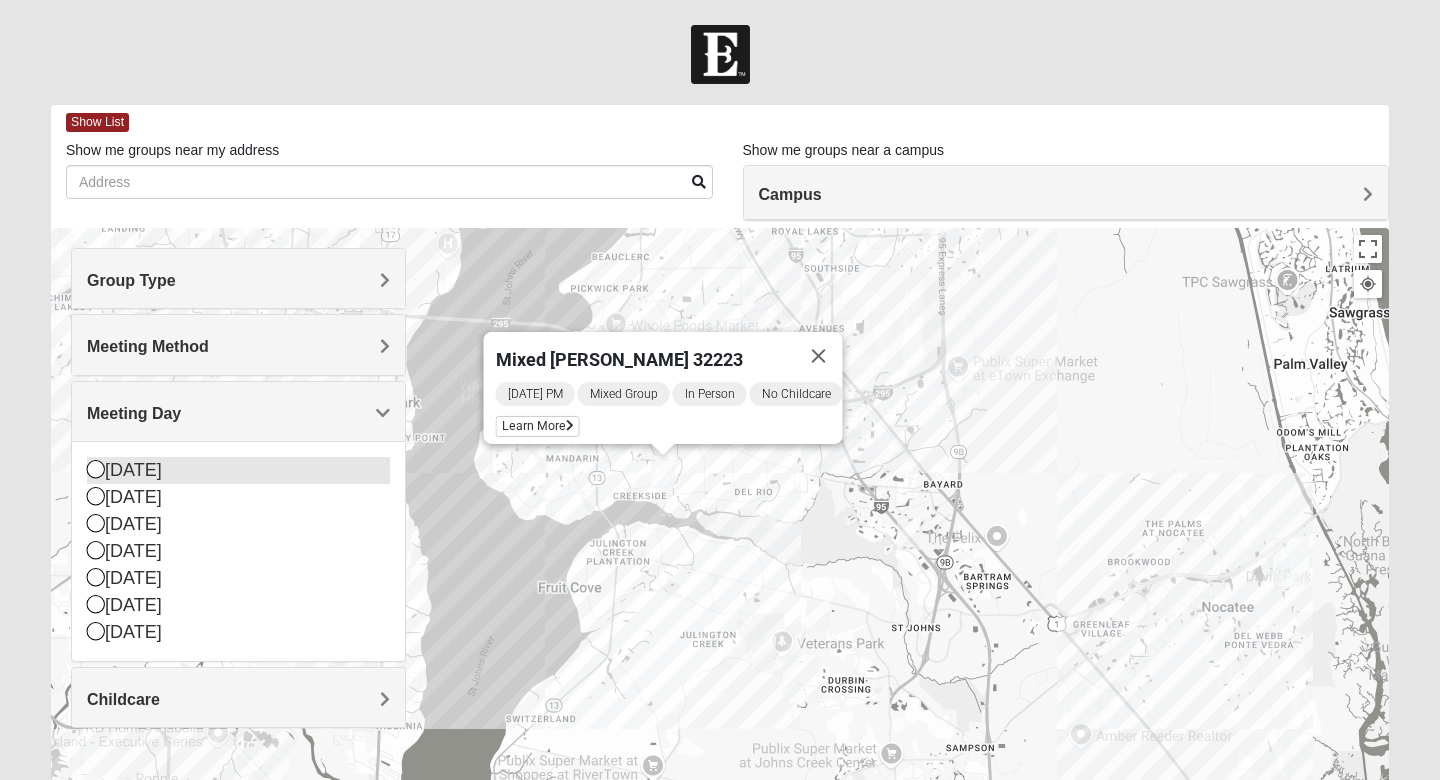 click on "[DATE]" at bounding box center (238, 470) 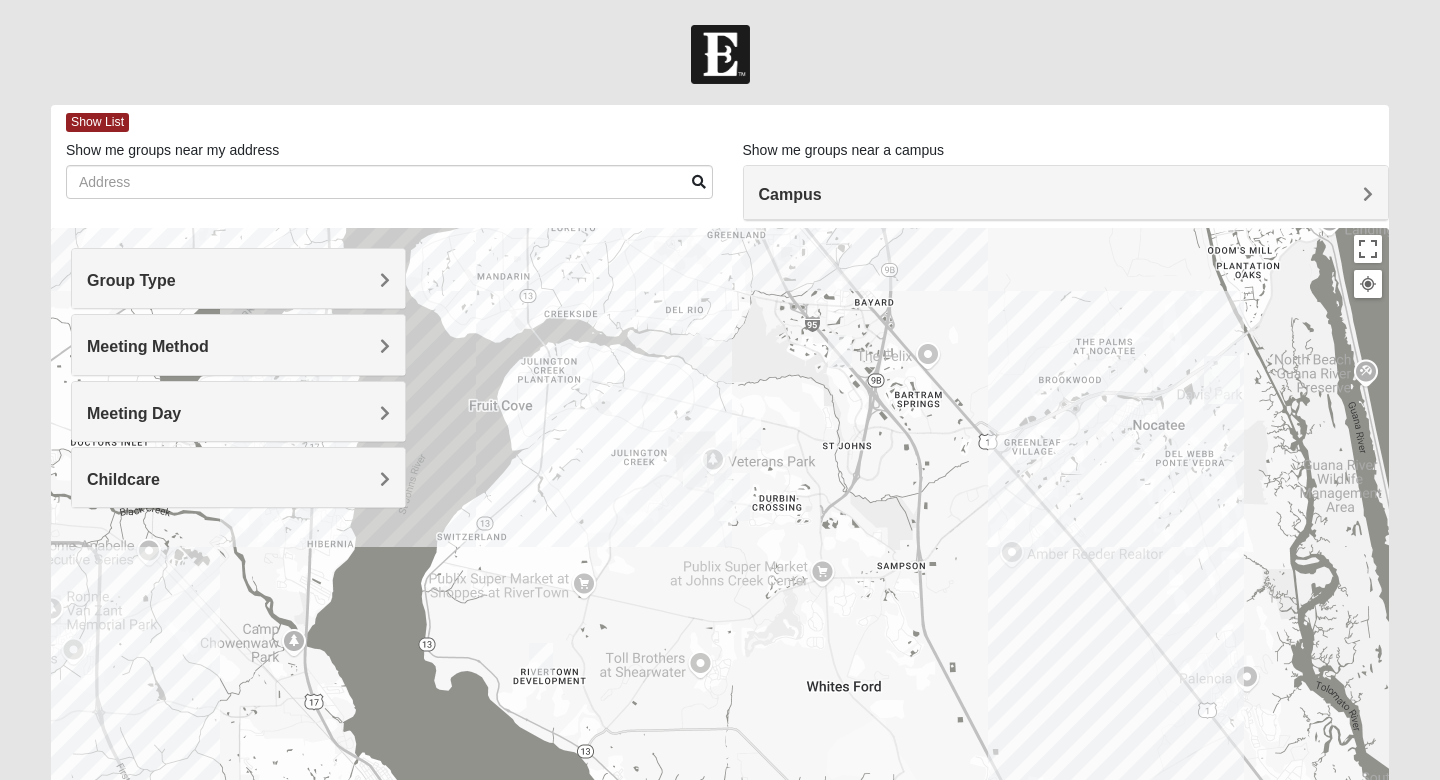 drag, startPoint x: 683, startPoint y: 554, endPoint x: 590, endPoint y: 334, distance: 238.84932 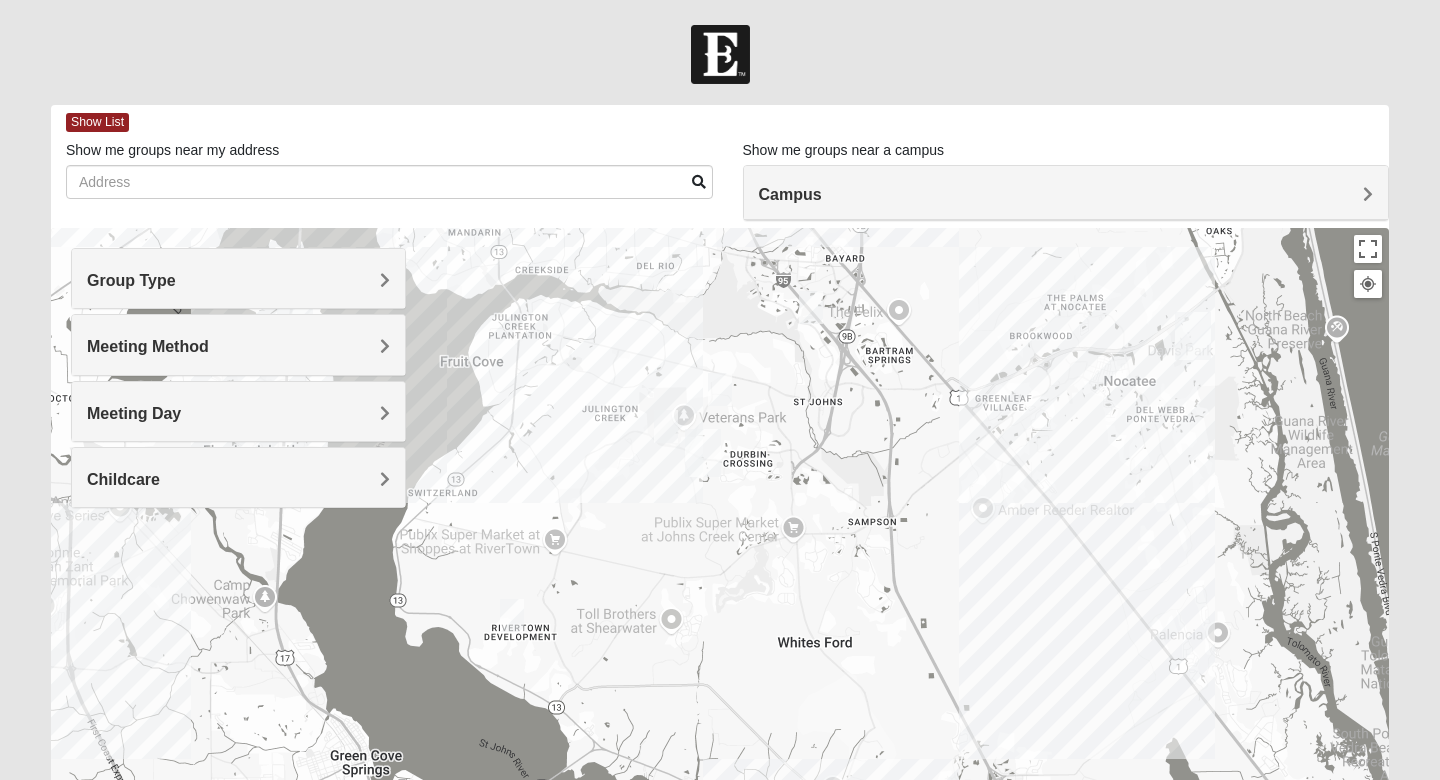 click at bounding box center (666, 426) 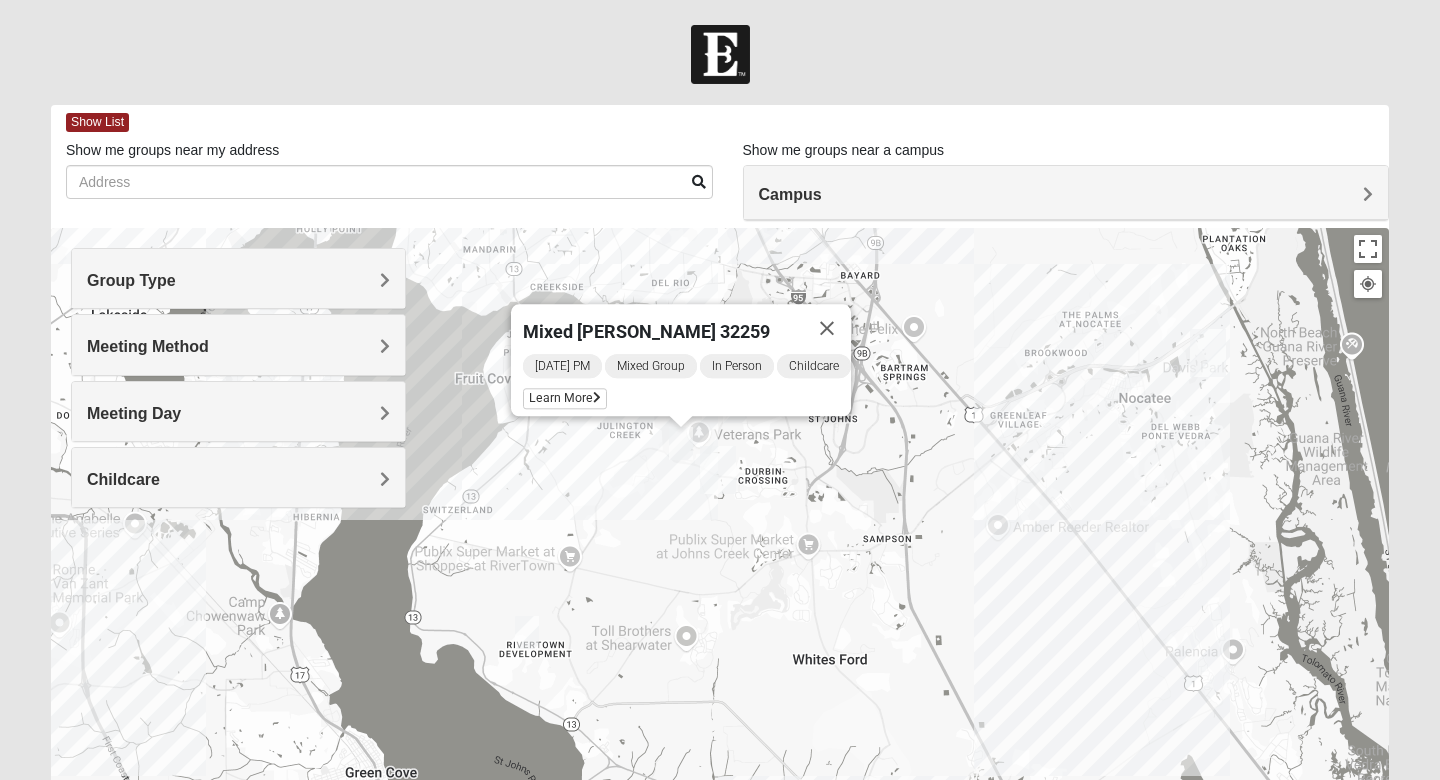 drag, startPoint x: 810, startPoint y: 474, endPoint x: 856, endPoint y: 517, distance: 62.968246 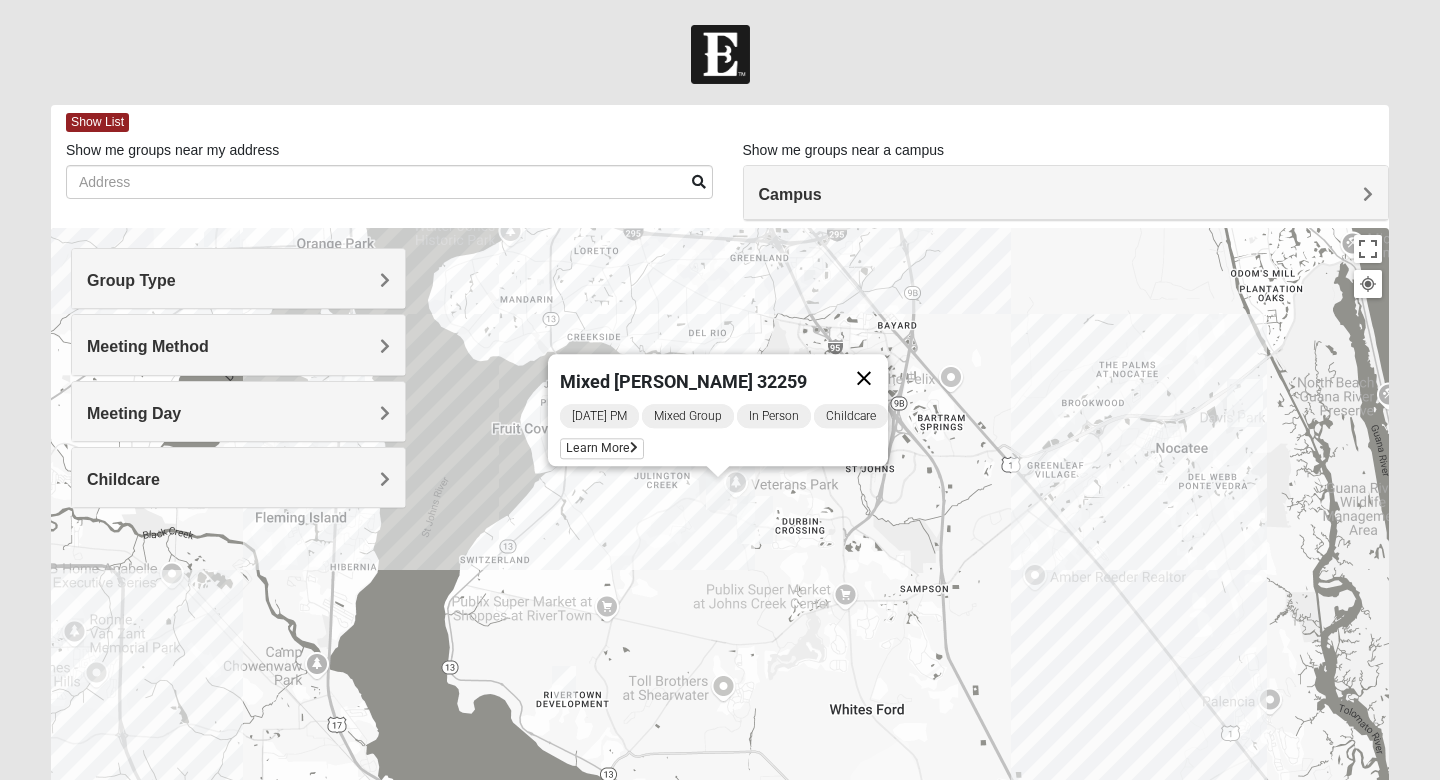 click at bounding box center [864, 378] 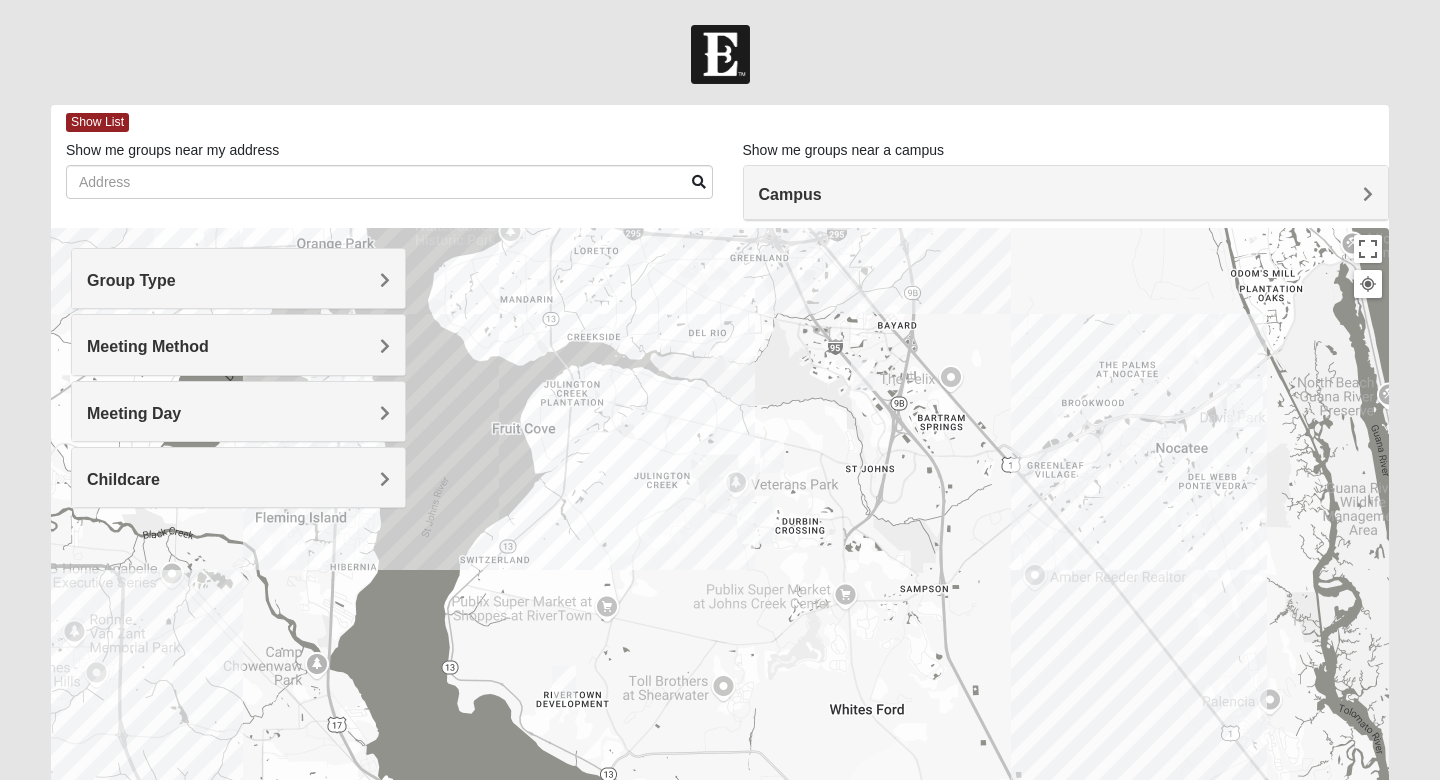 click at bounding box center [772, 456] 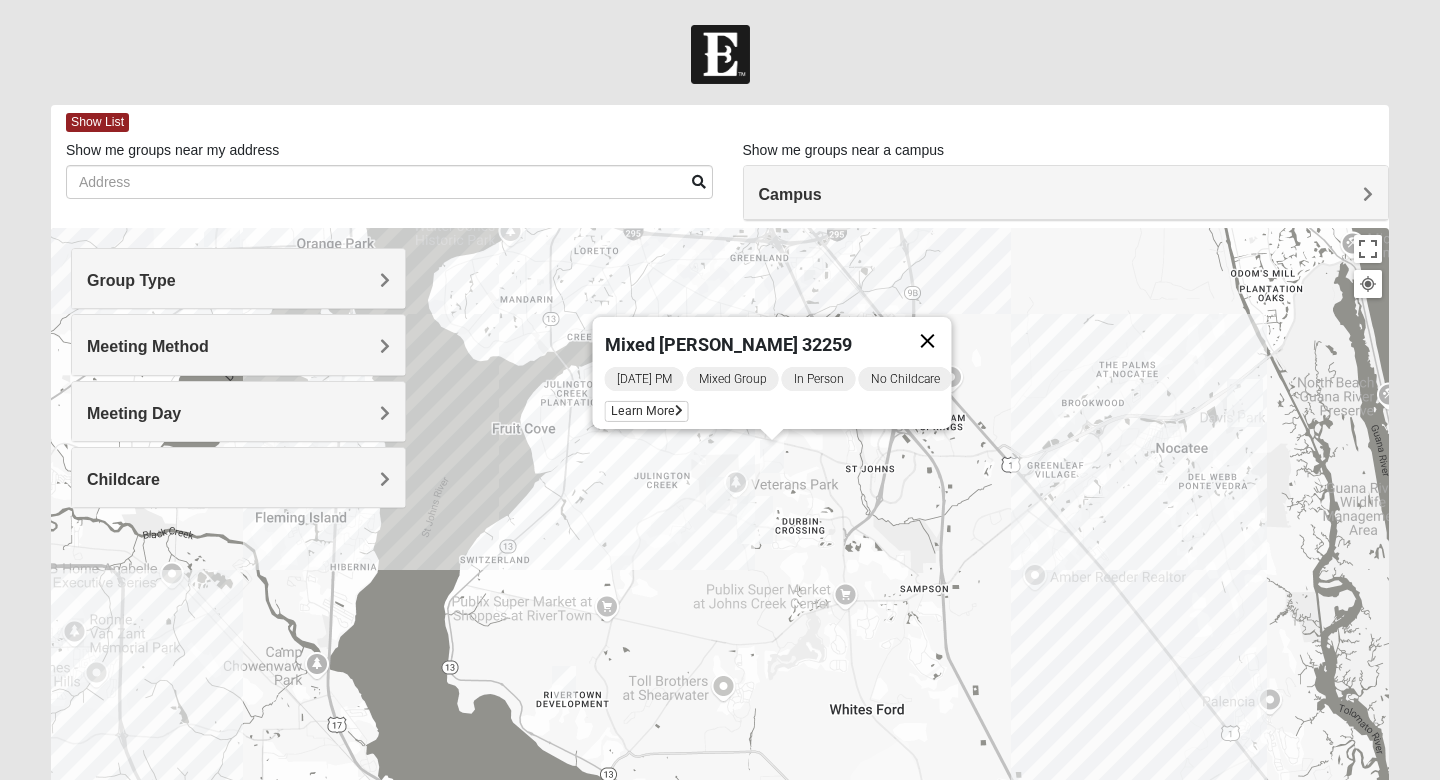 click at bounding box center (928, 341) 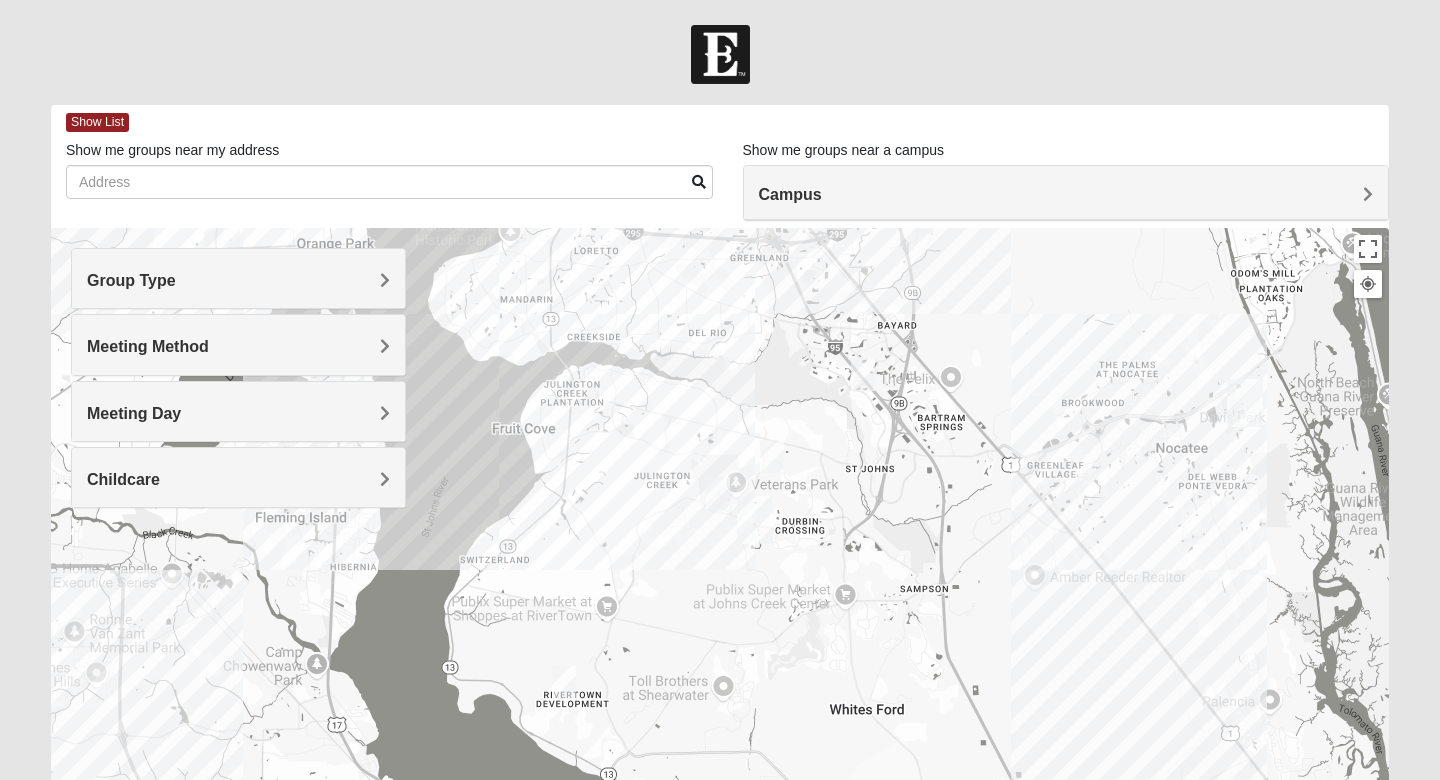 click at bounding box center [863, 374] 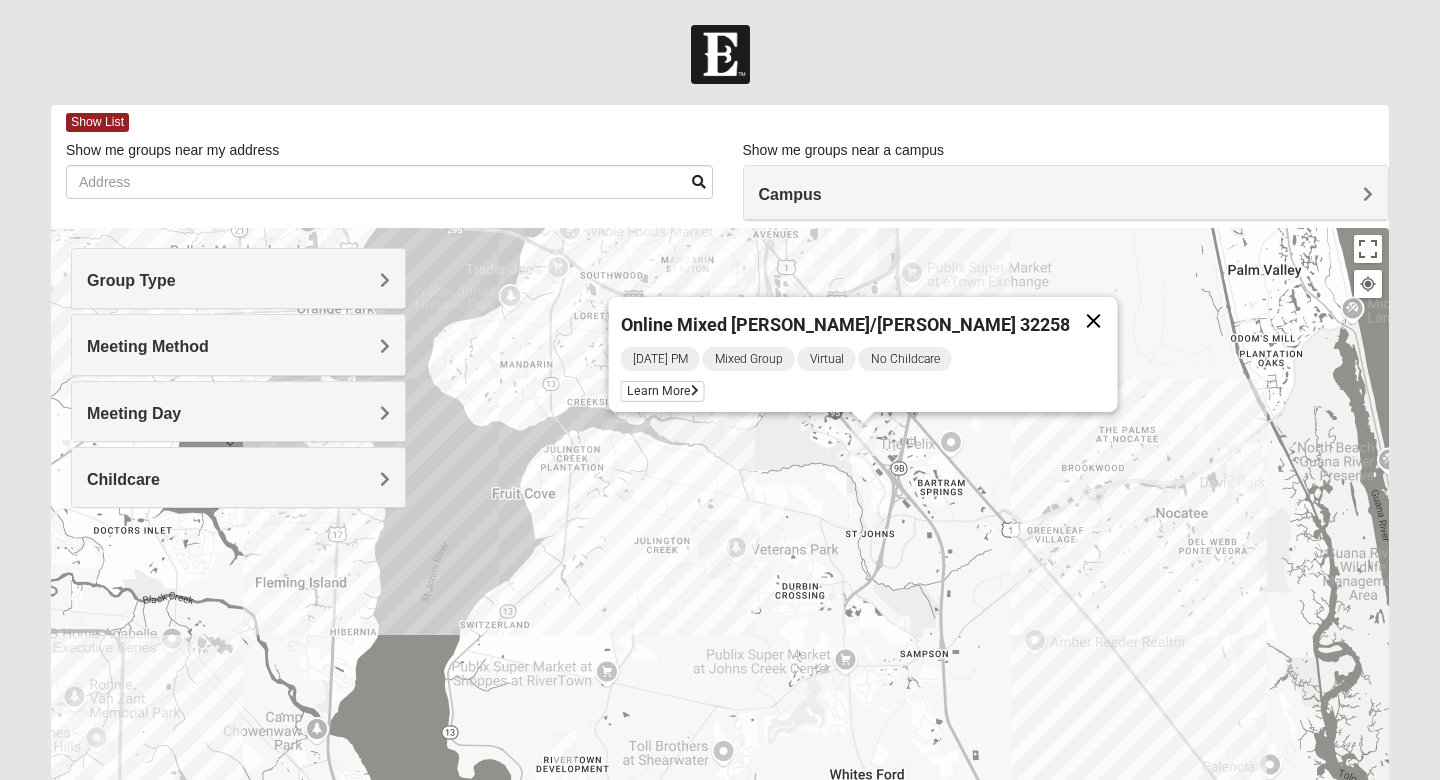 click at bounding box center (1094, 321) 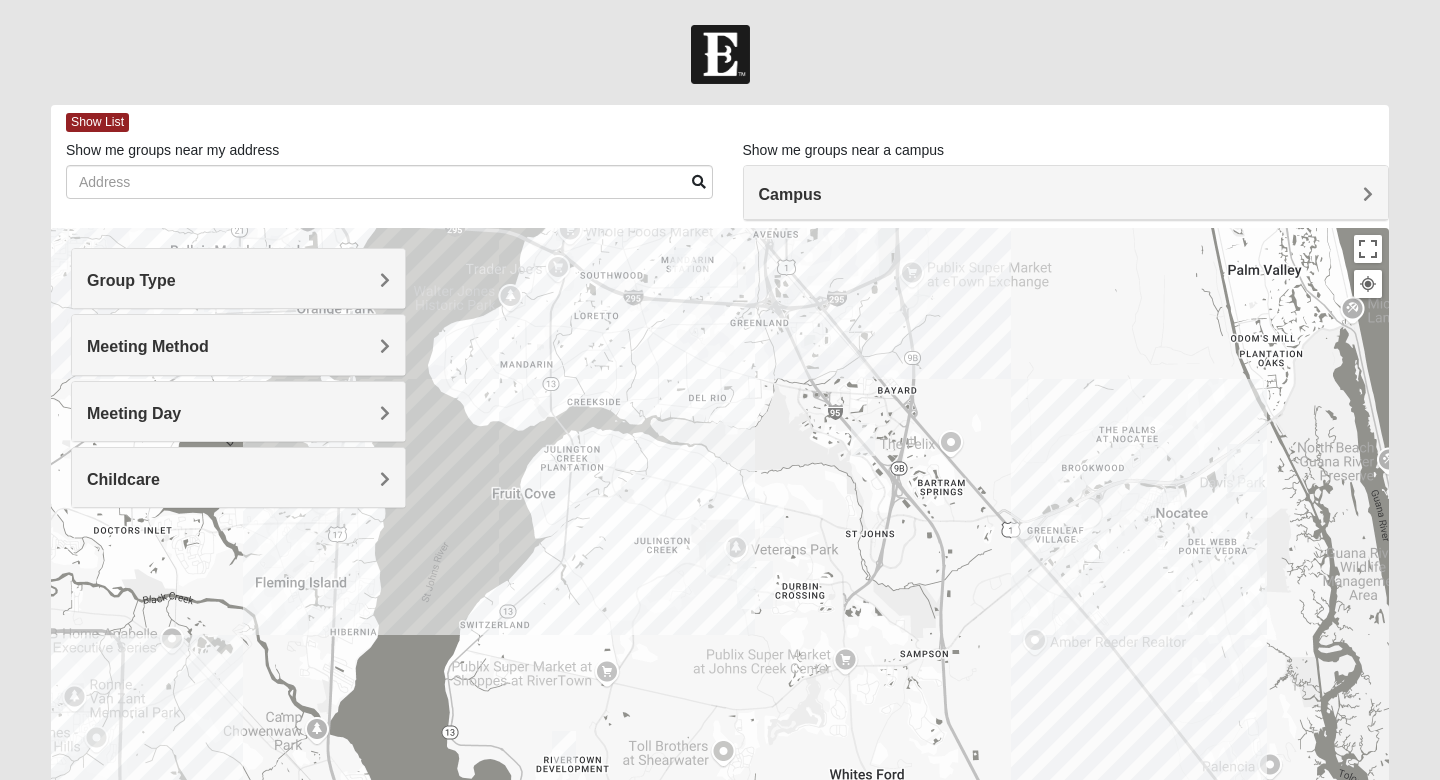 click at bounding box center (863, 439) 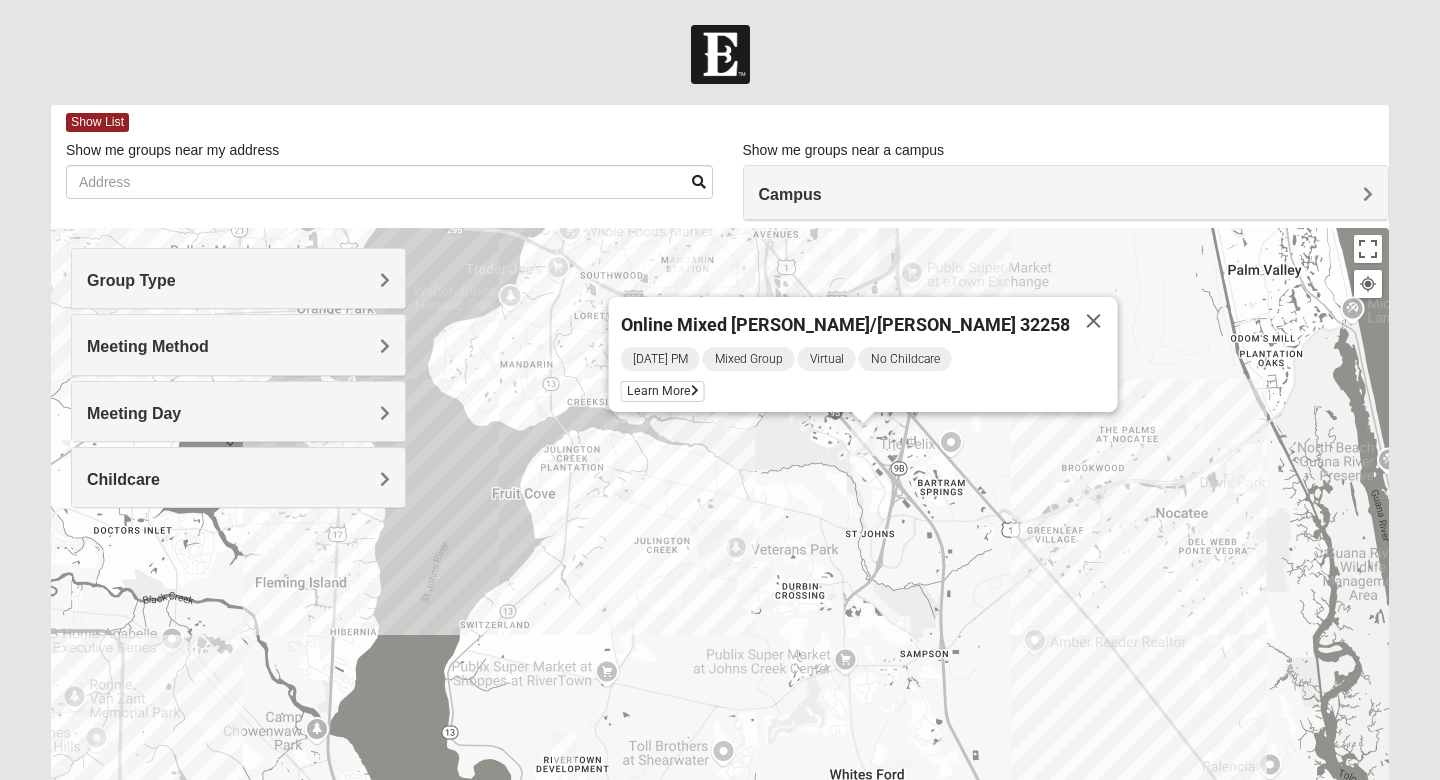 click on "Sunday PM      Mixed Group      Virtual      No Childcare Learn More" at bounding box center (869, 378) 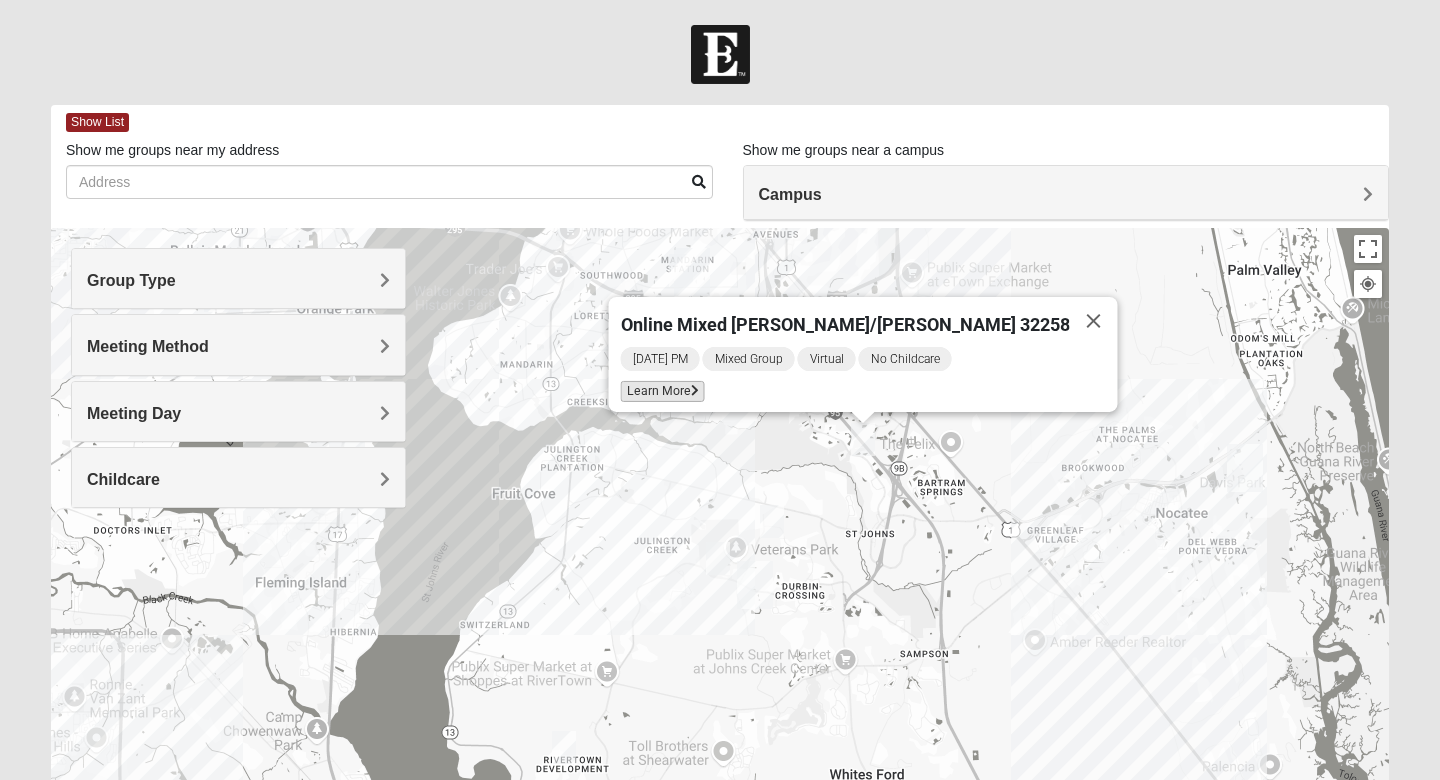 click on "Learn More" at bounding box center (663, 391) 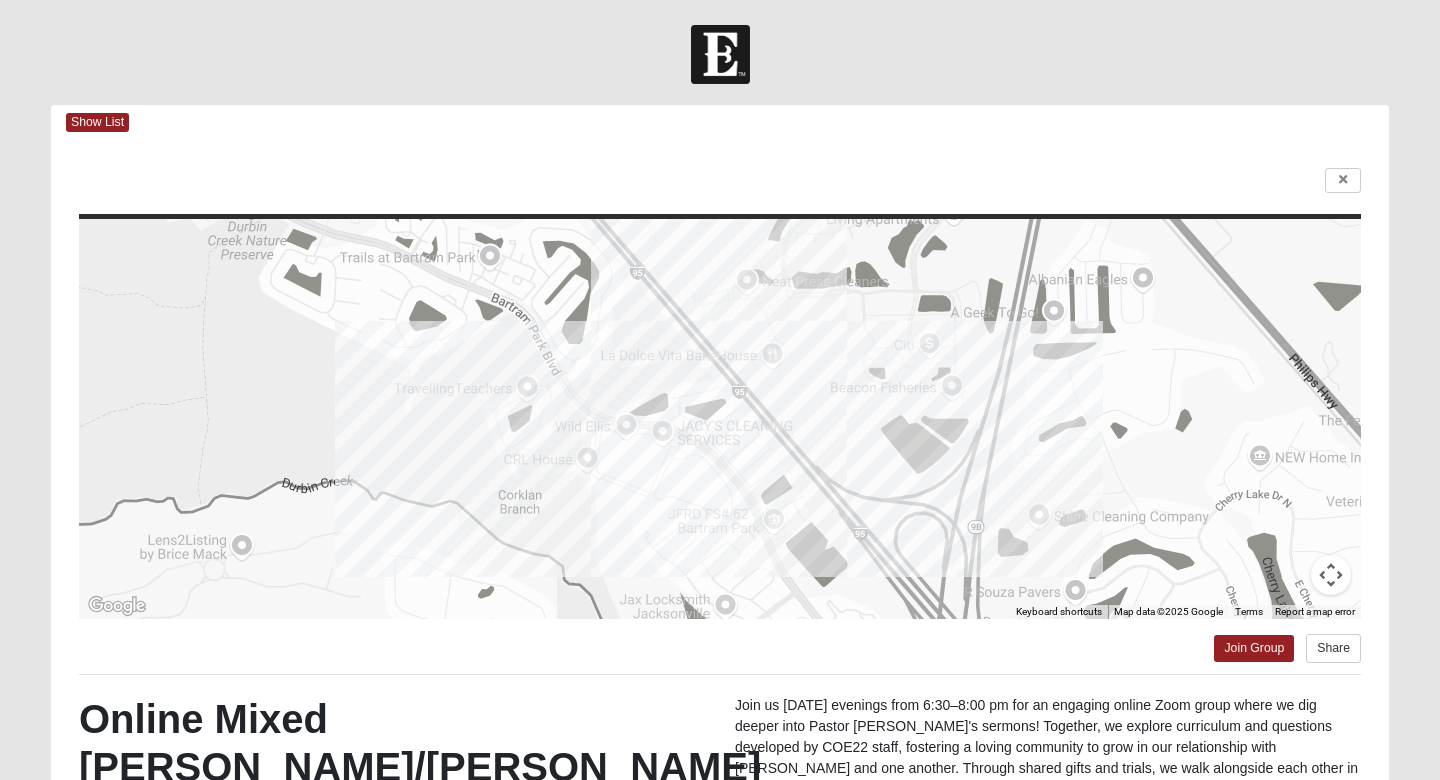 scroll, scrollTop: 0, scrollLeft: 0, axis: both 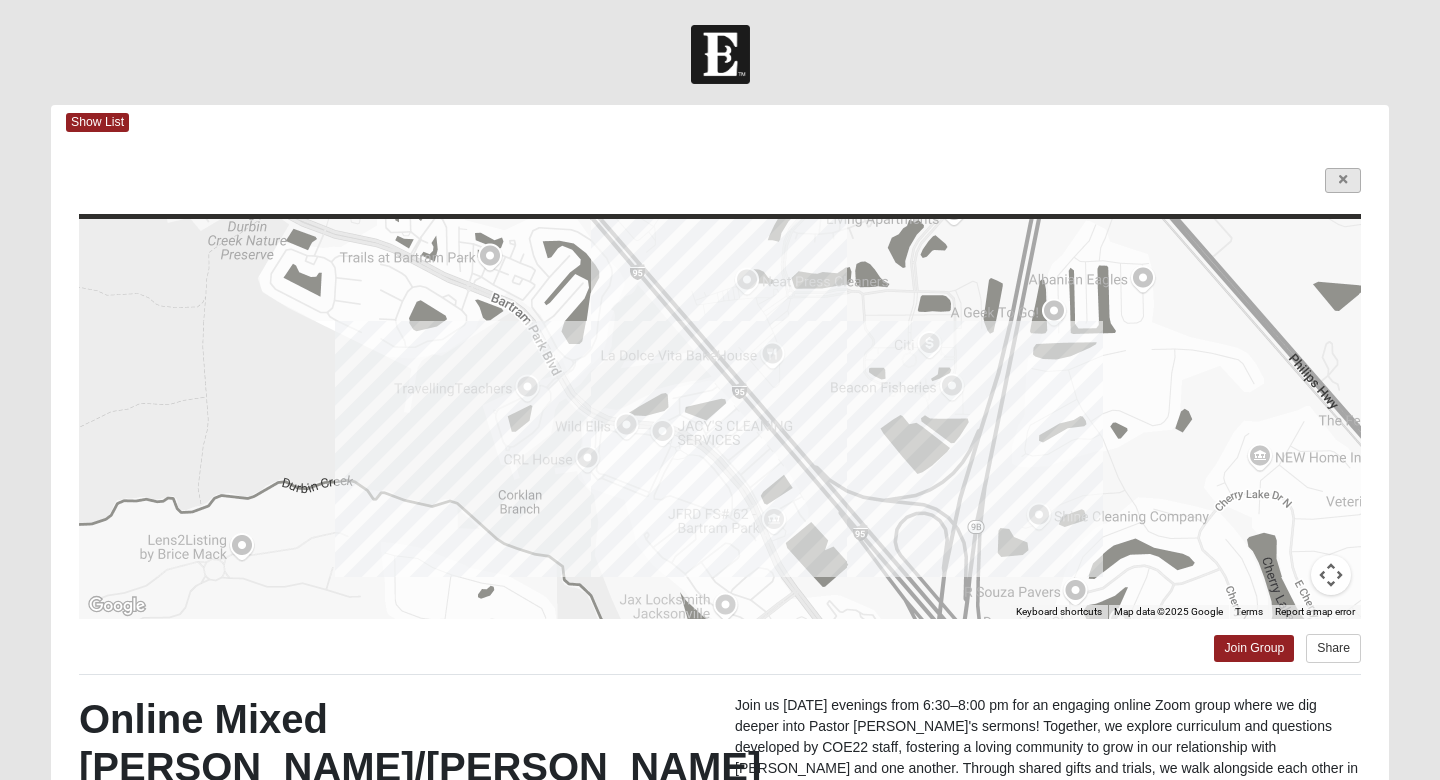 click at bounding box center (1343, 180) 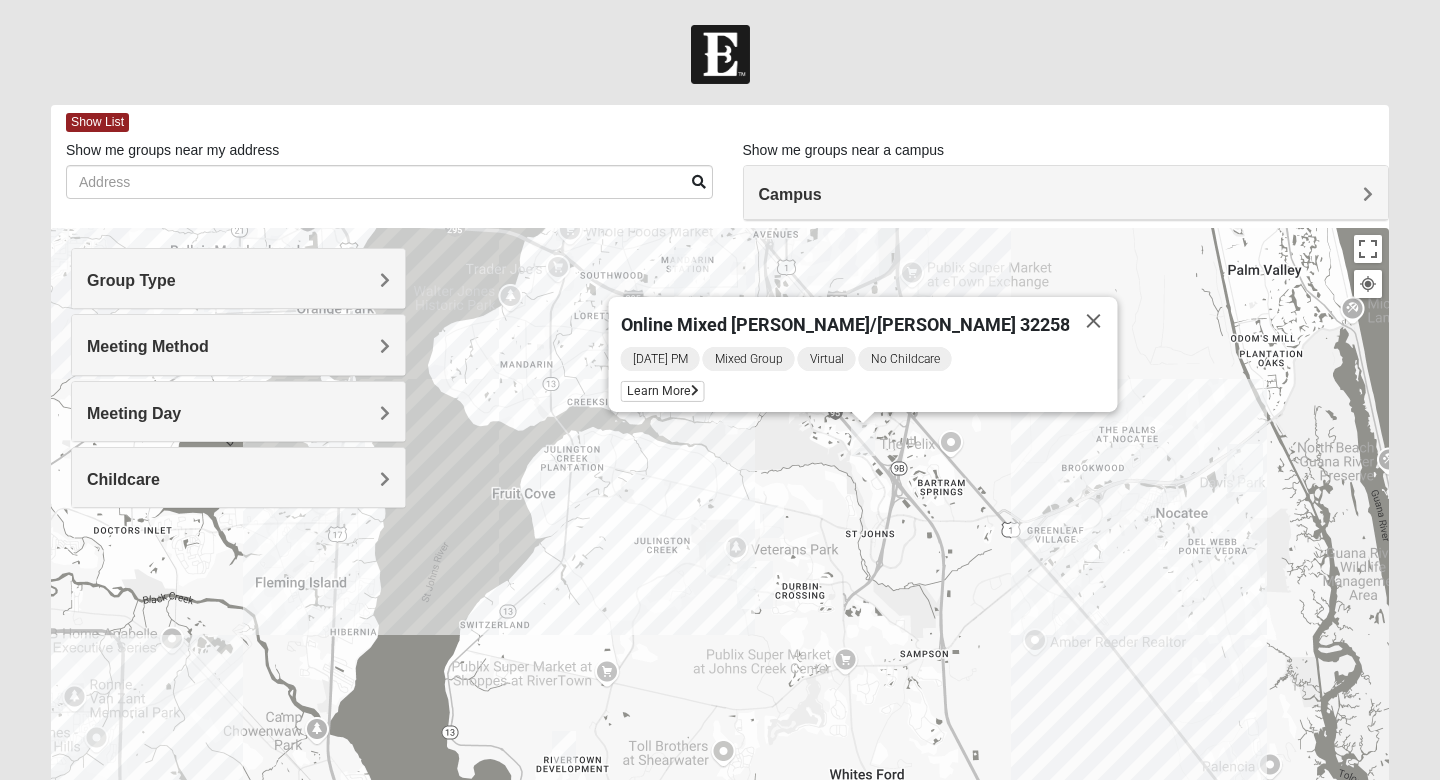 click on "Meeting Method" at bounding box center (238, 346) 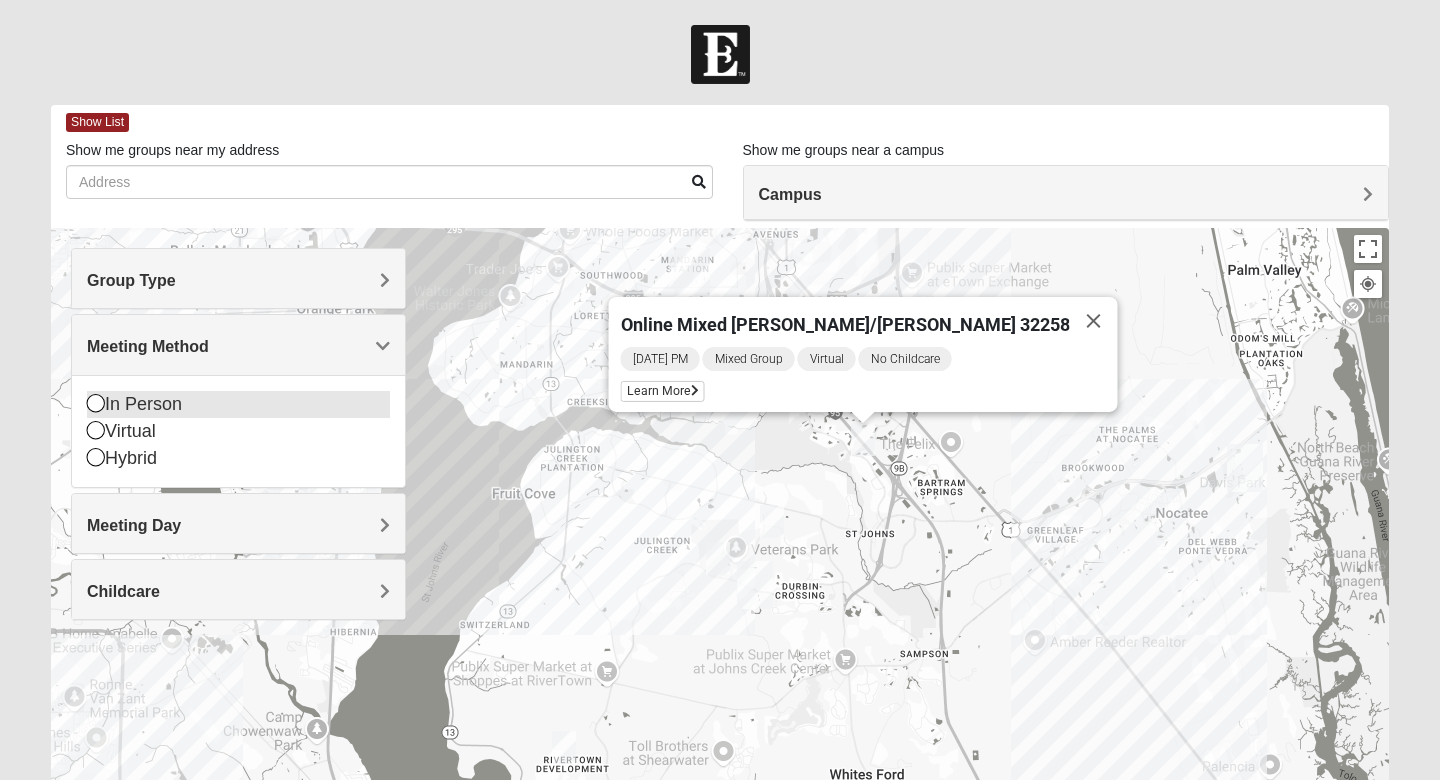 click at bounding box center (96, 403) 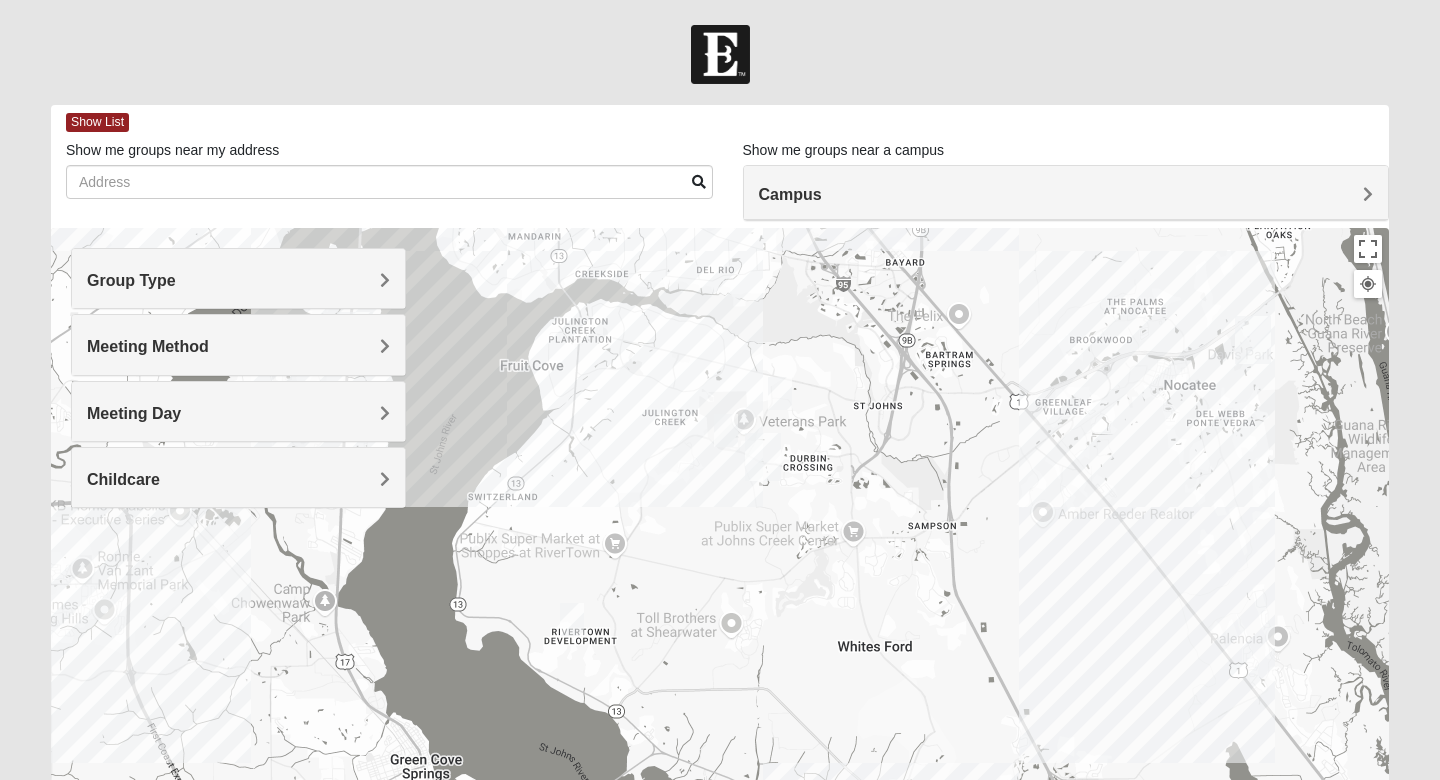 drag, startPoint x: 586, startPoint y: 516, endPoint x: 594, endPoint y: 379, distance: 137.23338 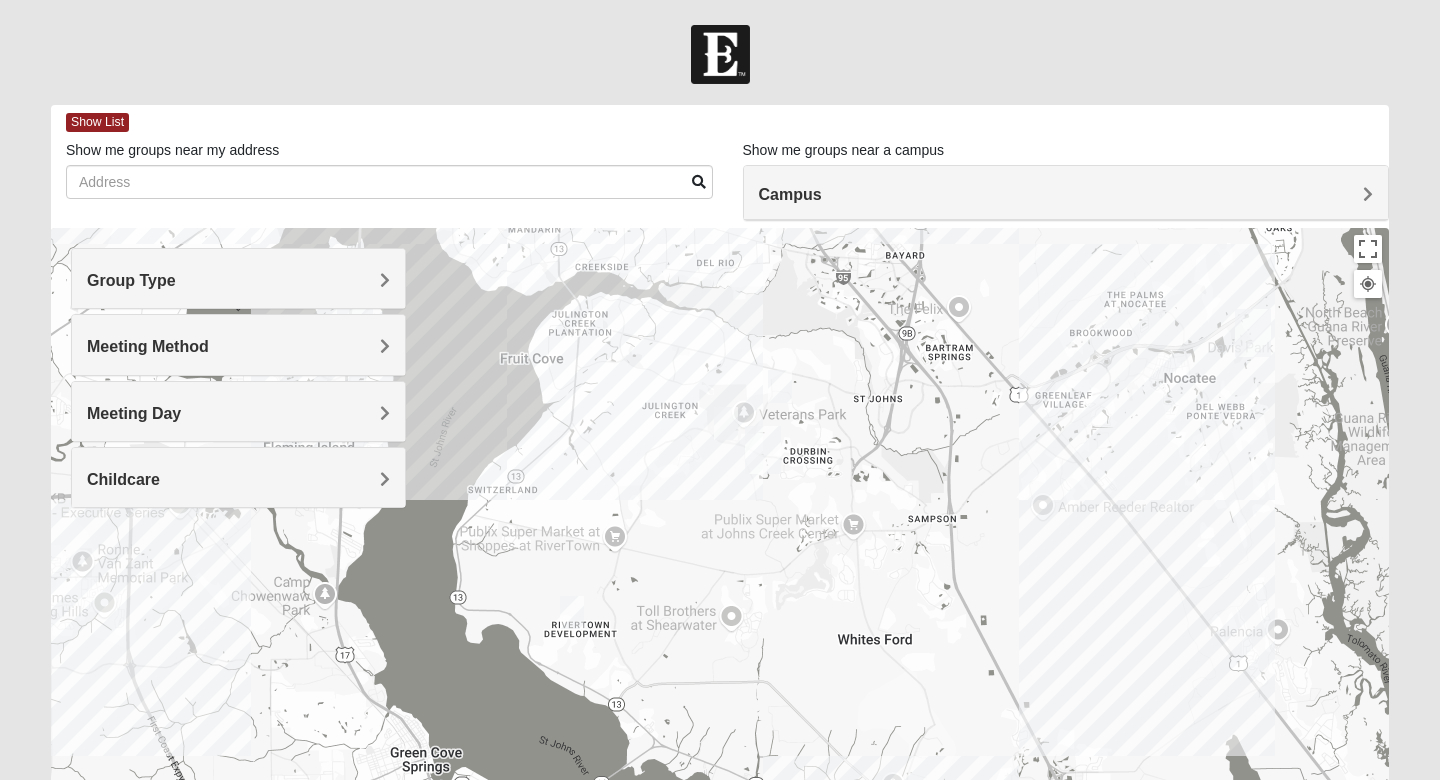 click on "Group Type" at bounding box center [238, 278] 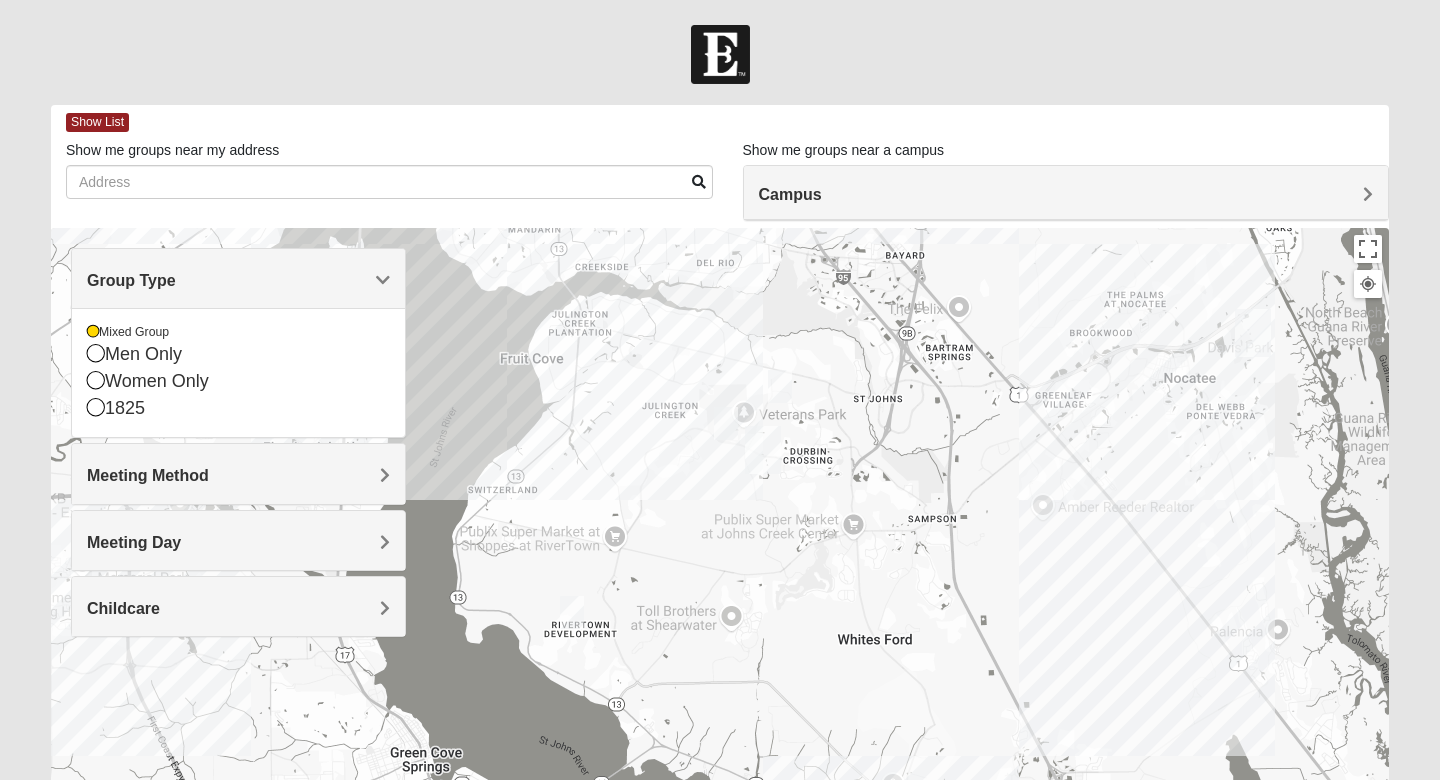 click on "Group Type" at bounding box center (238, 280) 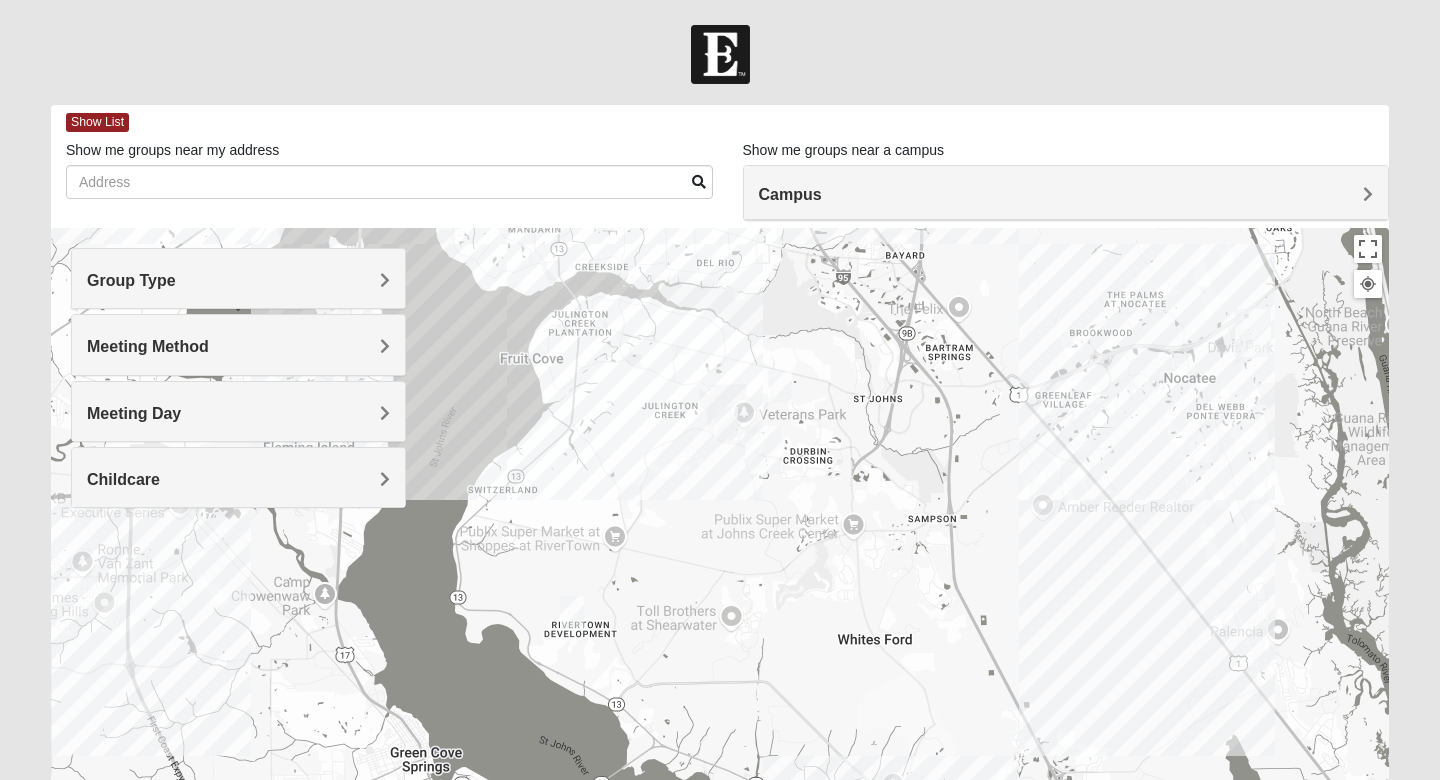 click on "Meeting Day" at bounding box center [238, 411] 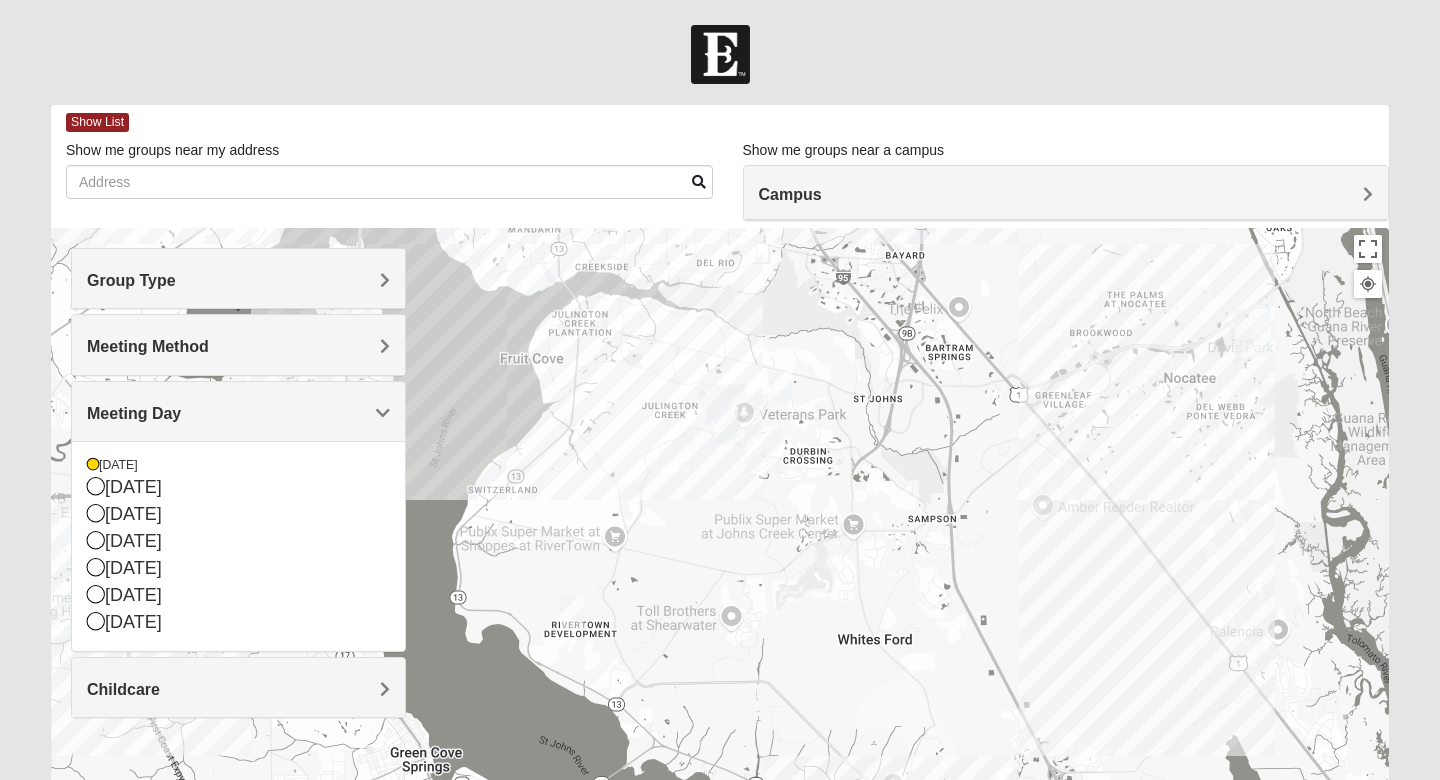 click on "Meeting Day" at bounding box center (238, 413) 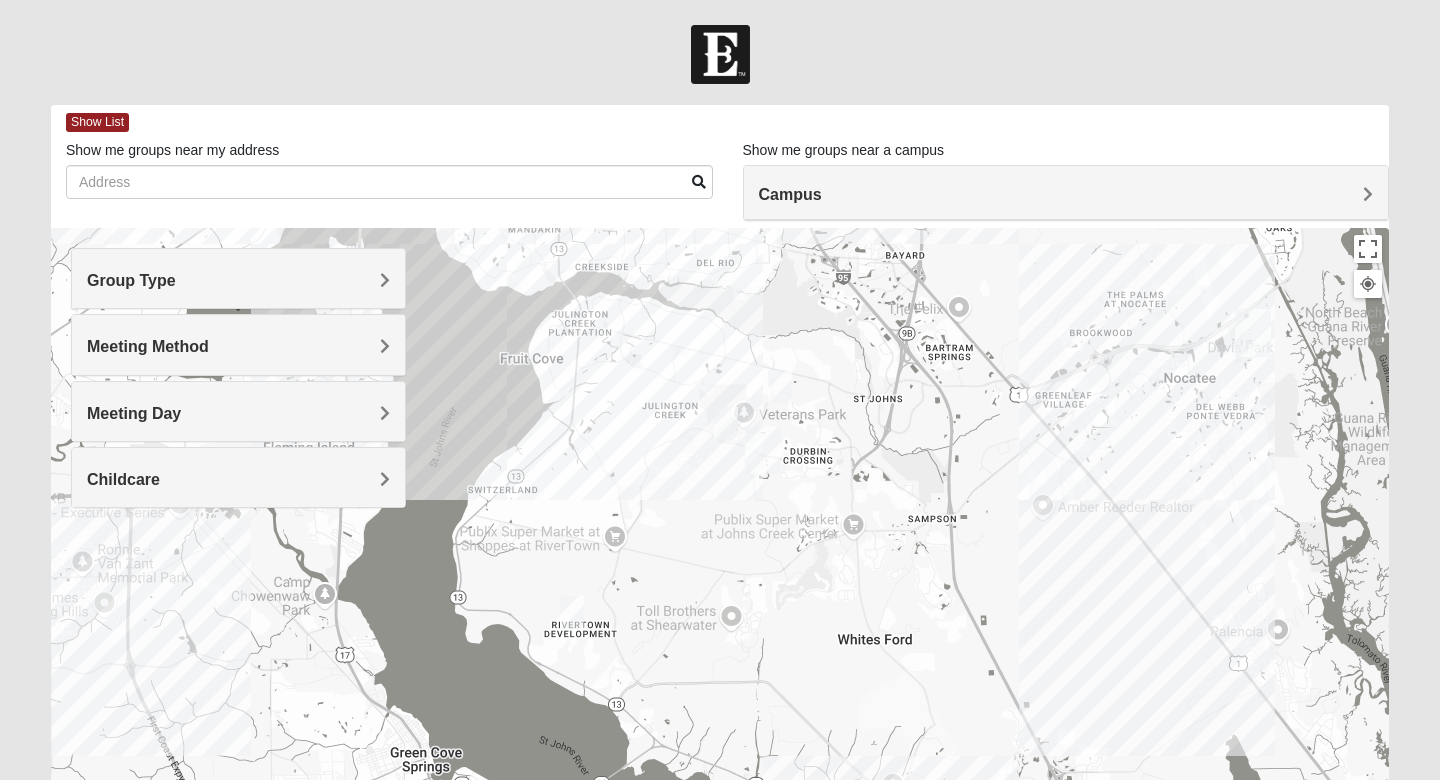 click at bounding box center [726, 423] 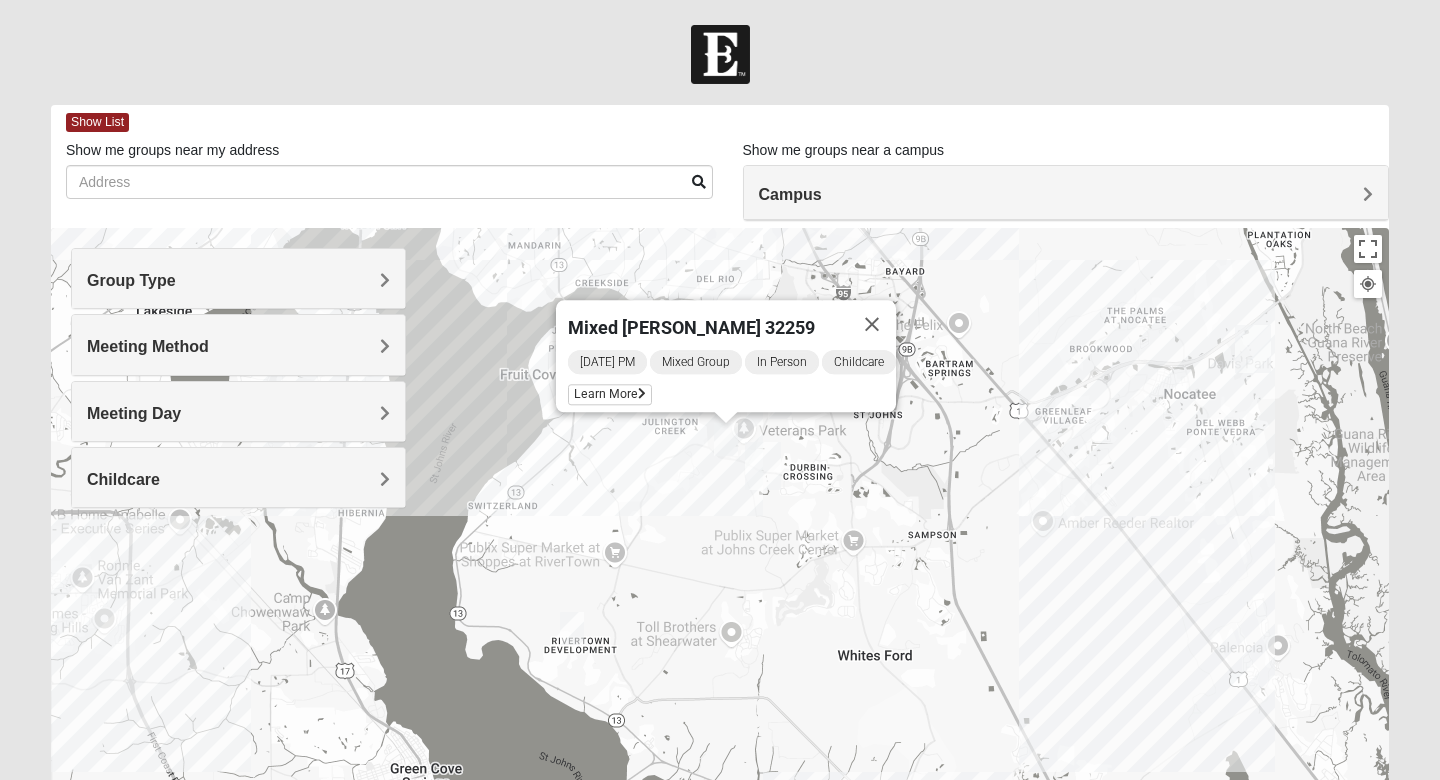 click at bounding box center [572, 628] 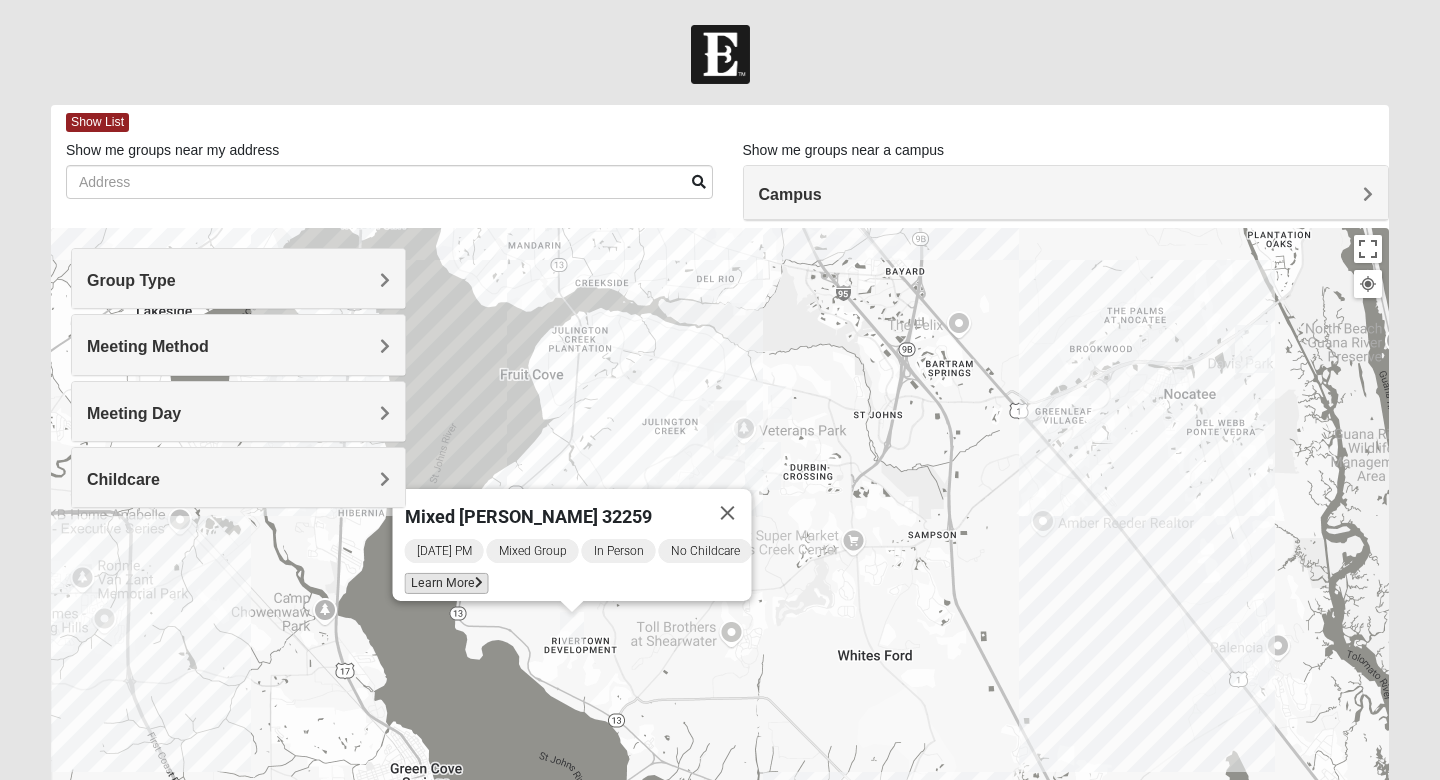 click on "Learn More" at bounding box center (447, 583) 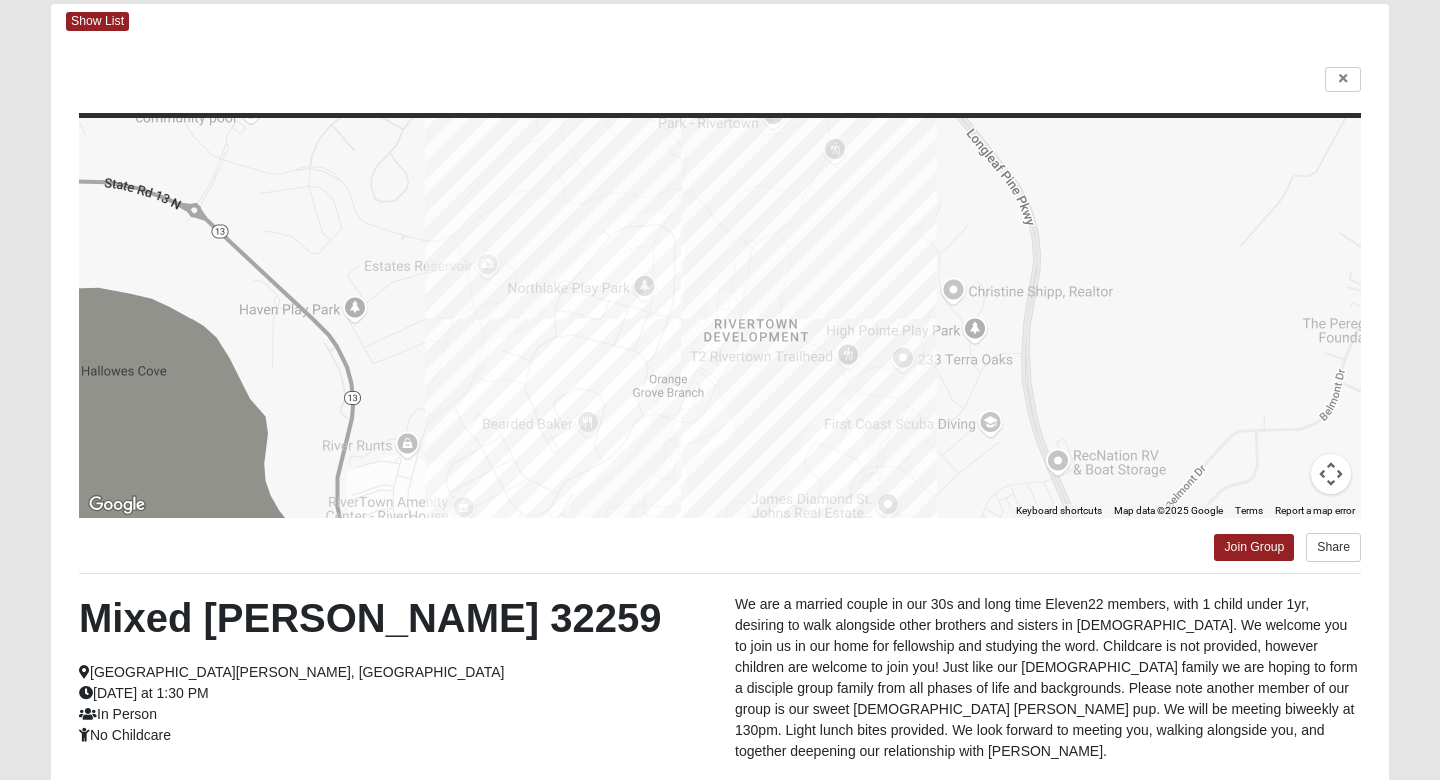 scroll, scrollTop: 99, scrollLeft: 0, axis: vertical 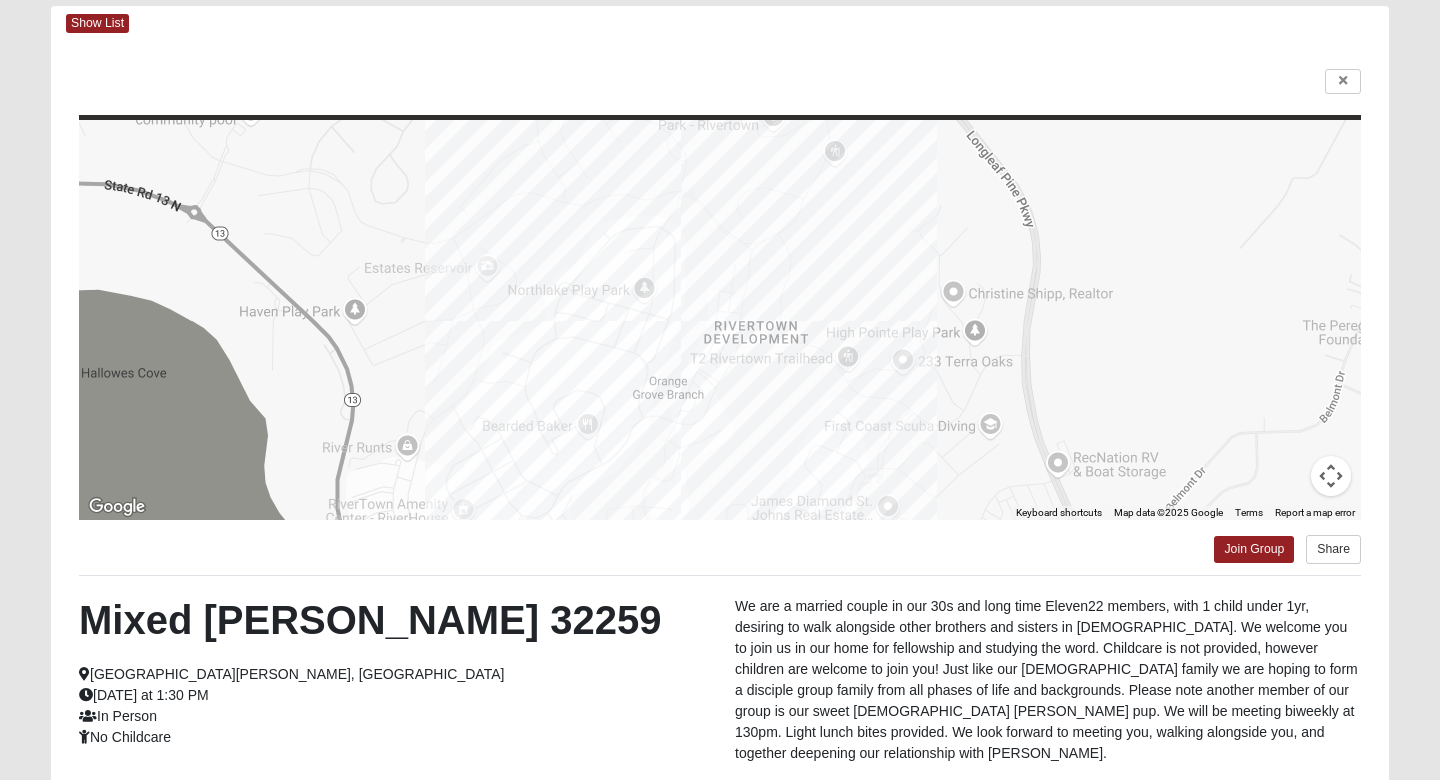 click on "← Move left → Move right ↑ Move up ↓ Move down + Zoom in - Zoom out Home Jump left by 75% End Jump right by 75% Page Up Jump up by 75% Page Down Jump down by 75% Keyboard shortcuts Map Data Map data ©2025 Google Map data ©2025 Google 200 m  Click to toggle between metric and imperial units Terms Report a map error
Join Group
Share
Mixed Hunt 32259
St Johns, FL
Sunday at 1:30 PM
In Person
No Childcare
Interested in this group?
Want to join this group or just find out more information about it? Complete the interest form. The group leader will be notified and can answer any questions you may have.
First Name
Last Name" at bounding box center [720, 481] 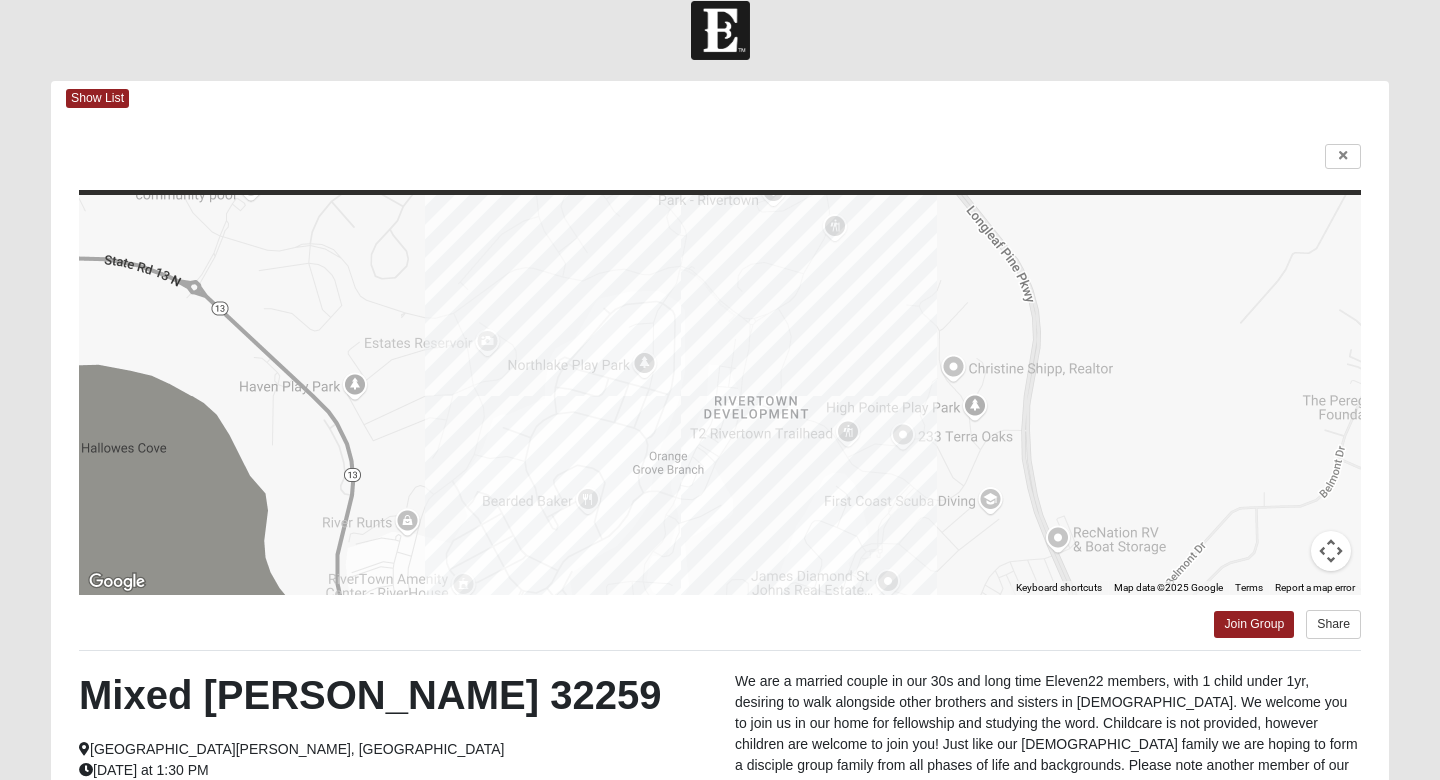 scroll, scrollTop: 14, scrollLeft: 0, axis: vertical 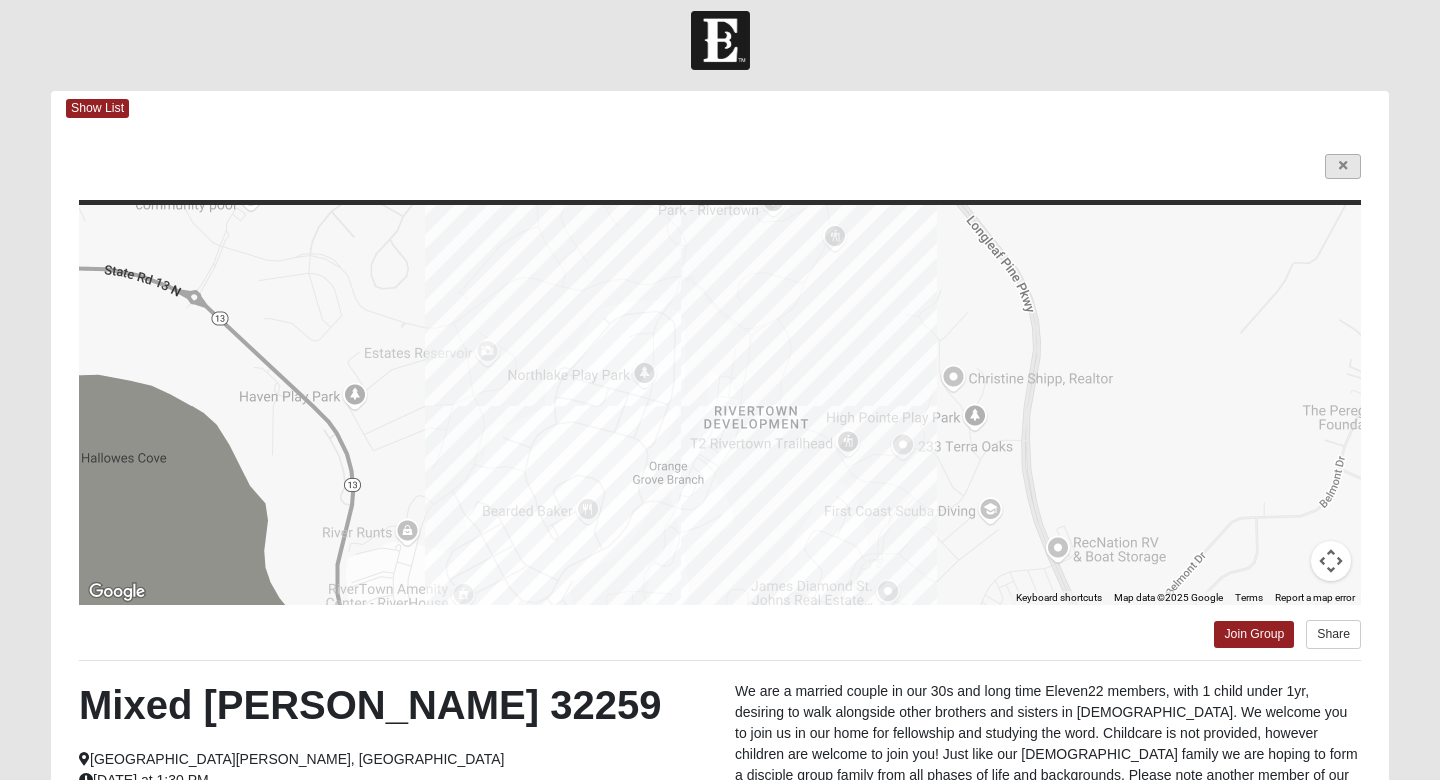 click at bounding box center (1343, 166) 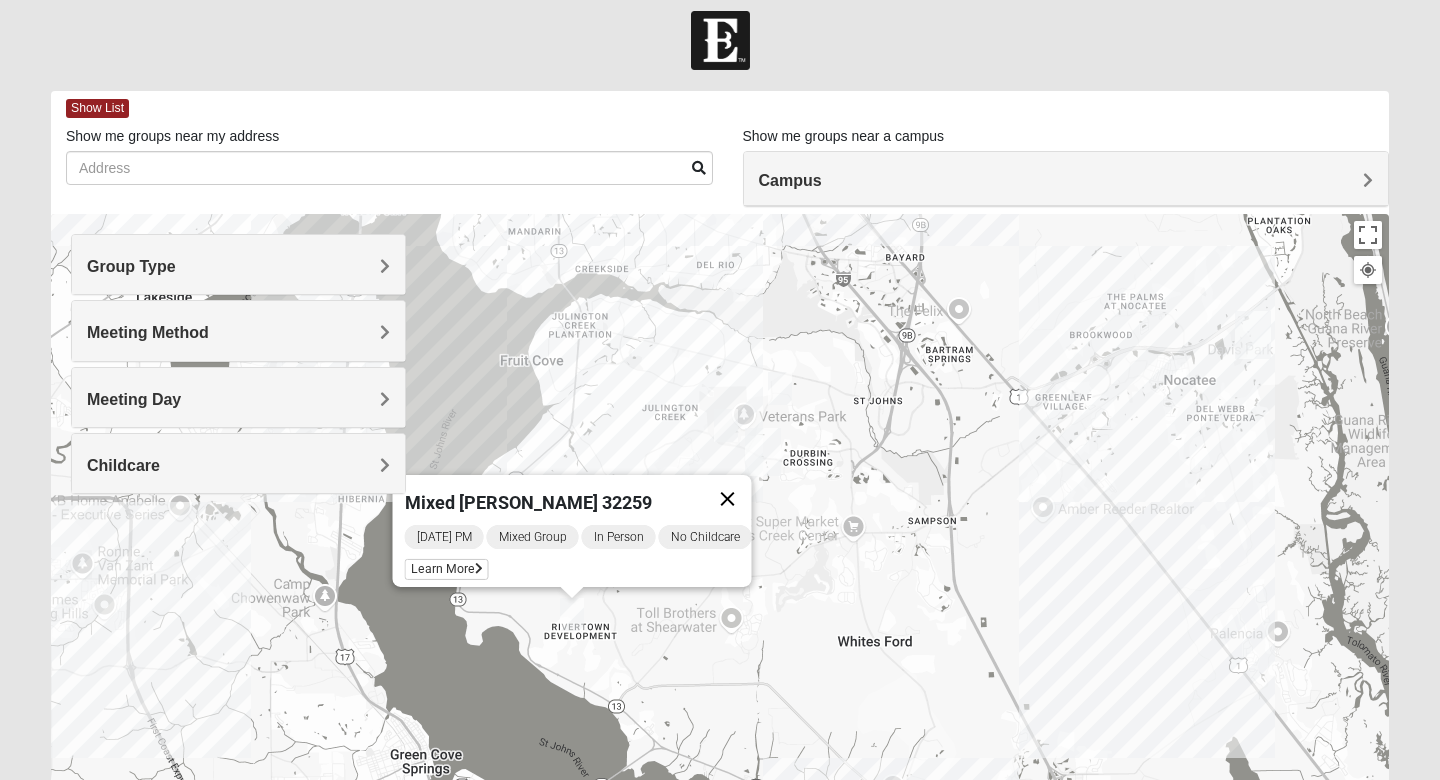 click at bounding box center (728, 499) 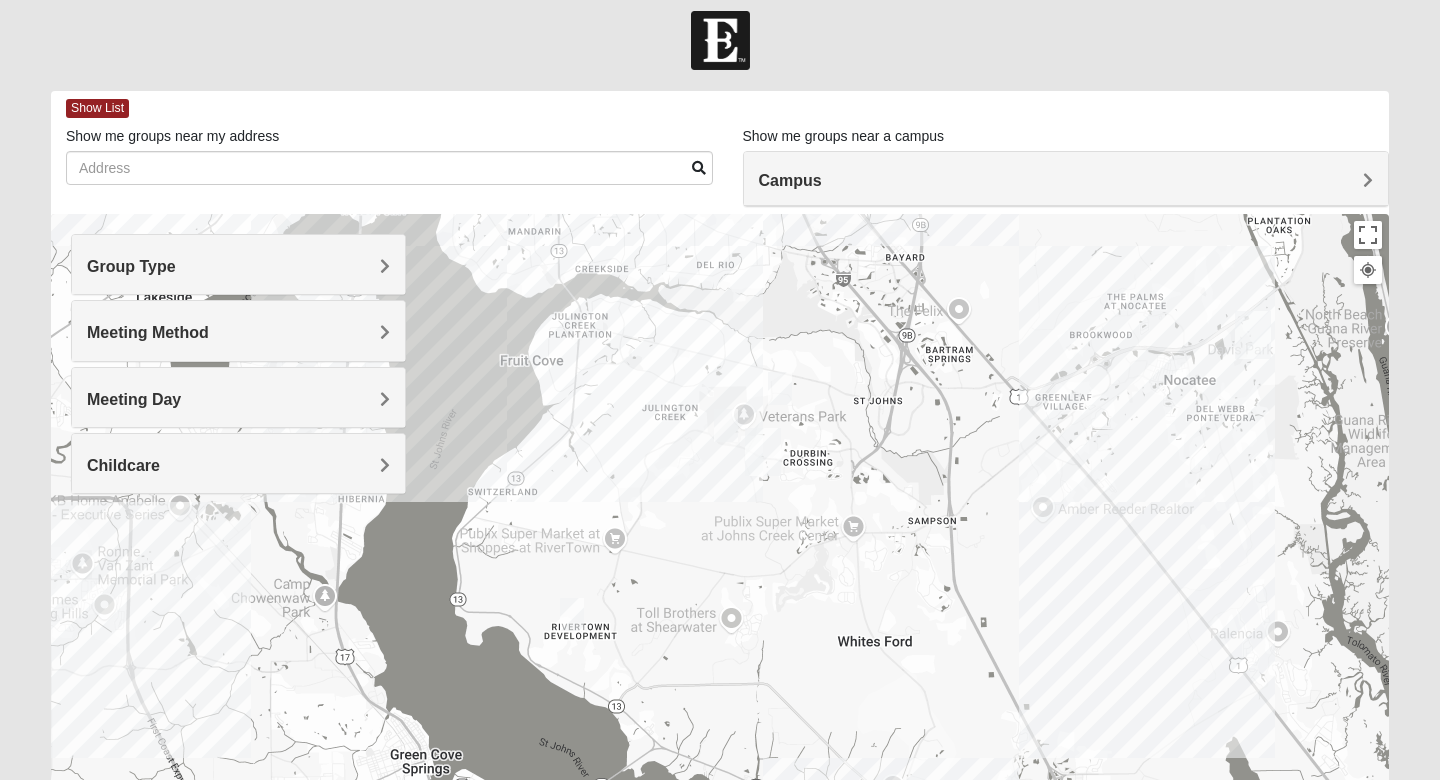 click at bounding box center (726, 425) 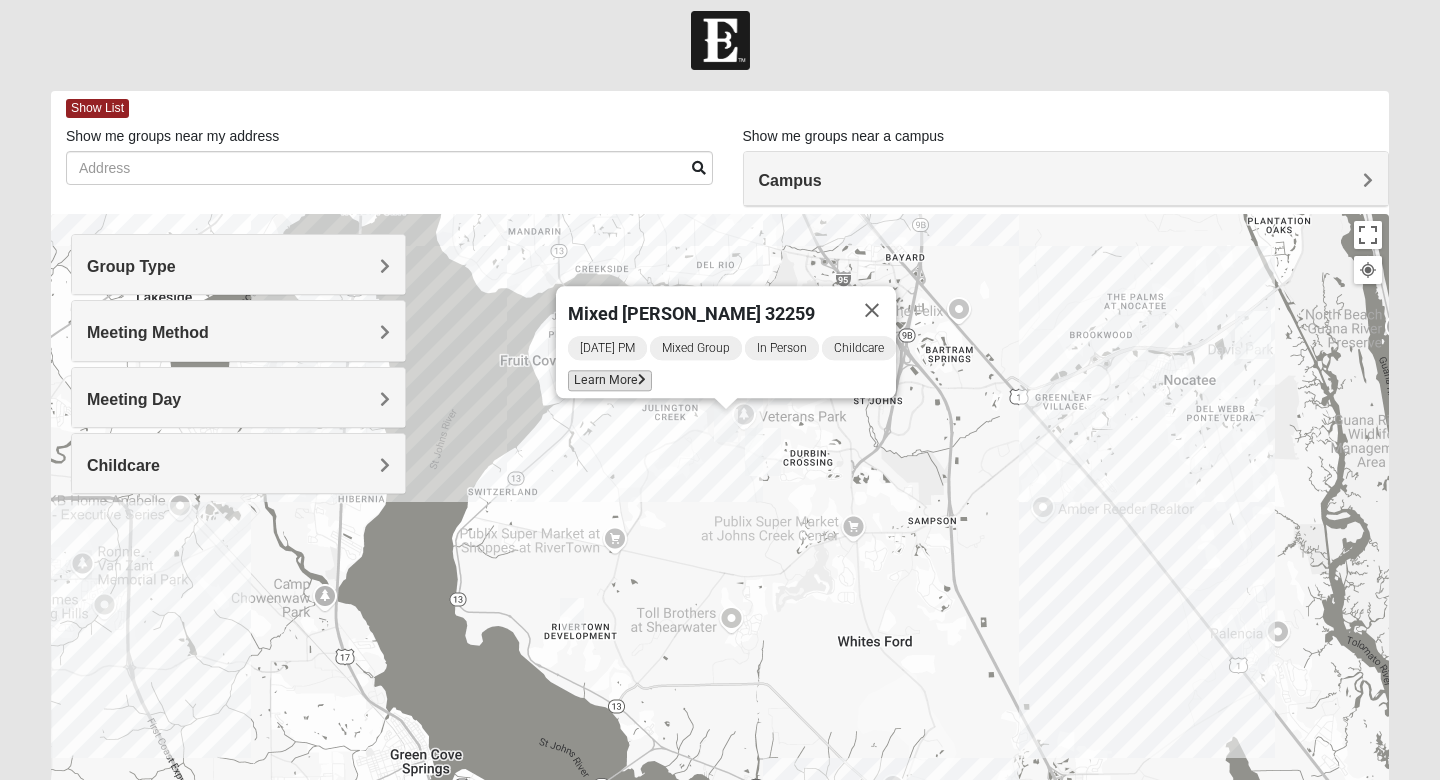 click on "Learn More" at bounding box center (610, 380) 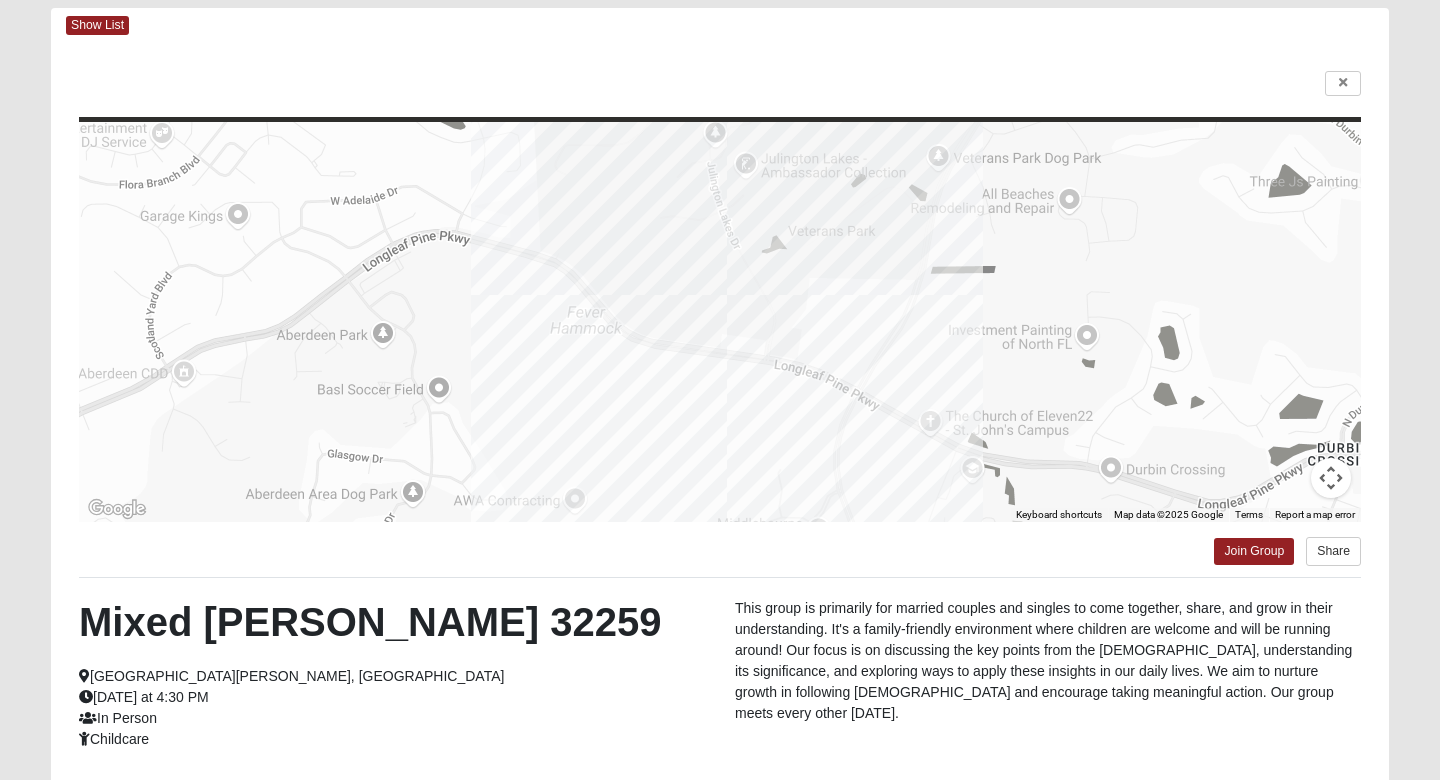 scroll, scrollTop: 98, scrollLeft: 0, axis: vertical 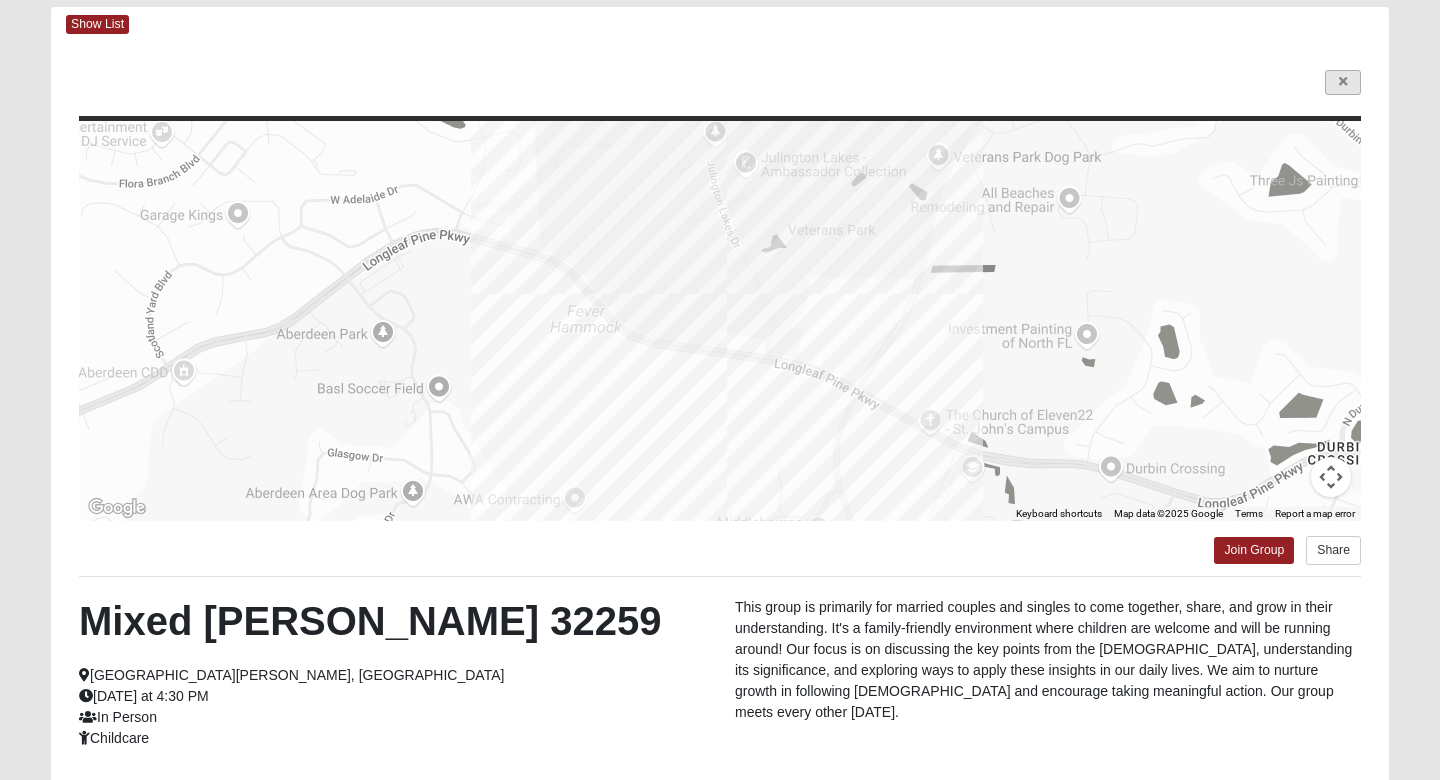 click at bounding box center (1343, 82) 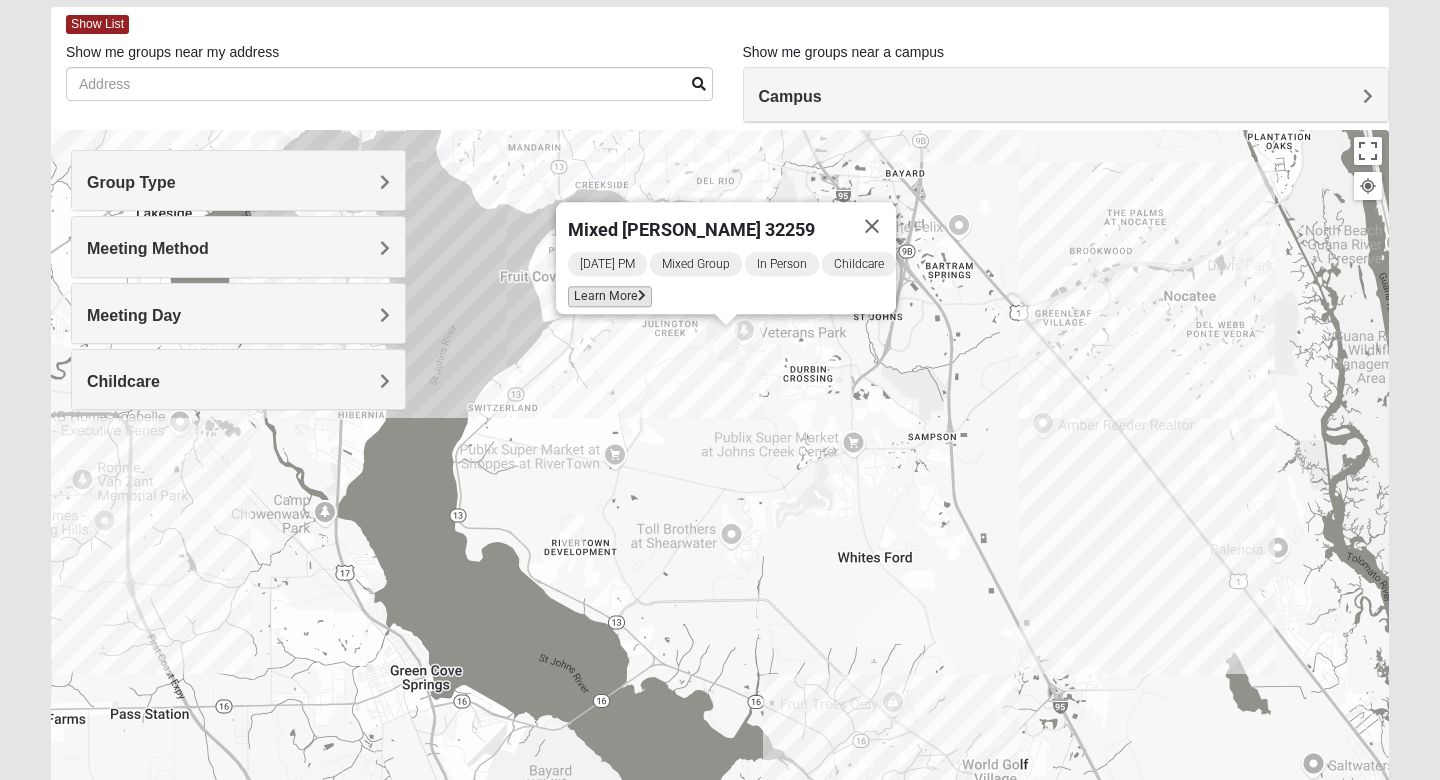 click on "Learn More" at bounding box center [610, 296] 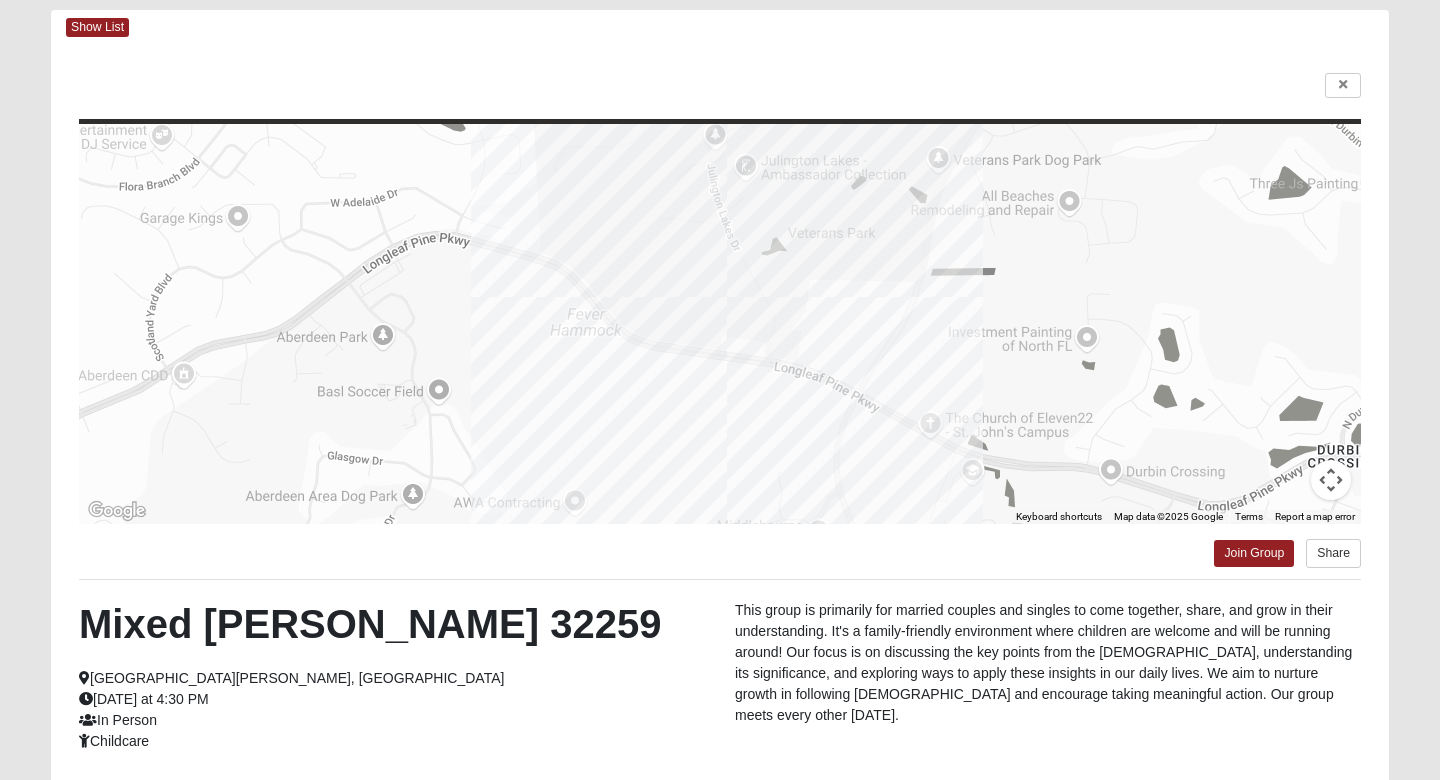 scroll, scrollTop: 94, scrollLeft: 0, axis: vertical 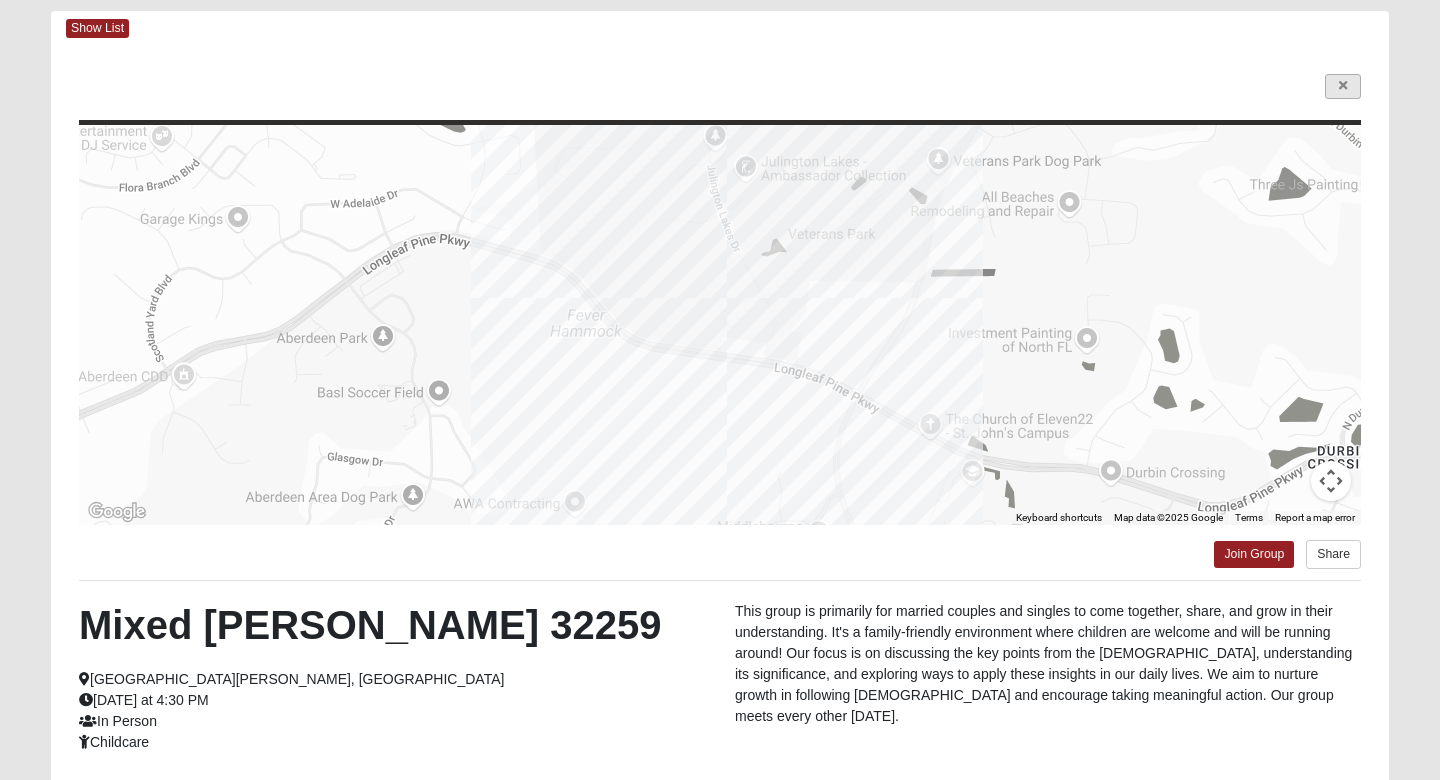 click at bounding box center (1343, 86) 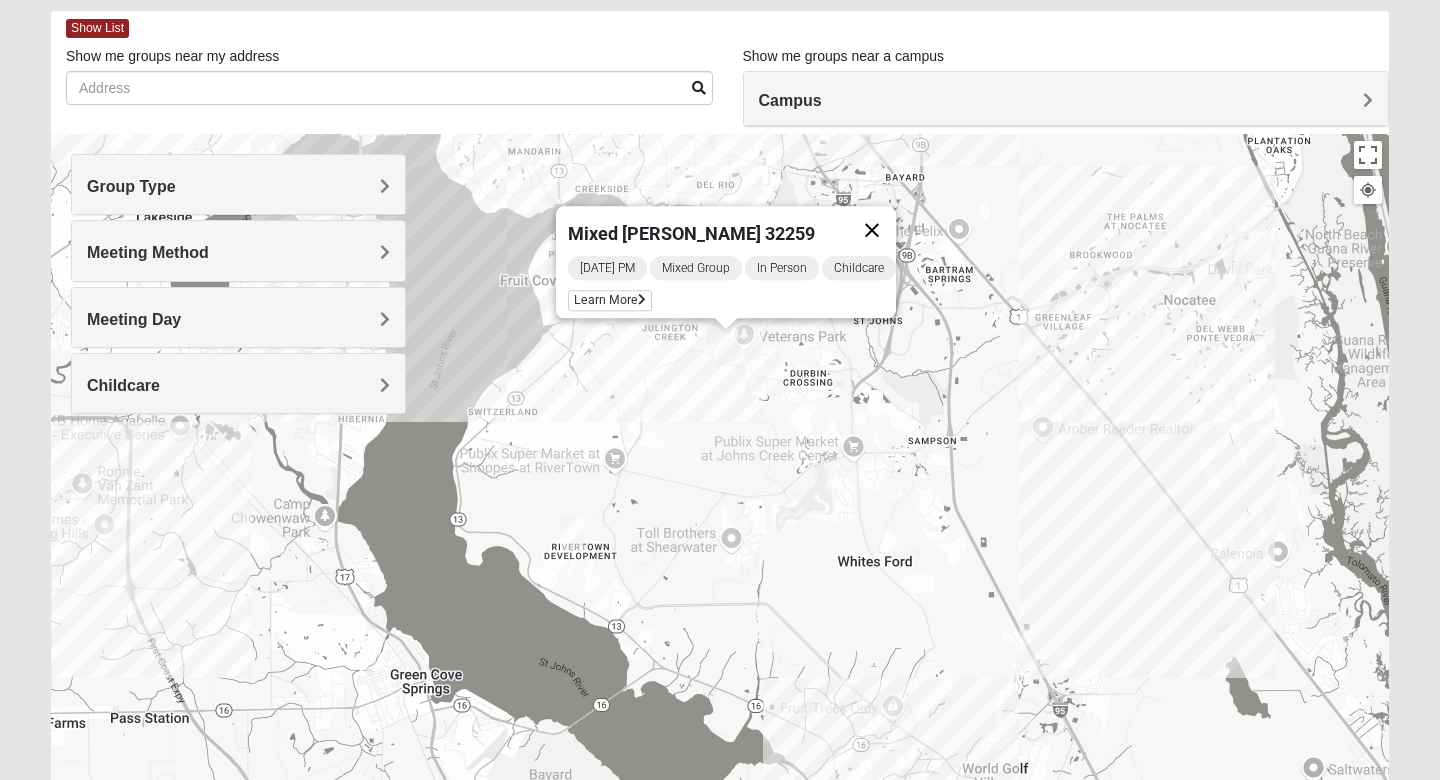 click at bounding box center (872, 230) 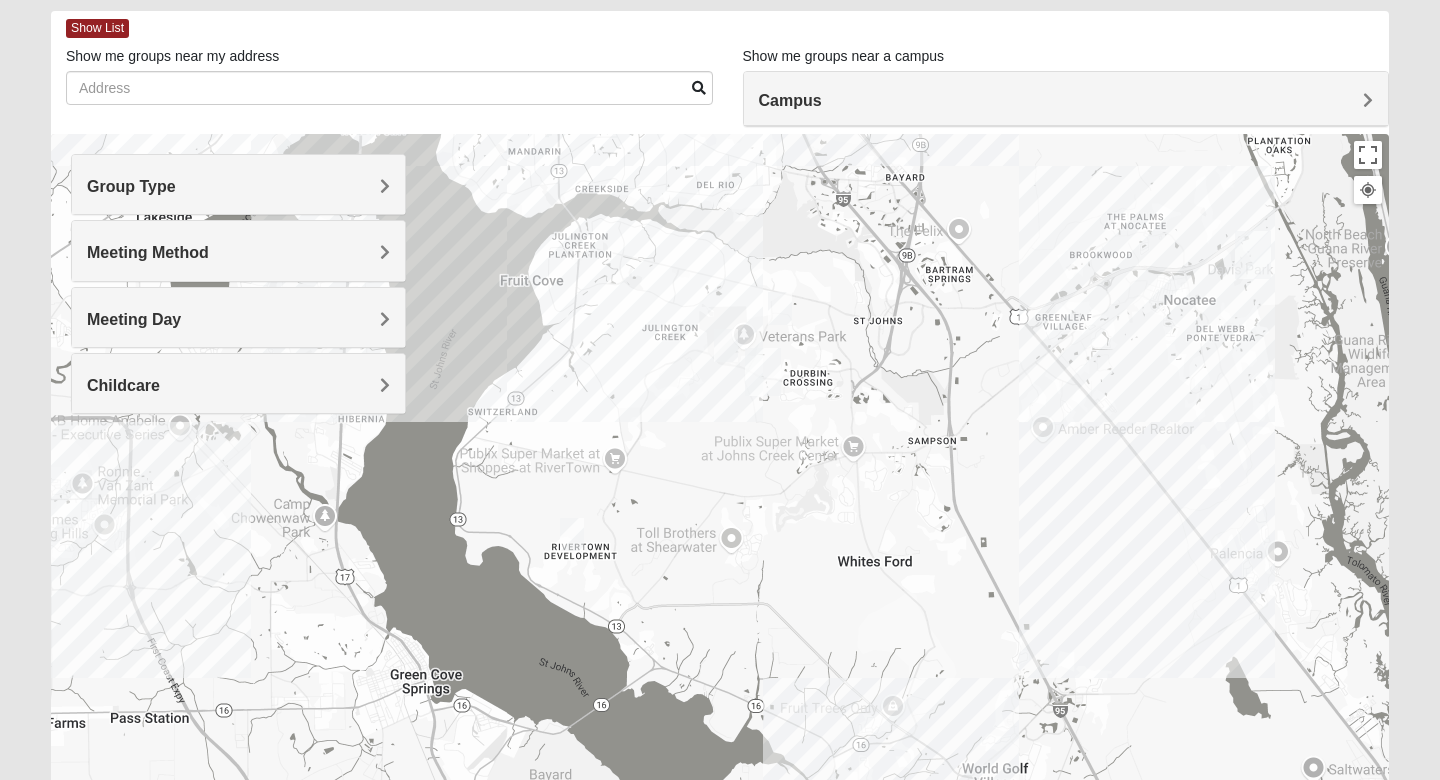 click at bounding box center [780, 308] 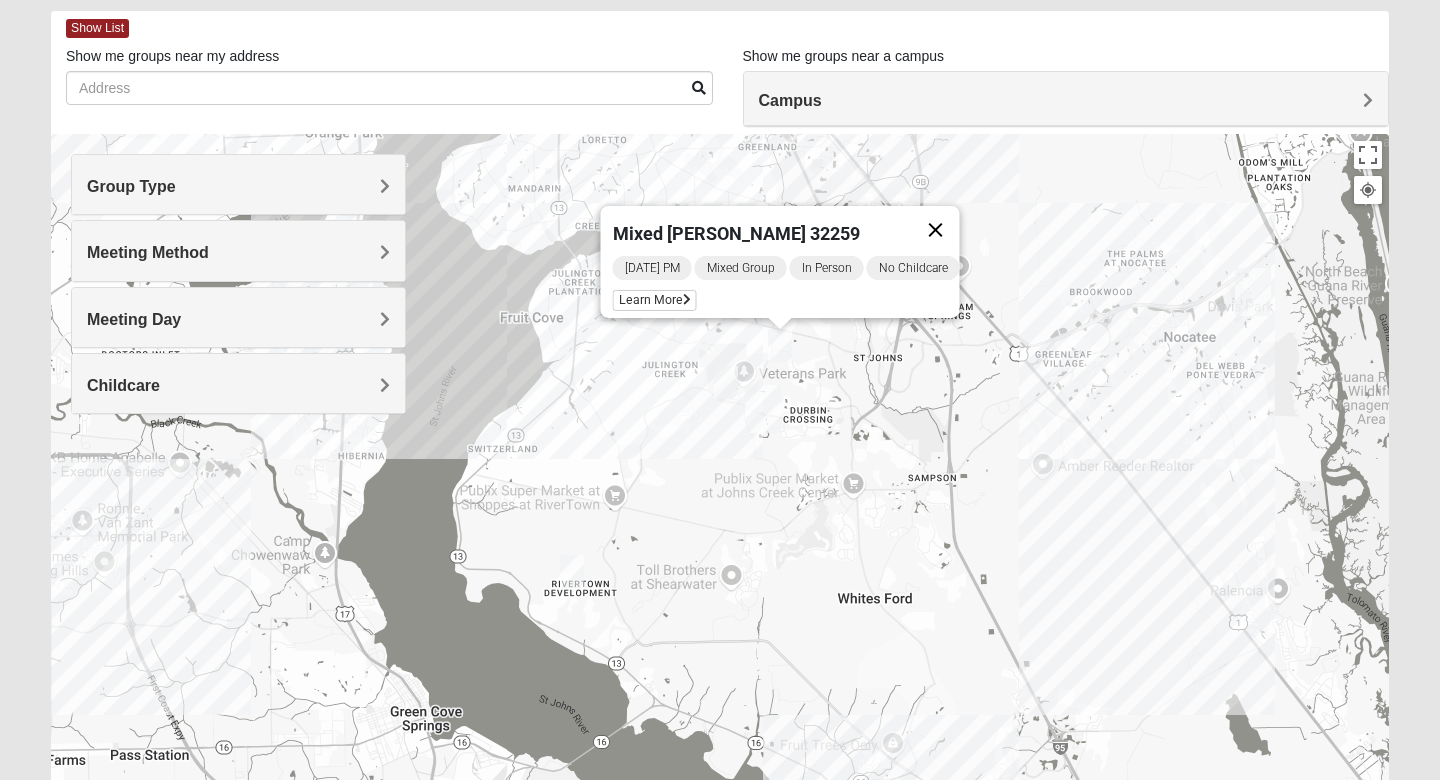 click at bounding box center (936, 230) 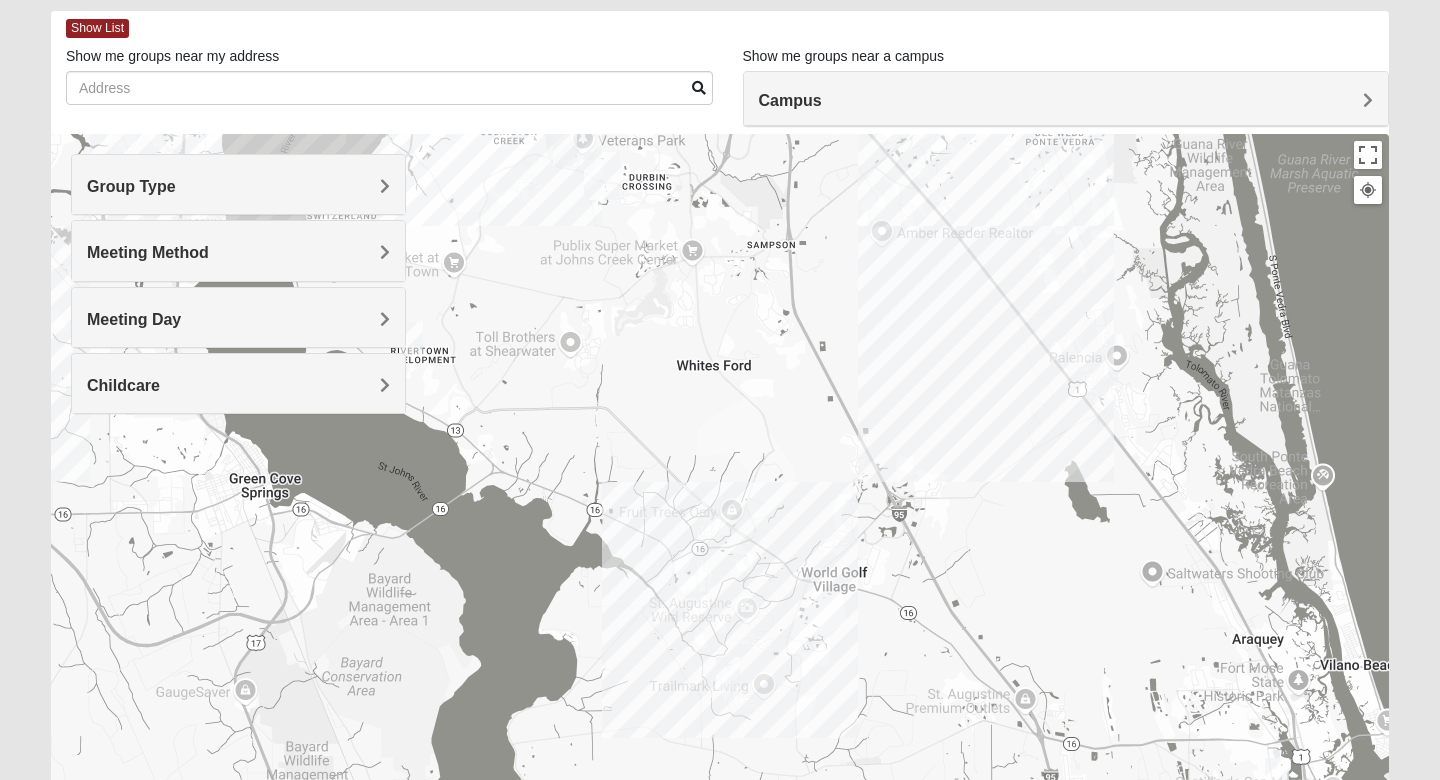 drag, startPoint x: 854, startPoint y: 450, endPoint x: 694, endPoint y: 219, distance: 281 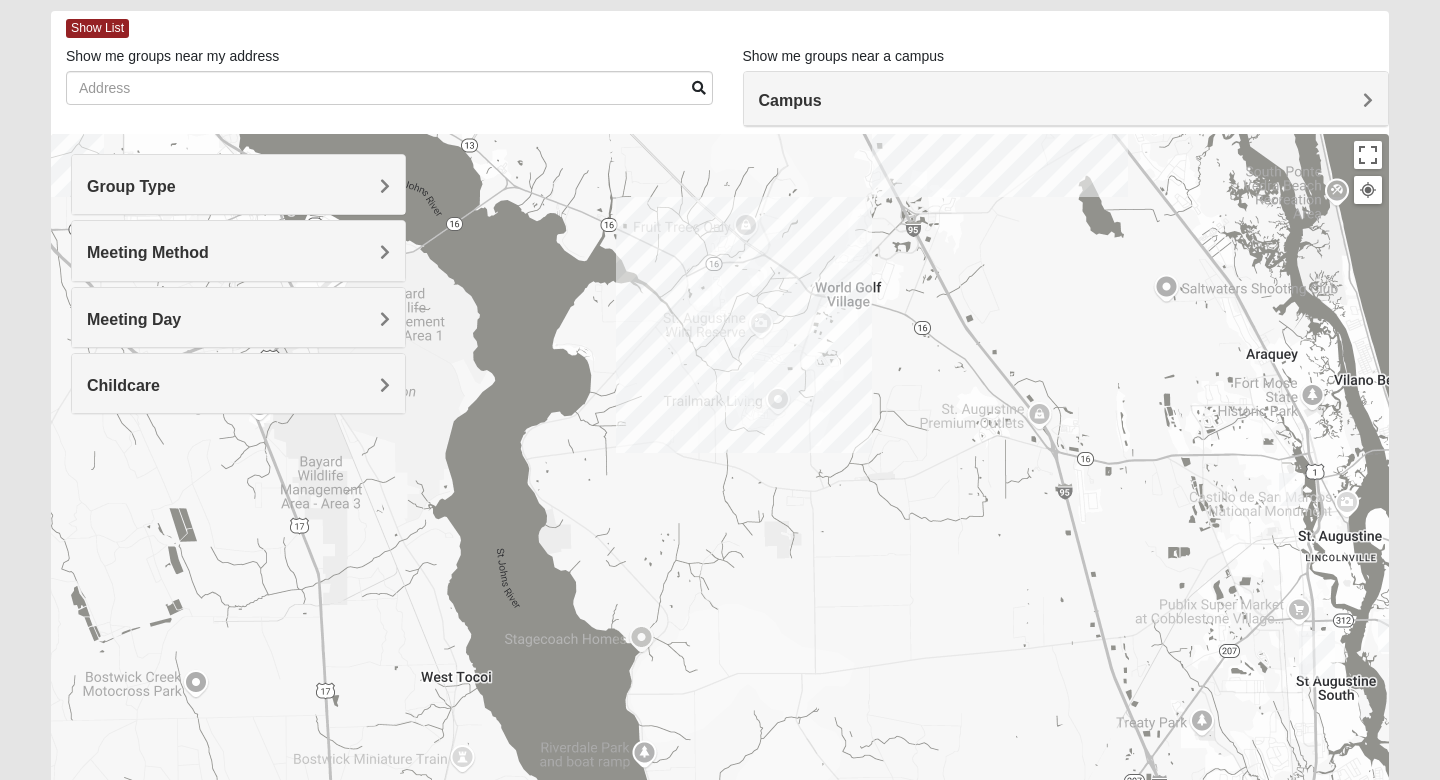 drag, startPoint x: 789, startPoint y: 707, endPoint x: 804, endPoint y: 418, distance: 289.389 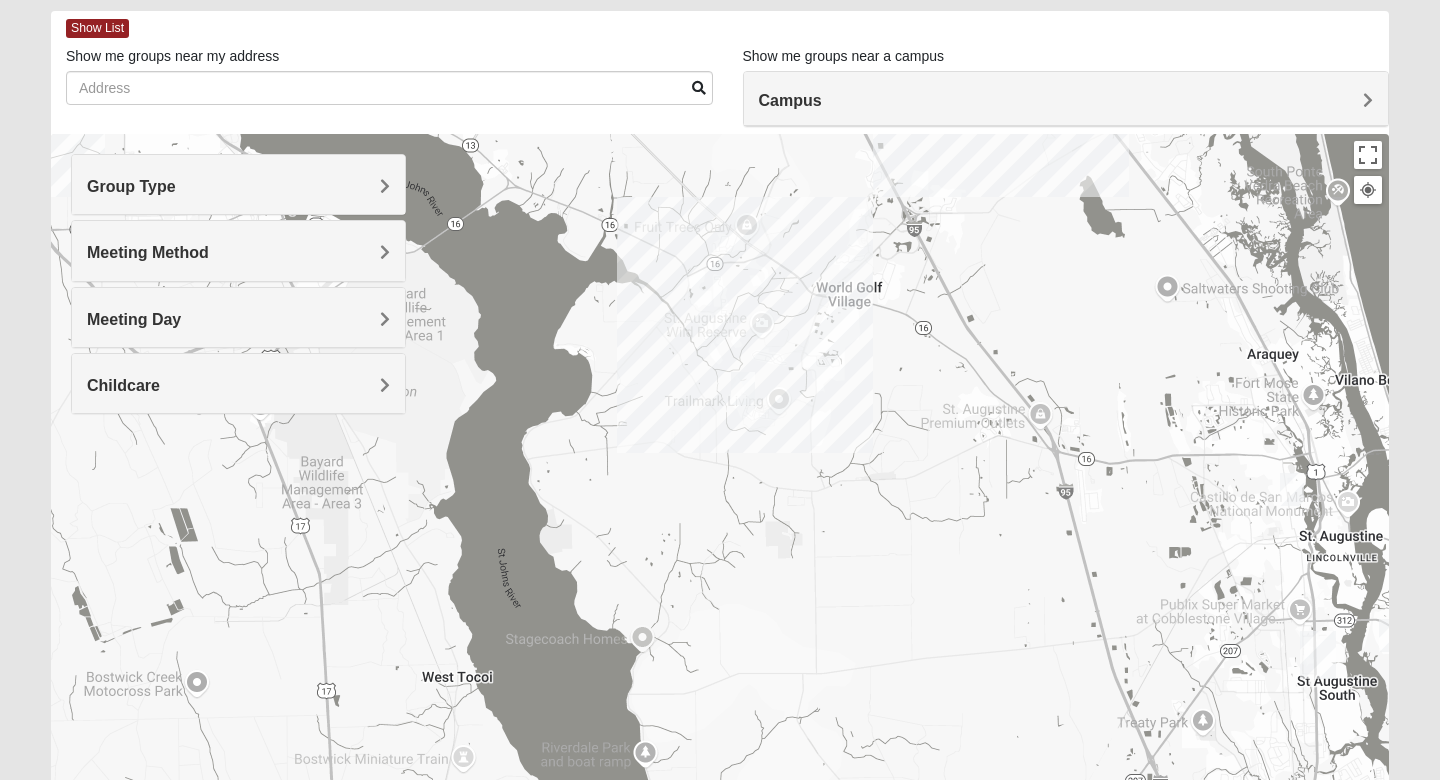 click at bounding box center [743, 388] 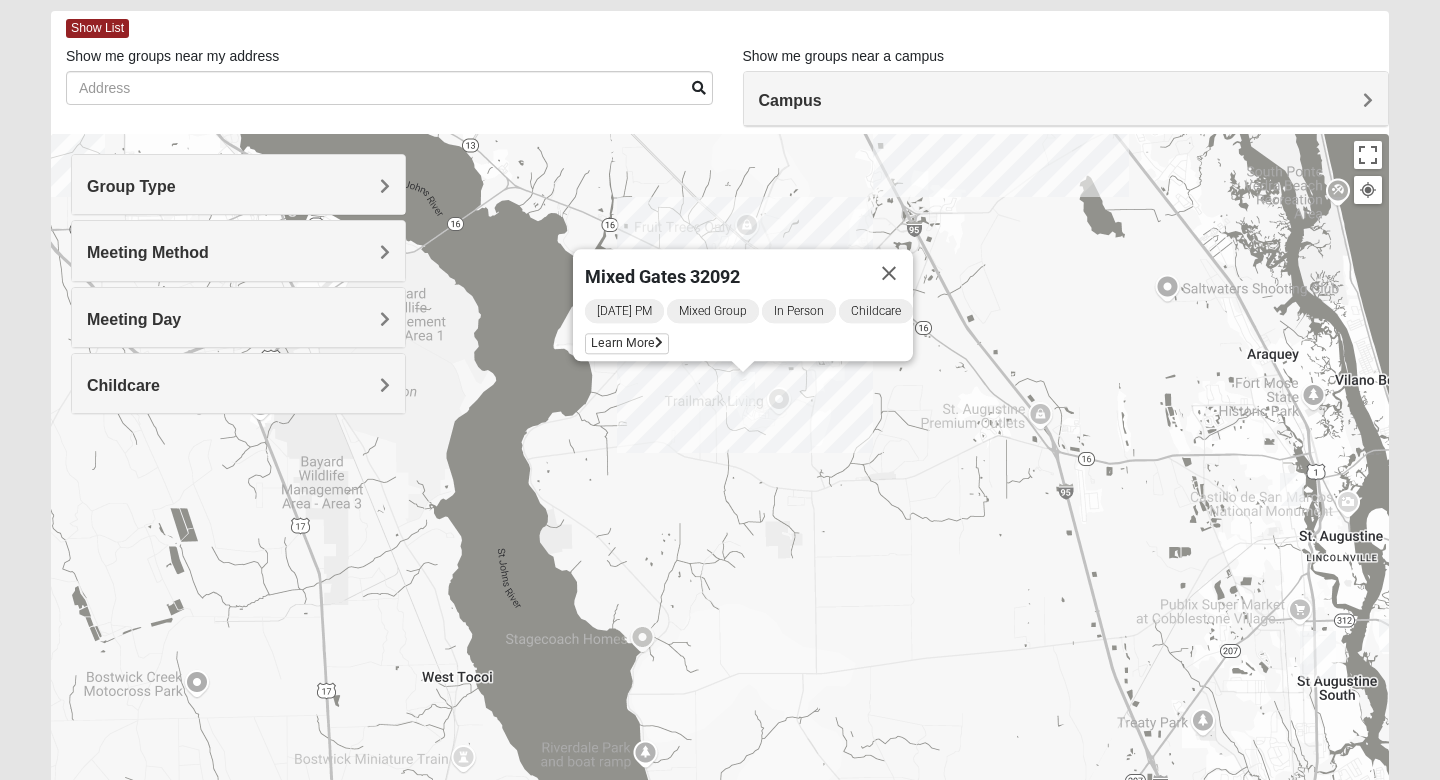click on "Sunday PM      Mixed Group      In Person      Childcare Learn More" at bounding box center (749, 329) 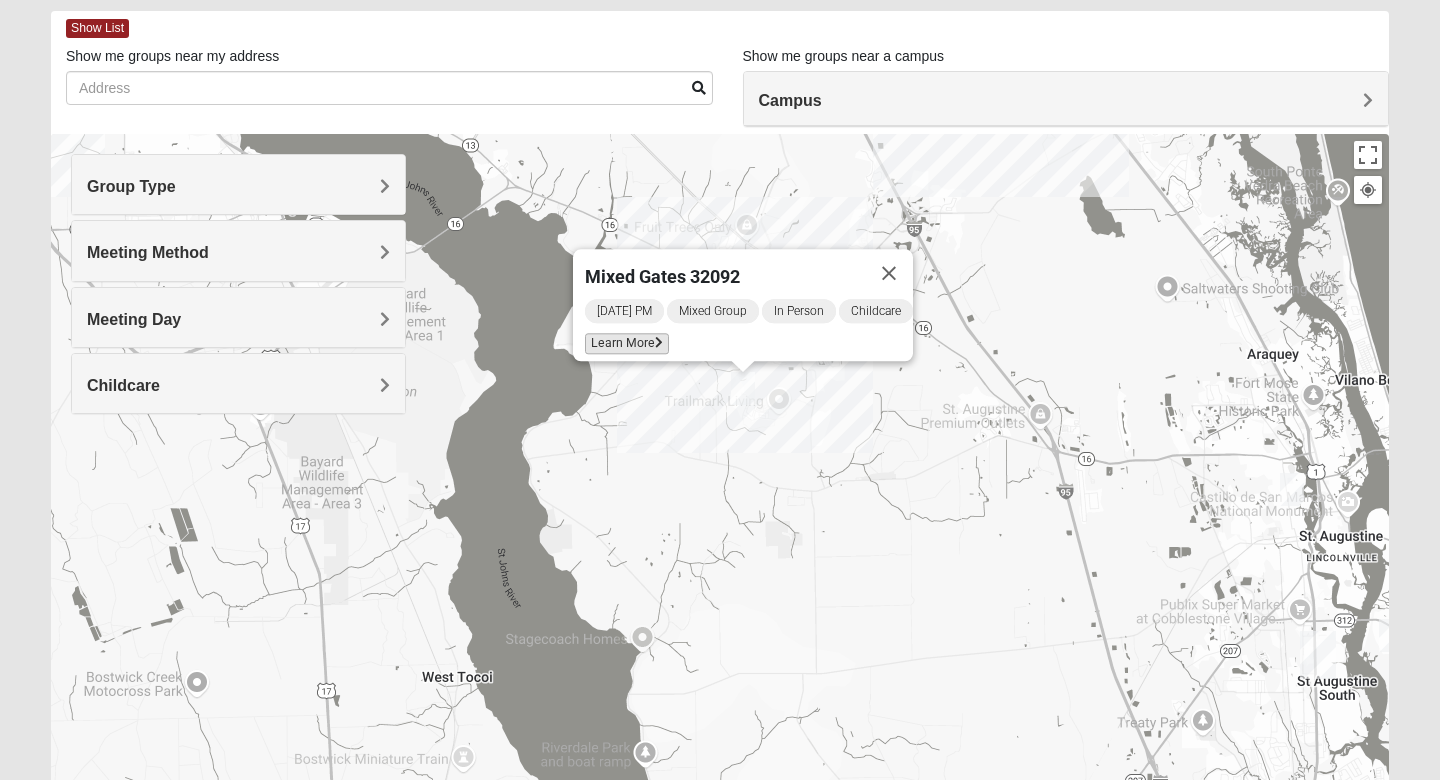 click on "Learn More" at bounding box center (627, 343) 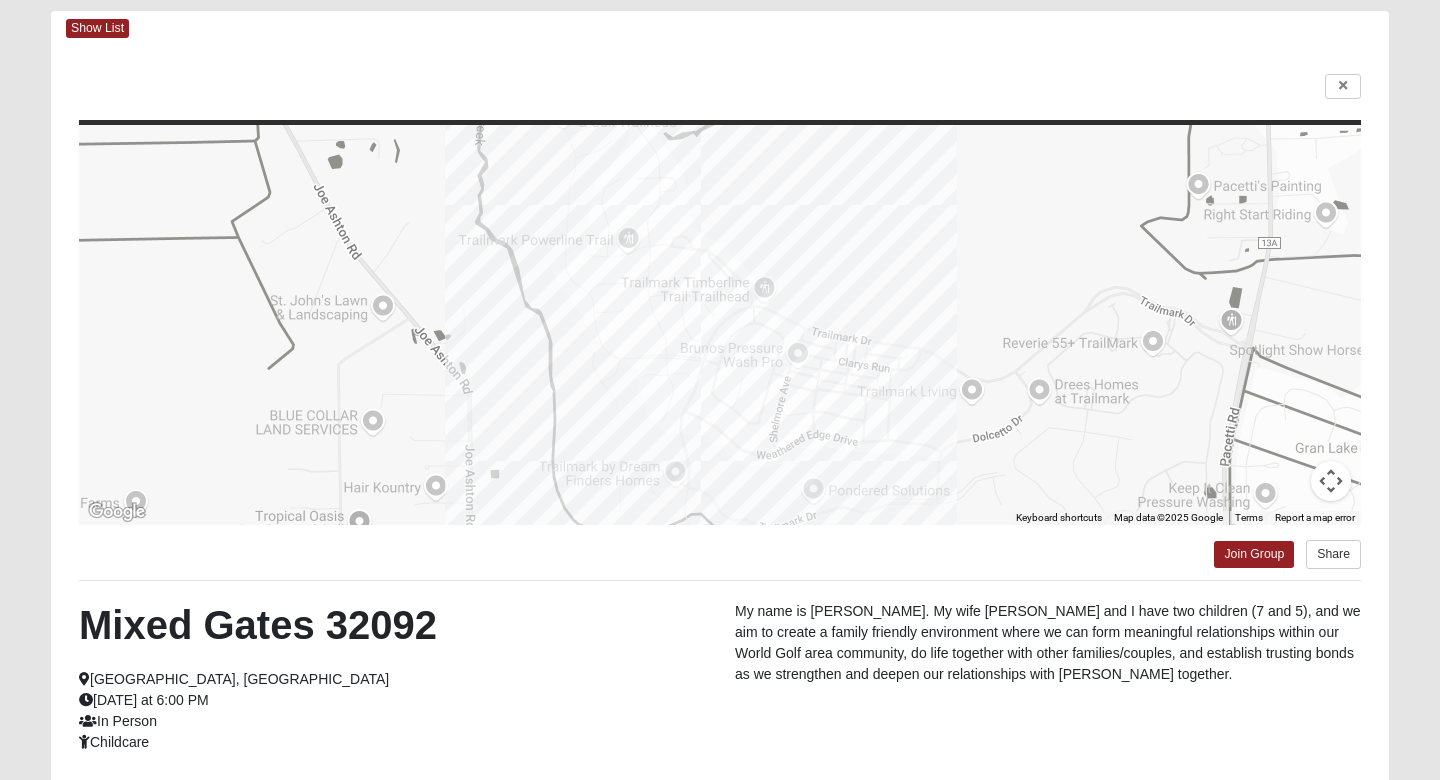 click on "← Move left → Move right ↑ Move up ↓ Move down + Zoom in - Zoom out Home Jump left by 75% End Jump right by 75% Page Up Jump up by 75% Page Down Jump down by 75% Keyboard shortcuts Map Data Map data ©2025 Google Map data ©2025 Google 200 m  Click to toggle between metric and imperial units Terms Report a map error
Join Group
Share
Mixed Gates 32092
St Augustine, FL
Sunday at 6:00 PM
In Person
Childcare
My name is Josiah Gates. My wife Alyssa and I have two children (7 and 5), and we aim to create a family friendly environment where we can form meaningful relationships within our World Golf area community, do life together with other families/couples, and establish trusting bonds as we strengthen and deepen our relationships with Jesus together.
Interested in this group?" at bounding box center [720, 480] 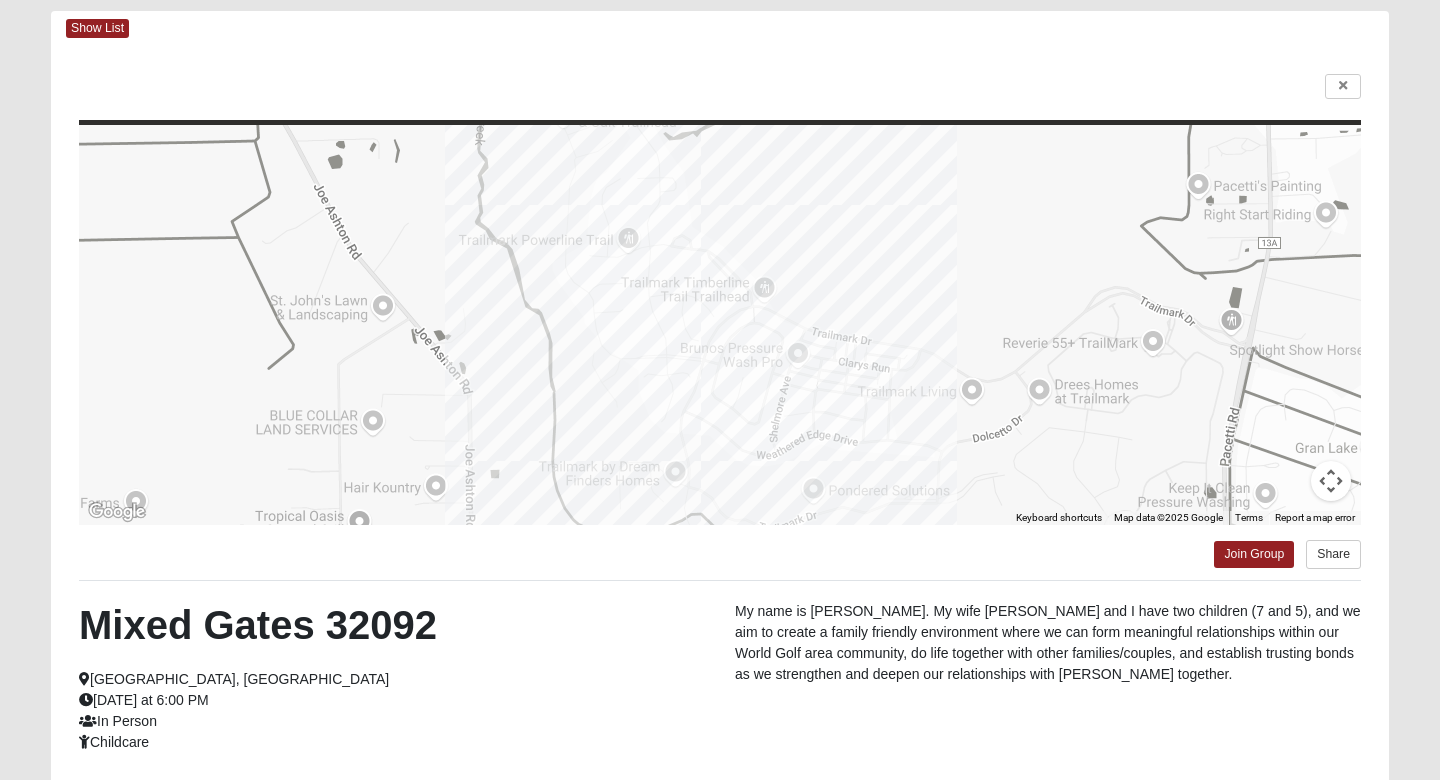 click at bounding box center (1343, 86) 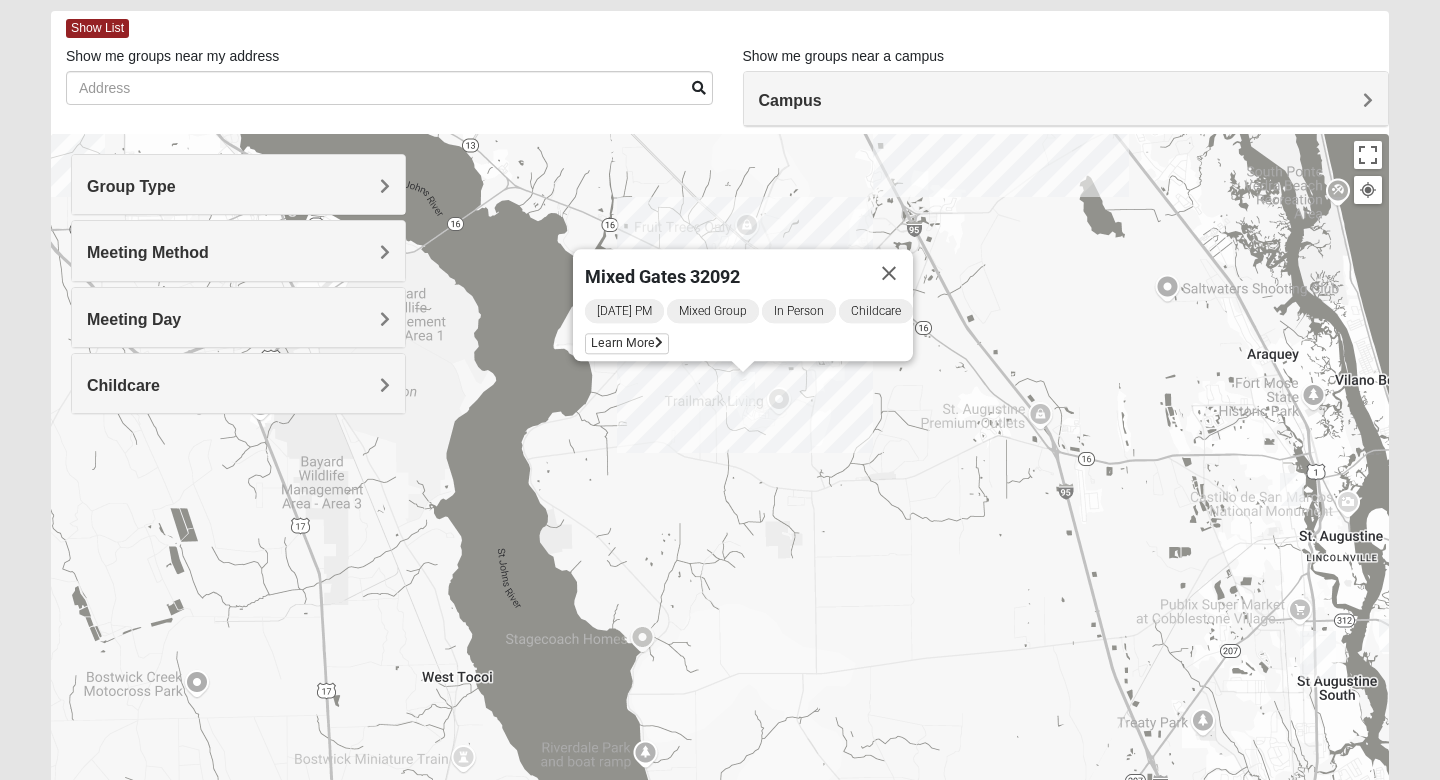 click at bounding box center (1292, 489) 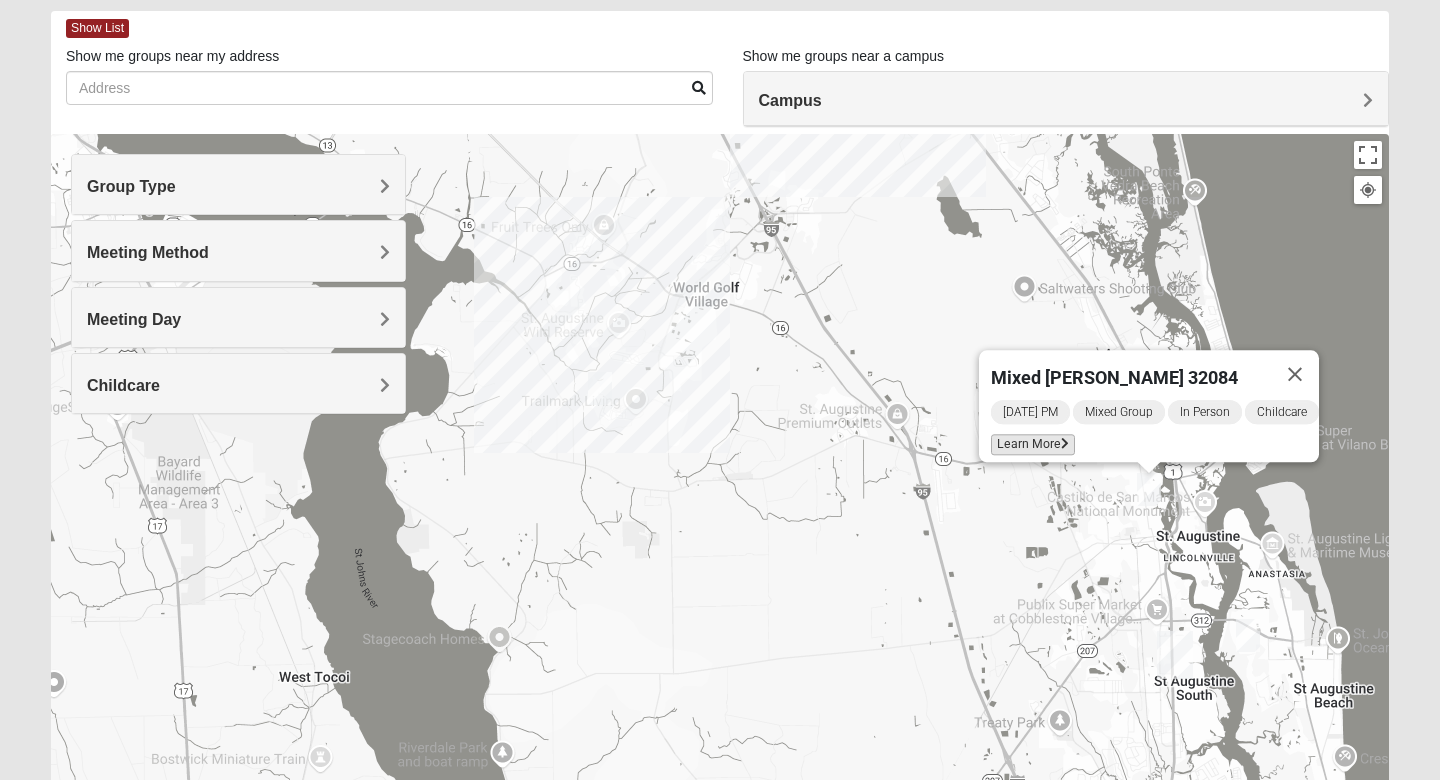 click on "Learn More" at bounding box center (1033, 444) 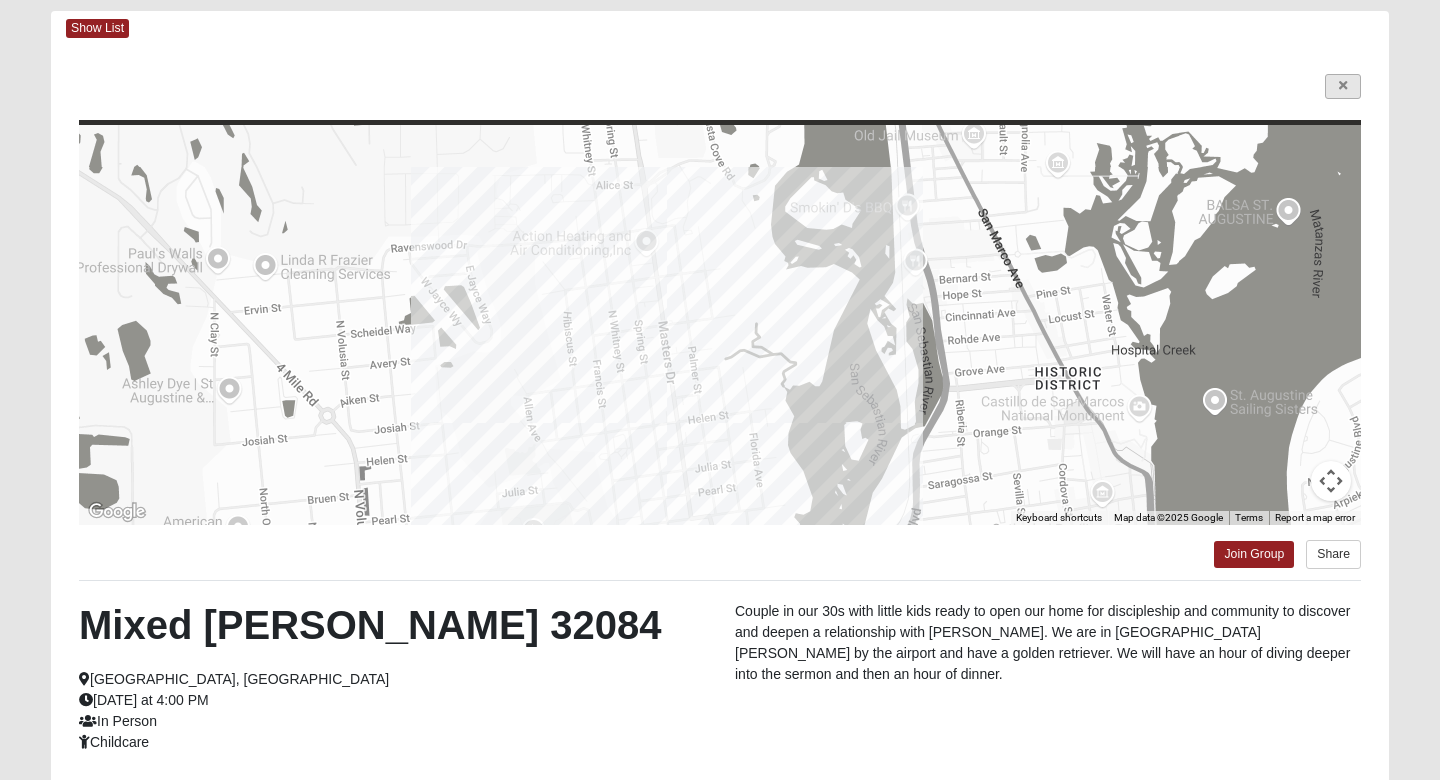 click at bounding box center [1343, 86] 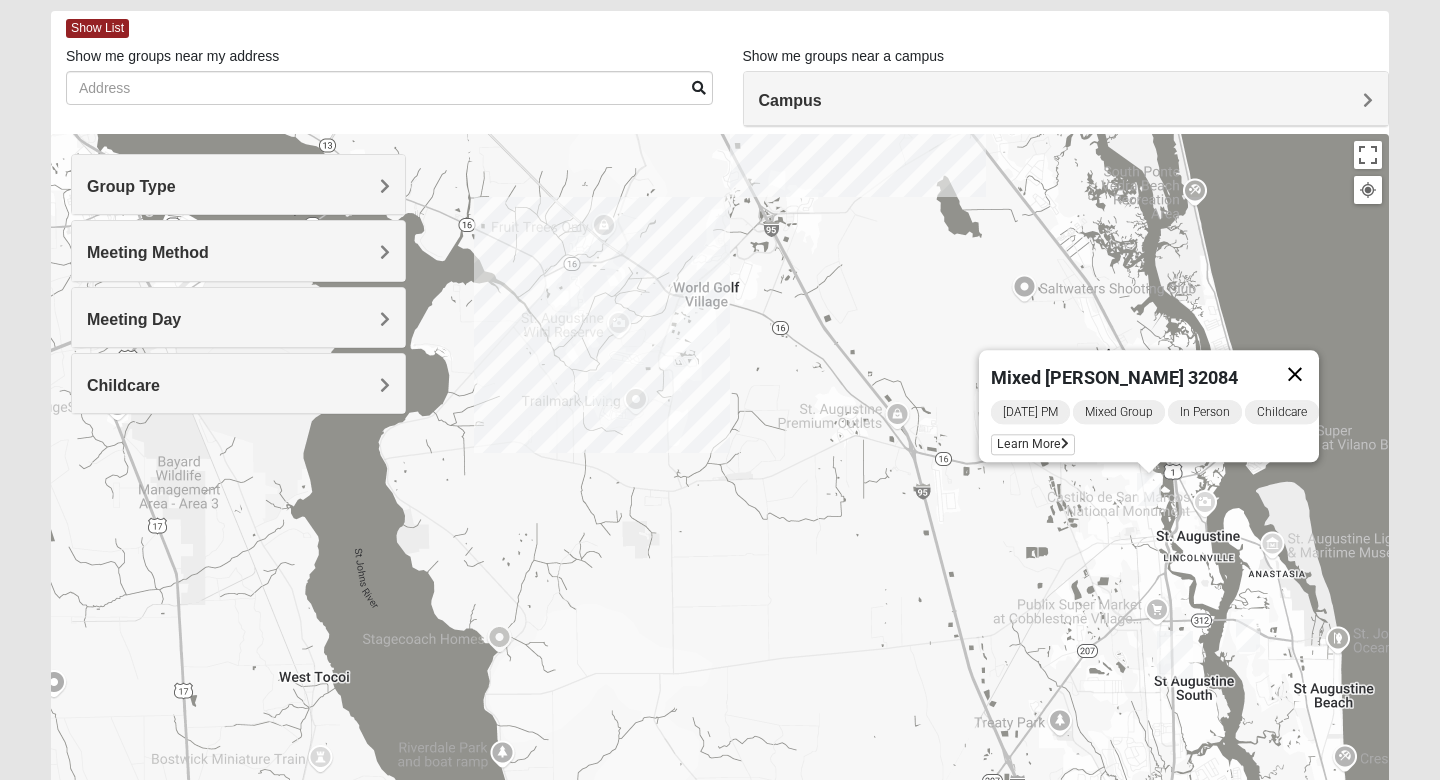 click at bounding box center (1295, 374) 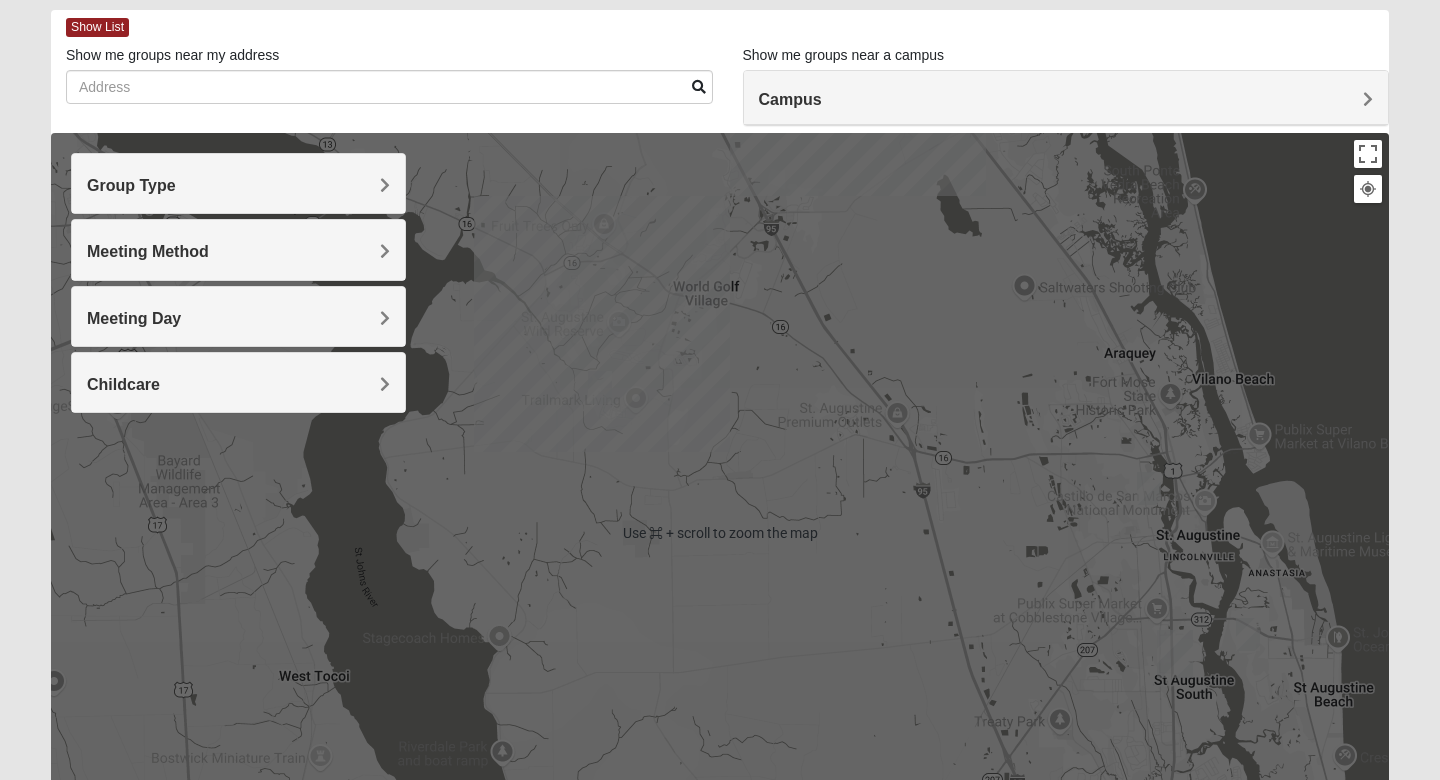 scroll, scrollTop: 99, scrollLeft: 0, axis: vertical 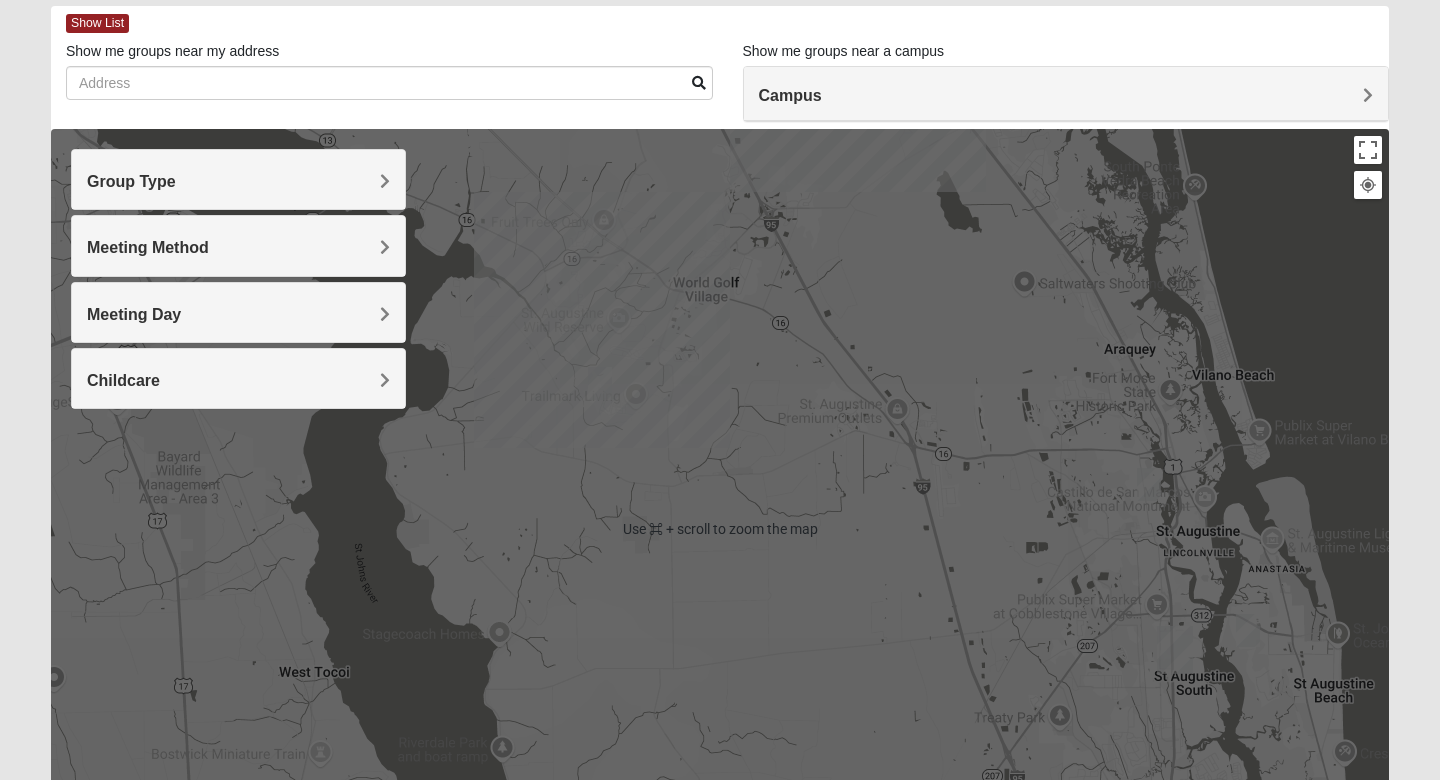 click on "To navigate, press the arrow keys." at bounding box center [720, 529] 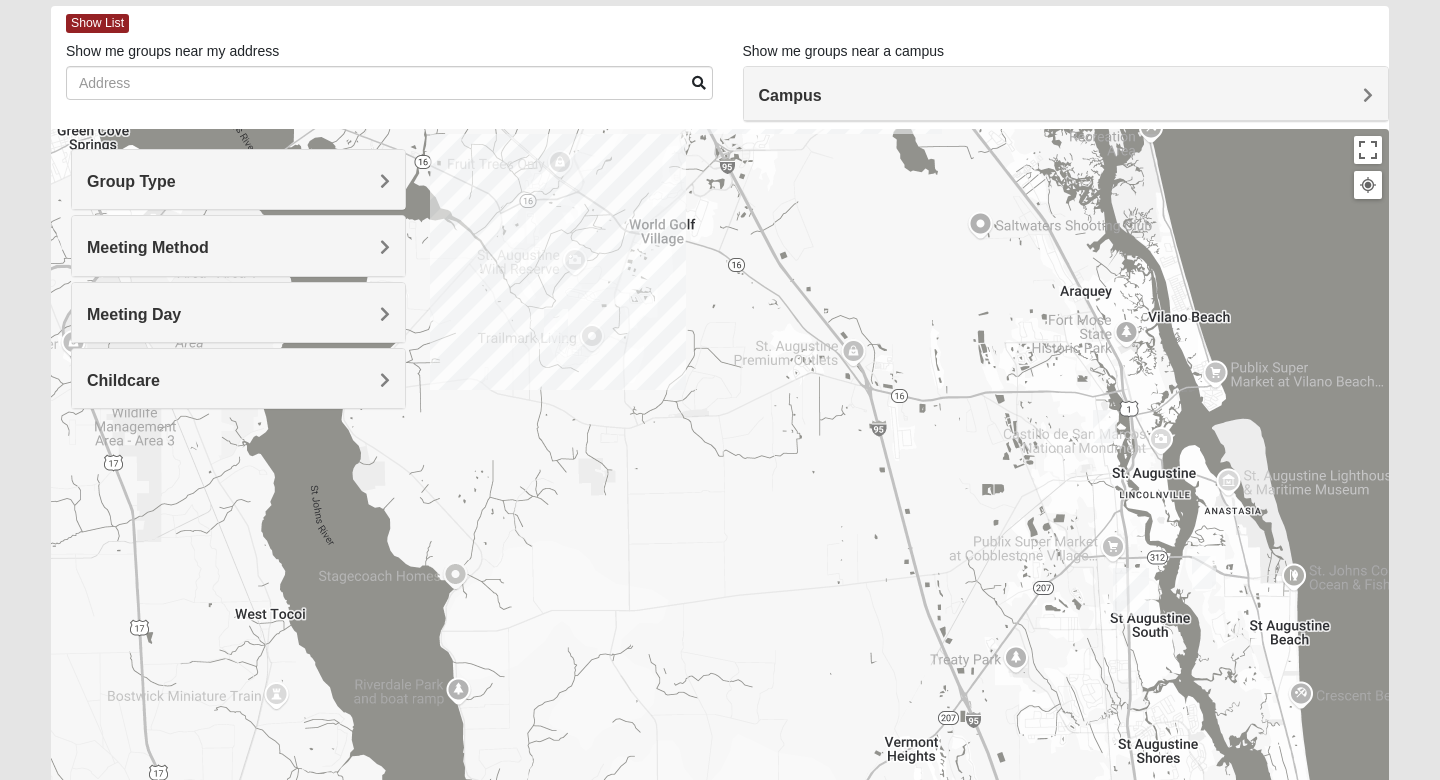drag, startPoint x: 973, startPoint y: 615, endPoint x: 925, endPoint y: 552, distance: 79.20227 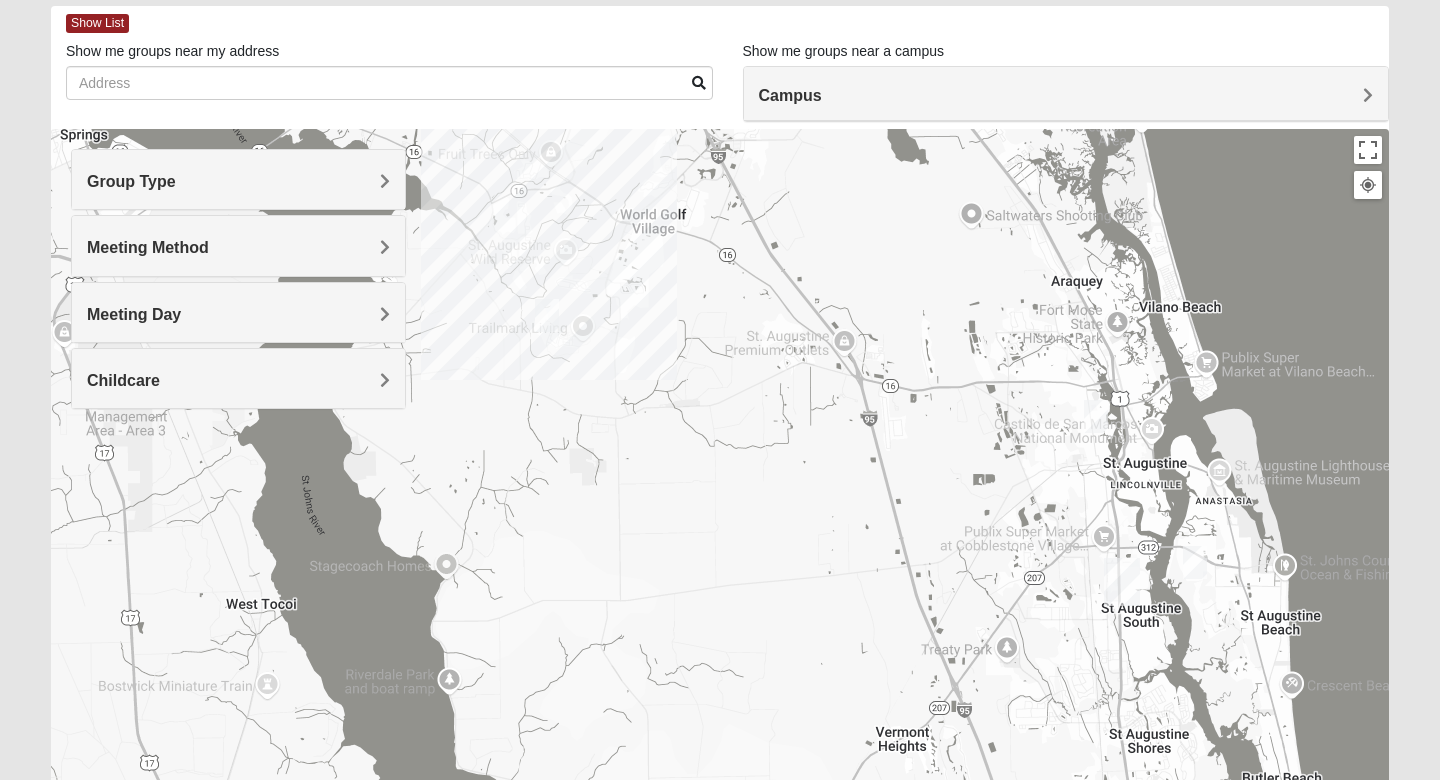 click at bounding box center [1195, 562] 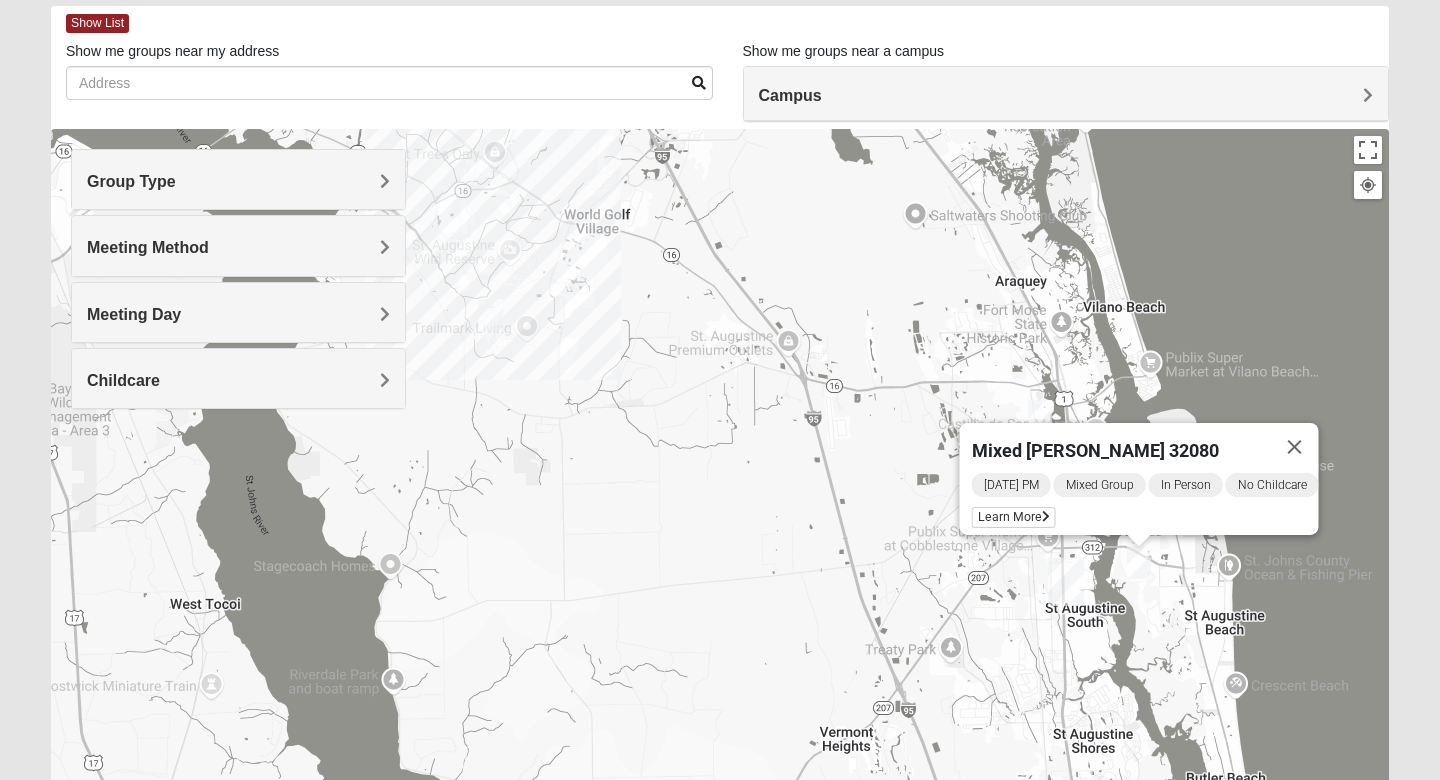 click on "Sunday PM      Mixed Group      In Person      No Childcare Learn More" at bounding box center (1145, 503) 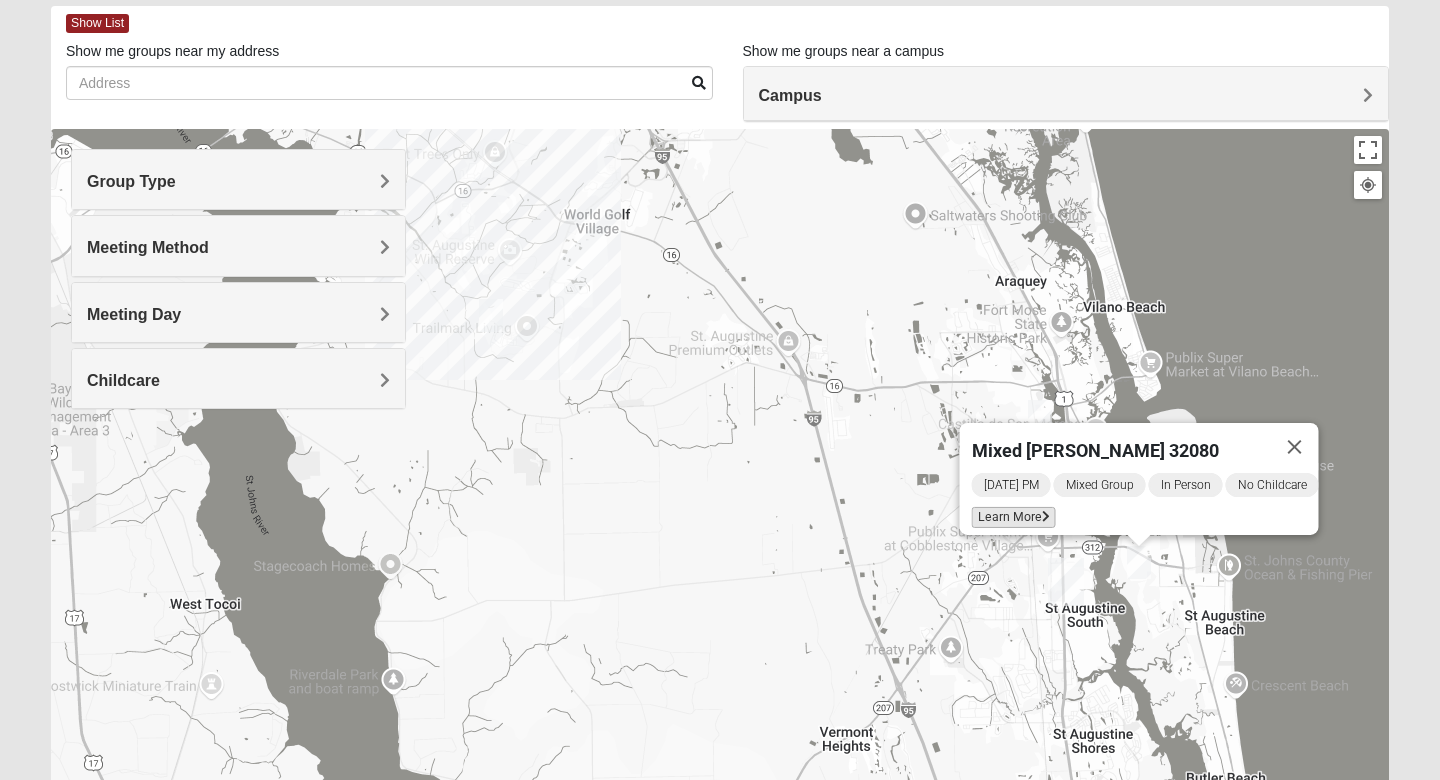 click on "Learn More" at bounding box center [1014, 517] 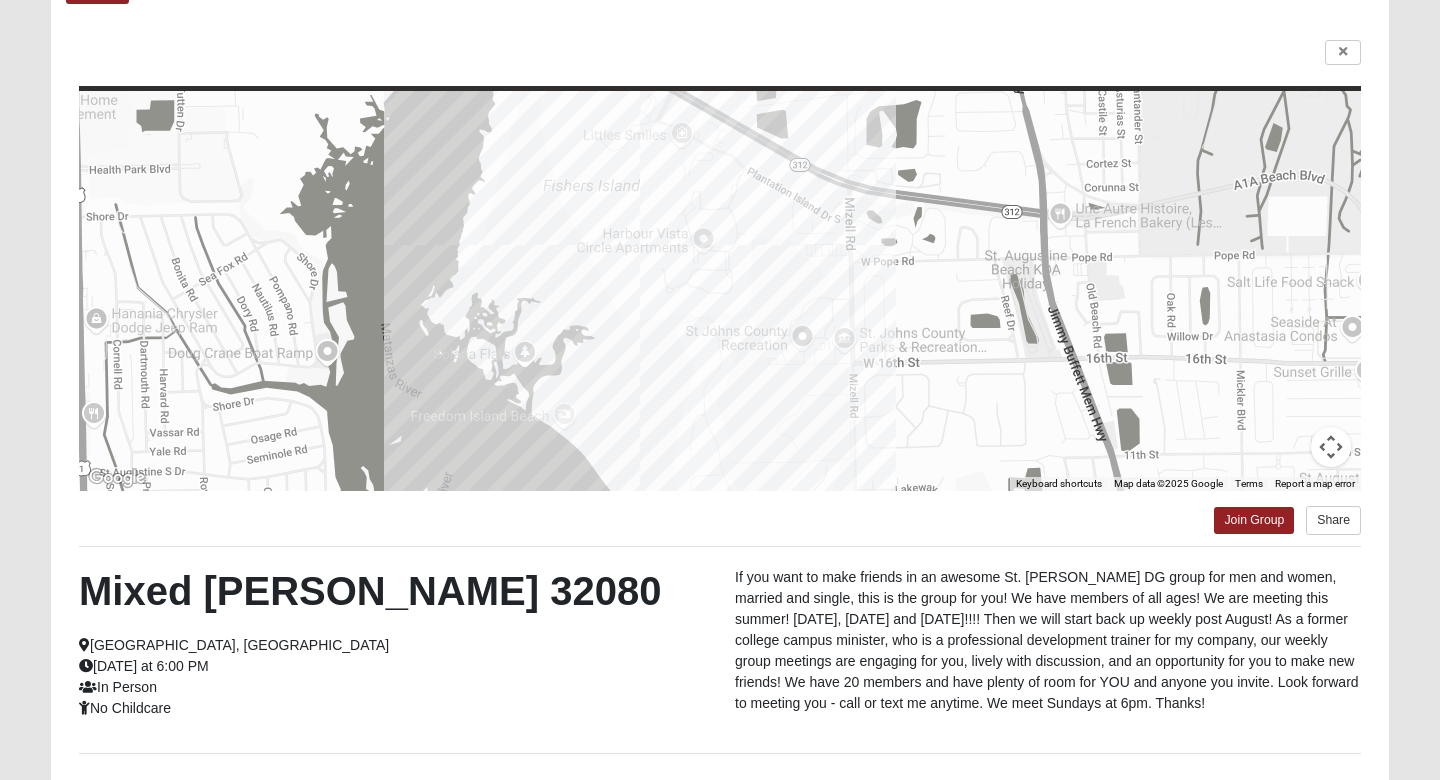 scroll, scrollTop: 122, scrollLeft: 0, axis: vertical 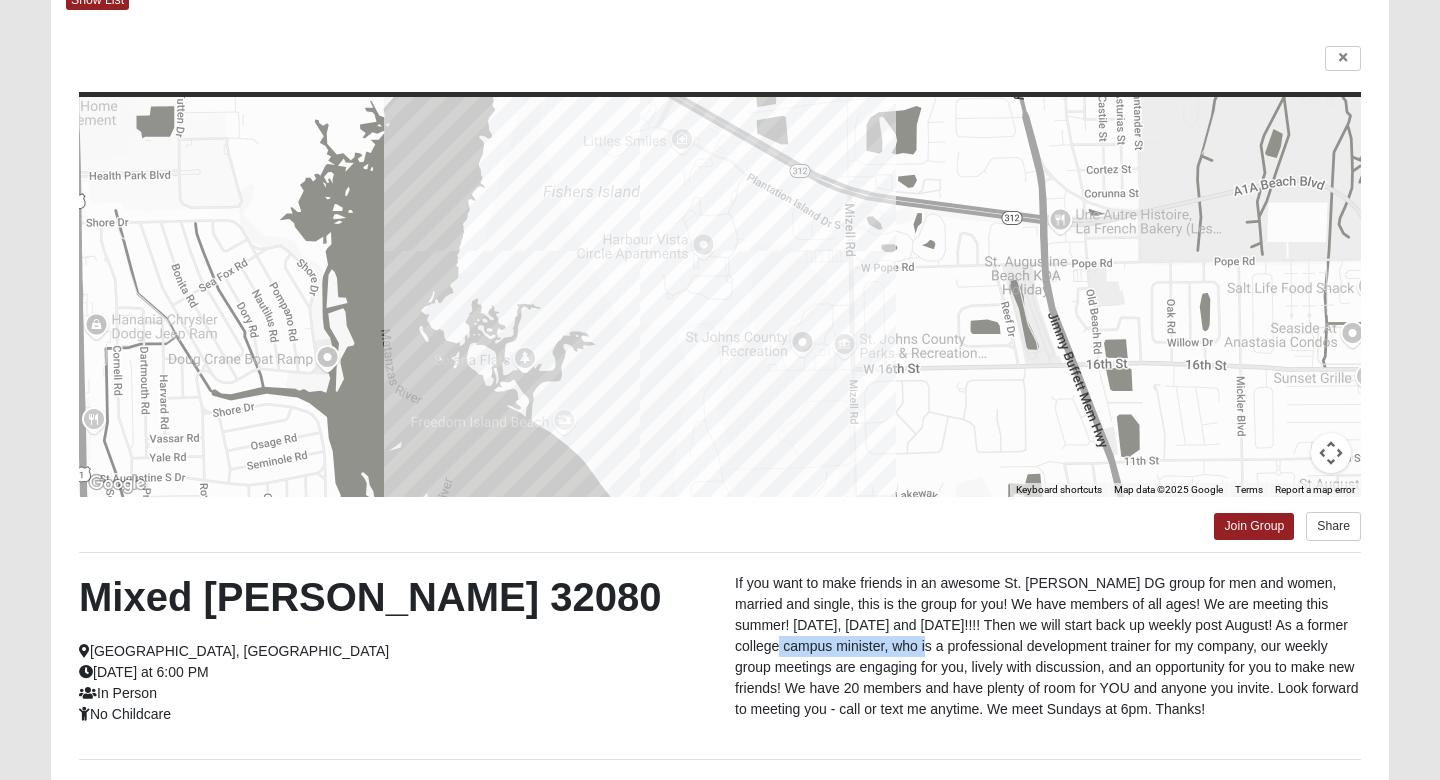 drag, startPoint x: 927, startPoint y: 648, endPoint x: 781, endPoint y: 647, distance: 146.00342 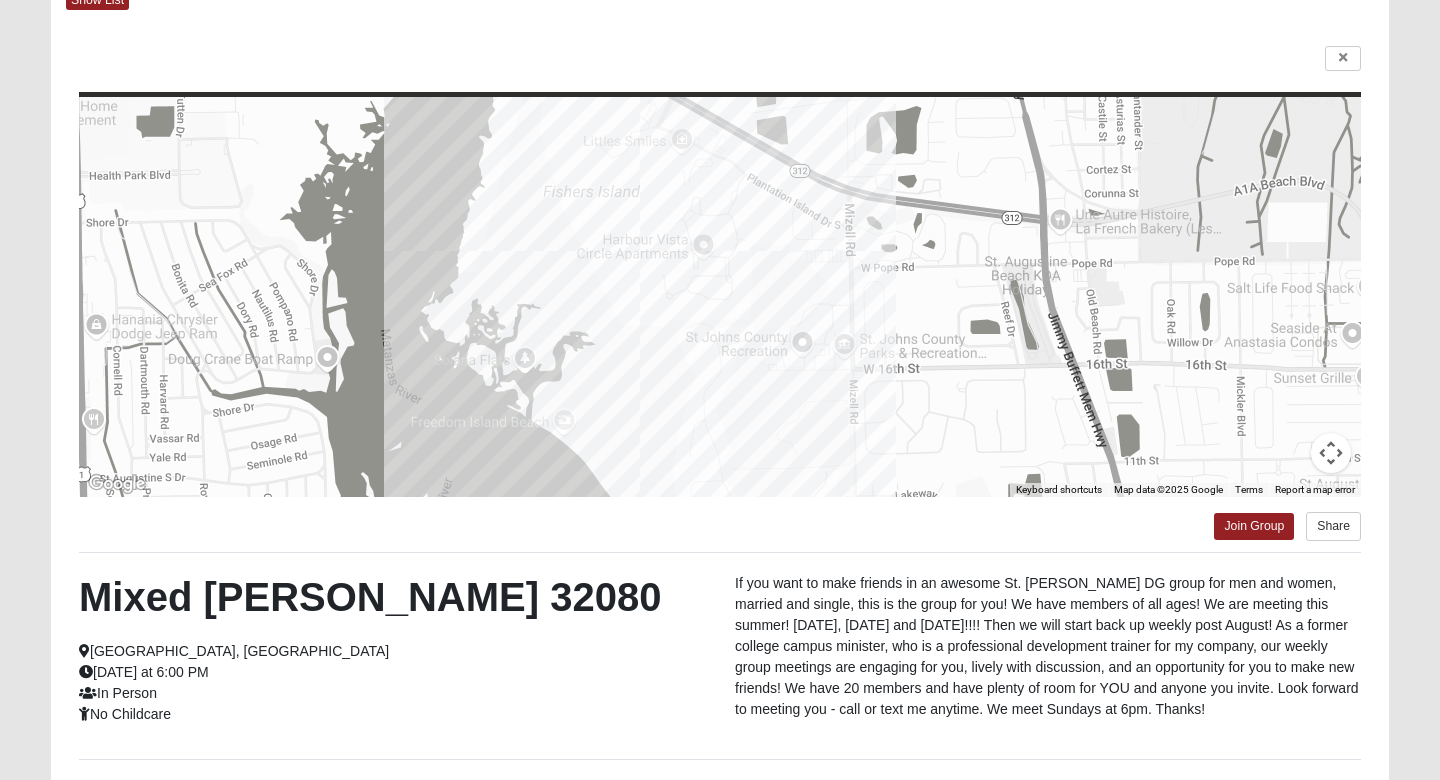 click on "If you want to make friends in an awesome St. Augustine Beach DG group for men and women, married and single, this is the group for you!  We have members of all ages! We are meeting this summer! June 22, July 20 and August 17!!!!  Then we will start back up weekly post August! As a former college campus minister, who is a professional development trainer for my company, our weekly group meetings are engaging for you, lively with discussion, and an opportunity for you to make new friends!  We have 20 members and have plenty of room for YOU and anyone you invite.  Look forward to meeting you - call or text me anytime.  We meet Sundays at 6pm.    Thanks!" at bounding box center [1048, 651] 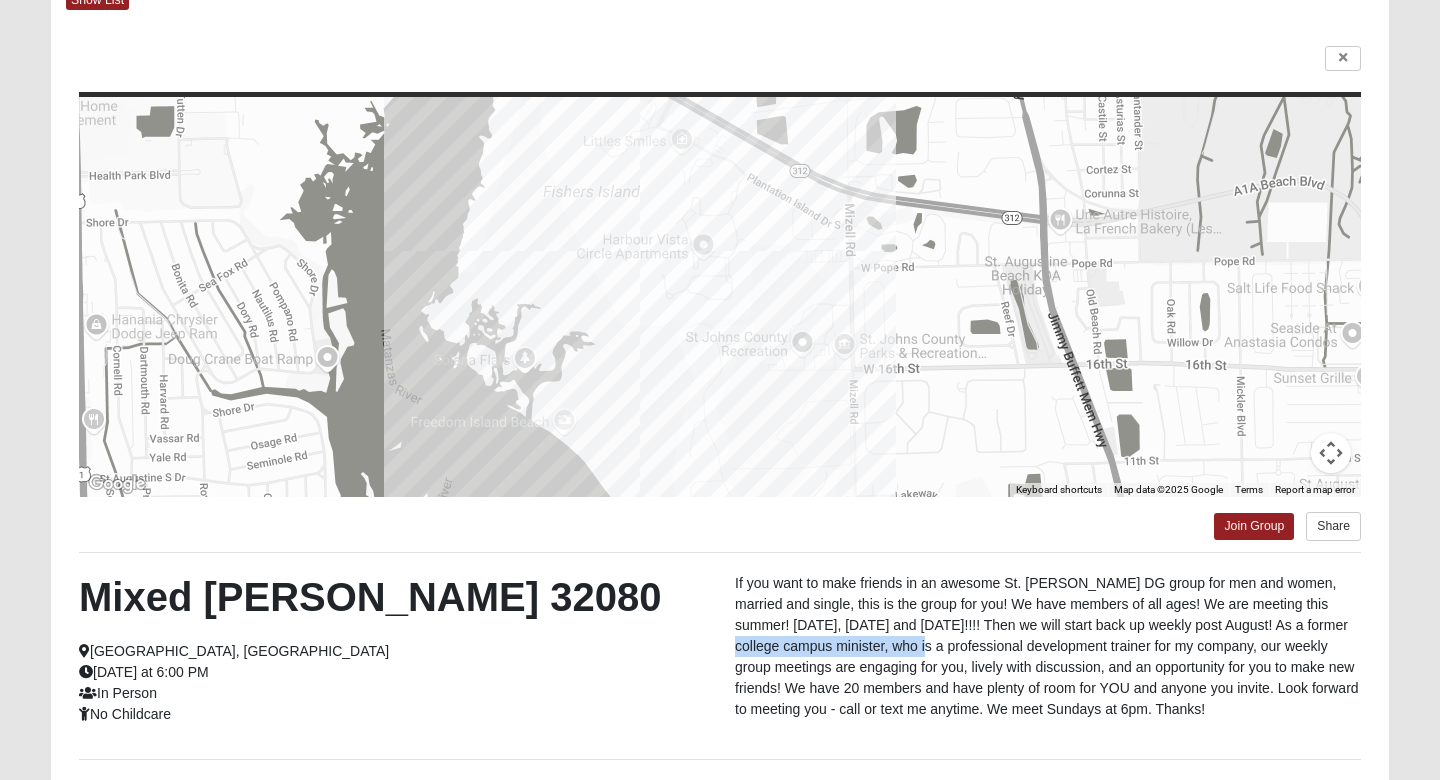 drag, startPoint x: 728, startPoint y: 645, endPoint x: 930, endPoint y: 646, distance: 202.00247 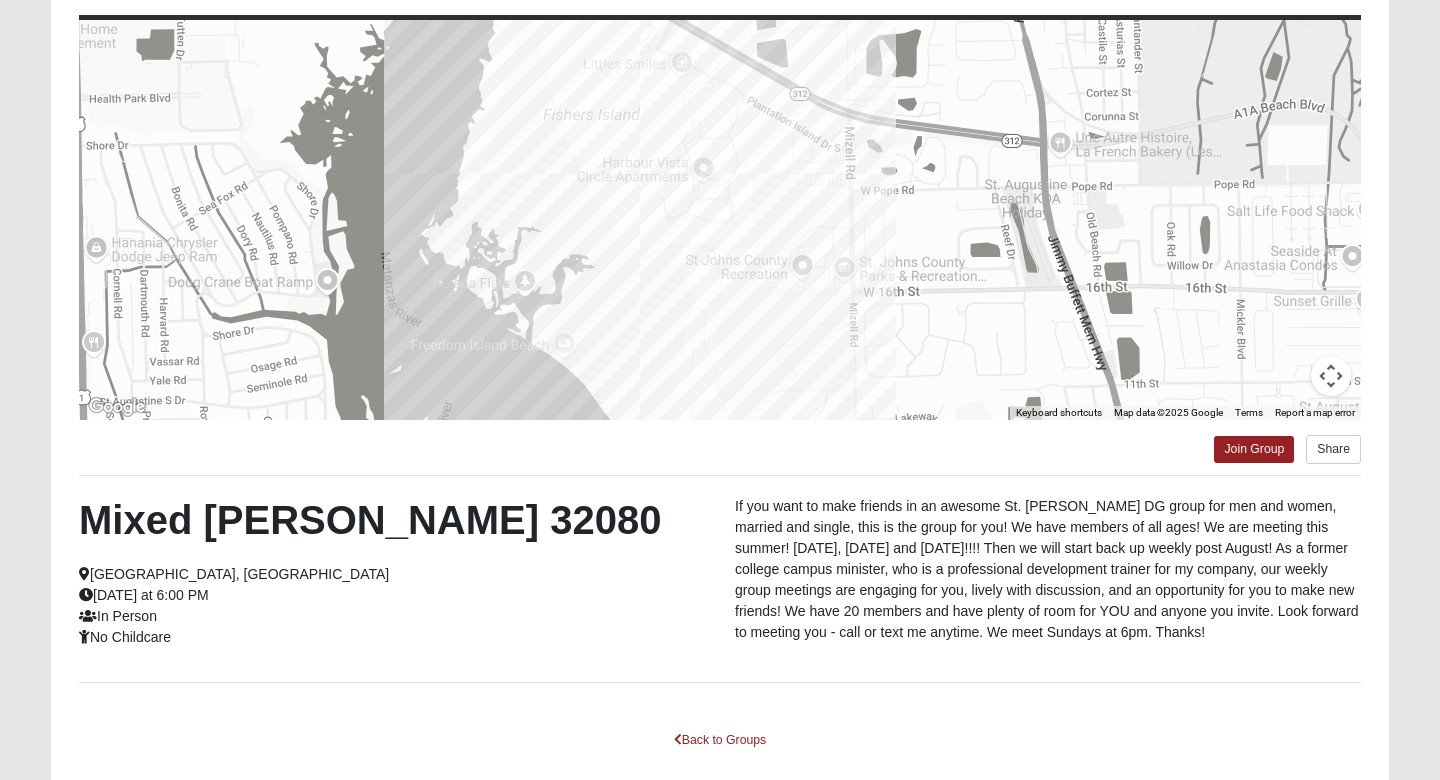 scroll, scrollTop: 236, scrollLeft: 0, axis: vertical 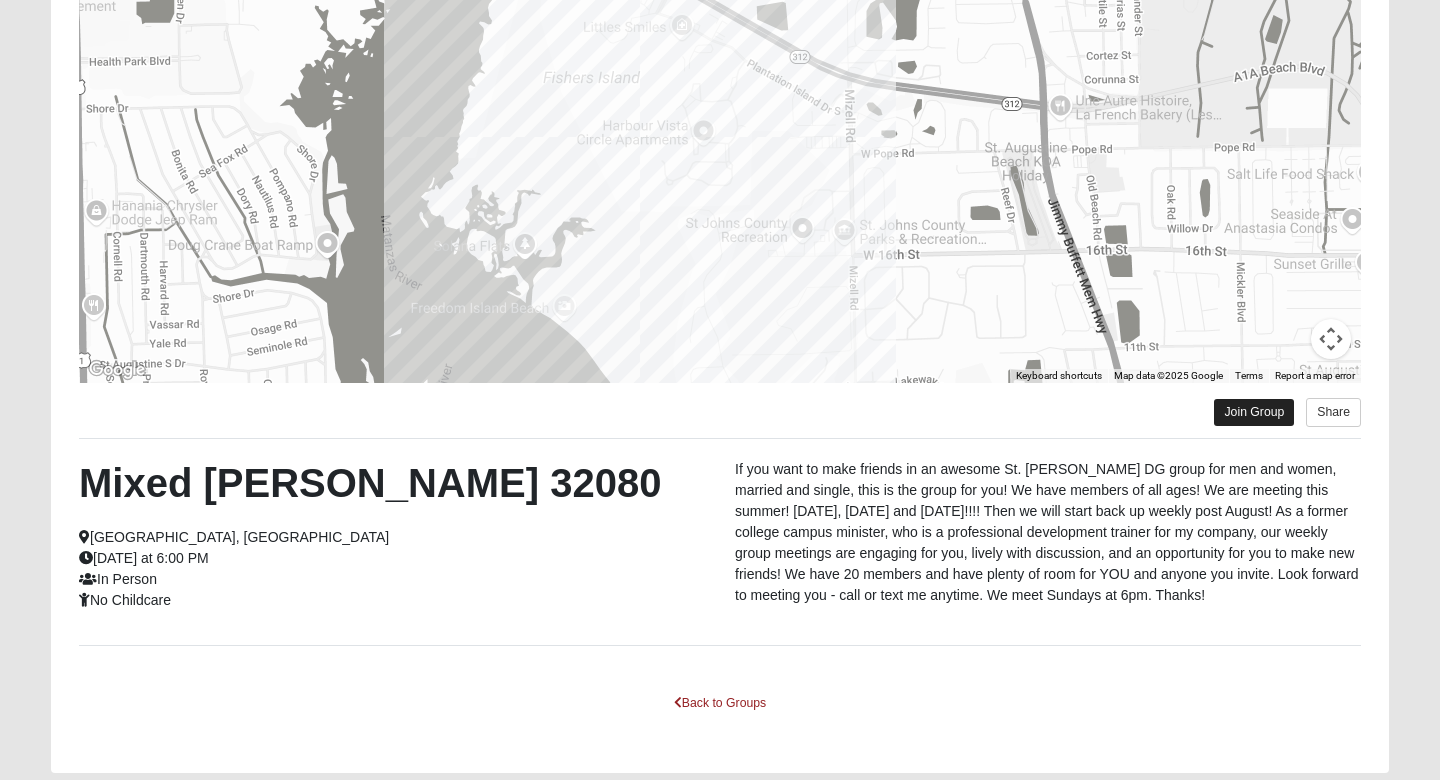 click on "Join Group" at bounding box center (1254, 412) 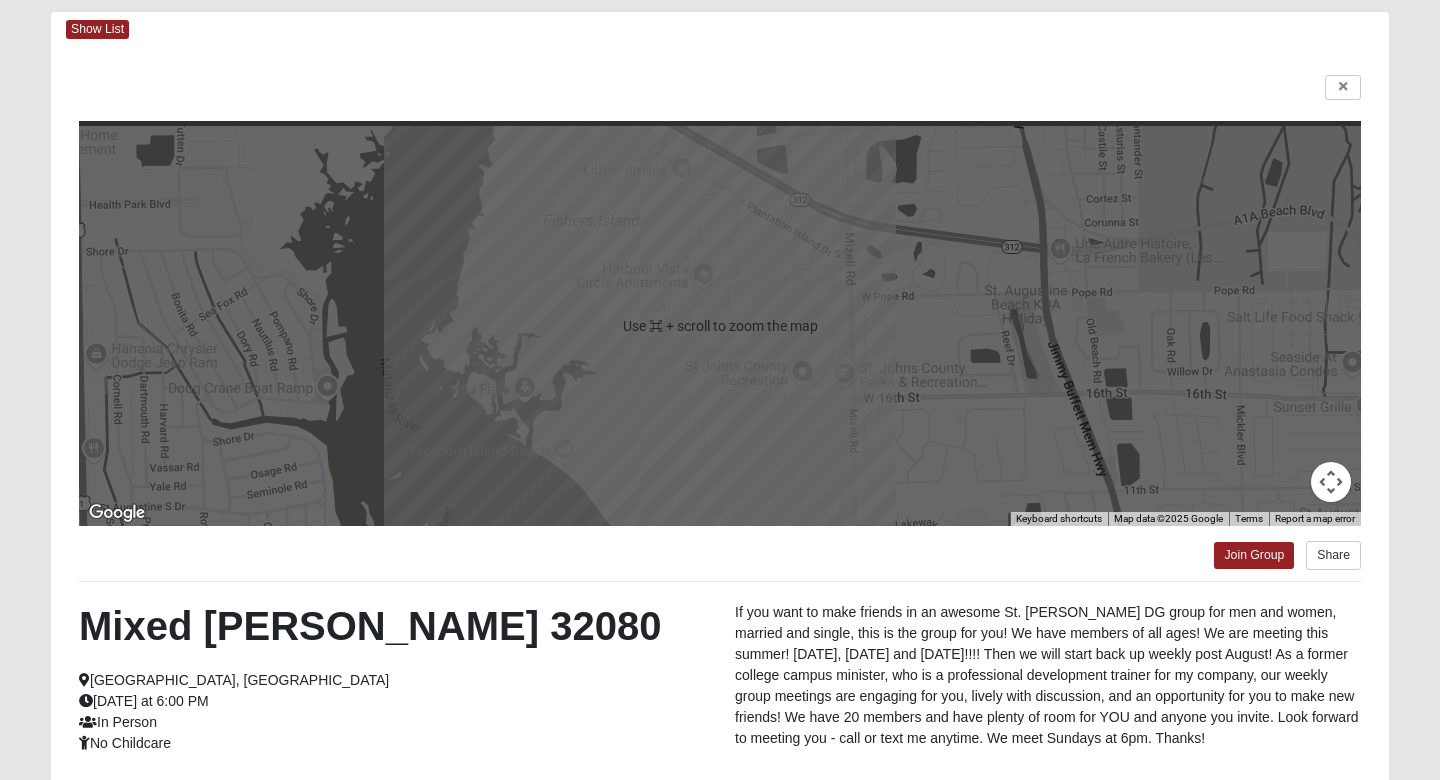 scroll, scrollTop: 94, scrollLeft: 0, axis: vertical 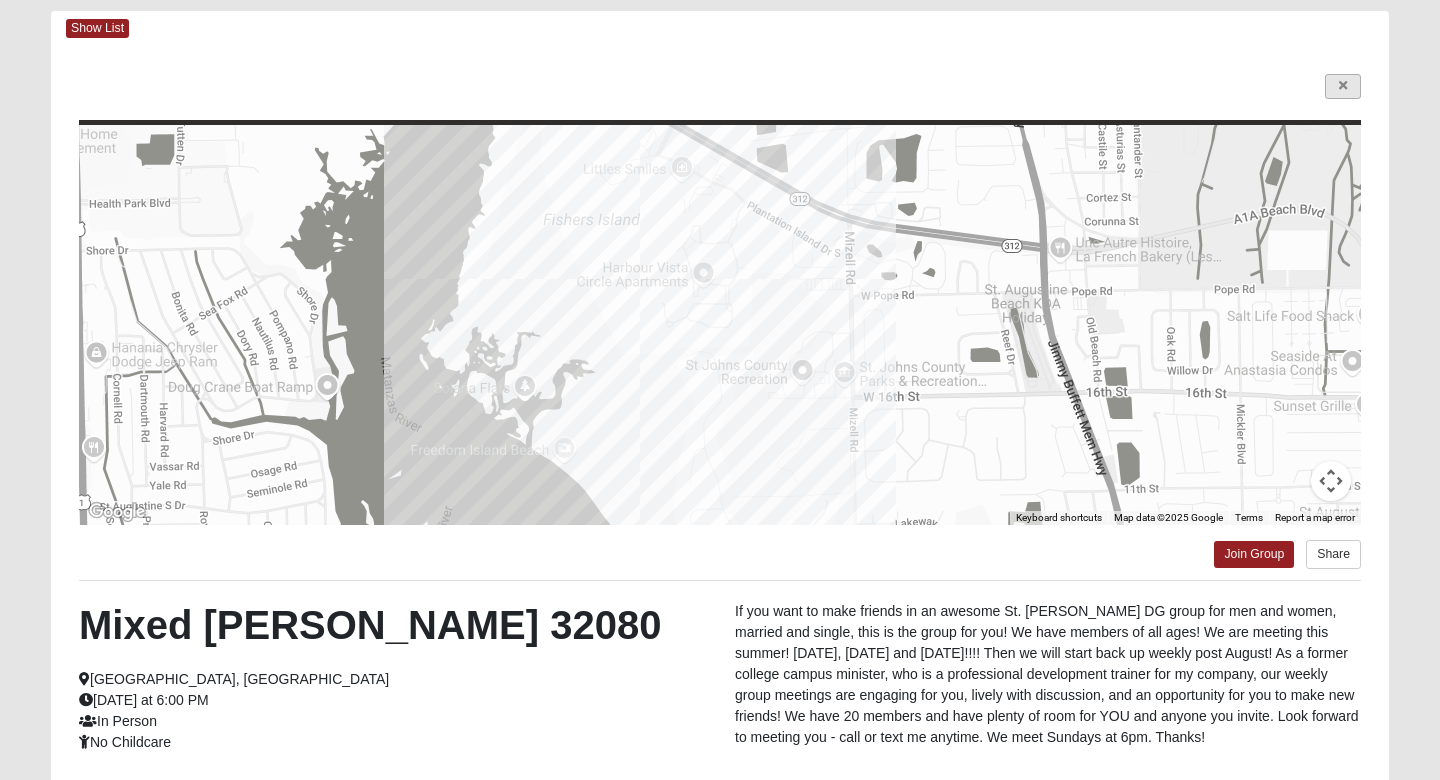 click at bounding box center (1343, 86) 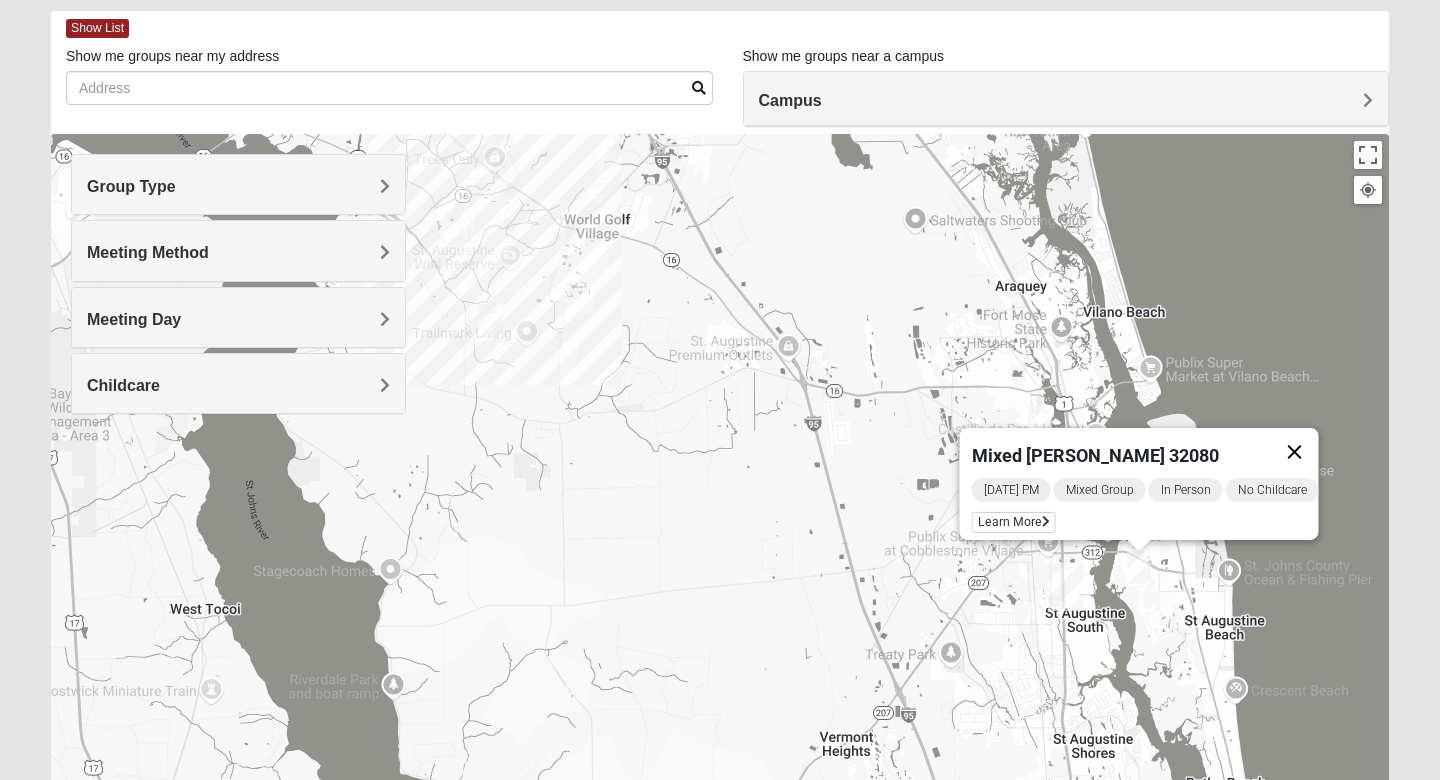 click at bounding box center (1295, 452) 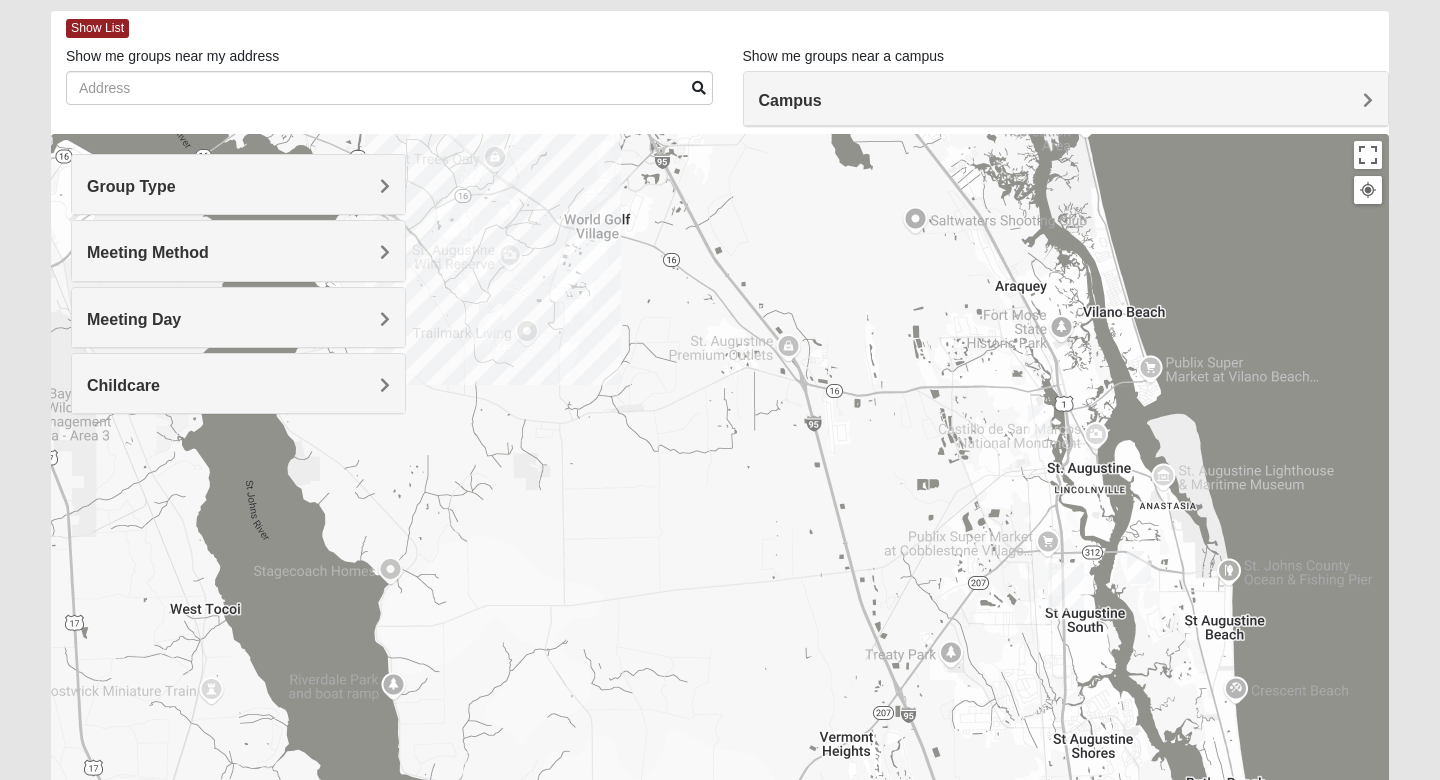 click at bounding box center [1139, 567] 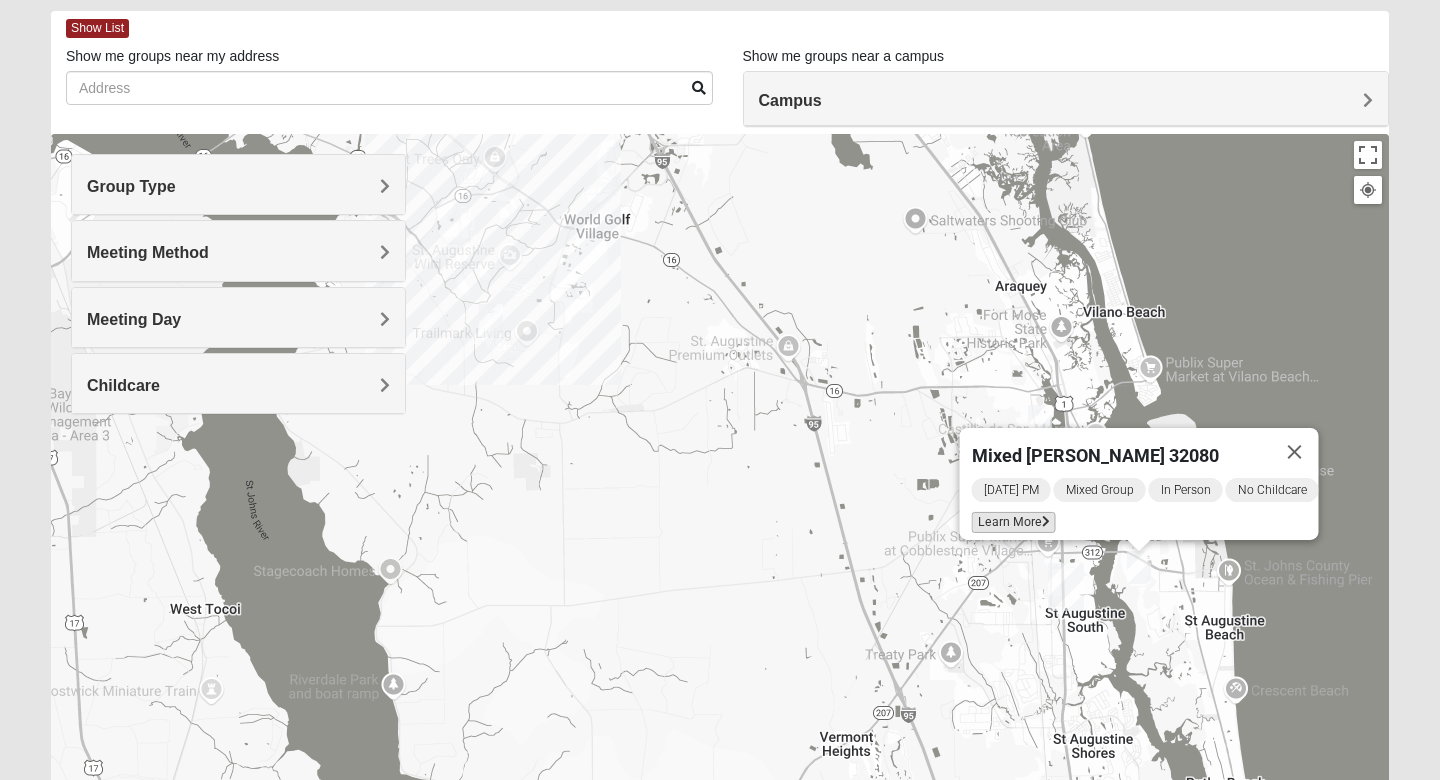 click on "Learn More" at bounding box center (1014, 522) 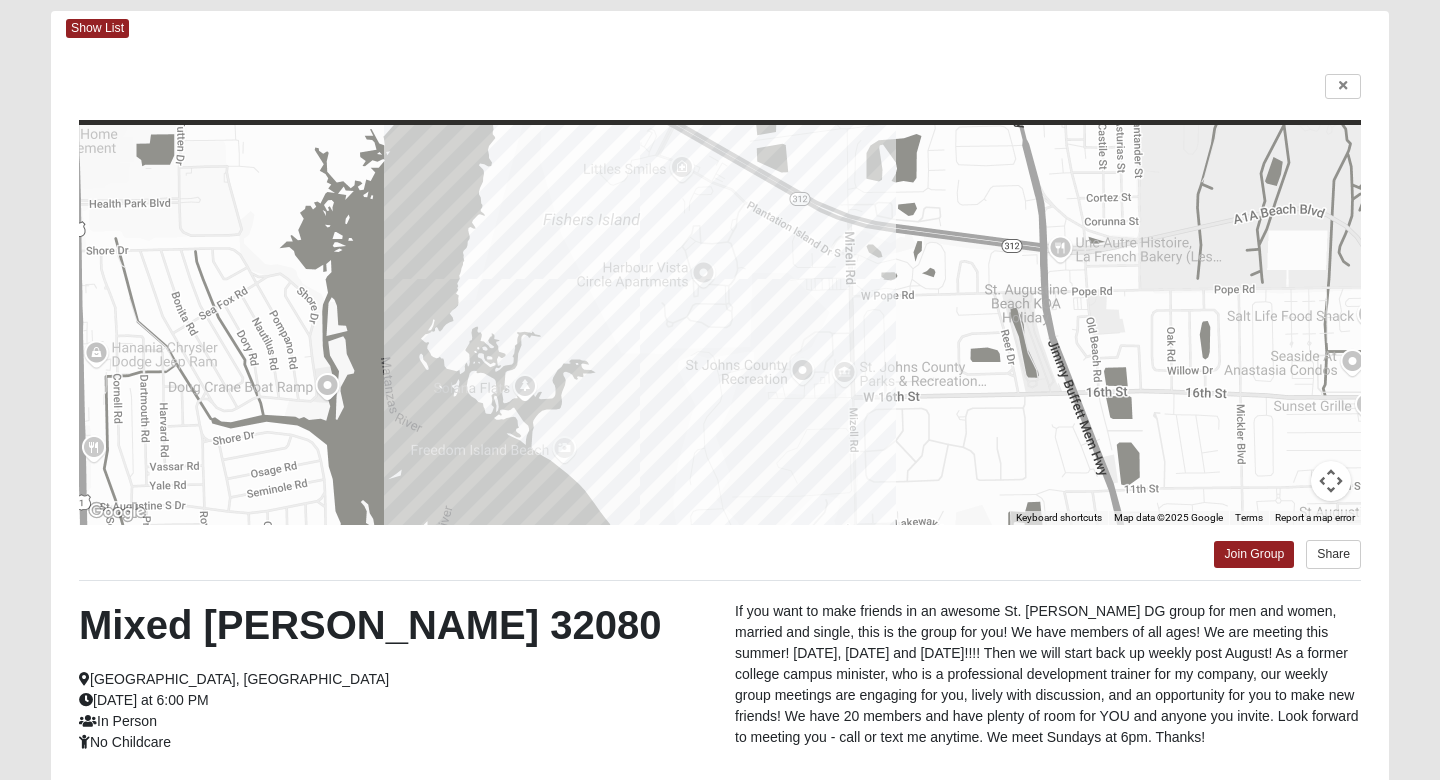 scroll, scrollTop: 87, scrollLeft: 0, axis: vertical 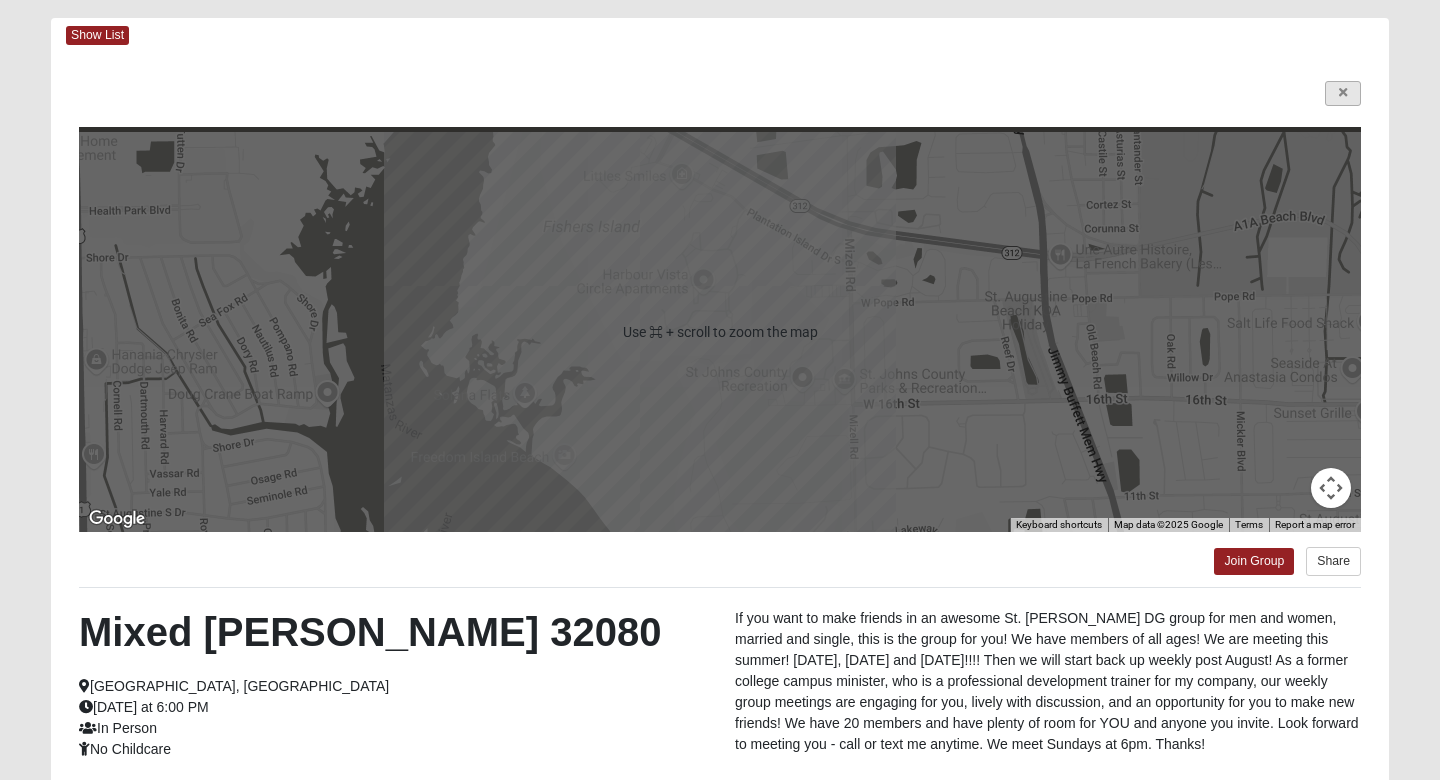 click at bounding box center [1343, 93] 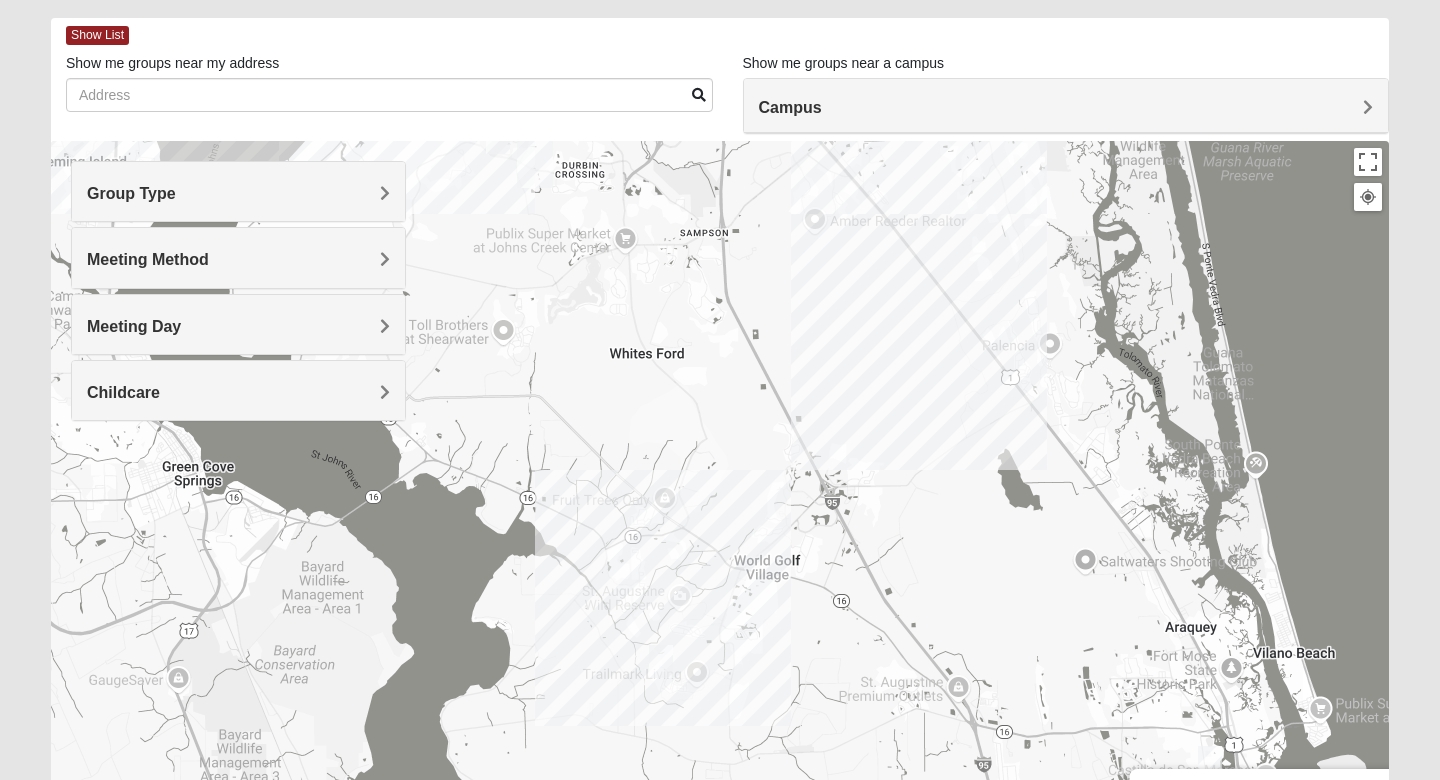 drag, startPoint x: 664, startPoint y: 452, endPoint x: 840, endPoint y: 794, distance: 384.6297 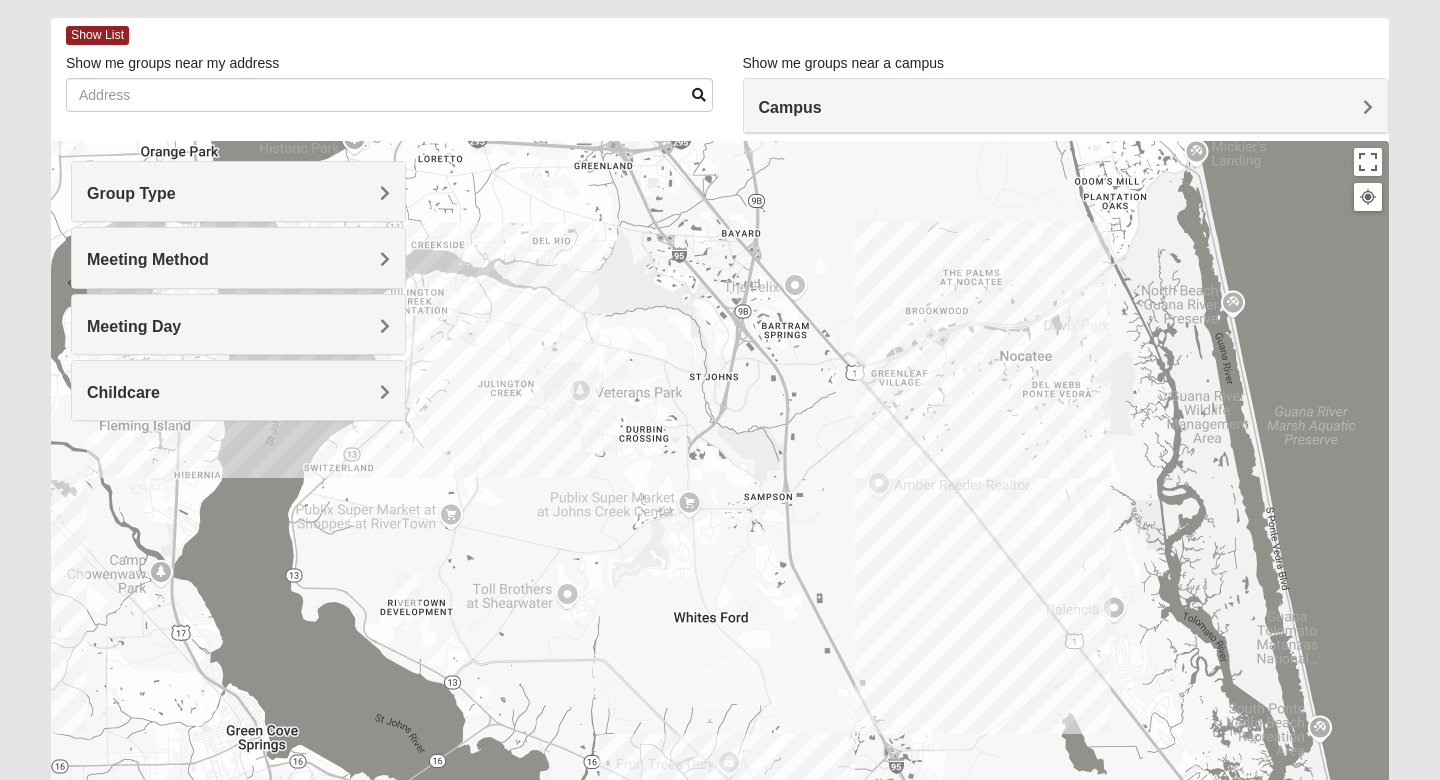 drag, startPoint x: 814, startPoint y: 449, endPoint x: 878, endPoint y: 506, distance: 85.70297 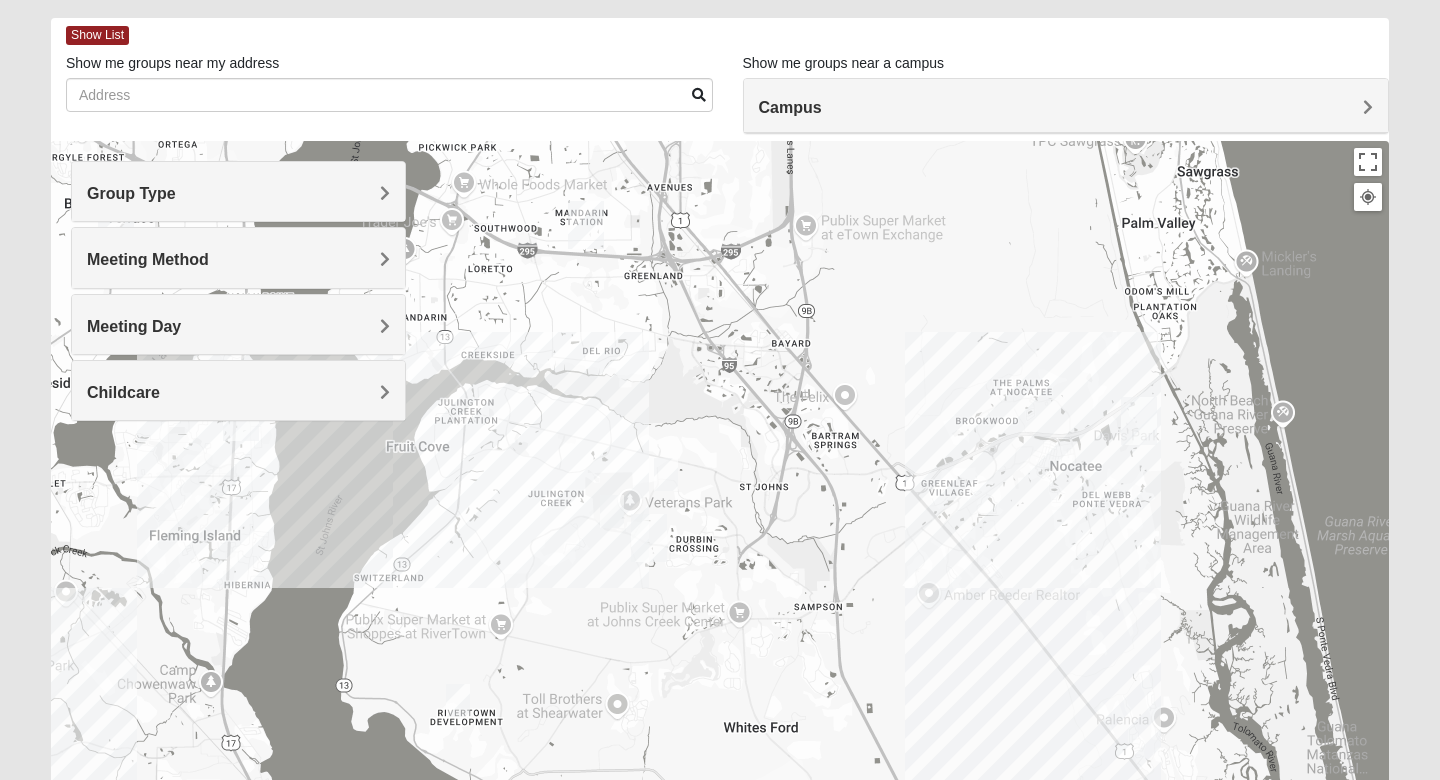 drag, startPoint x: 871, startPoint y: 486, endPoint x: 922, endPoint y: 625, distance: 148.06079 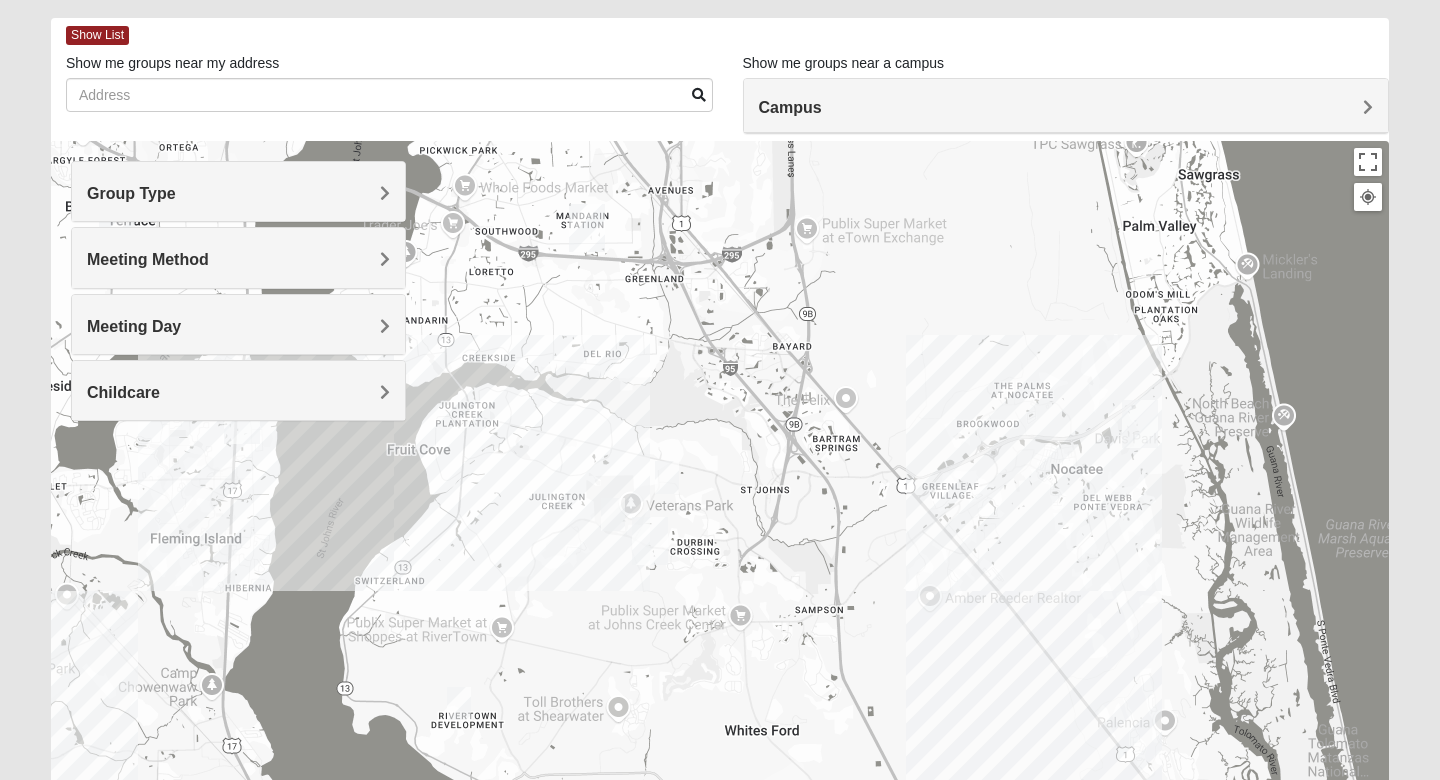 click at bounding box center [667, 477] 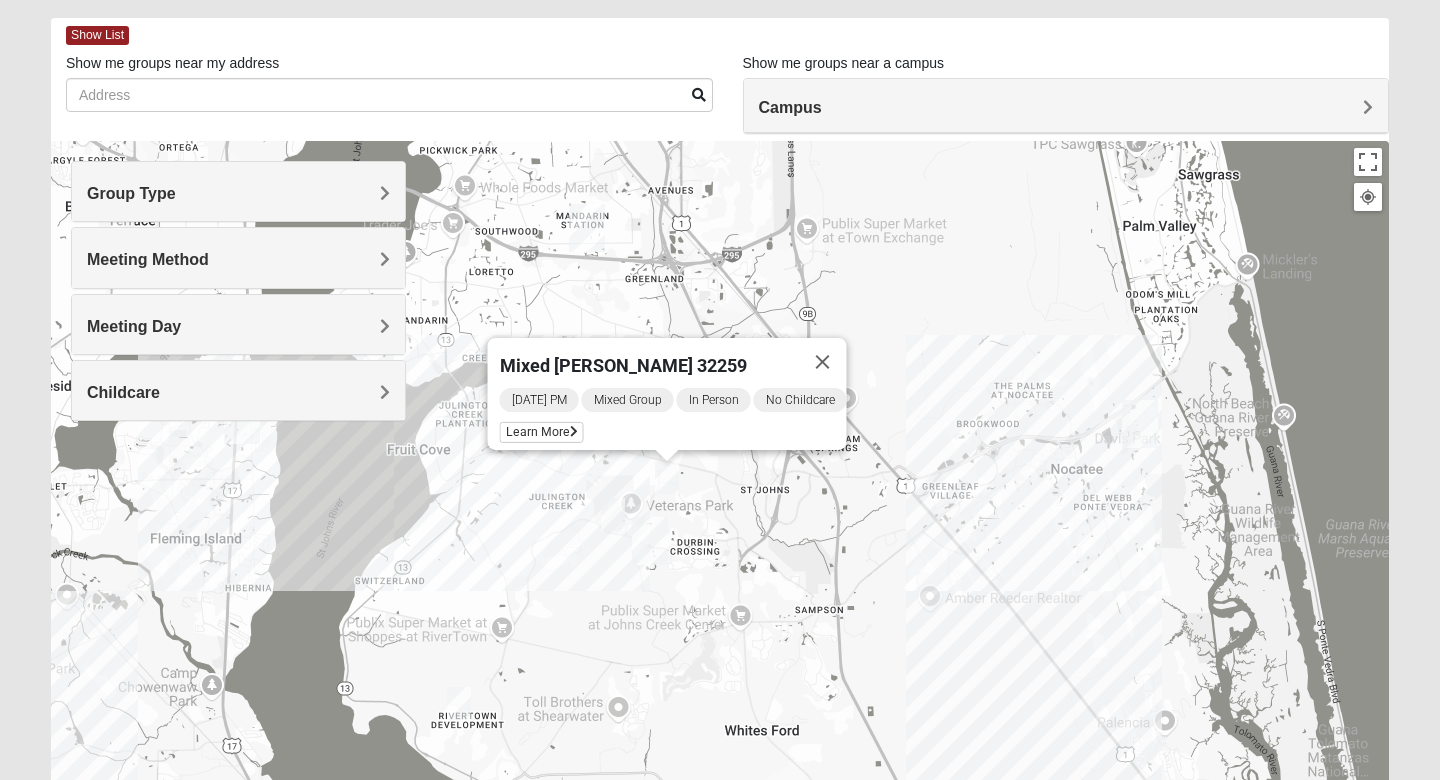 click at bounding box center [613, 514] 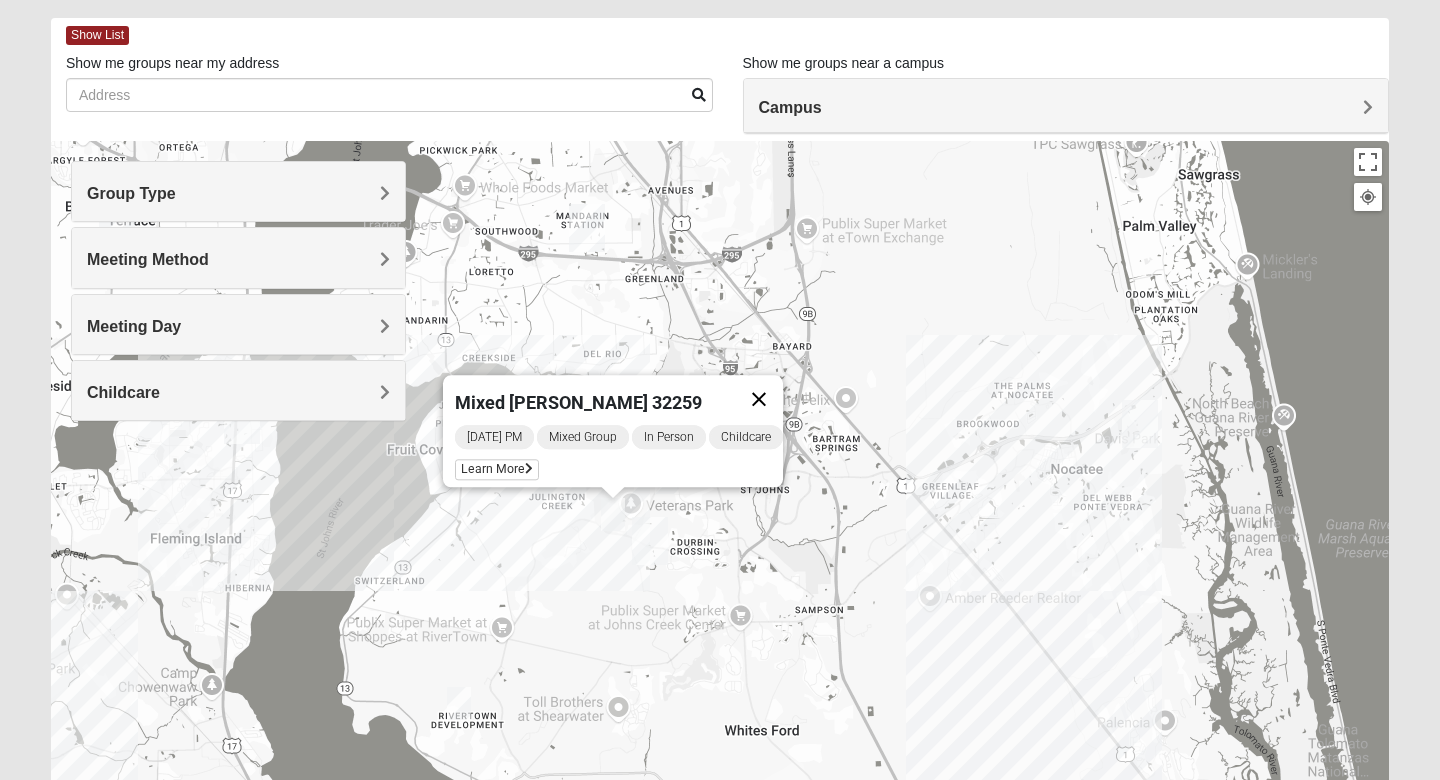click at bounding box center (759, 399) 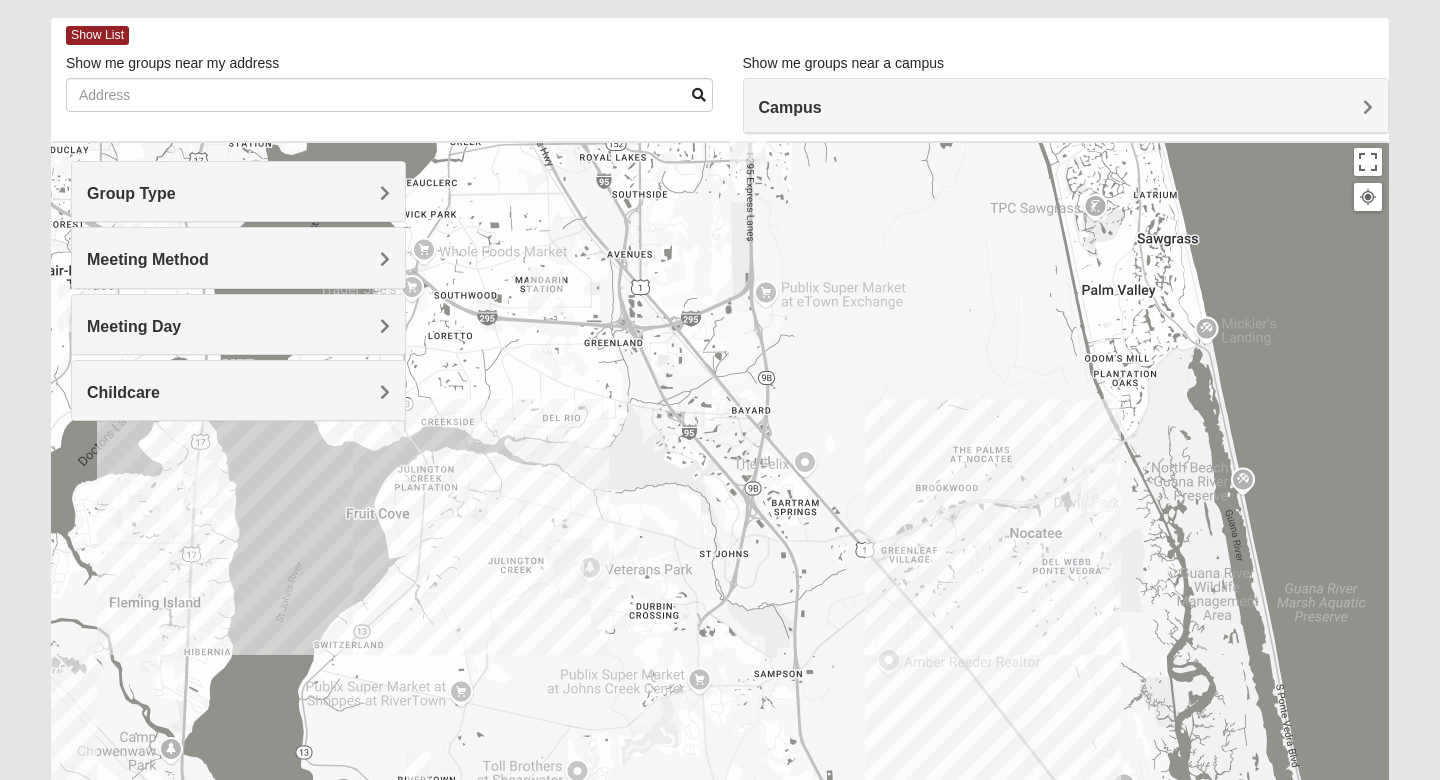 drag, startPoint x: 876, startPoint y: 462, endPoint x: 682, endPoint y: 641, distance: 263.96402 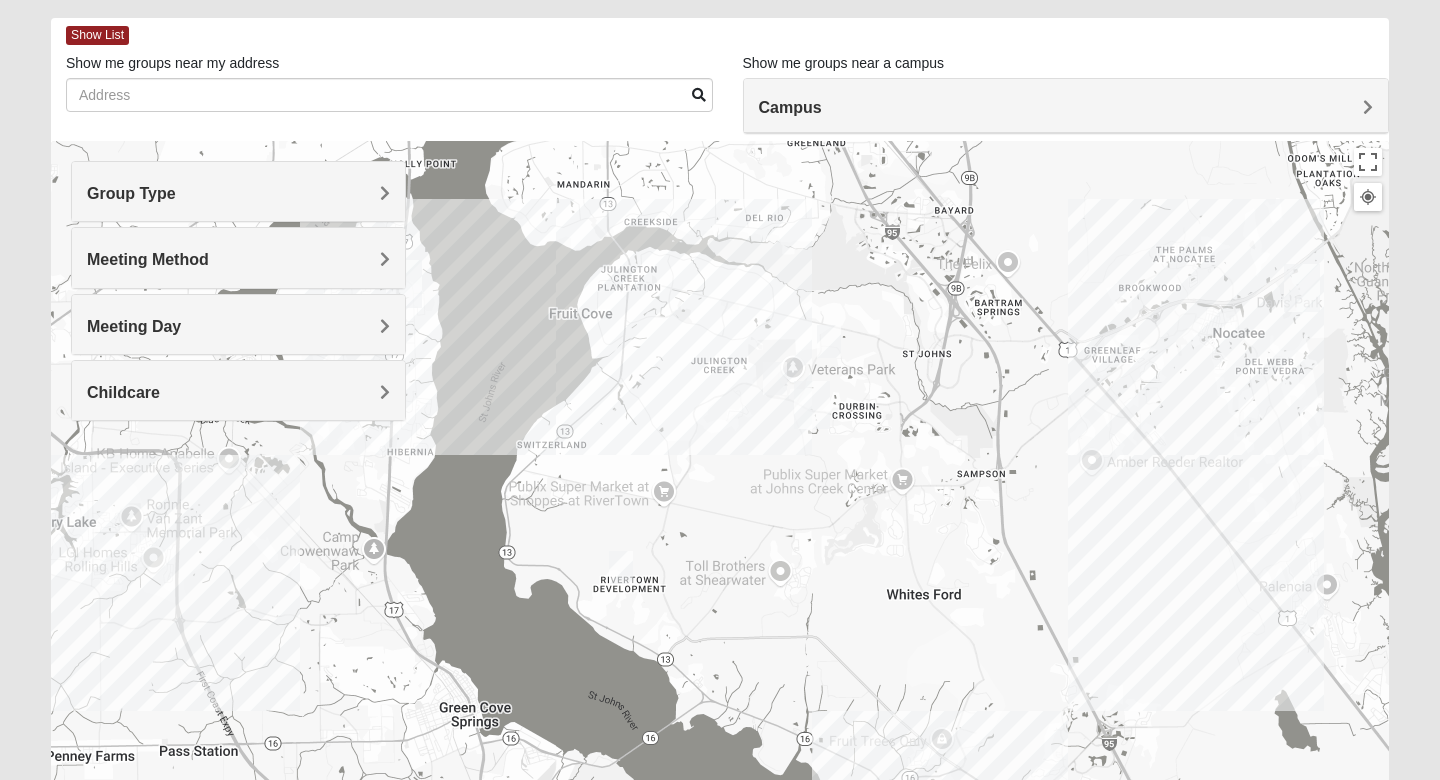 drag, startPoint x: 671, startPoint y: 434, endPoint x: 1040, endPoint y: 107, distance: 493.0416 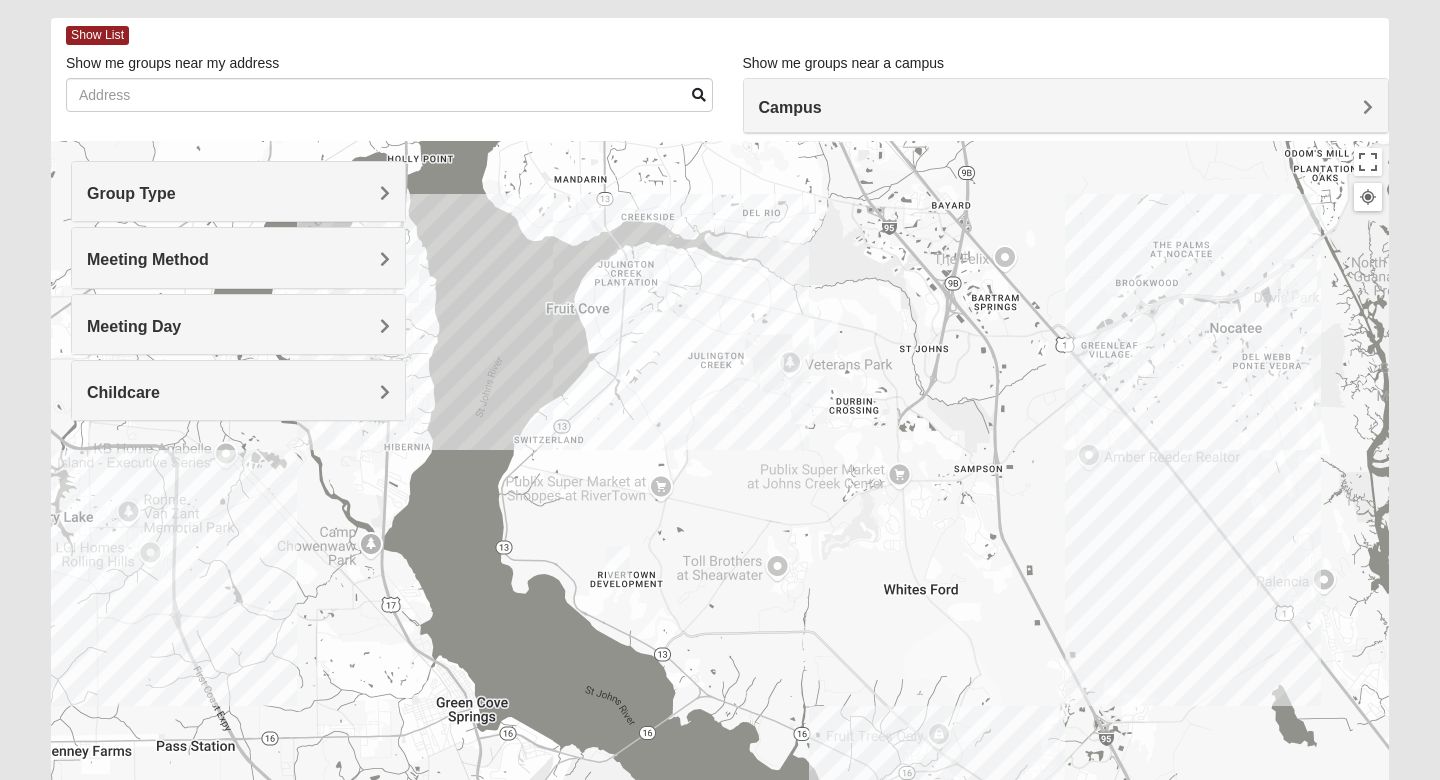 click at bounding box center (618, 562) 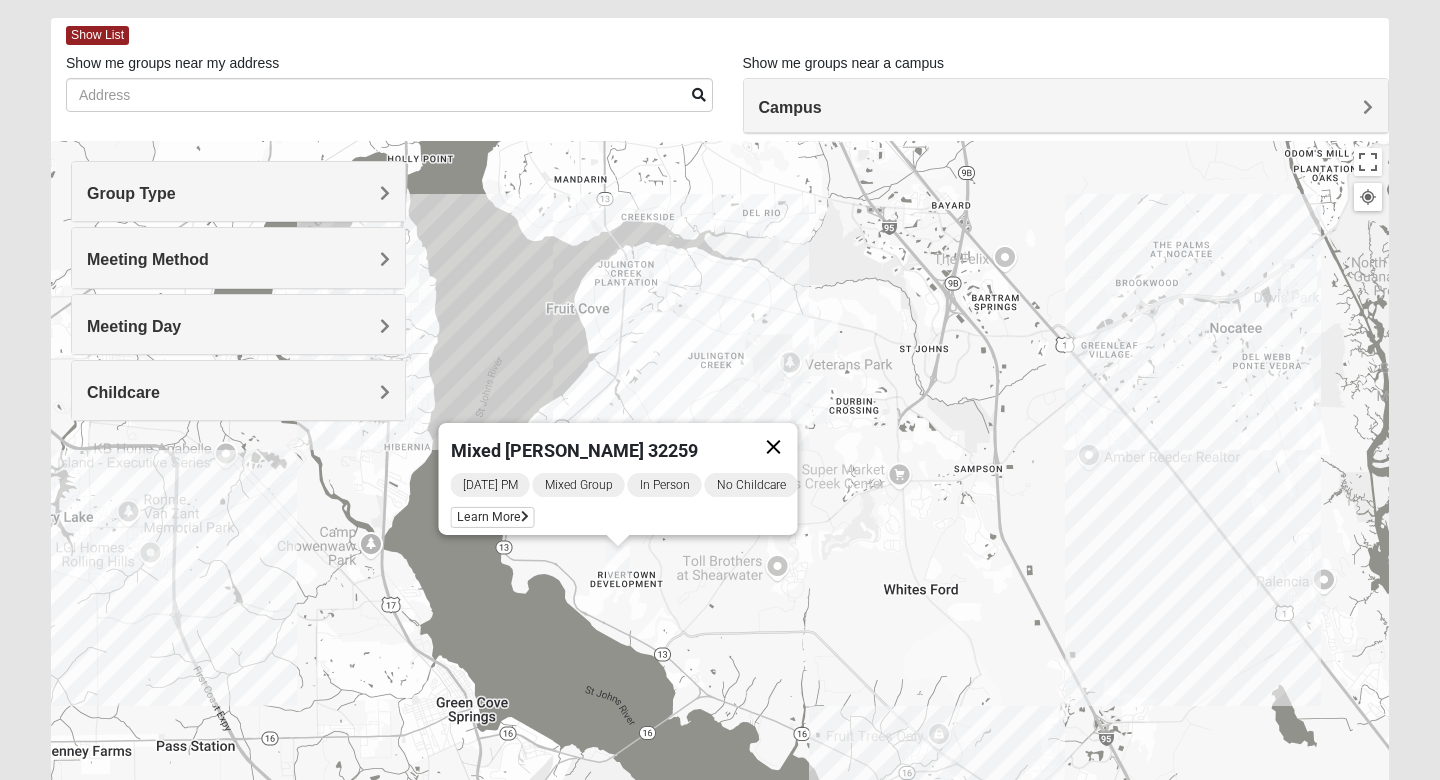 click at bounding box center [774, 447] 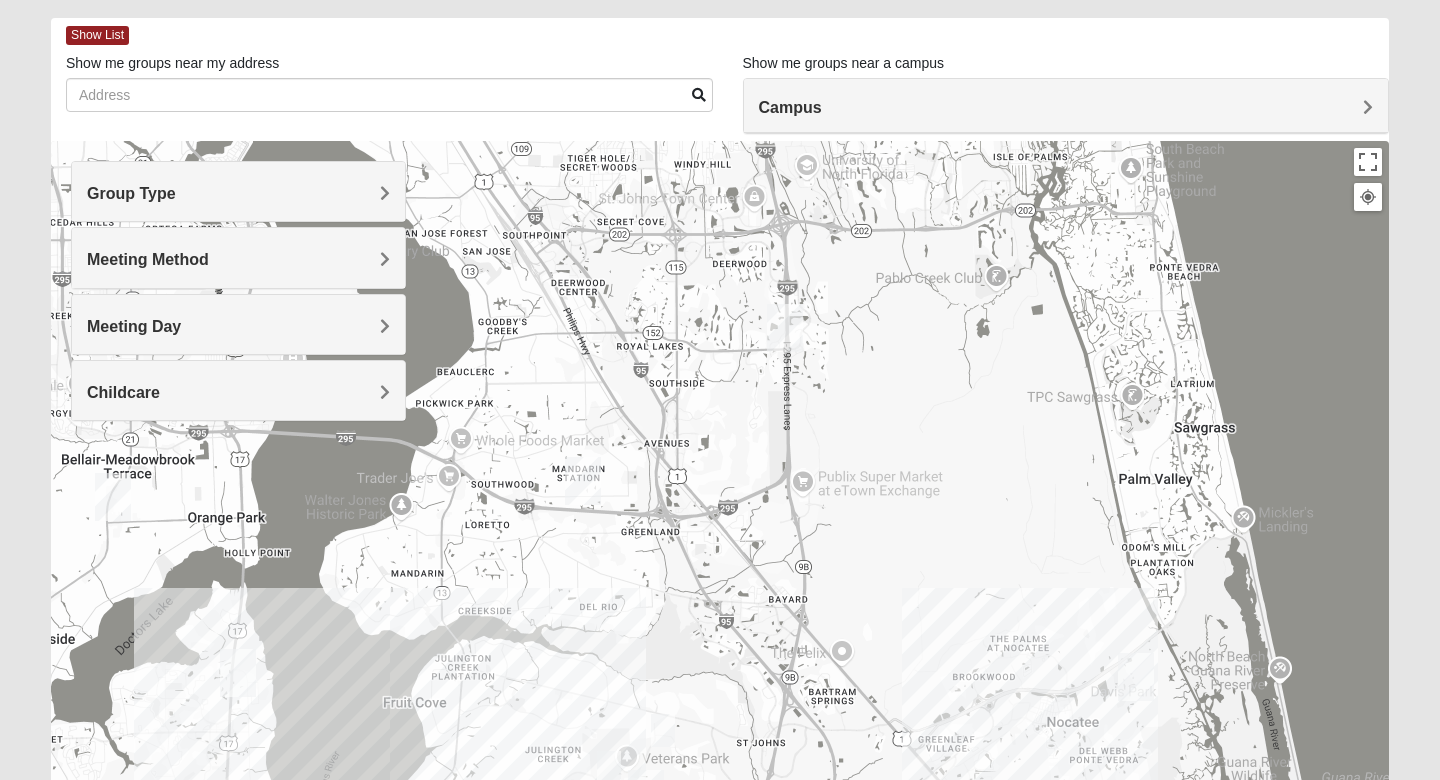 drag, startPoint x: 976, startPoint y: 355, endPoint x: 781, endPoint y: 503, distance: 244.804 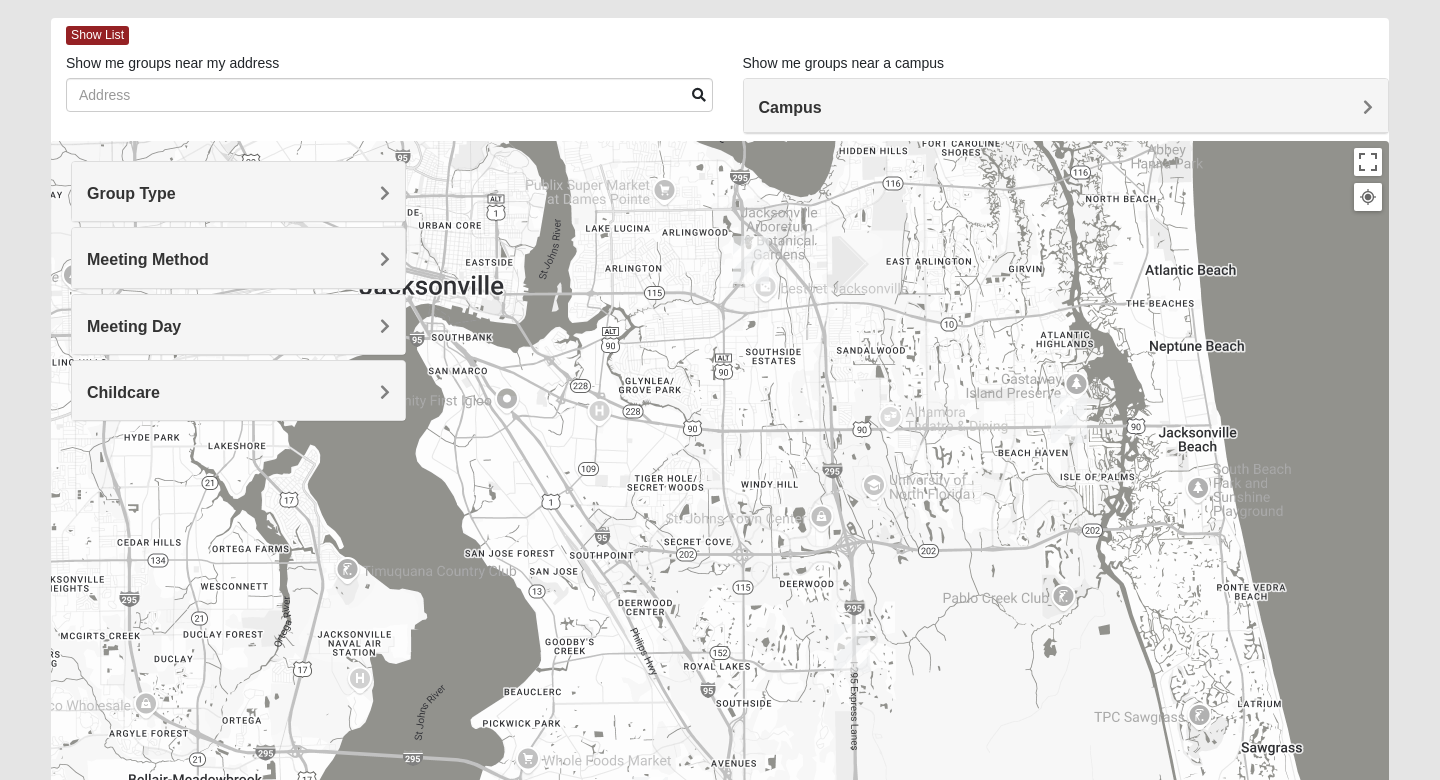 drag, startPoint x: 765, startPoint y: 483, endPoint x: 856, endPoint y: 794, distance: 324.04013 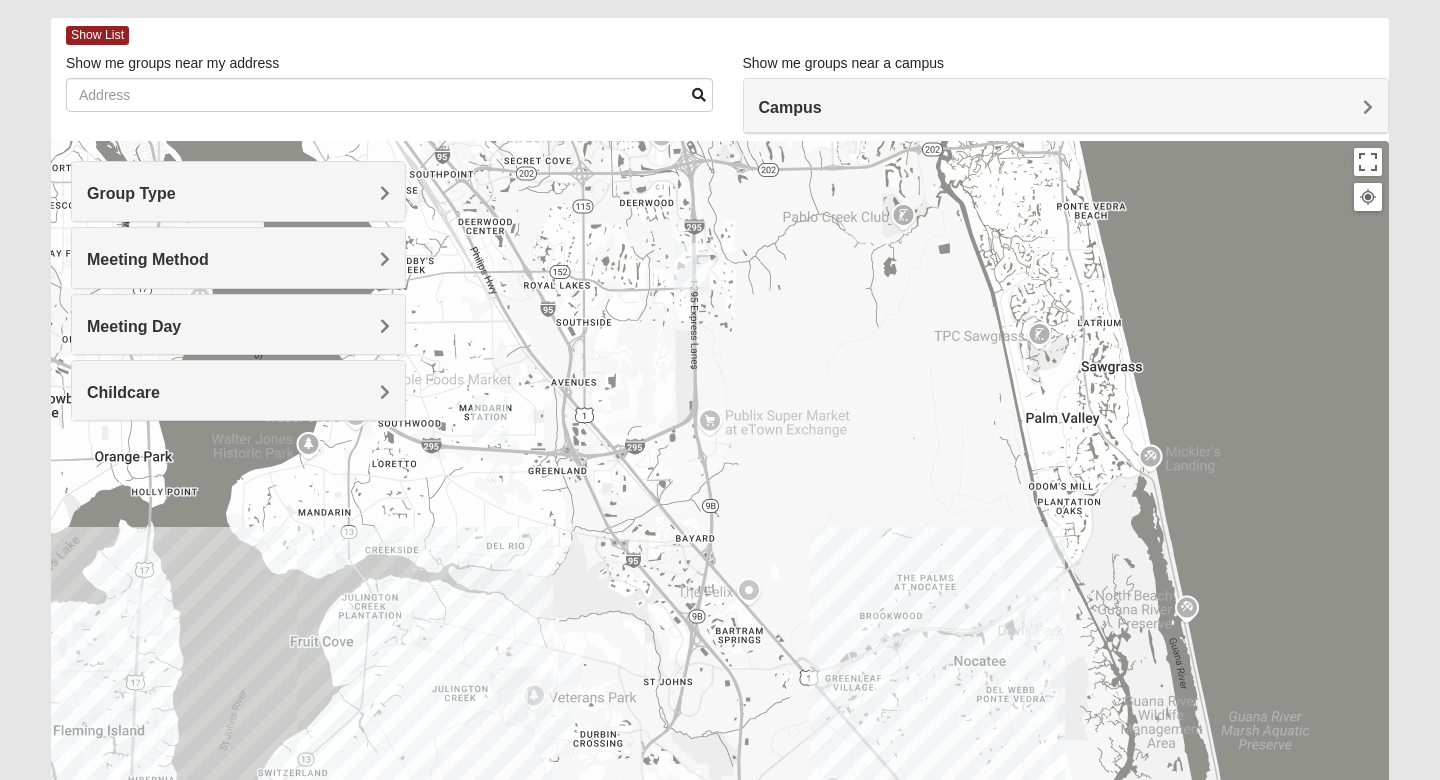 drag, startPoint x: 654, startPoint y: 638, endPoint x: 452, endPoint y: 242, distance: 444.5447 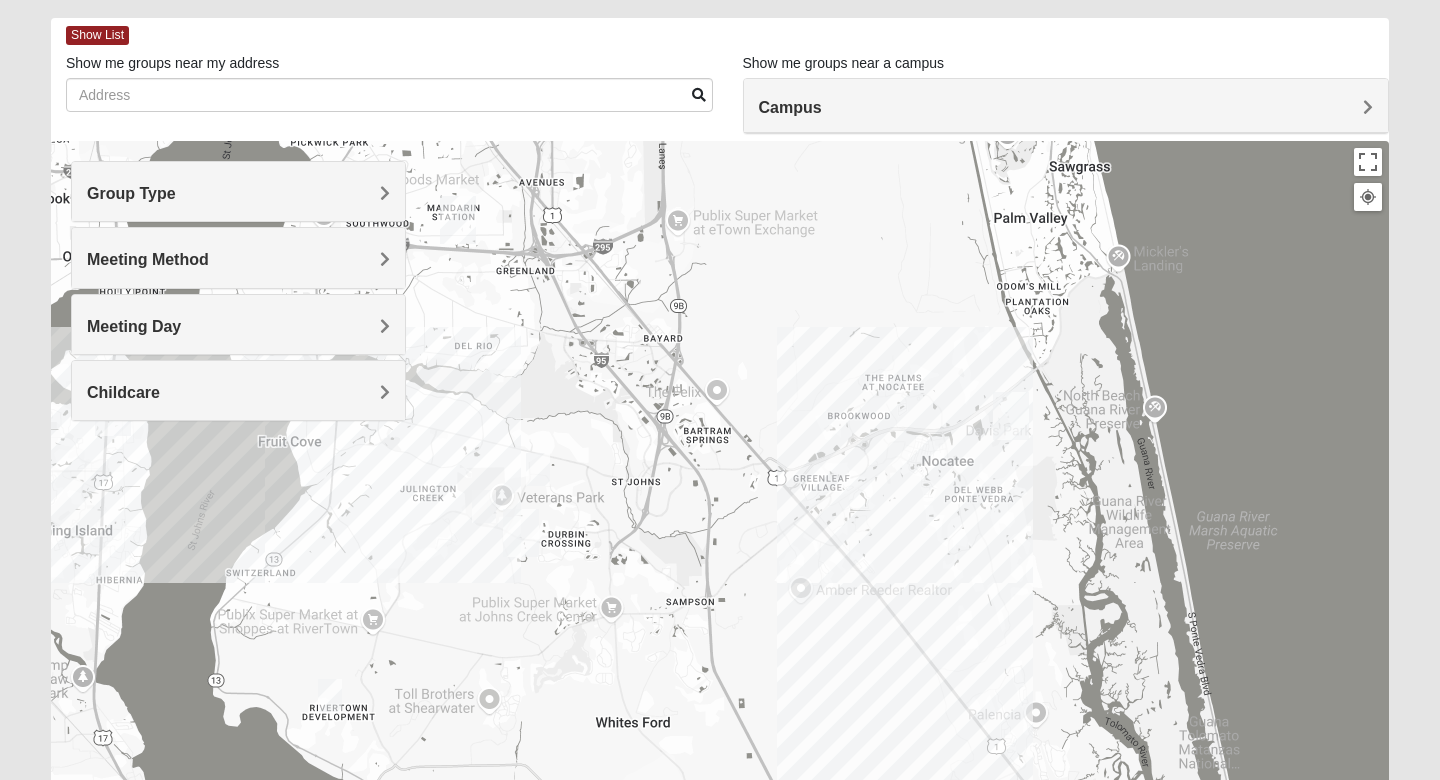 drag, startPoint x: 759, startPoint y: 432, endPoint x: 731, endPoint y: 313, distance: 122.24974 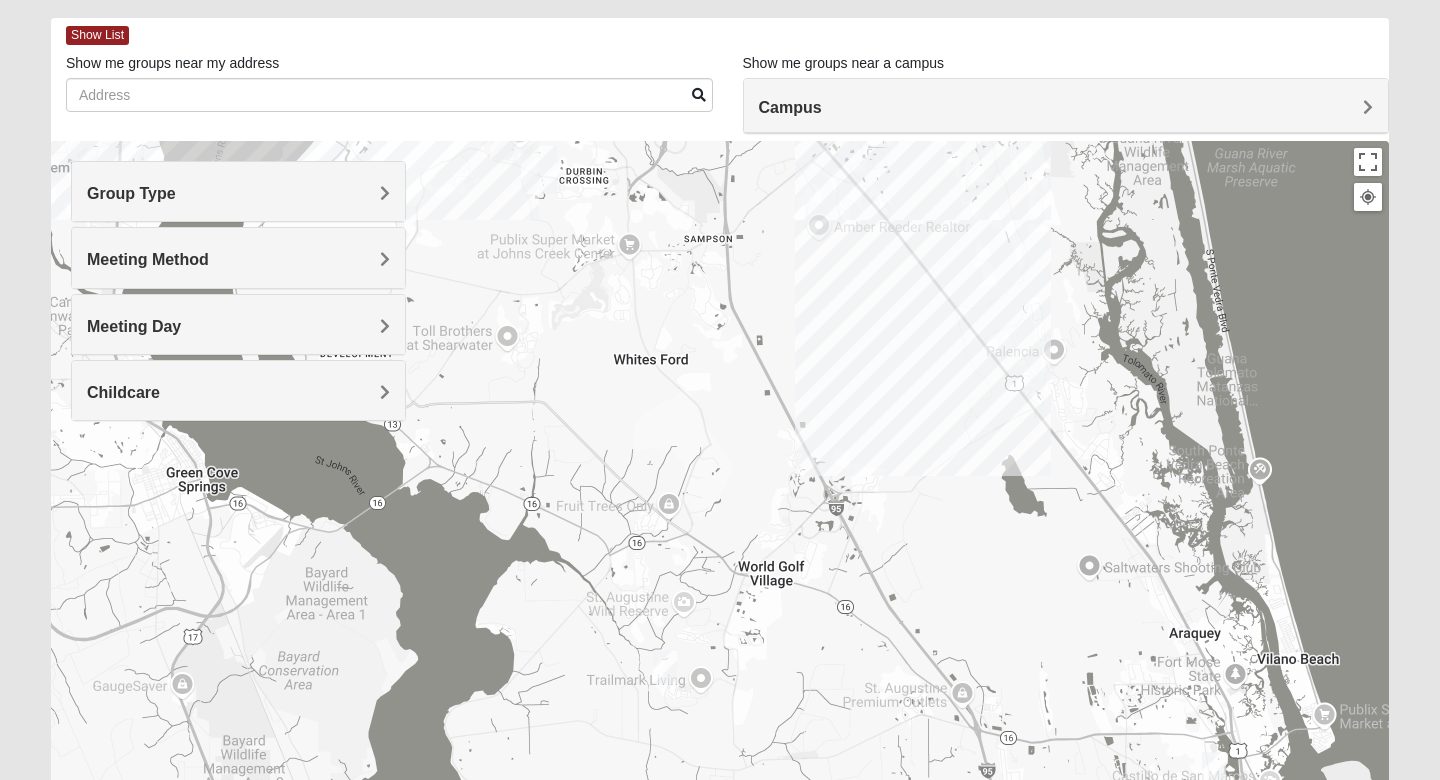 drag, startPoint x: 682, startPoint y: 548, endPoint x: 703, endPoint y: 184, distance: 364.60526 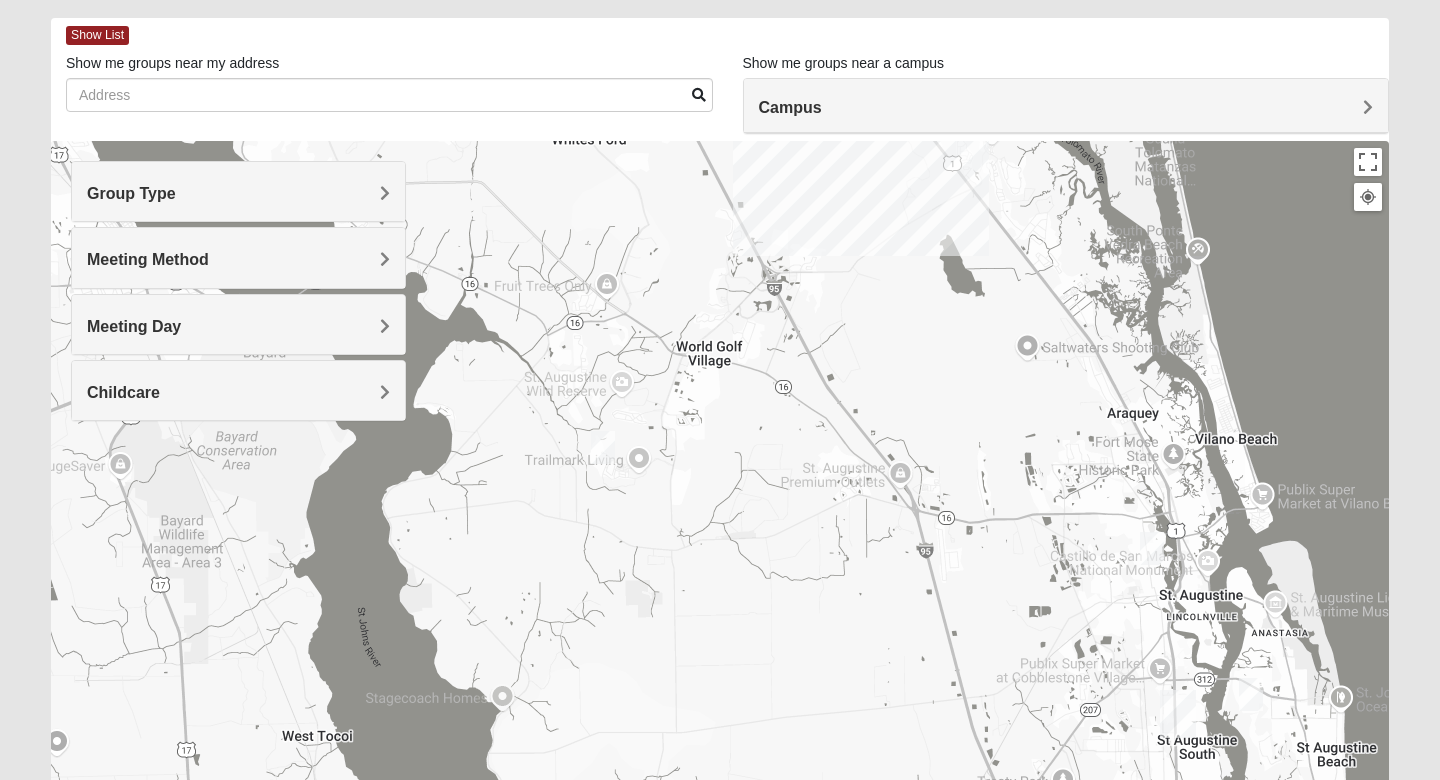 drag, startPoint x: 720, startPoint y: 438, endPoint x: 847, endPoint y: 379, distance: 140.0357 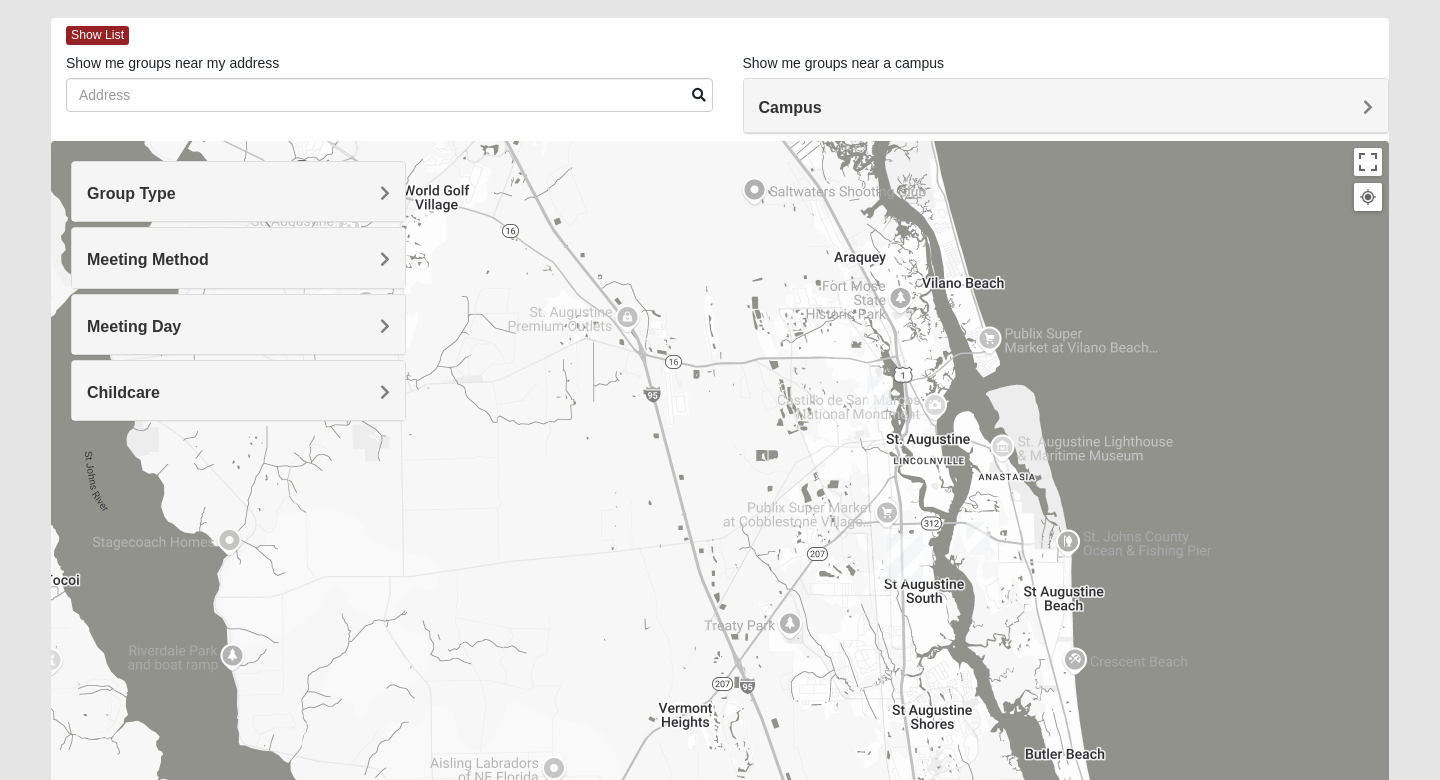 drag, startPoint x: 890, startPoint y: 435, endPoint x: 518, endPoint y: 214, distance: 432.69504 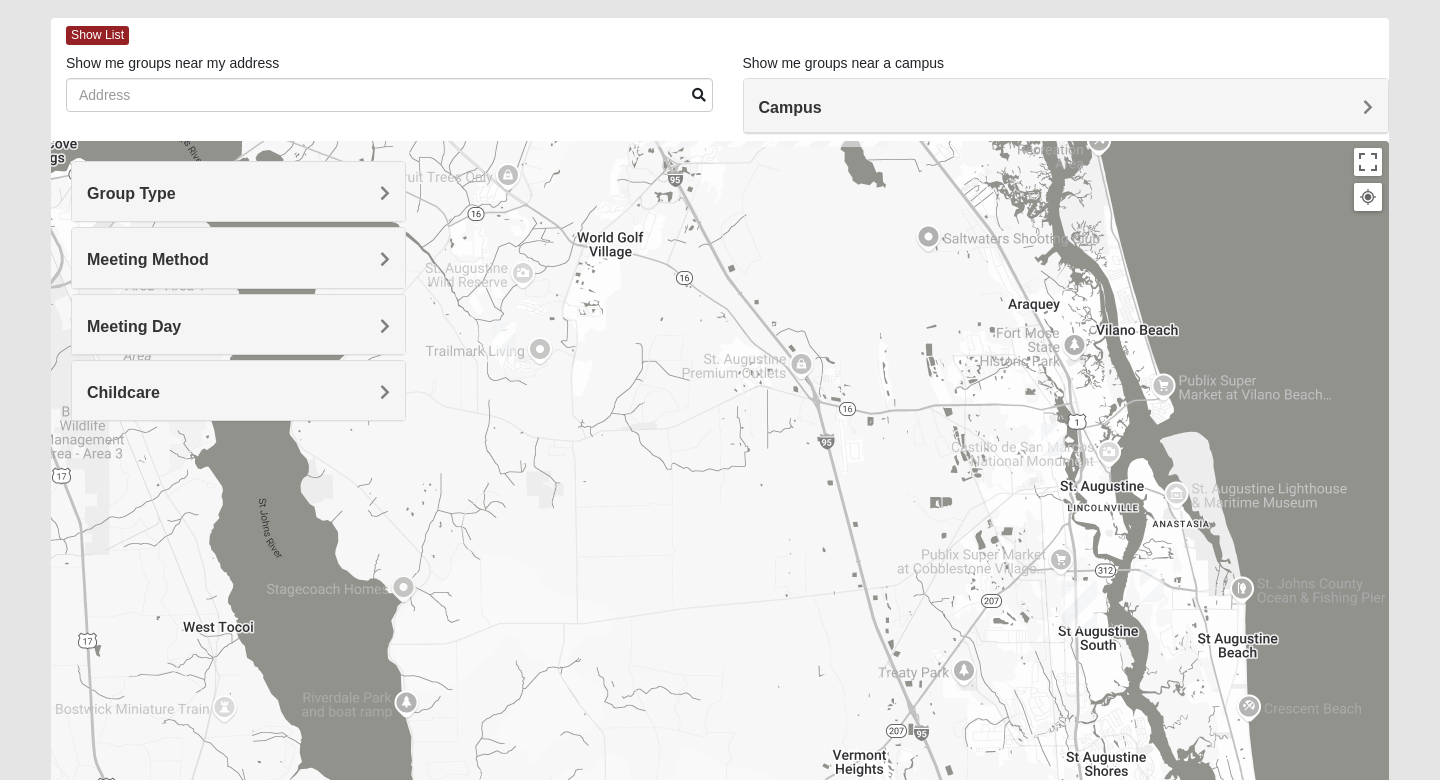 drag, startPoint x: 599, startPoint y: 542, endPoint x: 997, endPoint y: 589, distance: 400.7655 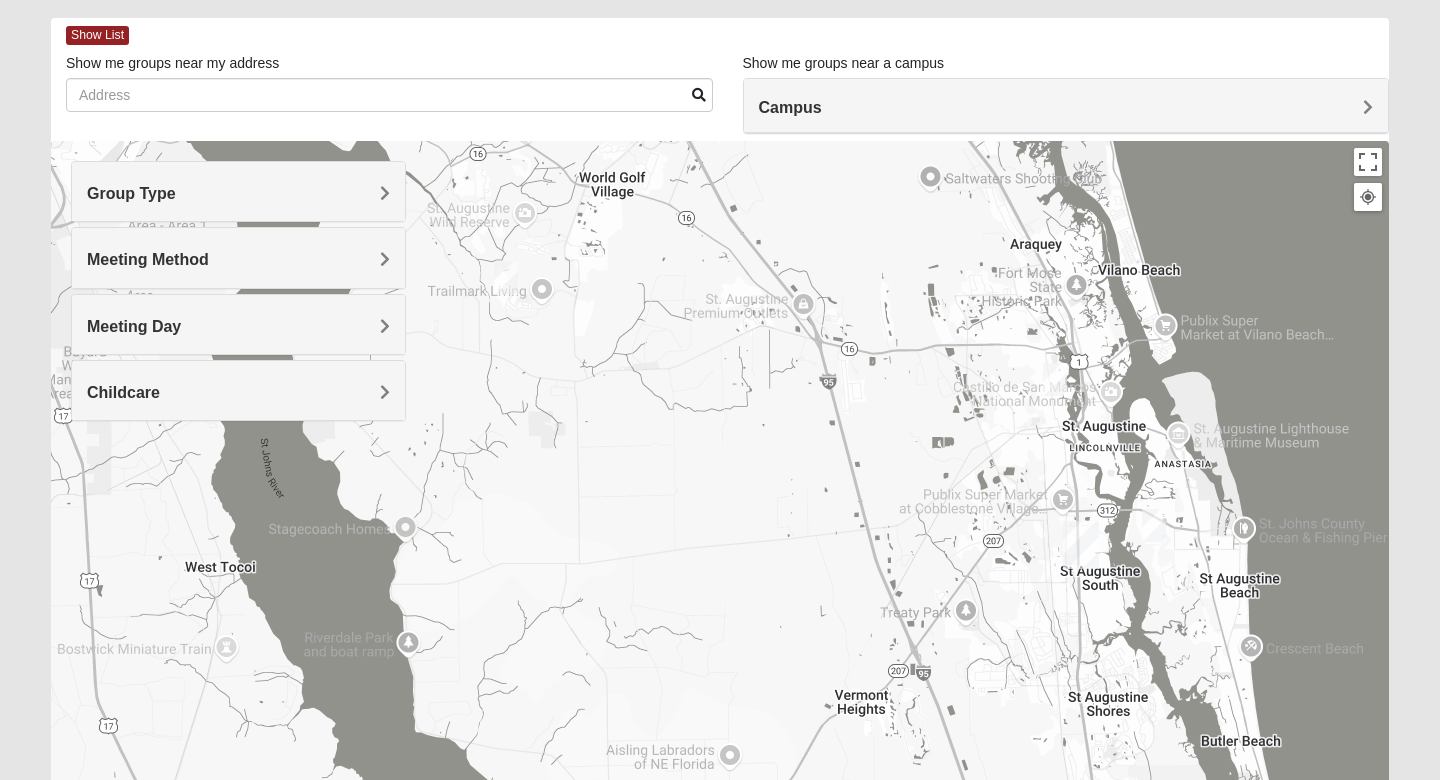 drag, startPoint x: 867, startPoint y: 523, endPoint x: 1071, endPoint y: 405, distance: 235.66927 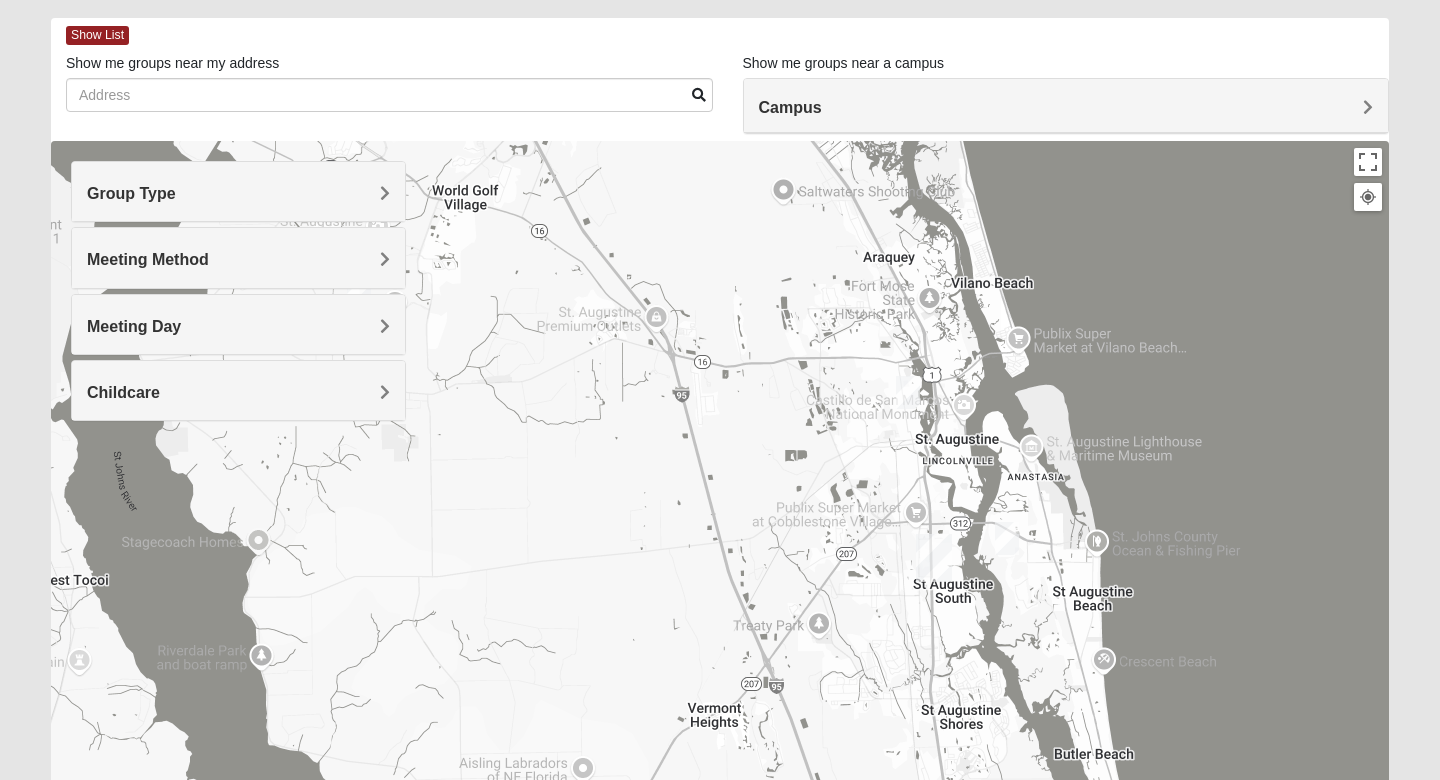 drag, startPoint x: 1202, startPoint y: 388, endPoint x: 915, endPoint y: 410, distance: 287.84198 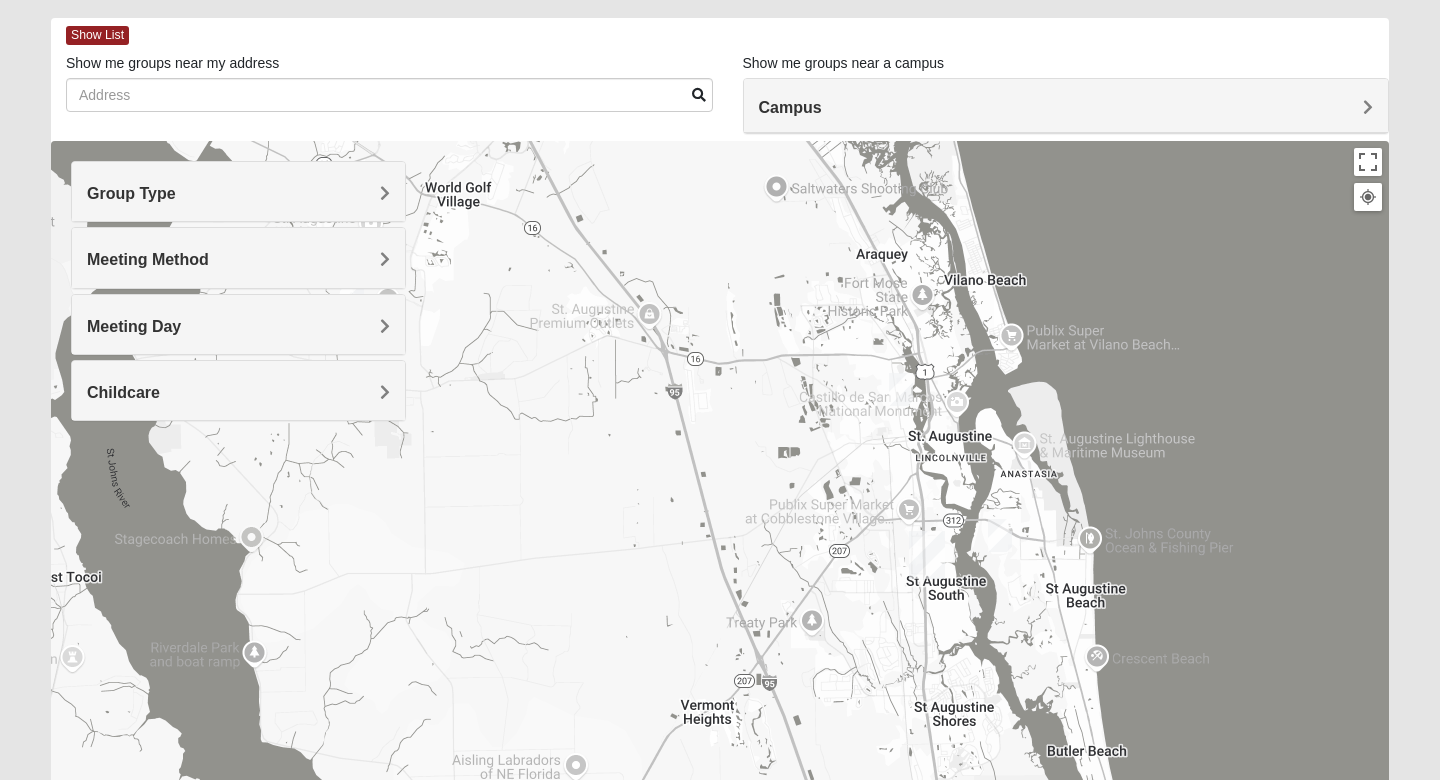 click at bounding box center (1000, 535) 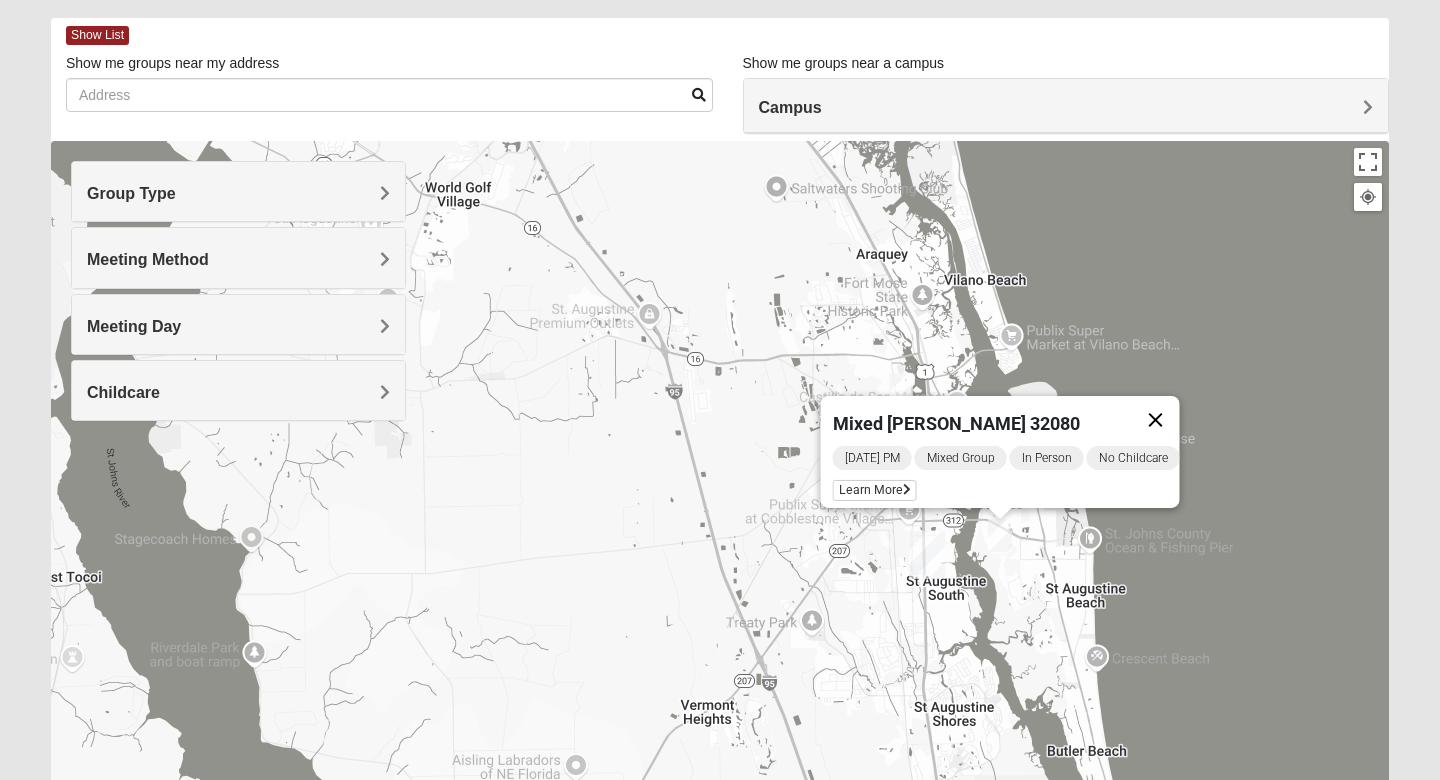 click at bounding box center (1156, 420) 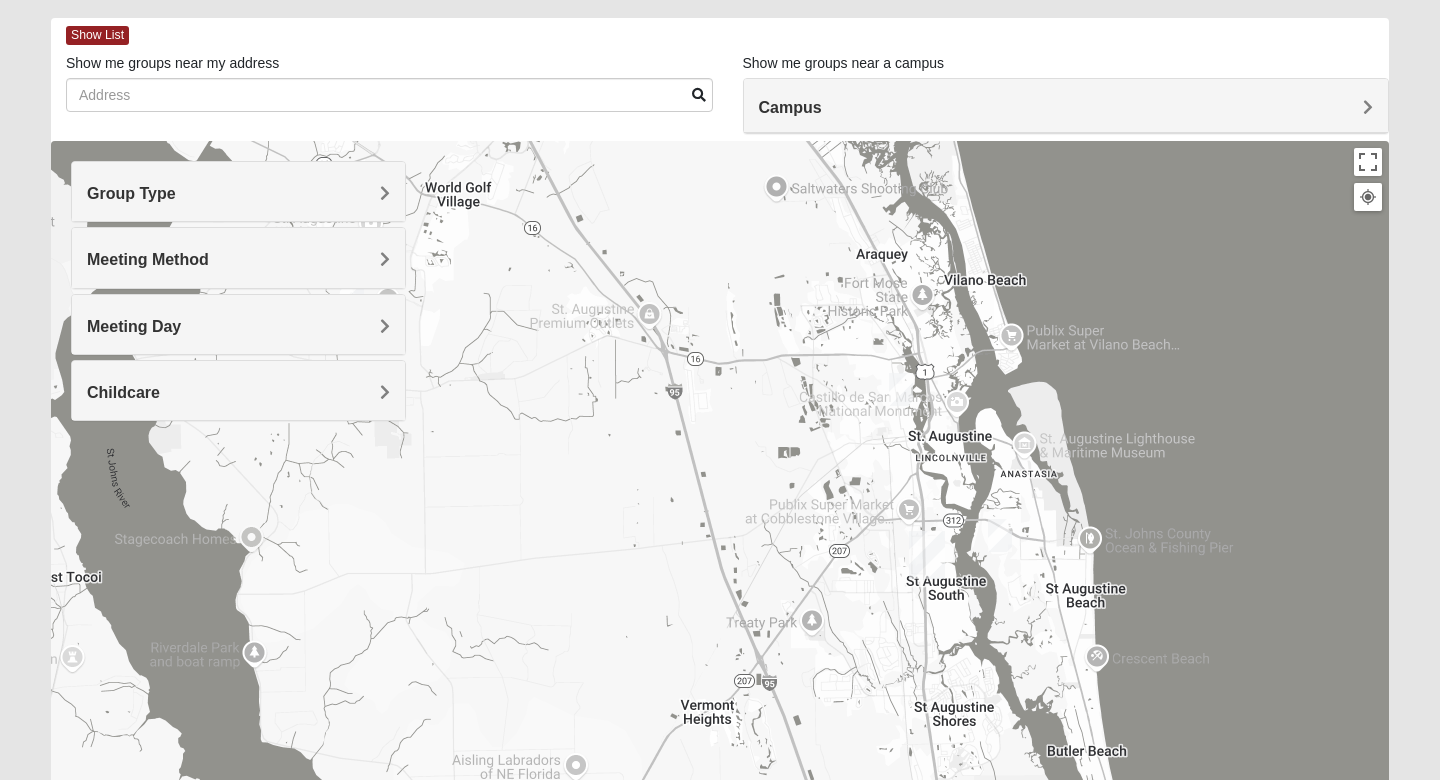 click at bounding box center [901, 389] 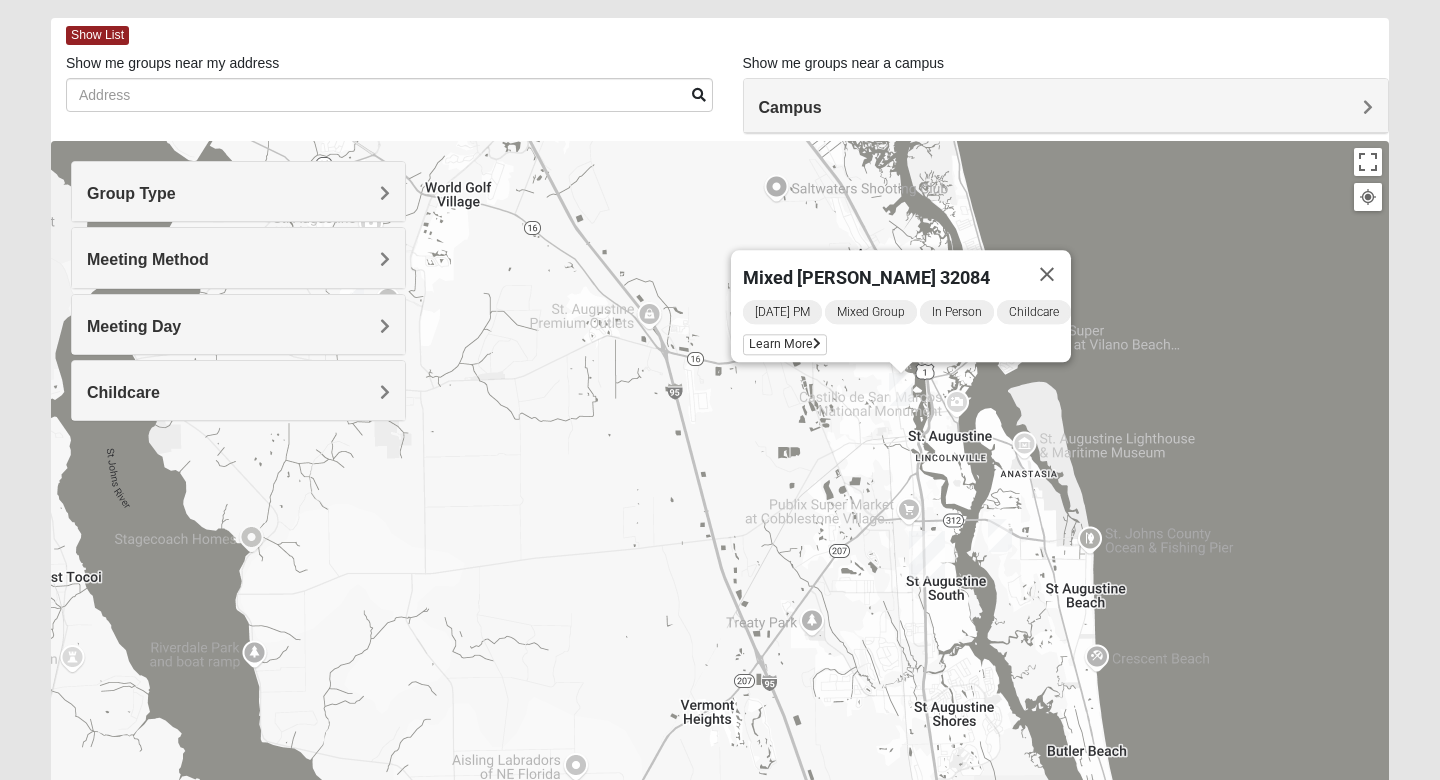 click on "Sunday PM      Mixed Group      In Person      Childcare Learn More" at bounding box center [907, 330] 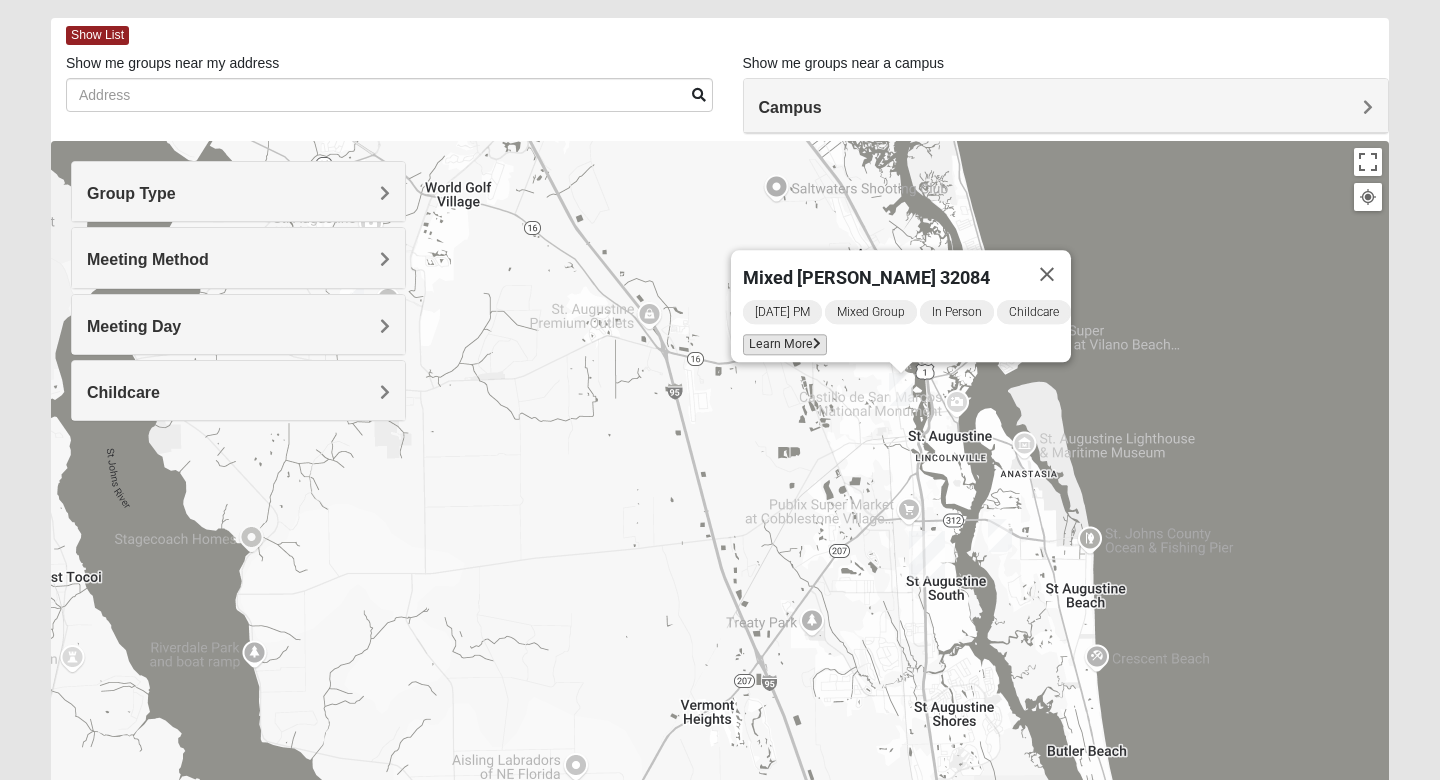 click on "Learn More" at bounding box center (785, 344) 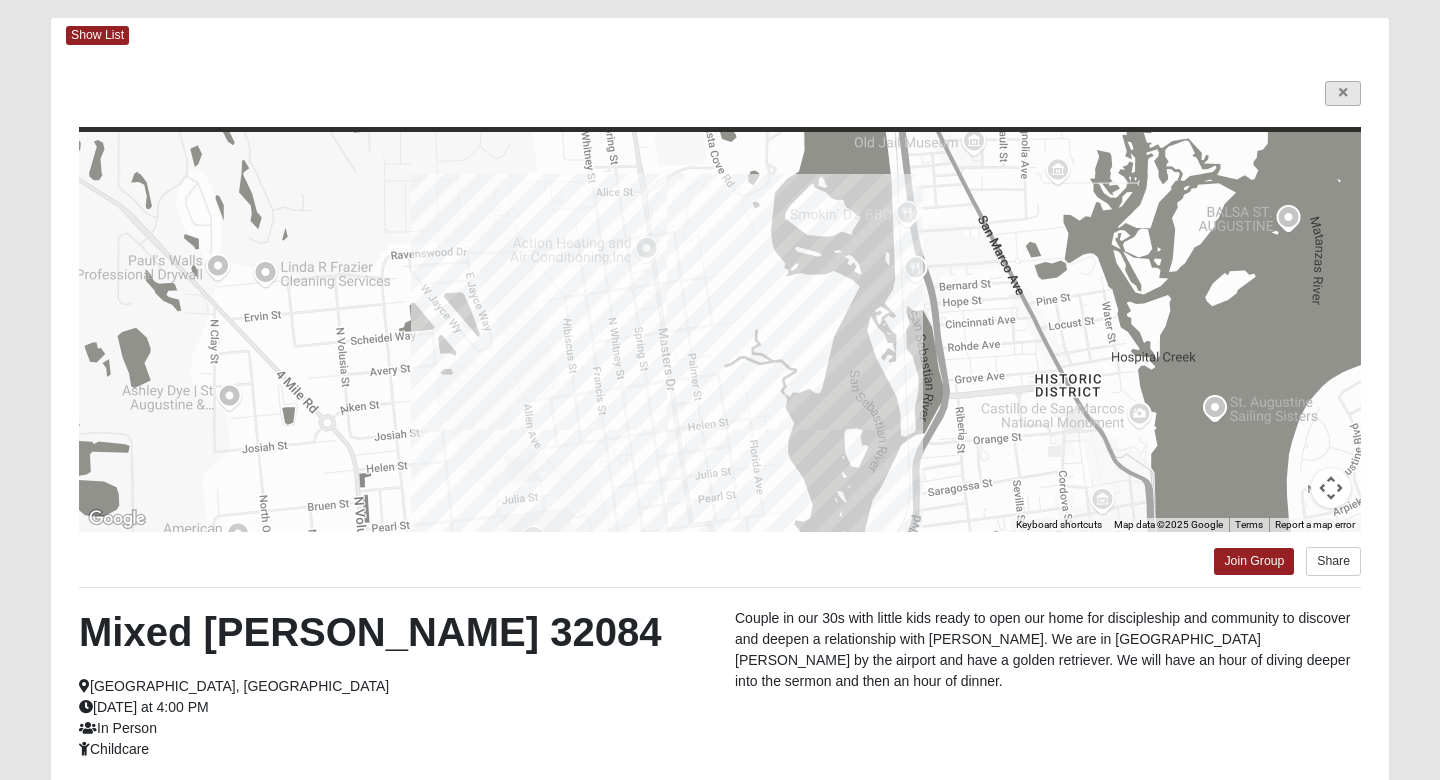 click at bounding box center [1343, 93] 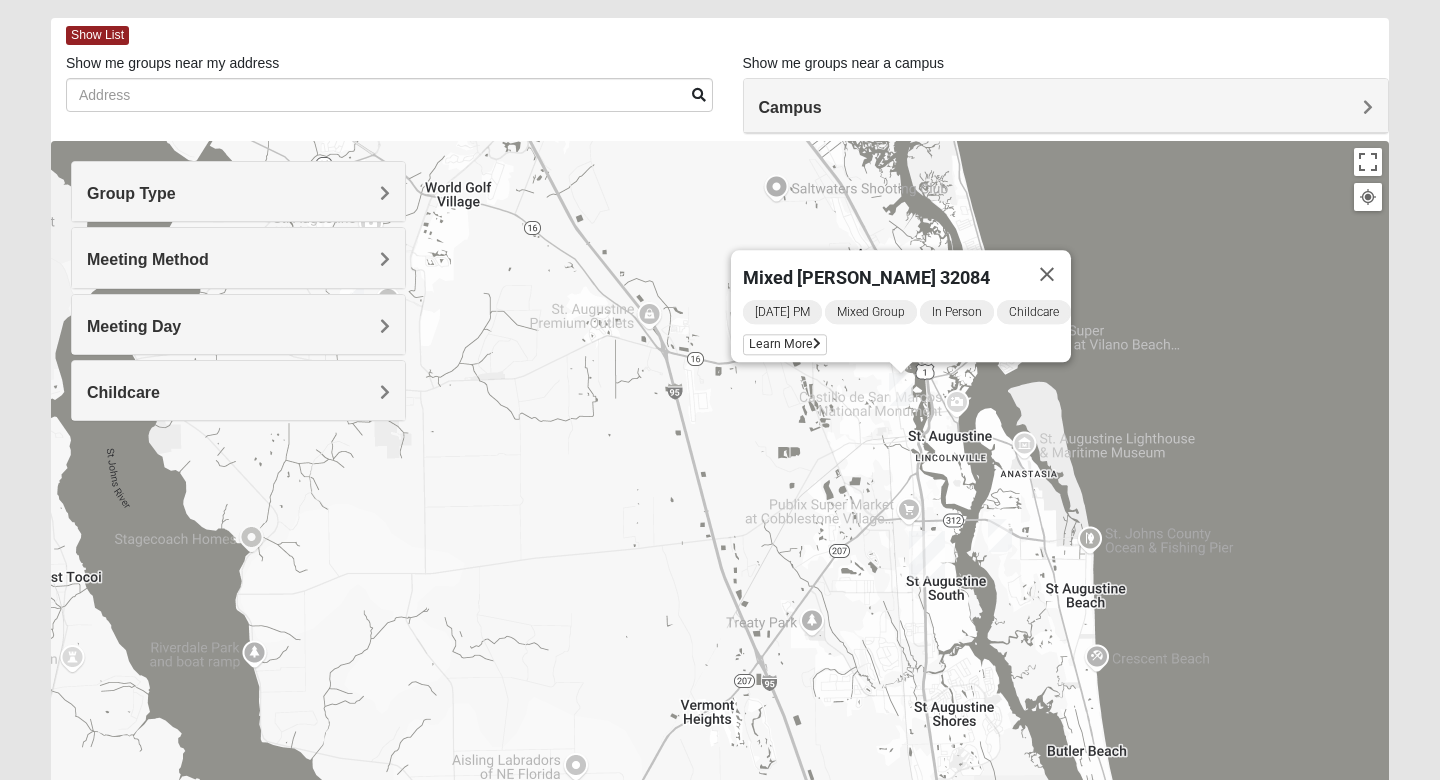click at bounding box center (1000, 535) 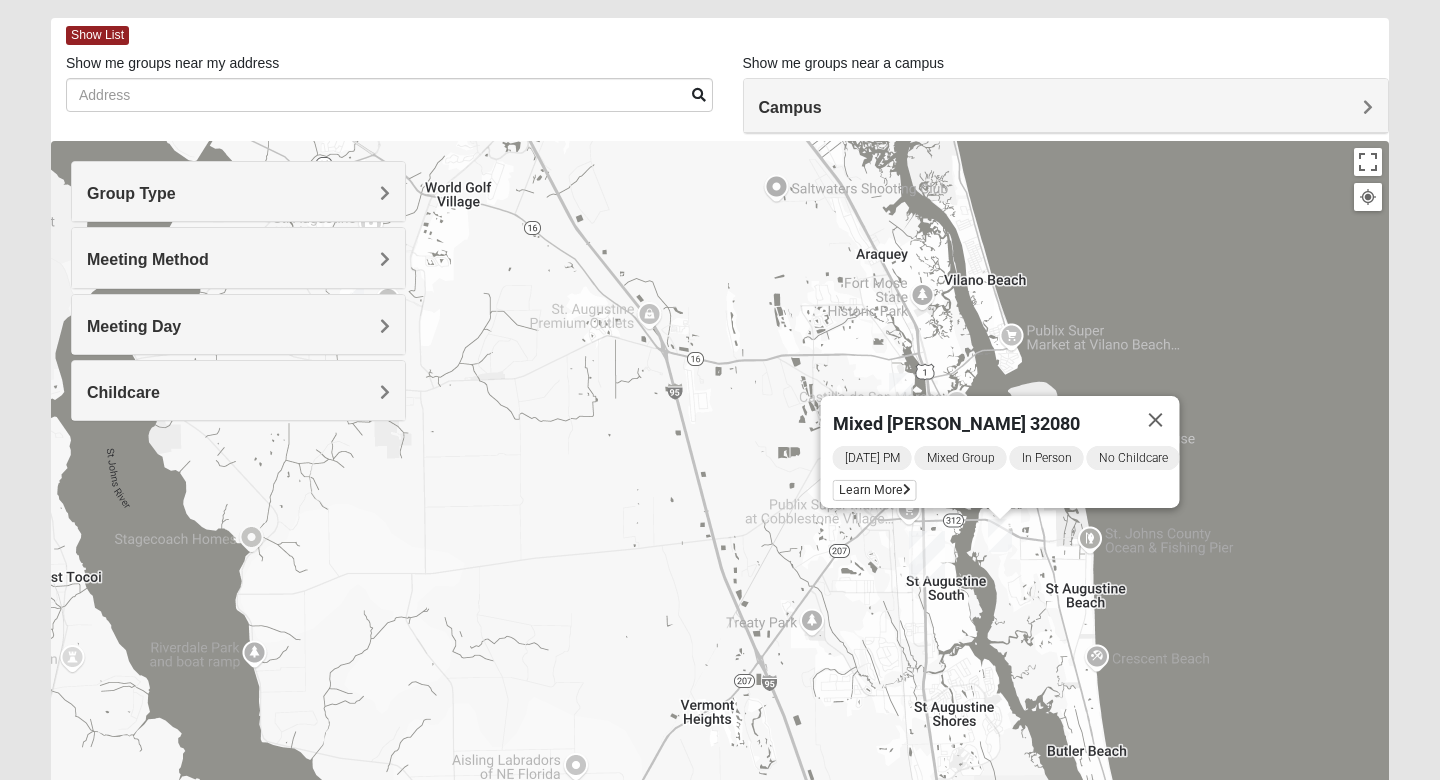 click on "Sunday PM      Mixed Group      In Person      No Childcare Learn More" at bounding box center [1006, 476] 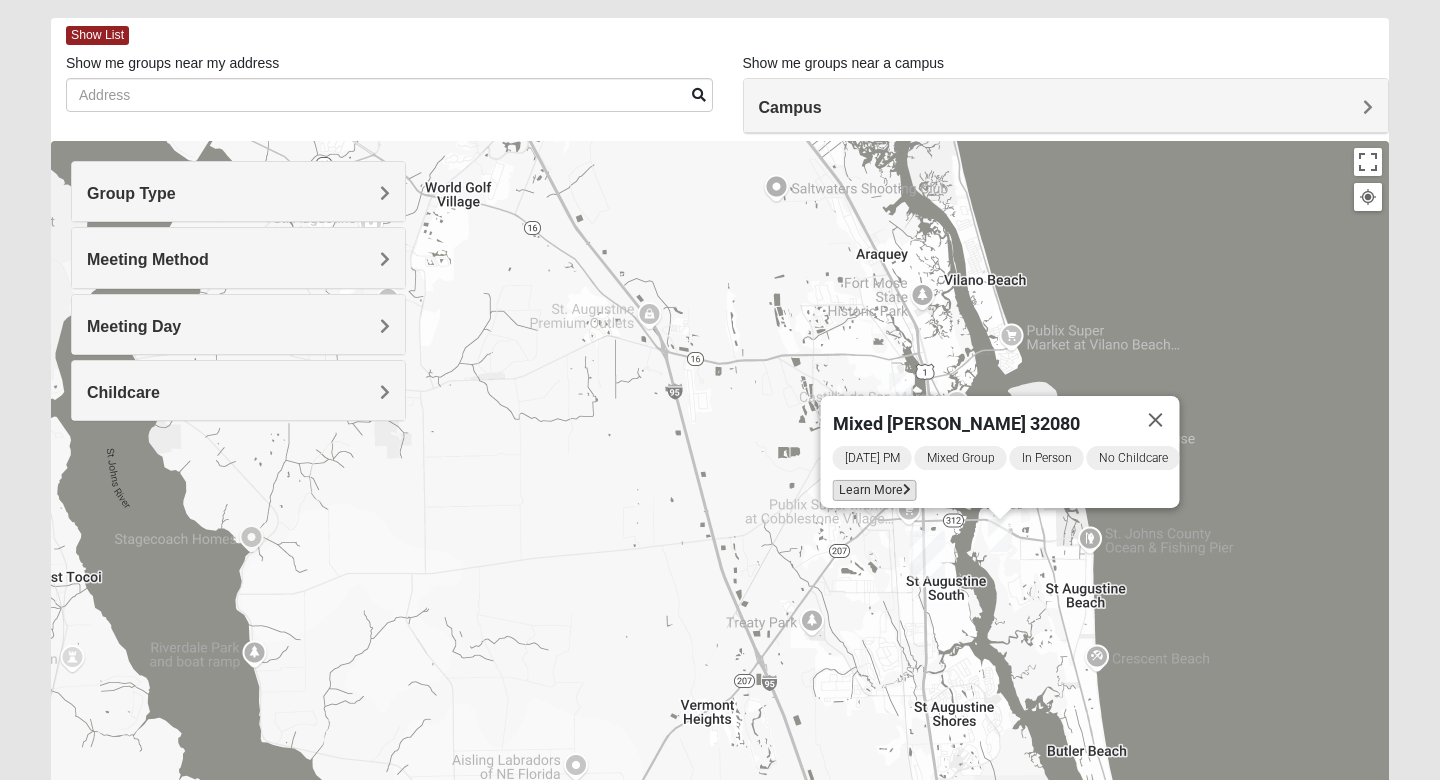 click on "Learn More" at bounding box center (875, 490) 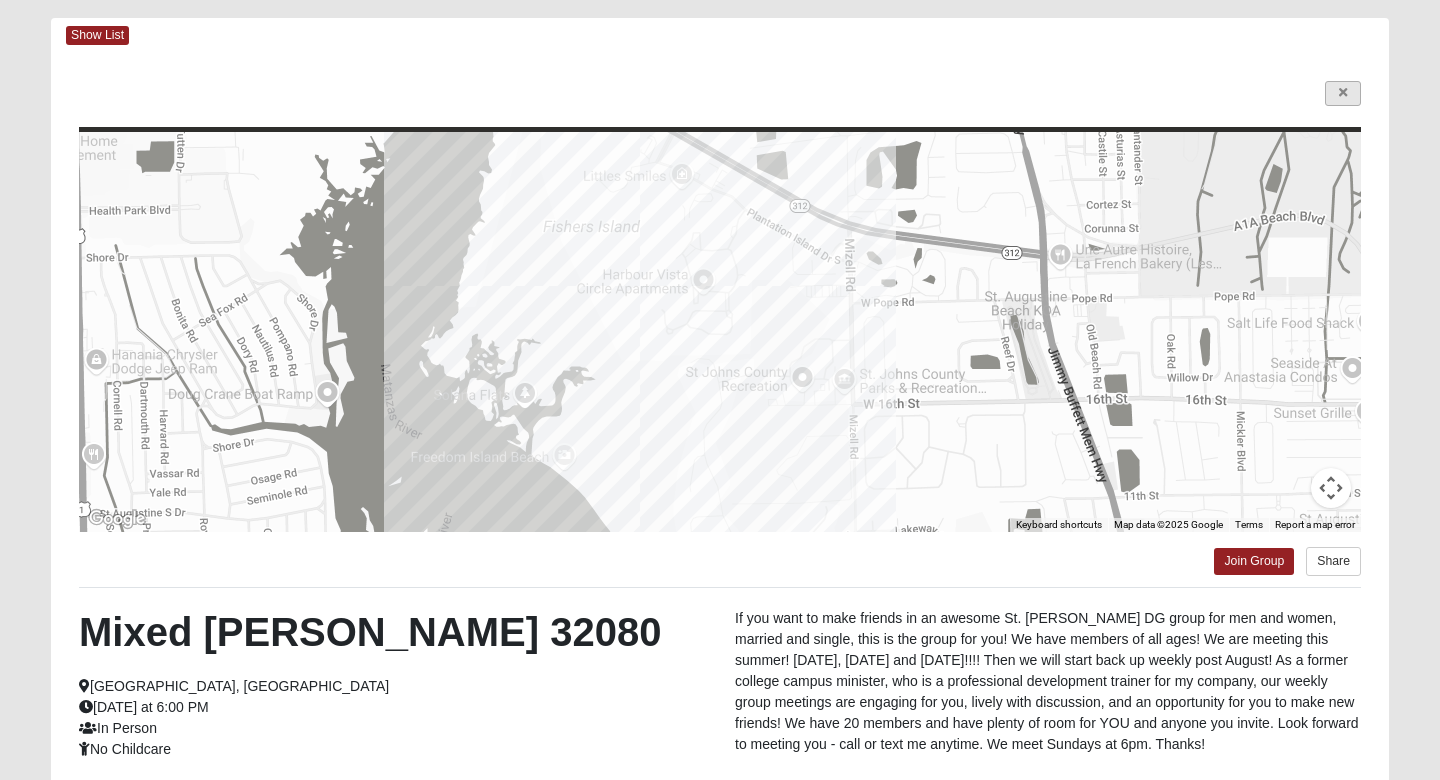 click at bounding box center (1343, 93) 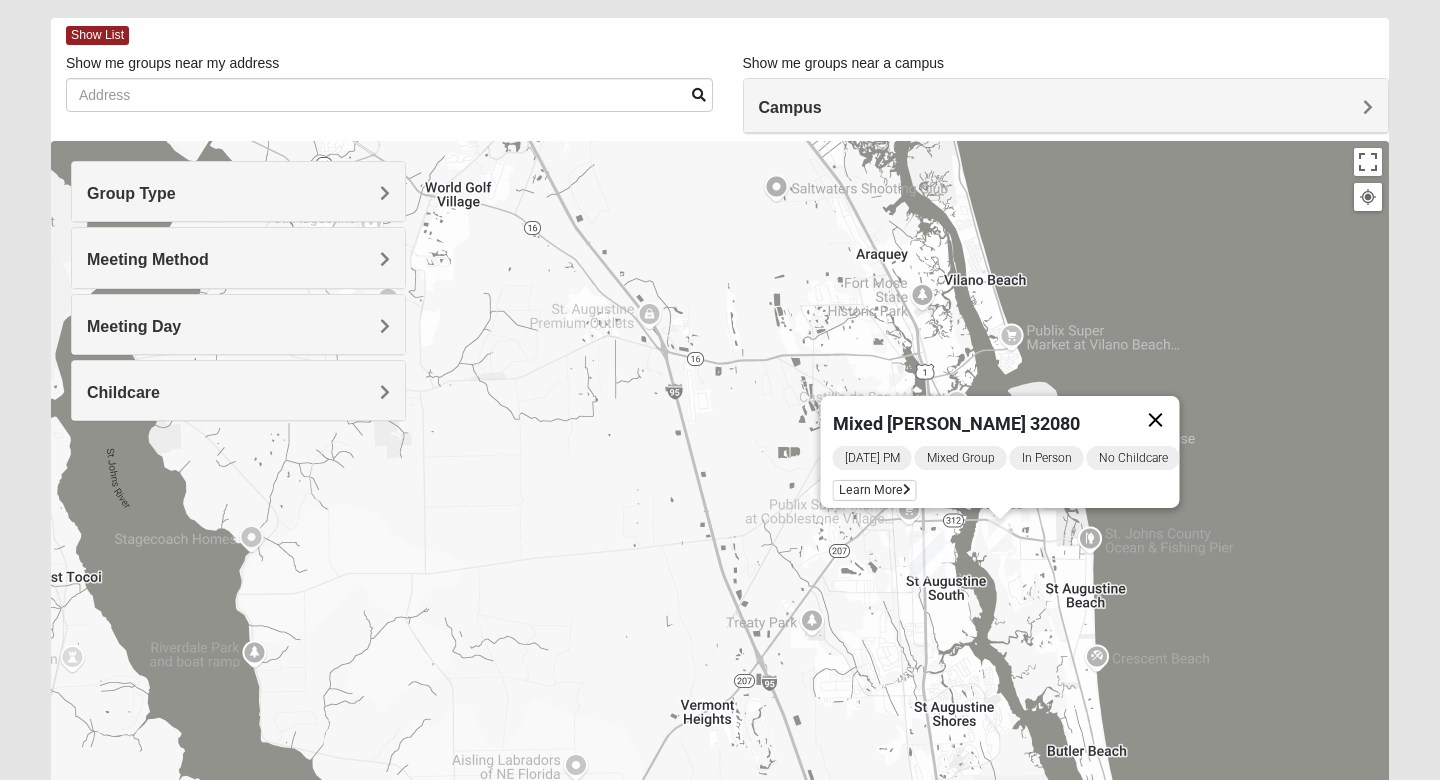 click at bounding box center [1156, 420] 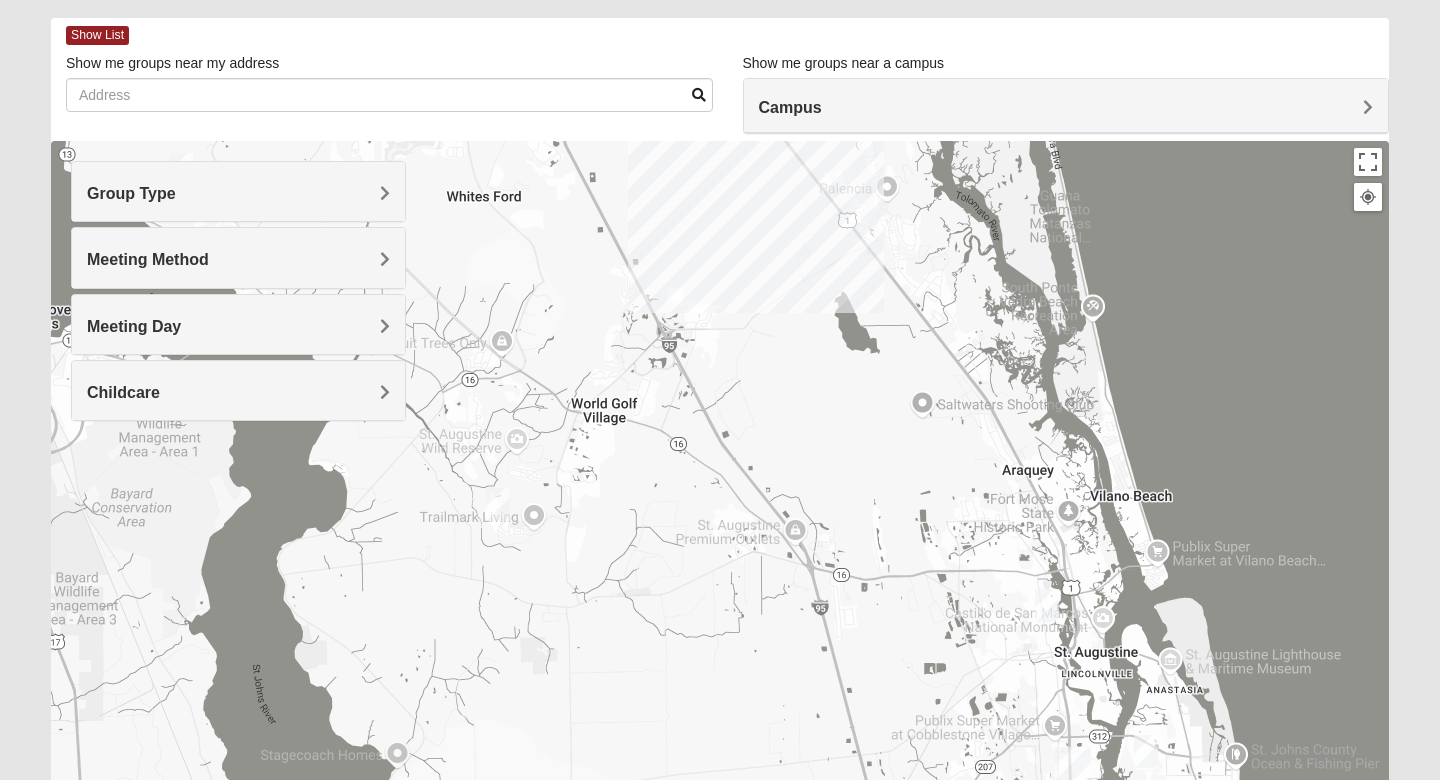 drag, startPoint x: 751, startPoint y: 371, endPoint x: 908, endPoint y: 617, distance: 291.83044 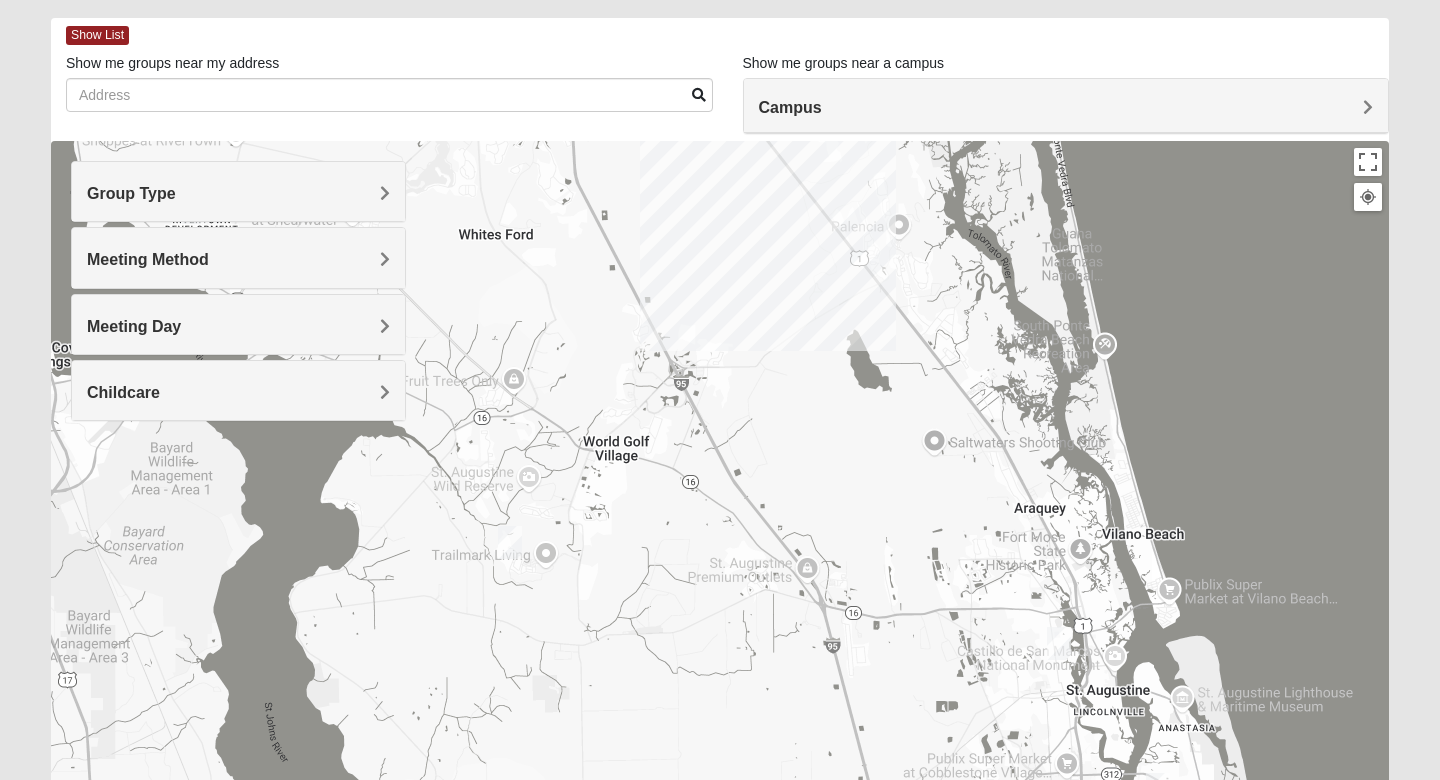 click at bounding box center [510, 542] 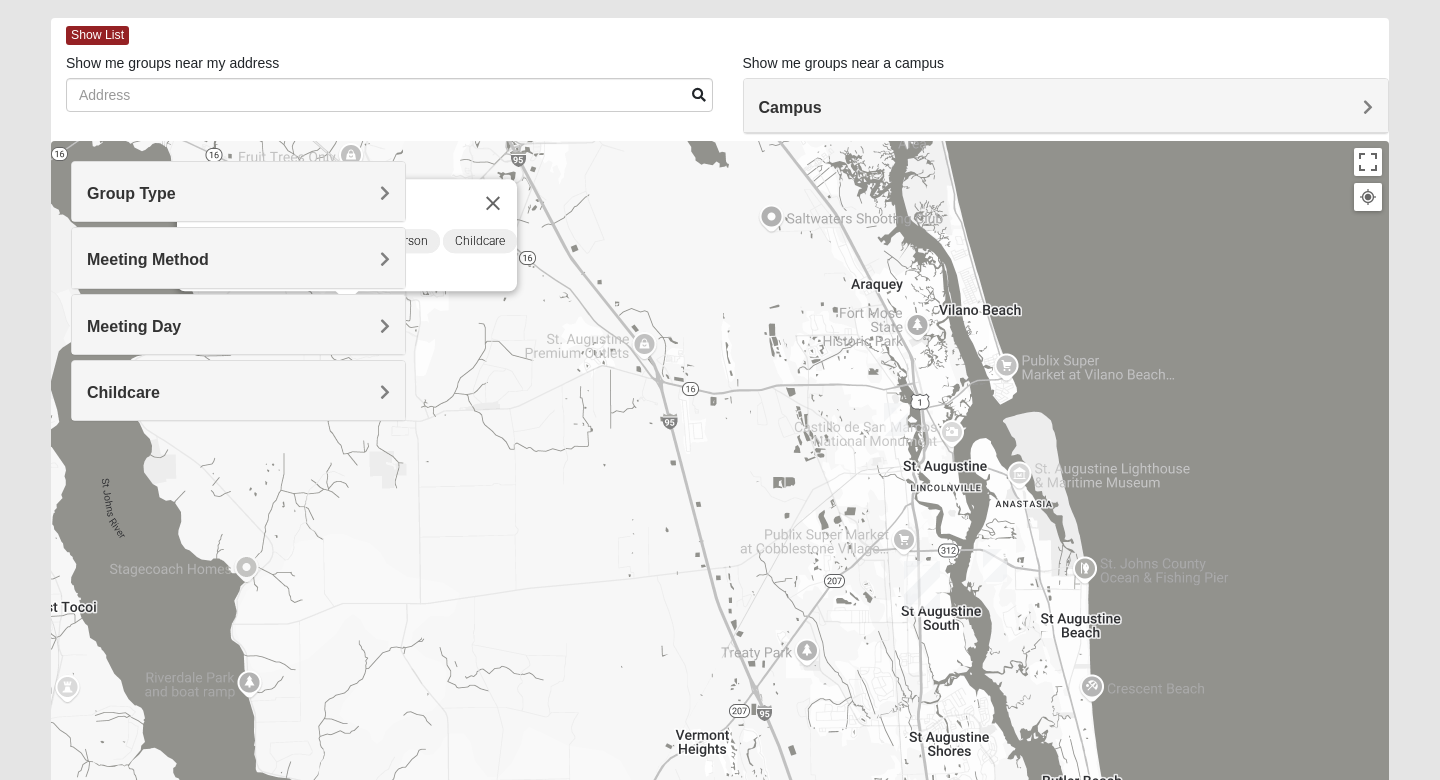 drag, startPoint x: 1081, startPoint y: 472, endPoint x: 908, endPoint y: 234, distance: 294.2329 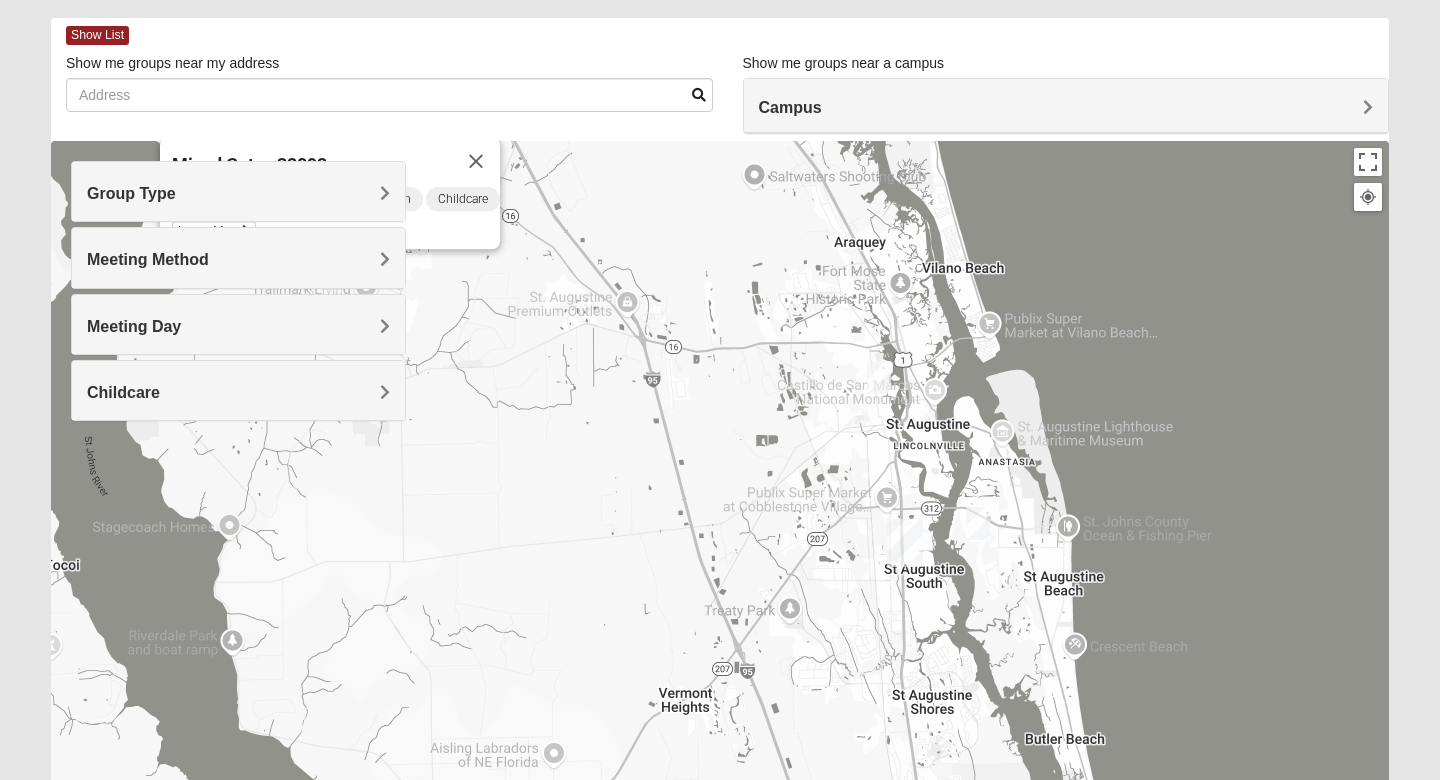 click at bounding box center (978, 523) 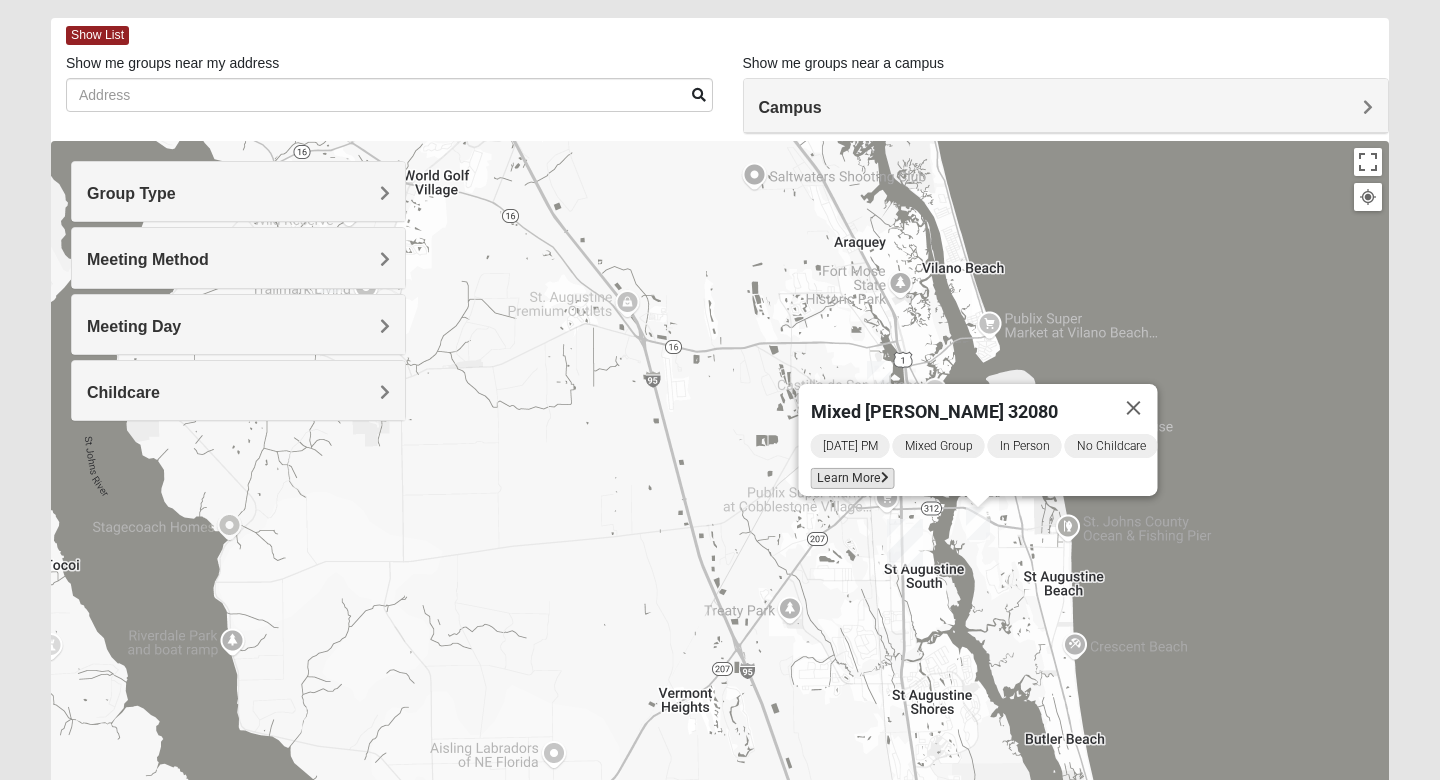 click on "Learn More" at bounding box center (853, 478) 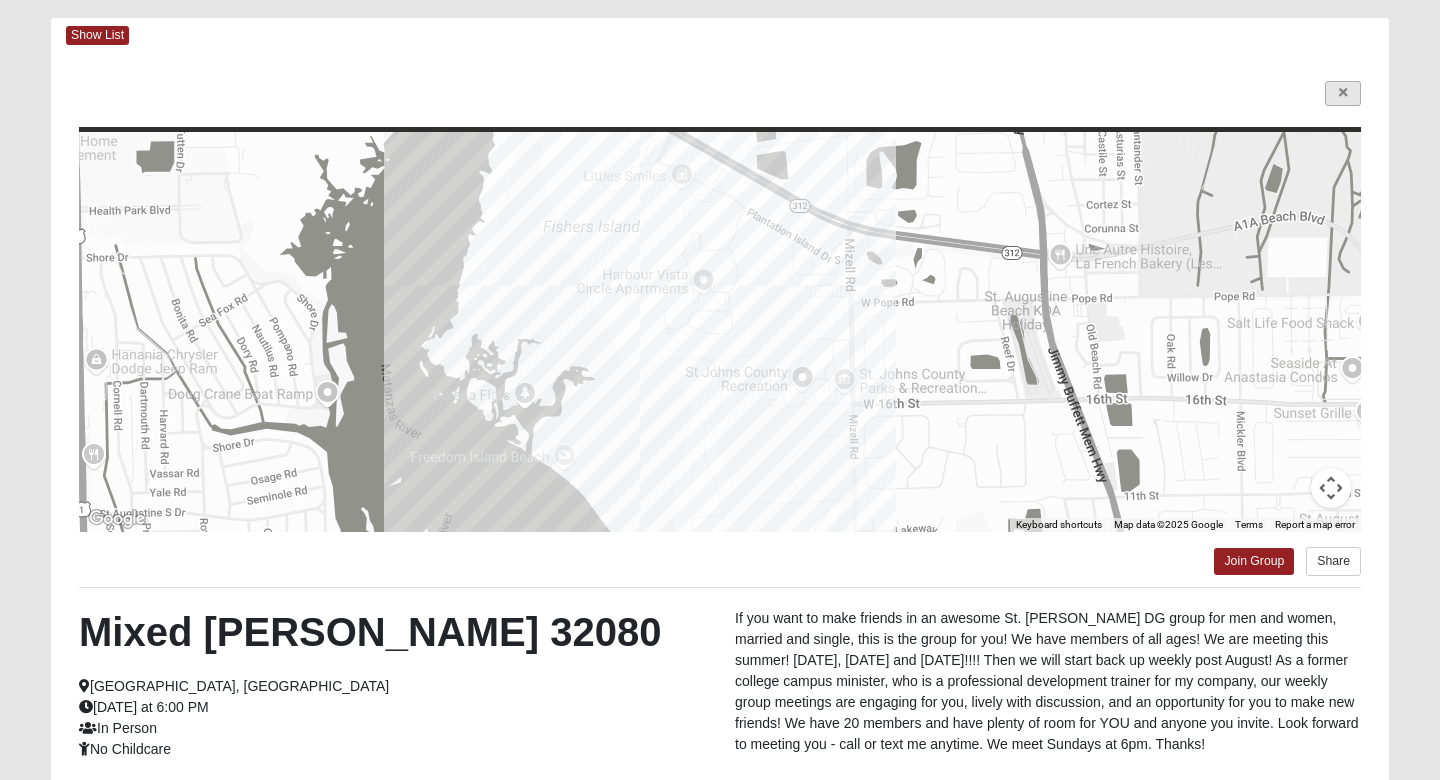 click at bounding box center (1343, 93) 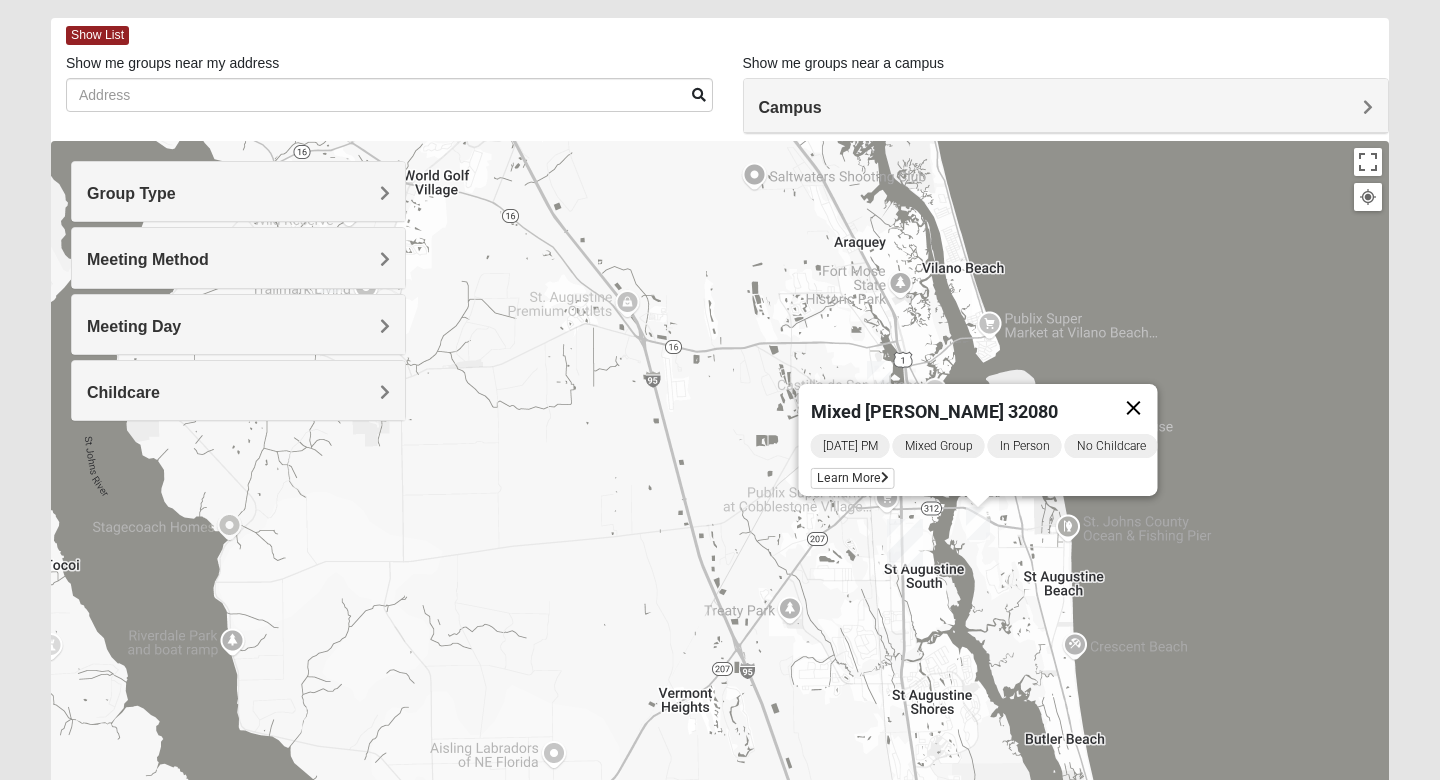 click at bounding box center [1134, 408] 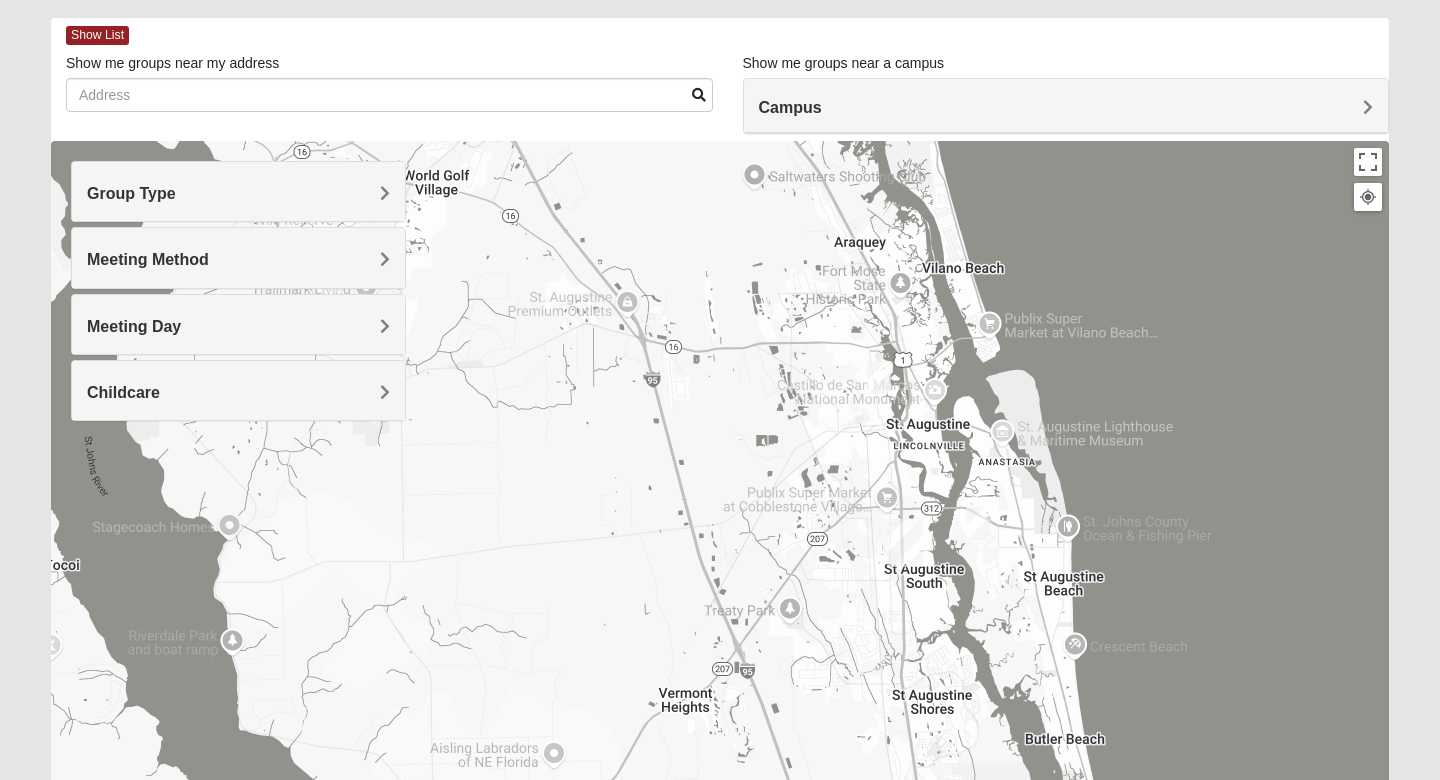 click at bounding box center (879, 377) 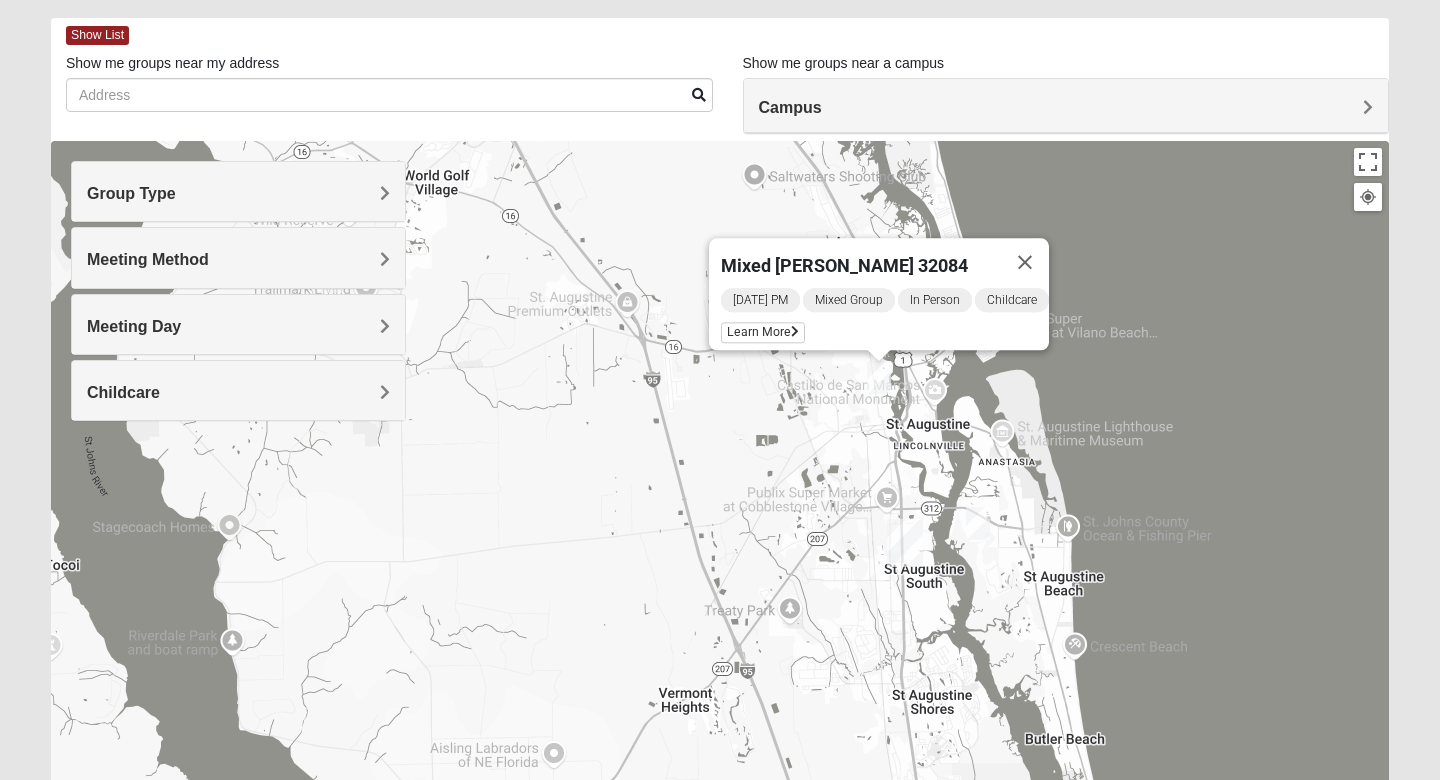 click on "Sunday PM      Mixed Group      In Person      Childcare Learn More" at bounding box center [885, 318] 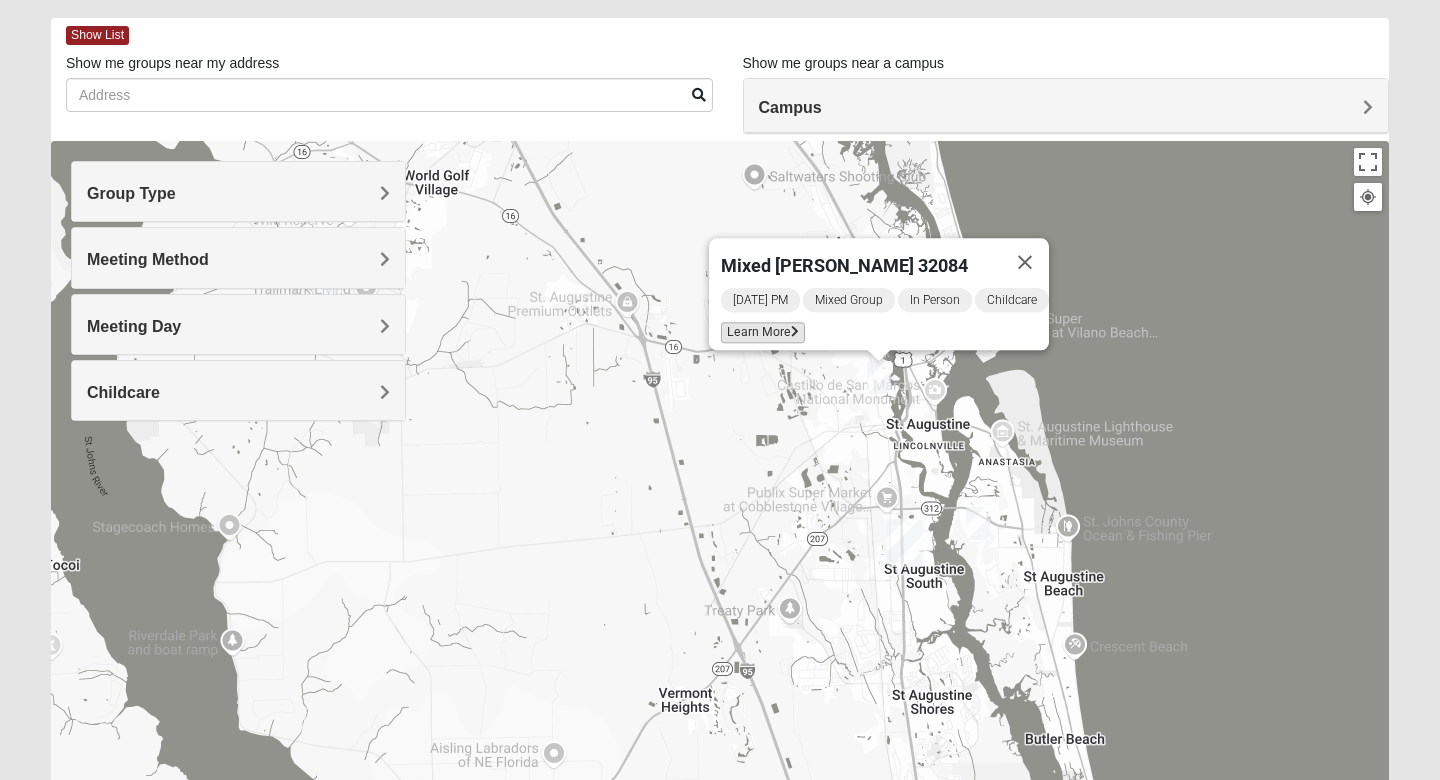 click at bounding box center (795, 332) 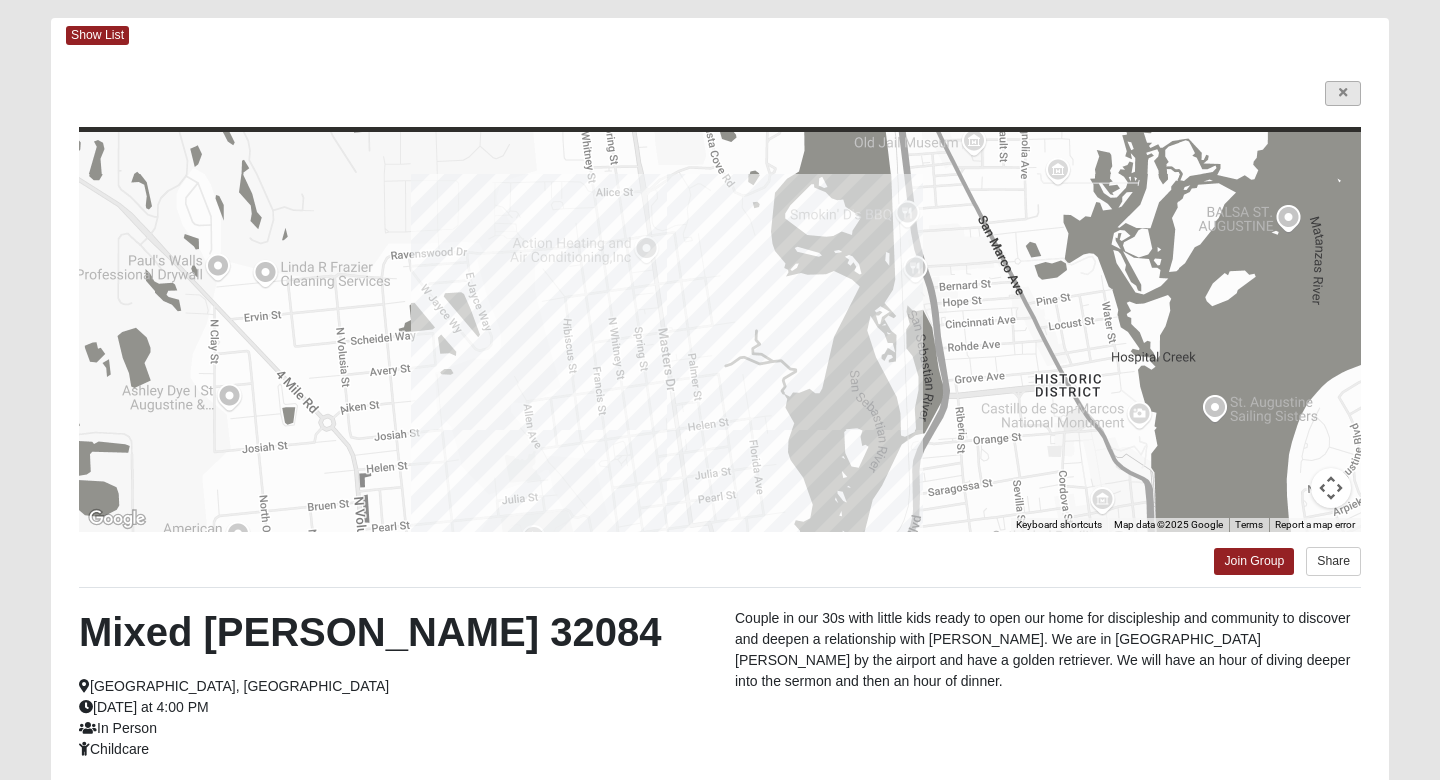 click at bounding box center (1343, 93) 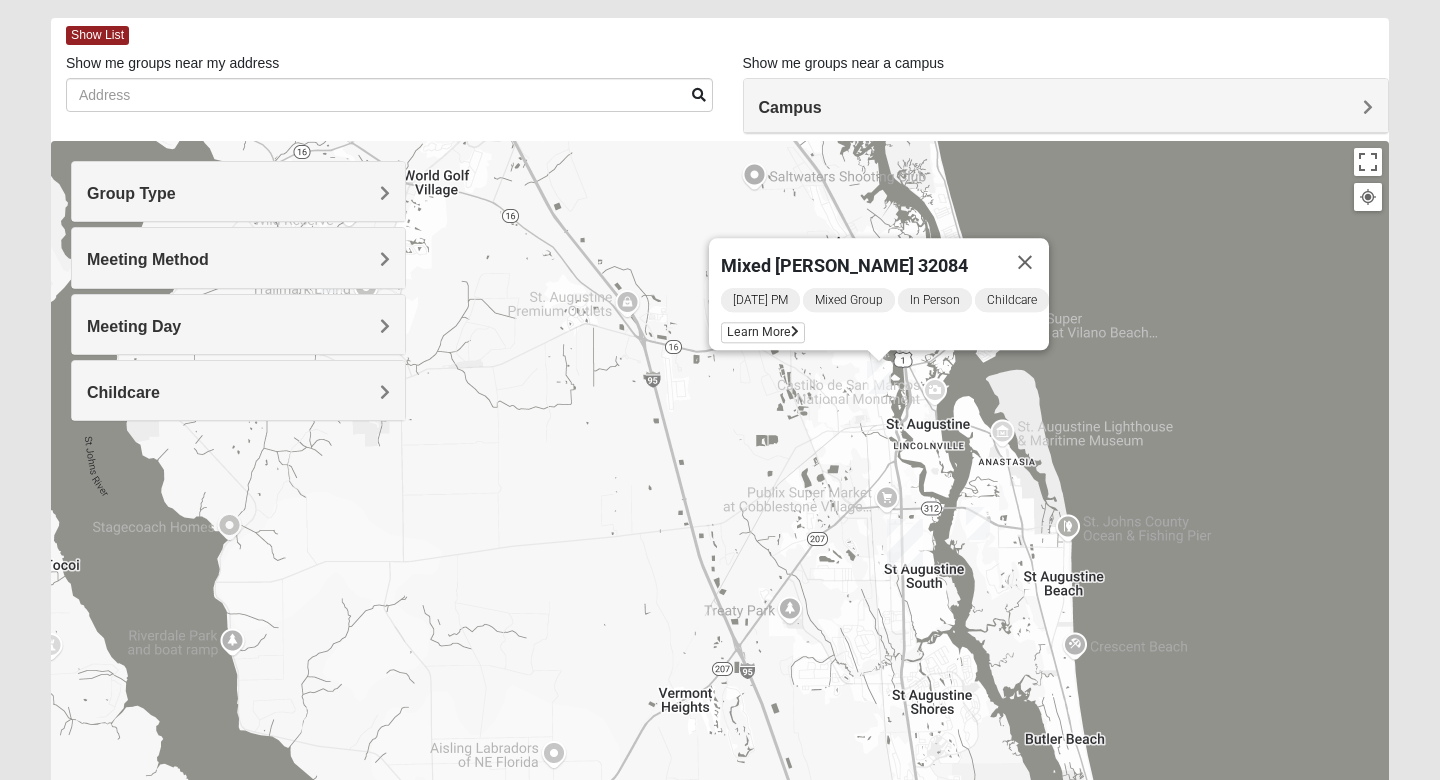 drag, startPoint x: 734, startPoint y: 376, endPoint x: 788, endPoint y: 491, distance: 127.04723 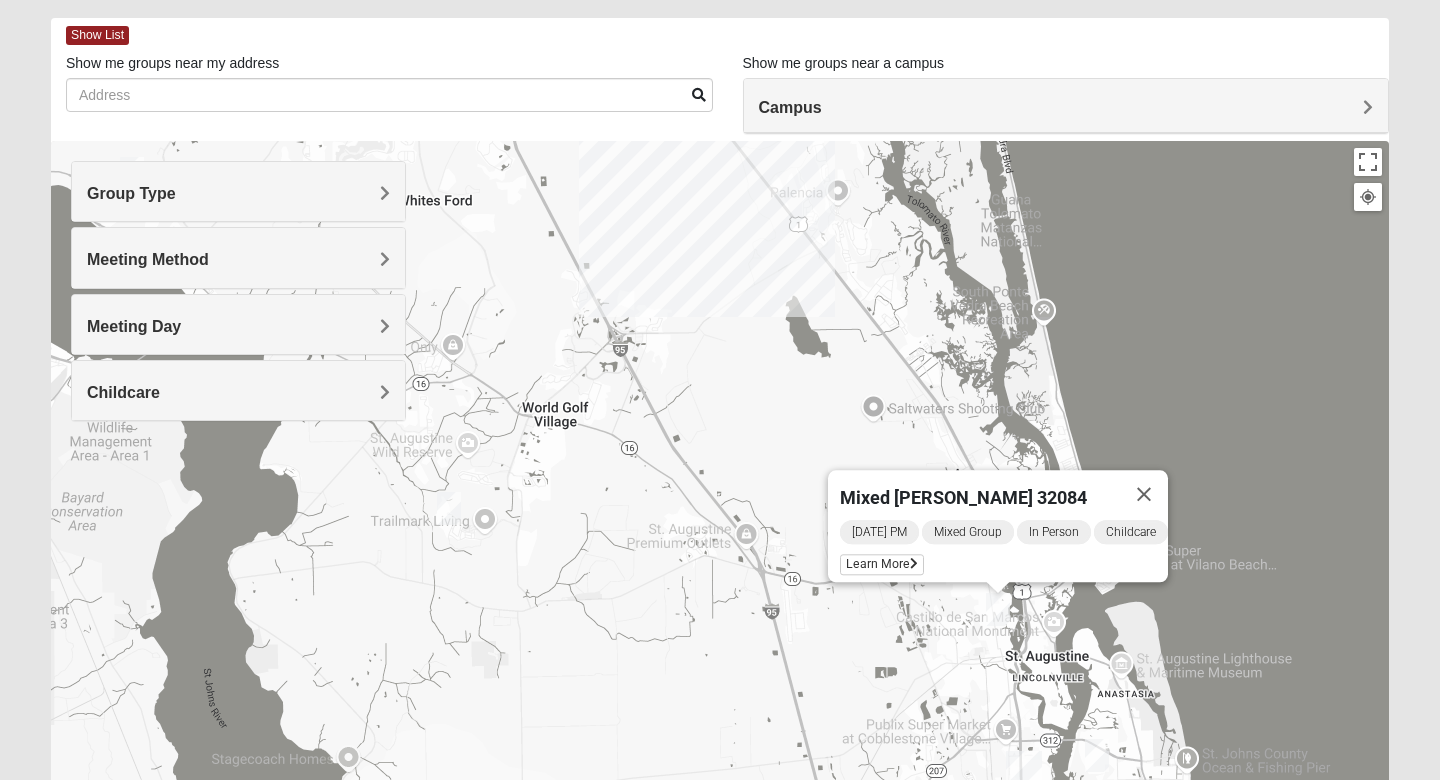 click at bounding box center (449, 508) 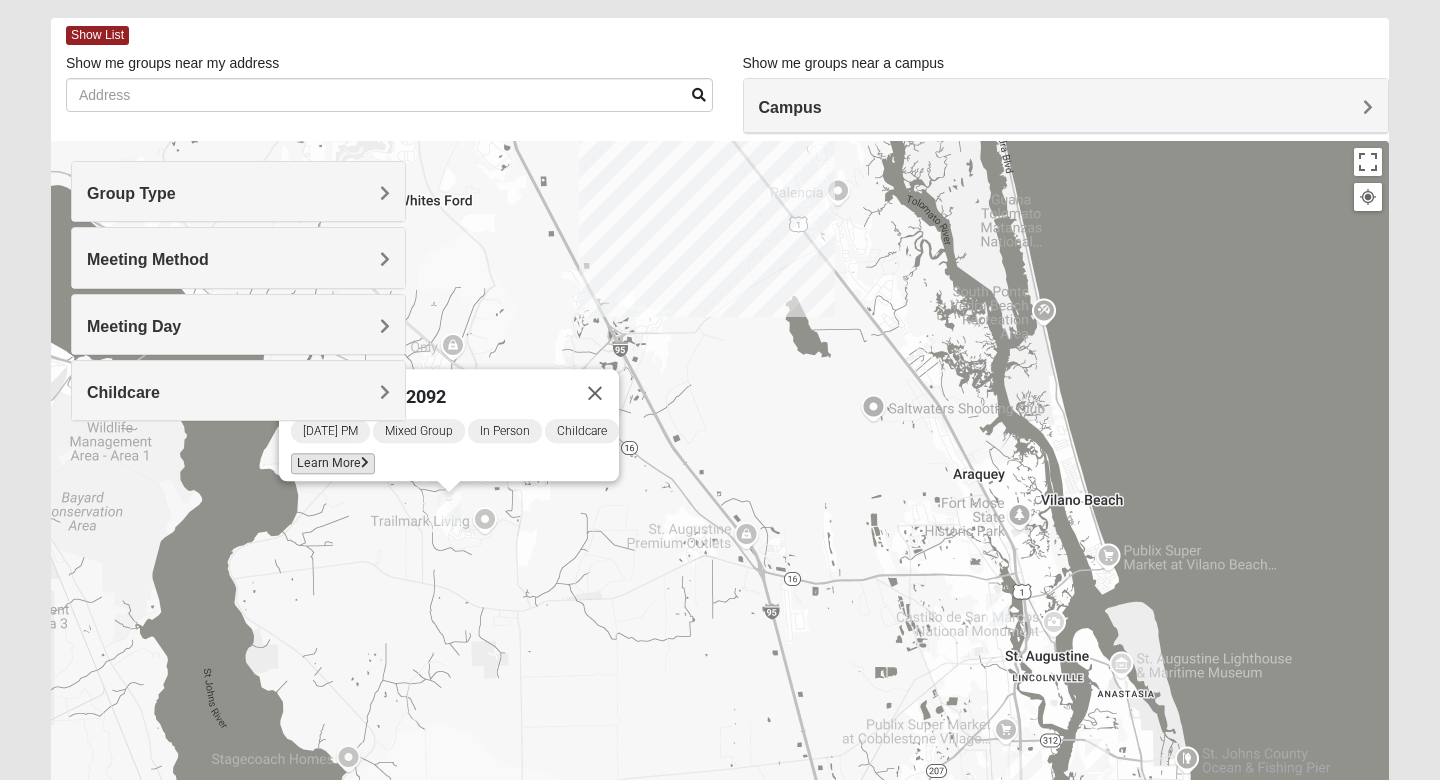 click on "Learn More" at bounding box center (333, 463) 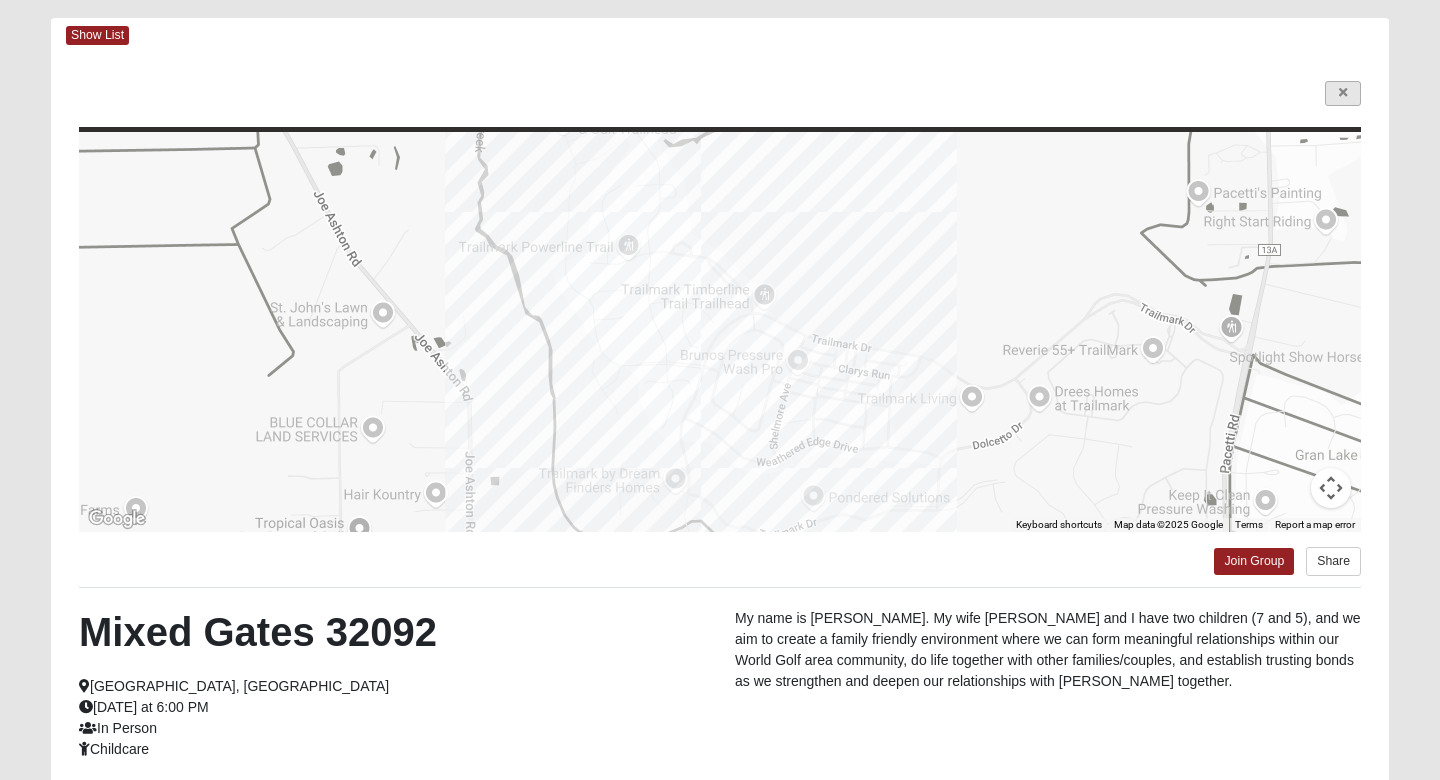 click at bounding box center (1343, 93) 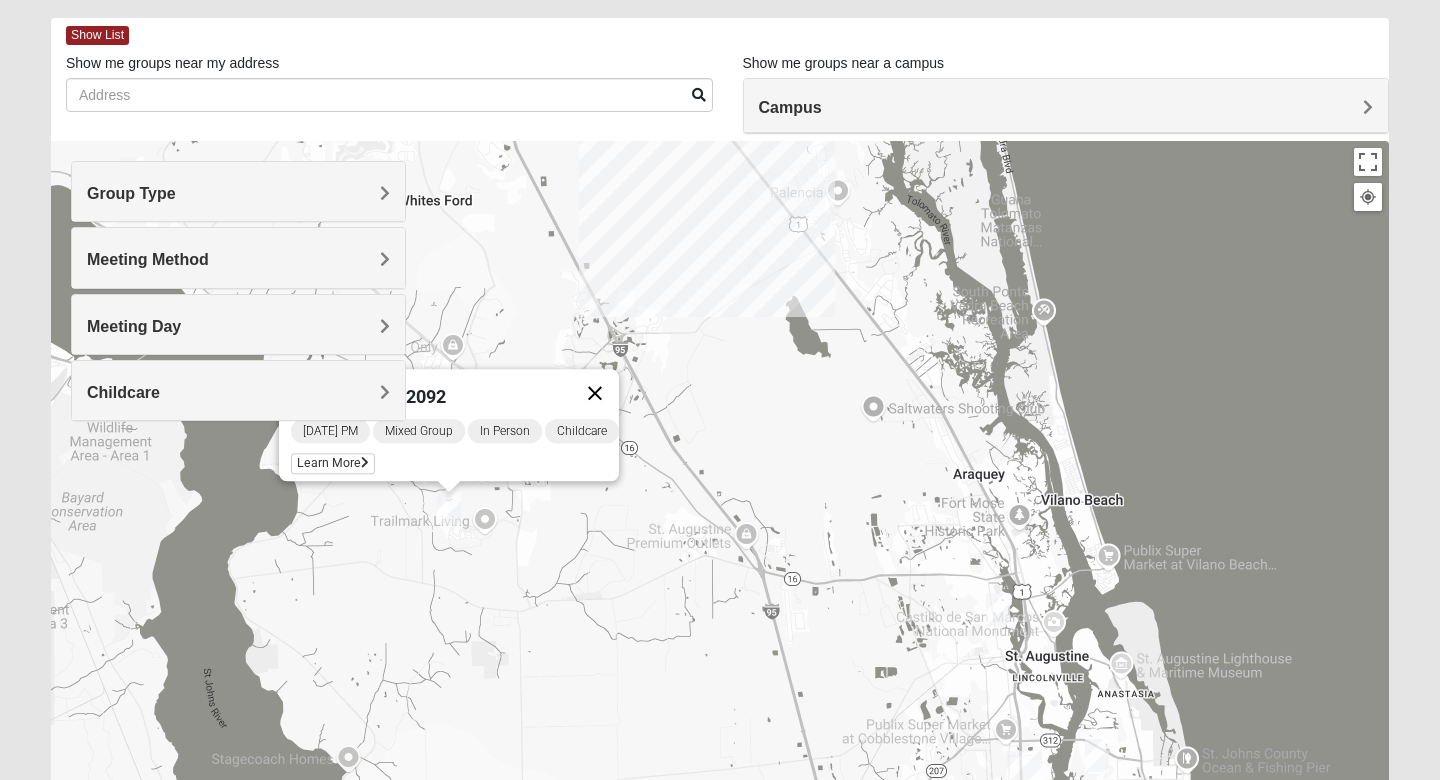 click at bounding box center [595, 393] 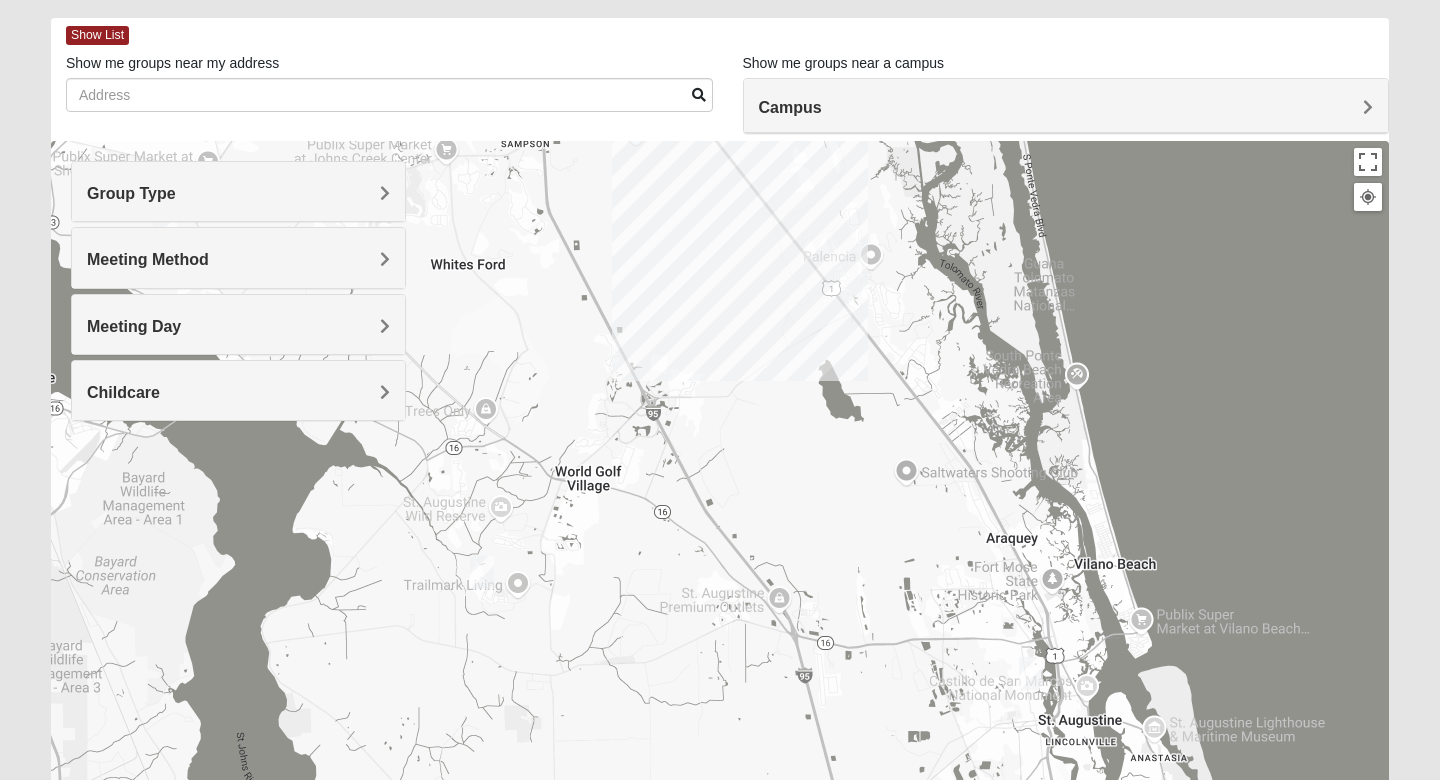 drag, startPoint x: 514, startPoint y: 503, endPoint x: 560, endPoint y: 594, distance: 101.96568 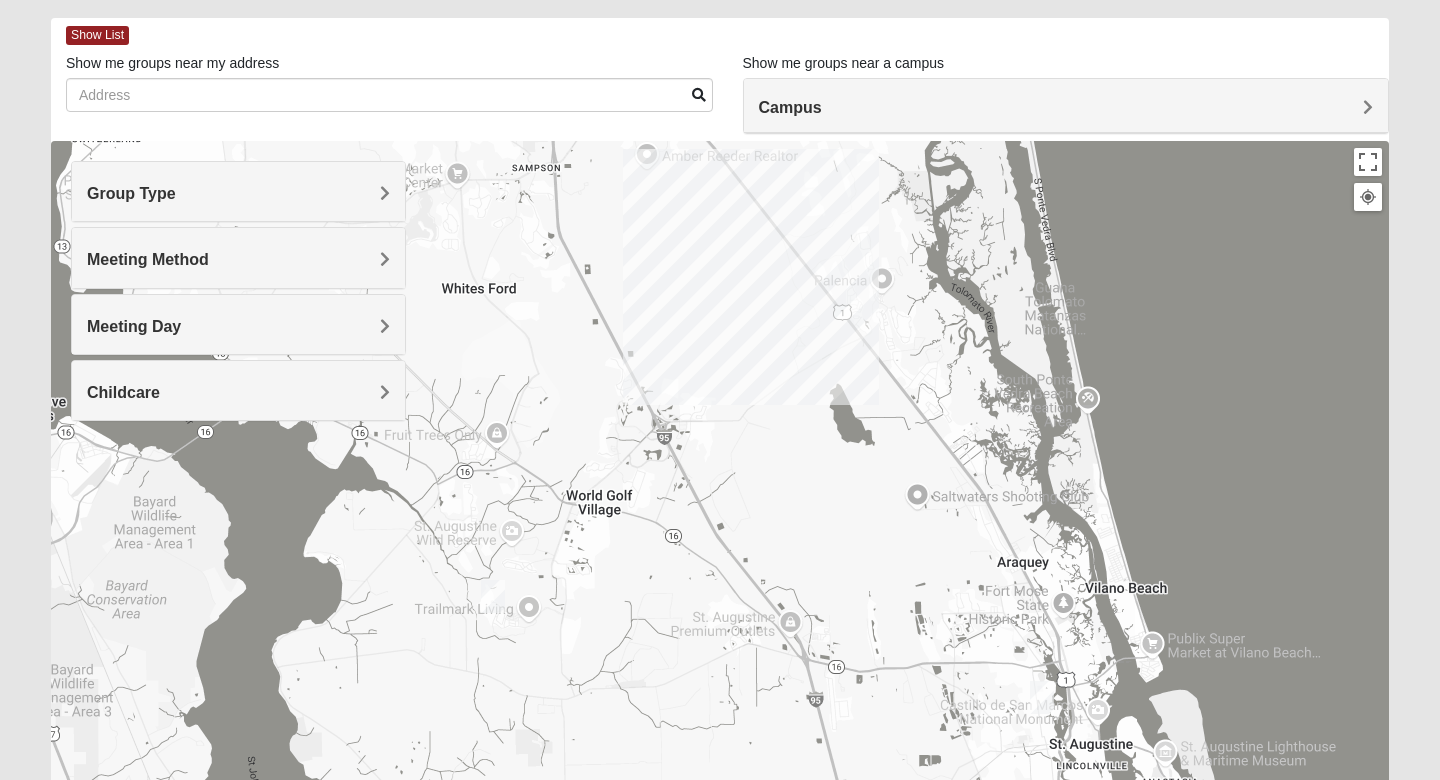 click at bounding box center [493, 596] 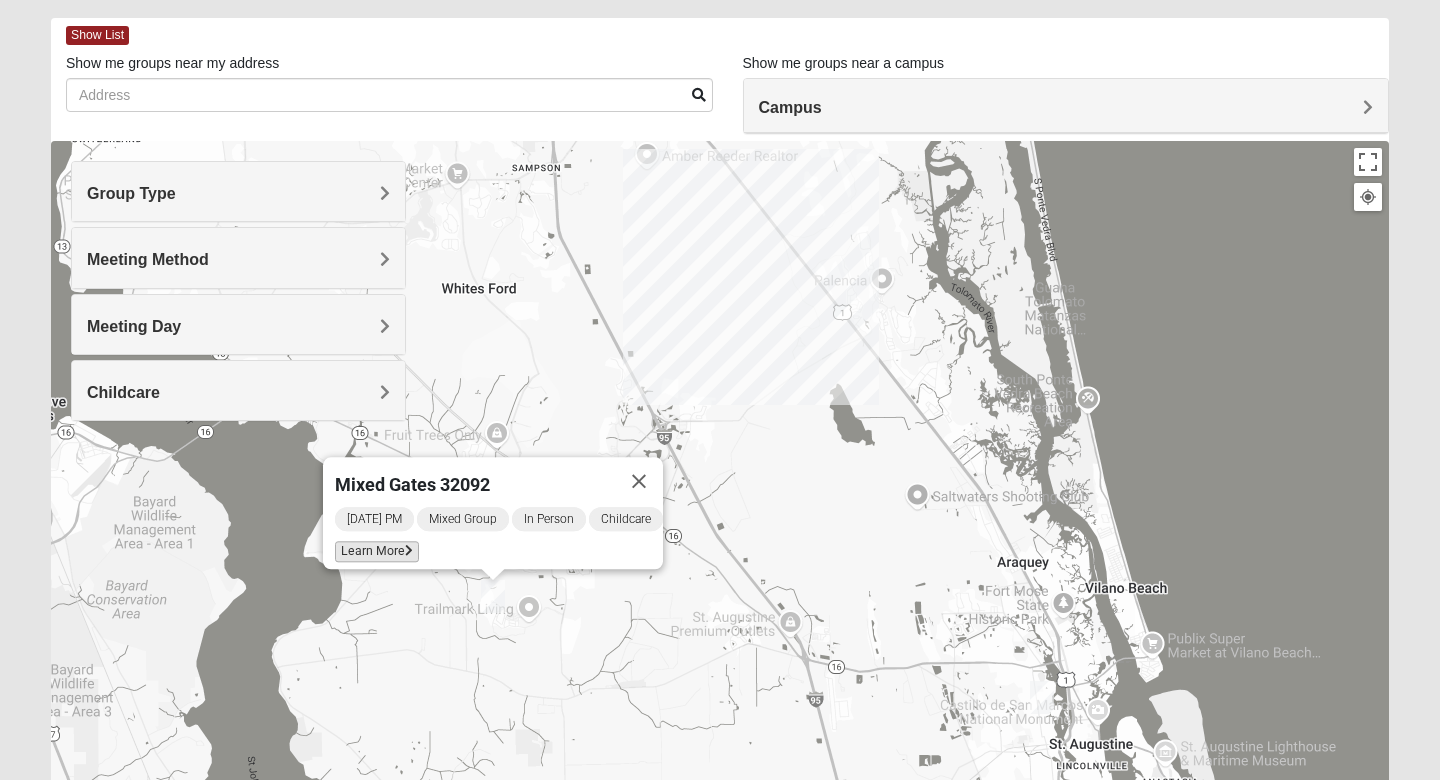 click on "Learn More" at bounding box center (377, 551) 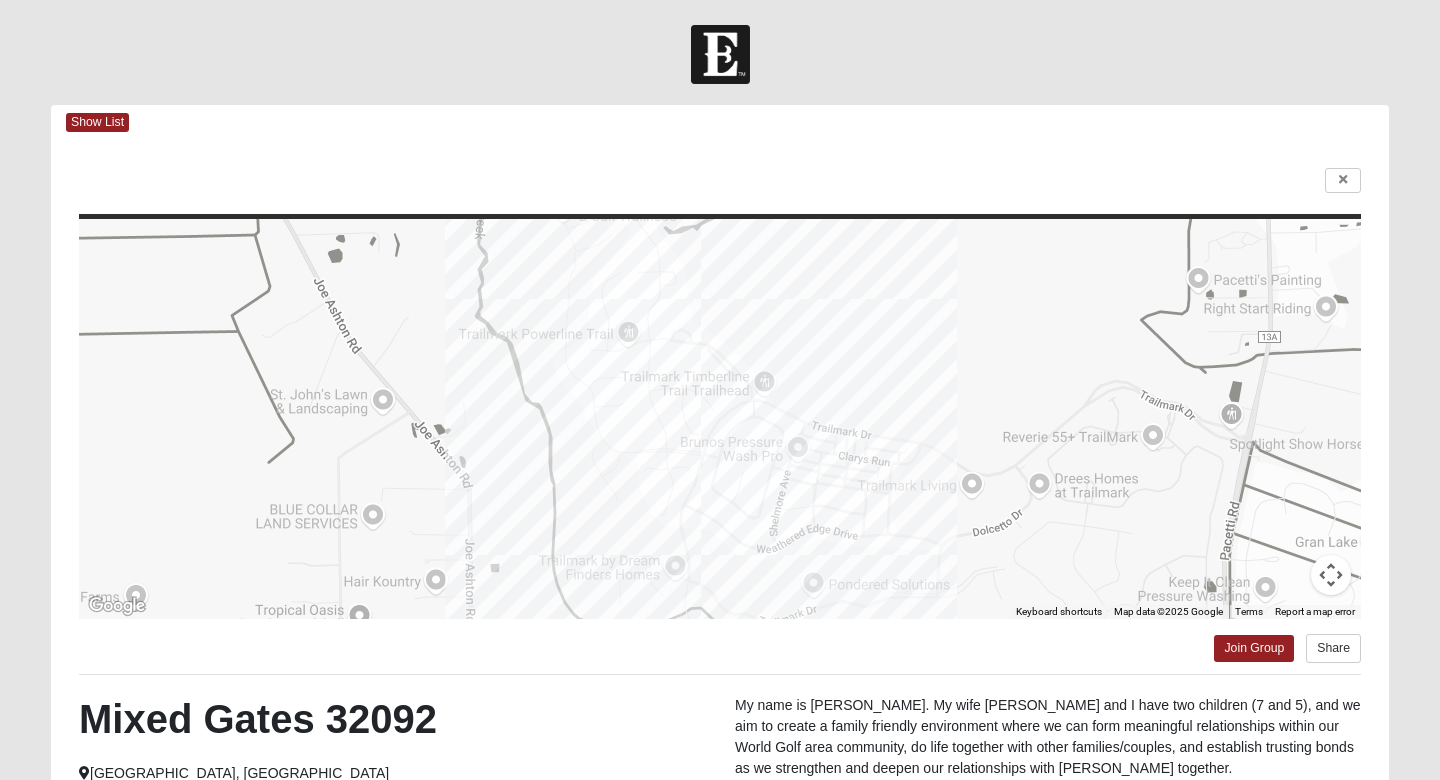 scroll, scrollTop: 0, scrollLeft: 0, axis: both 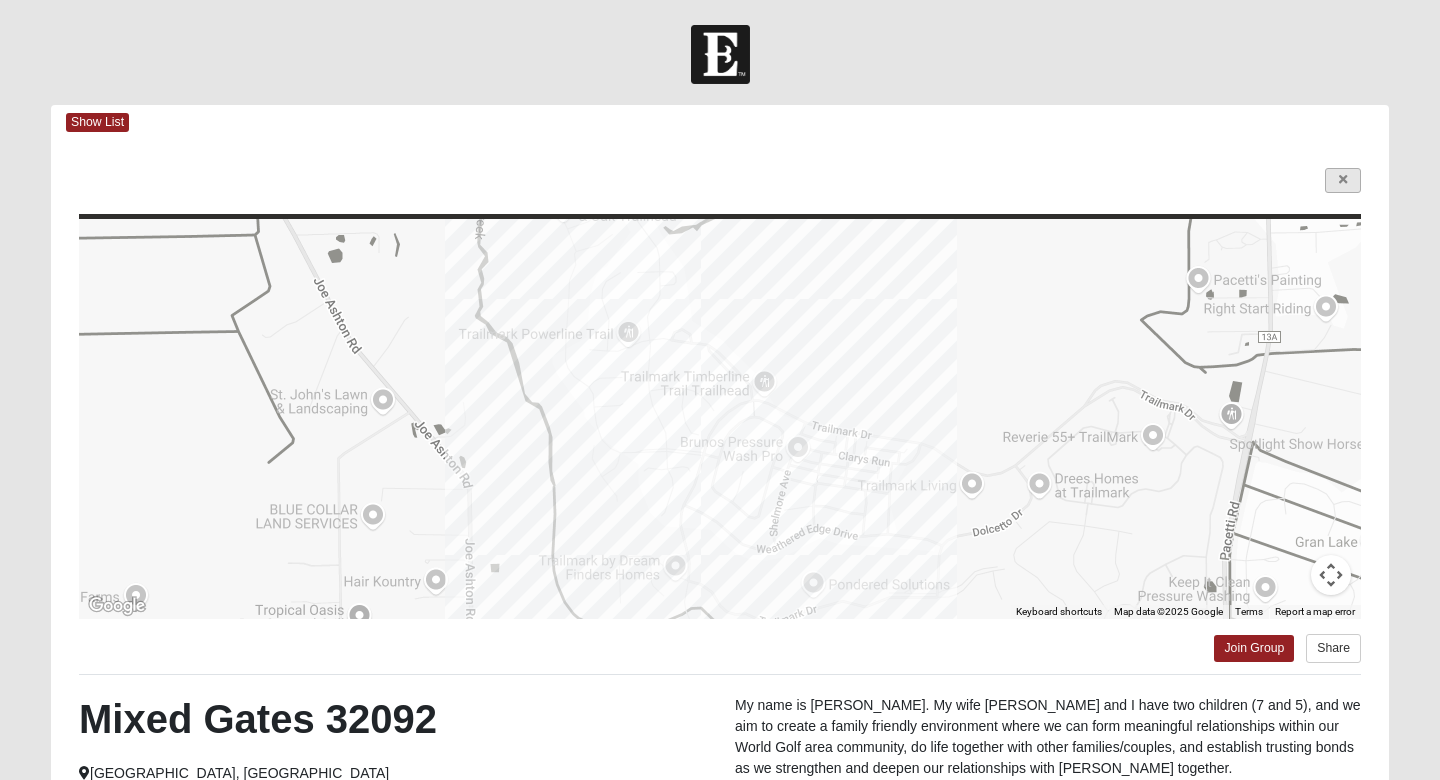 click at bounding box center (1343, 180) 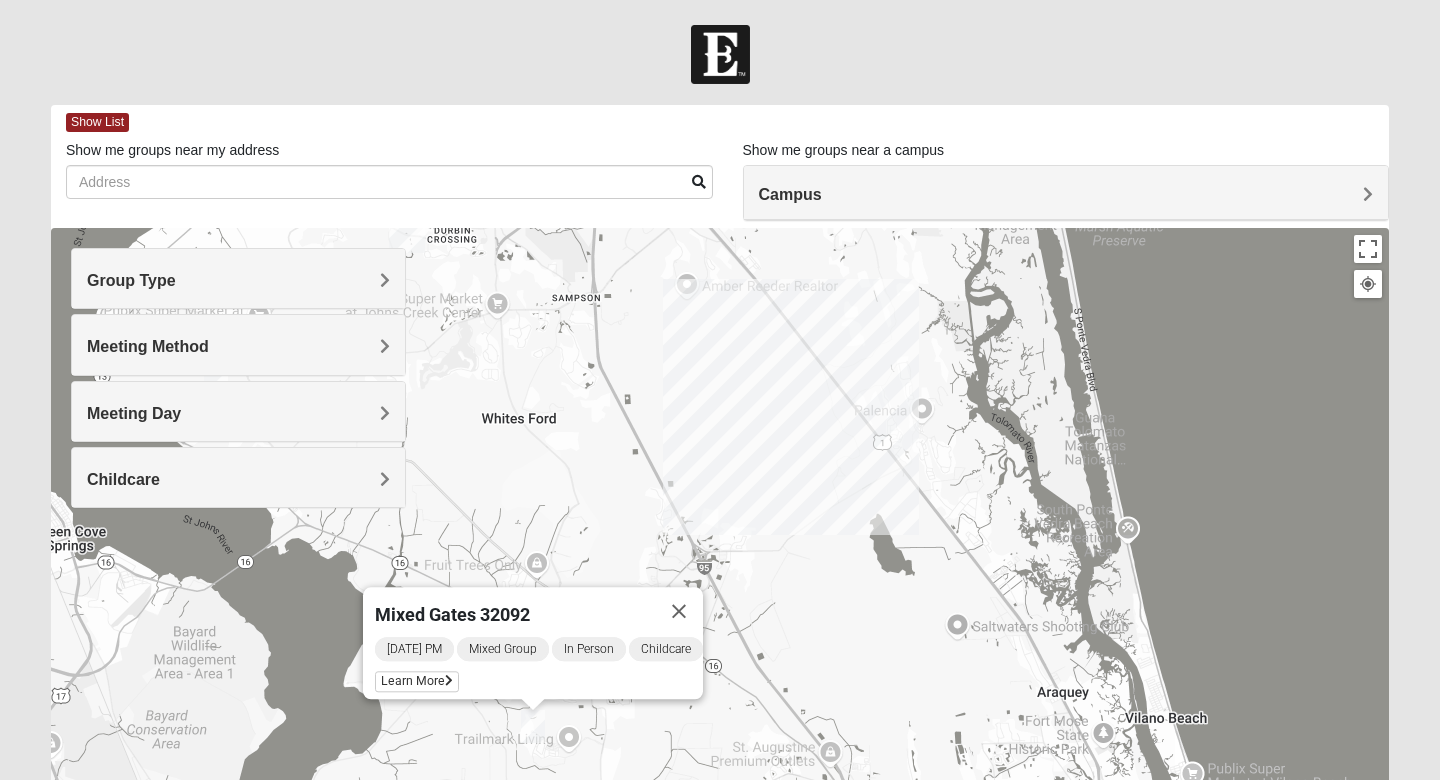 drag, startPoint x: 749, startPoint y: 442, endPoint x: 858, endPoint y: 600, distance: 191.95052 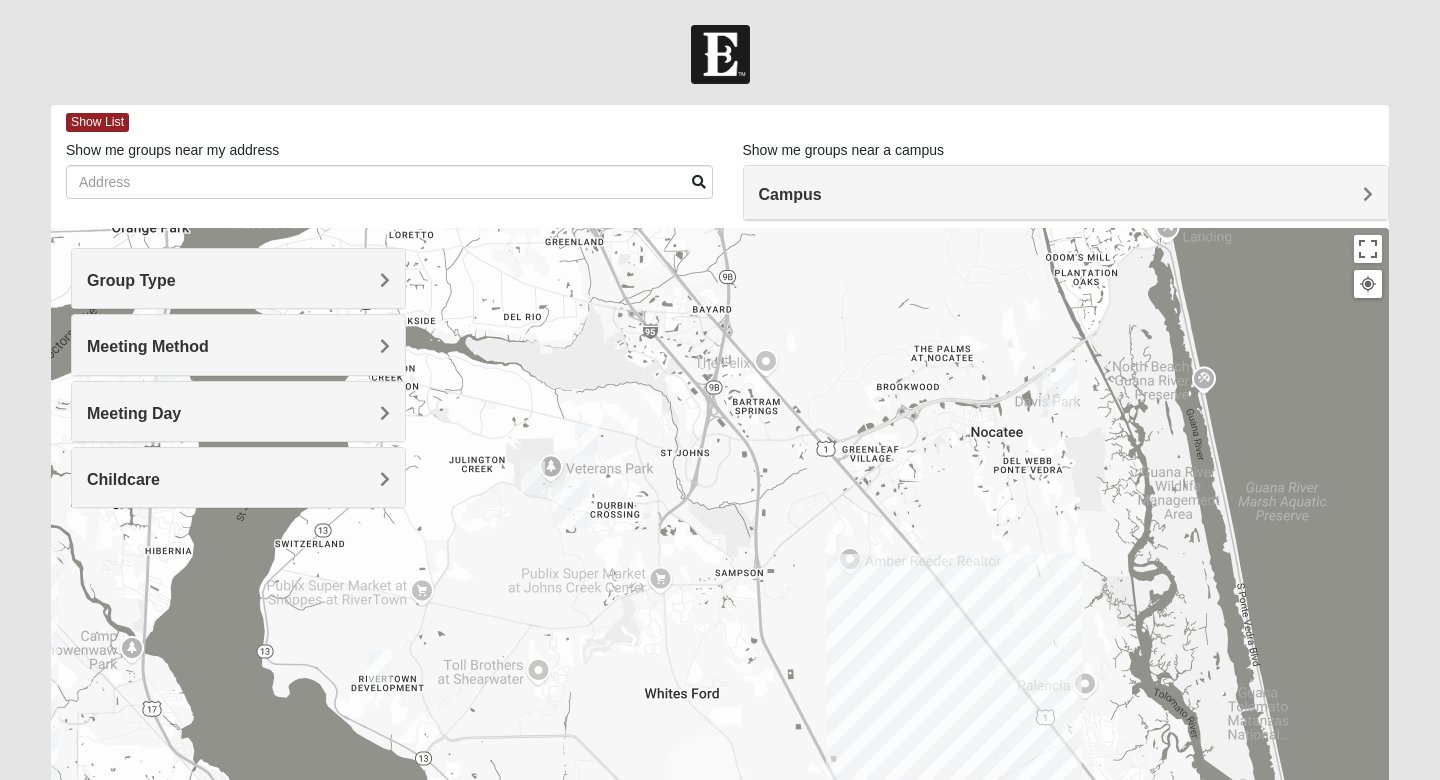 click at bounding box center (379, 666) 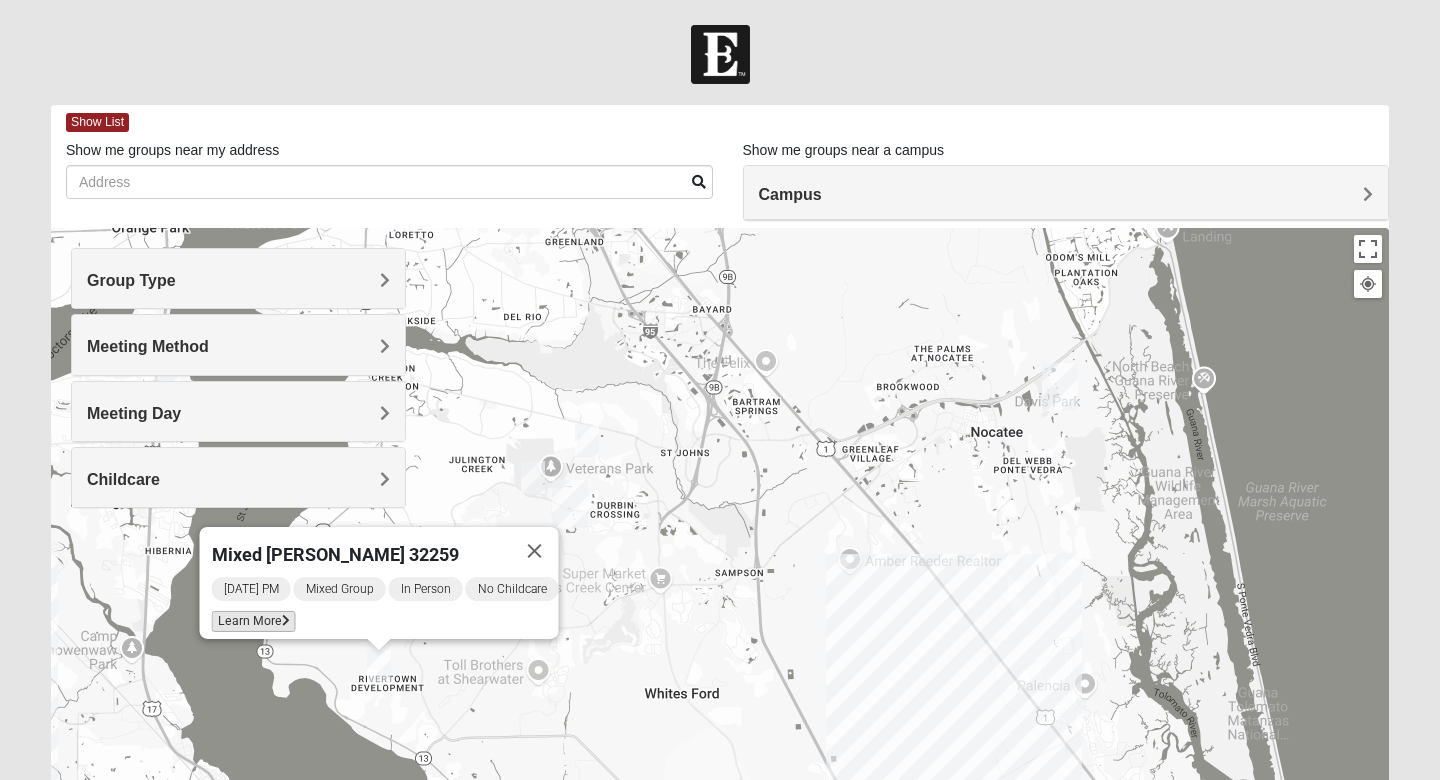 click on "Learn More" at bounding box center (254, 621) 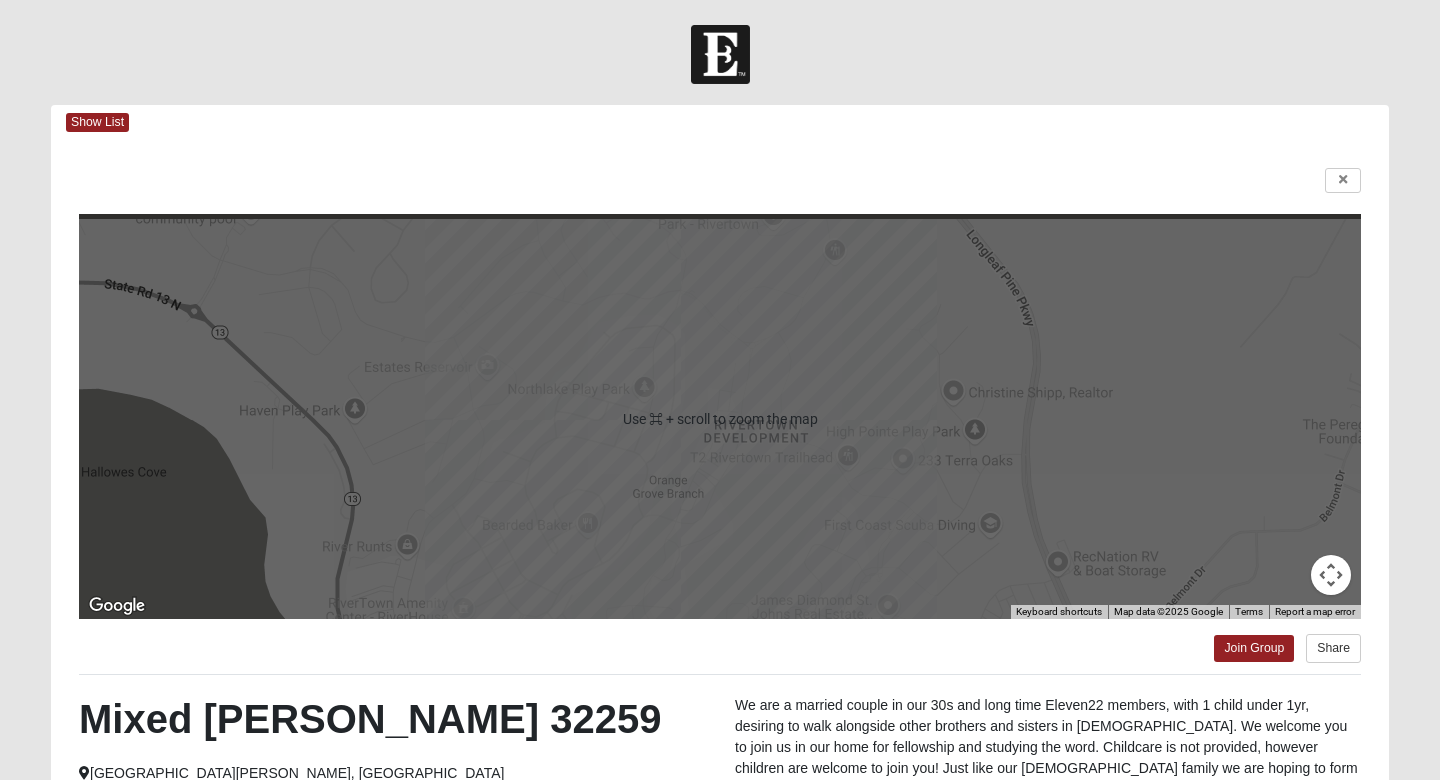 scroll, scrollTop: -1, scrollLeft: 0, axis: vertical 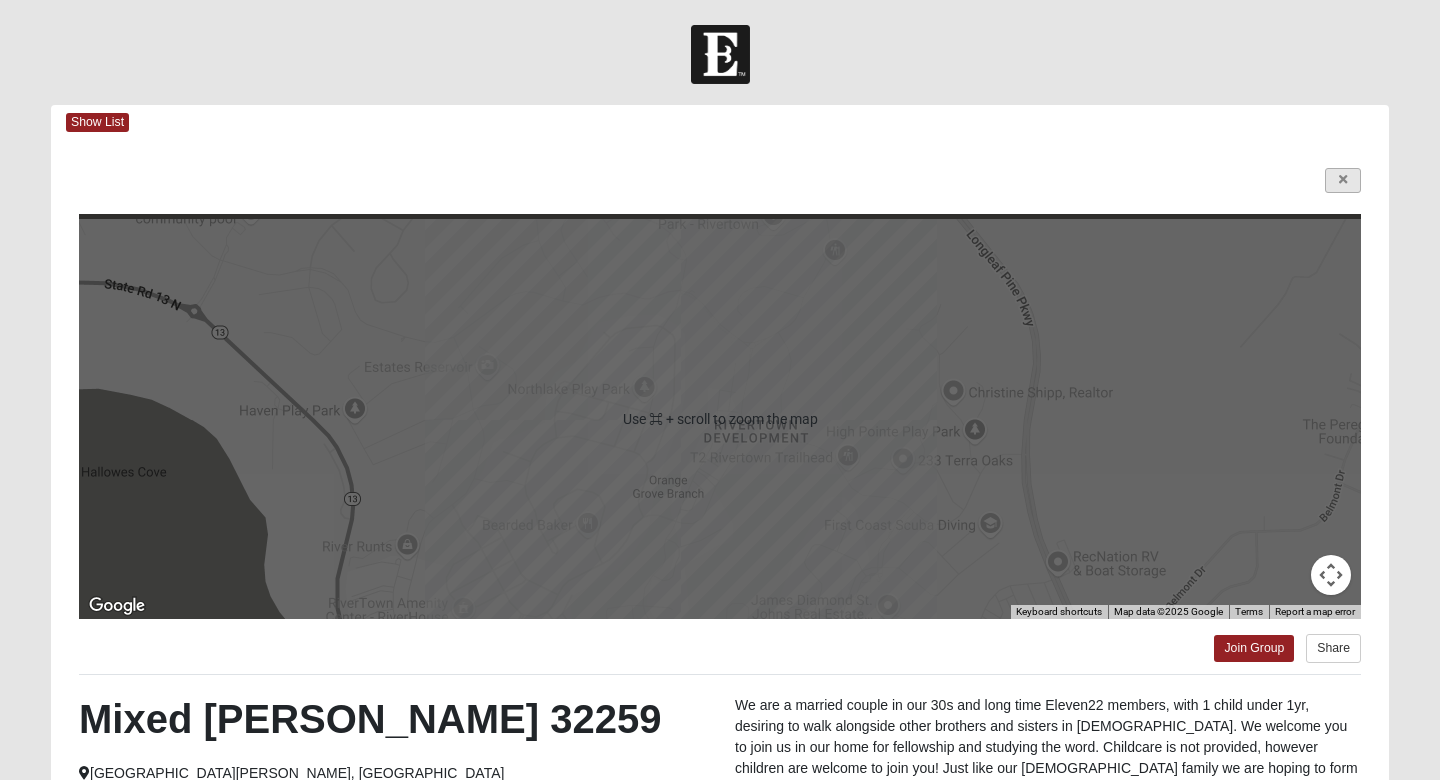 click at bounding box center [1343, 180] 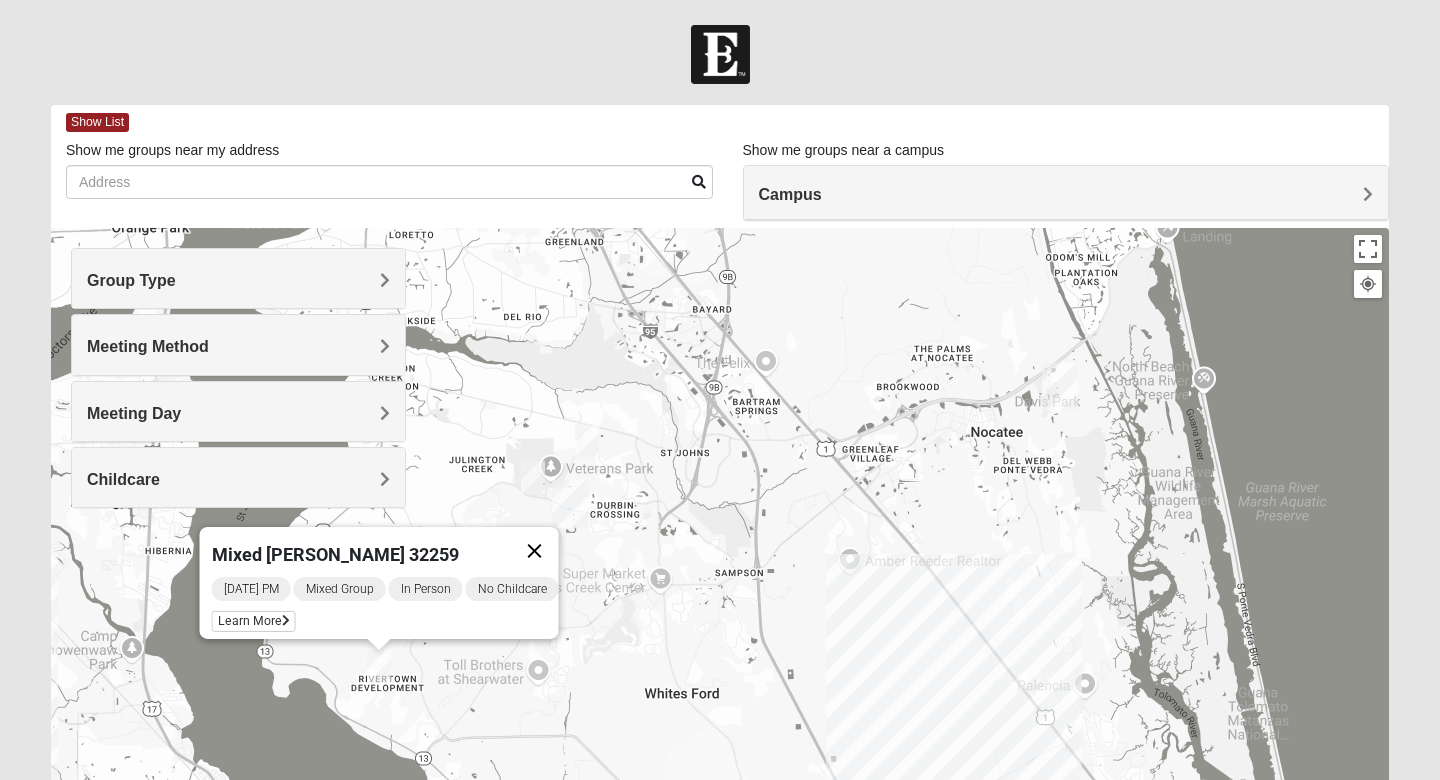 click at bounding box center [535, 551] 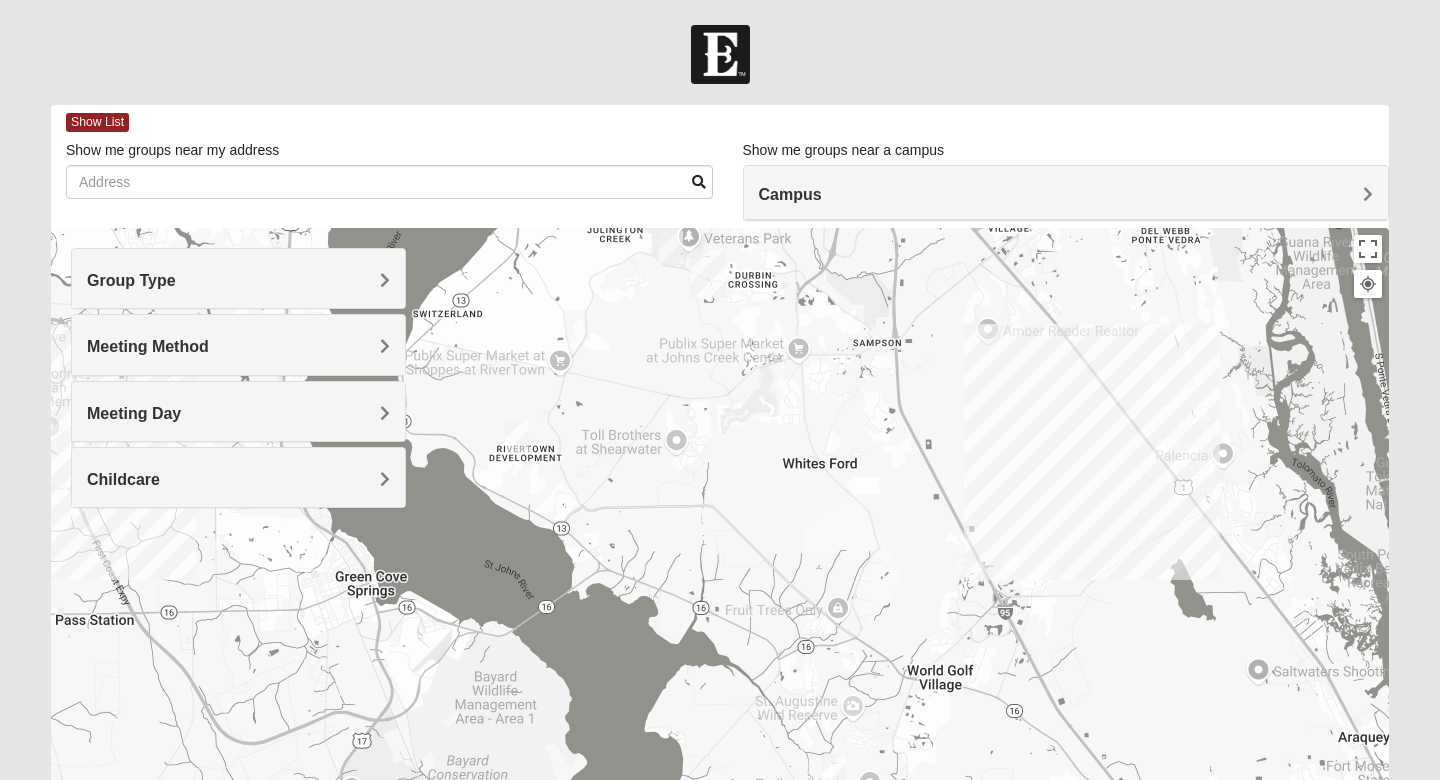 drag, startPoint x: 802, startPoint y: 625, endPoint x: 939, endPoint y: 392, distance: 270.29242 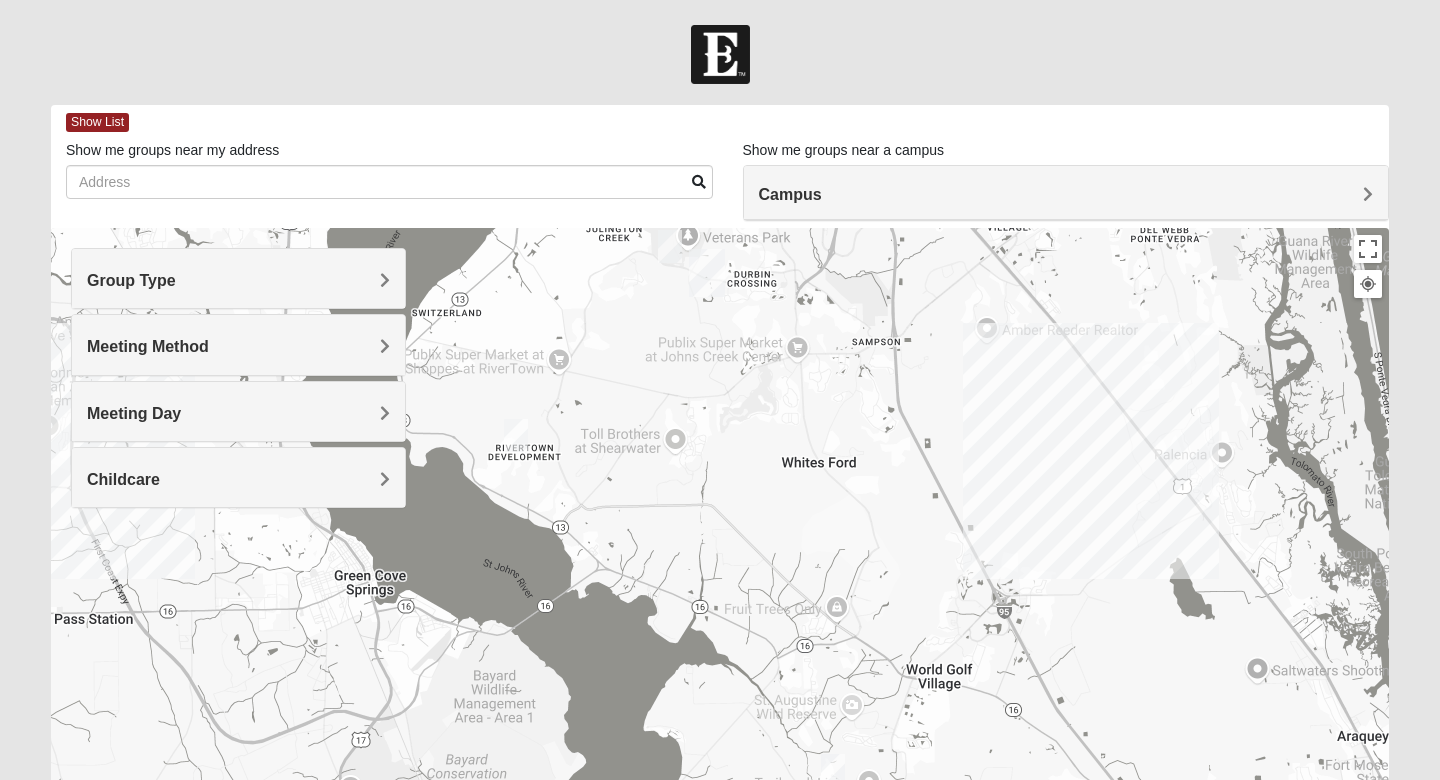 click at bounding box center (670, 246) 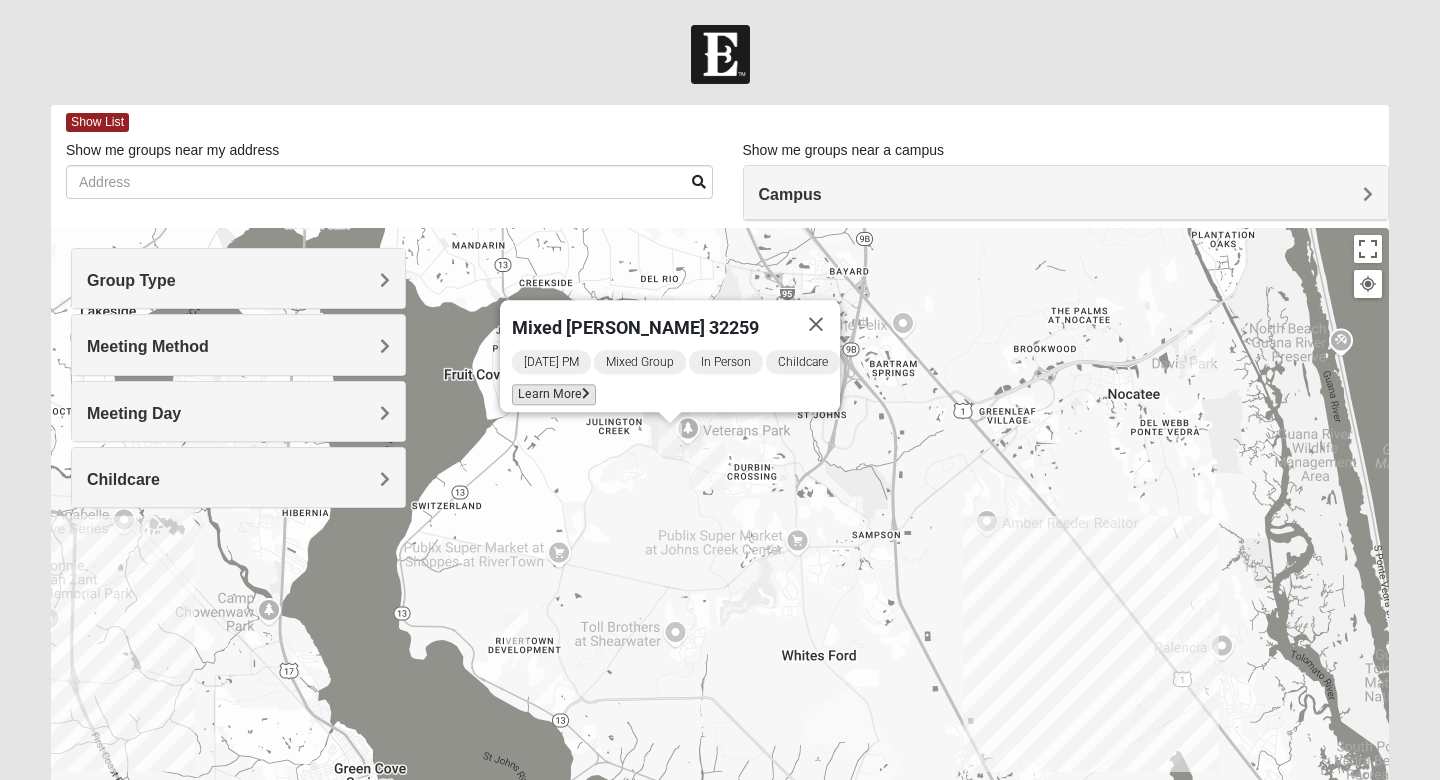 click on "Learn More" at bounding box center (554, 394) 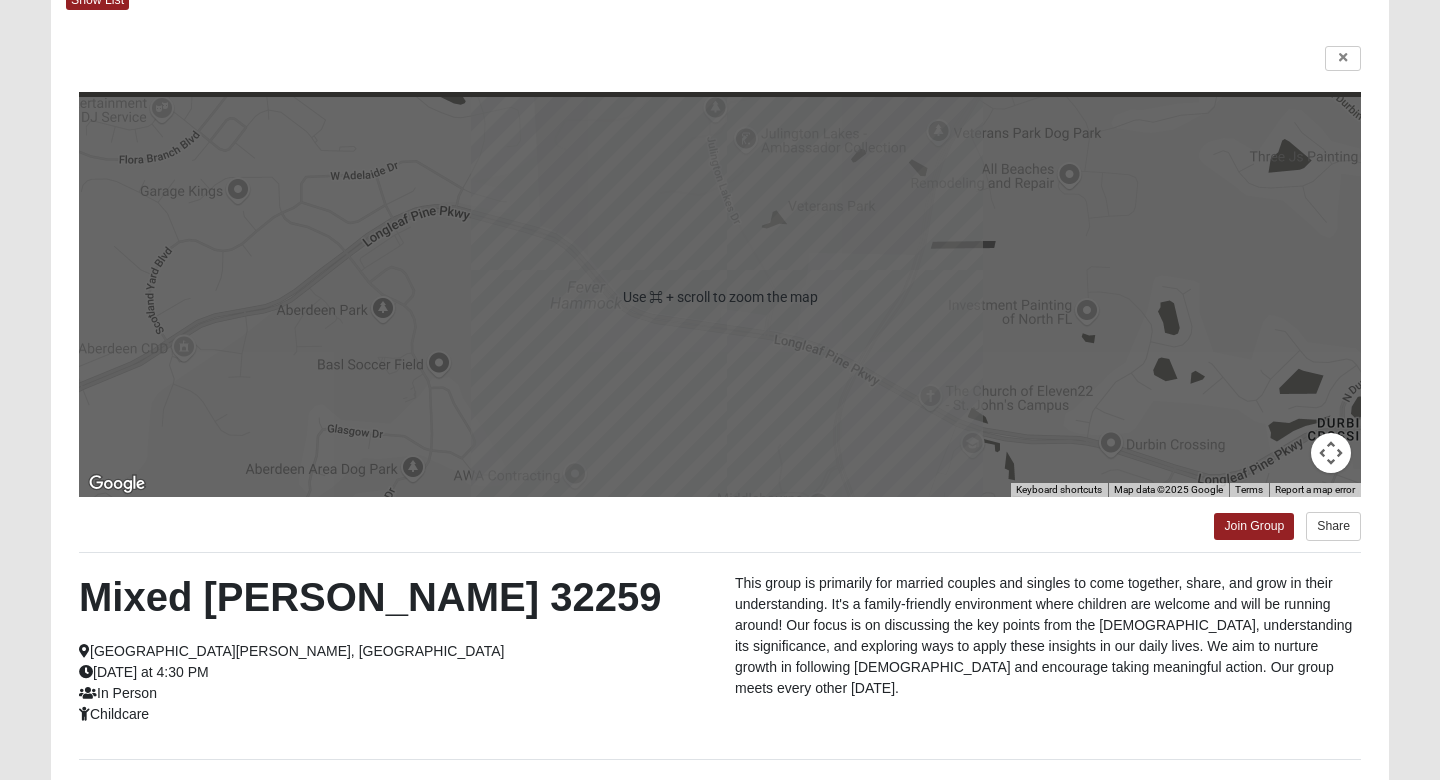 scroll, scrollTop: 126, scrollLeft: 0, axis: vertical 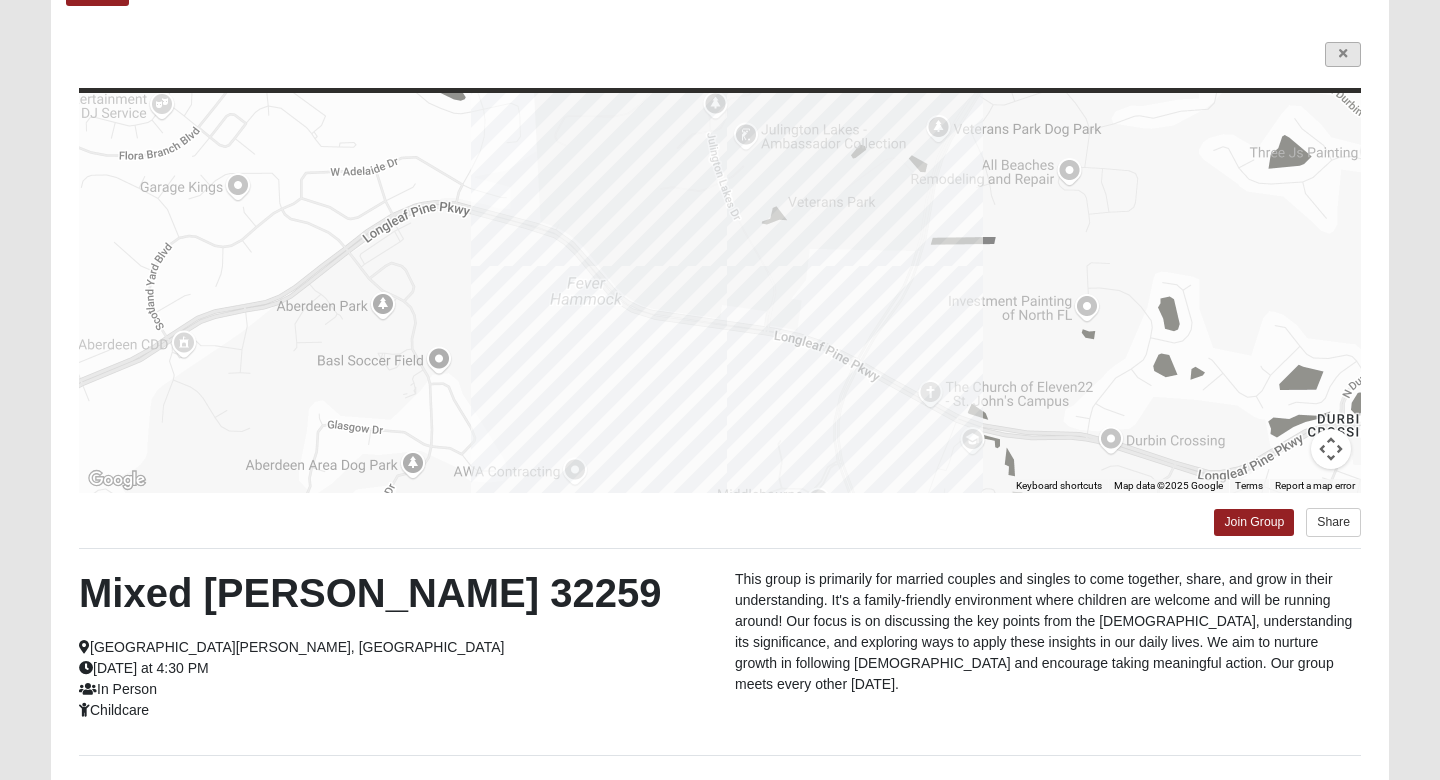 click at bounding box center [1343, 54] 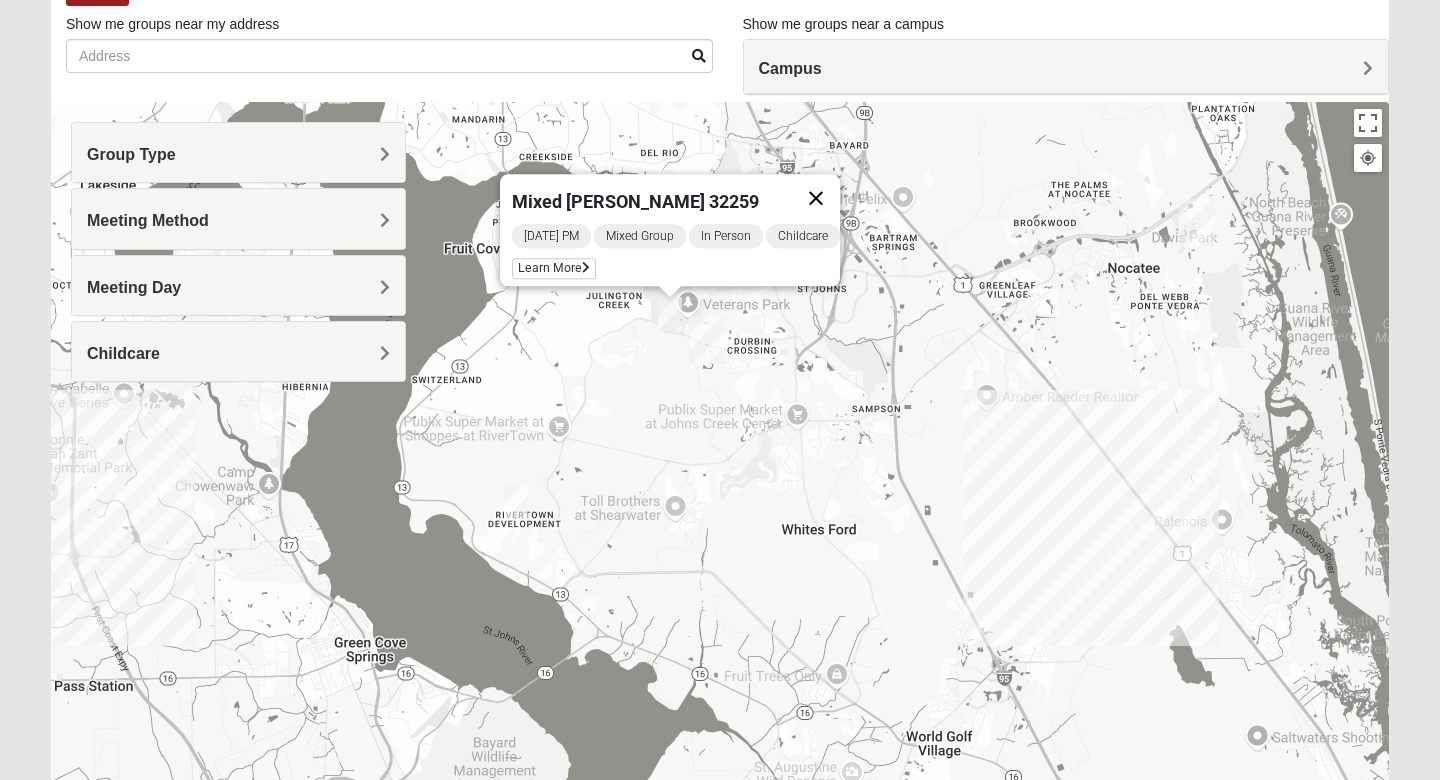click at bounding box center [816, 198] 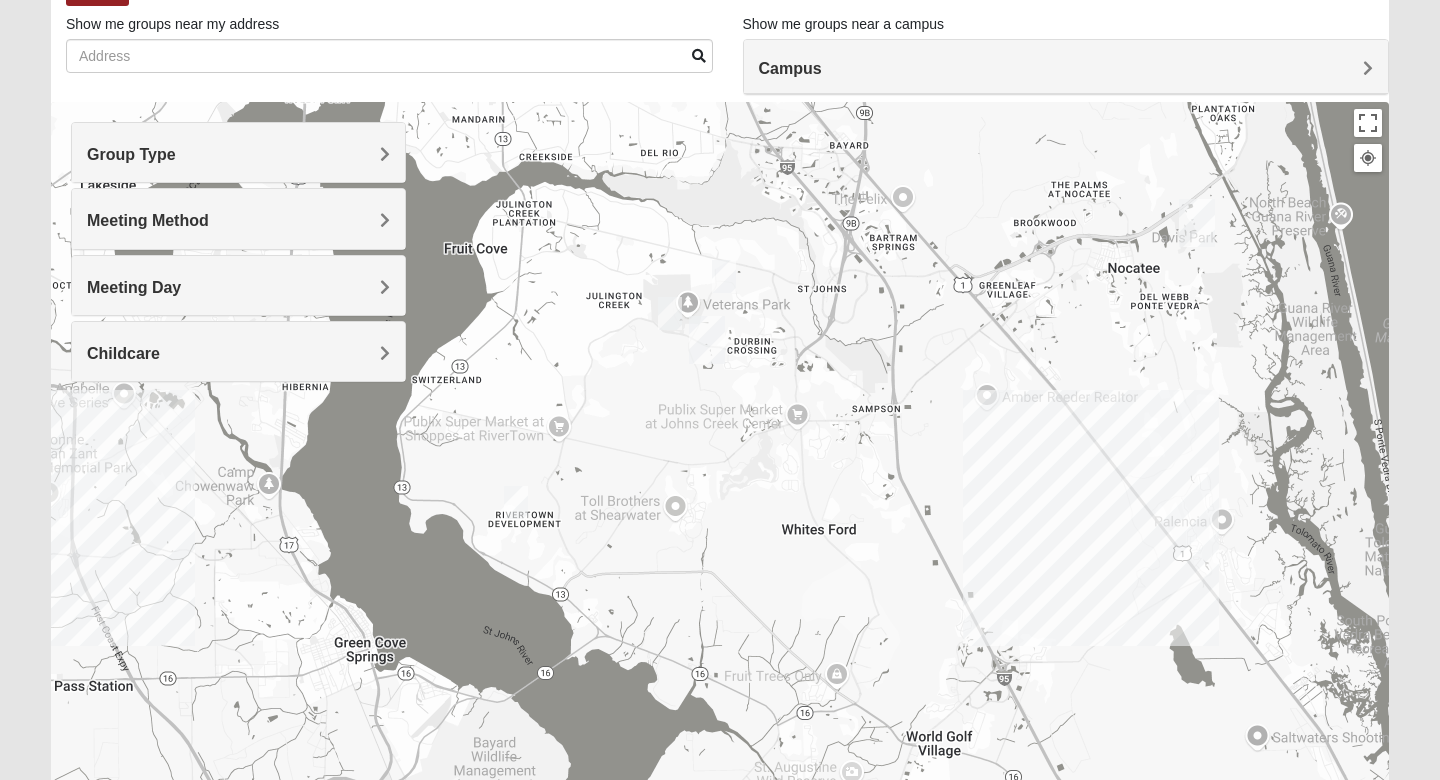 click at bounding box center (724, 276) 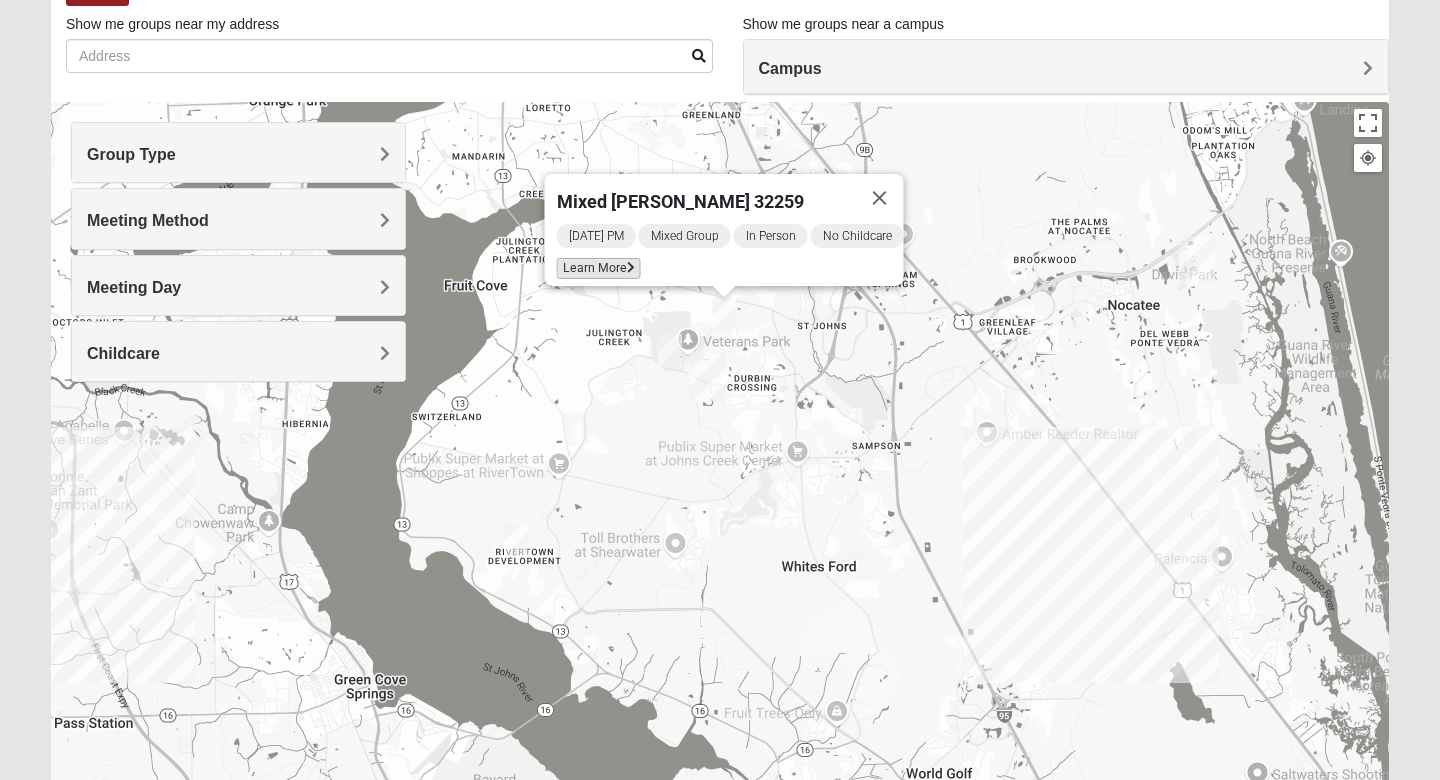 click on "Learn More" at bounding box center [599, 268] 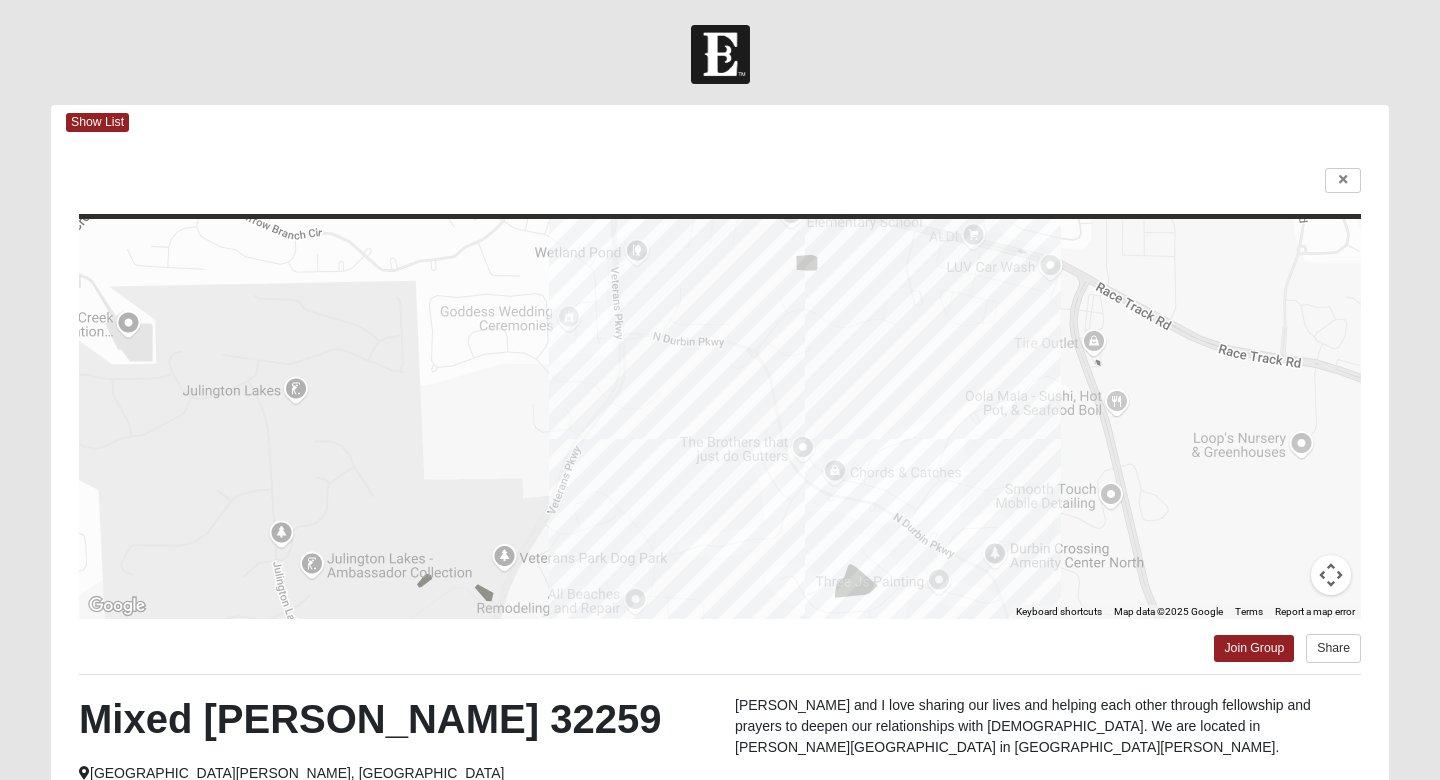 scroll, scrollTop: 0, scrollLeft: 0, axis: both 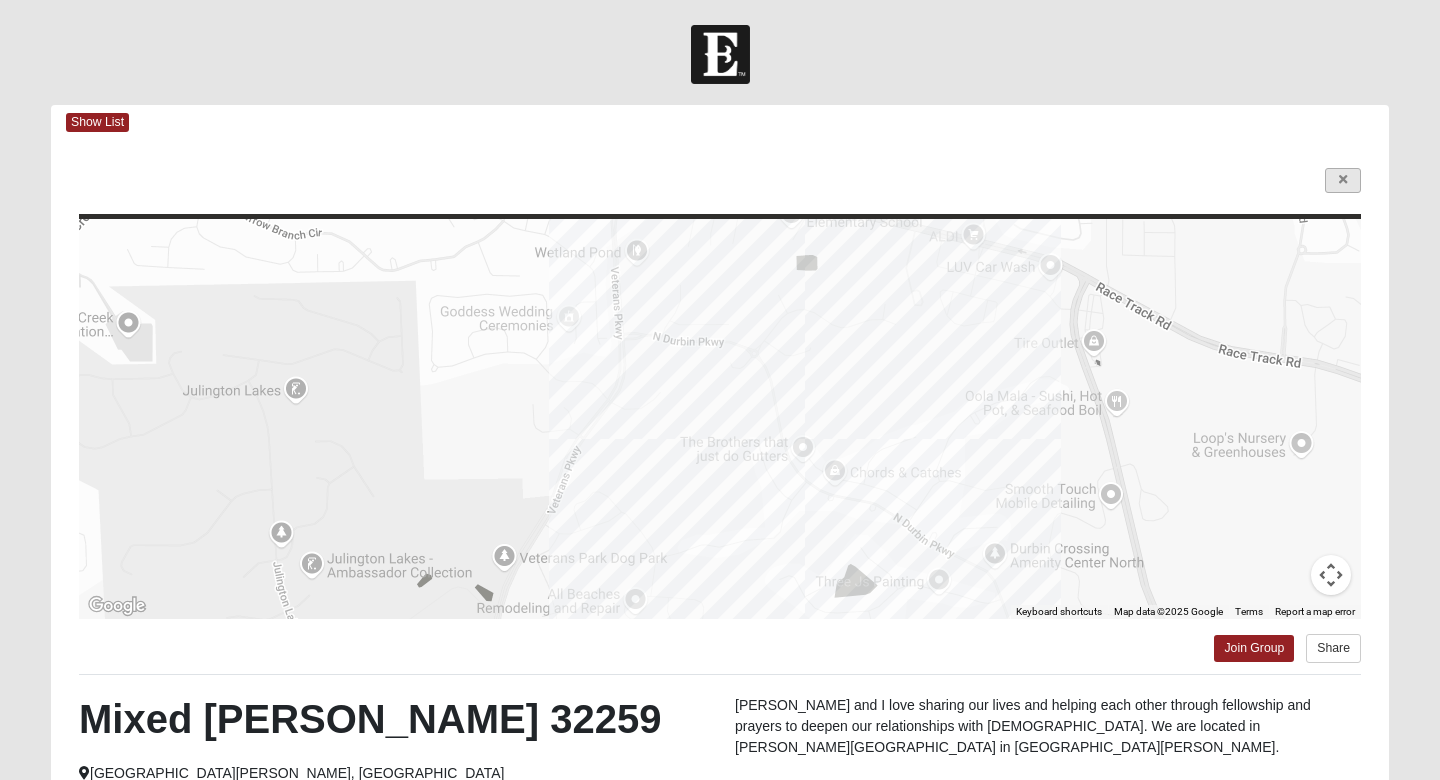 click on "← Move left → Move right ↑ Move up ↓ Move down + Zoom in - Zoom out Home Jump left by 75% End Jump right by 75% Page Up Jump up by 75% Page Down Jump down by 75% Keyboard shortcuts Map Data Map data ©2025 Google Map data ©2025 Google 200 m  Click to toggle between metric and imperial units Terms Report a map error
Join Group
Share
Mixed Chung 32259
Saint Johns, FL
Sunday at 7:00 PM
In Person
No Childcare
Chloe and I love sharing our lives and helping each other through fellowship and prayers to deepen our relationships with Christ. We are located in Durbin Crossing in Saint Johns.
Interested in this group?
First Name
Last Name
Email" at bounding box center [720, 574] 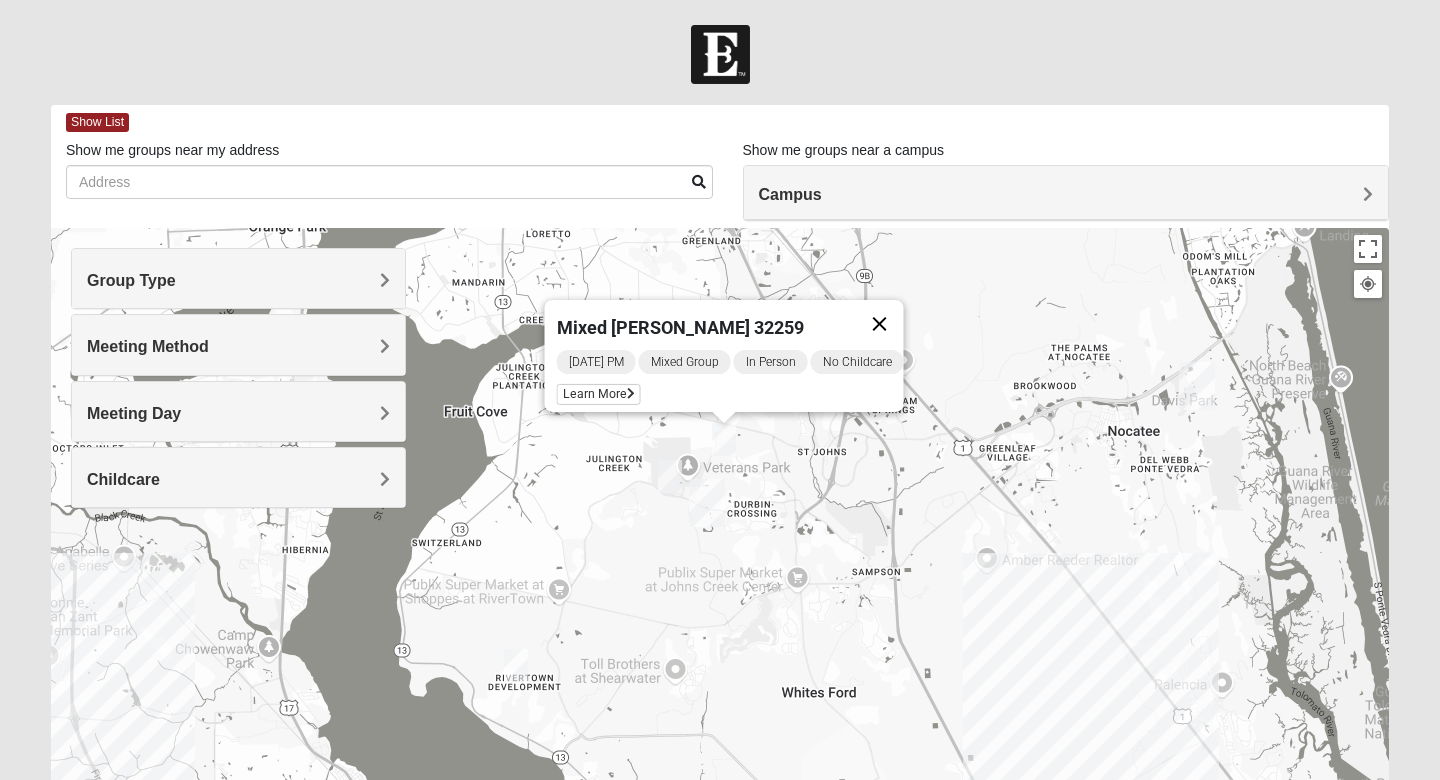click at bounding box center (880, 324) 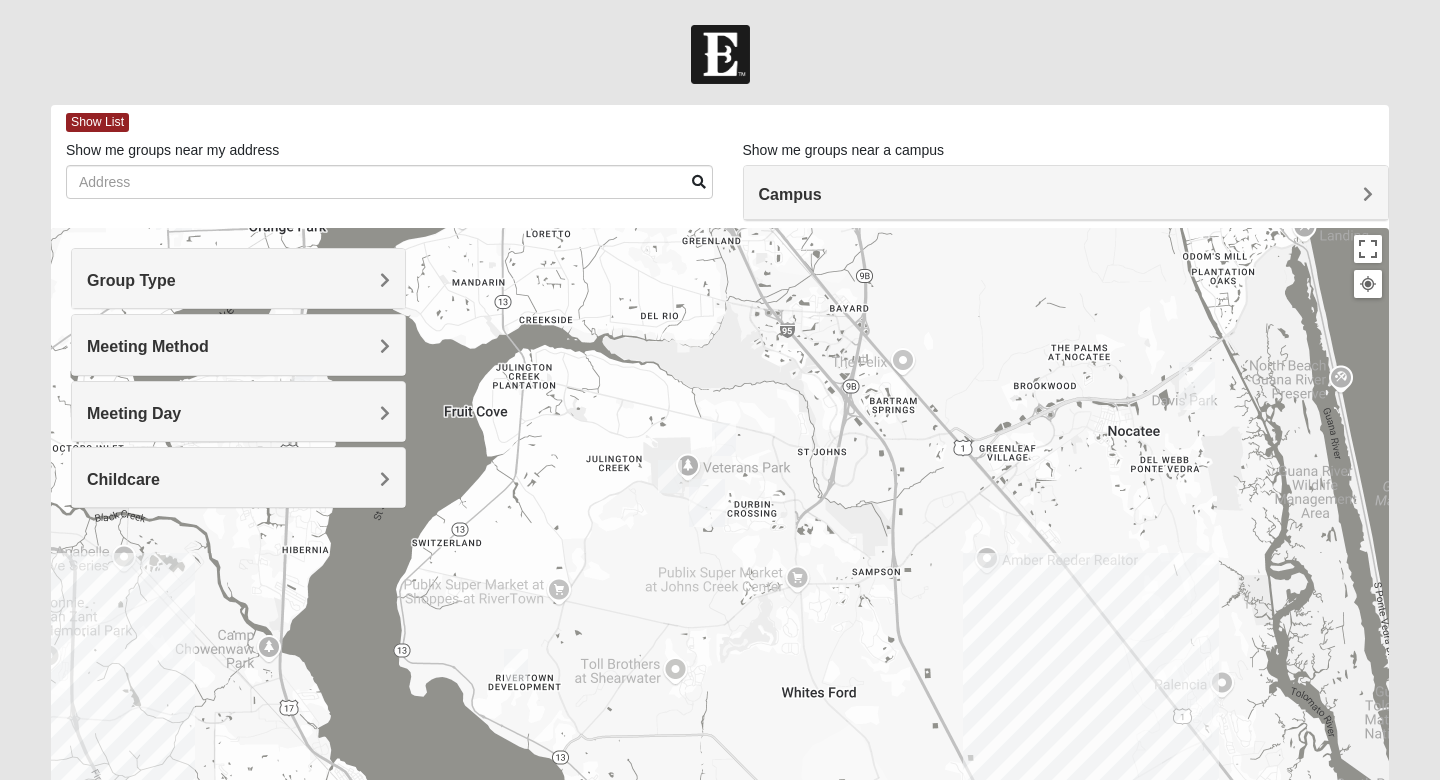 click at bounding box center (724, 439) 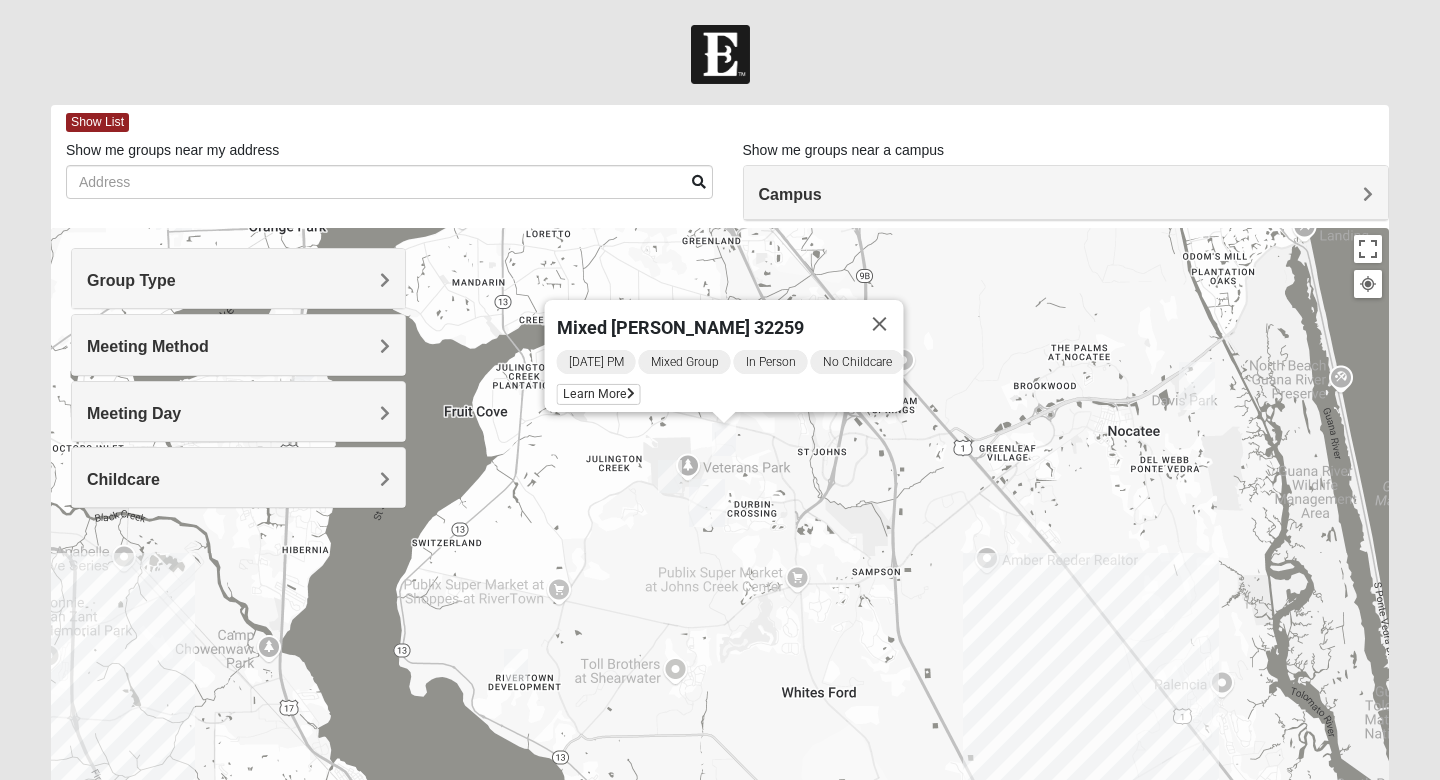 click at bounding box center (670, 476) 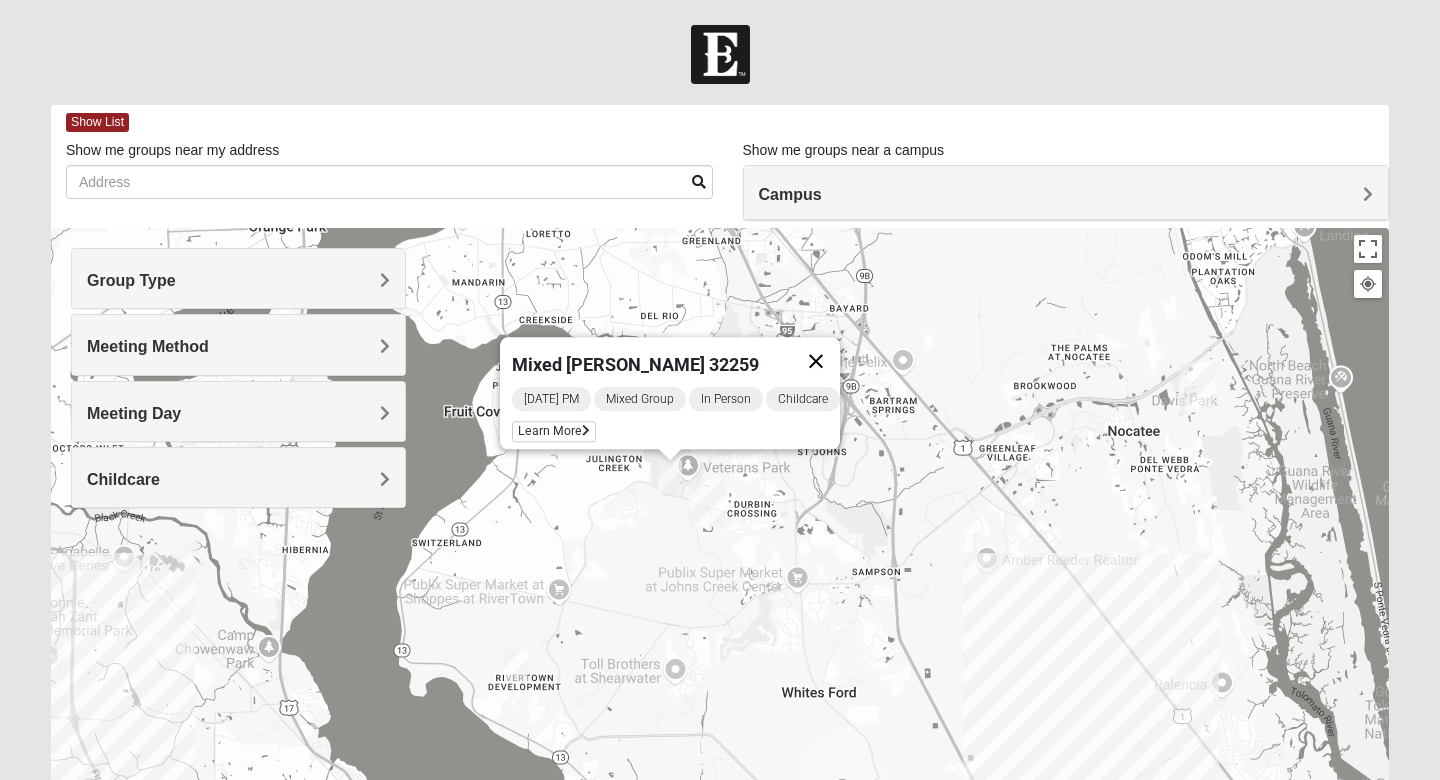 click at bounding box center (816, 361) 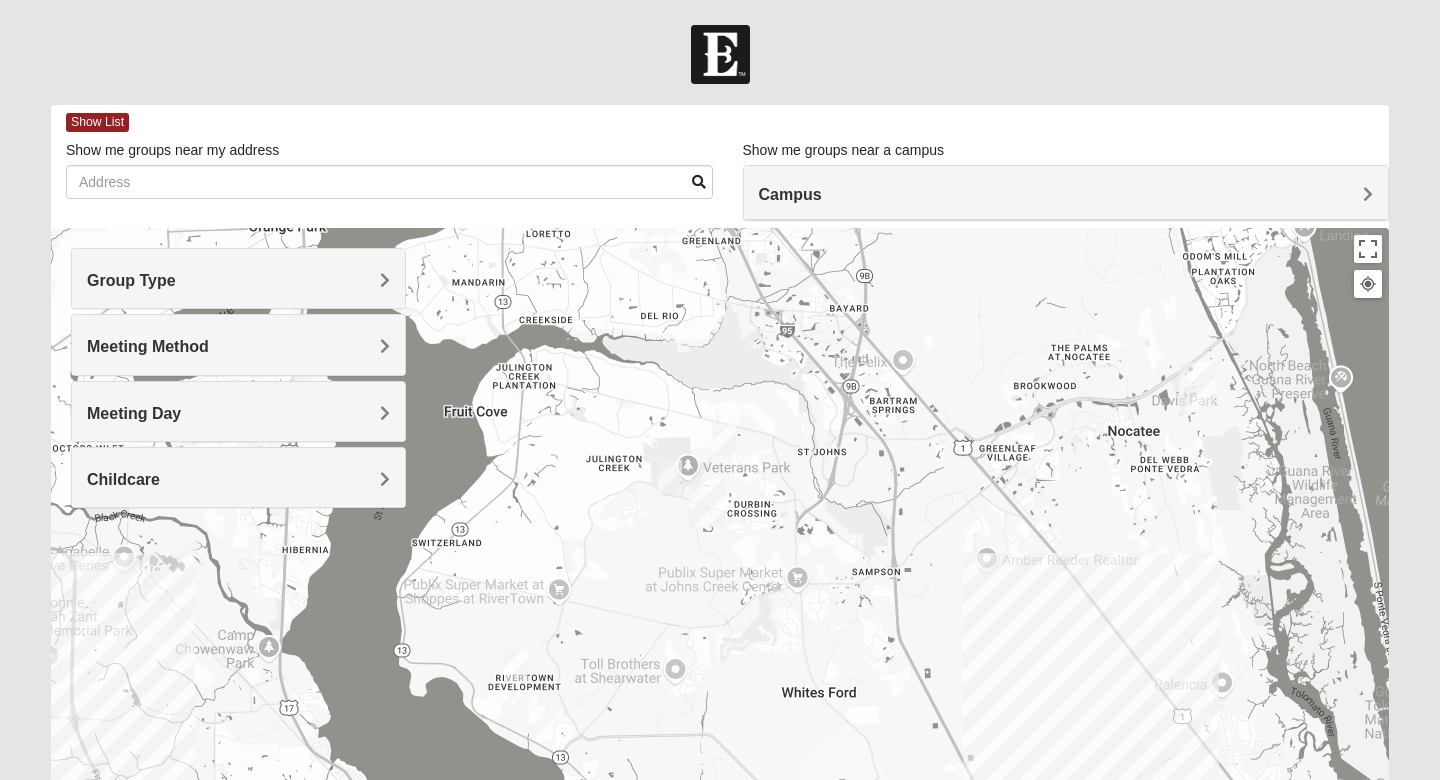 click at bounding box center (724, 439) 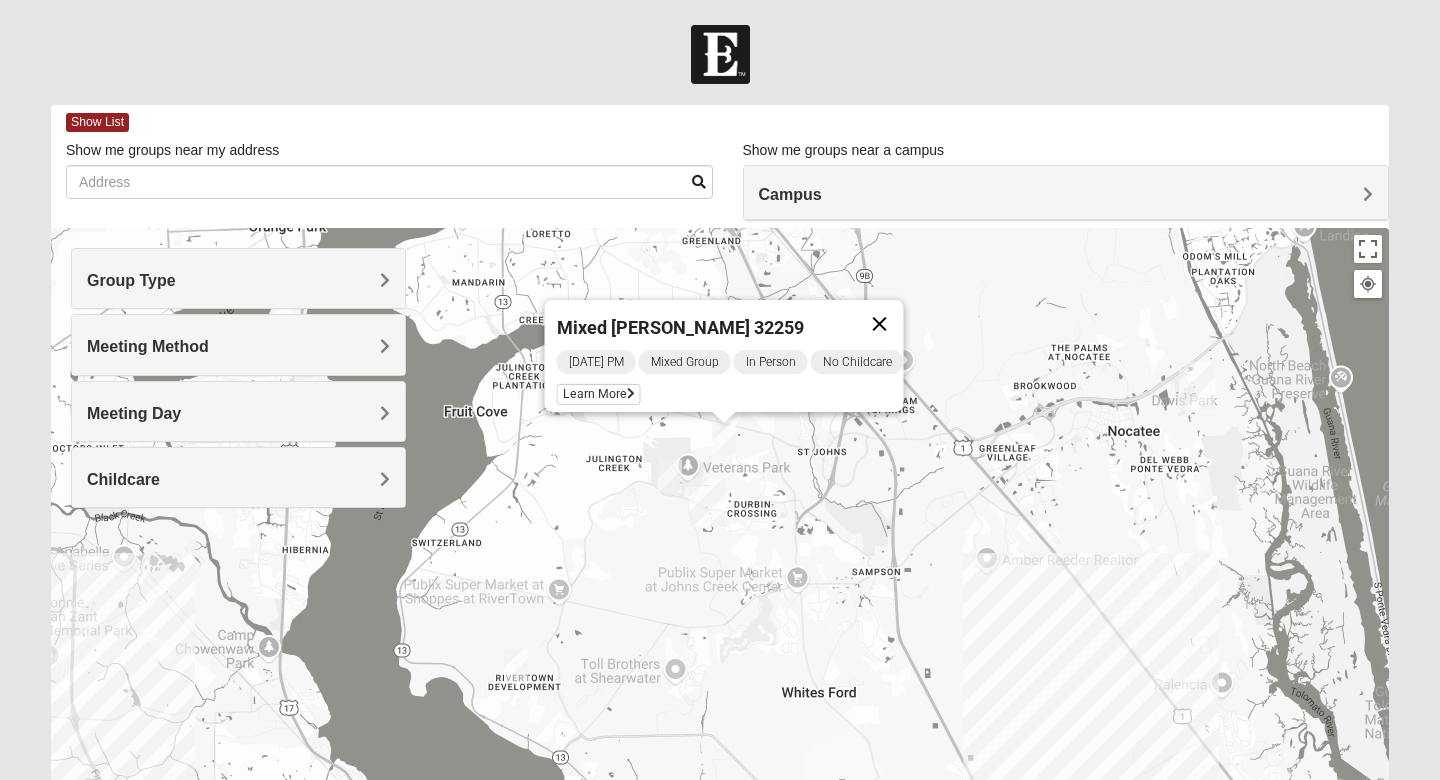 click at bounding box center (880, 324) 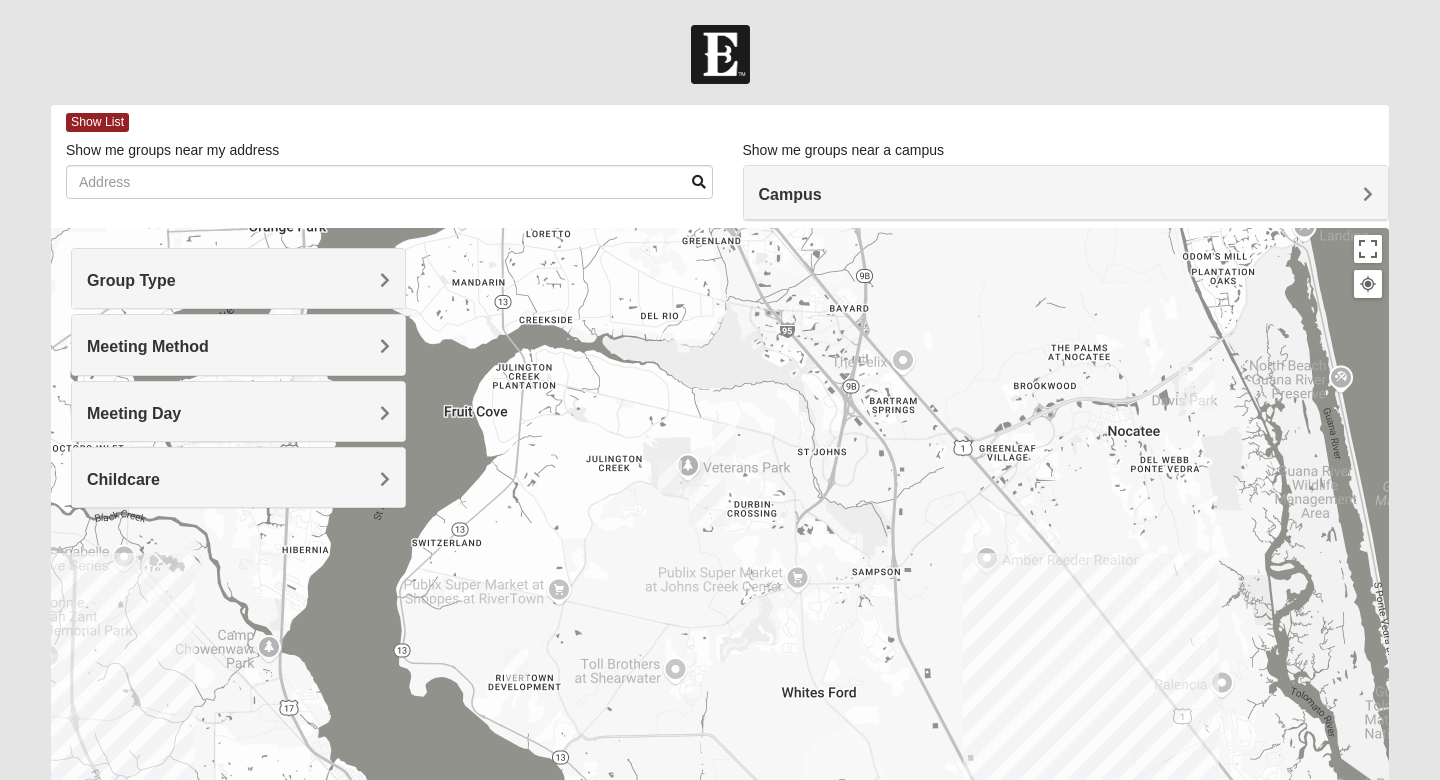 click at bounding box center [670, 476] 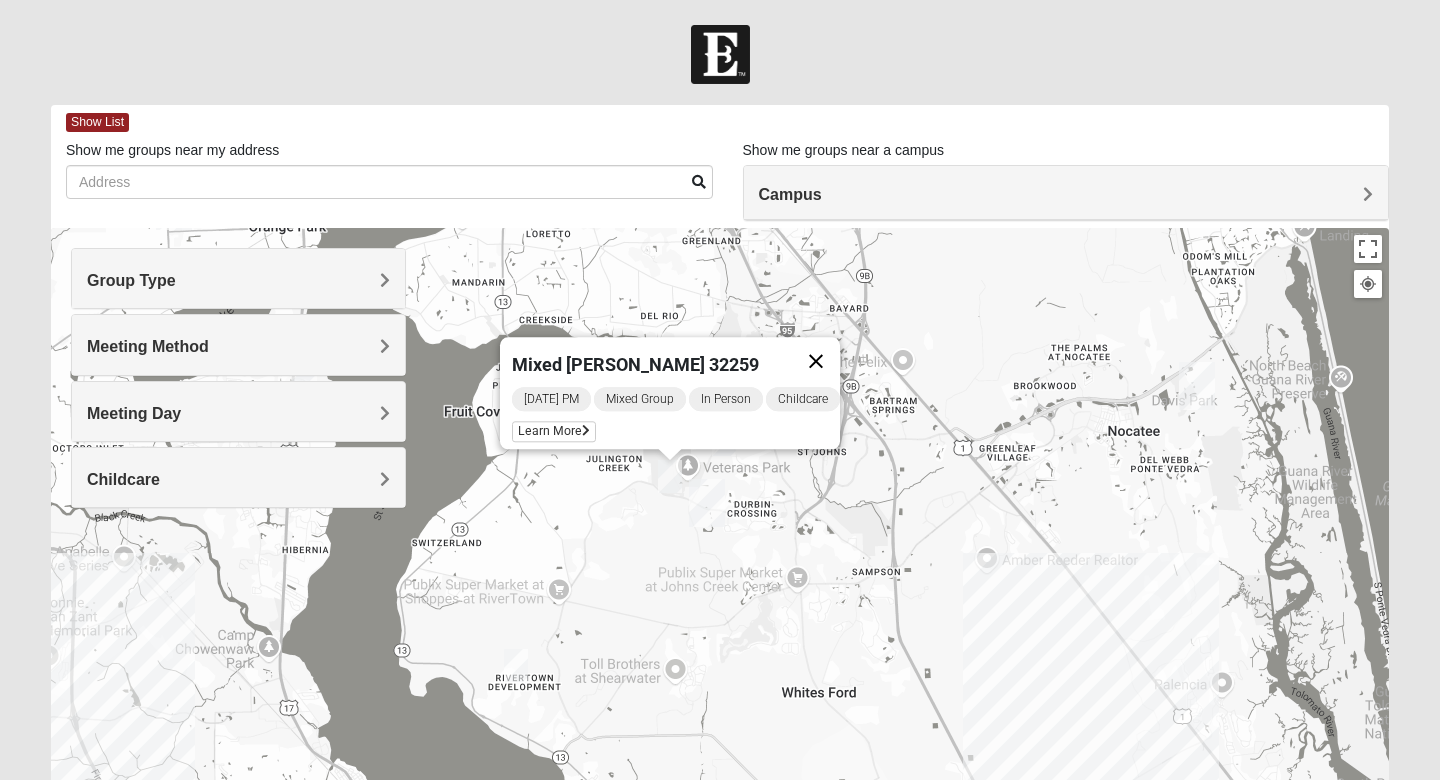 click at bounding box center [816, 361] 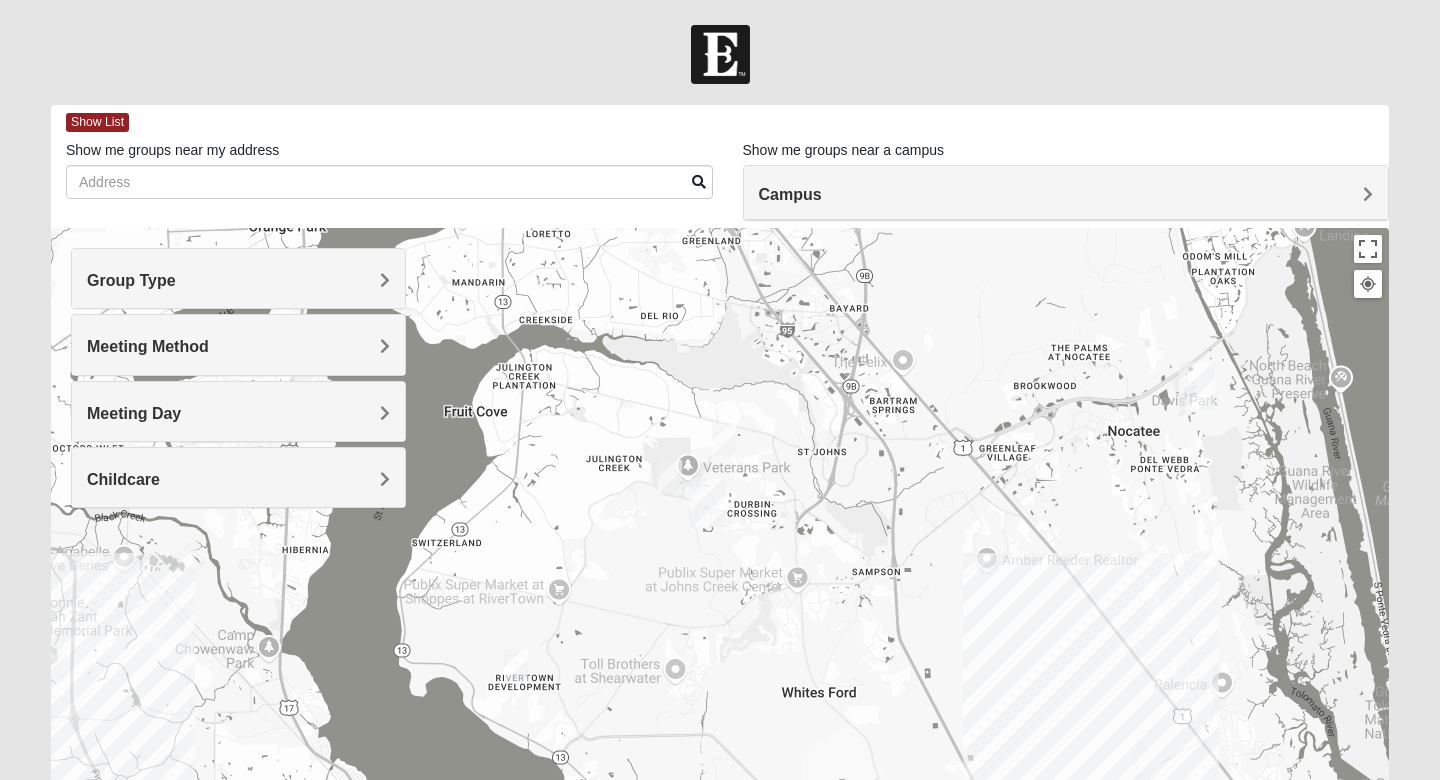 click on "Log In
Find A Group
Error
Show List
Loading Groups" at bounding box center (720, 550) 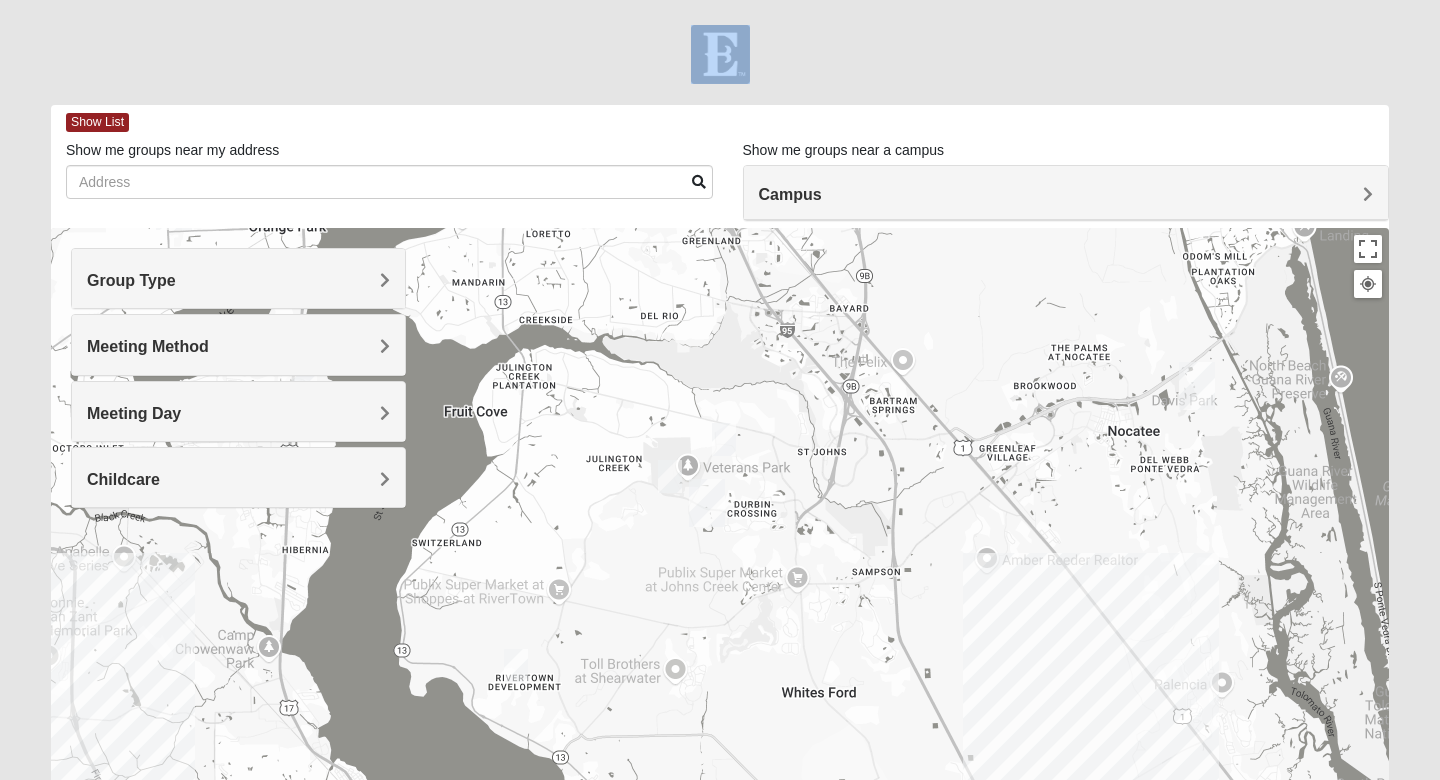 click on "Log In
Find A Group
Error
Show List
Loading Groups" at bounding box center [720, 550] 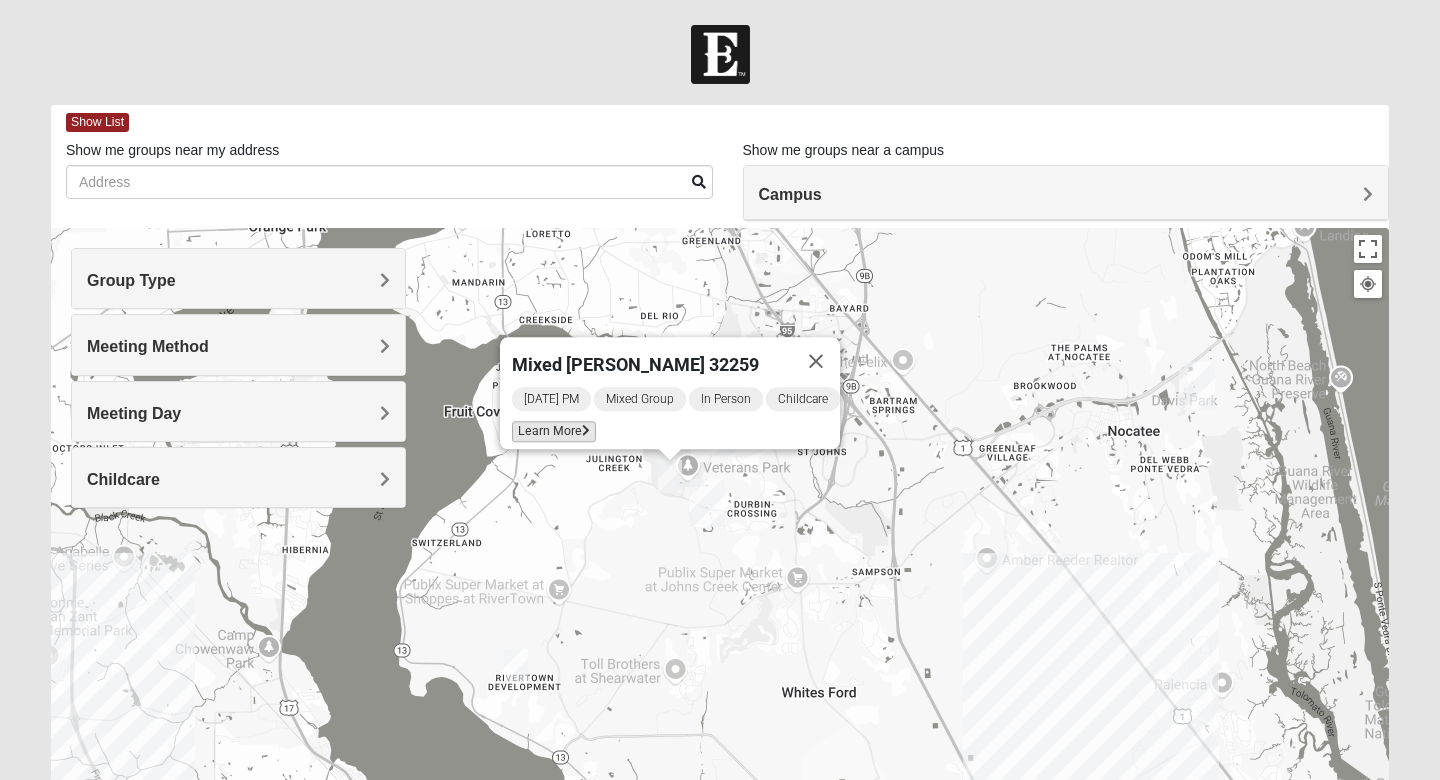 click on "Learn More" at bounding box center (554, 431) 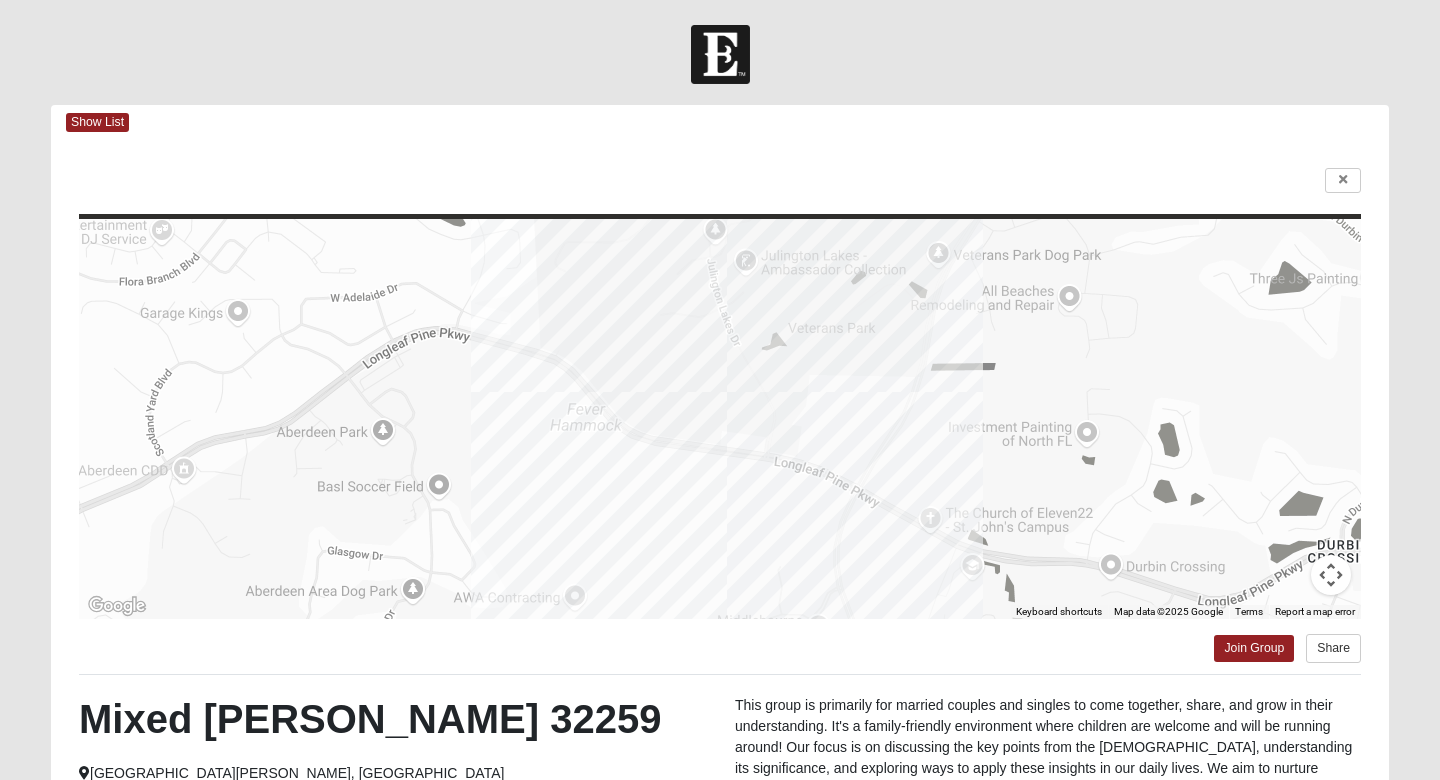 click on "← Move left → Move right ↑ Move up ↓ Move down + Zoom in - Zoom out Home Jump left by 75% End Jump right by 75% Page Up Jump up by 75% Page Down Jump down by 75% Keyboard shortcuts Map Data Map data ©2025 Google Map data ©2025 Google 200 m  Click to toggle between metric and imperial units Terms Report a map error
Join Group
Share
Mixed Clark 32259
Saint Johns, FL
Sunday at 4:30 PM
In Person
Childcare
Interested in this group?
Want to join this group or just find out more information about it? Complete the interest form. The group leader will be notified and can answer any questions you may have.
First Name
Last Name" at bounding box center [720, 574] 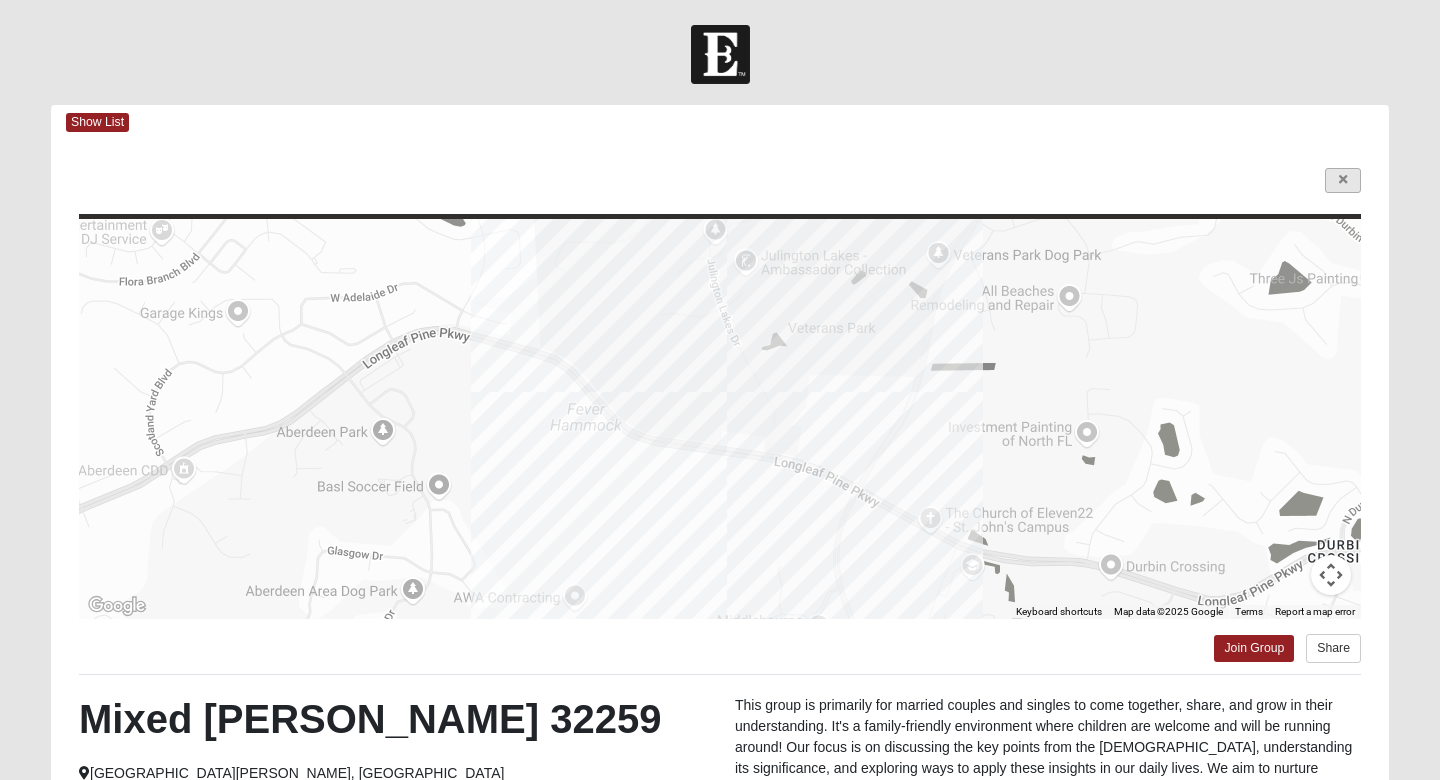 click at bounding box center [1343, 180] 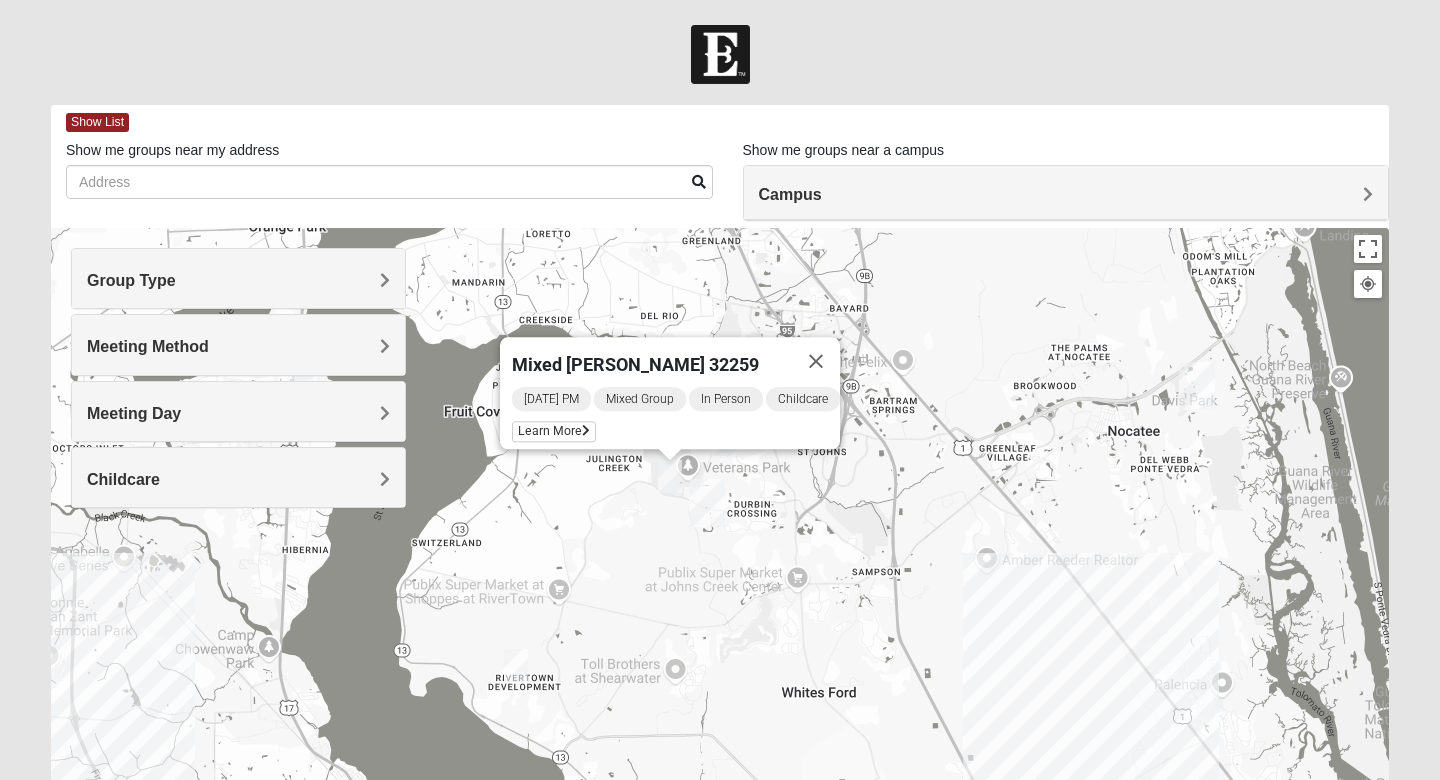 drag, startPoint x: 917, startPoint y: 522, endPoint x: 1014, endPoint y: 574, distance: 110.059074 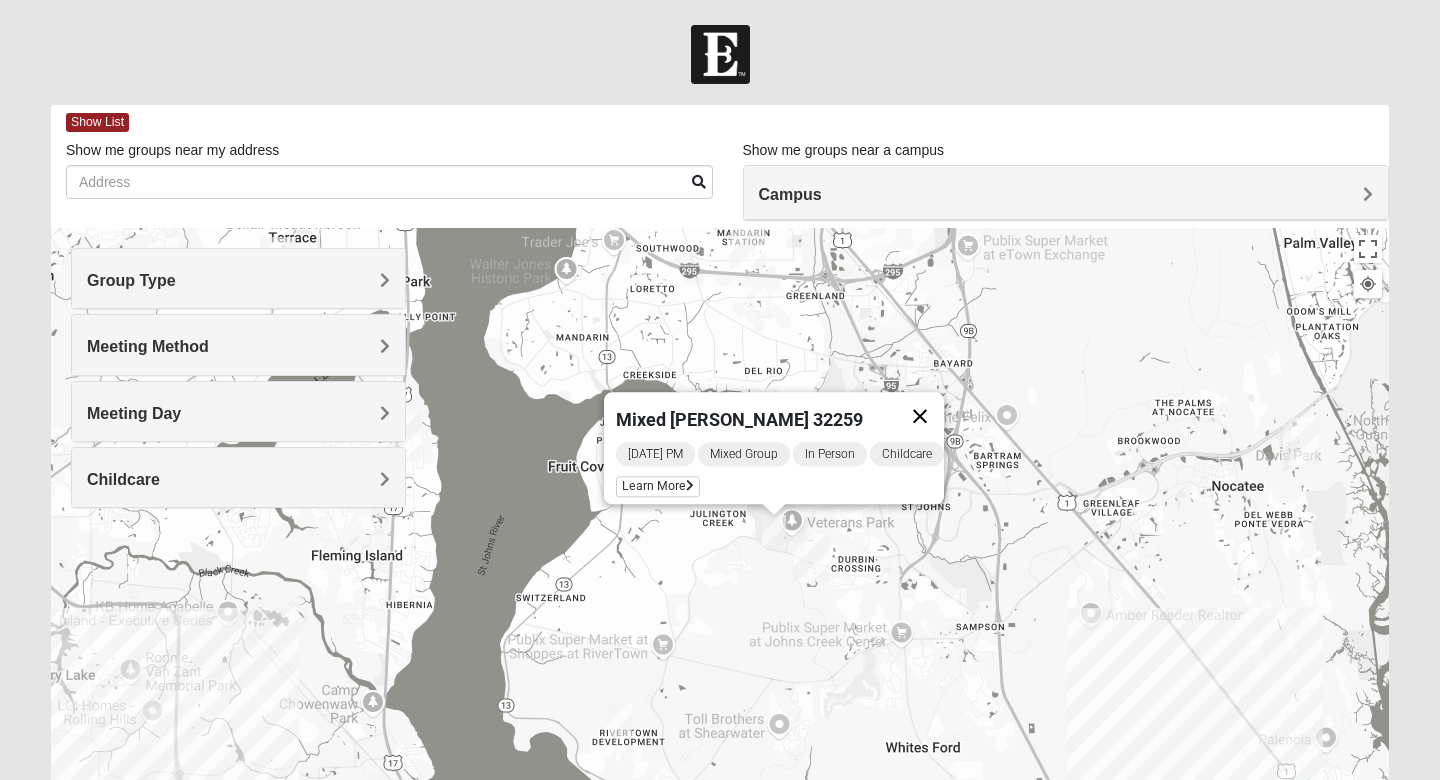 click at bounding box center (920, 416) 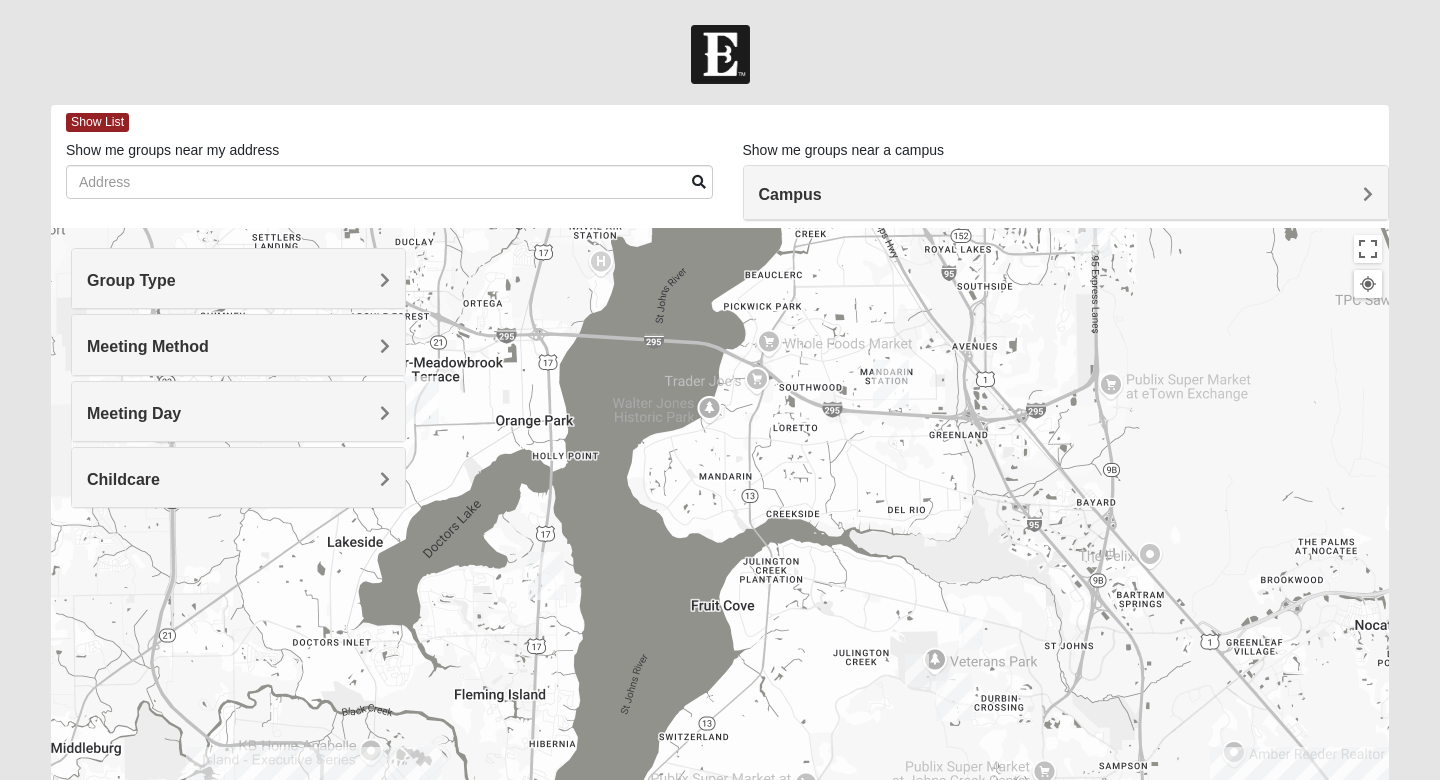 drag, startPoint x: 822, startPoint y: 390, endPoint x: 969, endPoint y: 533, distance: 205.08047 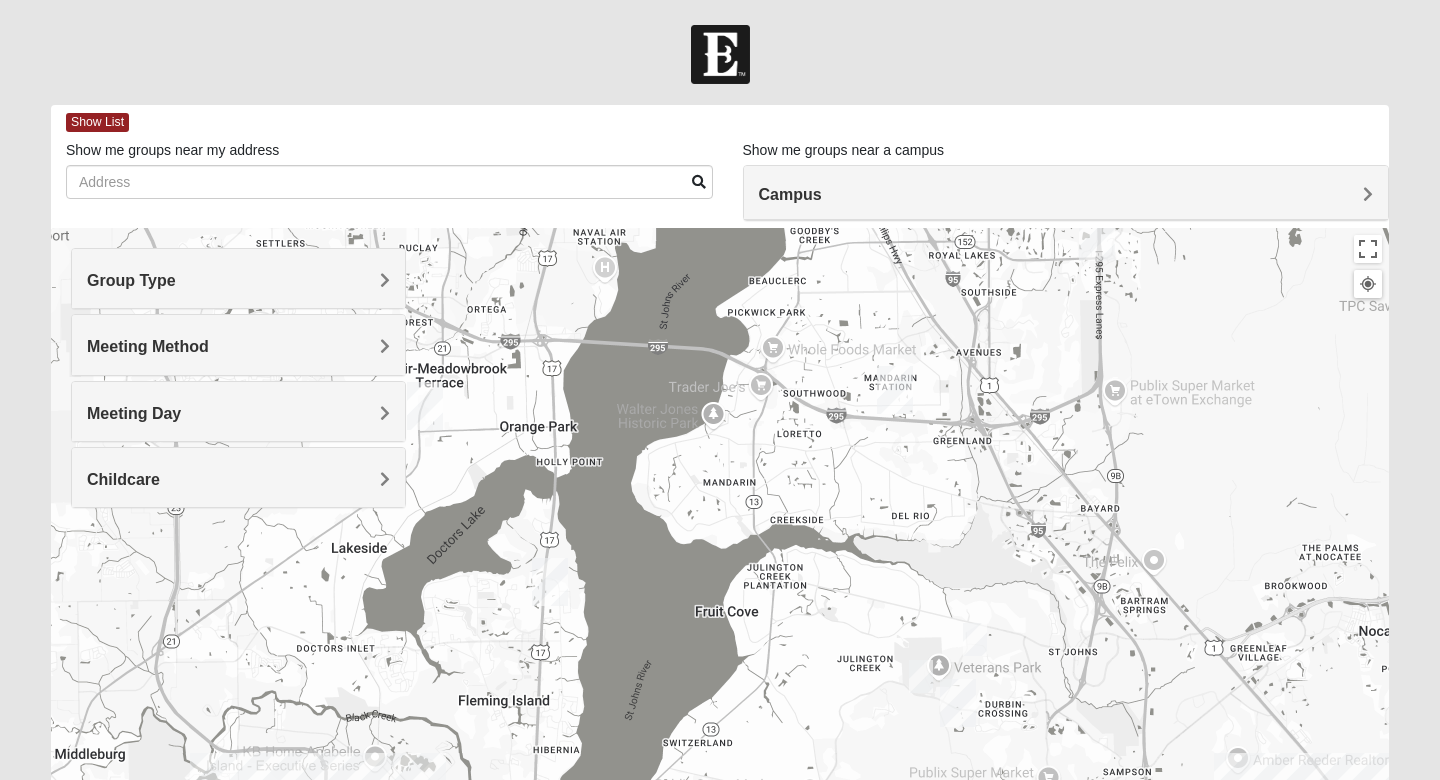 click at bounding box center [975, 639] 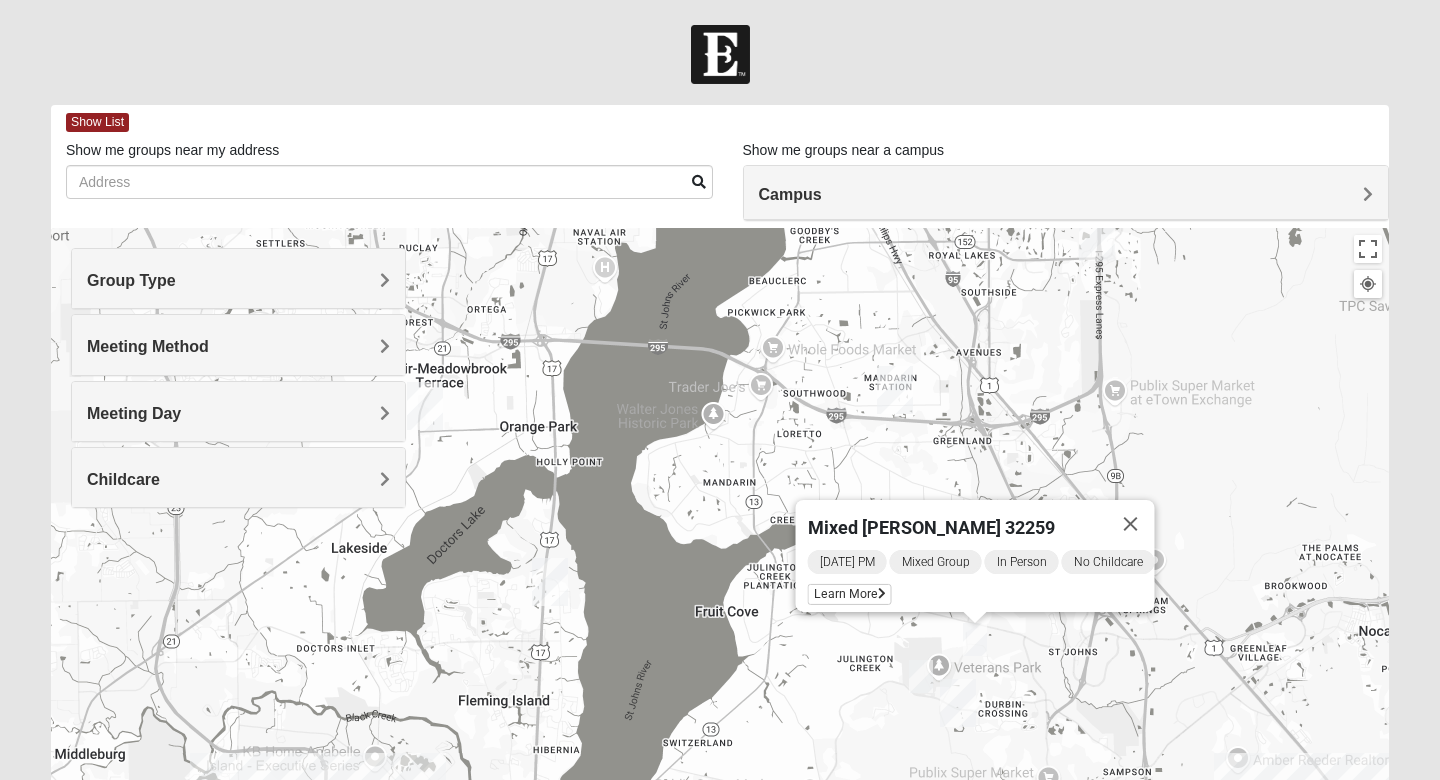 click at bounding box center [921, 676] 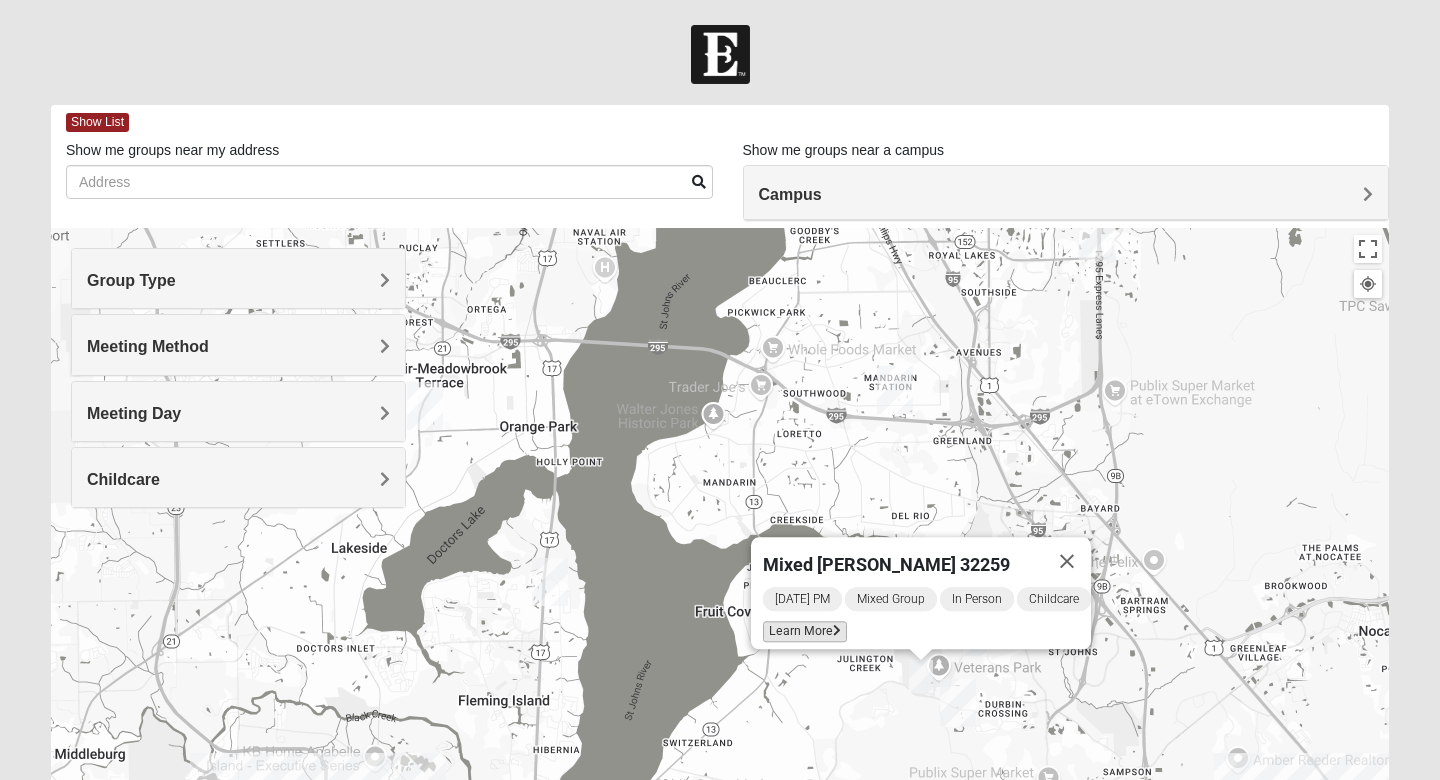 click on "Learn More" at bounding box center (805, 631) 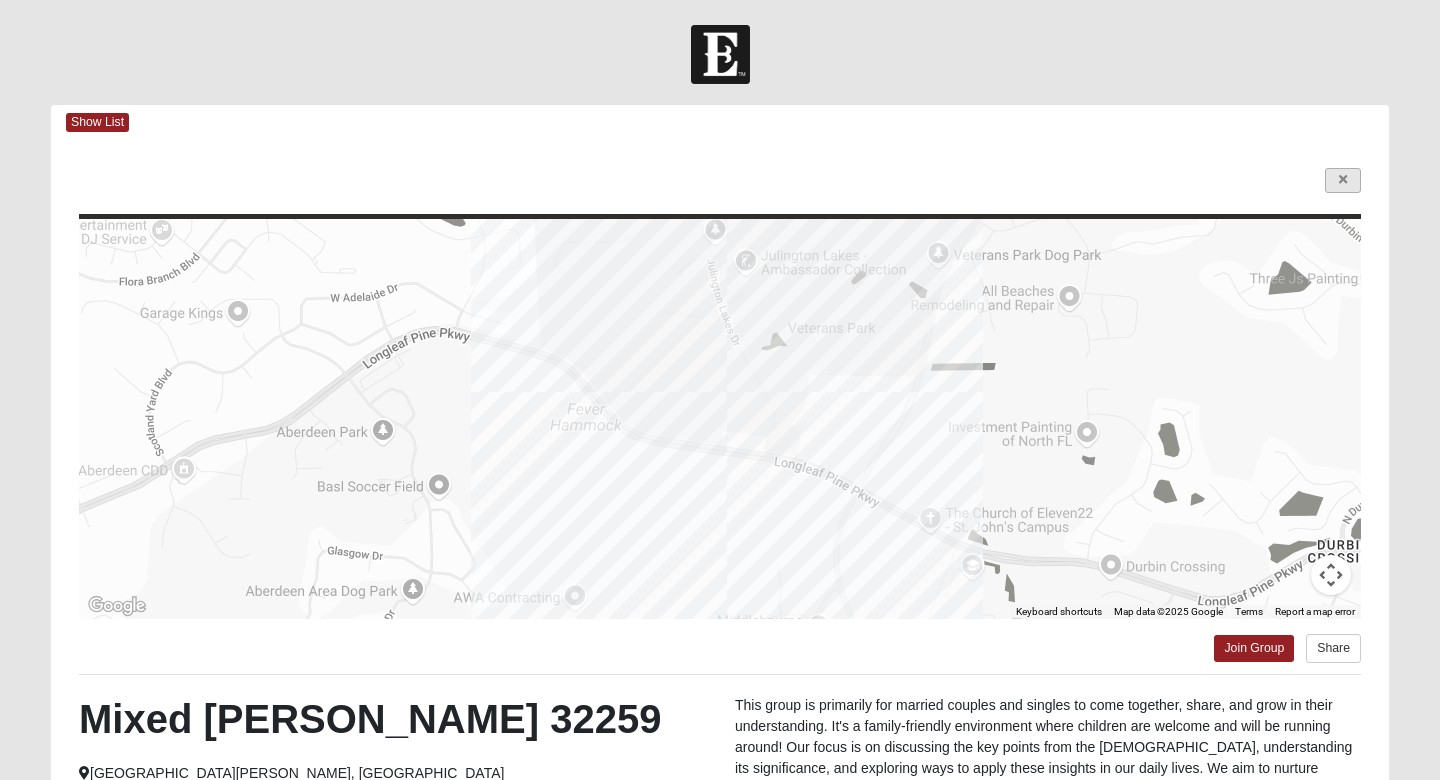 click at bounding box center [1343, 180] 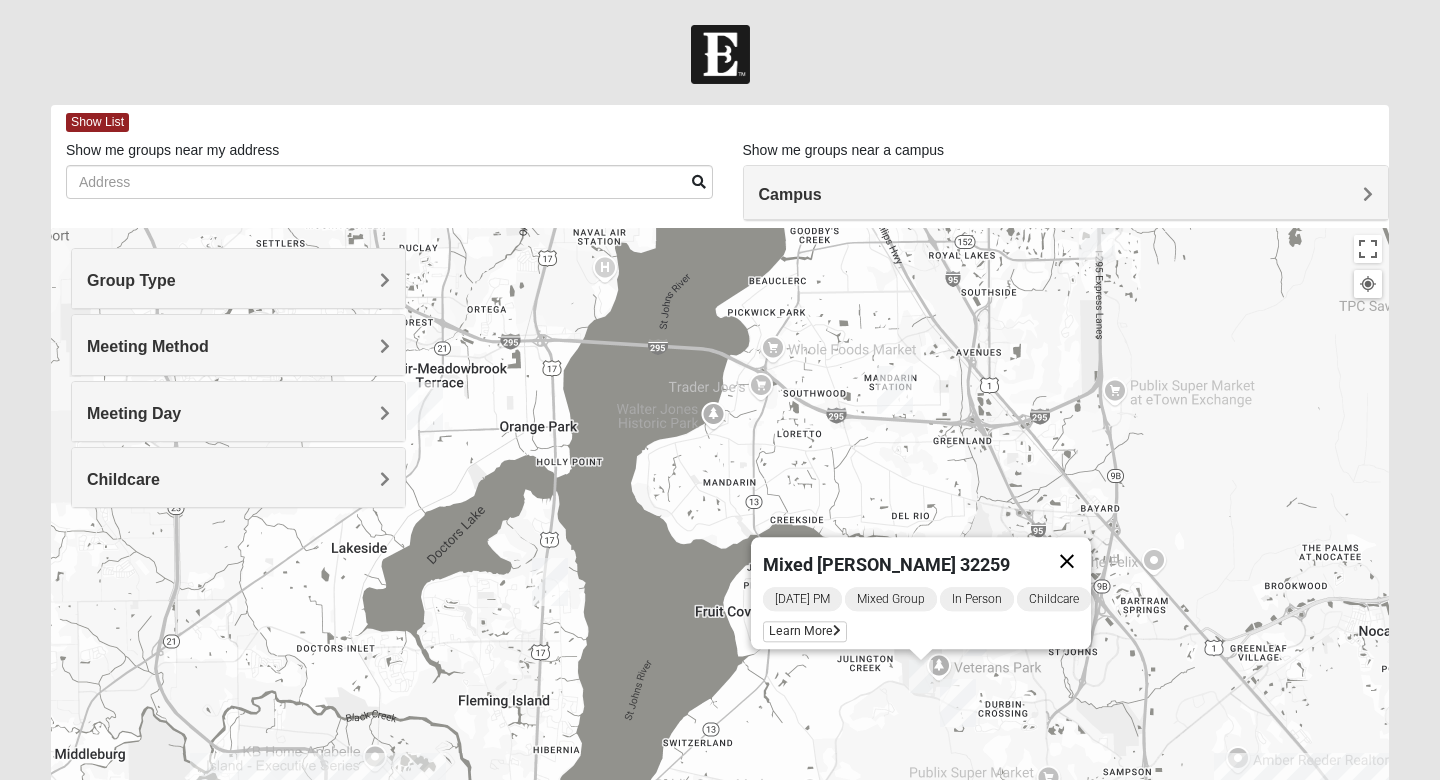 click at bounding box center [1067, 561] 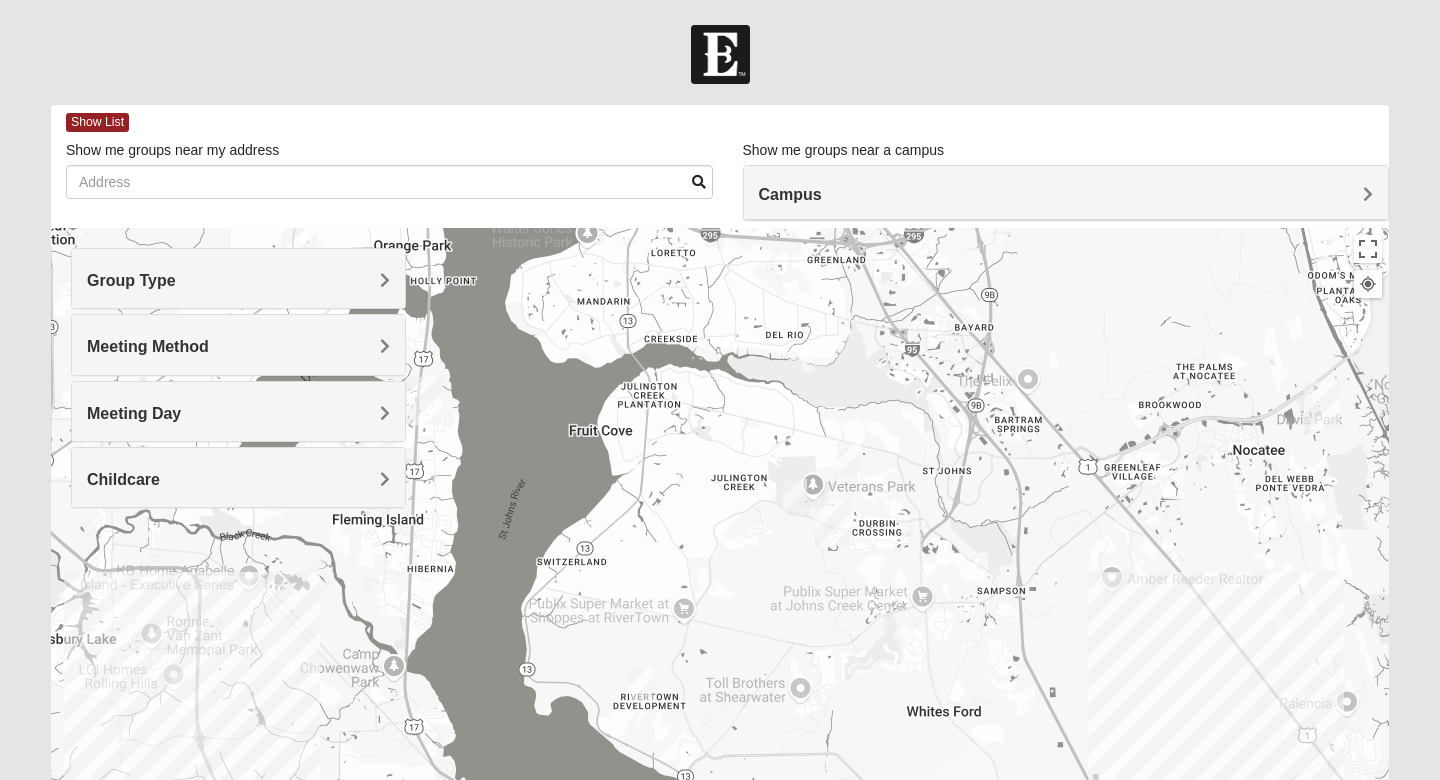 drag, startPoint x: 928, startPoint y: 577, endPoint x: 797, endPoint y: 393, distance: 225.86943 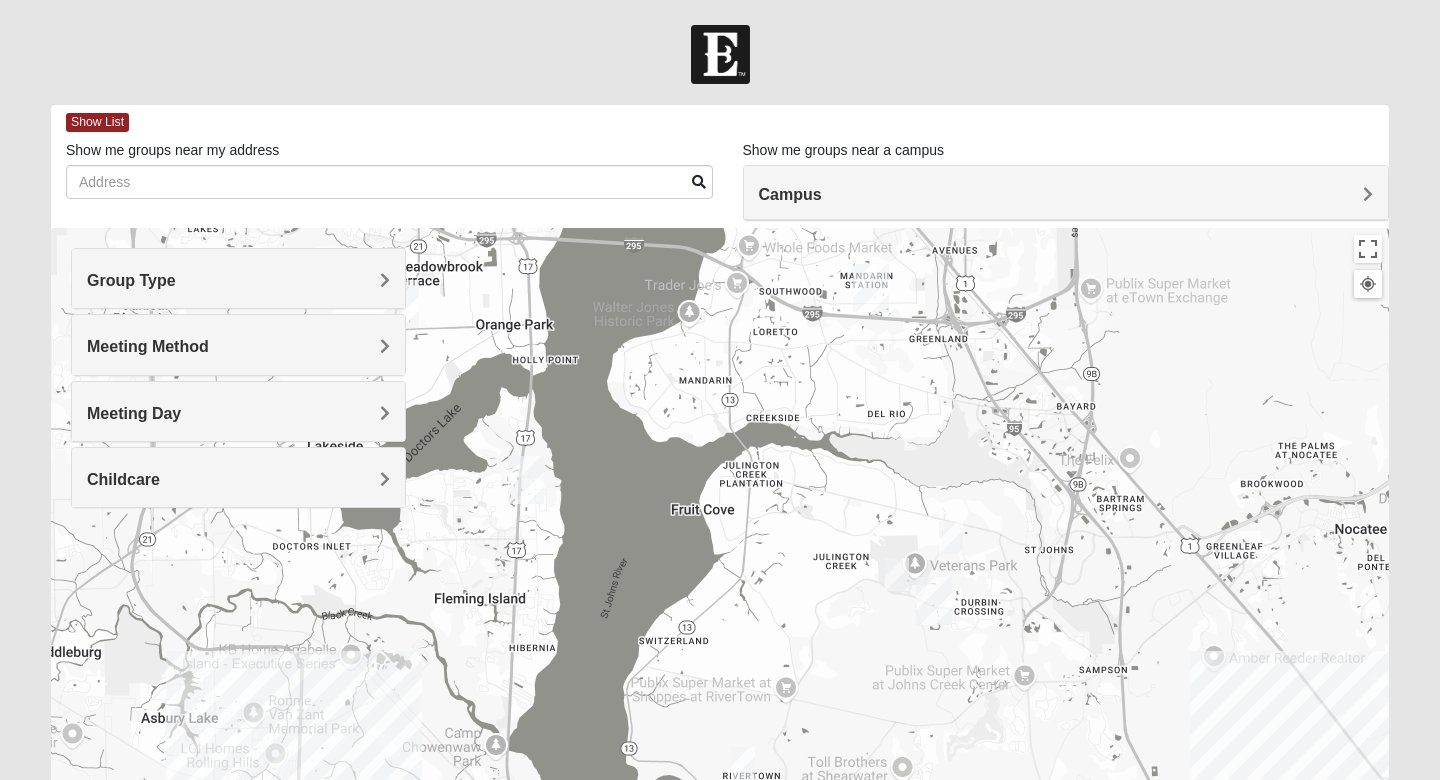 drag, startPoint x: 718, startPoint y: 436, endPoint x: 818, endPoint y: 515, distance: 127.440186 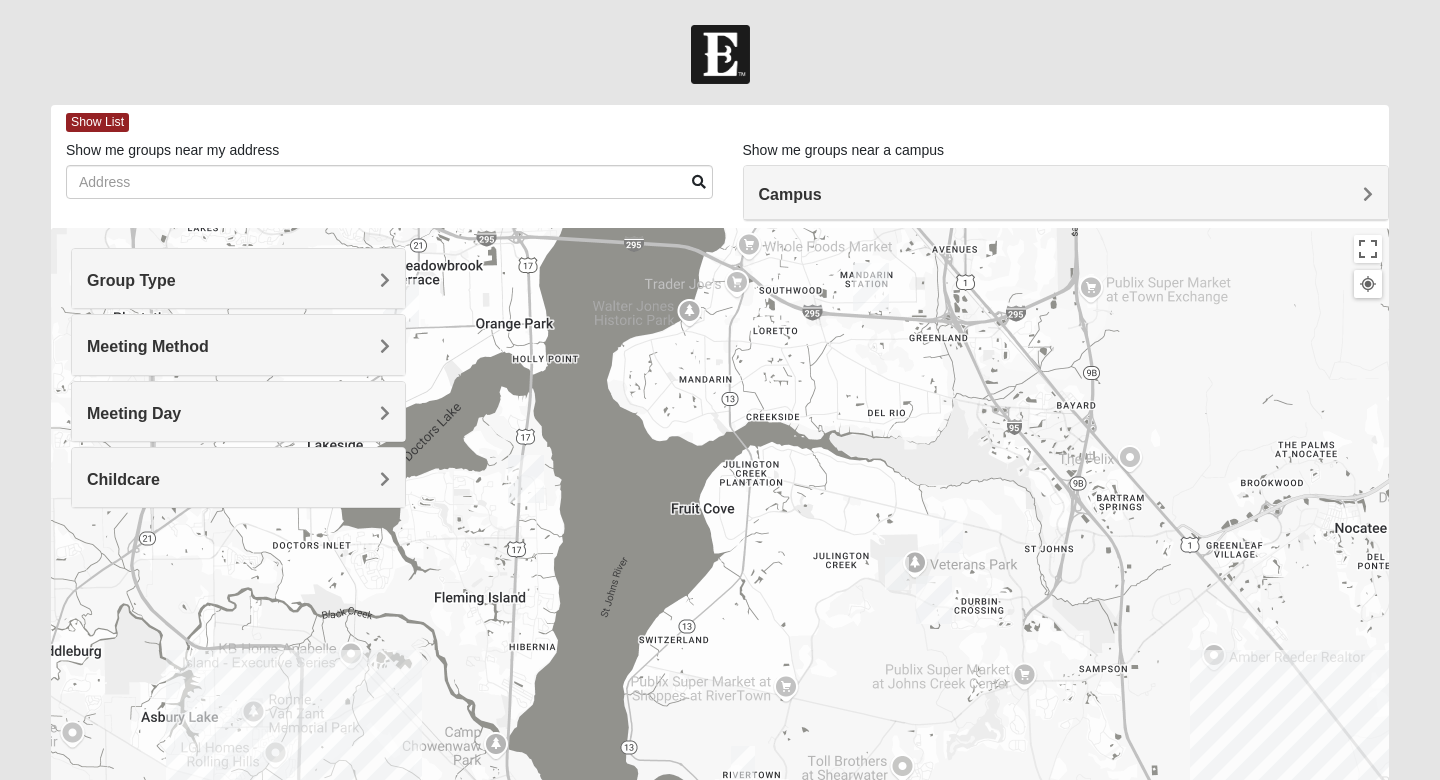 click on "Show List
Loading Groups
Keywords
Filter
Additional Filters
Campus
Arlington
Baymeadows
Eleven22 Online
Fleming Island
Jesup
Mandarin
North Jax Orange Park 1825" at bounding box center [720, 576] 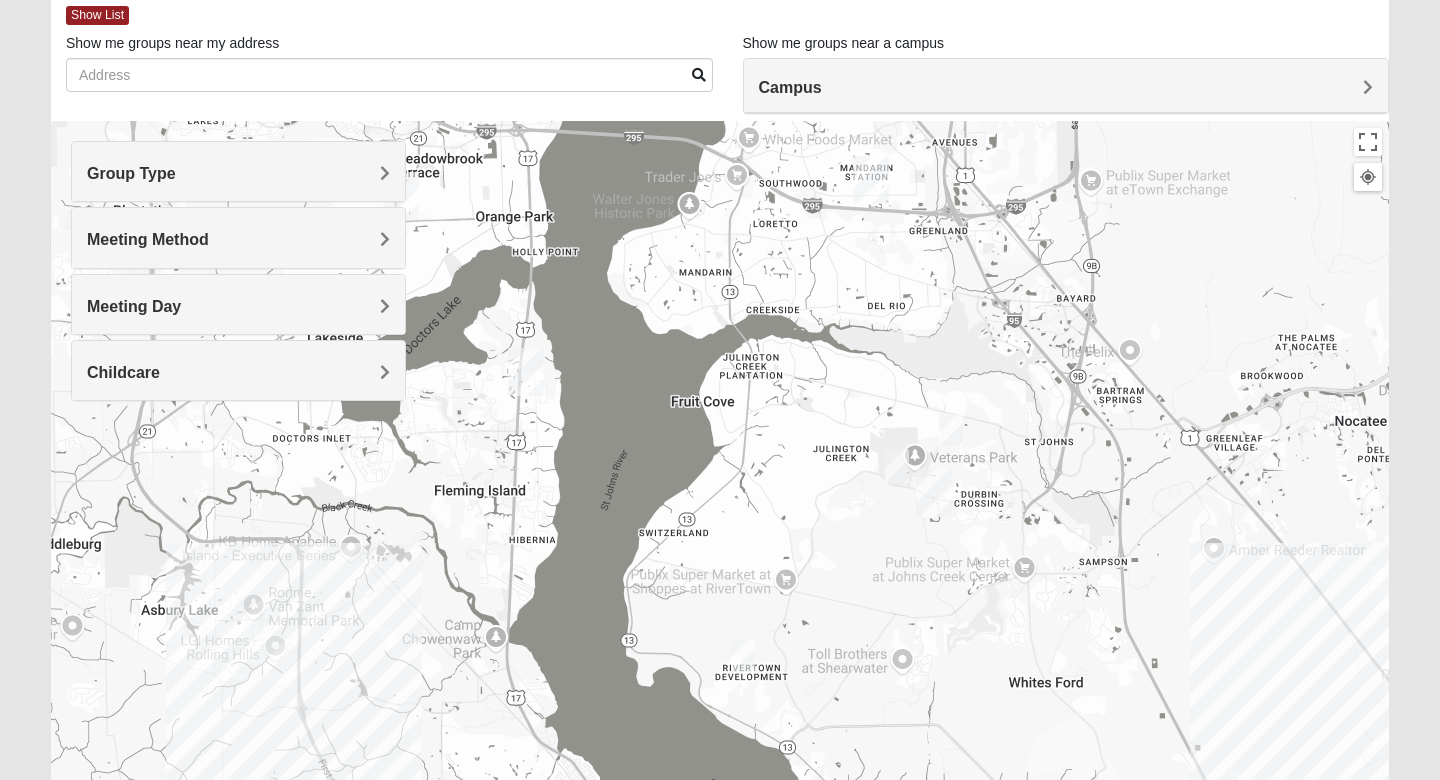 scroll, scrollTop: 207, scrollLeft: 0, axis: vertical 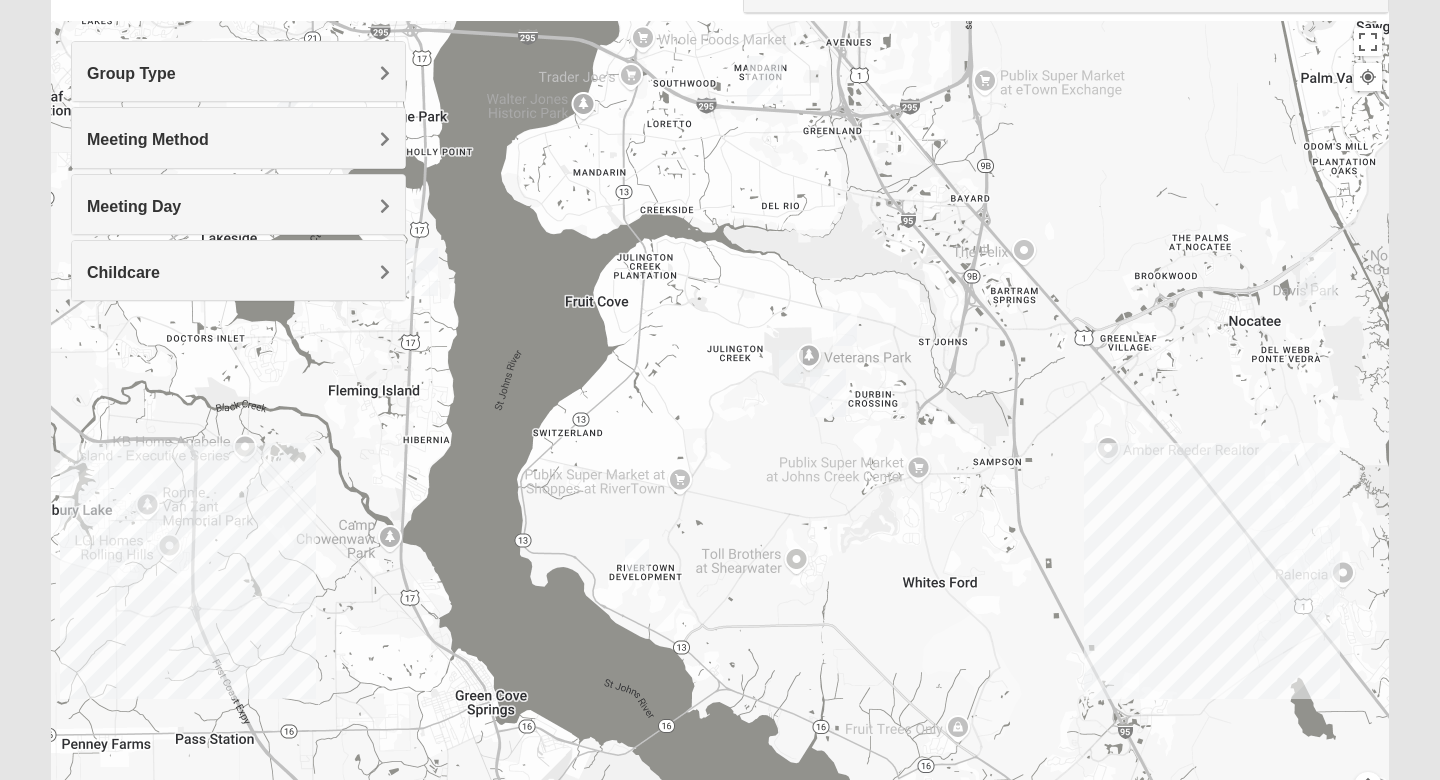 drag, startPoint x: 1305, startPoint y: 397, endPoint x: 1154, endPoint y: 393, distance: 151.05296 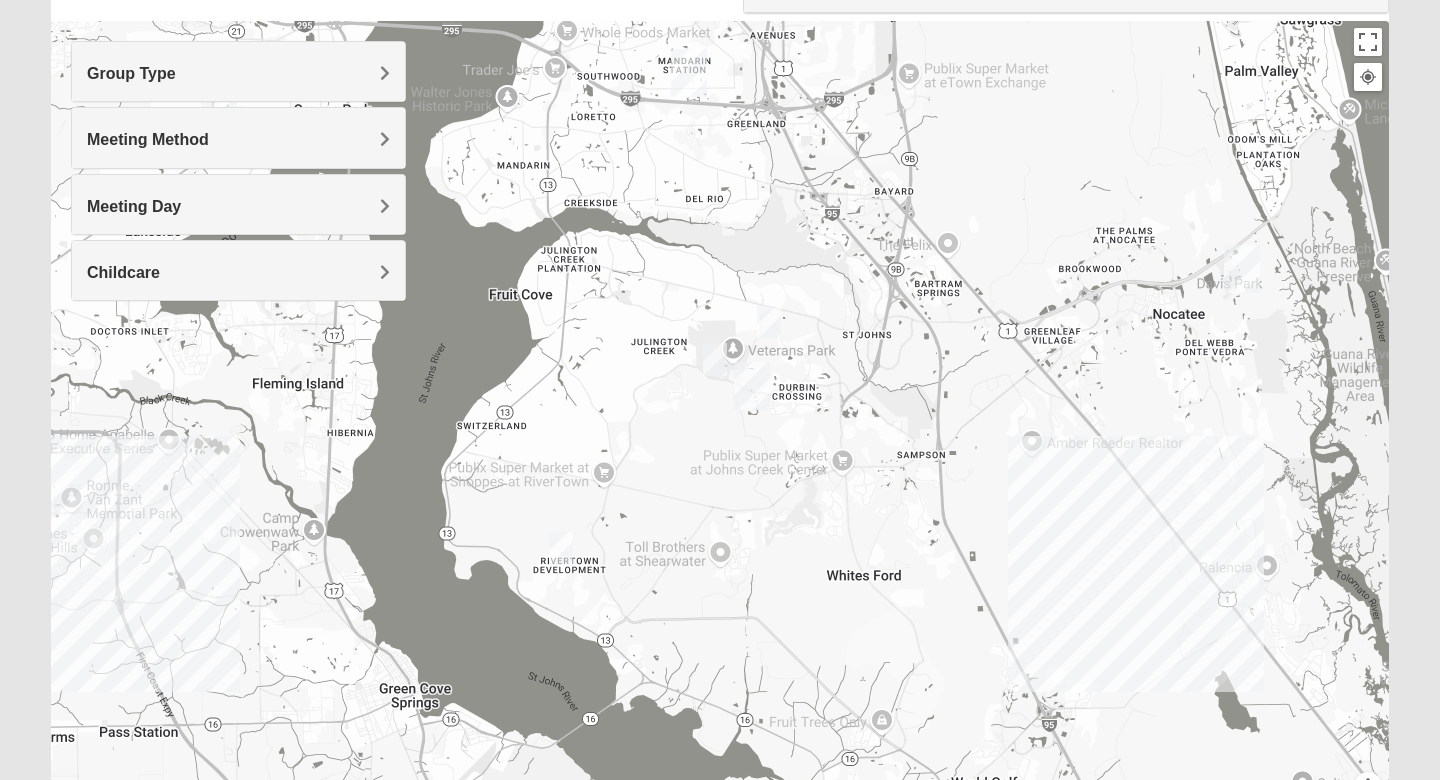 click on "Log In
Find A Group
Error
Show List
Loading Groups" at bounding box center (720, 356) 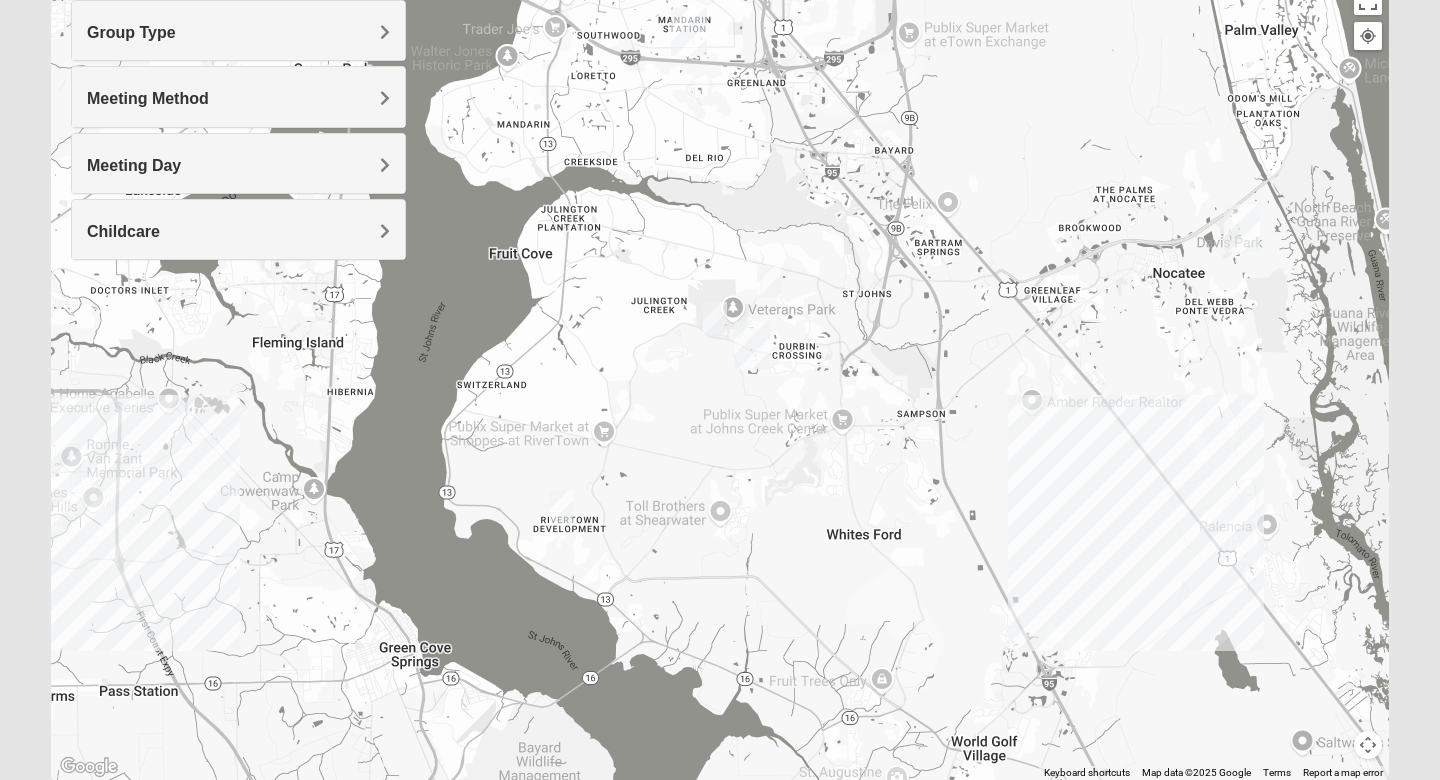 scroll, scrollTop: 246, scrollLeft: 0, axis: vertical 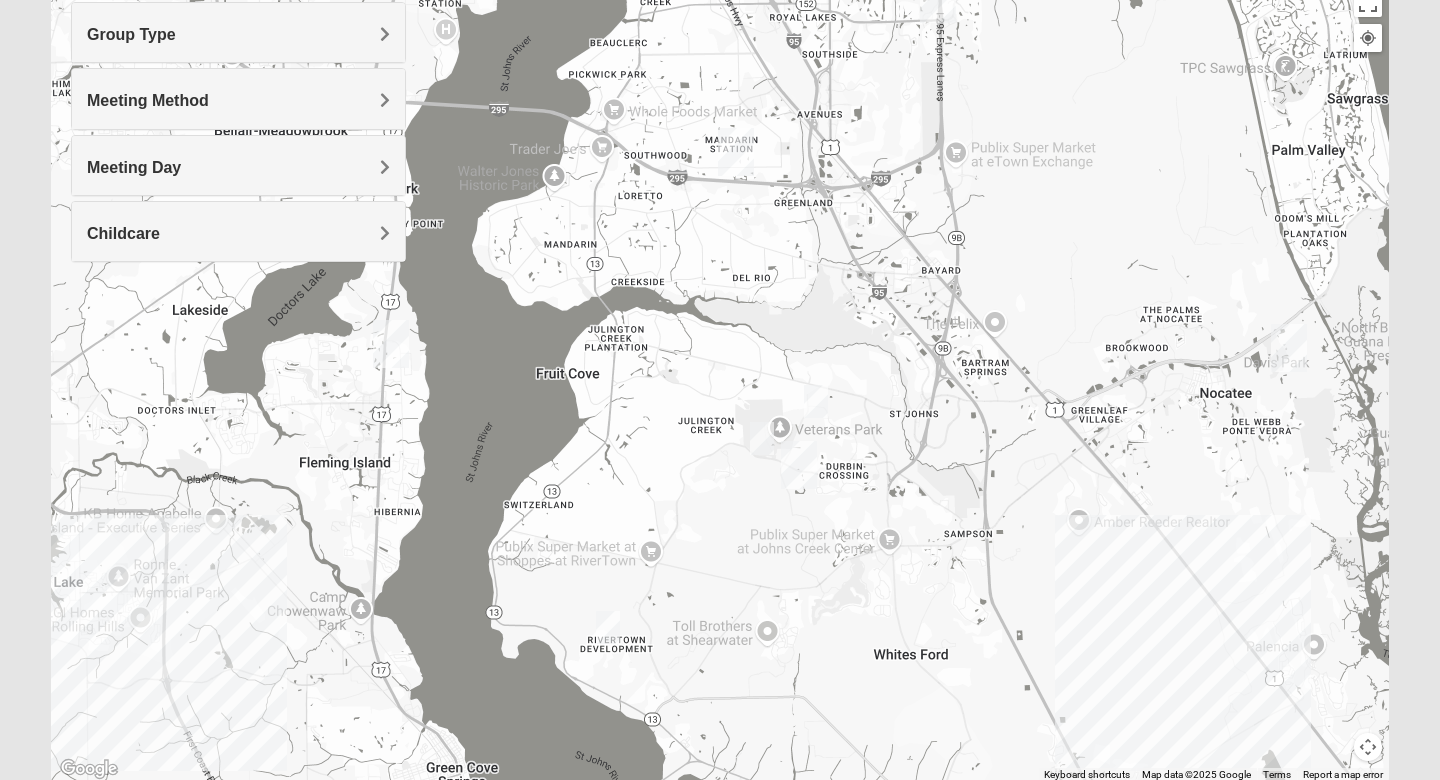 drag, startPoint x: 1001, startPoint y: 352, endPoint x: 1059, endPoint y: 498, distance: 157.0987 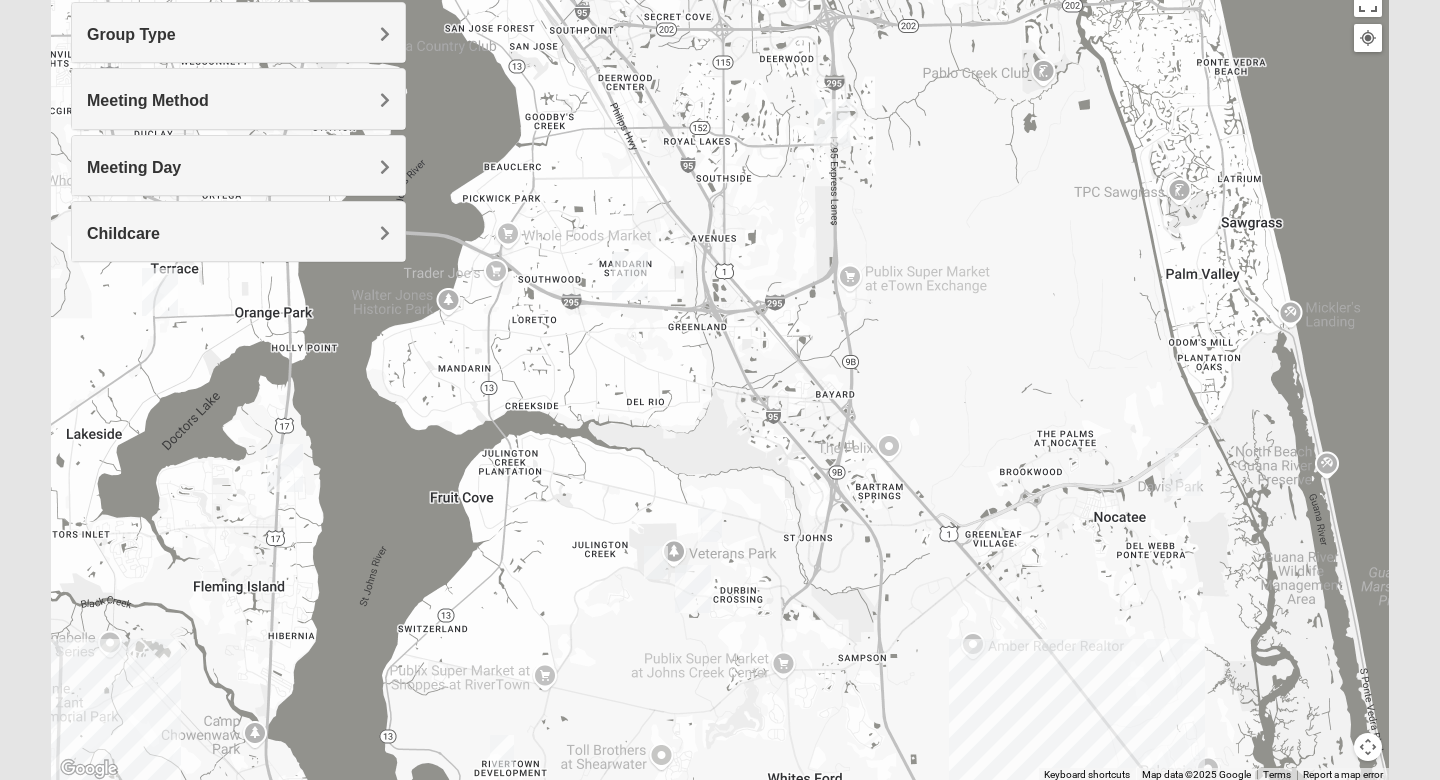 drag, startPoint x: 1058, startPoint y: 370, endPoint x: 890, endPoint y: 489, distance: 205.87617 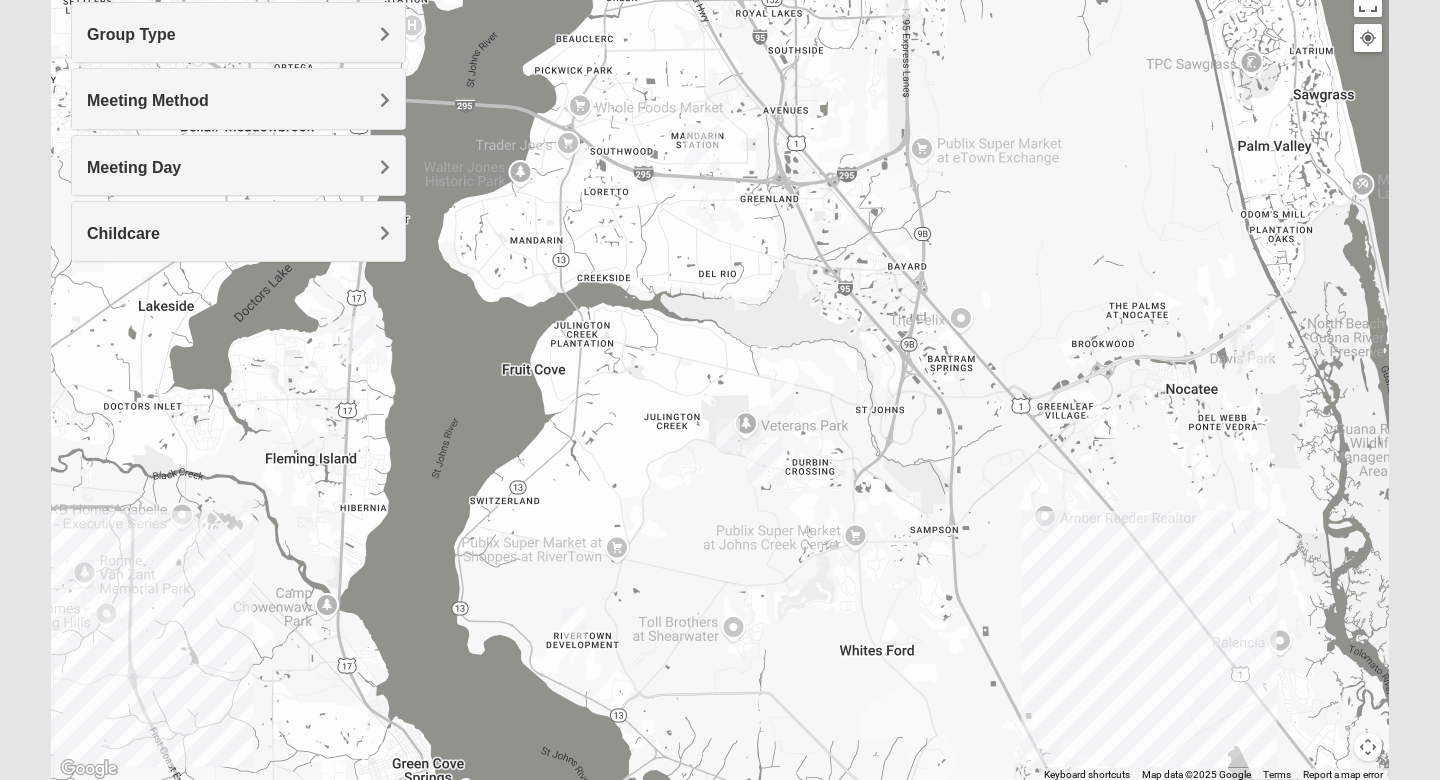 drag, startPoint x: 800, startPoint y: 588, endPoint x: 937, endPoint y: 413, distance: 222.2476 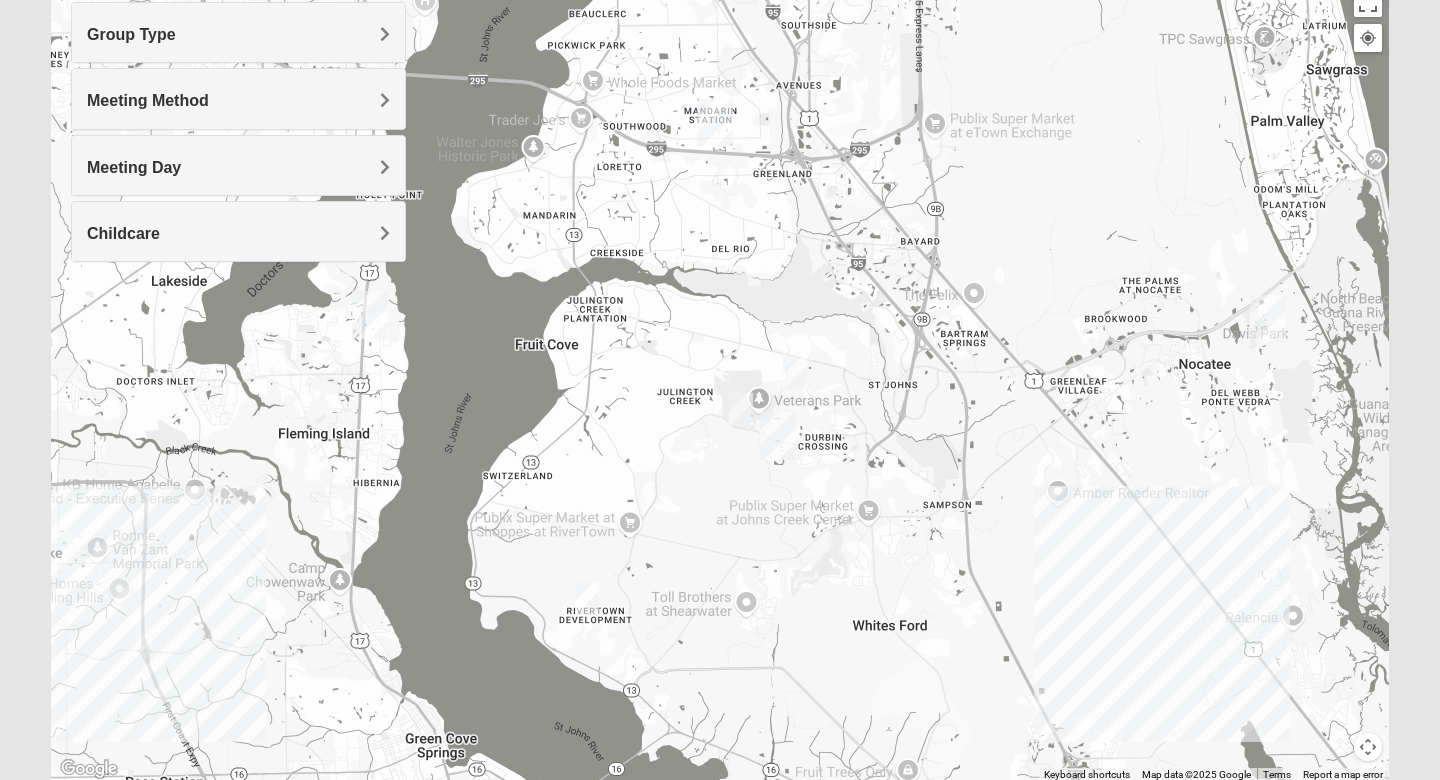click at bounding box center (741, 409) 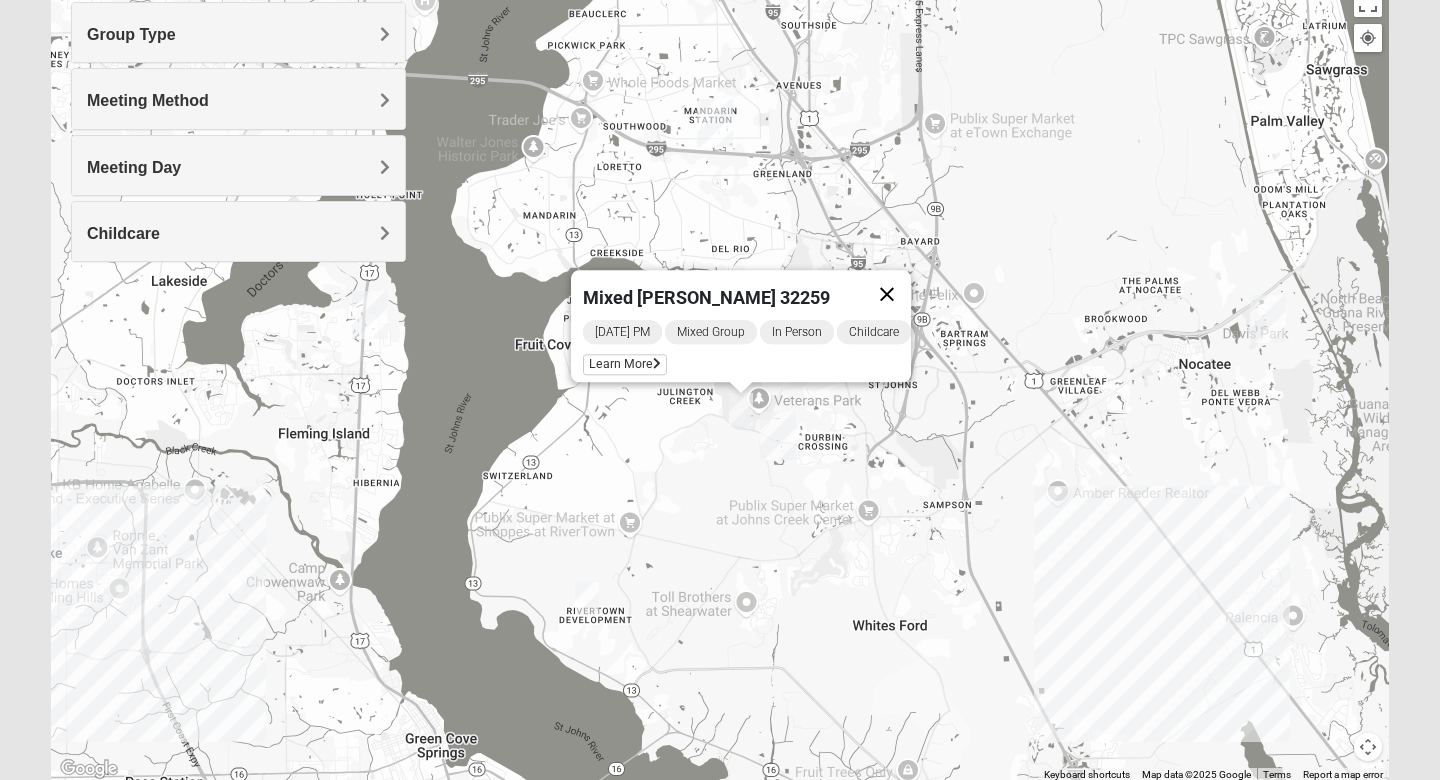 click at bounding box center [887, 294] 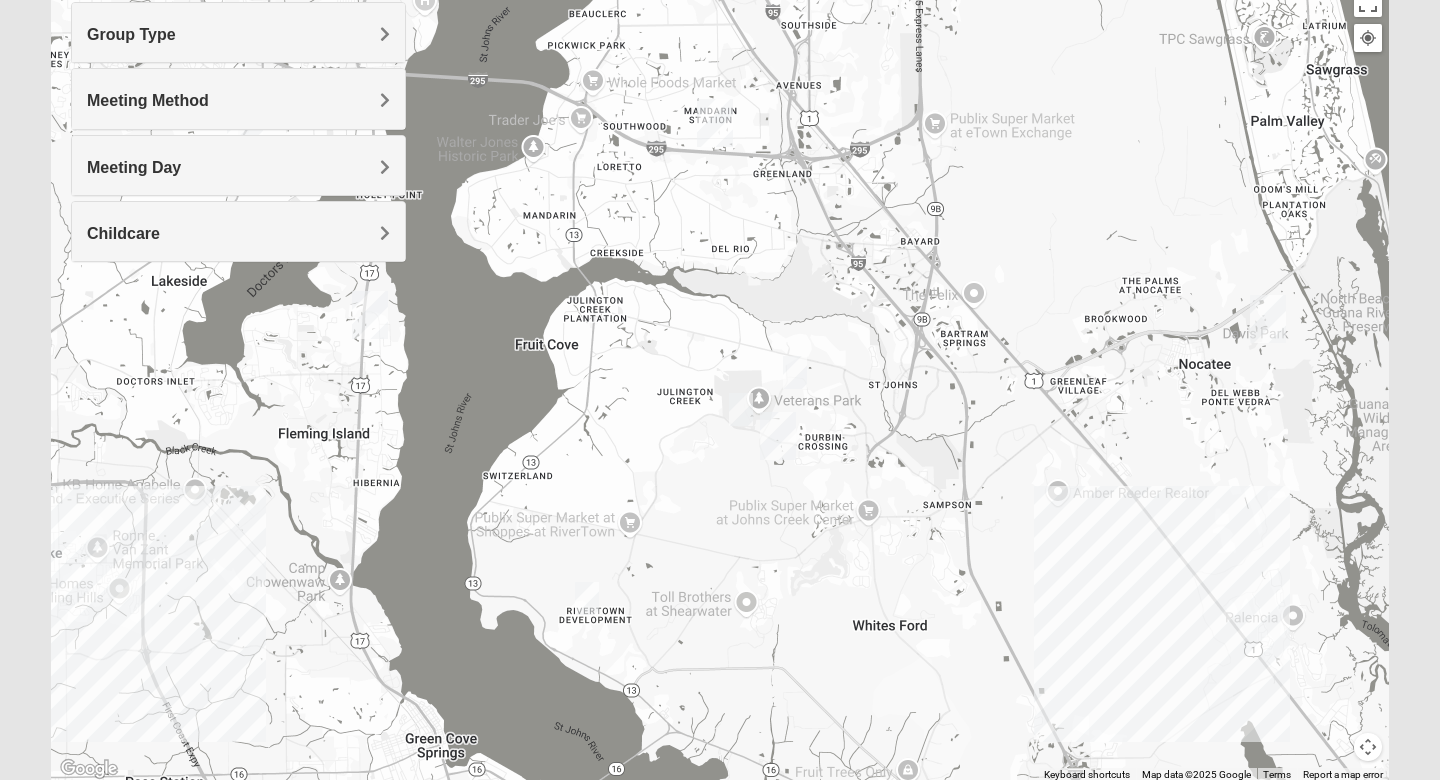 click at bounding box center [795, 372] 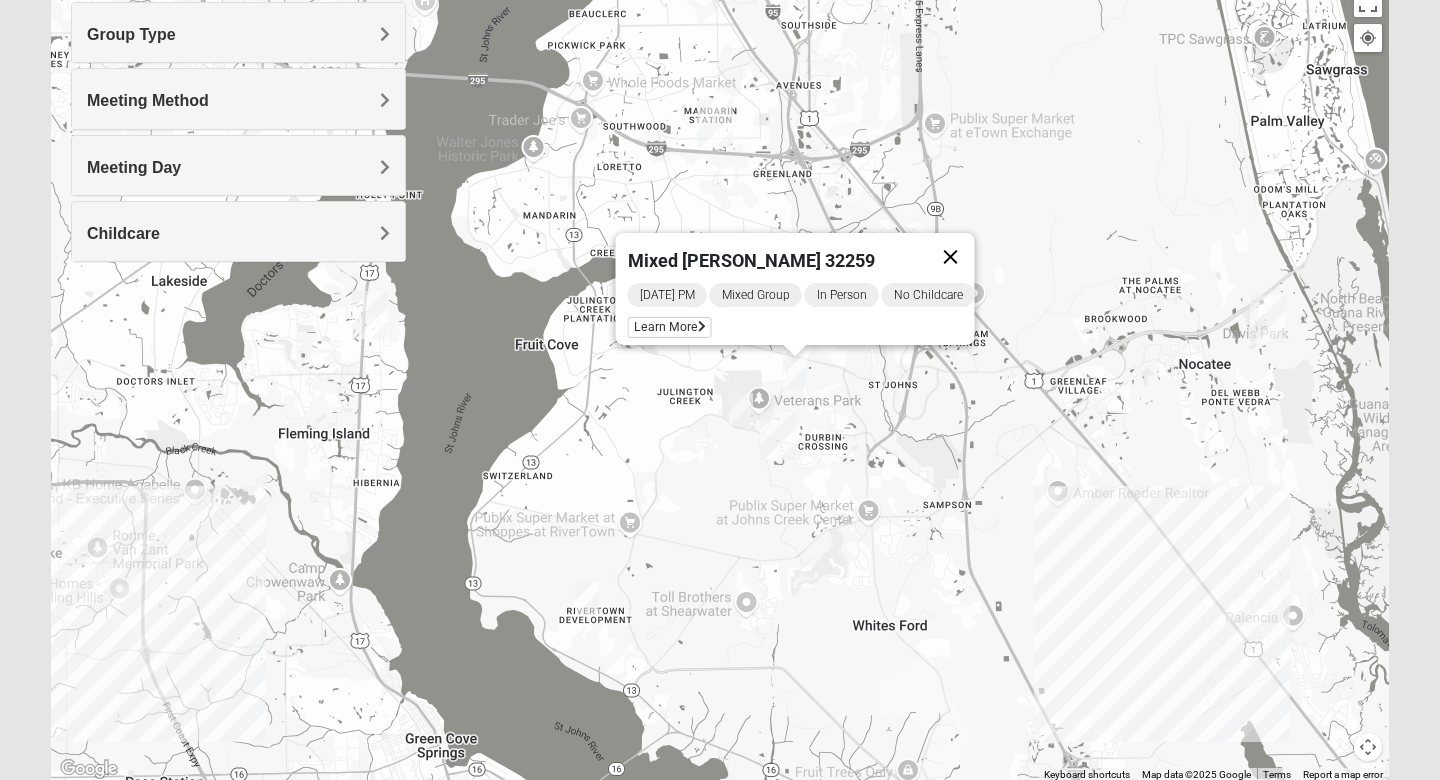 click at bounding box center [951, 257] 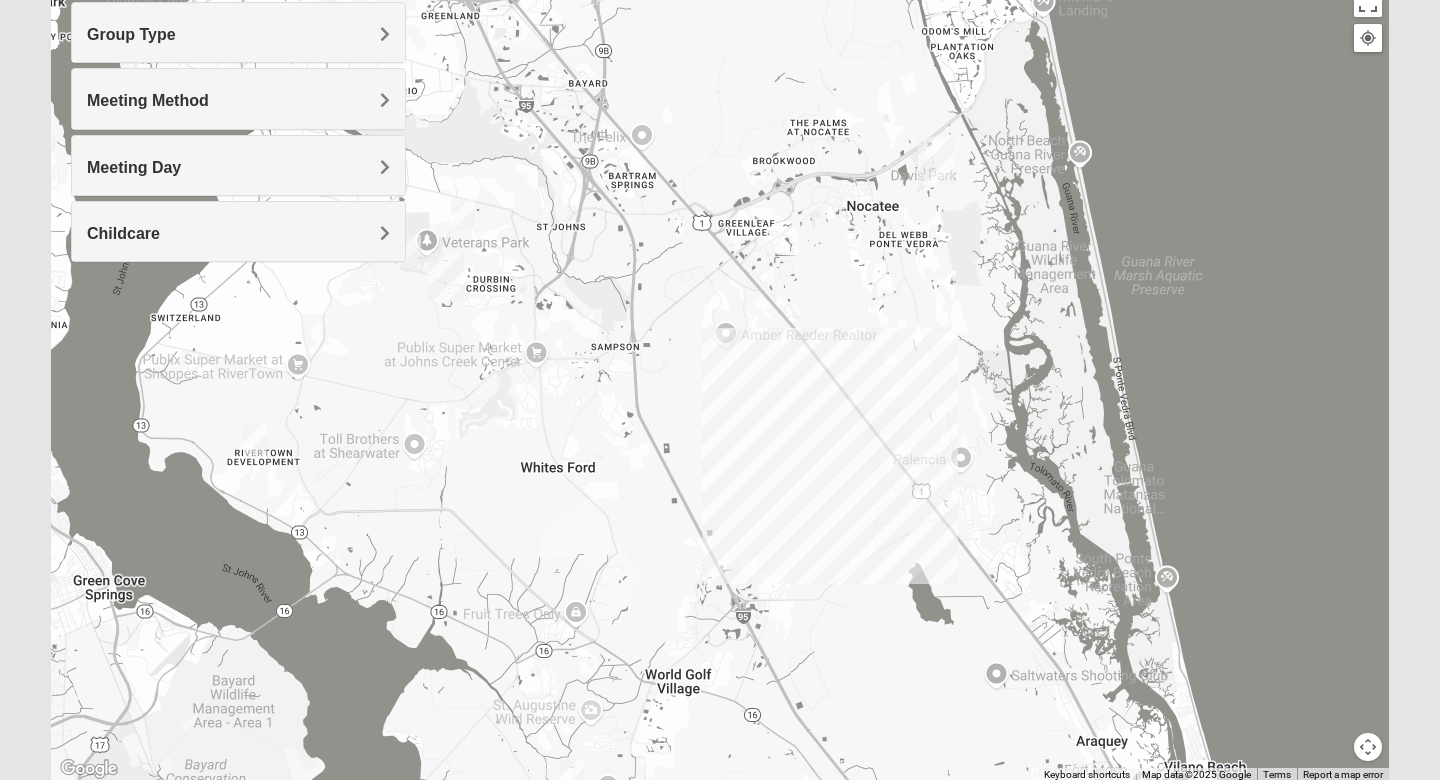 drag, startPoint x: 1072, startPoint y: 318, endPoint x: 735, endPoint y: 159, distance: 372.62582 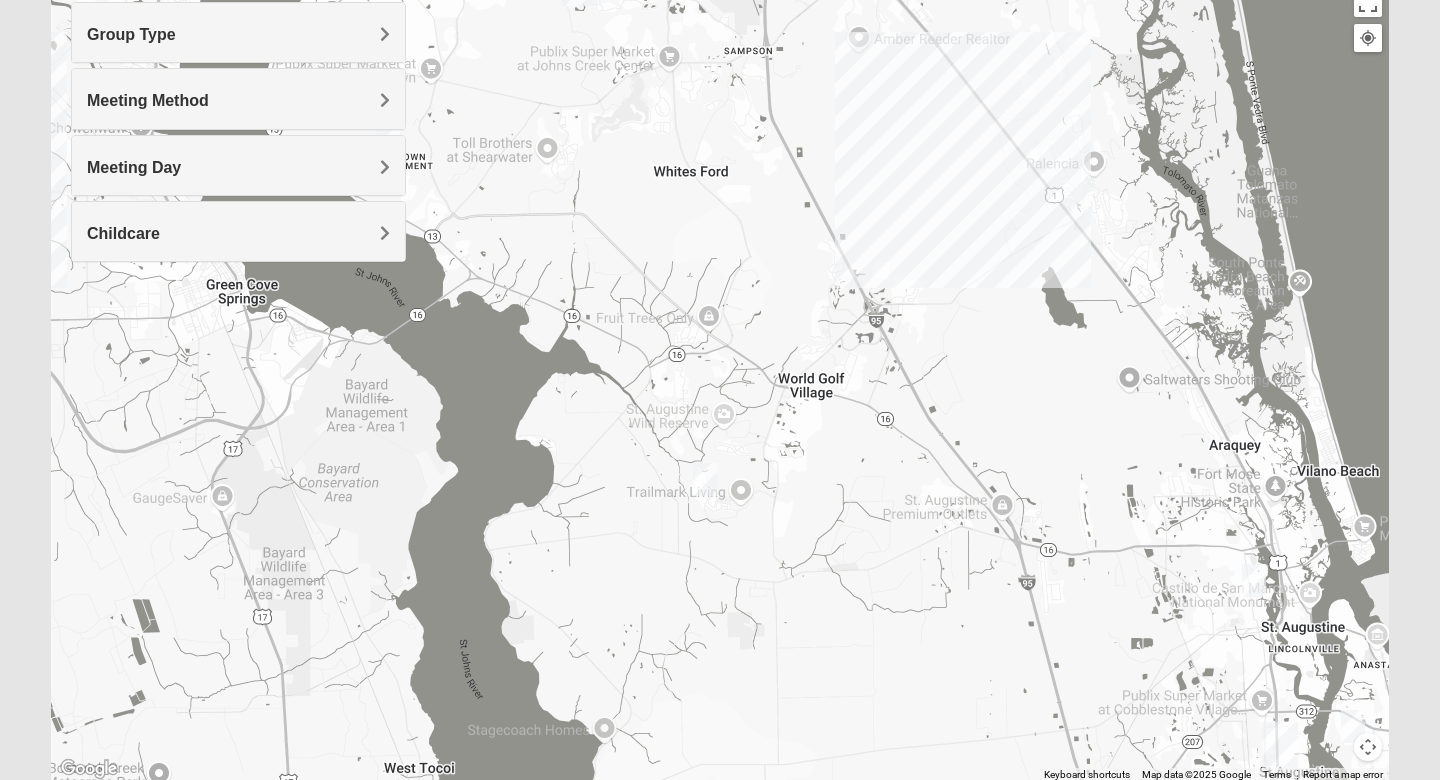 drag, startPoint x: 677, startPoint y: 284, endPoint x: 819, endPoint y: -3, distance: 320.20773 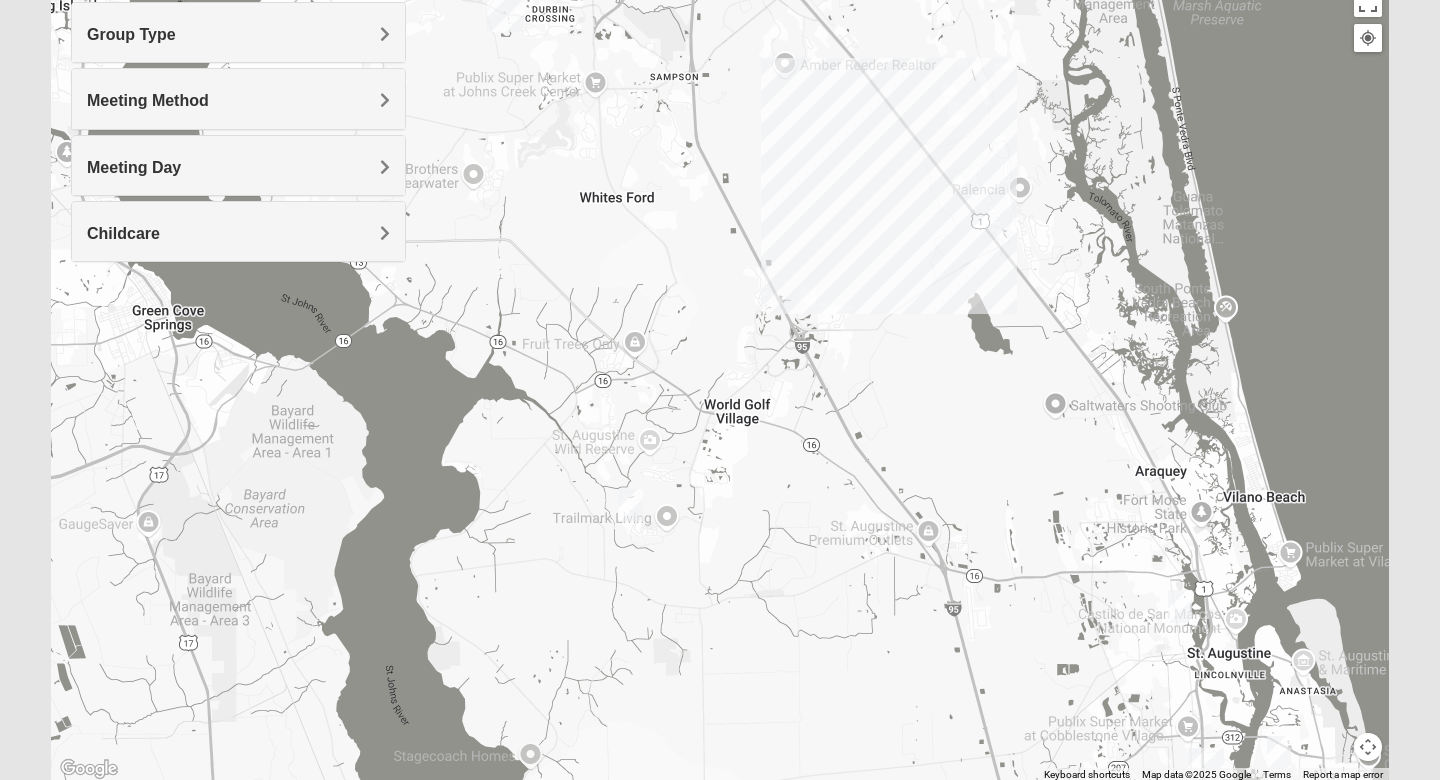 drag, startPoint x: 1073, startPoint y: 425, endPoint x: 1020, endPoint y: 545, distance: 131.18307 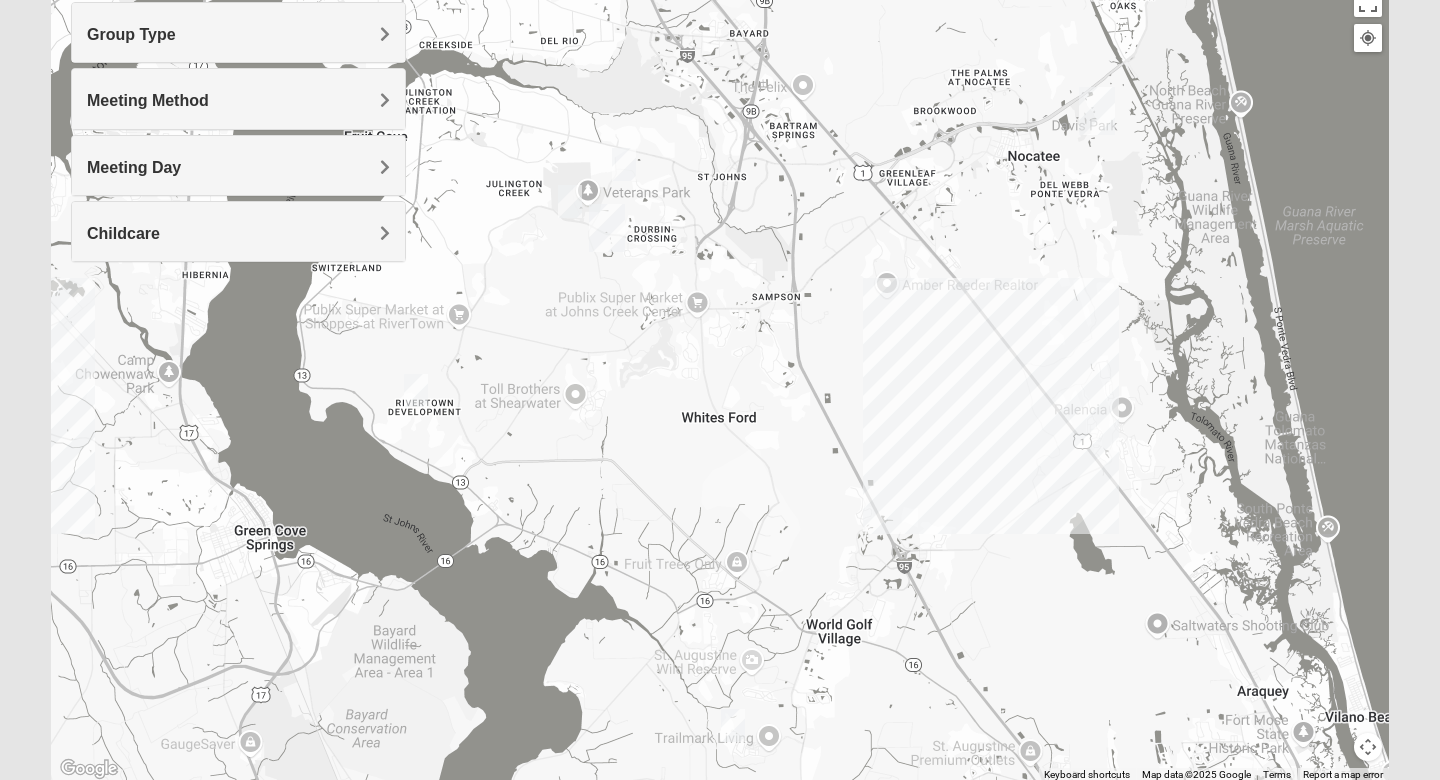 drag, startPoint x: 709, startPoint y: 391, endPoint x: 859, endPoint y: 487, distance: 178.08986 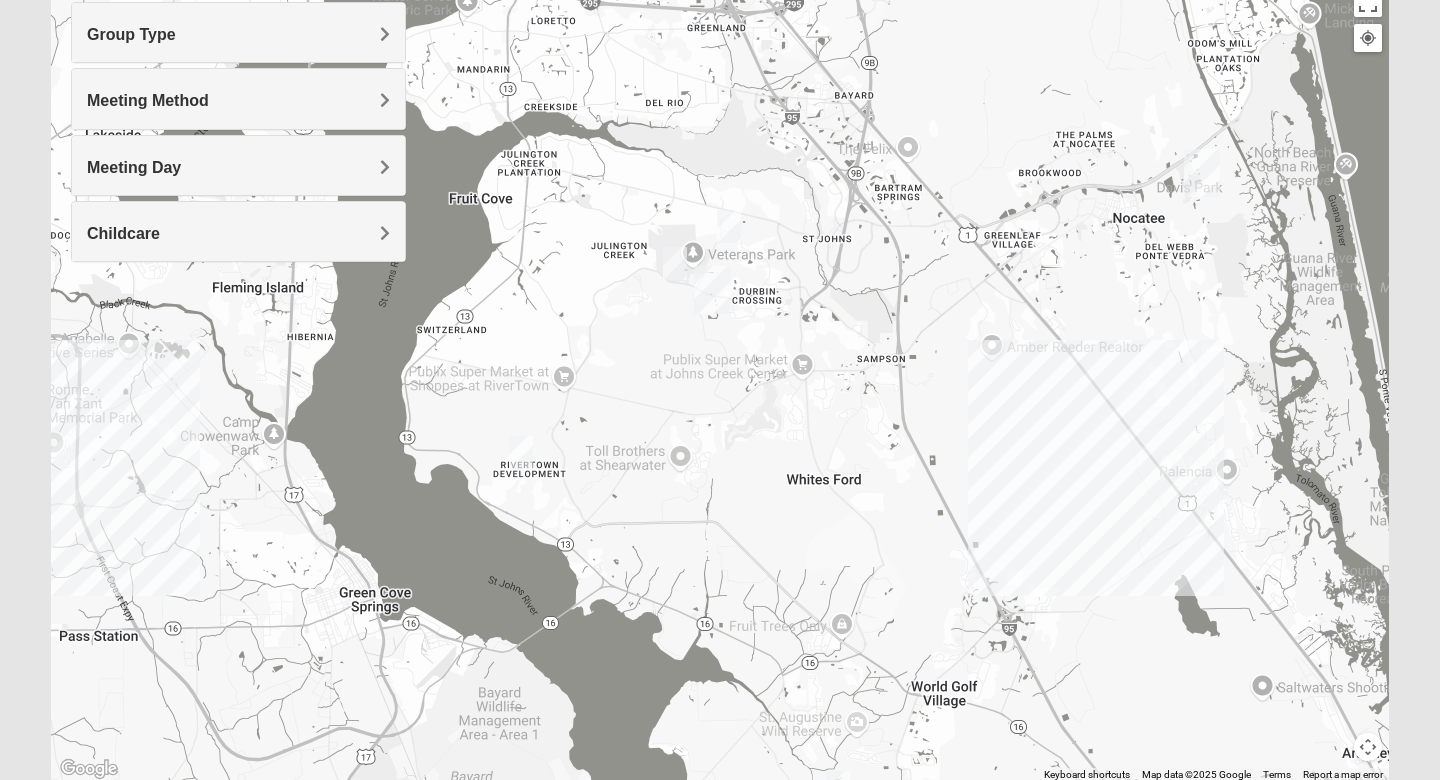 click at bounding box center (675, 263) 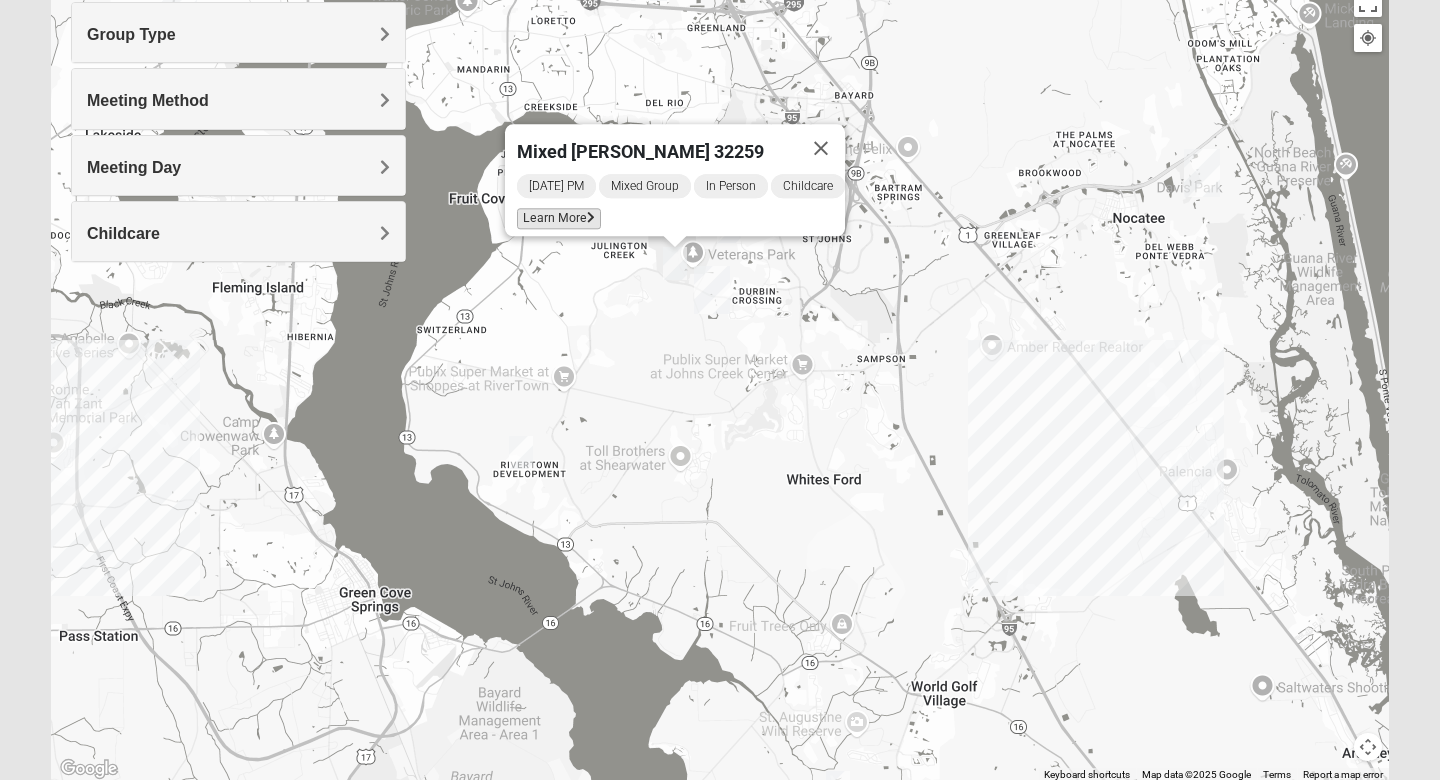 click on "Learn More" at bounding box center [559, 218] 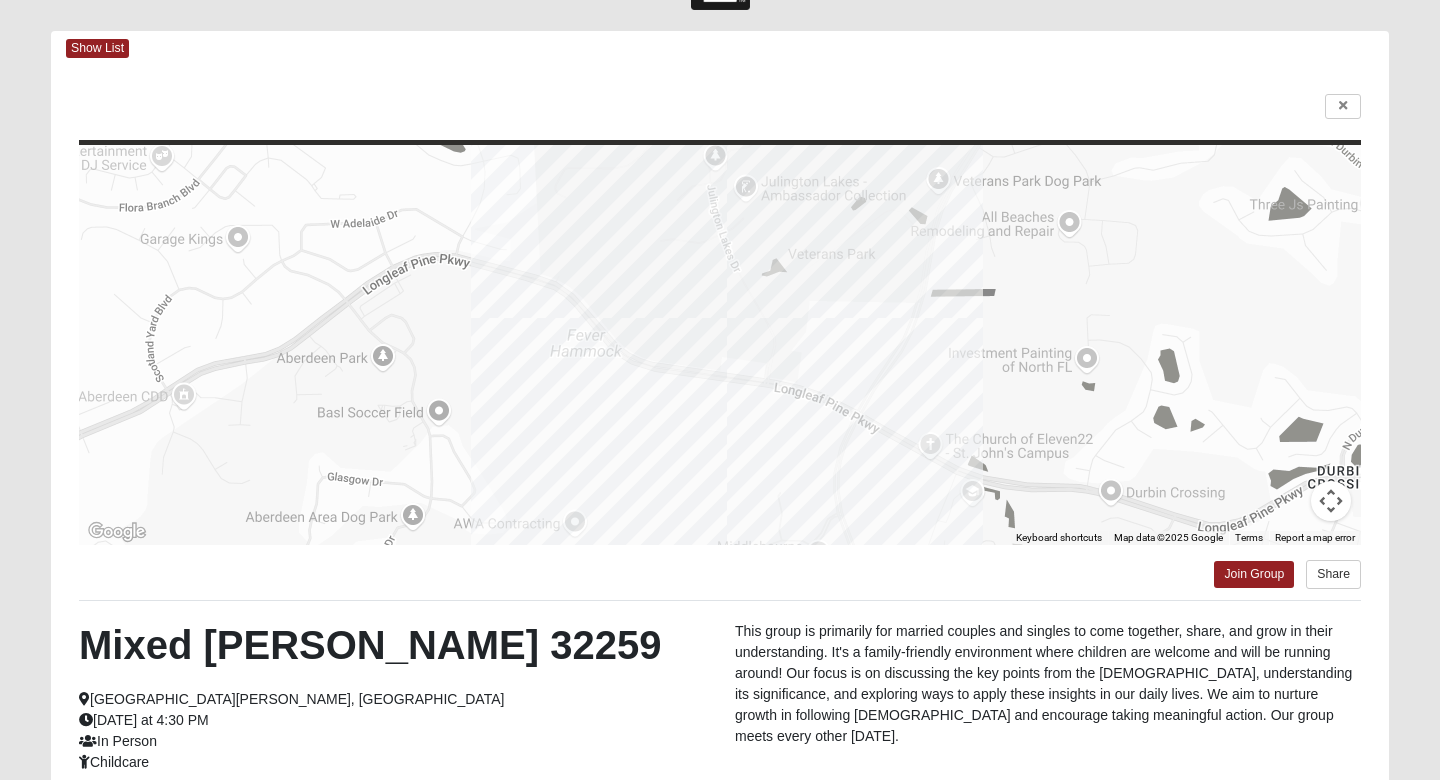 scroll, scrollTop: 53, scrollLeft: 0, axis: vertical 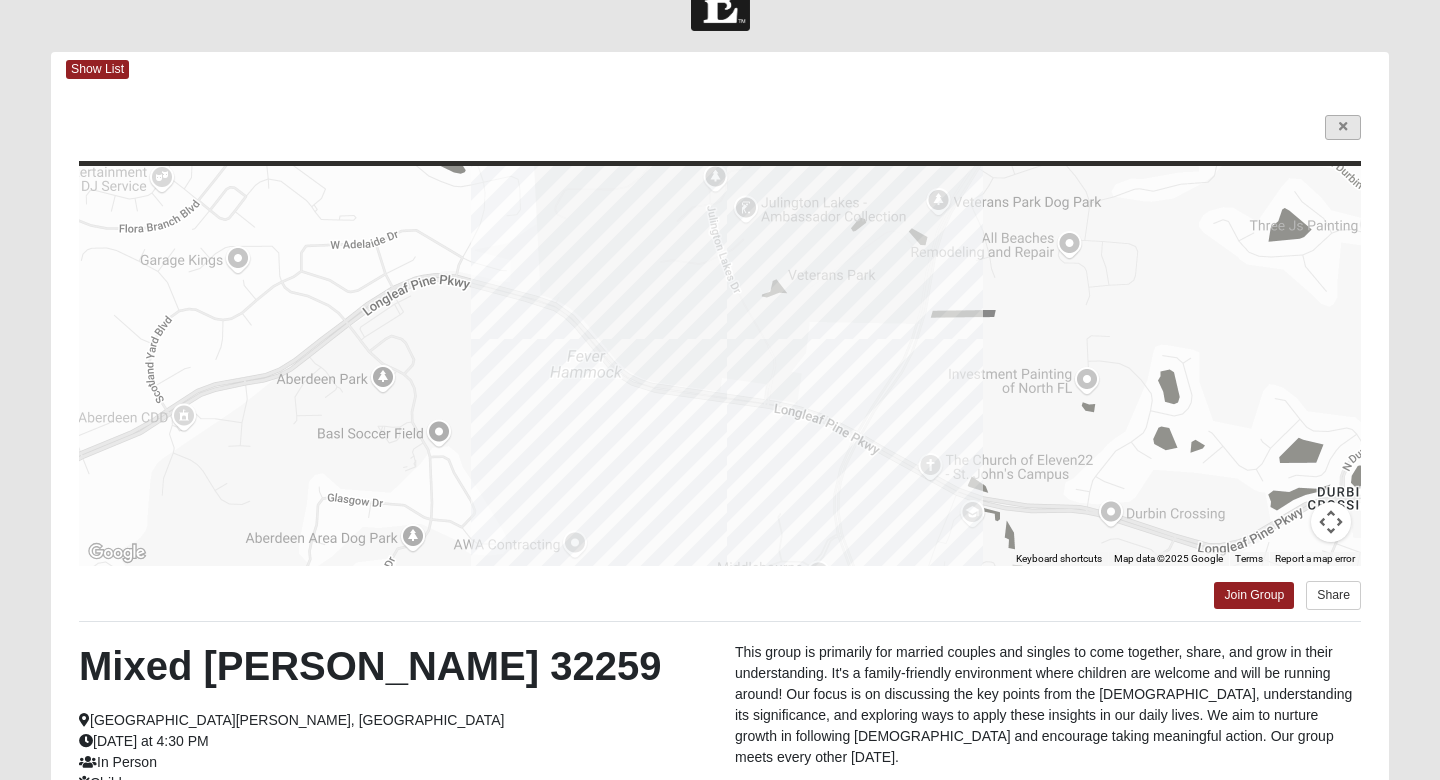 click at bounding box center (1343, 127) 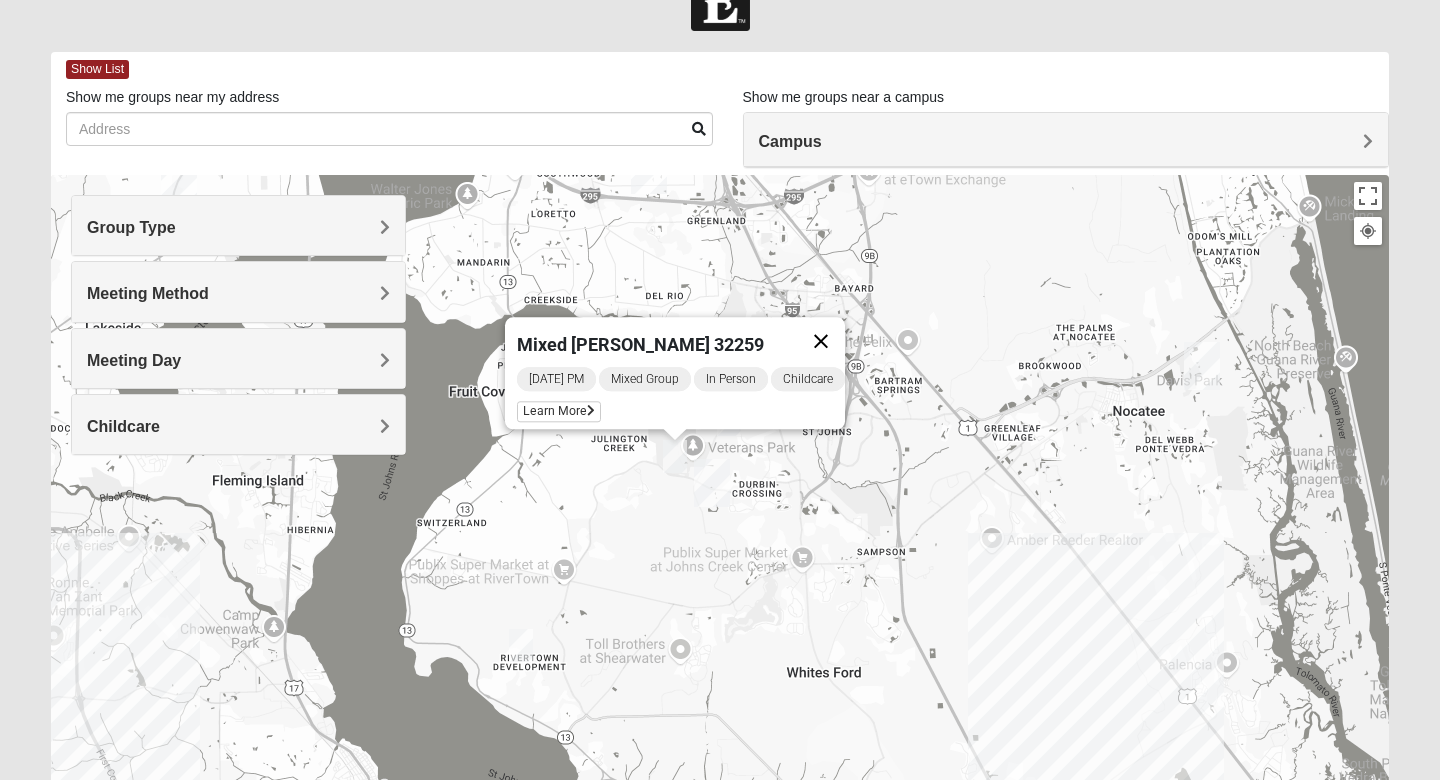 click at bounding box center [821, 341] 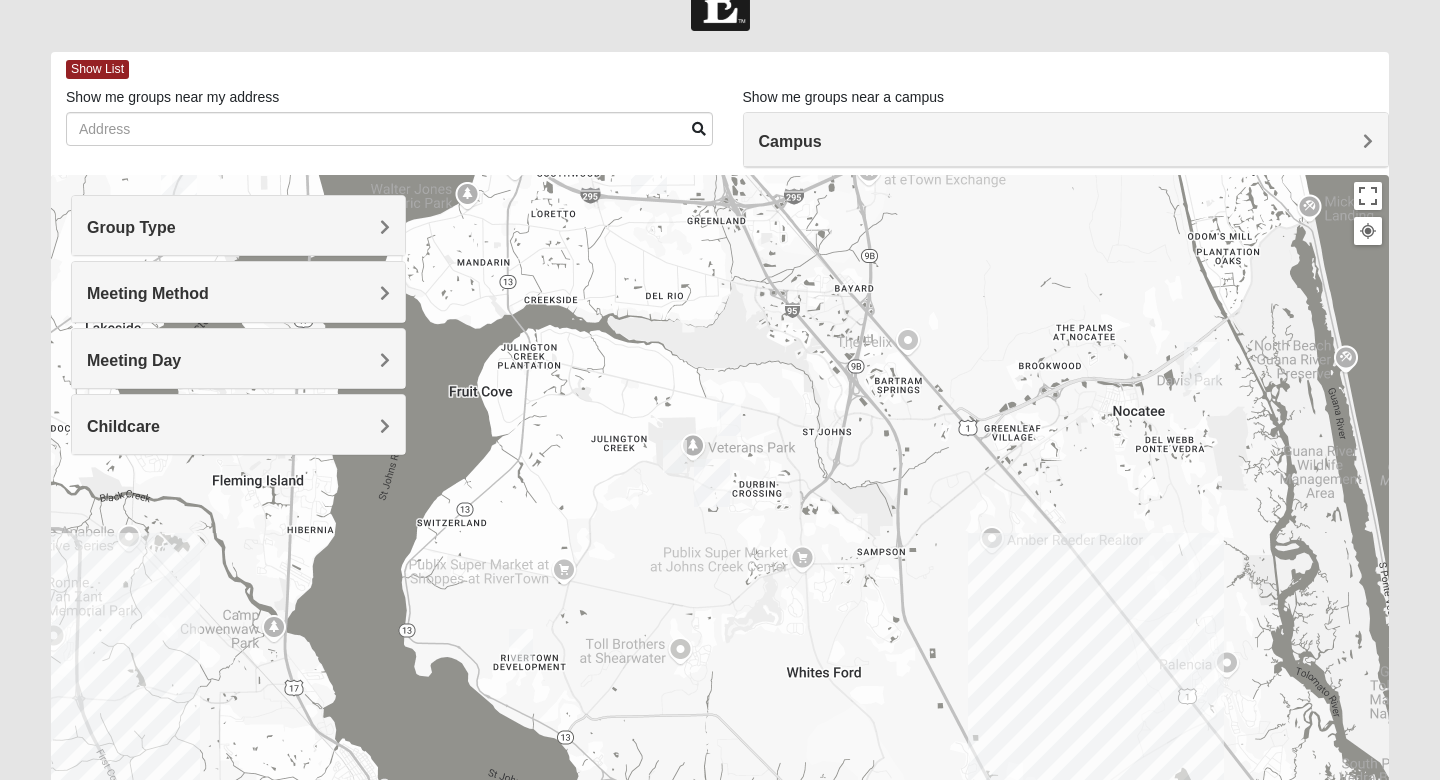 click at bounding box center (729, 419) 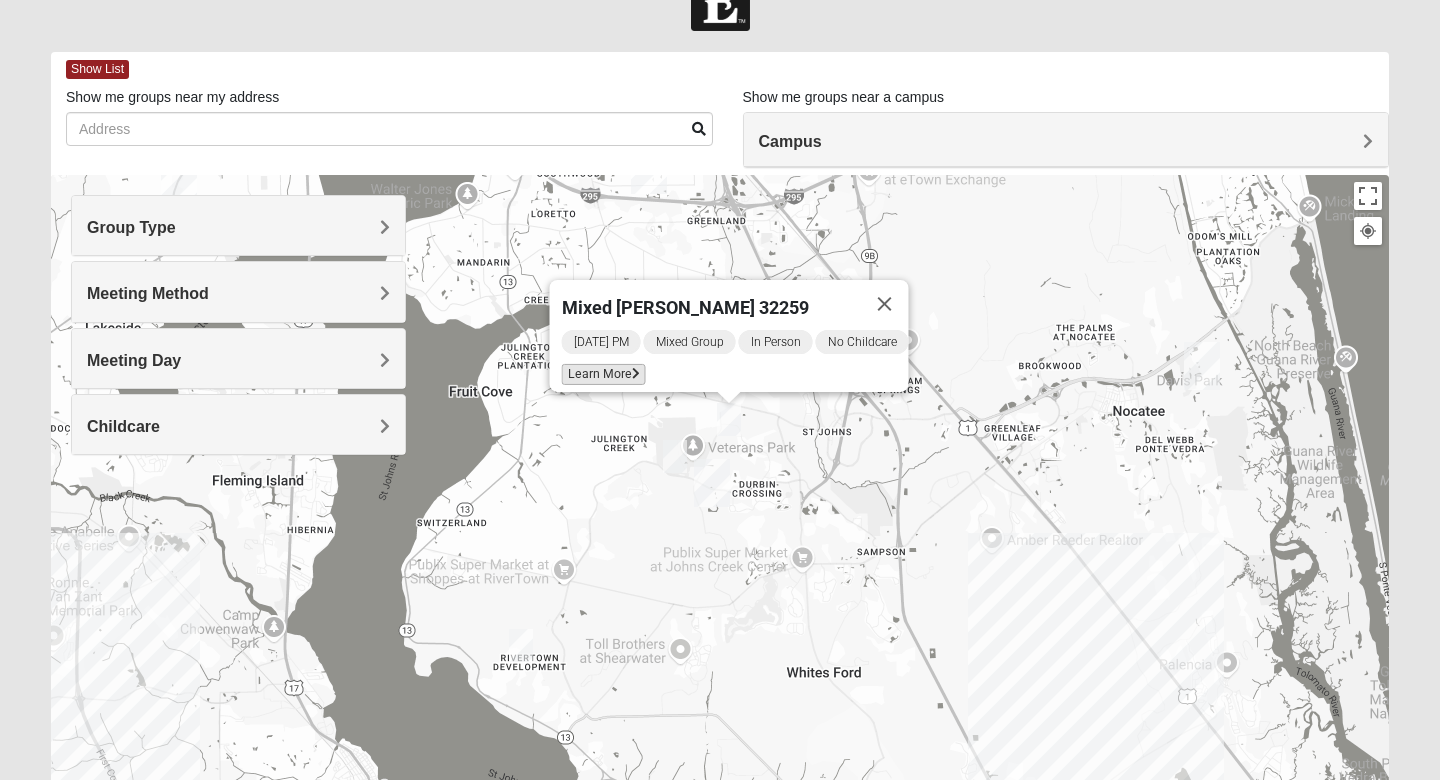click on "Learn More" at bounding box center [604, 374] 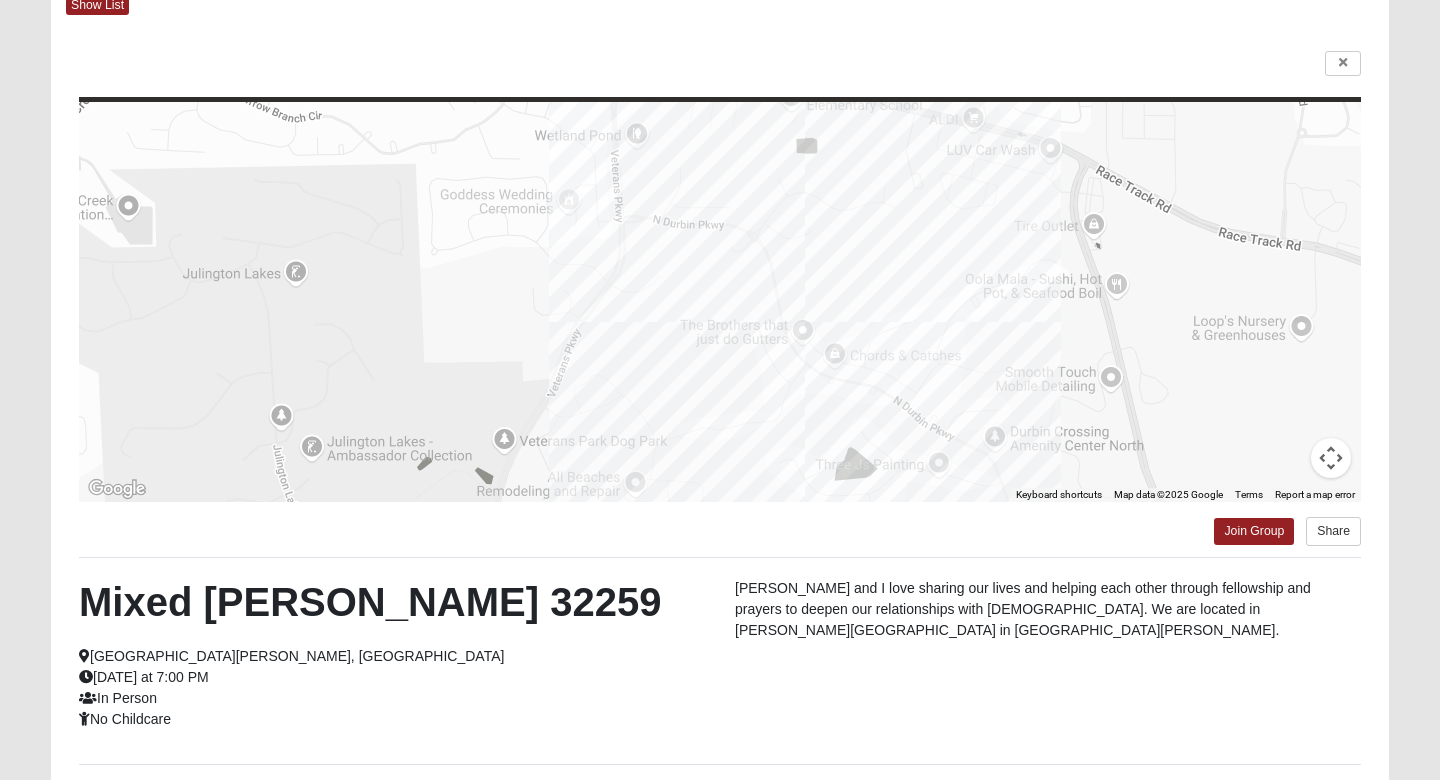 scroll, scrollTop: 110, scrollLeft: 0, axis: vertical 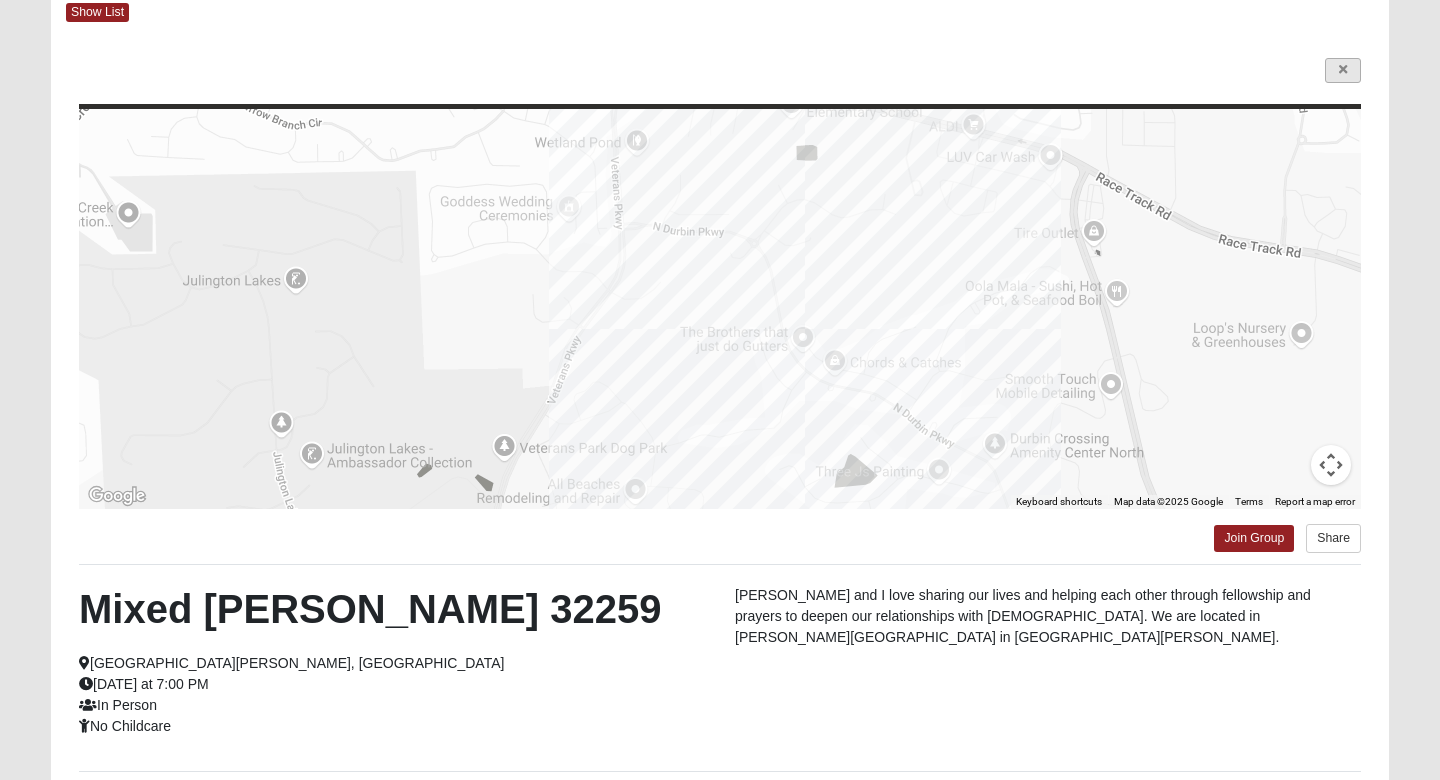 click at bounding box center [1343, 70] 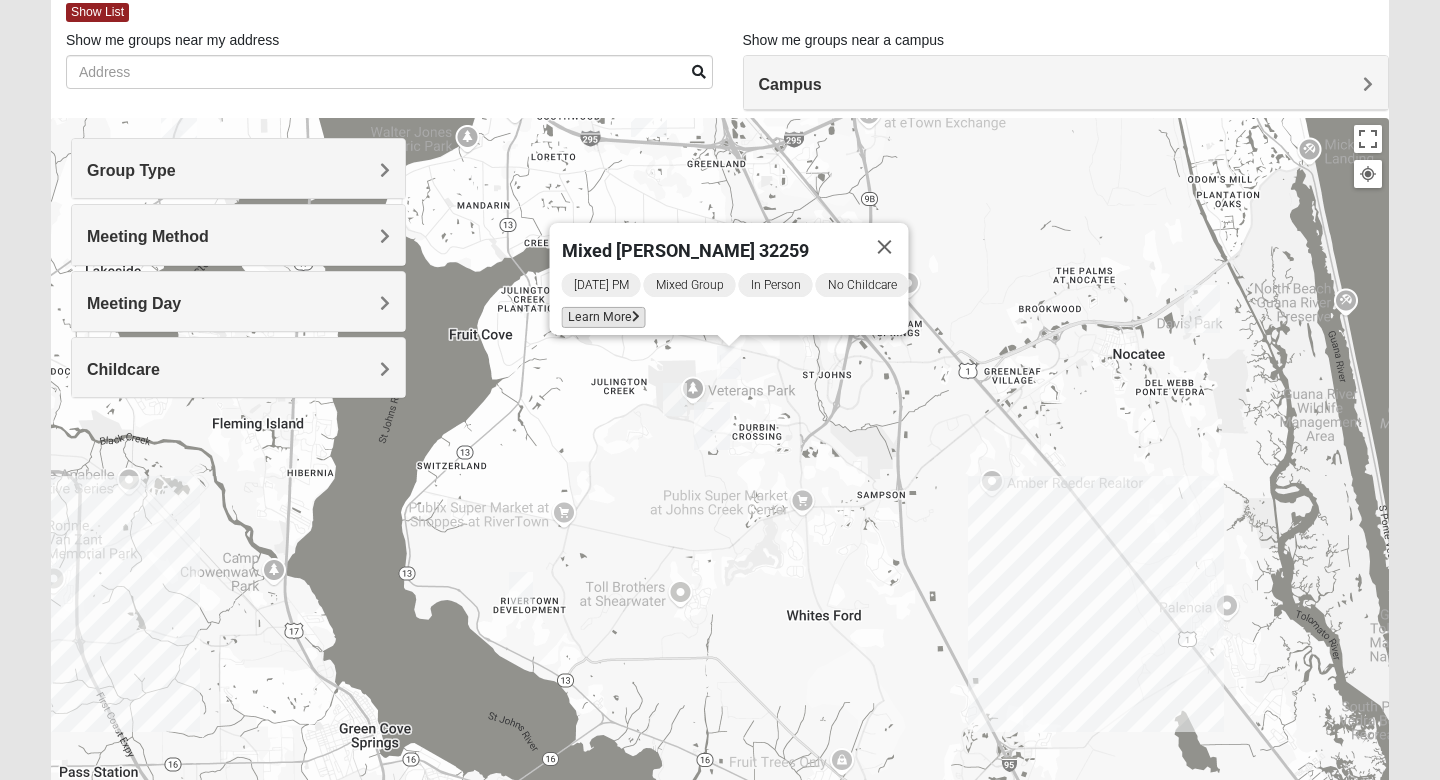 click on "Learn More" at bounding box center [604, 317] 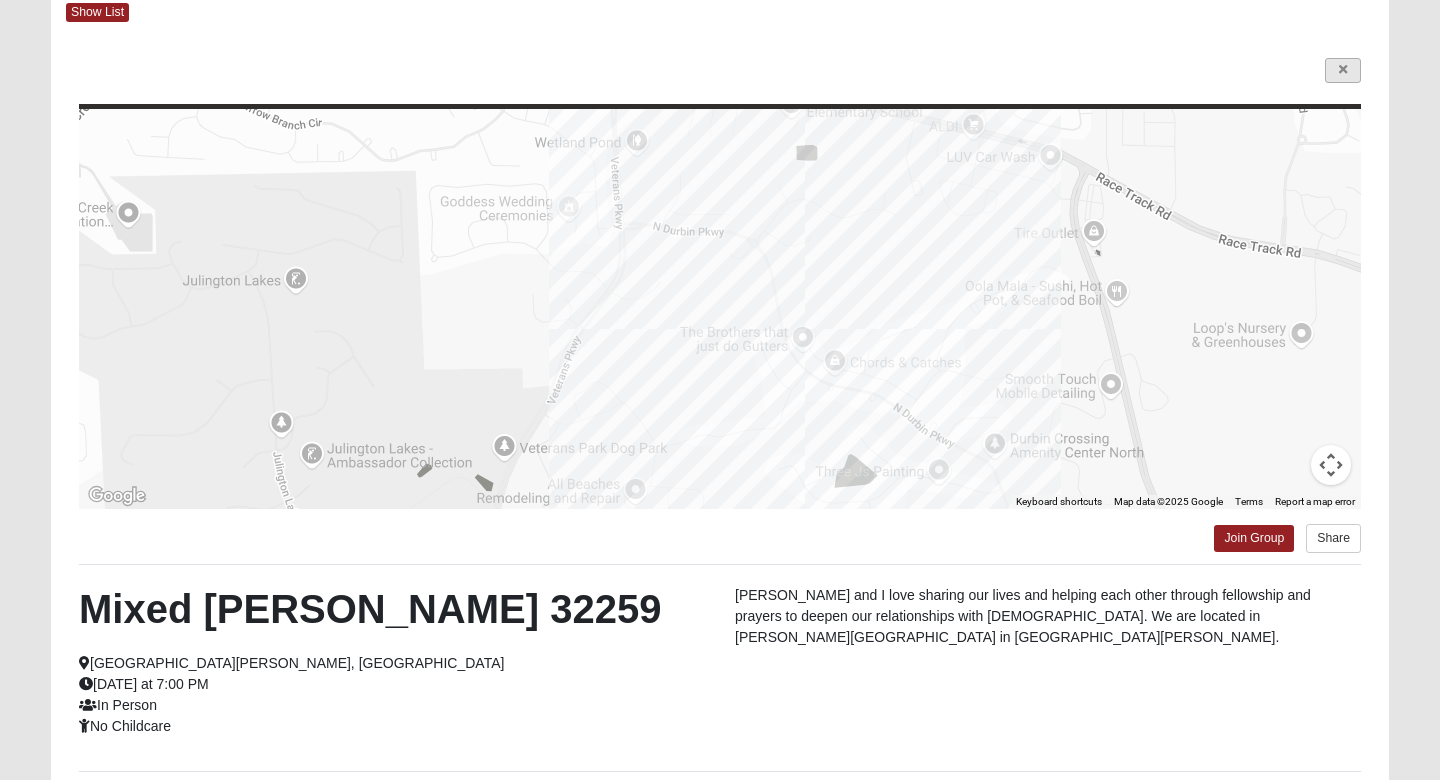 click at bounding box center (1343, 70) 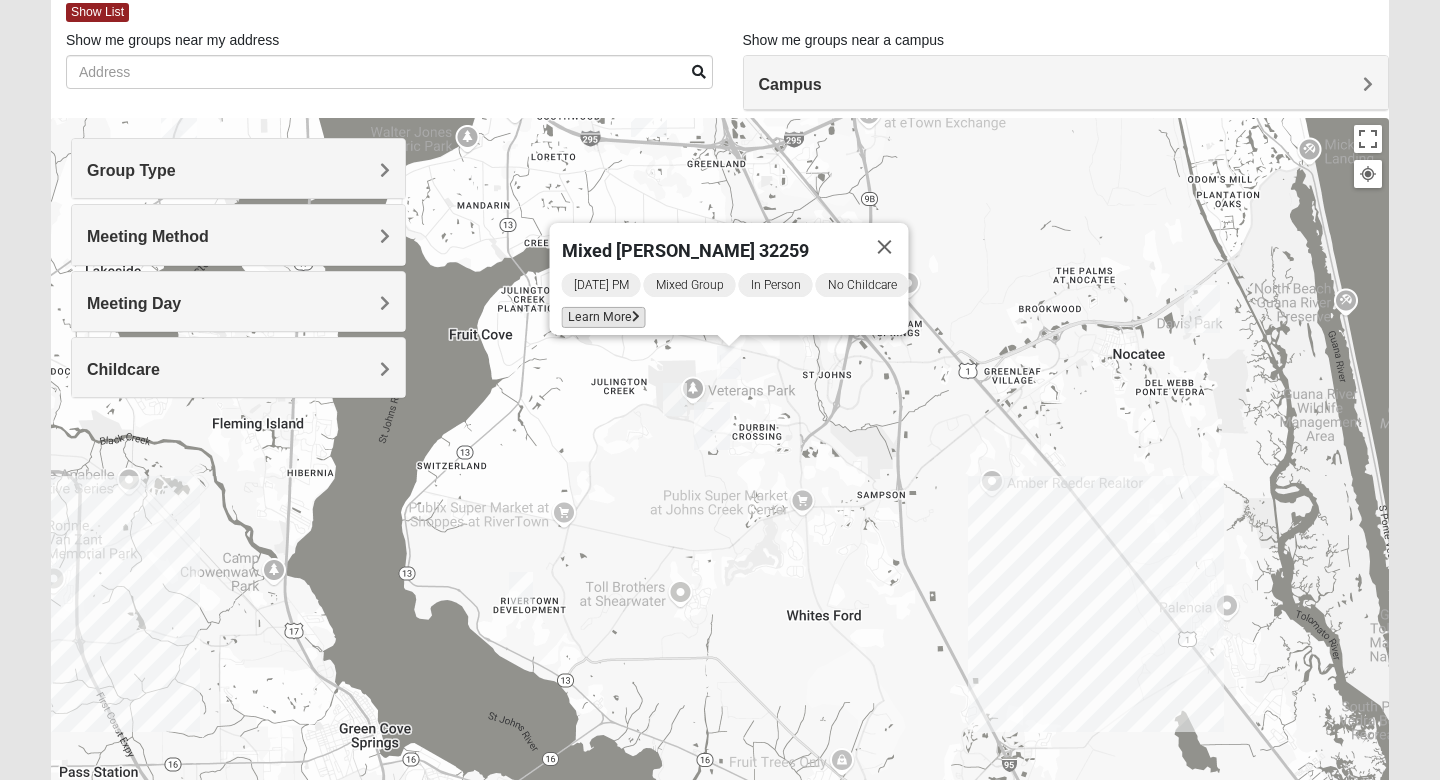 click on "Learn More" at bounding box center (604, 317) 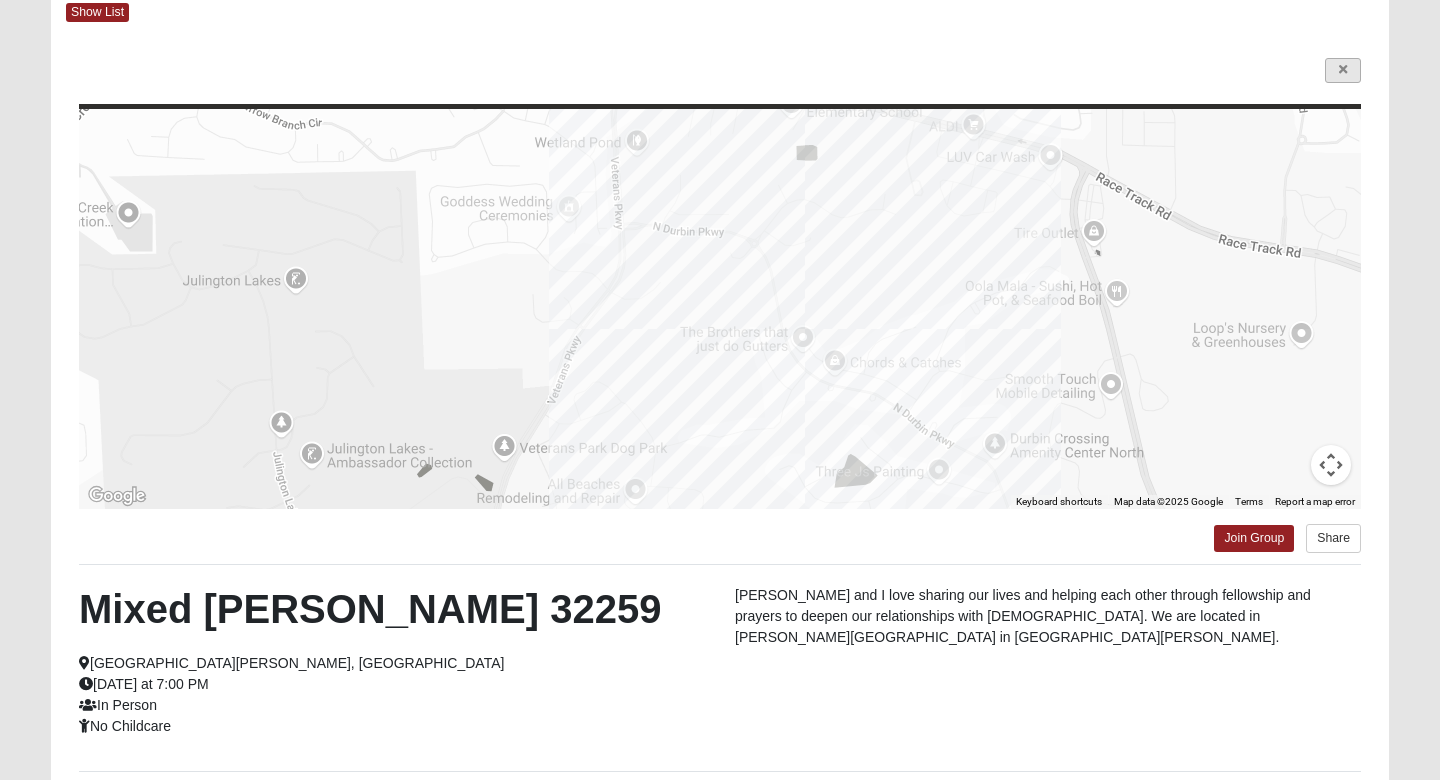 click at bounding box center [1343, 70] 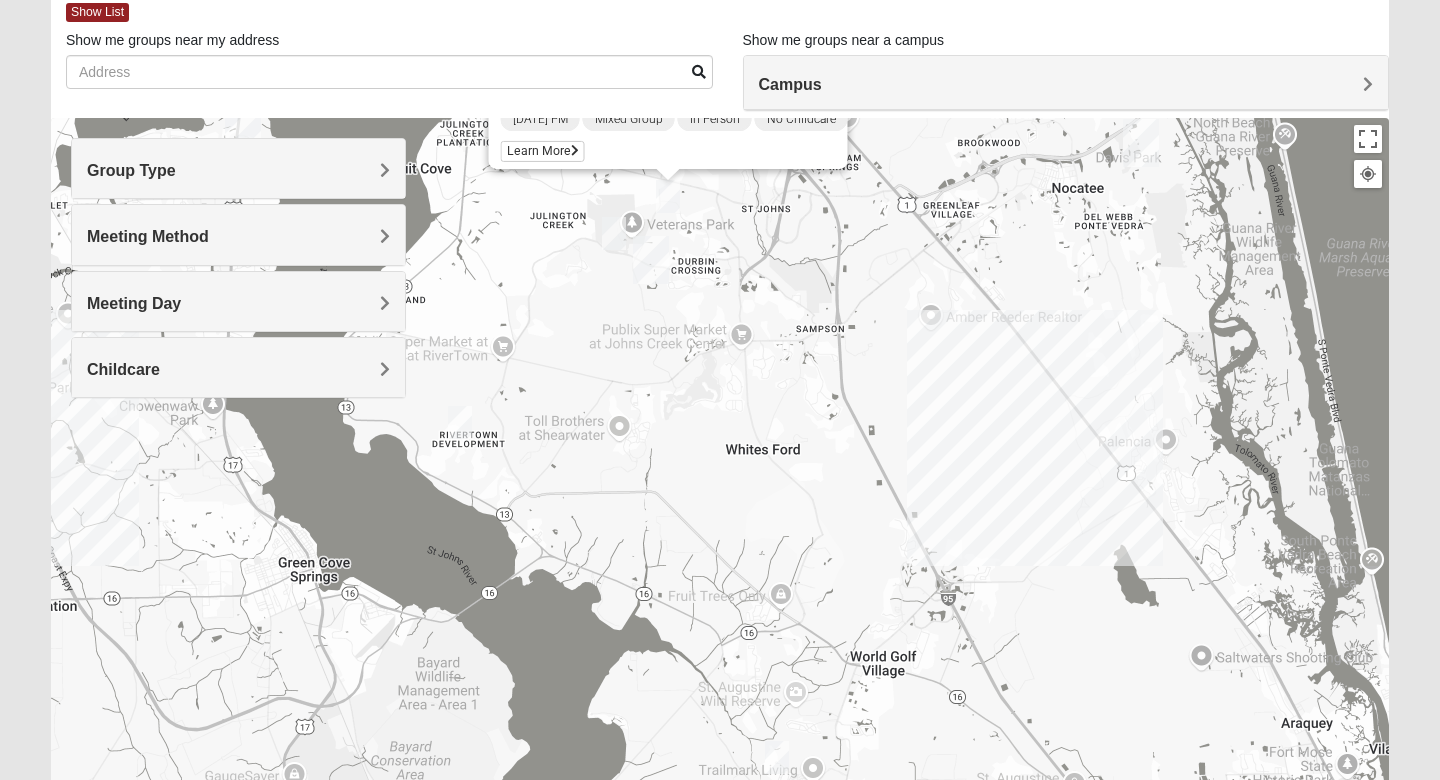 drag, startPoint x: 787, startPoint y: 415, endPoint x: 725, endPoint y: 240, distance: 185.6583 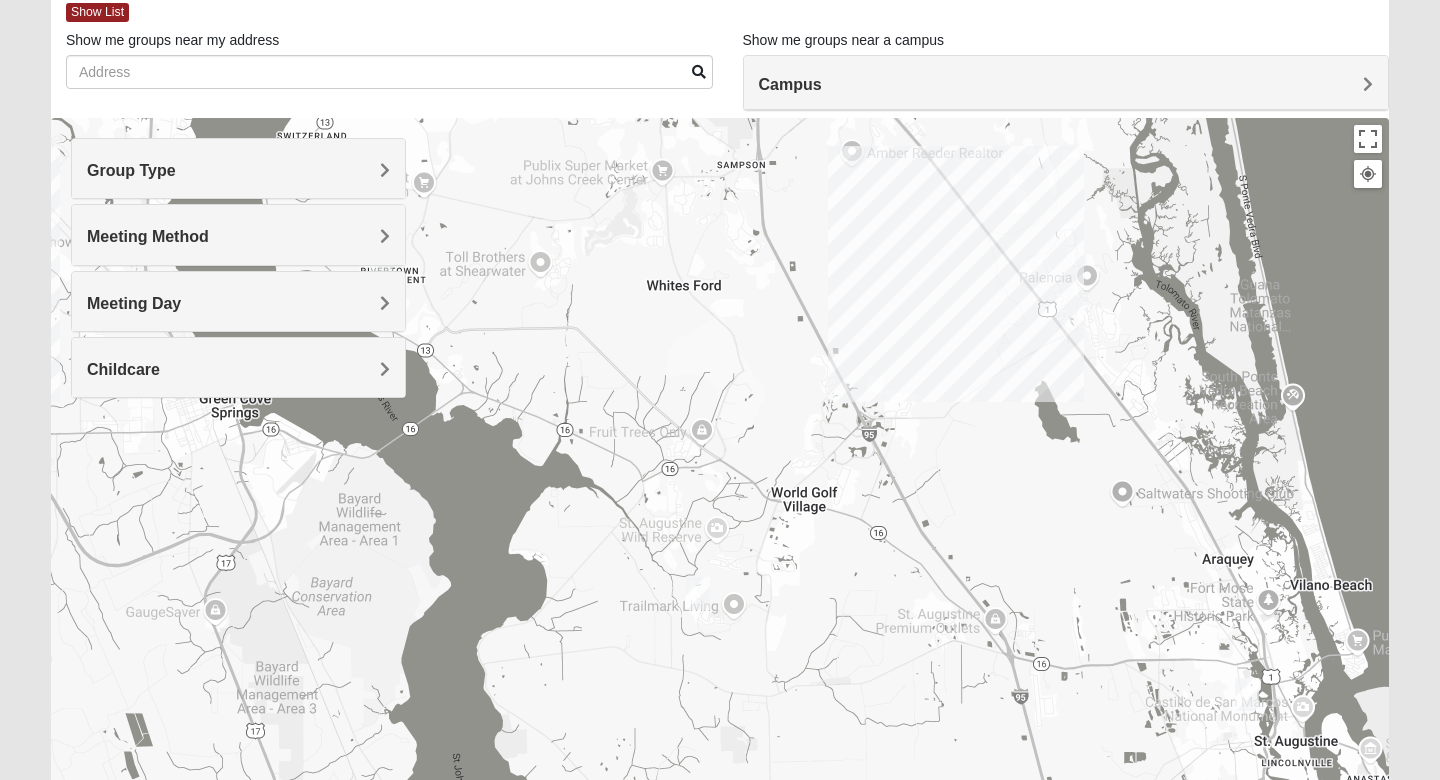 drag, startPoint x: 853, startPoint y: 408, endPoint x: 769, endPoint y: 210, distance: 215.08138 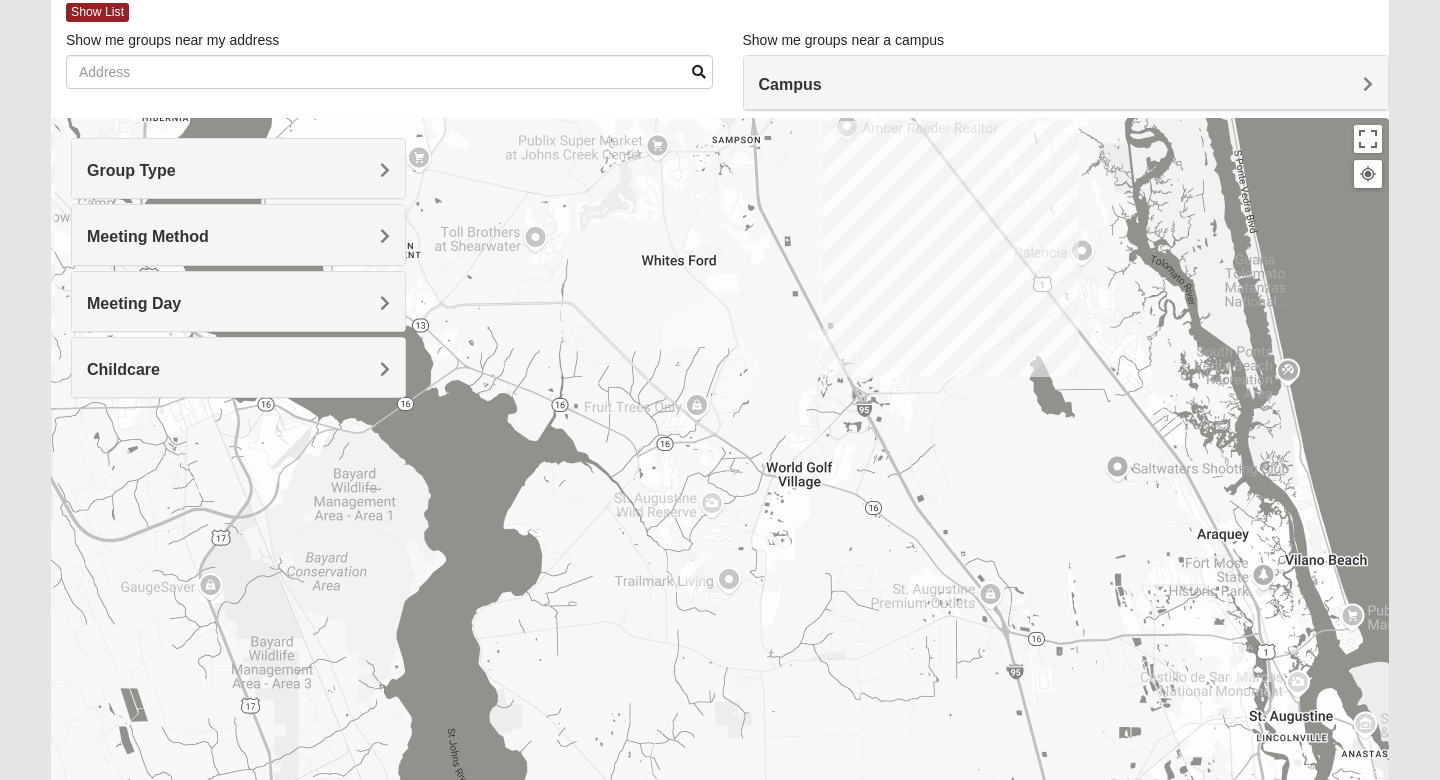 drag, startPoint x: 712, startPoint y: 322, endPoint x: 757, endPoint y: 527, distance: 209.88092 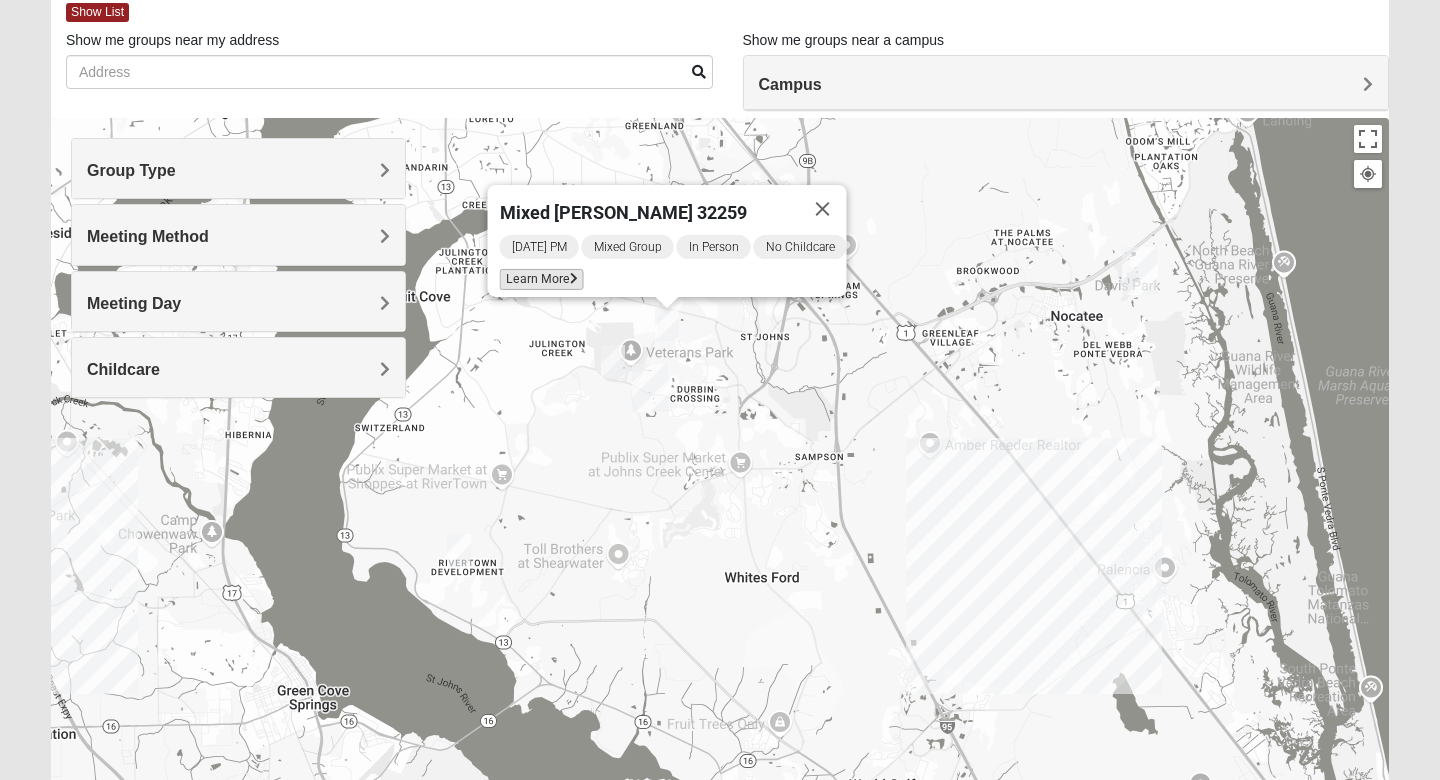 click on "Learn More" at bounding box center [542, 279] 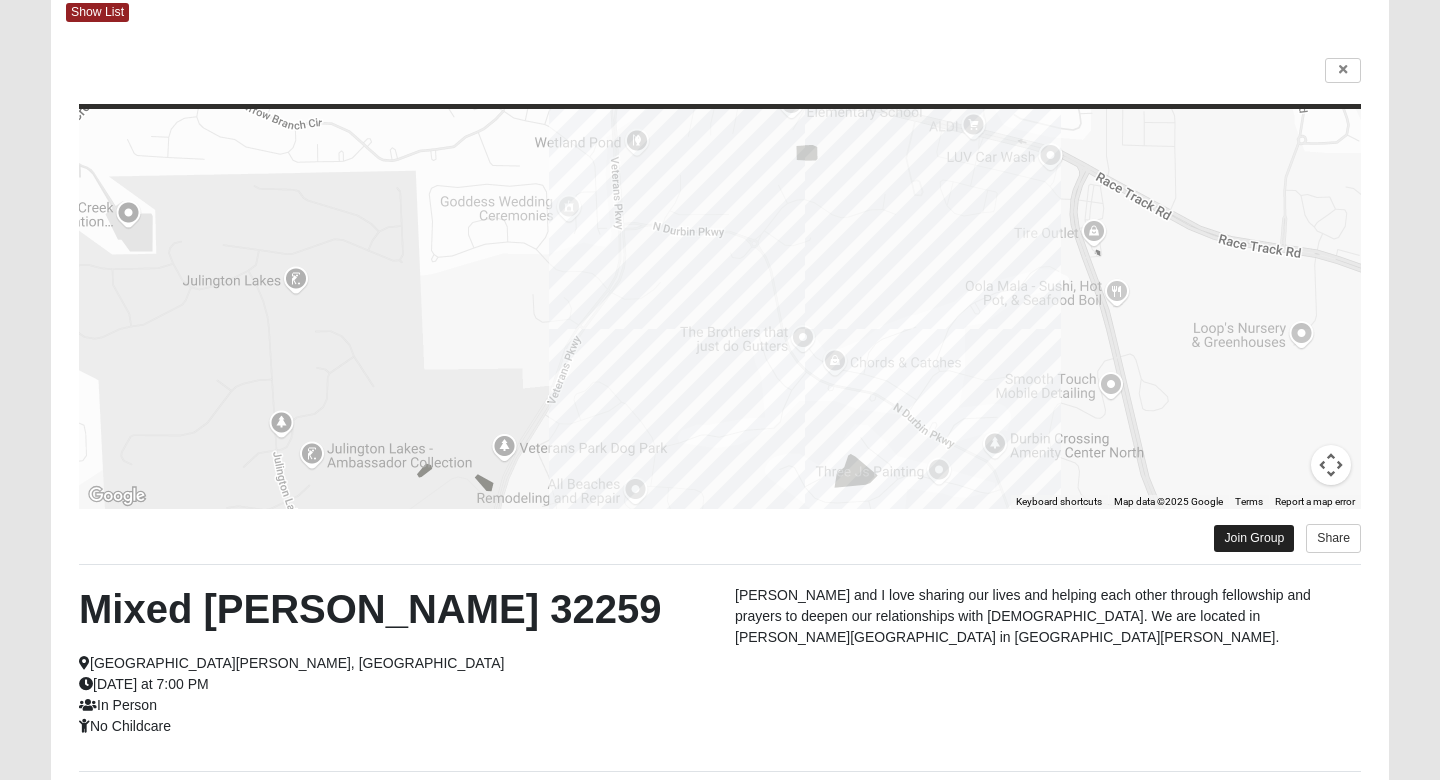 click on "Join Group" at bounding box center [1254, 538] 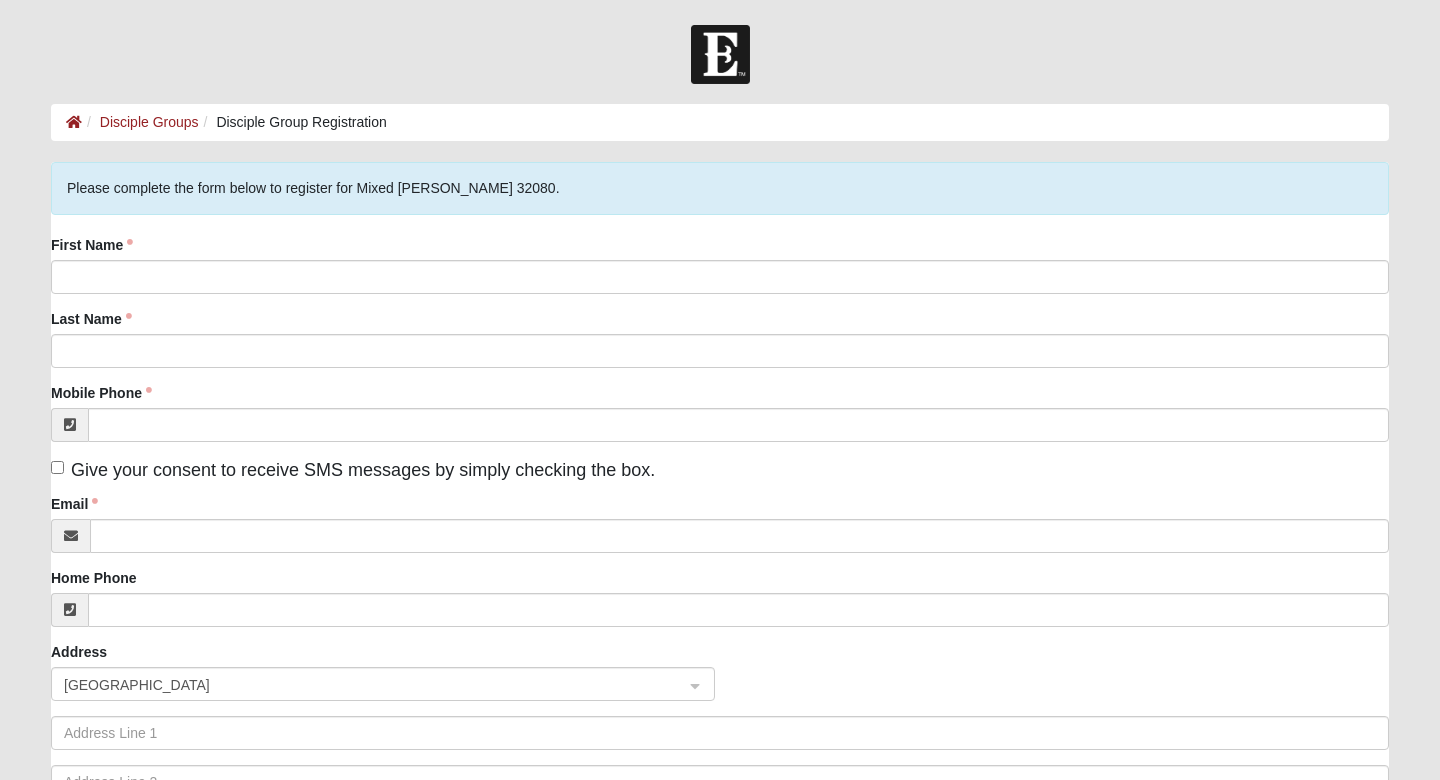 scroll, scrollTop: 0, scrollLeft: 0, axis: both 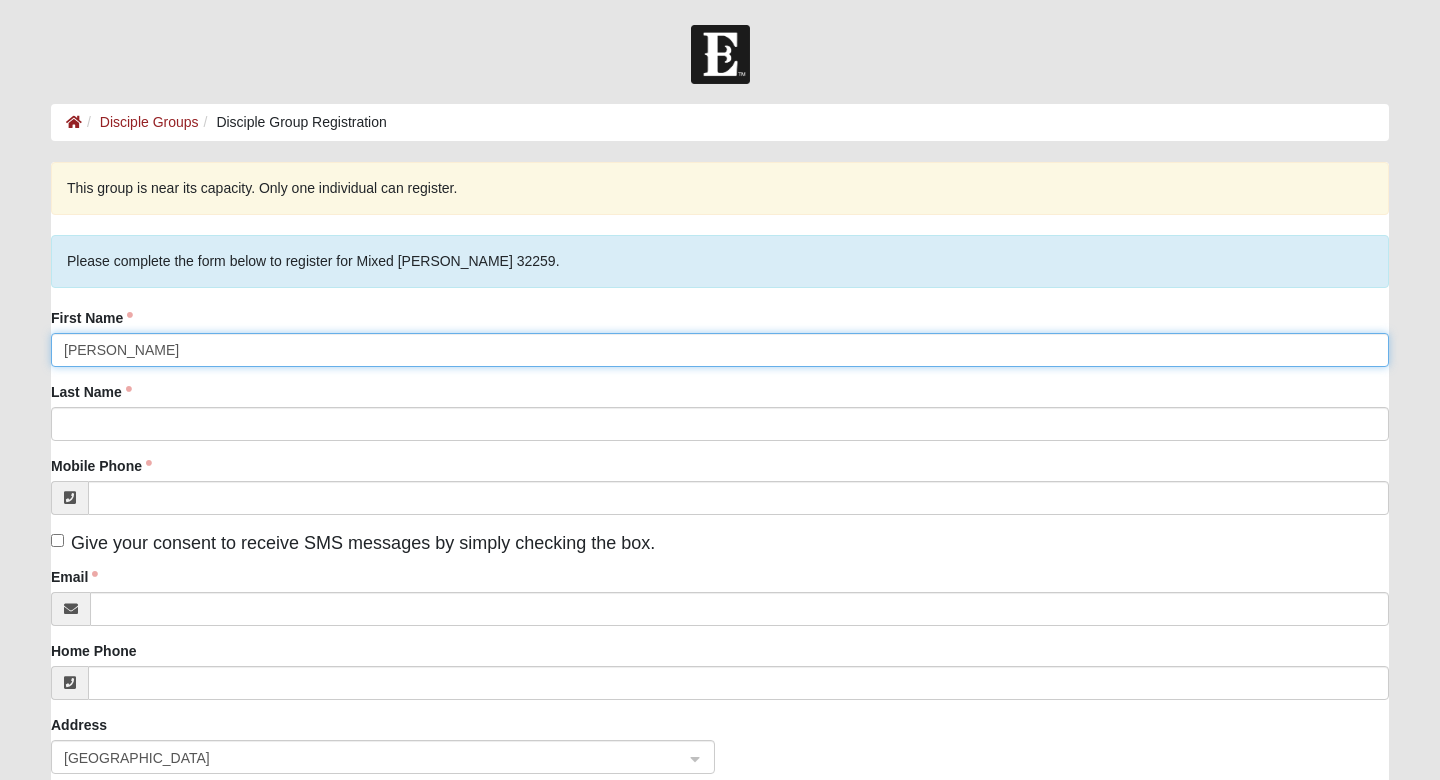 type on "[PERSON_NAME]" 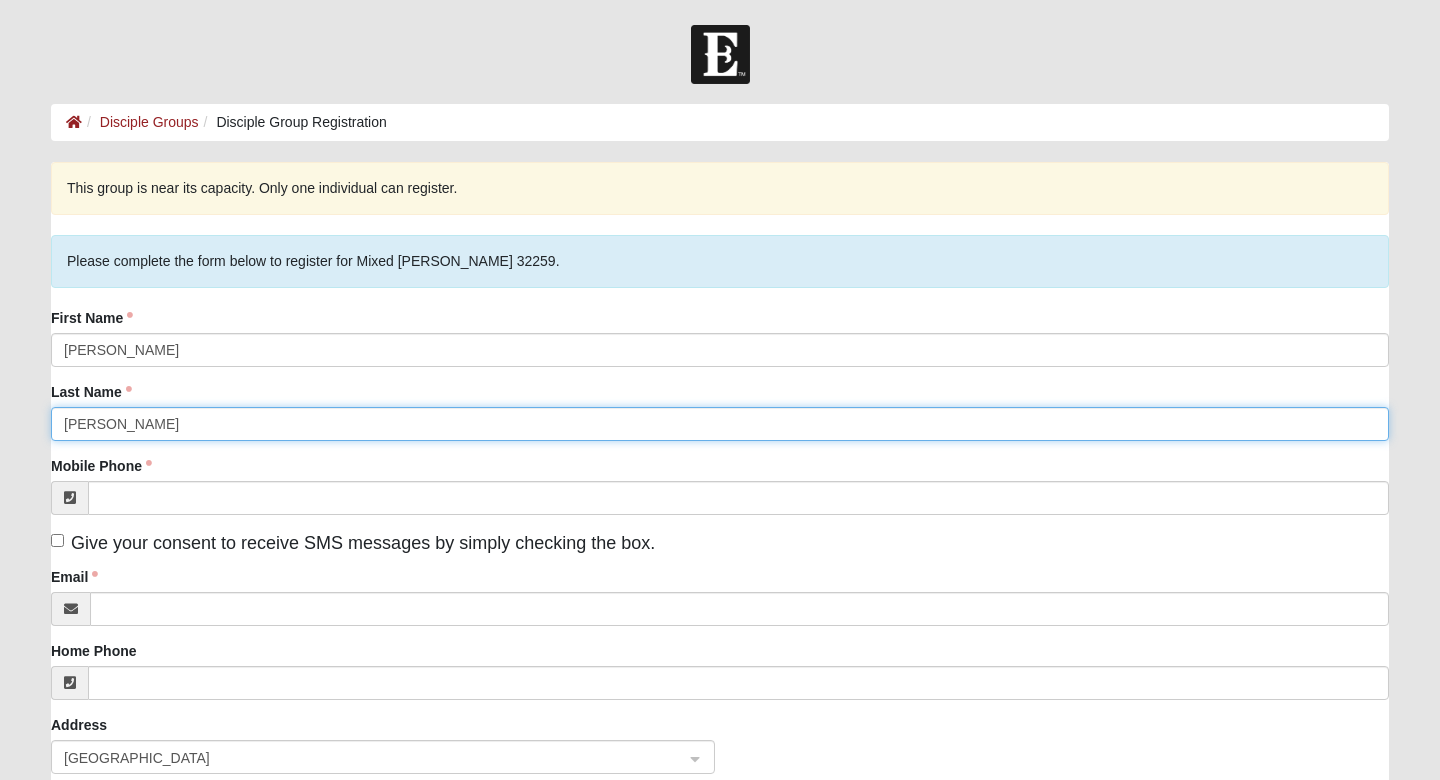type on "[PERSON_NAME]" 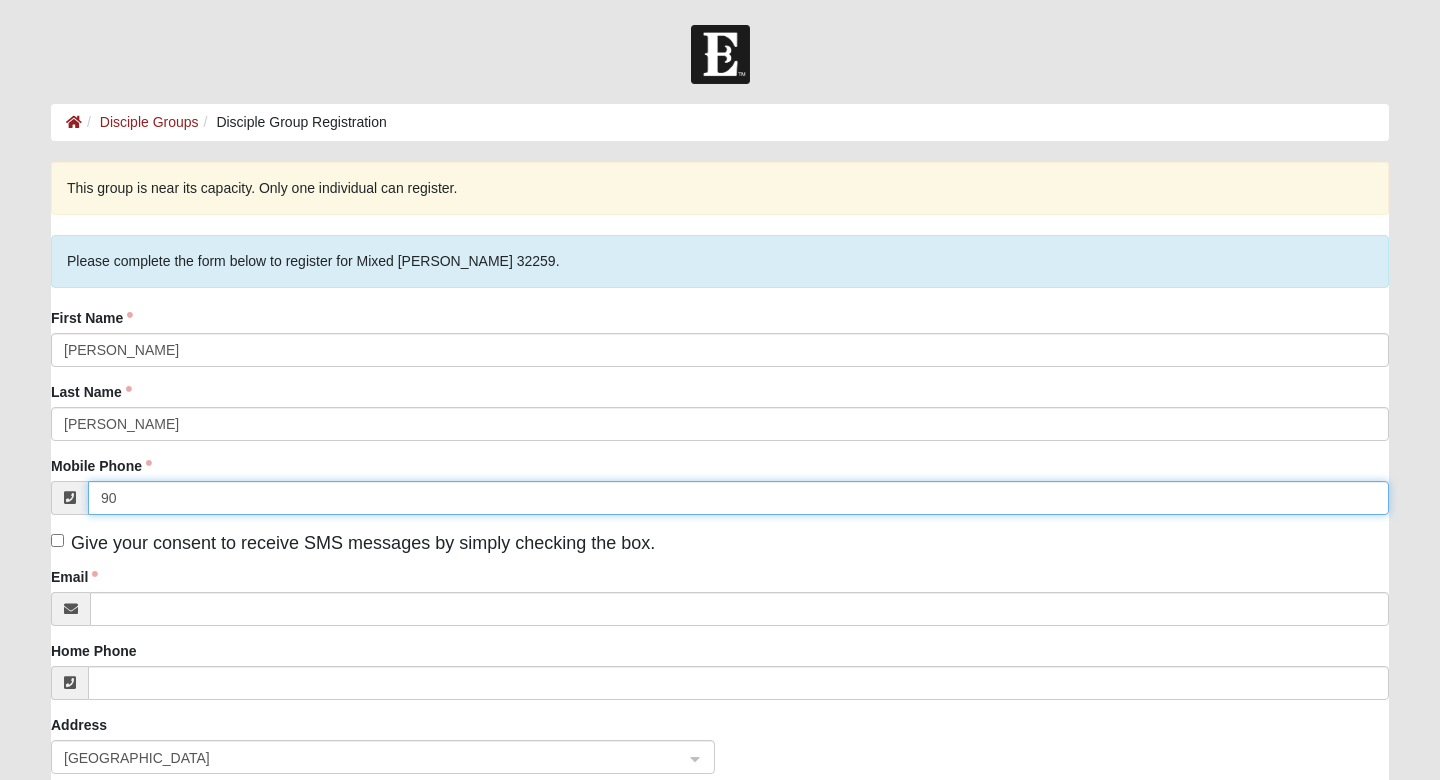 type on "9" 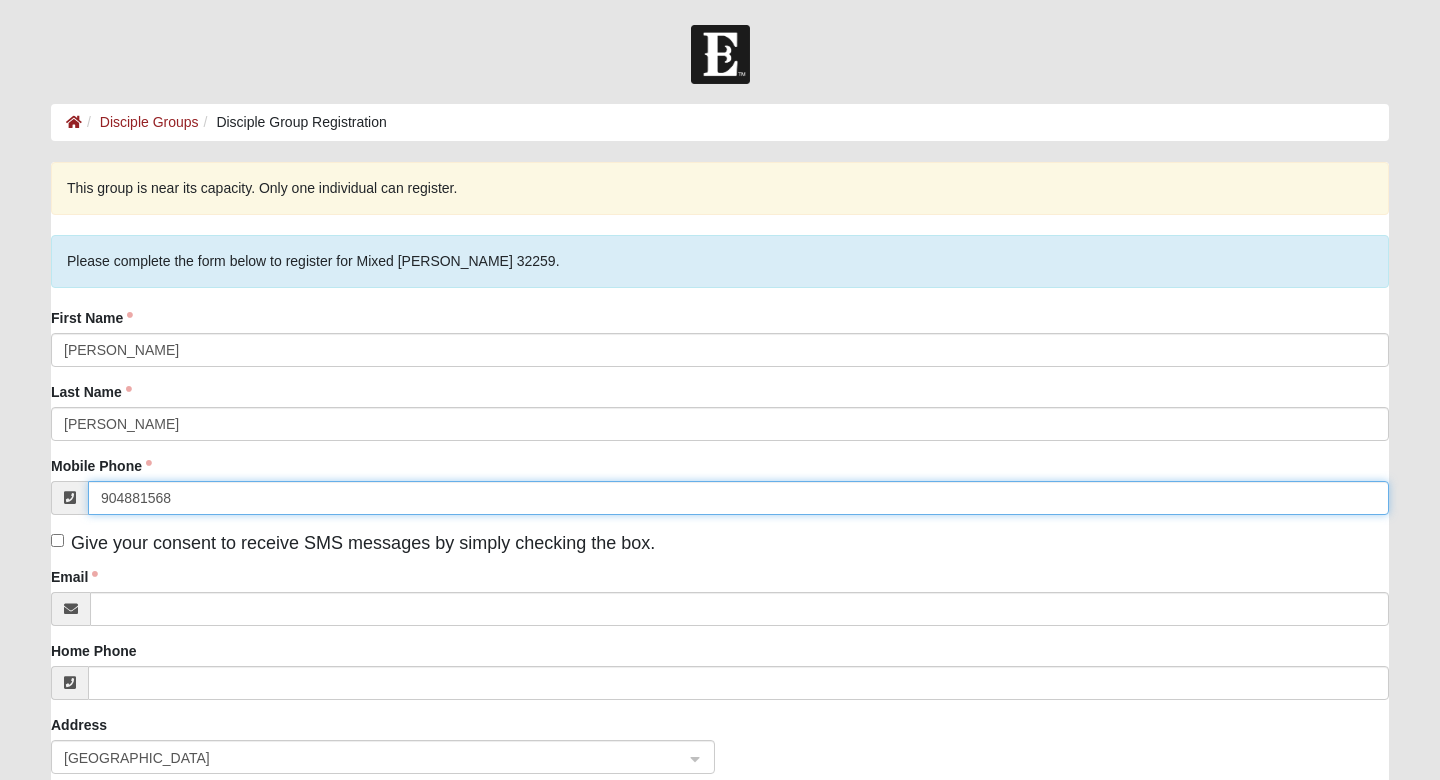 type on "[PHONE_NUMBER]" 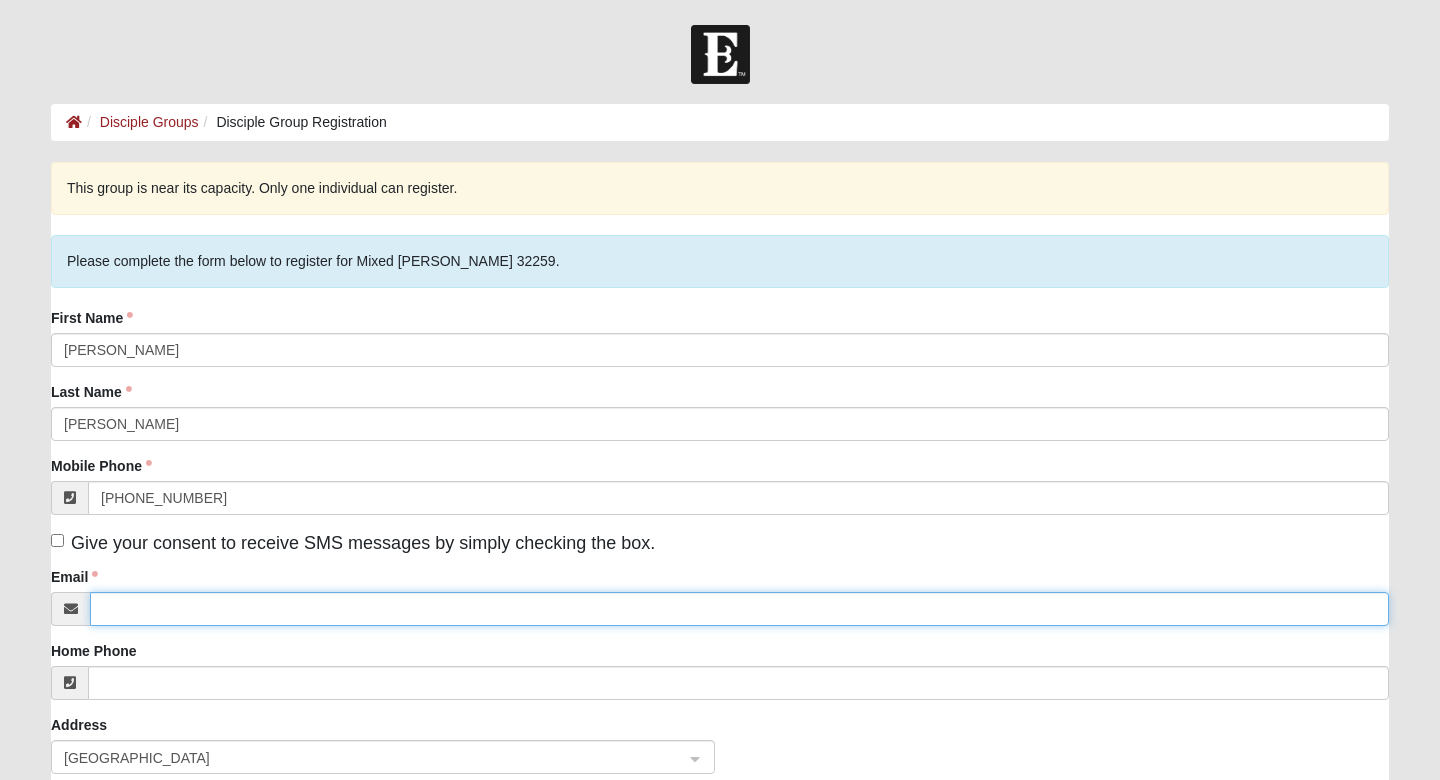click on "Email" at bounding box center (739, 609) 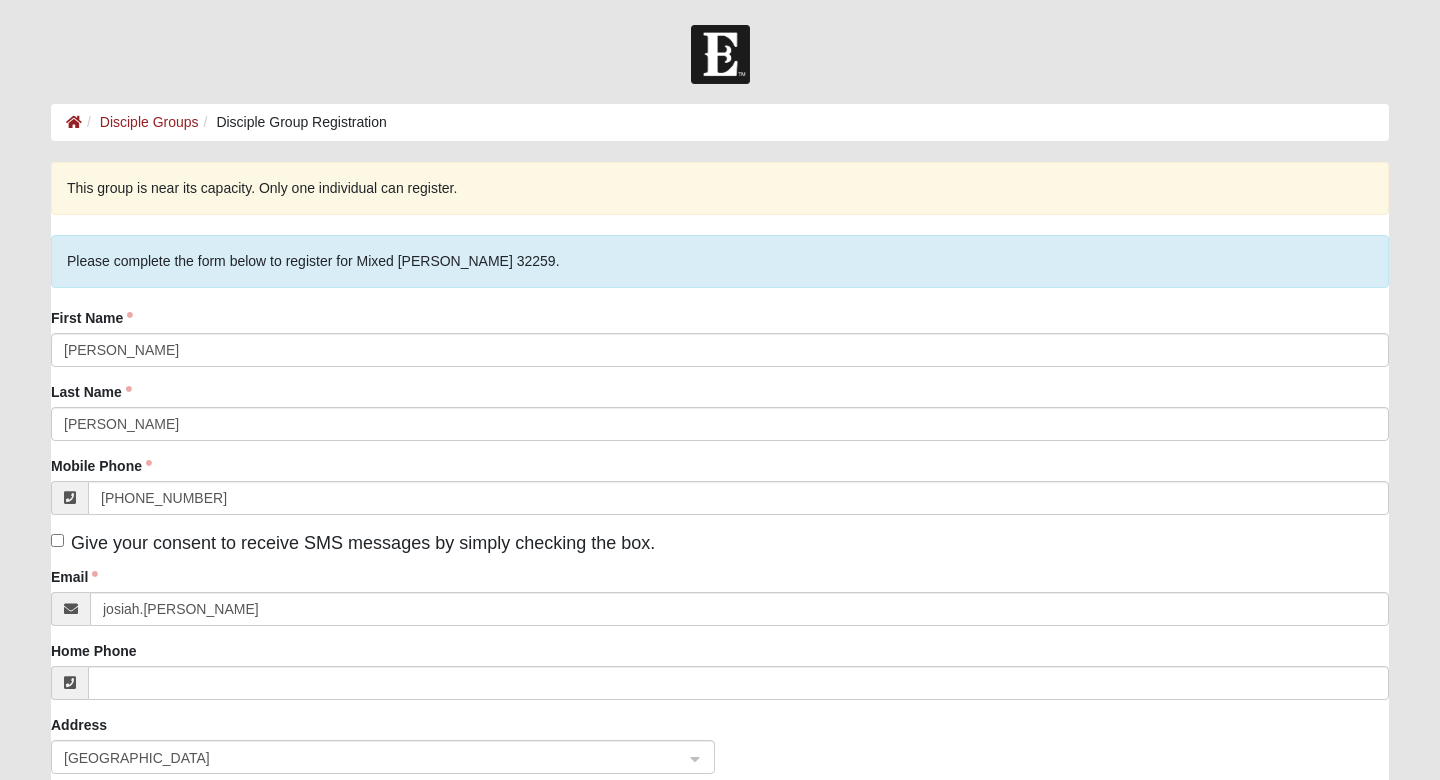 click on "Email    josiah.swenson" 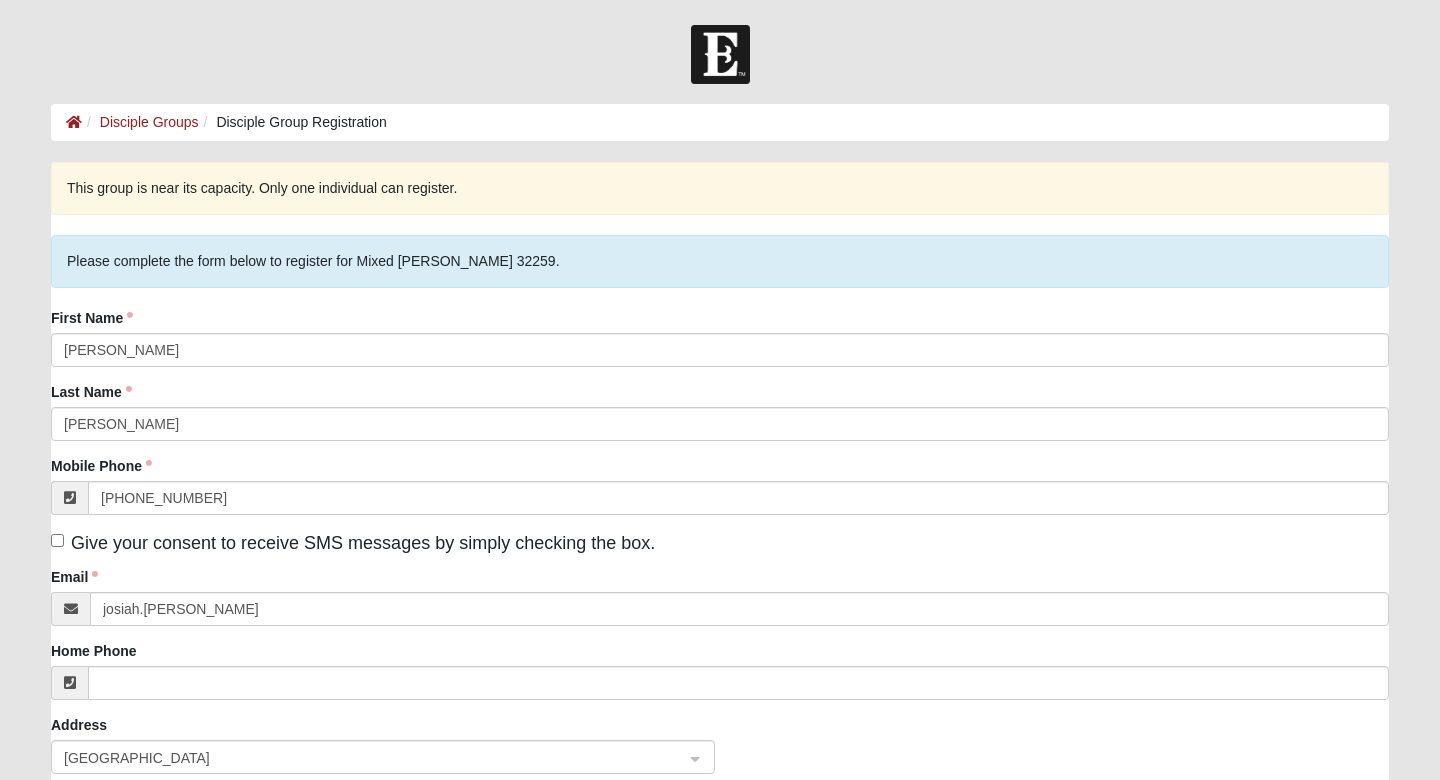 click on "First Name    Josiah     Last Name    Swenson     Mobile Phone    (904) 881-5689      Give your consent to receive SMS messages by simply checking the box.      Email    josiah.swenson     Home Phone        Address      United States                 FL" at bounding box center (720, 622) 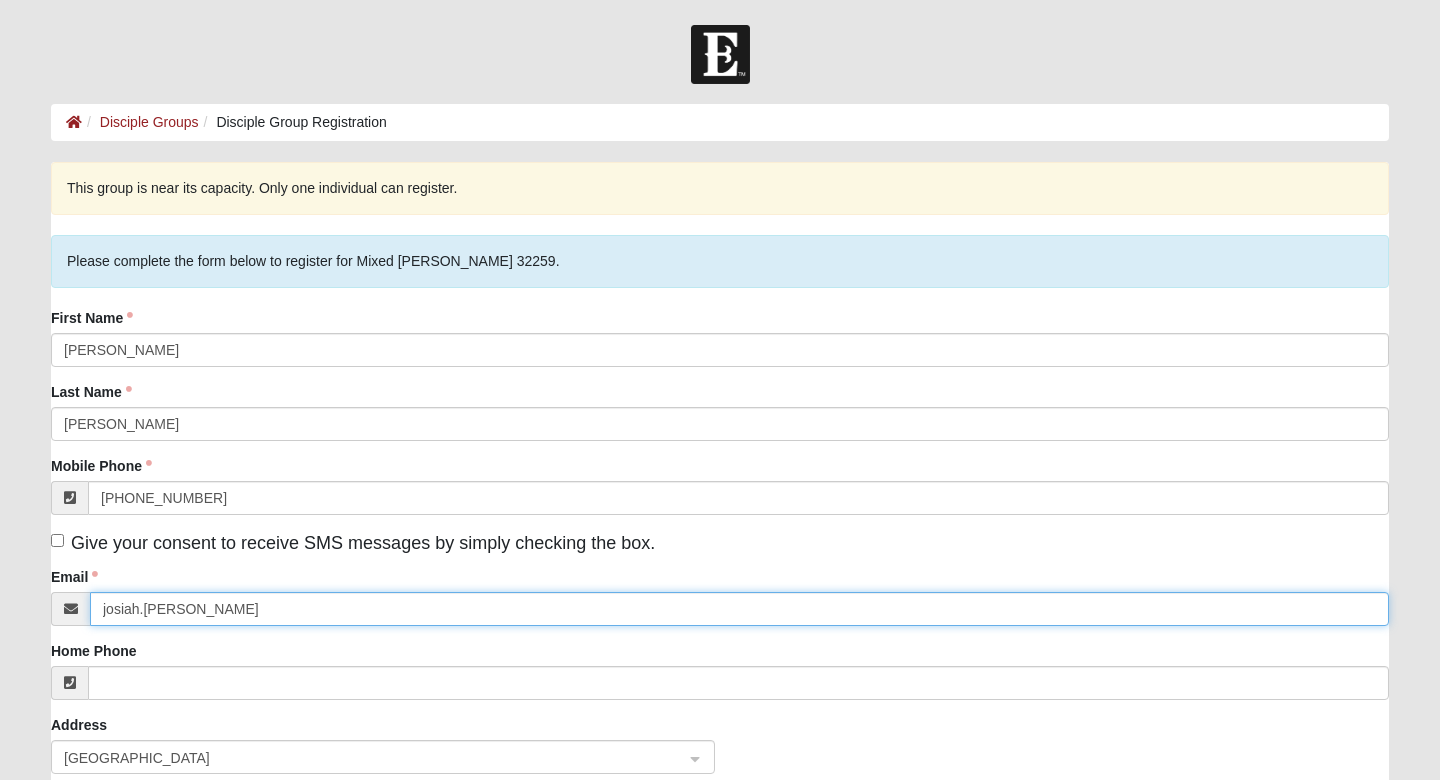 click on "josiah.swenson" at bounding box center [739, 609] 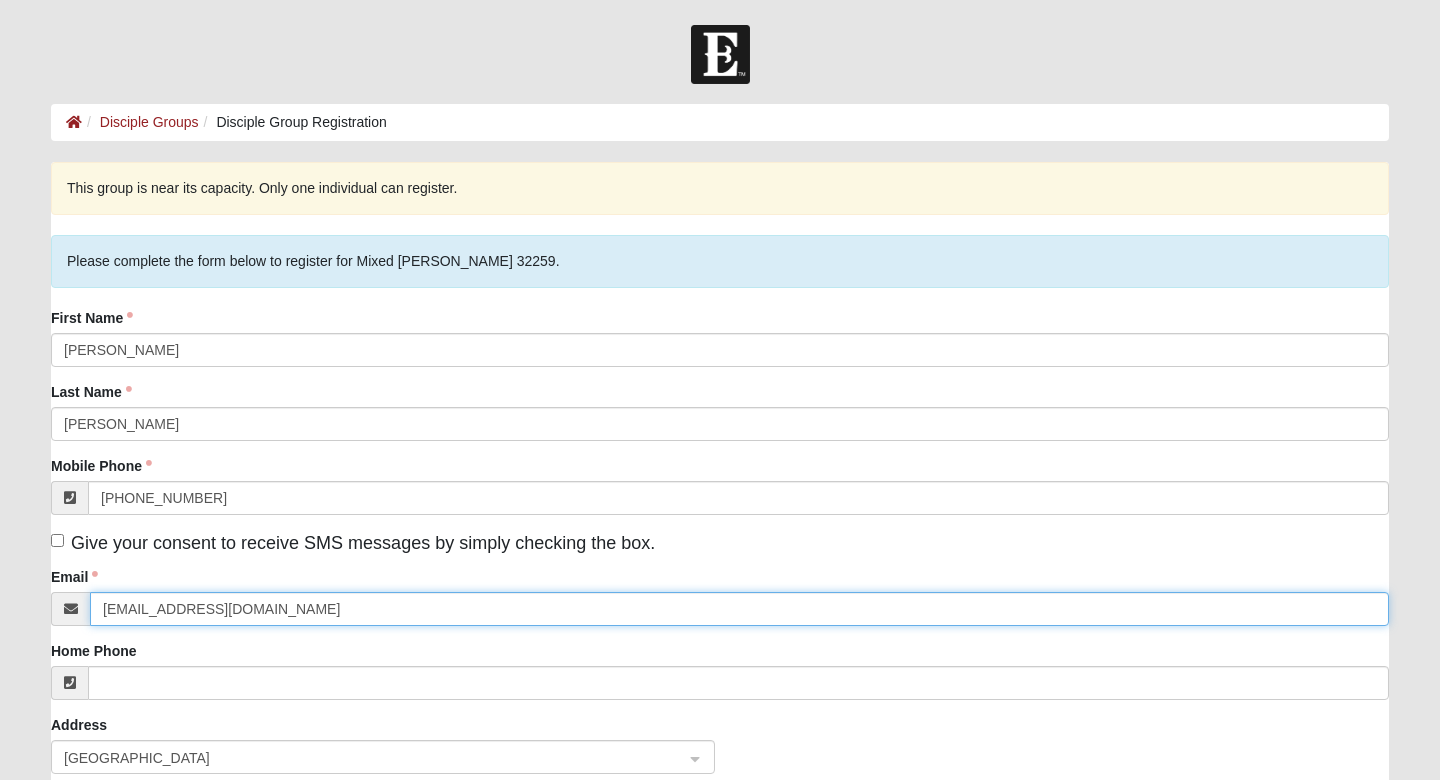 drag, startPoint x: 319, startPoint y: 614, endPoint x: 198, endPoint y: 608, distance: 121.14867 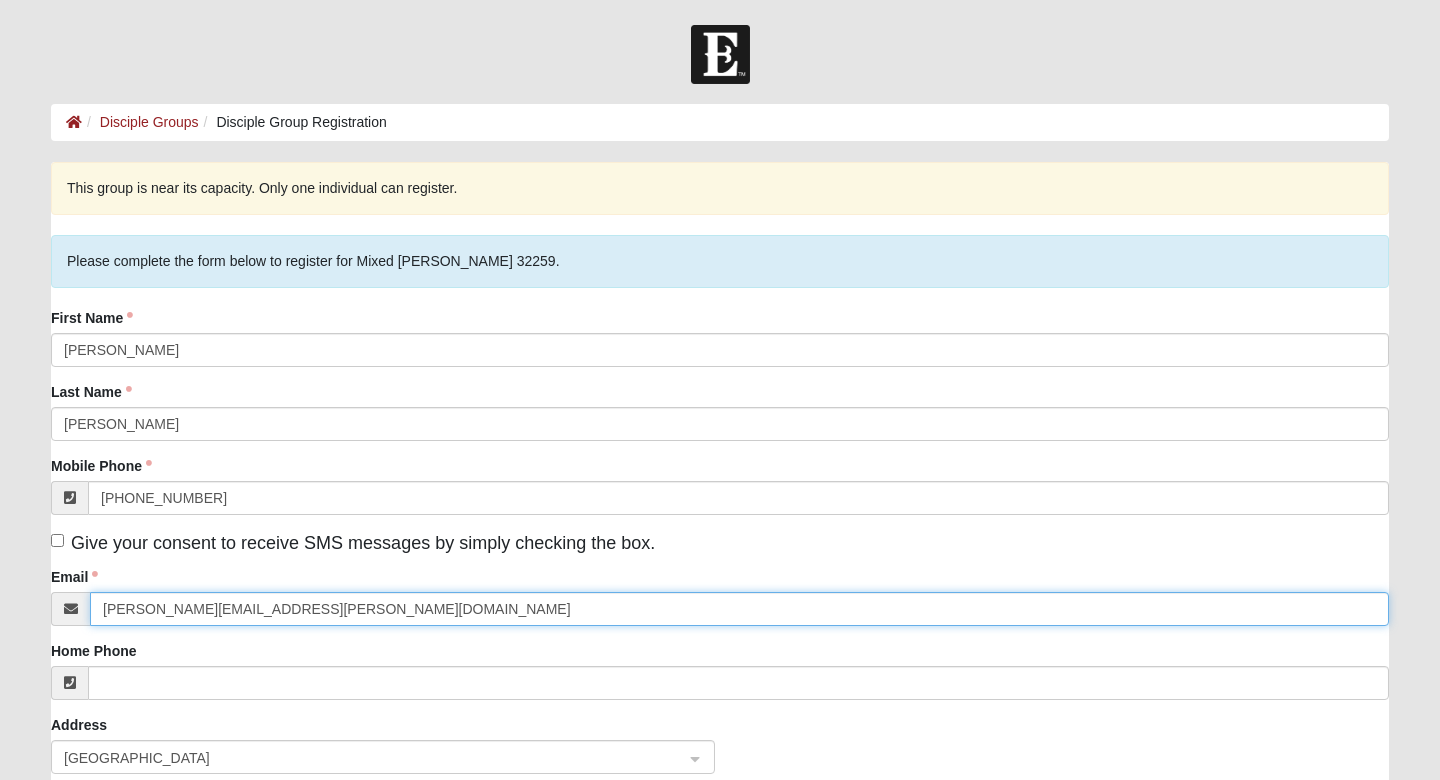 type on "josiah.swenson@reliant.org" 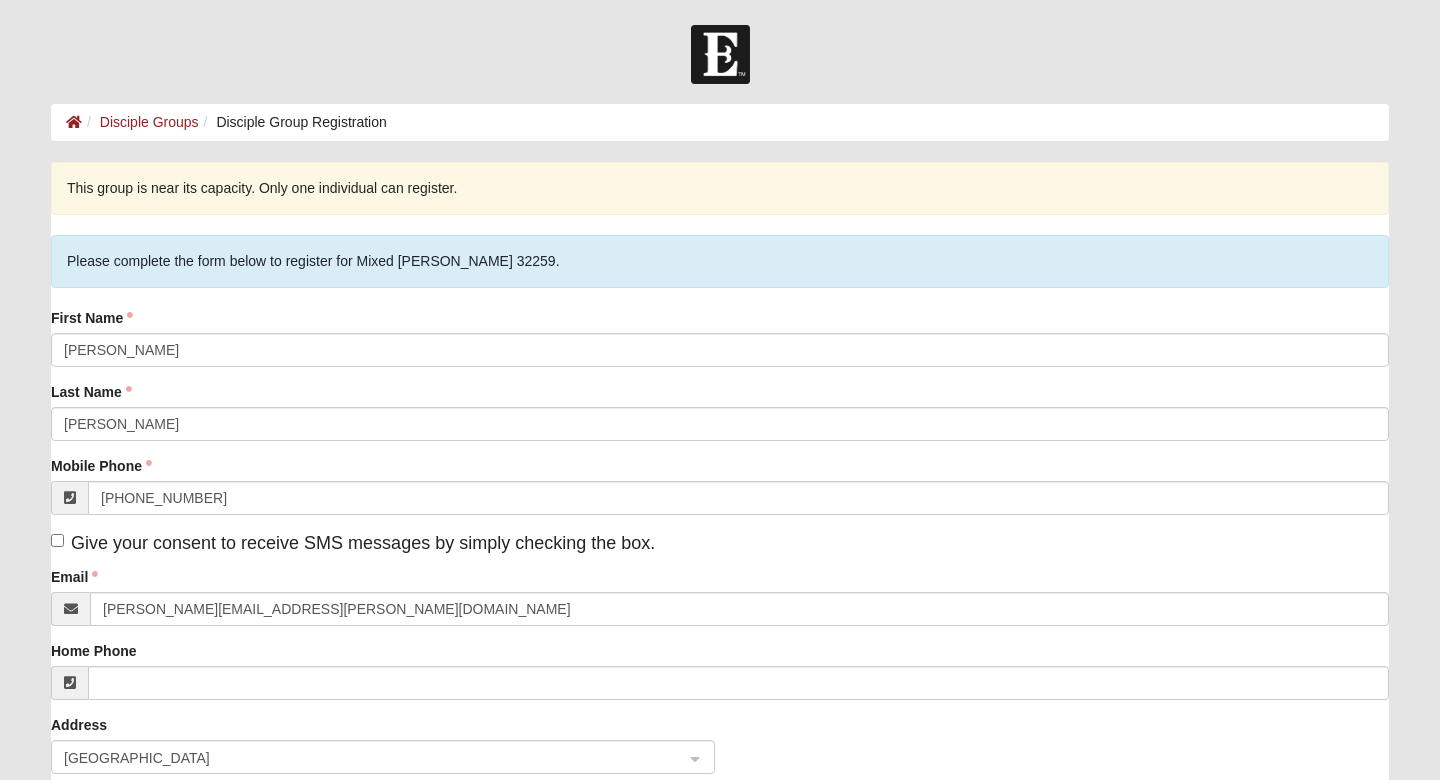 click on "Give your consent to receive SMS messages by simply checking the box." at bounding box center (363, 543) 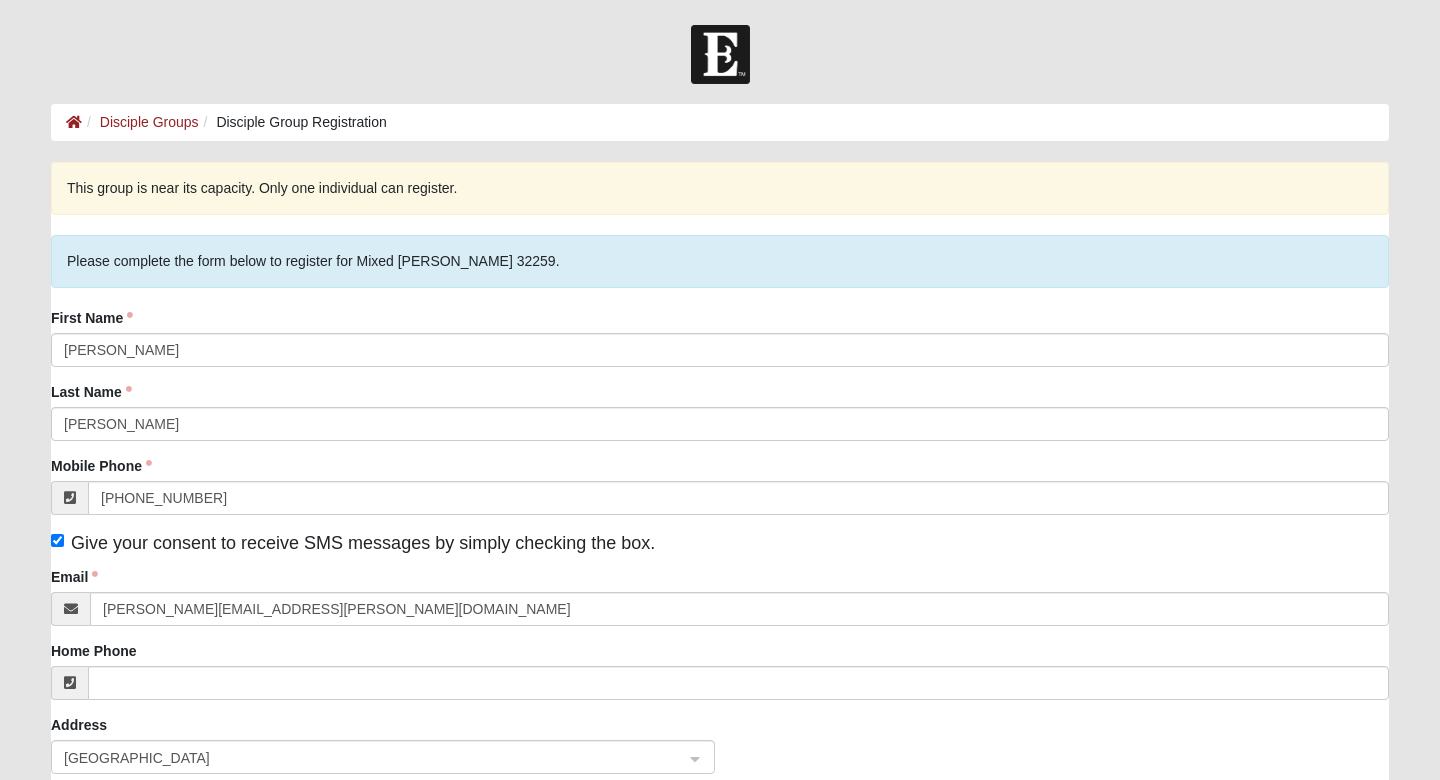 click on "Give your consent to receive SMS messages by simply checking the box." at bounding box center (363, 543) 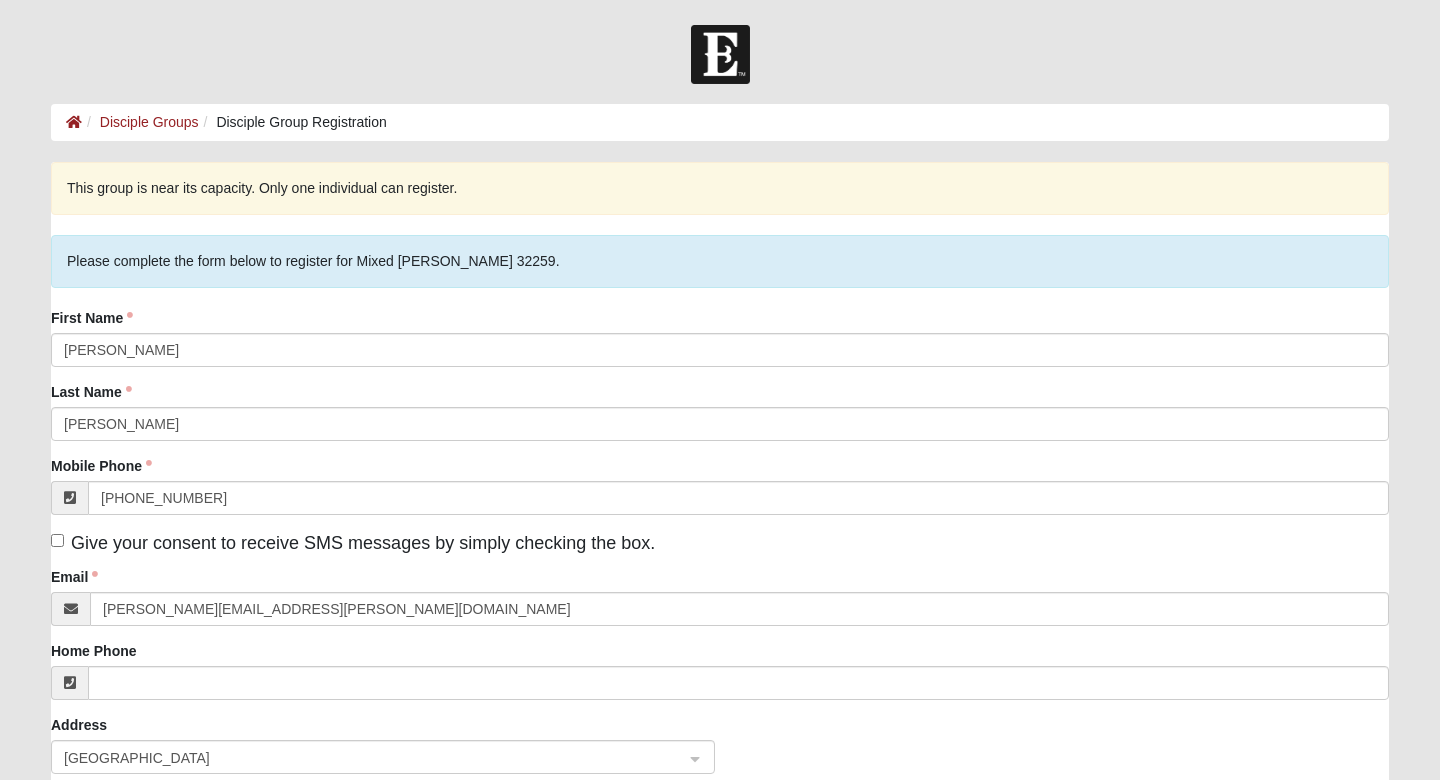 click on "Give your consent to receive SMS messages by simply checking the box." at bounding box center (363, 543) 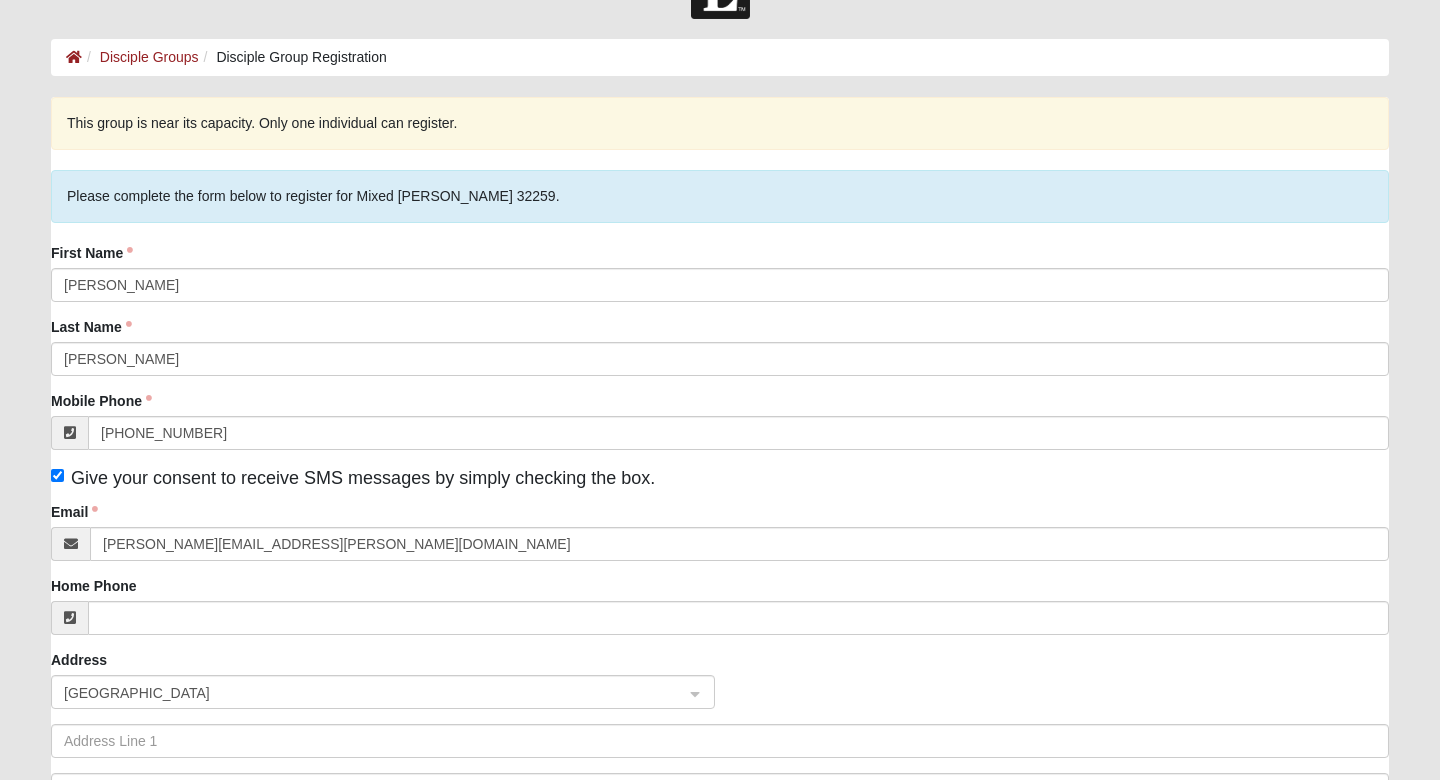 scroll, scrollTop: 103, scrollLeft: 0, axis: vertical 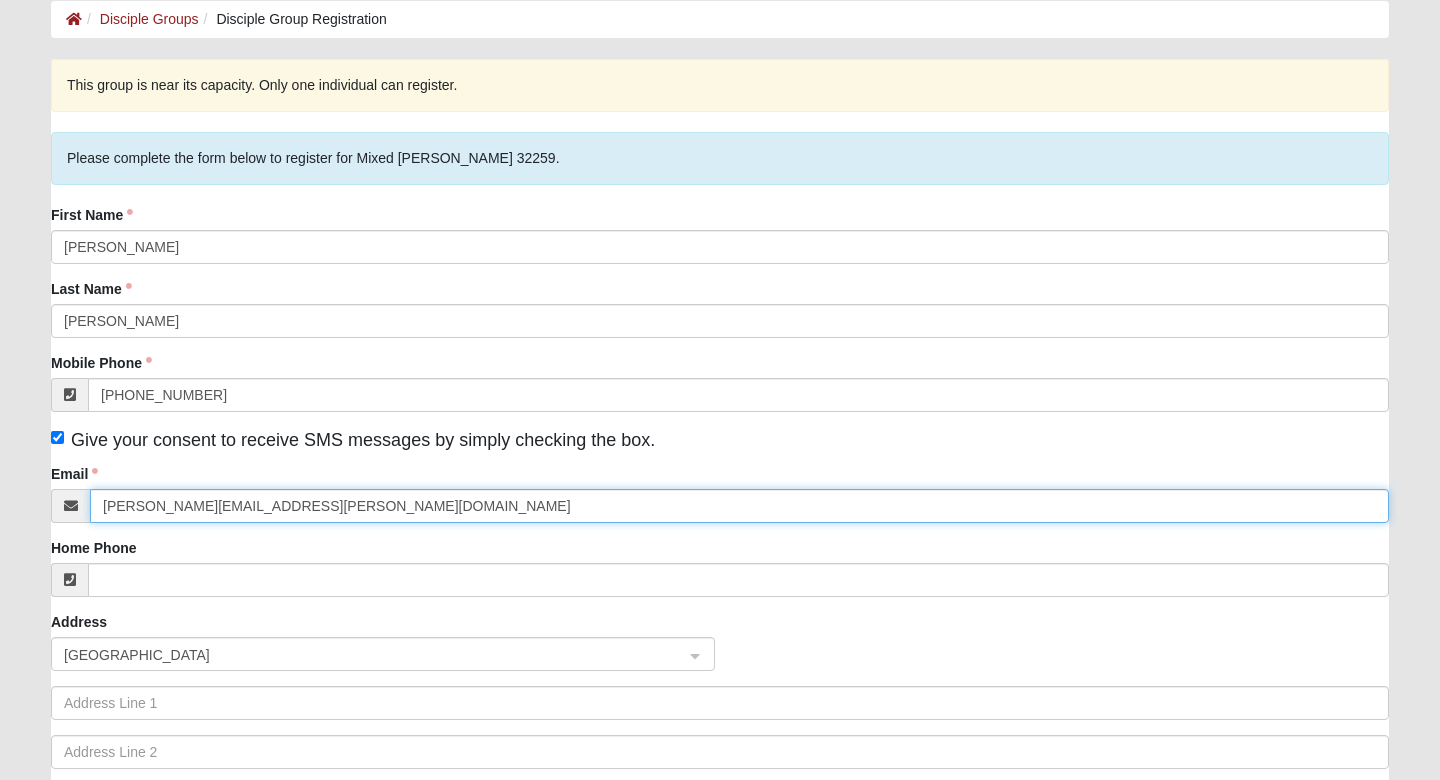 drag, startPoint x: 283, startPoint y: 507, endPoint x: 130, endPoint y: 502, distance: 153.08168 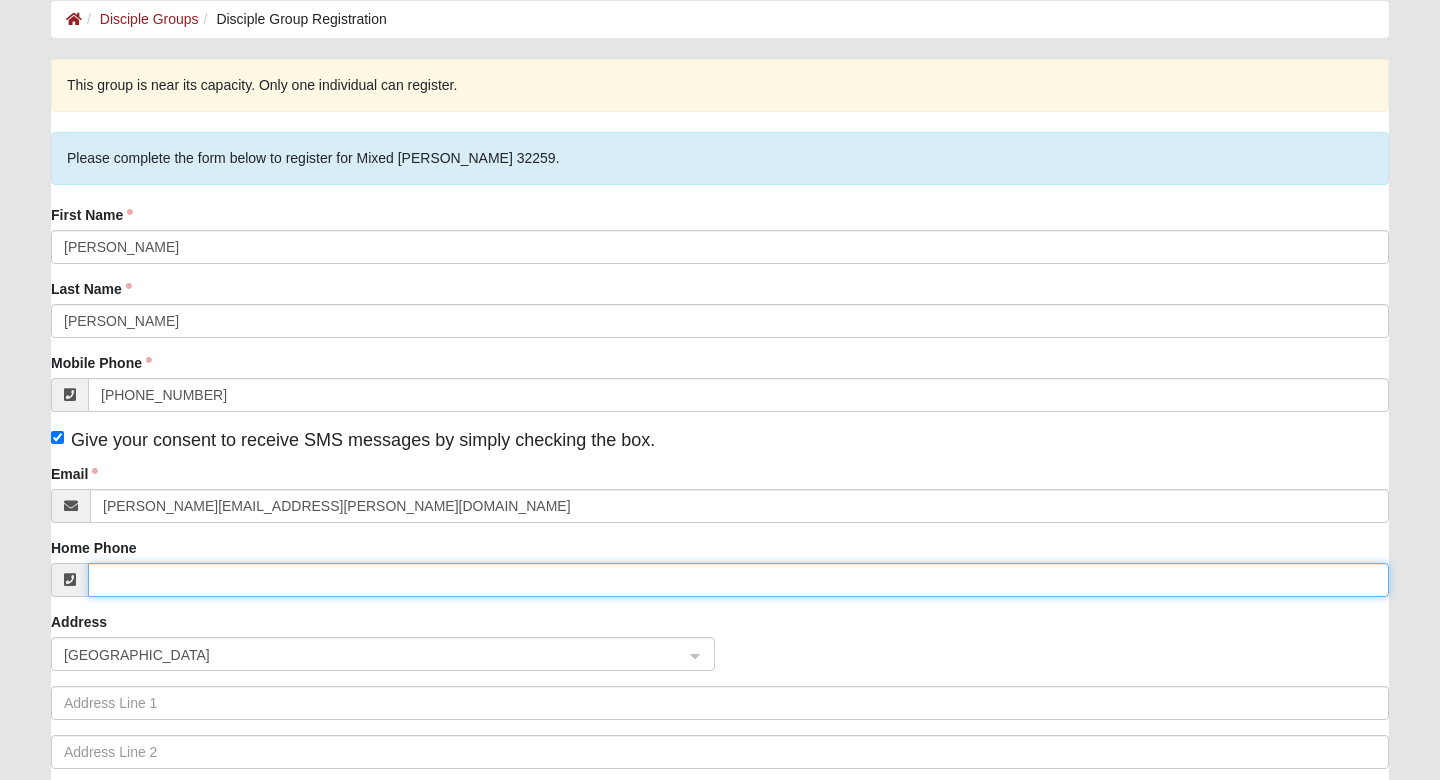 click on "Home Phone" at bounding box center (738, 580) 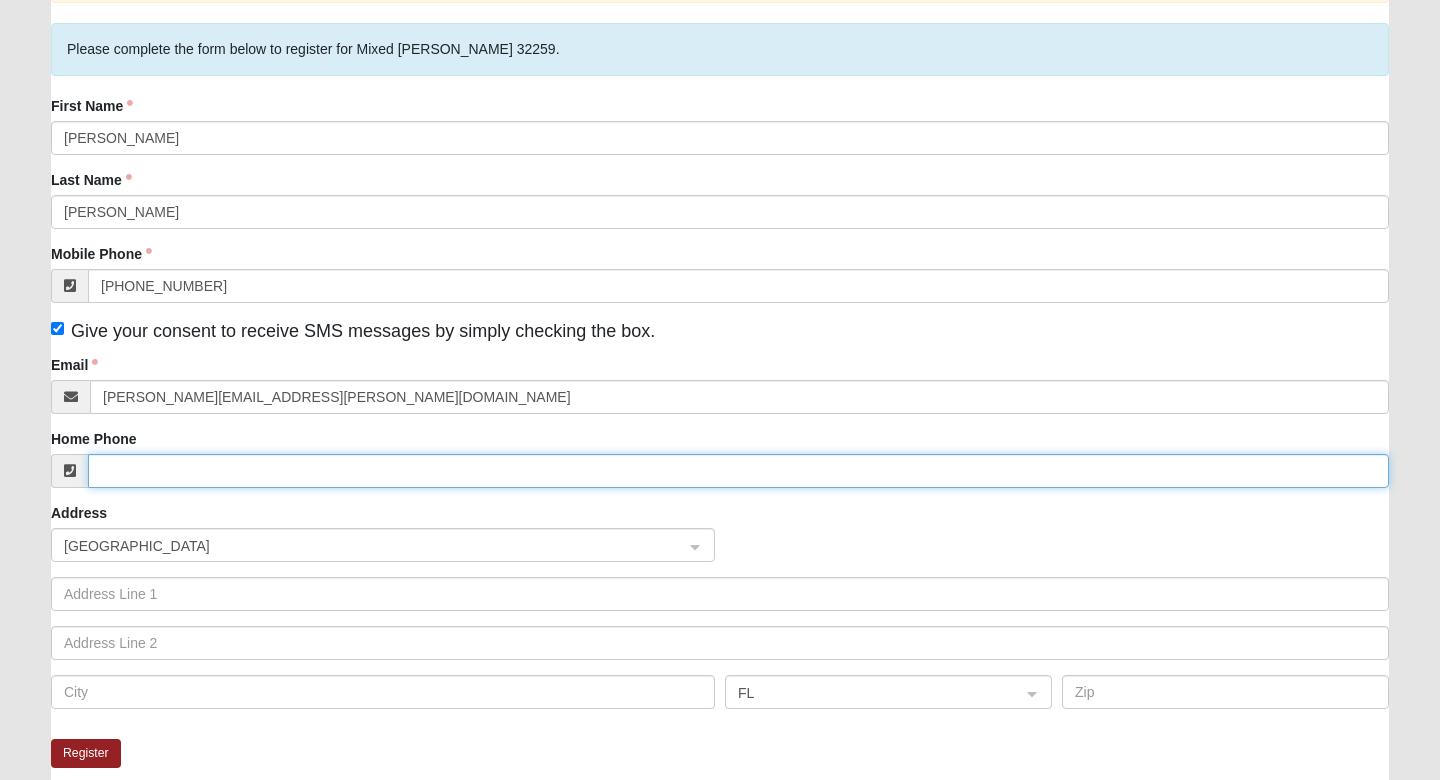 scroll, scrollTop: 234, scrollLeft: 0, axis: vertical 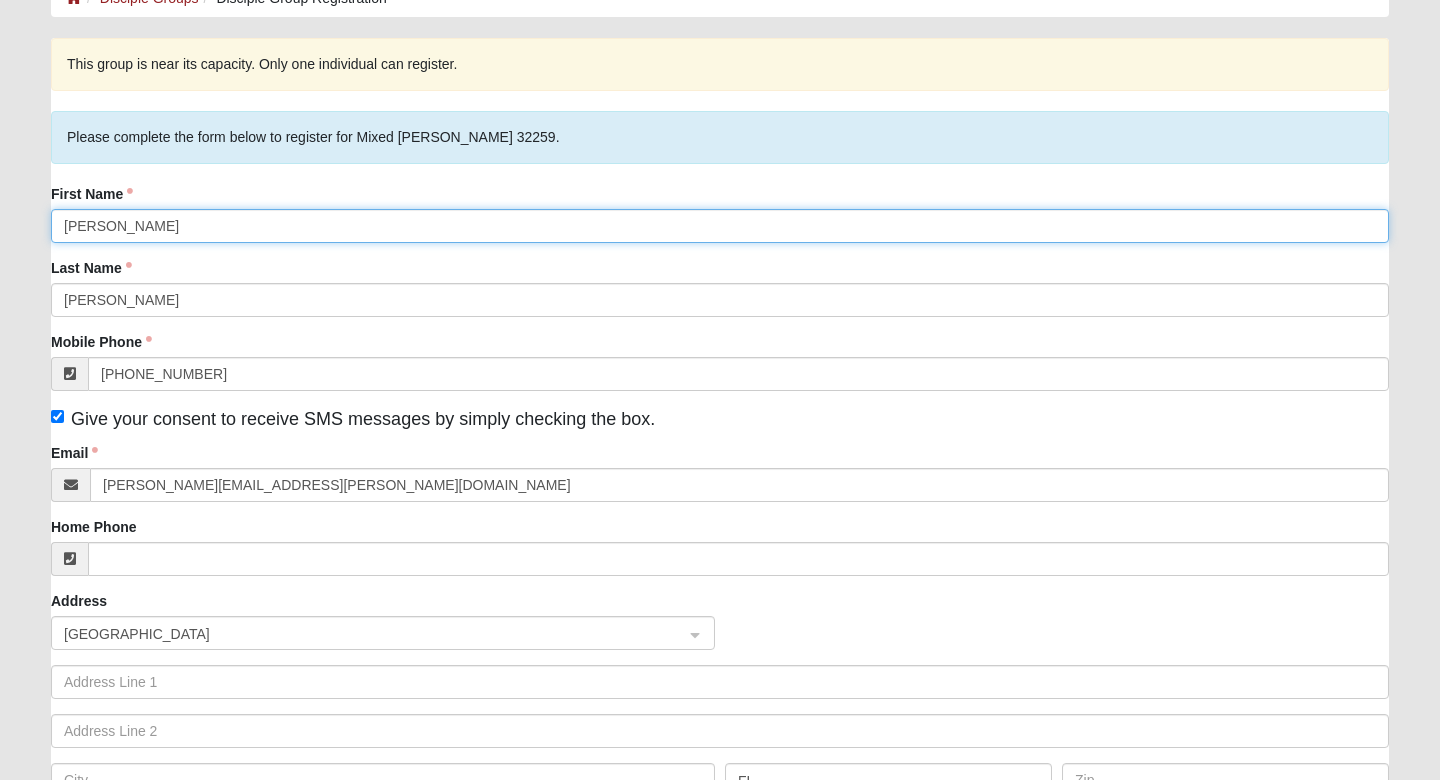 click on "Josiah" 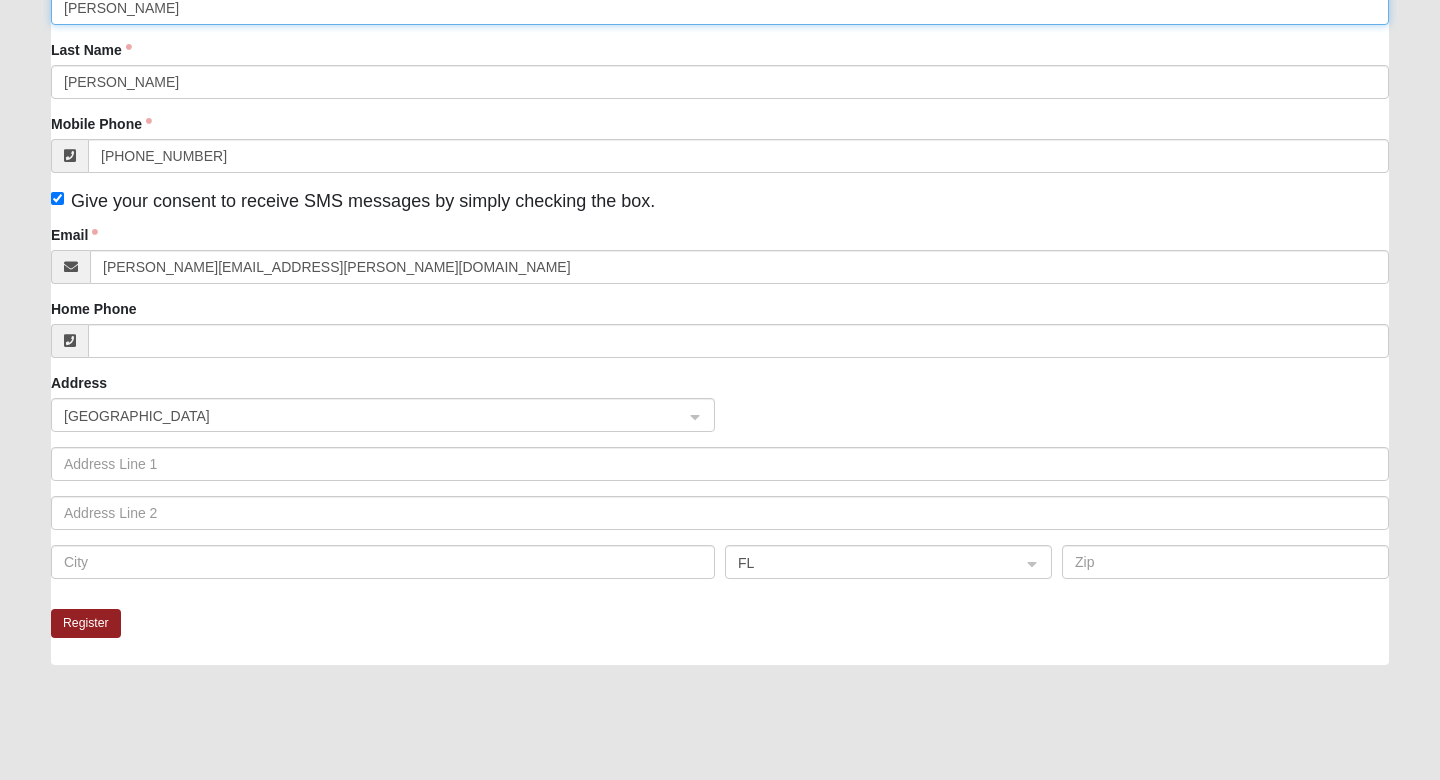 scroll, scrollTop: 487, scrollLeft: 0, axis: vertical 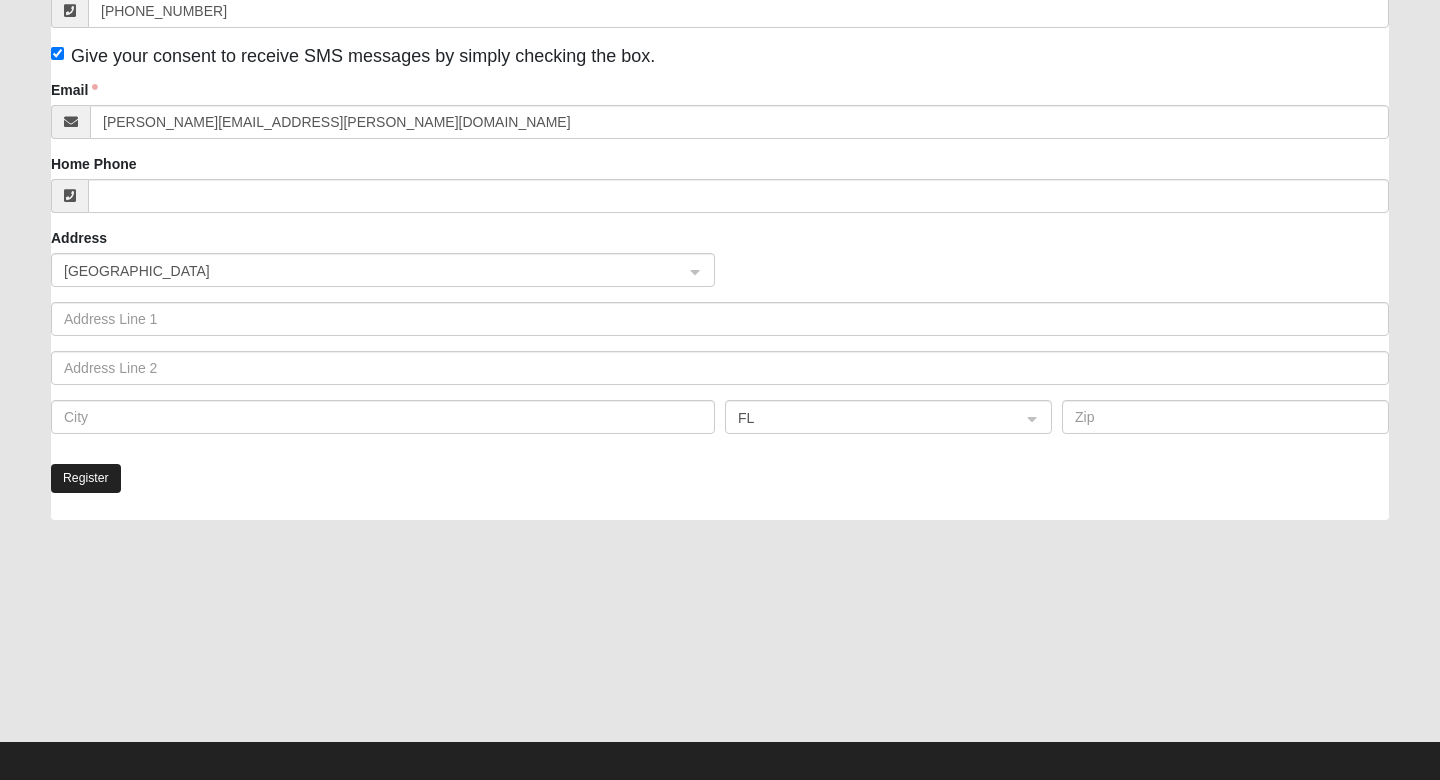 click on "Register" 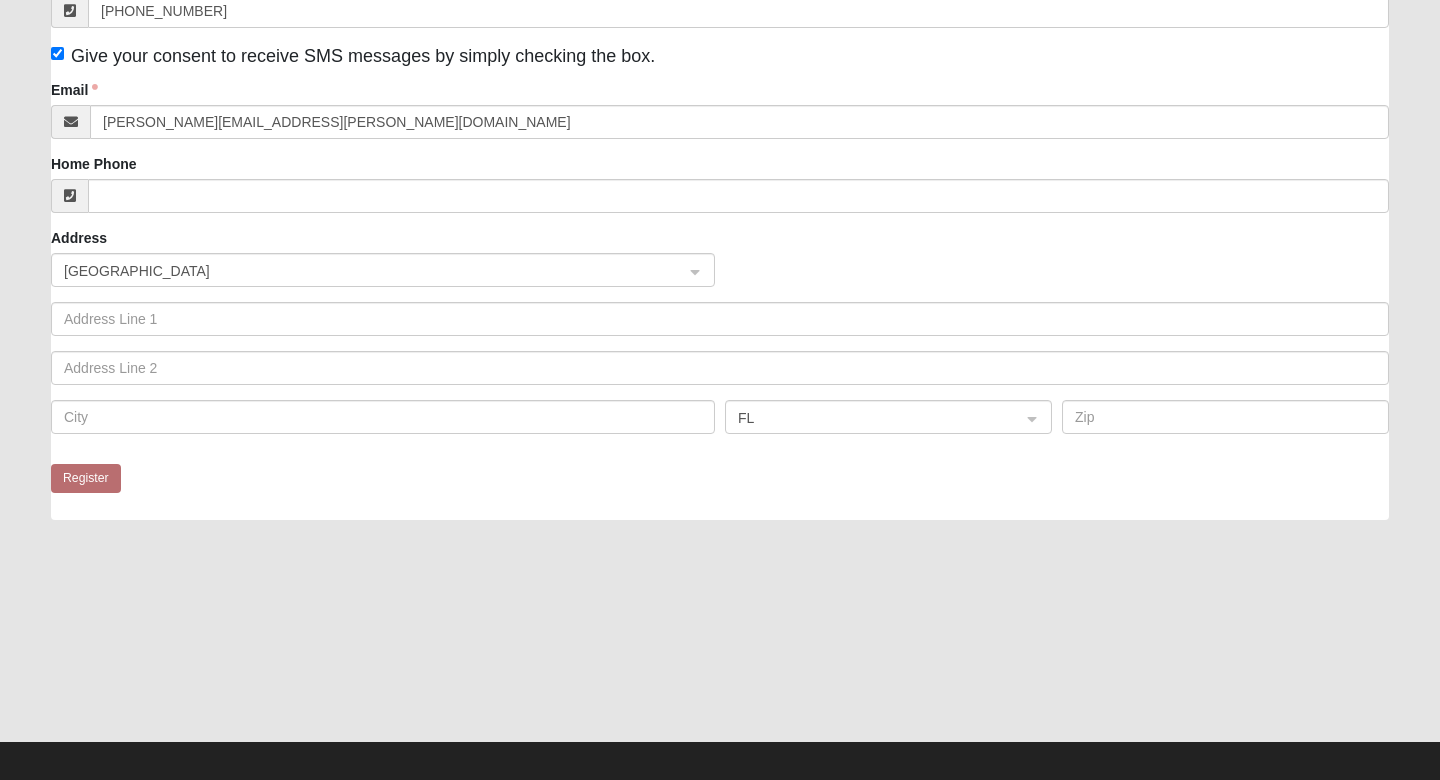 scroll, scrollTop: 0, scrollLeft: 0, axis: both 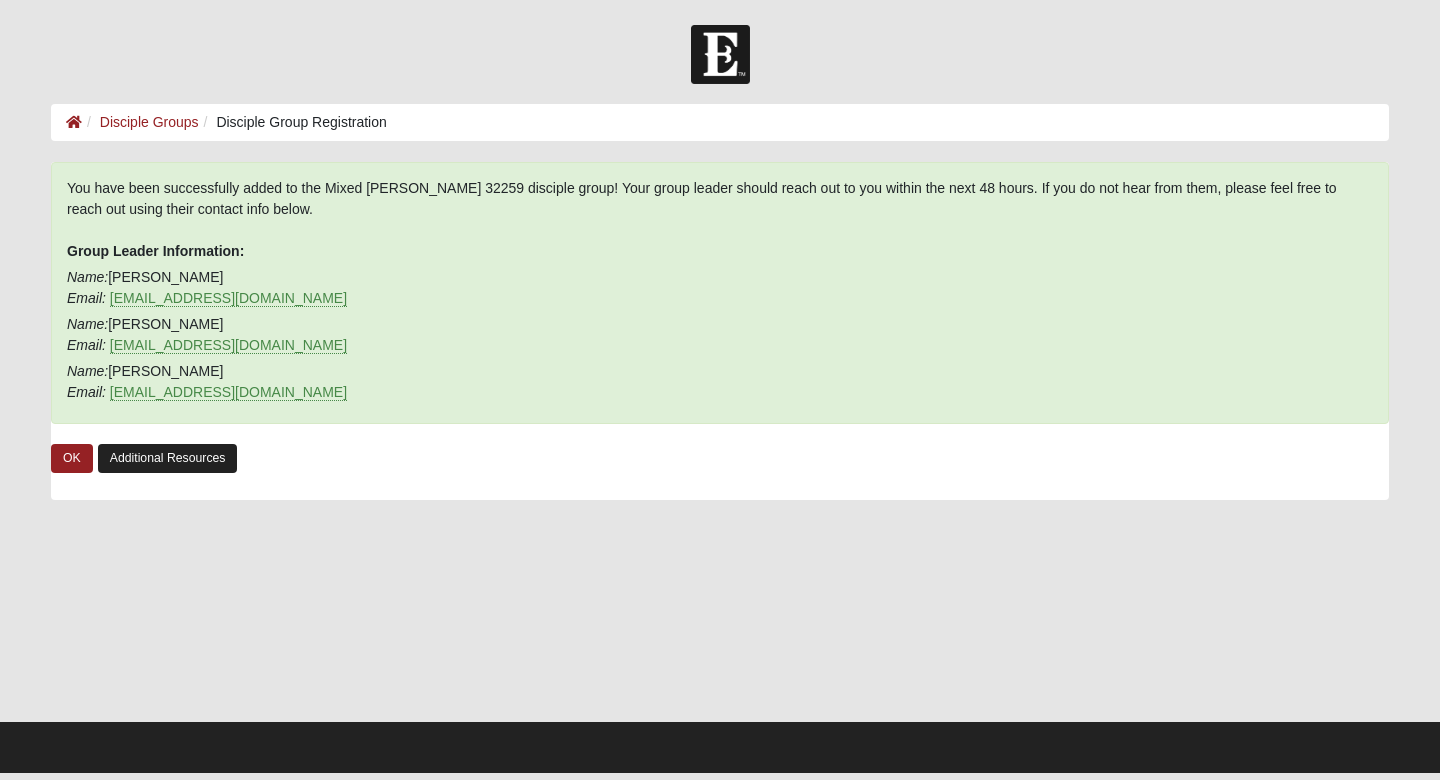 click on "Additional Resources" at bounding box center (168, 458) 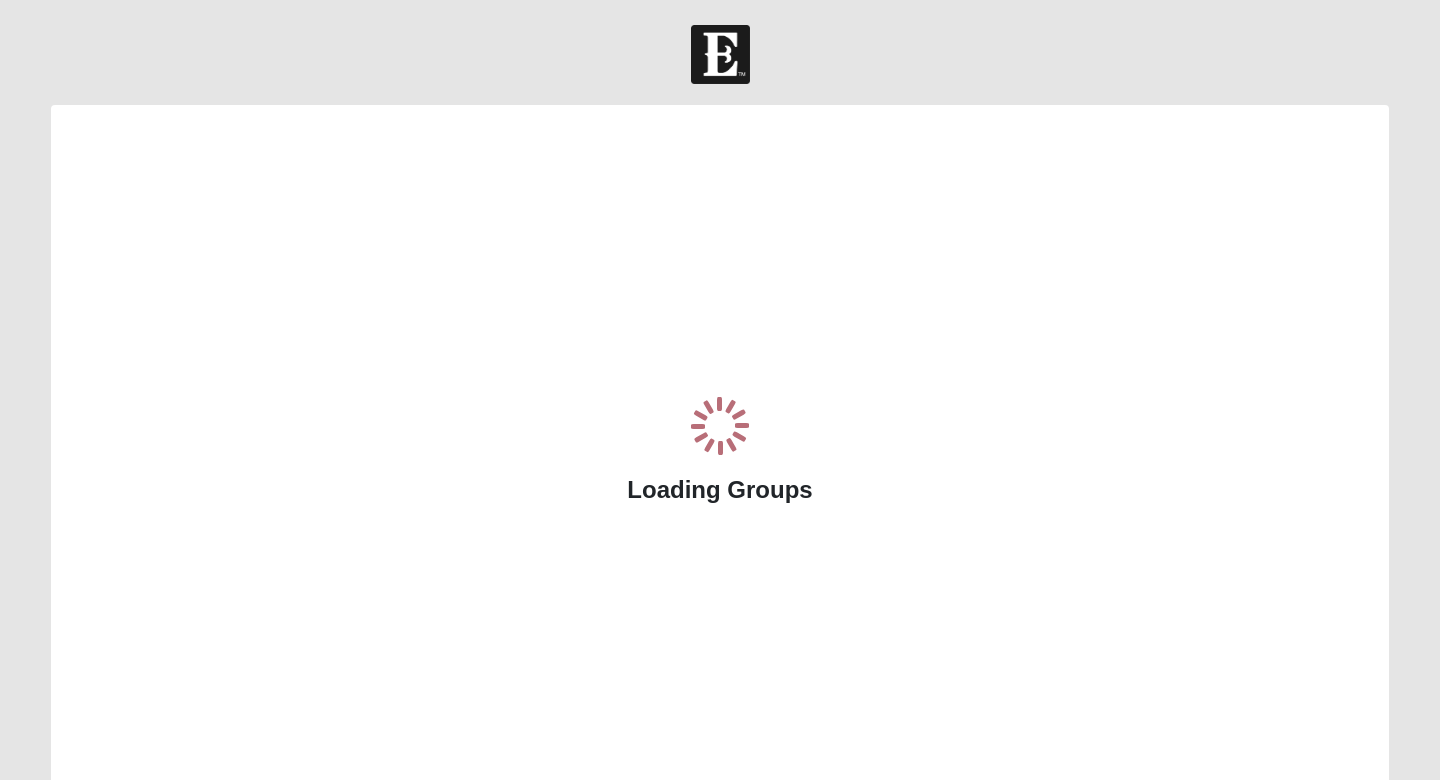scroll, scrollTop: 0, scrollLeft: 0, axis: both 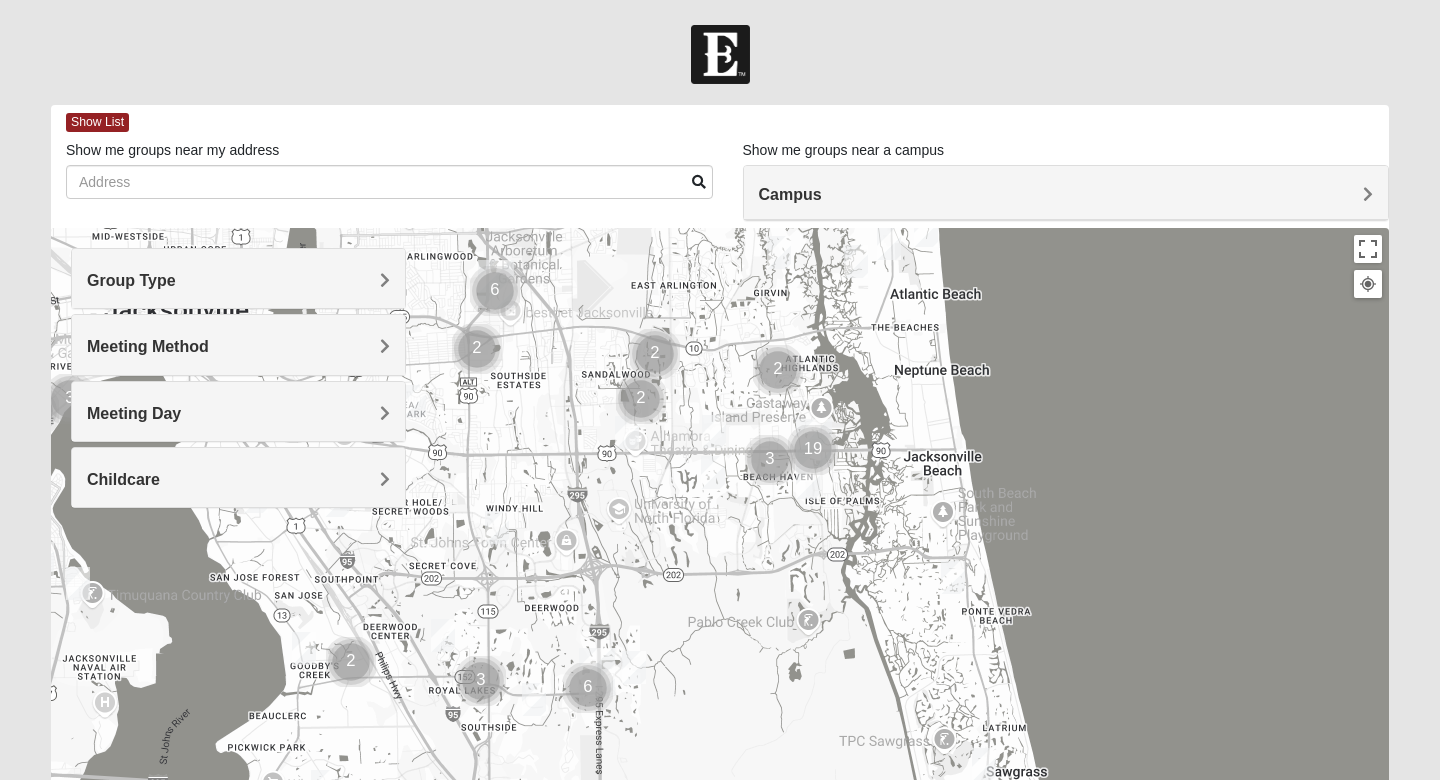 drag, startPoint x: 453, startPoint y: 585, endPoint x: 546, endPoint y: 406, distance: 201.71762 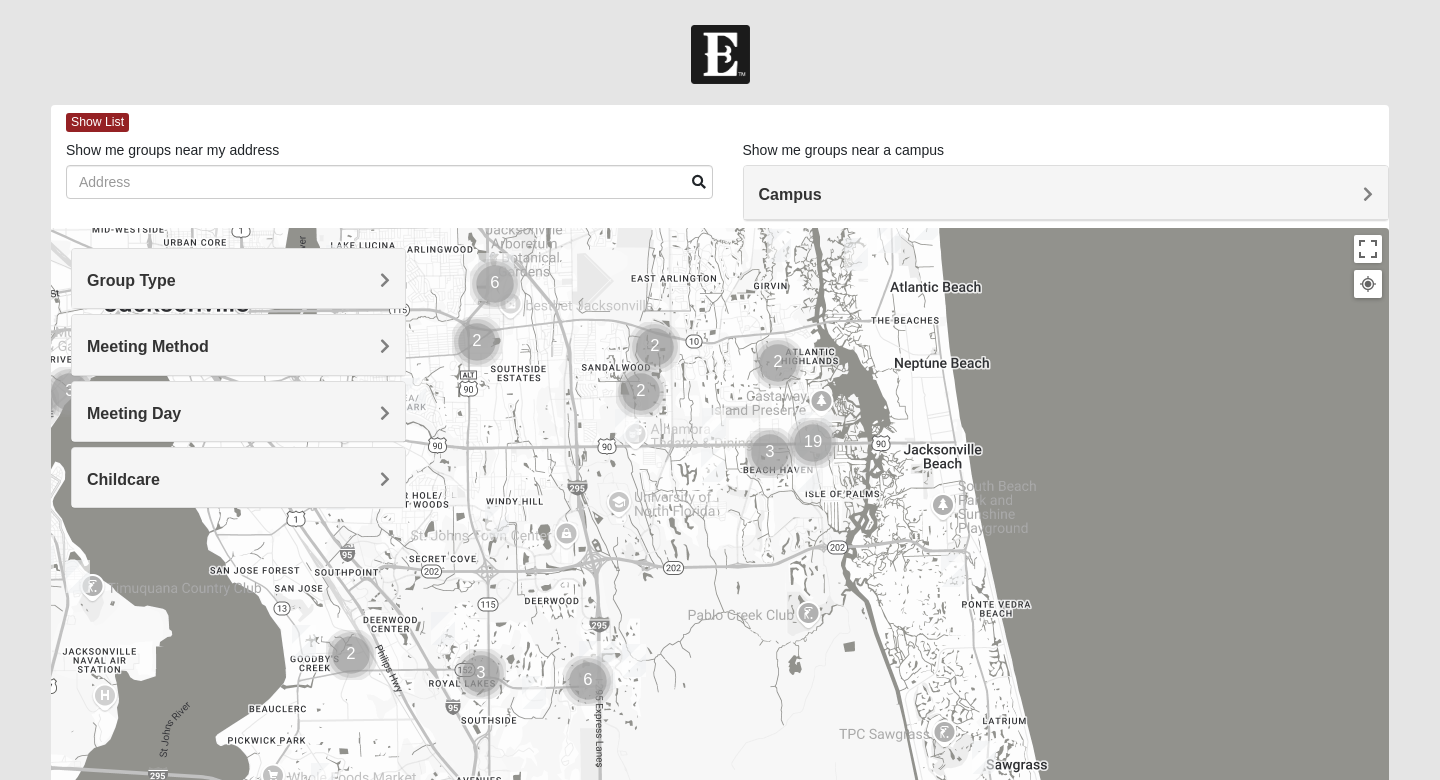 click on "Log In
Find A Group
Error
Show List
Loading Groups" at bounding box center [720, 563] 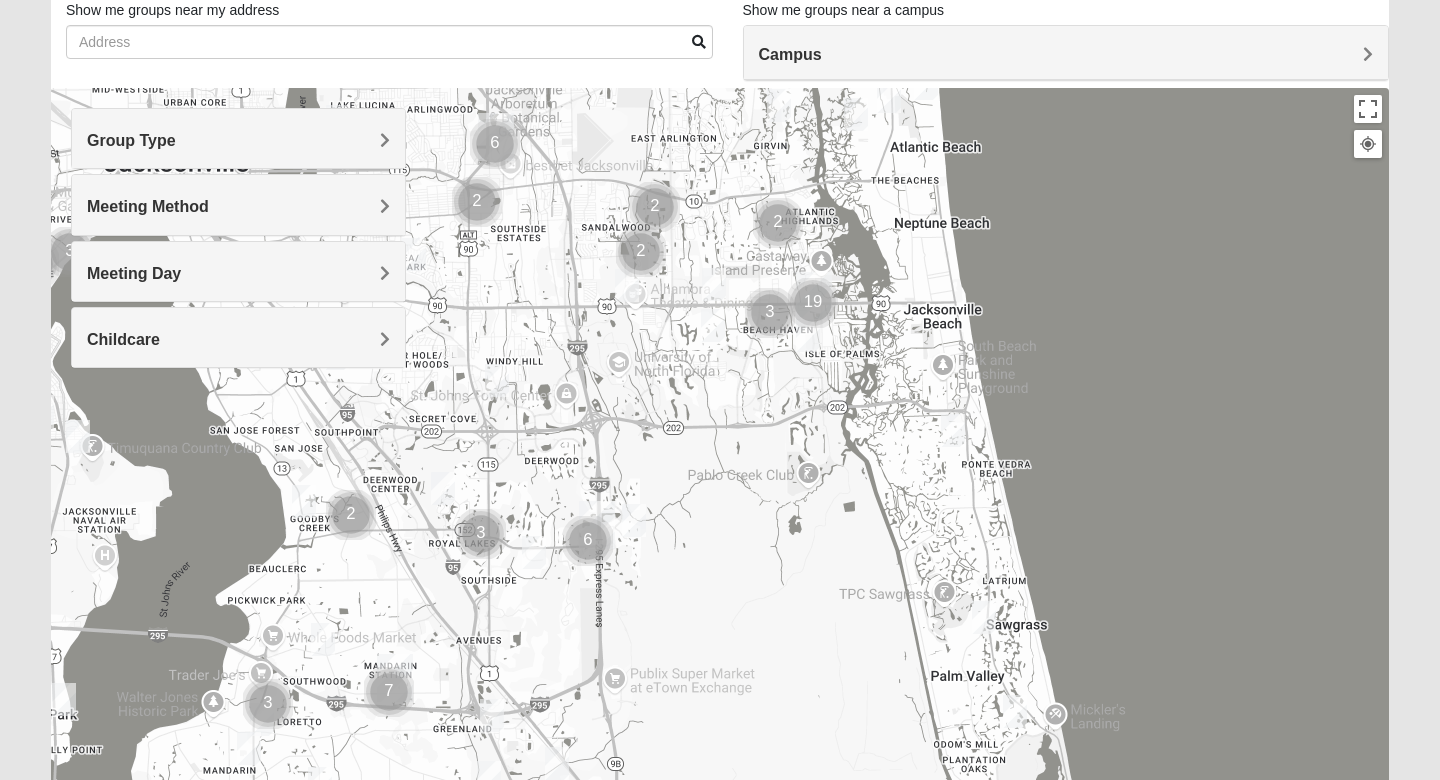 scroll, scrollTop: 142, scrollLeft: 0, axis: vertical 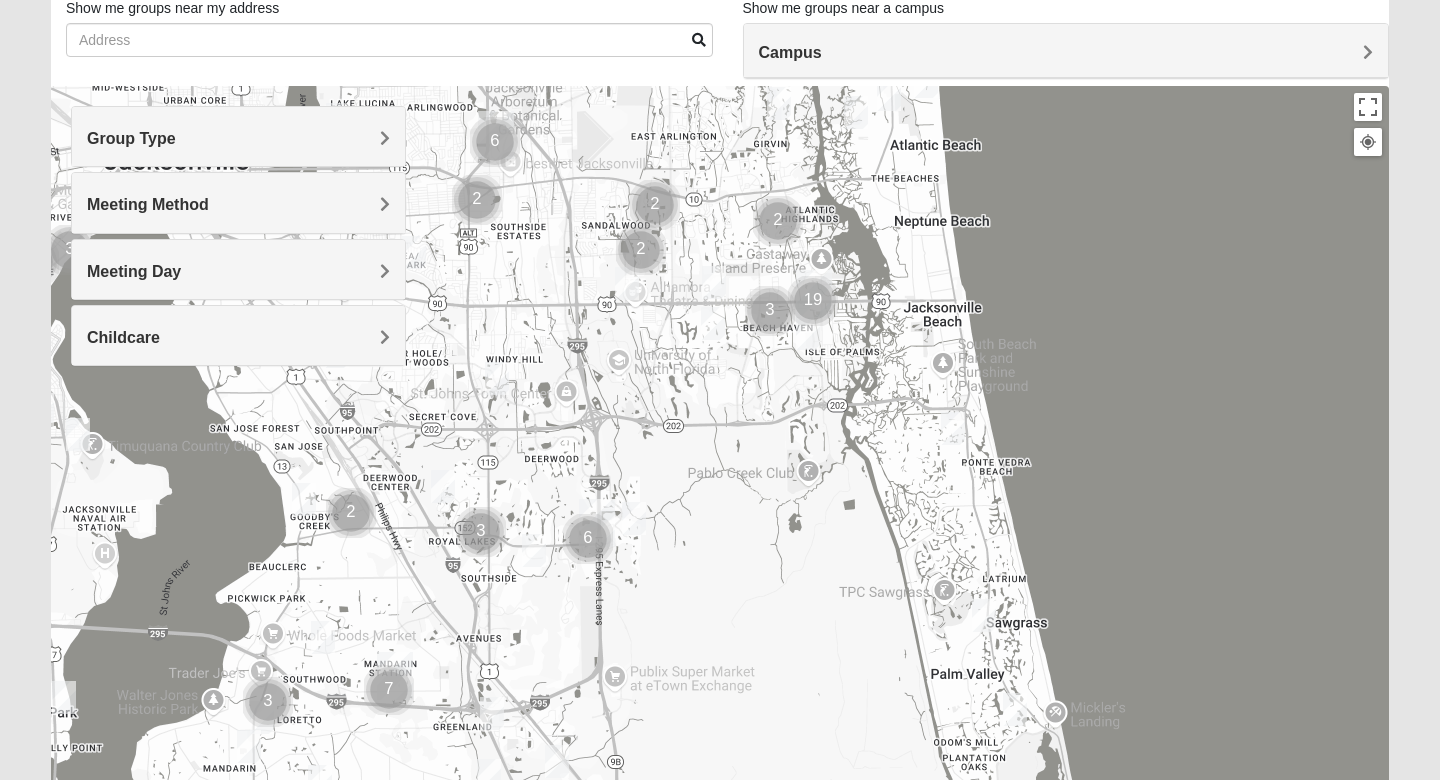 click on "Meeting Method" at bounding box center (238, 204) 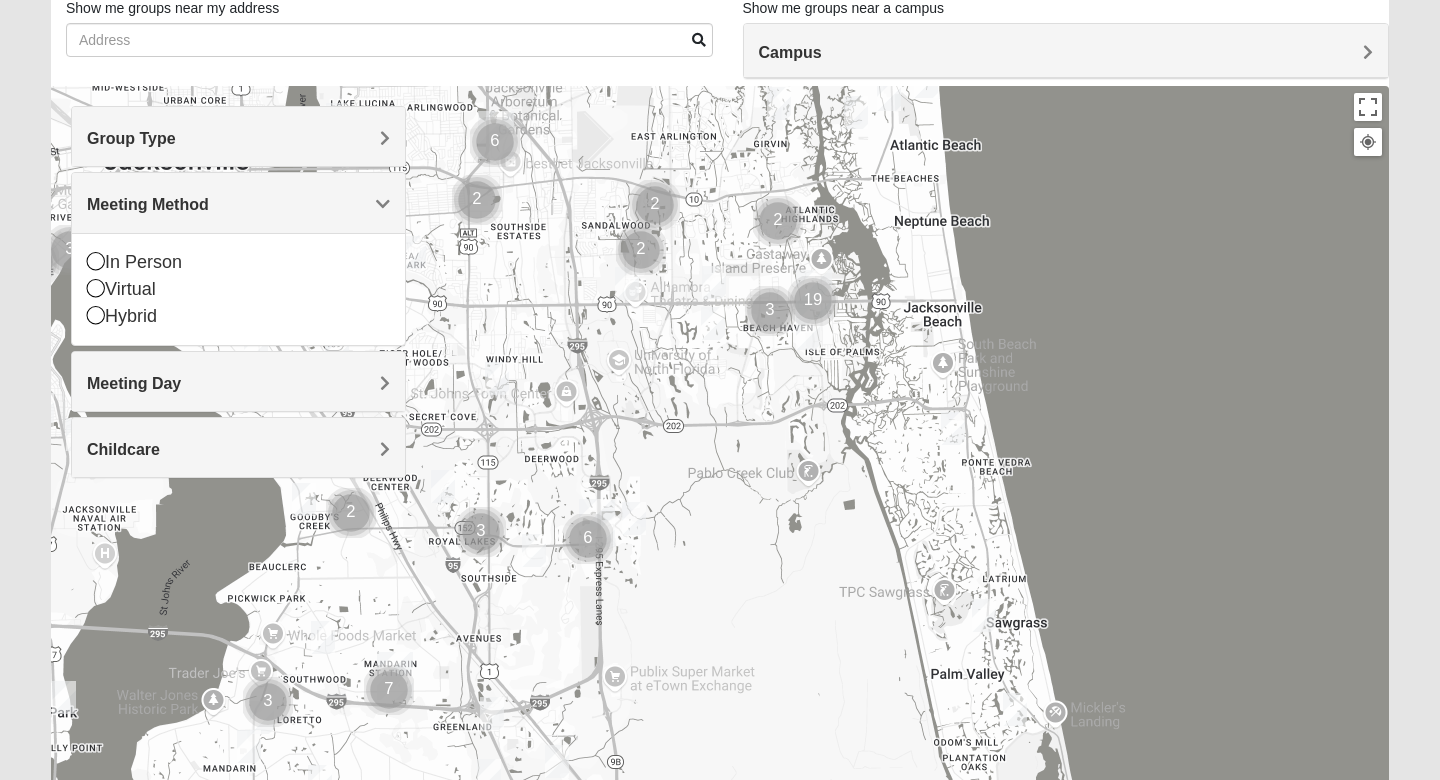 click on "Meeting Method" at bounding box center [238, 204] 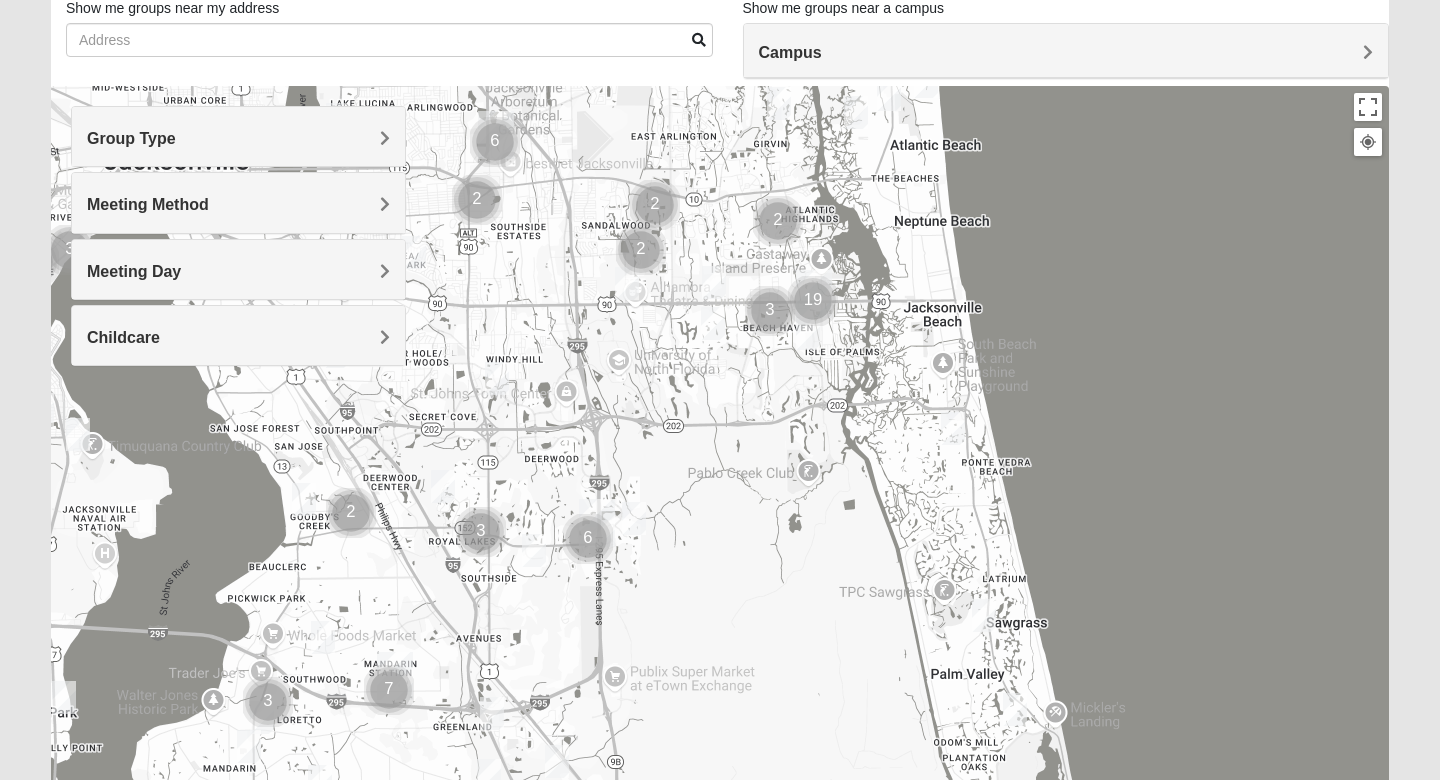 click on "Meeting Method" at bounding box center [238, 204] 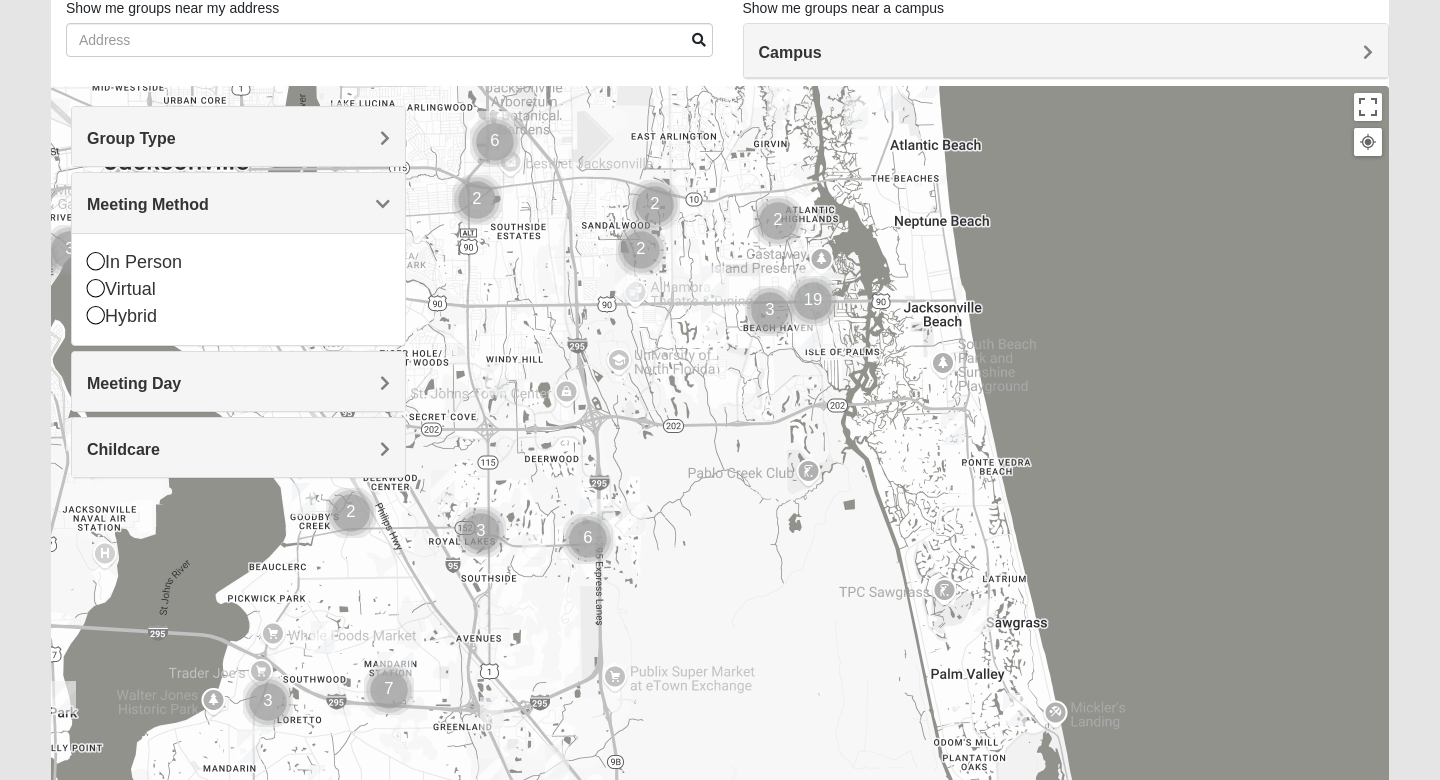 click on "Group Type" at bounding box center [131, 138] 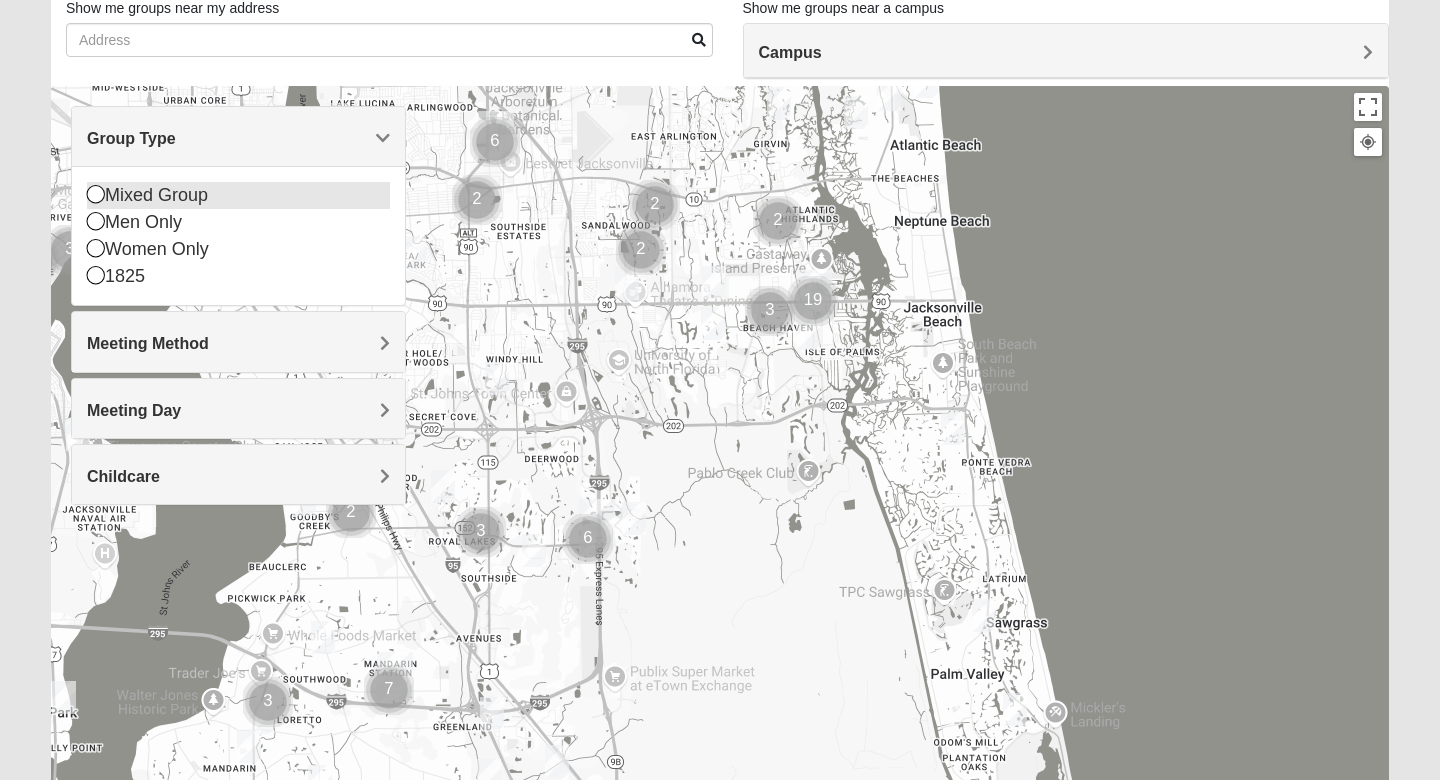 click at bounding box center (96, 194) 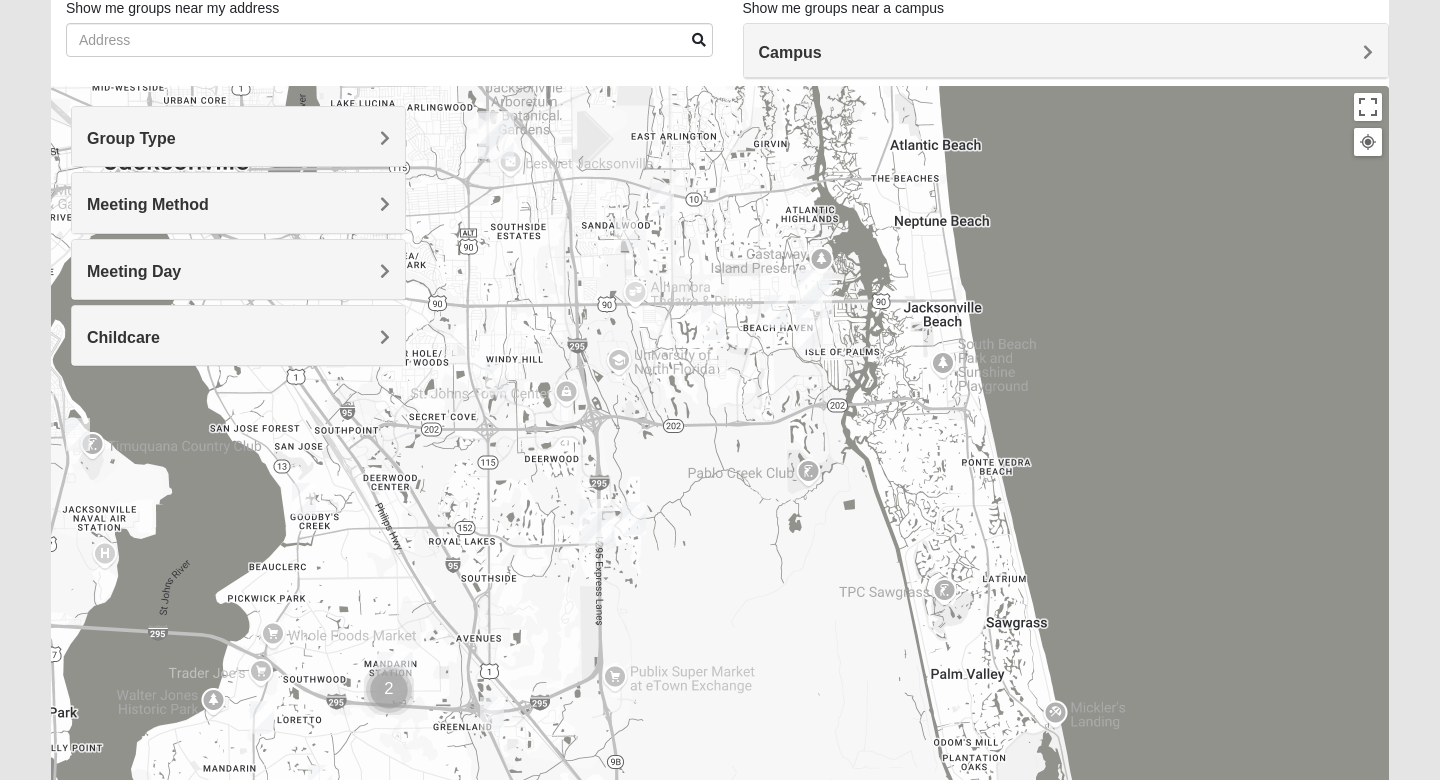 click on "Meeting Day" at bounding box center [238, 269] 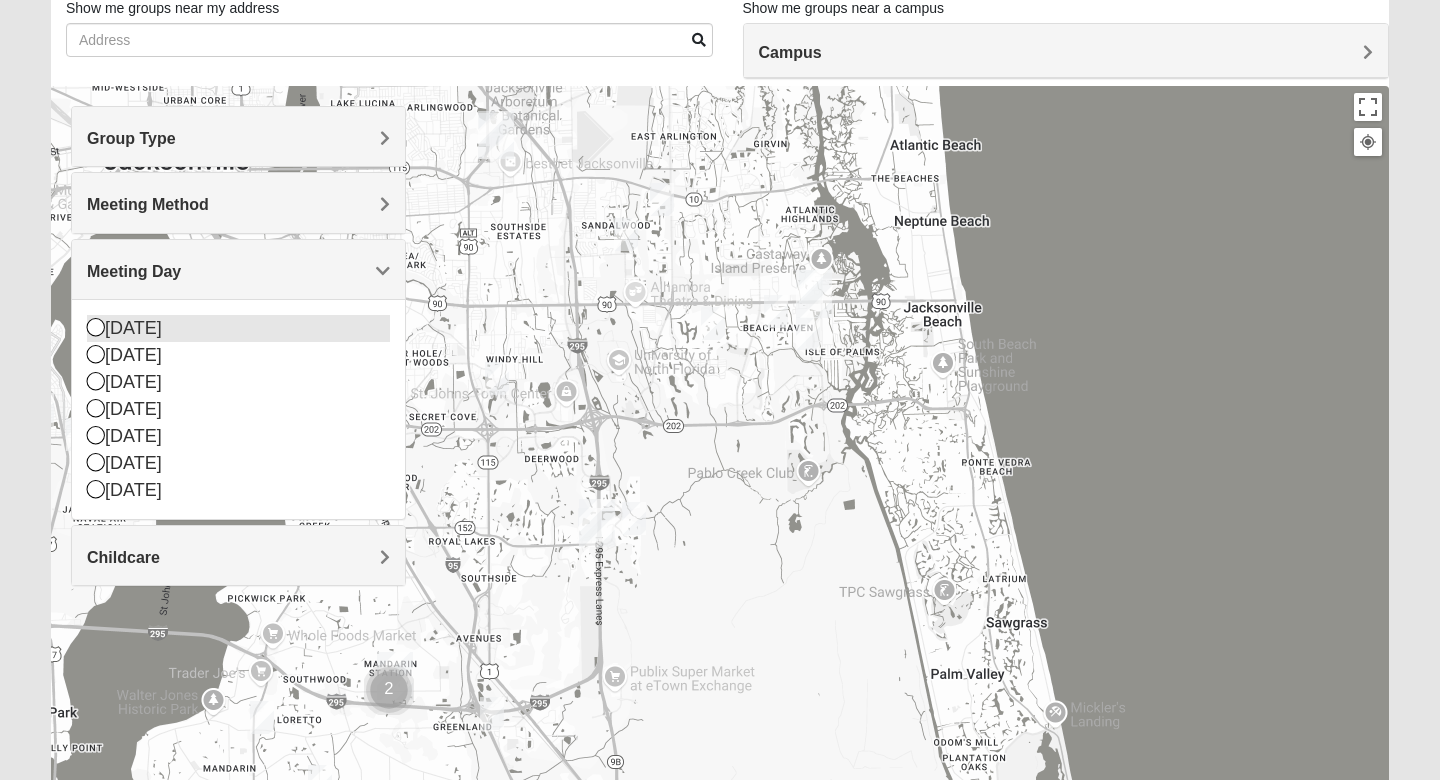 click on "Sunday" at bounding box center [238, 328] 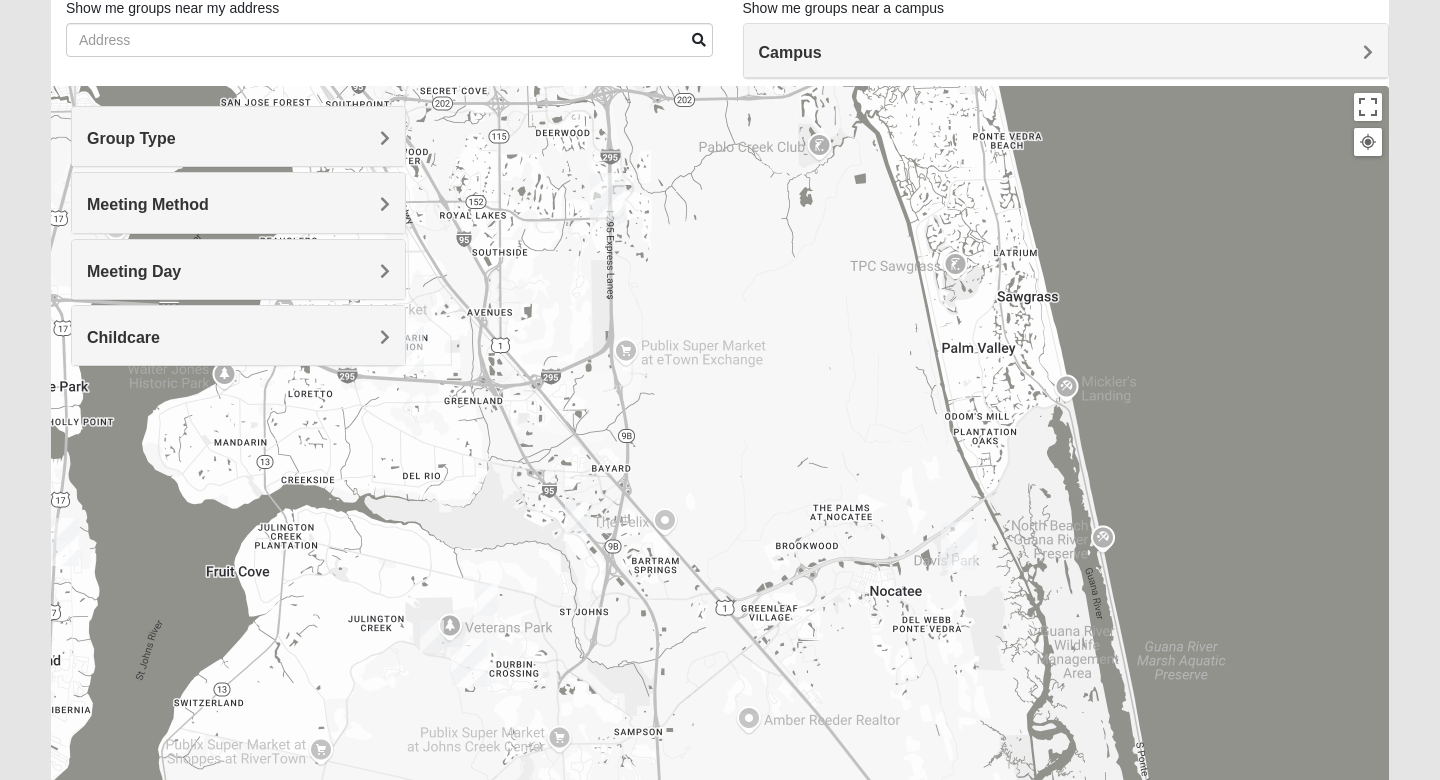 drag, startPoint x: 504, startPoint y: 480, endPoint x: 515, endPoint y: 142, distance: 338.17896 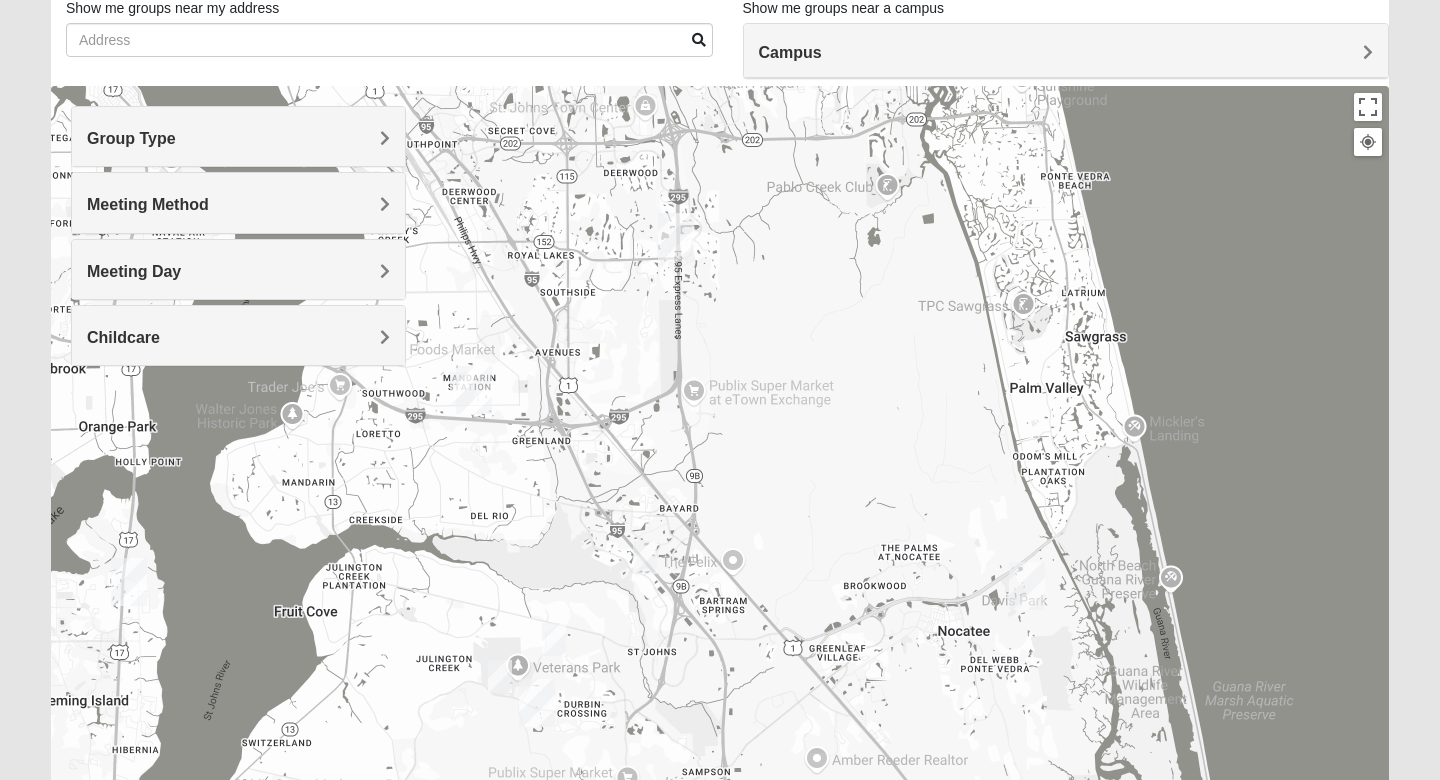 drag, startPoint x: 465, startPoint y: 341, endPoint x: 562, endPoint y: 396, distance: 111.50785 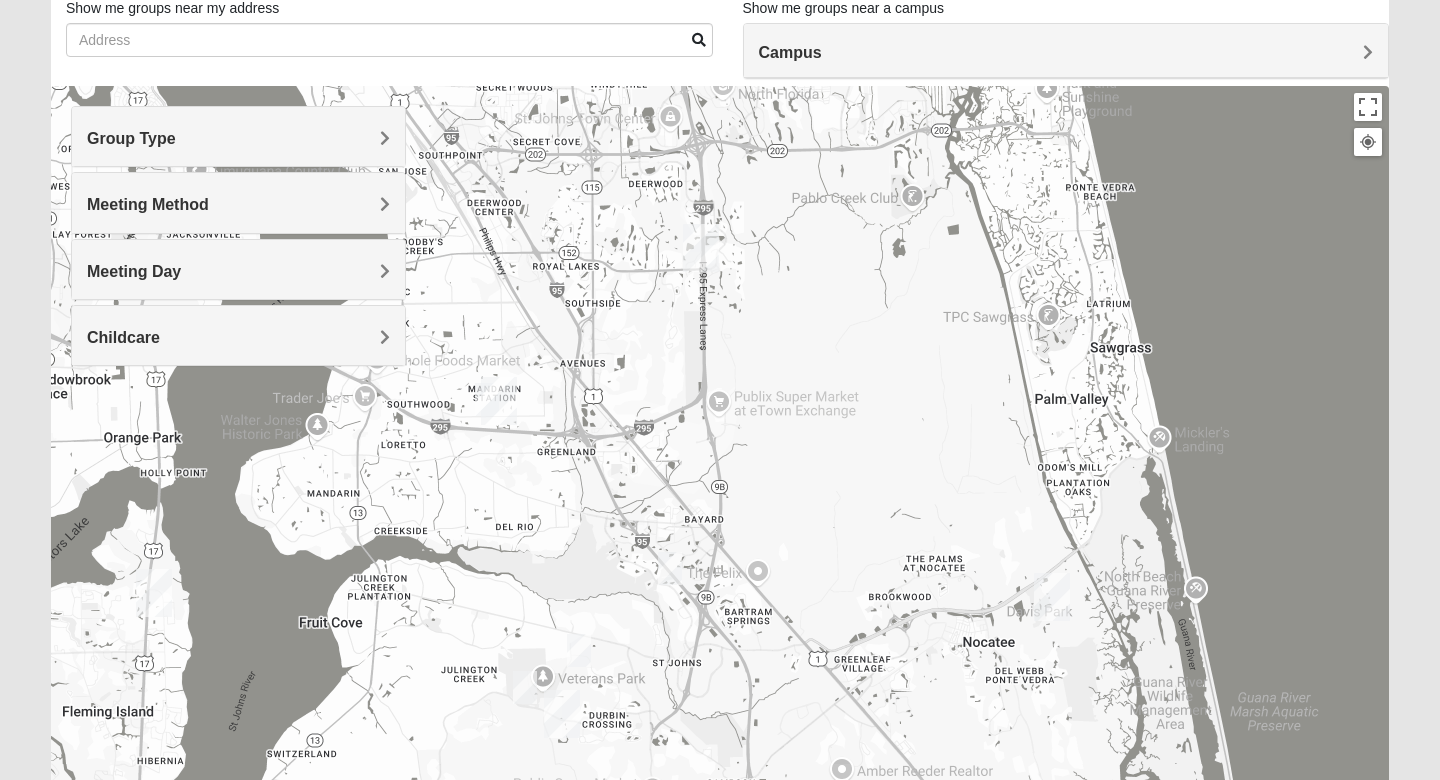 click at bounding box center (487, 399) 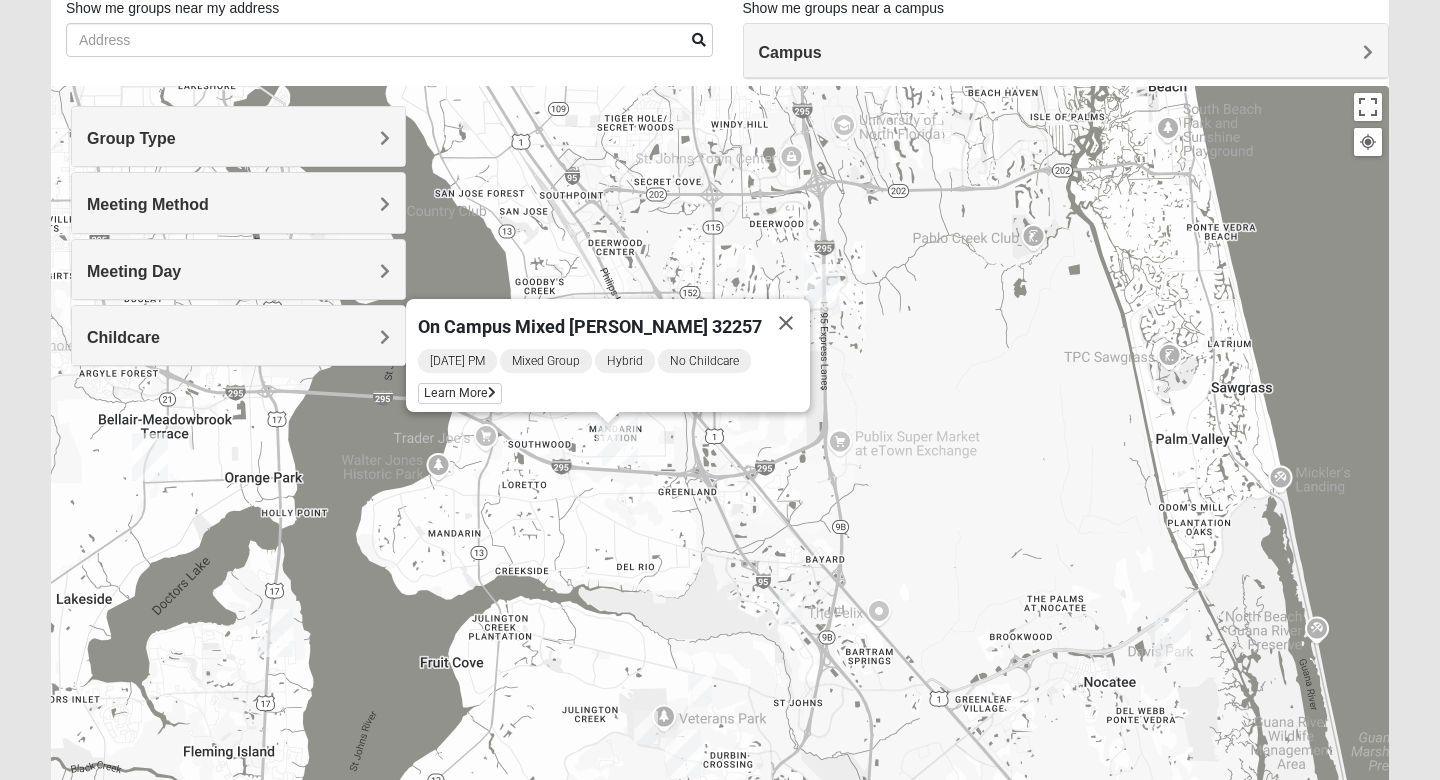 drag, startPoint x: 527, startPoint y: 472, endPoint x: 650, endPoint y: 513, distance: 129.65338 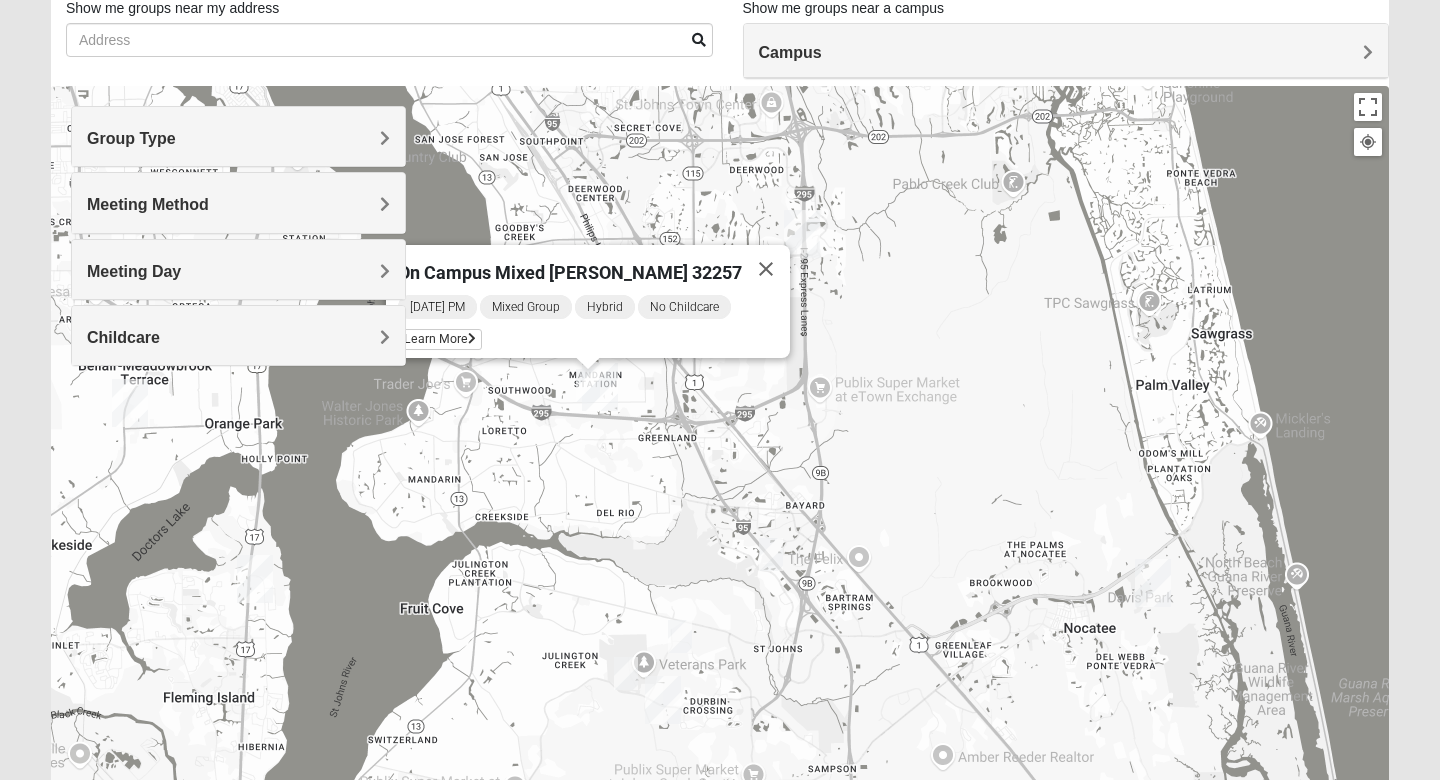 drag, startPoint x: 706, startPoint y: 511, endPoint x: 678, endPoint y: 429, distance: 86.64872 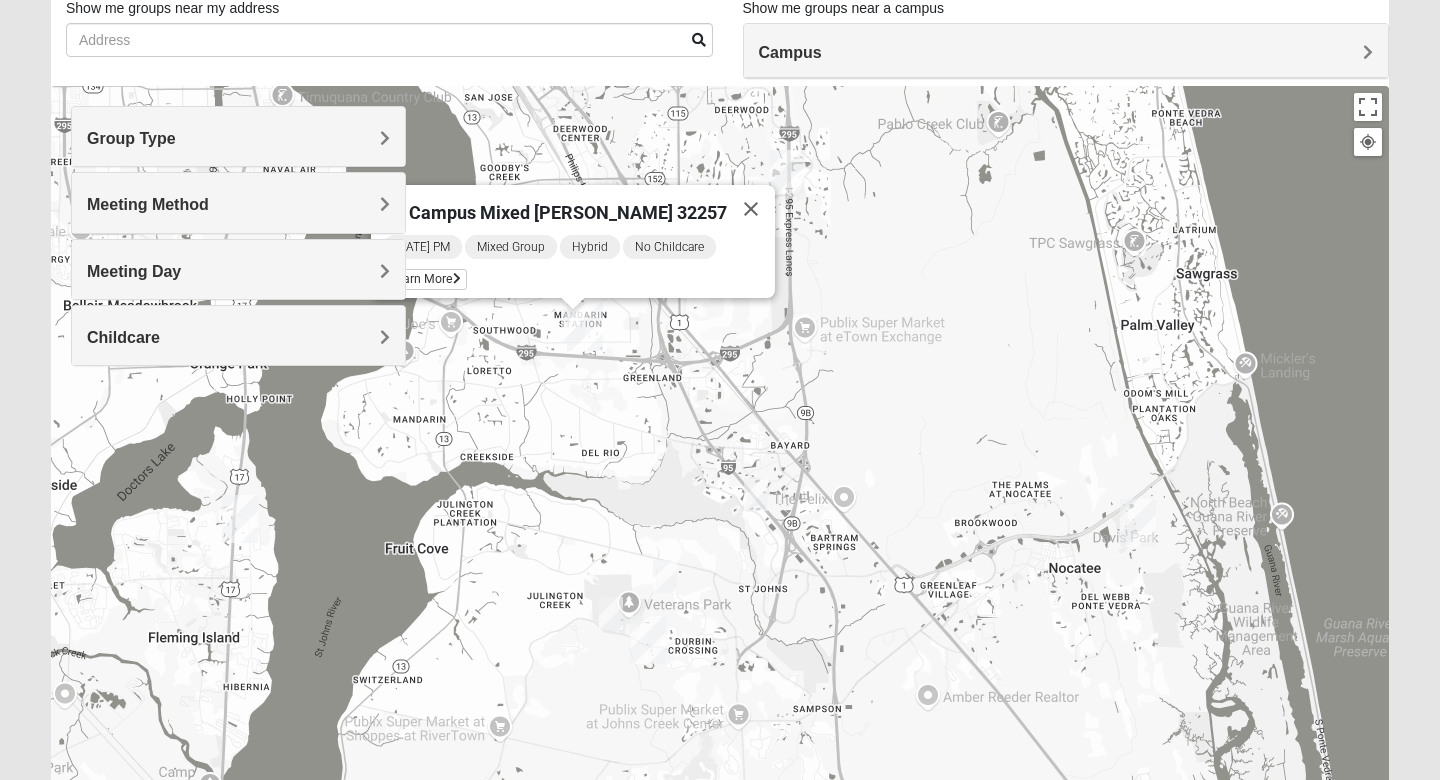 click at bounding box center (756, 494) 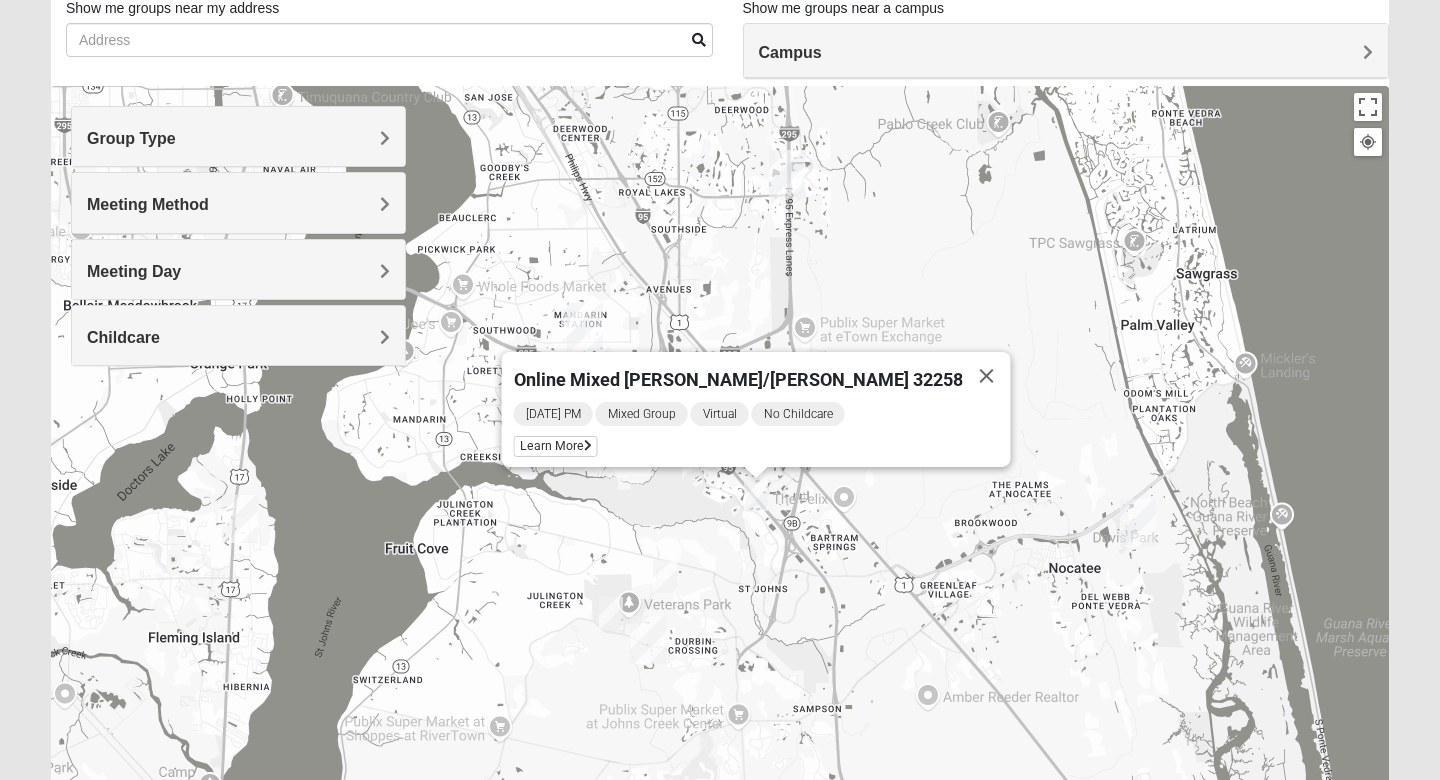 click on "Meeting Method" at bounding box center (238, 204) 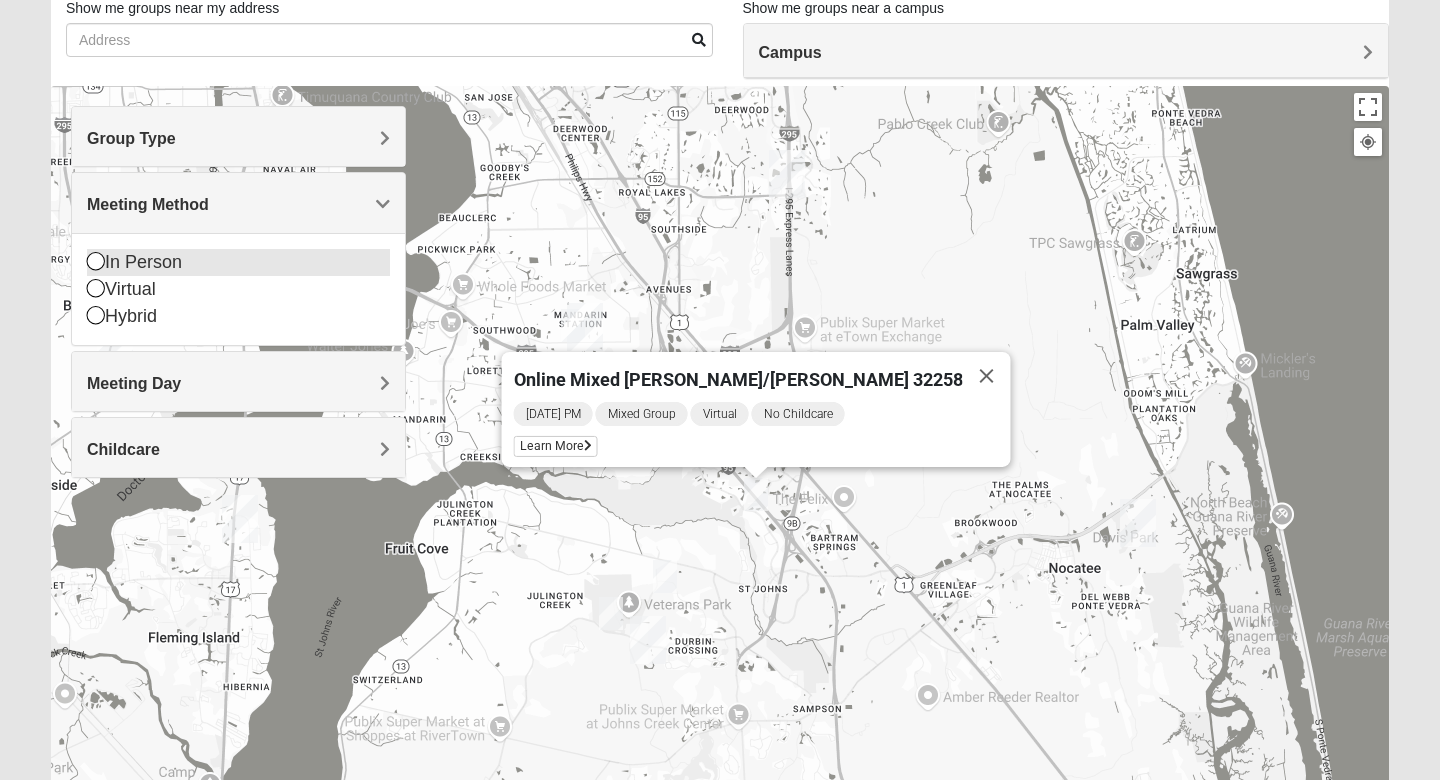 click on "In Person" at bounding box center [238, 262] 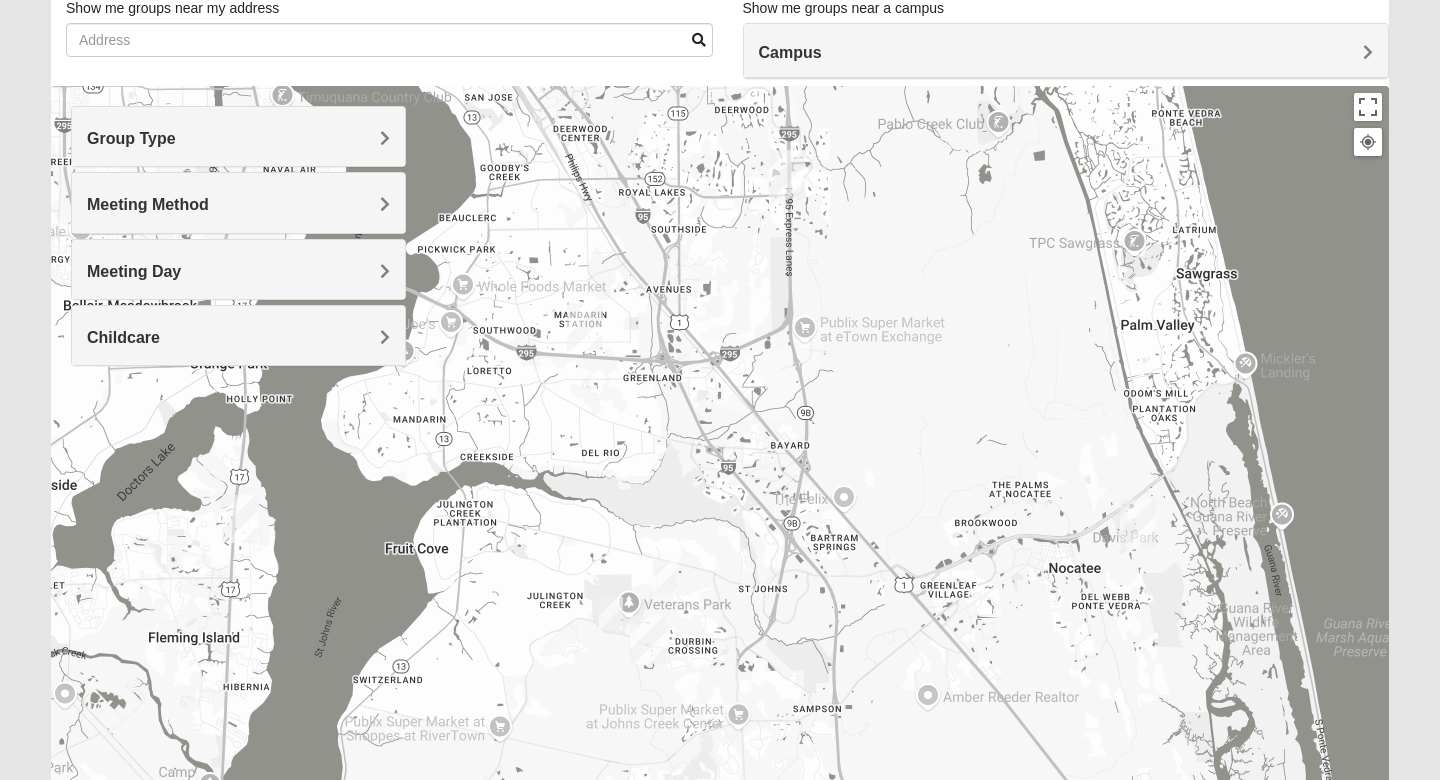 click at bounding box center [665, 576] 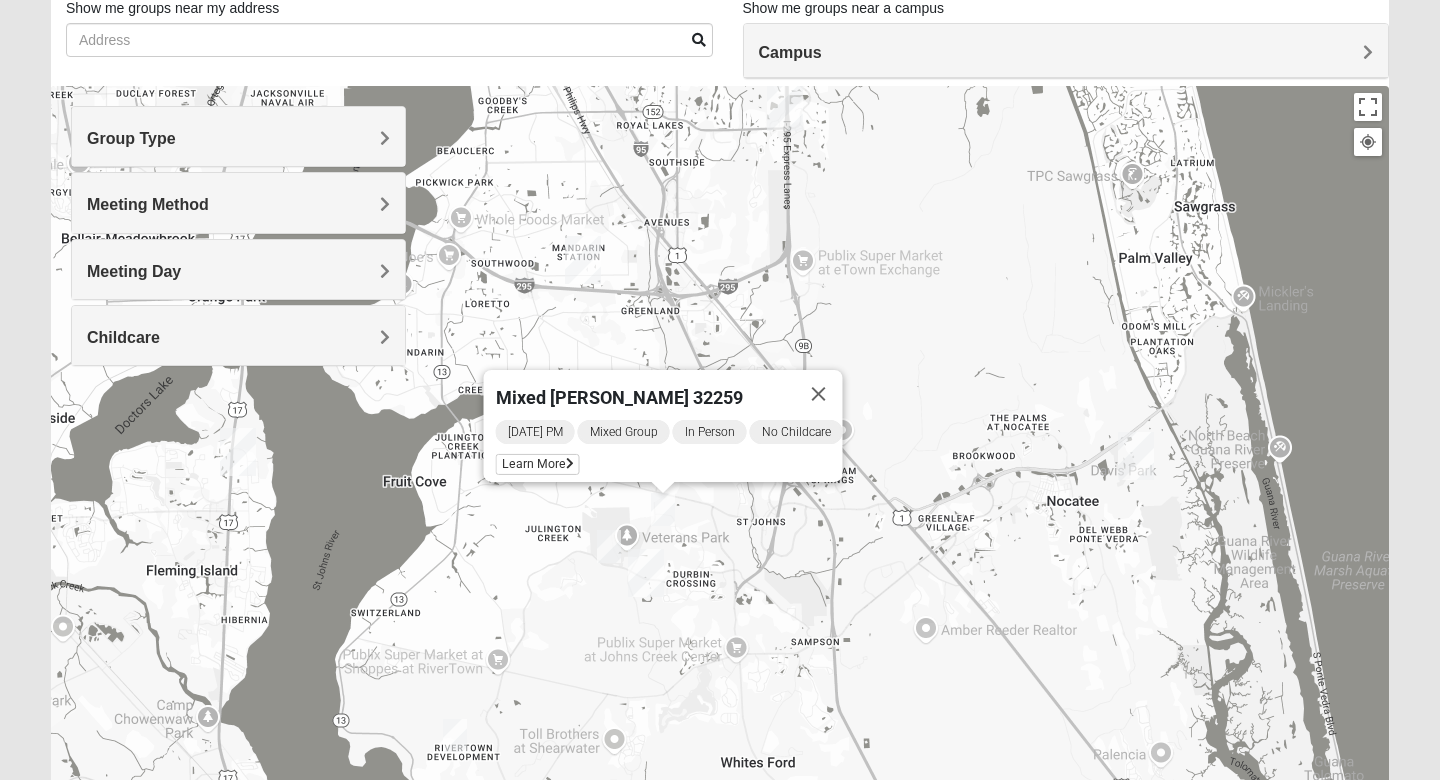 drag, startPoint x: 520, startPoint y: 607, endPoint x: 518, endPoint y: 538, distance: 69.02898 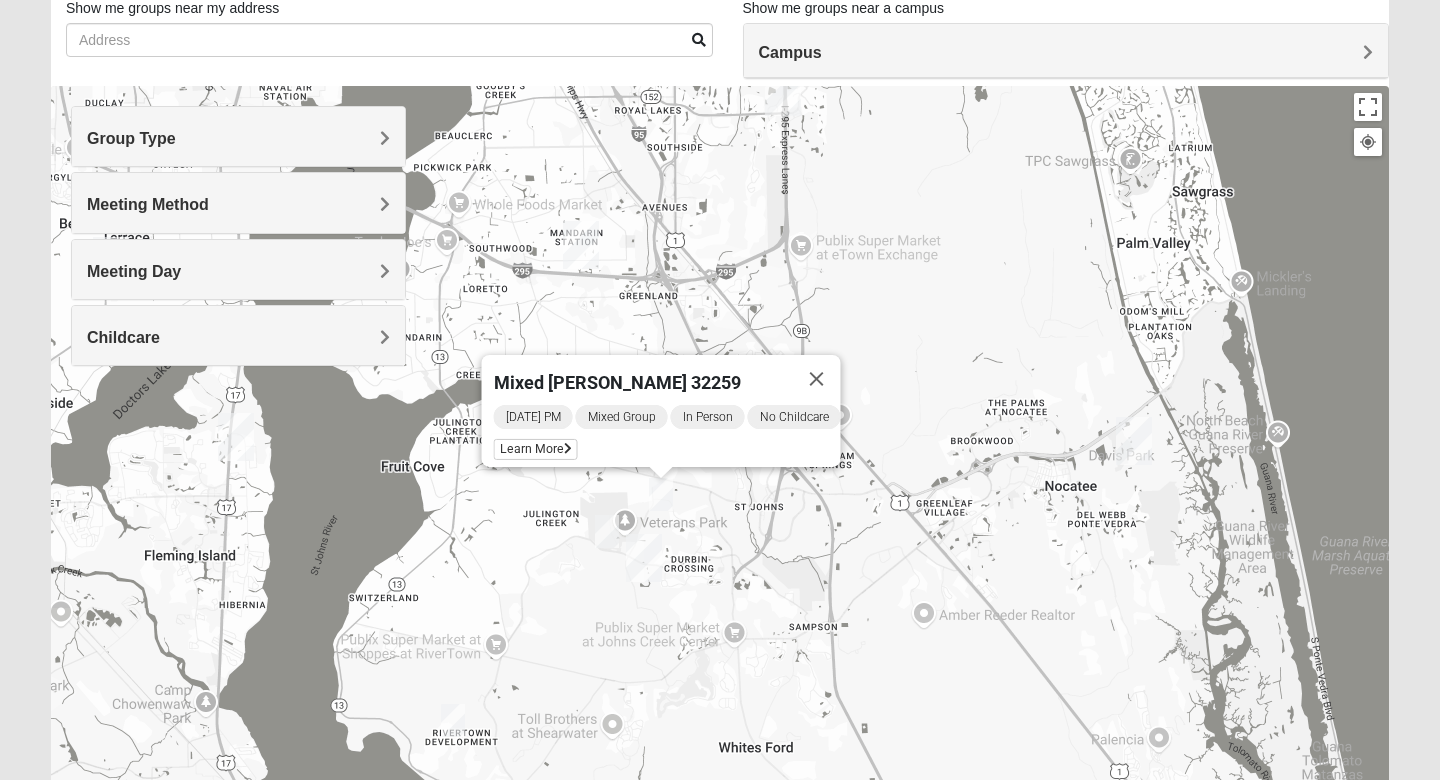 click at bounding box center (607, 531) 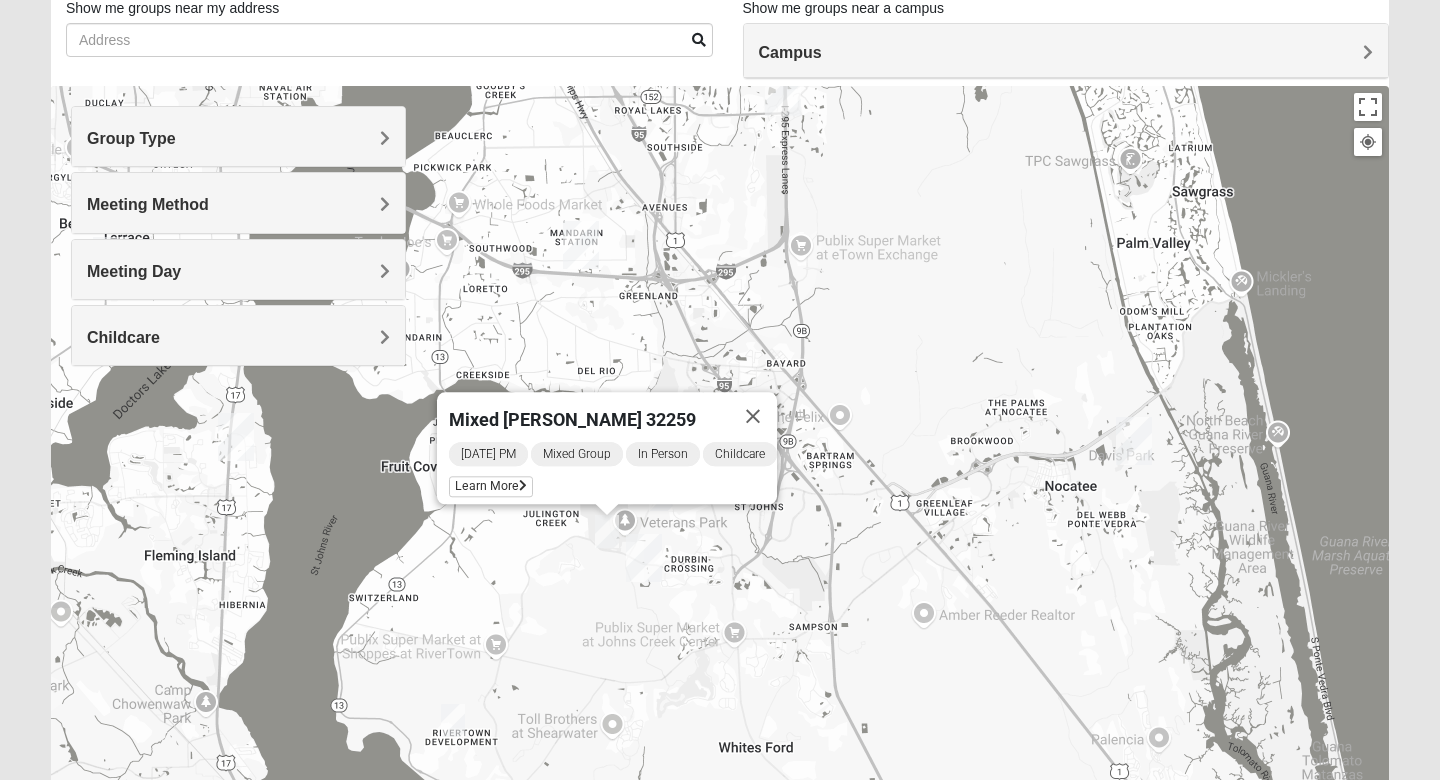 click on "Sunday PM      Mixed Group      In Person      Childcare Learn More" at bounding box center (613, 472) 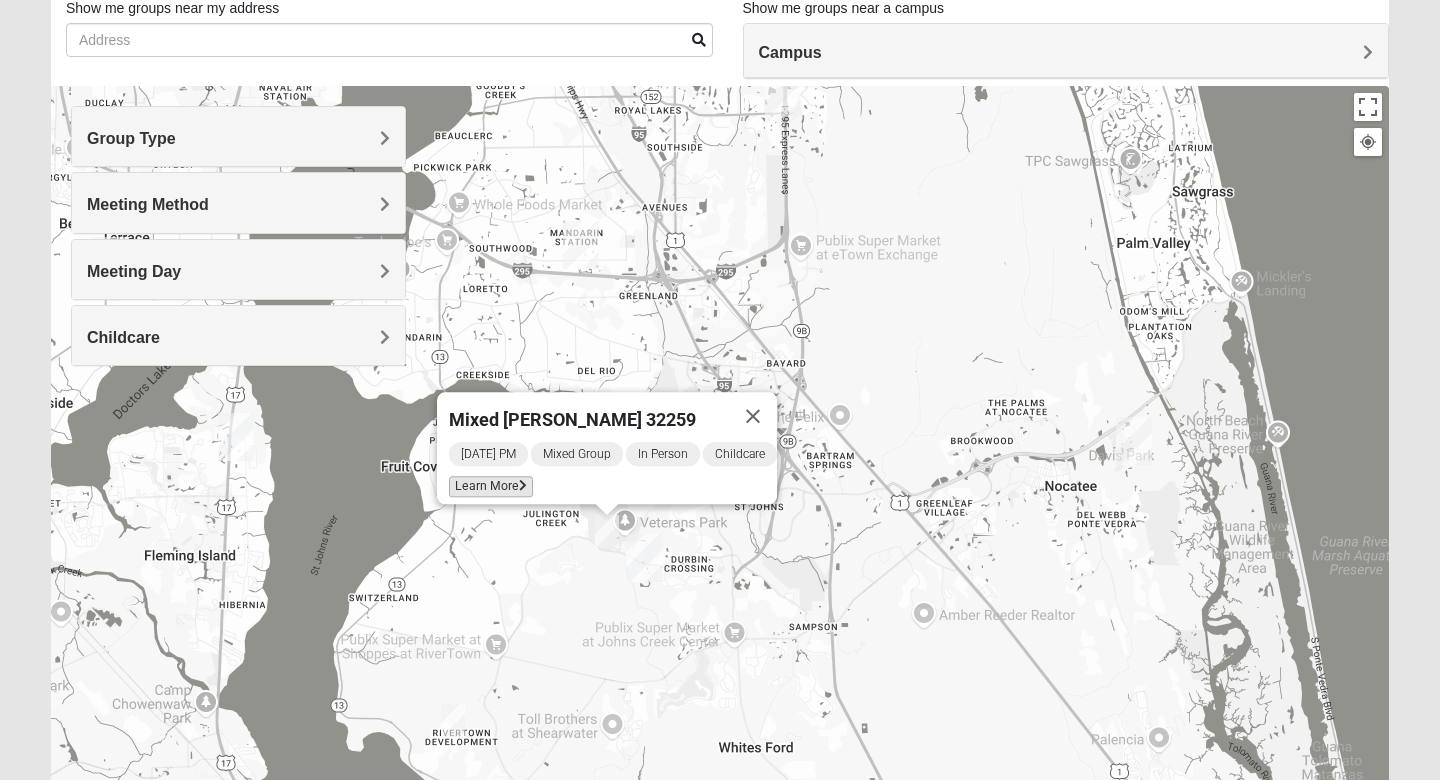 click on "Learn More" at bounding box center (491, 486) 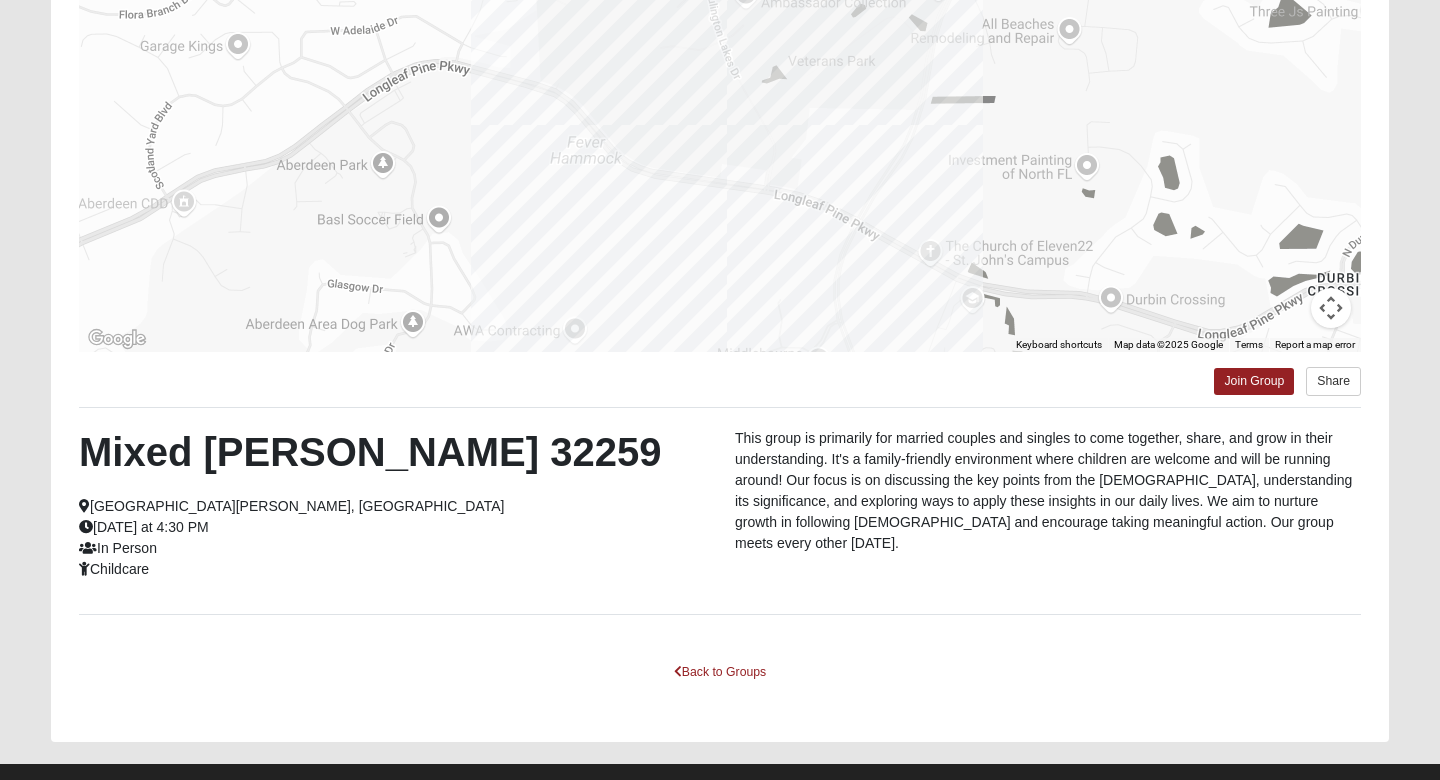 scroll, scrollTop: 259, scrollLeft: 0, axis: vertical 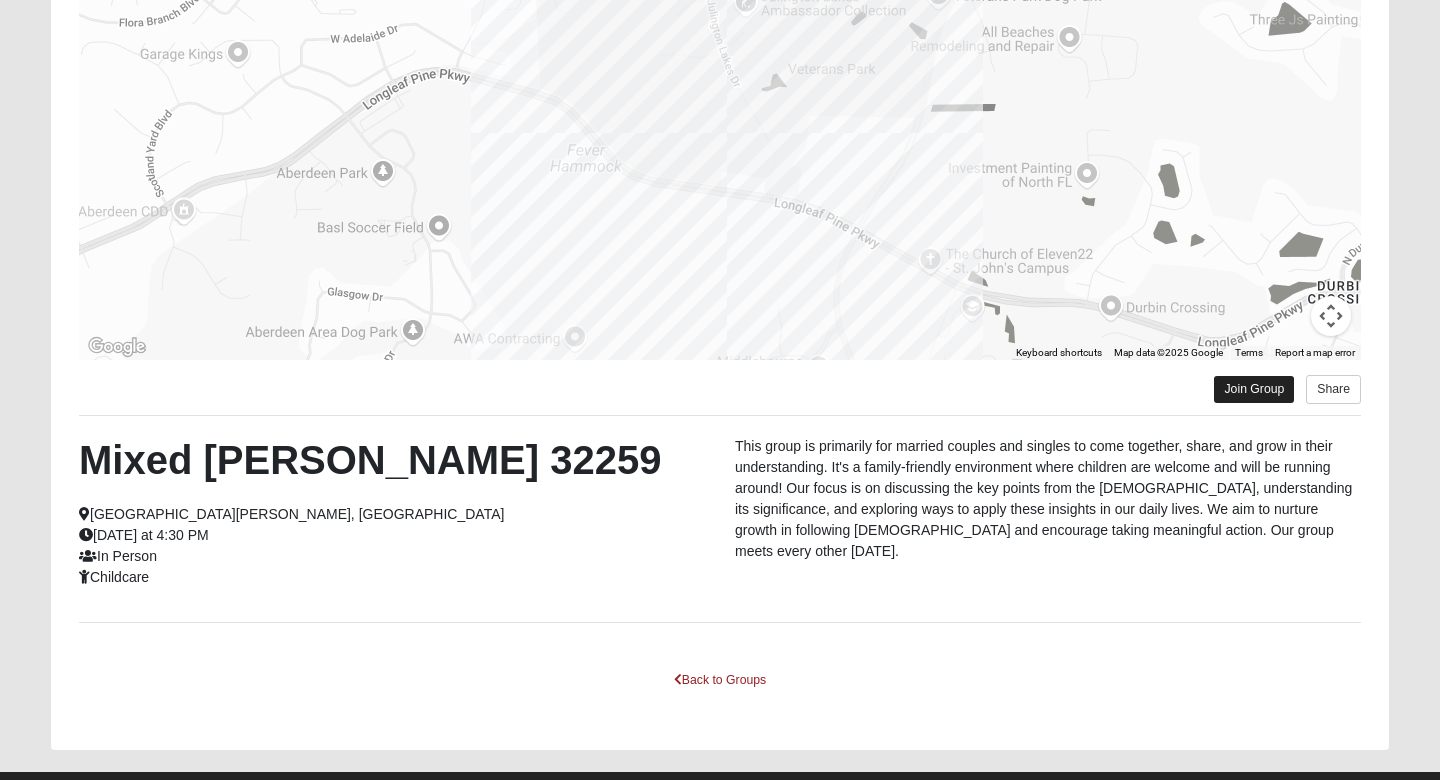 click on "Join Group" at bounding box center [1254, 389] 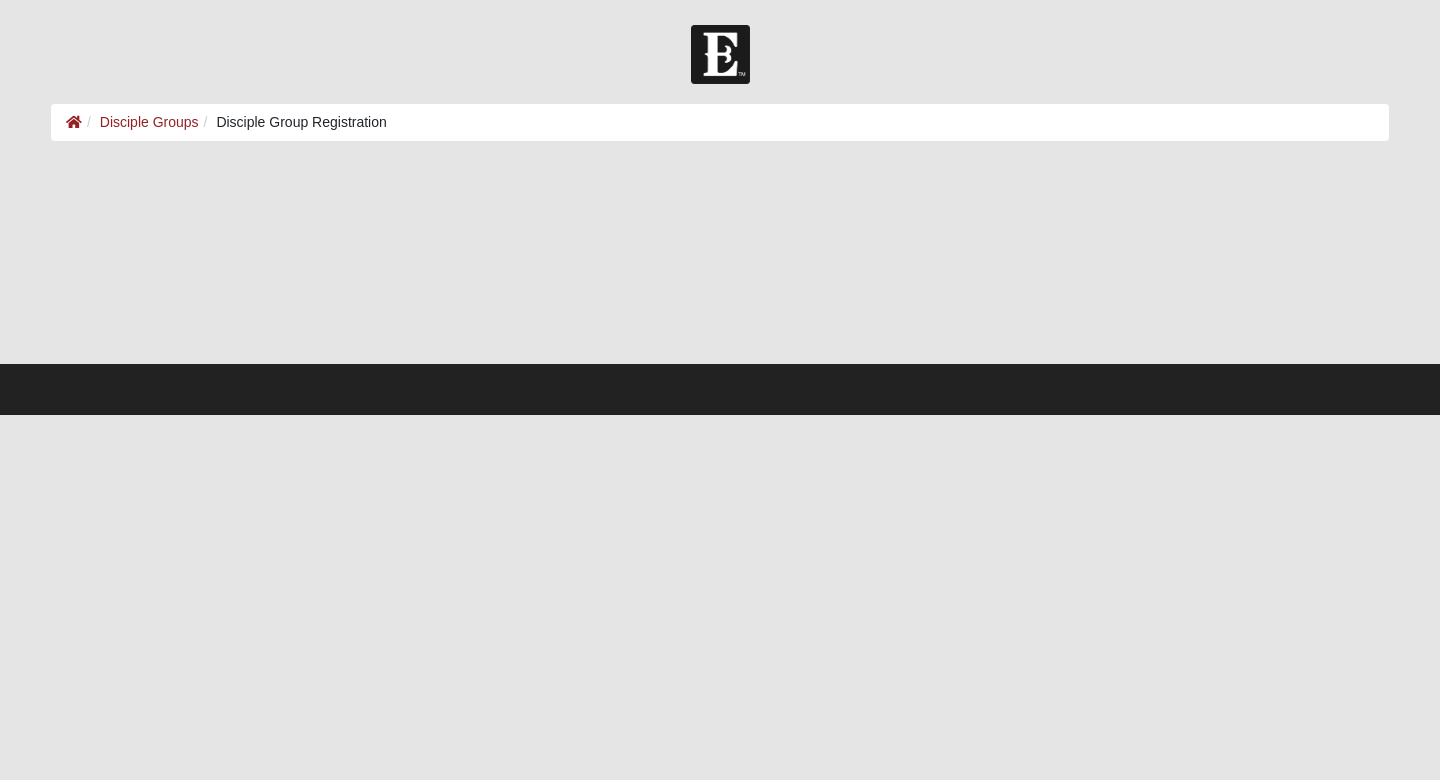 scroll, scrollTop: 0, scrollLeft: 0, axis: both 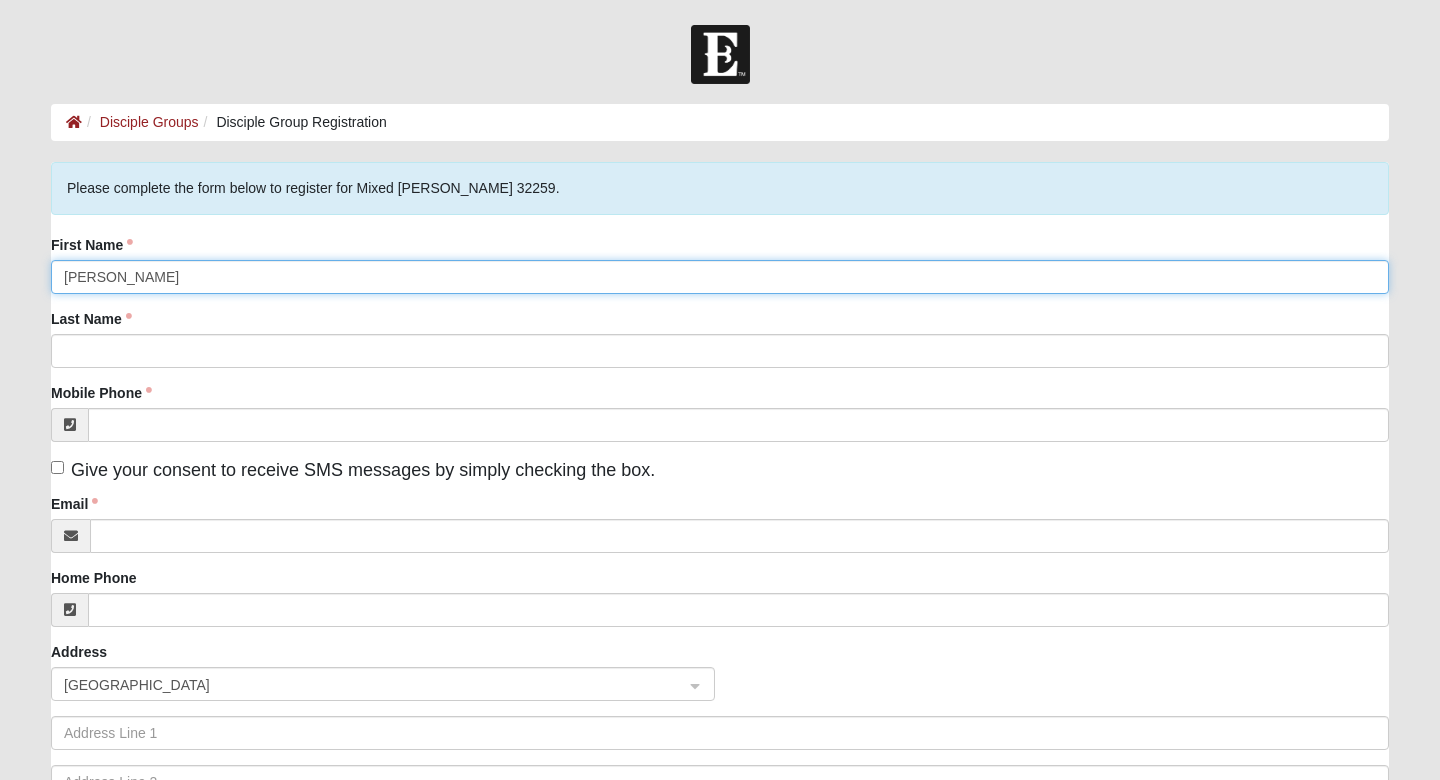 type on "Josiah" 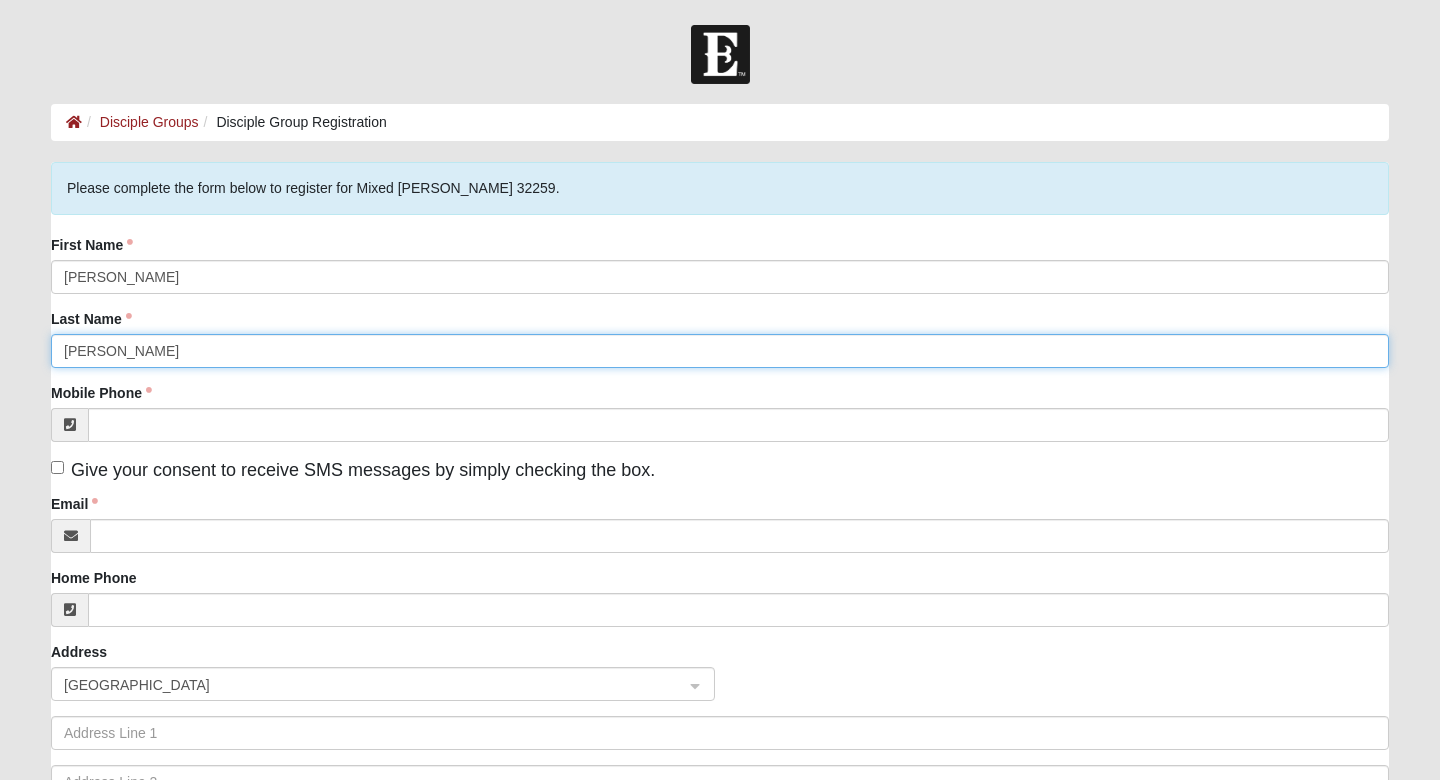 type on "Swenson" 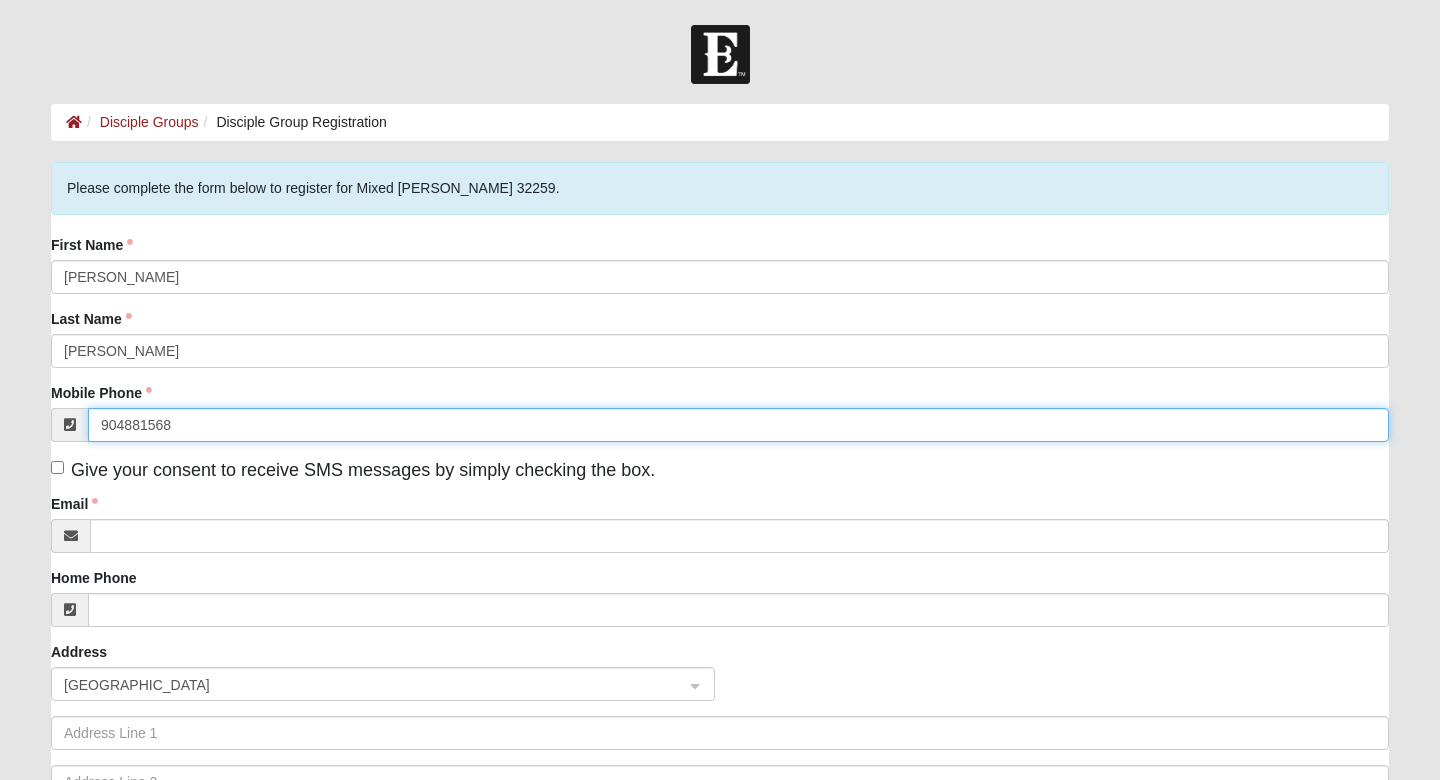 type on "(904) 881-5689" 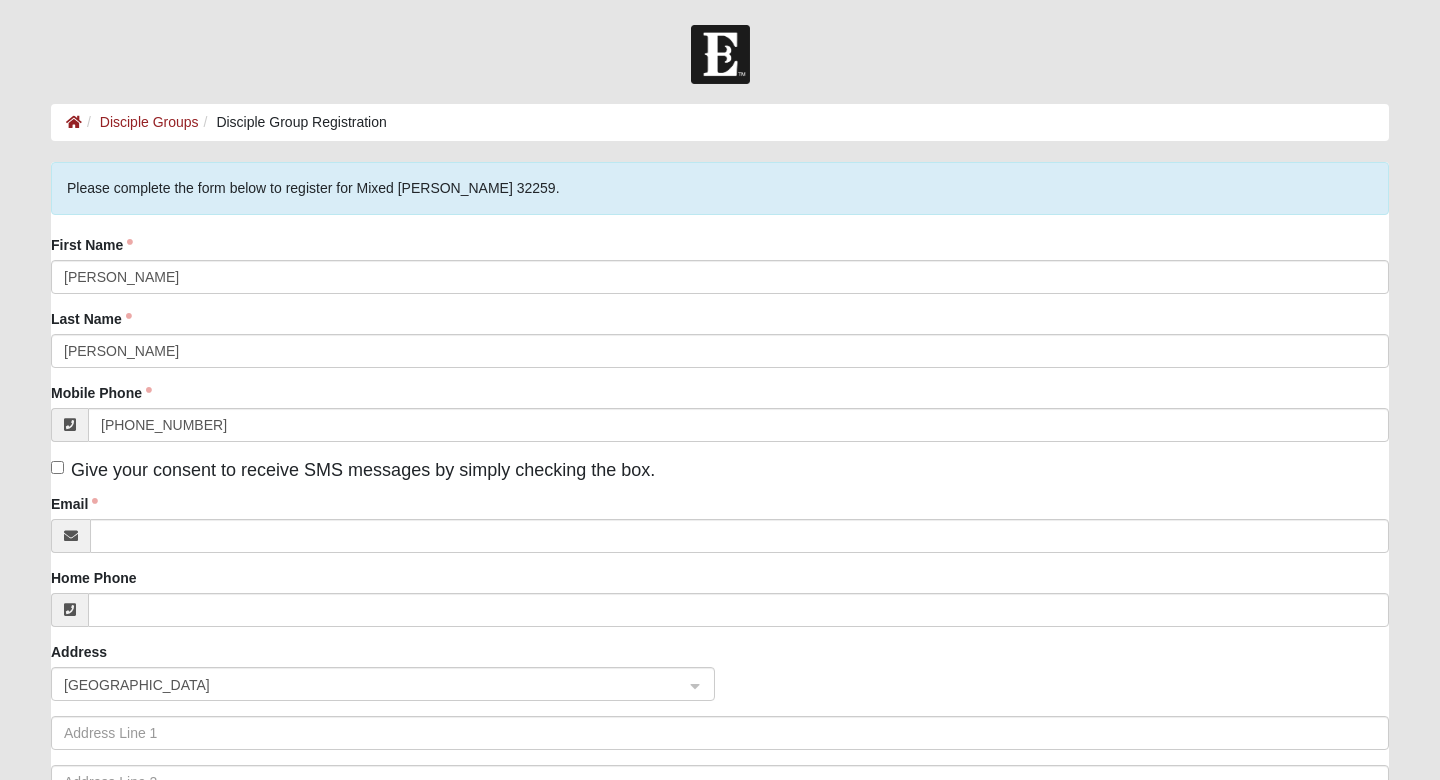 click on "Give your consent to receive SMS messages by simply checking the box." at bounding box center [57, 467] 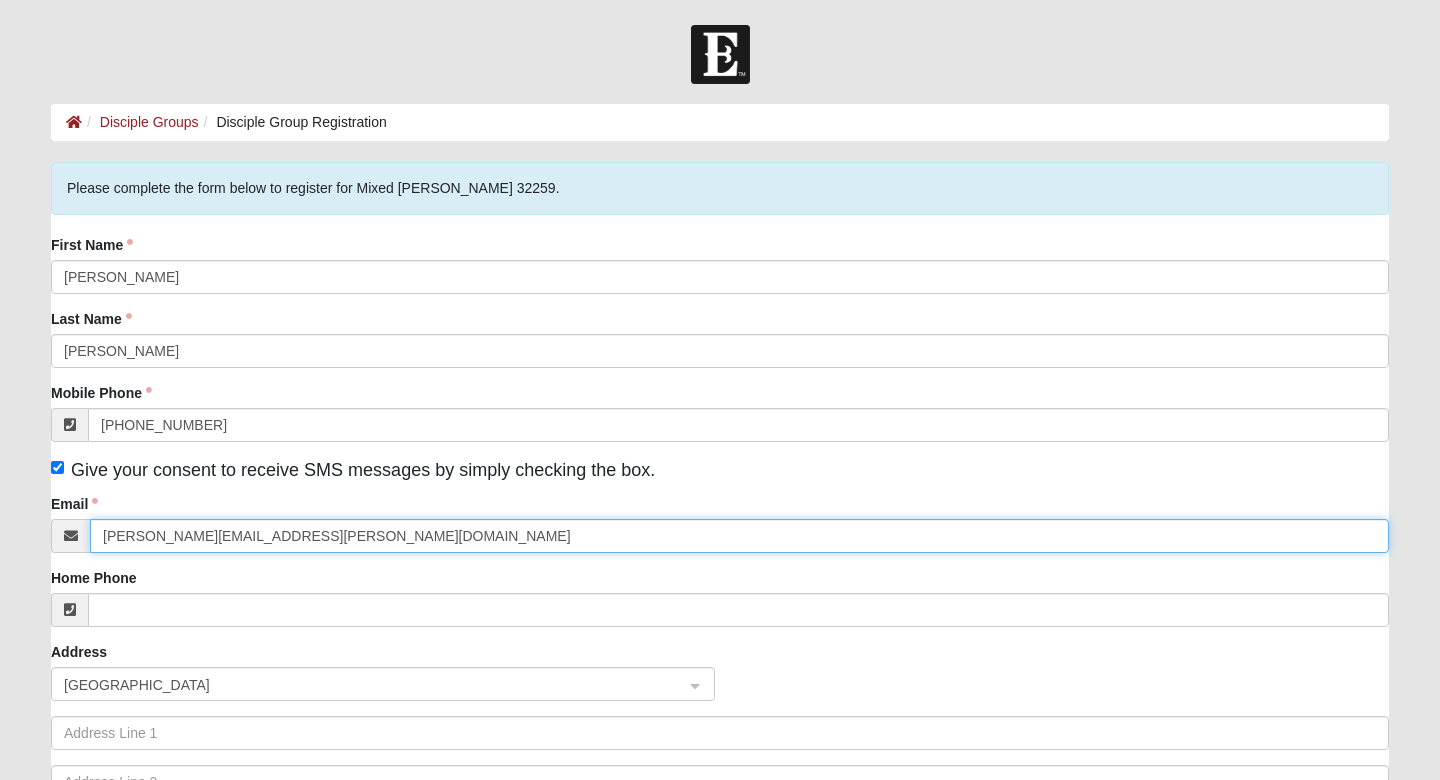 type on "josiah.swenson@reliant.org" 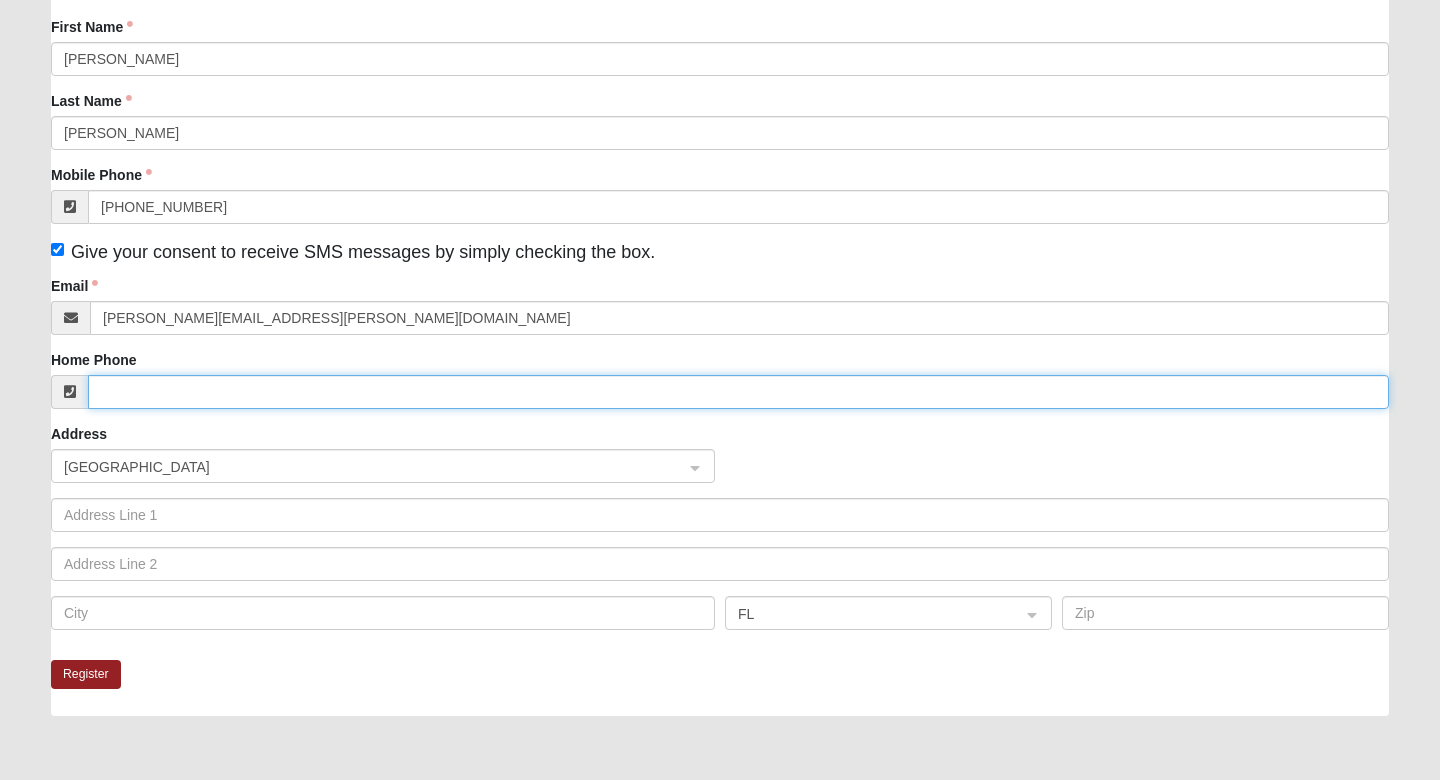scroll, scrollTop: 221, scrollLeft: 0, axis: vertical 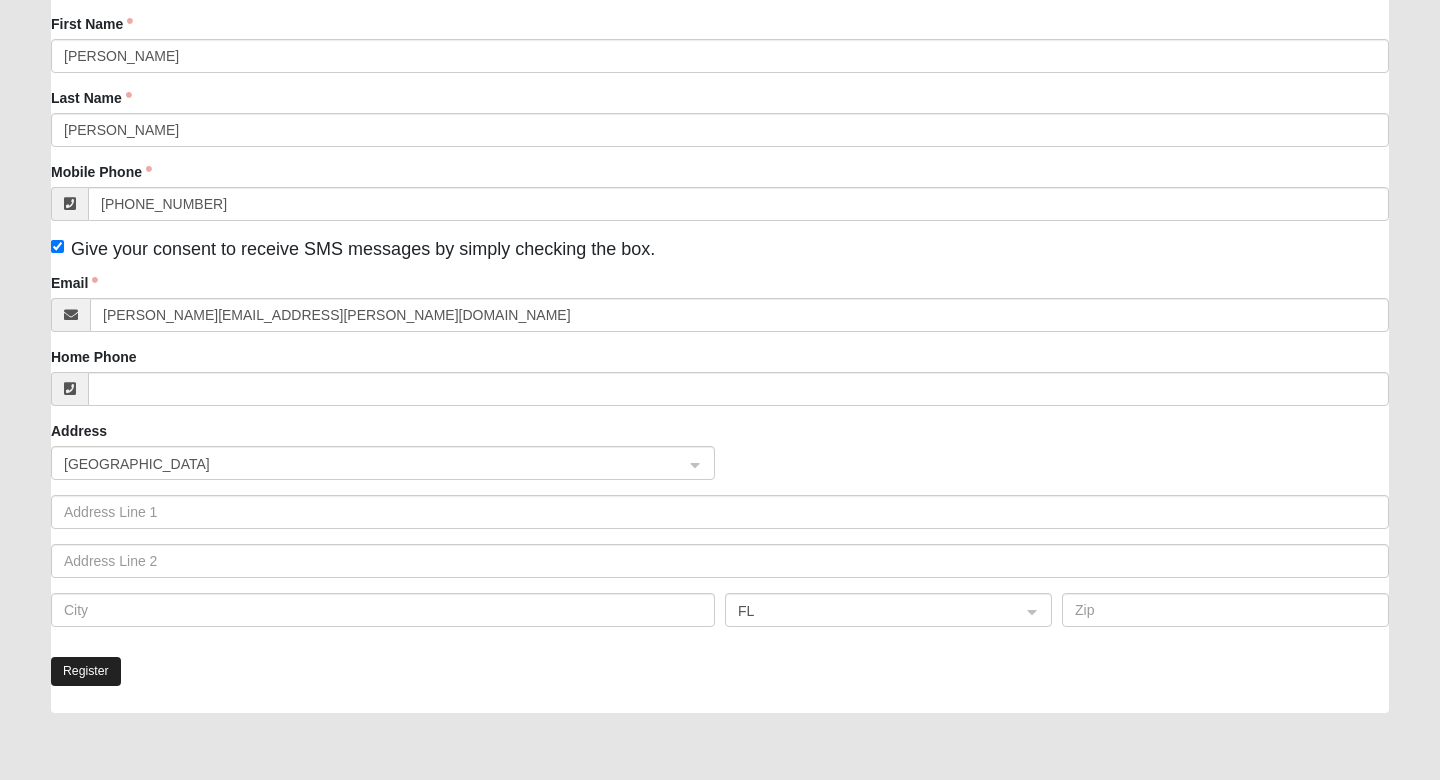click on "Register" 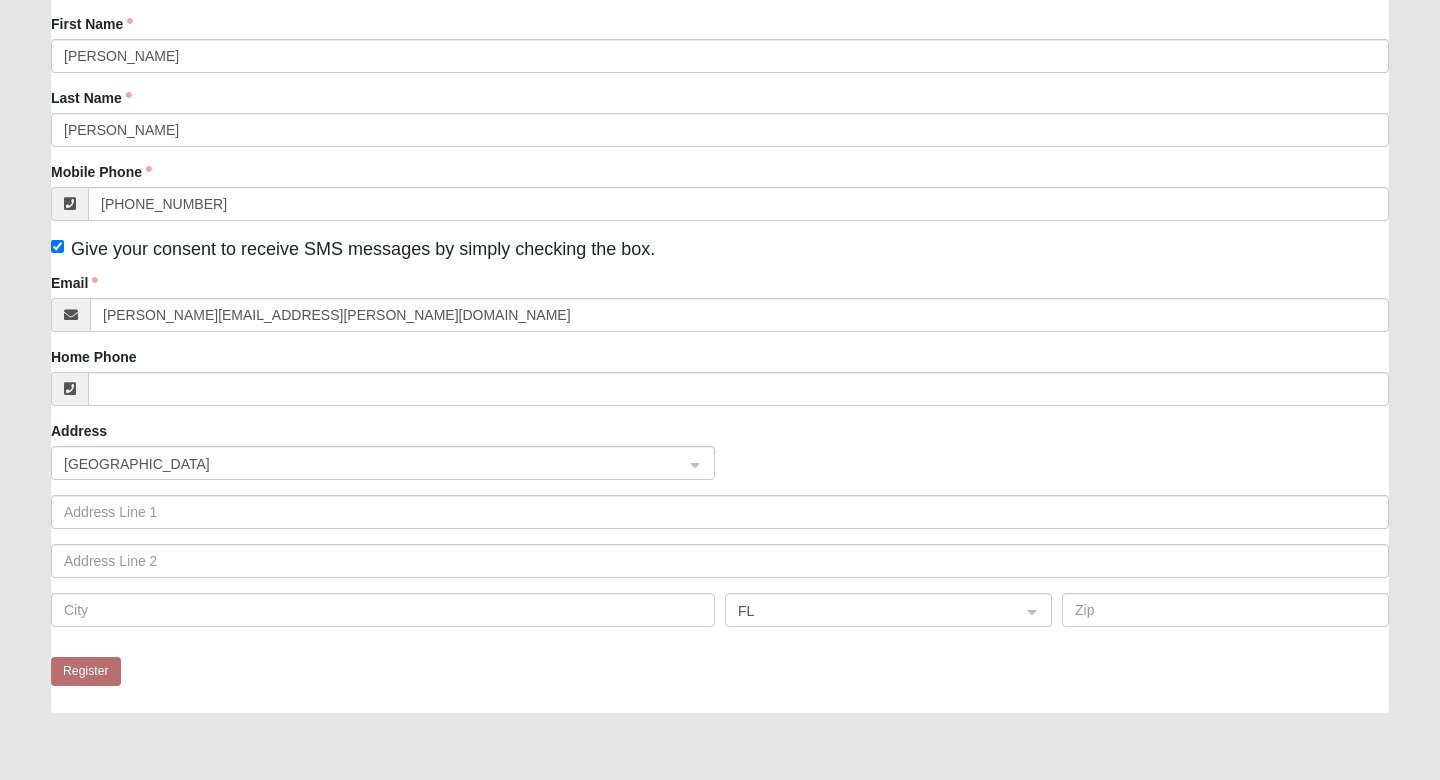scroll, scrollTop: 0, scrollLeft: 0, axis: both 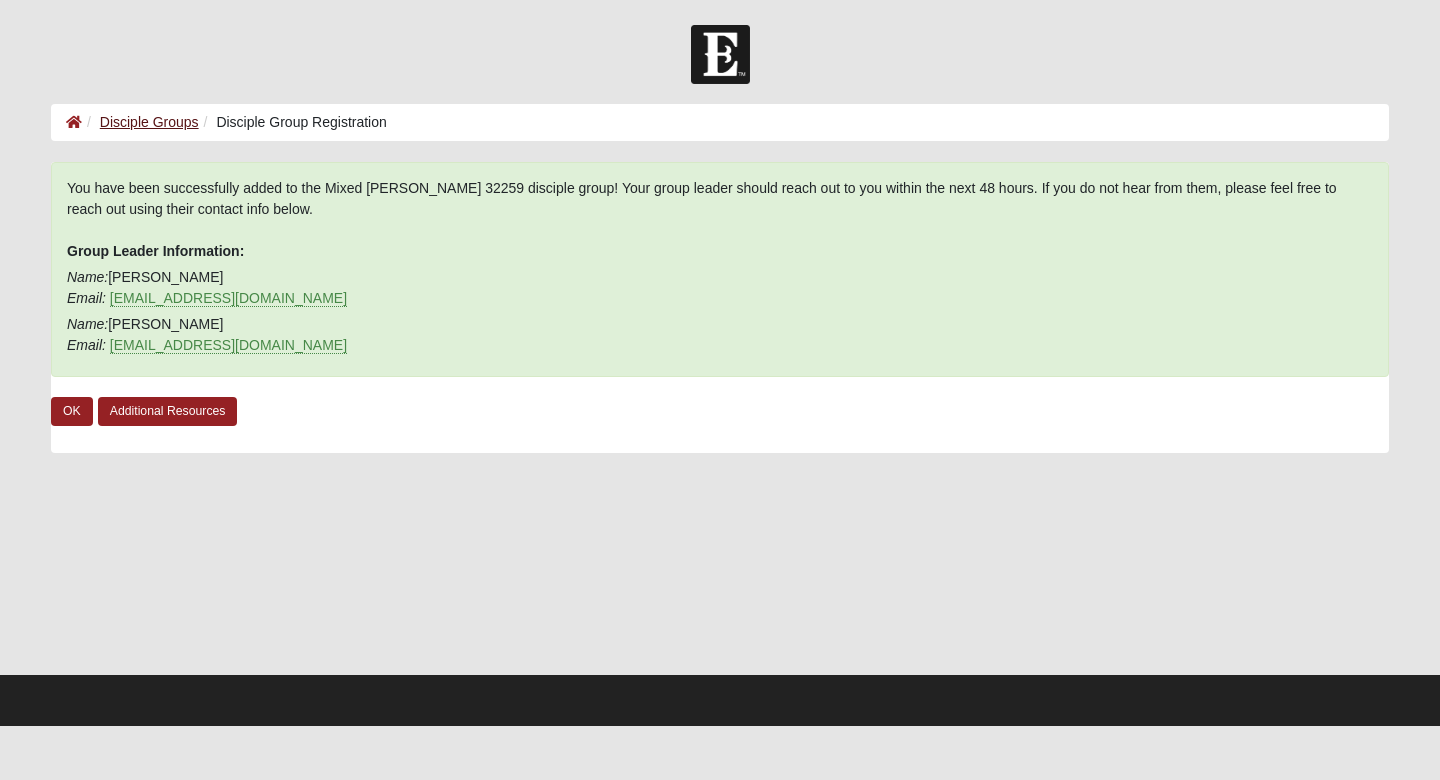 click on "Disciple Groups" at bounding box center [149, 122] 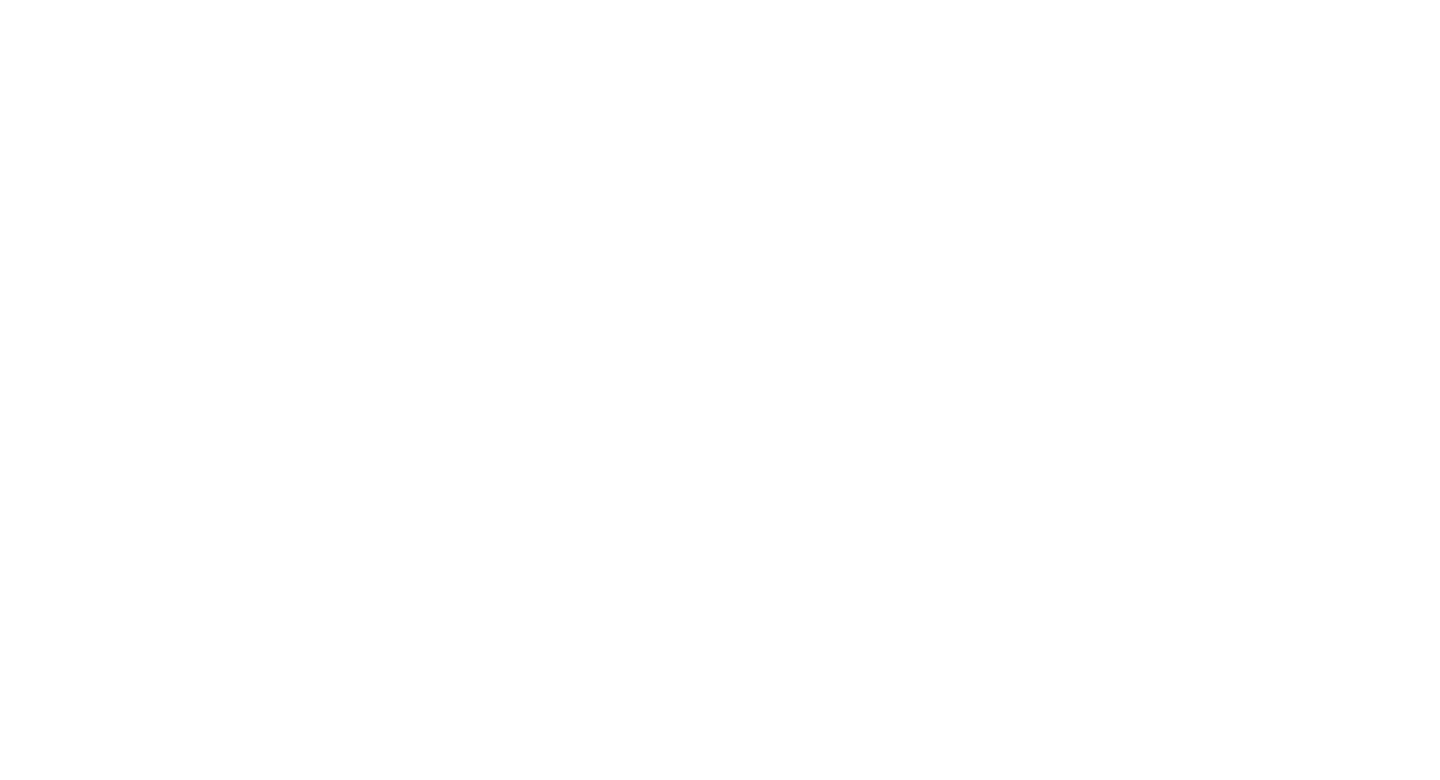 scroll, scrollTop: 0, scrollLeft: 0, axis: both 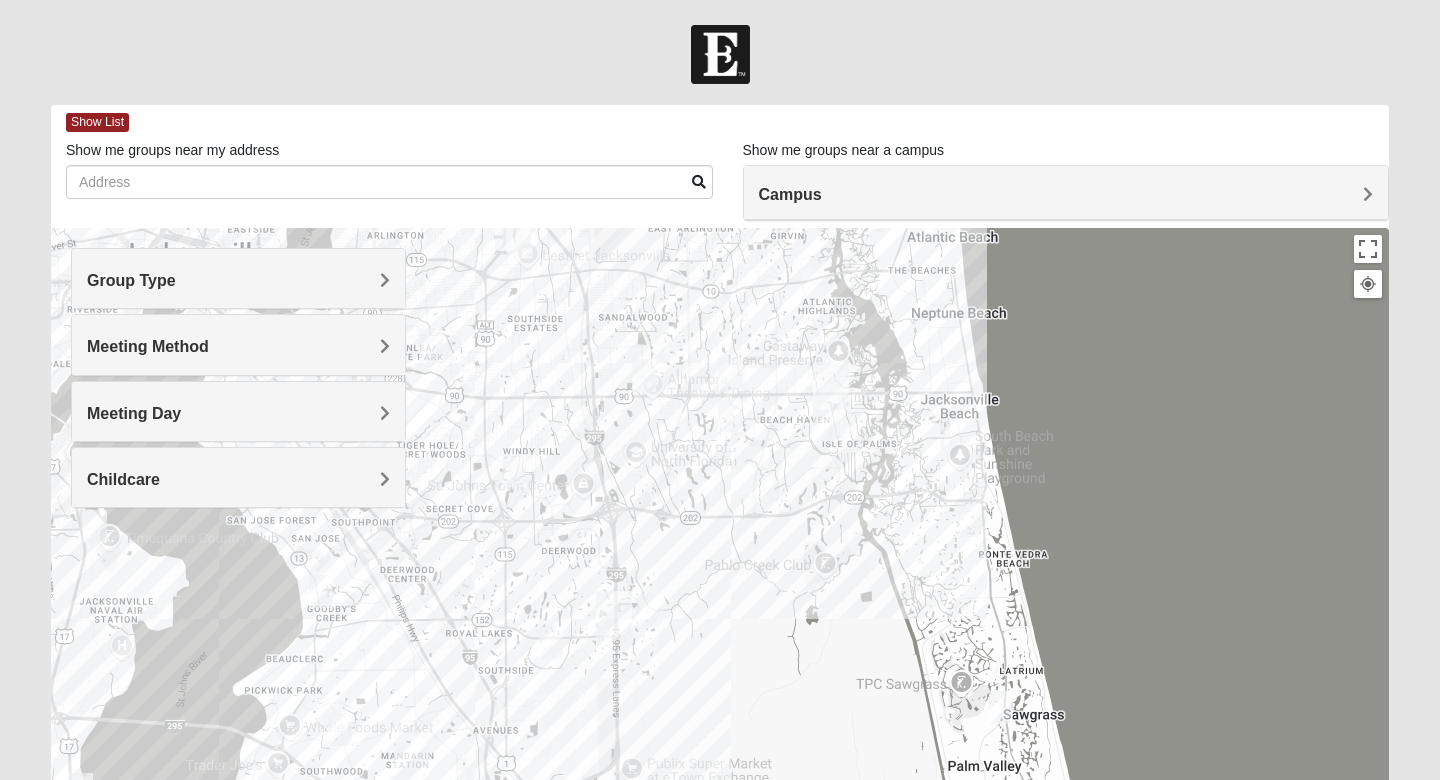drag, startPoint x: 501, startPoint y: 527, endPoint x: 610, endPoint y: 276, distance: 273.64575 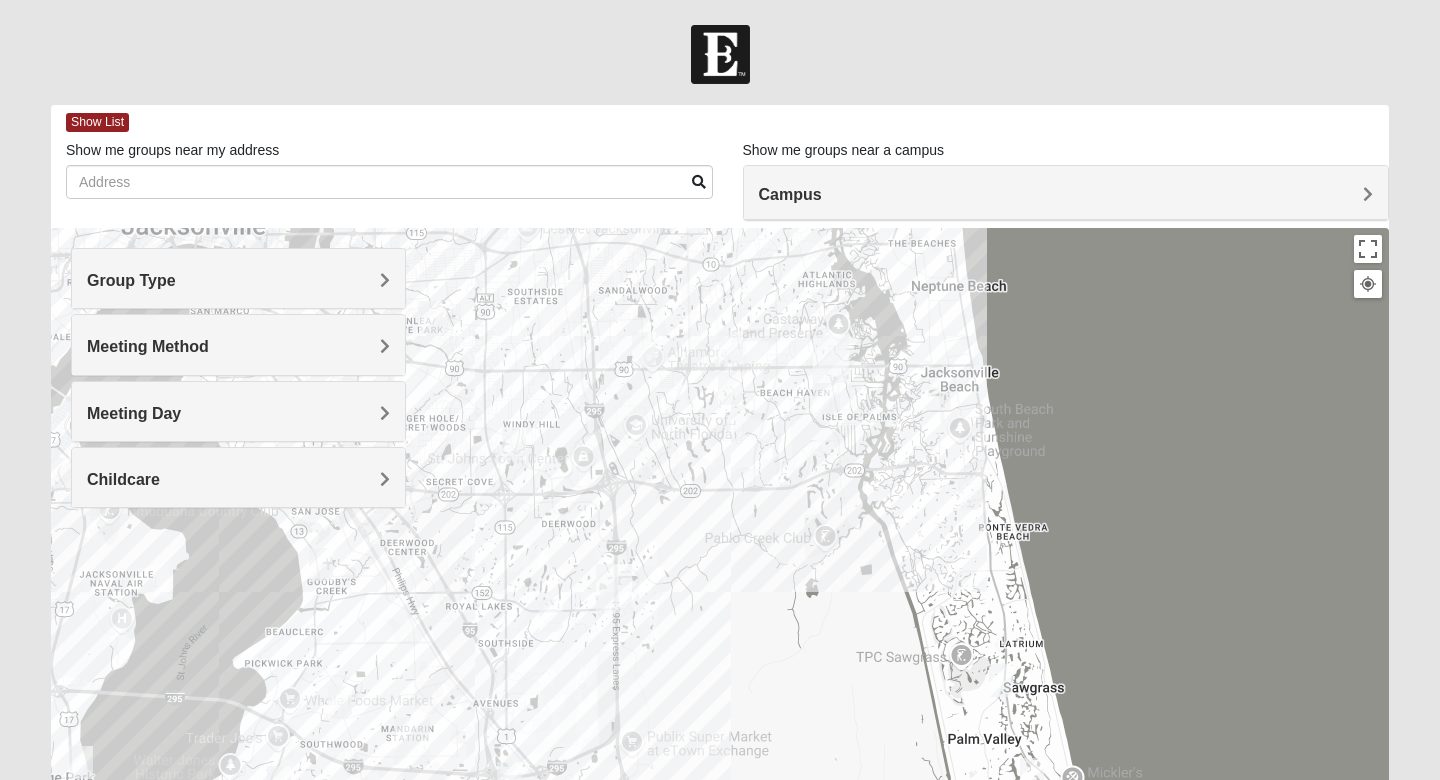 click on "Meeting Method" at bounding box center [238, 346] 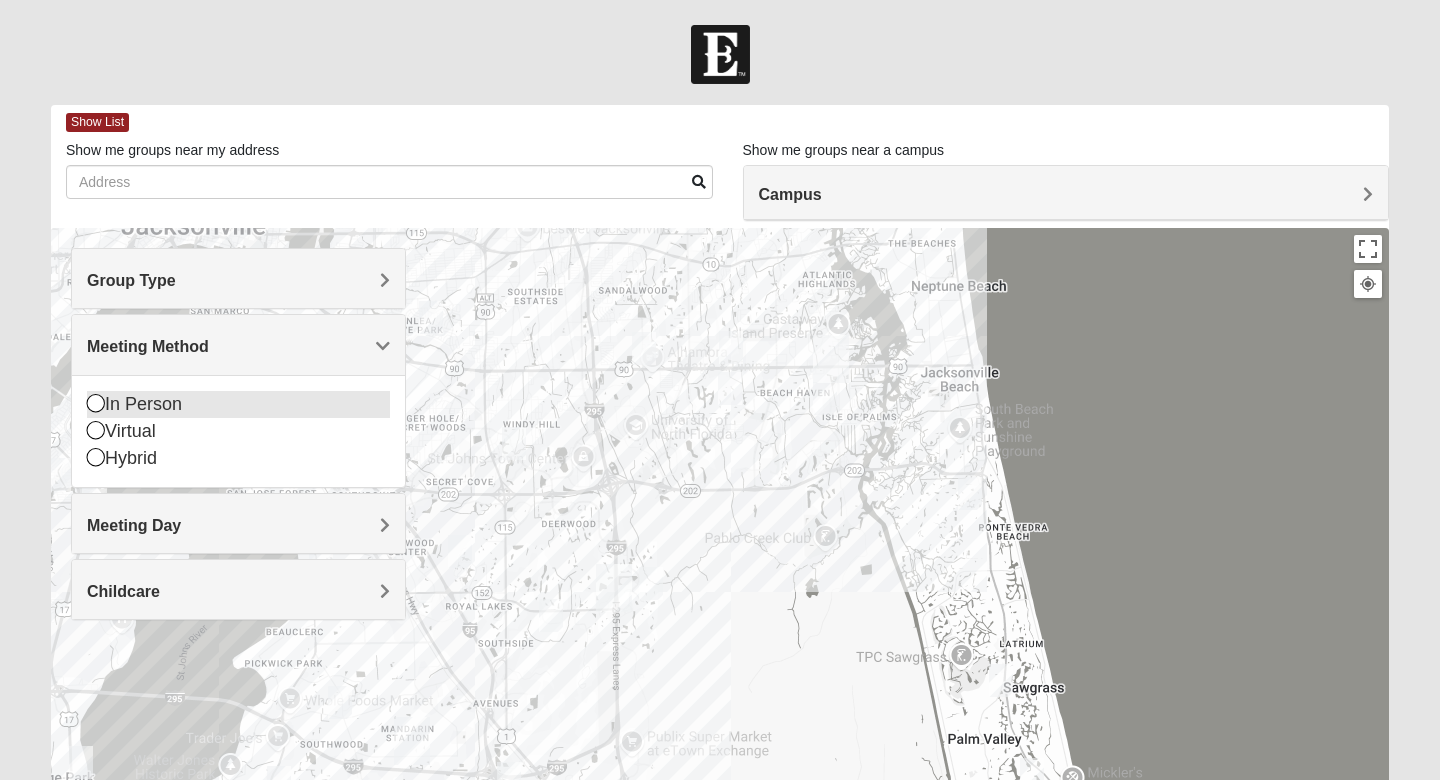 click on "In Person" at bounding box center (238, 404) 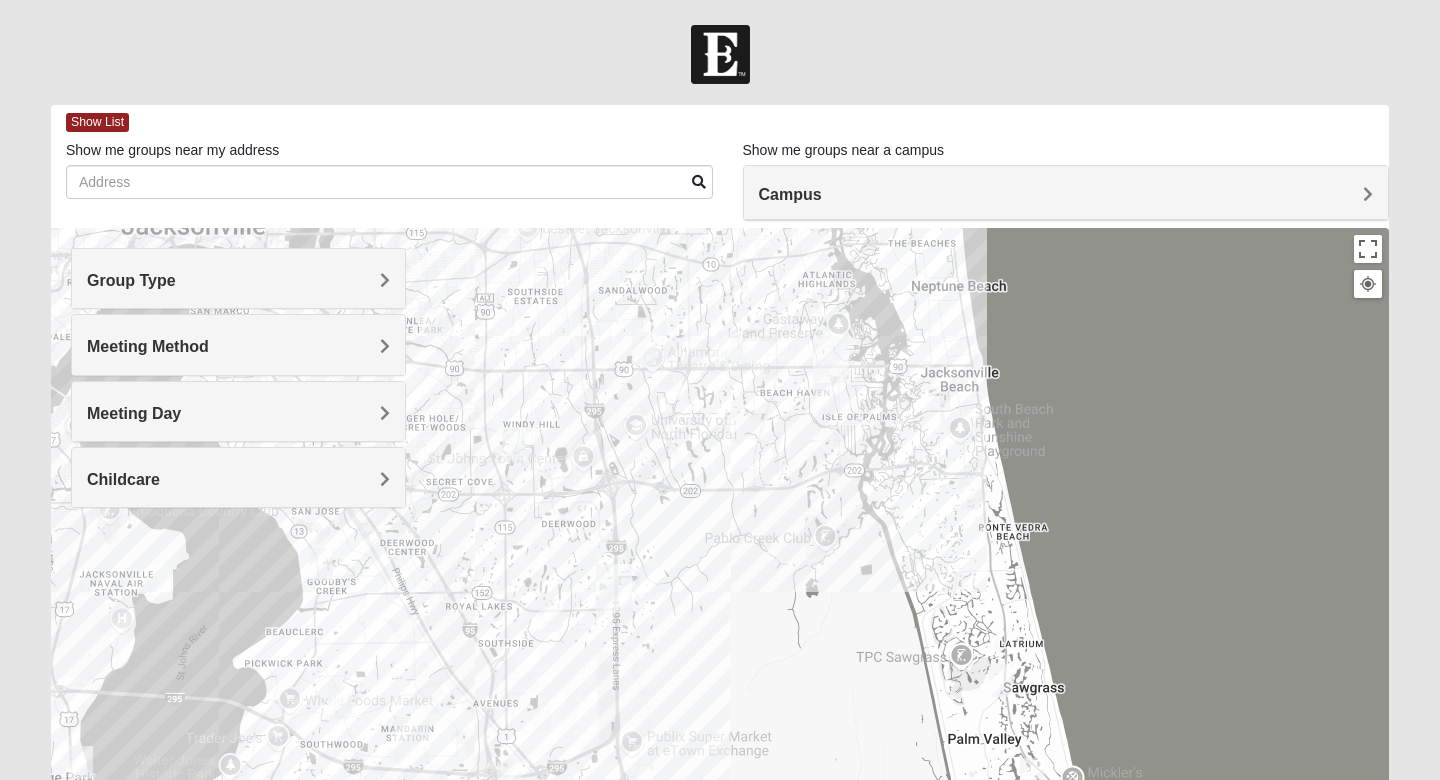 click on "Group Type" at bounding box center (238, 278) 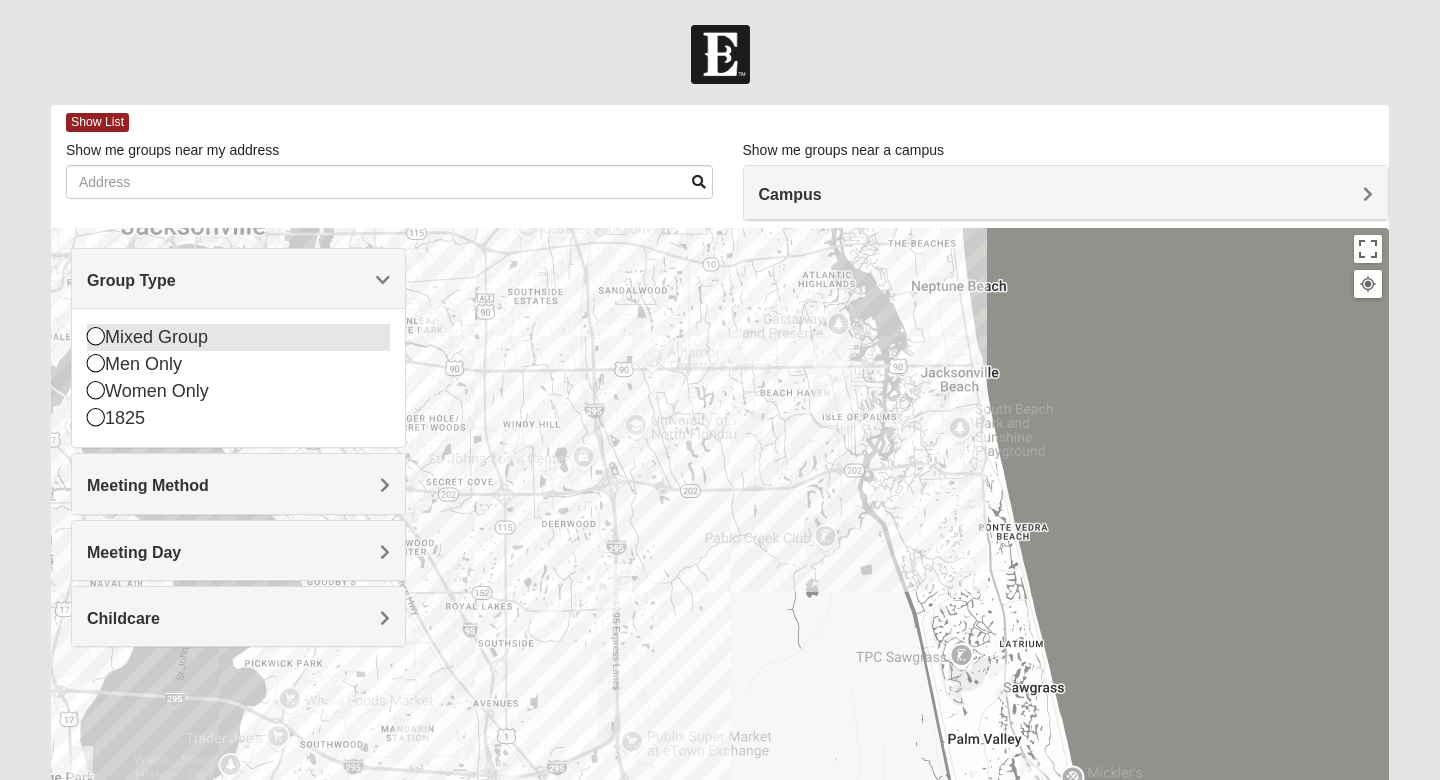 click at bounding box center [96, 336] 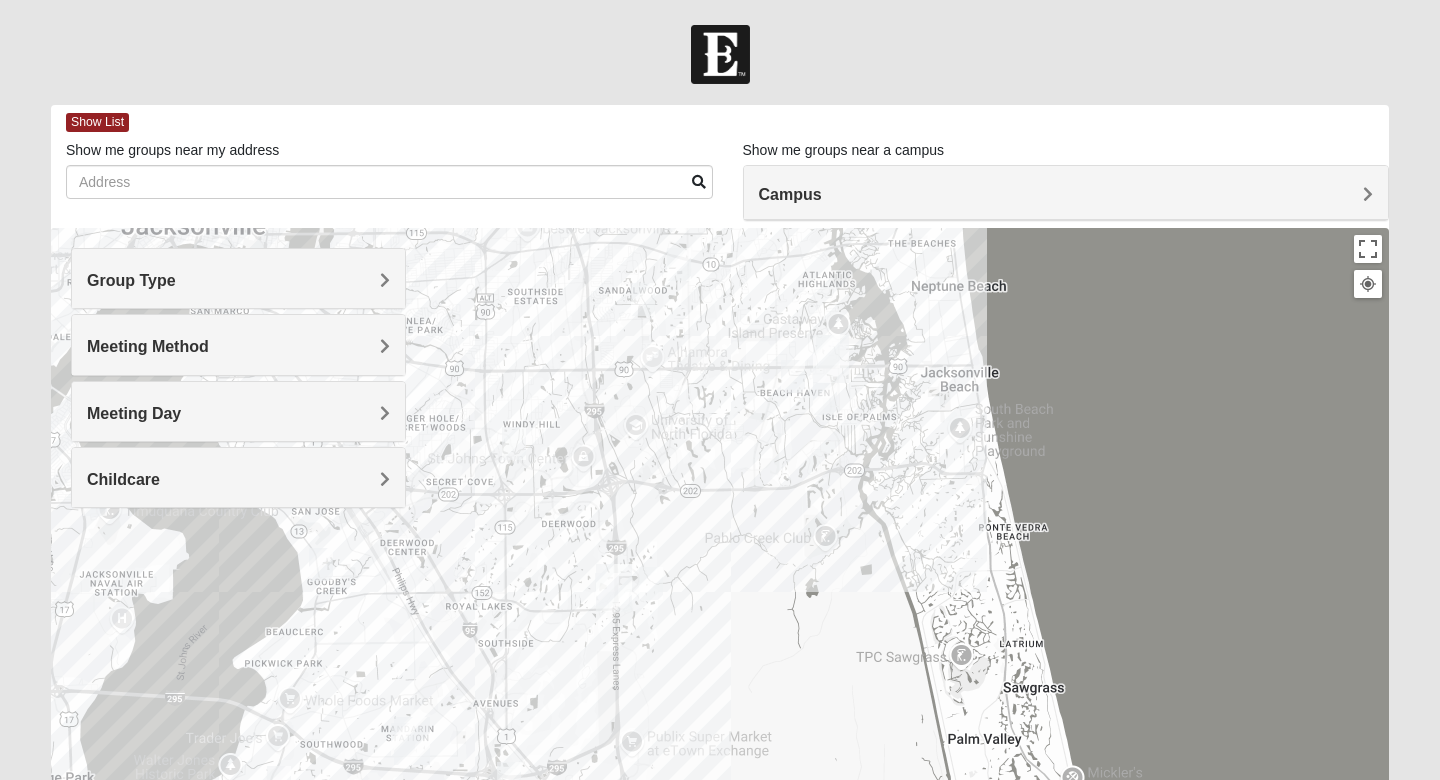 click on "Meeting Day" at bounding box center (238, 411) 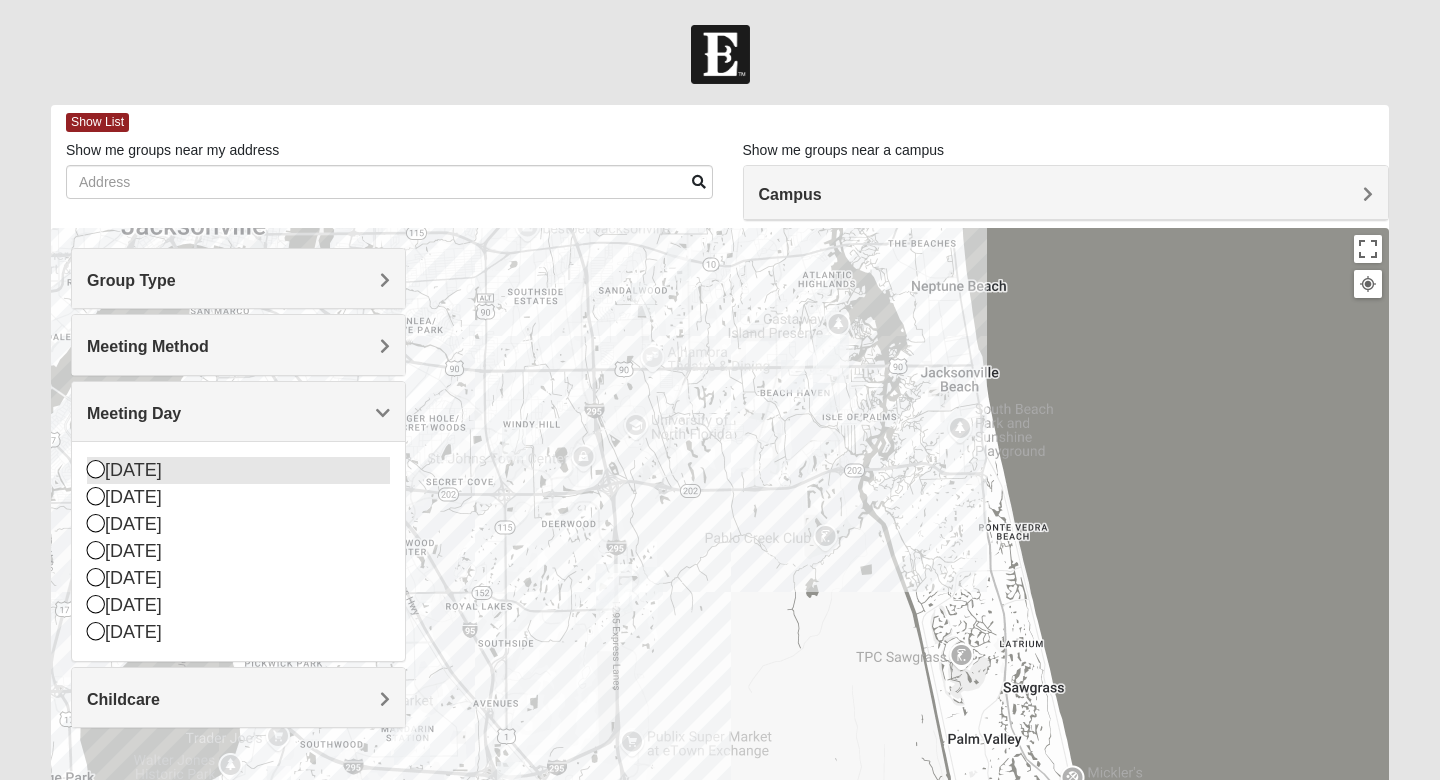click at bounding box center (96, 469) 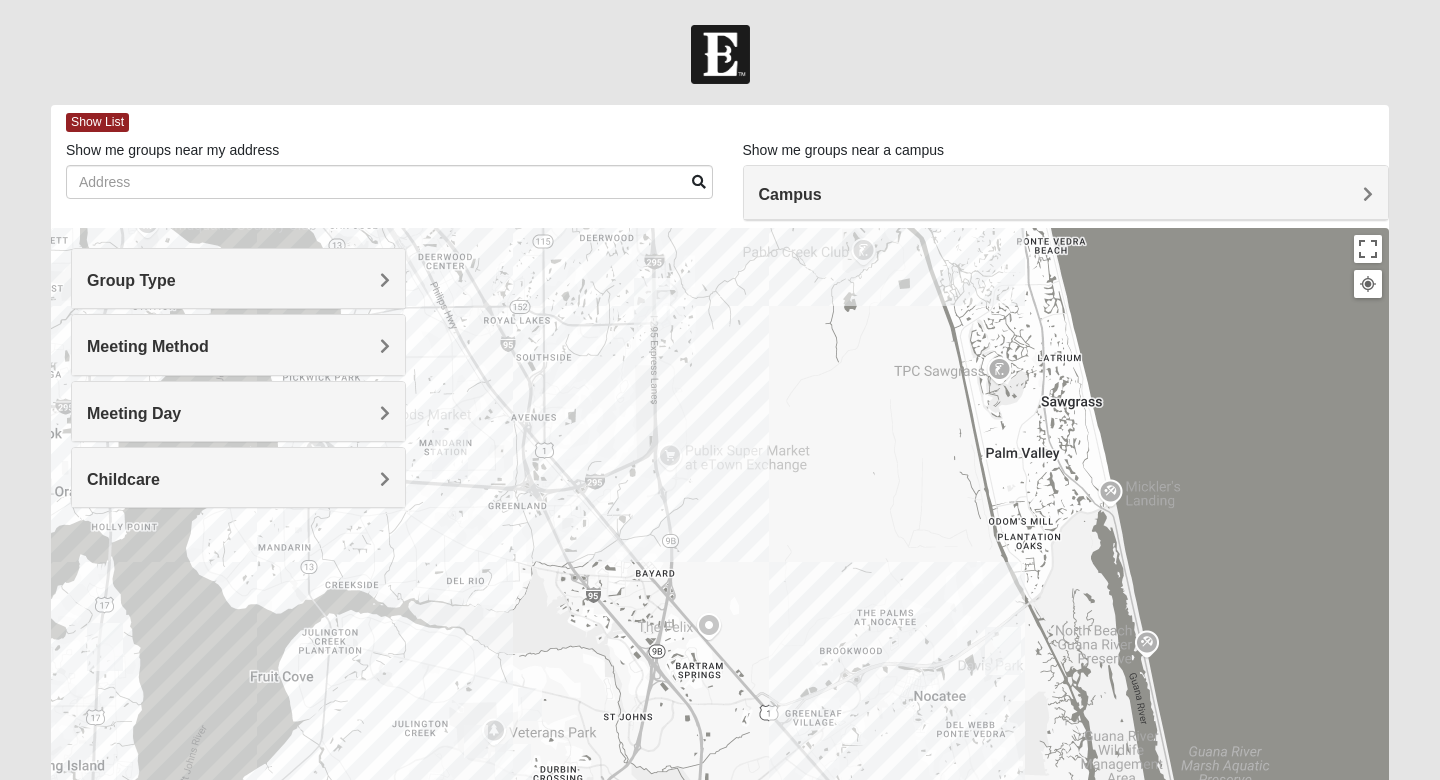 drag, startPoint x: 724, startPoint y: 574, endPoint x: 765, endPoint y: 273, distance: 303.7795 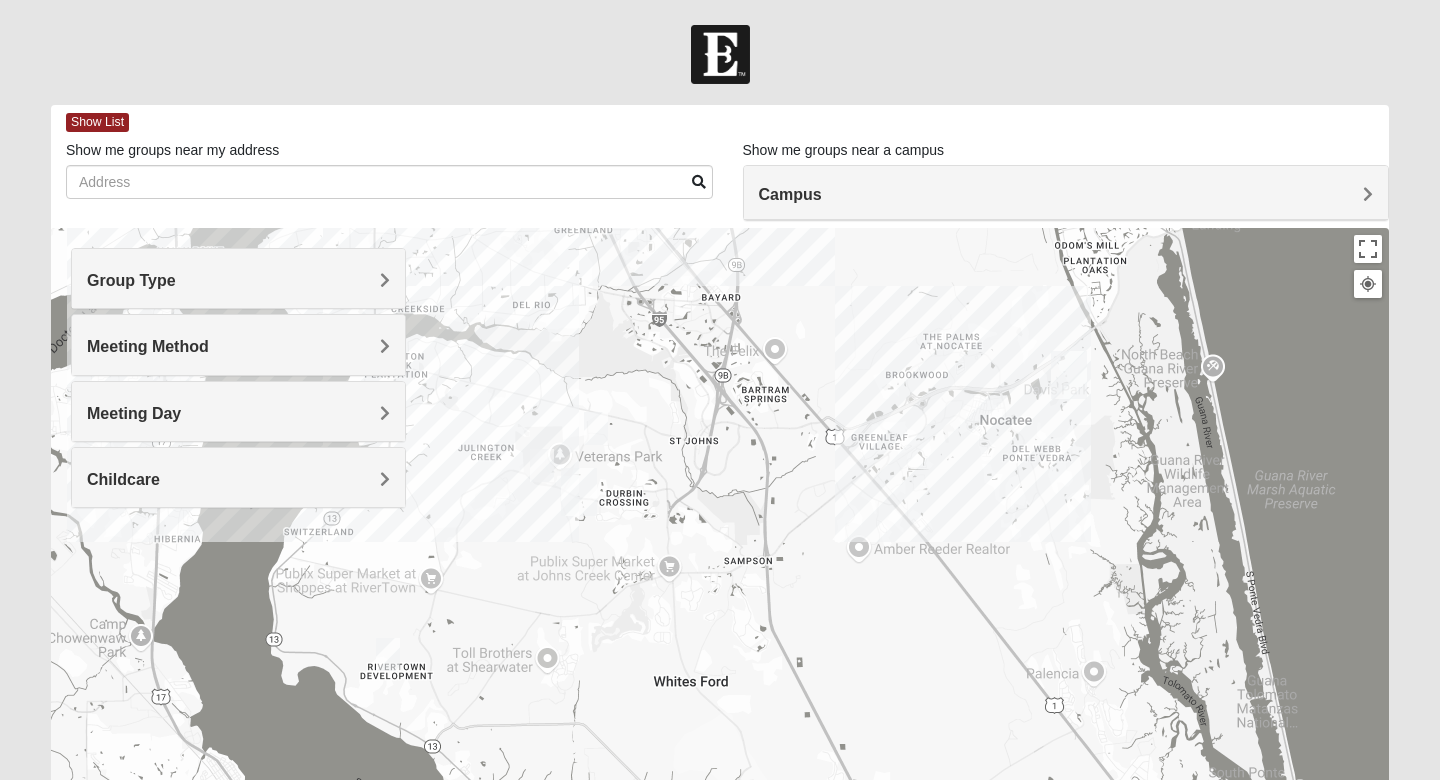 drag, startPoint x: 635, startPoint y: 631, endPoint x: 688, endPoint y: 393, distance: 243.82986 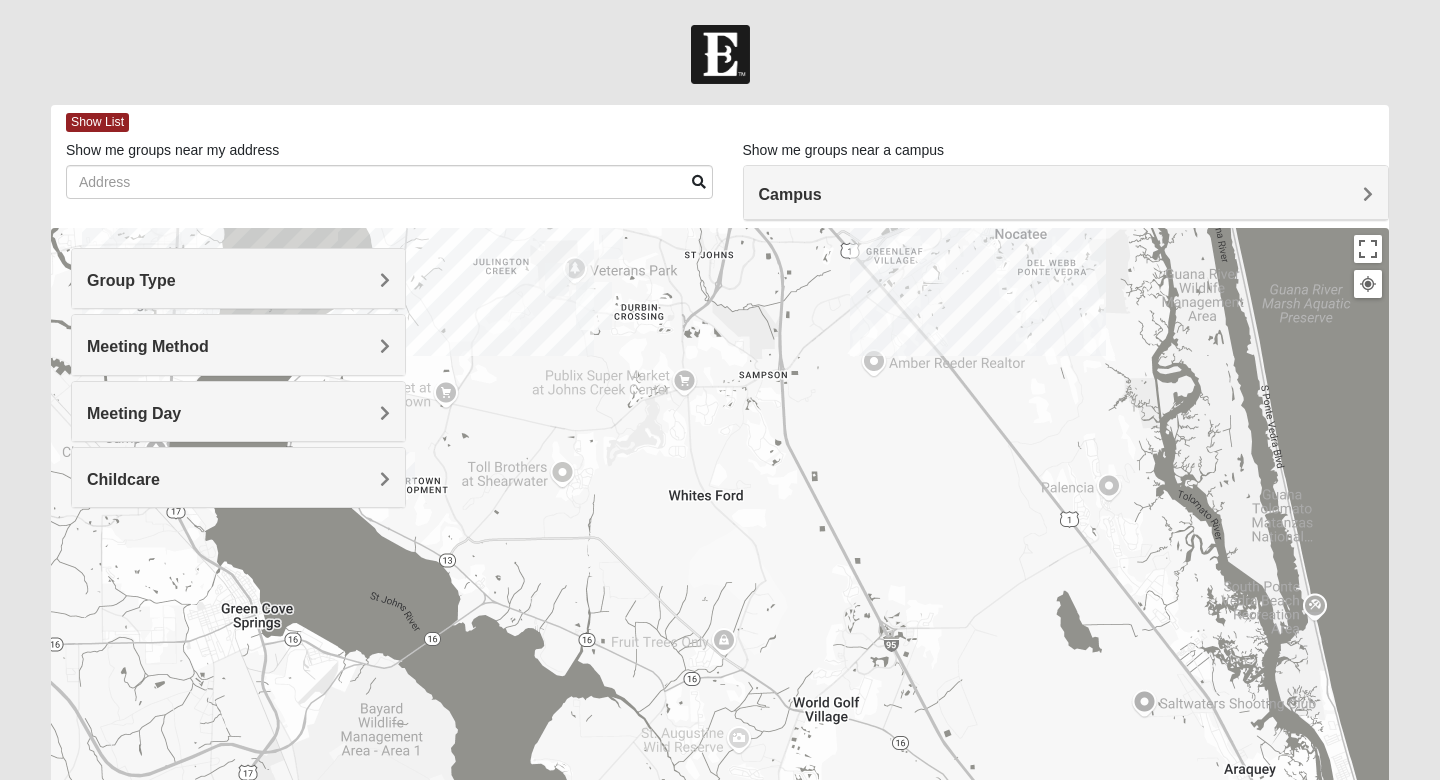 drag, startPoint x: 559, startPoint y: 653, endPoint x: 564, endPoint y: 494, distance: 159.0786 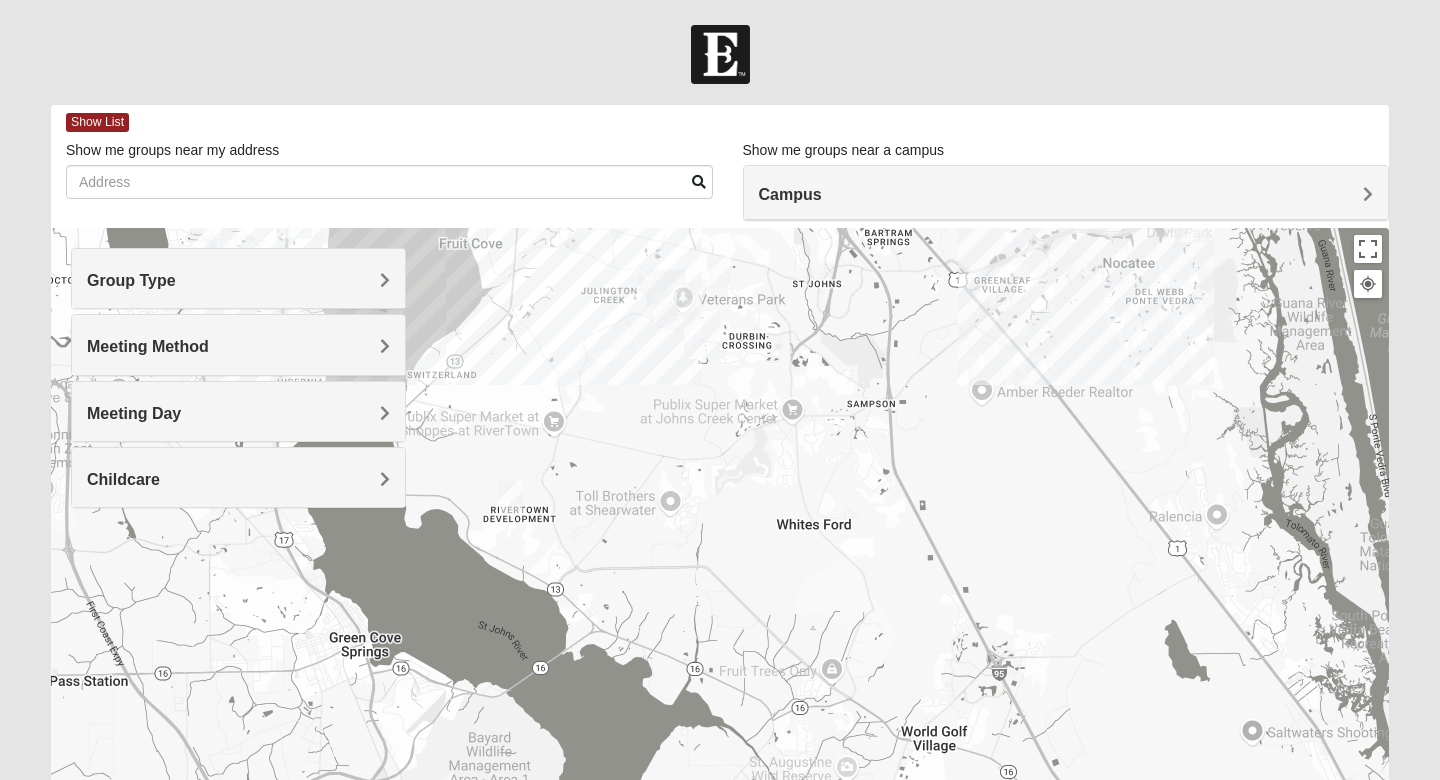drag, startPoint x: 483, startPoint y: 478, endPoint x: 592, endPoint y: 514, distance: 114.791115 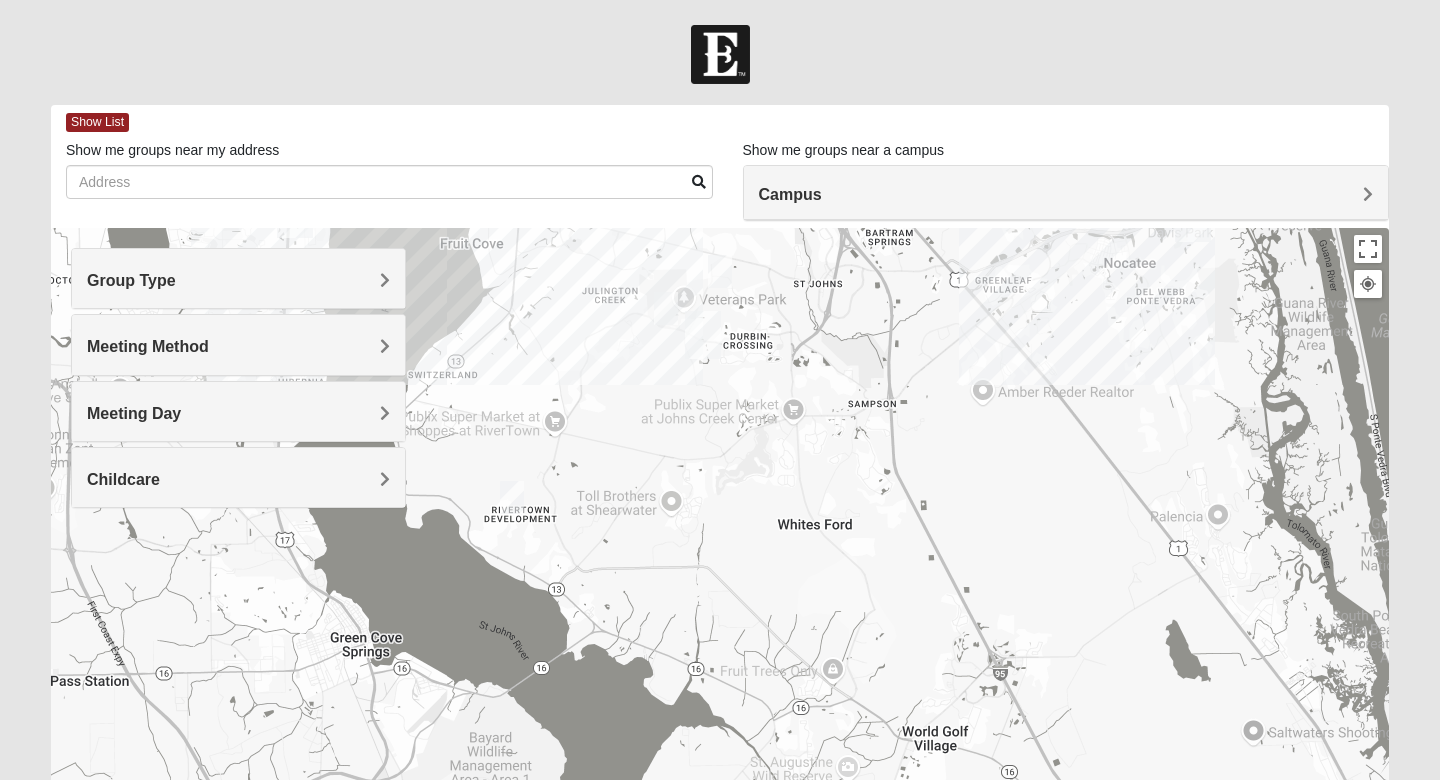 click at bounding box center [512, 497] 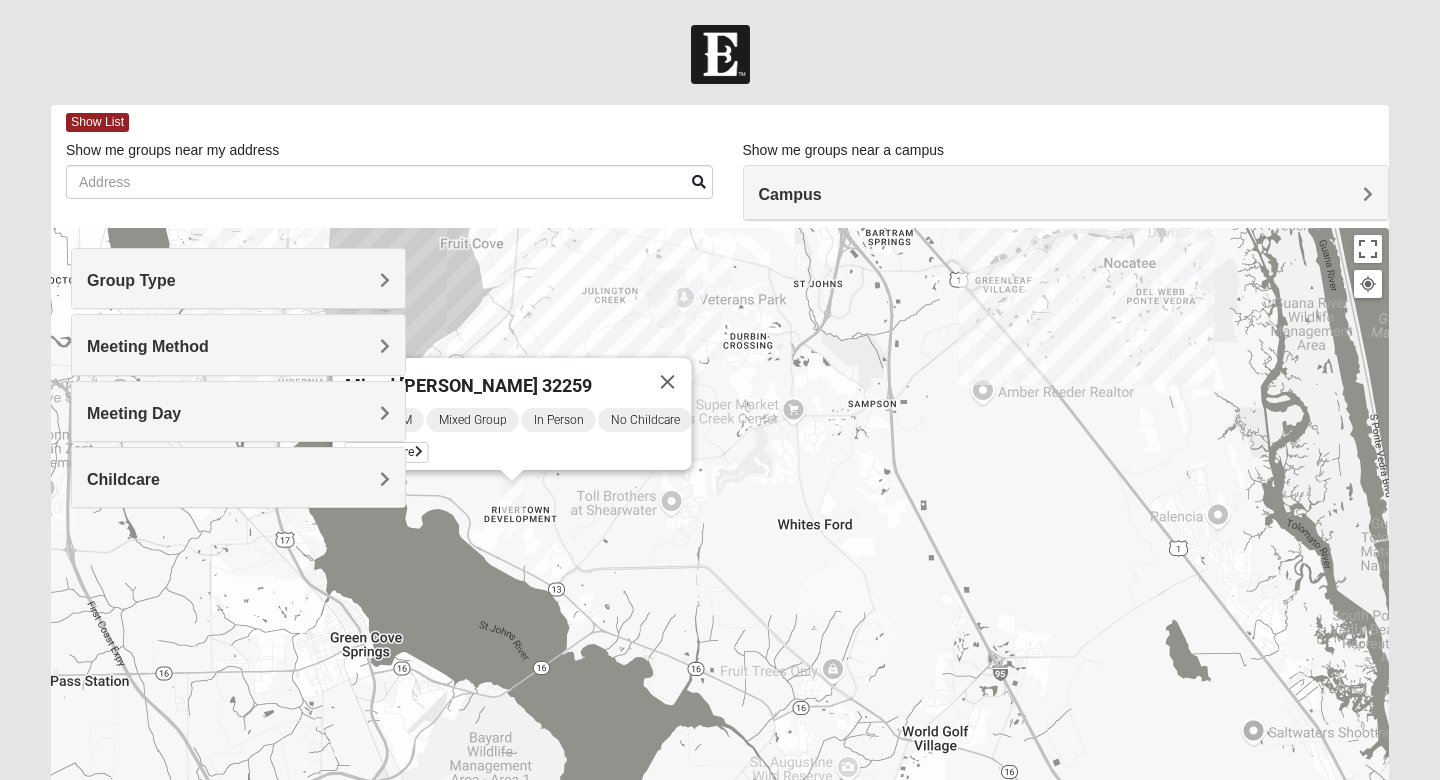 drag, startPoint x: 581, startPoint y: 430, endPoint x: 657, endPoint y: 455, distance: 80.00625 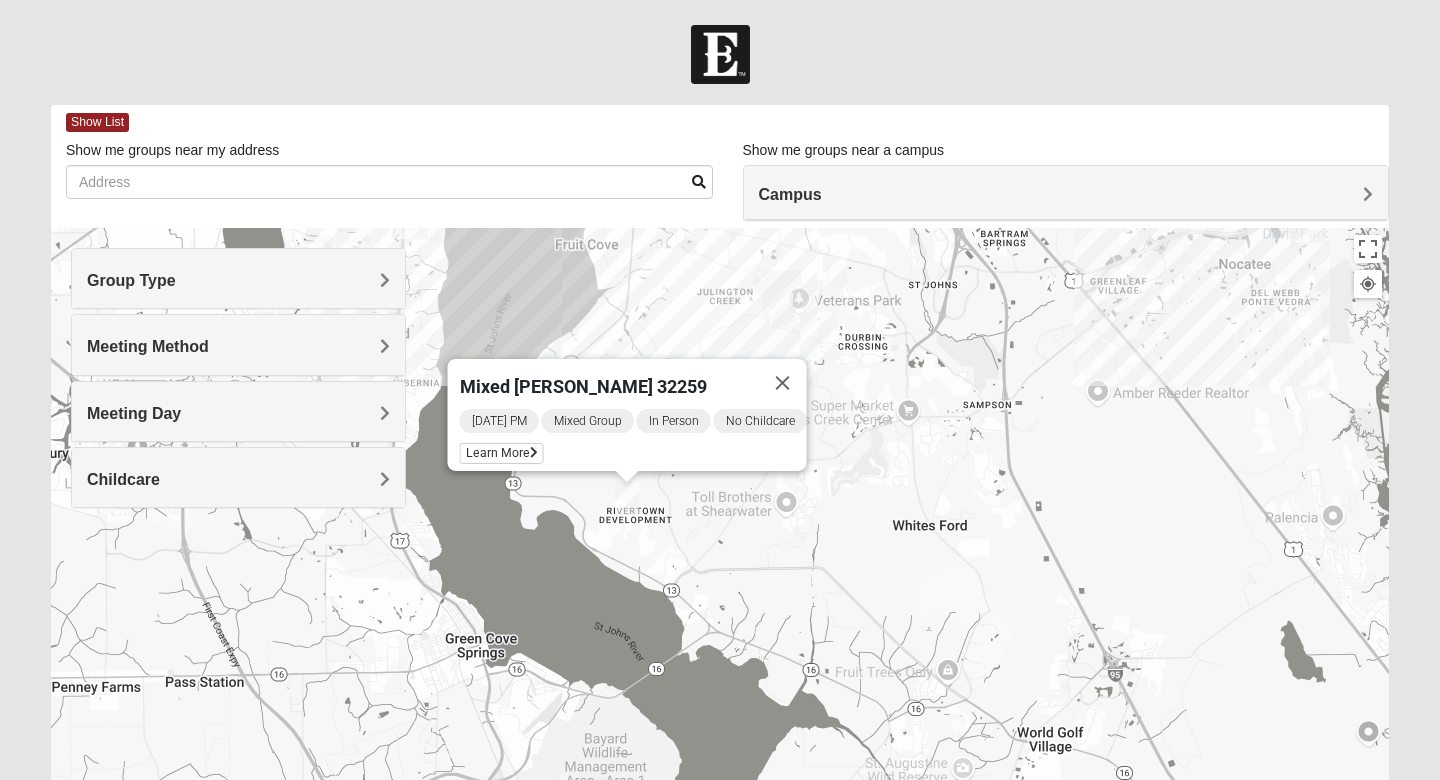drag, startPoint x: 644, startPoint y: 568, endPoint x: 760, endPoint y: 568, distance: 116 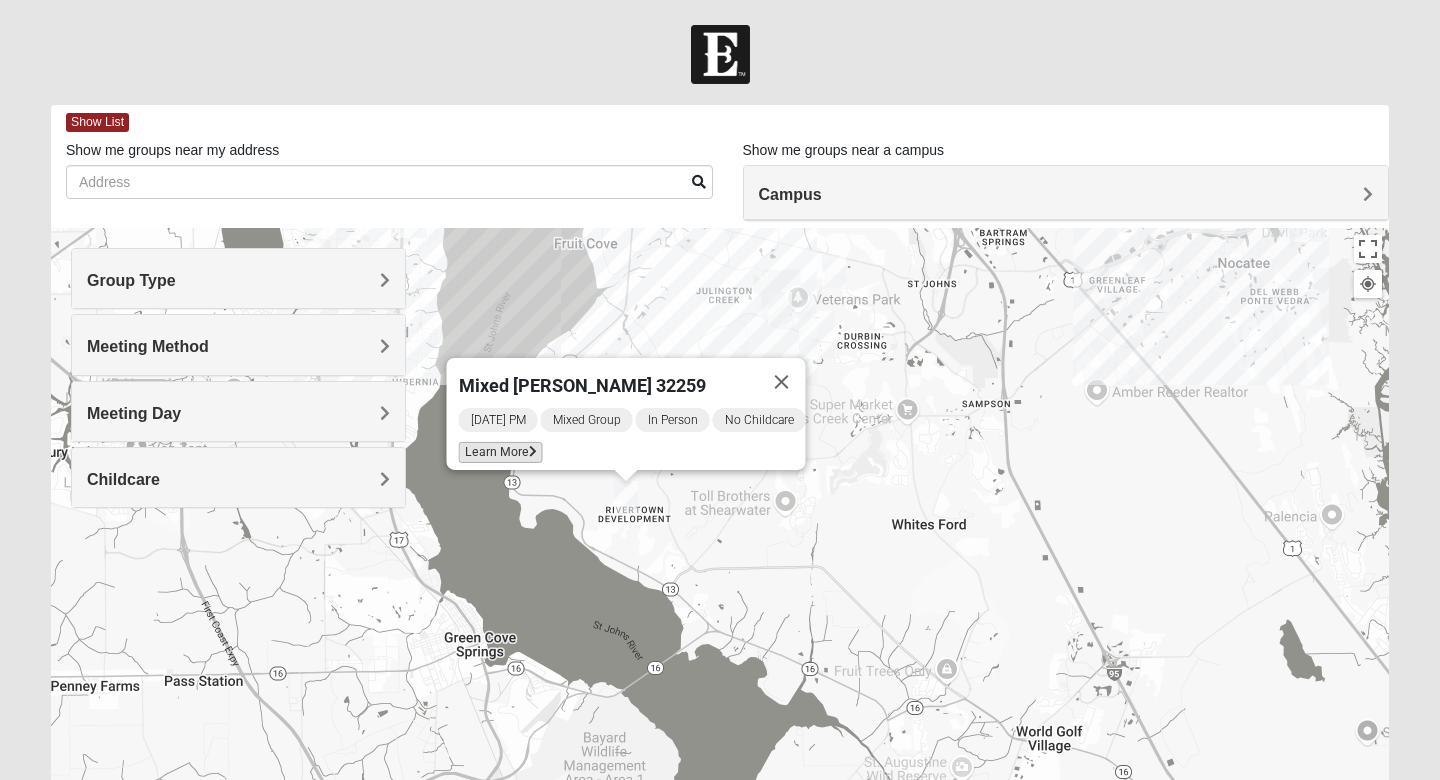 click on "Learn More" at bounding box center (501, 452) 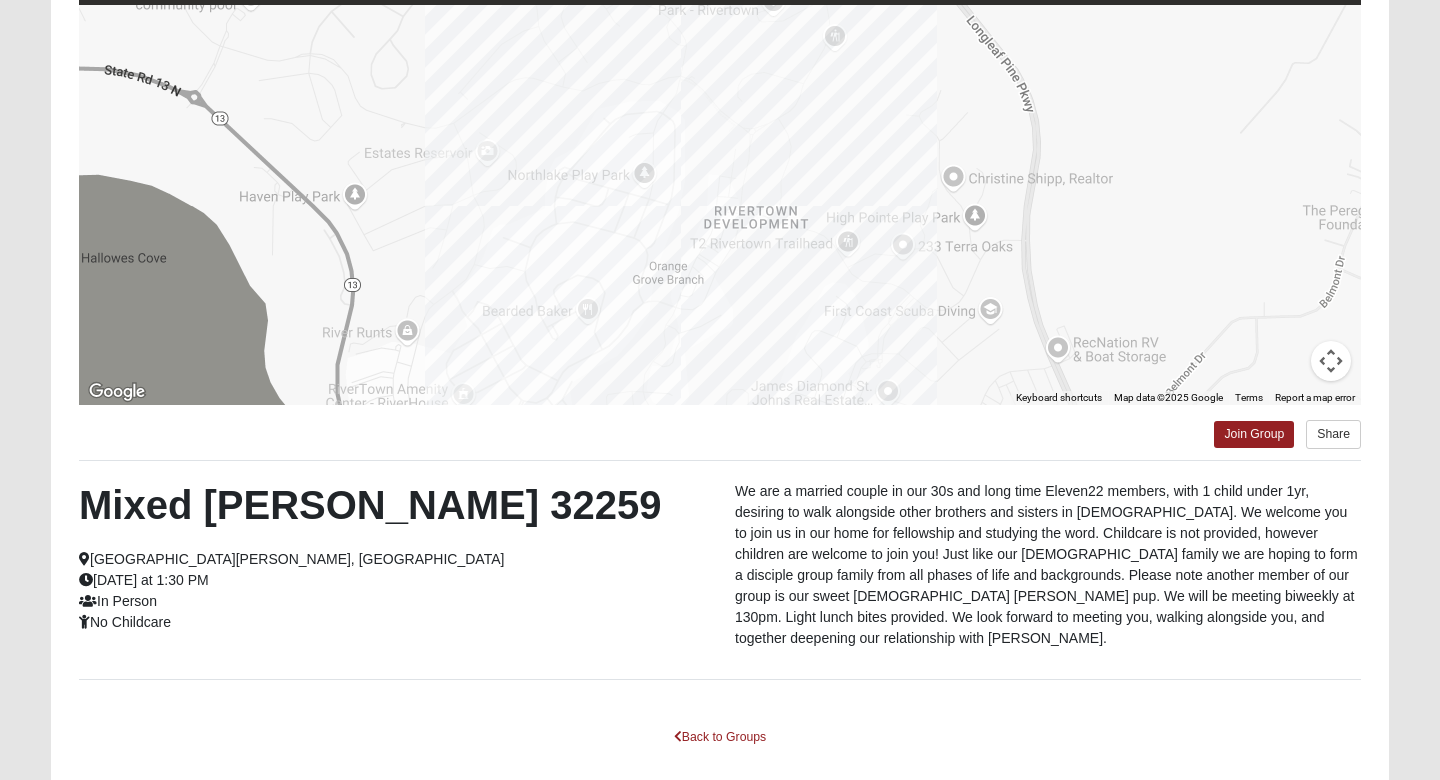 scroll, scrollTop: 256, scrollLeft: 0, axis: vertical 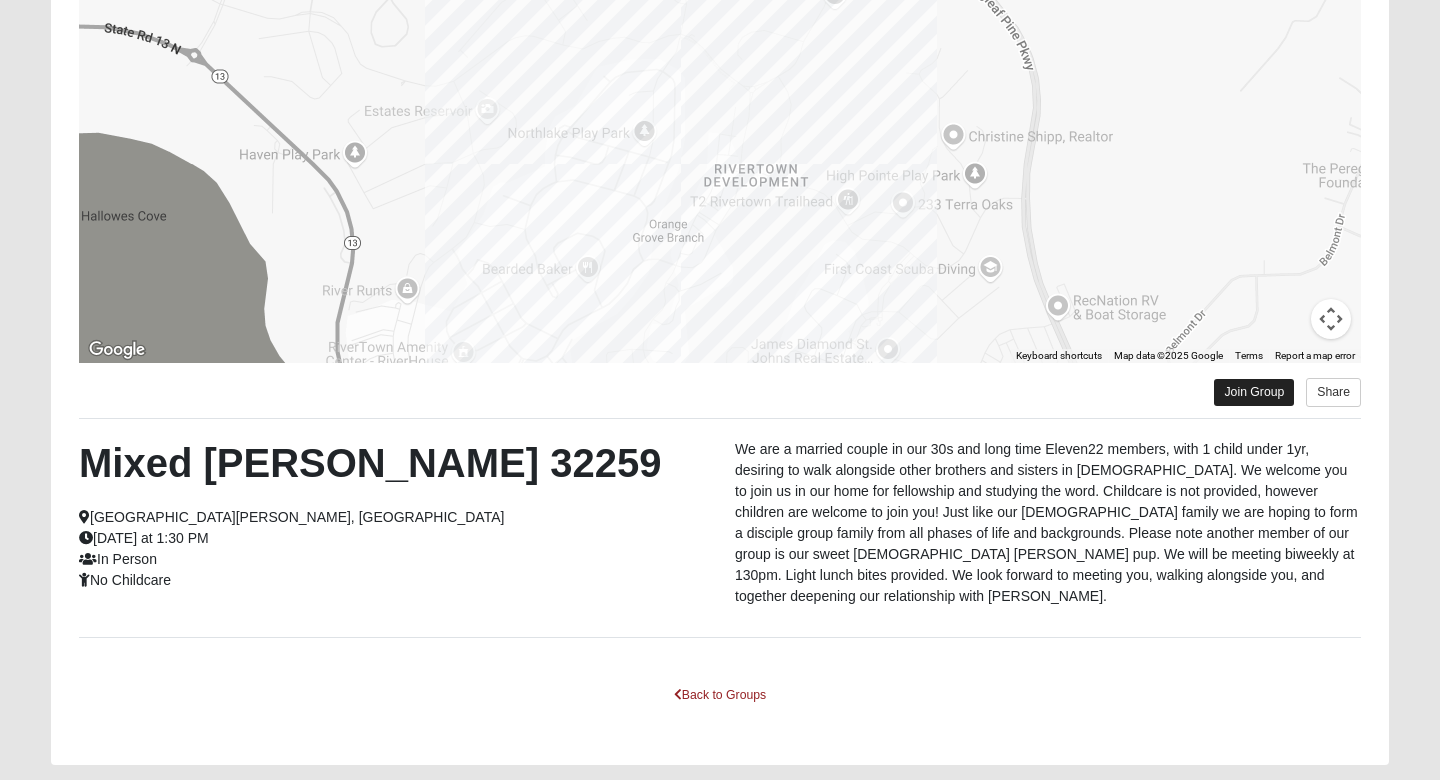 click on "Join Group" at bounding box center (1254, 392) 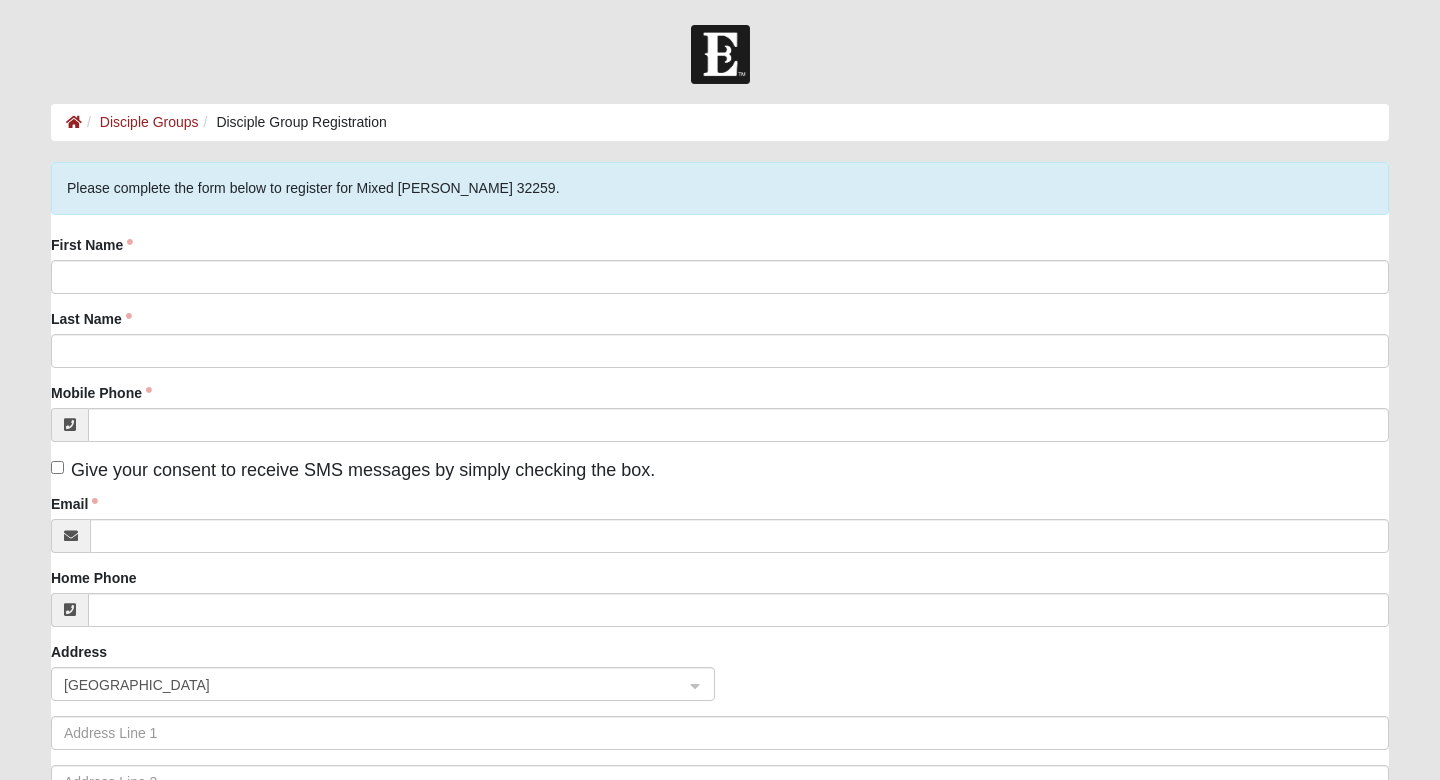 scroll, scrollTop: 0, scrollLeft: 0, axis: both 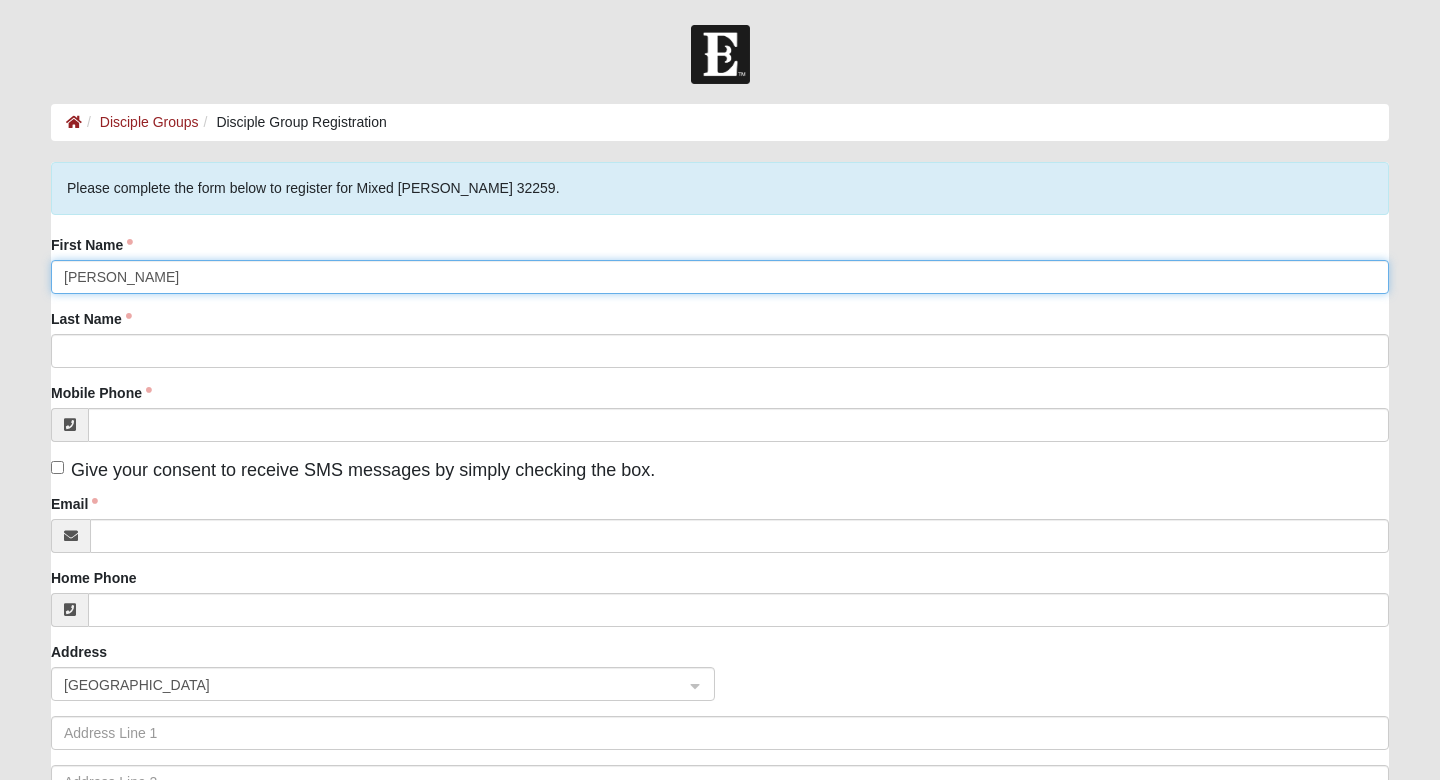type on "[PERSON_NAME]" 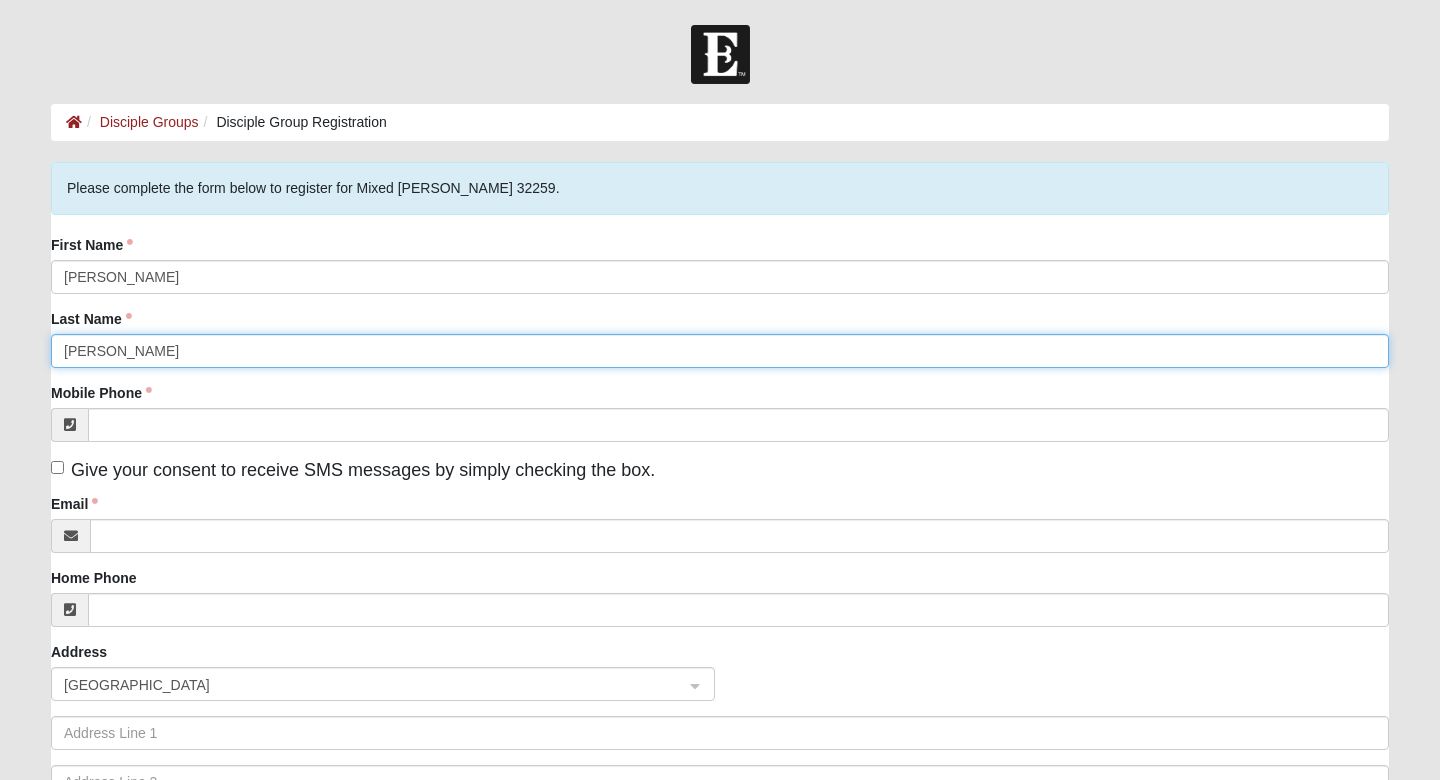 type on "[PERSON_NAME]" 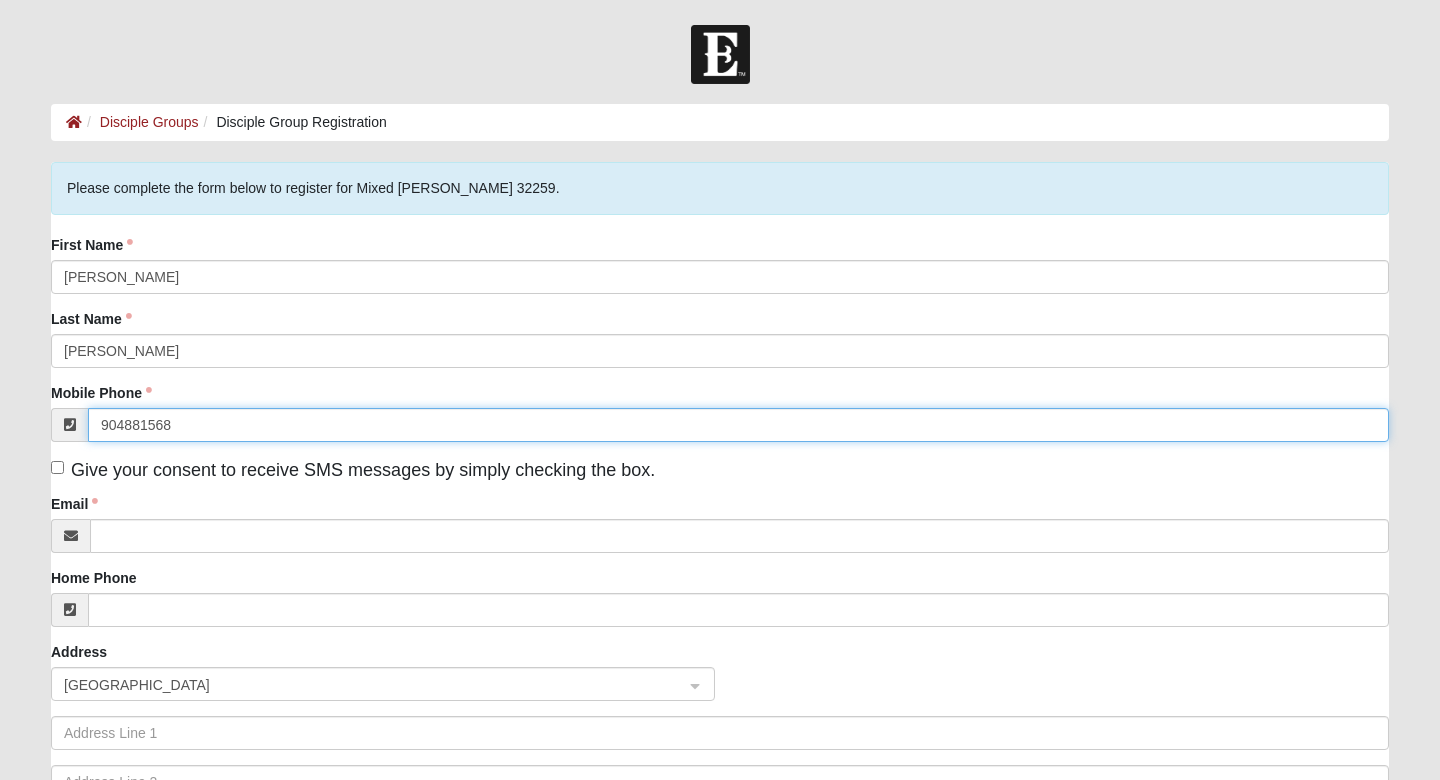 type on "[PHONE_NUMBER]" 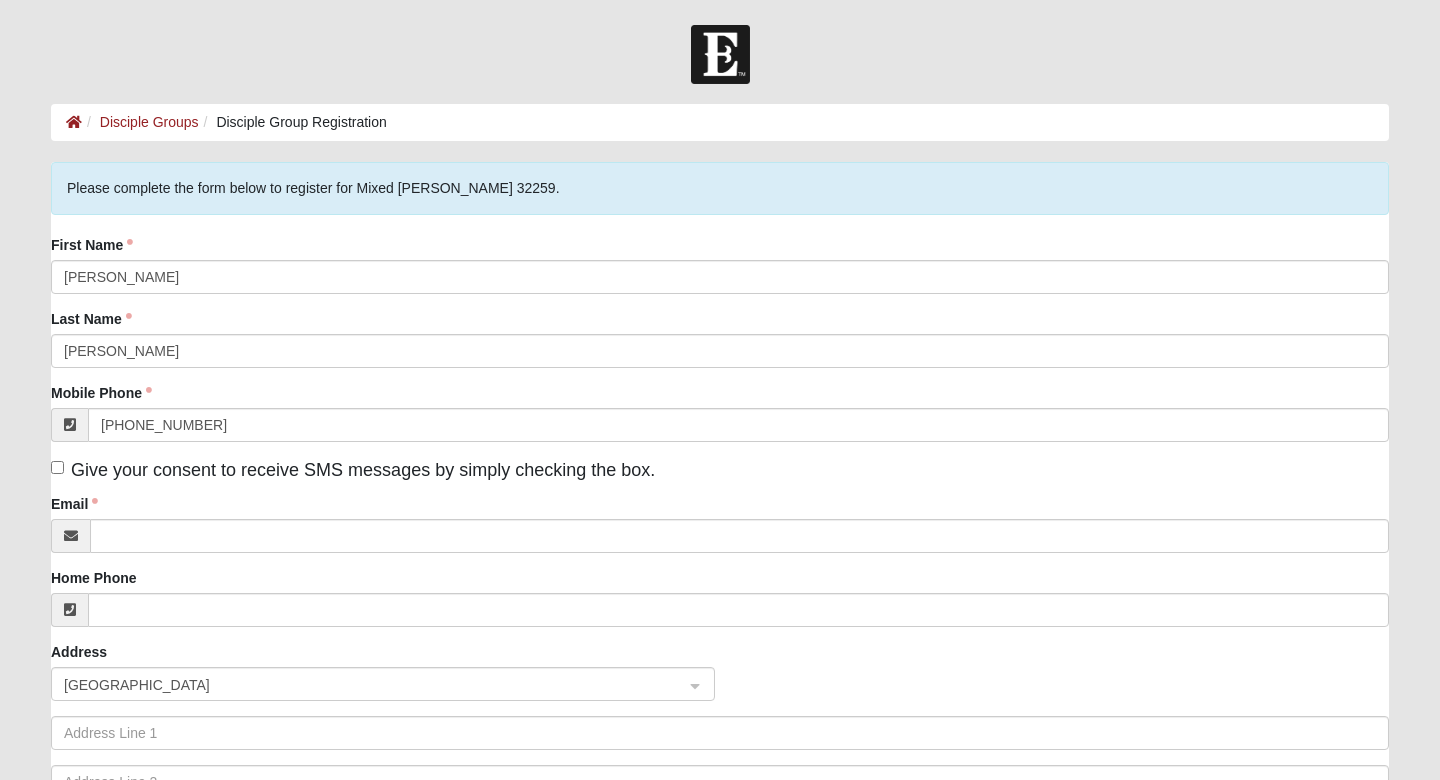 click on "Give your consent to receive SMS messages by simply checking the box." at bounding box center (353, 470) 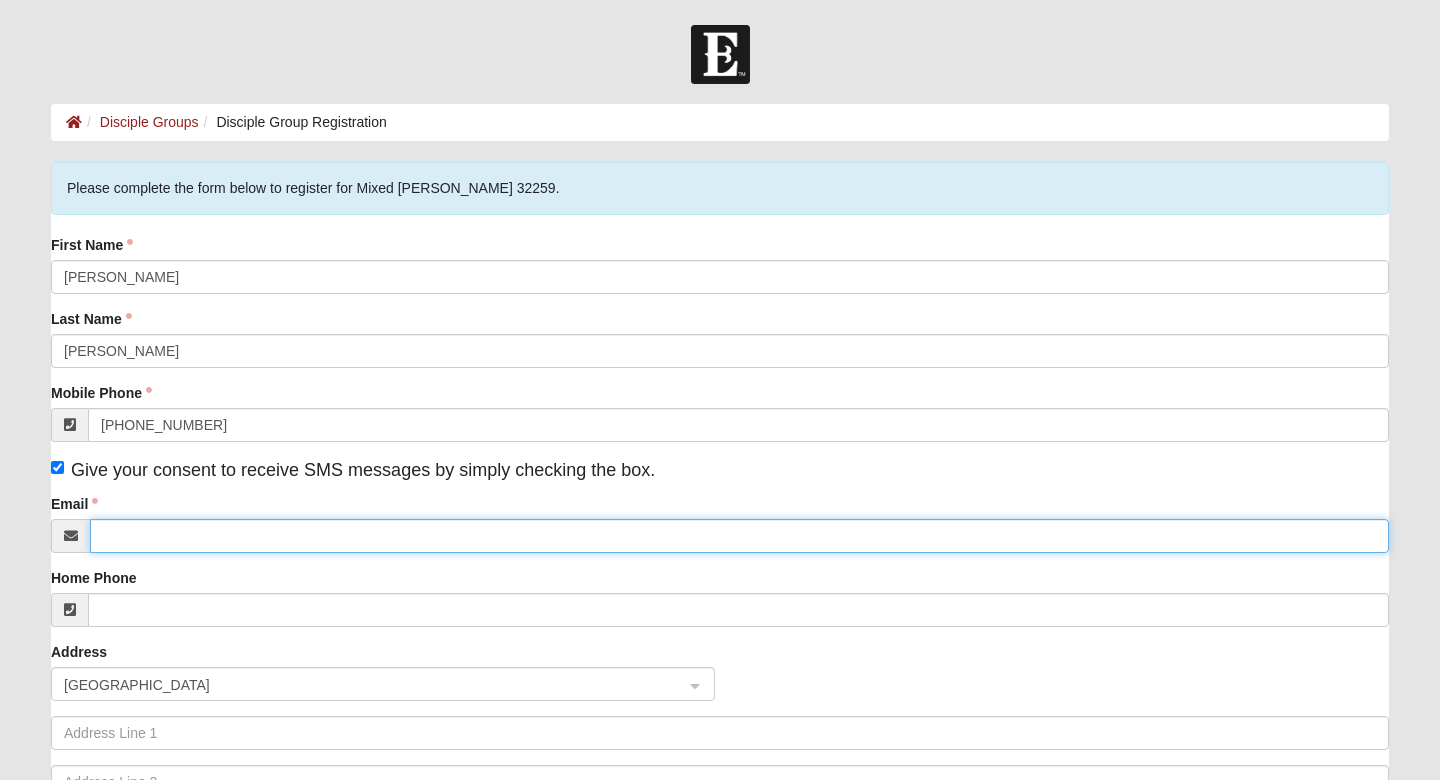 click on "Email" at bounding box center (739, 536) 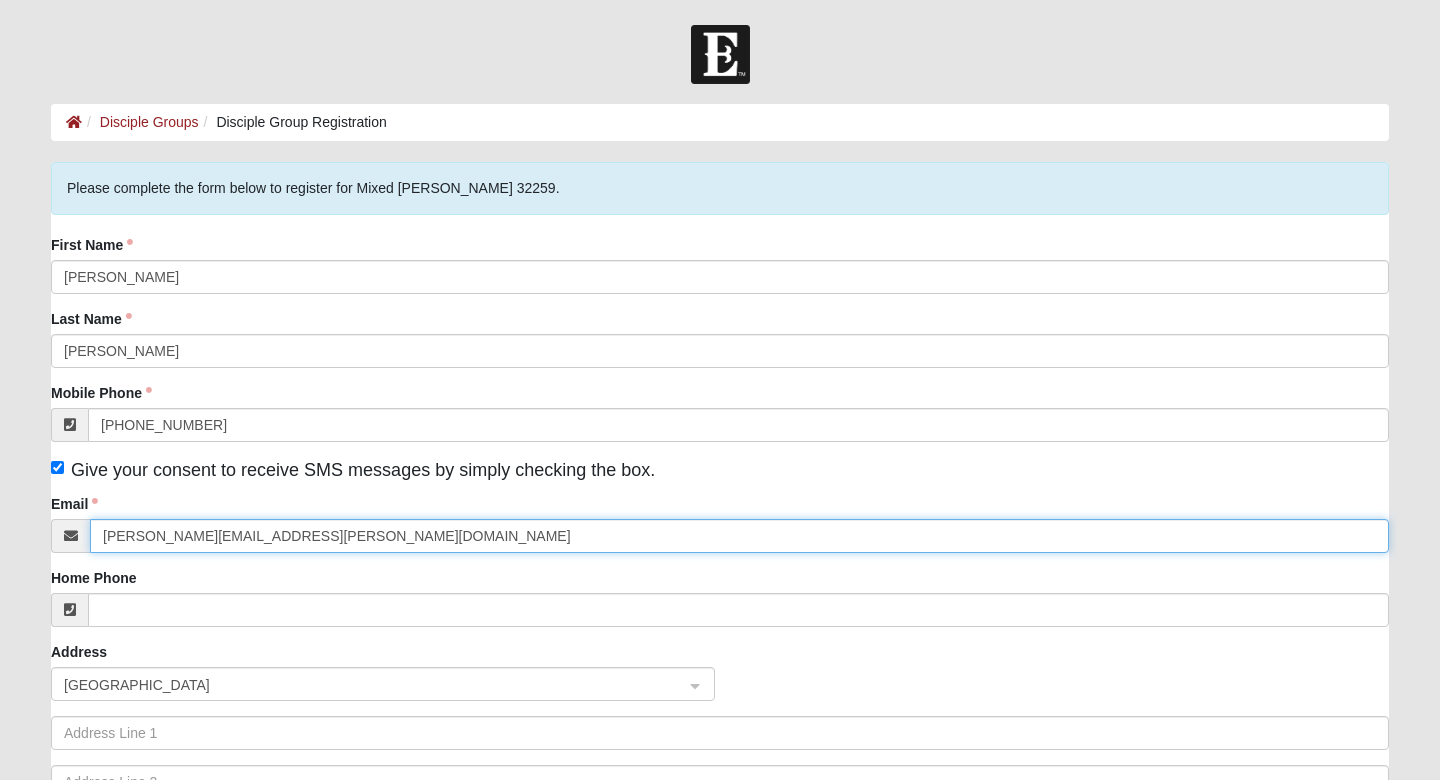 type on "[PERSON_NAME][EMAIL_ADDRESS][PERSON_NAME][DOMAIN_NAME]" 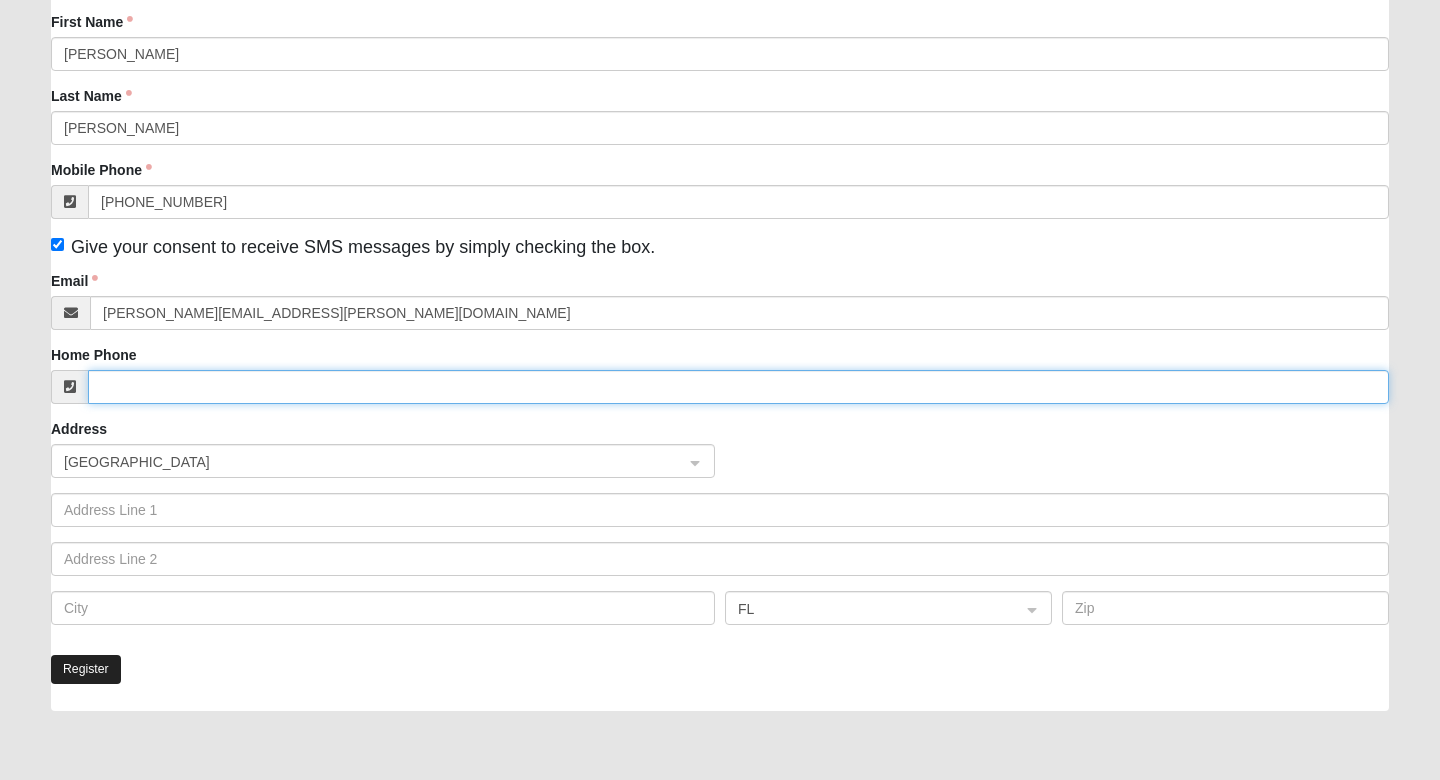 scroll, scrollTop: 259, scrollLeft: 0, axis: vertical 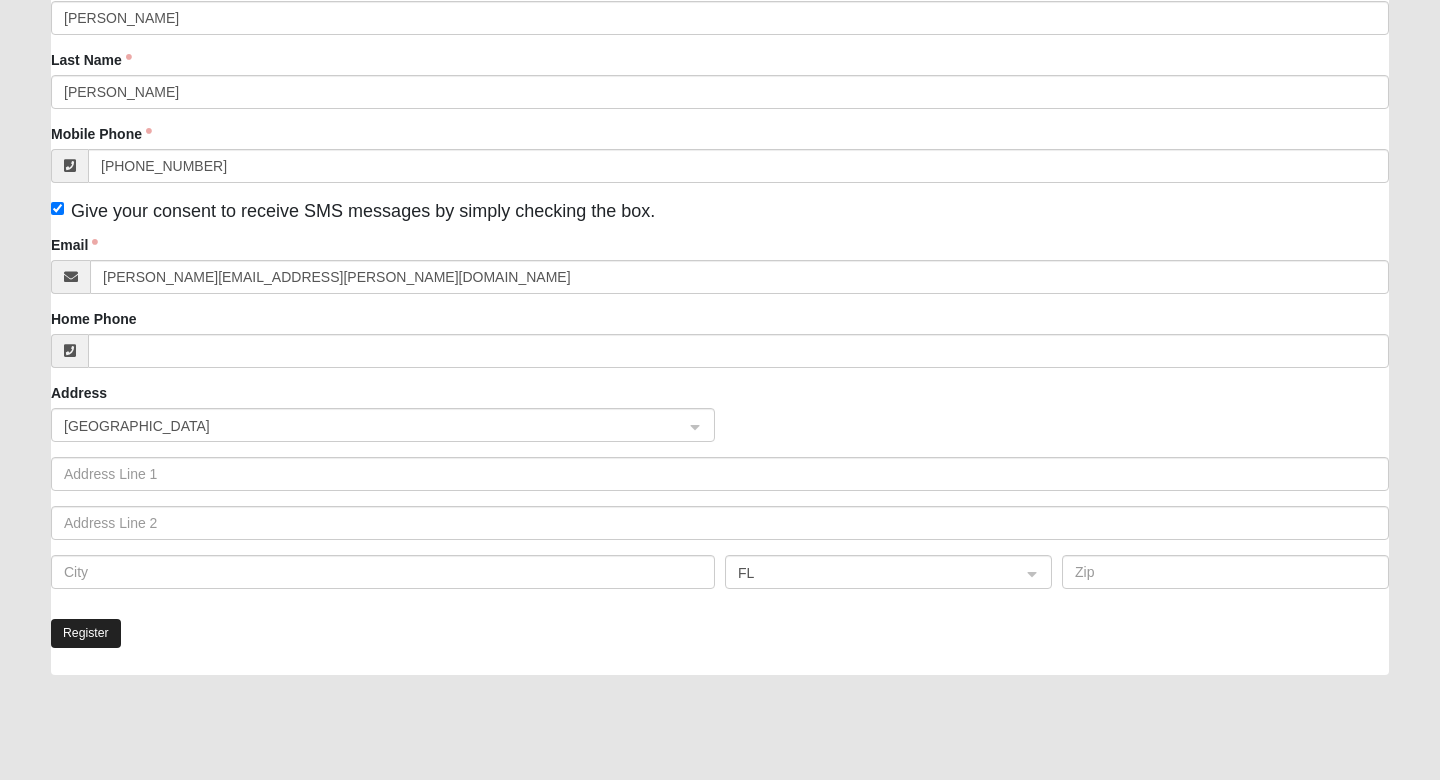 click on "Register" 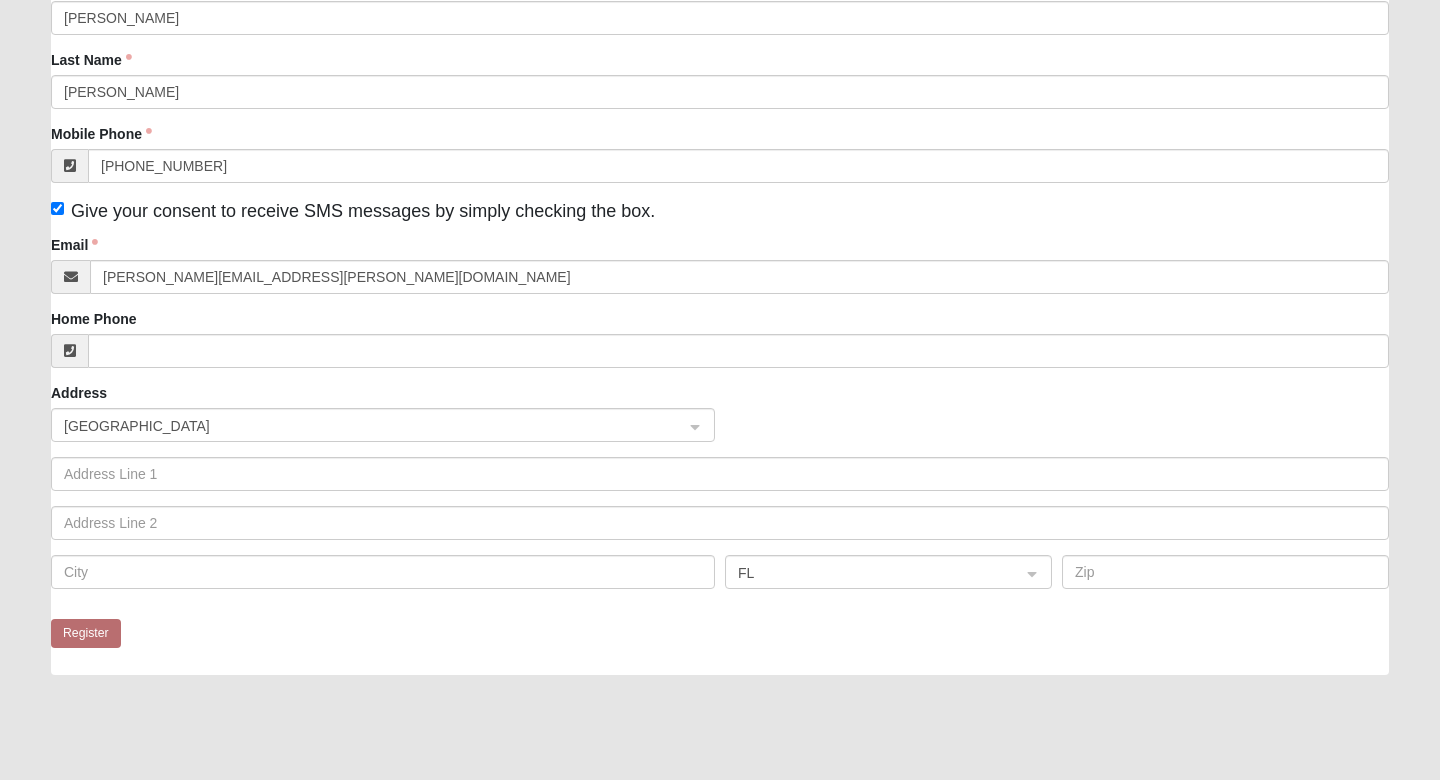 scroll, scrollTop: 0, scrollLeft: 0, axis: both 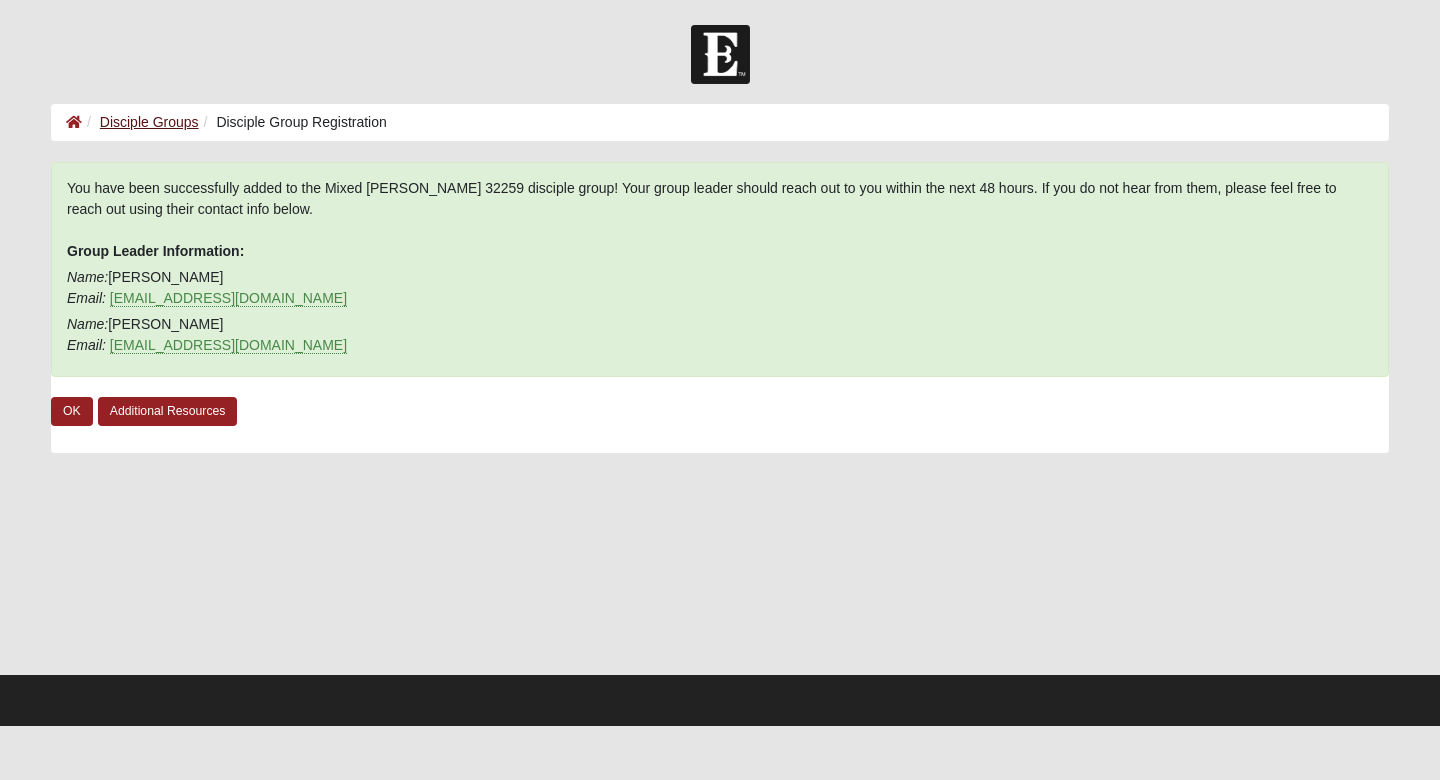click on "Disciple Groups" at bounding box center (149, 122) 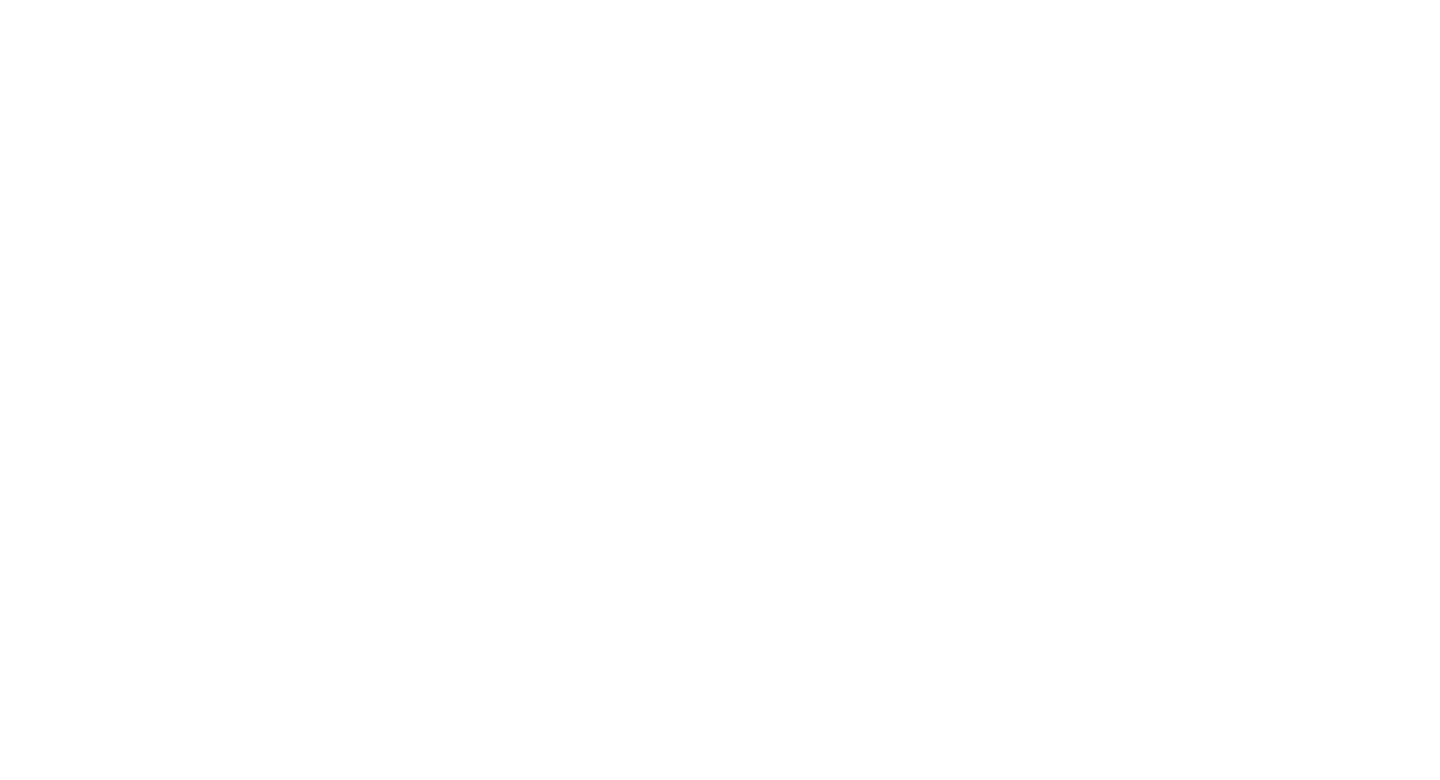 scroll, scrollTop: 0, scrollLeft: 0, axis: both 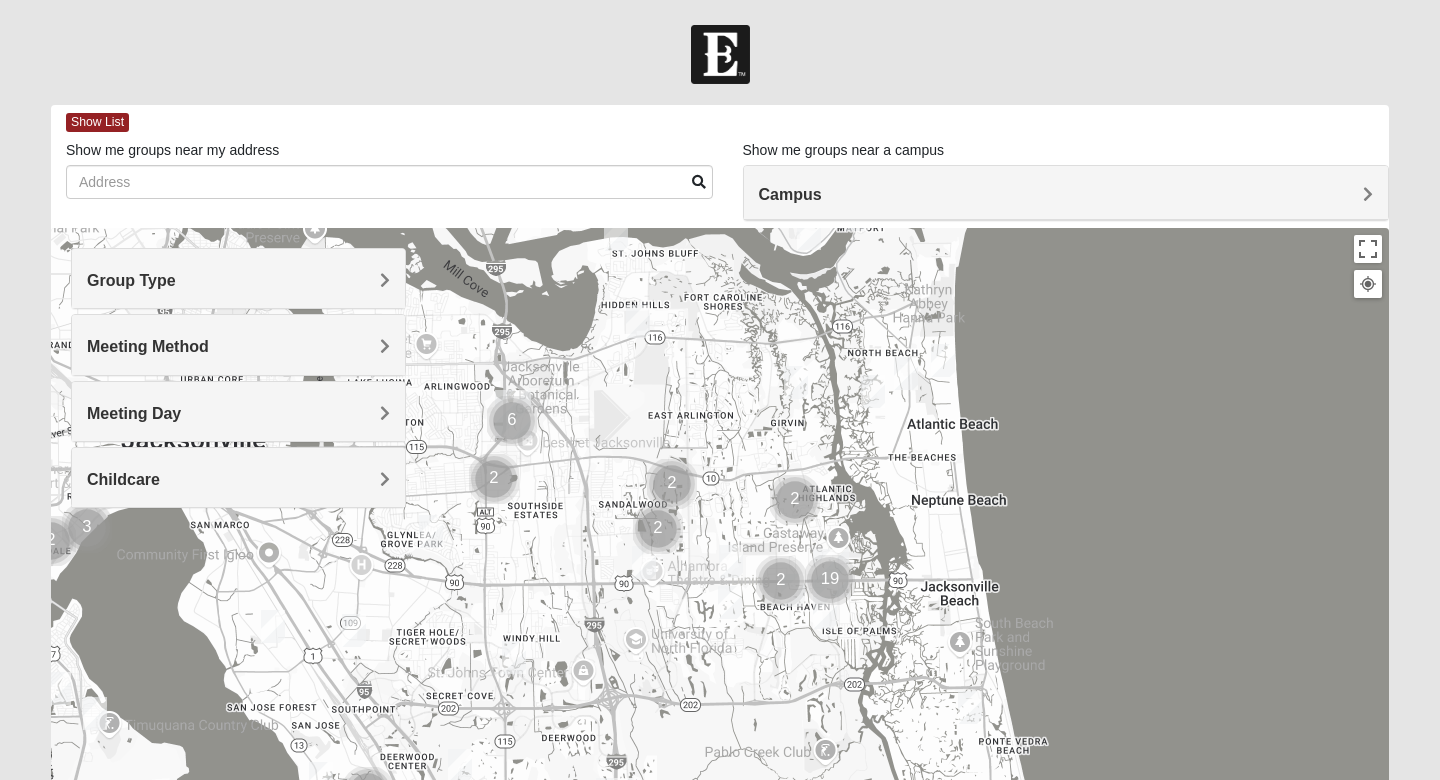 drag, startPoint x: 435, startPoint y: 637, endPoint x: 548, endPoint y: 592, distance: 121.630585 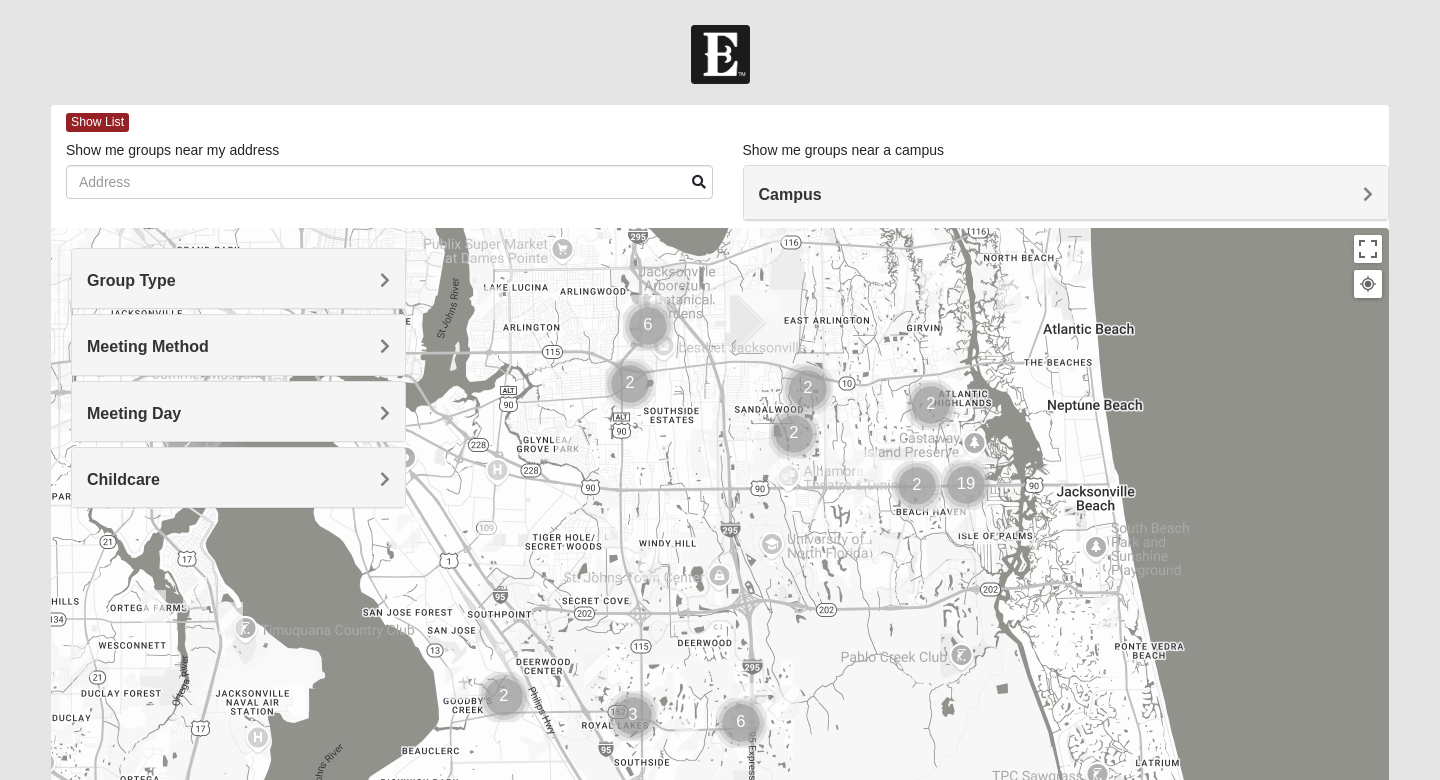 drag, startPoint x: 361, startPoint y: 611, endPoint x: 511, endPoint y: 501, distance: 186.01076 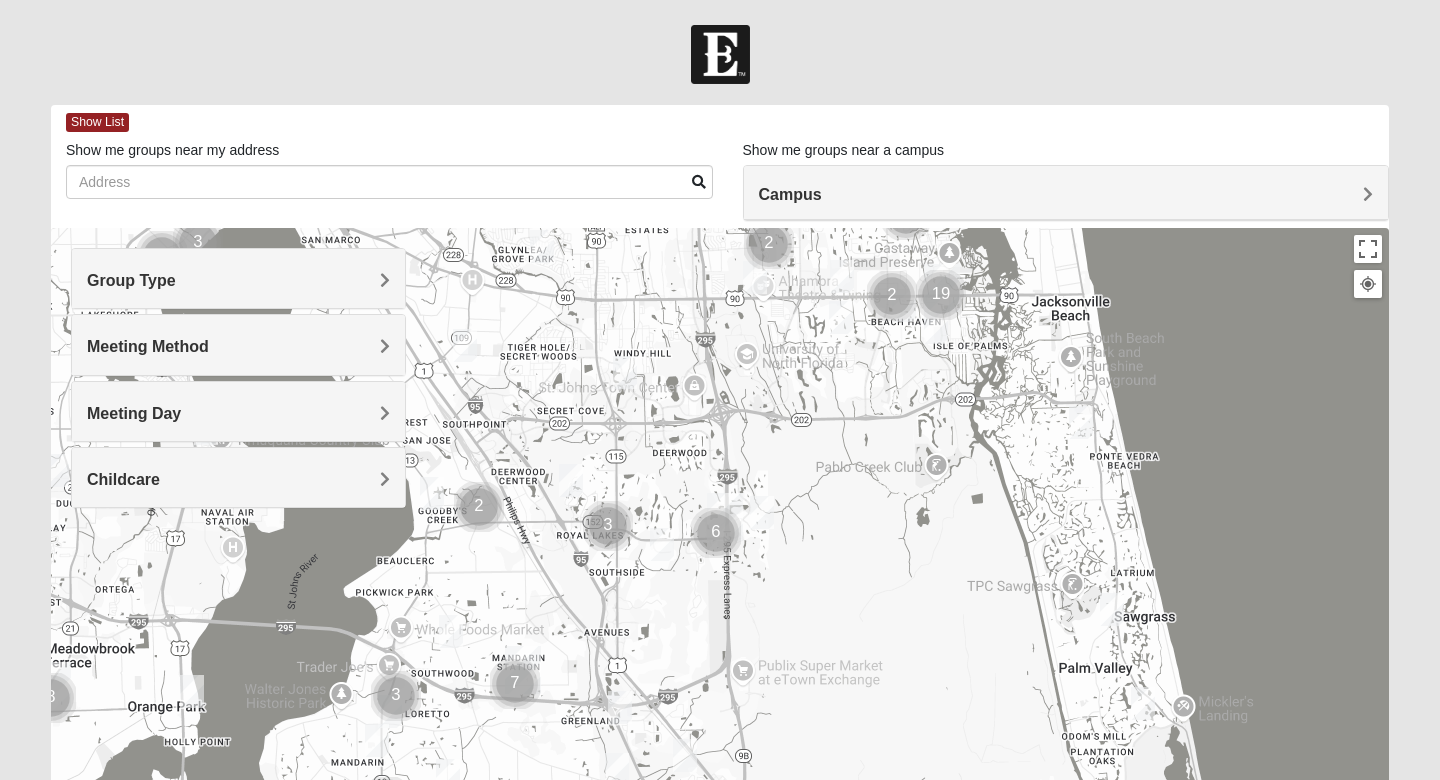 drag, startPoint x: 618, startPoint y: 630, endPoint x: 609, endPoint y: 262, distance: 368.11005 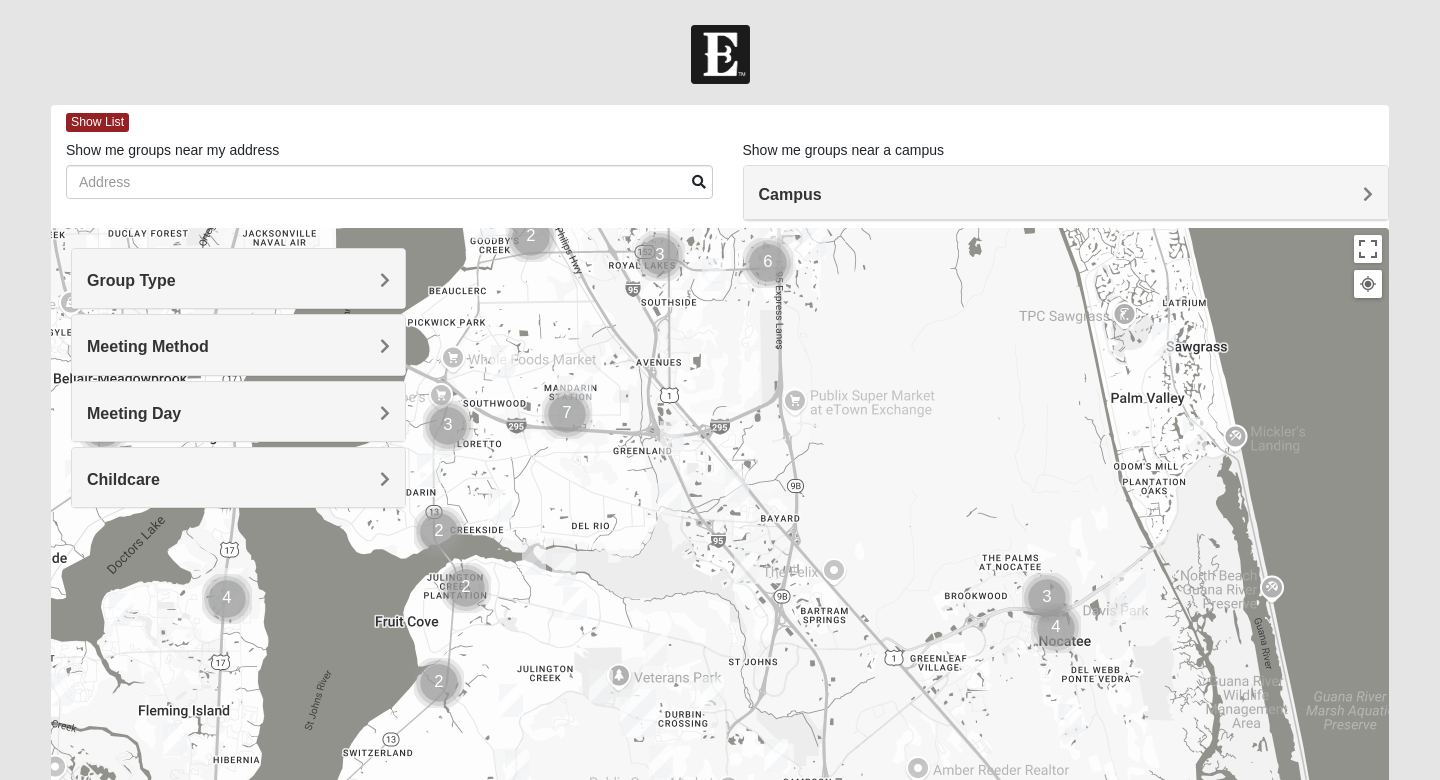 click on "Group Type" at bounding box center [238, 278] 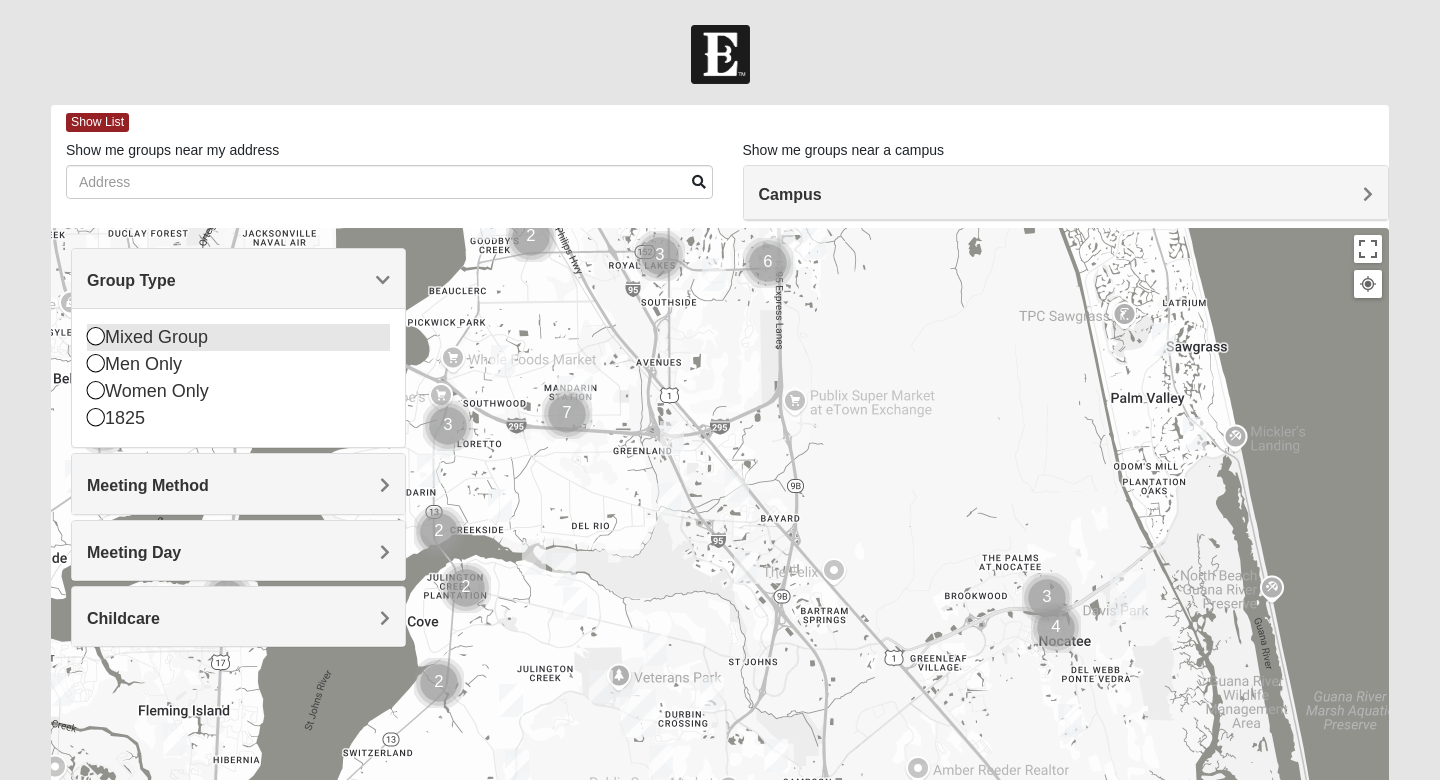 click on "Mixed Group" at bounding box center (238, 337) 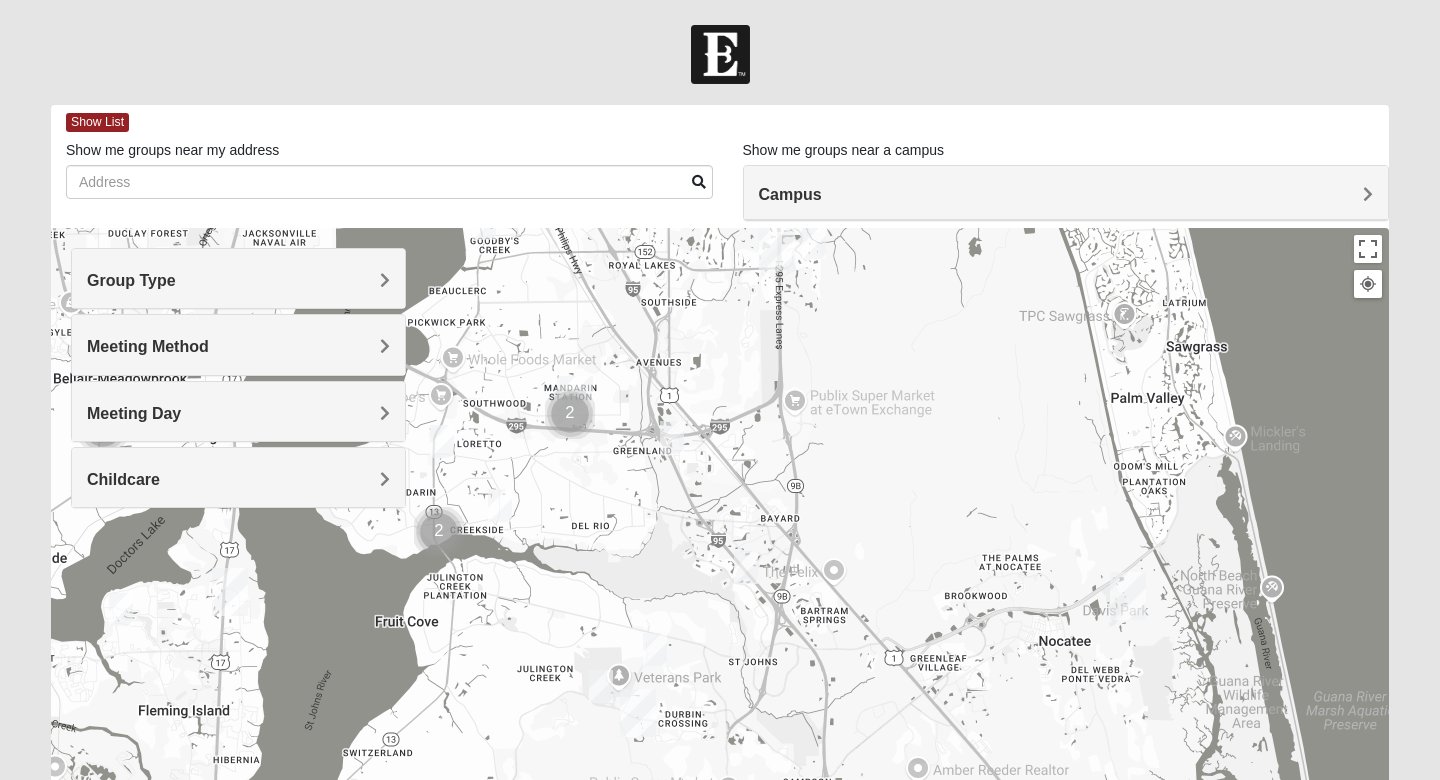 click on "Meeting Method" at bounding box center (238, 344) 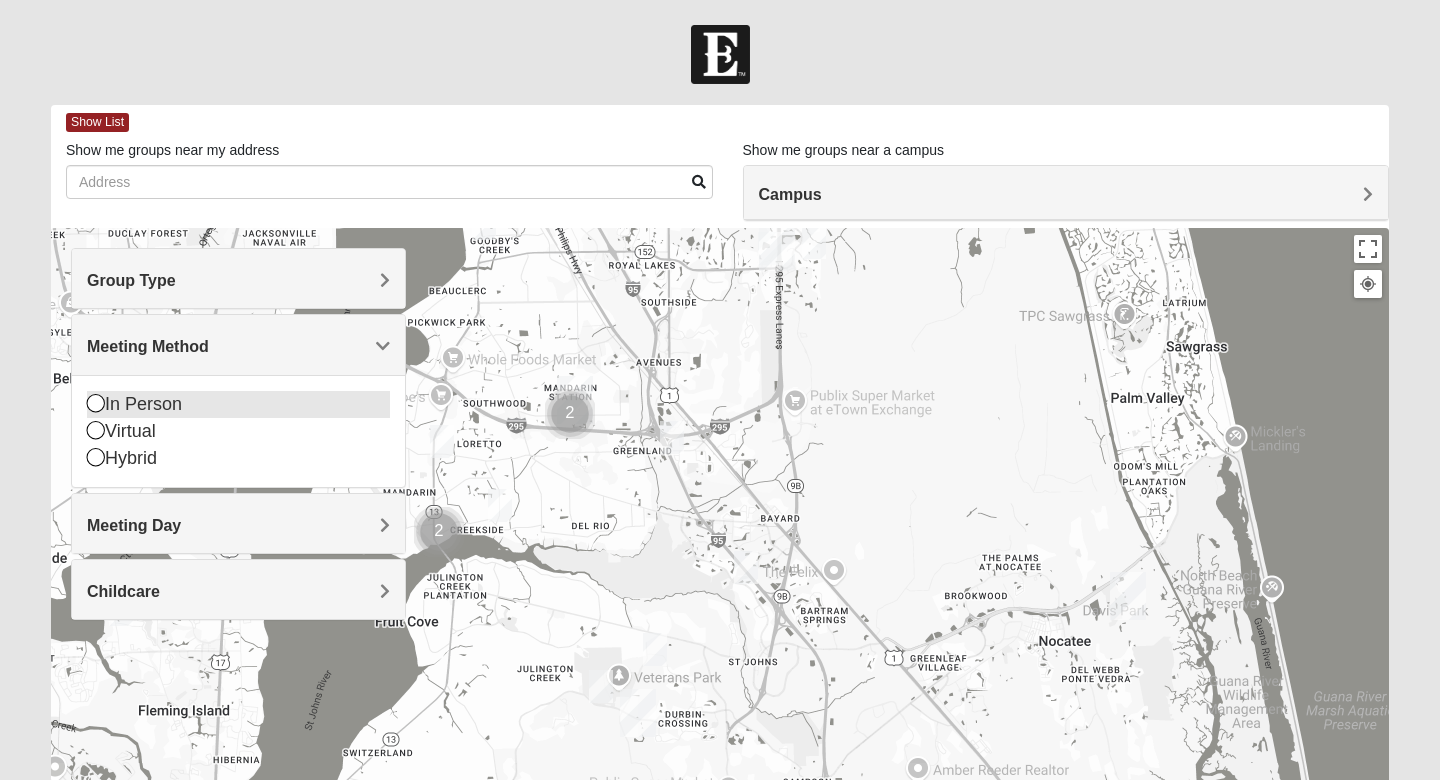 click on "In Person" at bounding box center [238, 404] 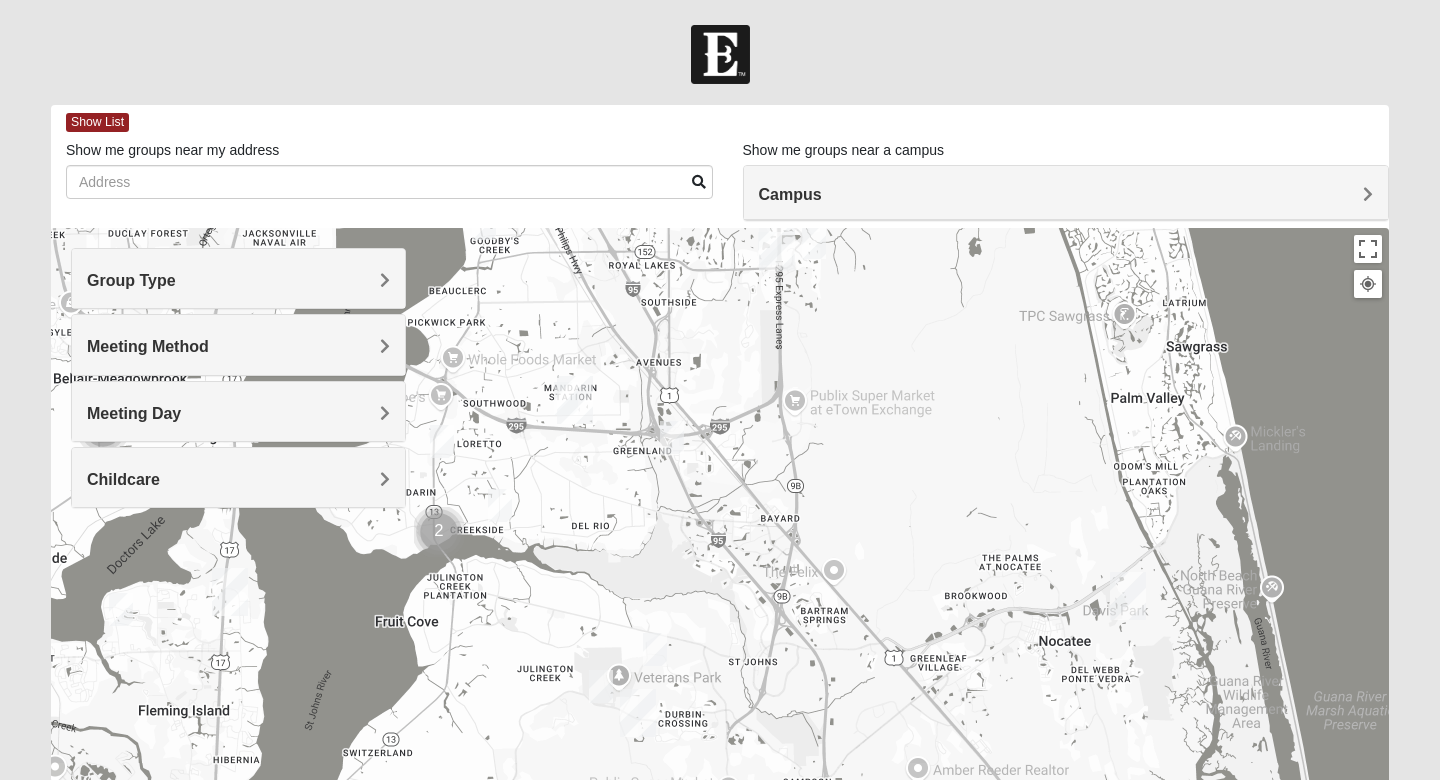 click on "Meeting Day" at bounding box center [238, 413] 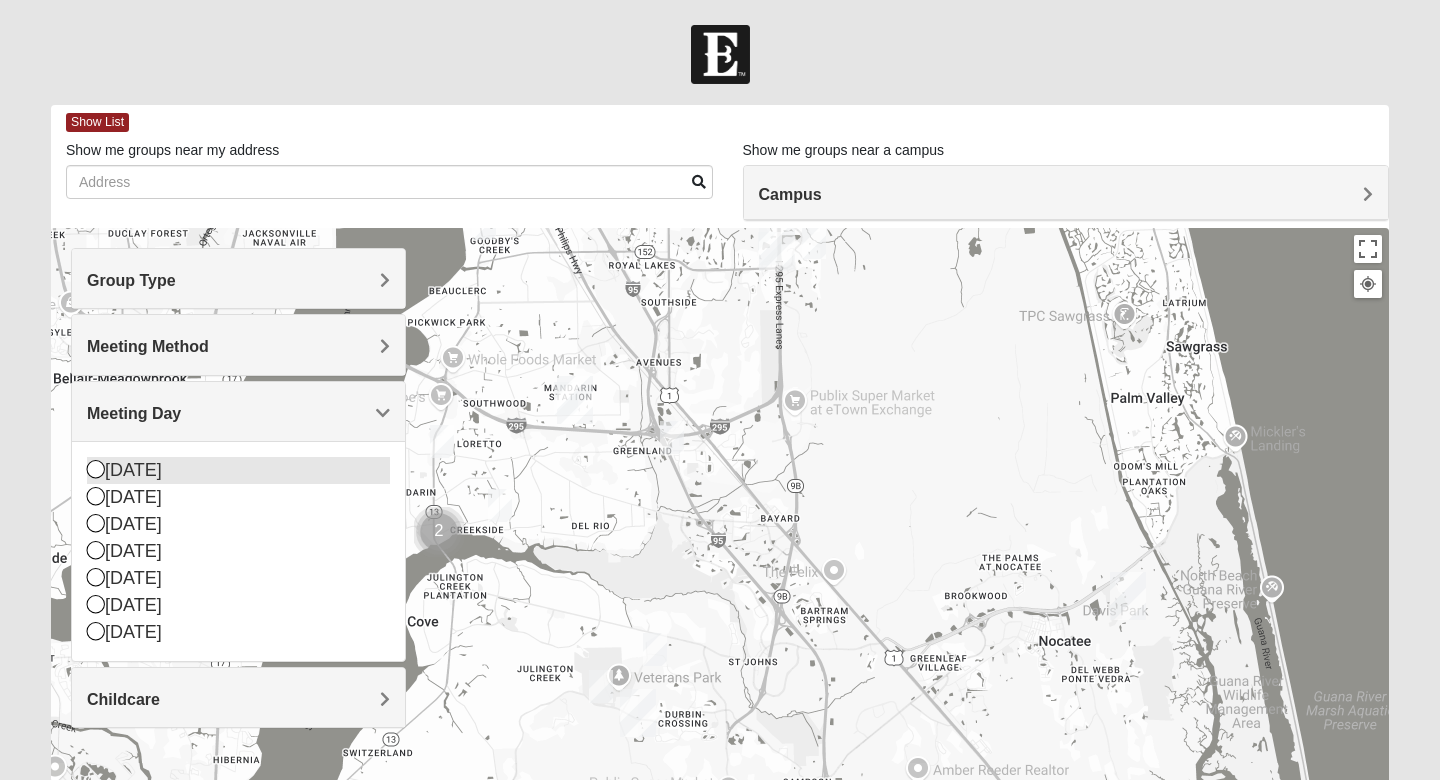 click at bounding box center (96, 469) 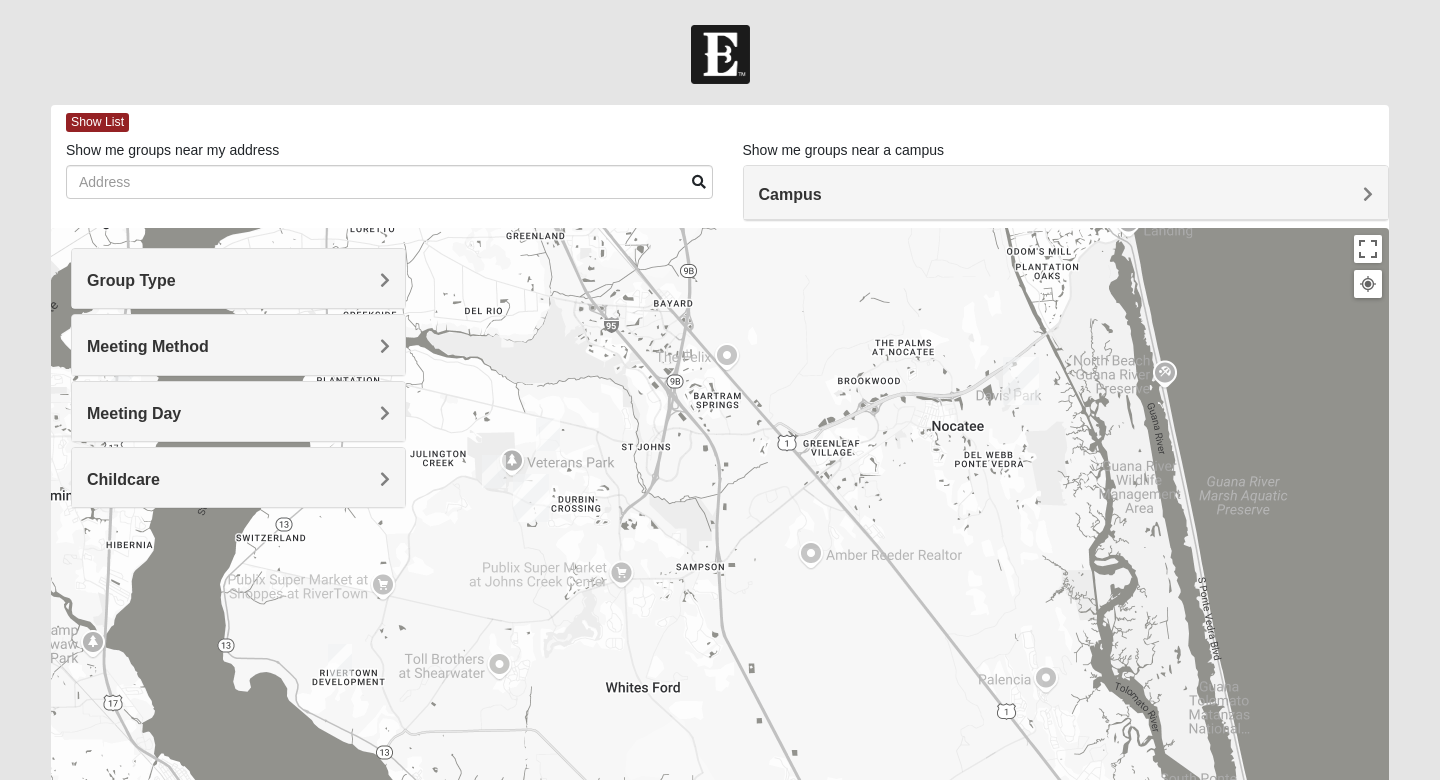 drag, startPoint x: 642, startPoint y: 546, endPoint x: 522, endPoint y: 259, distance: 311.07715 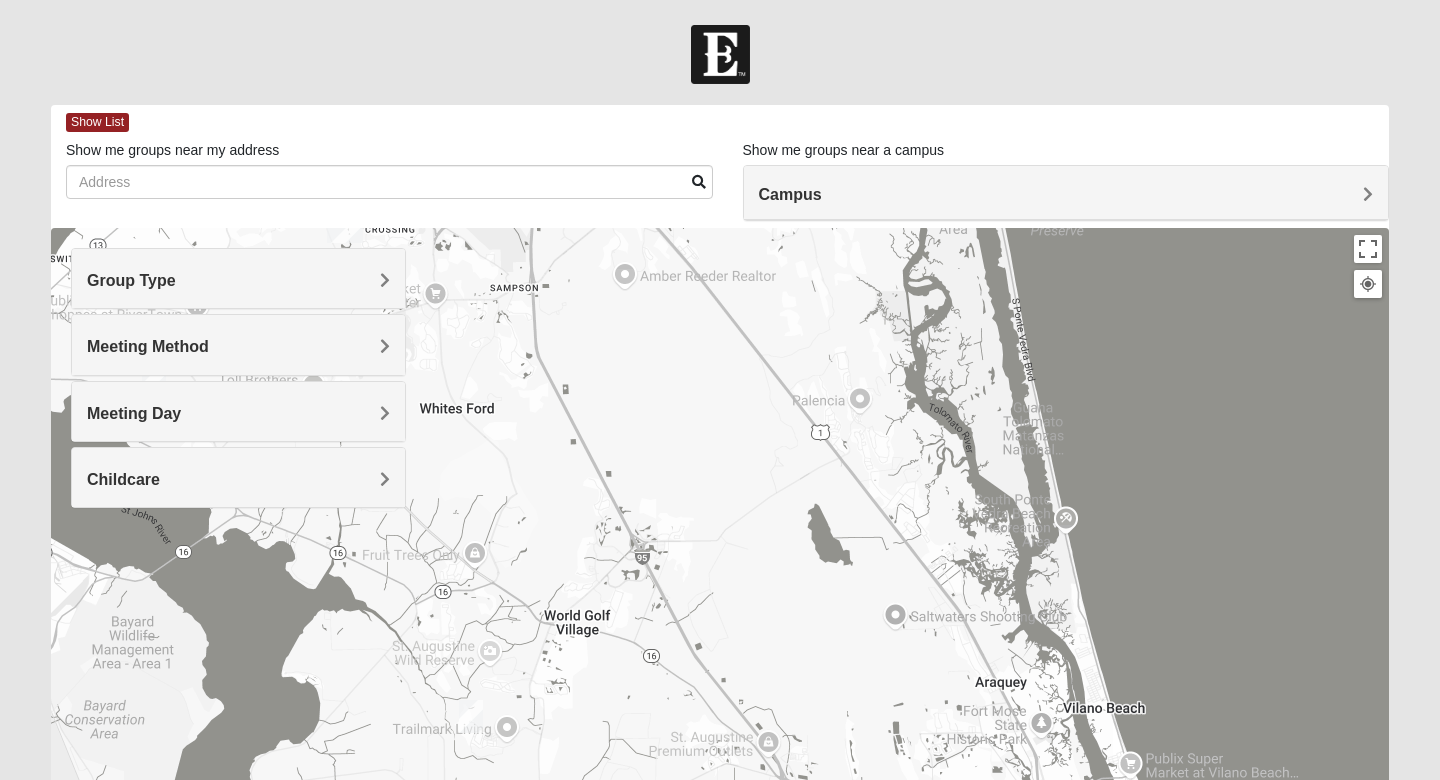 drag, startPoint x: 642, startPoint y: 521, endPoint x: 449, endPoint y: 318, distance: 280.10355 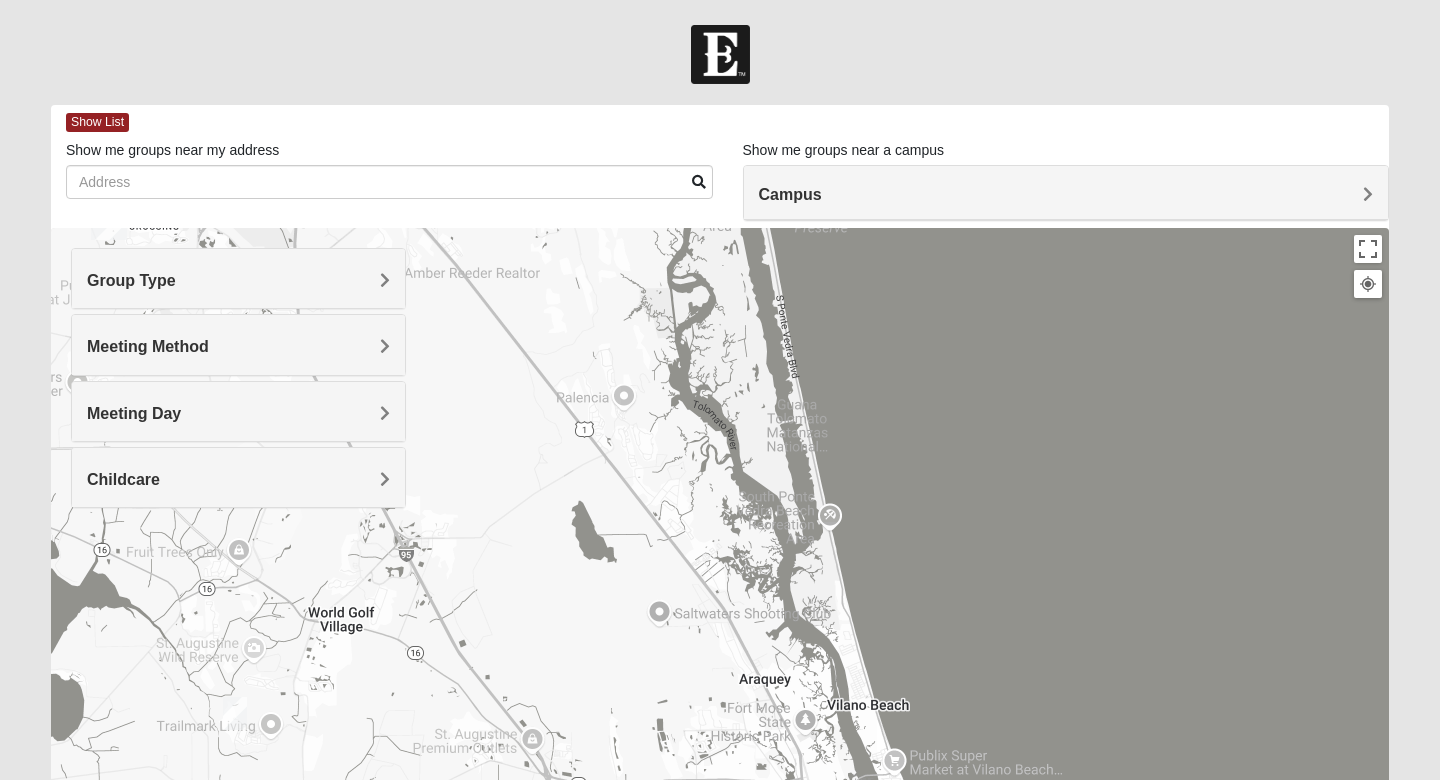 drag, startPoint x: 786, startPoint y: 517, endPoint x: 571, endPoint y: 530, distance: 215.39267 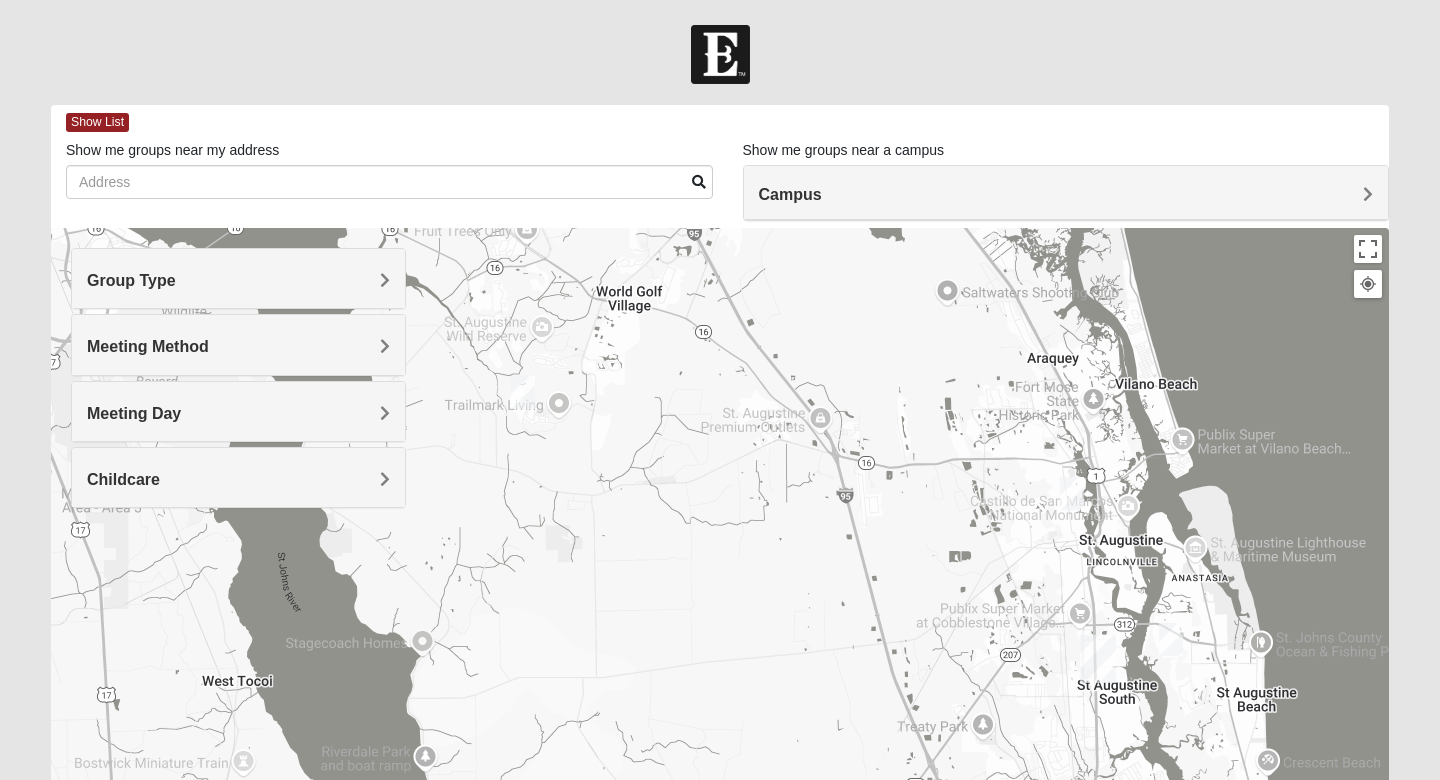 drag, startPoint x: 477, startPoint y: 684, endPoint x: 794, endPoint y: 338, distance: 469.26007 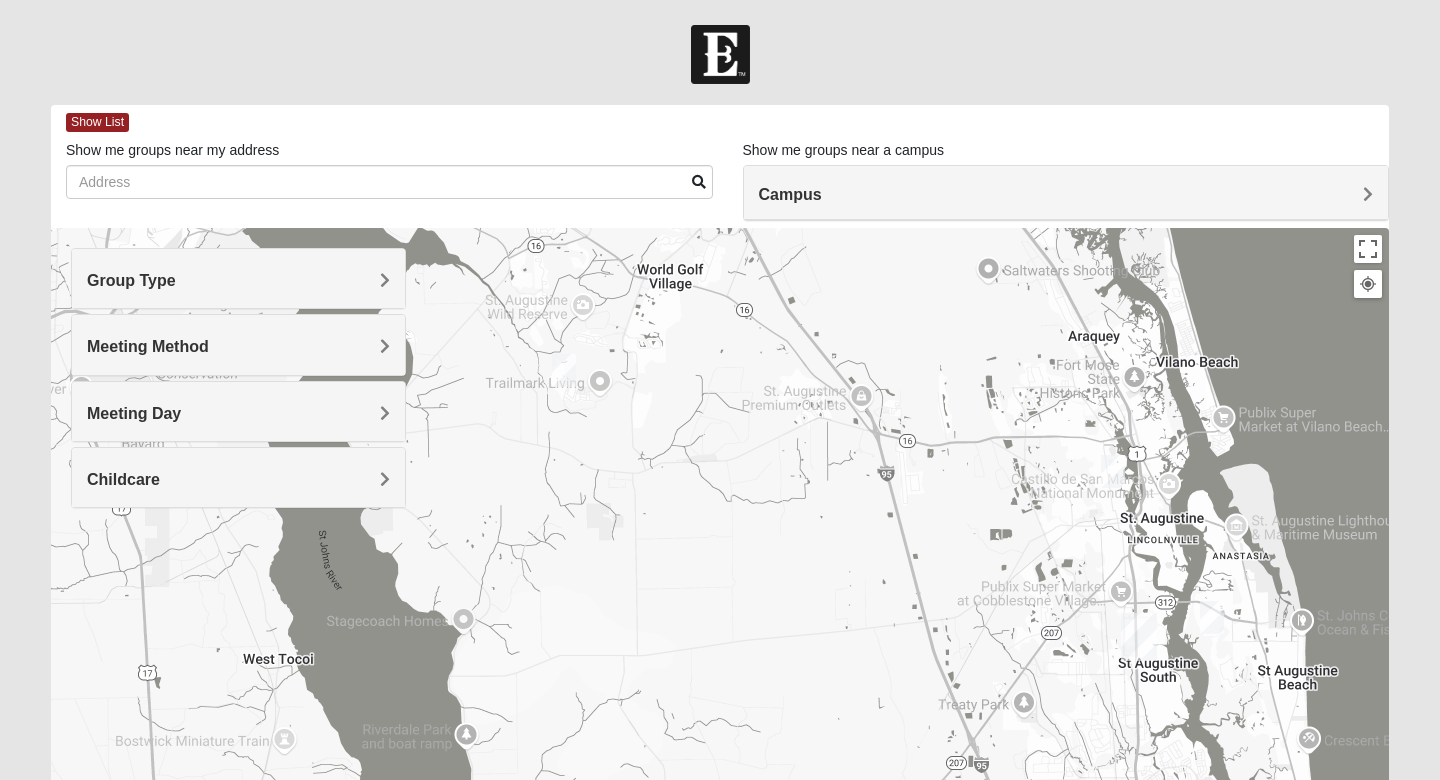 click at bounding box center (564, 370) 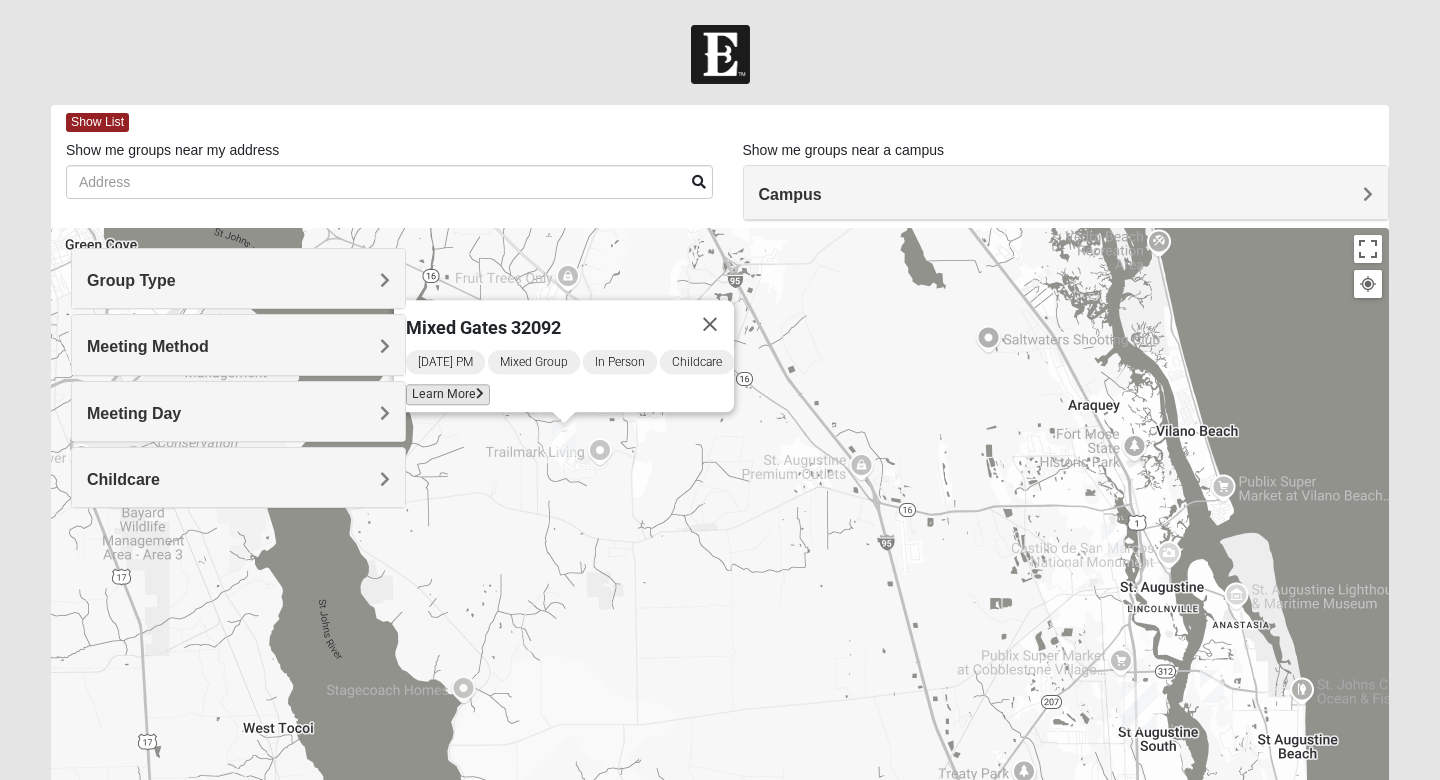 click on "Learn More" at bounding box center [448, 394] 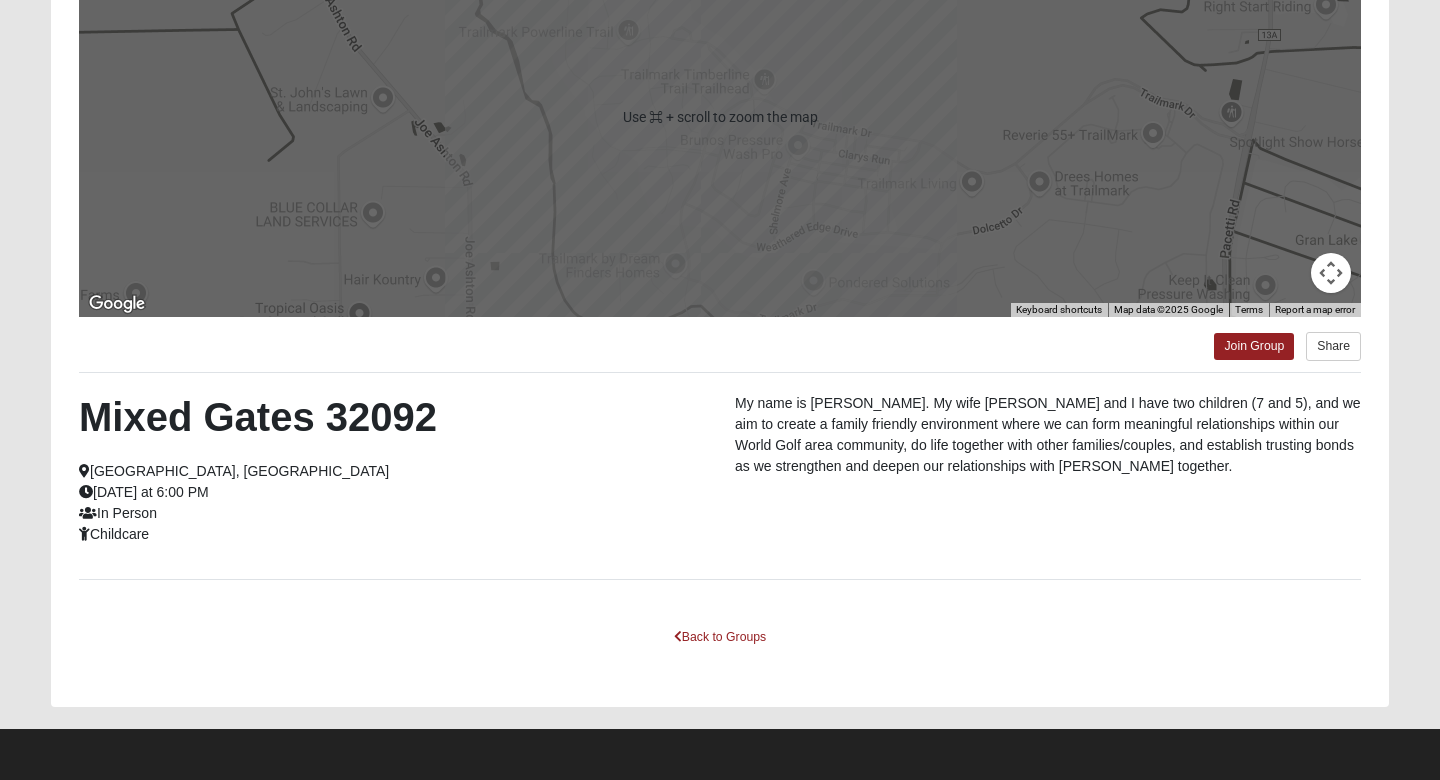 scroll, scrollTop: 132, scrollLeft: 0, axis: vertical 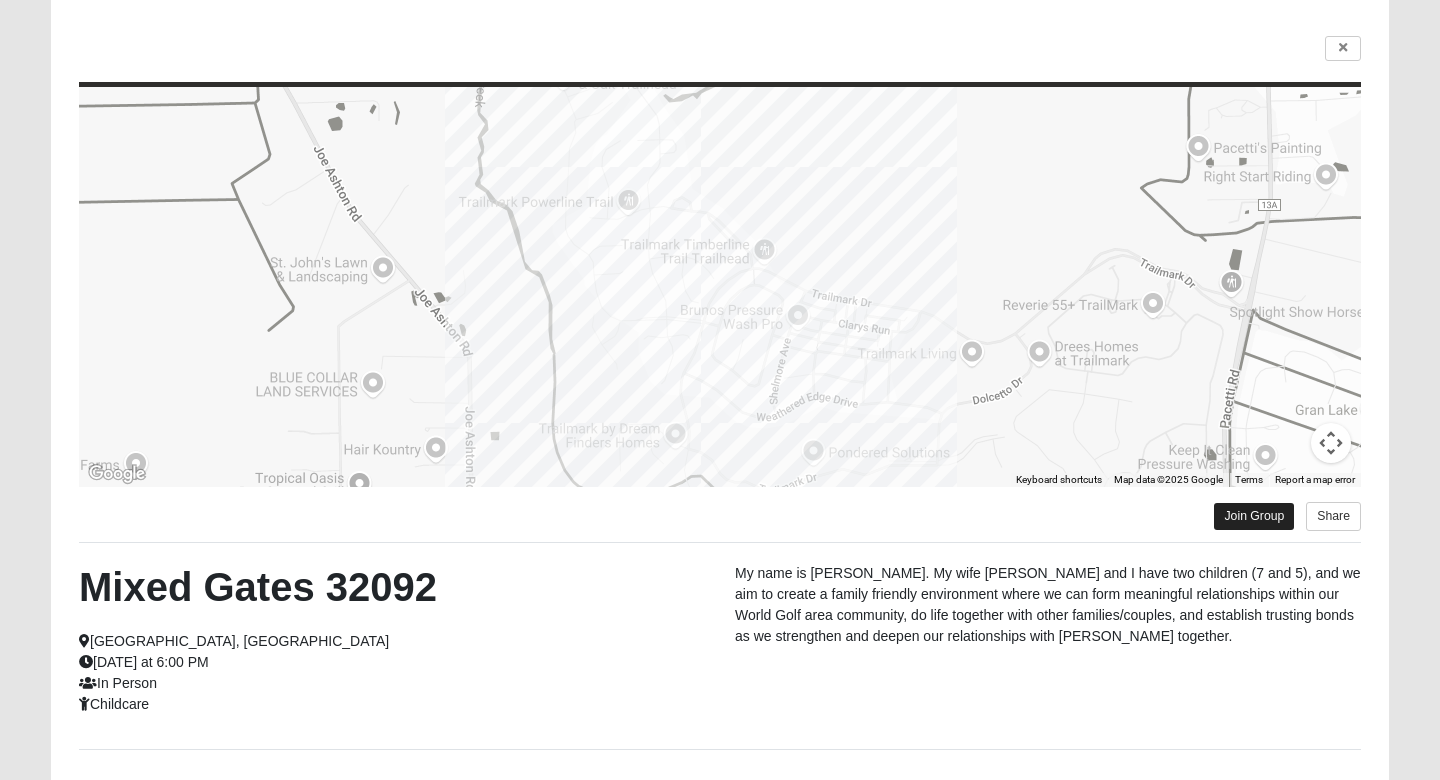 click on "Join Group" at bounding box center [1254, 516] 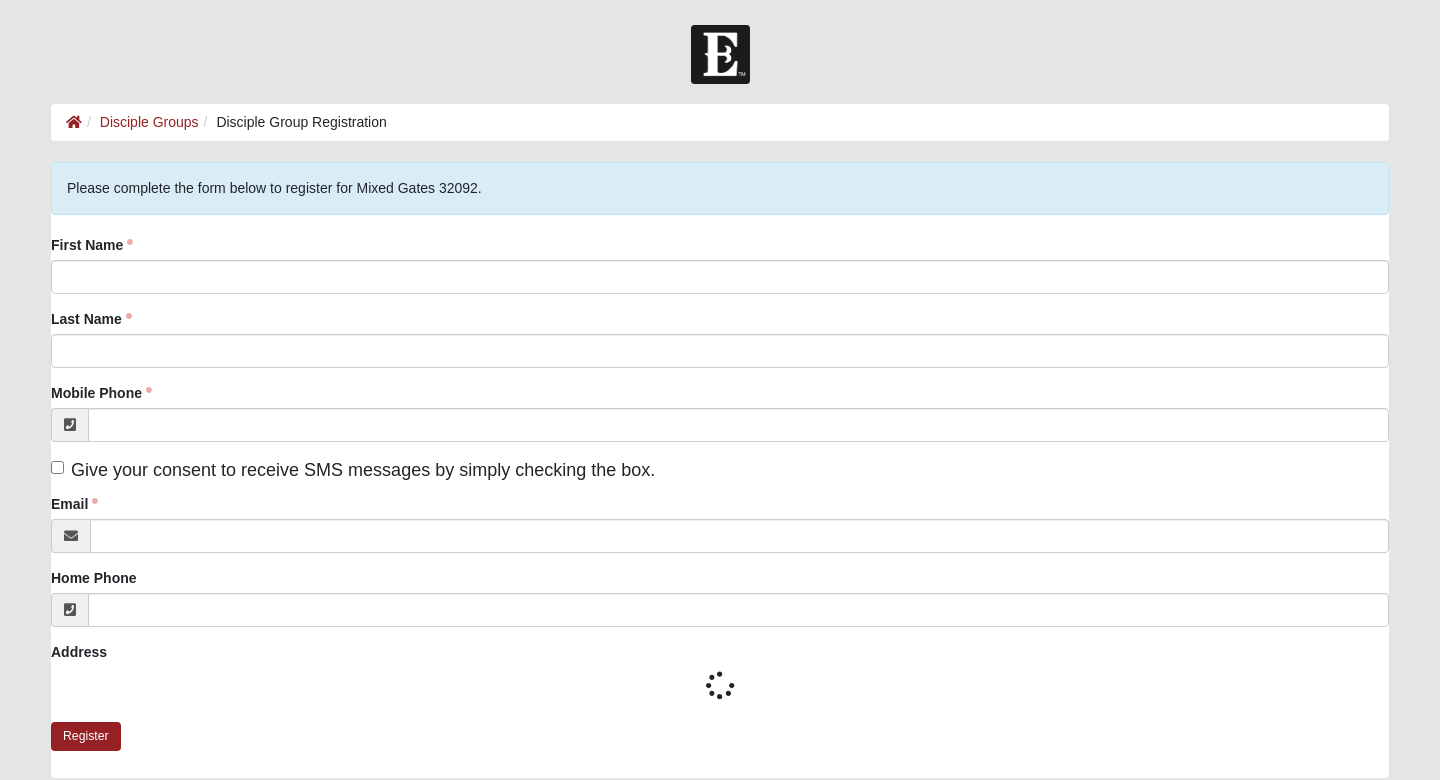 scroll, scrollTop: 0, scrollLeft: 0, axis: both 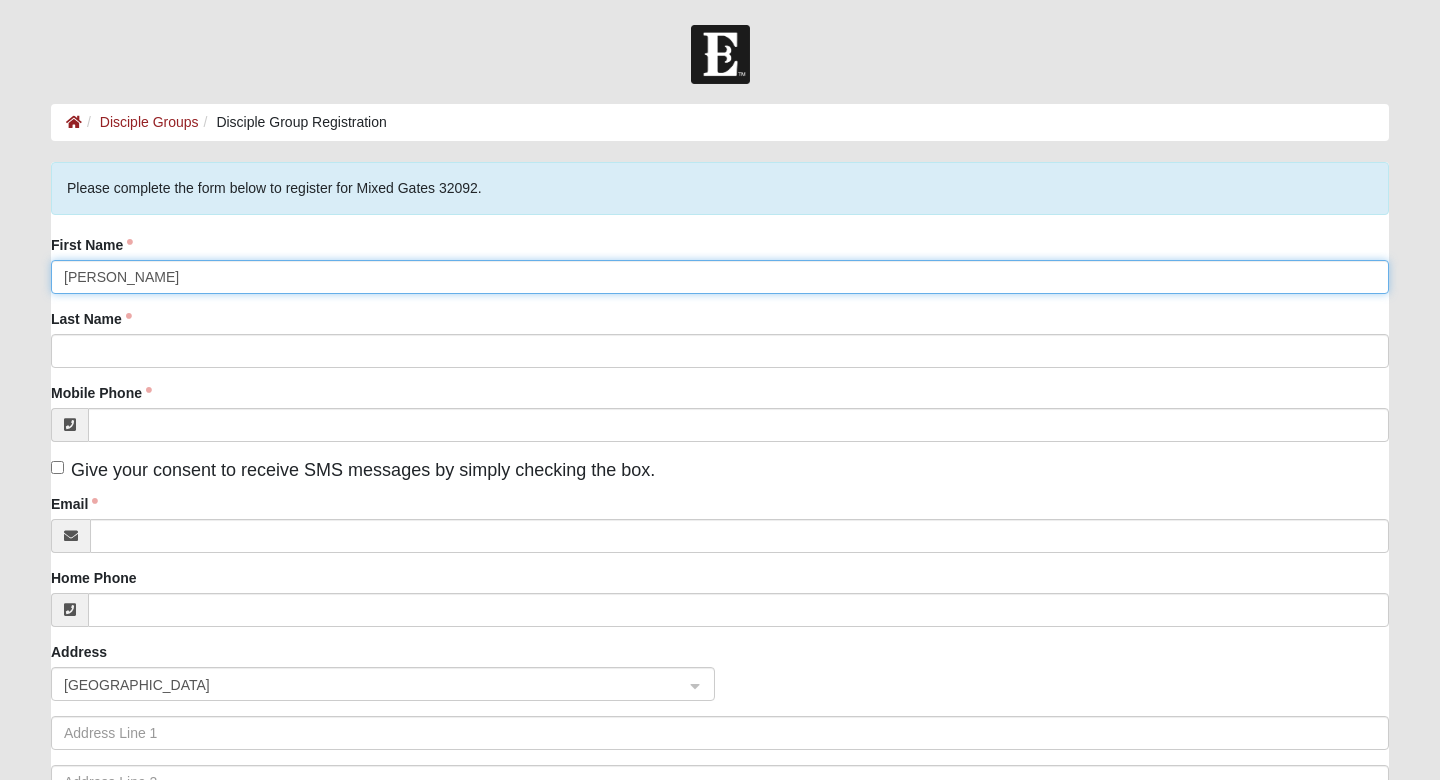 type on "[PERSON_NAME]" 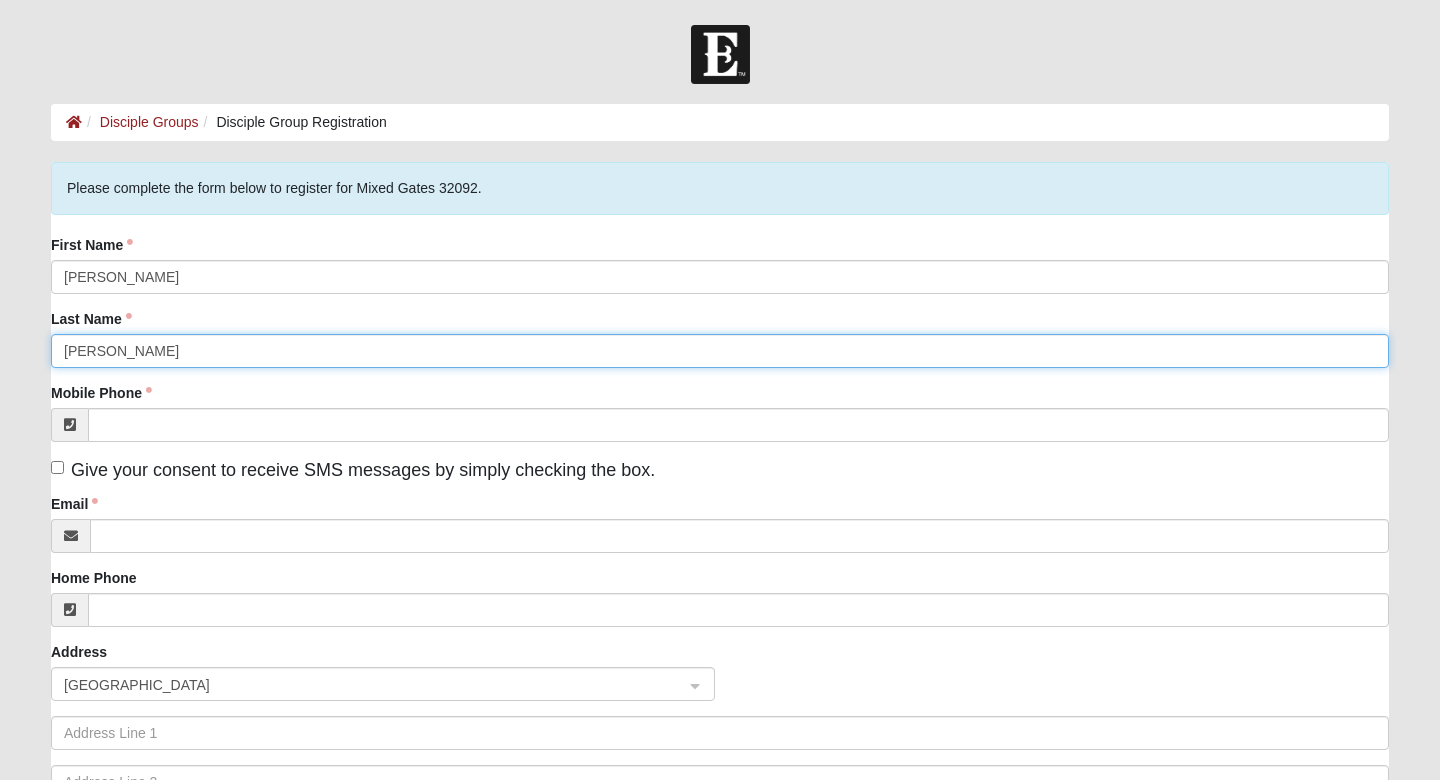 type on "[PERSON_NAME]" 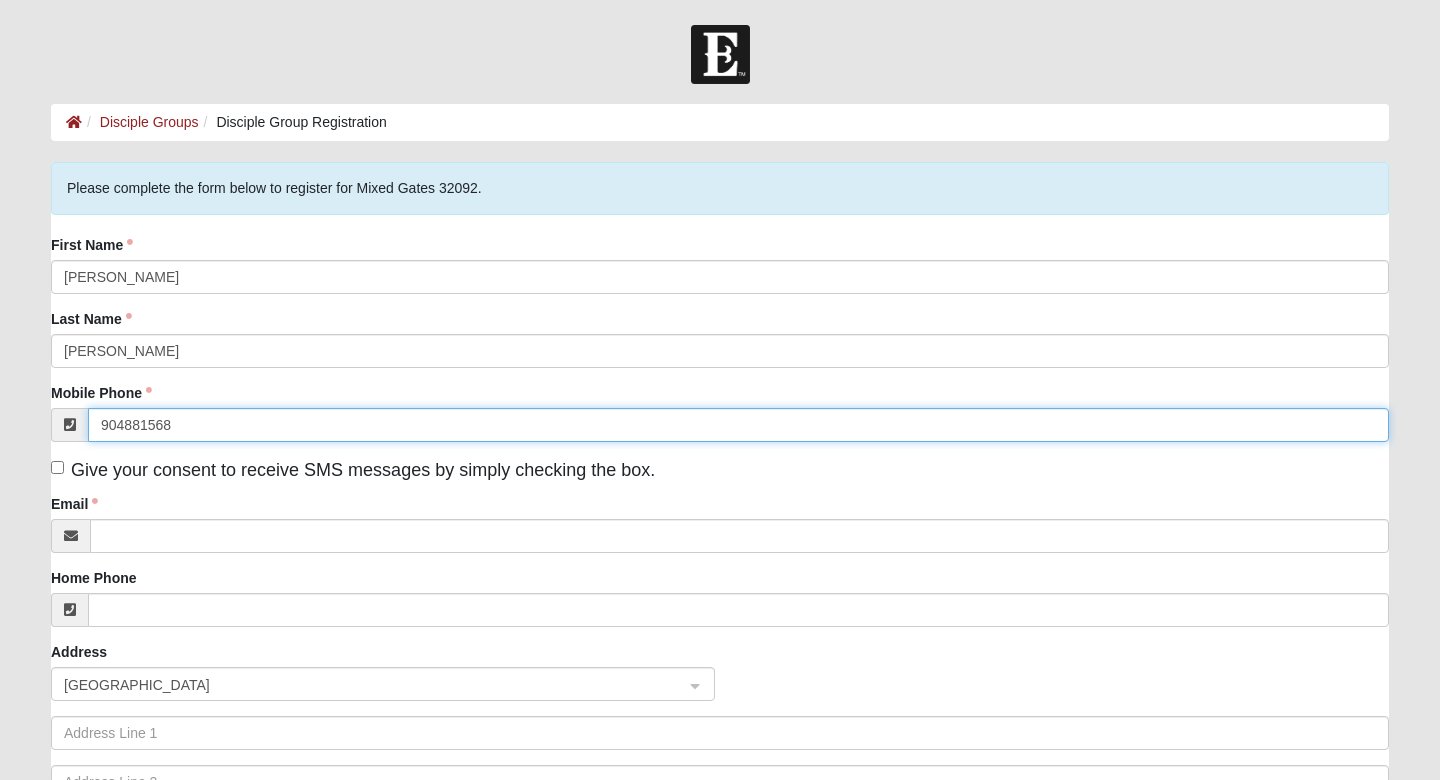 type on "[PHONE_NUMBER]" 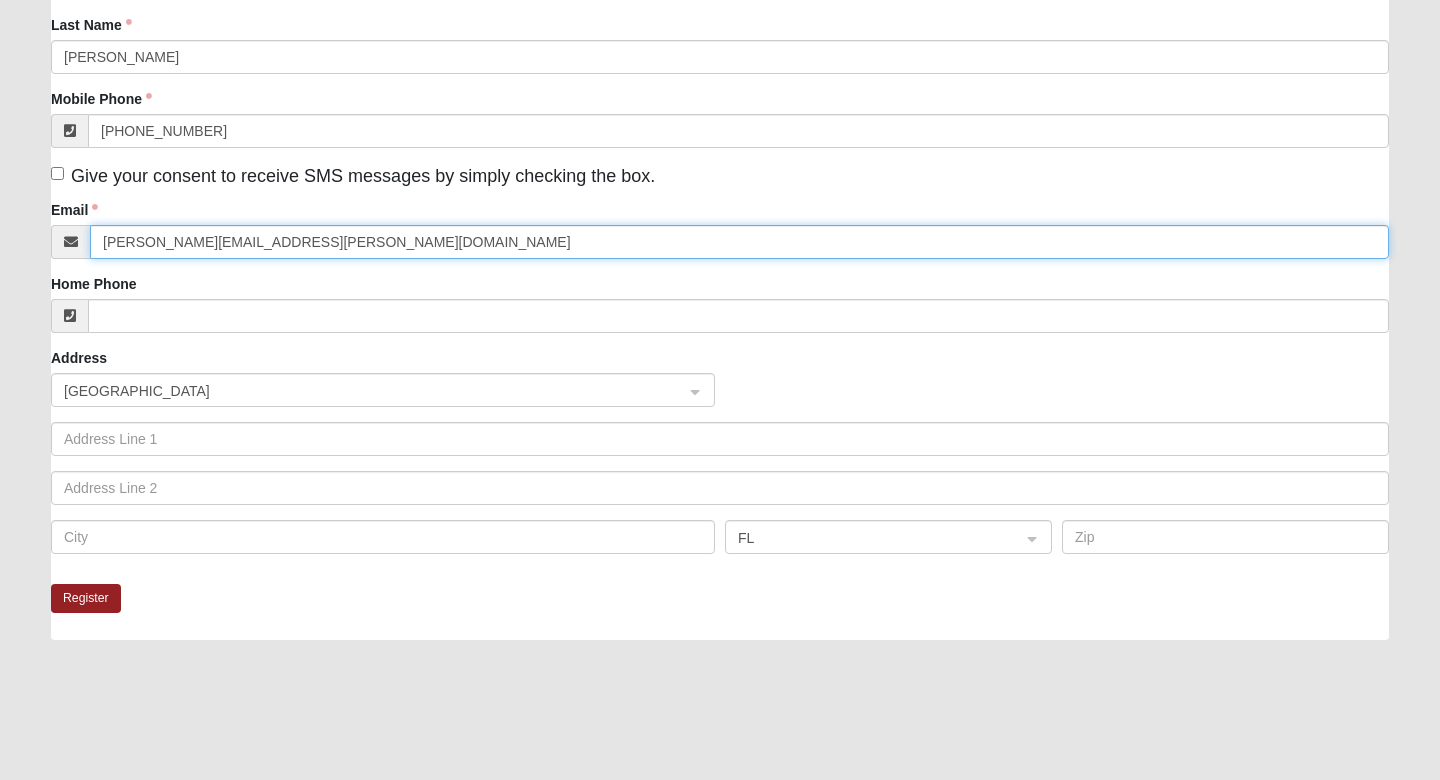 scroll, scrollTop: 323, scrollLeft: 0, axis: vertical 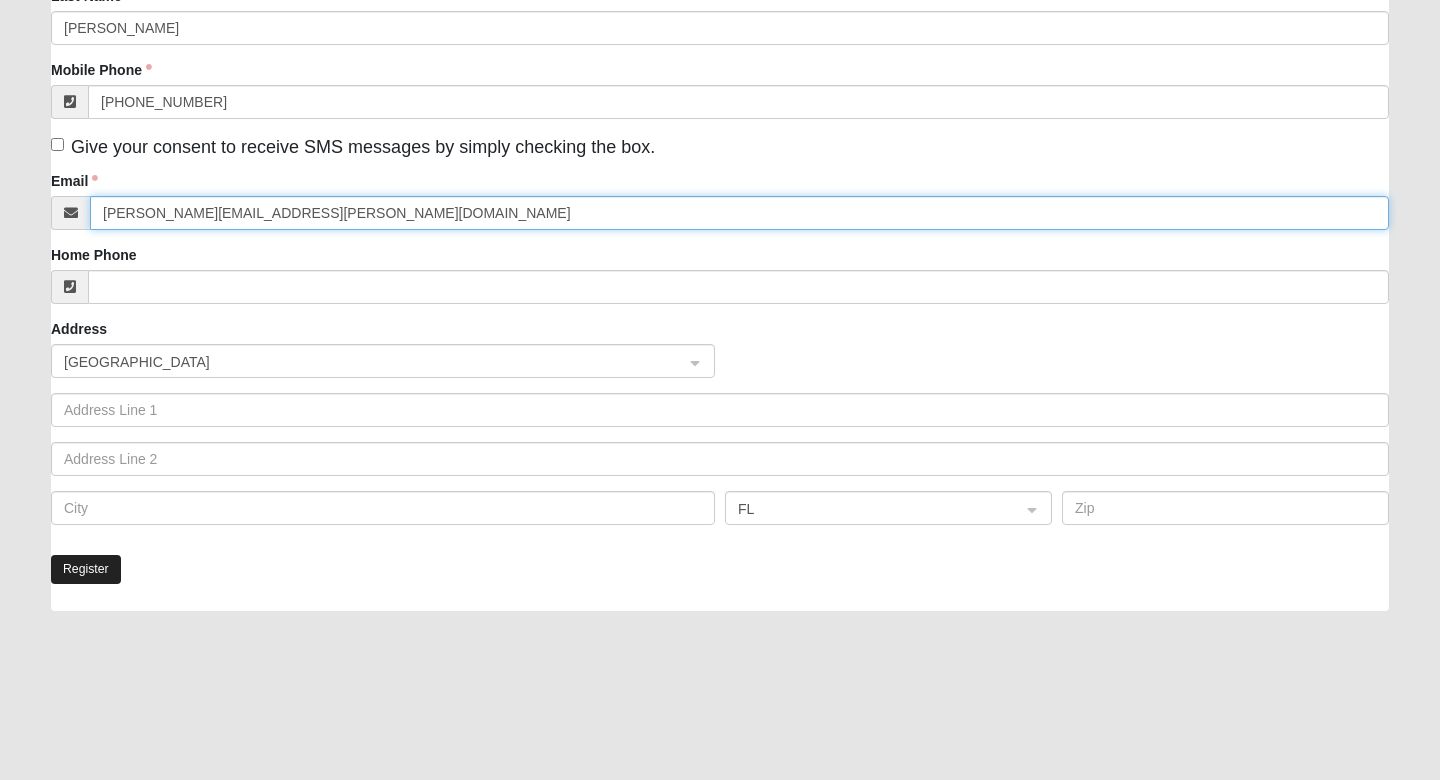 type on "[PERSON_NAME][EMAIL_ADDRESS][PERSON_NAME][DOMAIN_NAME]" 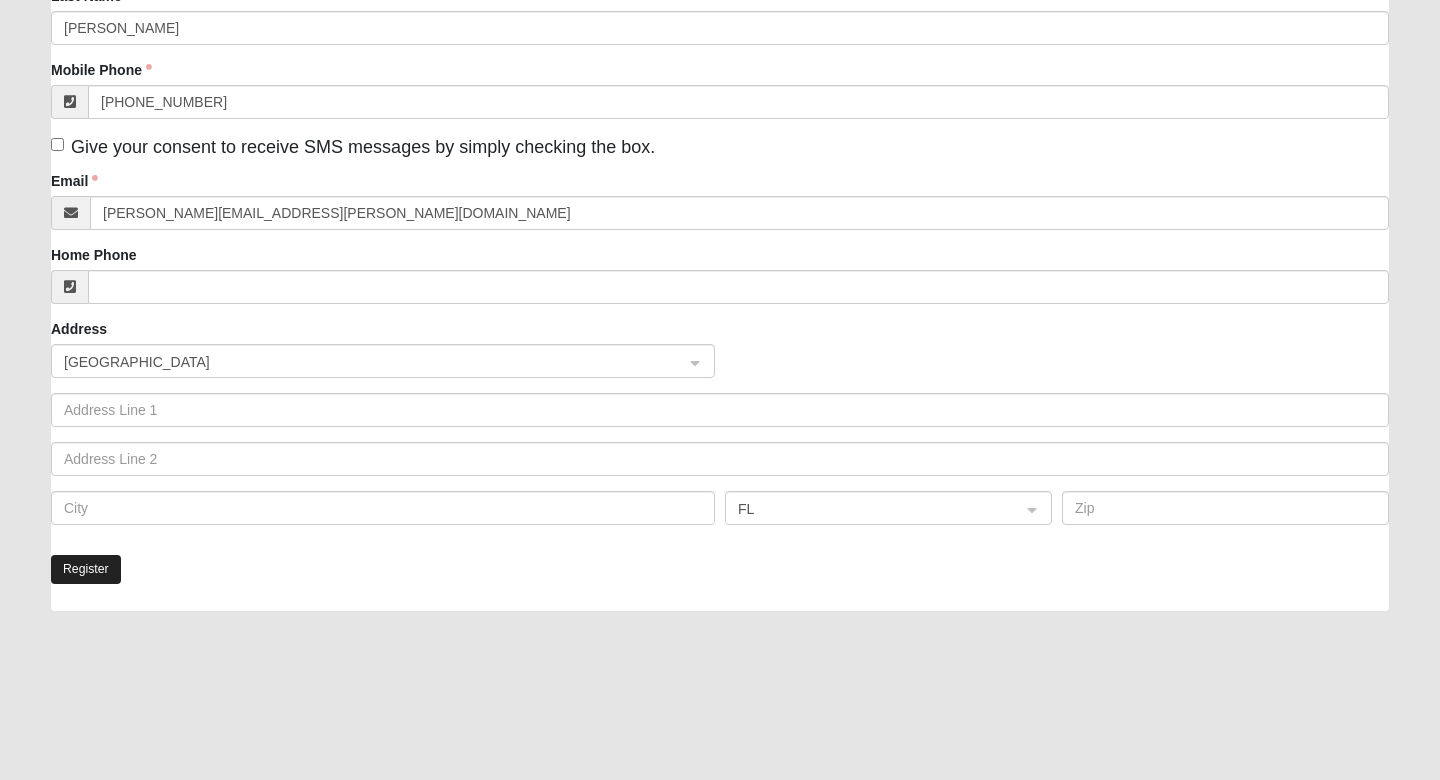 click on "Register" 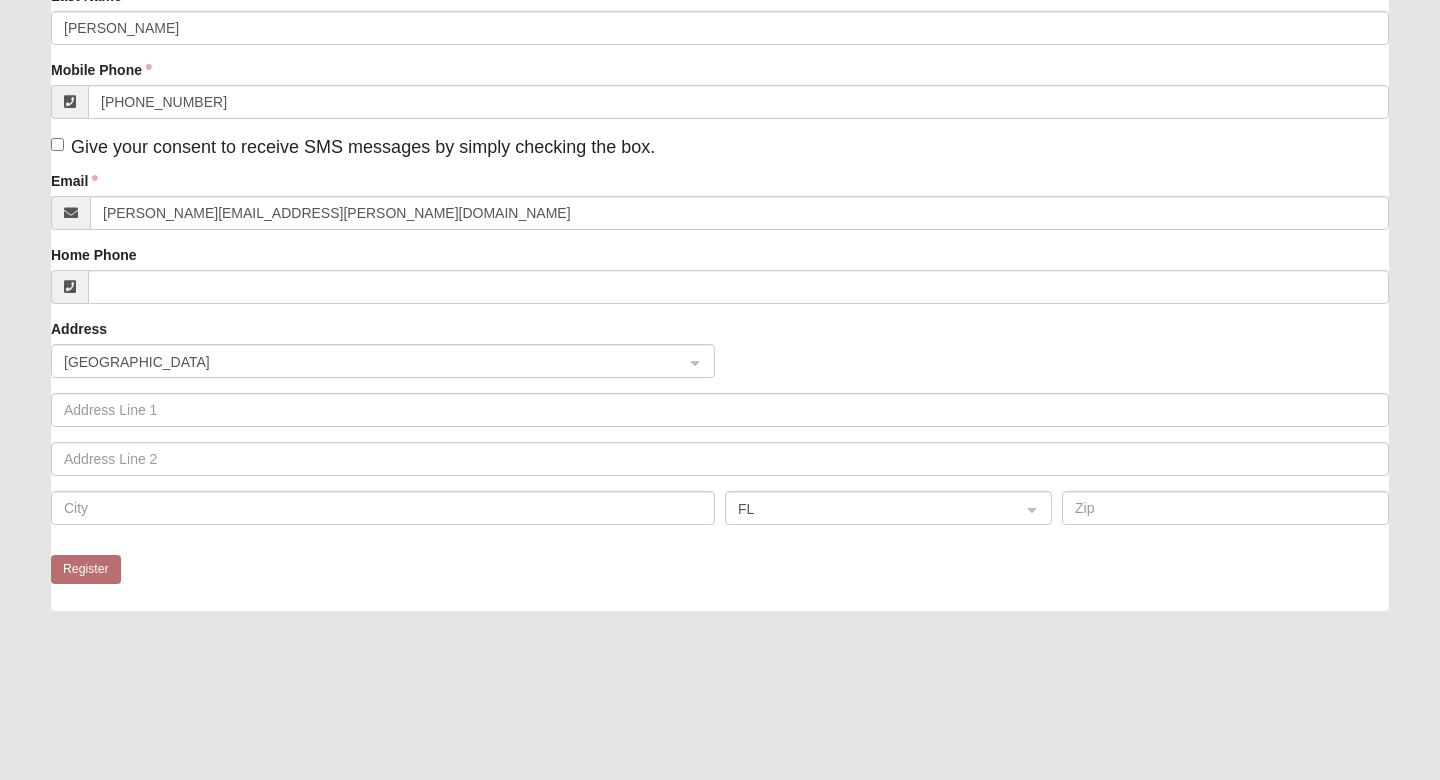 scroll, scrollTop: 0, scrollLeft: 0, axis: both 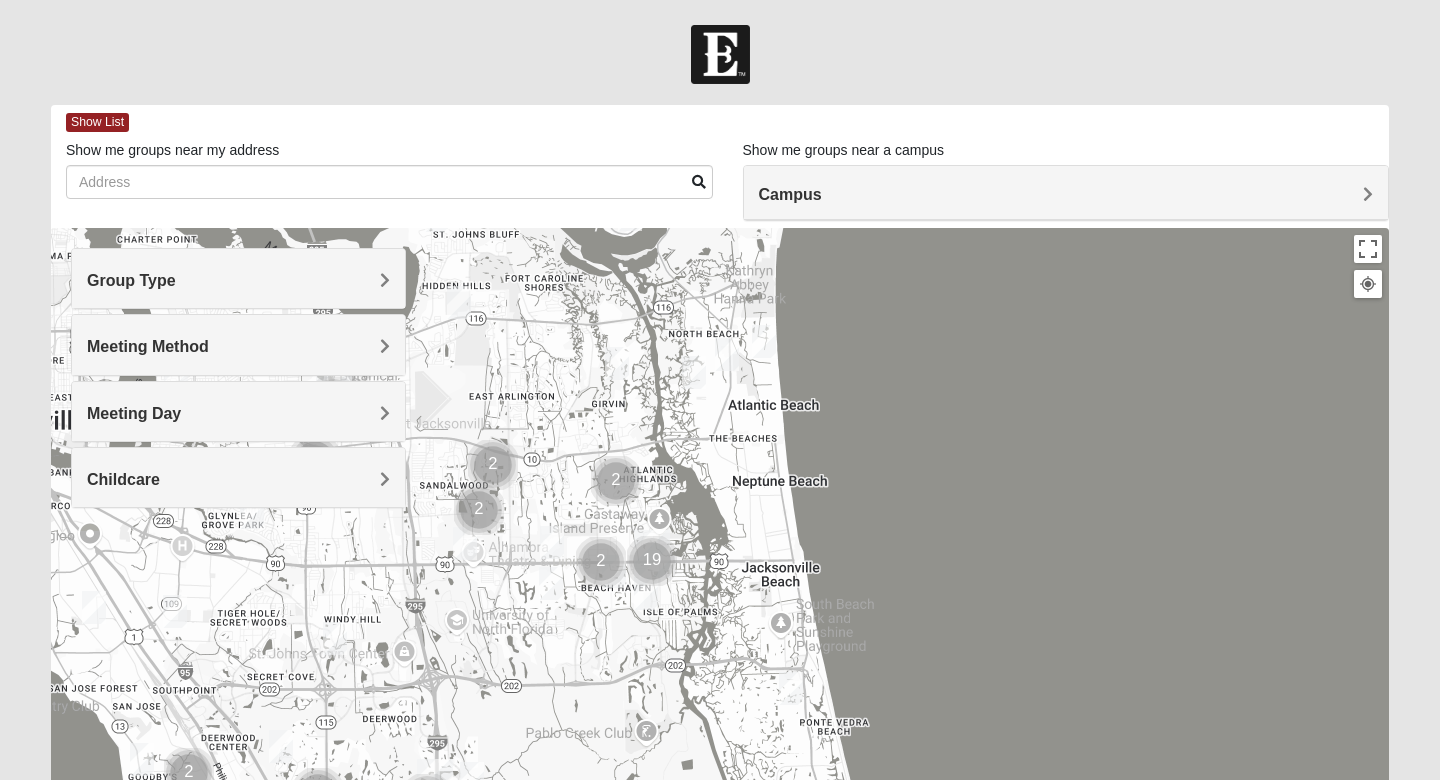 drag, startPoint x: 762, startPoint y: 516, endPoint x: 670, endPoint y: 411, distance: 139.60301 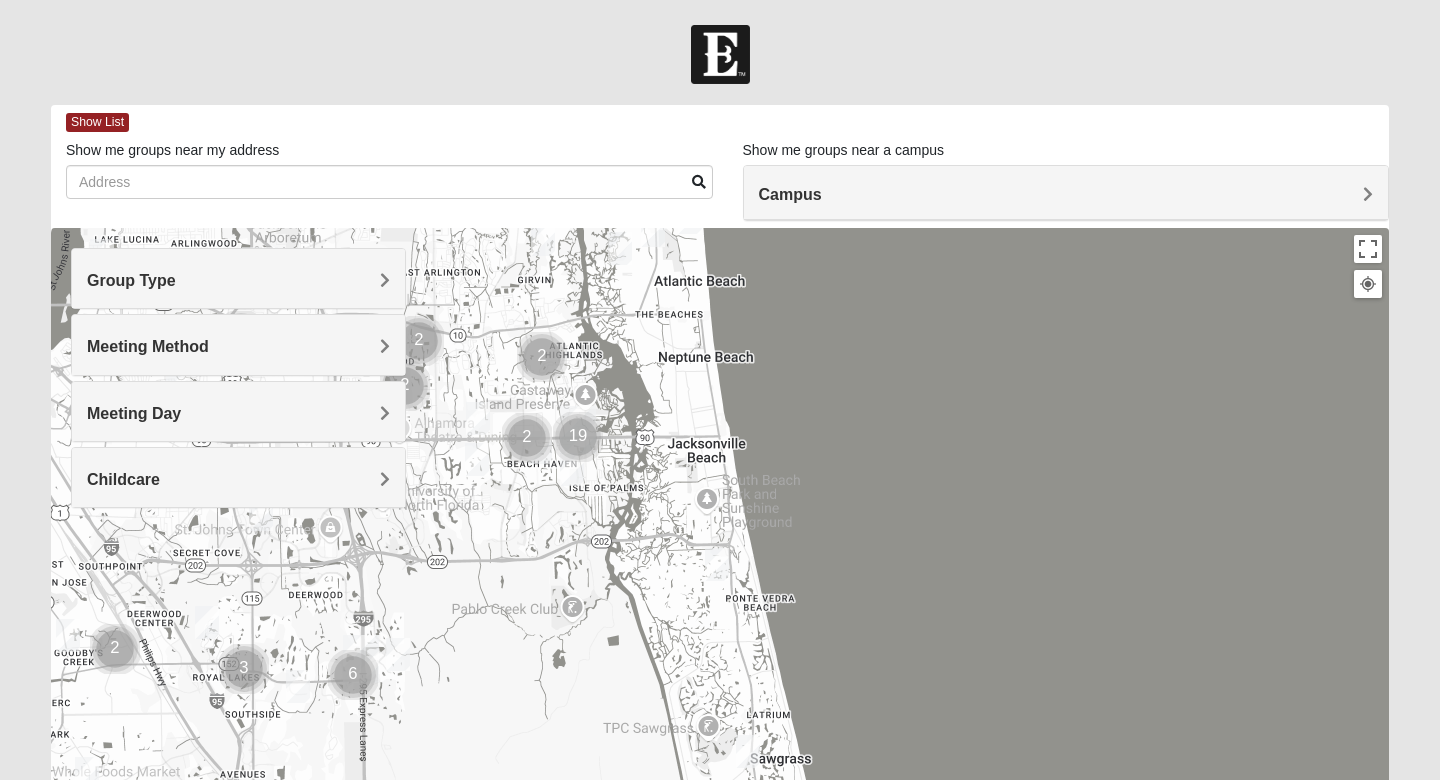 click on "Group Type
Mixed Group
Men Only
Women Only
1825
Meeting Method
In Person
Virtual
Hybrid" at bounding box center (238, 378) 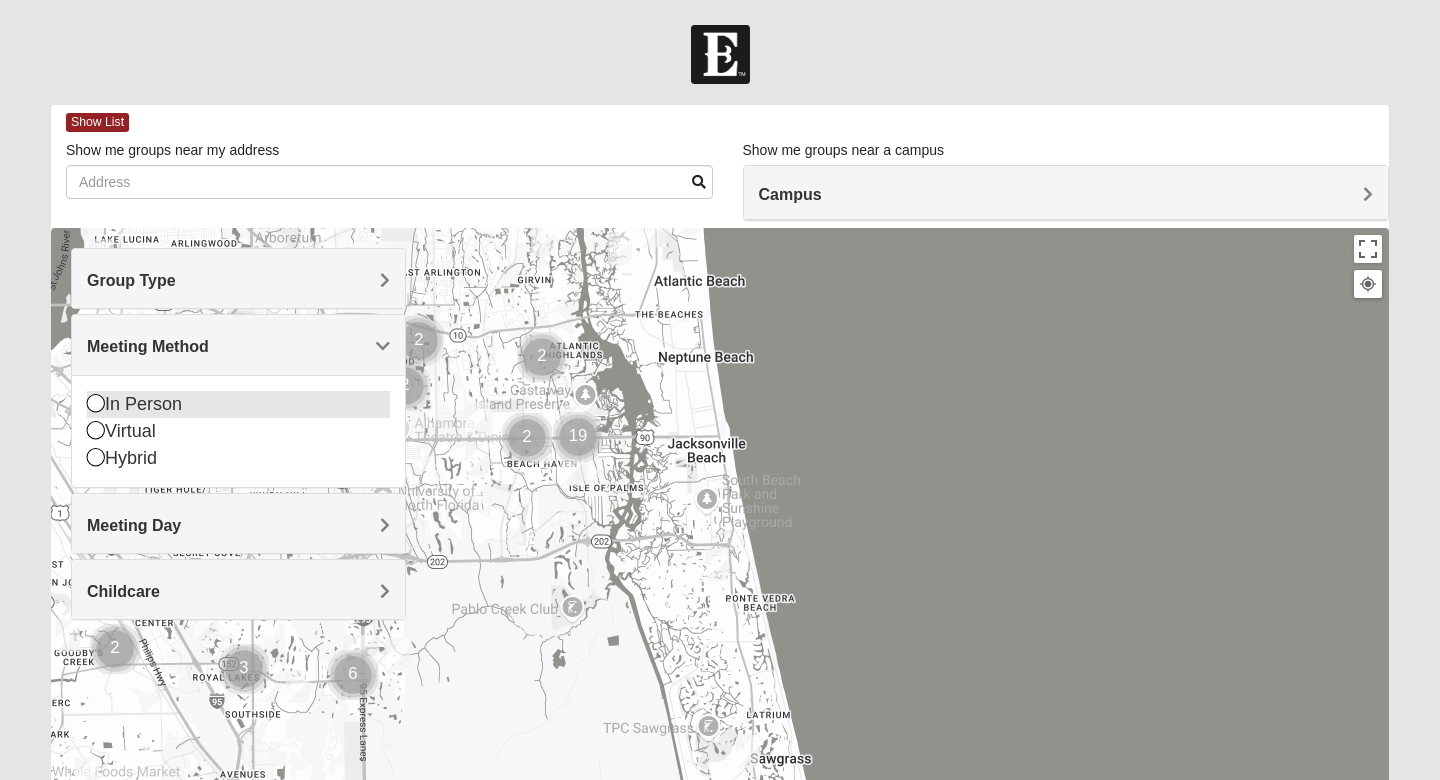 click at bounding box center (96, 403) 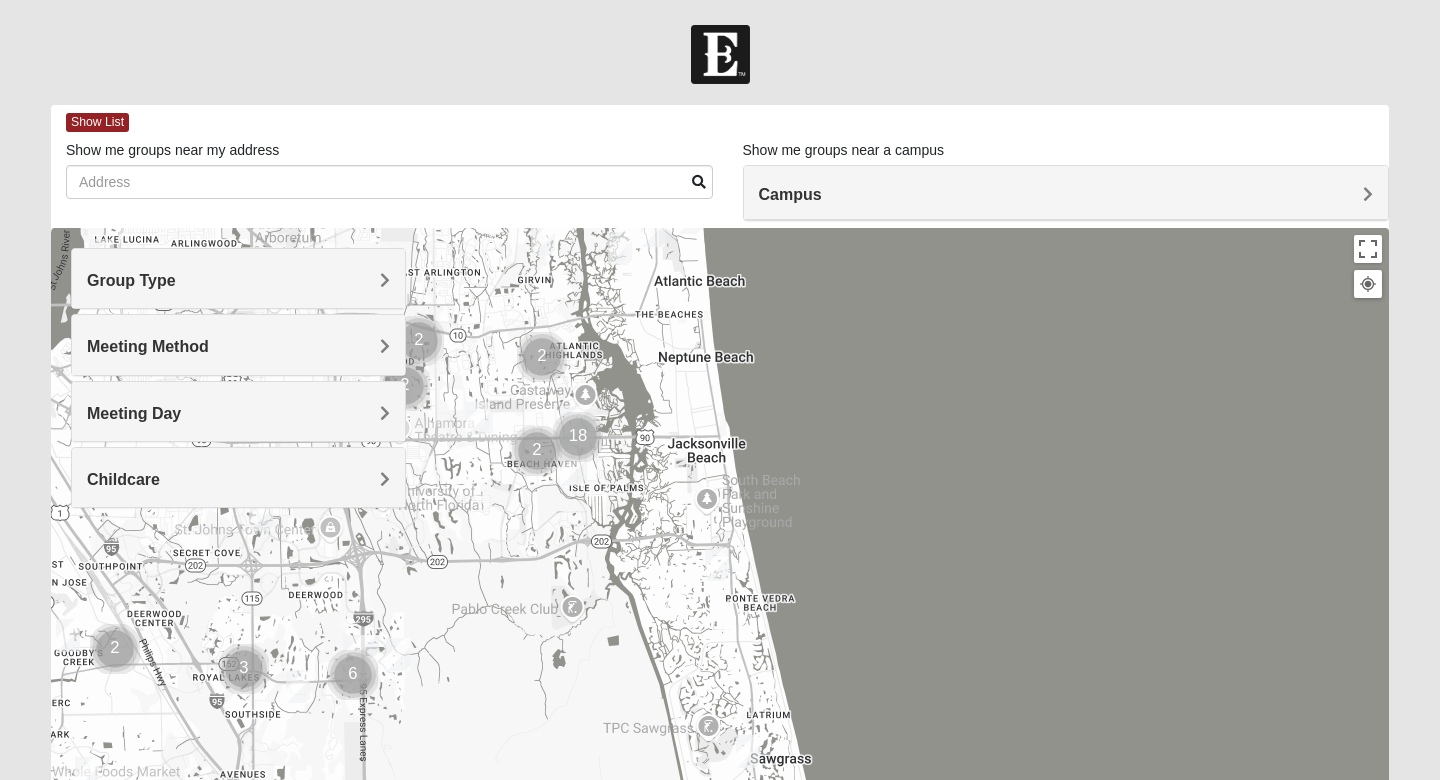 click on "Group Type" at bounding box center [238, 278] 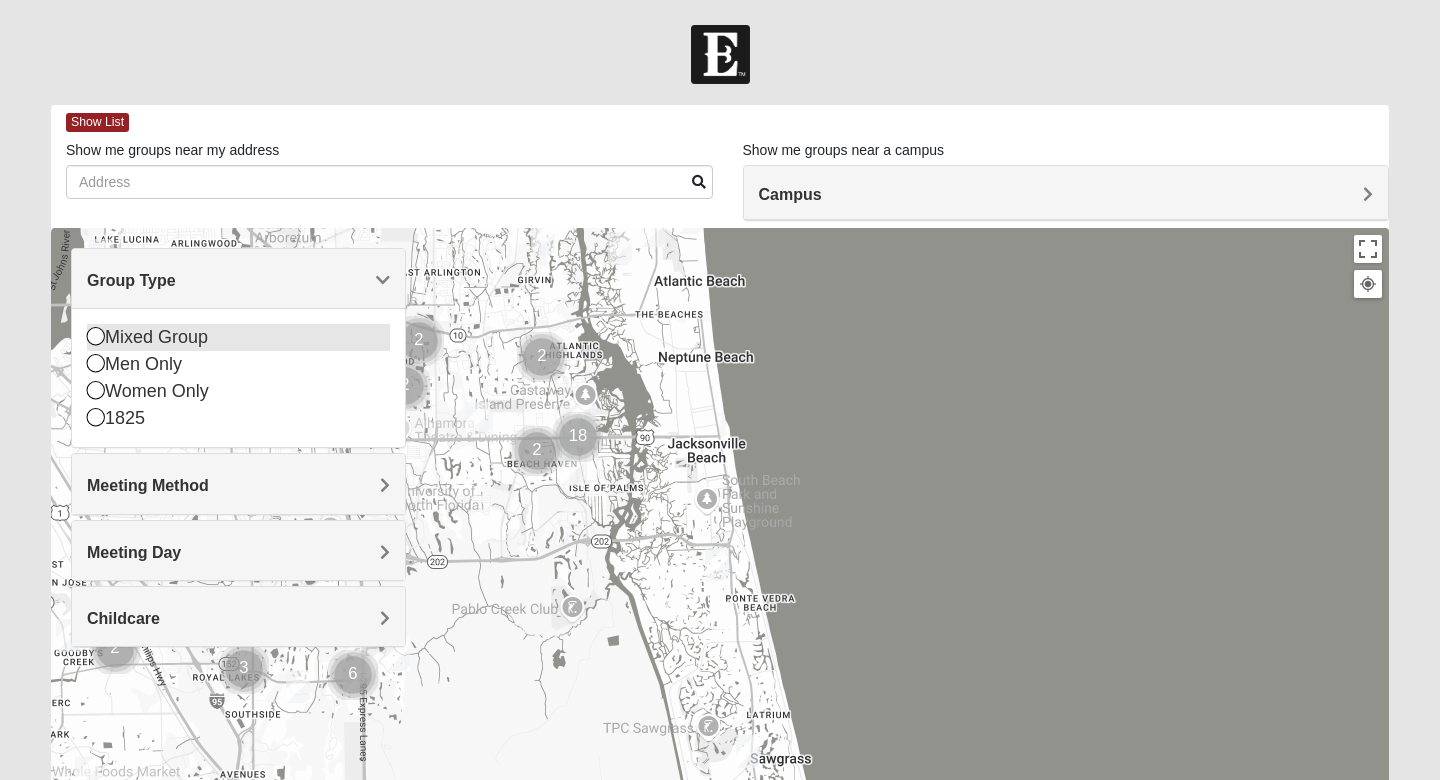 click at bounding box center [96, 336] 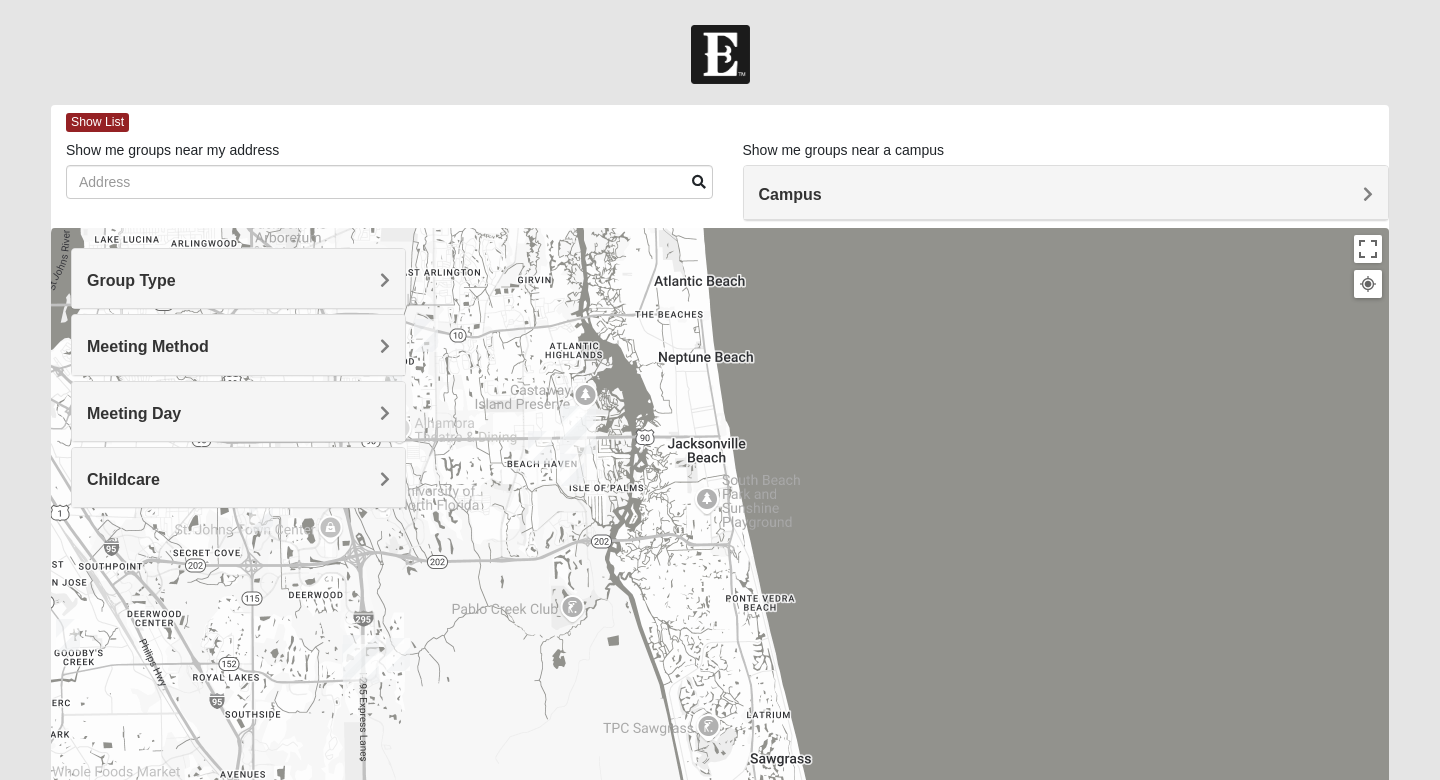 click on "Meeting Day" at bounding box center (134, 413) 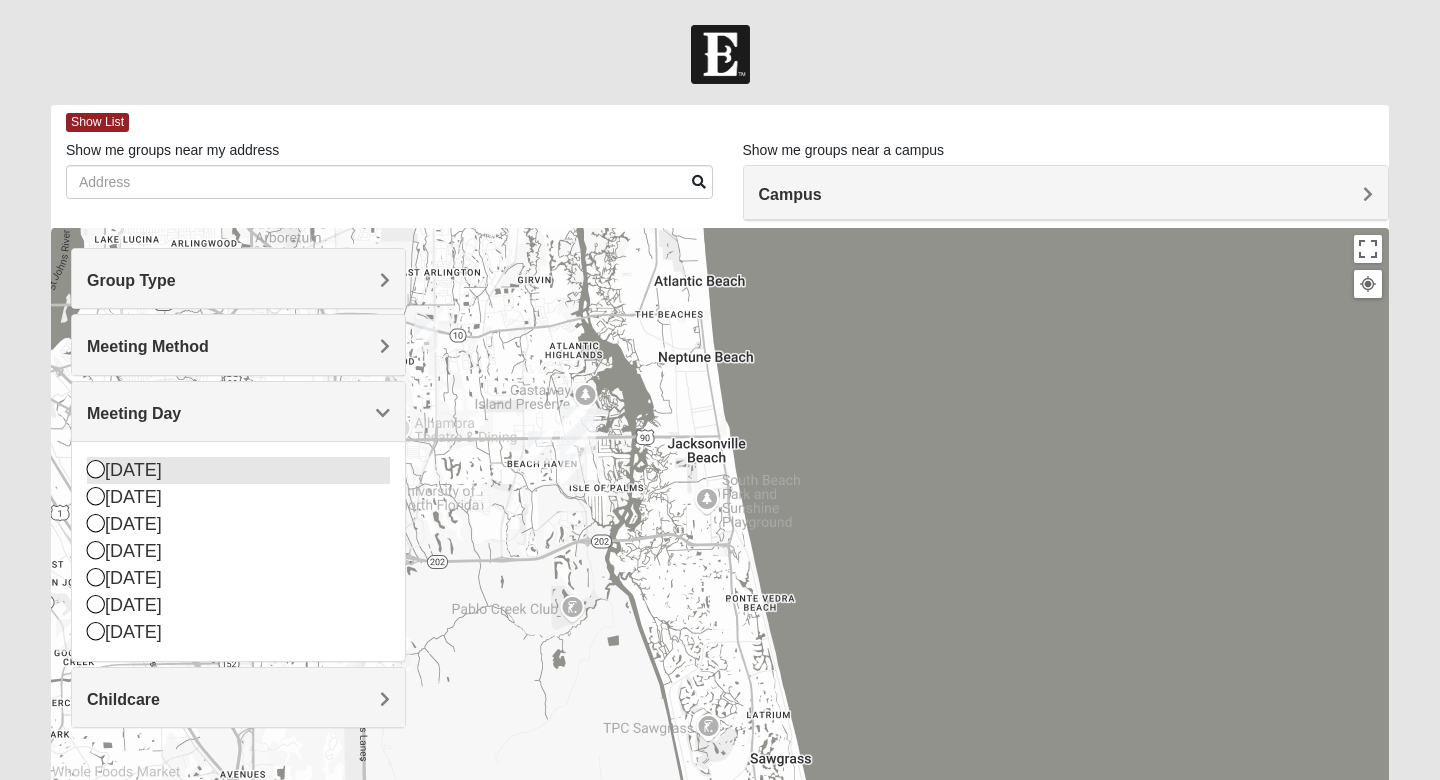click on "Sunday" at bounding box center [238, 470] 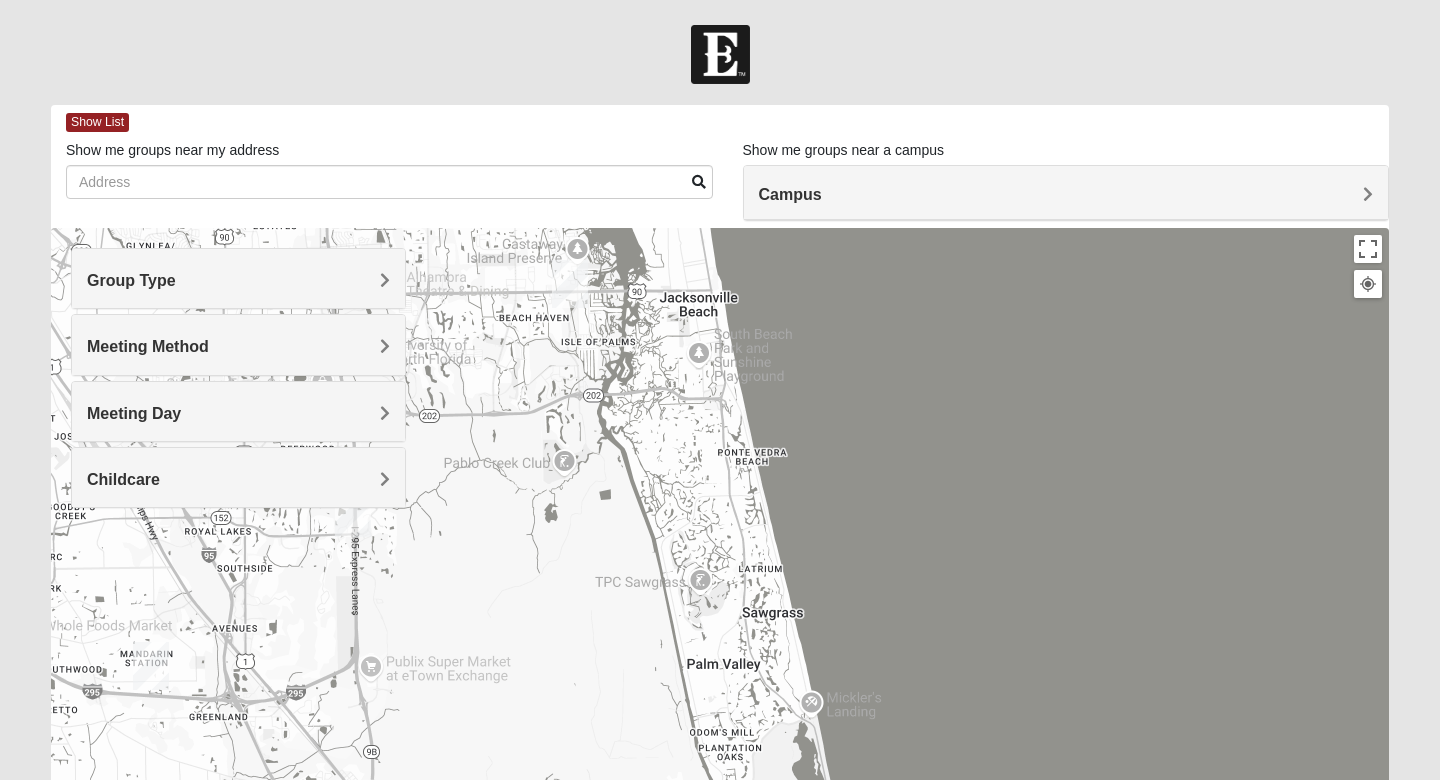 drag, startPoint x: 545, startPoint y: 479, endPoint x: 520, endPoint y: 254, distance: 226.38463 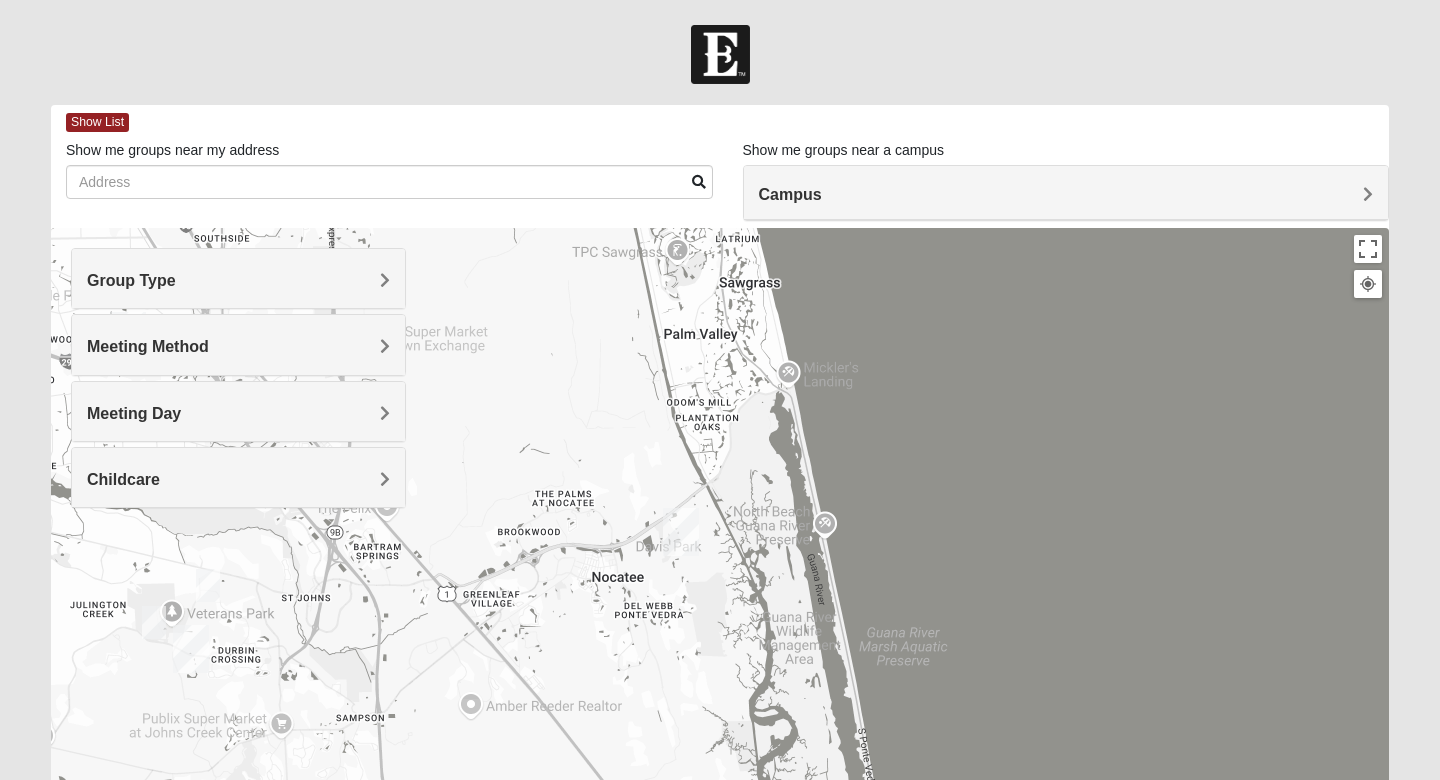 drag, startPoint x: 624, startPoint y: 589, endPoint x: 633, endPoint y: 291, distance: 298.13586 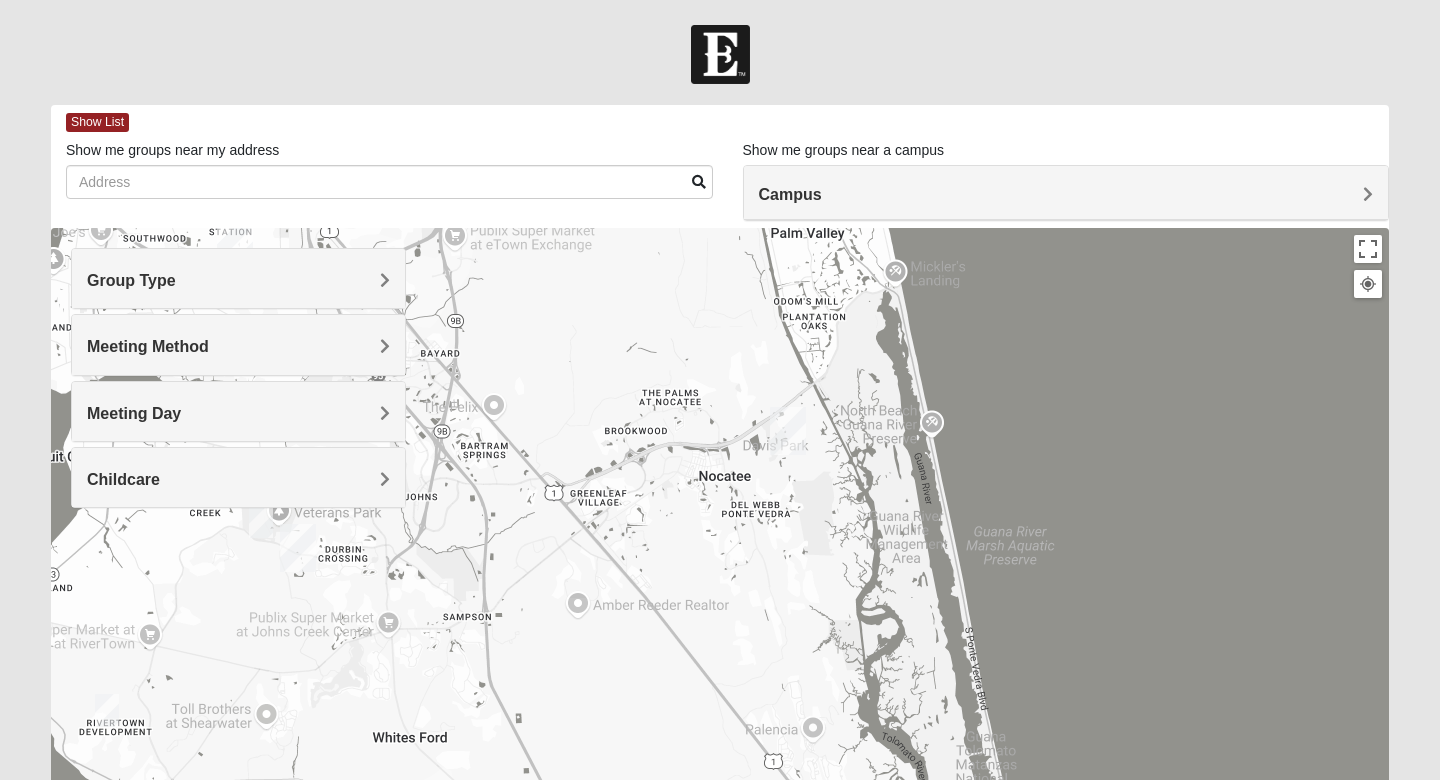drag, startPoint x: 593, startPoint y: 555, endPoint x: 716, endPoint y: 656, distance: 159.154 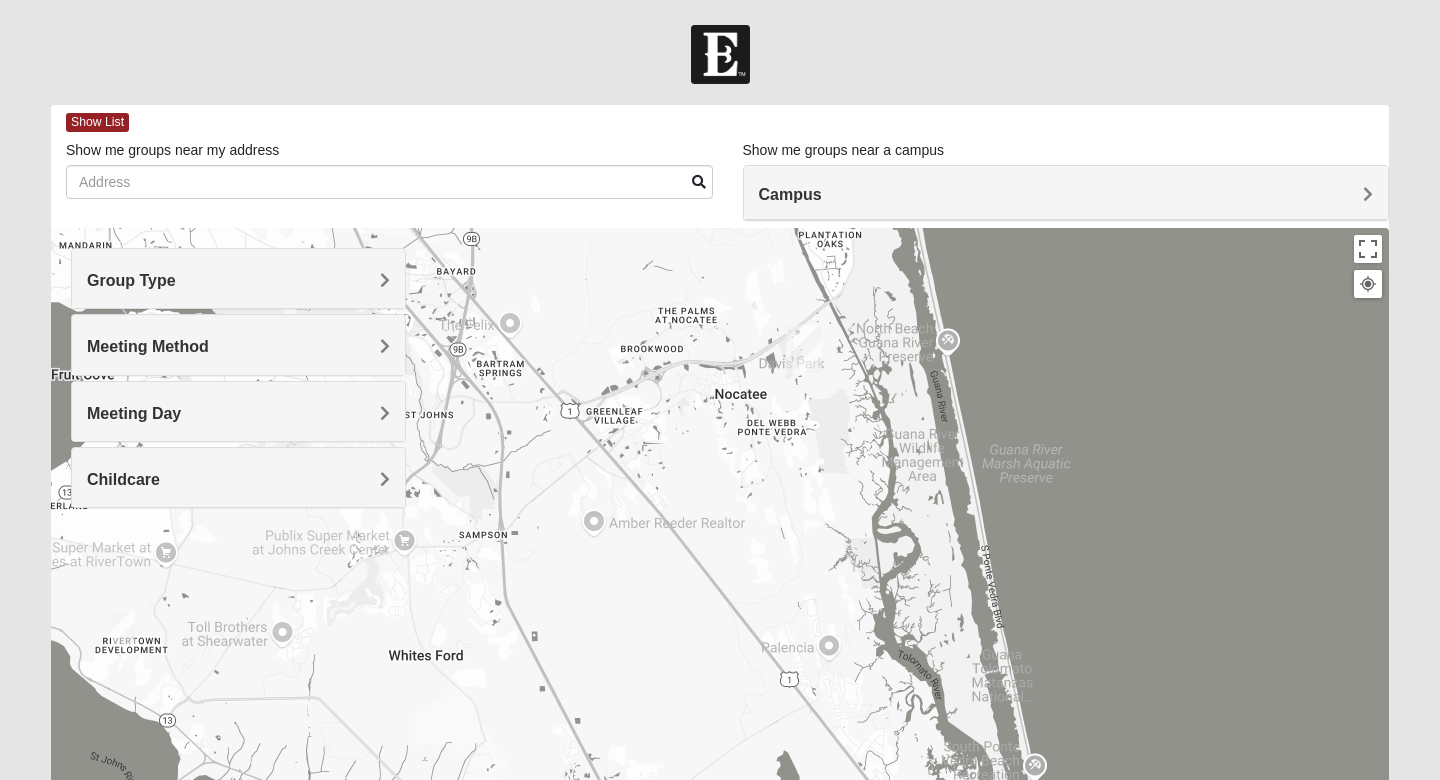 drag, startPoint x: 613, startPoint y: 580, endPoint x: 561, endPoint y: 415, distance: 173 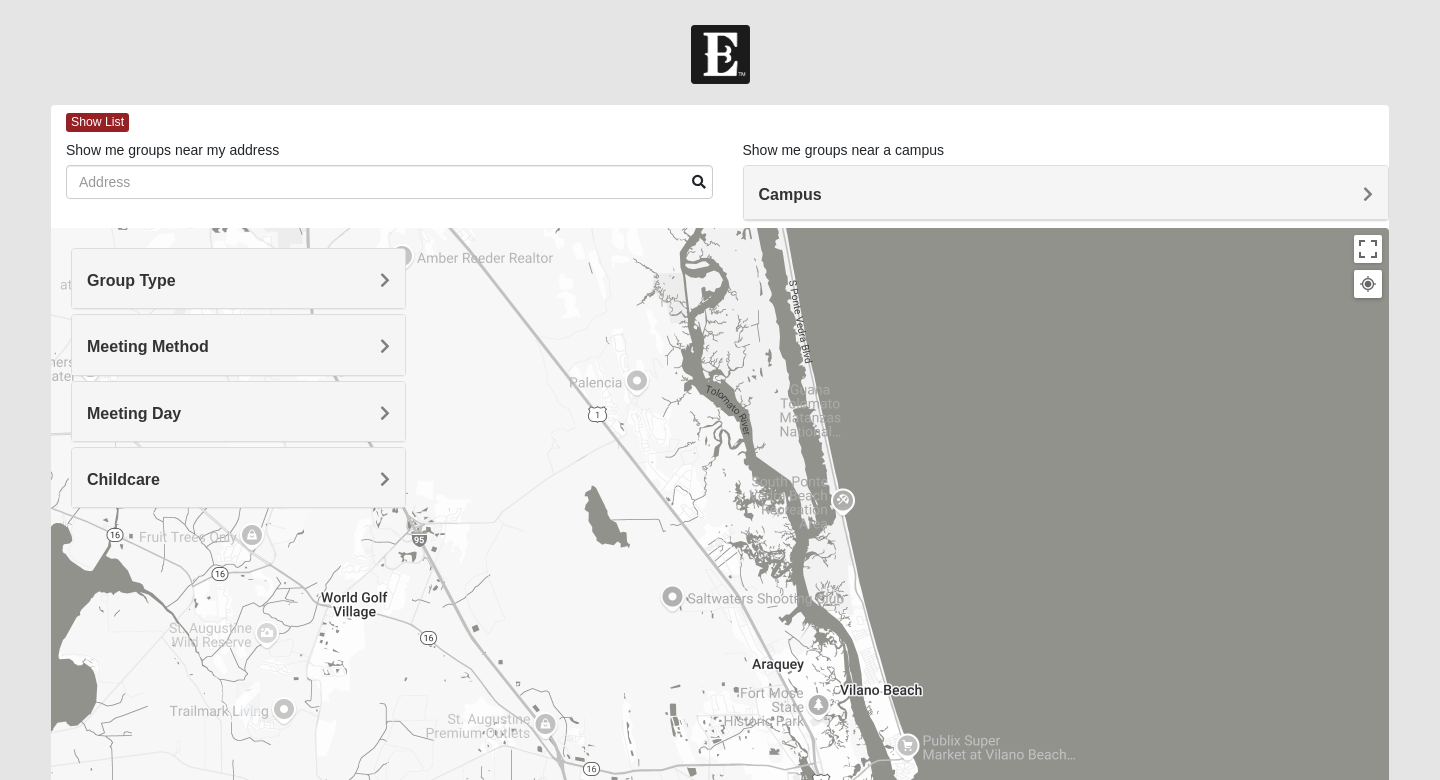 drag, startPoint x: 816, startPoint y: 519, endPoint x: 612, endPoint y: 245, distance: 341.6021 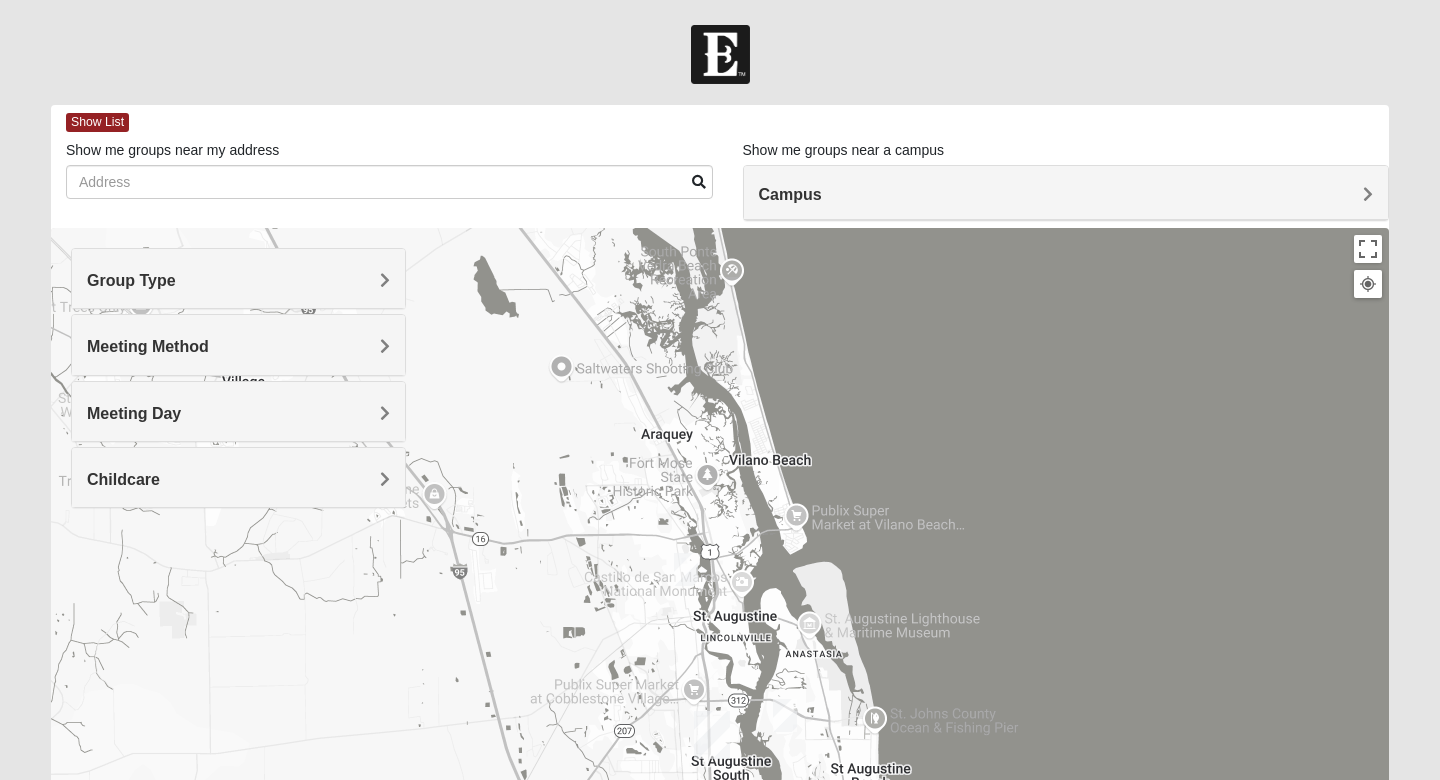 click at bounding box center [686, 569] 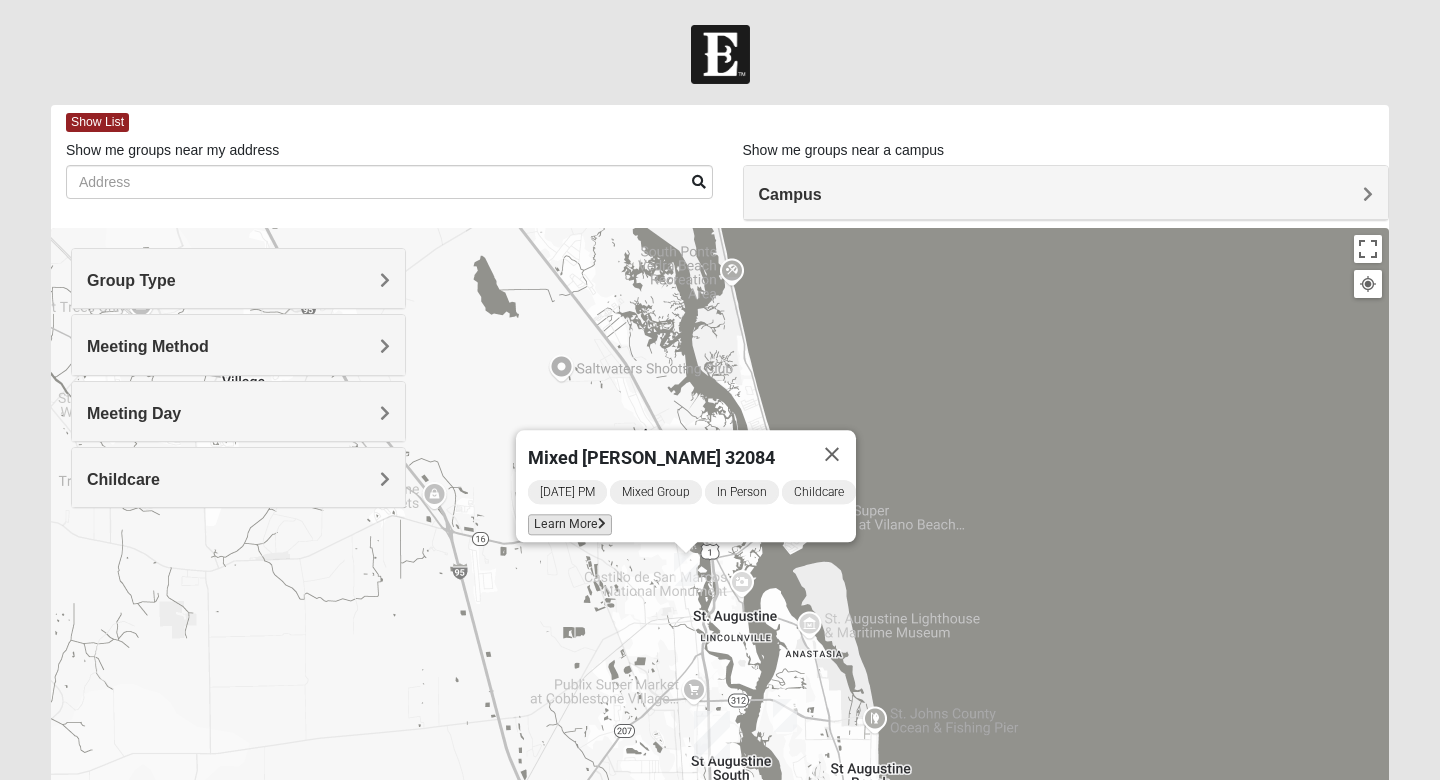click on "Learn More" at bounding box center (570, 524) 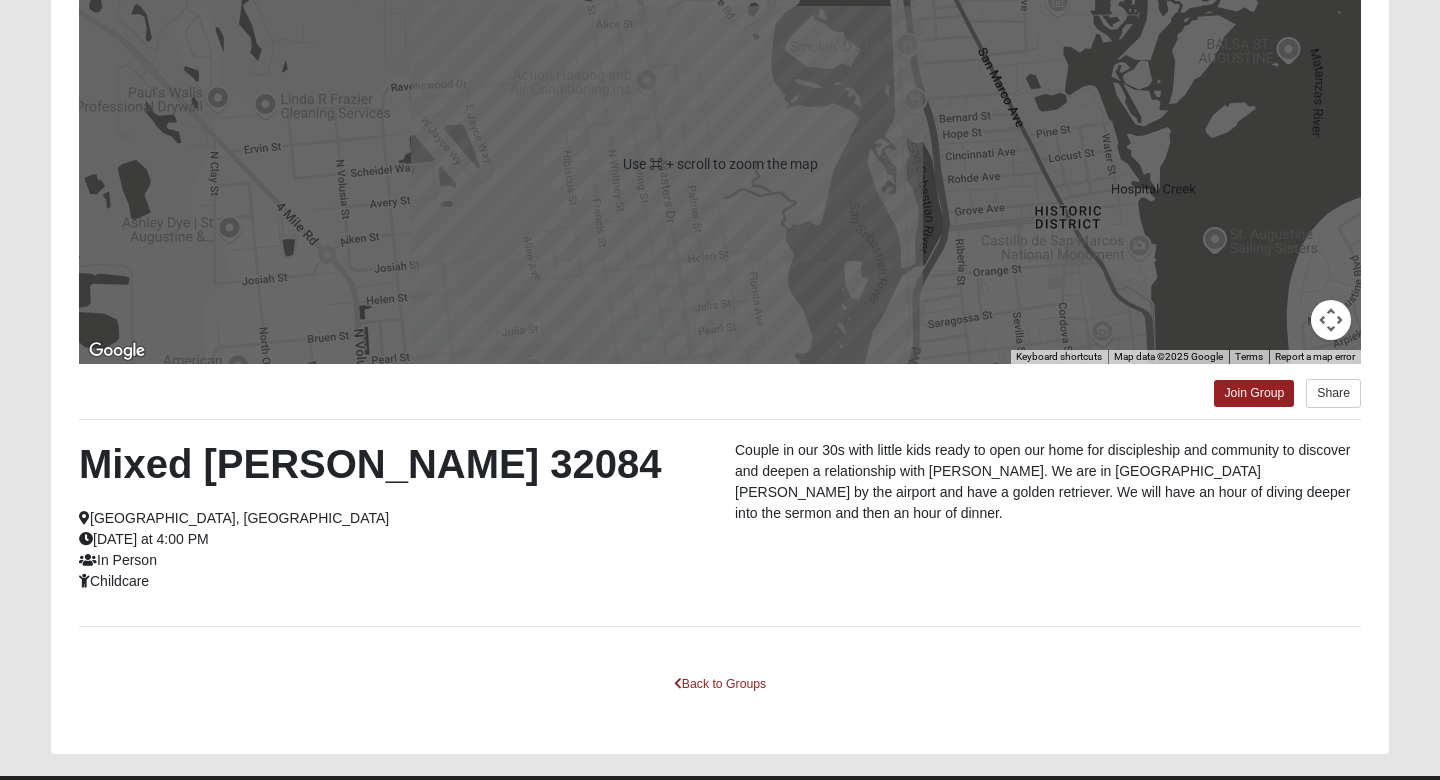 scroll, scrollTop: 251, scrollLeft: 0, axis: vertical 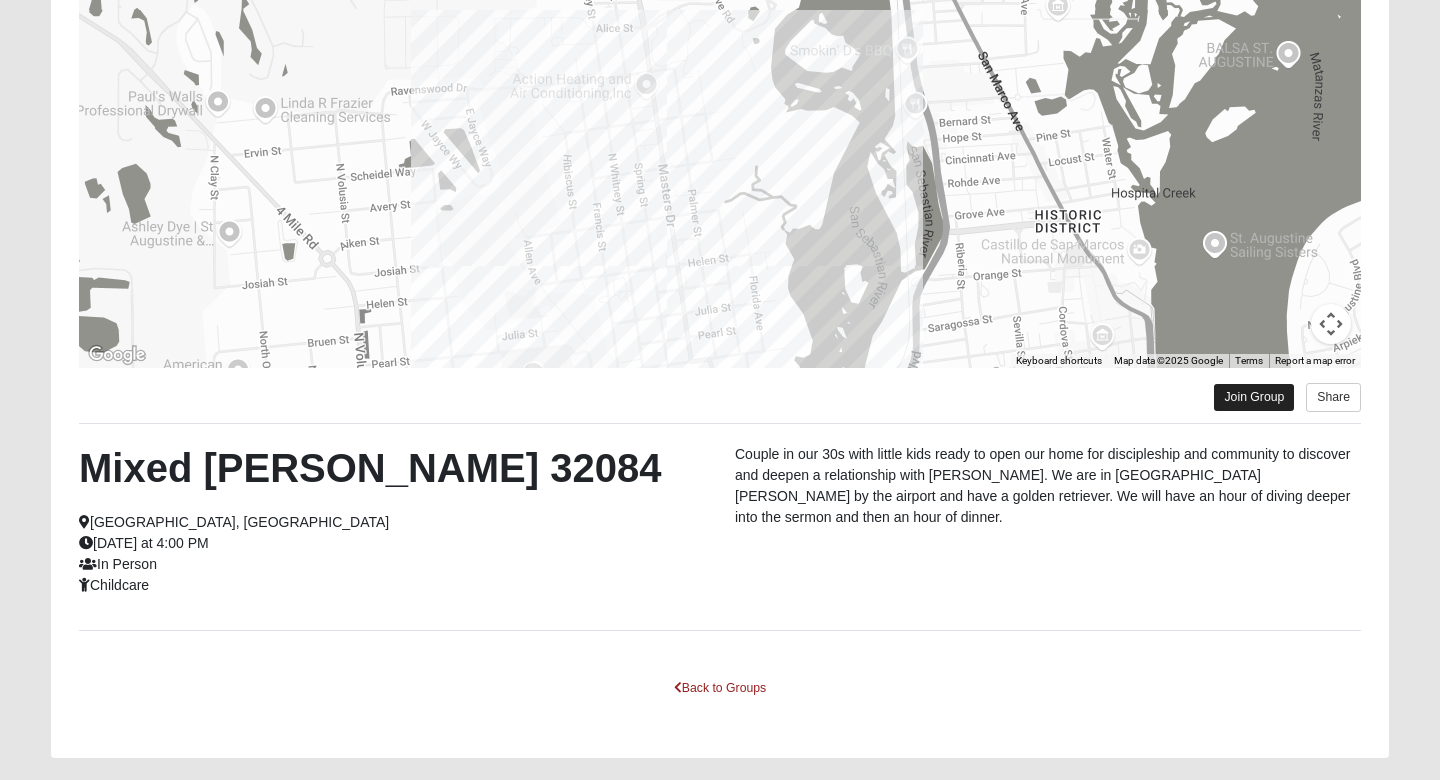 click on "Join Group" at bounding box center (1254, 397) 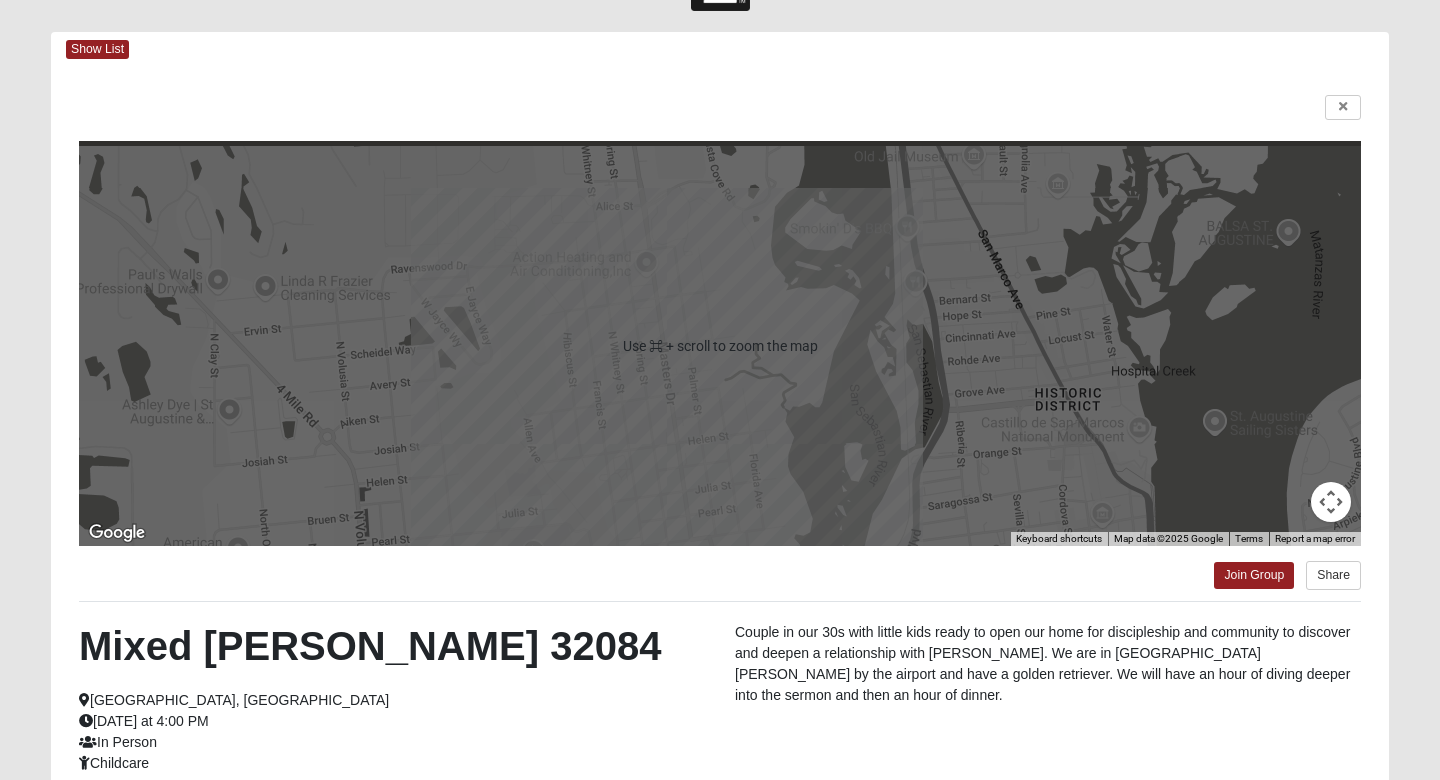 scroll, scrollTop: 77, scrollLeft: 0, axis: vertical 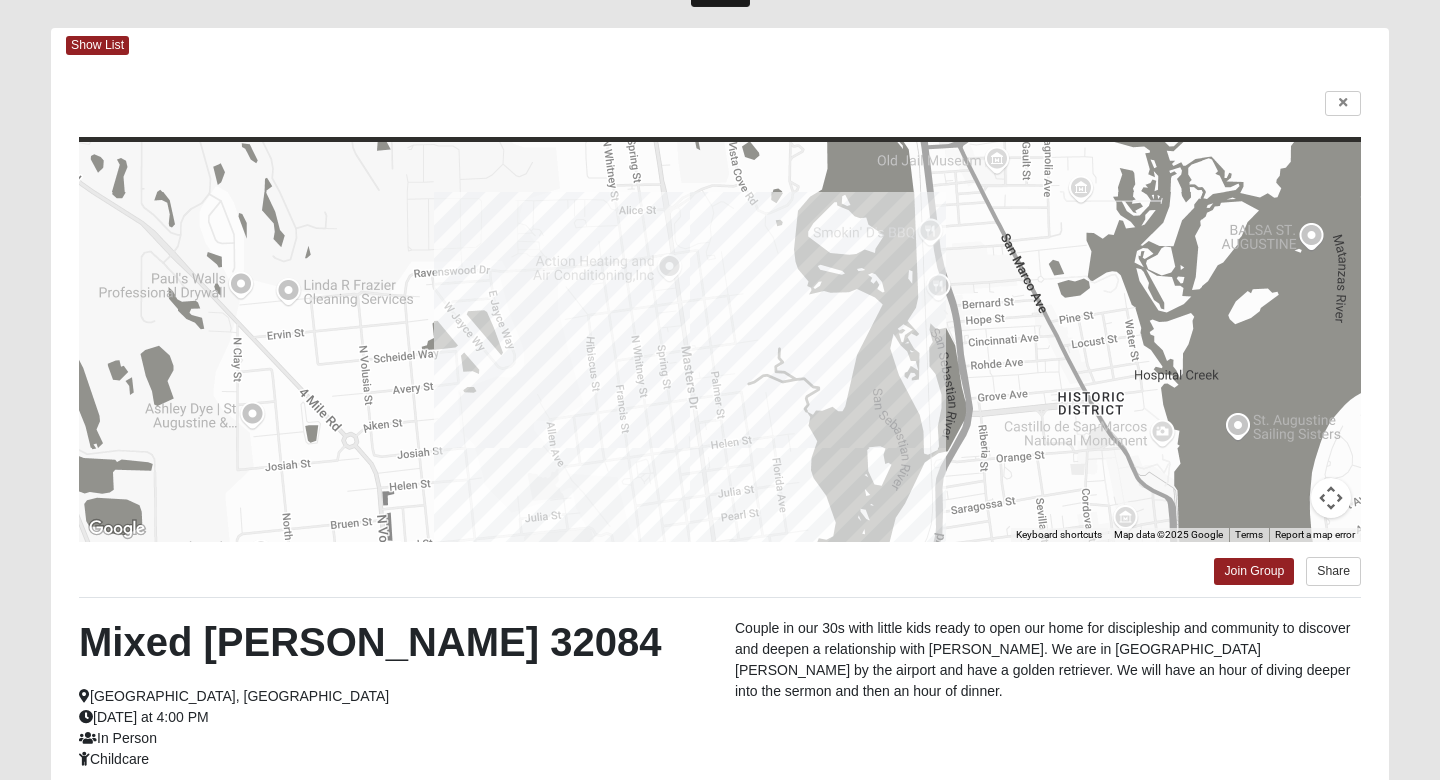 drag, startPoint x: 877, startPoint y: 407, endPoint x: 921, endPoint y: 418, distance: 45.35416 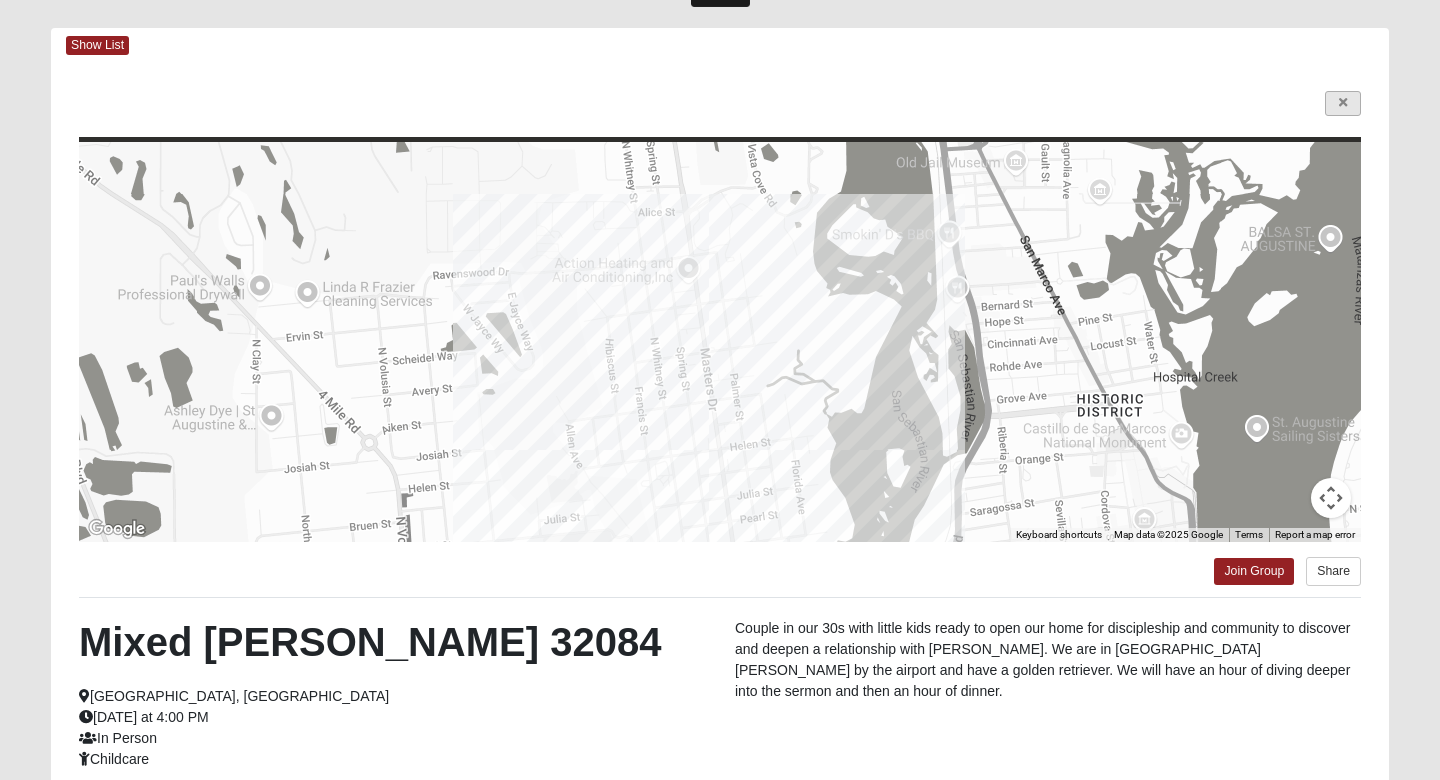 click at bounding box center (1343, 103) 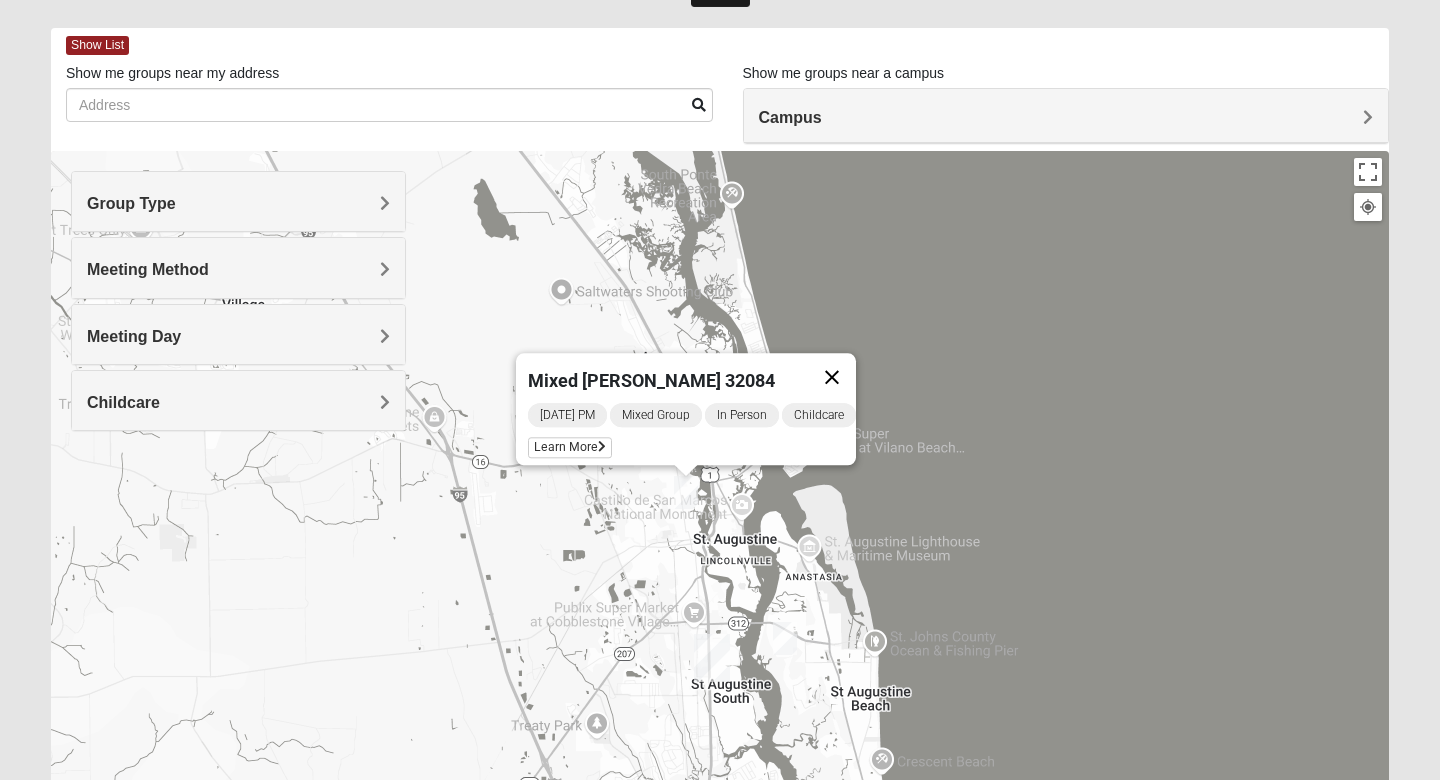 click at bounding box center [832, 377] 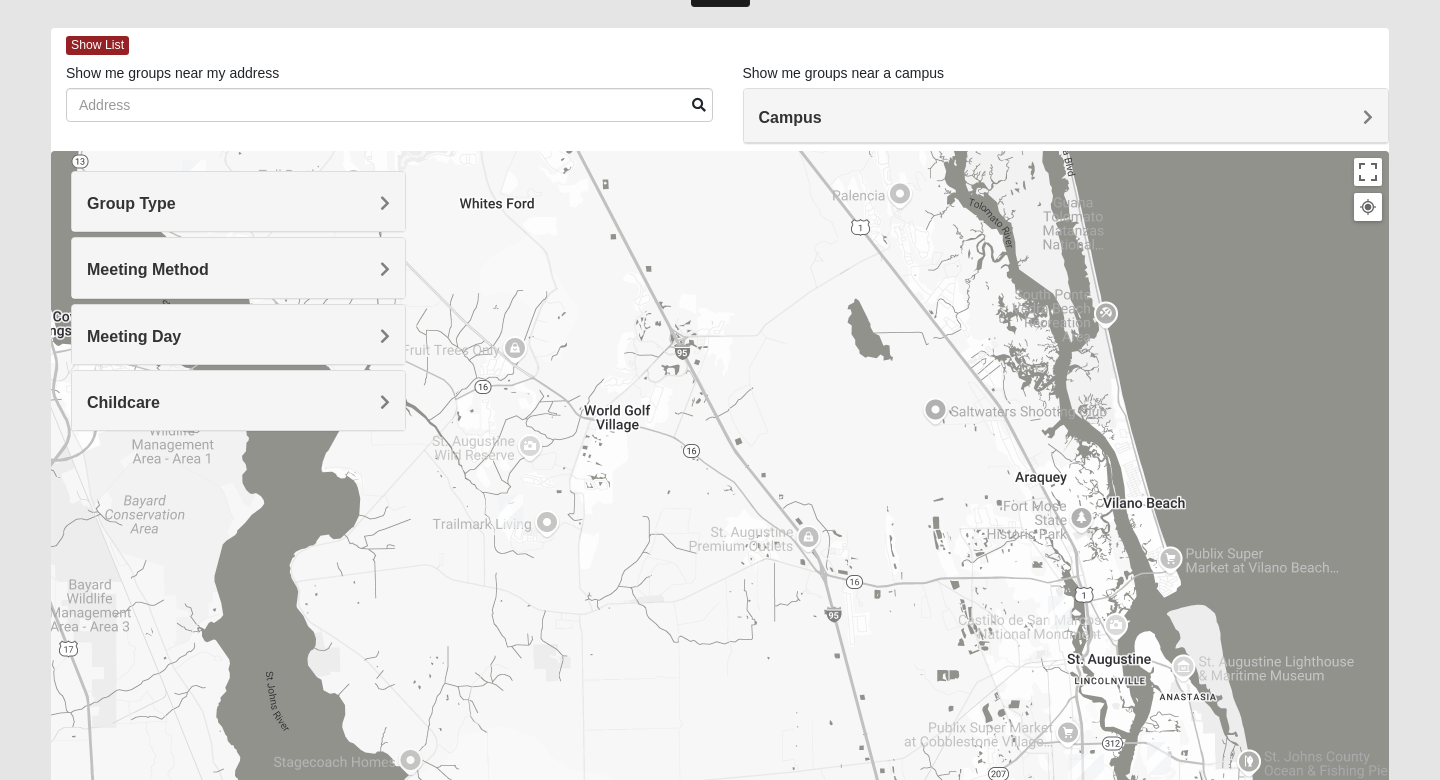 drag, startPoint x: 404, startPoint y: 558, endPoint x: 780, endPoint y: 679, distance: 394.98987 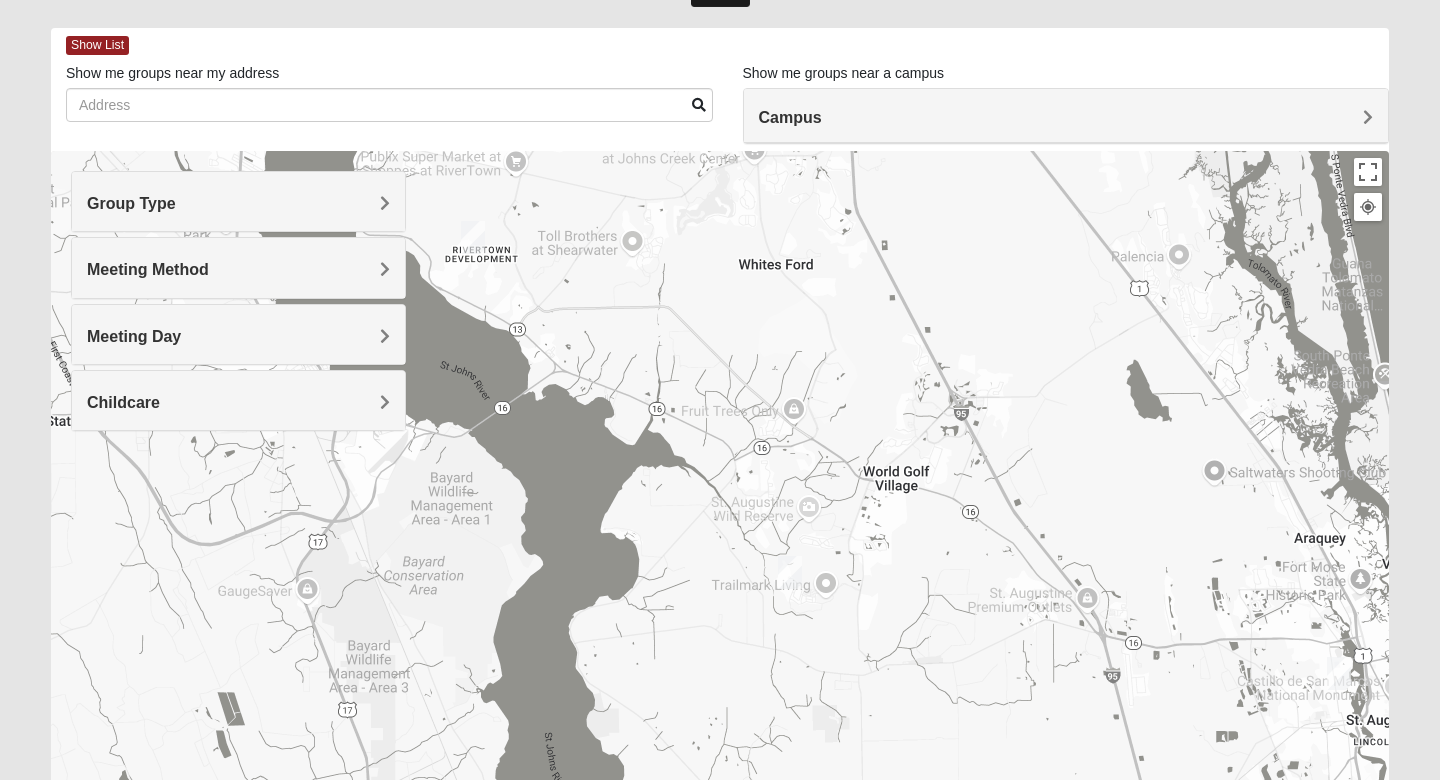 drag, startPoint x: 674, startPoint y: 671, endPoint x: 771, endPoint y: 747, distance: 123.22743 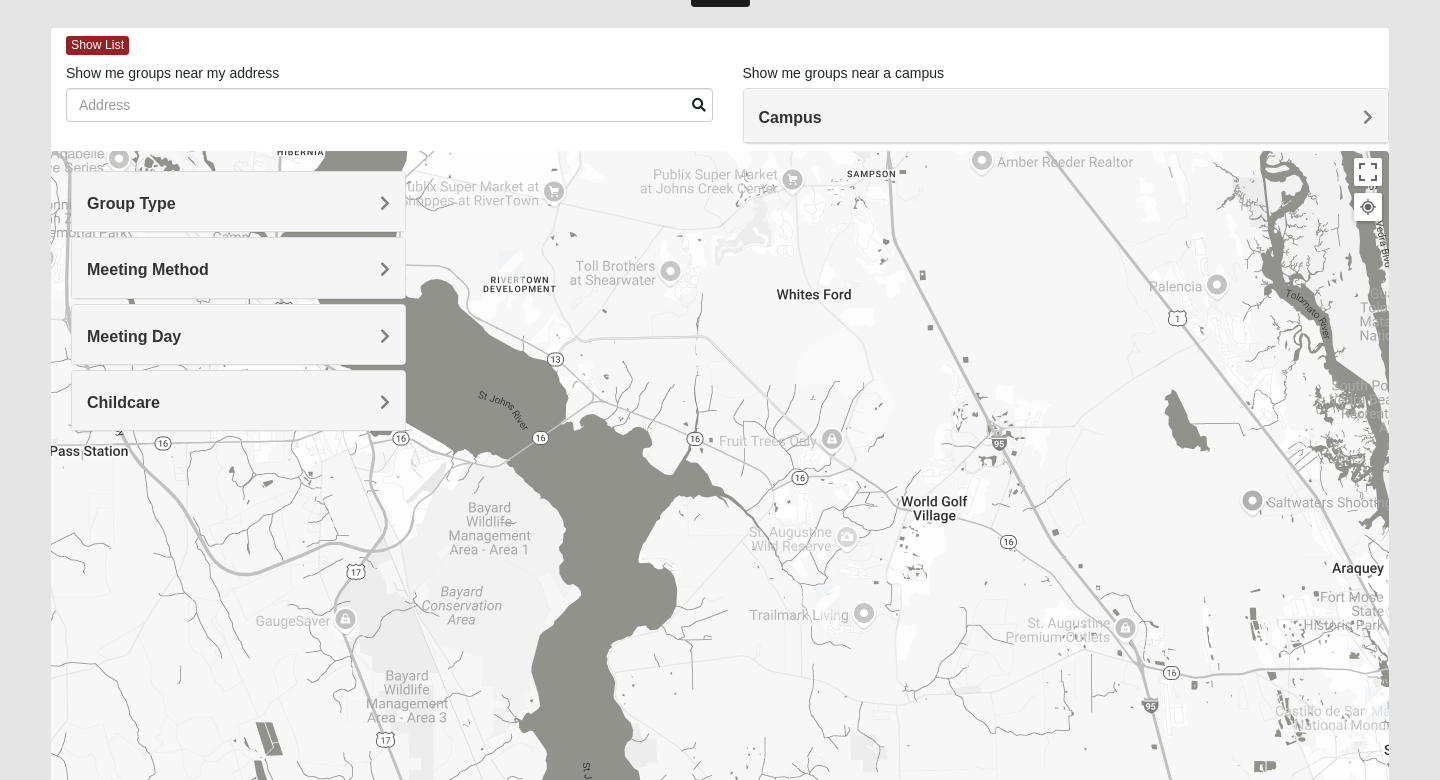 click at bounding box center [828, 602] 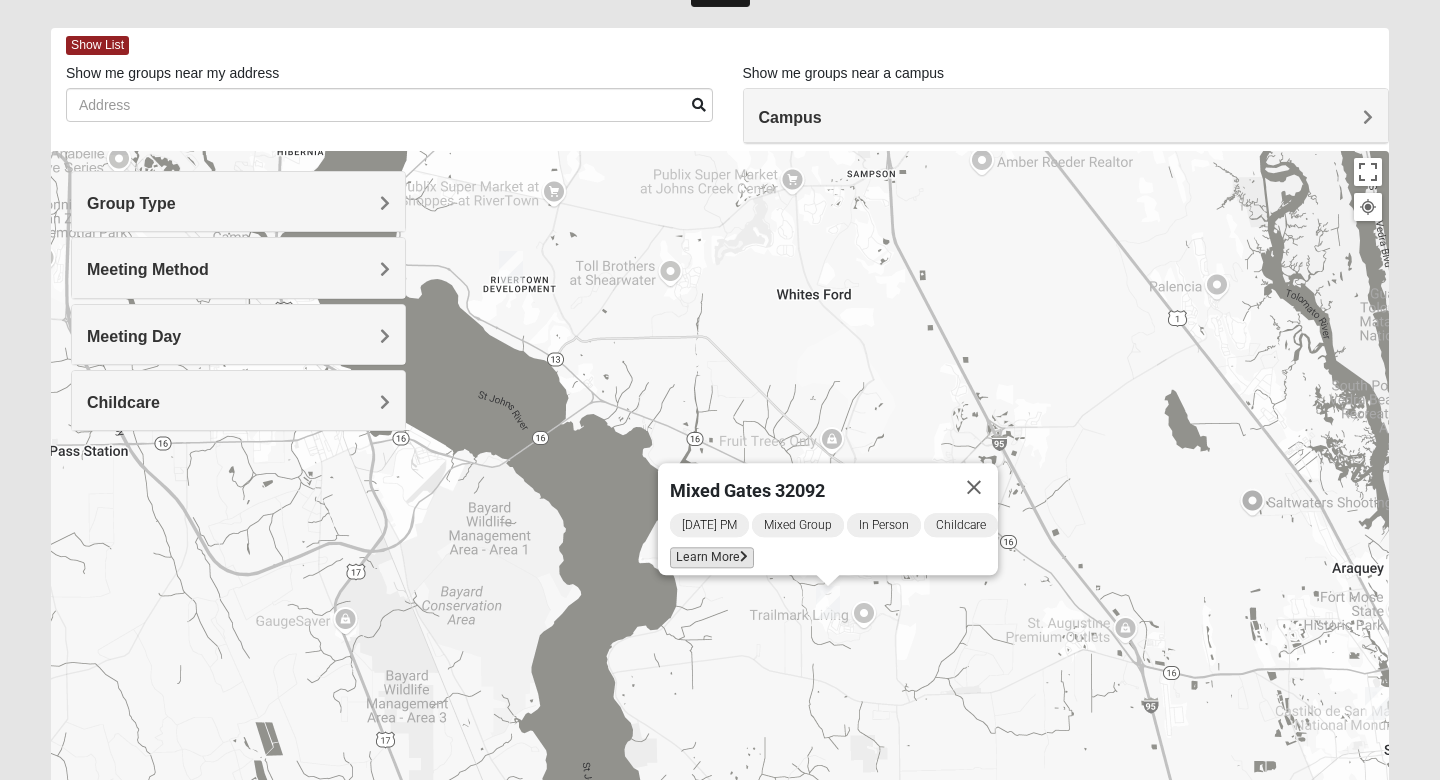click on "Learn More" at bounding box center [712, 557] 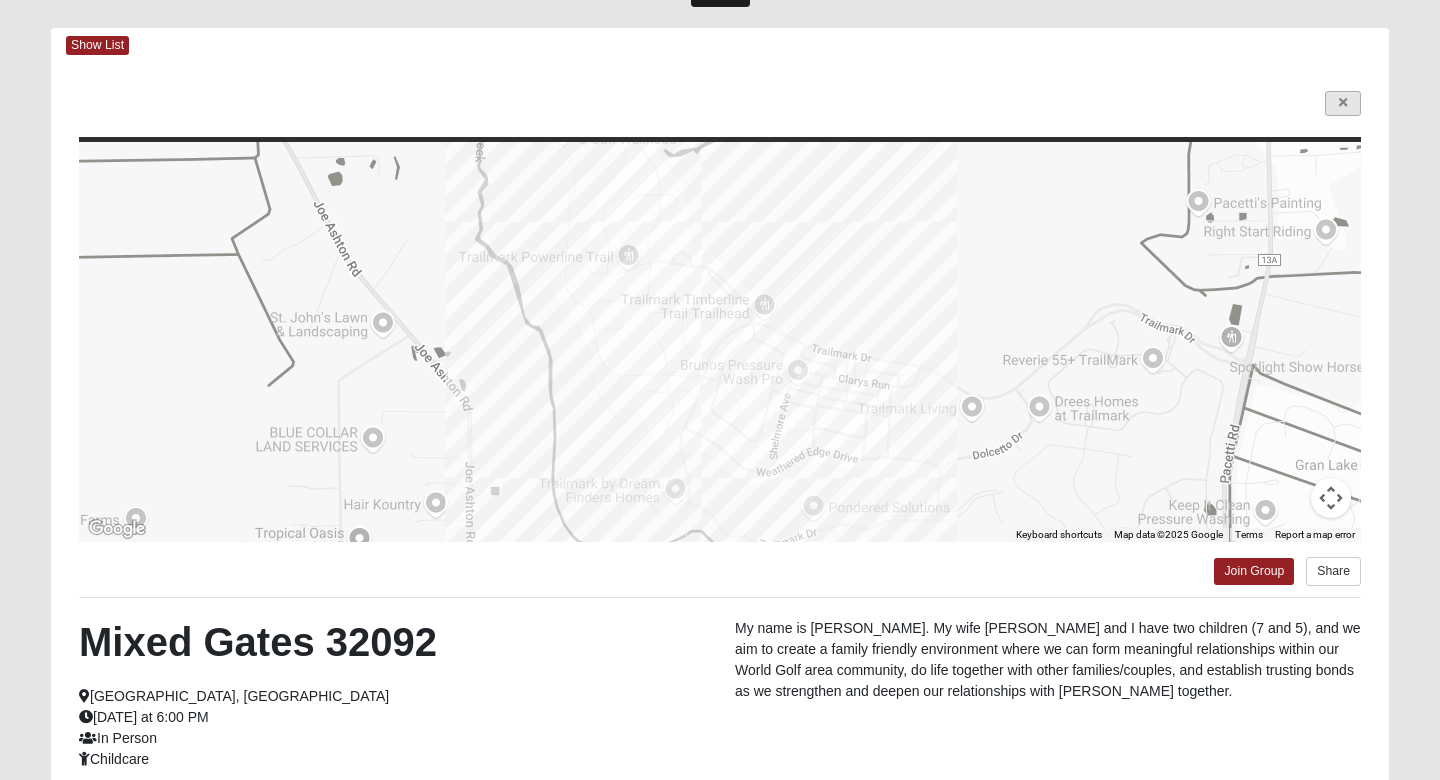 click at bounding box center [1343, 103] 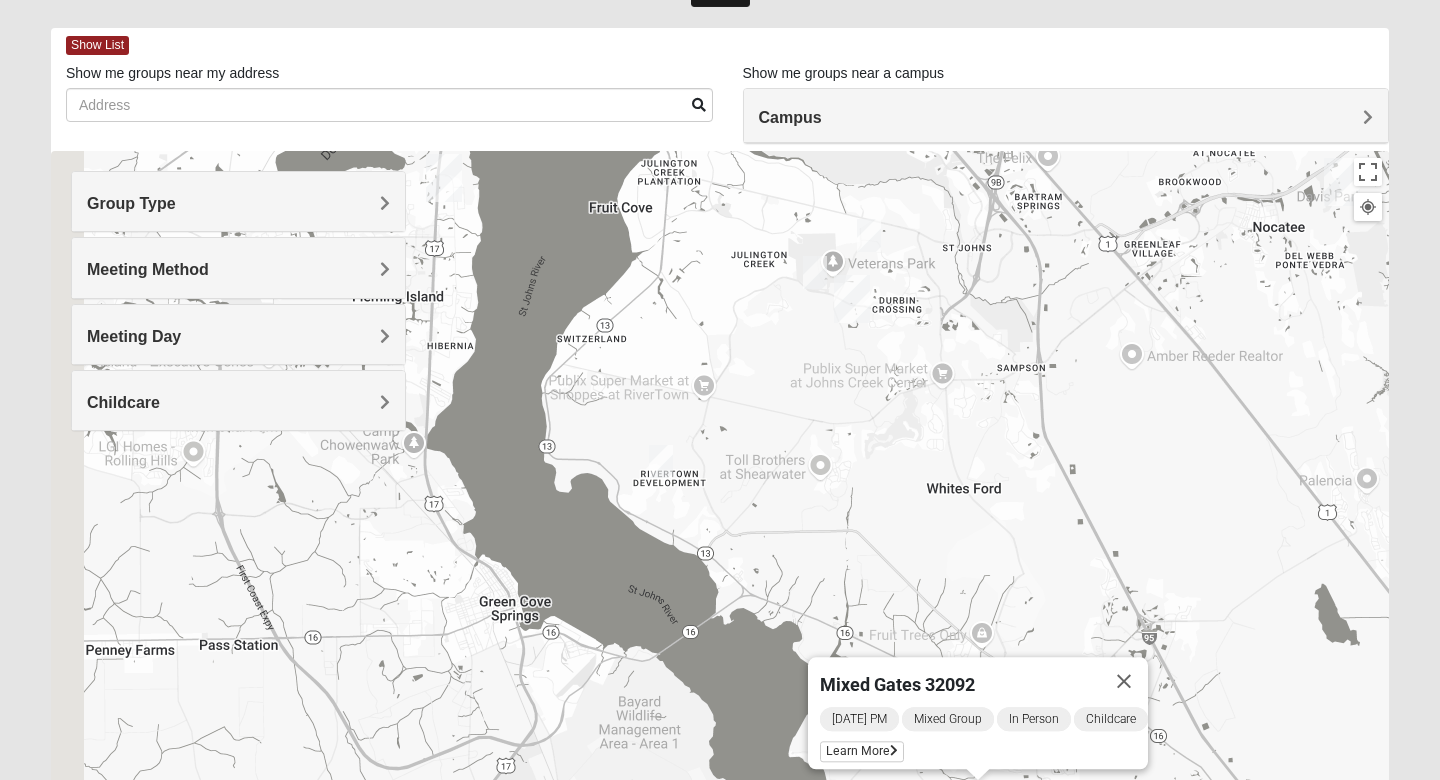 drag, startPoint x: 684, startPoint y: 333, endPoint x: 850, endPoint y: 545, distance: 269.25824 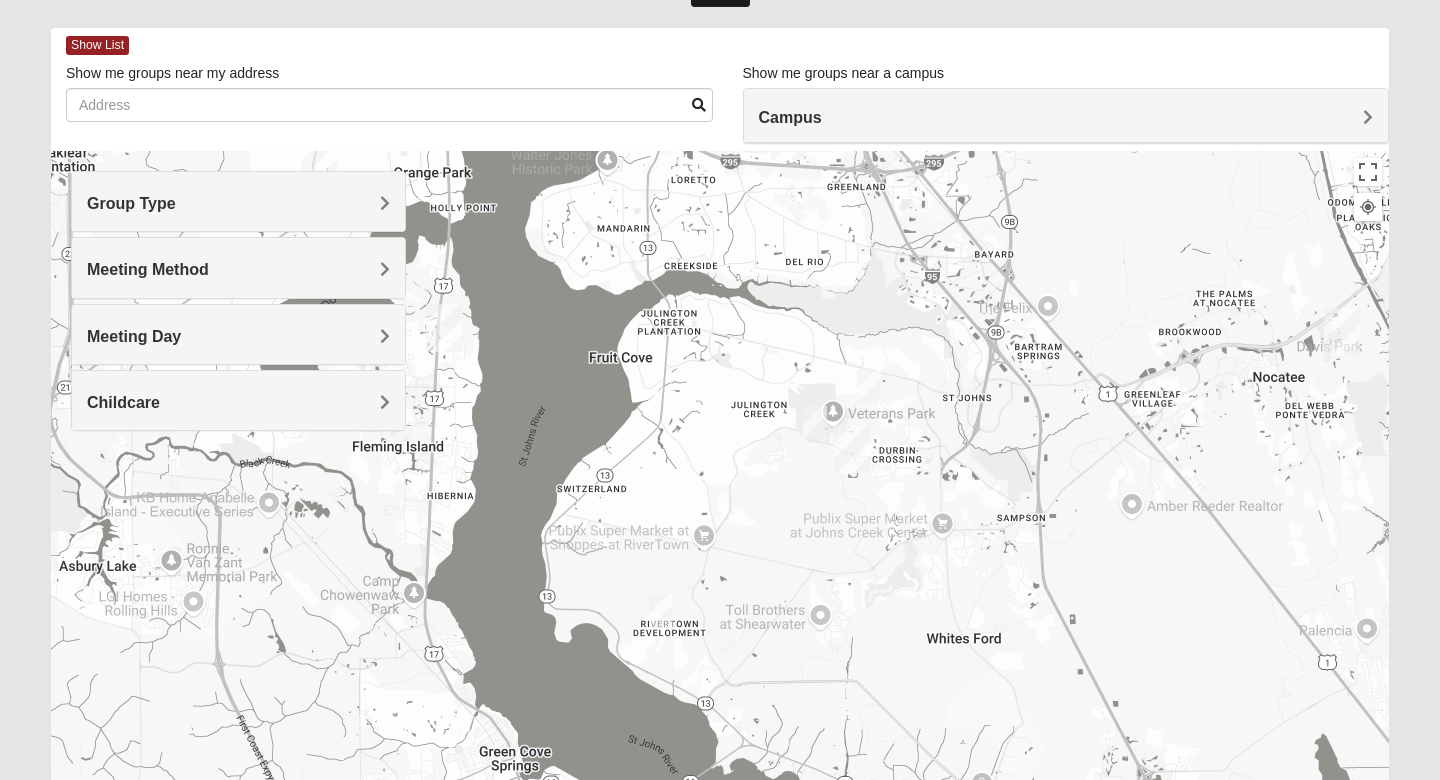 drag, startPoint x: 971, startPoint y: 526, endPoint x: 748, endPoint y: 438, distance: 239.73528 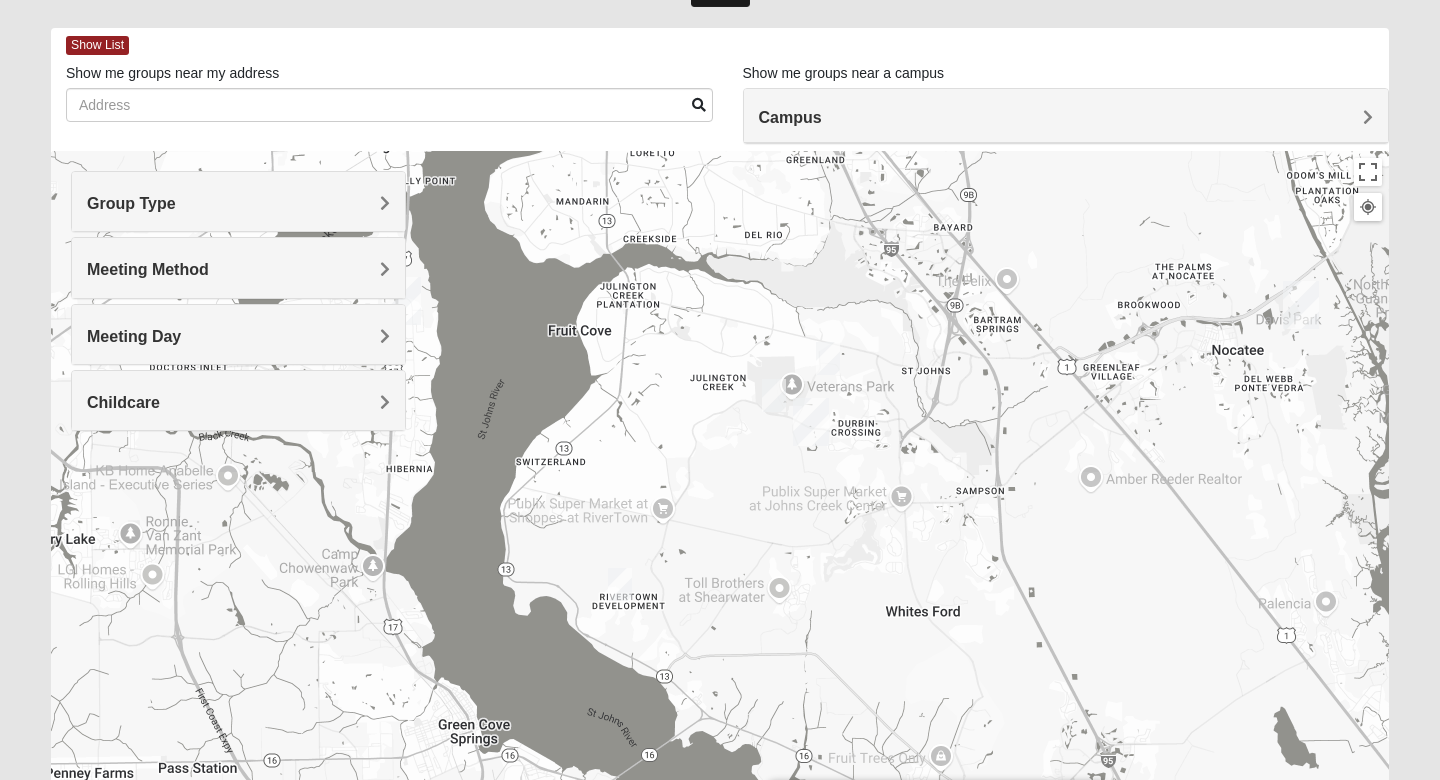 click at bounding box center [774, 395] 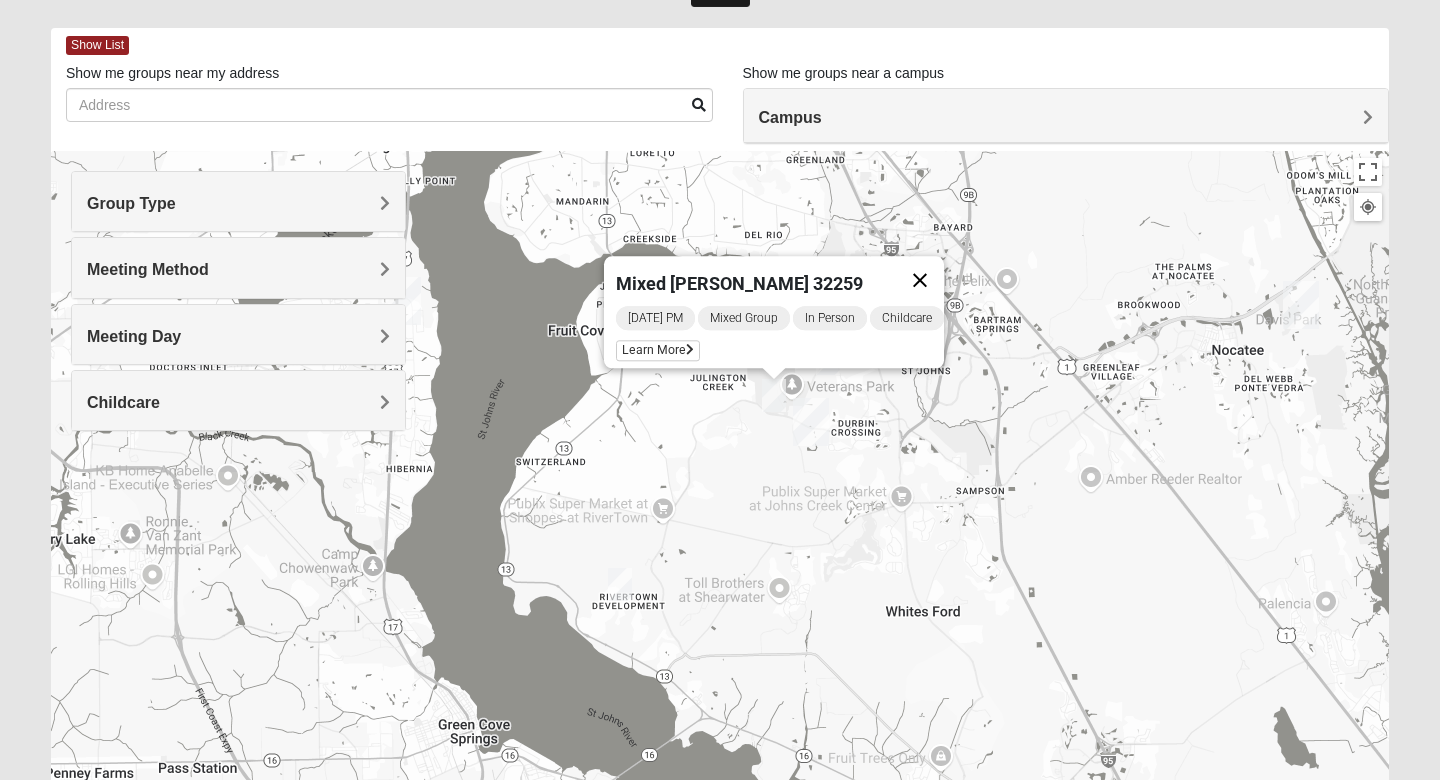 click at bounding box center (920, 280) 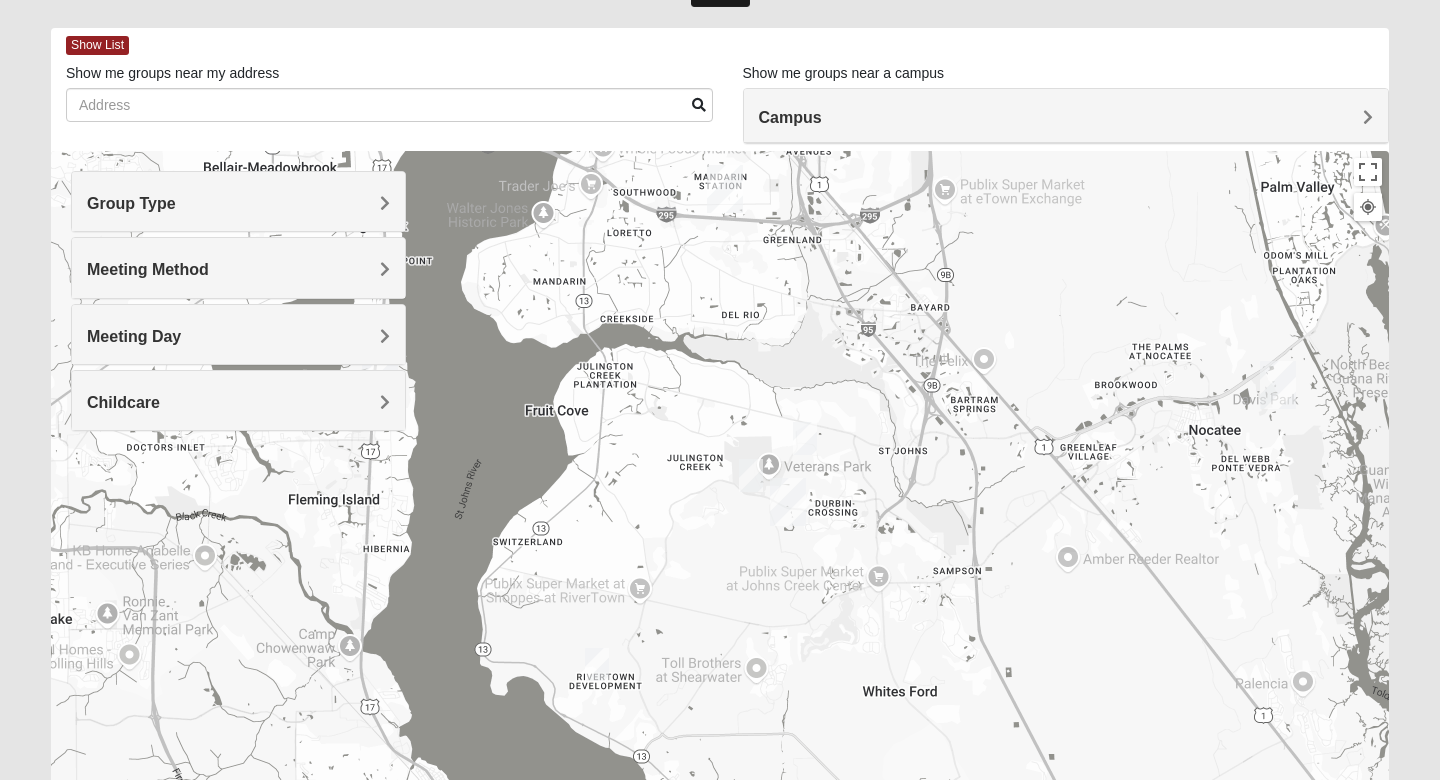 drag, startPoint x: 895, startPoint y: 534, endPoint x: 843, endPoint y: 681, distance: 155.92627 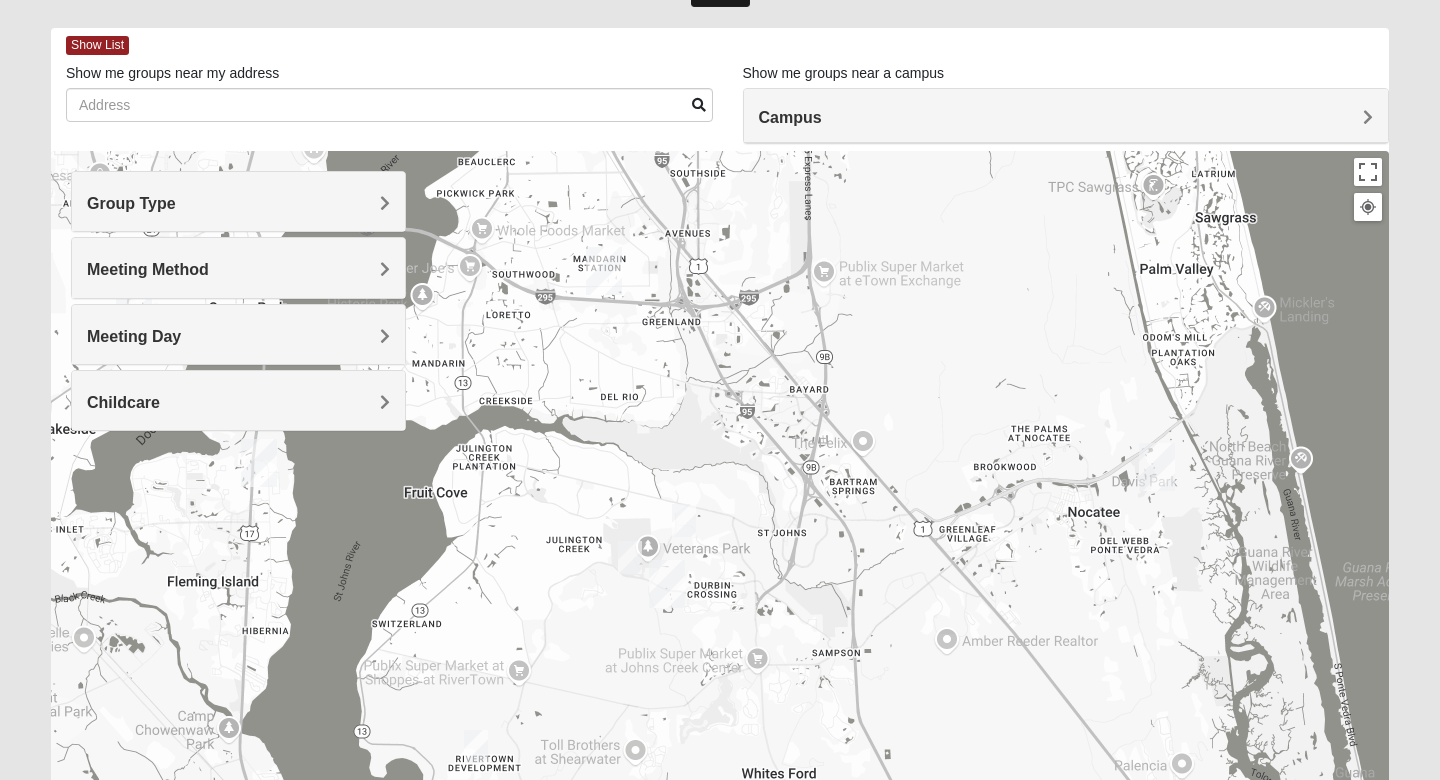 drag, startPoint x: 867, startPoint y: 517, endPoint x: 886, endPoint y: 253, distance: 264.68283 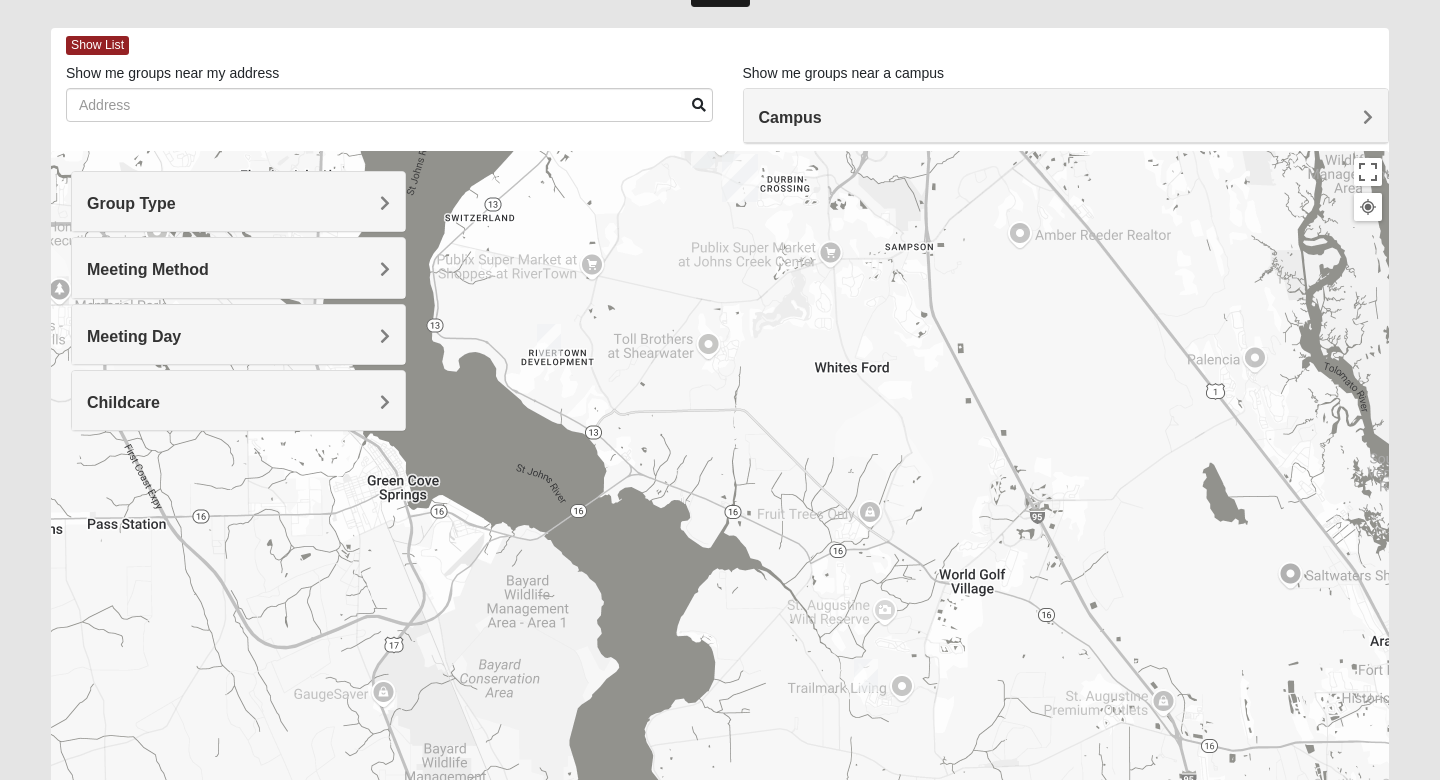 drag, startPoint x: 1056, startPoint y: 663, endPoint x: 793, endPoint y: 441, distance: 344.17 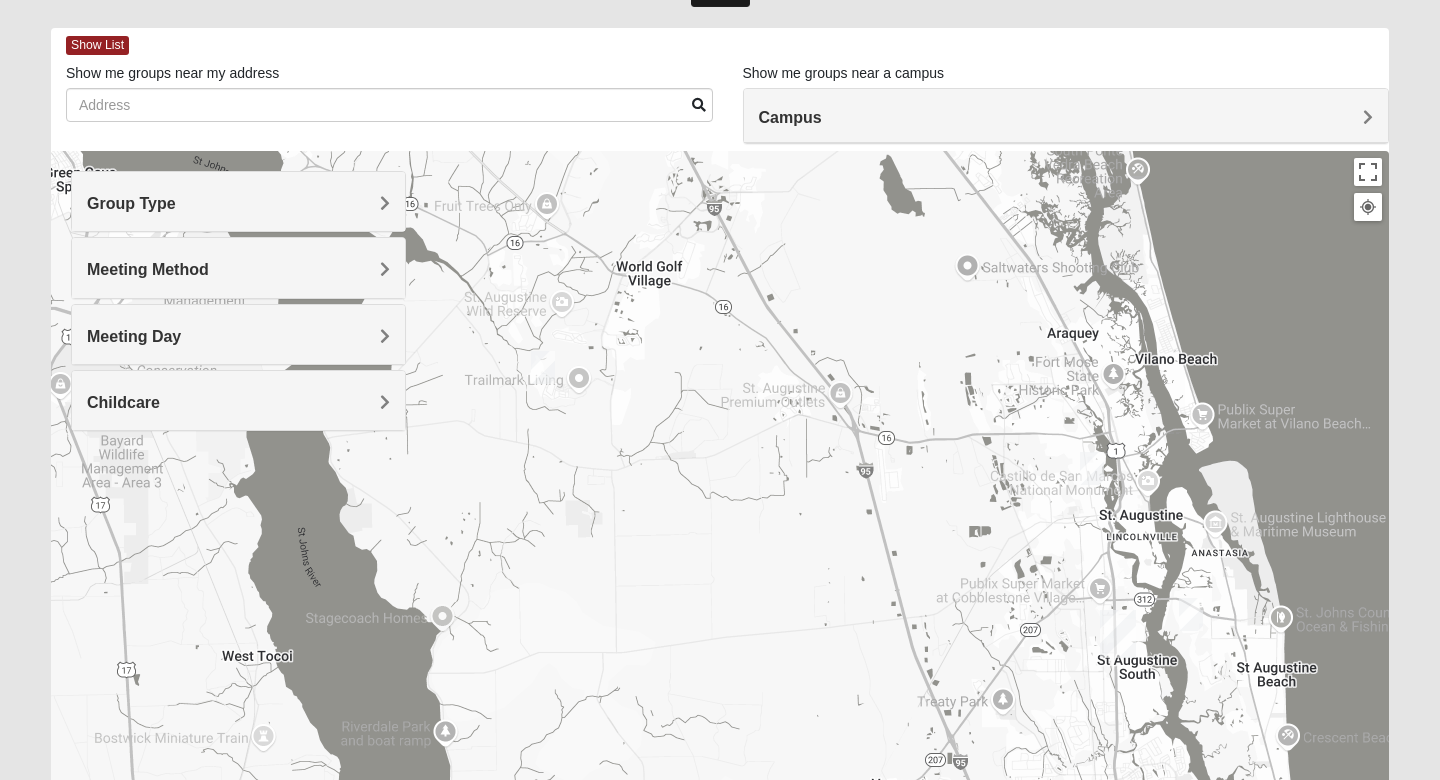click at bounding box center [1092, 468] 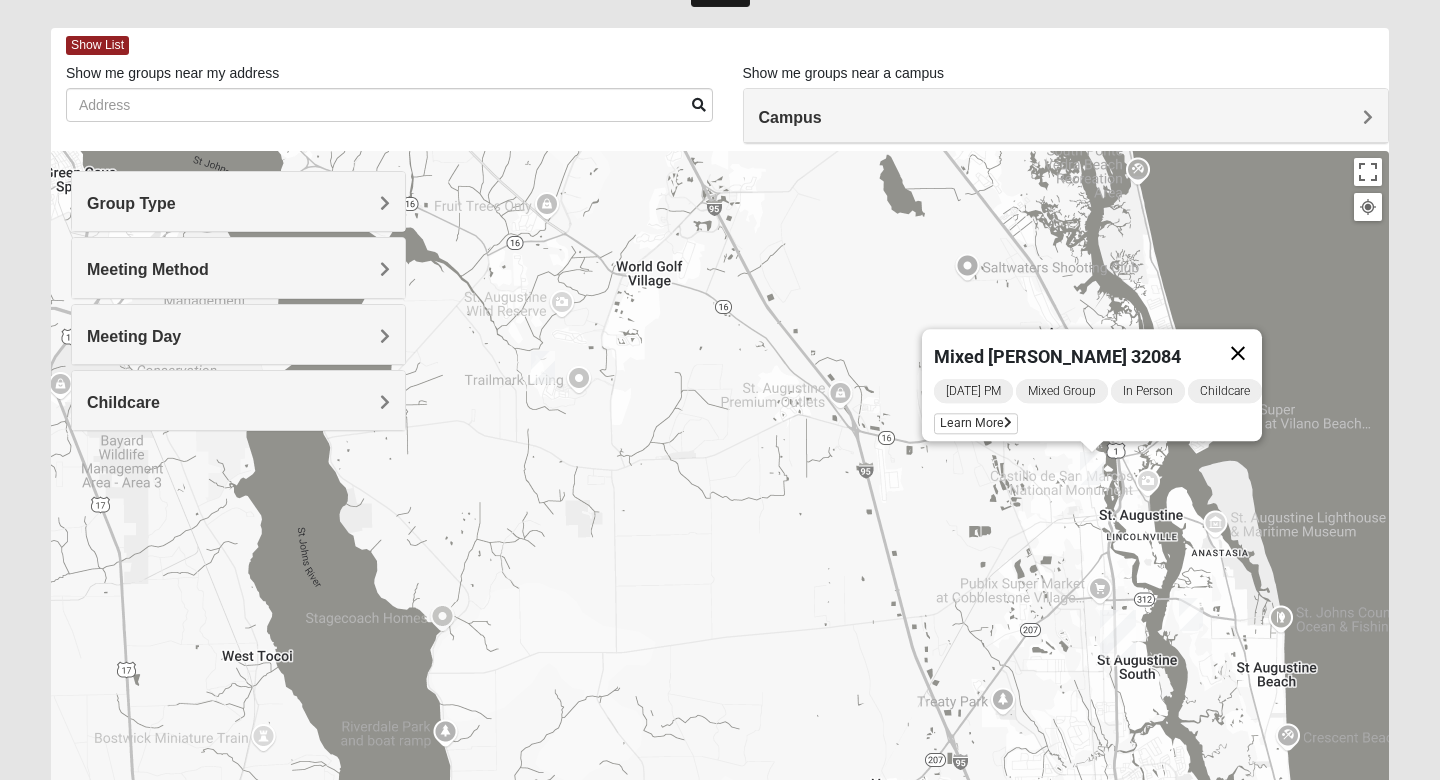 click at bounding box center [1238, 353] 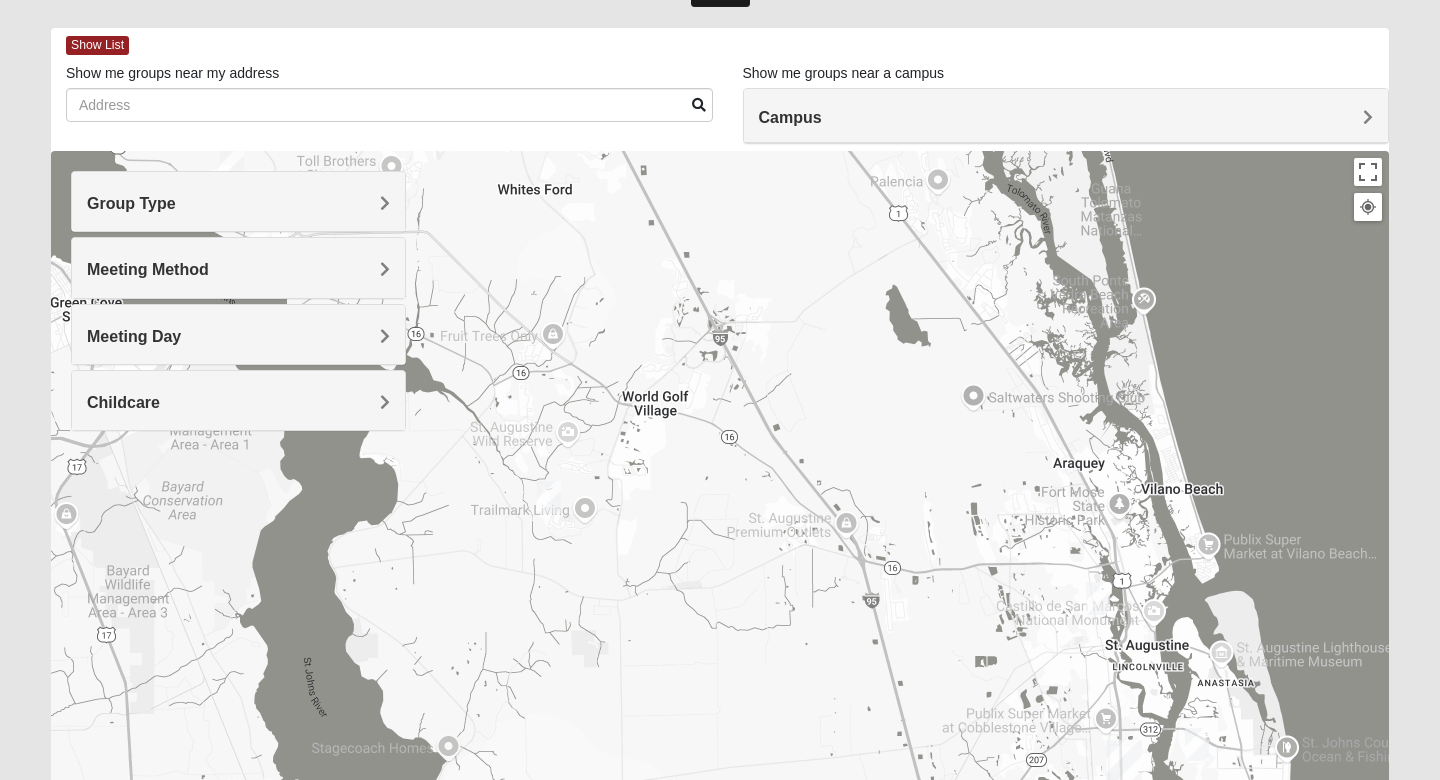 drag, startPoint x: 681, startPoint y: 400, endPoint x: 688, endPoint y: 531, distance: 131.18689 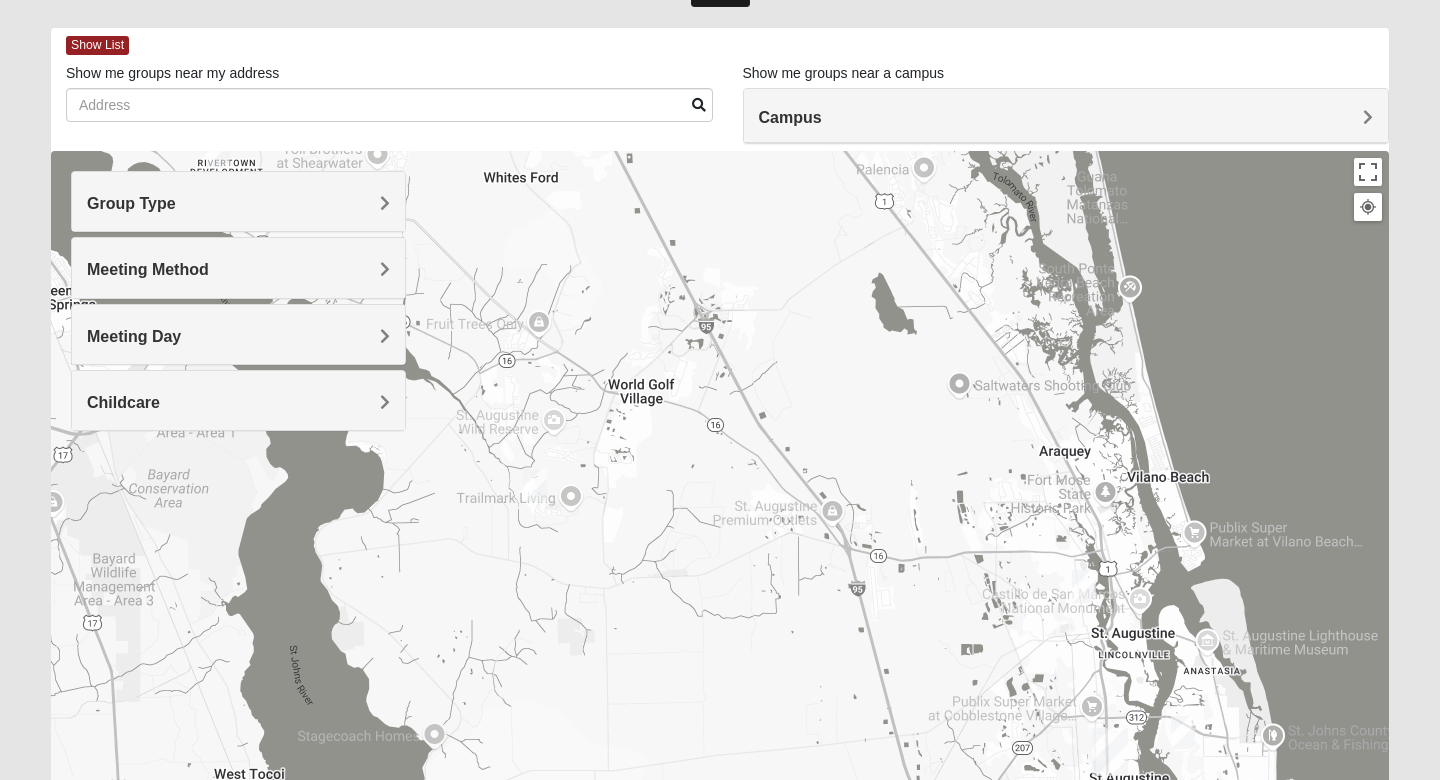 click at bounding box center (535, 485) 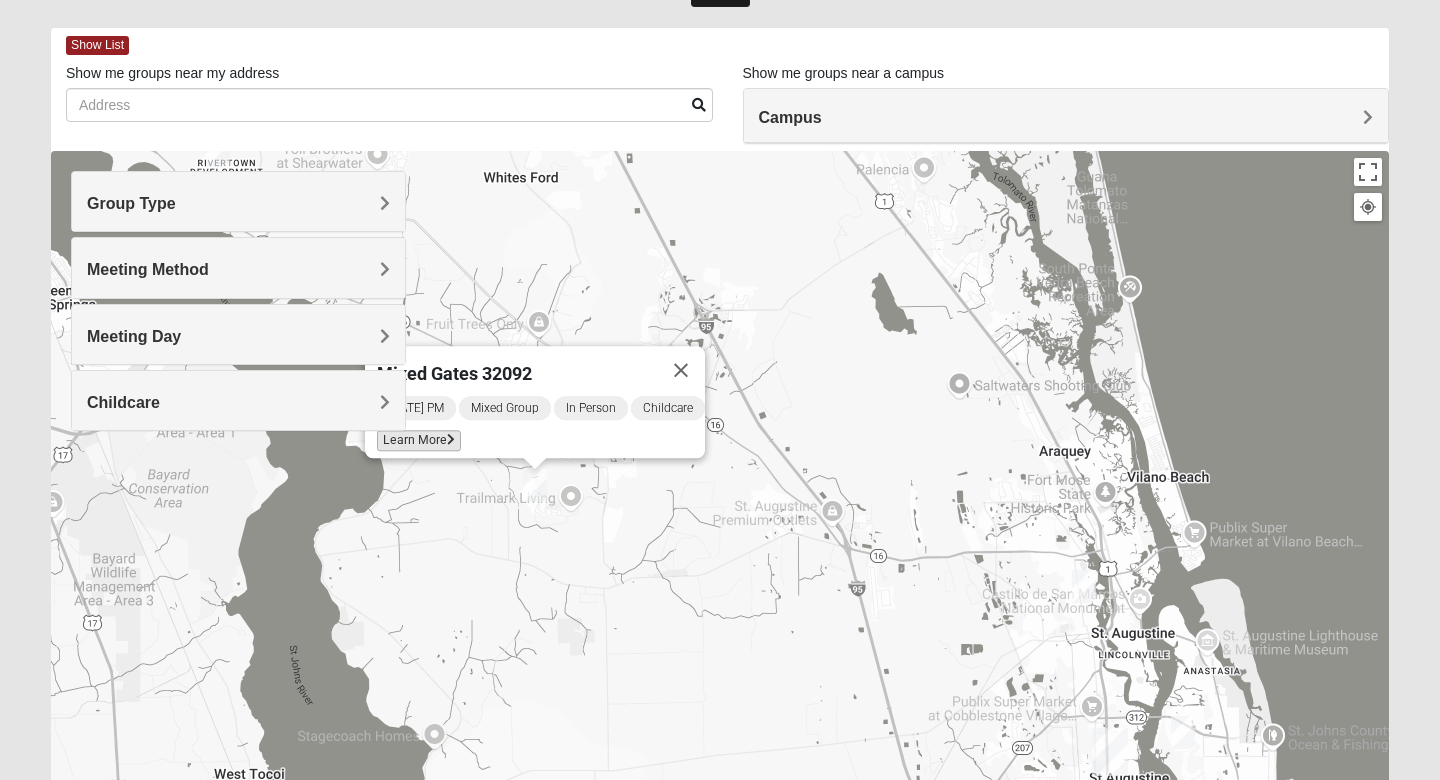 click on "Learn More" at bounding box center (419, 440) 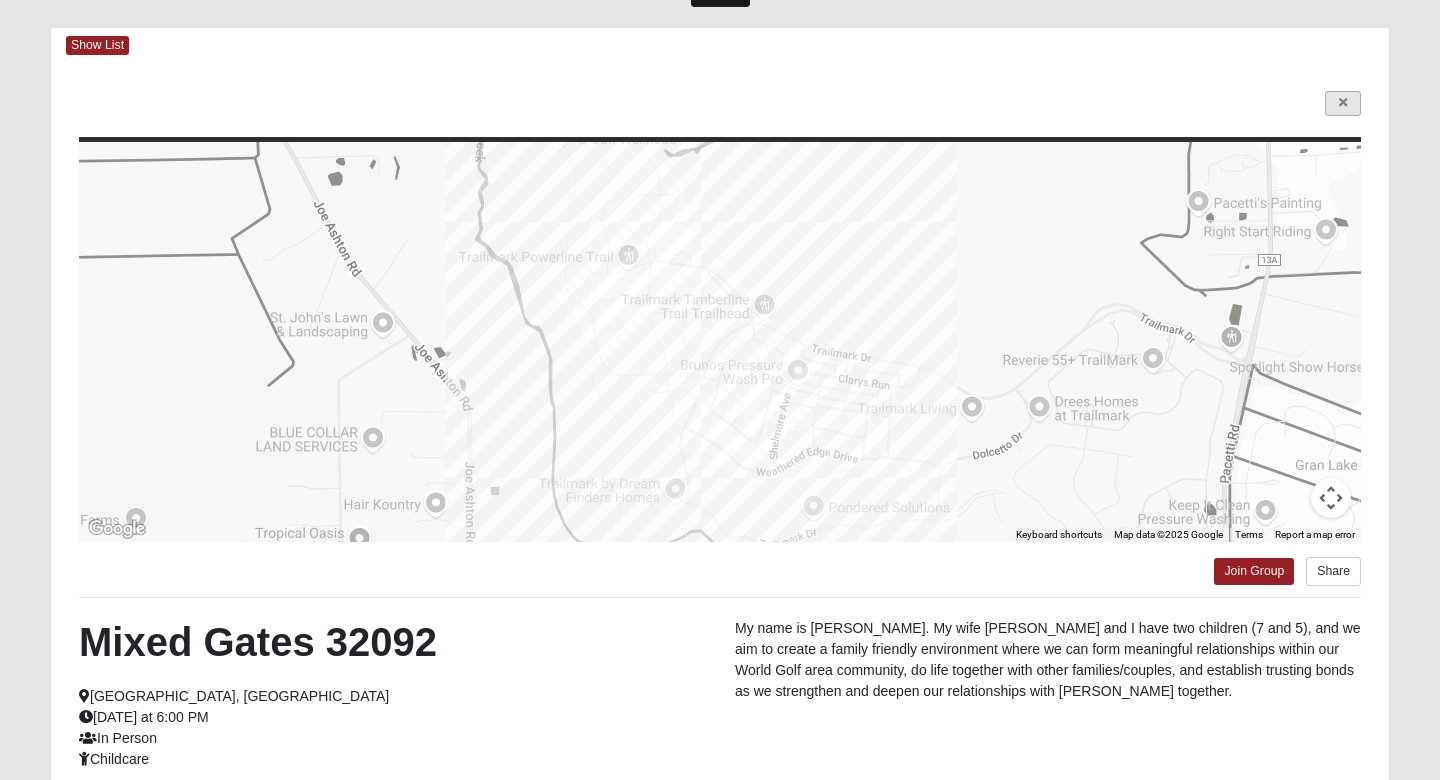 click at bounding box center (1343, 103) 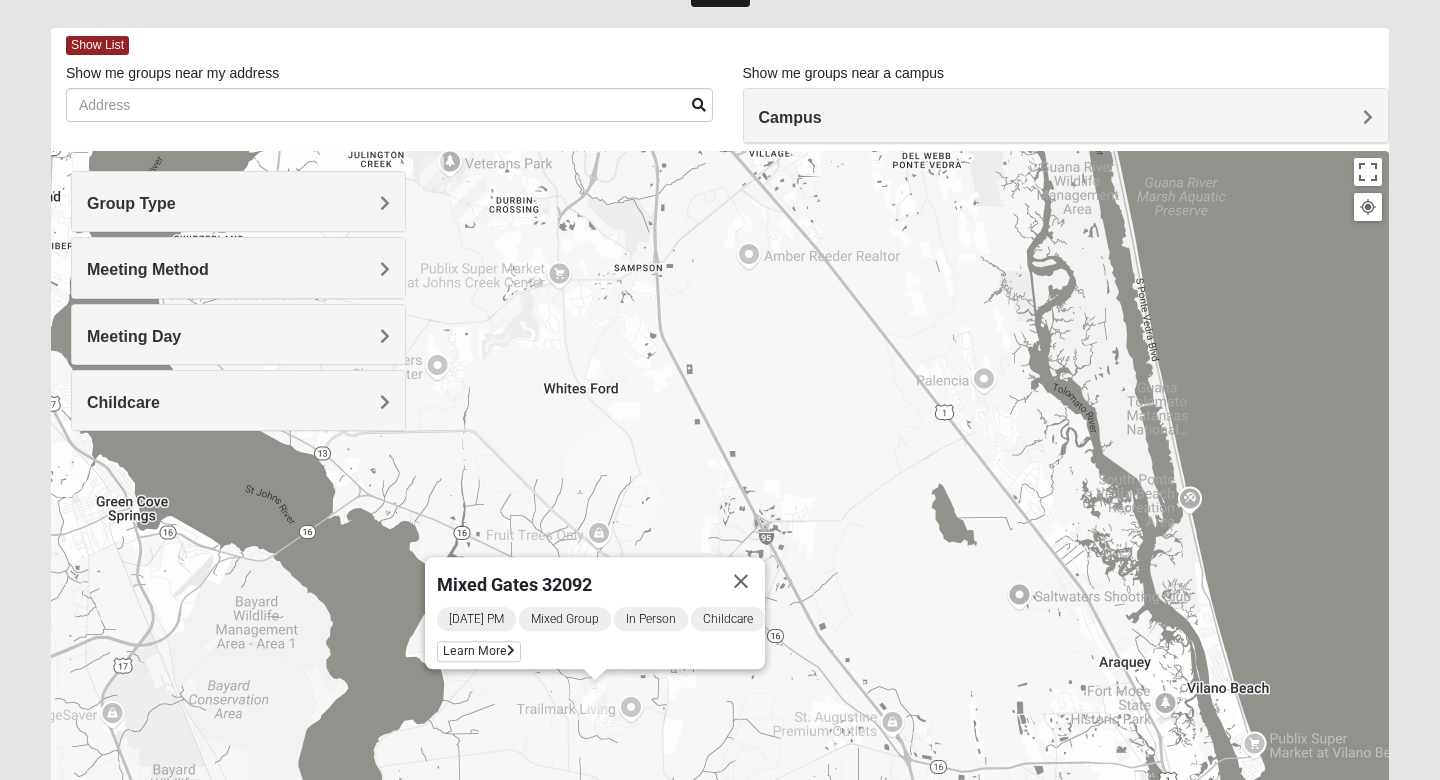 drag, startPoint x: 816, startPoint y: 269, endPoint x: 897, endPoint y: 544, distance: 286.681 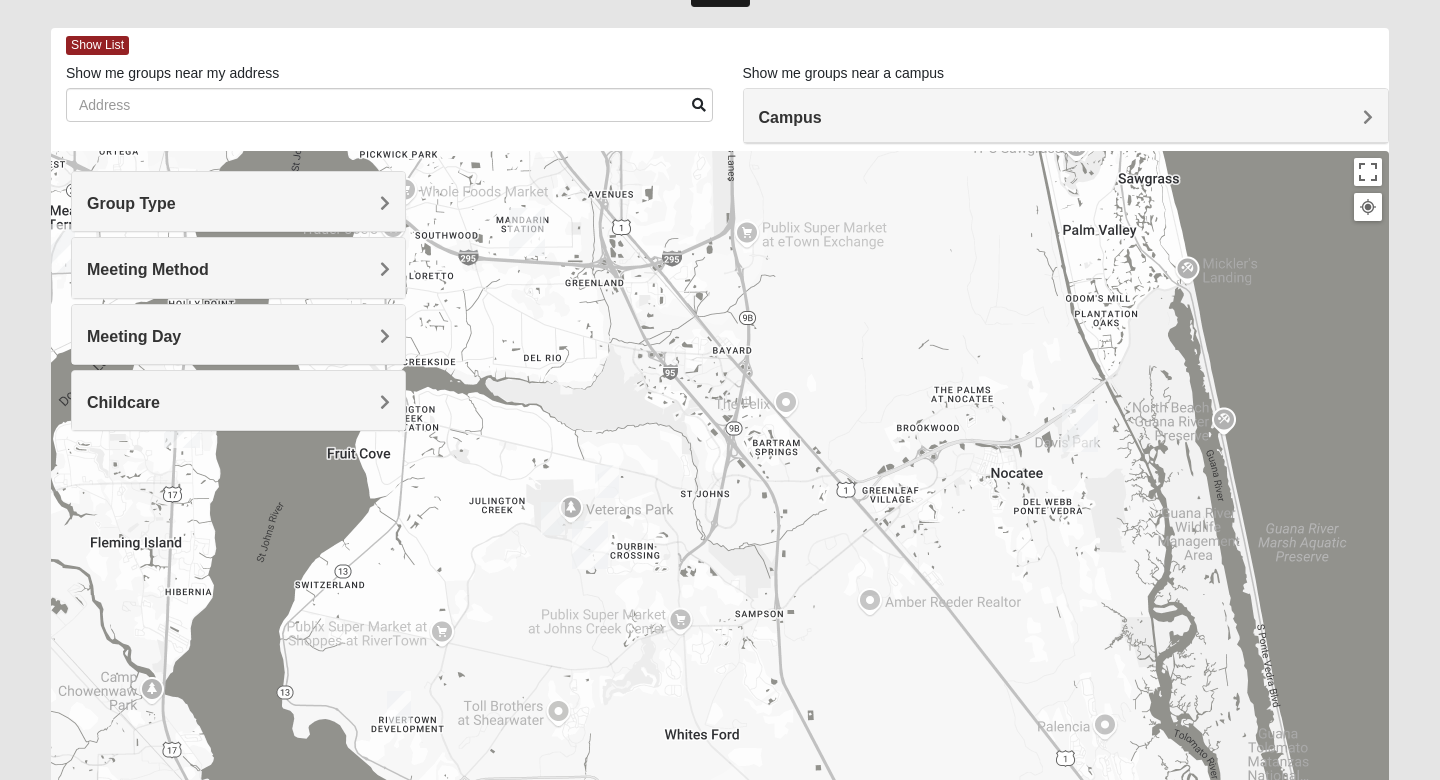 click at bounding box center (553, 518) 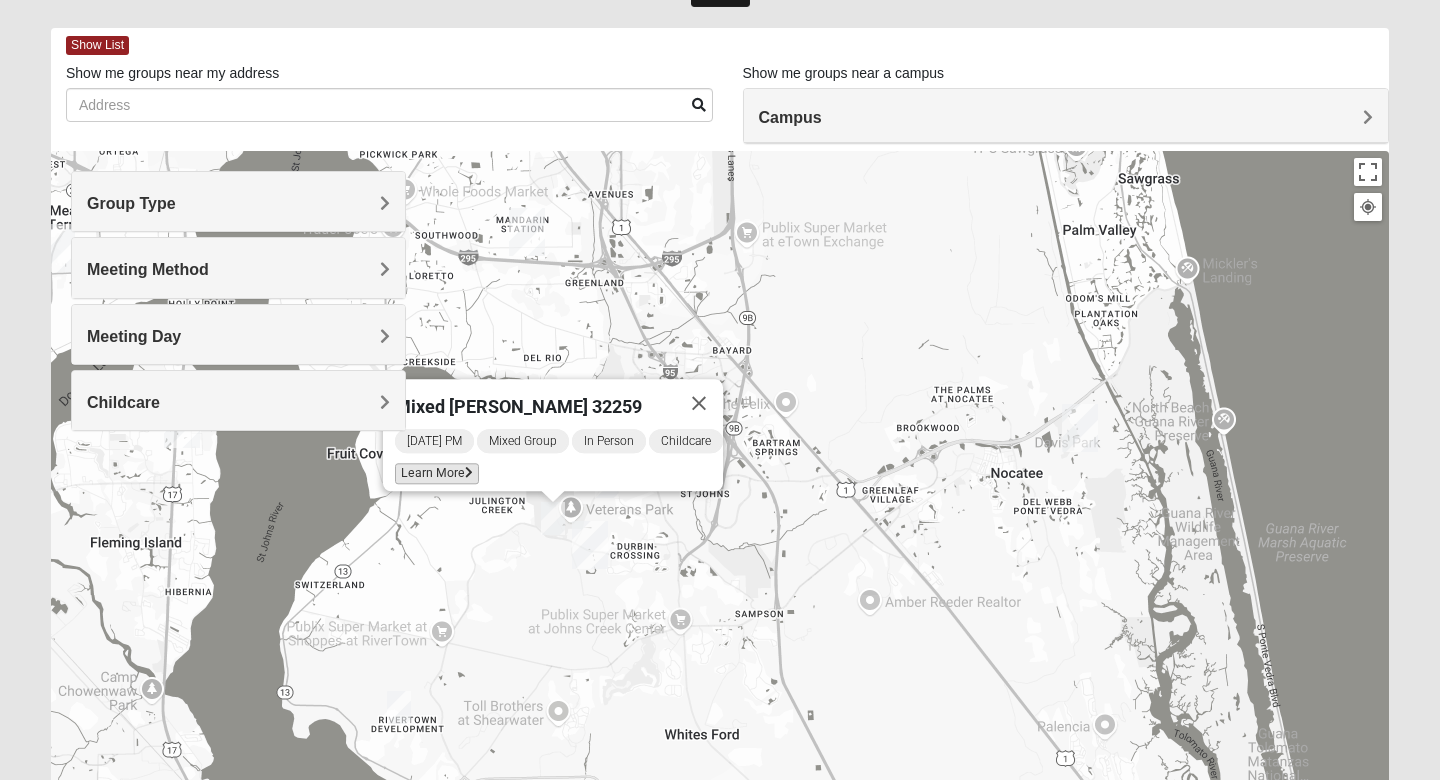 click on "Learn More" at bounding box center (437, 473) 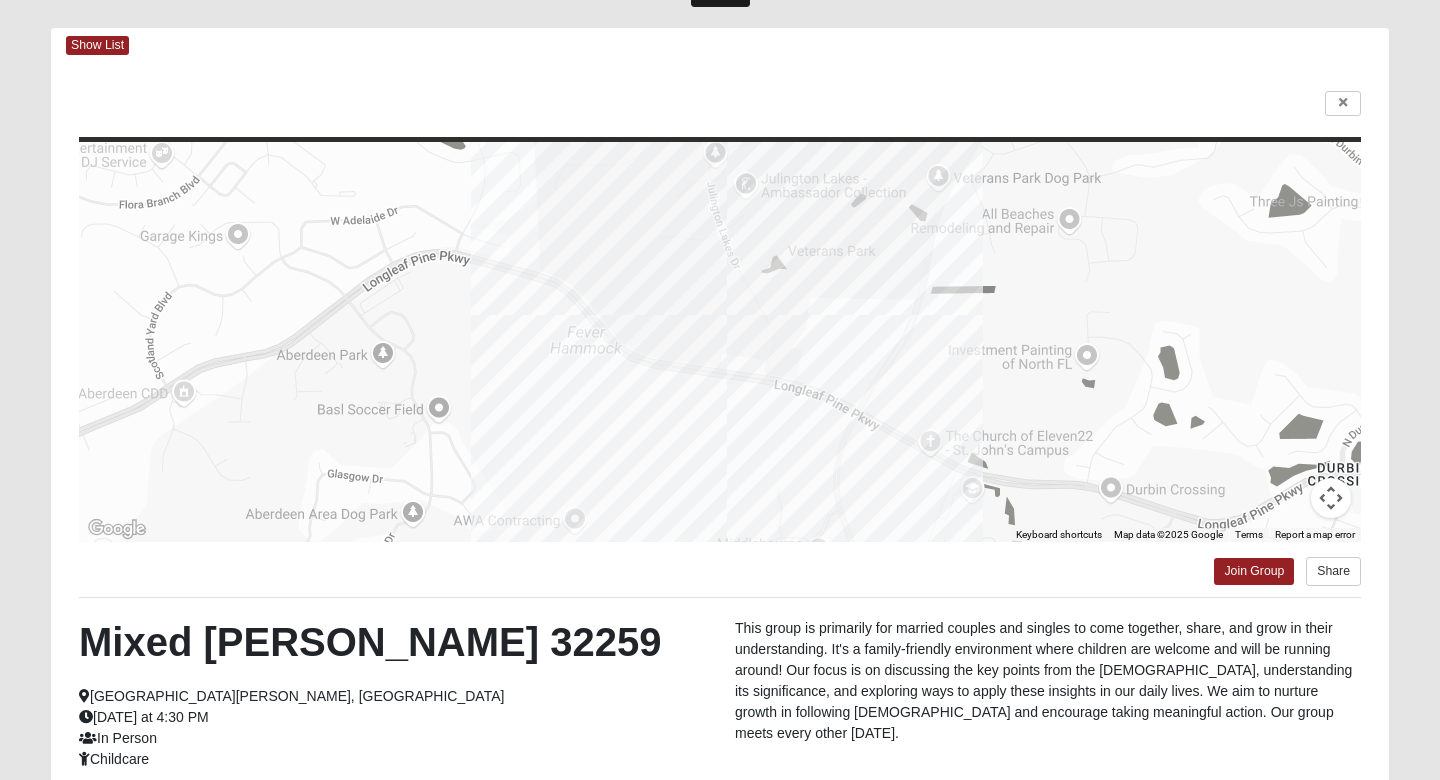 click on "← Move left → Move right ↑ Move up ↓ Move down + Zoom in - Zoom out Home Jump left by 75% End Jump right by 75% Page Up Jump up by 75% Page Down Jump down by 75% Keyboard shortcuts Map Data Map data ©2025 Google Map data ©2025 Google 200 m  Click to toggle between metric and imperial units Terms Report a map error
Join Group
Share
Mixed Clark 32259
Saint Johns, FL
Sunday at 4:30 PM
In Person
Childcare
Interested in this group?
Want to join this group or just find out more information about it? Complete the interest form. The group leader will be notified and can answer any questions you may have.
First Name
Last Name" at bounding box center [720, 497] 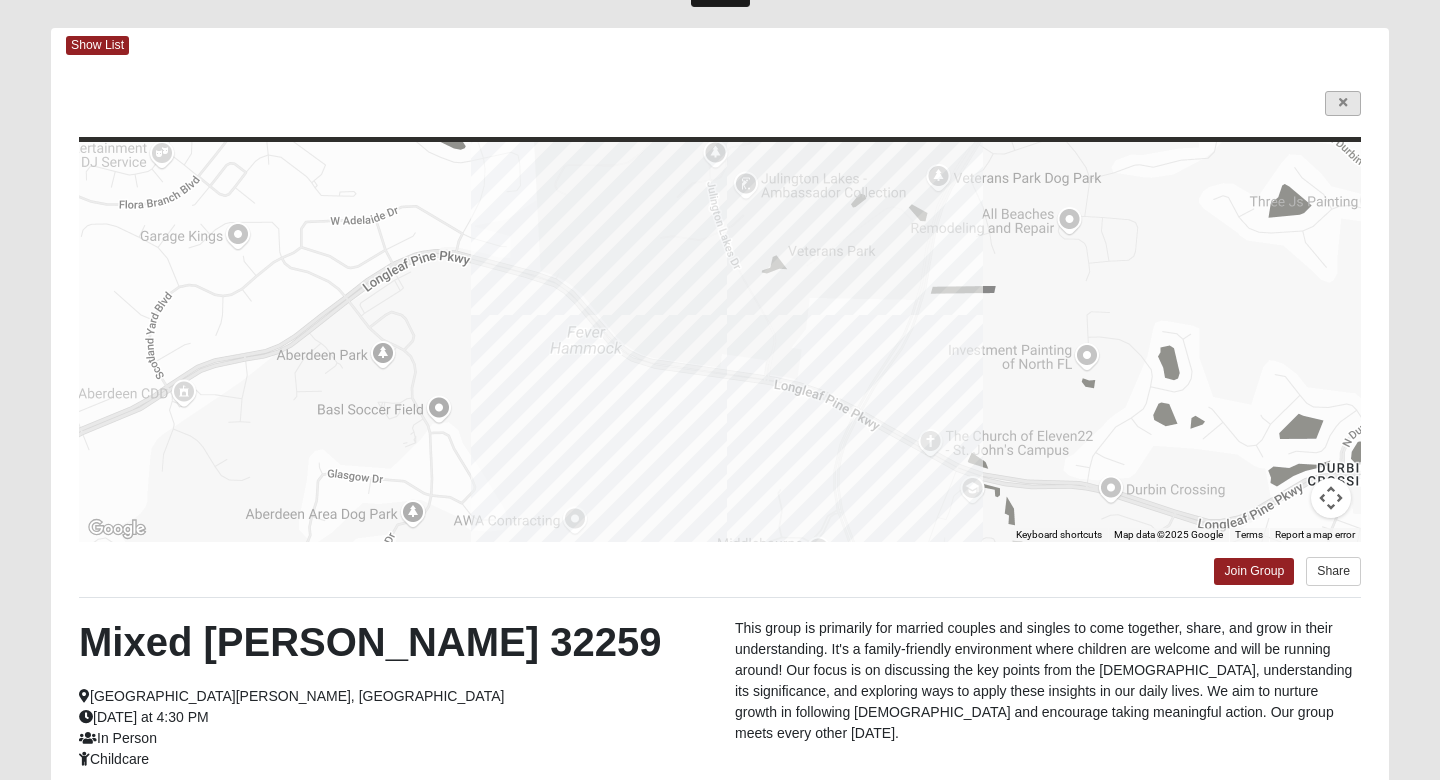 click at bounding box center [1343, 103] 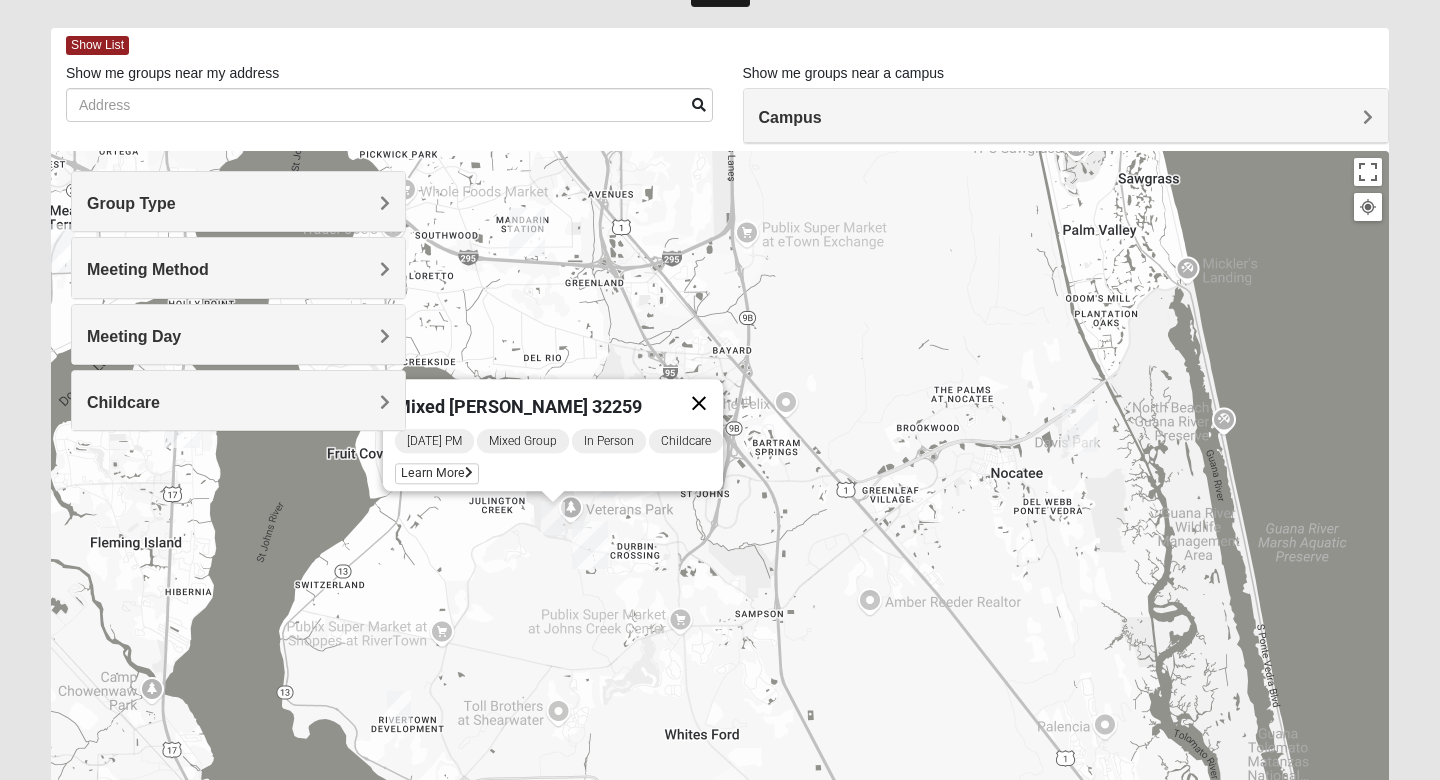 click at bounding box center (699, 403) 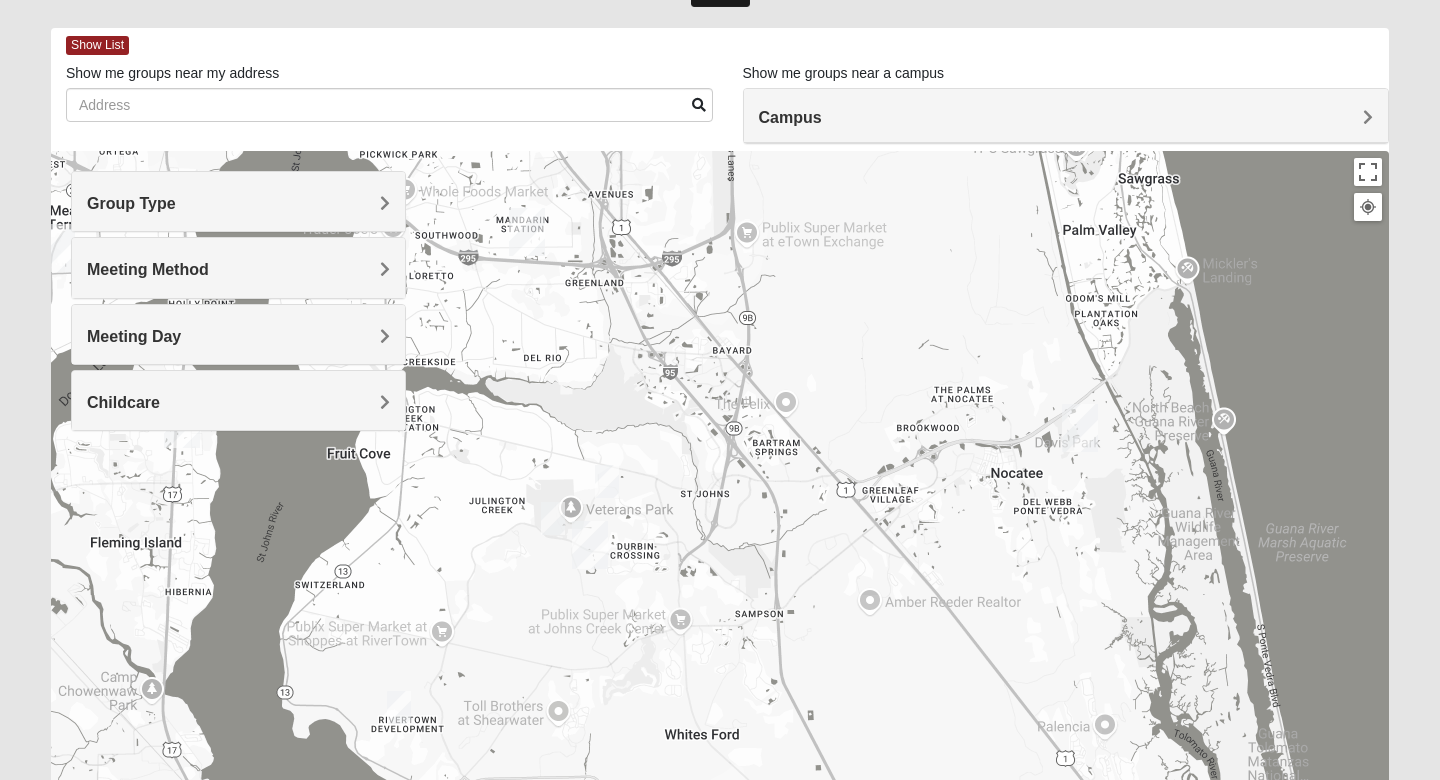 click at bounding box center (607, 481) 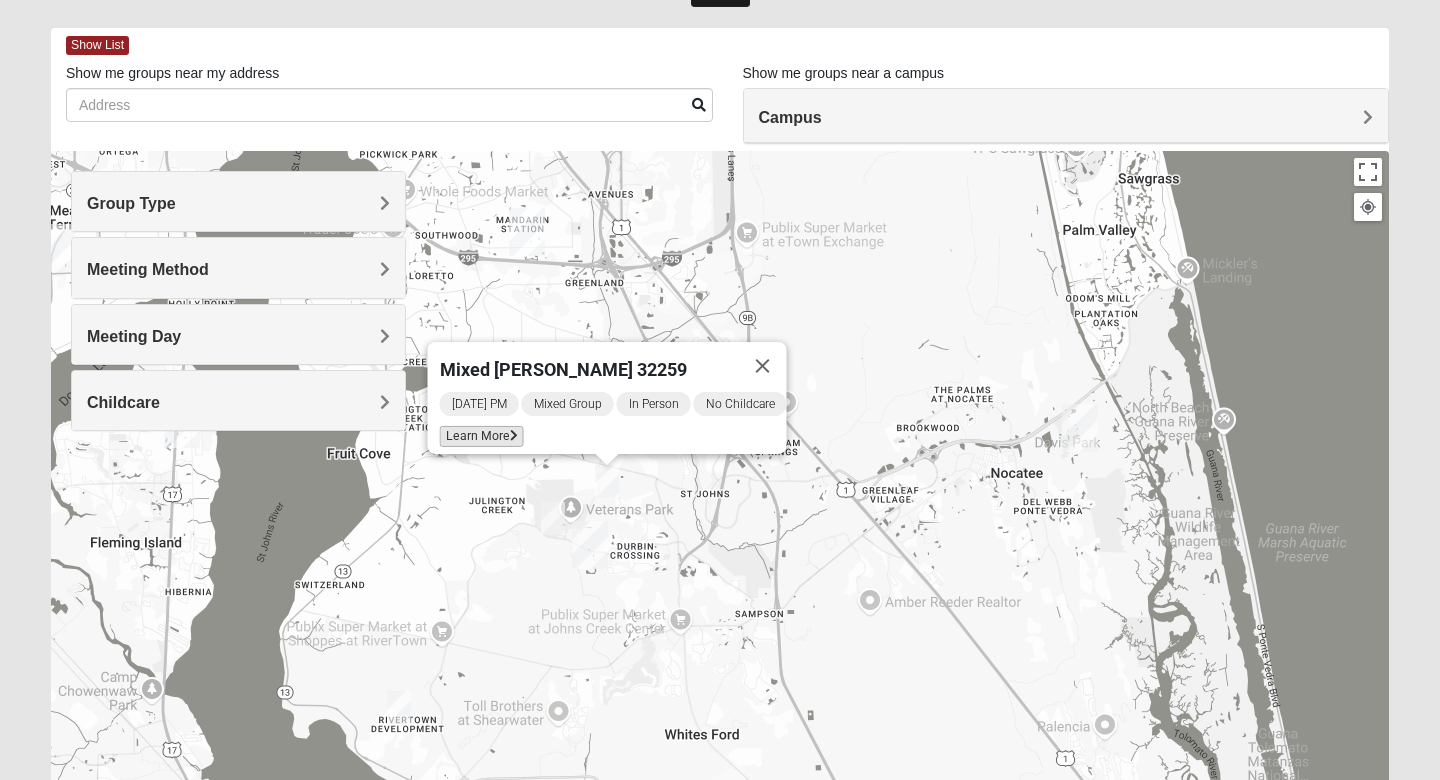 click on "Learn More" at bounding box center [482, 436] 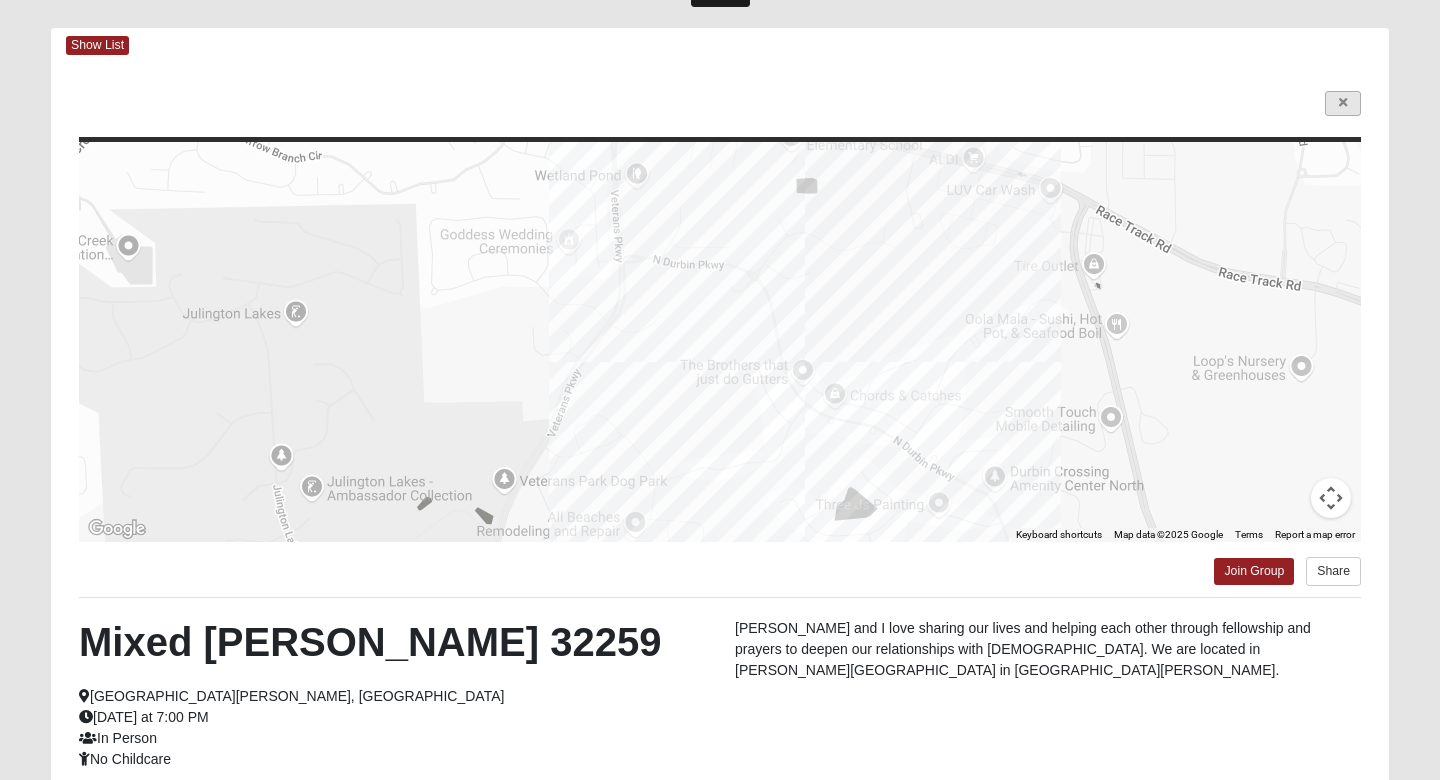 click at bounding box center (1343, 103) 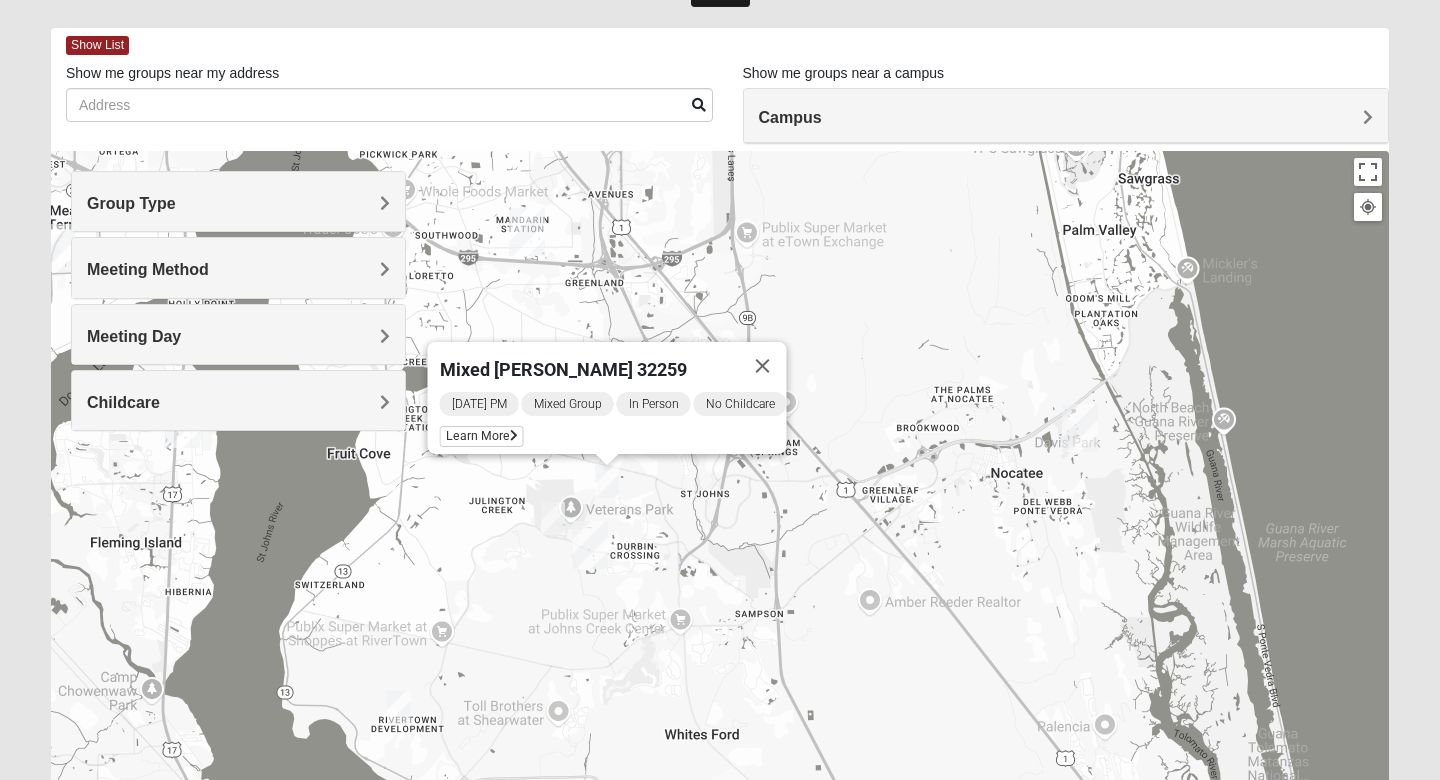 click at bounding box center [553, 518] 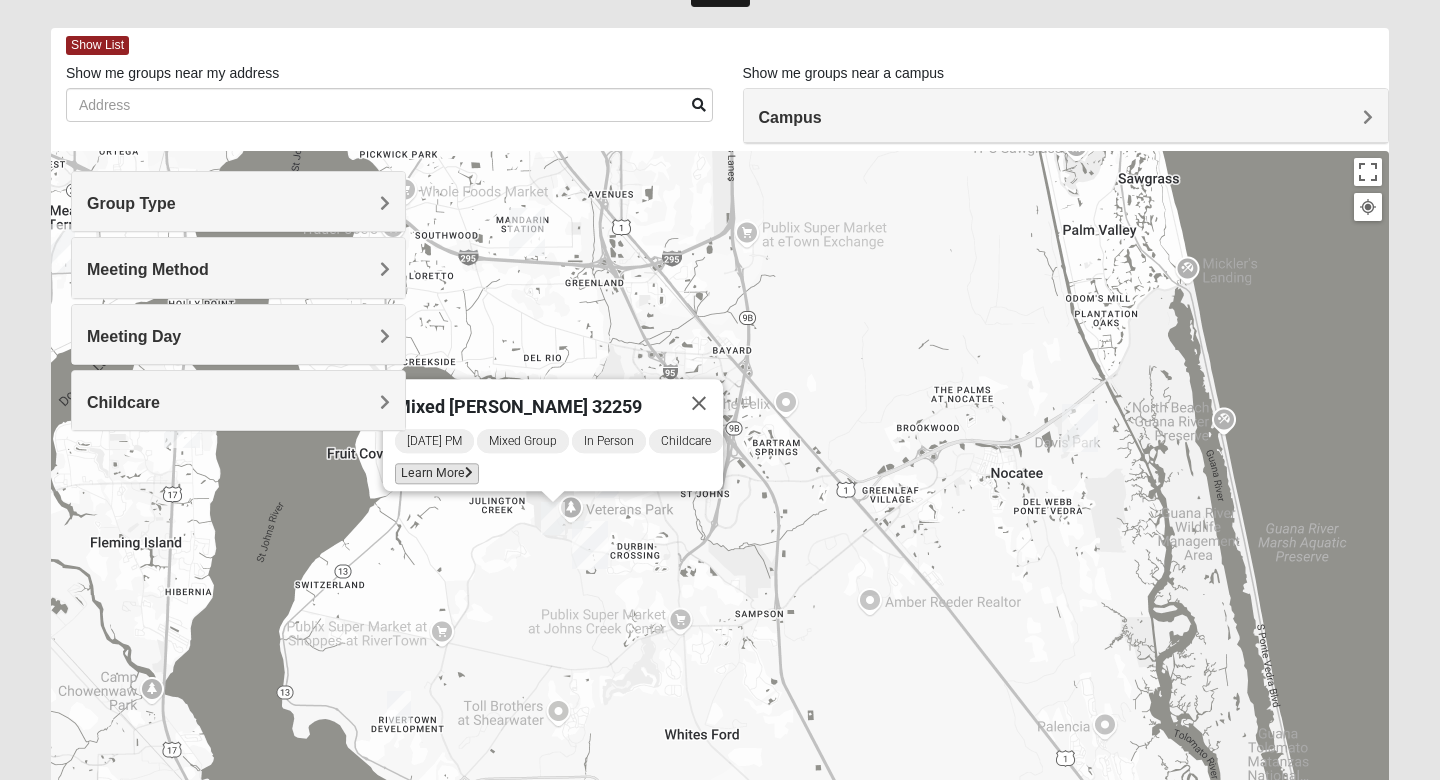 click at bounding box center [469, 473] 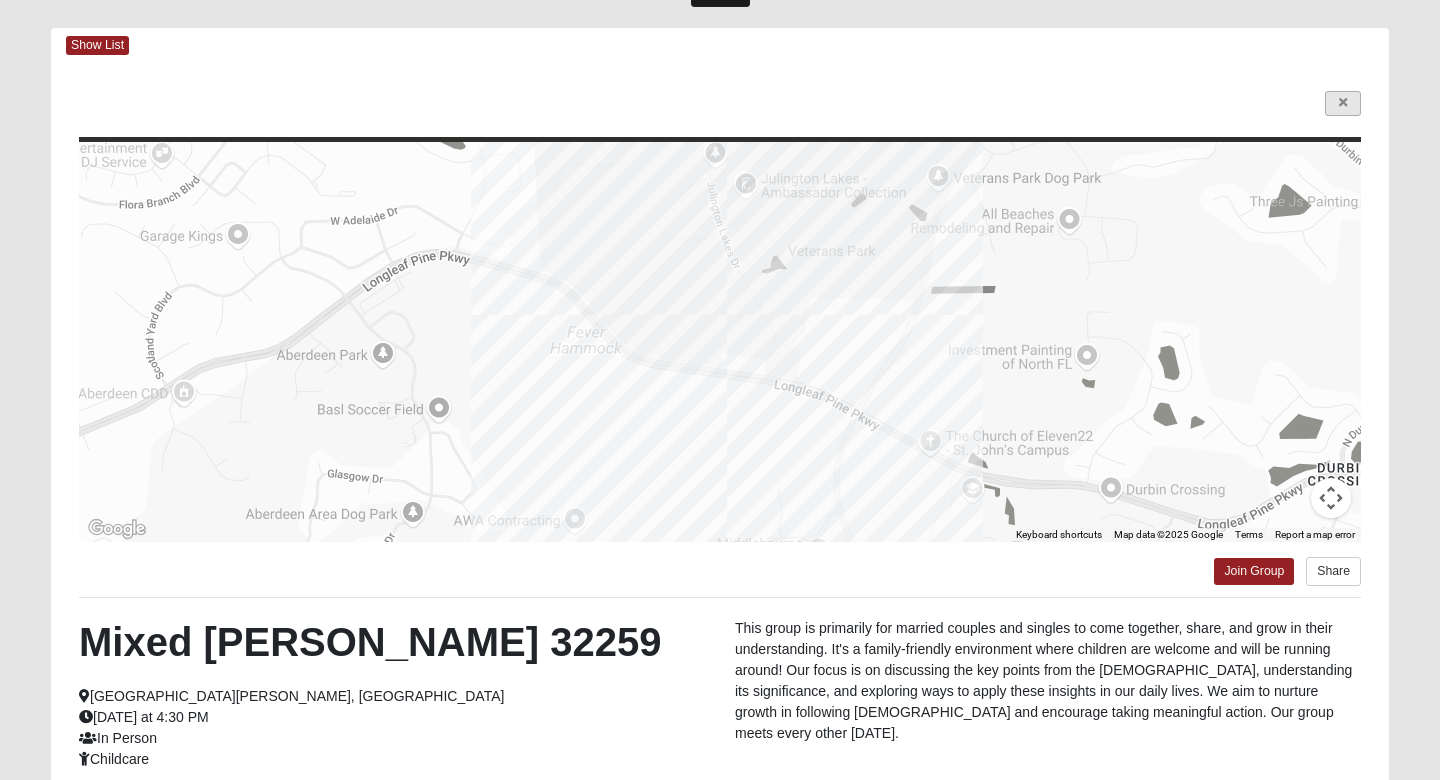 click at bounding box center (1343, 103) 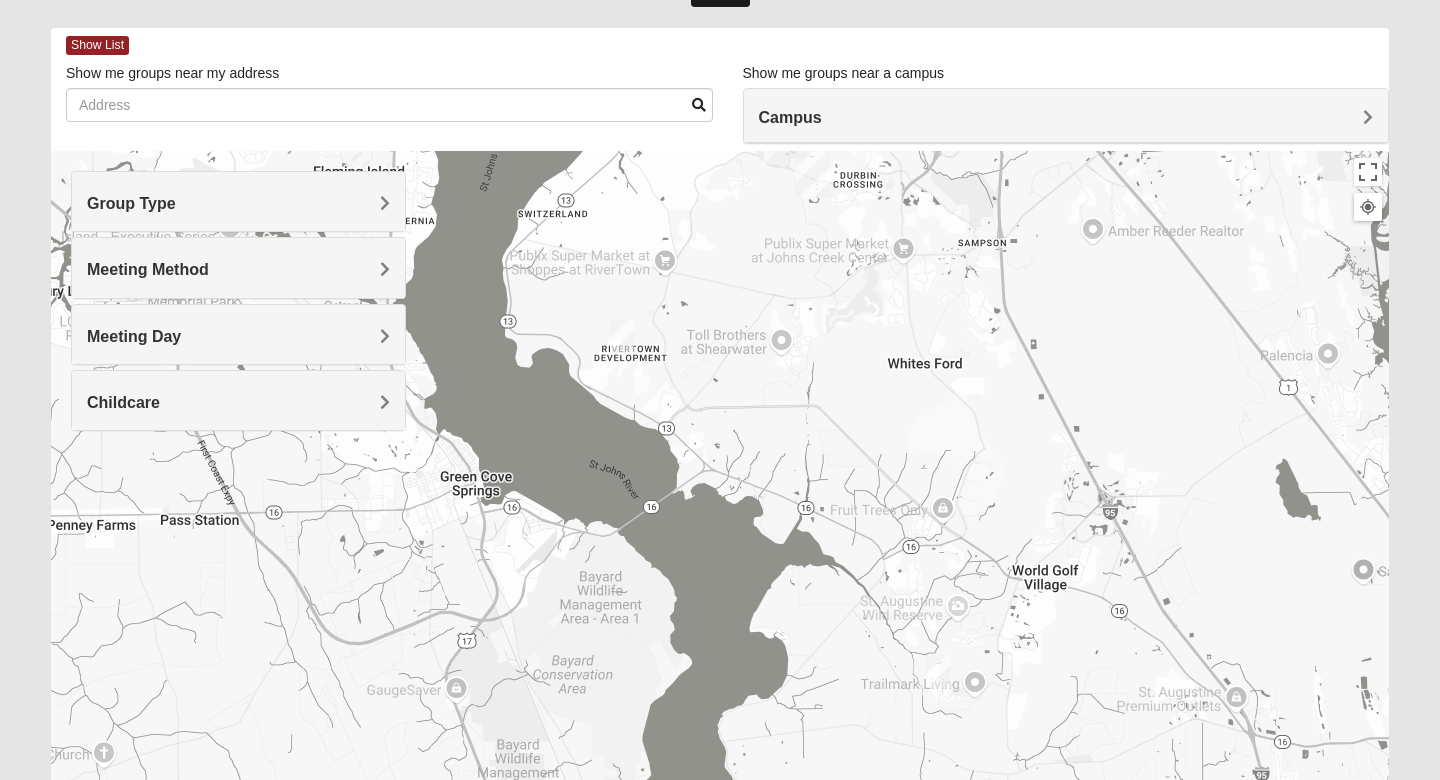 drag, startPoint x: 864, startPoint y: 636, endPoint x: 1087, endPoint y: 264, distance: 433.71997 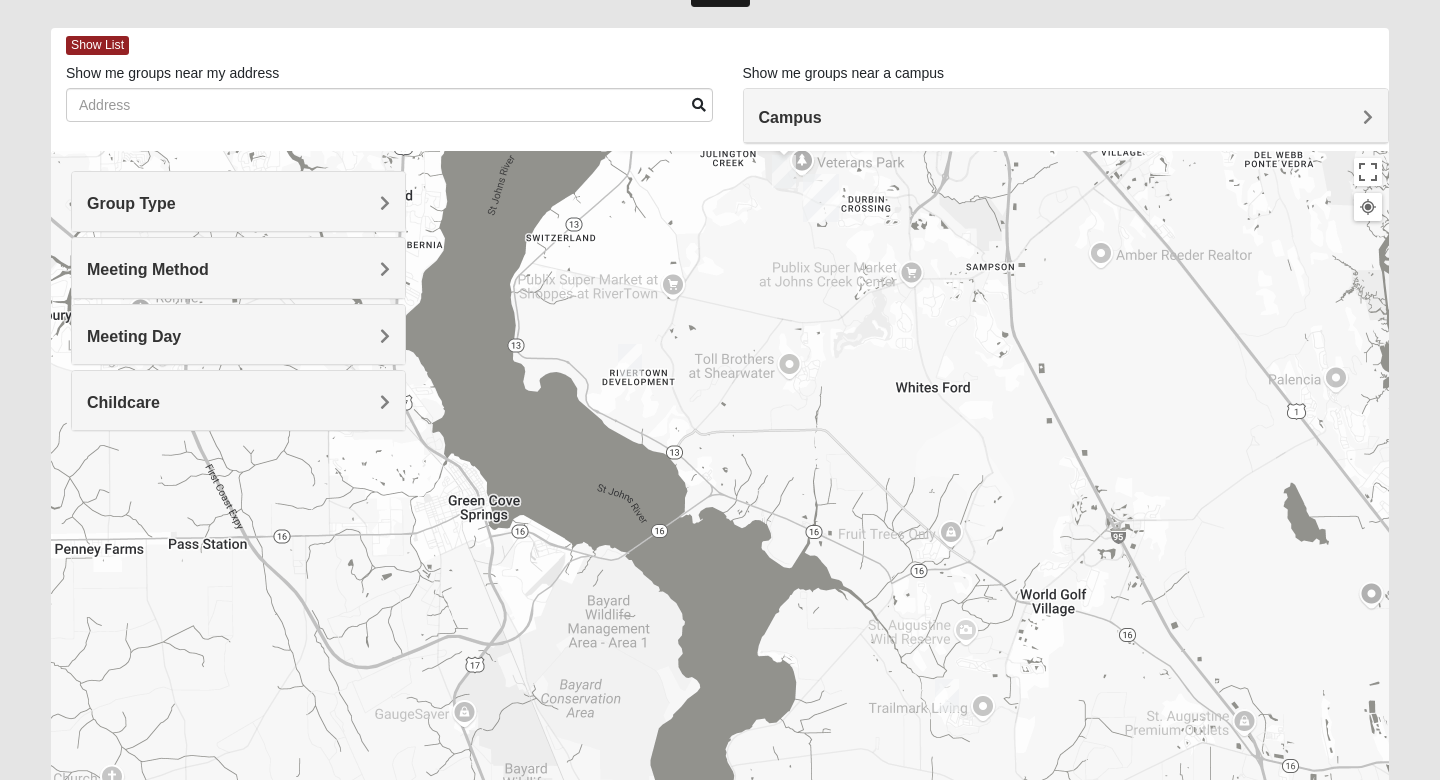 drag, startPoint x: 992, startPoint y: 377, endPoint x: 1024, endPoint y: 483, distance: 110.724884 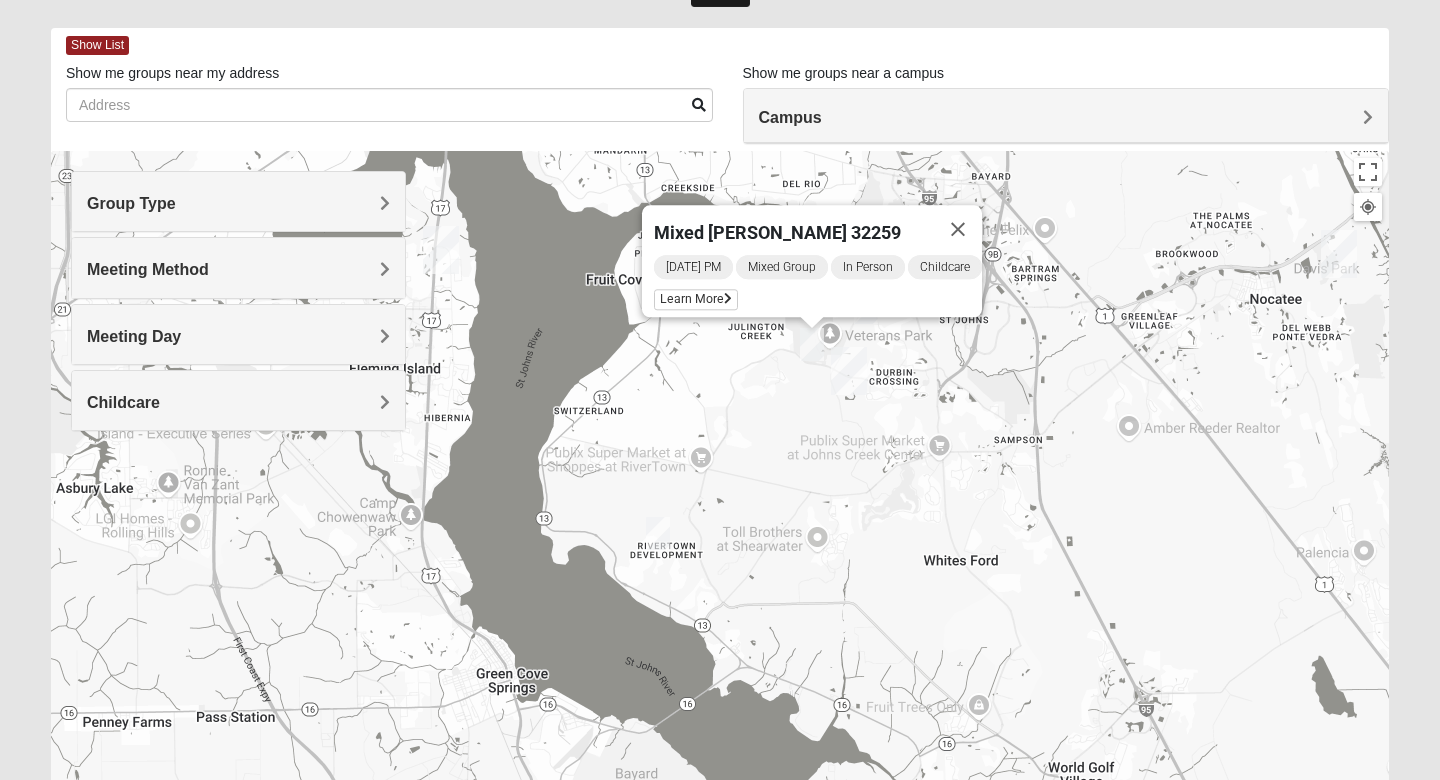 drag, startPoint x: 969, startPoint y: 339, endPoint x: 964, endPoint y: 429, distance: 90.13878 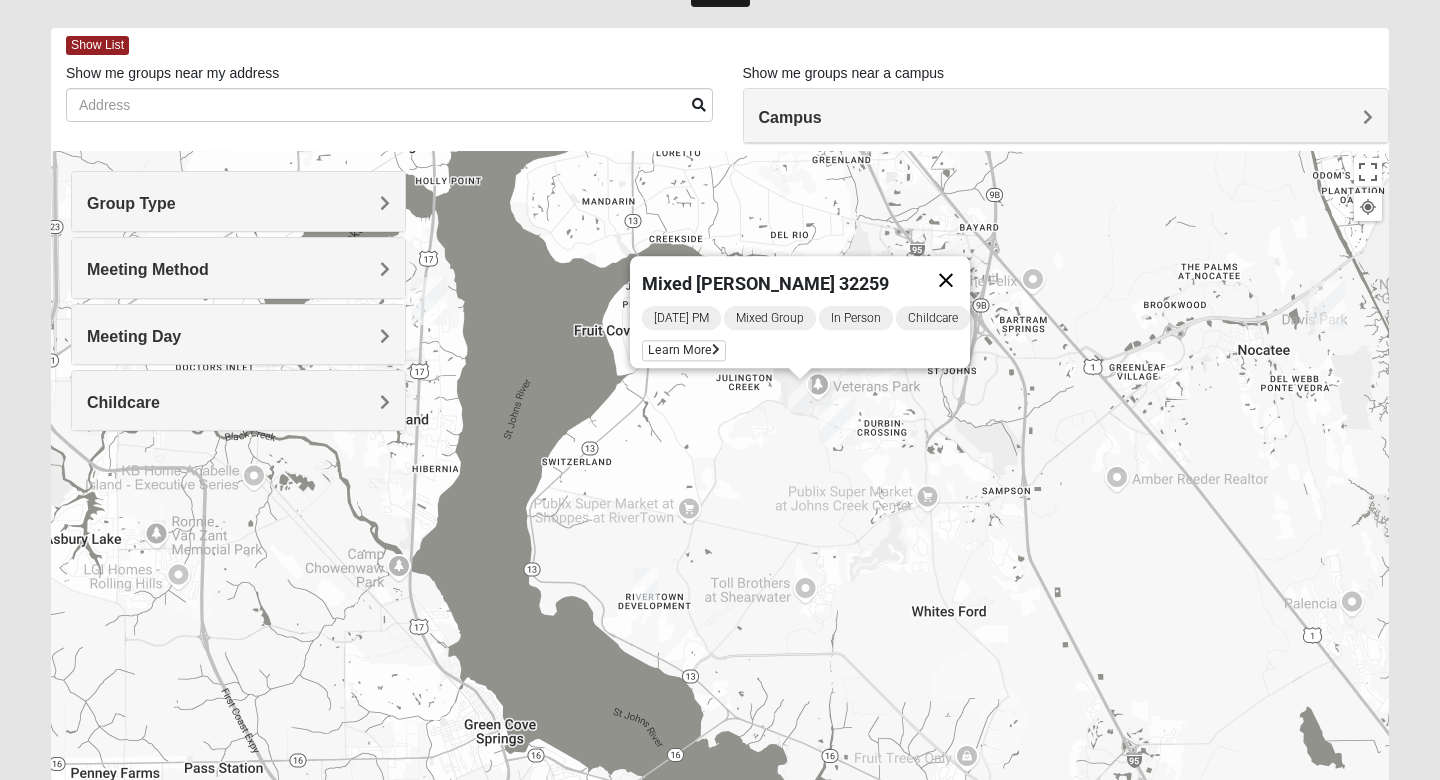 click at bounding box center [946, 280] 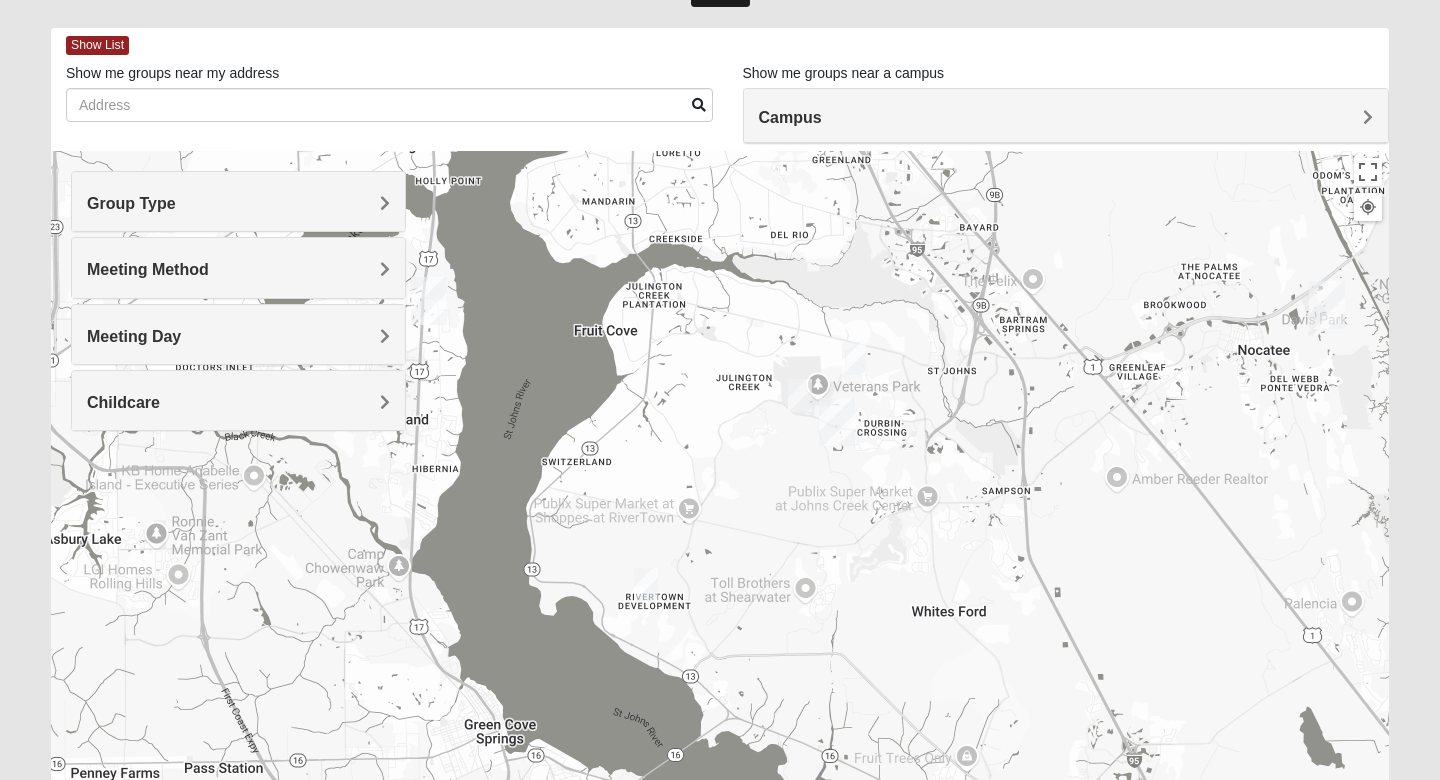 click at bounding box center (854, 358) 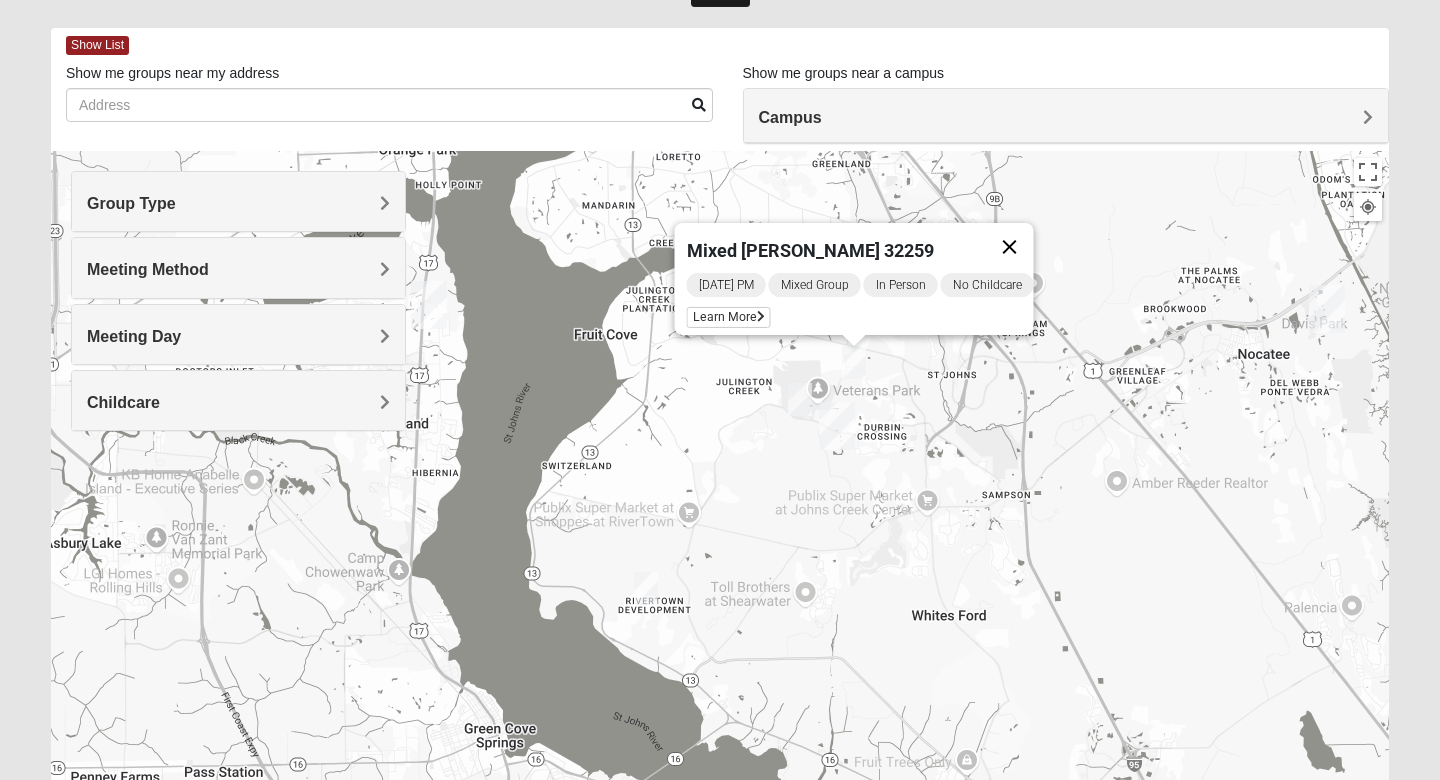 click at bounding box center [1010, 247] 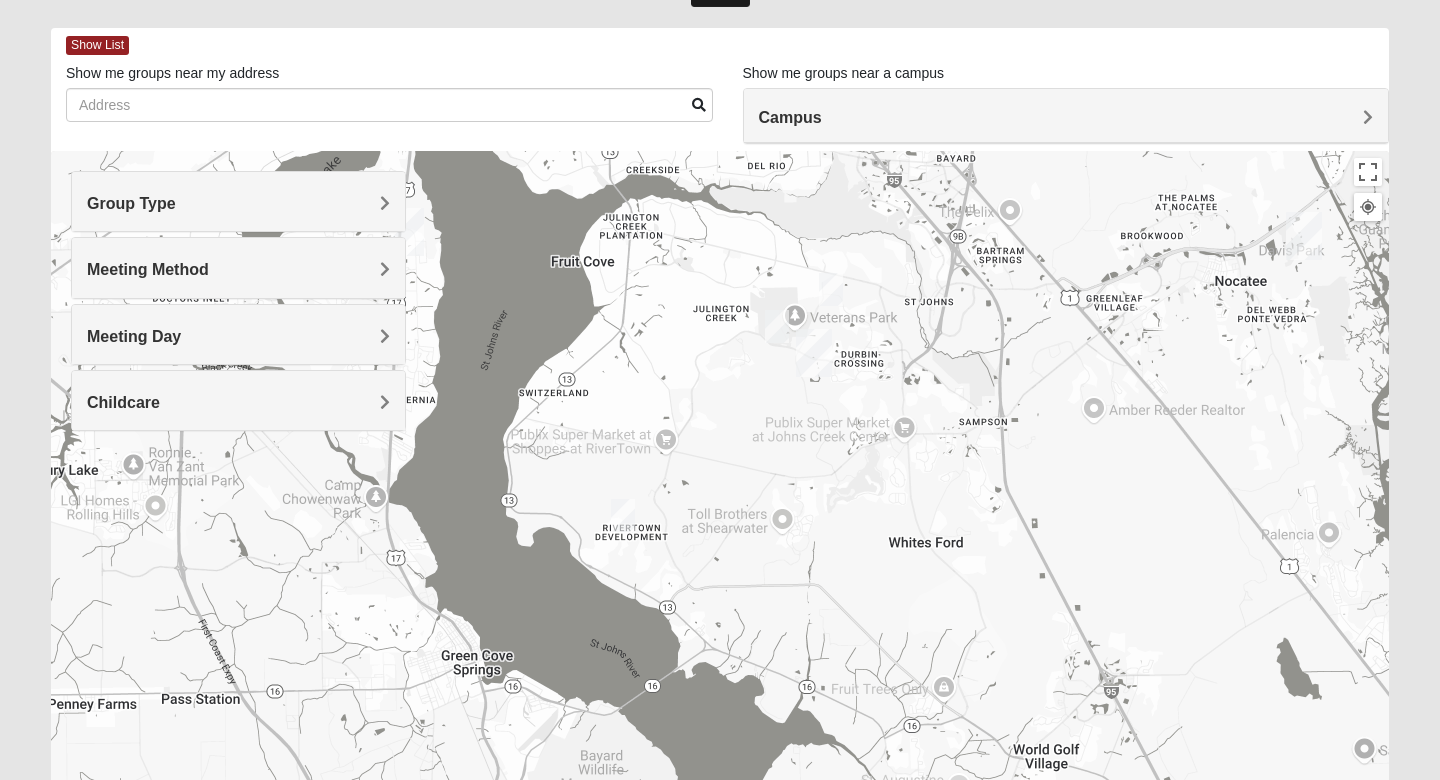 drag, startPoint x: 947, startPoint y: 642, endPoint x: 863, endPoint y: 303, distance: 349.25204 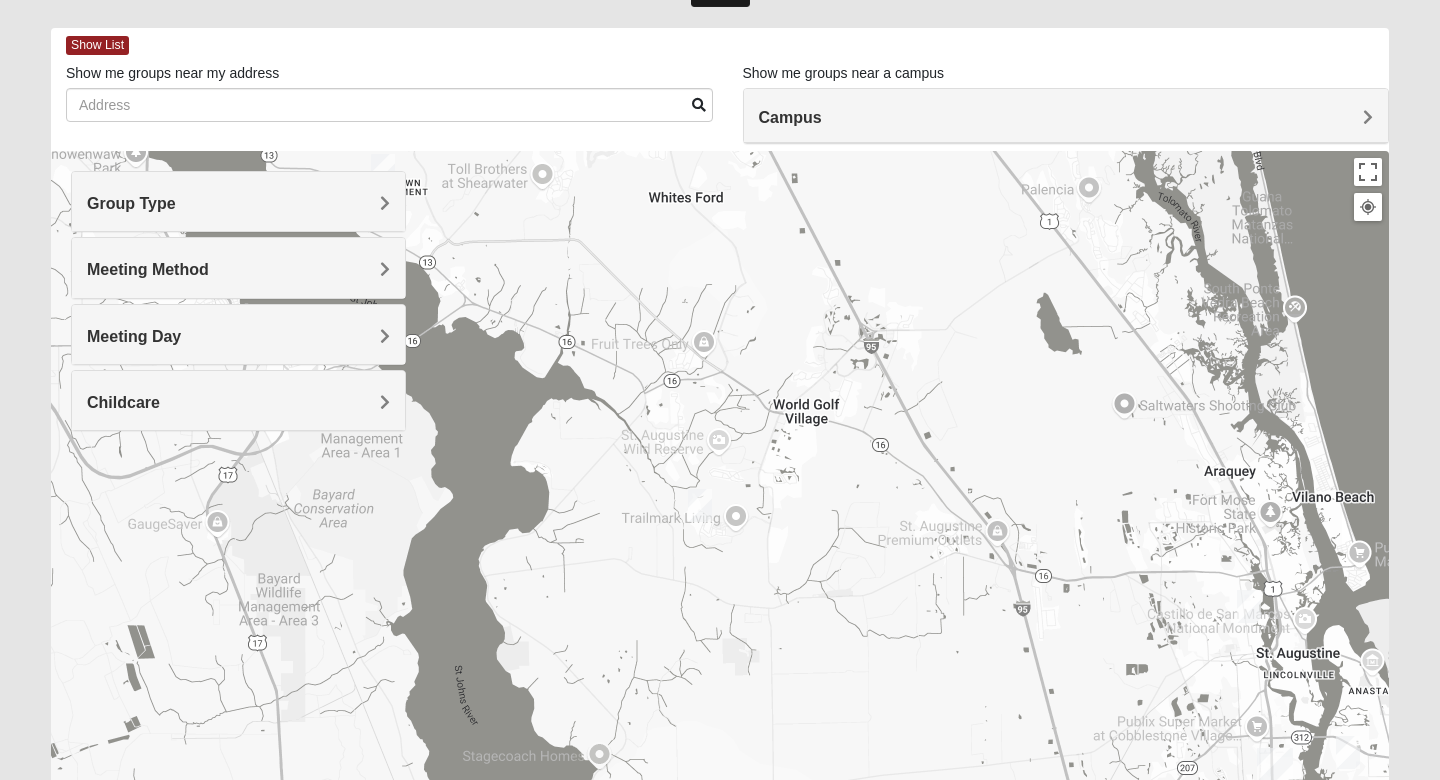drag, startPoint x: 996, startPoint y: 539, endPoint x: 846, endPoint y: 652, distance: 187.80043 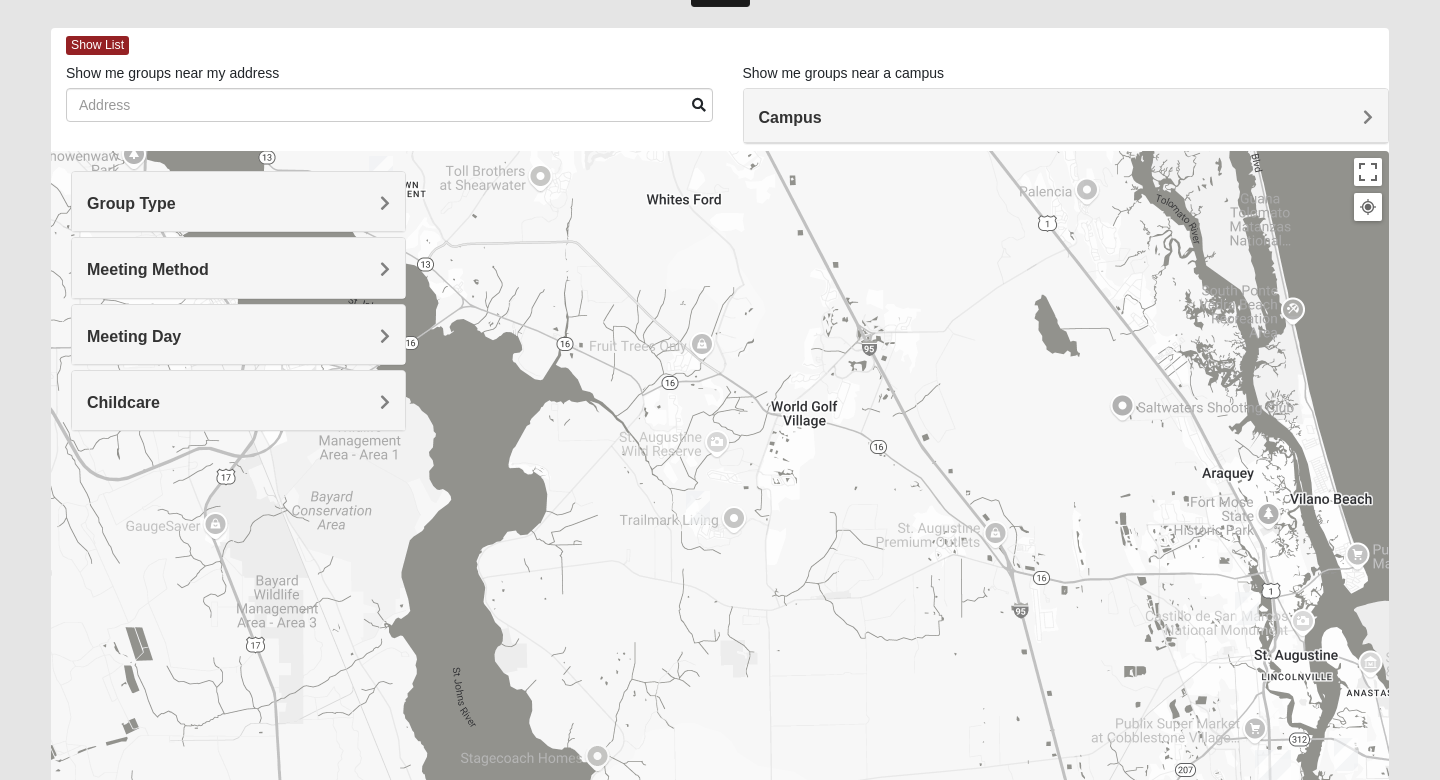 click at bounding box center [698, 507] 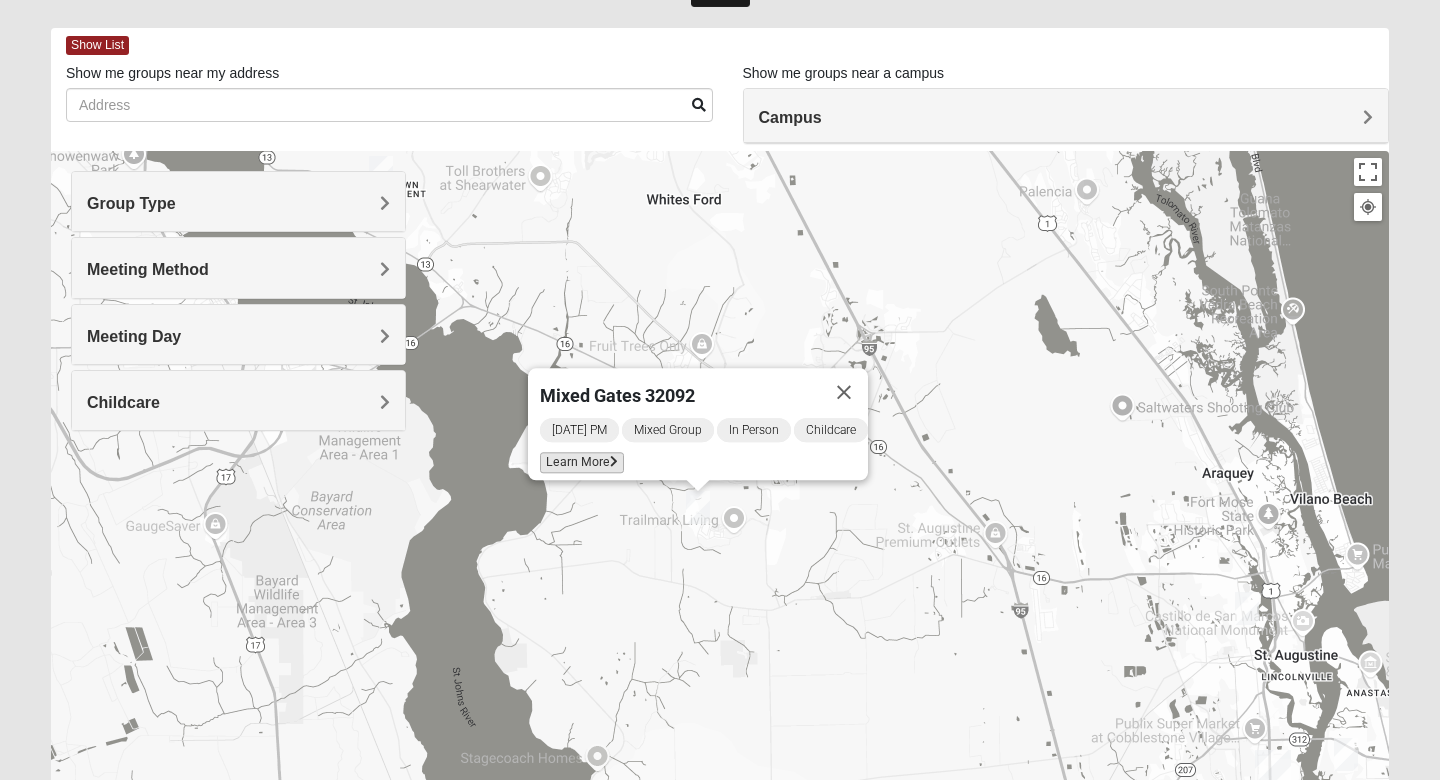 click on "Learn More" at bounding box center [582, 462] 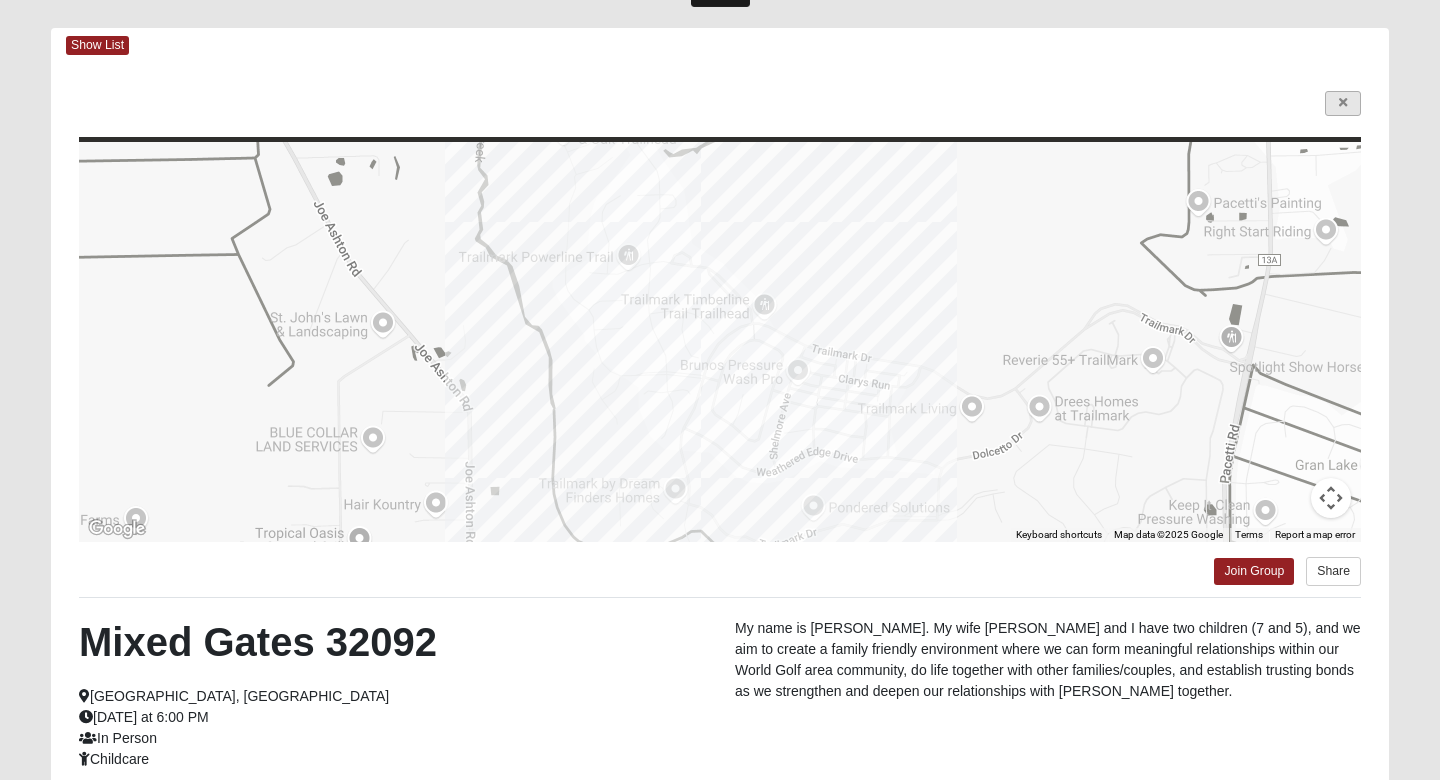 click at bounding box center [1343, 103] 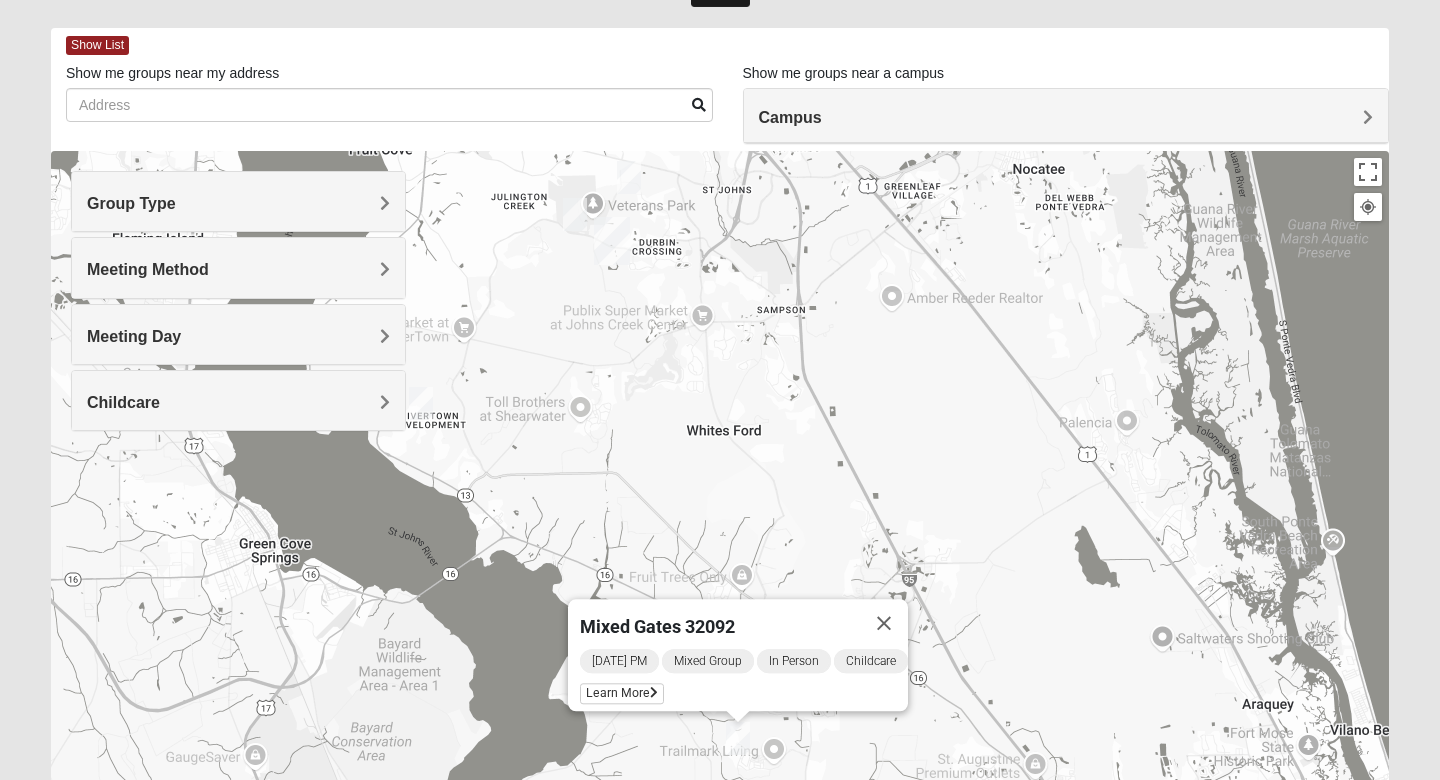 drag, startPoint x: 870, startPoint y: 183, endPoint x: 919, endPoint y: 458, distance: 279.33133 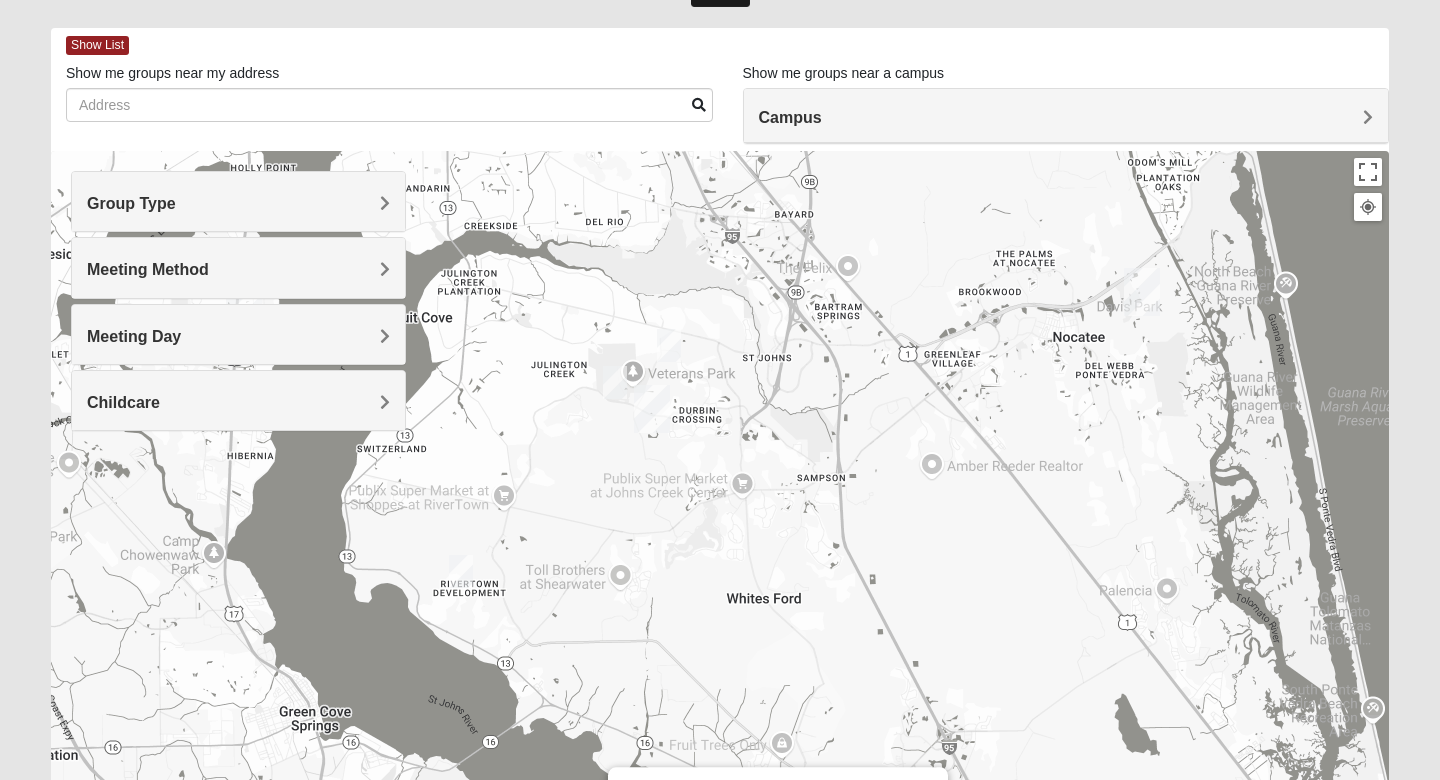 click on "Mixed Gates 32092          Sunday PM      Mixed Group      In Person      Childcare Learn More" at bounding box center [720, 551] 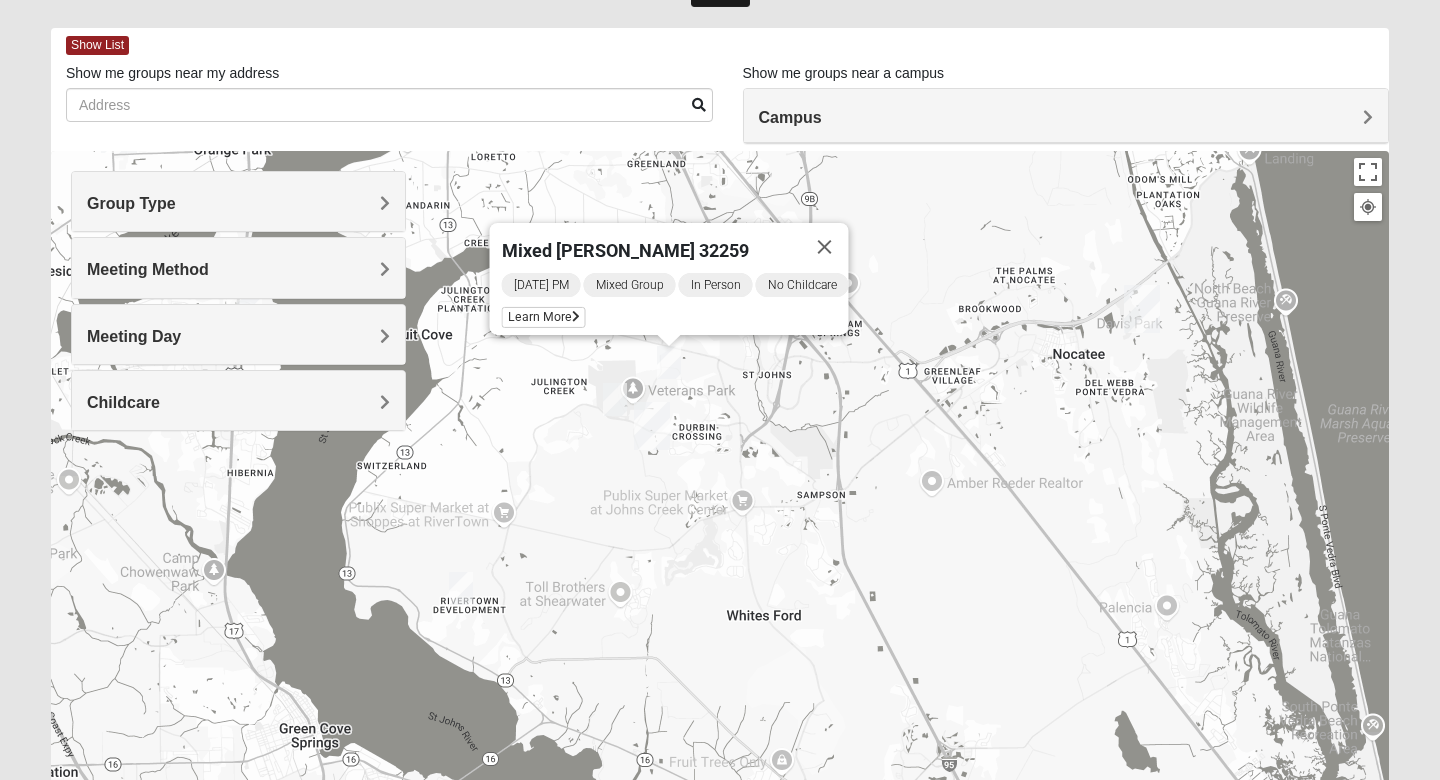 click on "Sunday PM      Mixed Group      In Person      No Childcare Learn More" at bounding box center [675, 303] 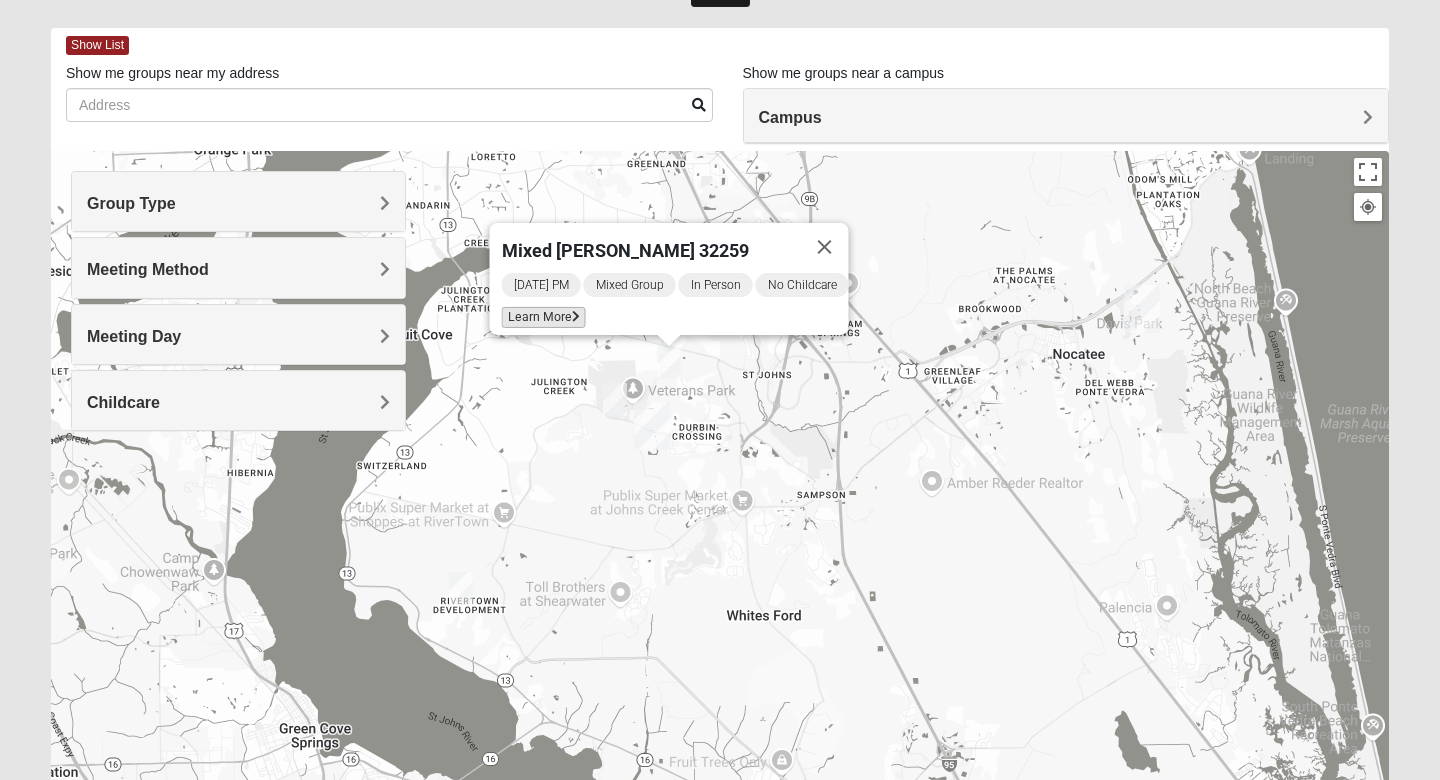 click on "Learn More" at bounding box center (544, 317) 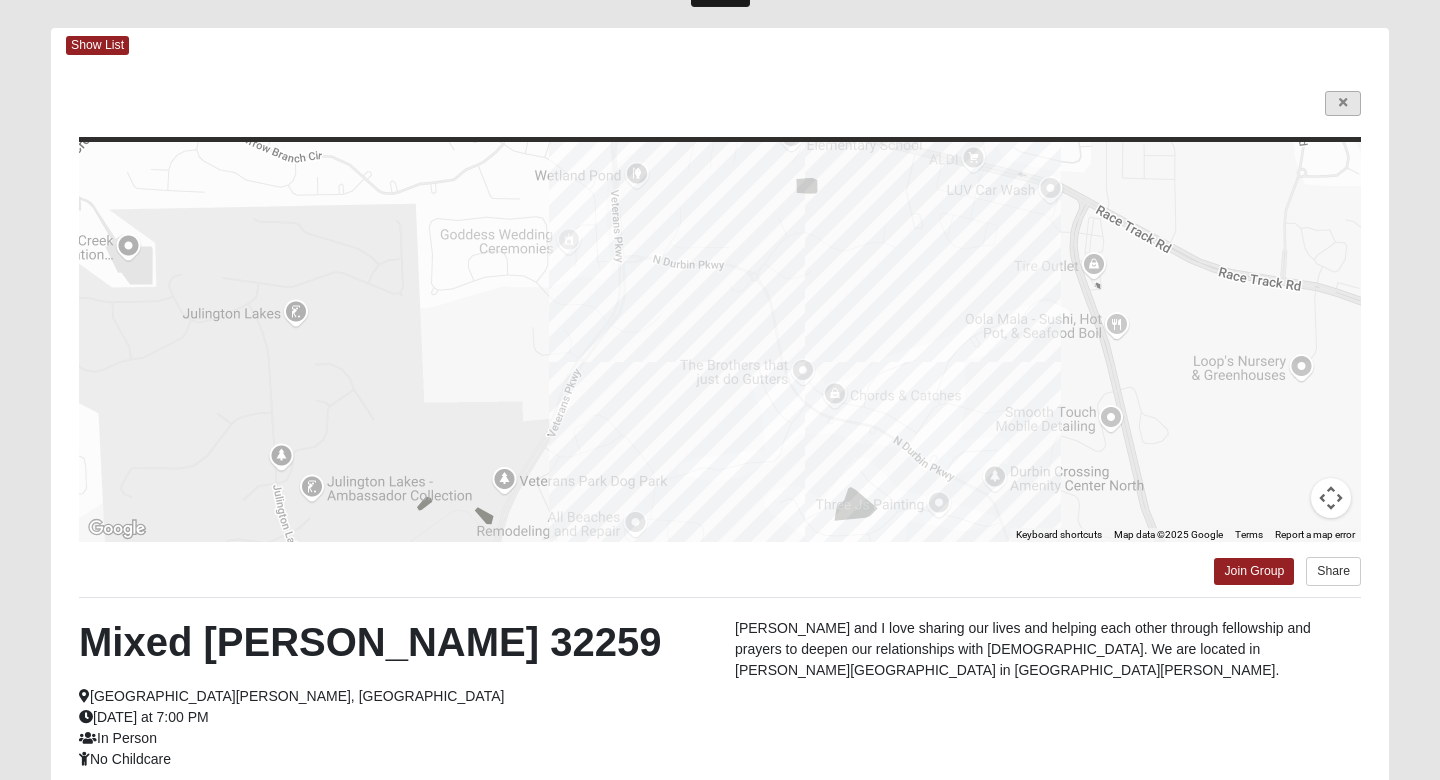 click at bounding box center (1343, 103) 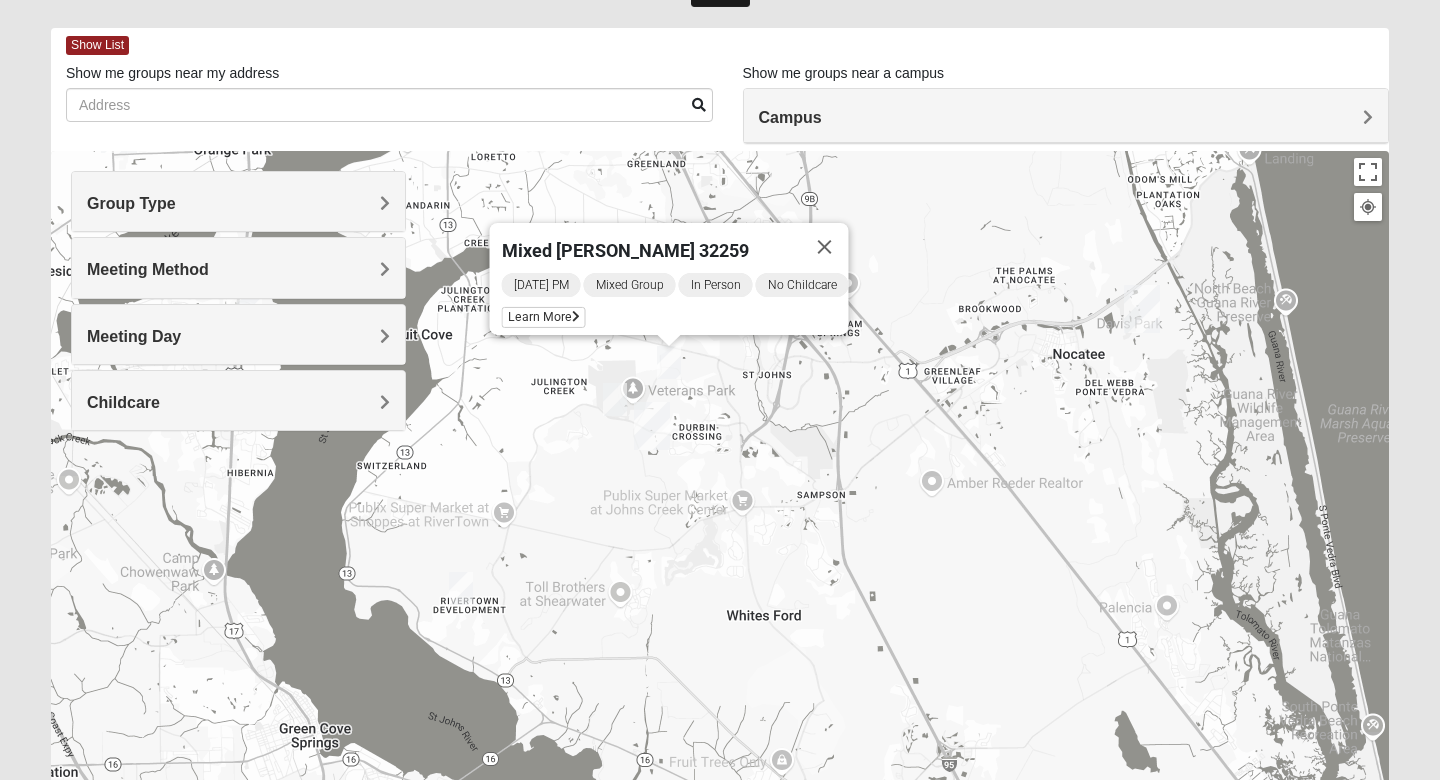 click at bounding box center [615, 399] 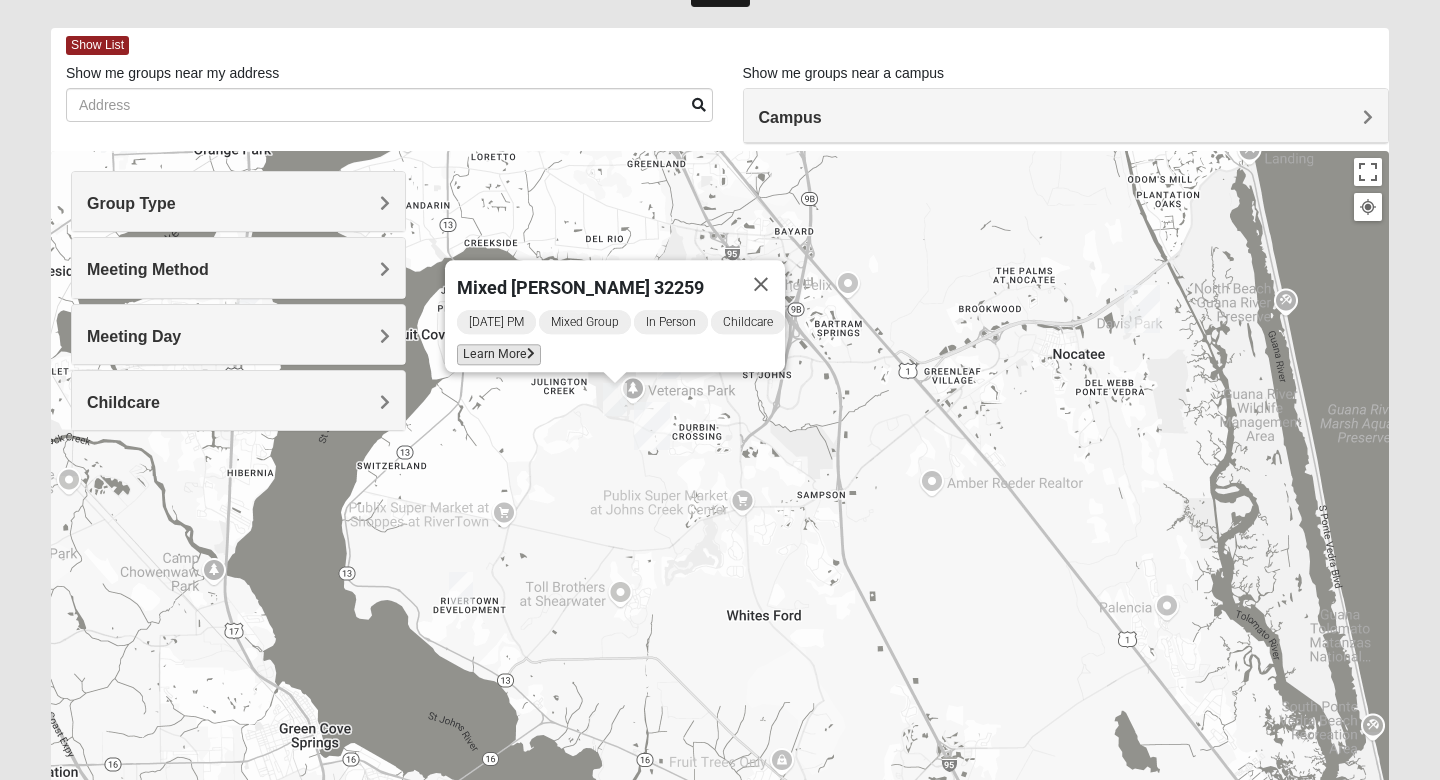 click on "Learn More" at bounding box center [499, 354] 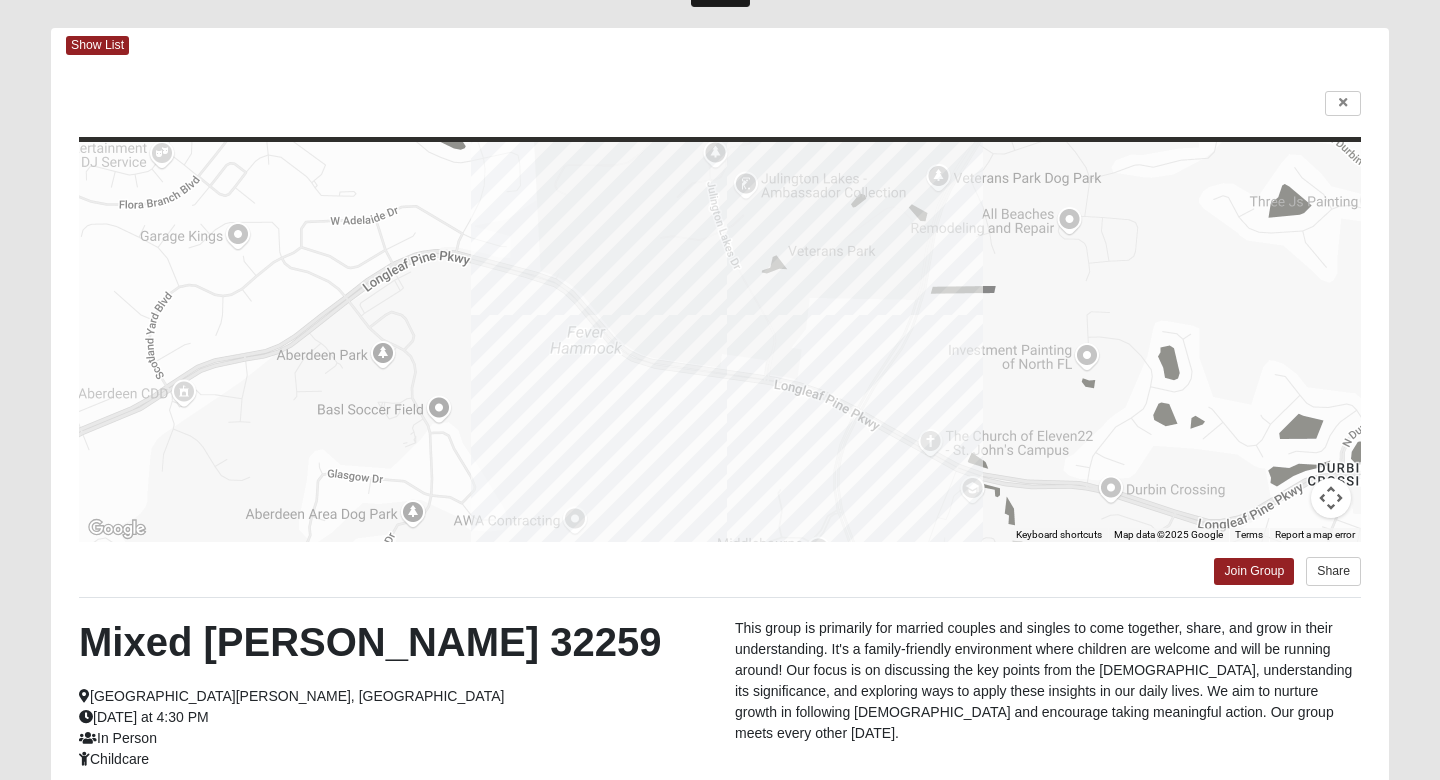 scroll, scrollTop: 82, scrollLeft: 0, axis: vertical 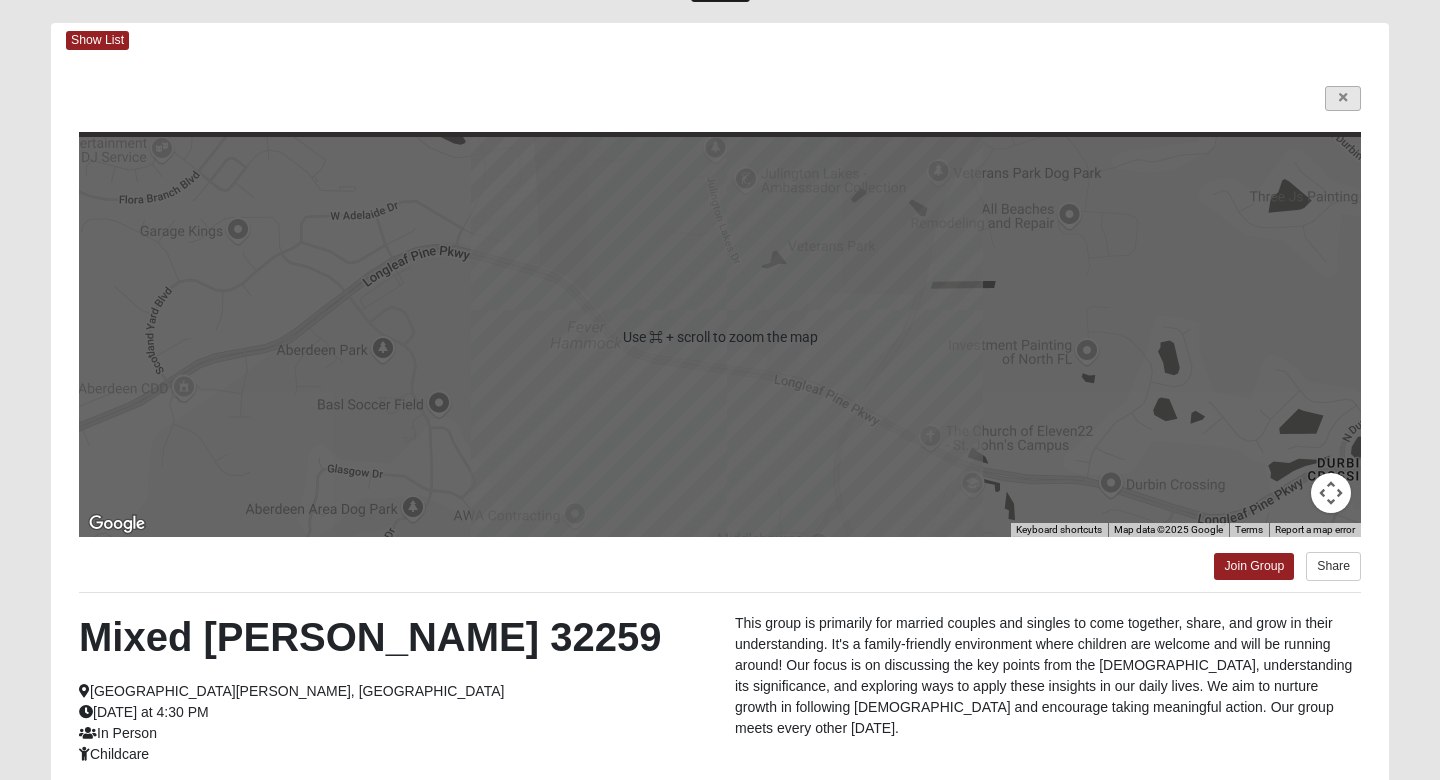 click at bounding box center [1343, 98] 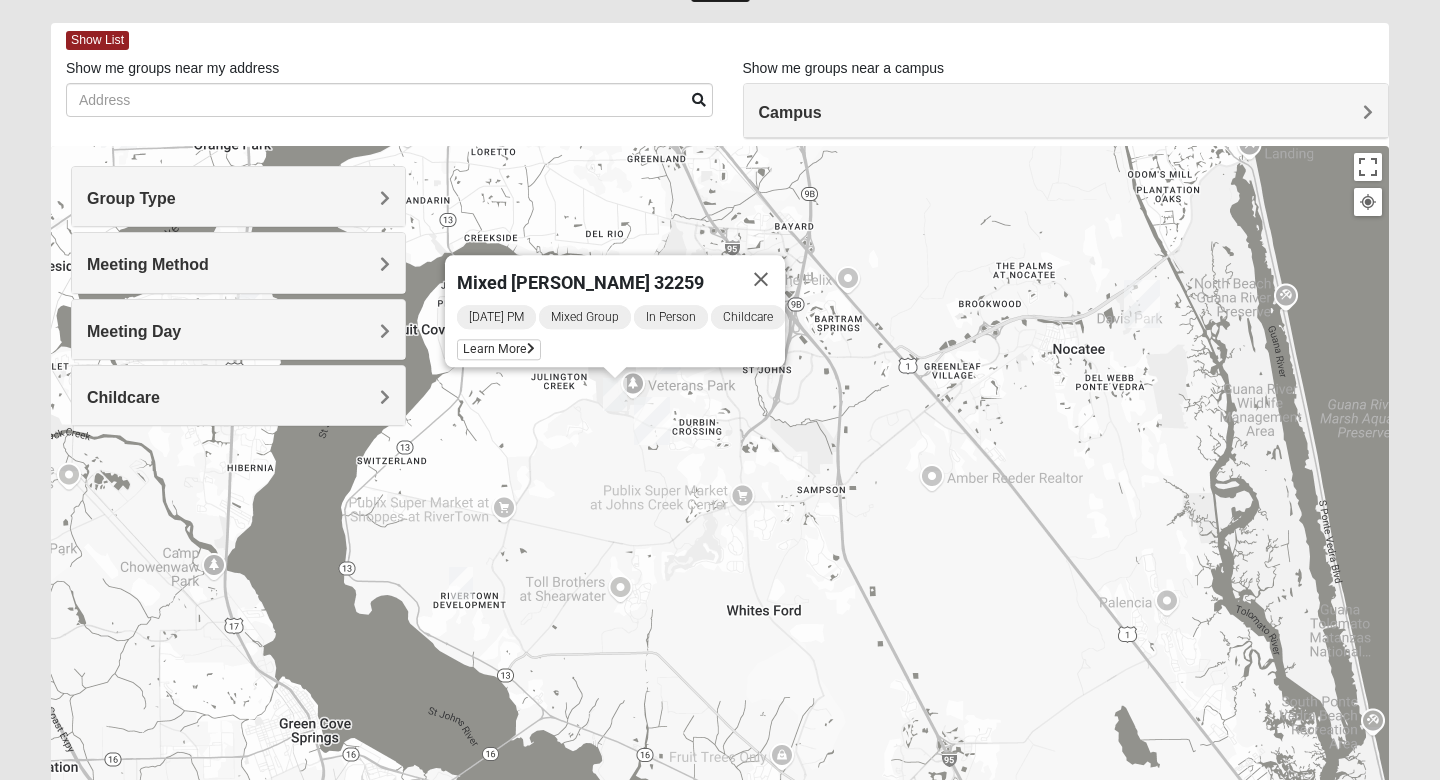 click on "Mixed Clark 32259          Sunday PM      Mixed Group      In Person      Childcare Learn More" at bounding box center [720, 546] 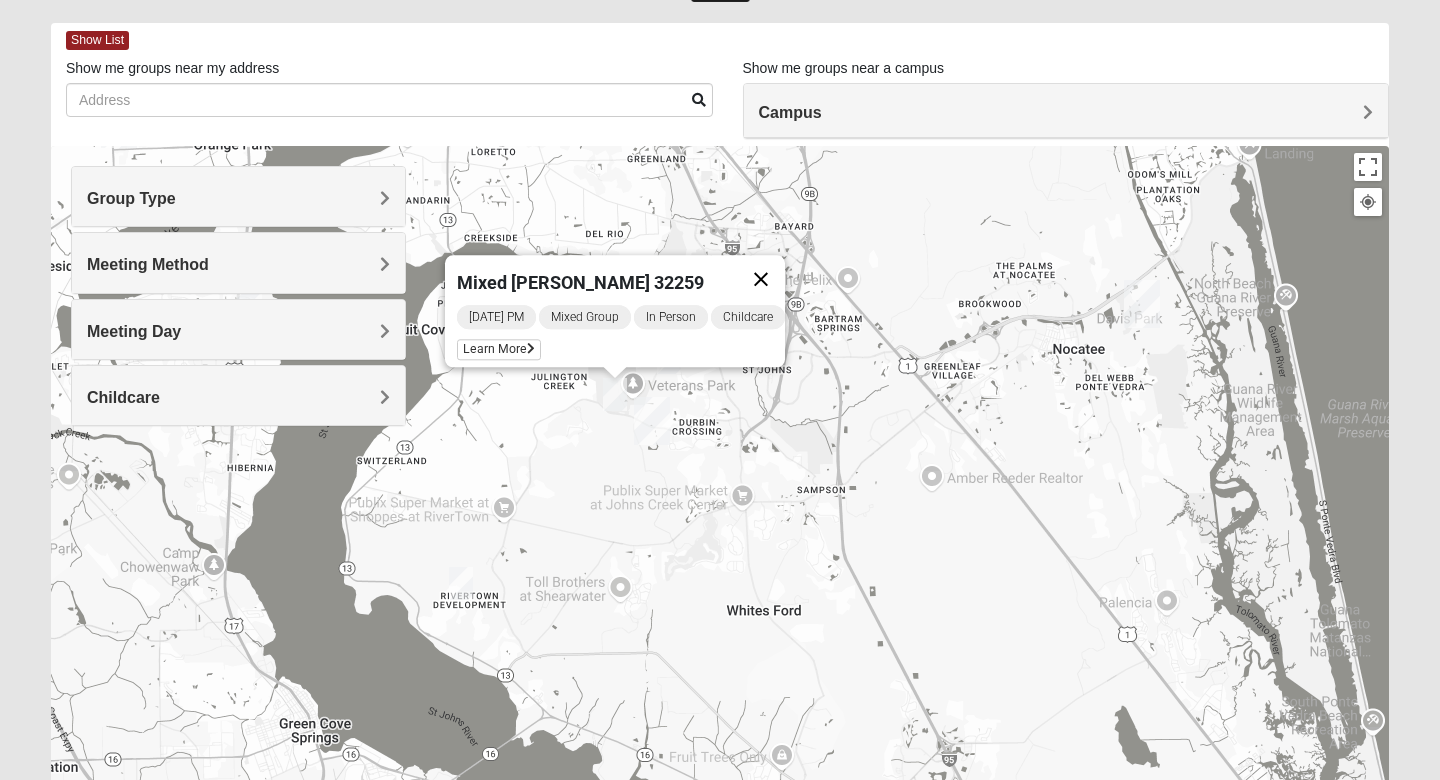 click at bounding box center (761, 279) 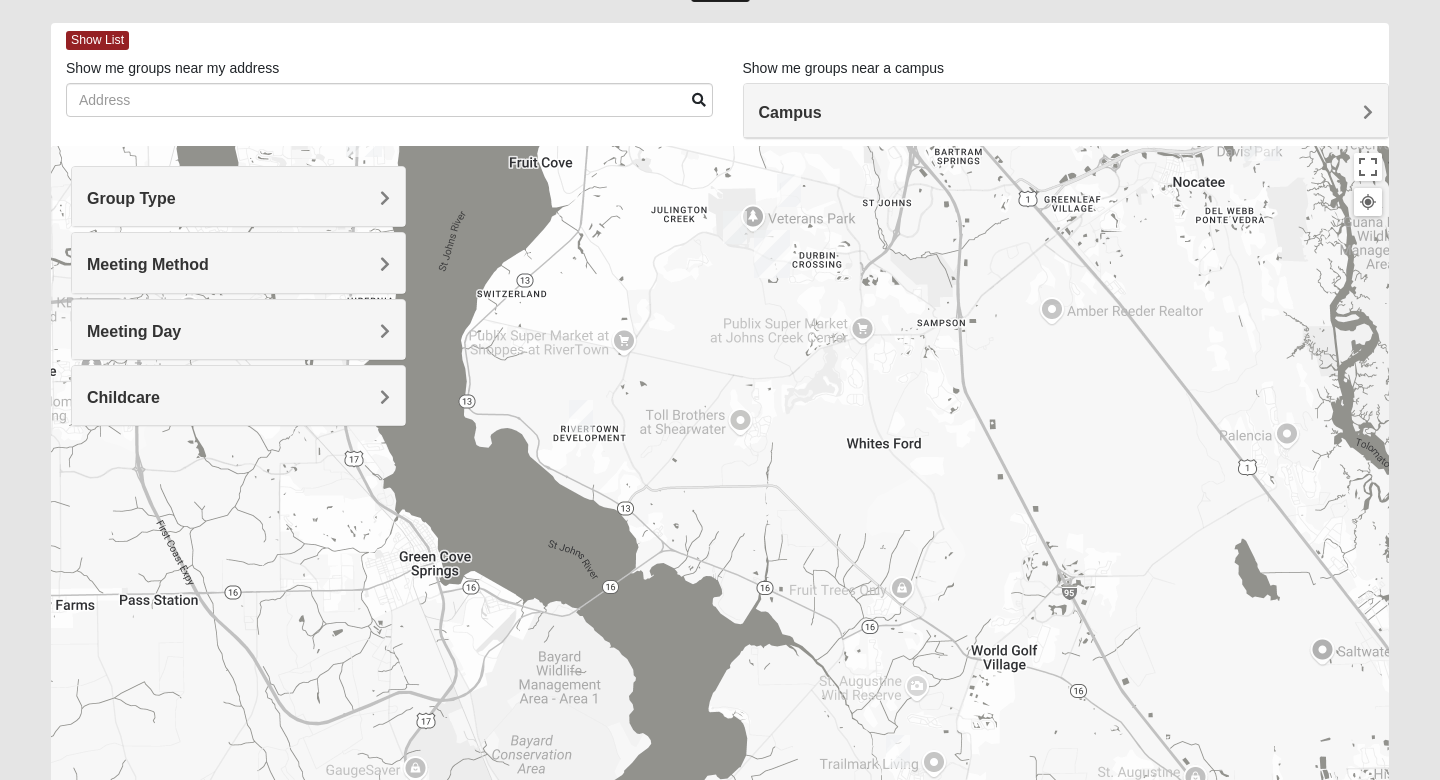 drag, startPoint x: 929, startPoint y: 489, endPoint x: 1056, endPoint y: 280, distance: 244.56084 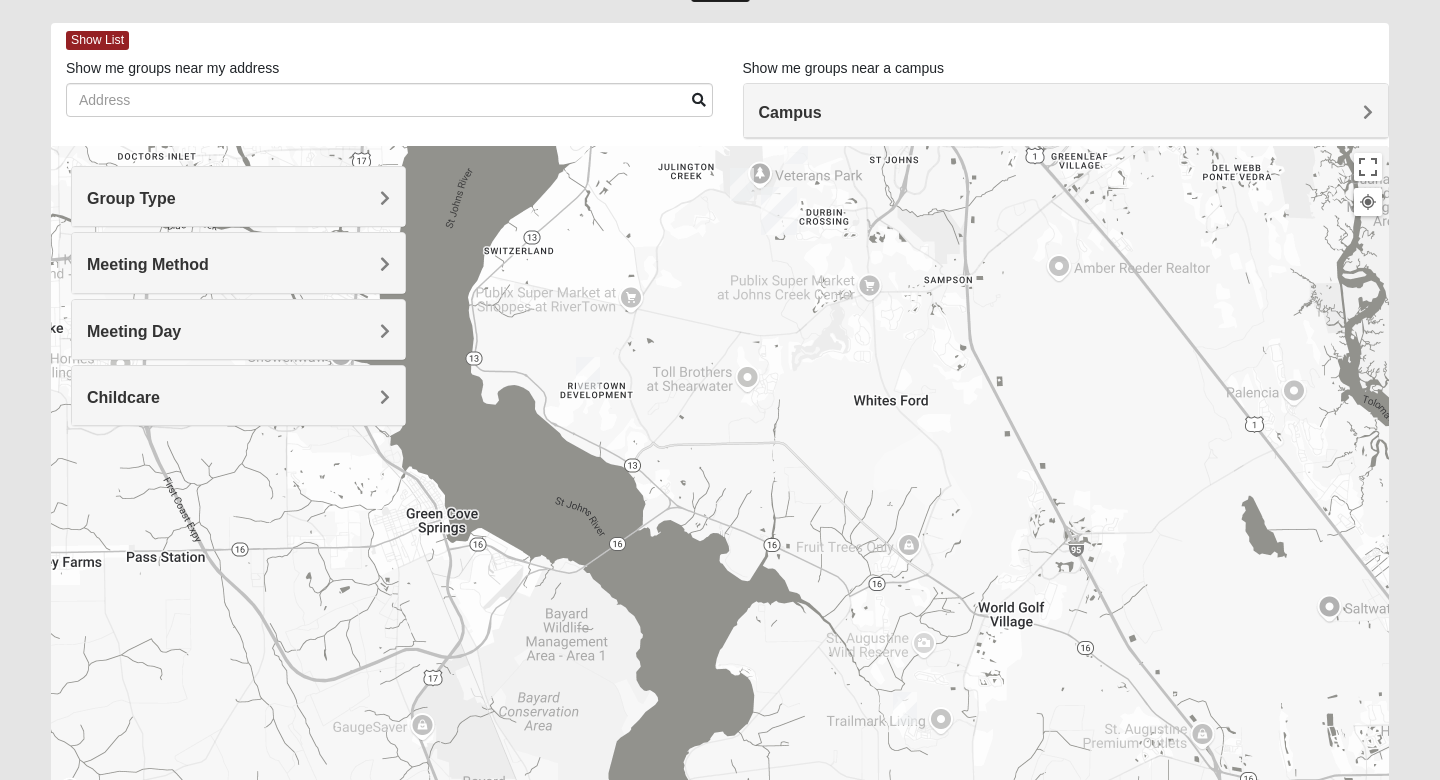 drag, startPoint x: 888, startPoint y: 316, endPoint x: 889, endPoint y: 375, distance: 59.008472 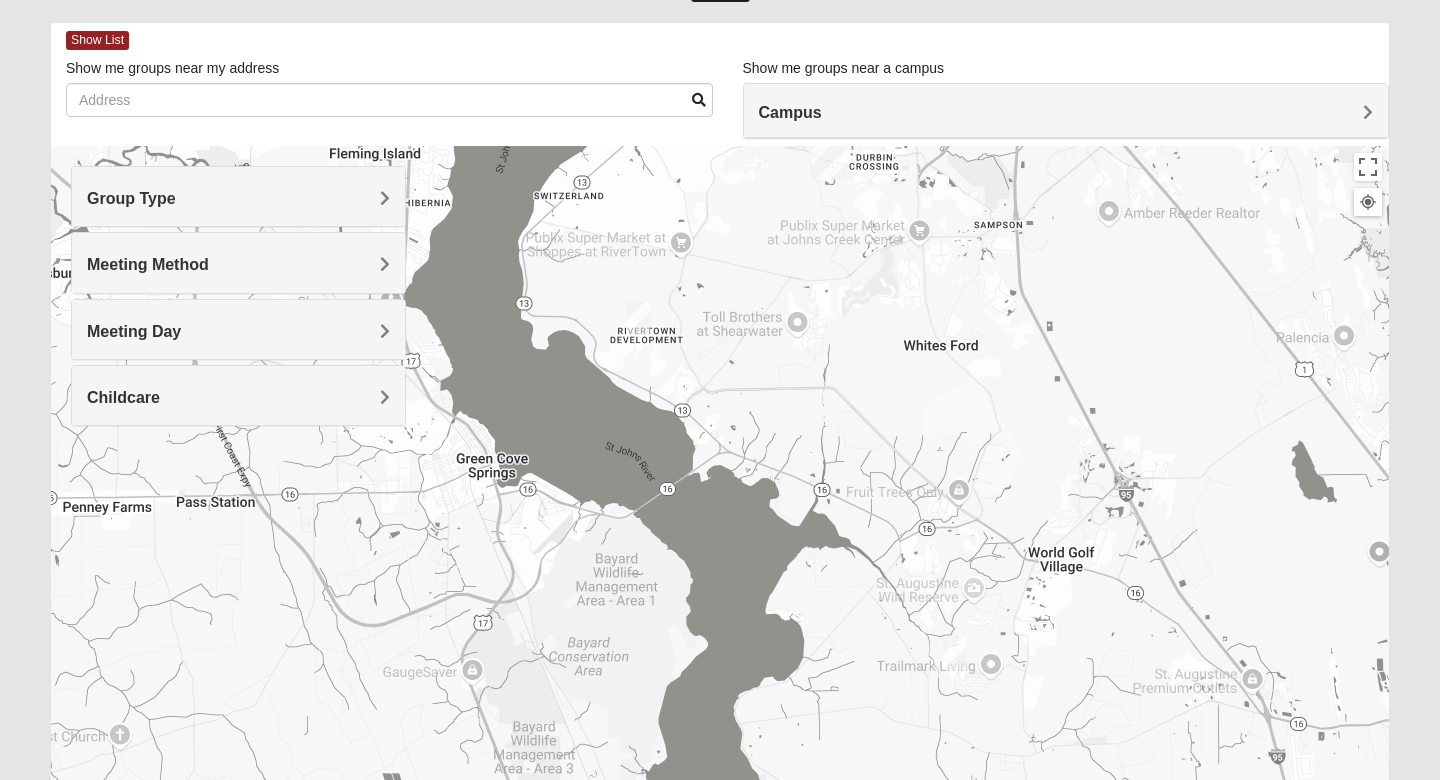 drag, startPoint x: 847, startPoint y: 480, endPoint x: 895, endPoint y: 344, distance: 144.22205 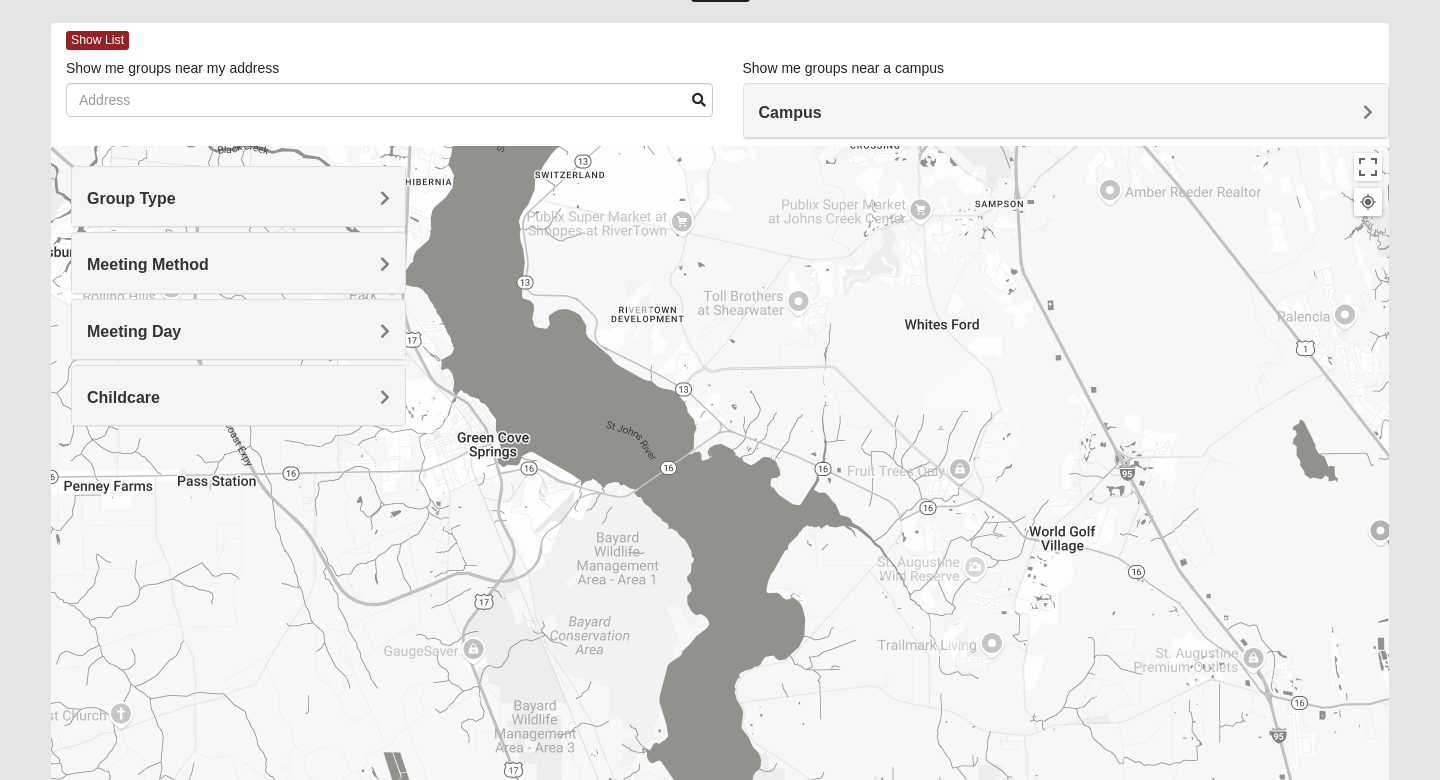 click at bounding box center (956, 632) 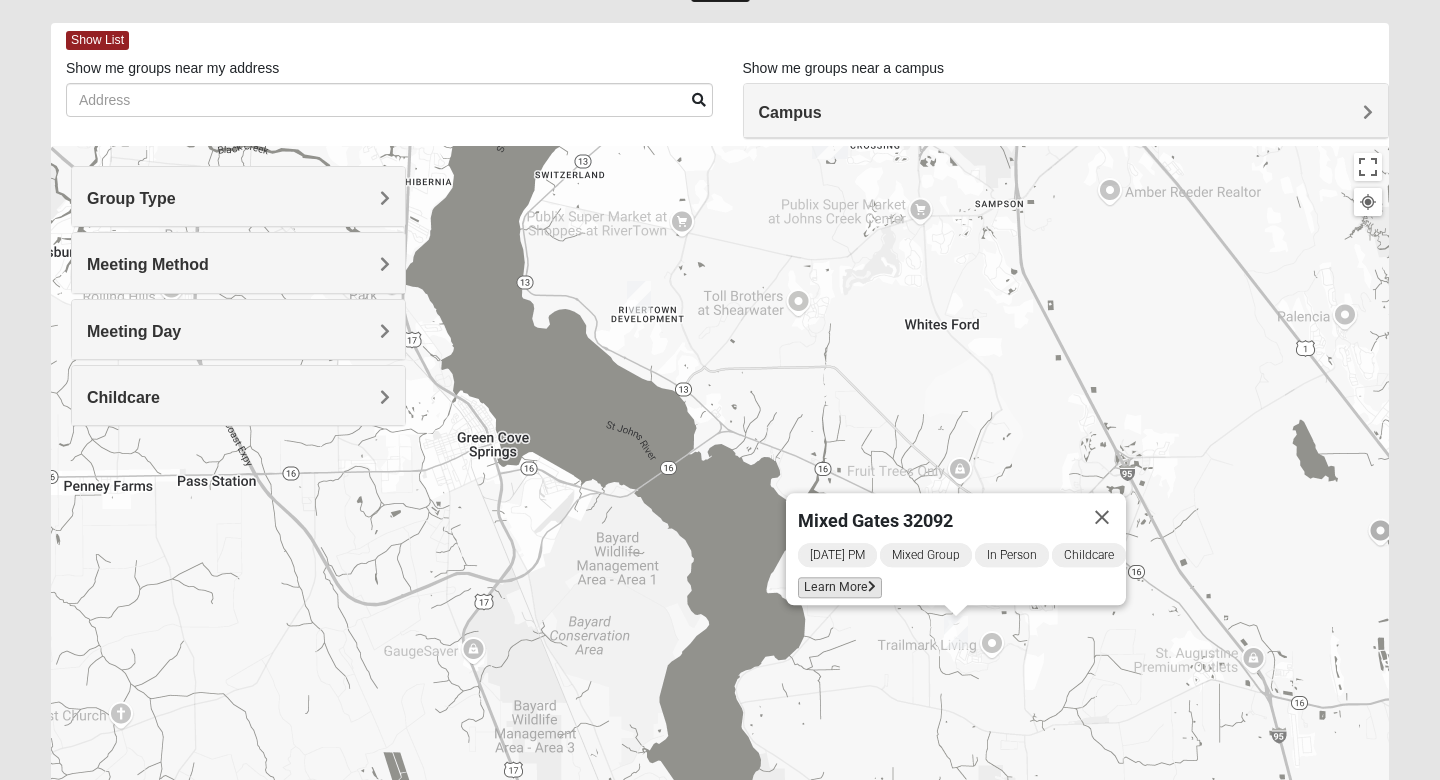 click on "Learn More" at bounding box center (840, 587) 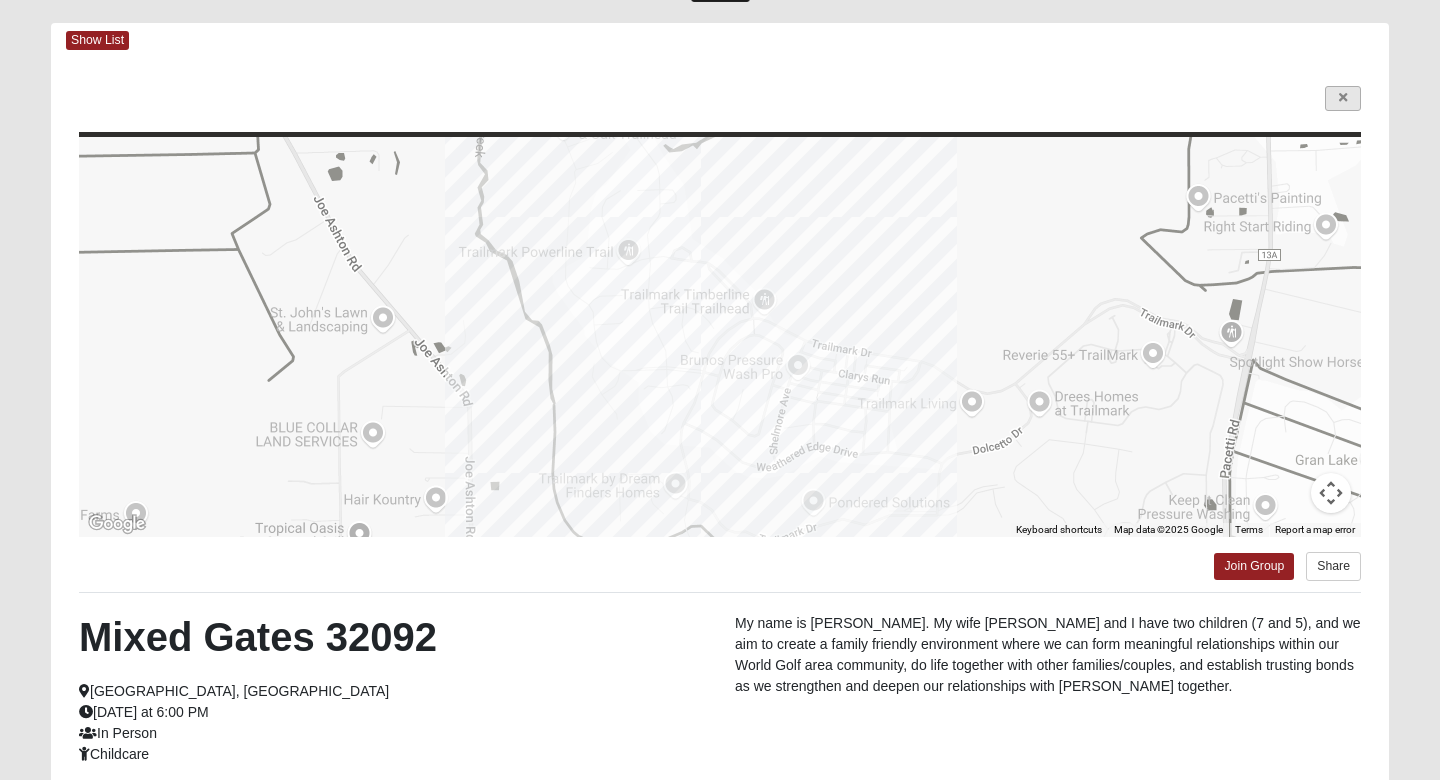 click at bounding box center (1343, 98) 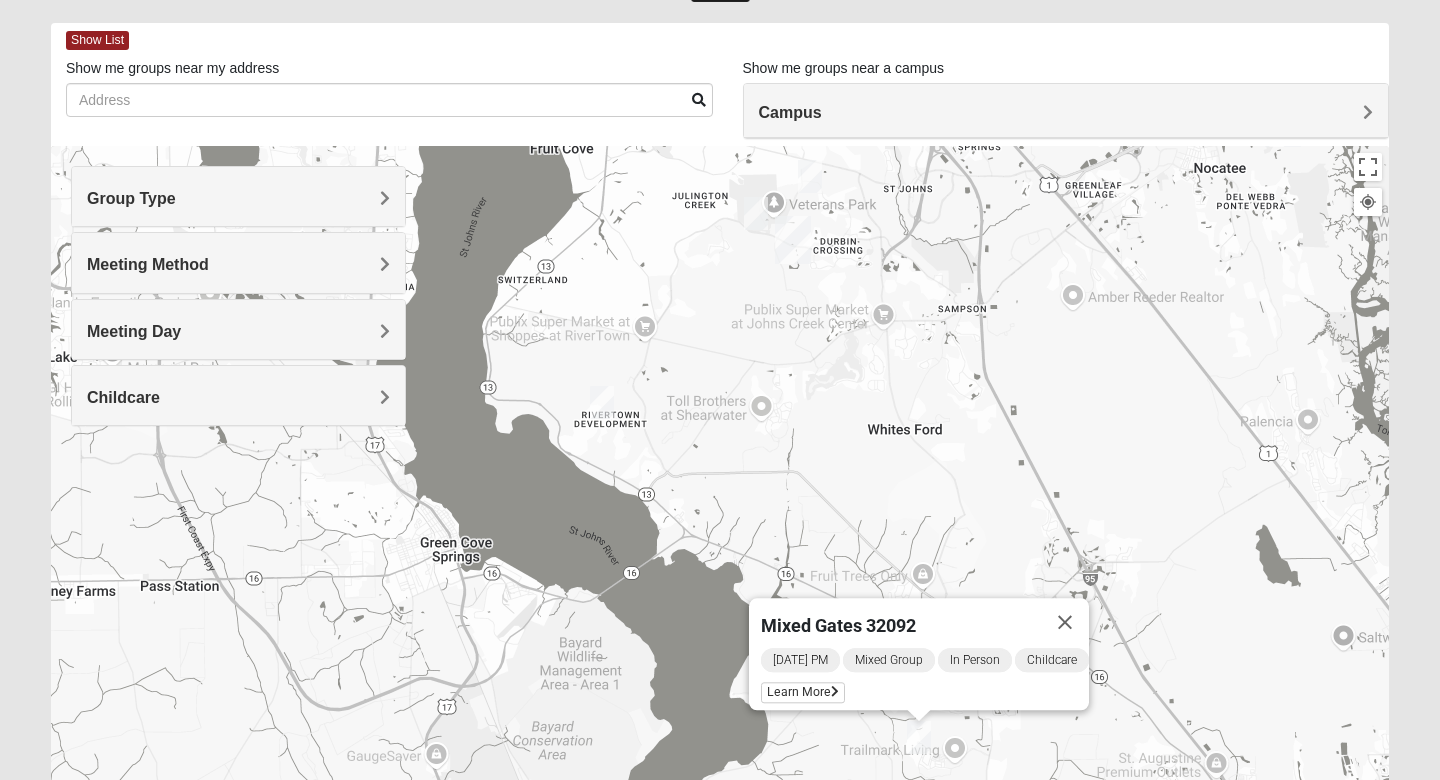 drag, startPoint x: 990, startPoint y: 360, endPoint x: 951, endPoint y: 461, distance: 108.26819 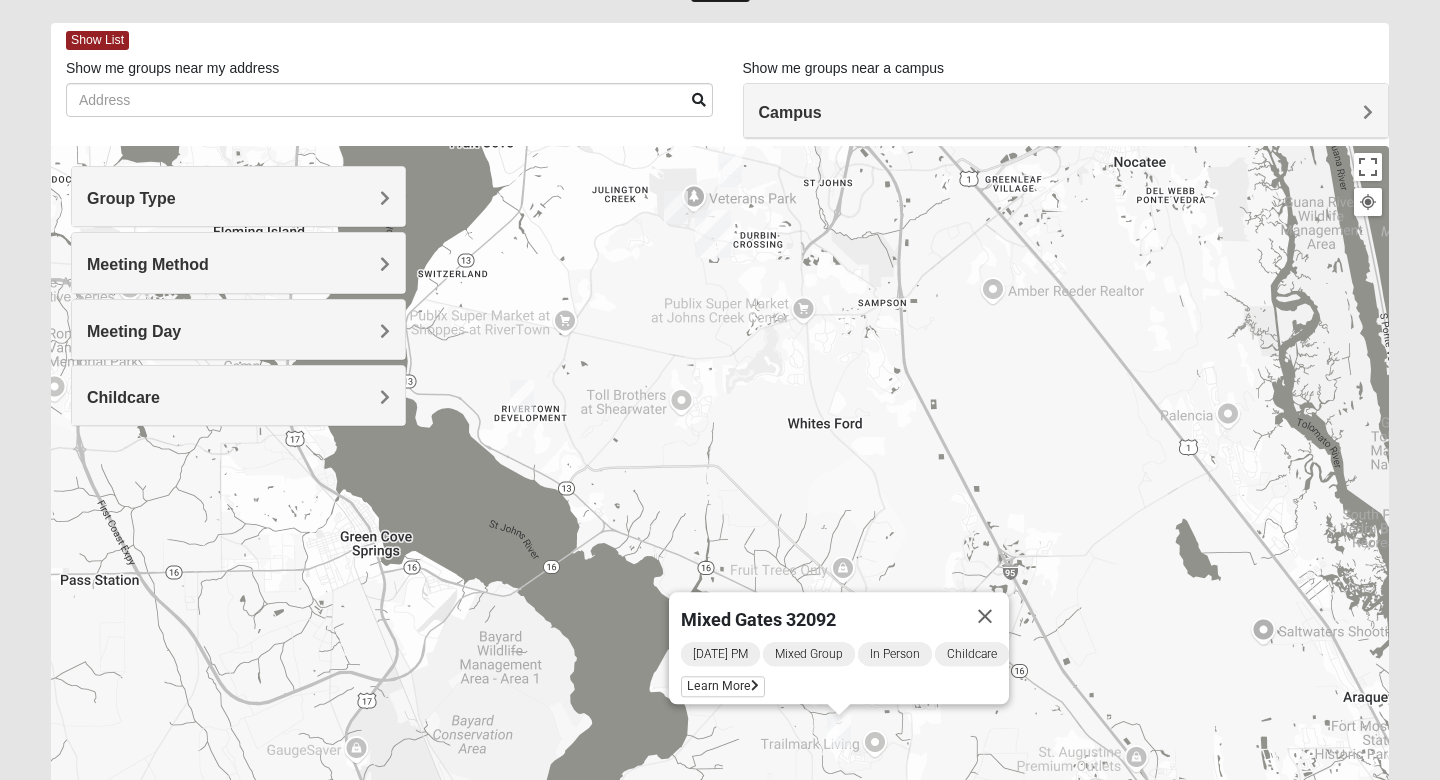 drag, startPoint x: 961, startPoint y: 477, endPoint x: 877, endPoint y: 475, distance: 84.0238 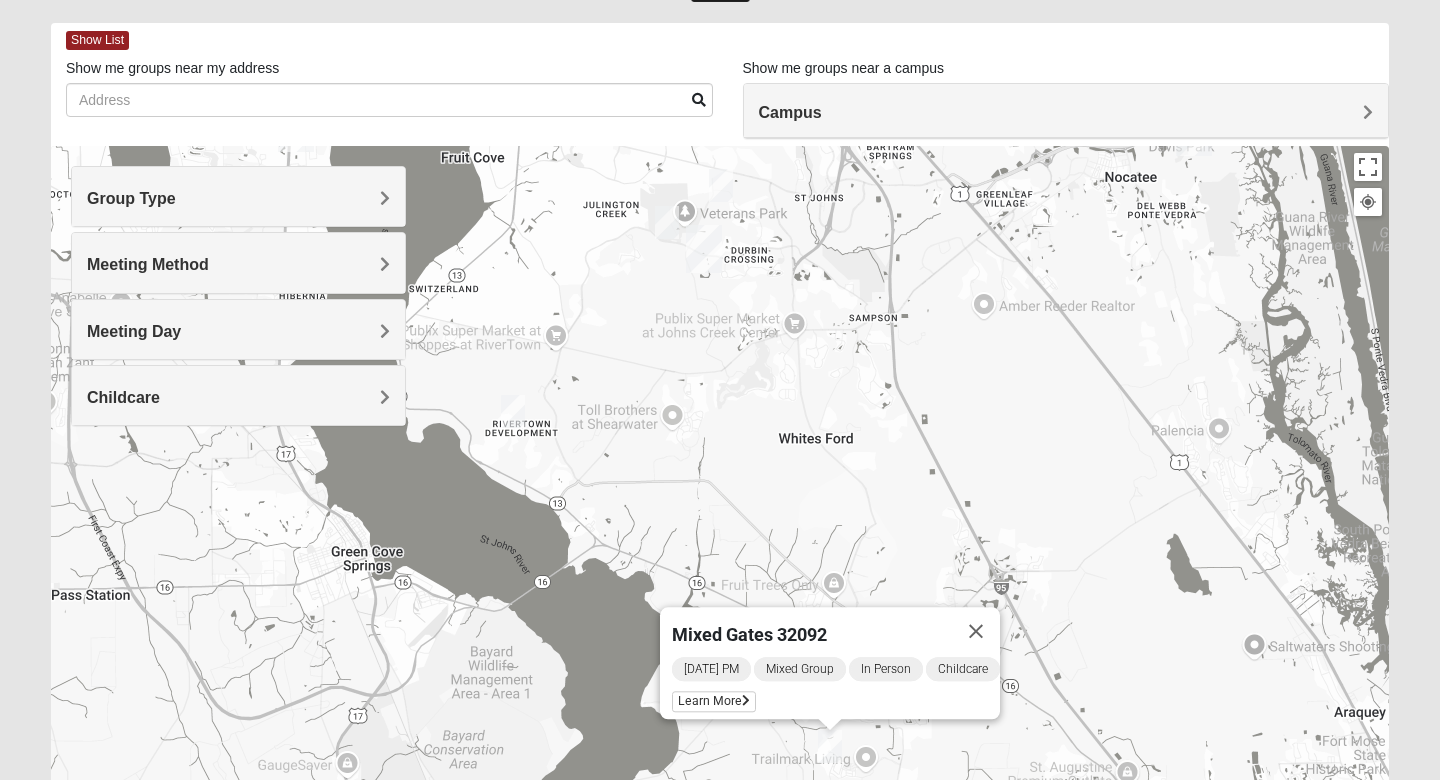 drag, startPoint x: 814, startPoint y: 452, endPoint x: 808, endPoint y: 472, distance: 20.880613 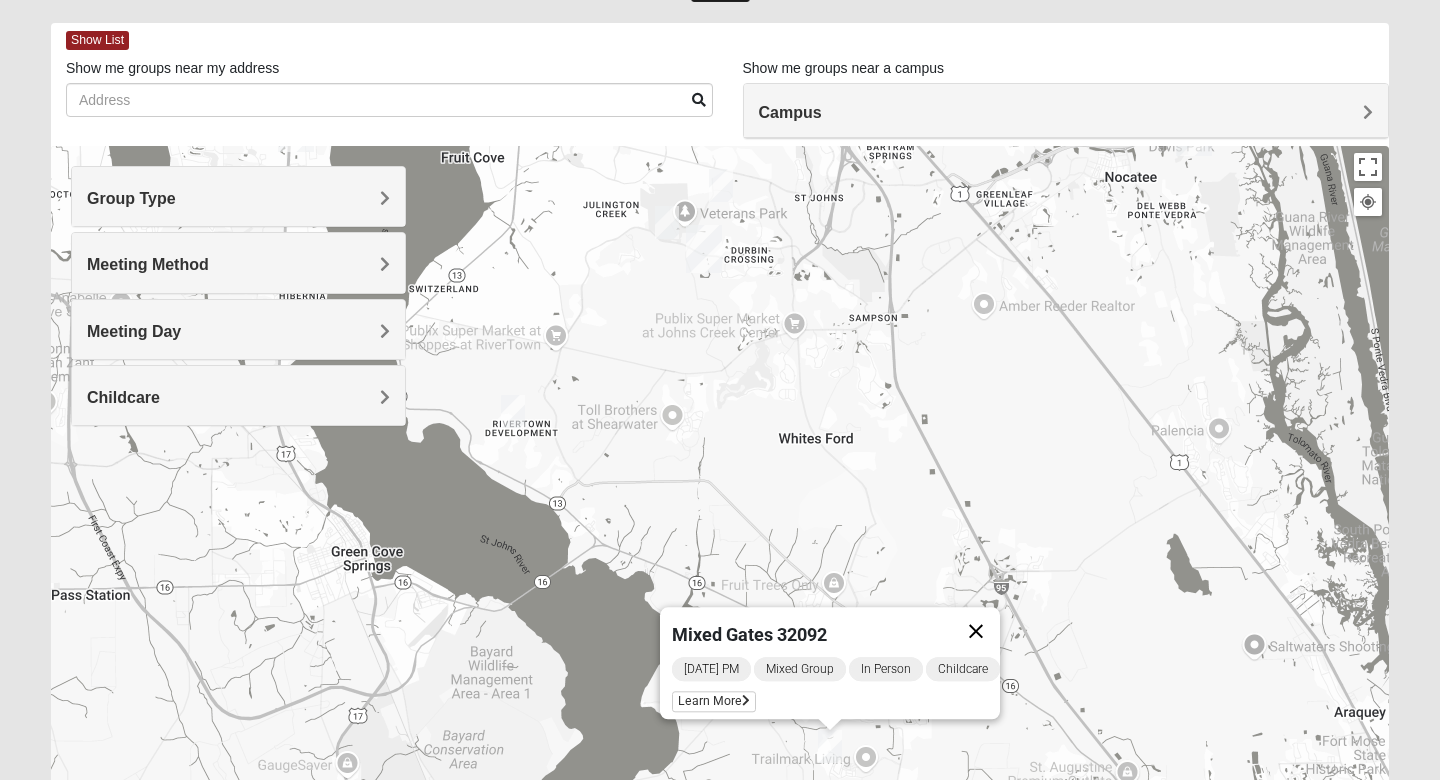 click at bounding box center [976, 631] 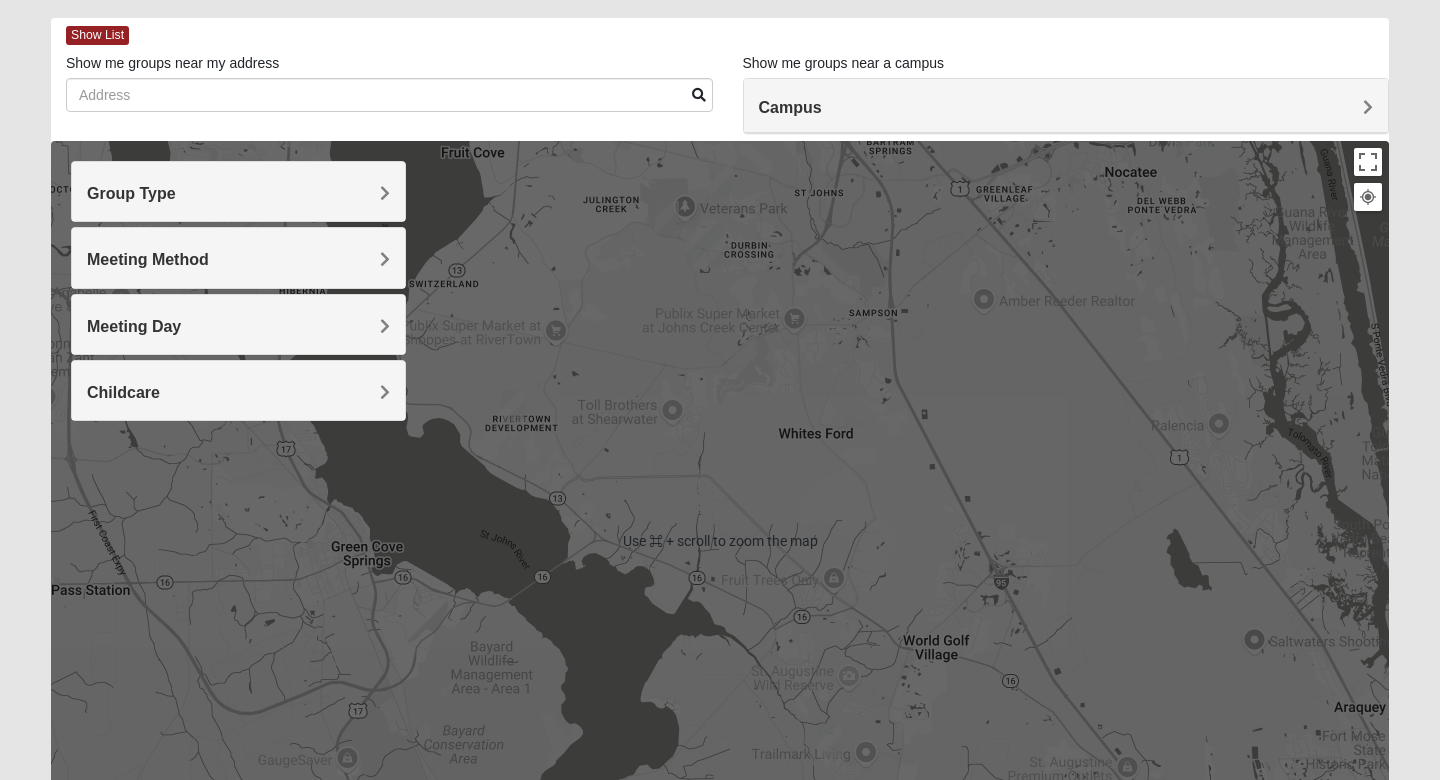scroll, scrollTop: 82, scrollLeft: 0, axis: vertical 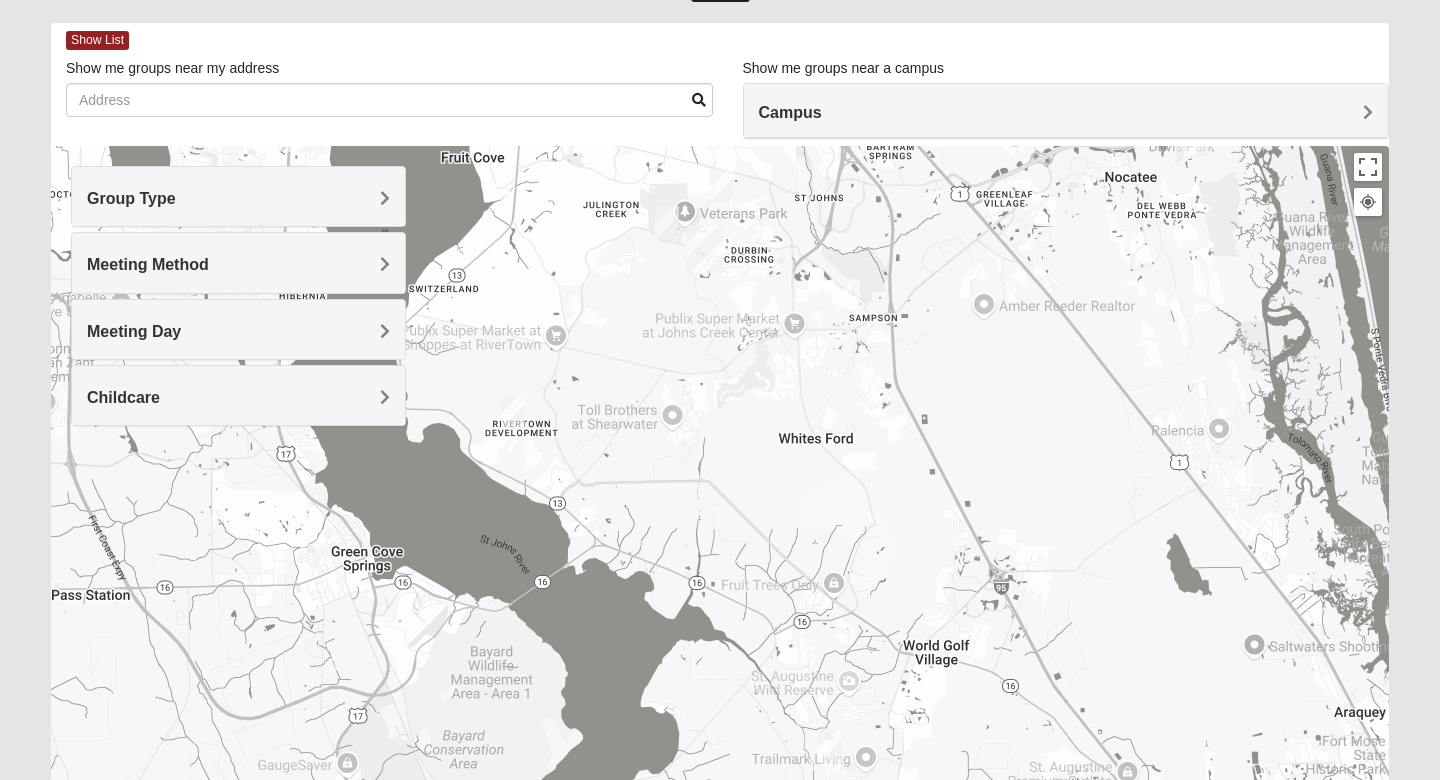 click at bounding box center (513, 411) 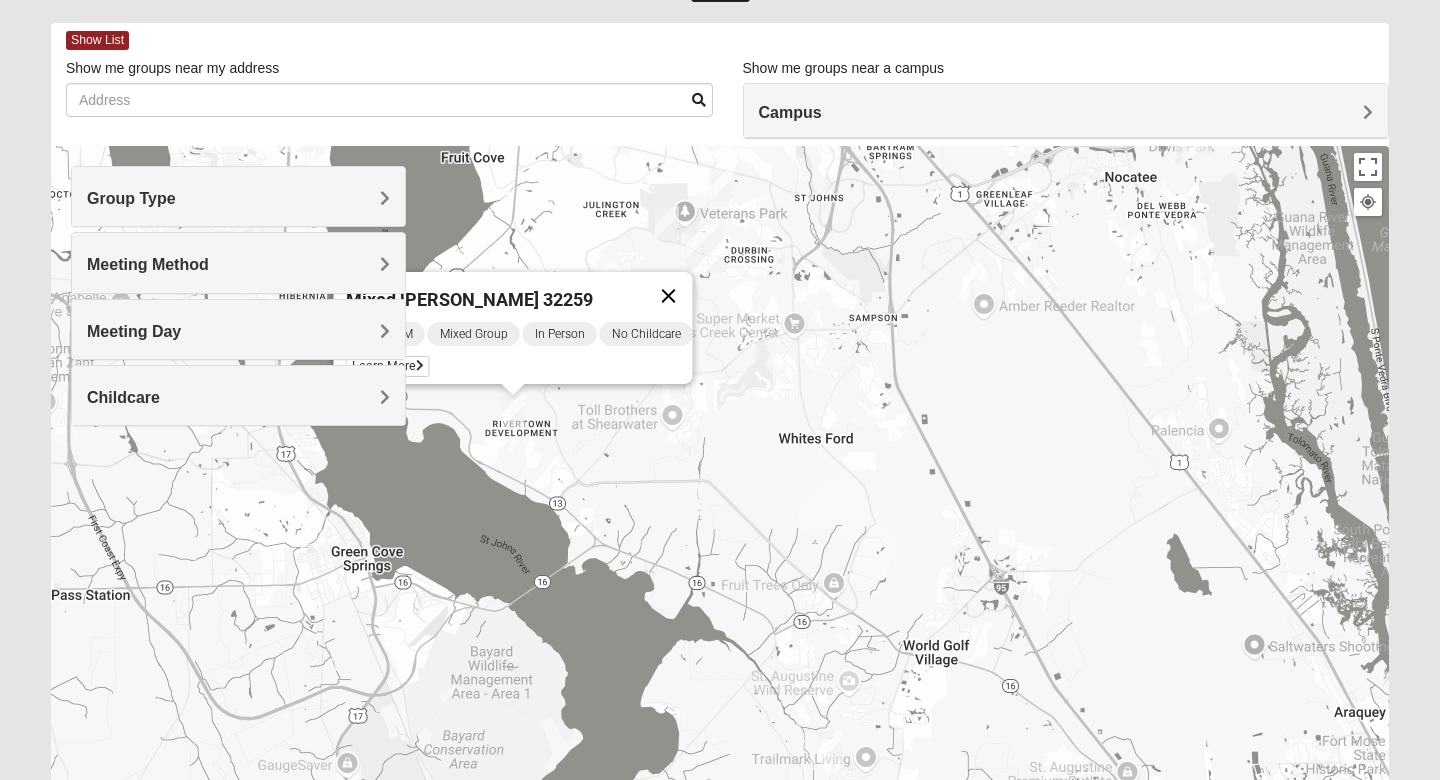 click at bounding box center [669, 296] 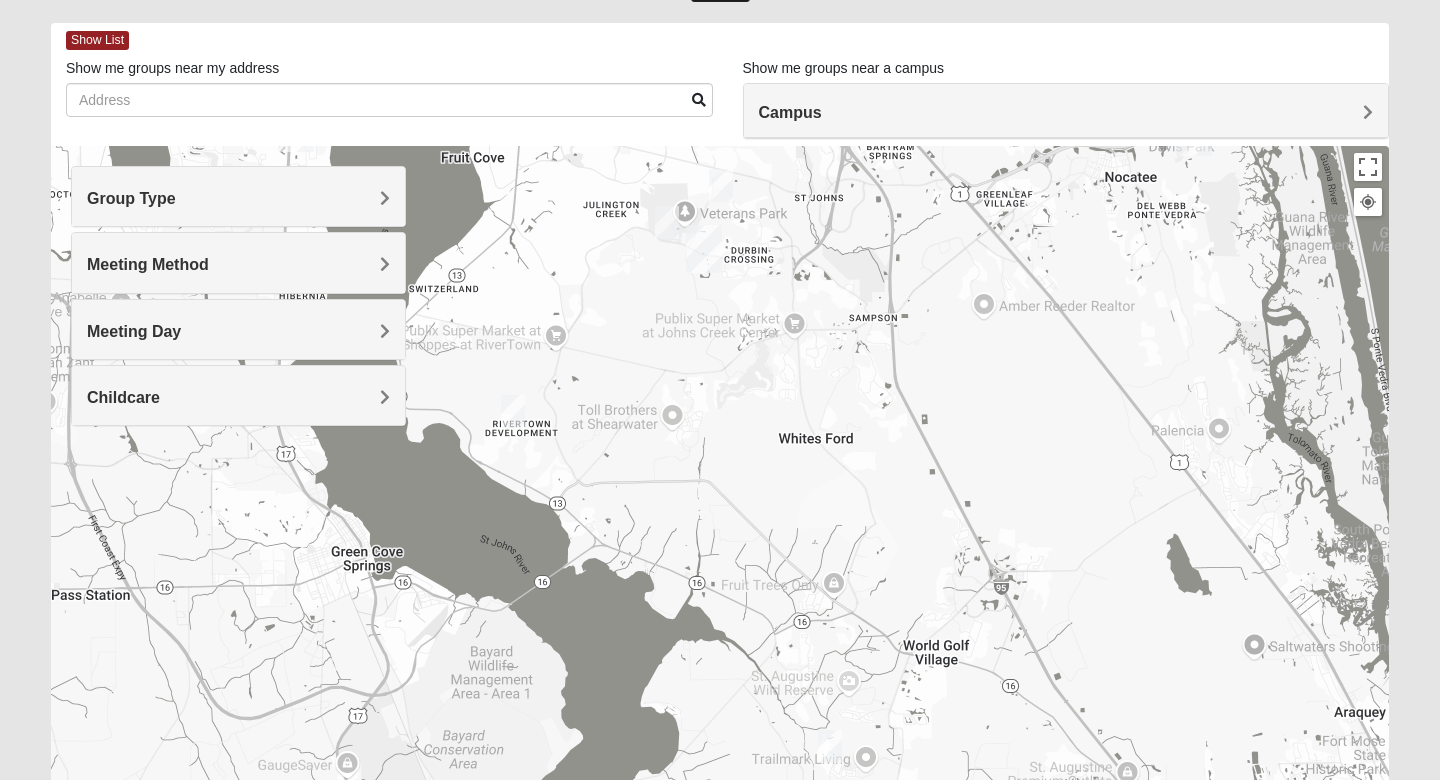 click at bounding box center [667, 222] 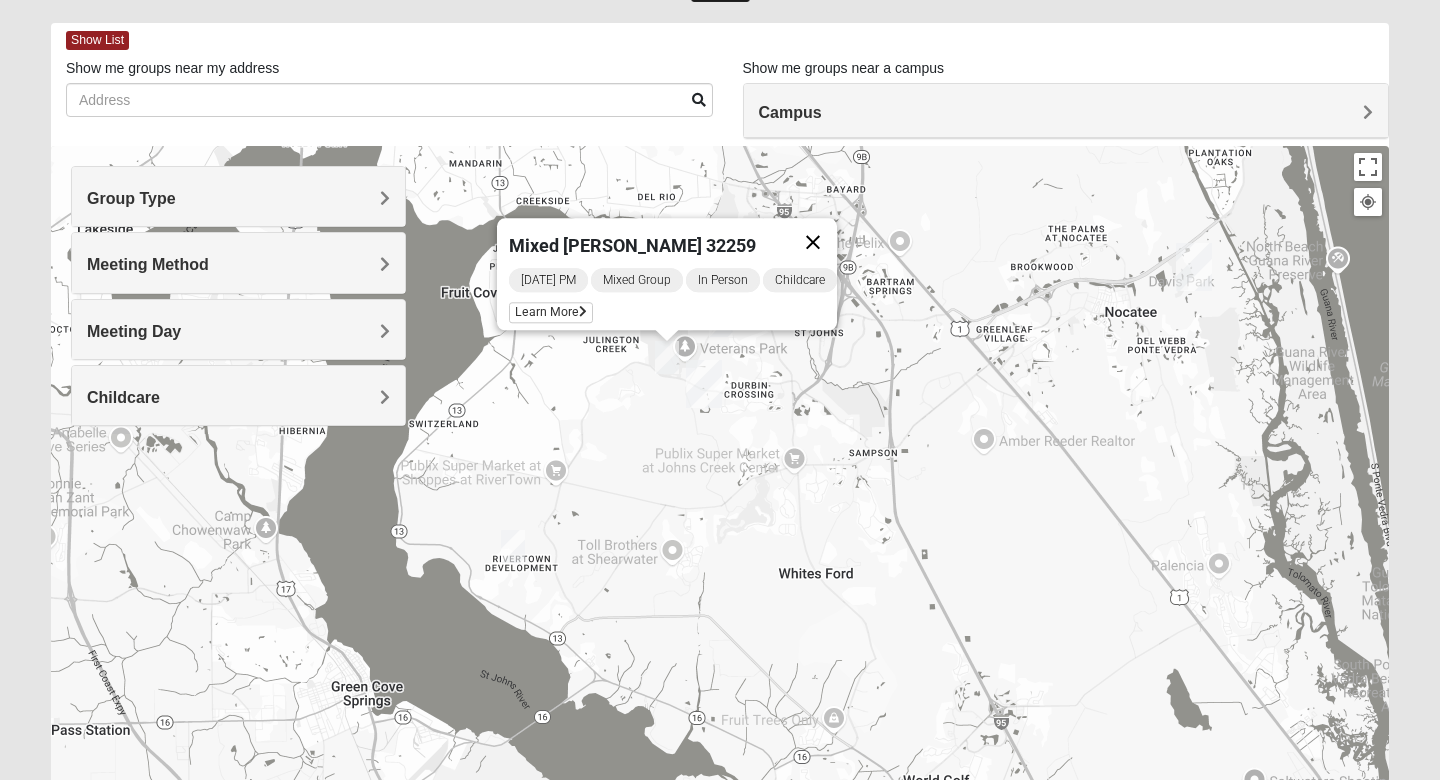 click at bounding box center [813, 242] 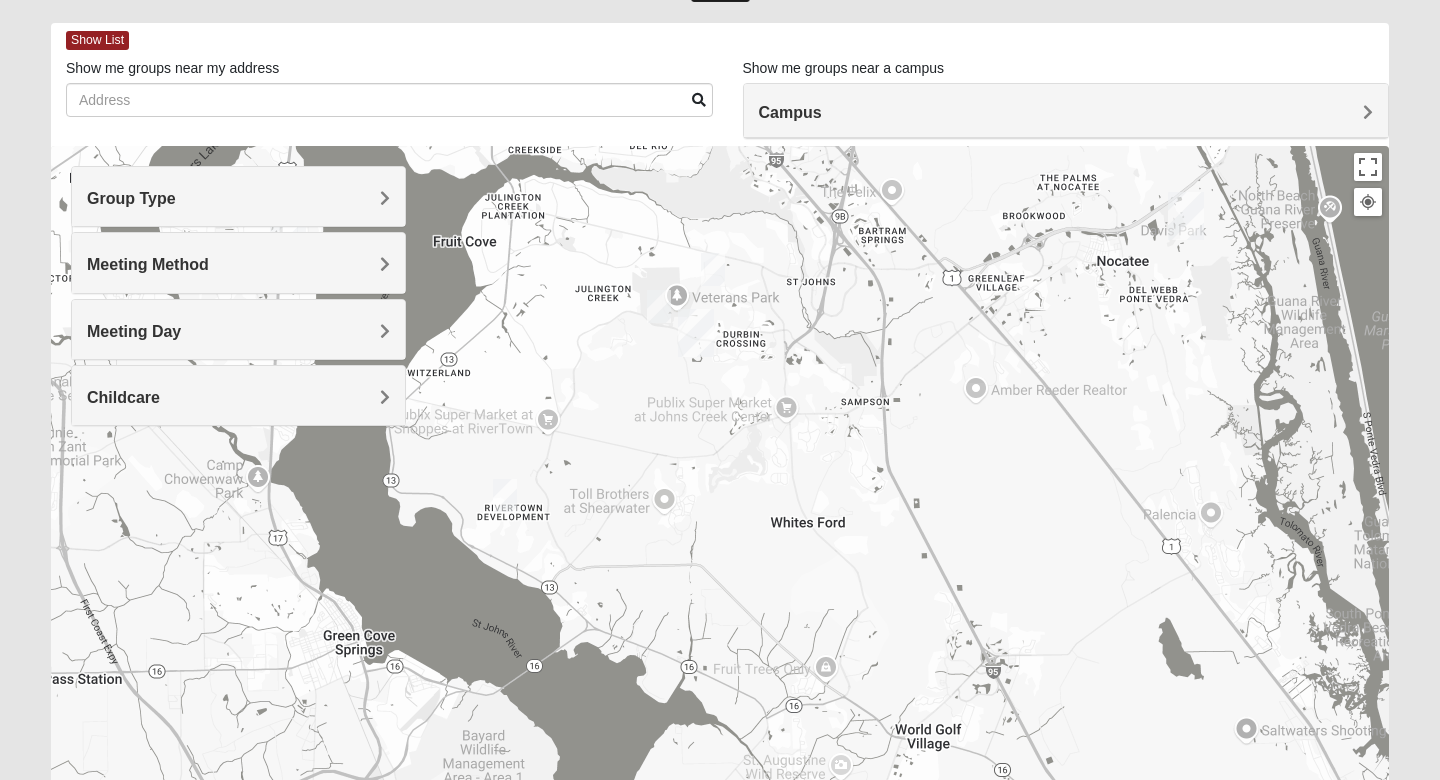 drag, startPoint x: 613, startPoint y: 526, endPoint x: 583, endPoint y: 398, distance: 131.46863 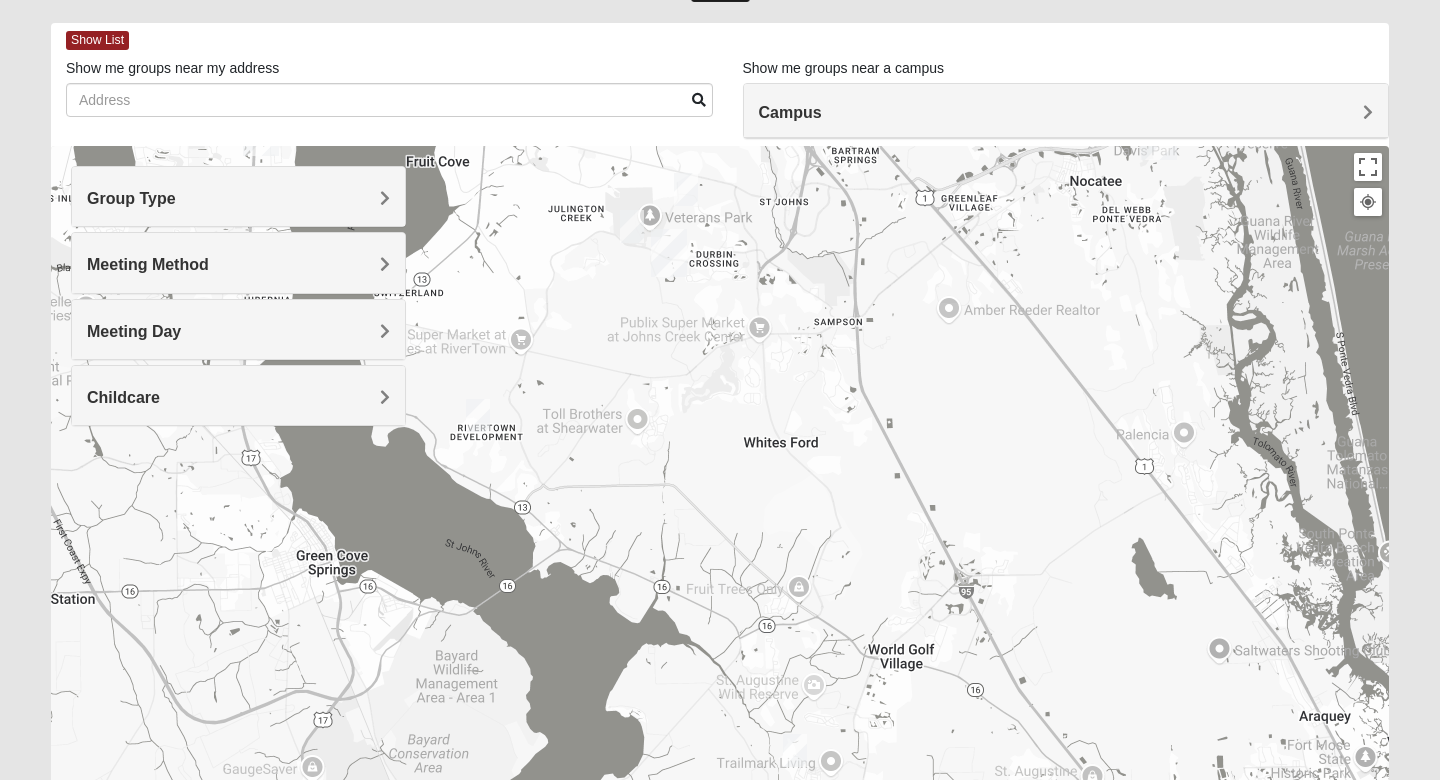 click at bounding box center [478, 415] 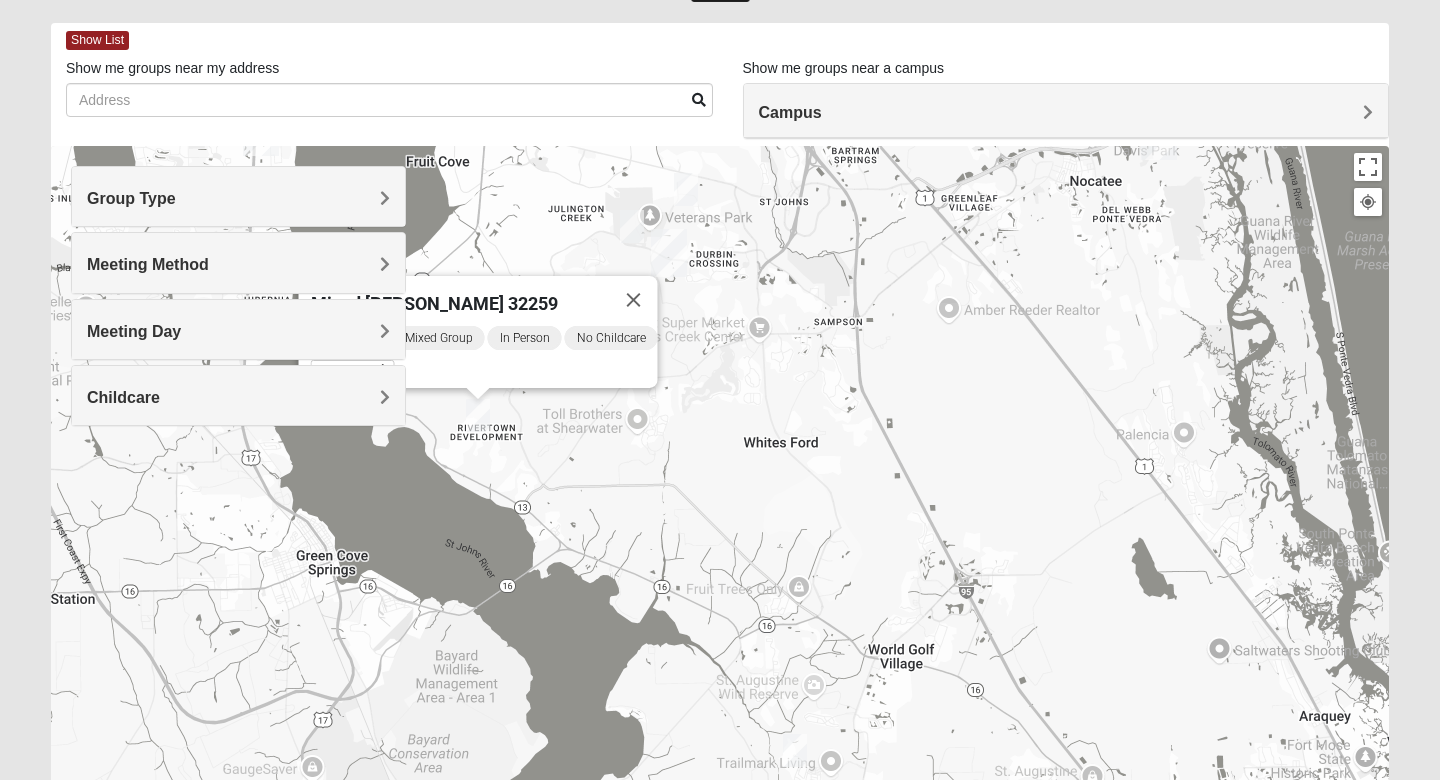 drag, startPoint x: 487, startPoint y: 360, endPoint x: 574, endPoint y: 369, distance: 87.46428 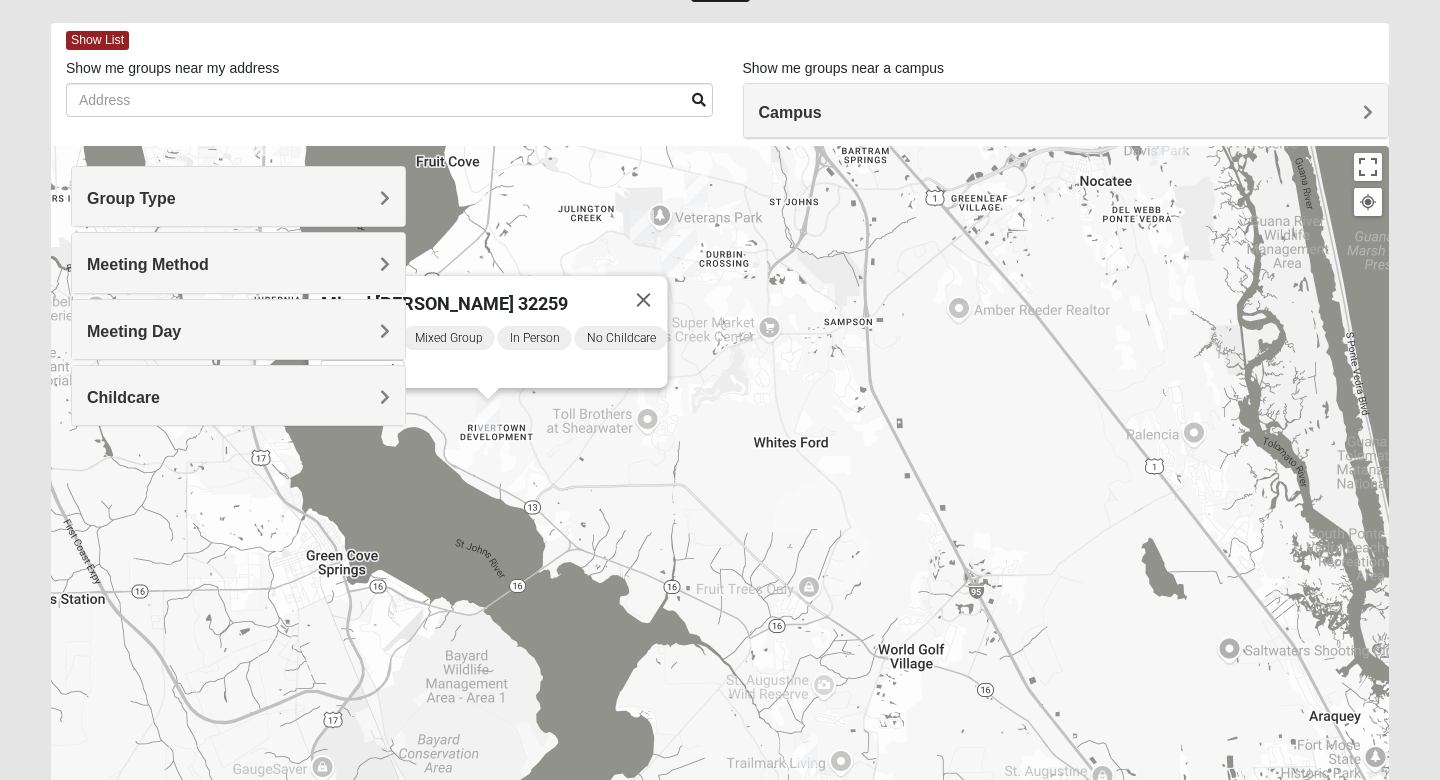 drag, startPoint x: 623, startPoint y: 448, endPoint x: 725, endPoint y: 443, distance: 102.122475 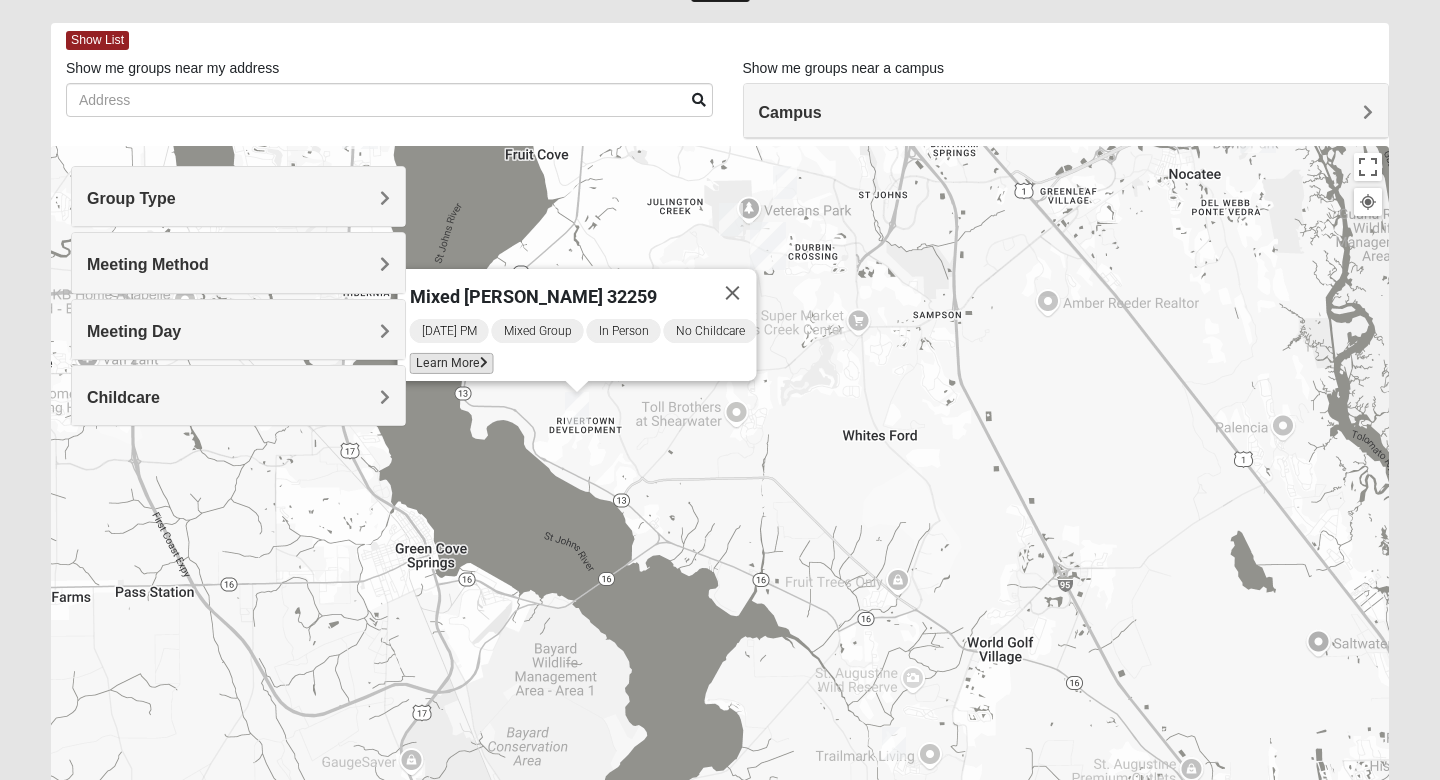 click on "Learn More" at bounding box center (452, 363) 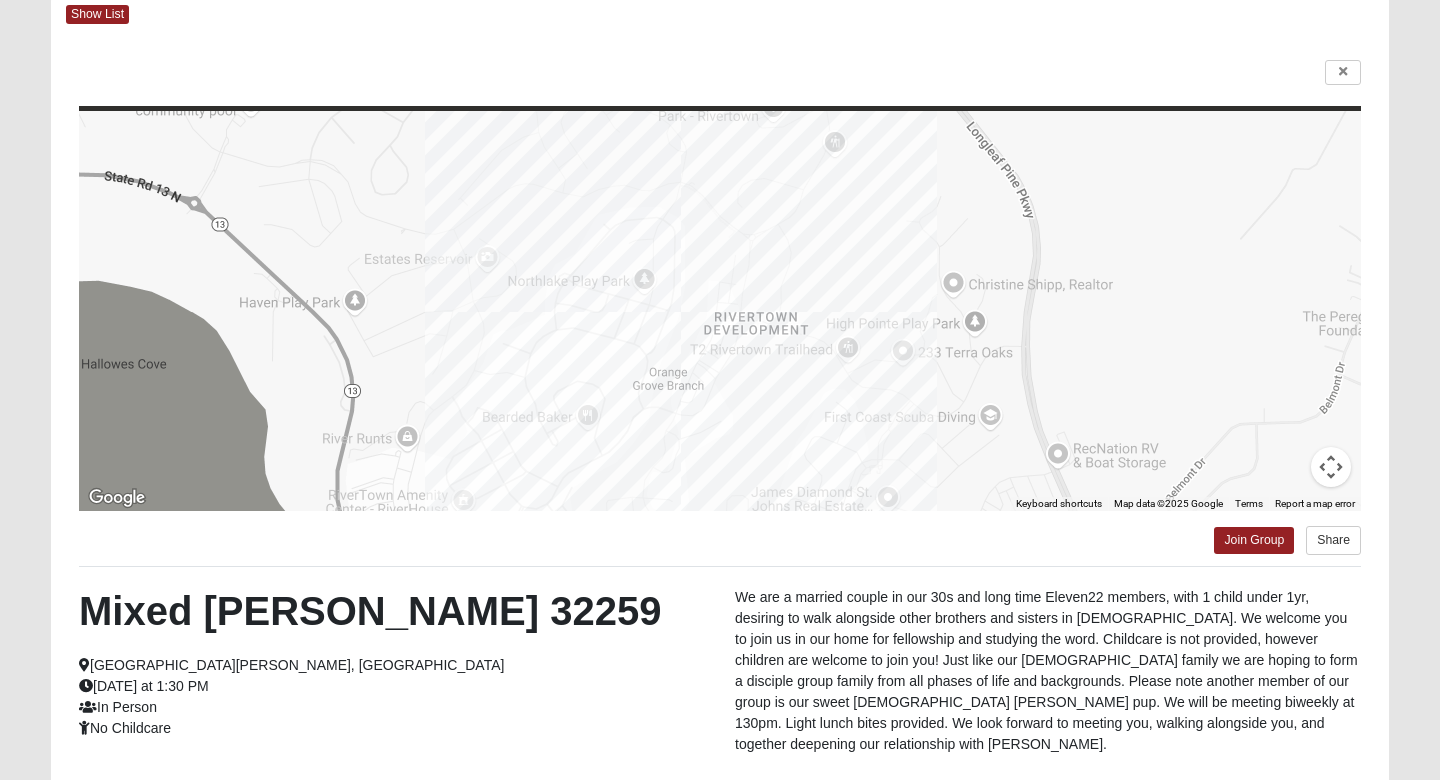 scroll, scrollTop: 94, scrollLeft: 0, axis: vertical 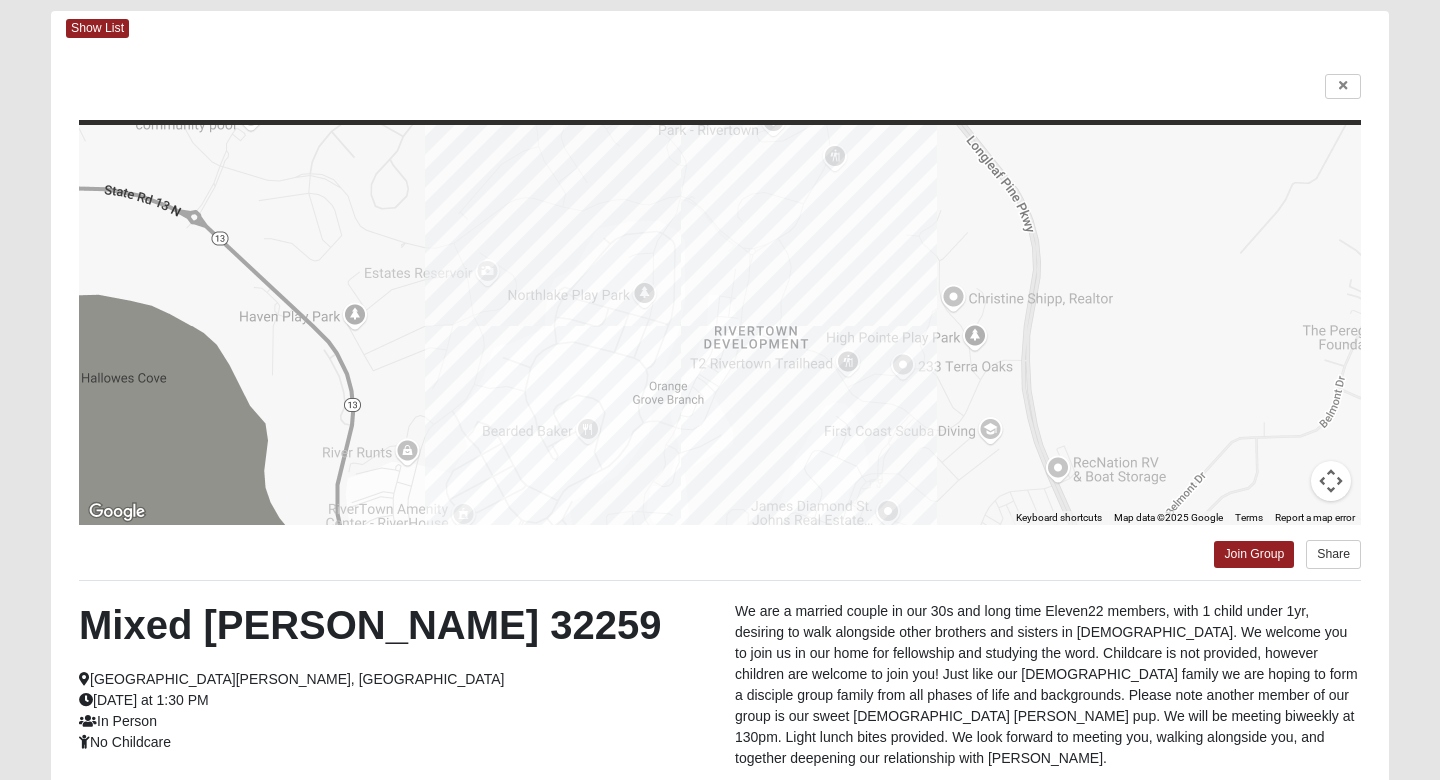 click on "← Move left → Move right ↑ Move up ↓ Move down + Zoom in - Zoom out Home Jump left by 75% End Jump right by 75% Page Up Jump up by 75% Page Down Jump down by 75% Keyboard shortcuts Map Data Map data ©2025 Google Map data ©2025 Google 200 m  Click to toggle between metric and imperial units Terms Report a map error
Join Group
Share
Mixed Hunt 32259
St Johns, FL
Sunday at 1:30 PM
In Person
No Childcare
Interested in this group?
Want to join this group or just find out more information about it? Complete the interest form. The group leader will be notified and can answer any questions you may have.
First Name
Last Name" at bounding box center (720, 486) 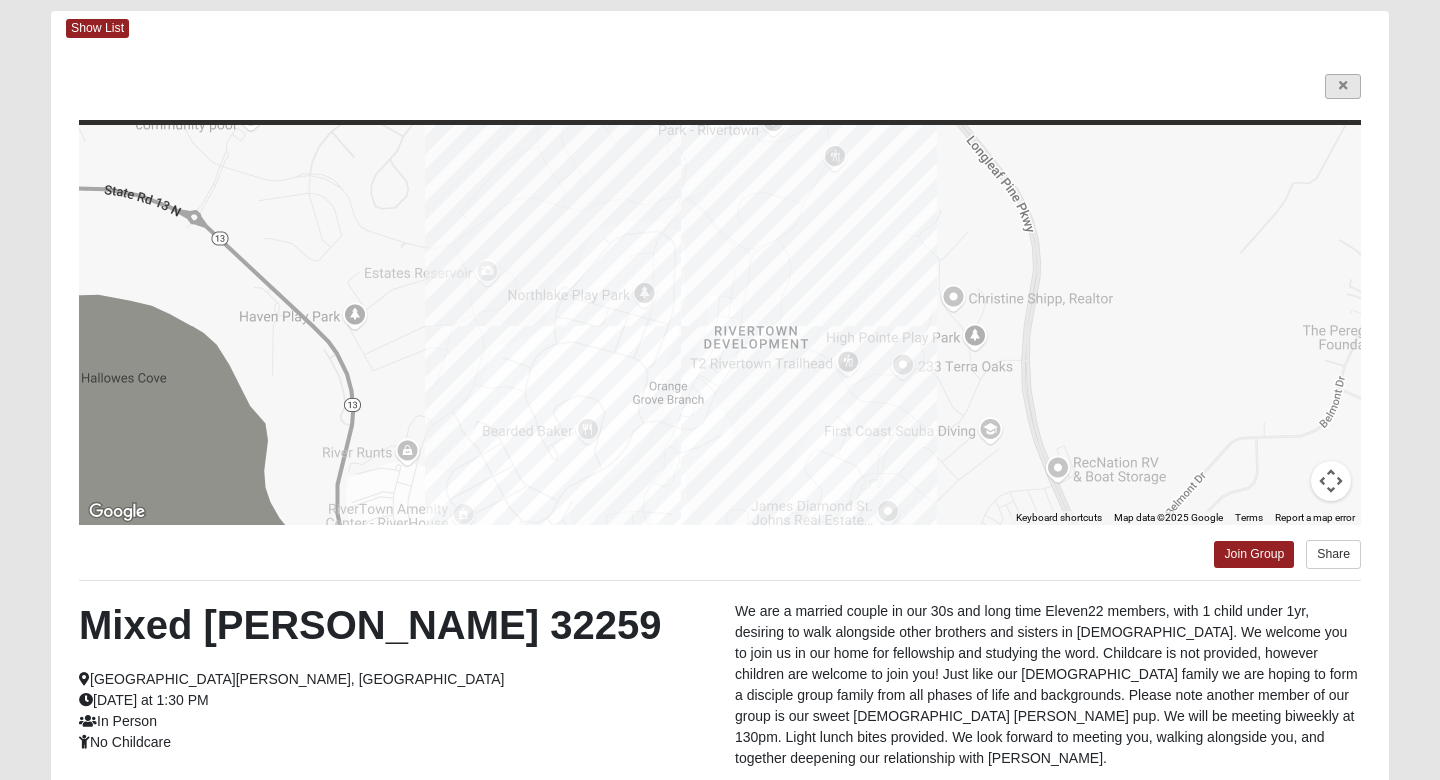 click at bounding box center [1343, 86] 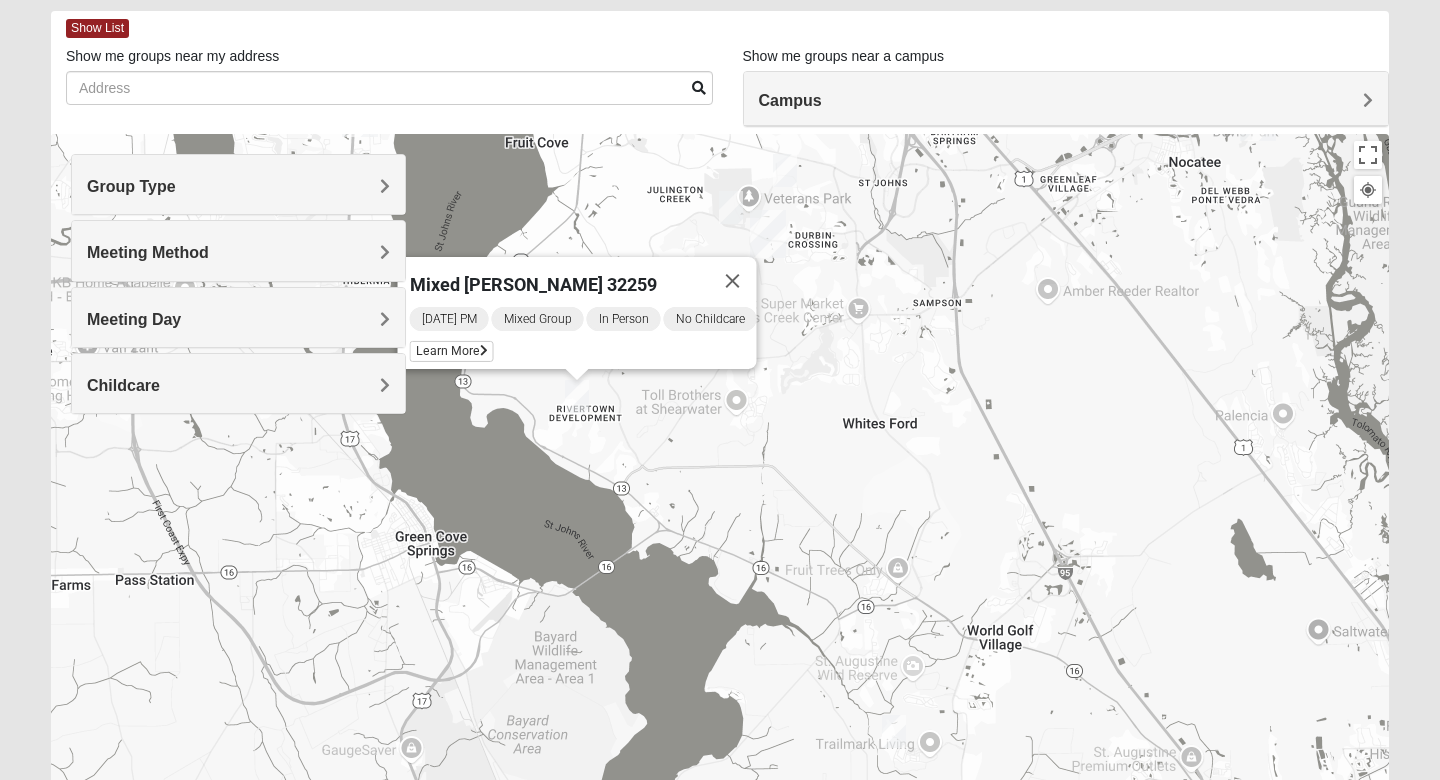 click at bounding box center (731, 207) 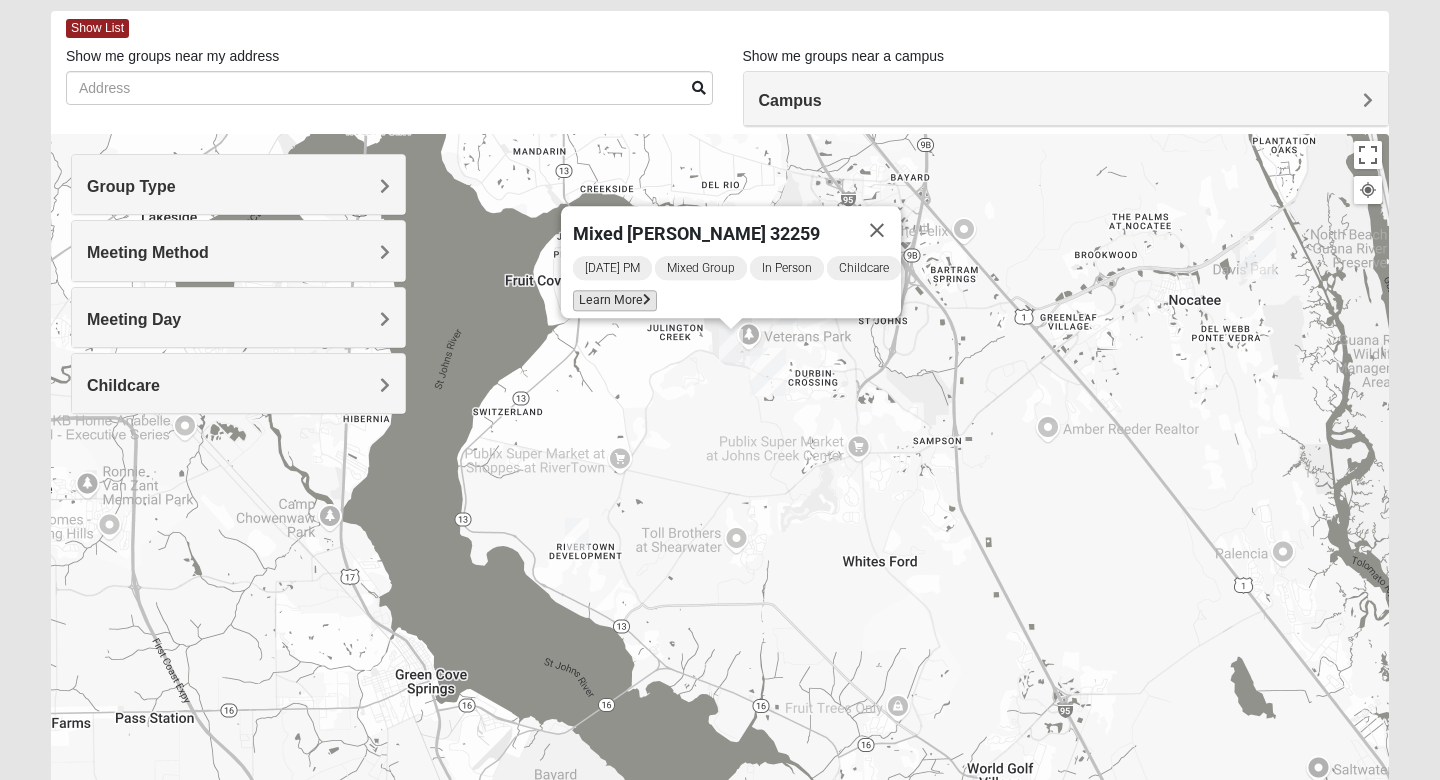 click on "Learn More" at bounding box center (615, 300) 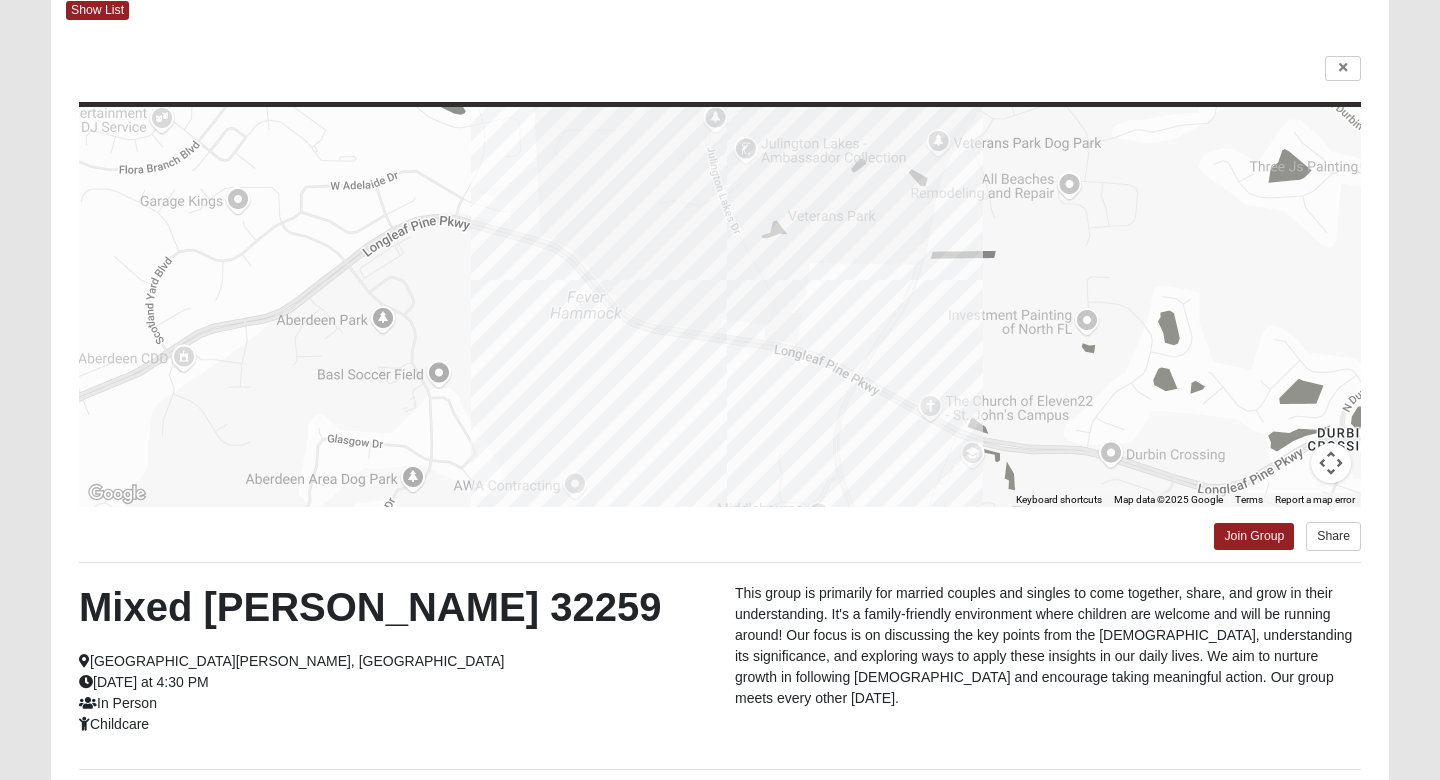 scroll, scrollTop: 114, scrollLeft: 0, axis: vertical 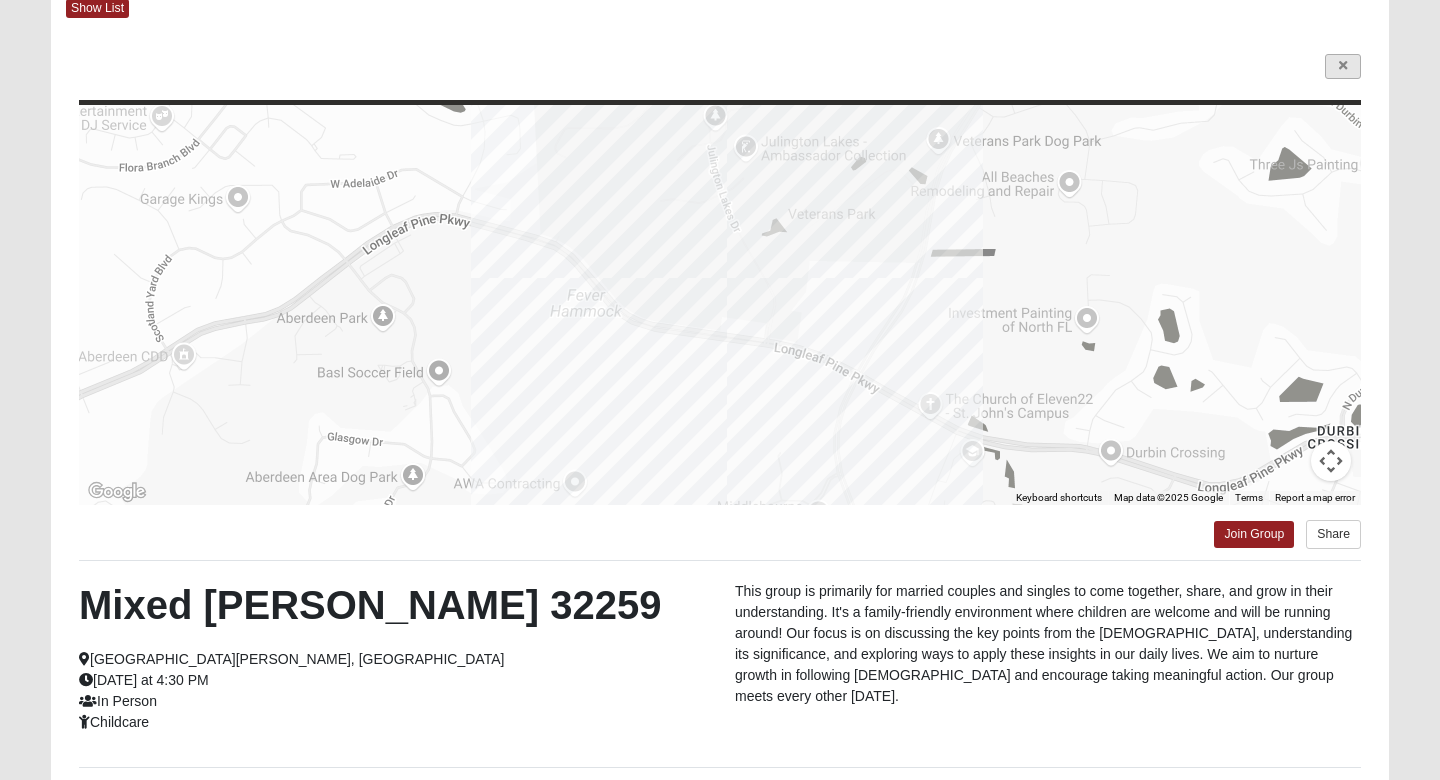 click at bounding box center (1343, 66) 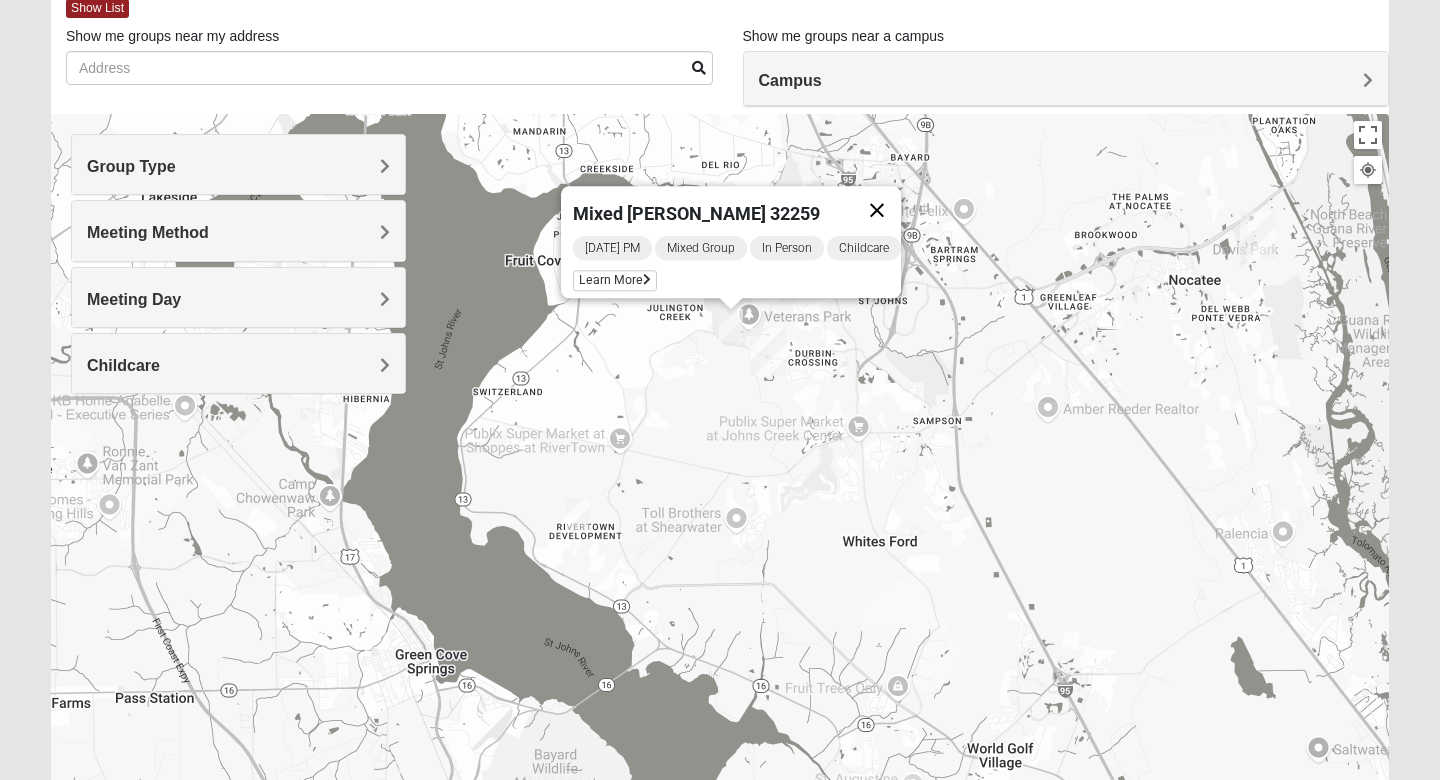 click at bounding box center (877, 210) 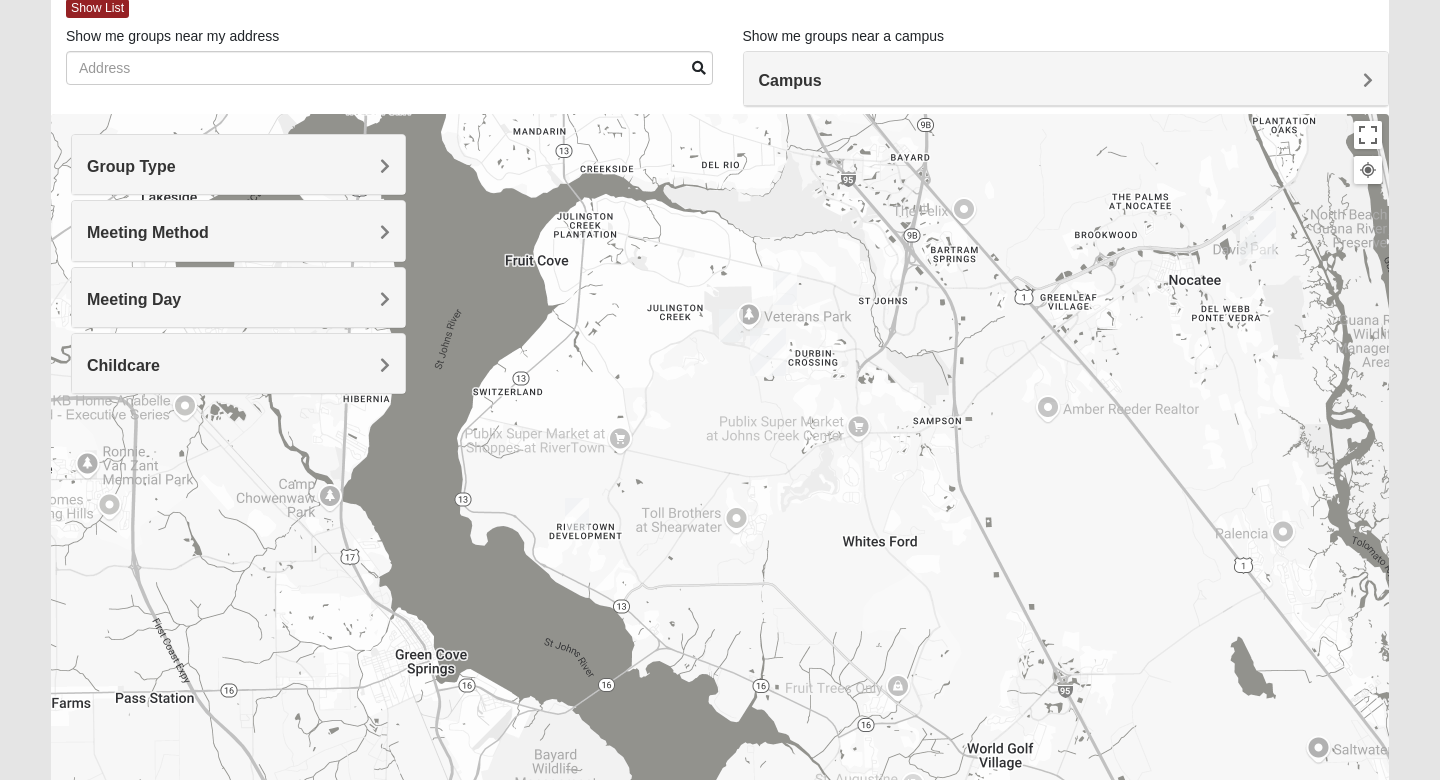click at bounding box center (785, 288) 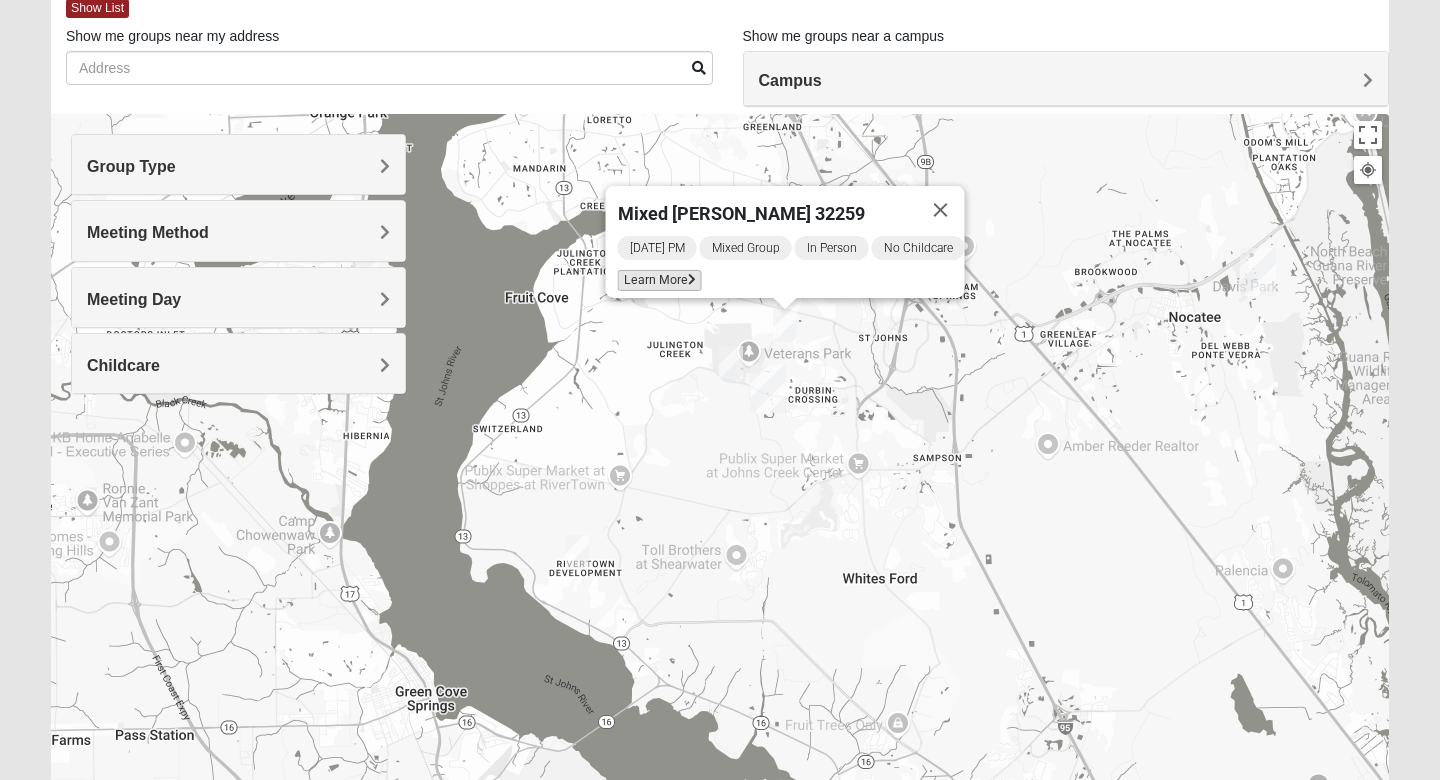 click at bounding box center (692, 280) 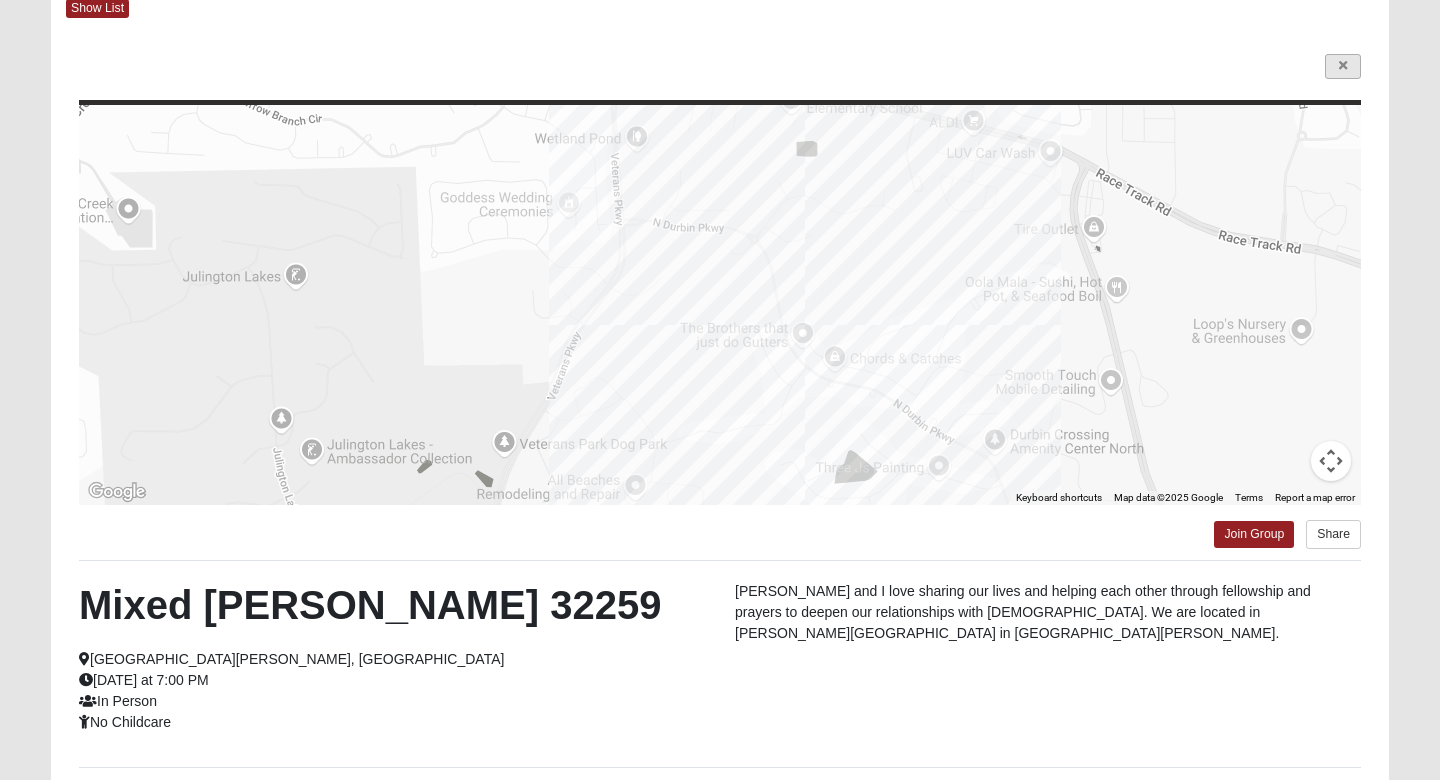 click at bounding box center [1343, 66] 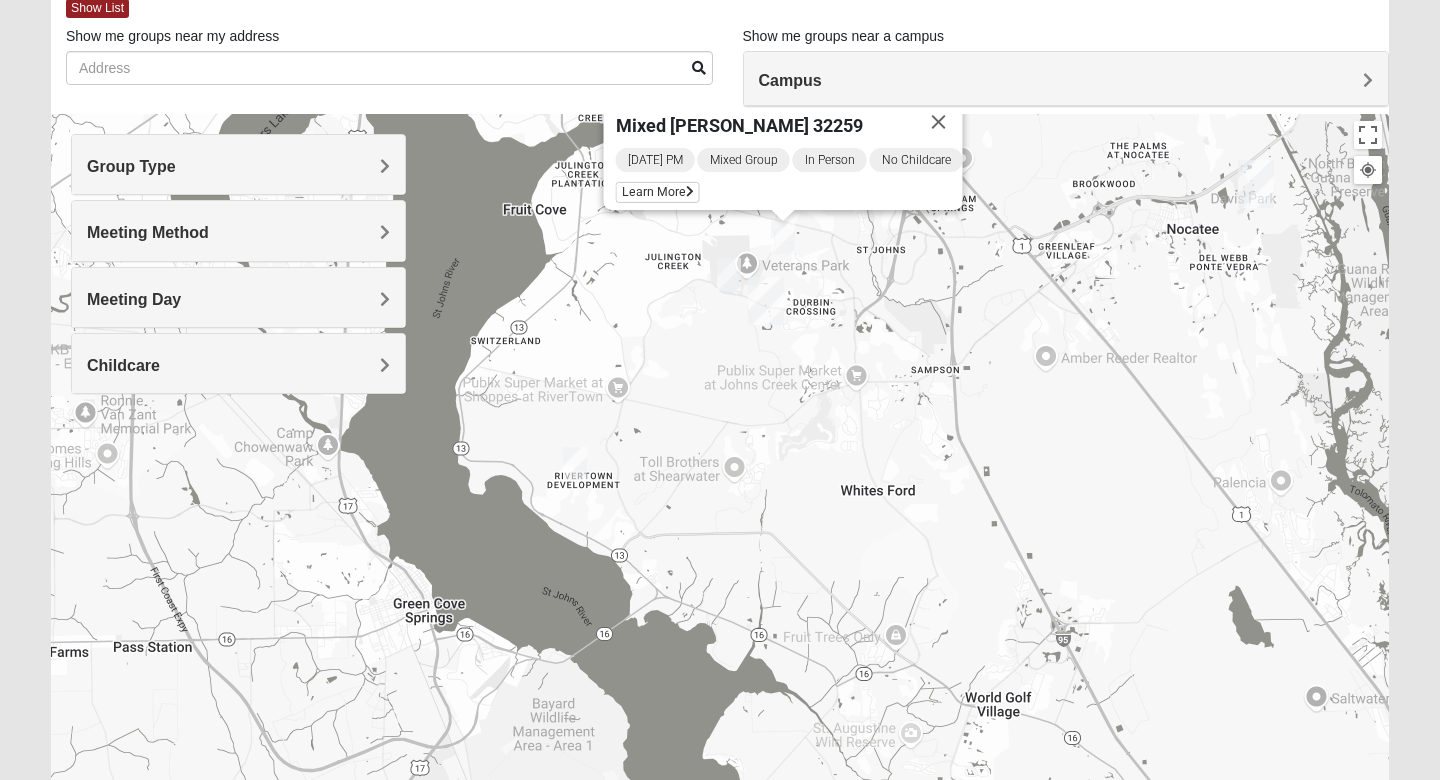 drag, startPoint x: 926, startPoint y: 421, endPoint x: 920, endPoint y: 228, distance: 193.09325 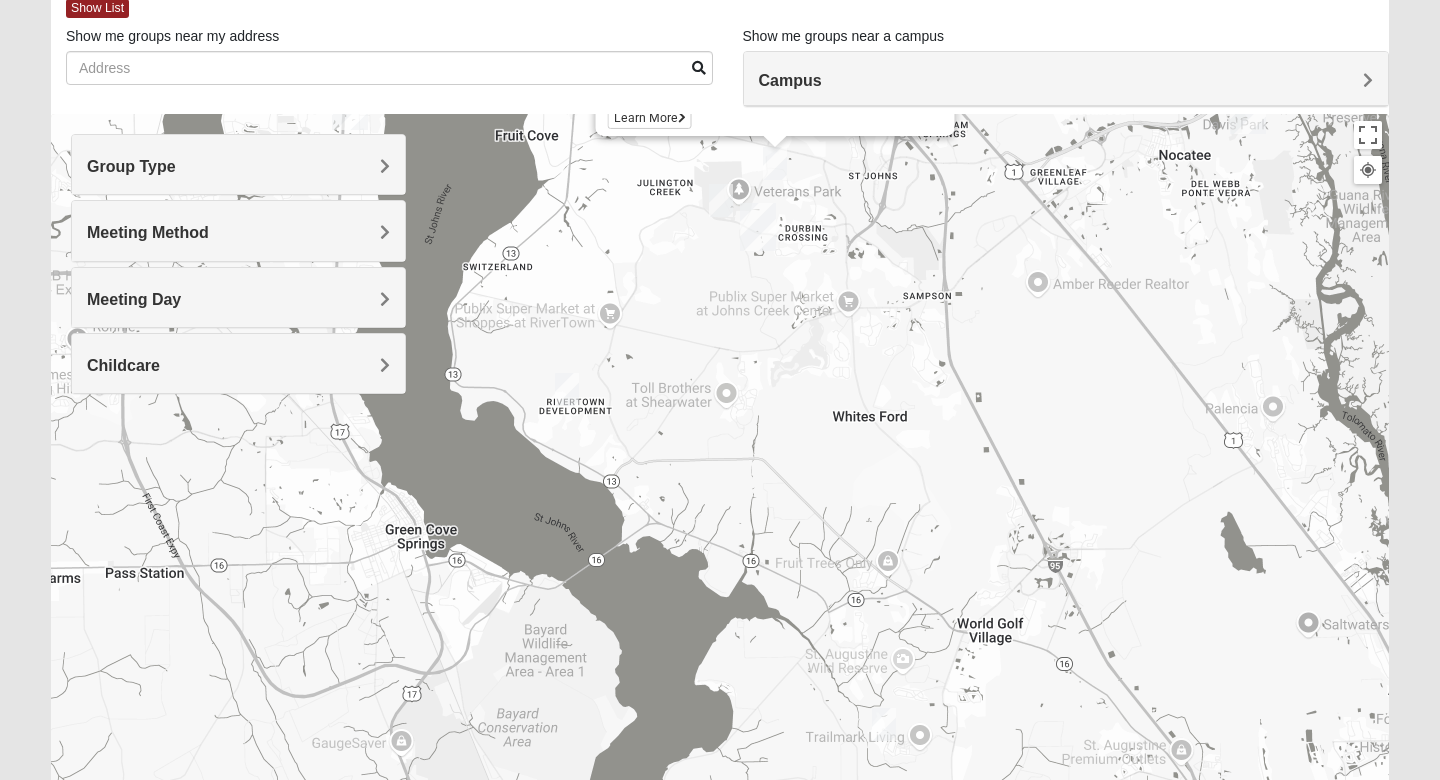 drag, startPoint x: 909, startPoint y: 448, endPoint x: 907, endPoint y: 539, distance: 91.02197 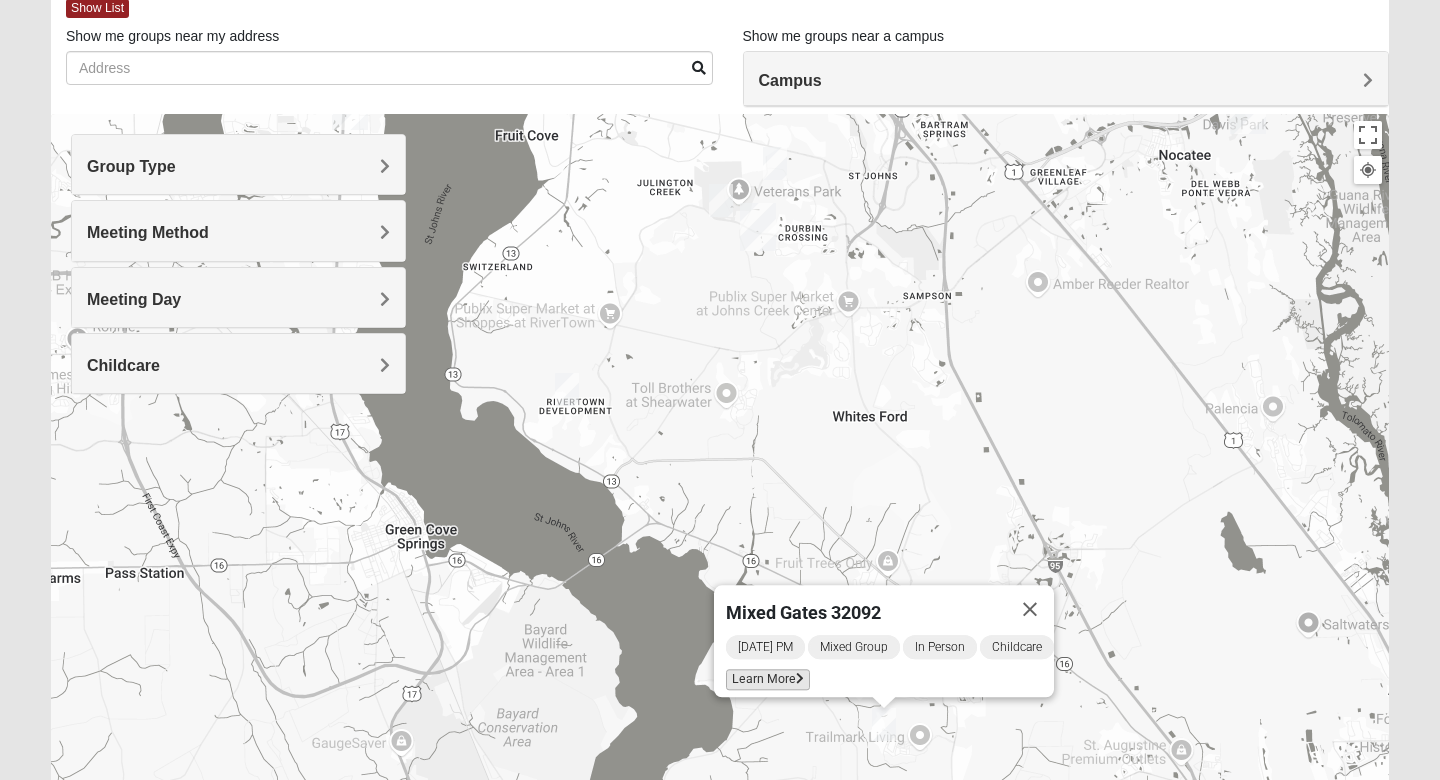click on "Learn More" at bounding box center [768, 679] 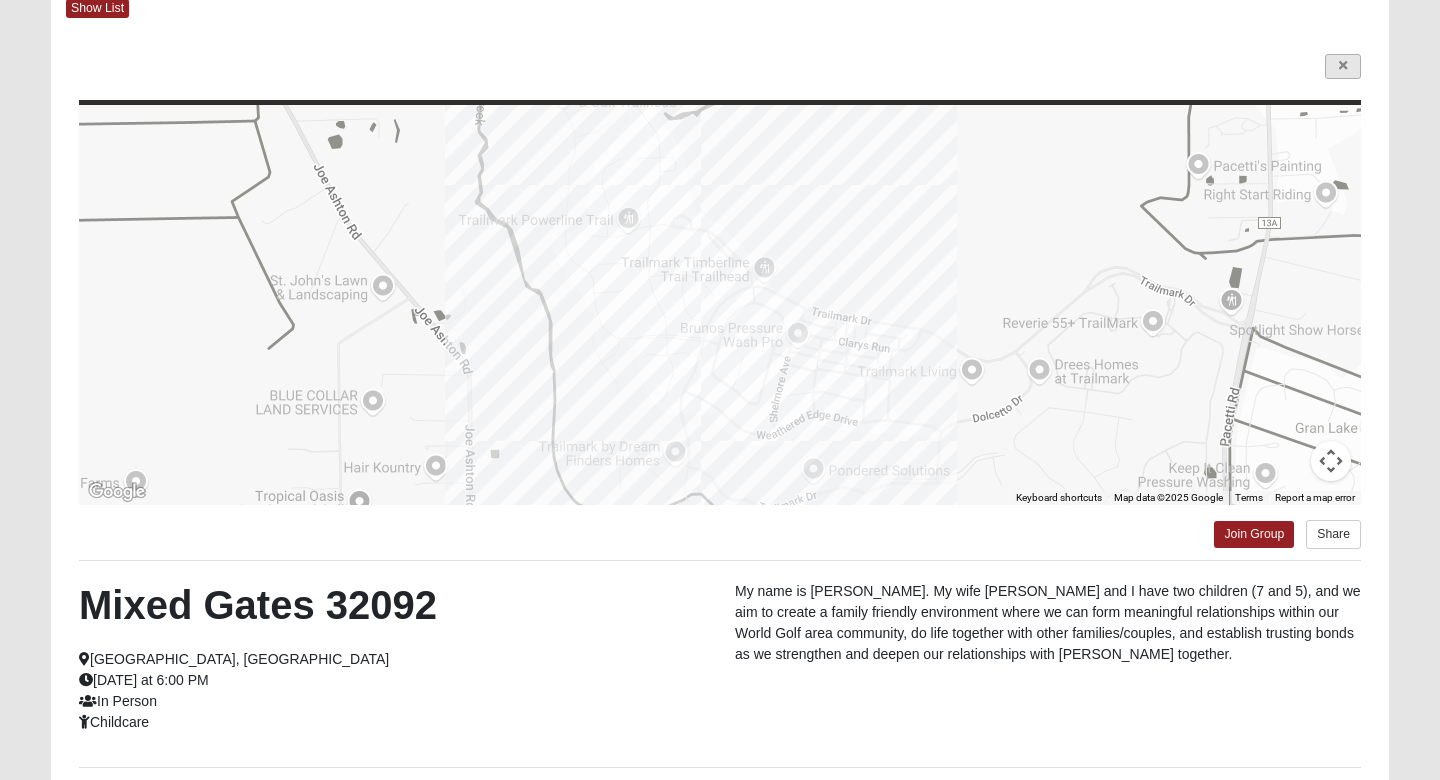 click at bounding box center [1343, 66] 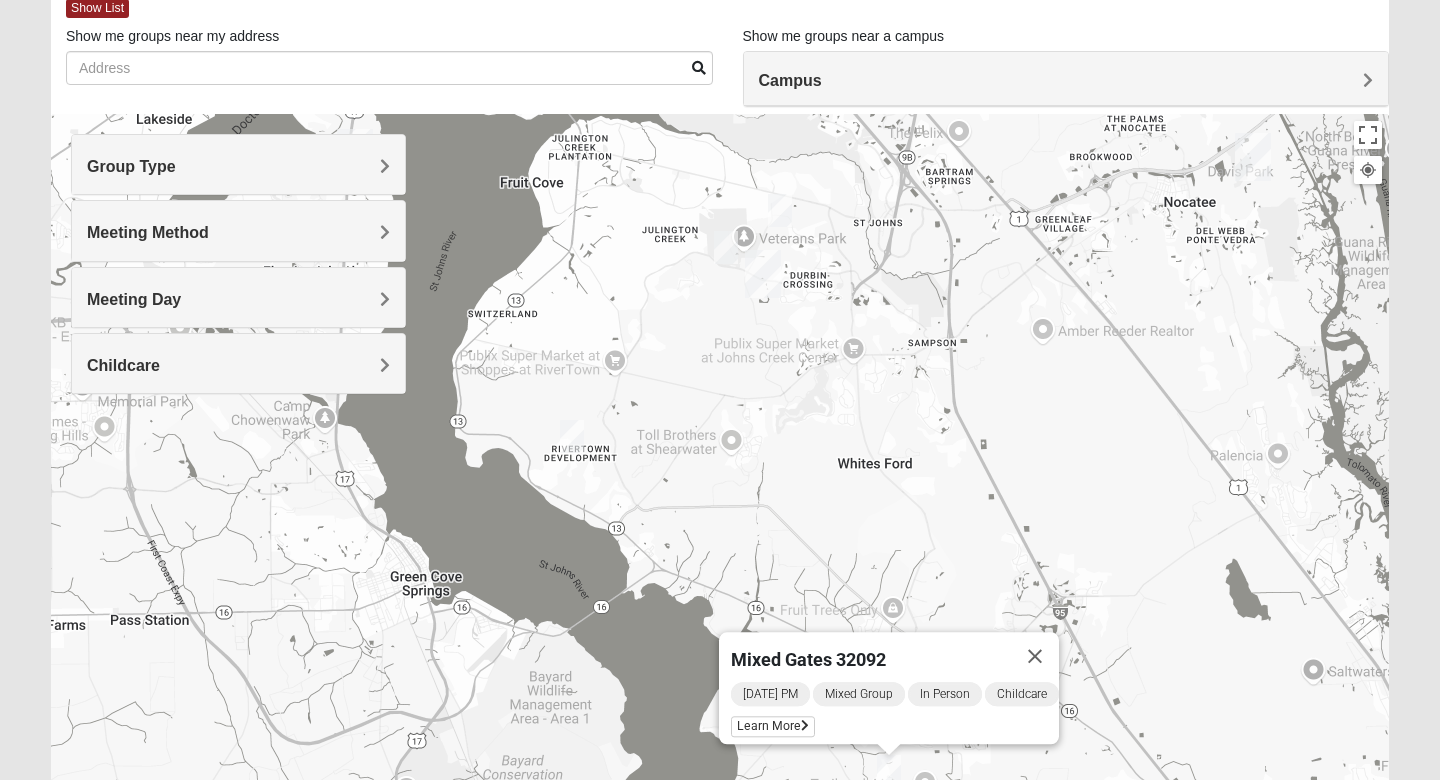 drag, startPoint x: 892, startPoint y: 428, endPoint x: 896, endPoint y: 474, distance: 46.173584 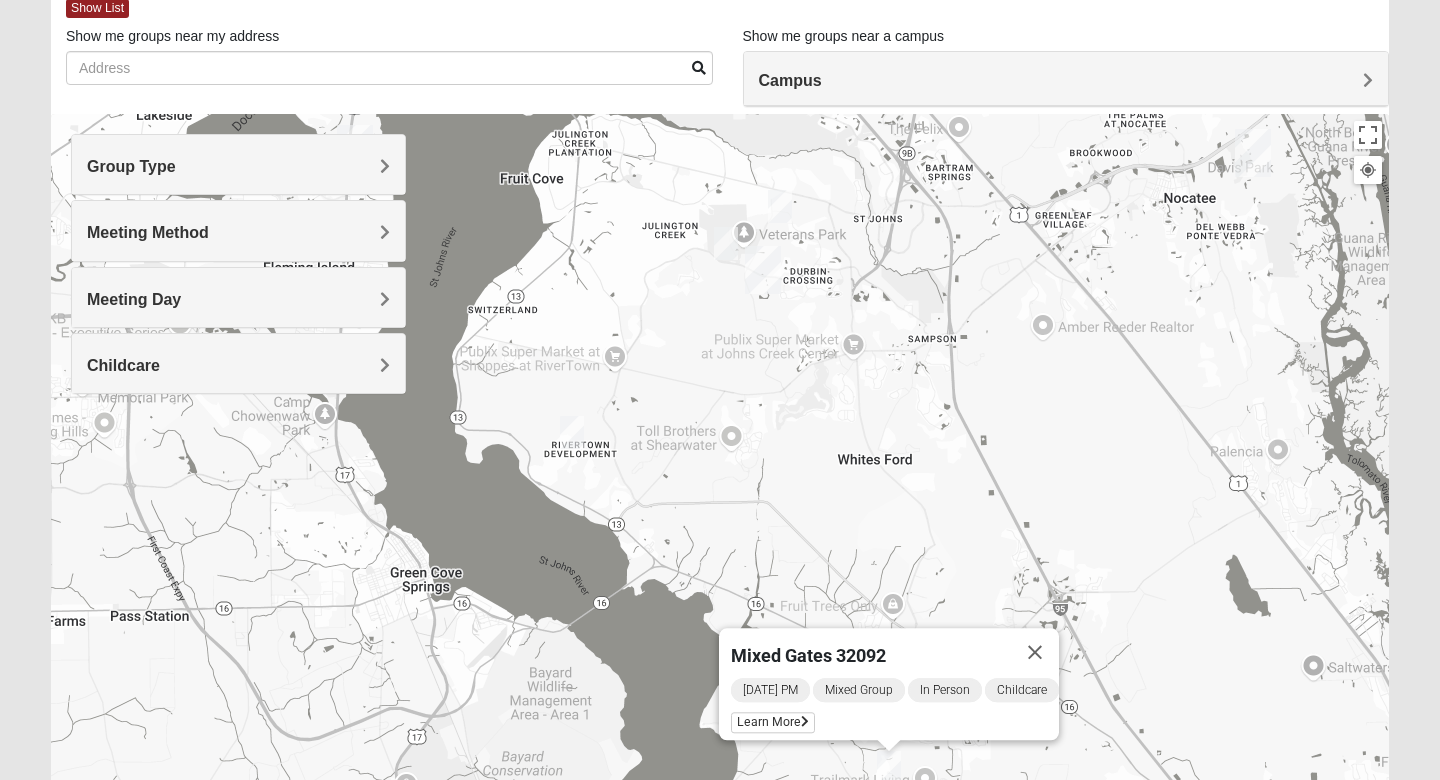 click on "Sunday PM      Mixed Group      In Person      Childcare Learn More" at bounding box center [895, 708] 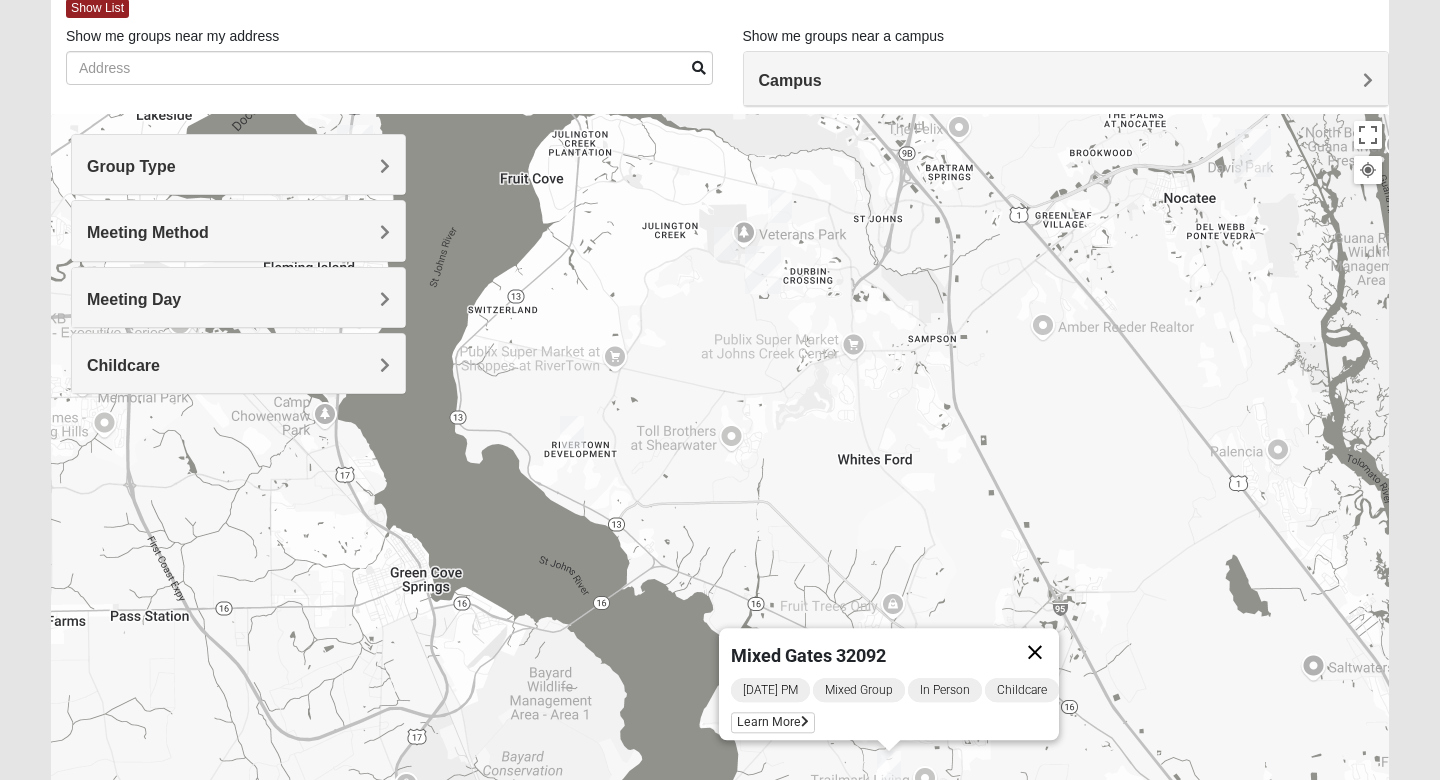 click at bounding box center [1035, 652] 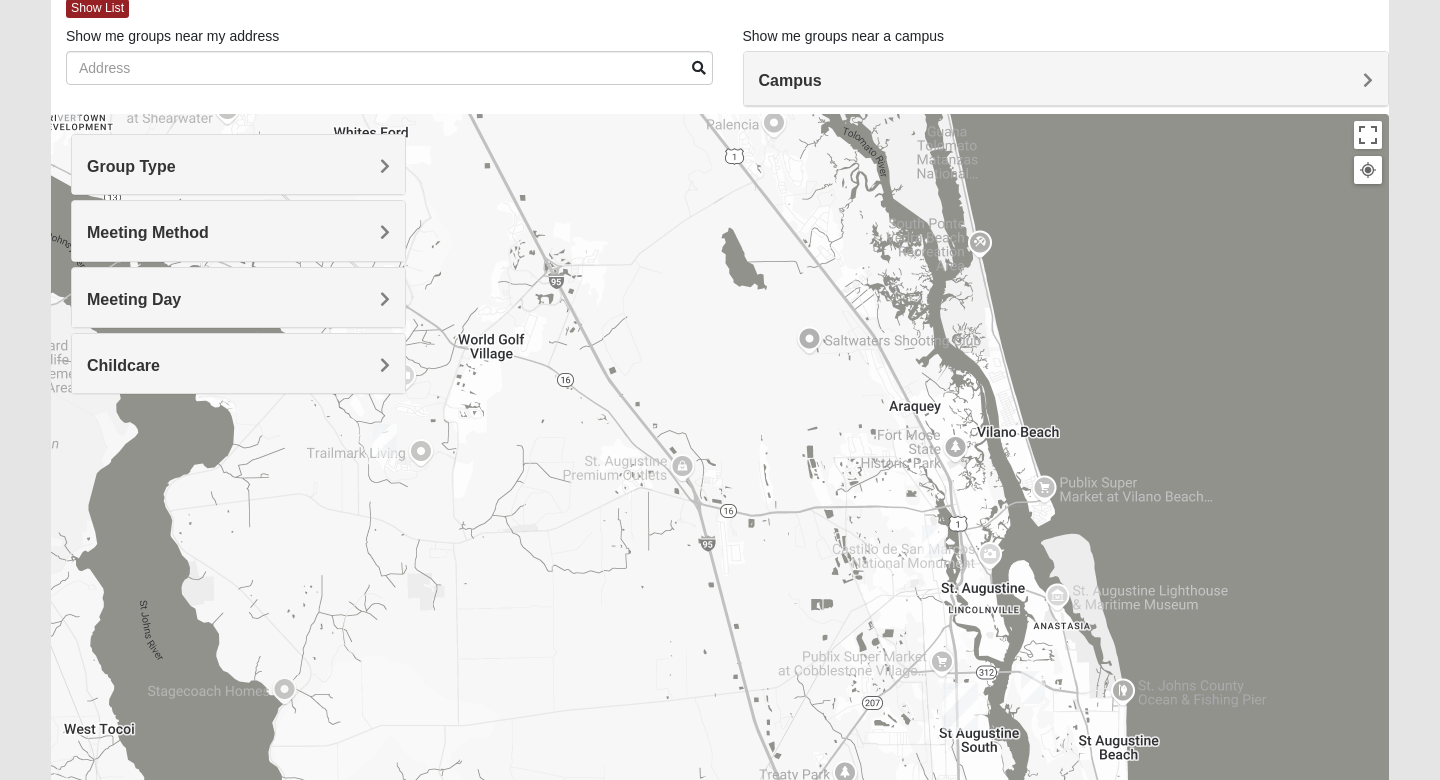 drag, startPoint x: 1140, startPoint y: 612, endPoint x: 626, endPoint y: 277, distance: 613.53156 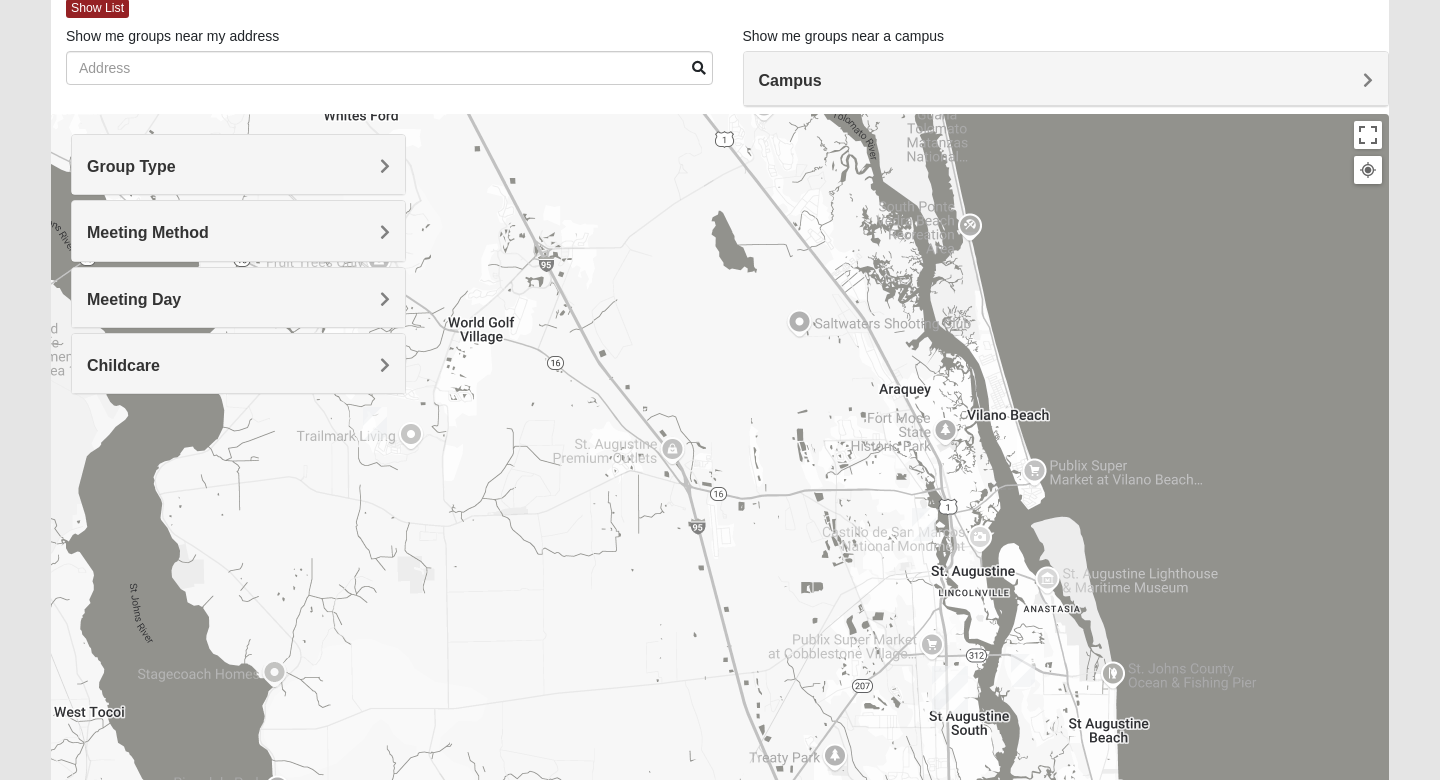 click at bounding box center [924, 524] 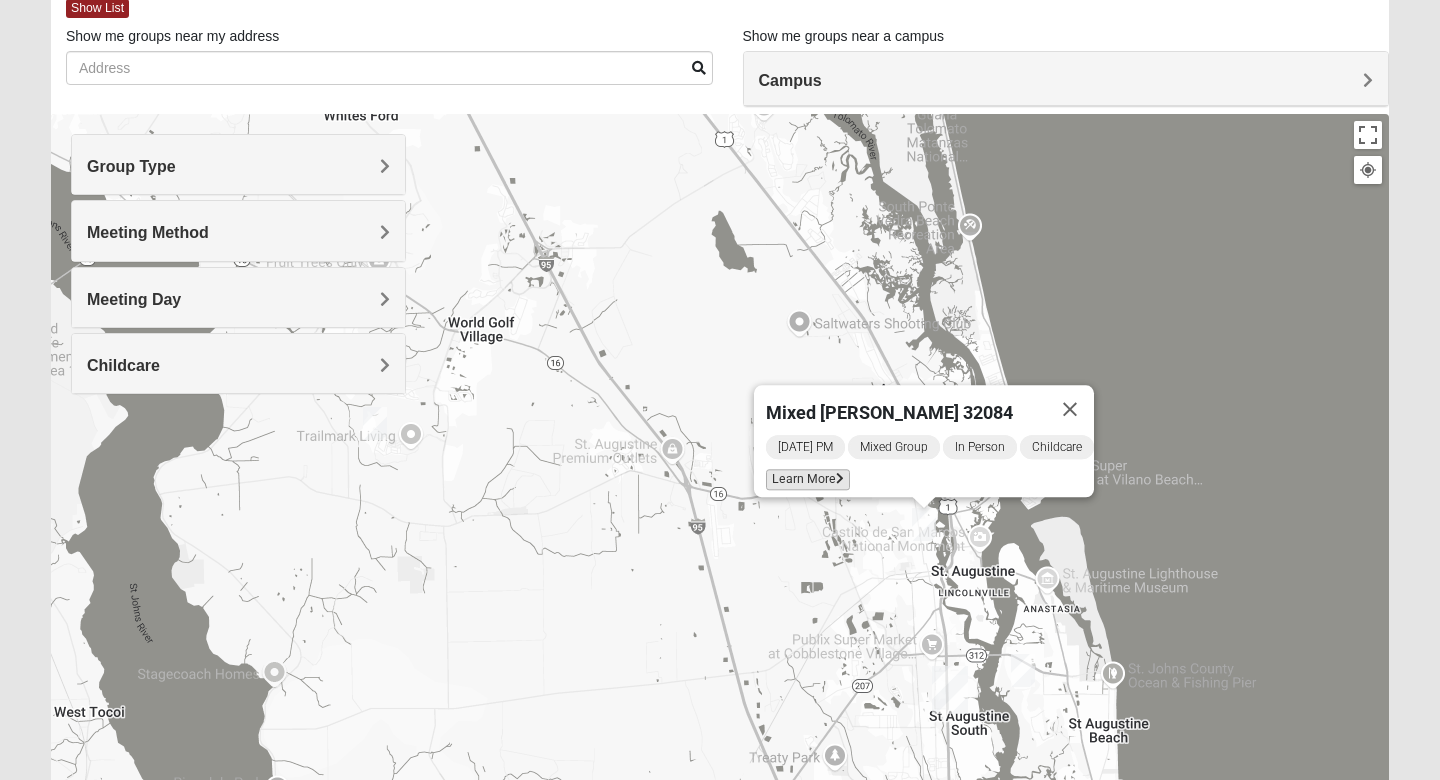 click on "Learn More" at bounding box center [808, 479] 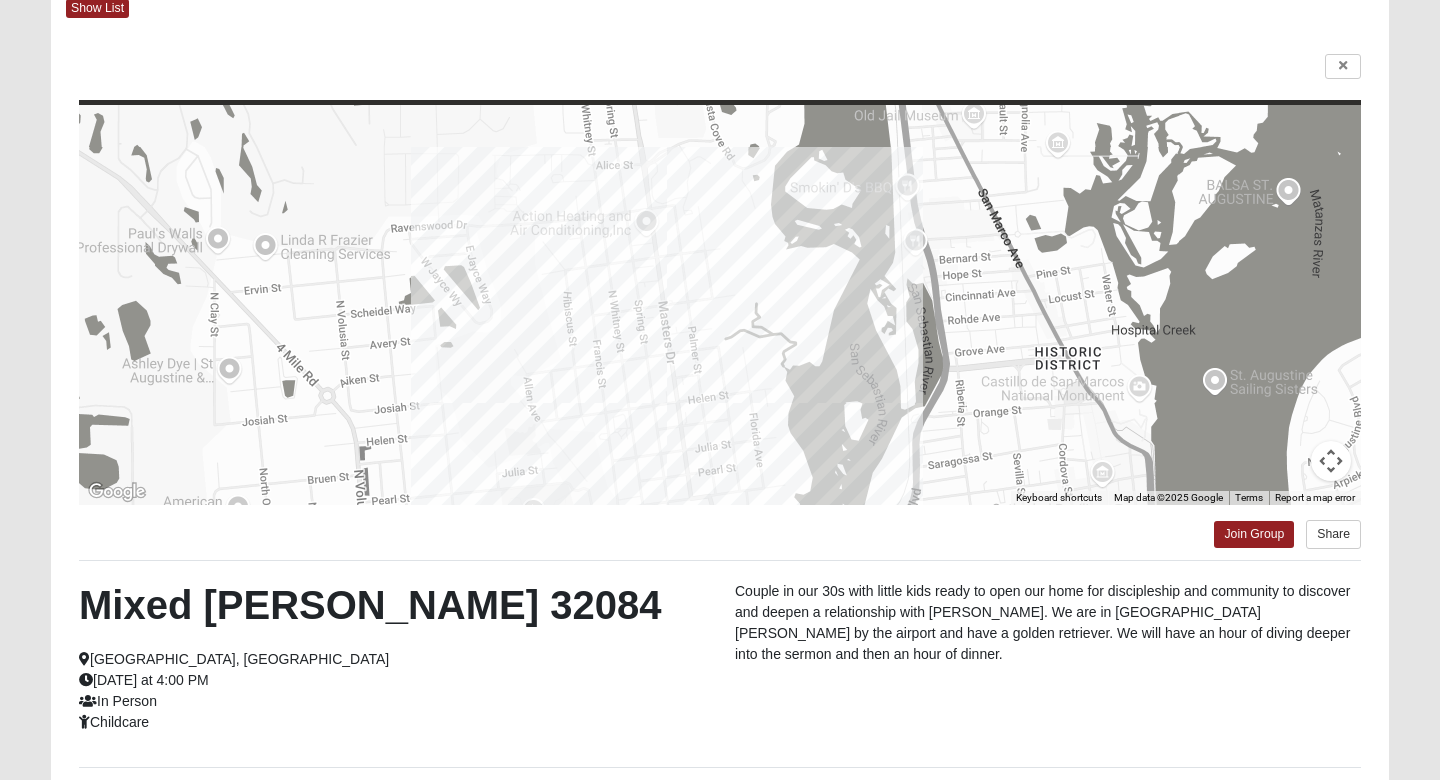 click on "← Move left → Move right ↑ Move up ↓ Move down + Zoom in - Zoom out Home Jump left by 75% End Jump right by 75% Page Up Jump up by 75% Page Down Jump down by 75% Keyboard shortcuts Map Data Map data ©2025 Google Map data ©2025 Google 200 m  Click to toggle between metric and imperial units Terms Report a map error
Join Group
Share
Mixed Richardson 32084
St Augustine, FL
Sunday at 4:00 PM
In Person
Childcare
Couple in our 30s with little kids ready to open our home for discipleship and community to discover and deepen a relationship with Jesus Christ. We are in St. Augustine by the airport and have a golden retriever. We will have an hour of diving deeper into the sermon and then an hour of dinner.
Interested in this group?" at bounding box center [720, 460] 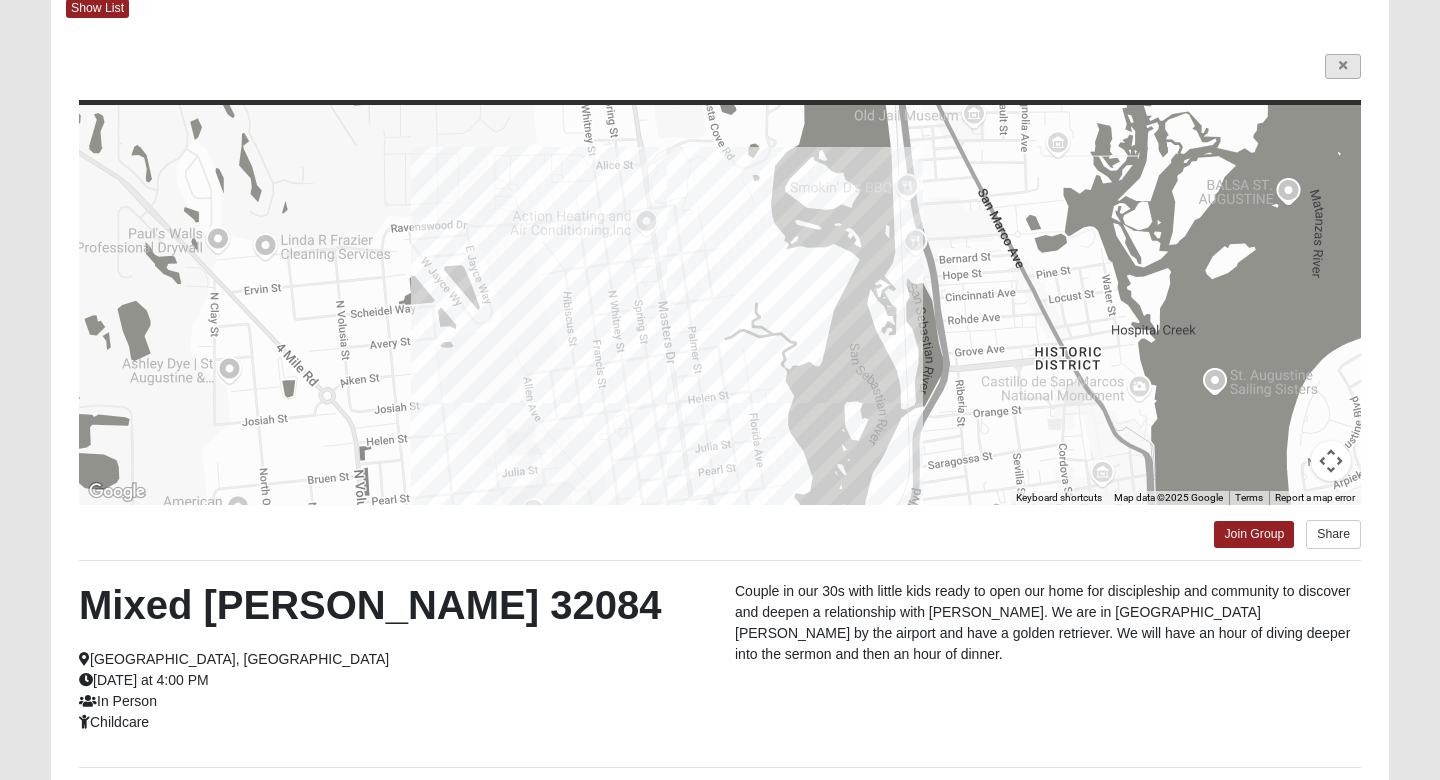 click at bounding box center [1343, 66] 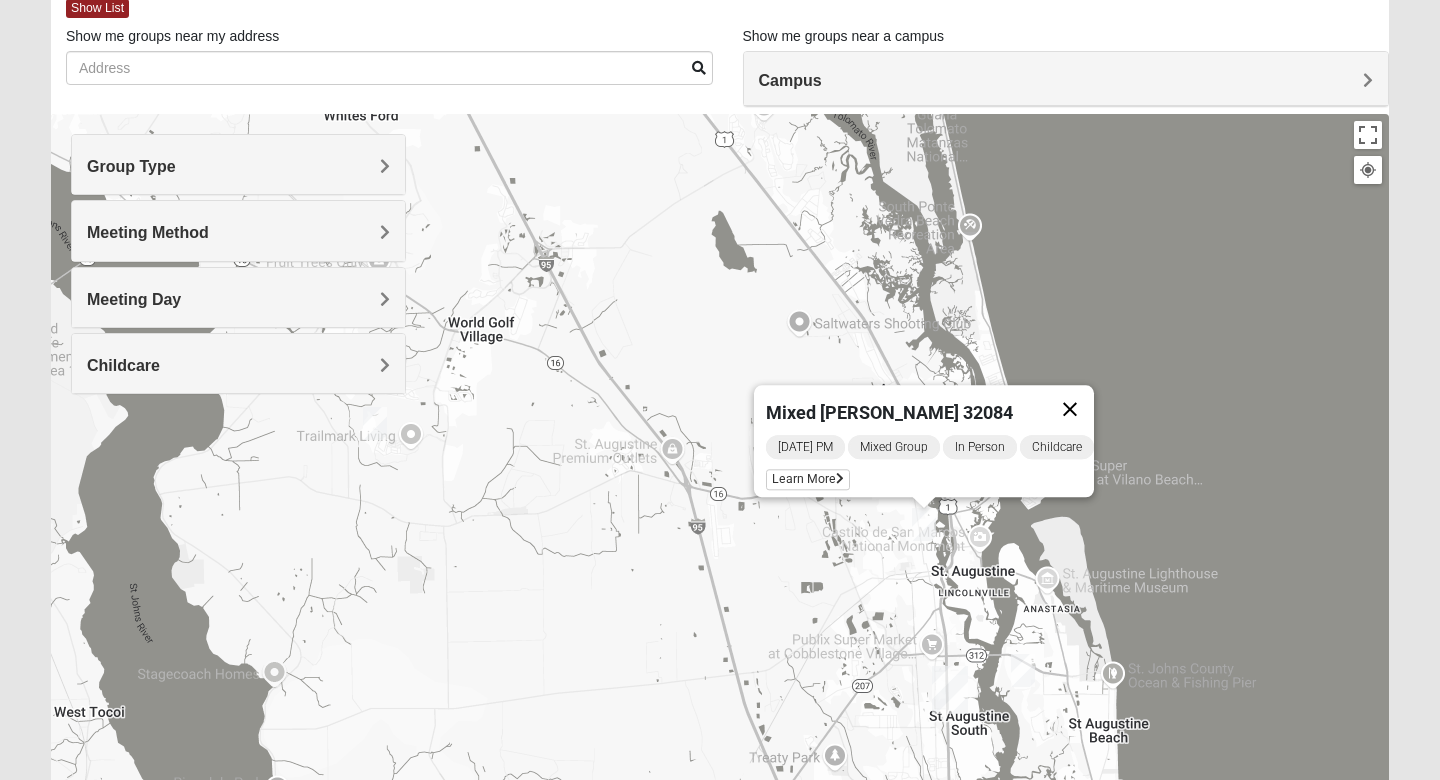 click at bounding box center [1070, 409] 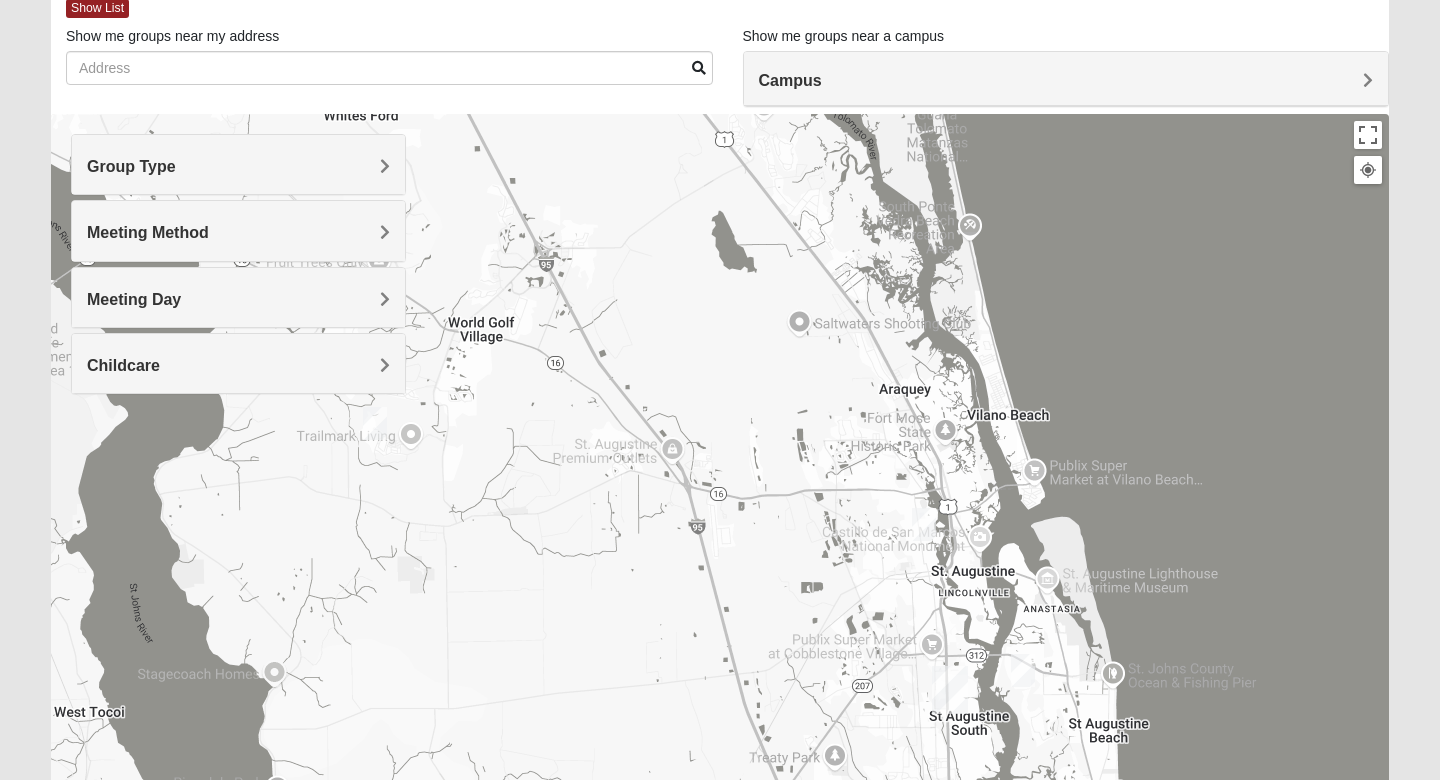 click at bounding box center (1023, 670) 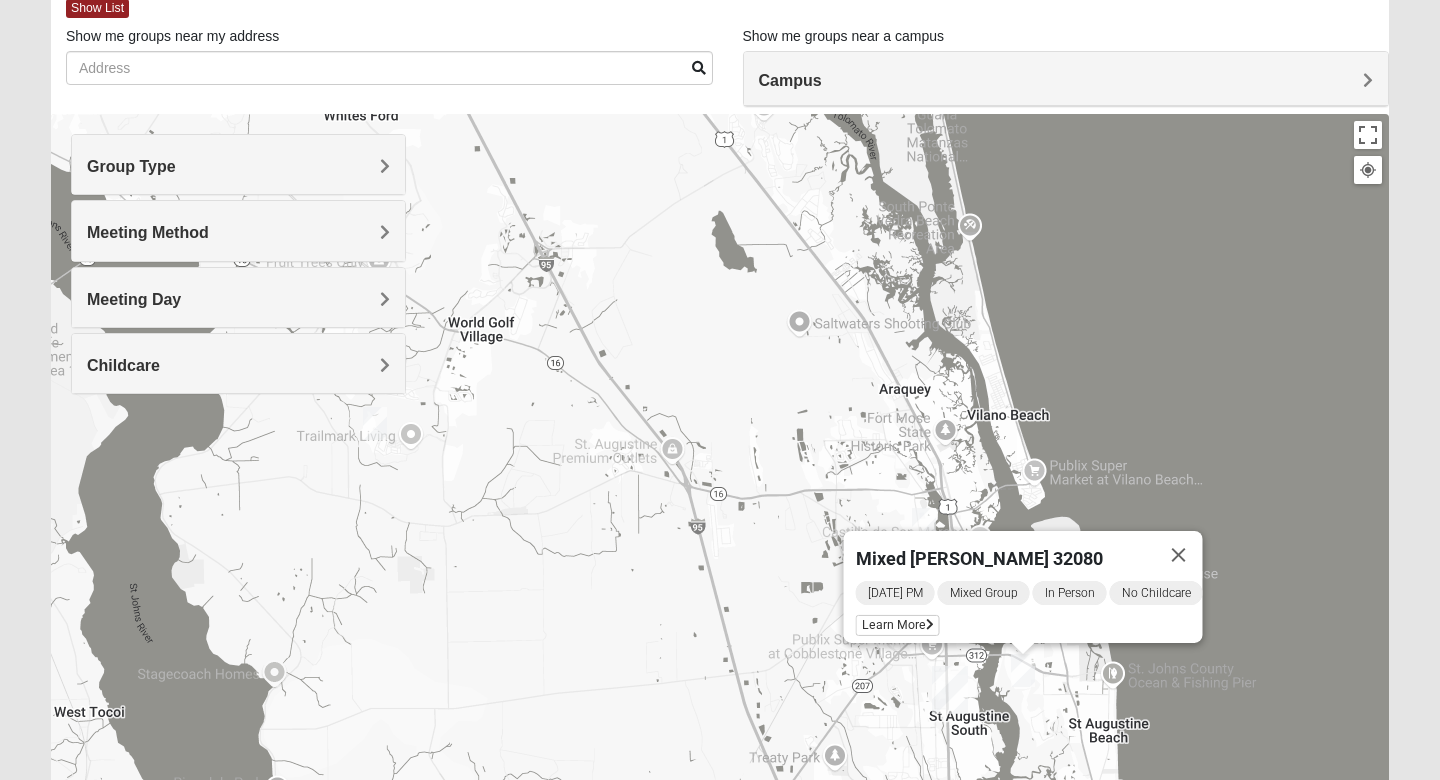 click on "Sunday PM      Mixed Group      In Person      No Childcare Learn More" at bounding box center (1029, 611) 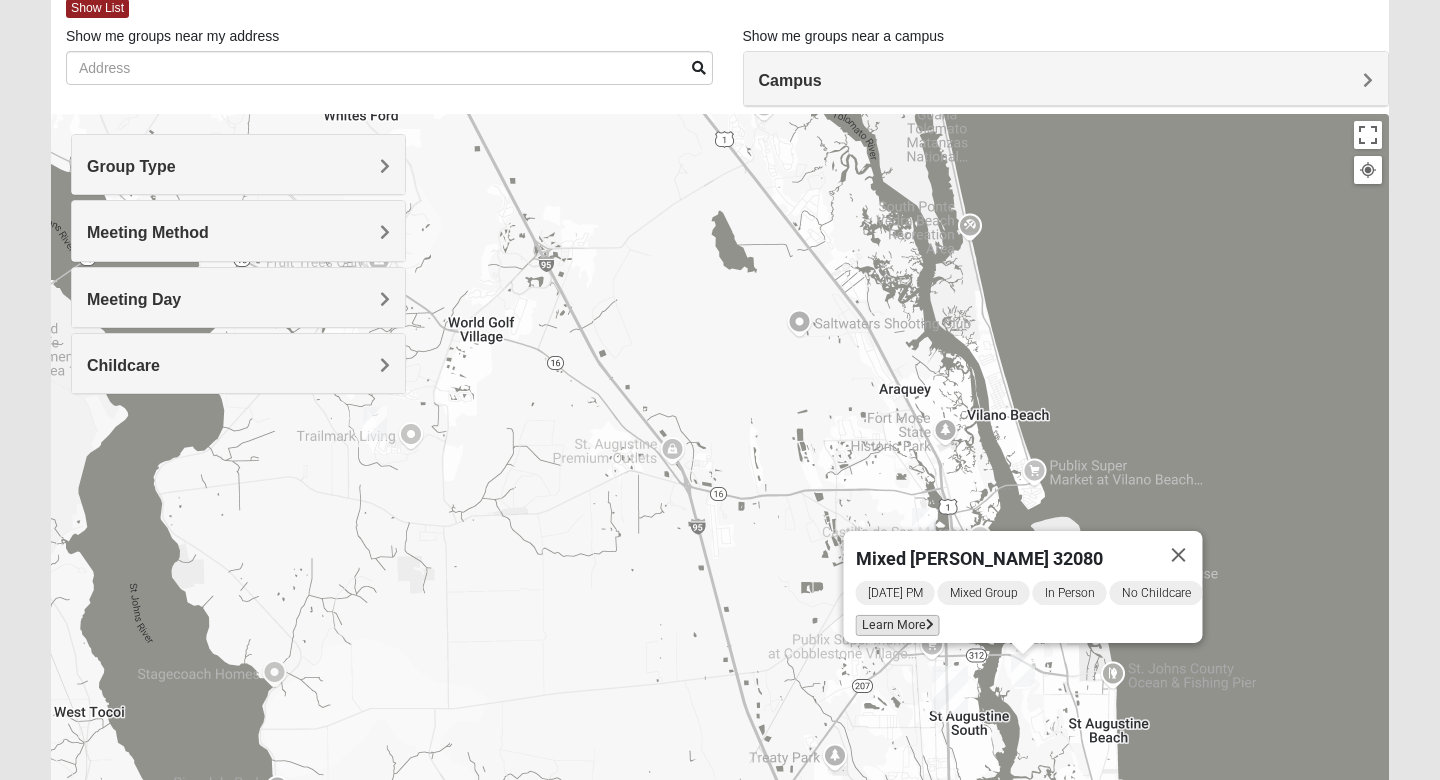 click on "Learn More" at bounding box center (898, 625) 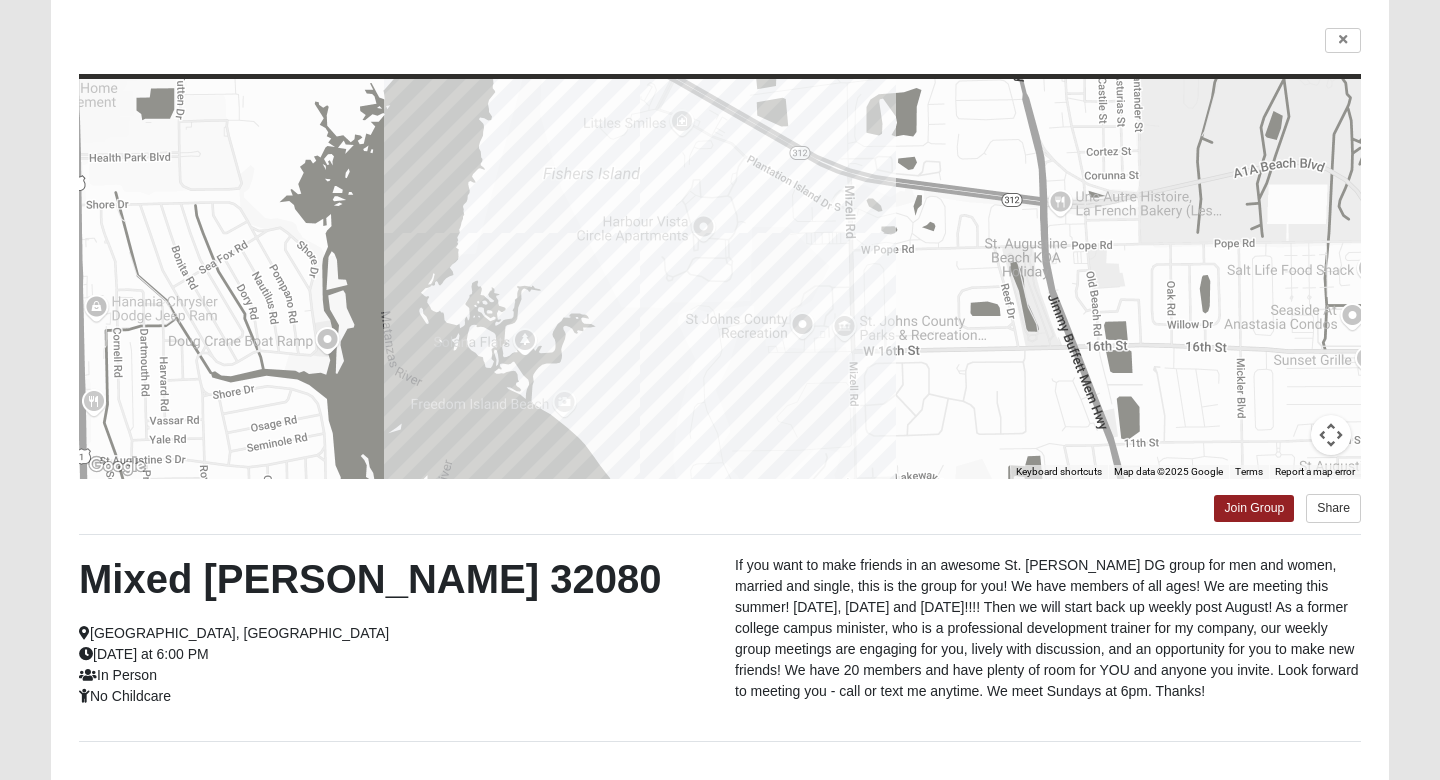 scroll, scrollTop: 138, scrollLeft: 0, axis: vertical 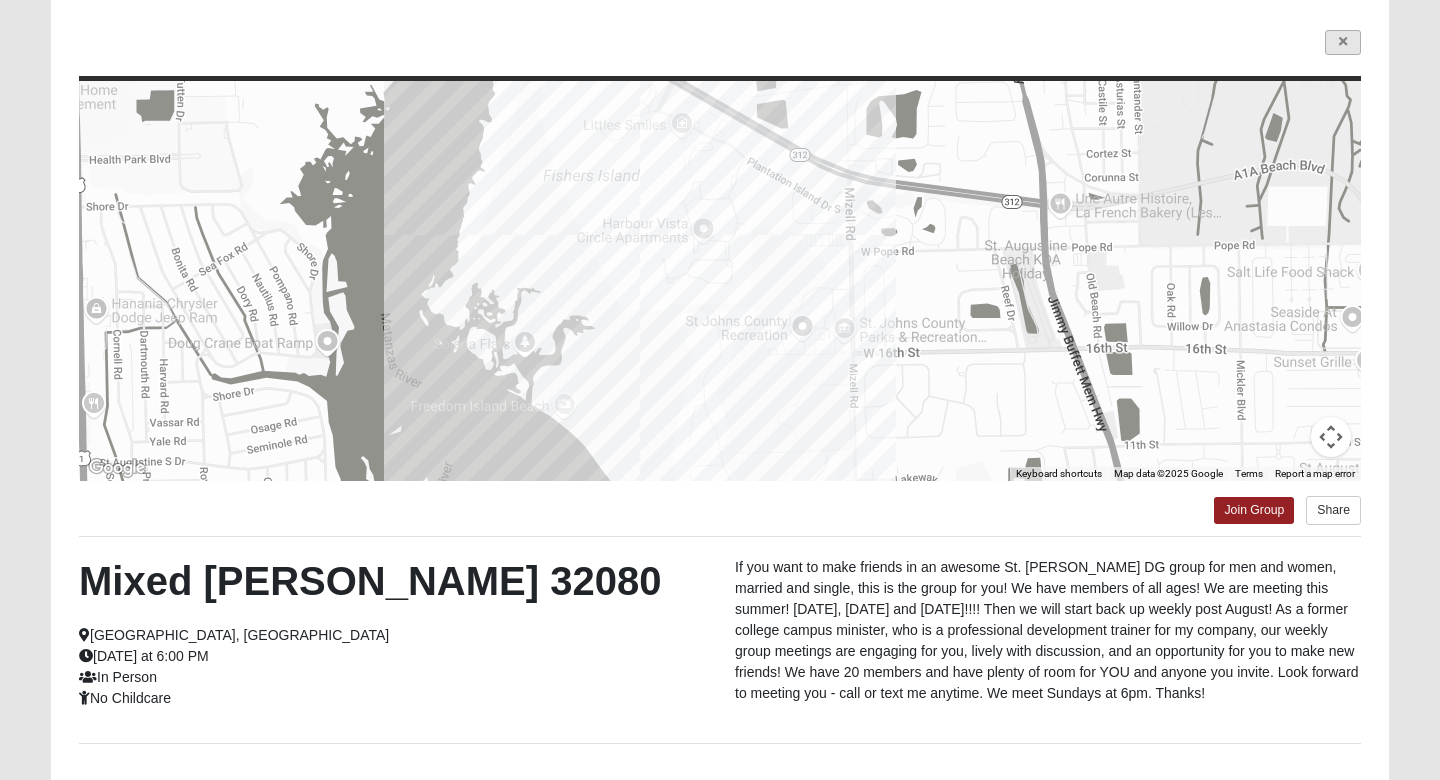 click at bounding box center [1343, 42] 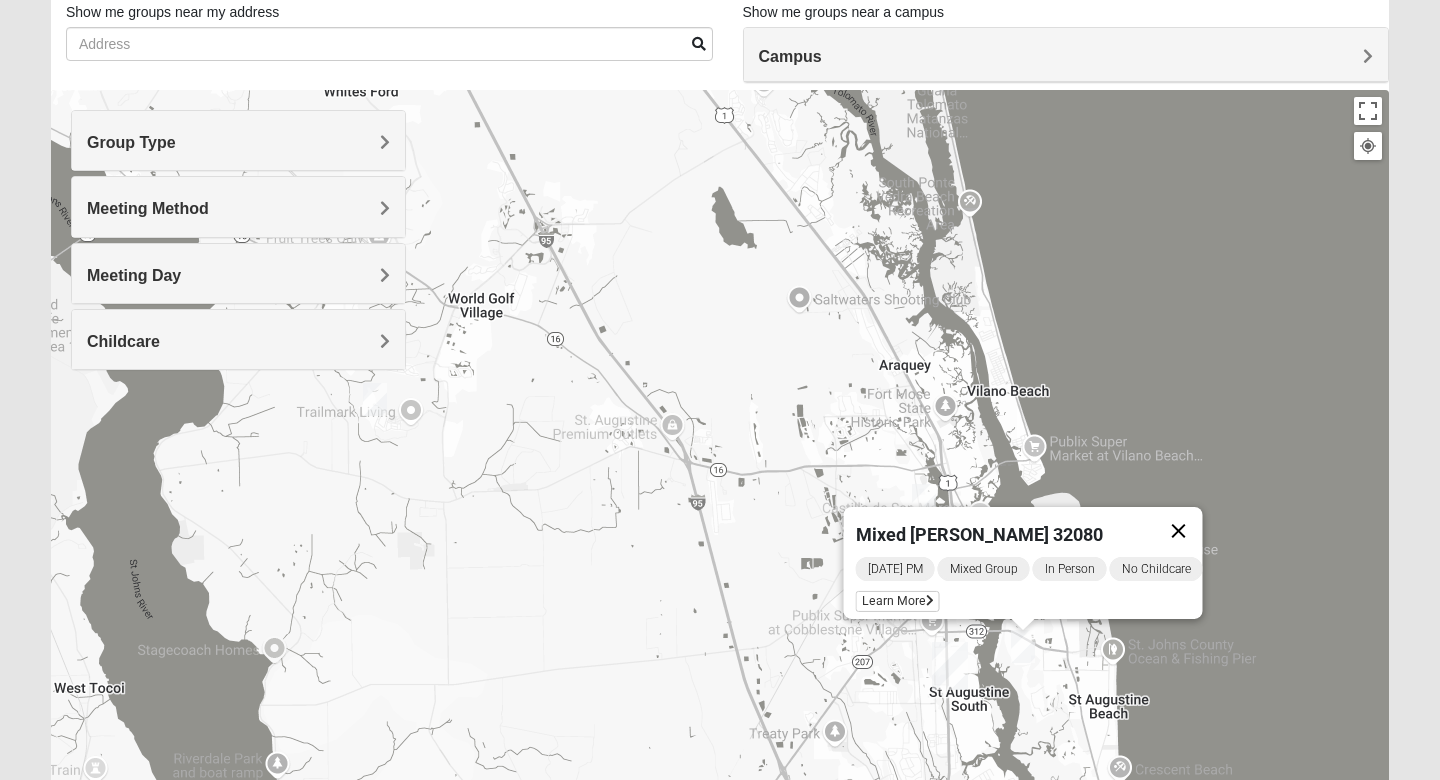 click at bounding box center [1179, 531] 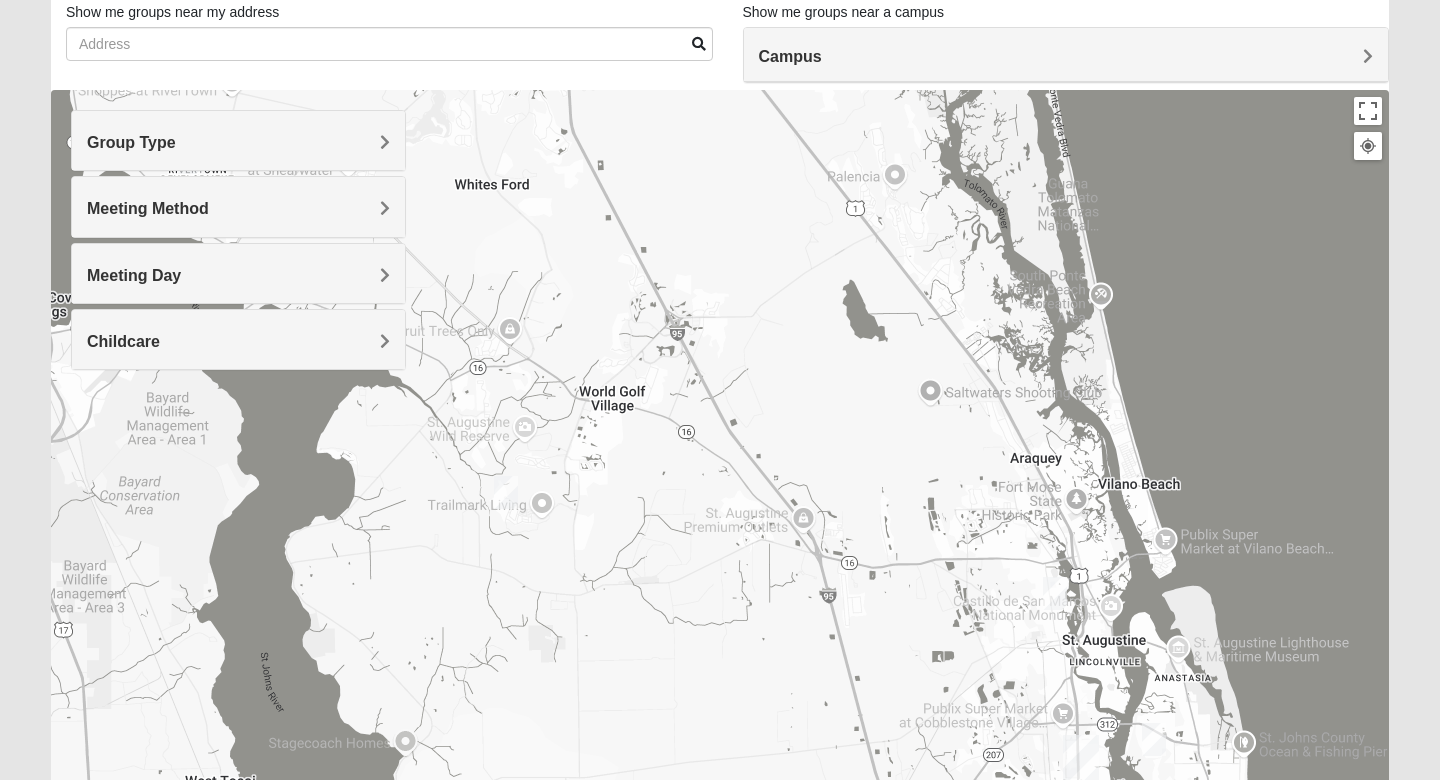 drag, startPoint x: 736, startPoint y: 539, endPoint x: 878, endPoint y: 672, distance: 194.55847 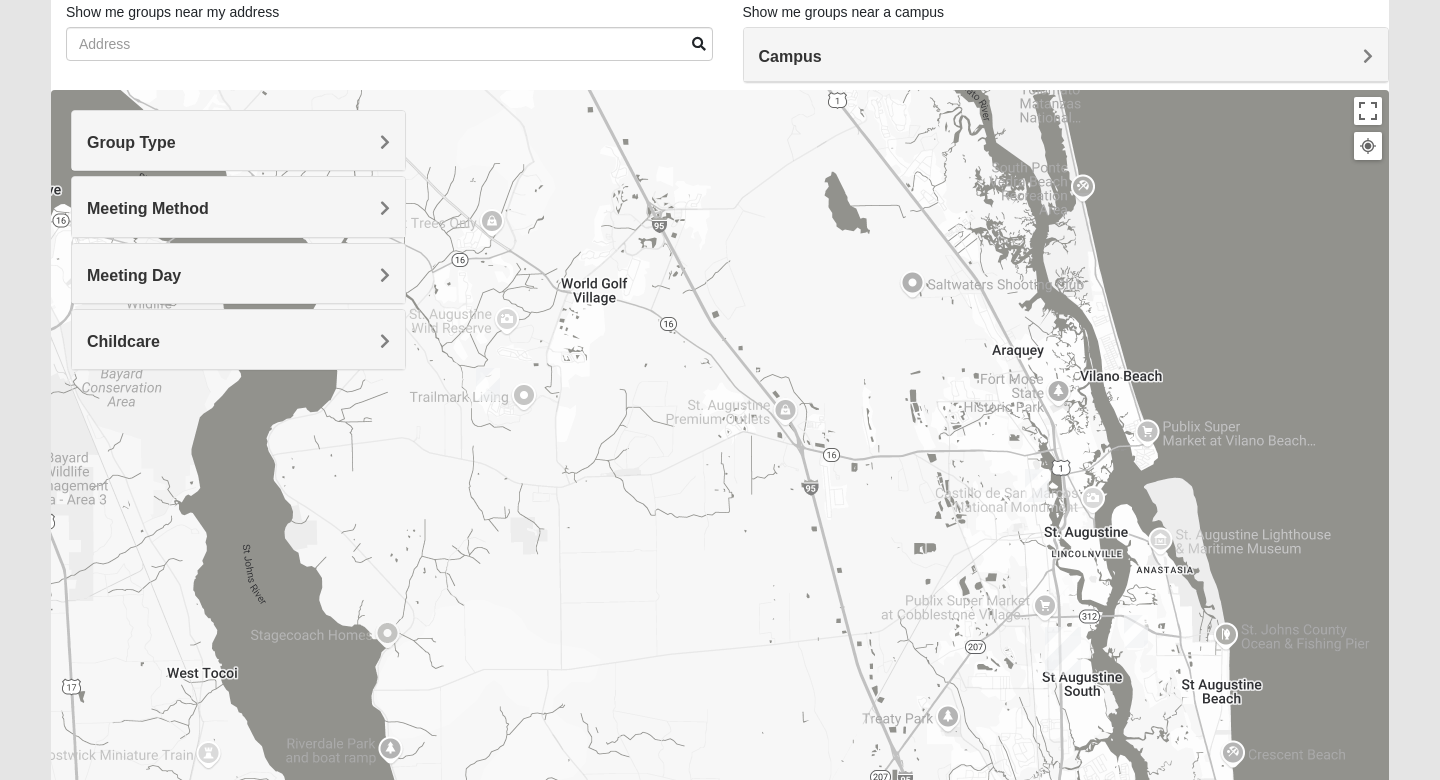 drag, startPoint x: 681, startPoint y: 506, endPoint x: 584, endPoint y: 199, distance: 321.95963 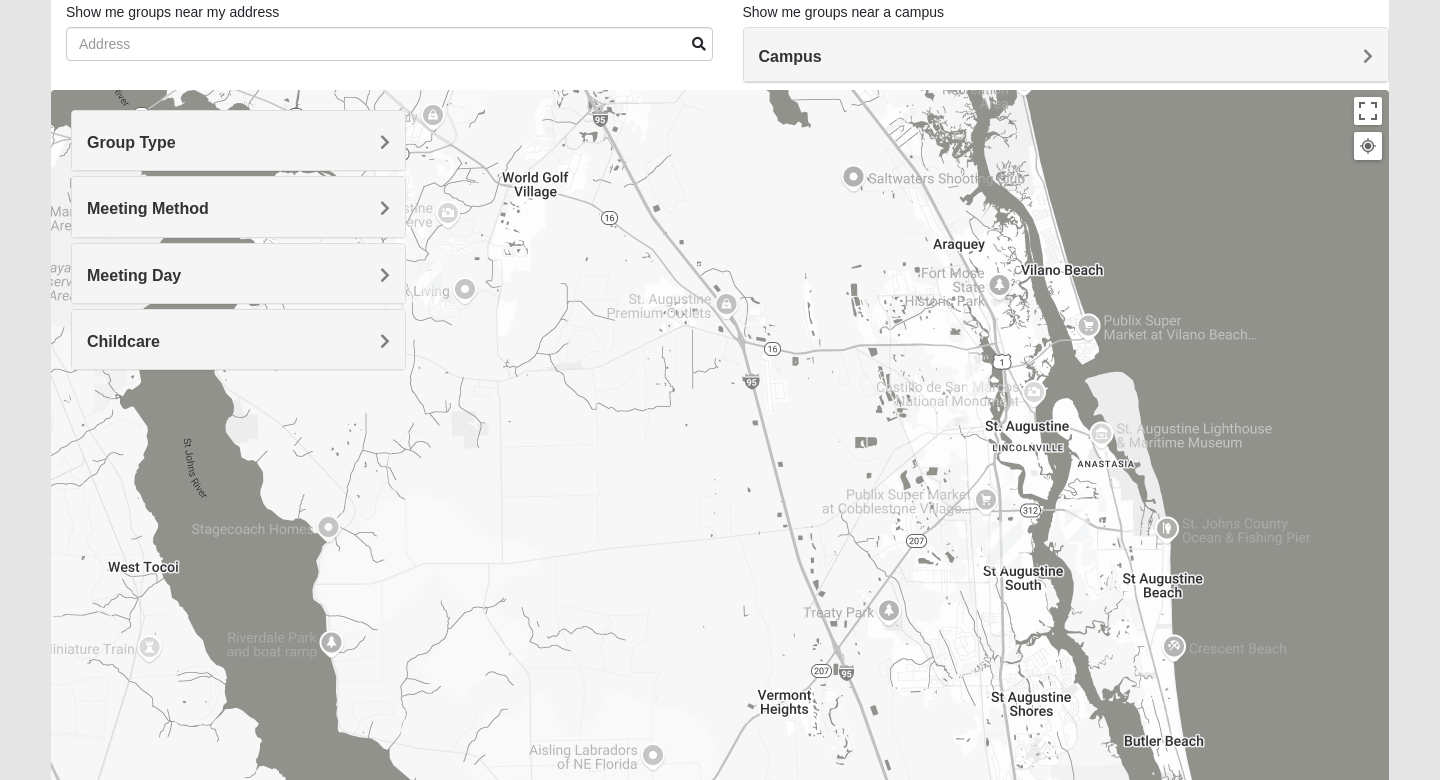 click at bounding box center [978, 379] 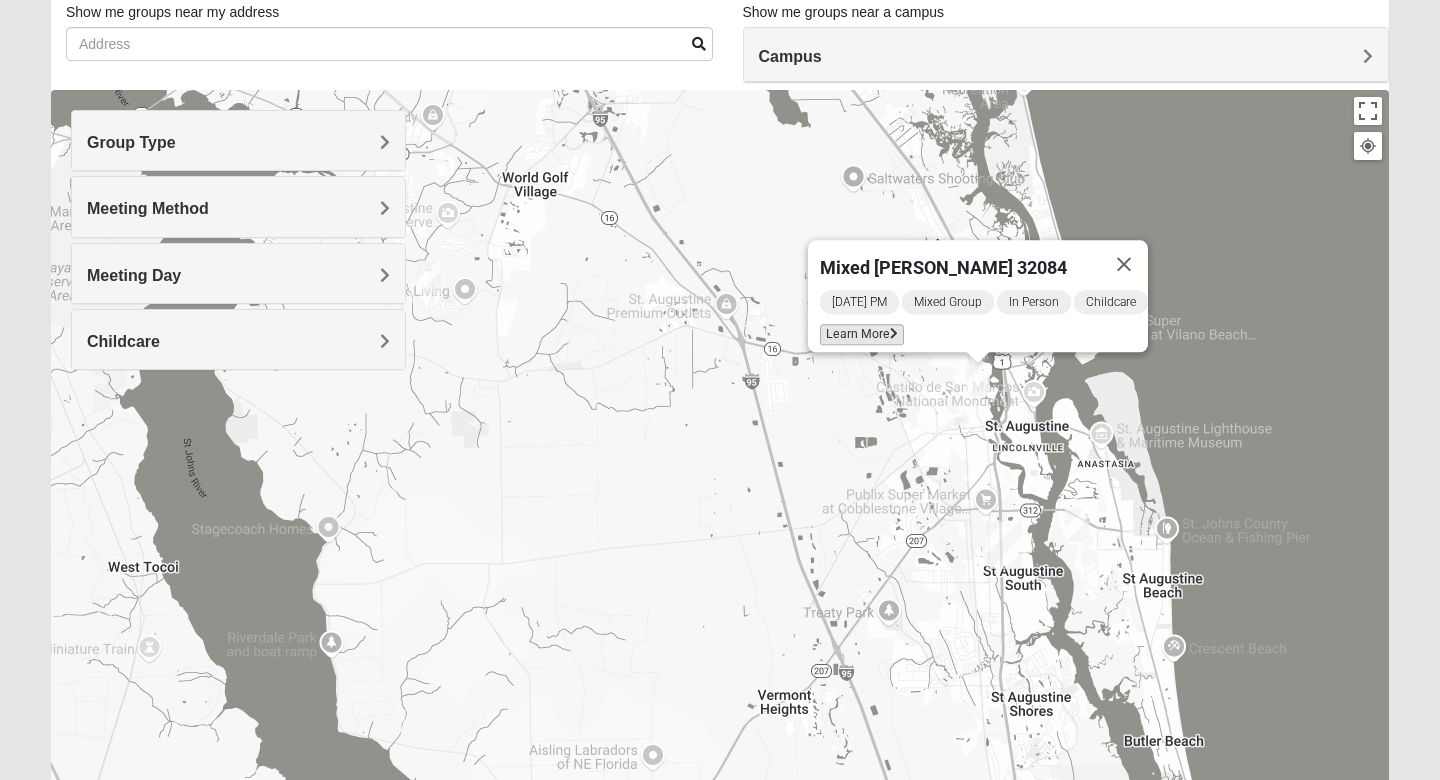 click on "Learn More" at bounding box center [862, 334] 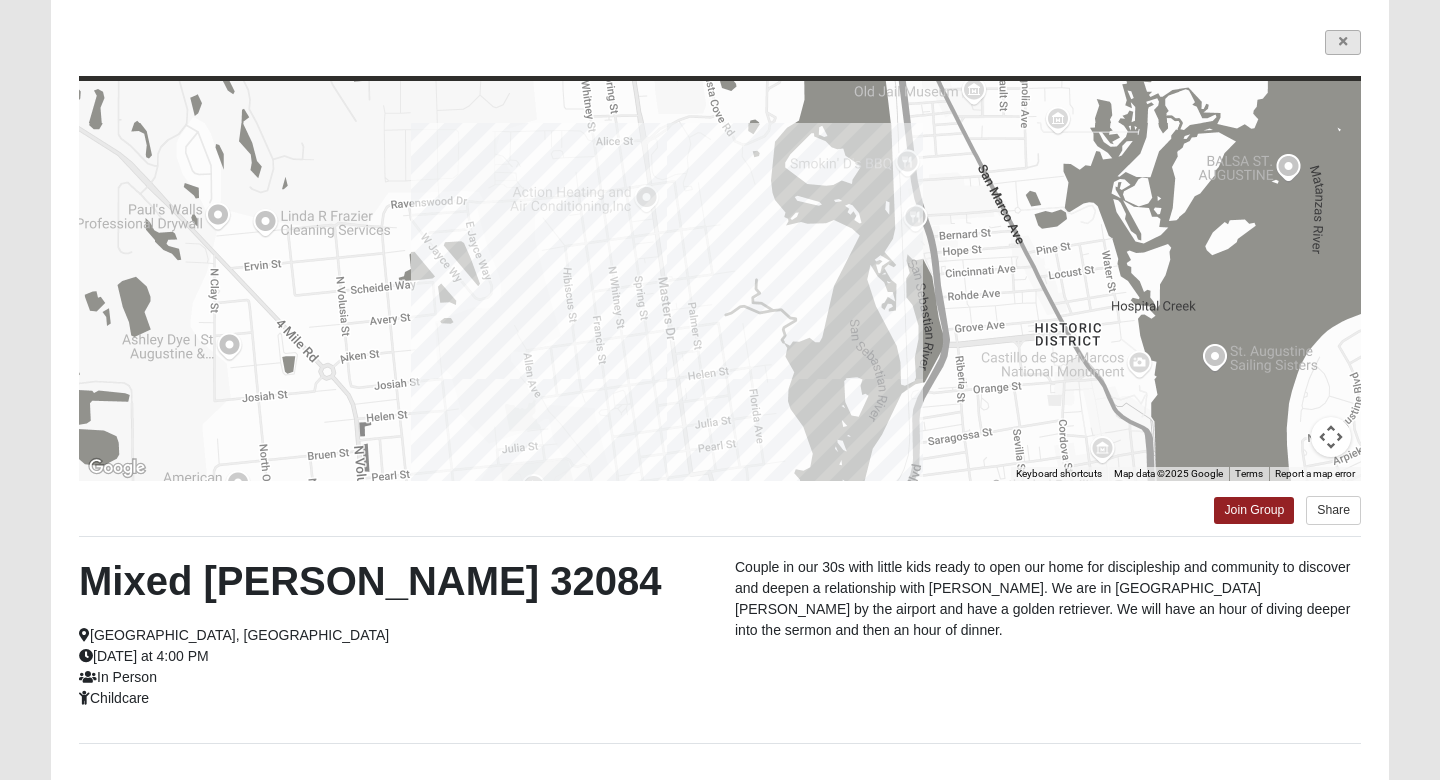 click at bounding box center [1343, 42] 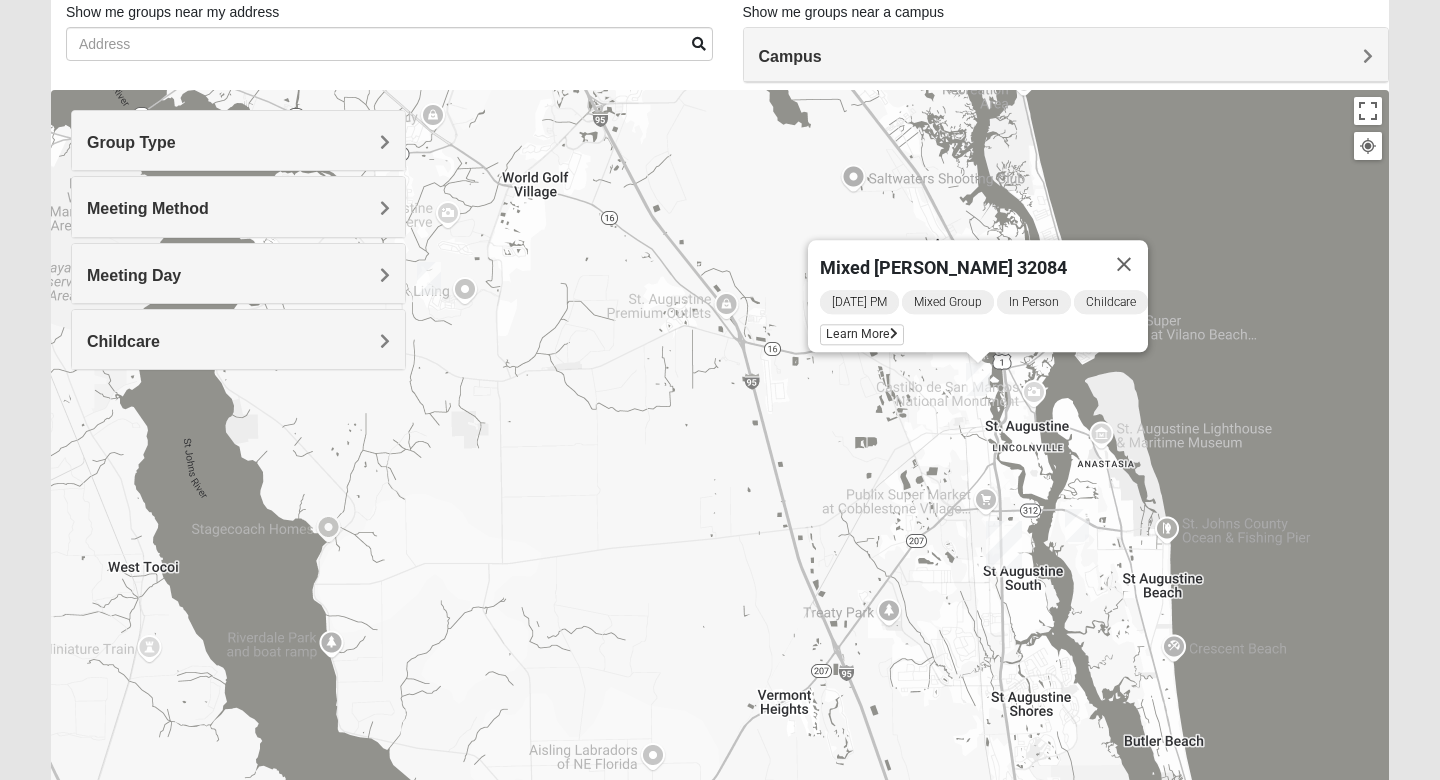 click on "Mixed Richardson 32084          Sunday PM      Mixed Group      In Person      Childcare Learn More" at bounding box center [720, 490] 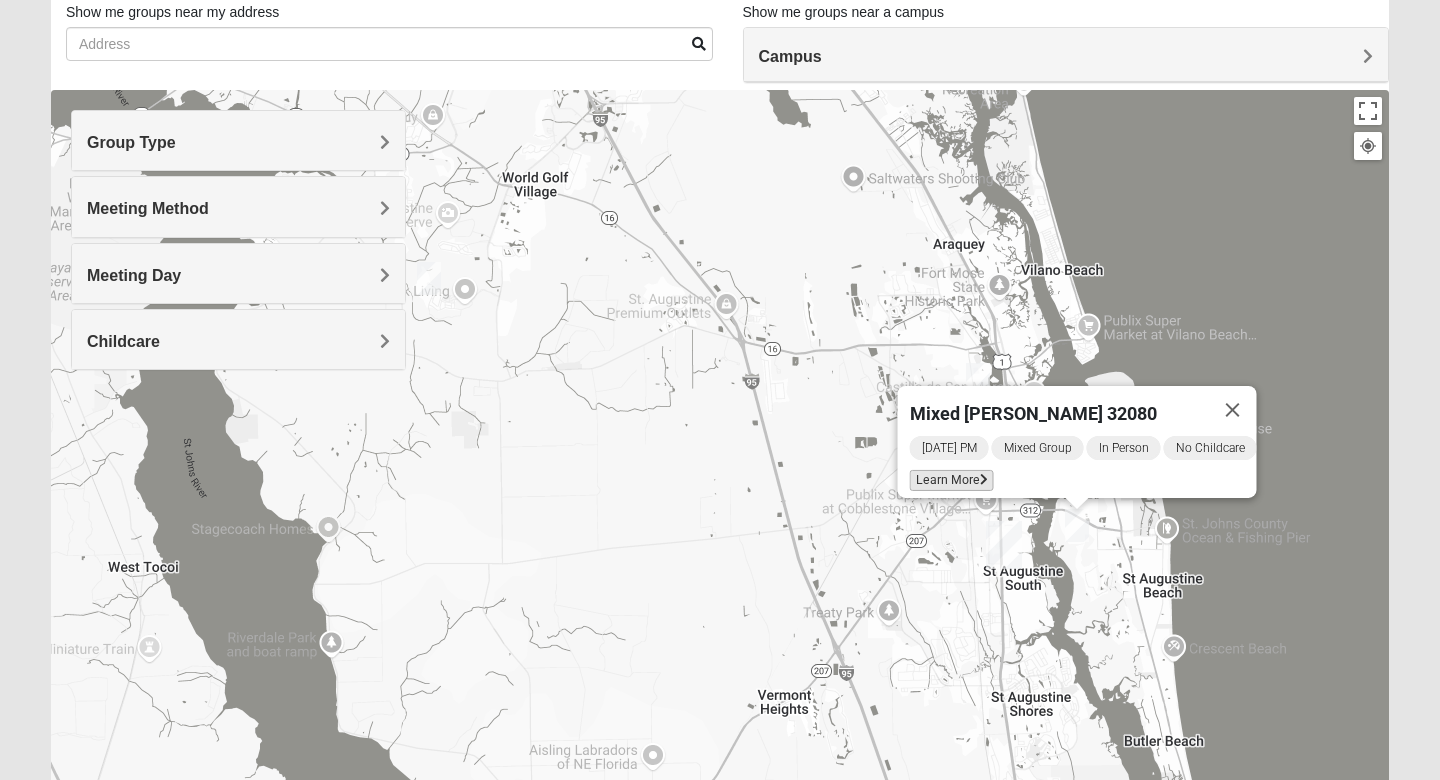 click on "Learn More" at bounding box center (952, 480) 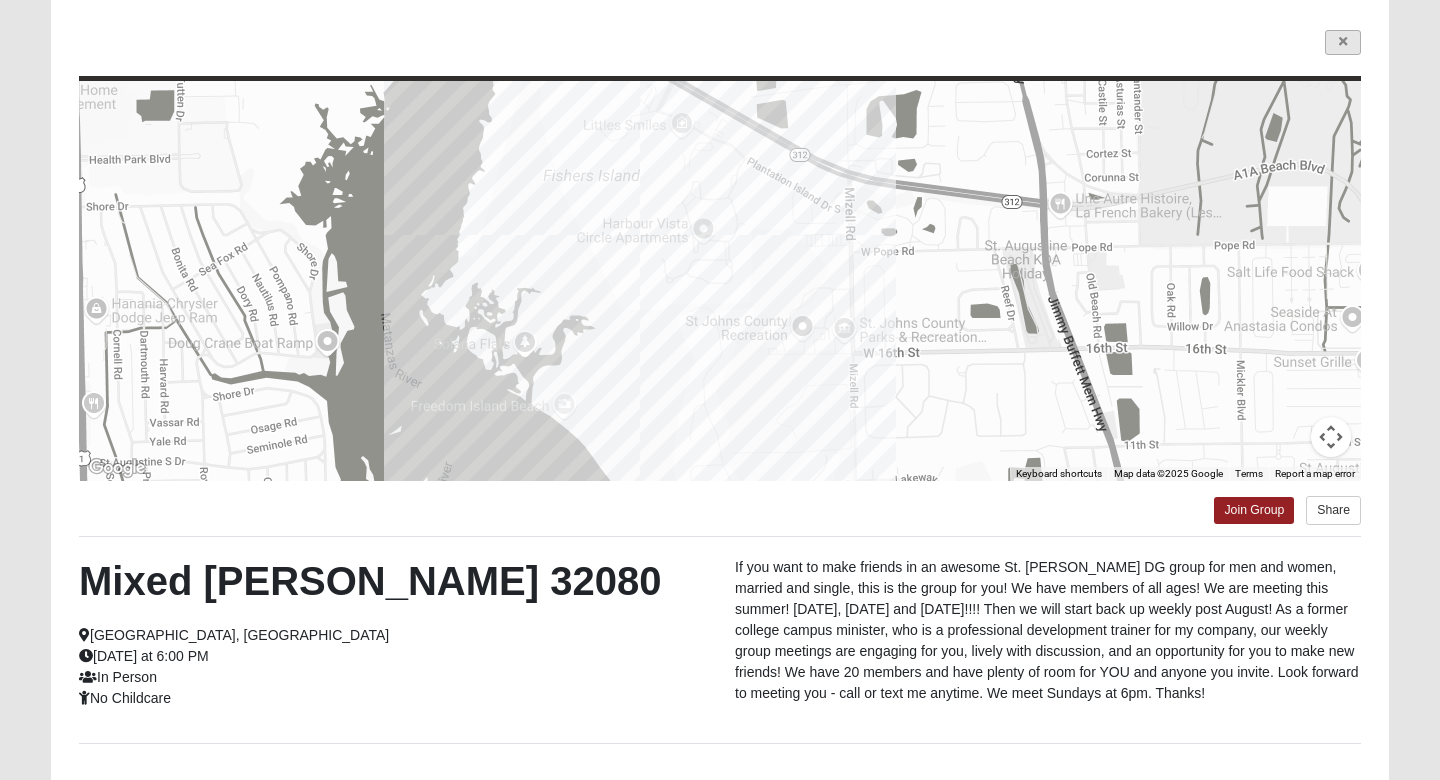 click at bounding box center (1343, 42) 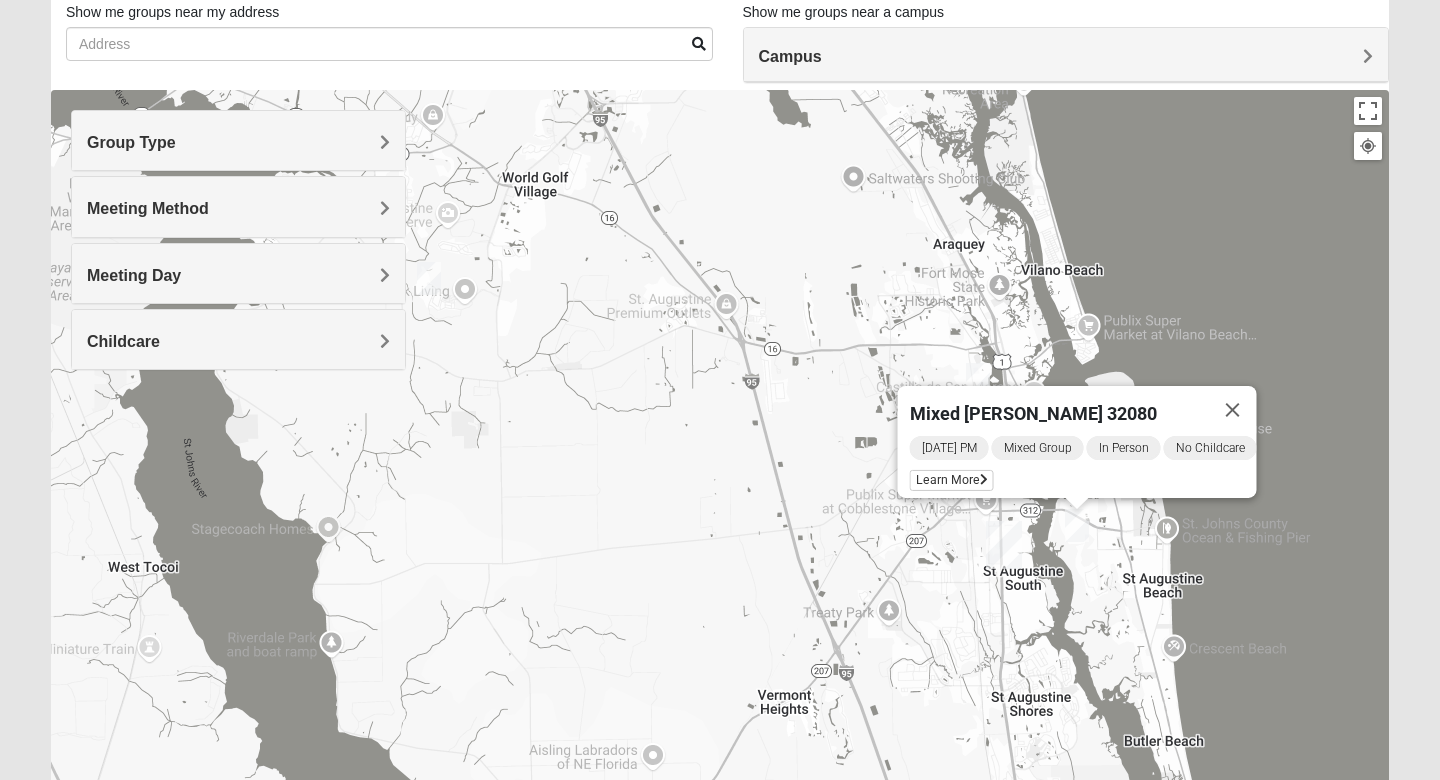 click on "Mixed Lauter 32080          Sunday PM      Mixed Group      In Person      No Childcare Learn More" at bounding box center (720, 490) 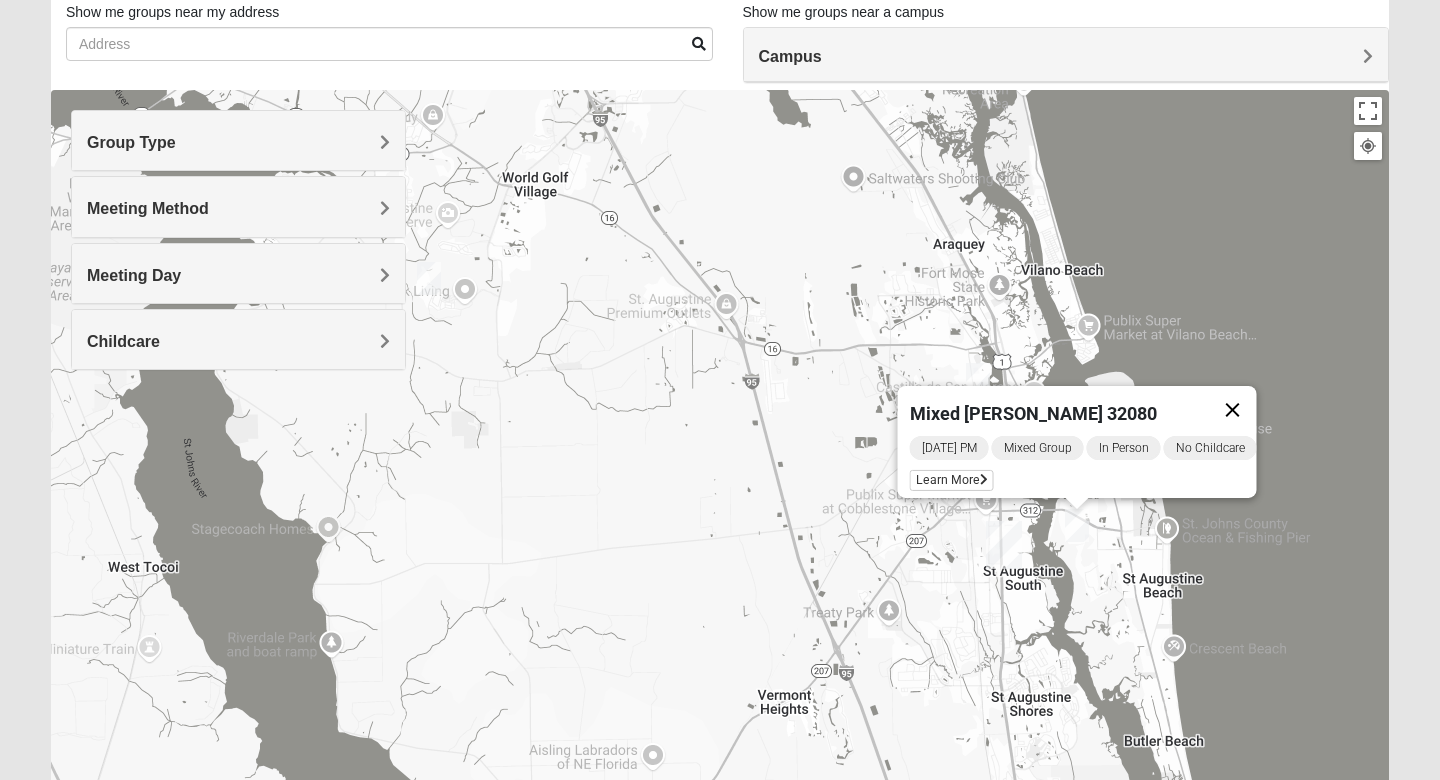 click at bounding box center [1233, 410] 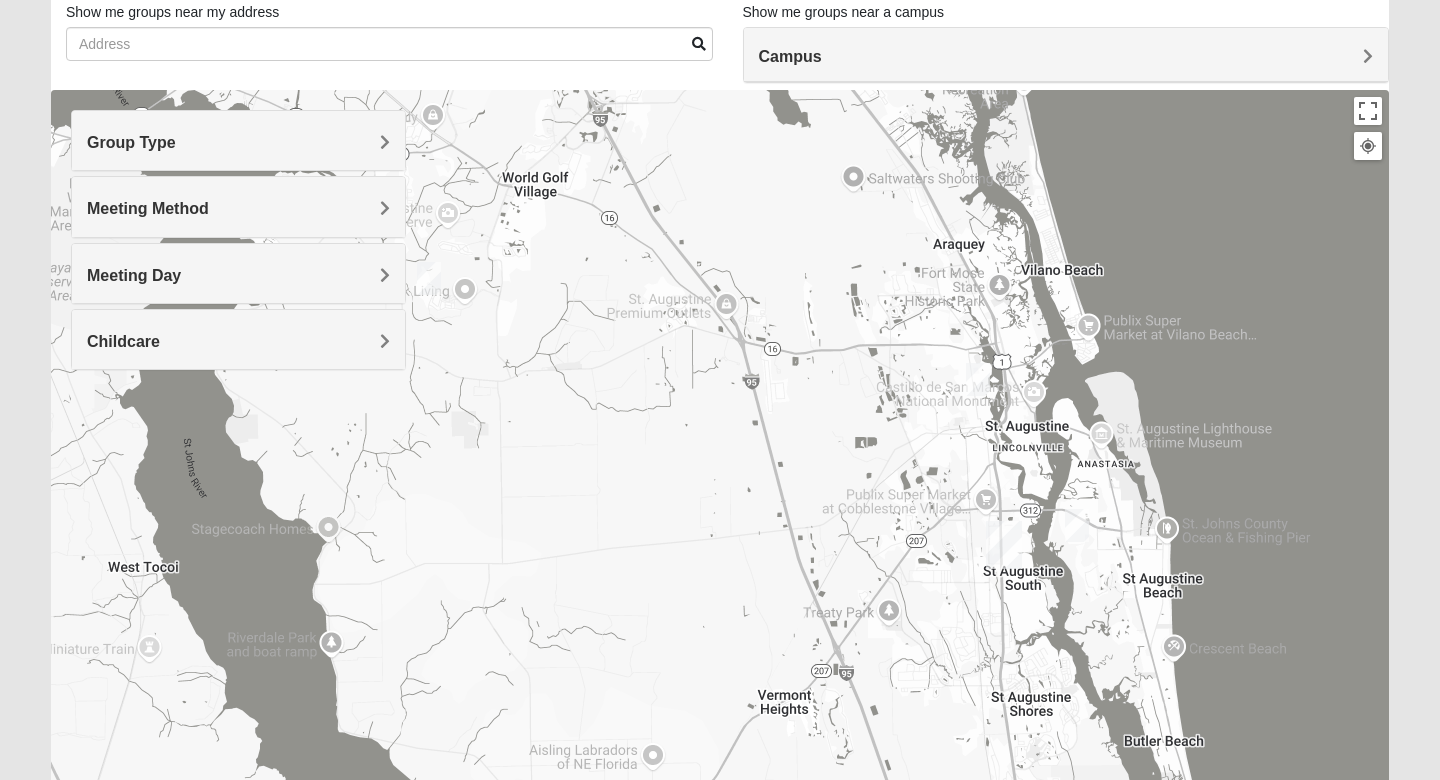 click at bounding box center (978, 379) 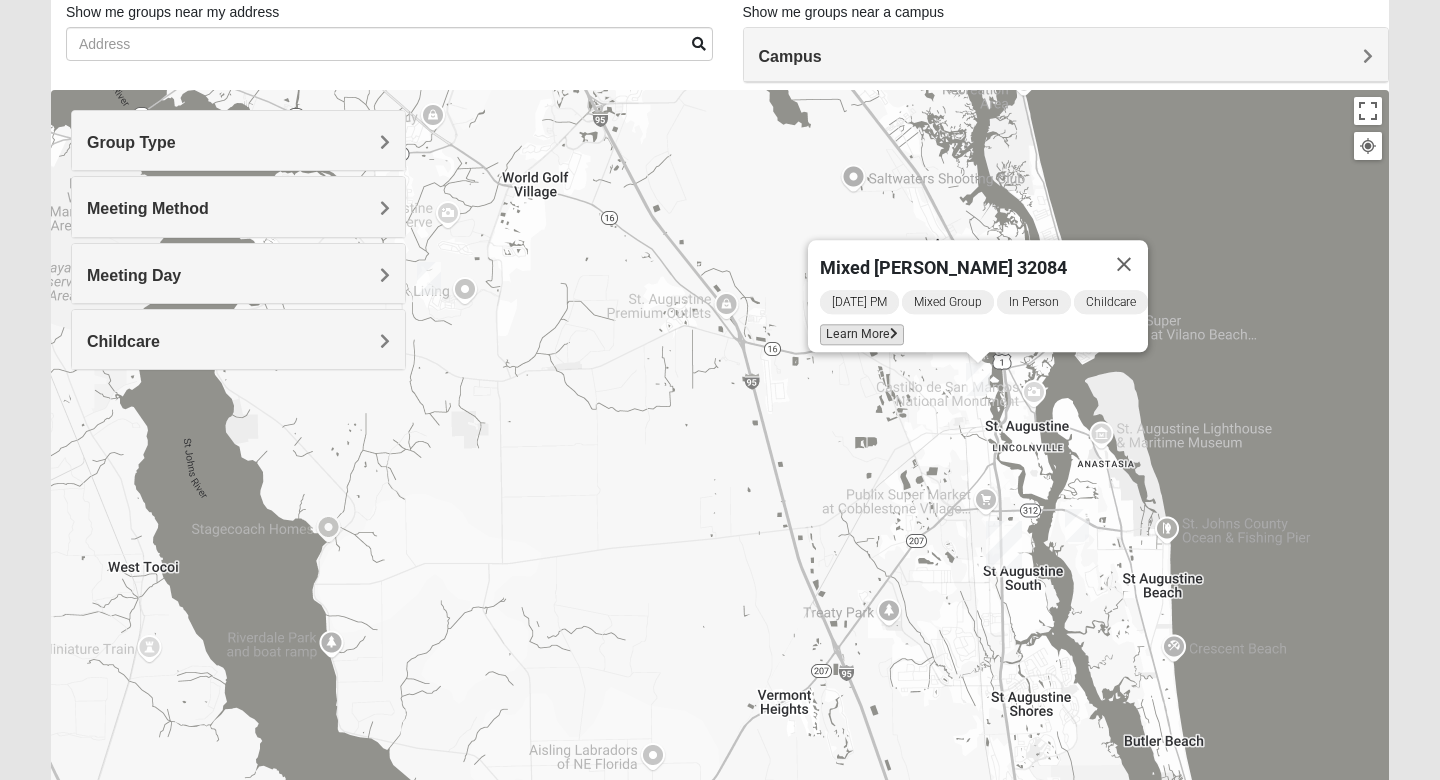 click on "Learn More" at bounding box center [862, 334] 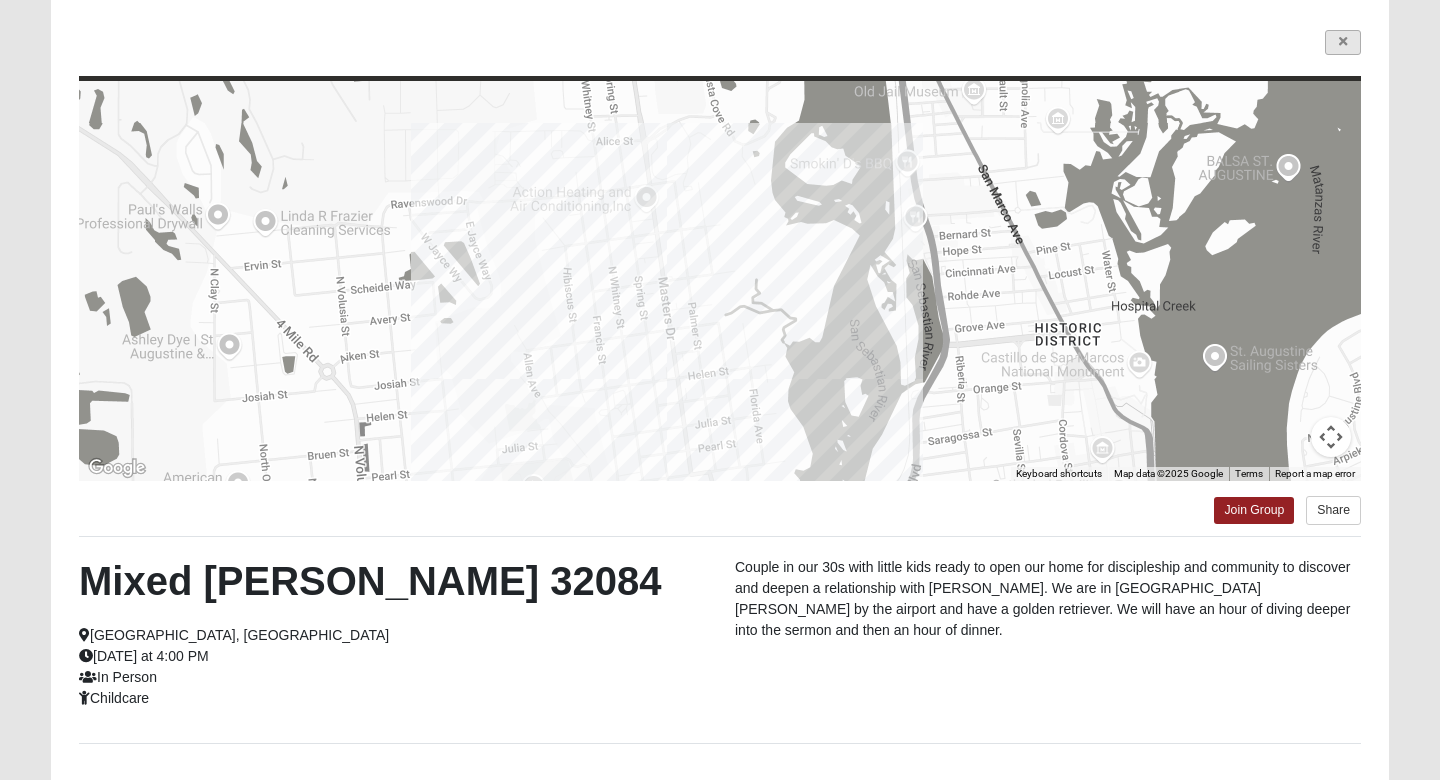 click at bounding box center (1343, 42) 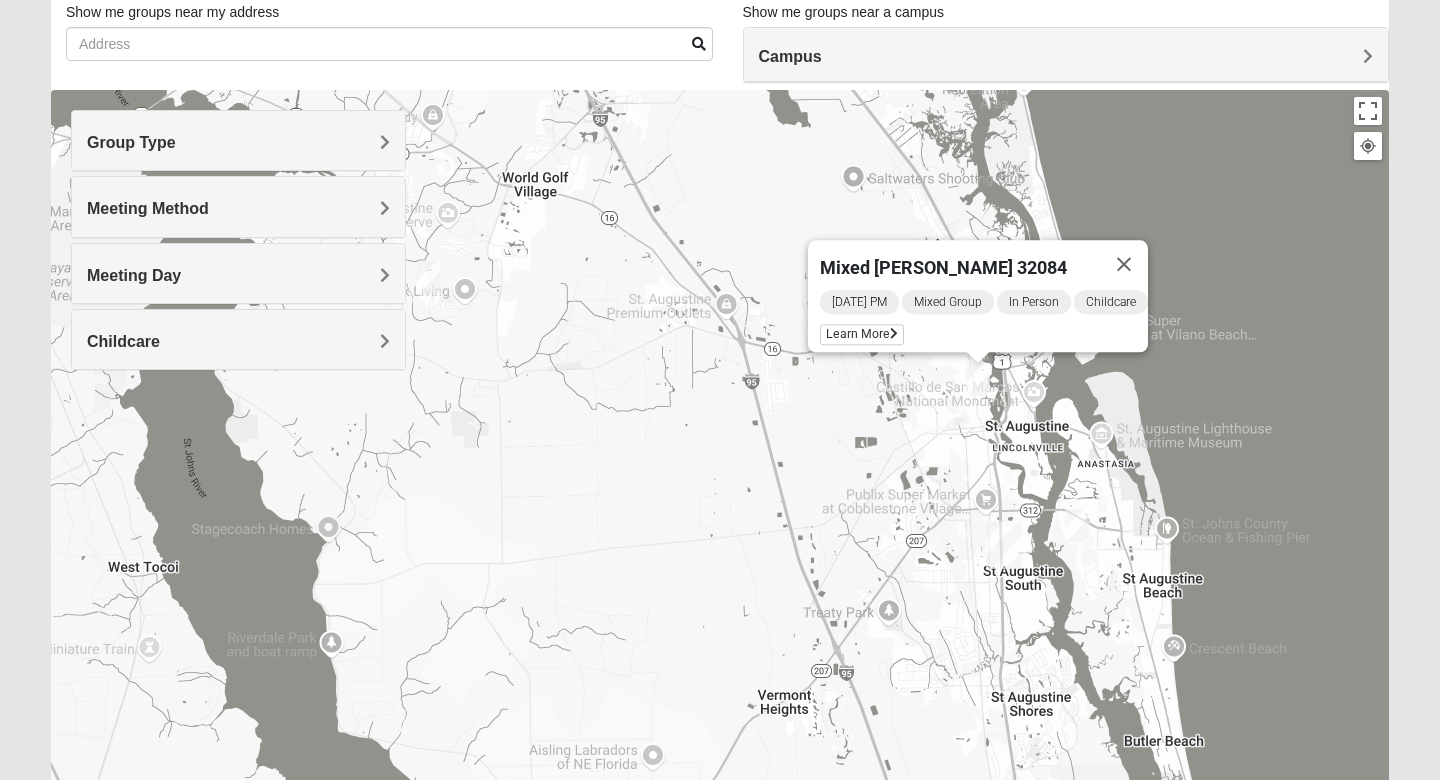click at bounding box center (1077, 525) 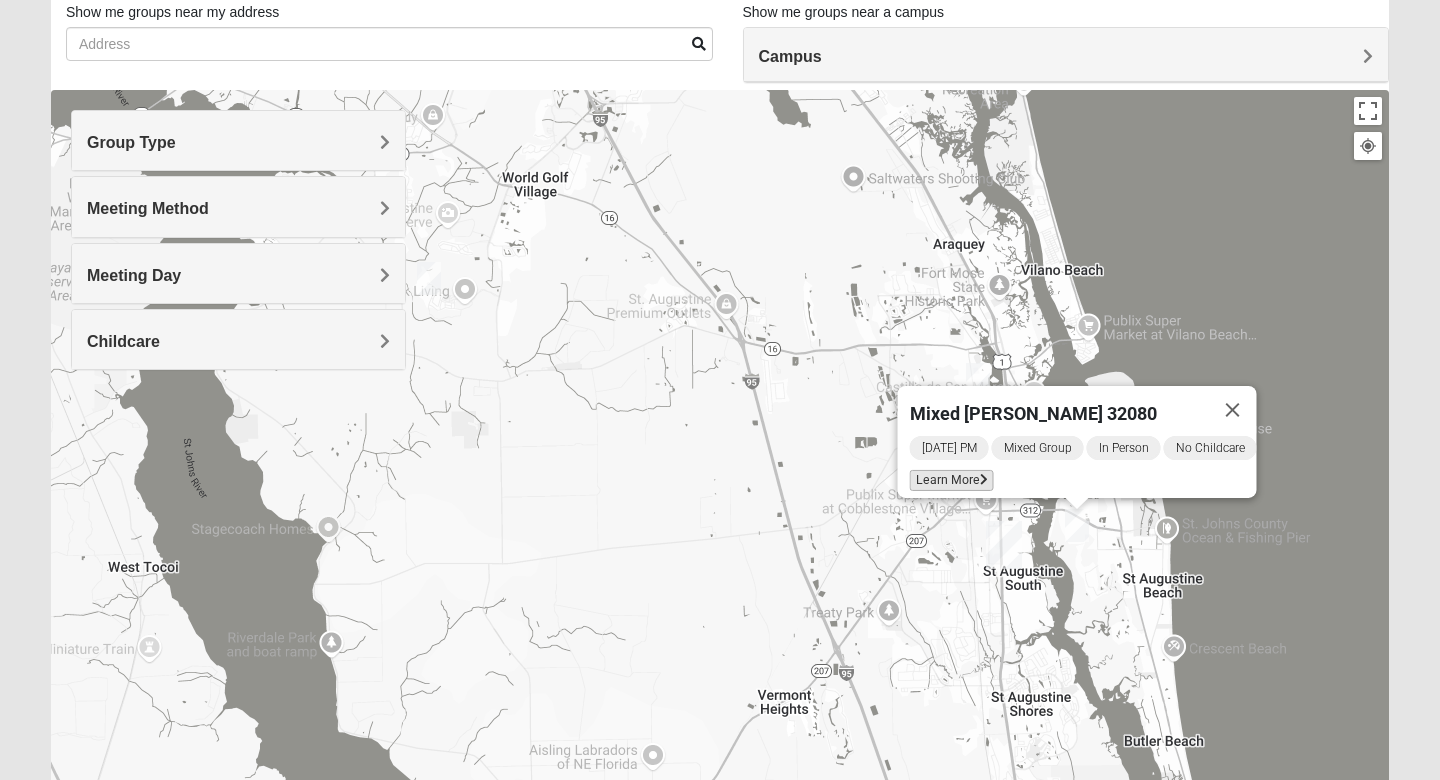 click on "Learn More" at bounding box center (952, 480) 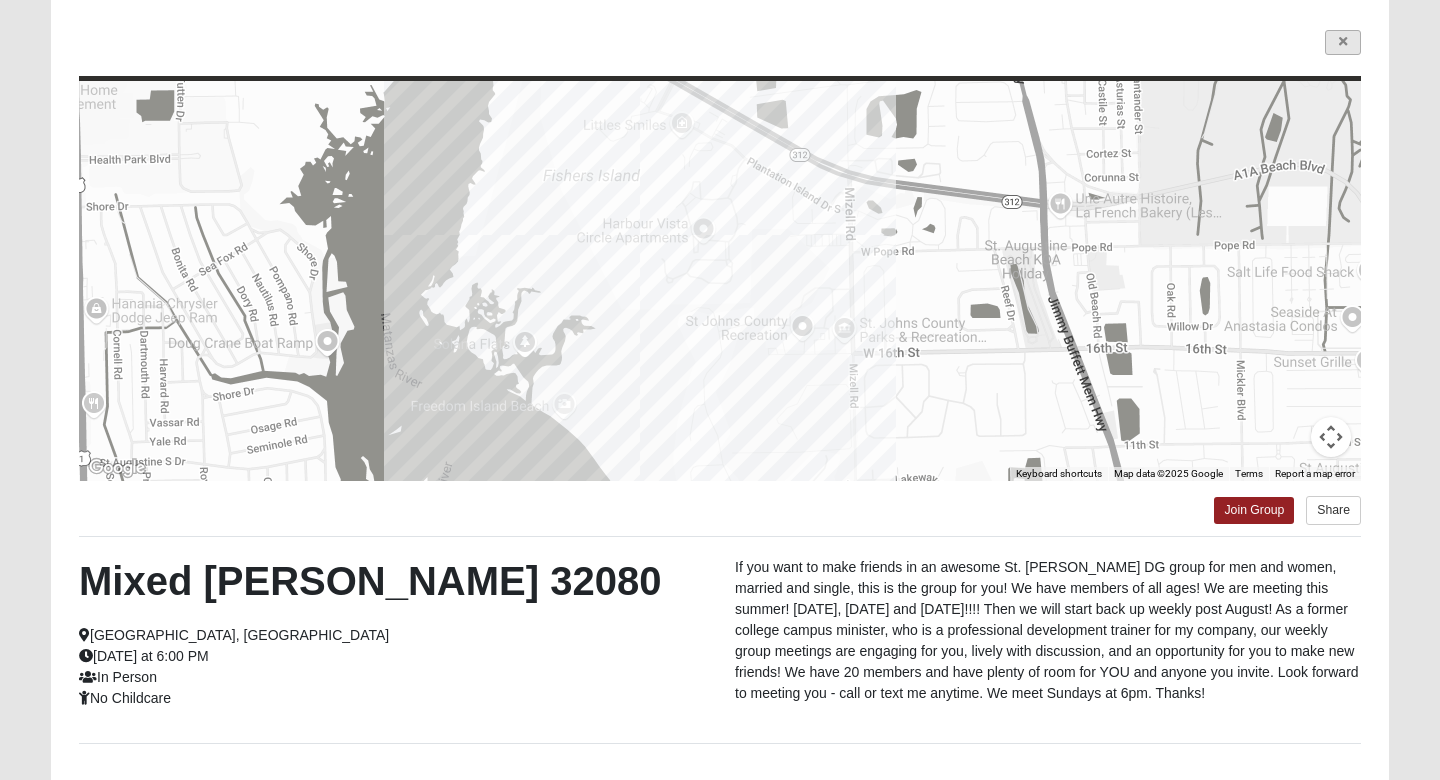 click at bounding box center (1343, 42) 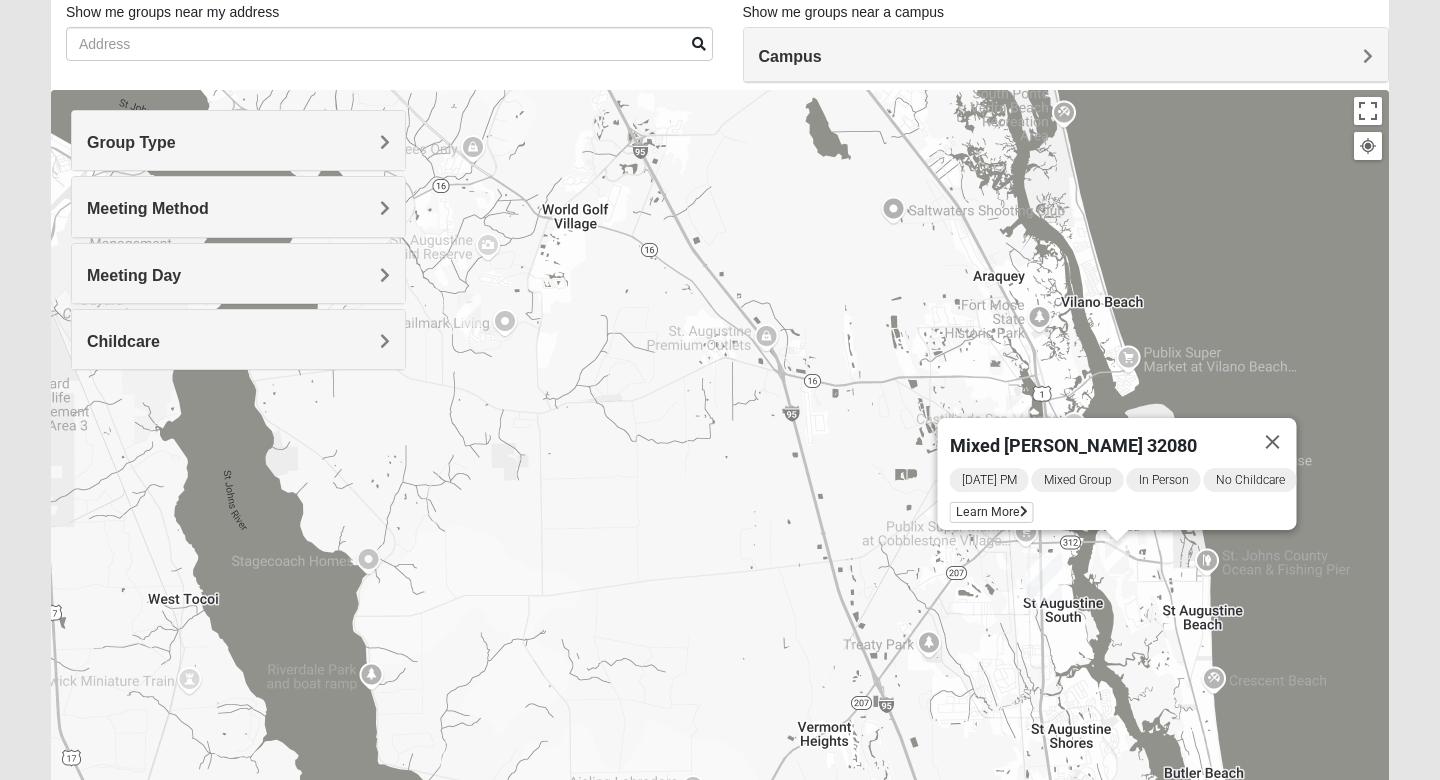 drag, startPoint x: 581, startPoint y: 375, endPoint x: 801, endPoint y: 607, distance: 319.72488 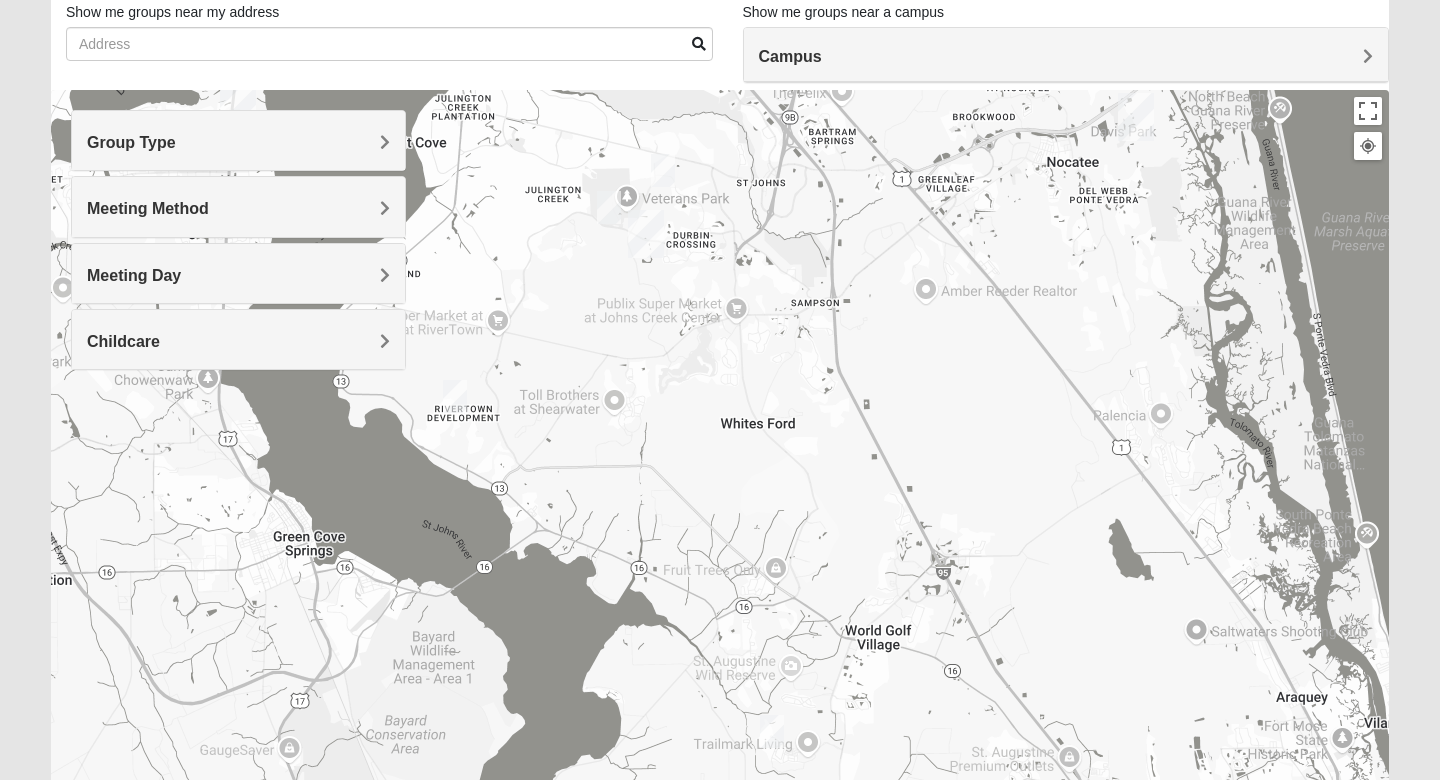 drag, startPoint x: 726, startPoint y: 434, endPoint x: 699, endPoint y: 589, distance: 157.33405 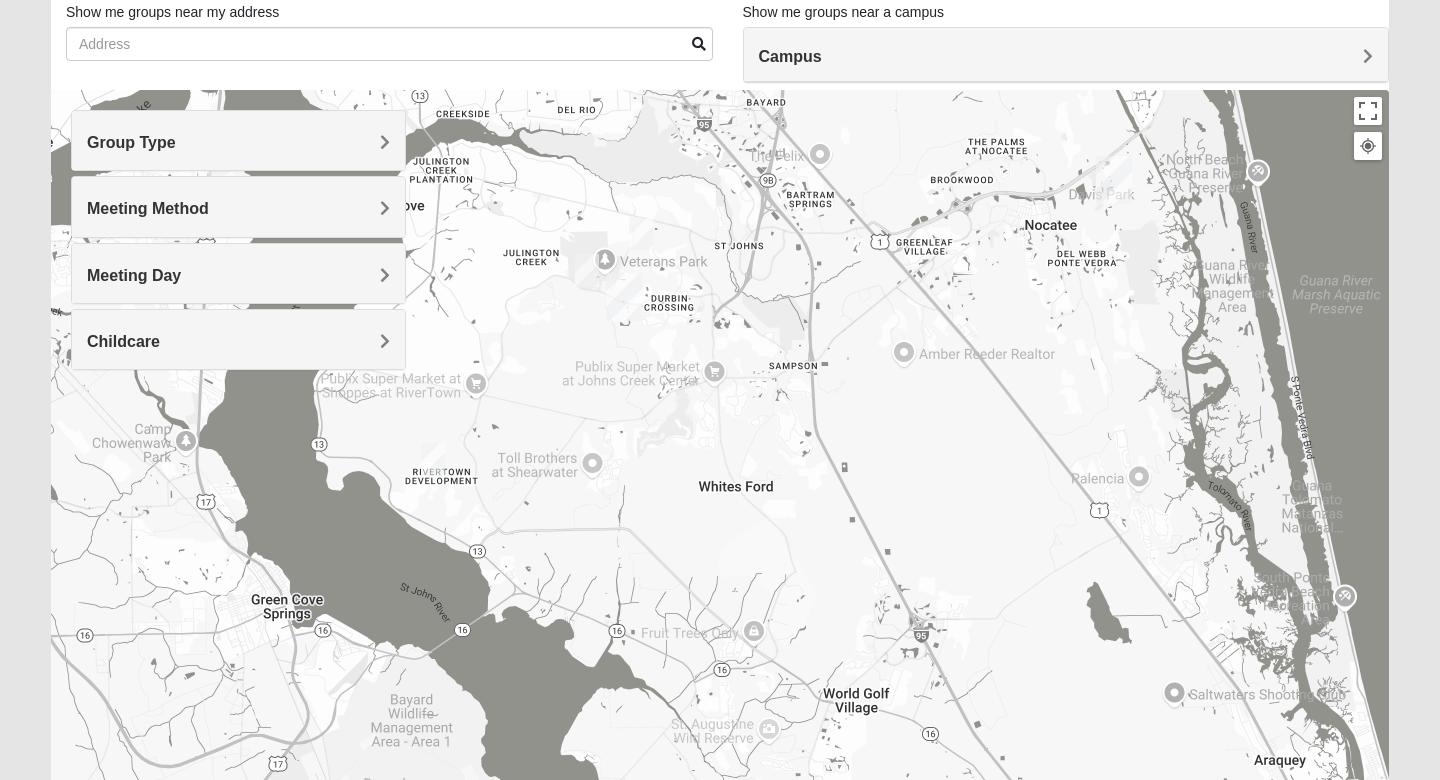 click at bounding box center [587, 270] 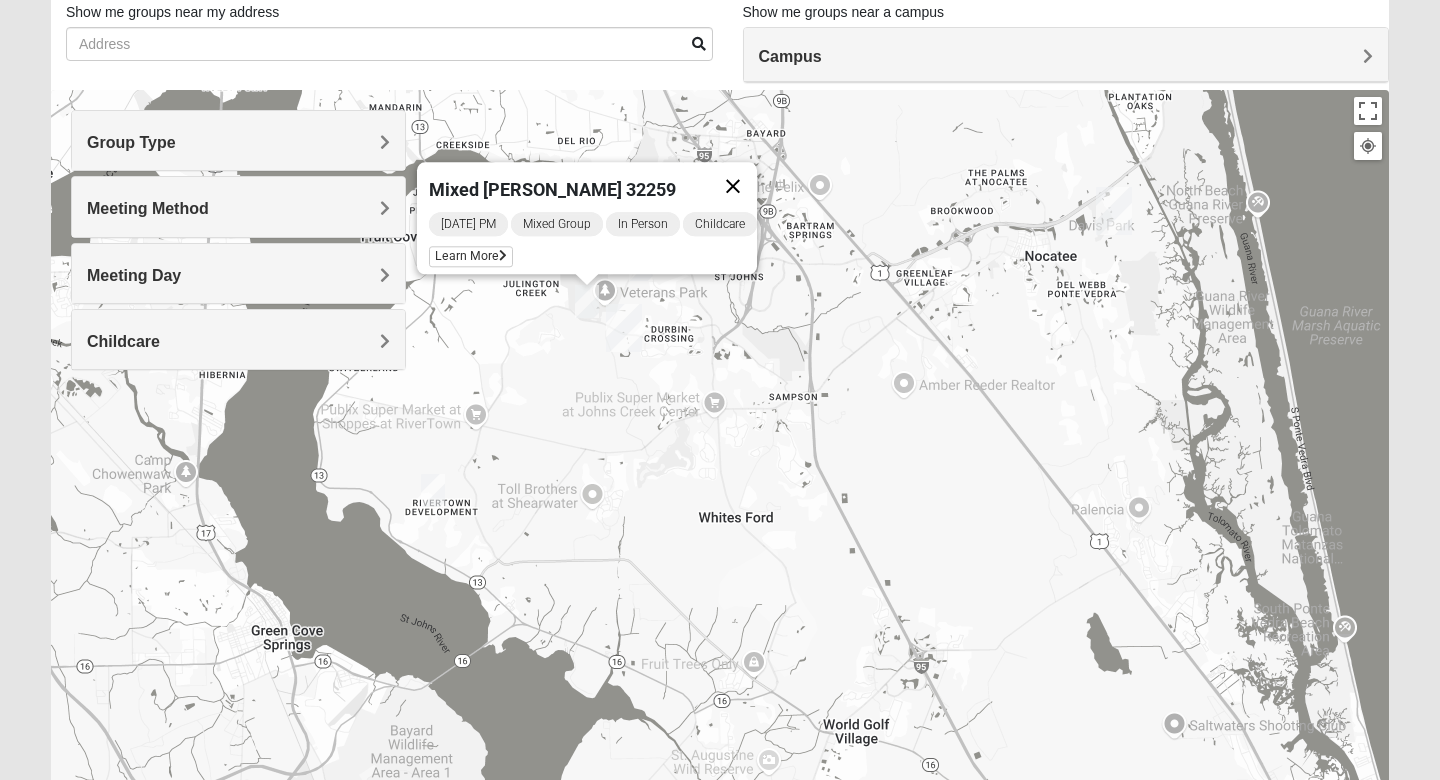 click at bounding box center (733, 186) 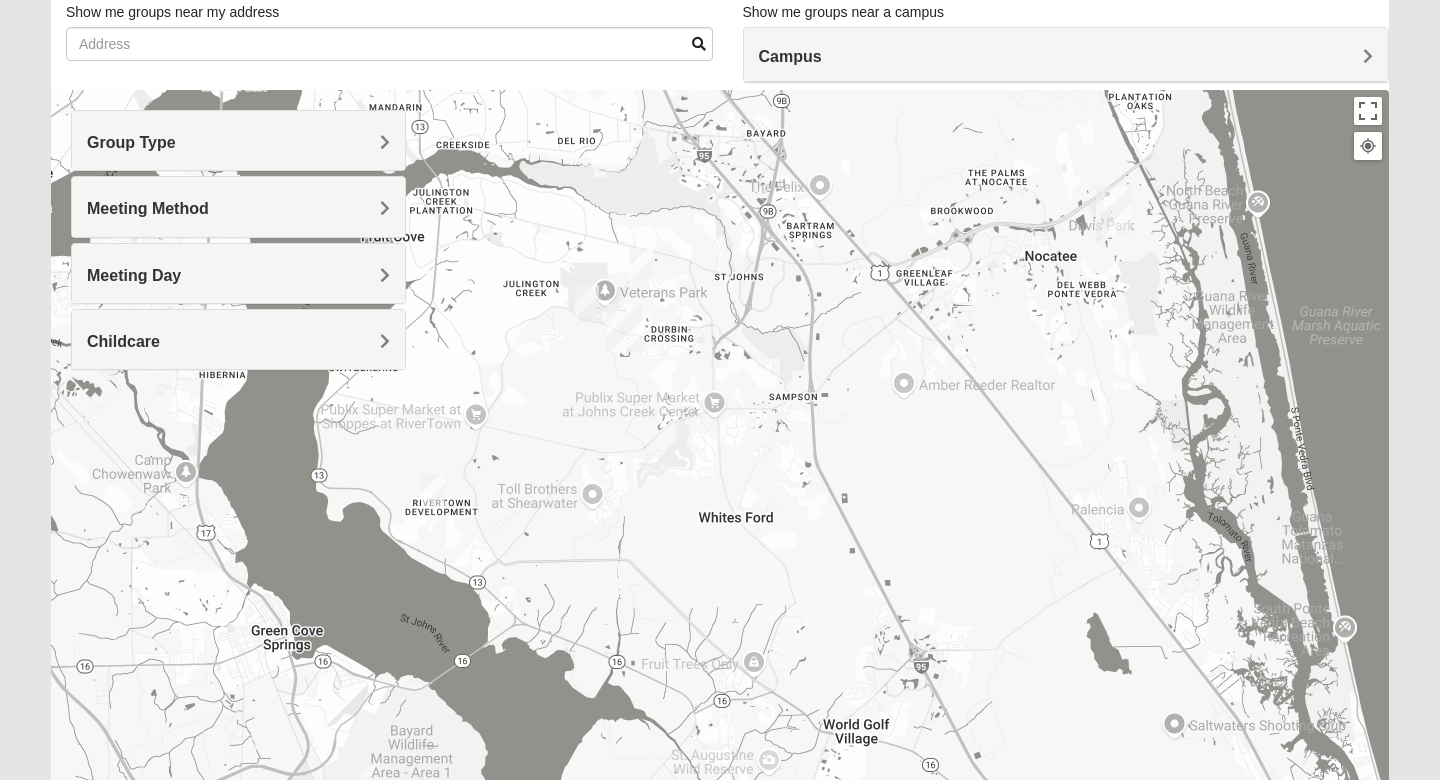 click on "To navigate, press the arrow keys." at bounding box center [720, 490] 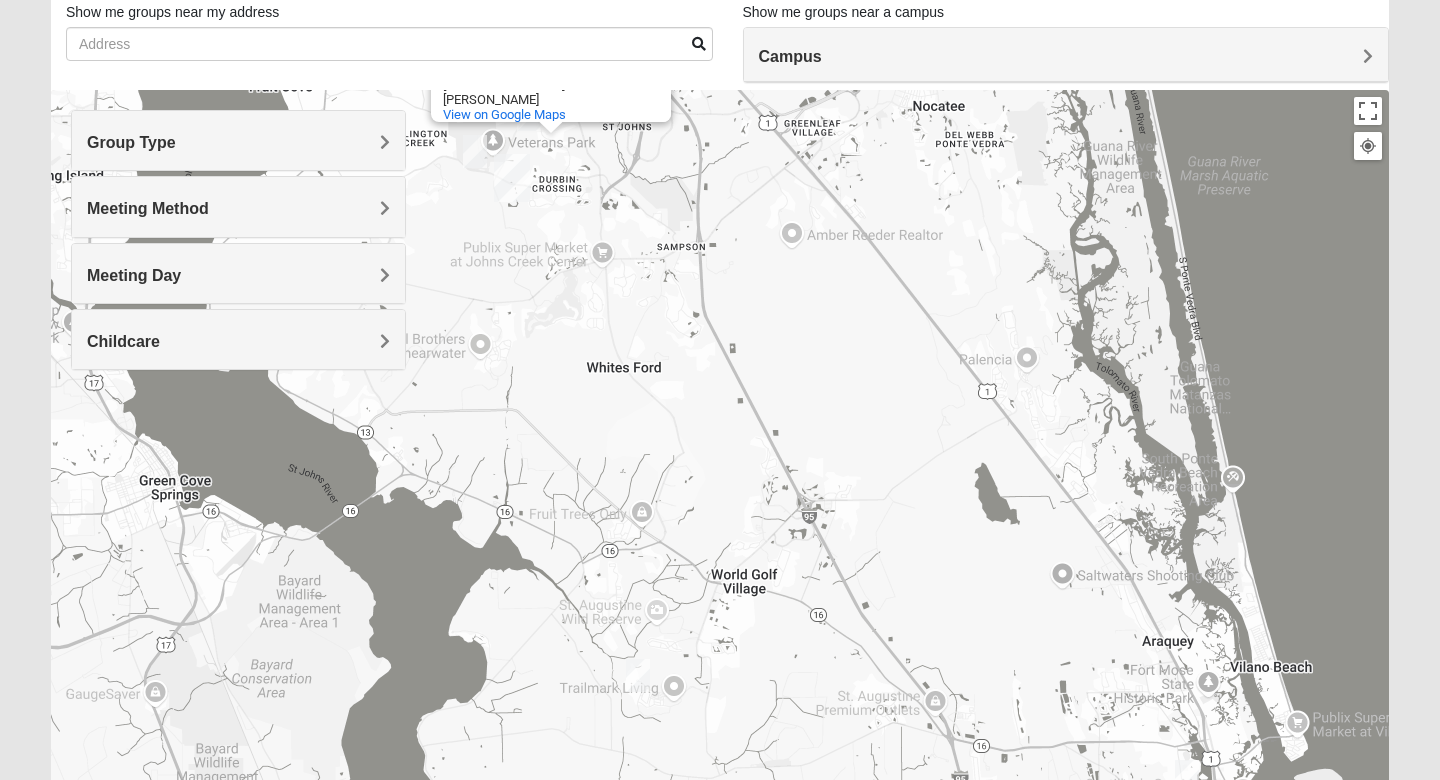 drag, startPoint x: 897, startPoint y: 460, endPoint x: 647, endPoint y: 134, distance: 410.82358 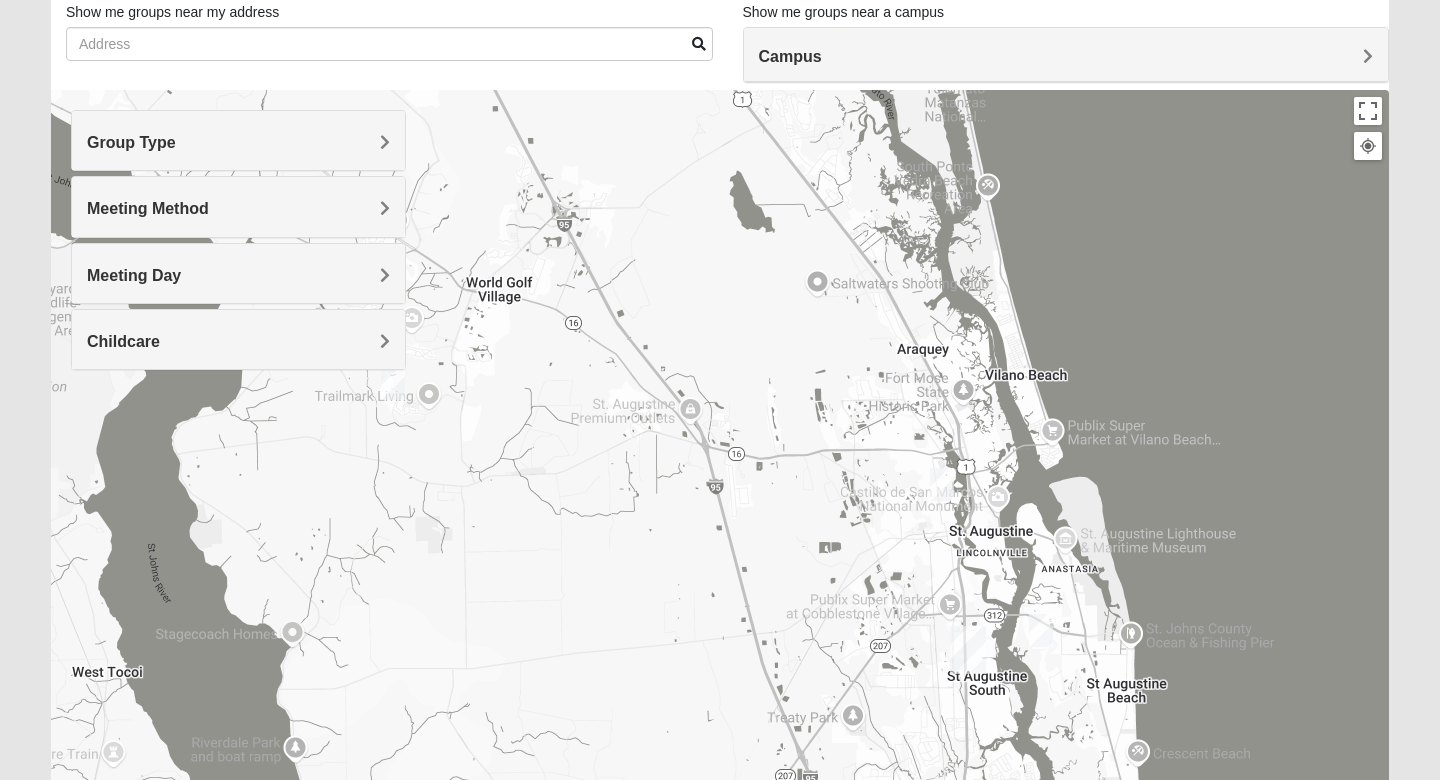 drag, startPoint x: 857, startPoint y: 475, endPoint x: 782, endPoint y: 406, distance: 101.91173 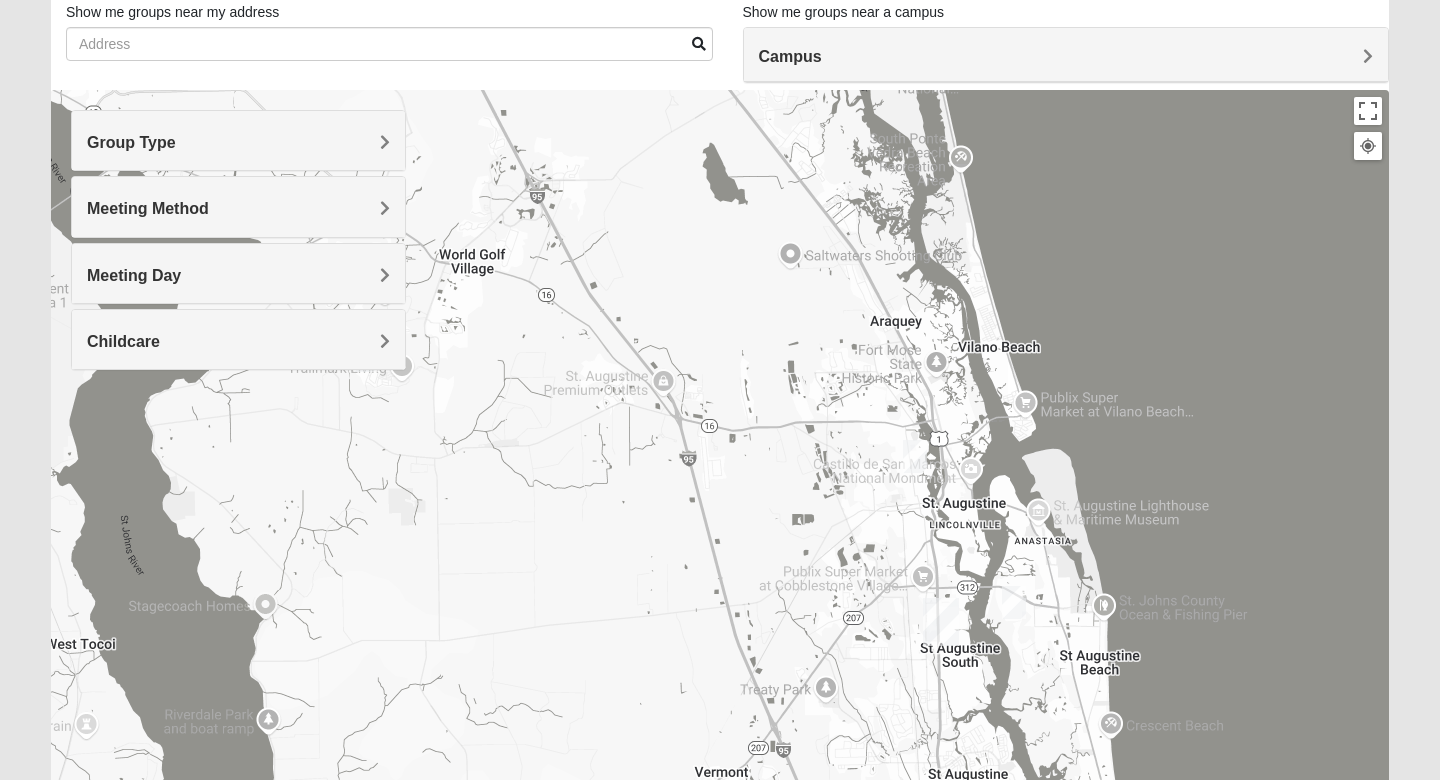click at bounding box center (915, 456) 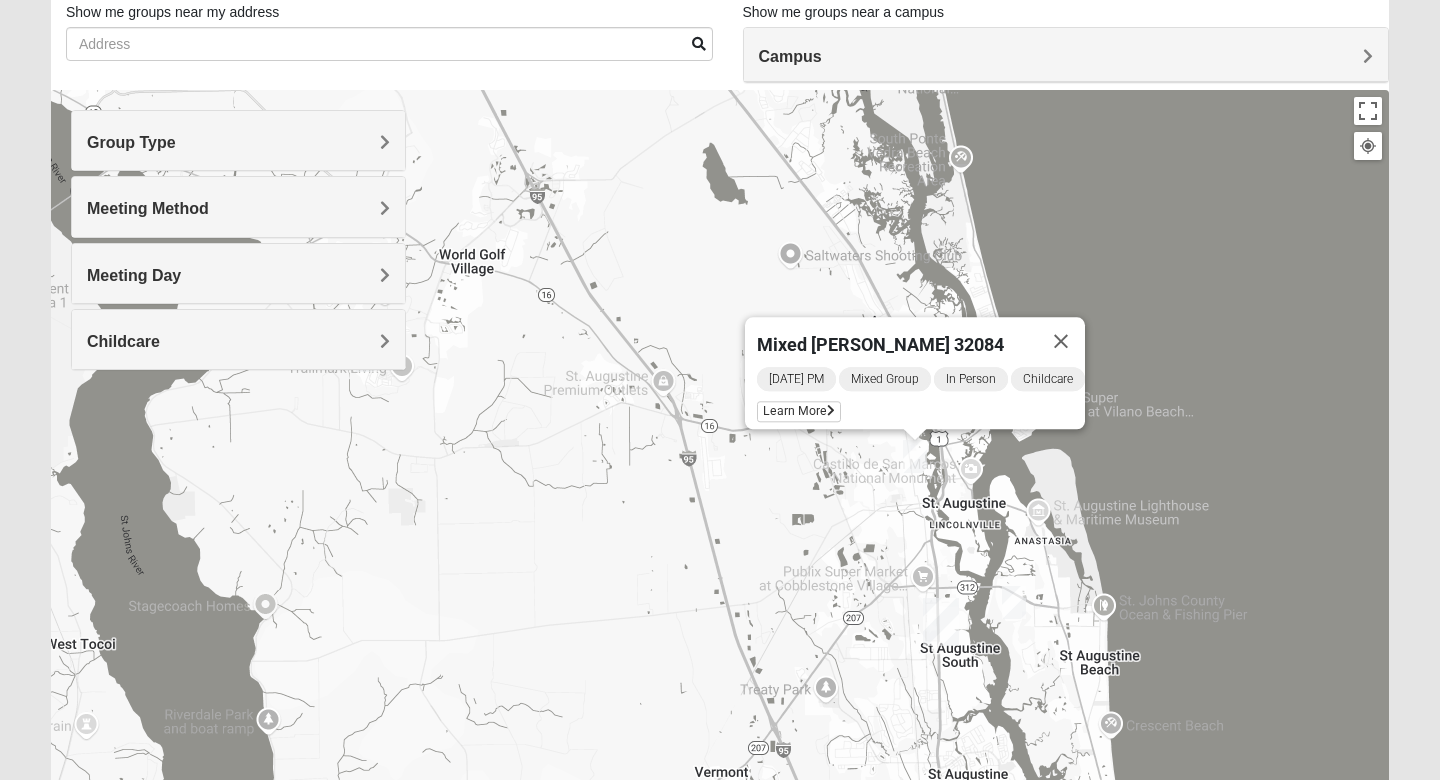click on "Sunday PM      Mixed Group      In Person      Childcare Learn More" at bounding box center [921, 397] 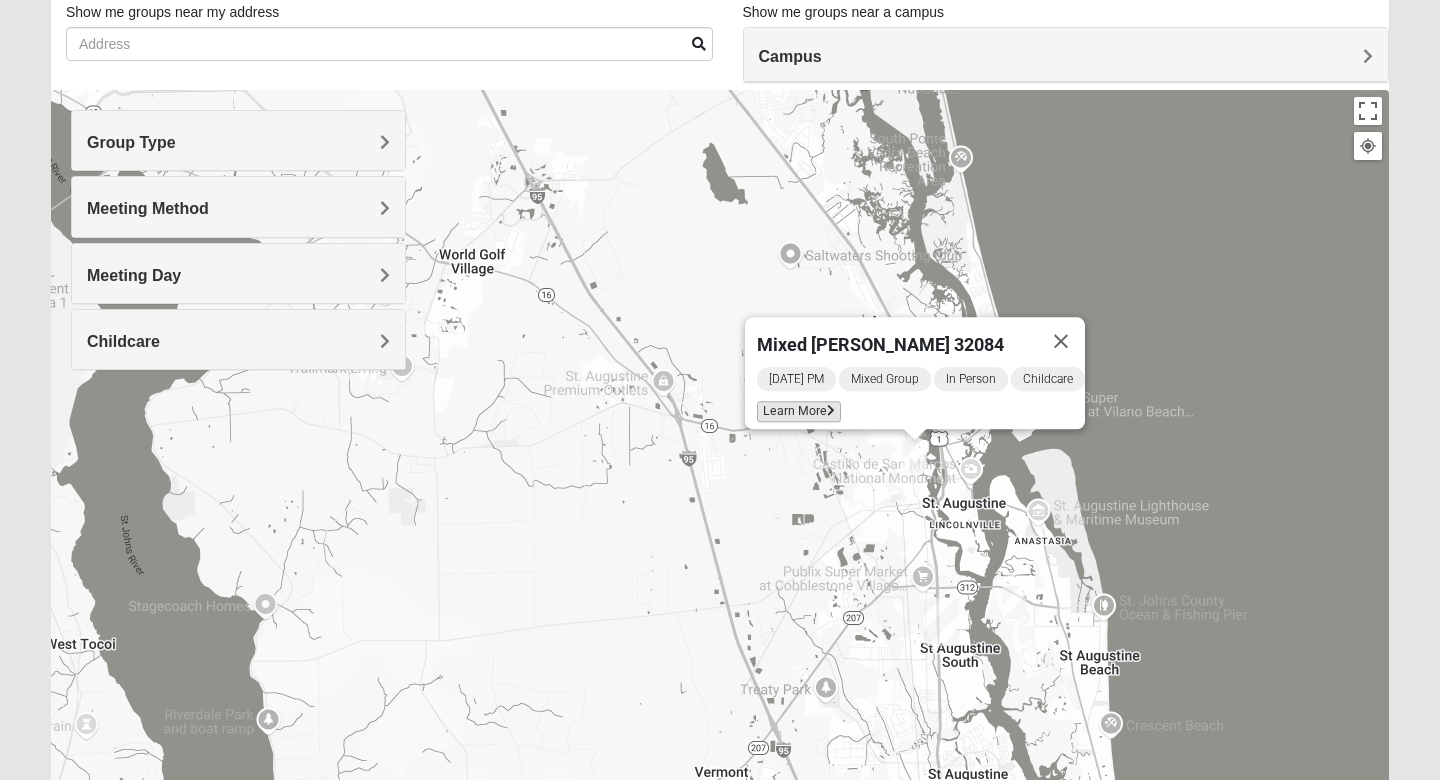click on "Learn More" at bounding box center (799, 411) 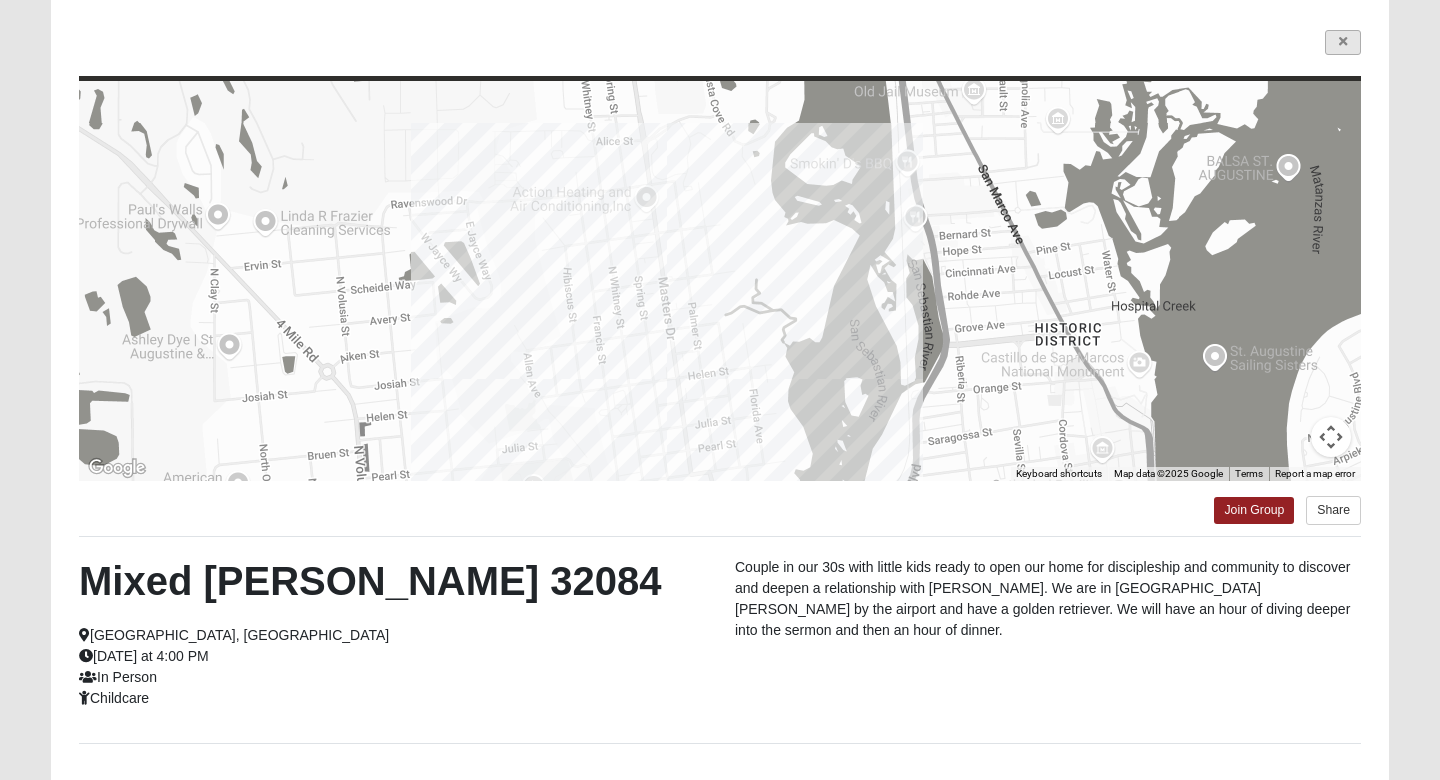 click at bounding box center [1343, 42] 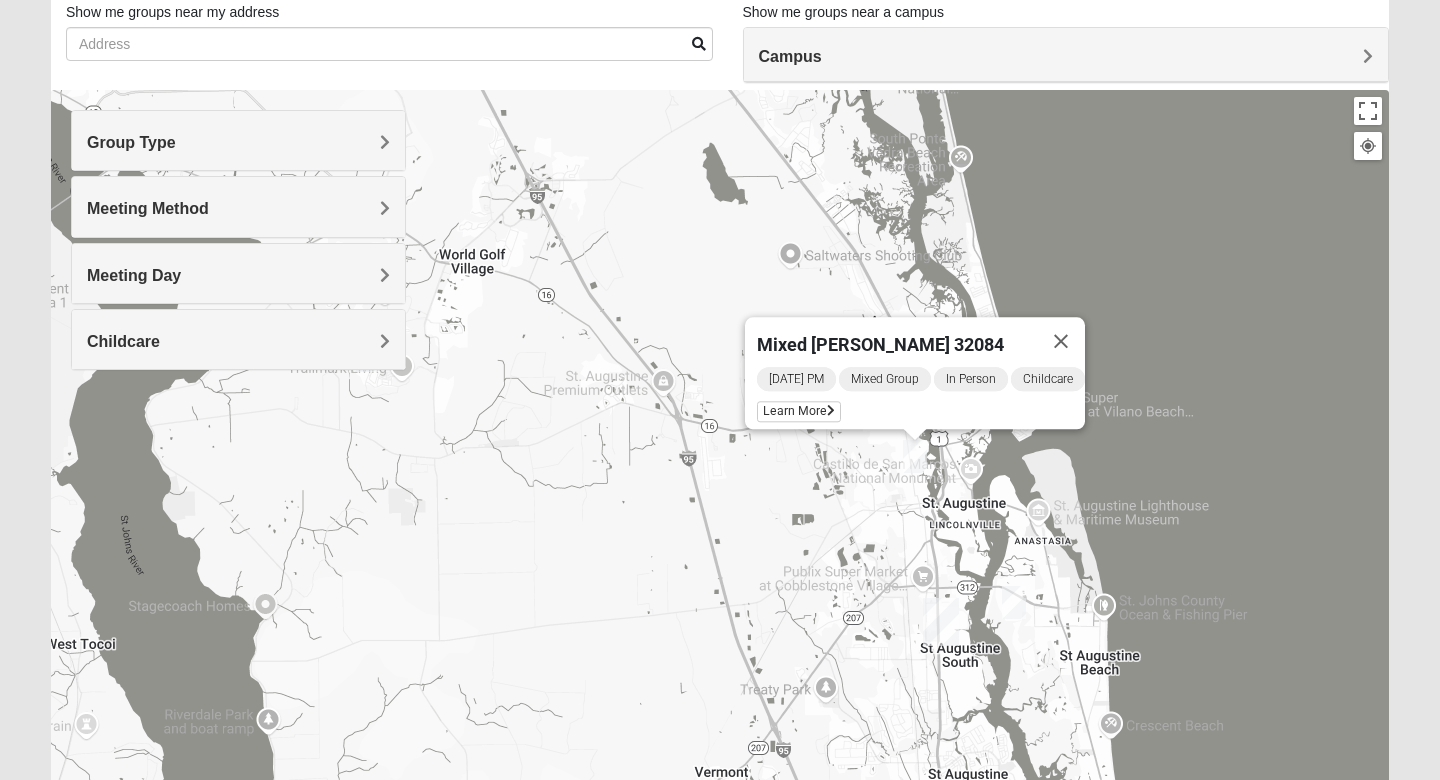 click at bounding box center [1014, 602] 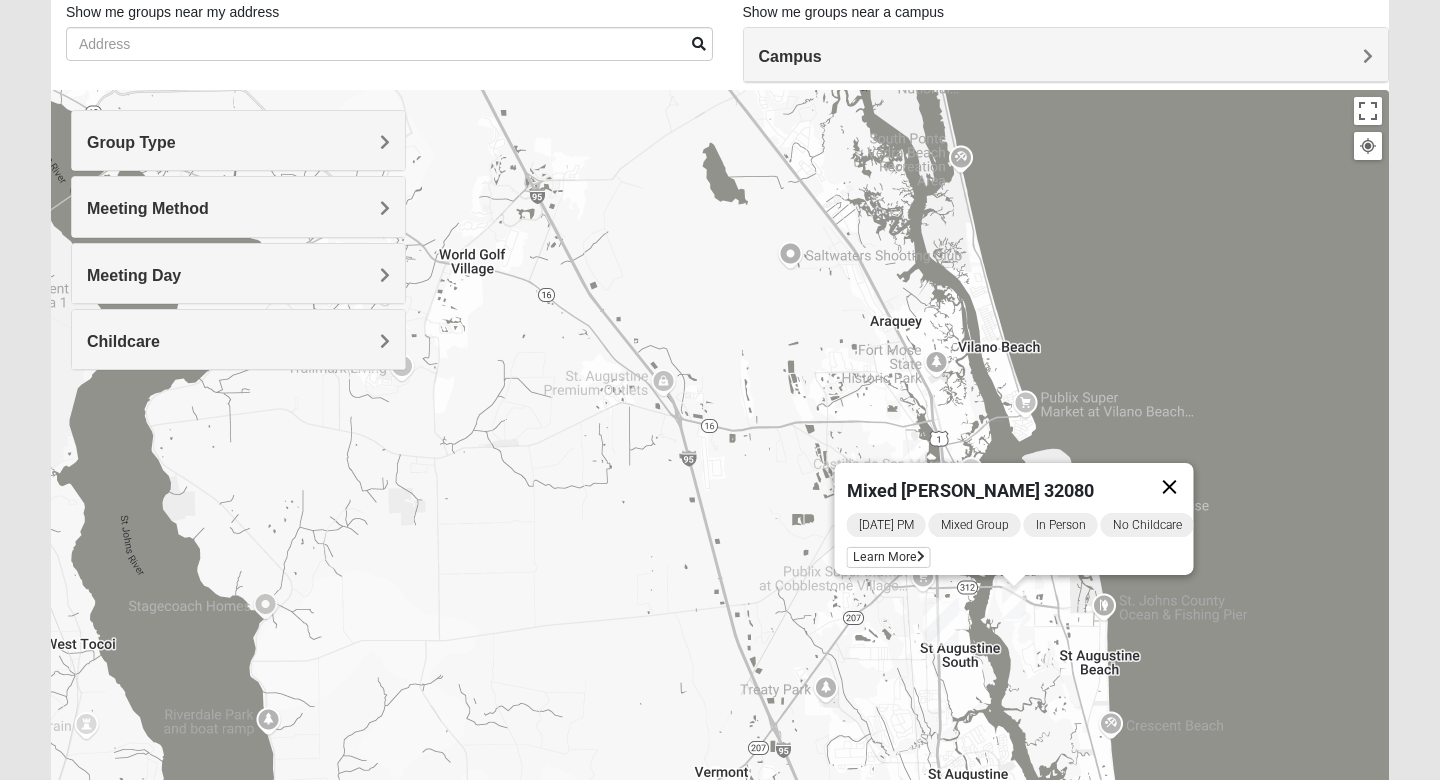 click at bounding box center [1170, 487] 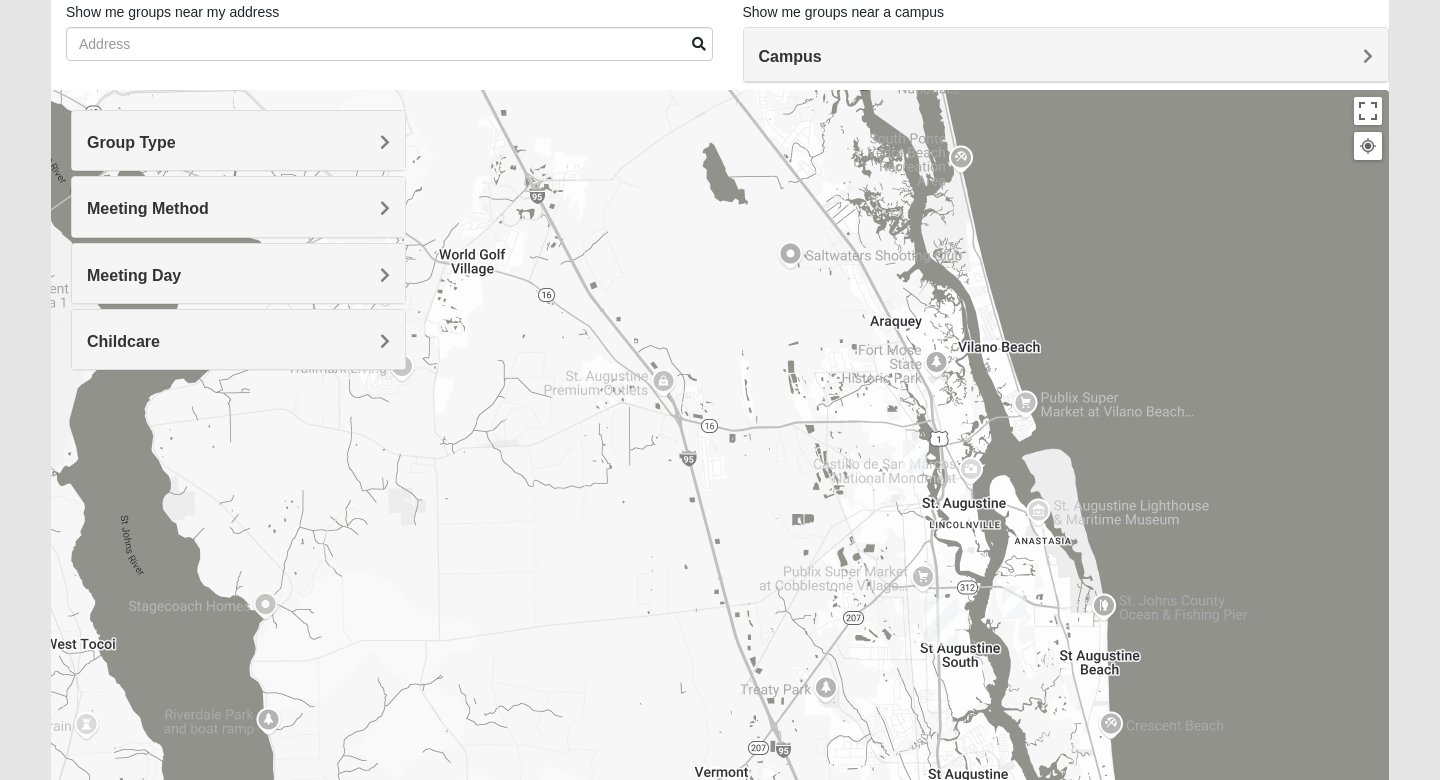 click at bounding box center (915, 456) 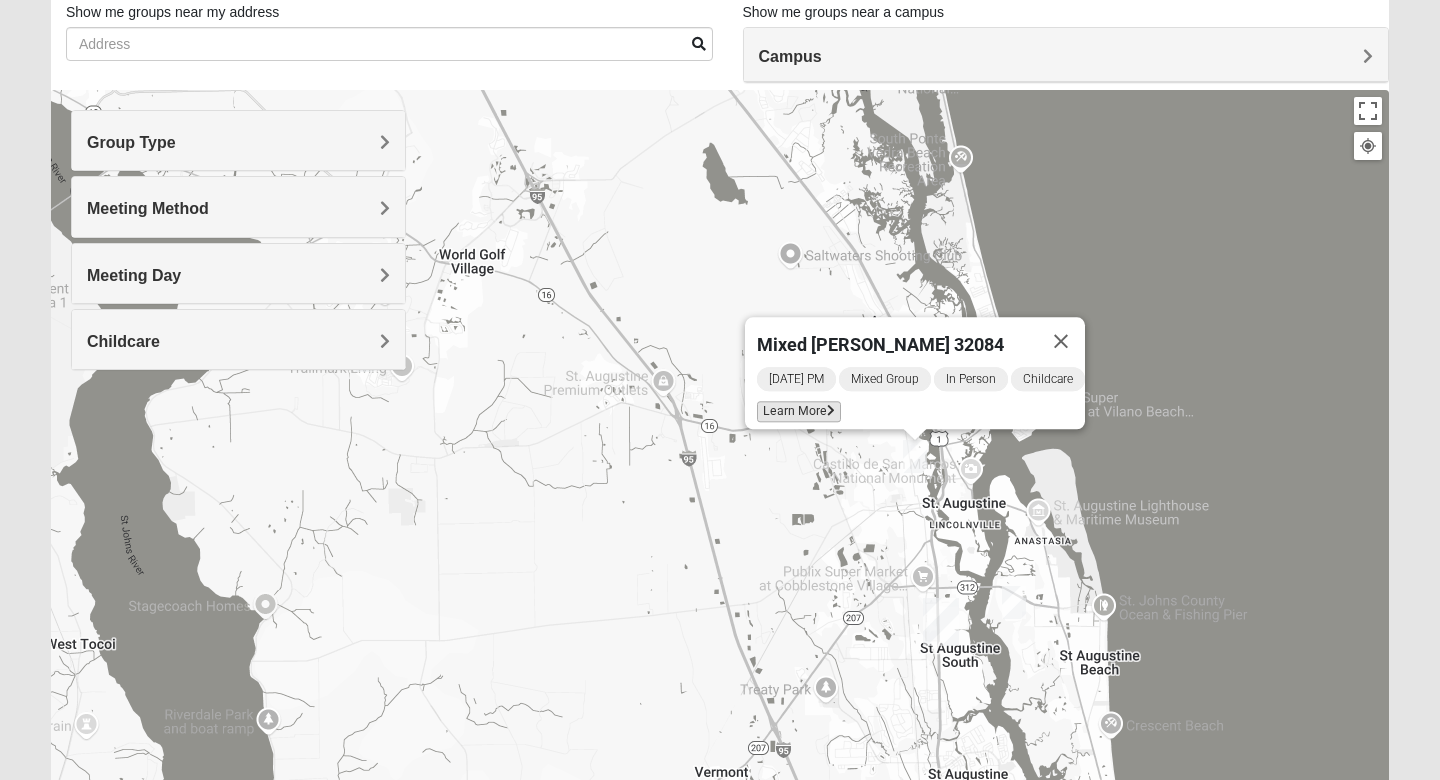 click on "Learn More" at bounding box center (799, 411) 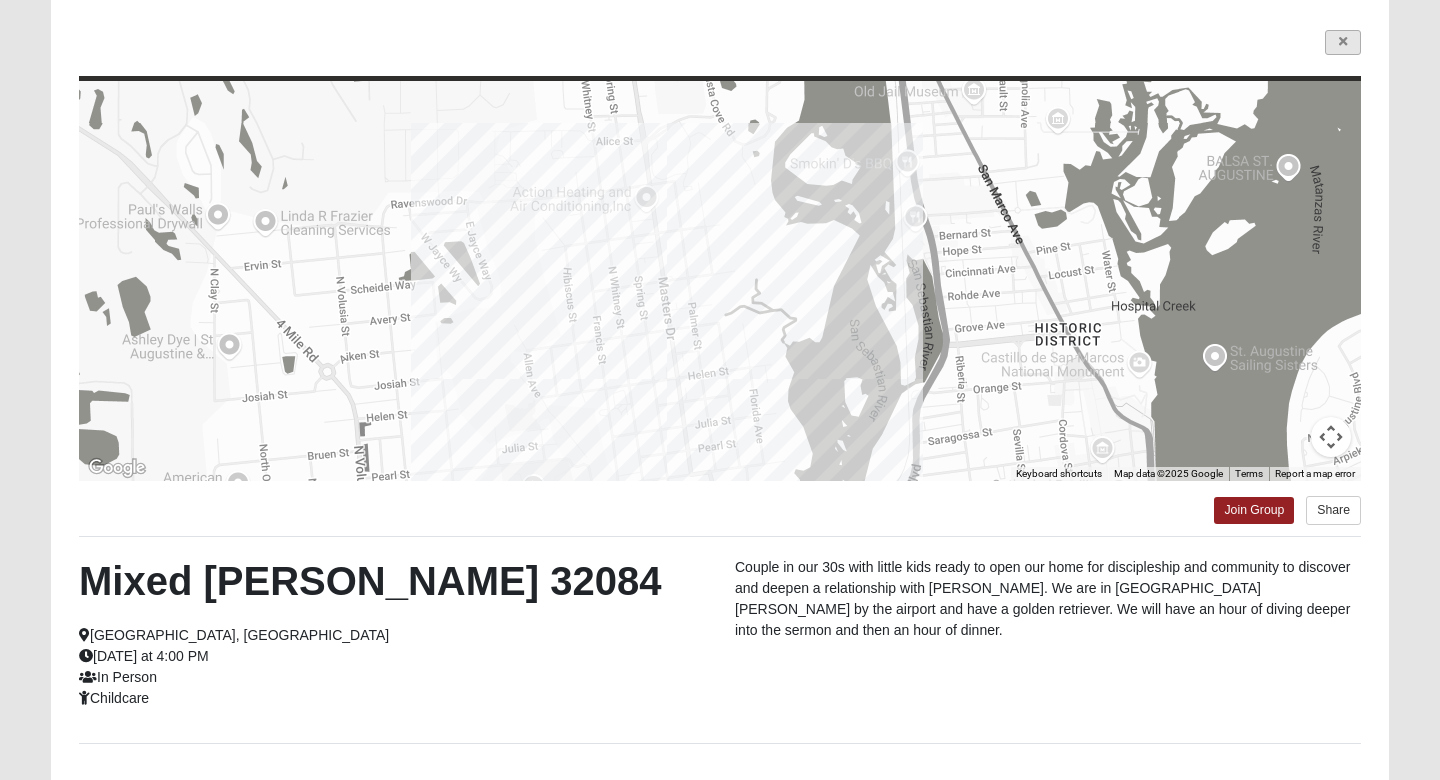 click at bounding box center [1343, 42] 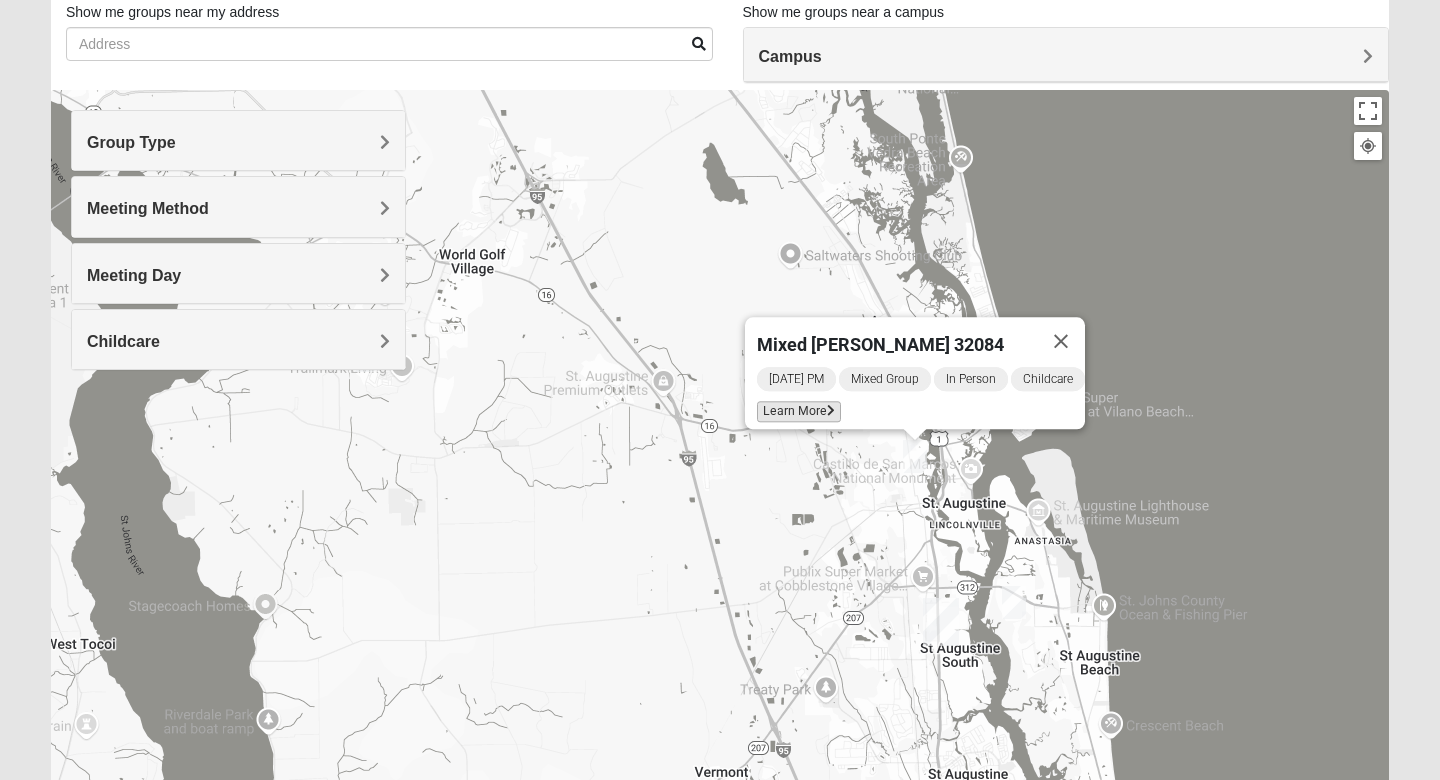 click on "Learn More" at bounding box center [799, 411] 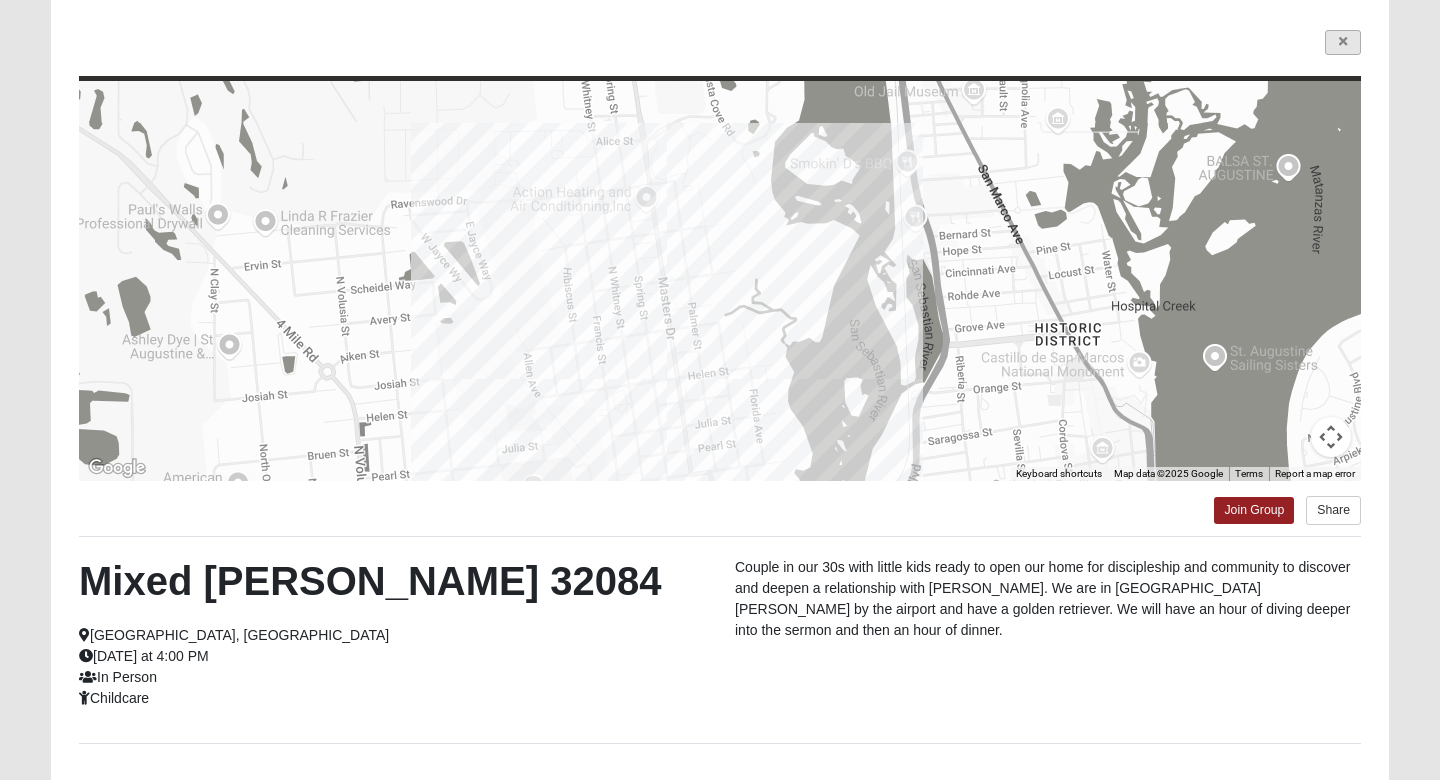 click at bounding box center (1343, 42) 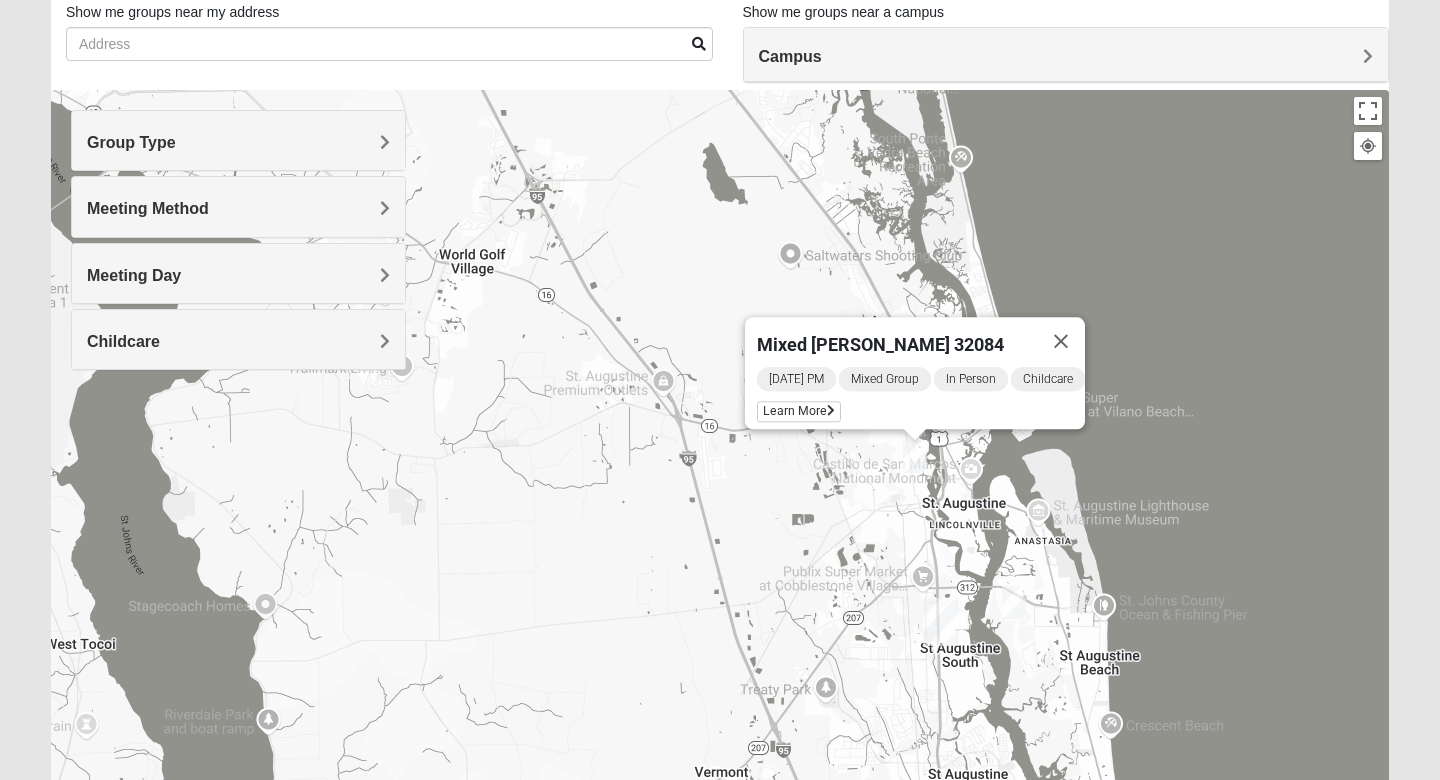 drag, startPoint x: 537, startPoint y: 416, endPoint x: 678, endPoint y: 546, distance: 191.78374 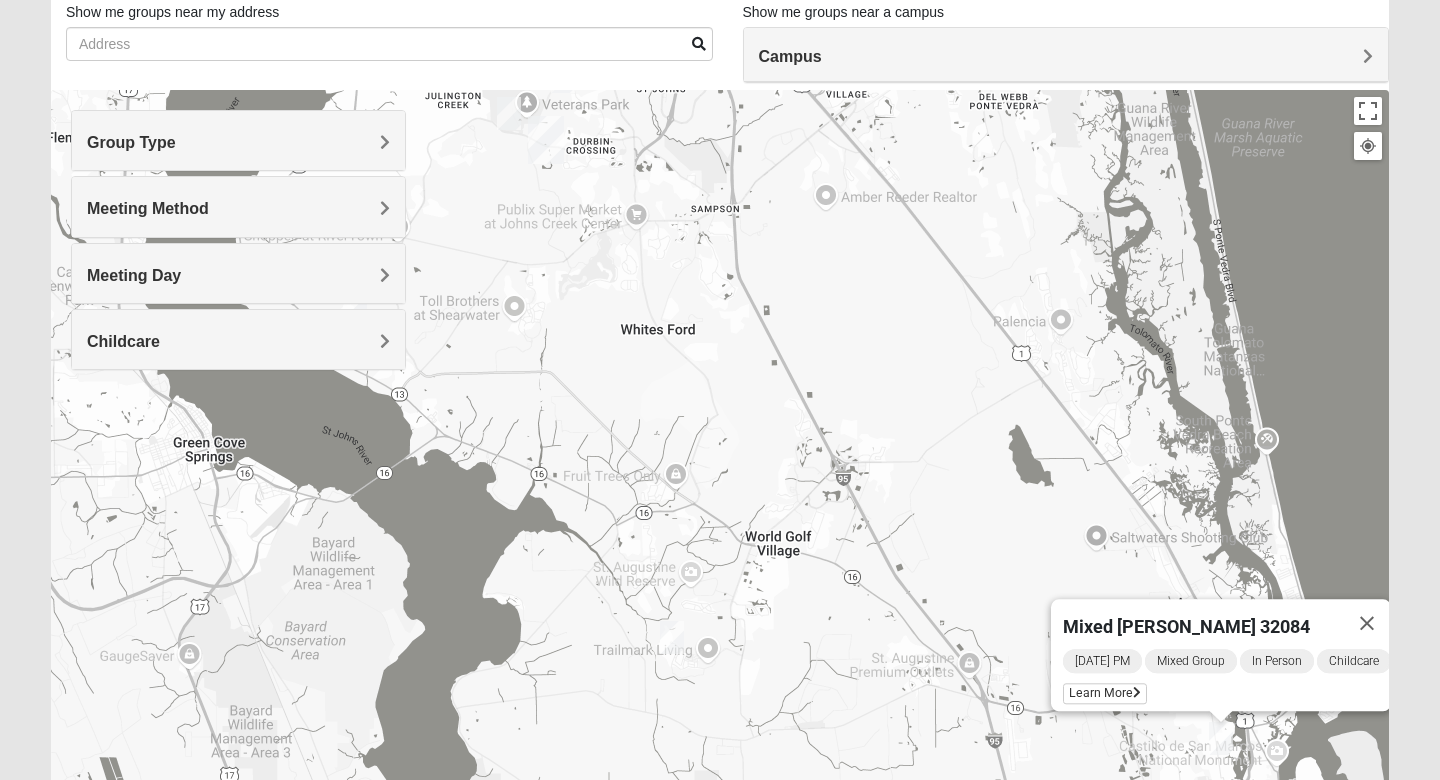 click at bounding box center [672, 637] 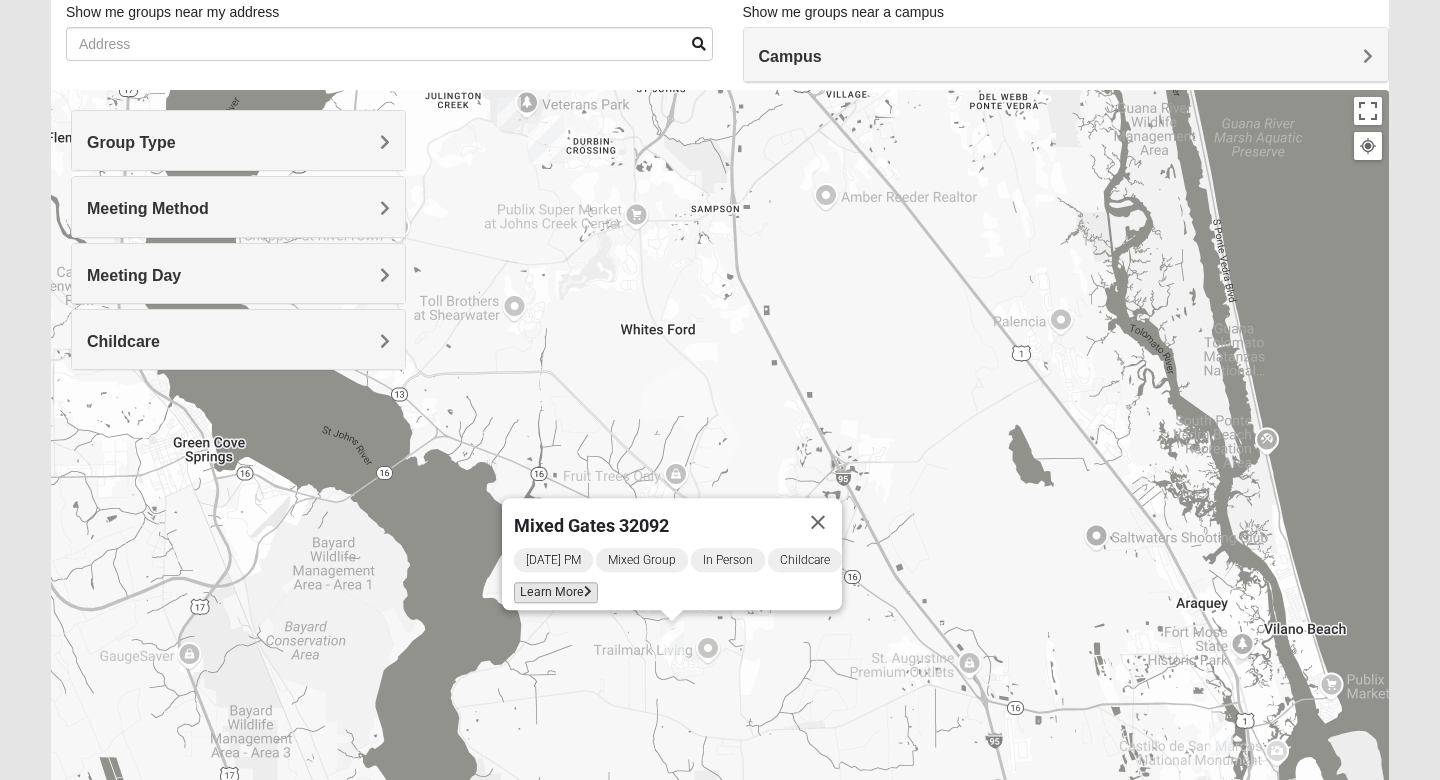 click on "Learn More" at bounding box center [556, 592] 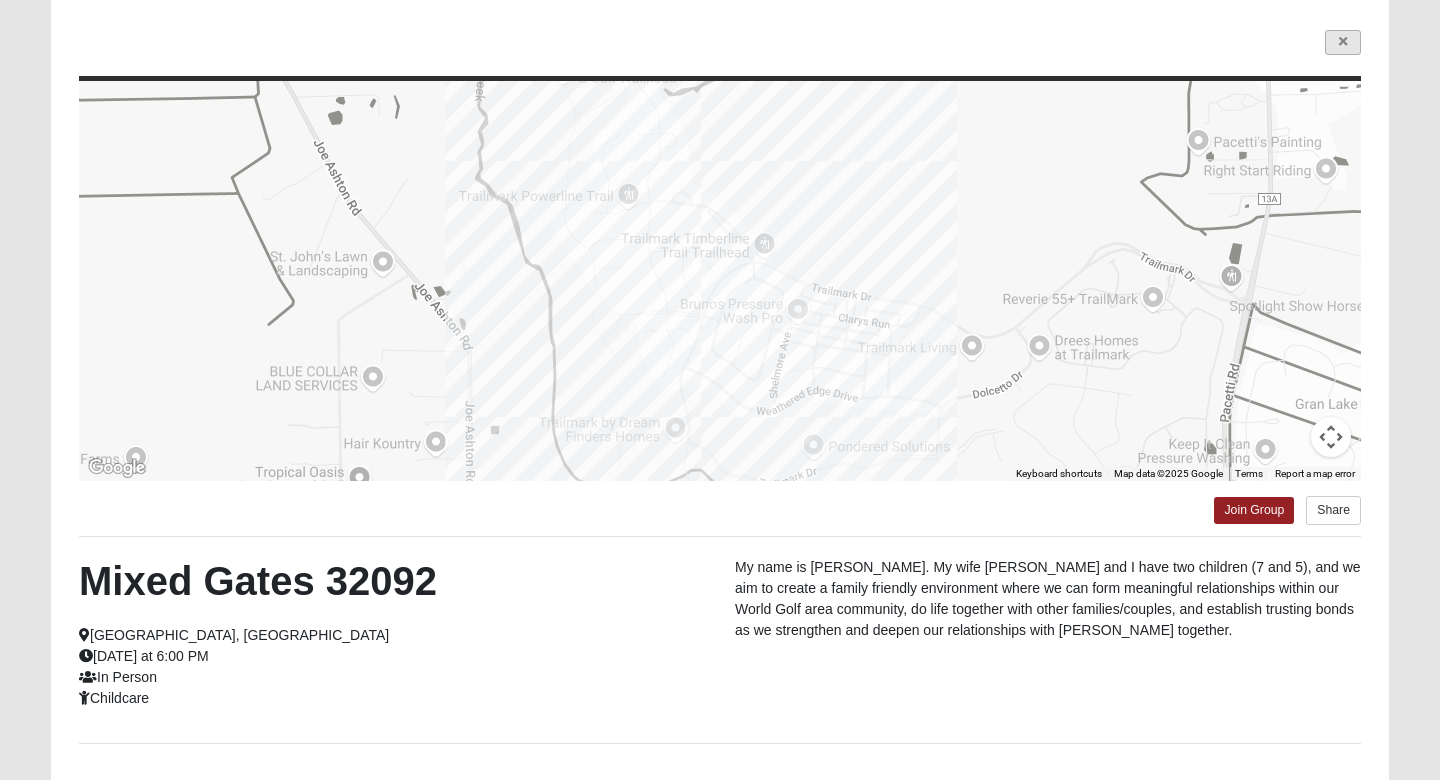 click at bounding box center [1343, 42] 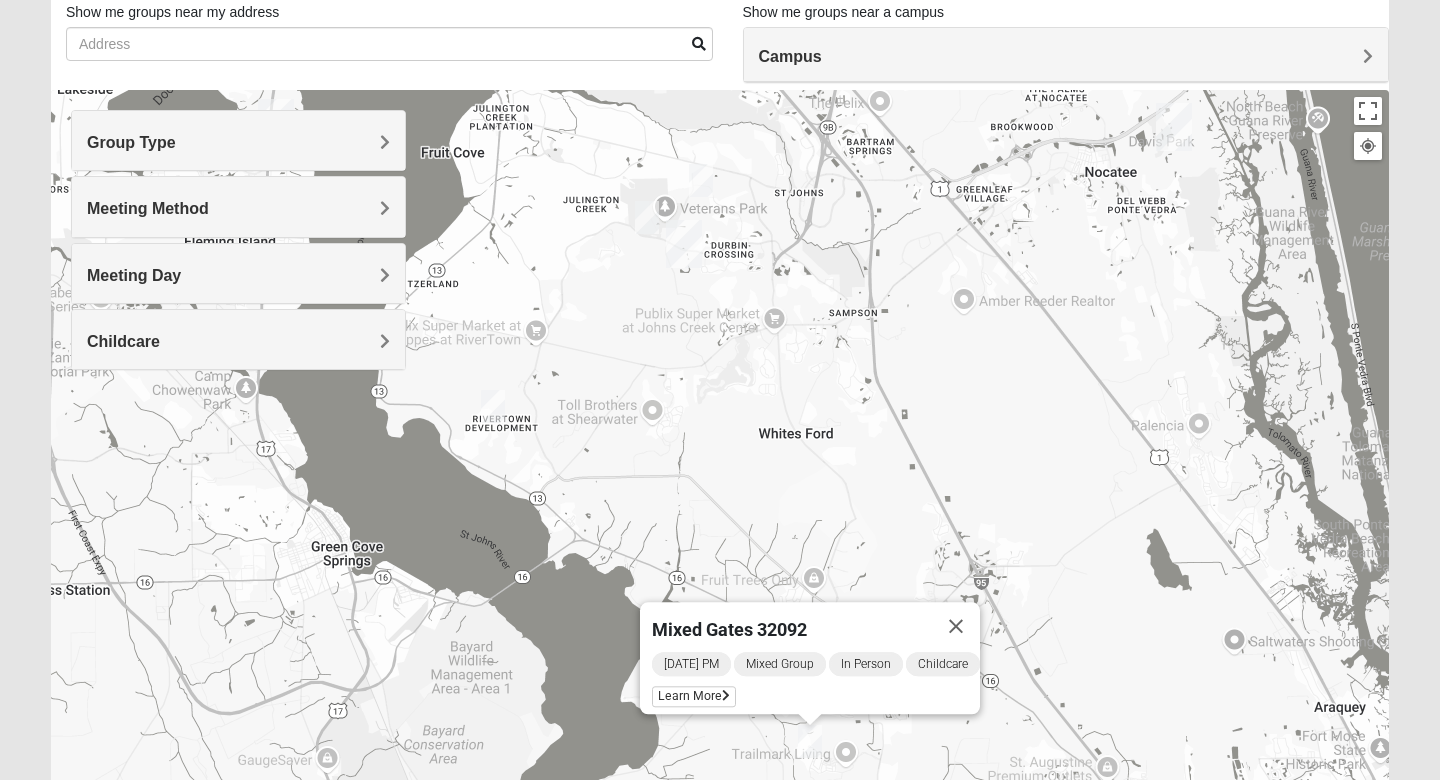 drag, startPoint x: 644, startPoint y: 260, endPoint x: 787, endPoint y: 369, distance: 179.80545 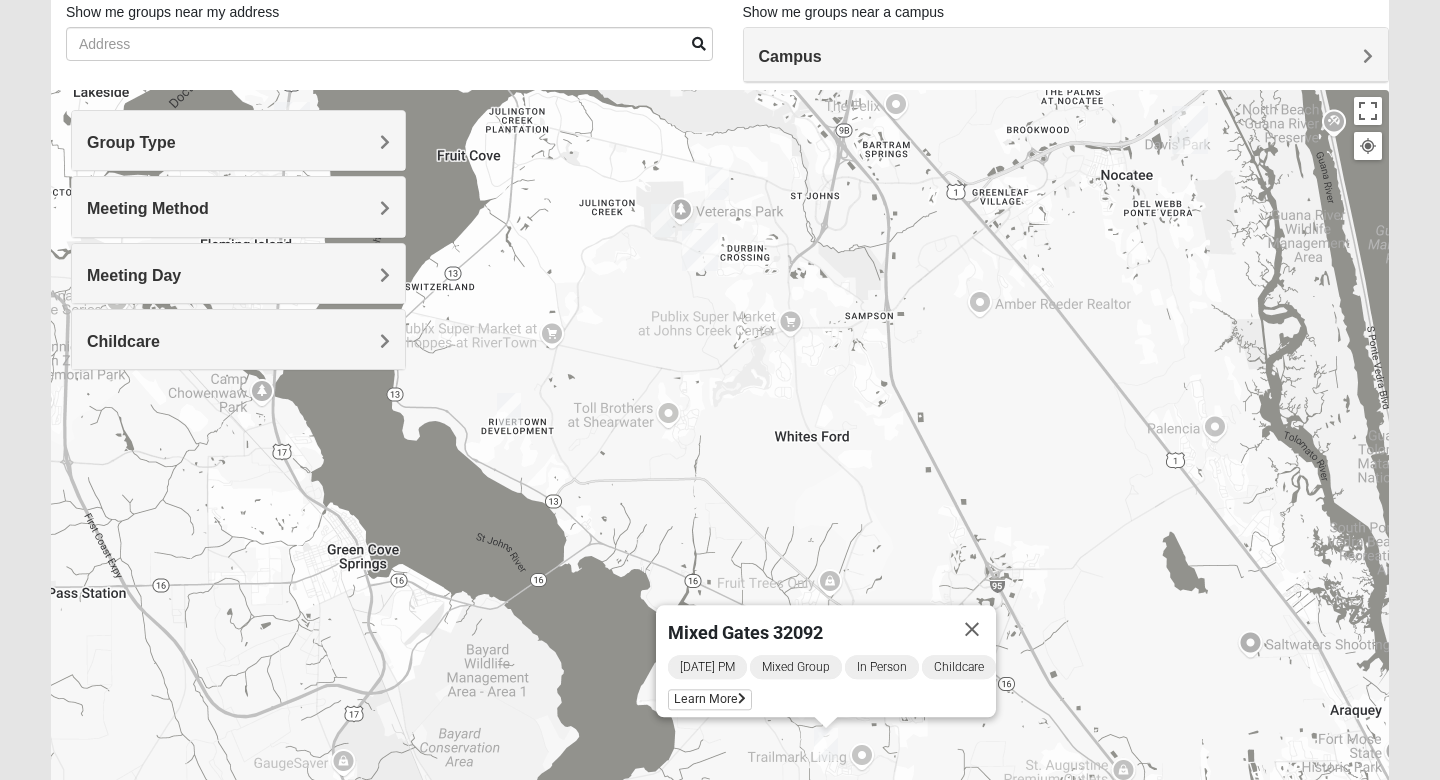 click at bounding box center [509, 409] 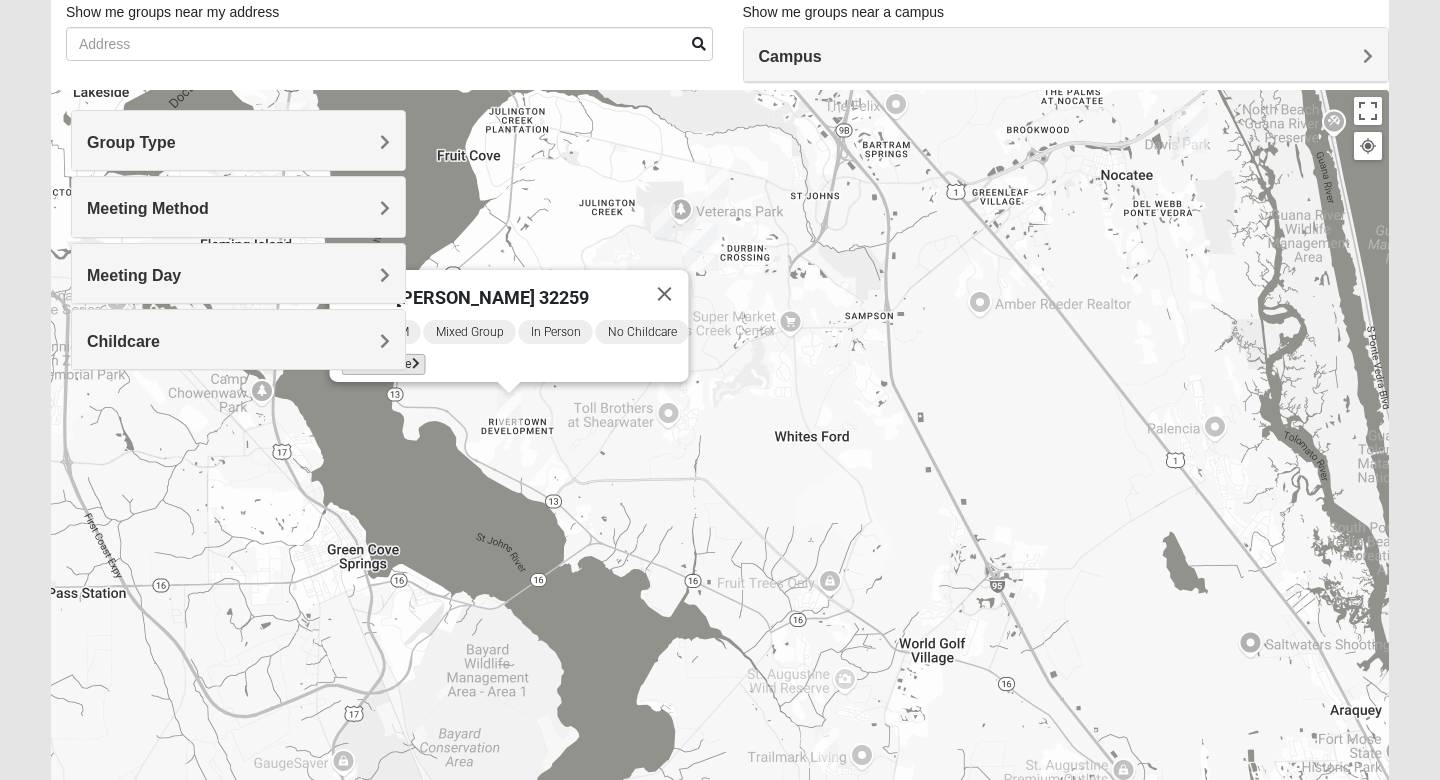 click at bounding box center (416, 364) 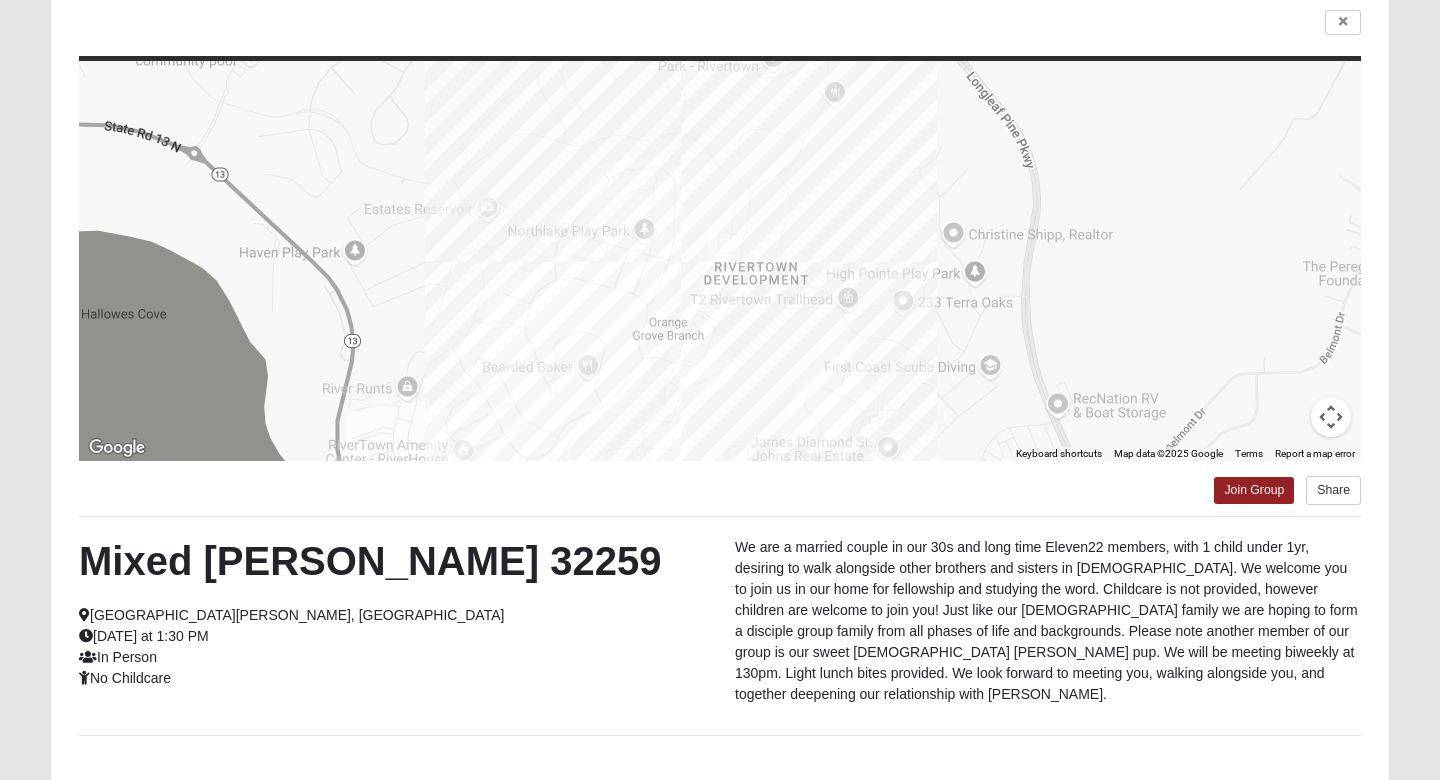 scroll, scrollTop: 159, scrollLeft: 0, axis: vertical 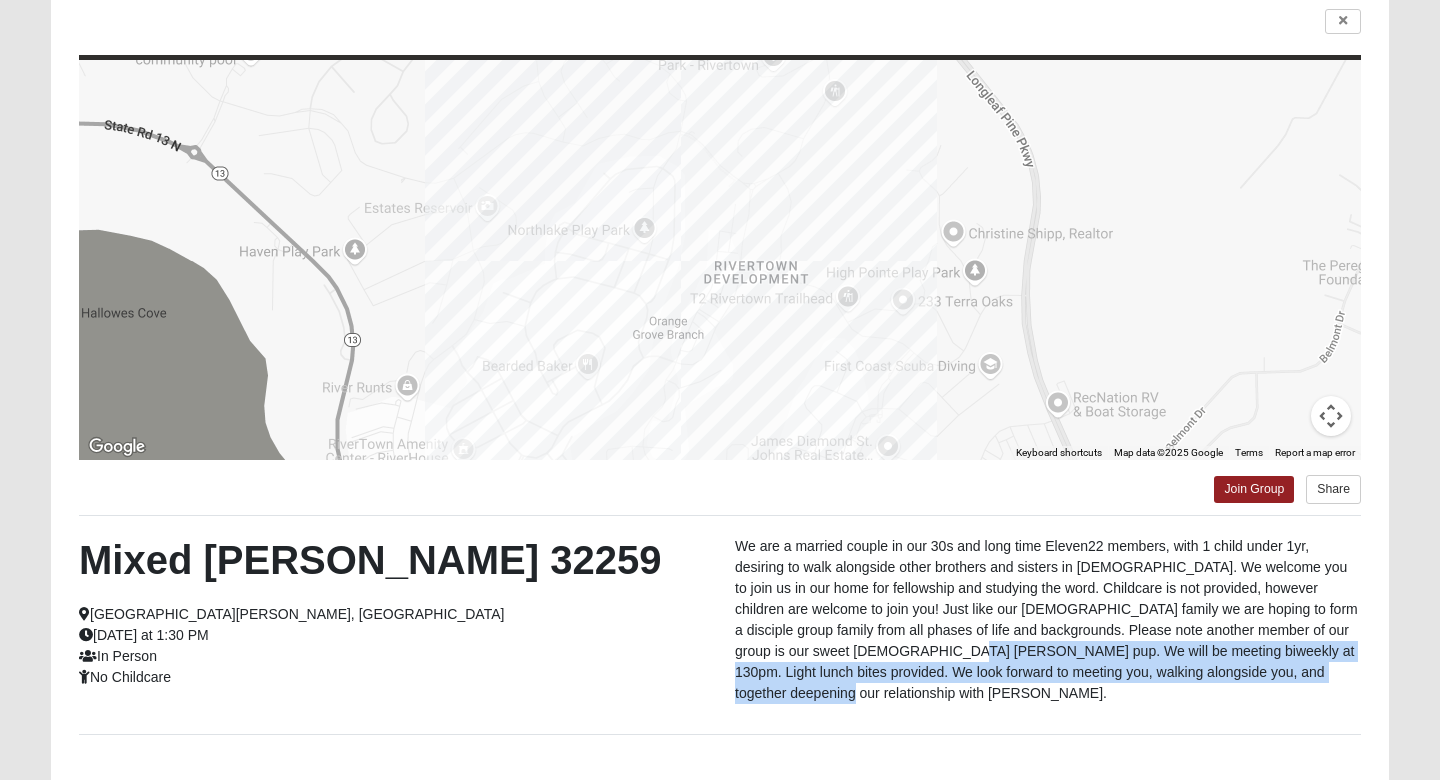 drag, startPoint x: 857, startPoint y: 645, endPoint x: 875, endPoint y: 695, distance: 53.14132 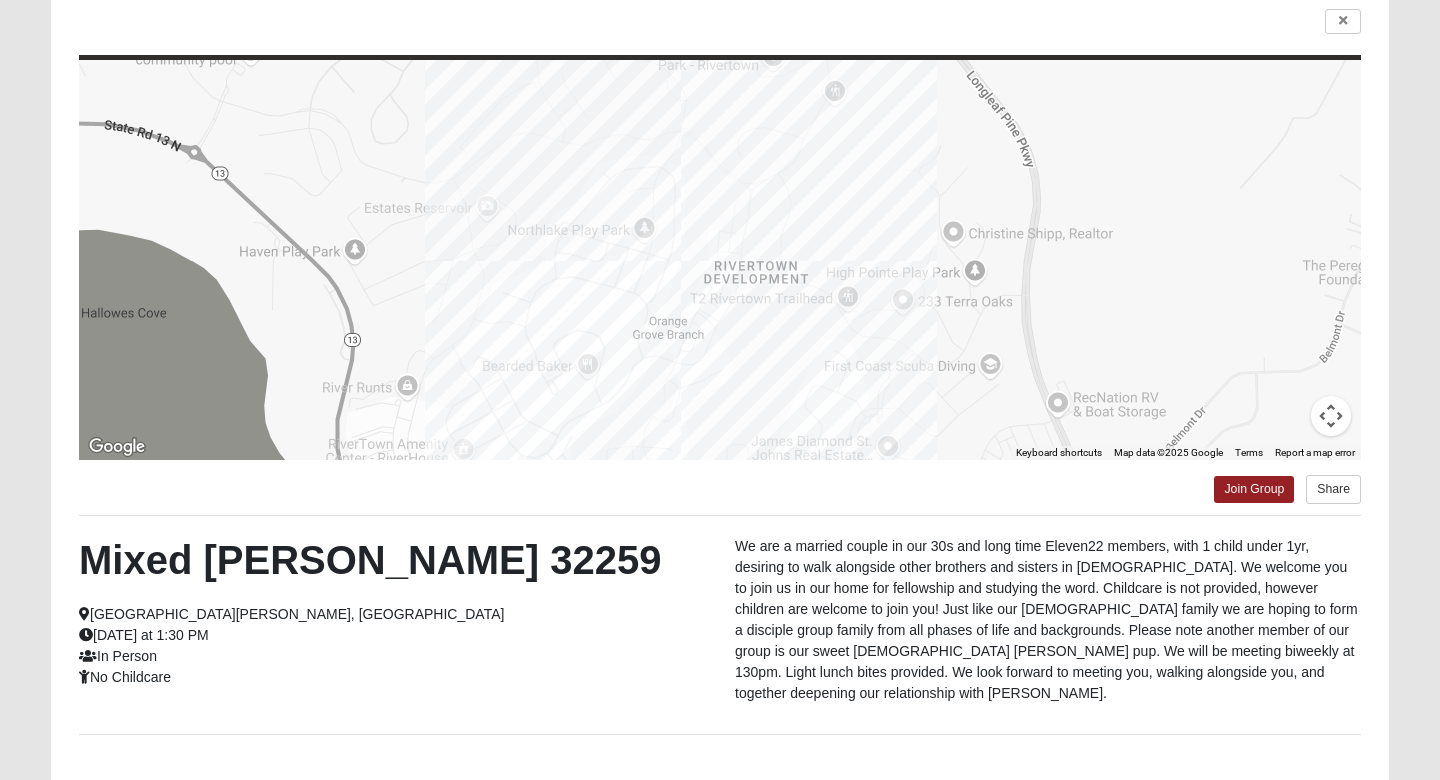 click on "Mixed Hunt 32259
St Johns, FL
Sunday at 1:30 PM
In Person
No Childcare" at bounding box center (392, 612) 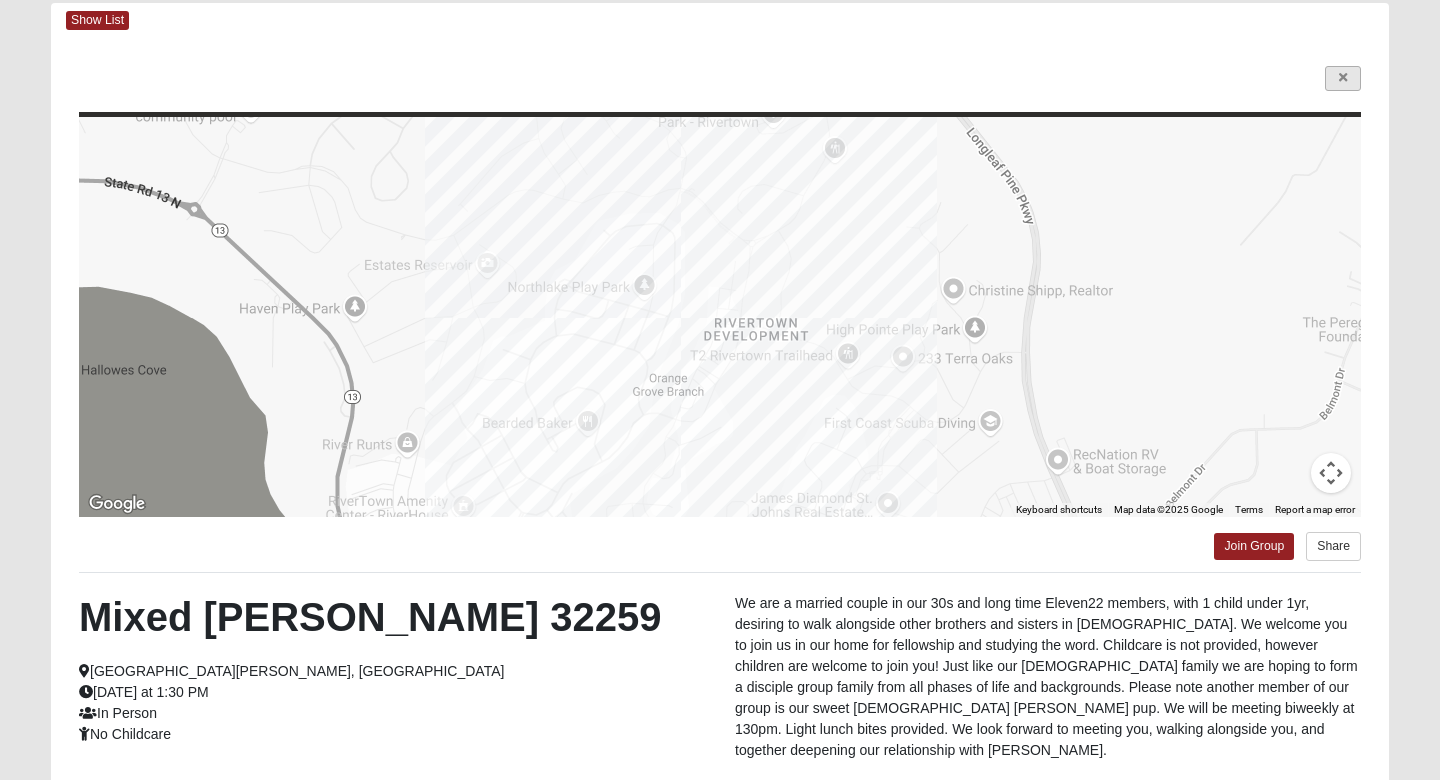 click at bounding box center (1343, 78) 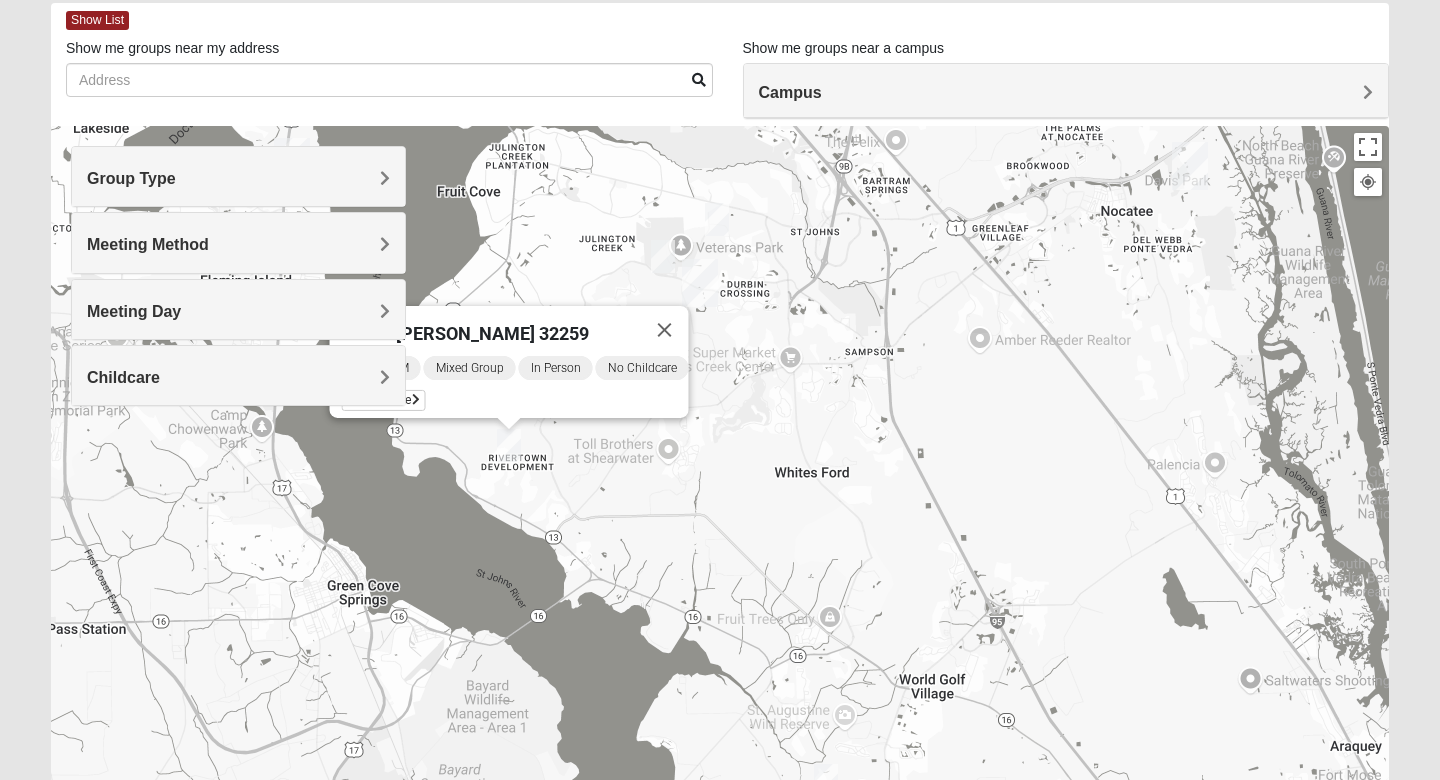 drag, startPoint x: 777, startPoint y: 460, endPoint x: 747, endPoint y: 496, distance: 46.8615 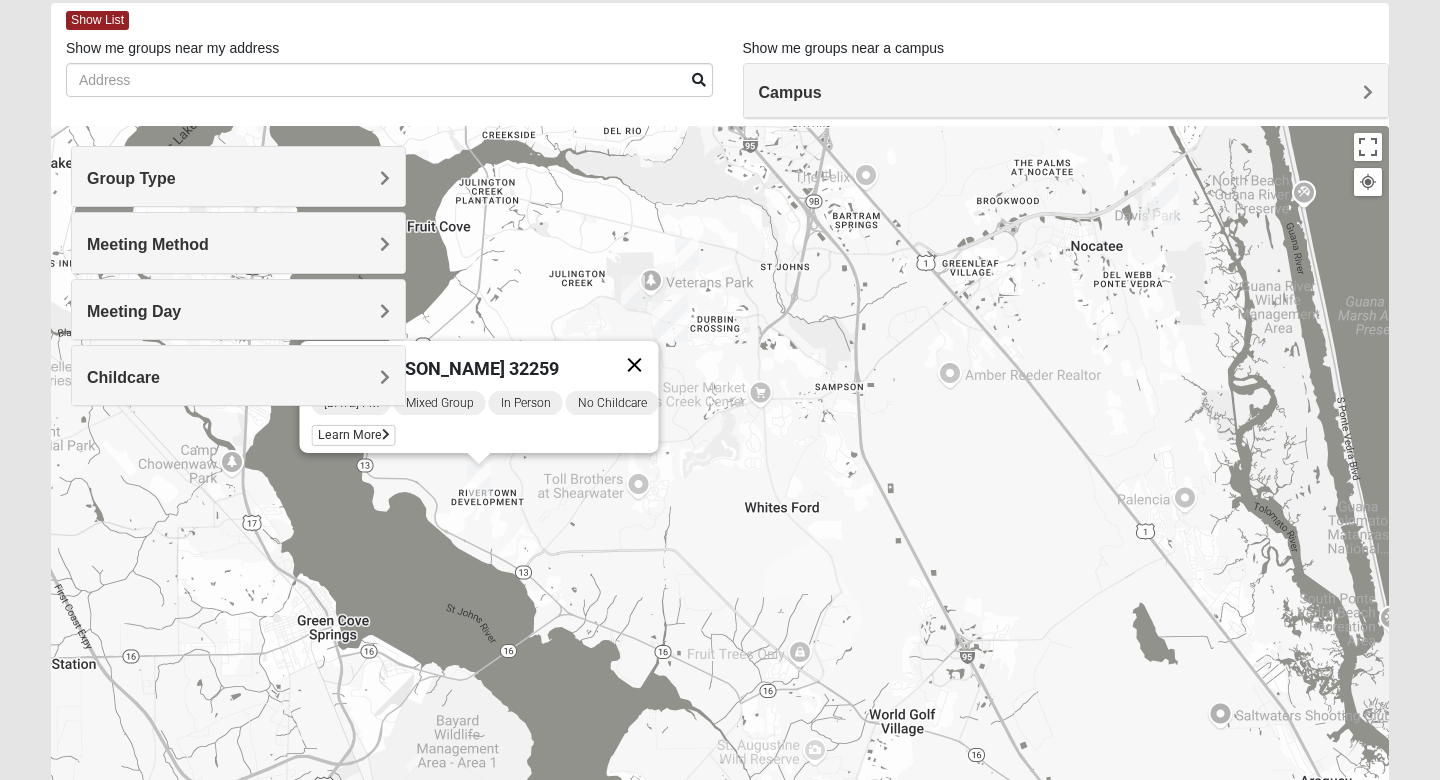 click at bounding box center [635, 365] 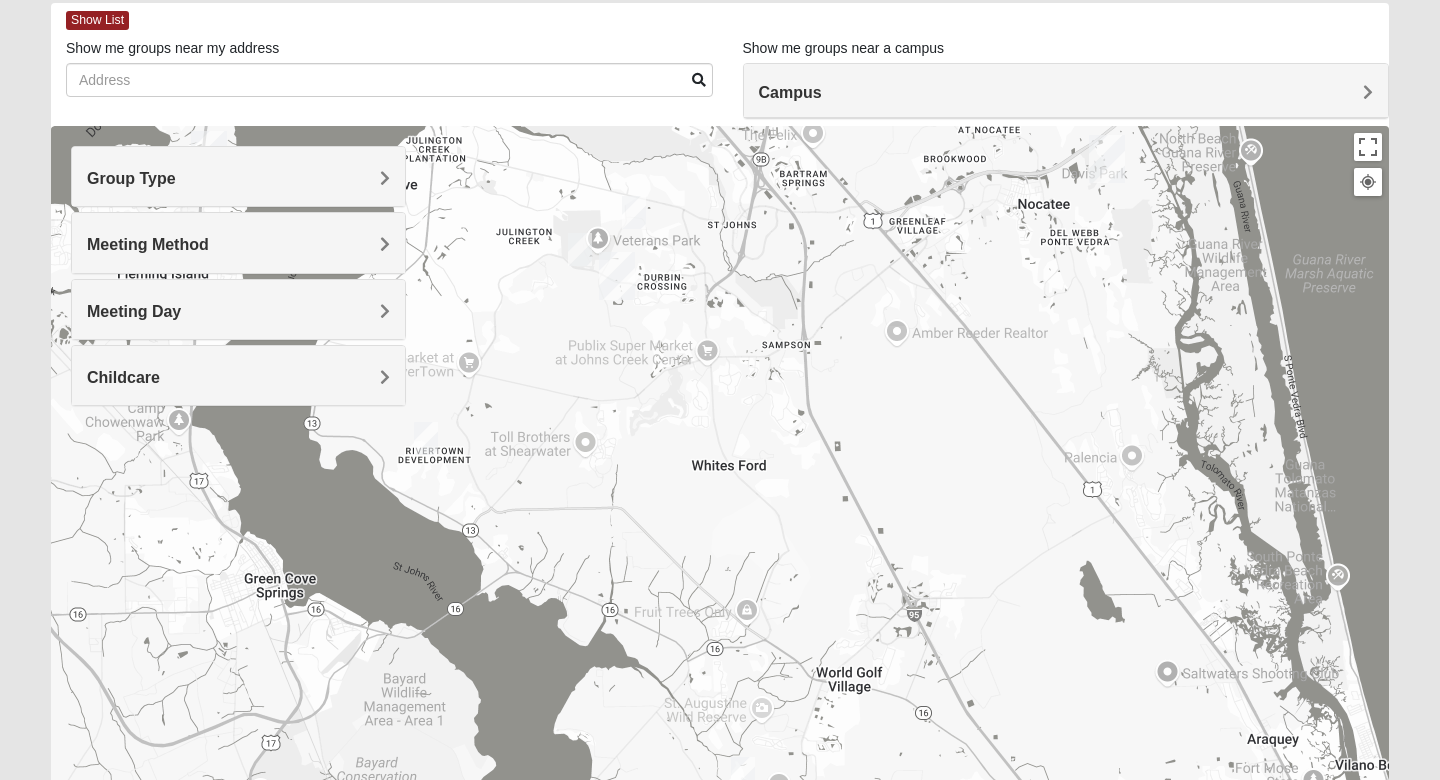 drag, startPoint x: 979, startPoint y: 552, endPoint x: 769, endPoint y: 360, distance: 284.54175 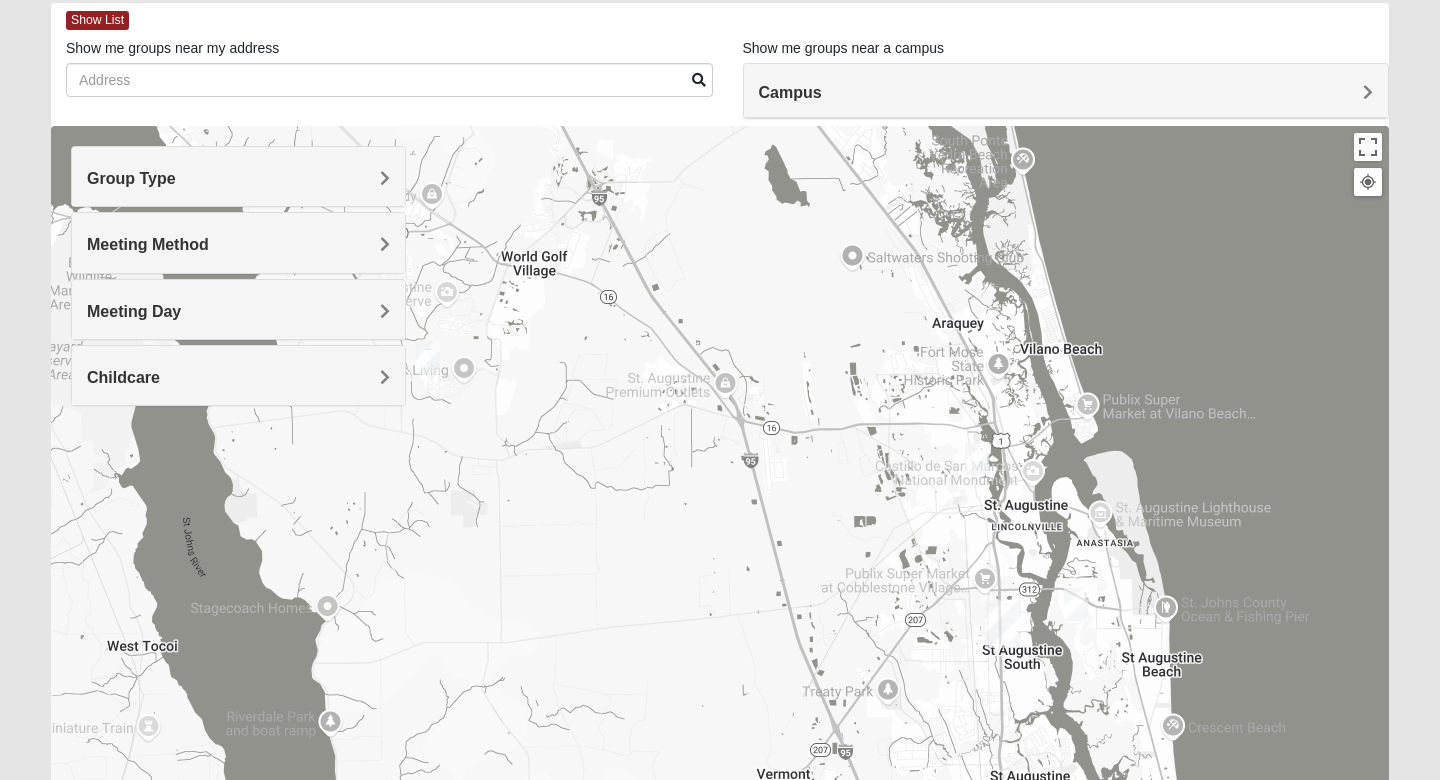 drag, startPoint x: 848, startPoint y: 630, endPoint x: 725, endPoint y: 406, distance: 255.54843 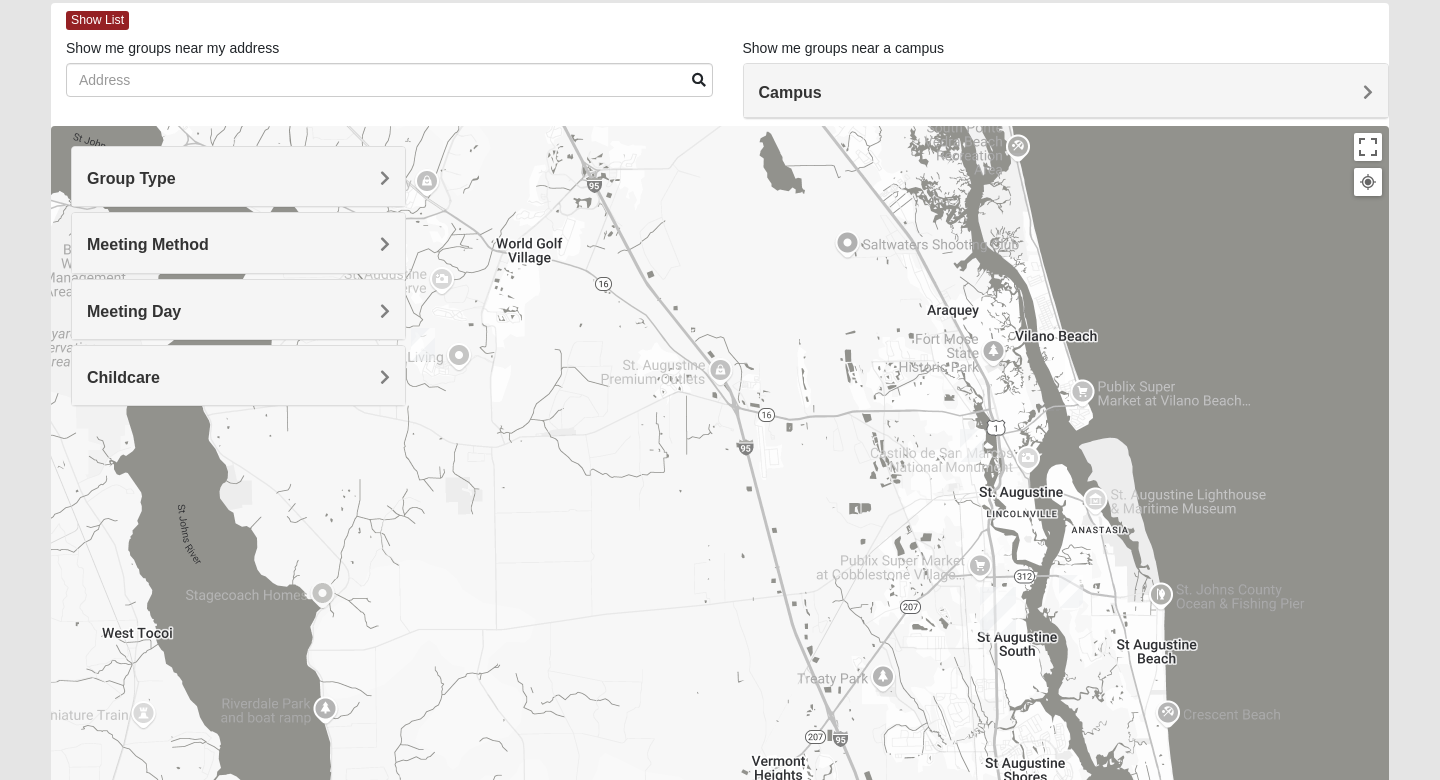 click at bounding box center [972, 445] 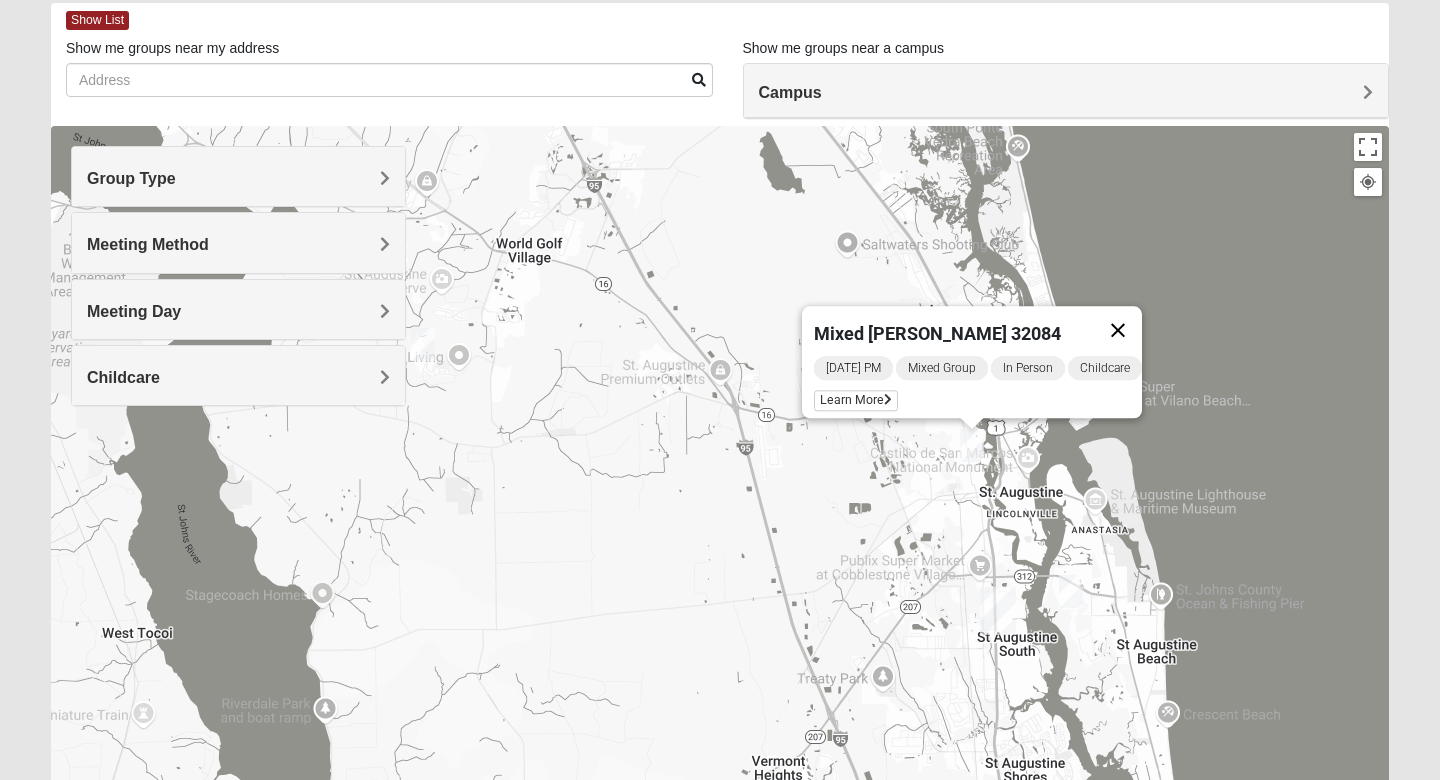 click at bounding box center (1118, 330) 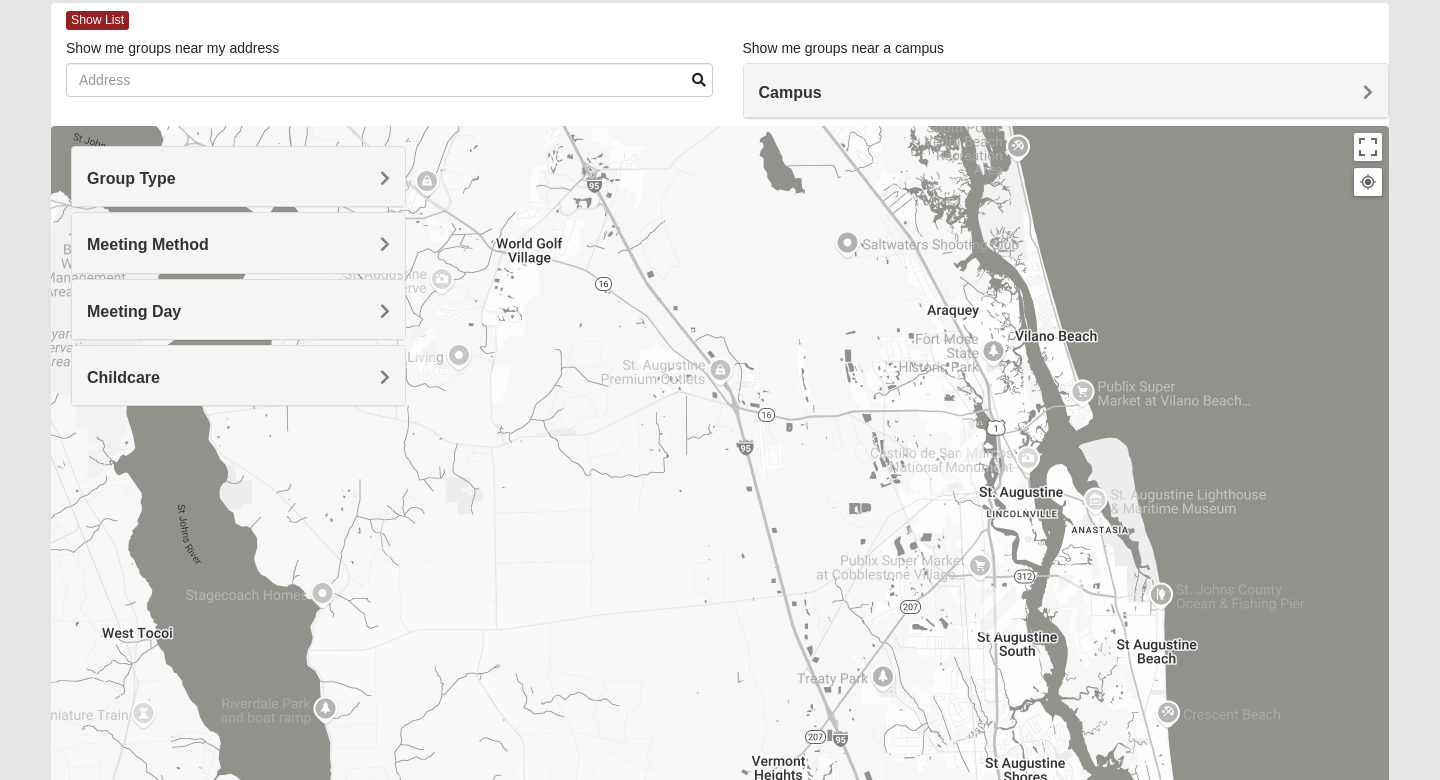 click at bounding box center [972, 445] 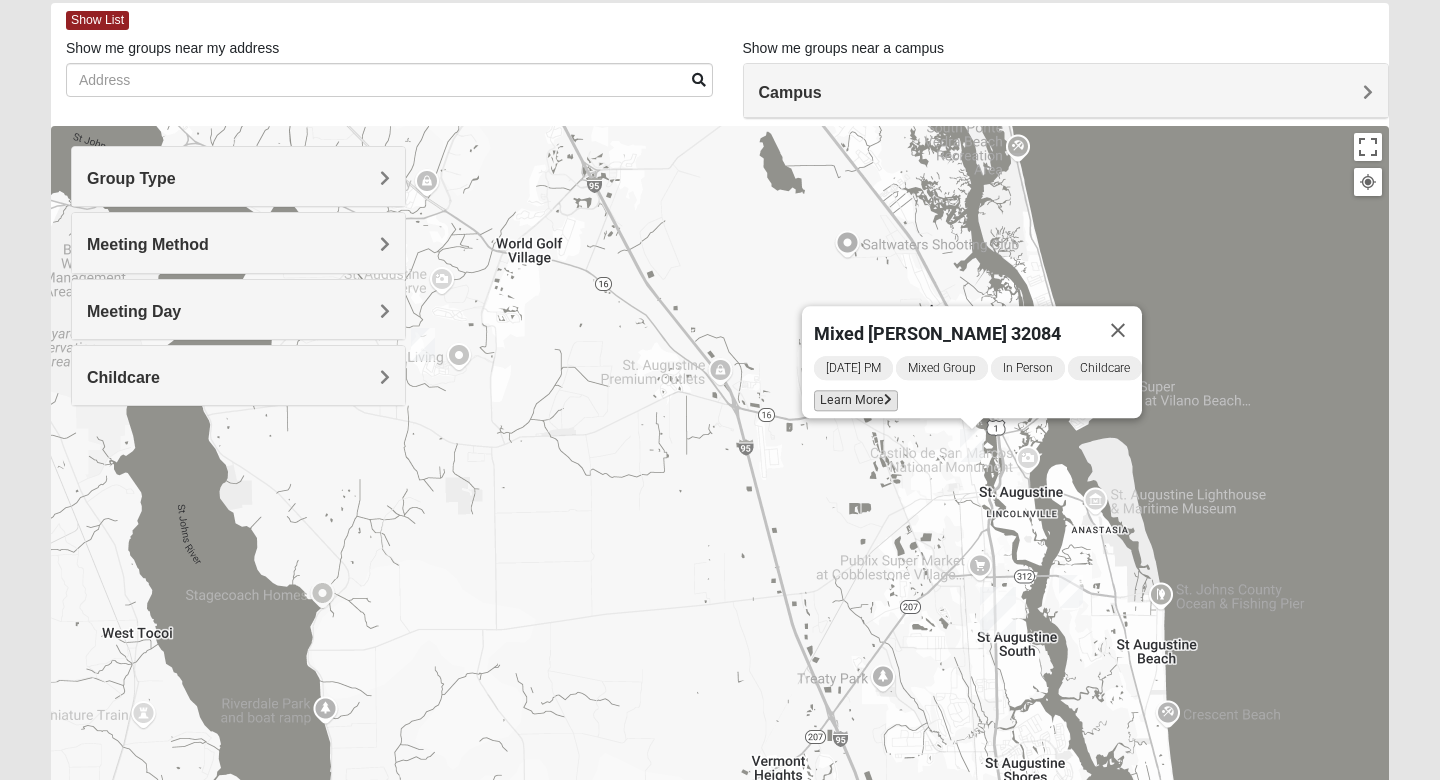 click on "Learn More" at bounding box center [856, 400] 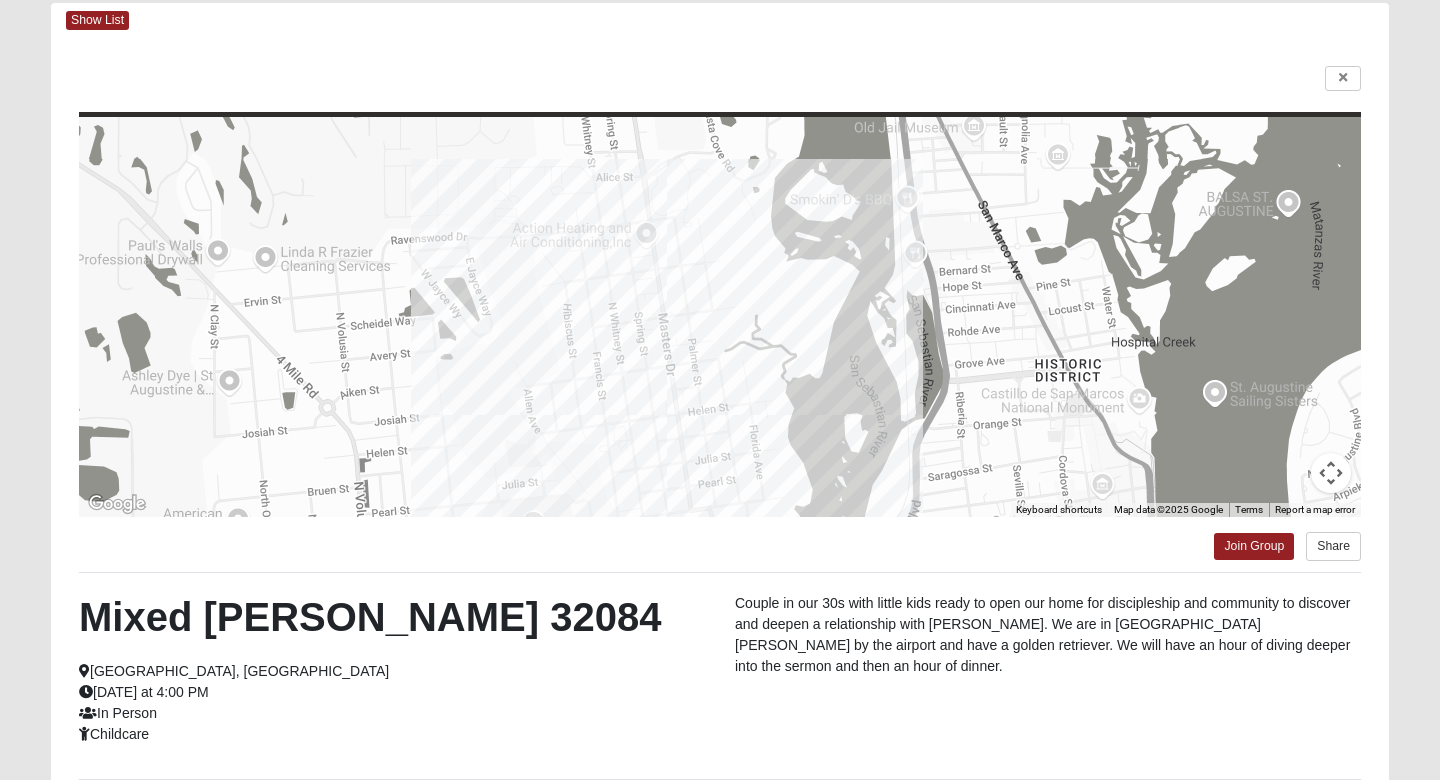click on "Join Group
Share" at bounding box center [720, 540] 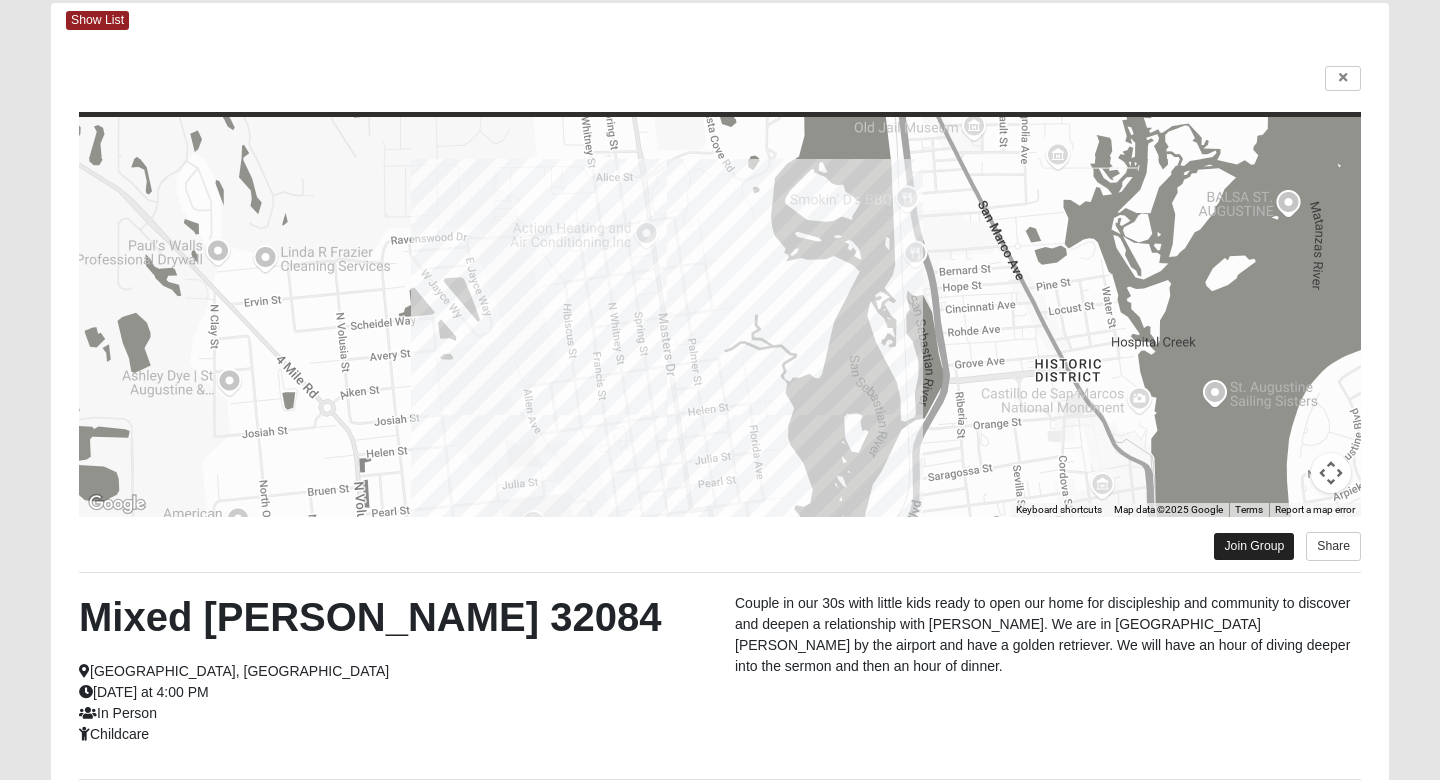 click on "Join Group" at bounding box center [1254, 546] 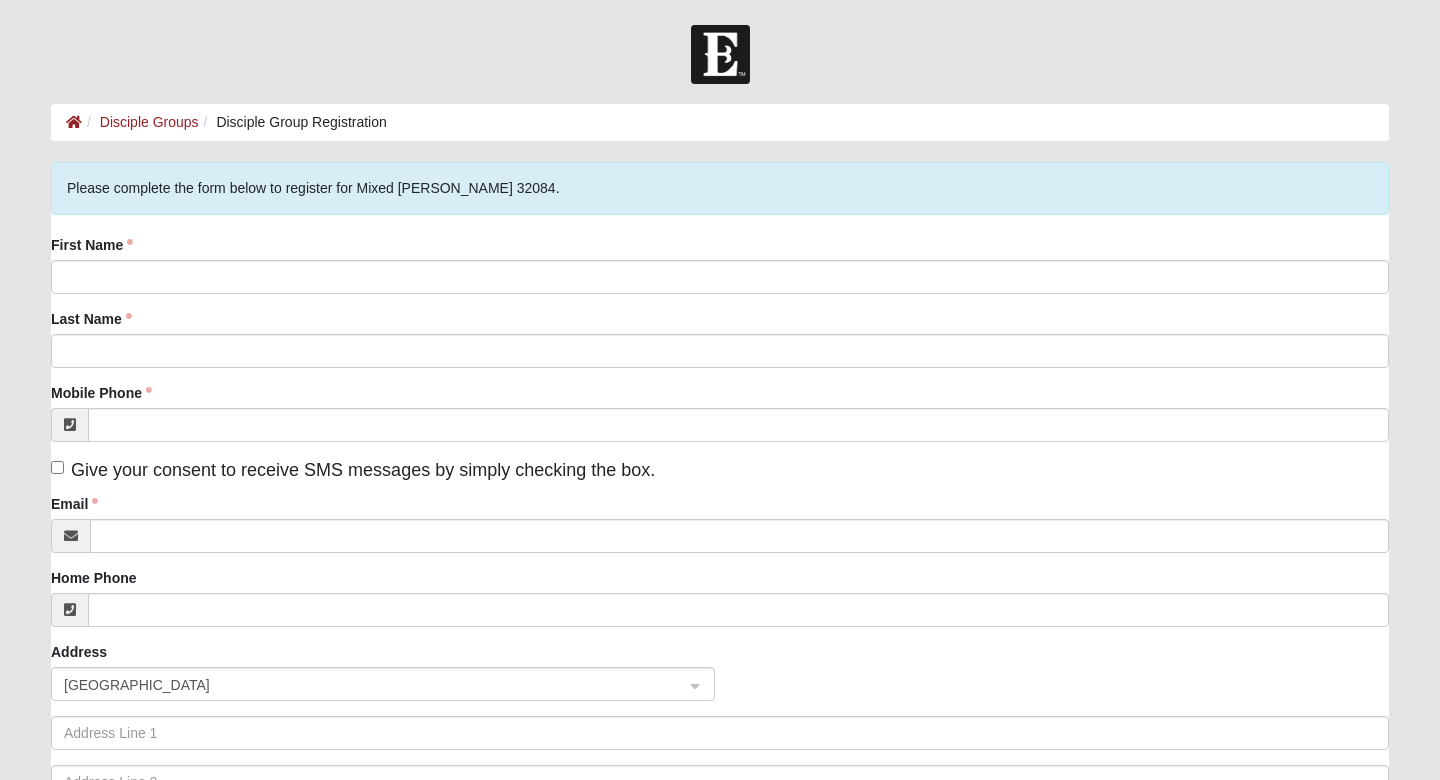 scroll, scrollTop: 0, scrollLeft: 0, axis: both 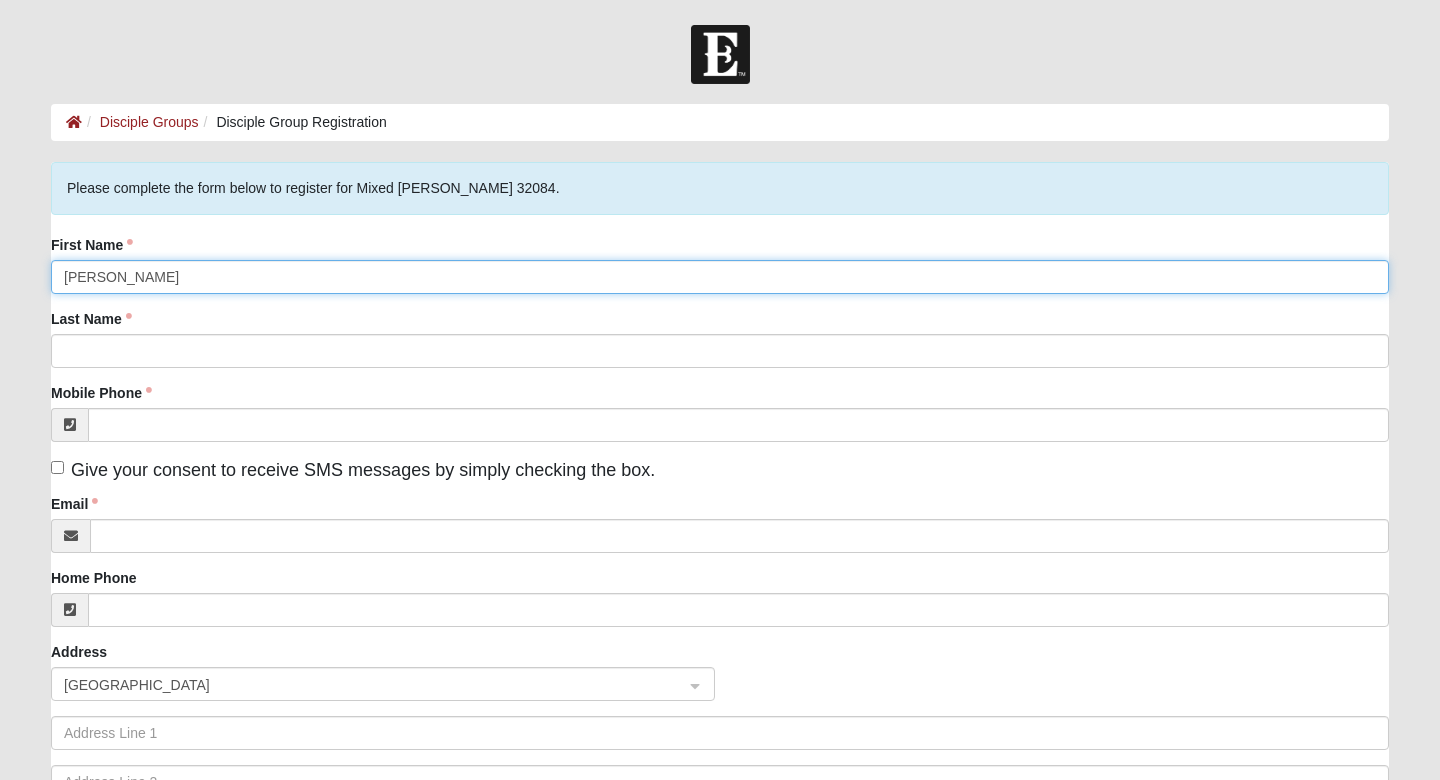 type on "[PERSON_NAME]" 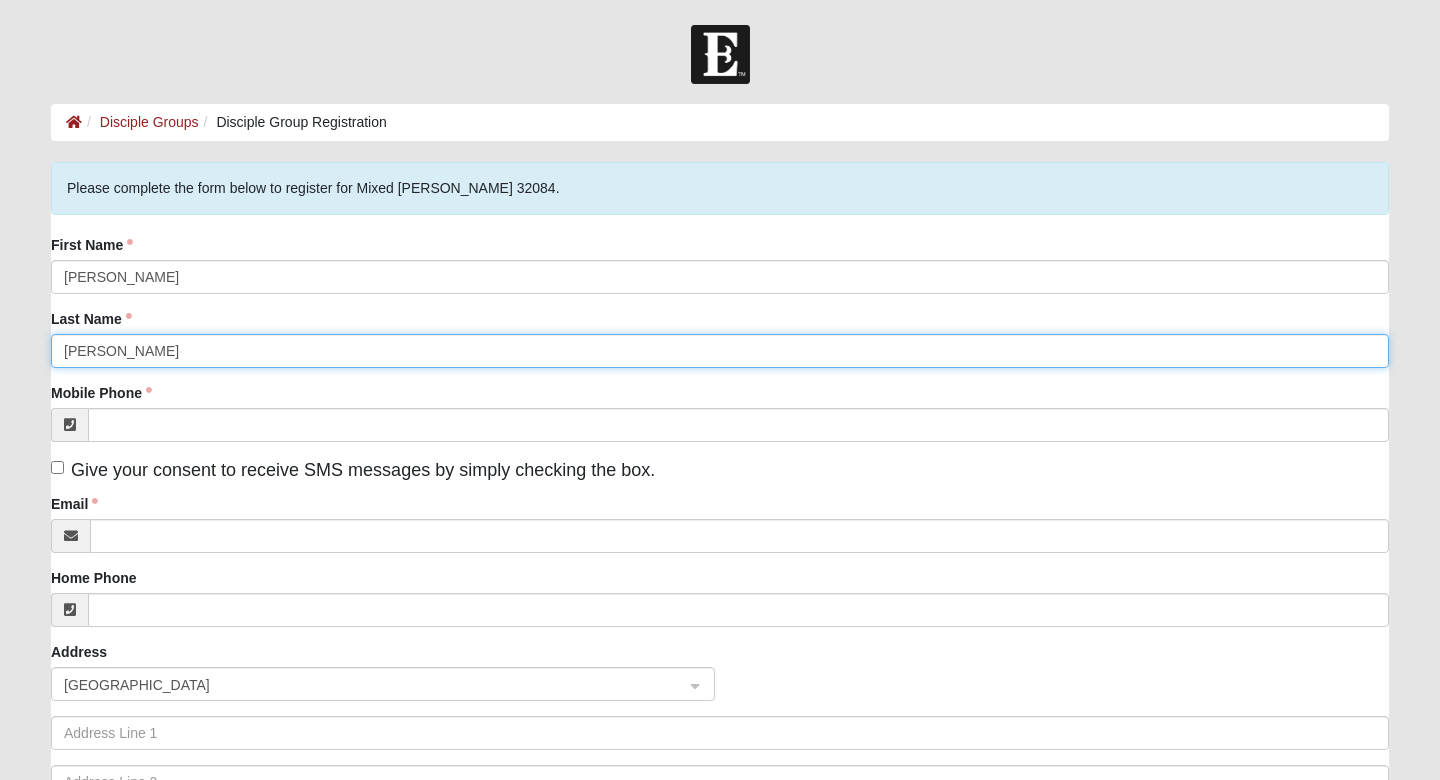 type on "[PERSON_NAME]" 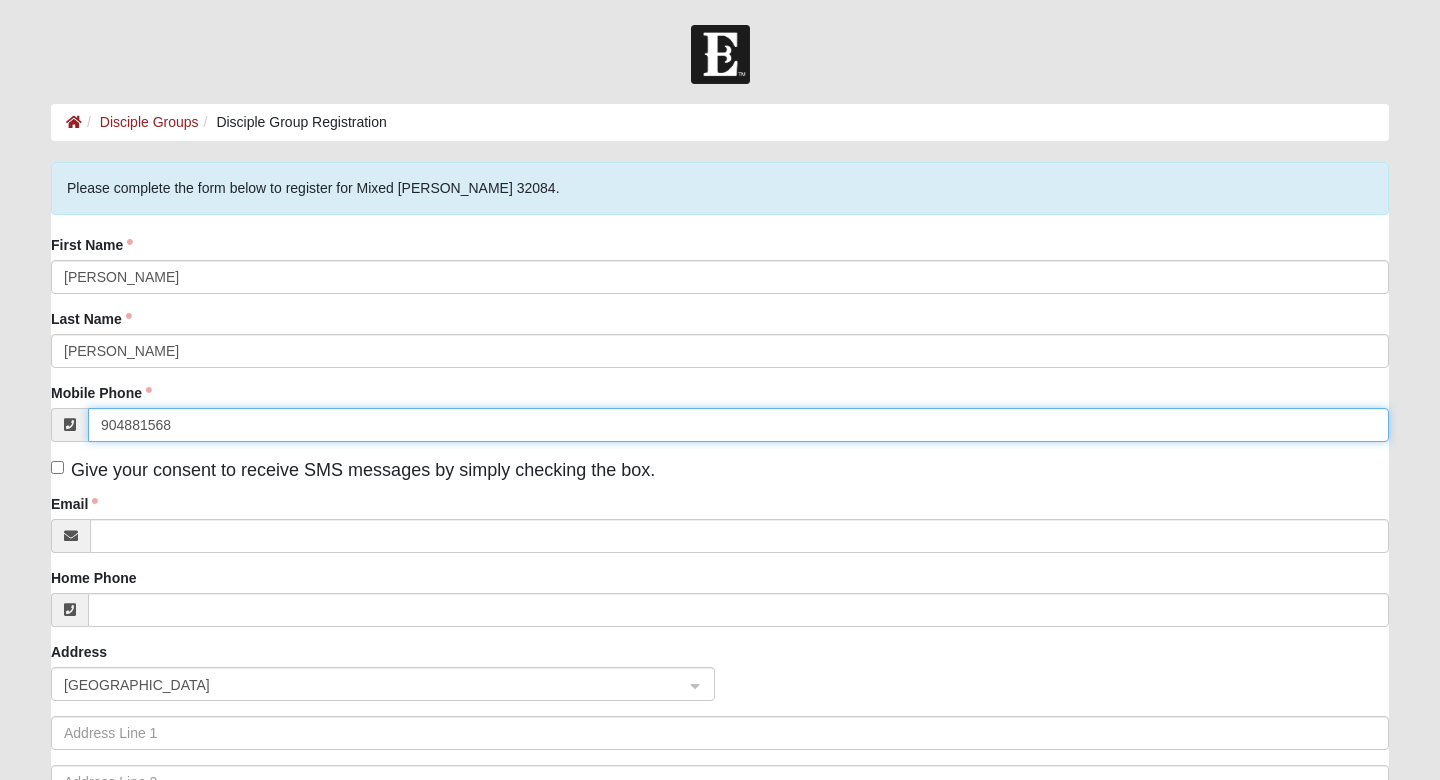 type on "[PHONE_NUMBER]" 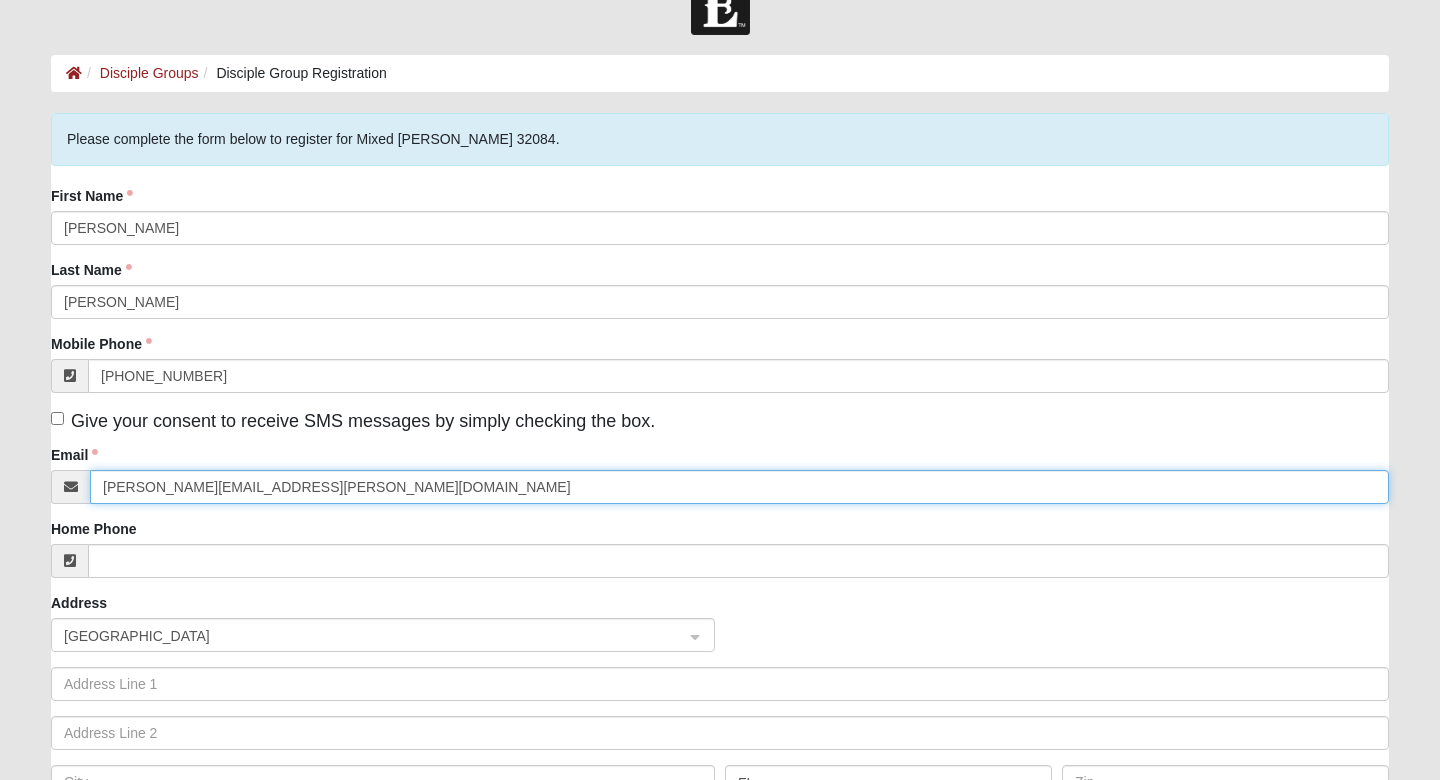 scroll, scrollTop: 56, scrollLeft: 0, axis: vertical 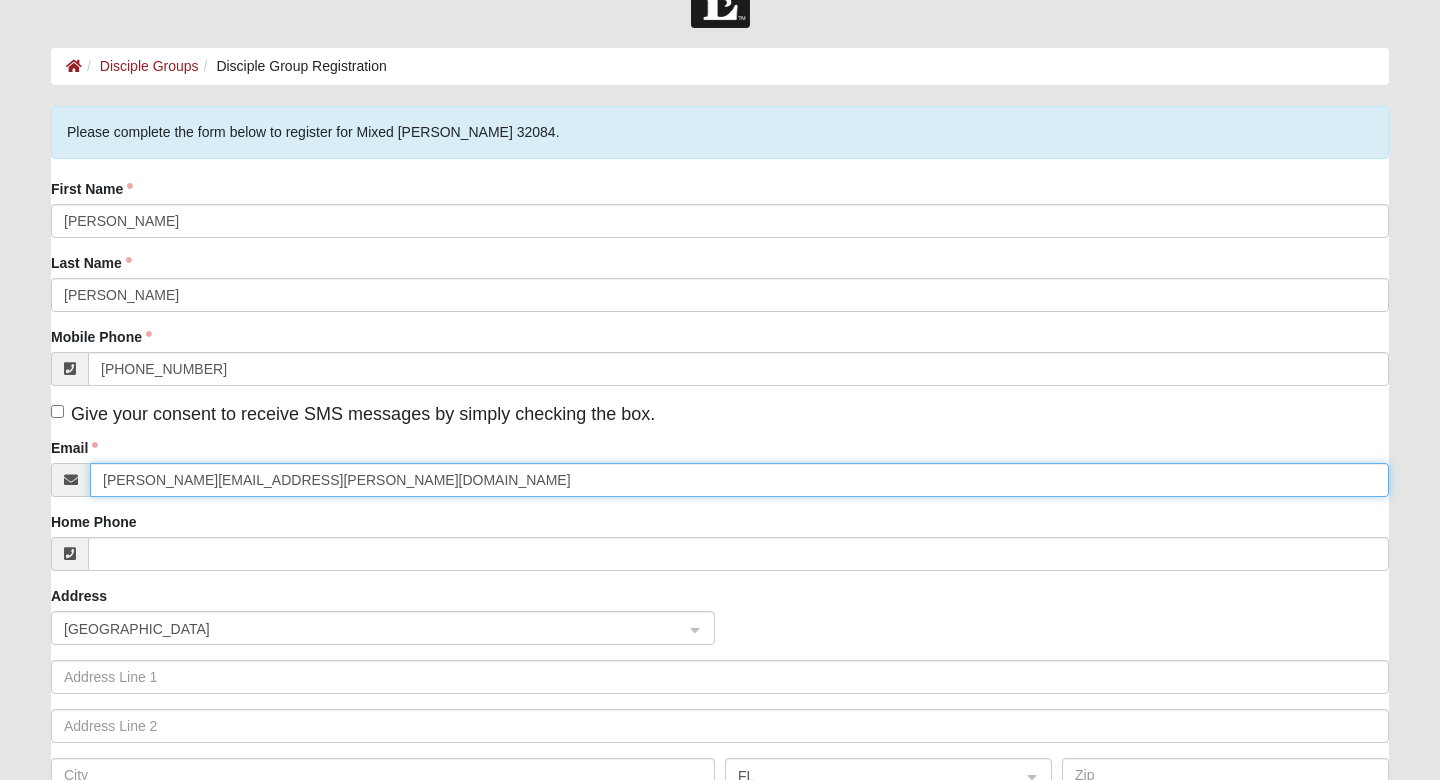 type on "[PERSON_NAME][EMAIL_ADDRESS][PERSON_NAME][DOMAIN_NAME]" 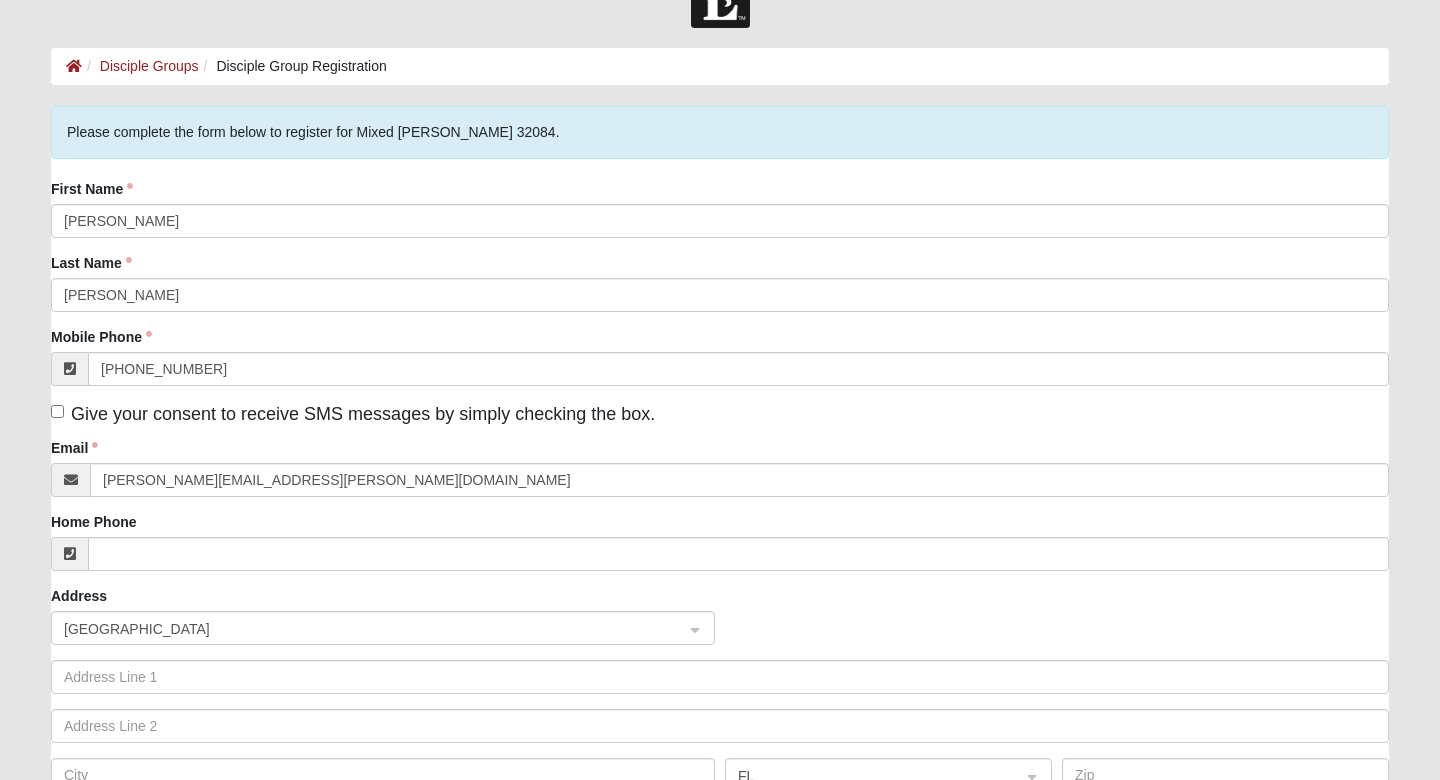 click on "Give your consent to receive SMS messages by simply checking the box." at bounding box center (57, 411) 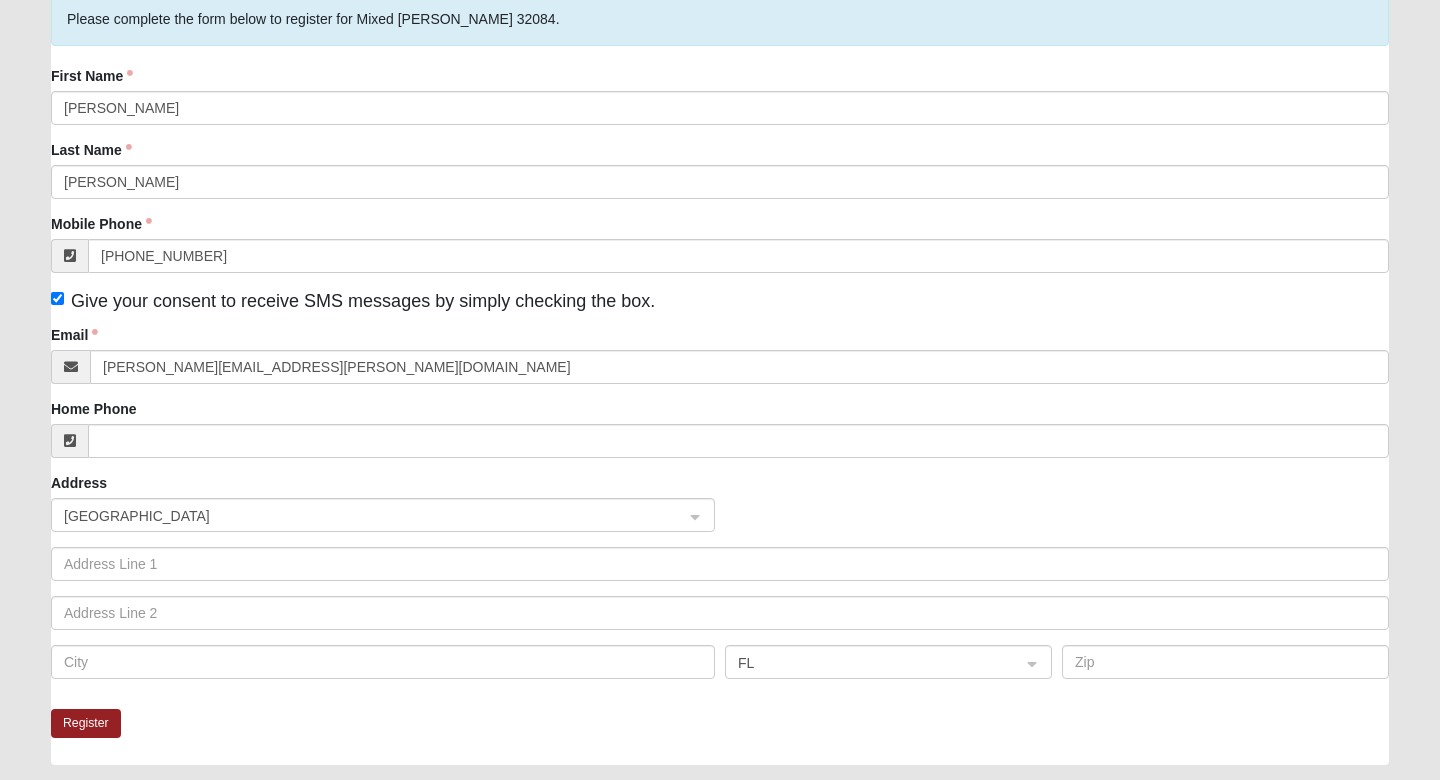 scroll, scrollTop: 200, scrollLeft: 0, axis: vertical 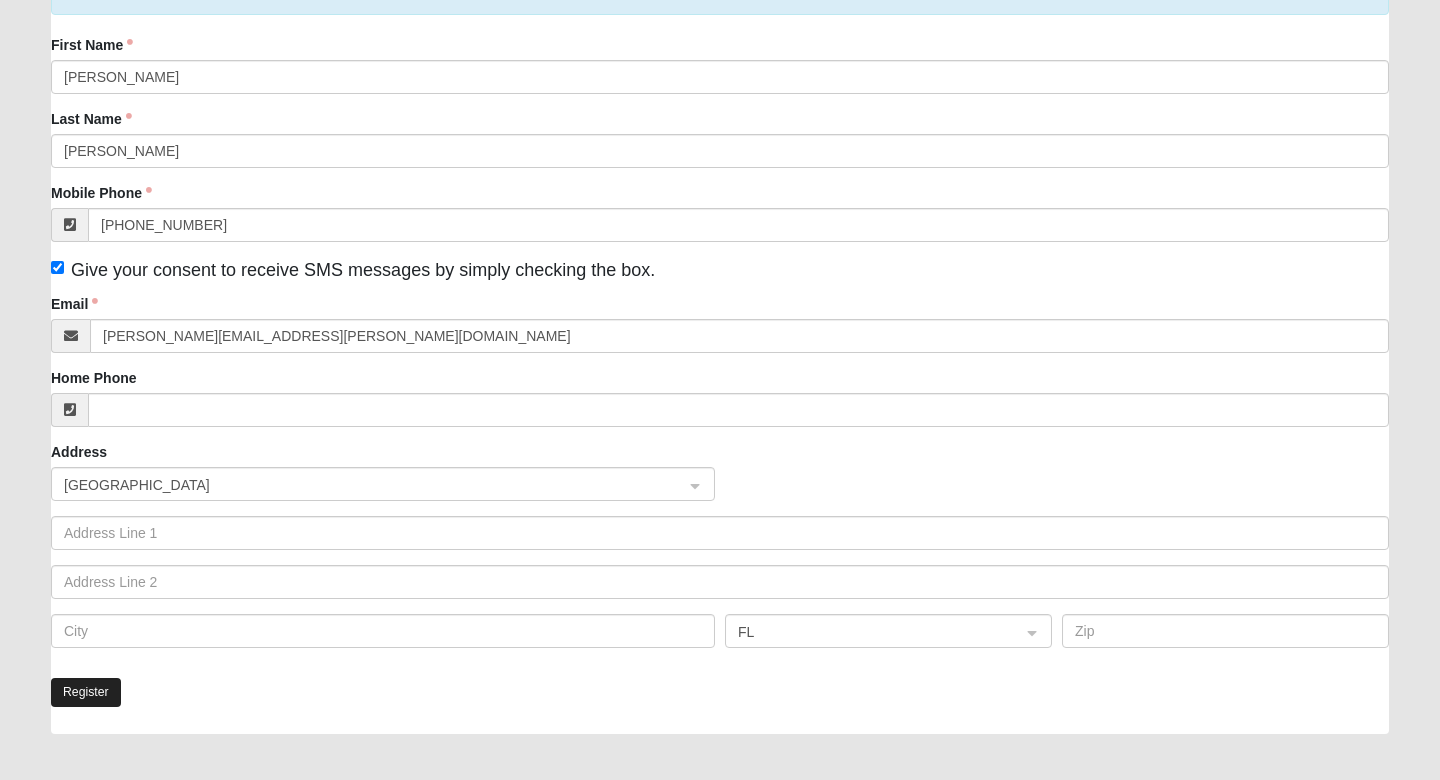 click on "Register" 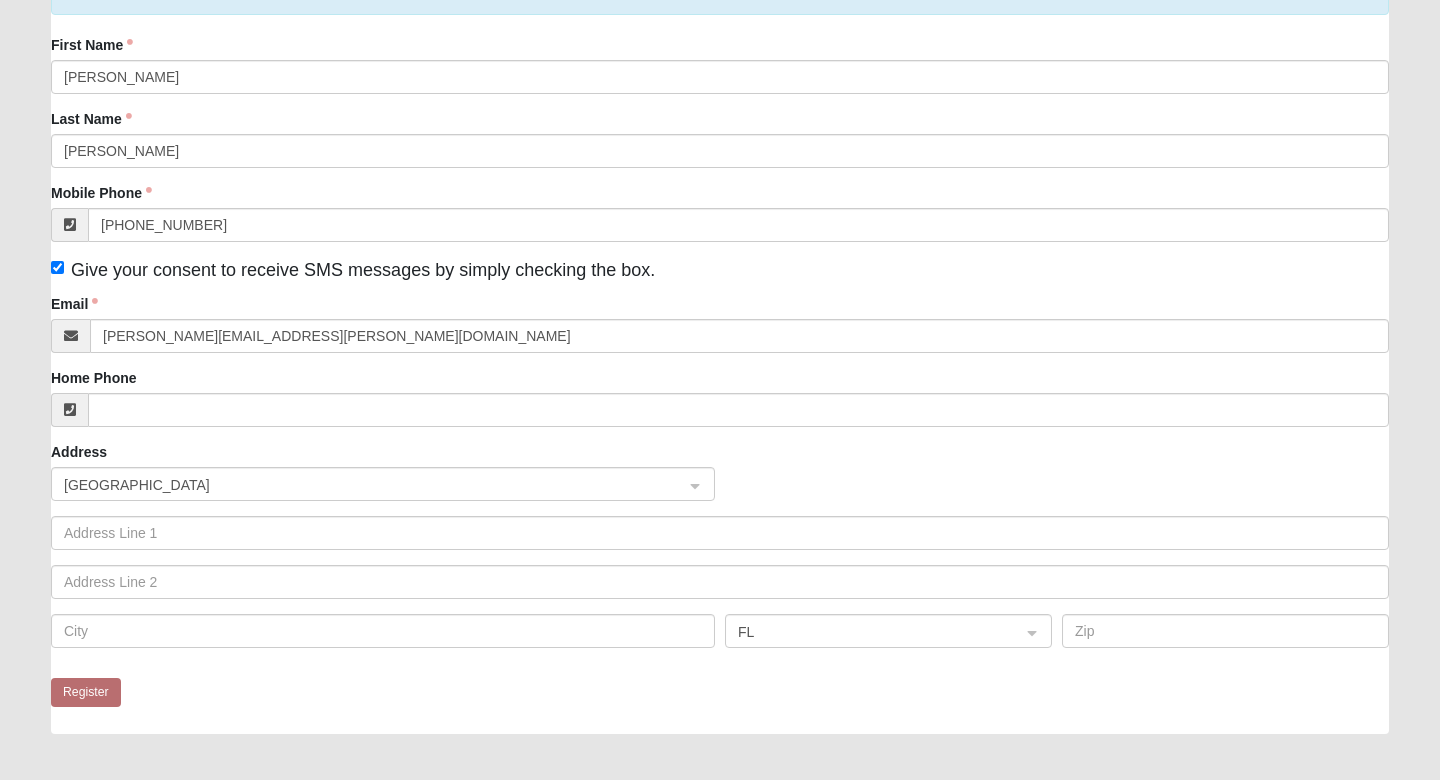 scroll, scrollTop: 0, scrollLeft: 0, axis: both 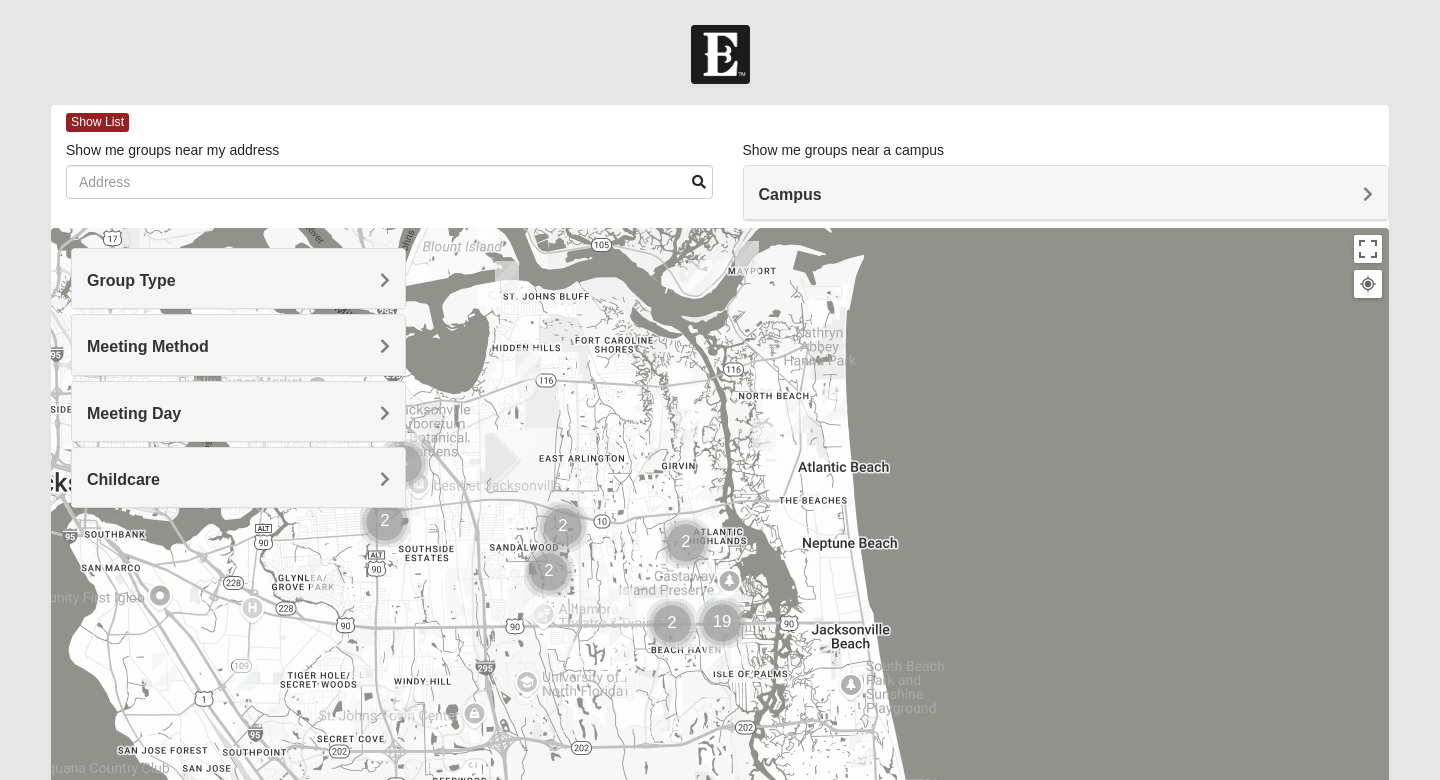 click on "Group Type" at bounding box center (238, 280) 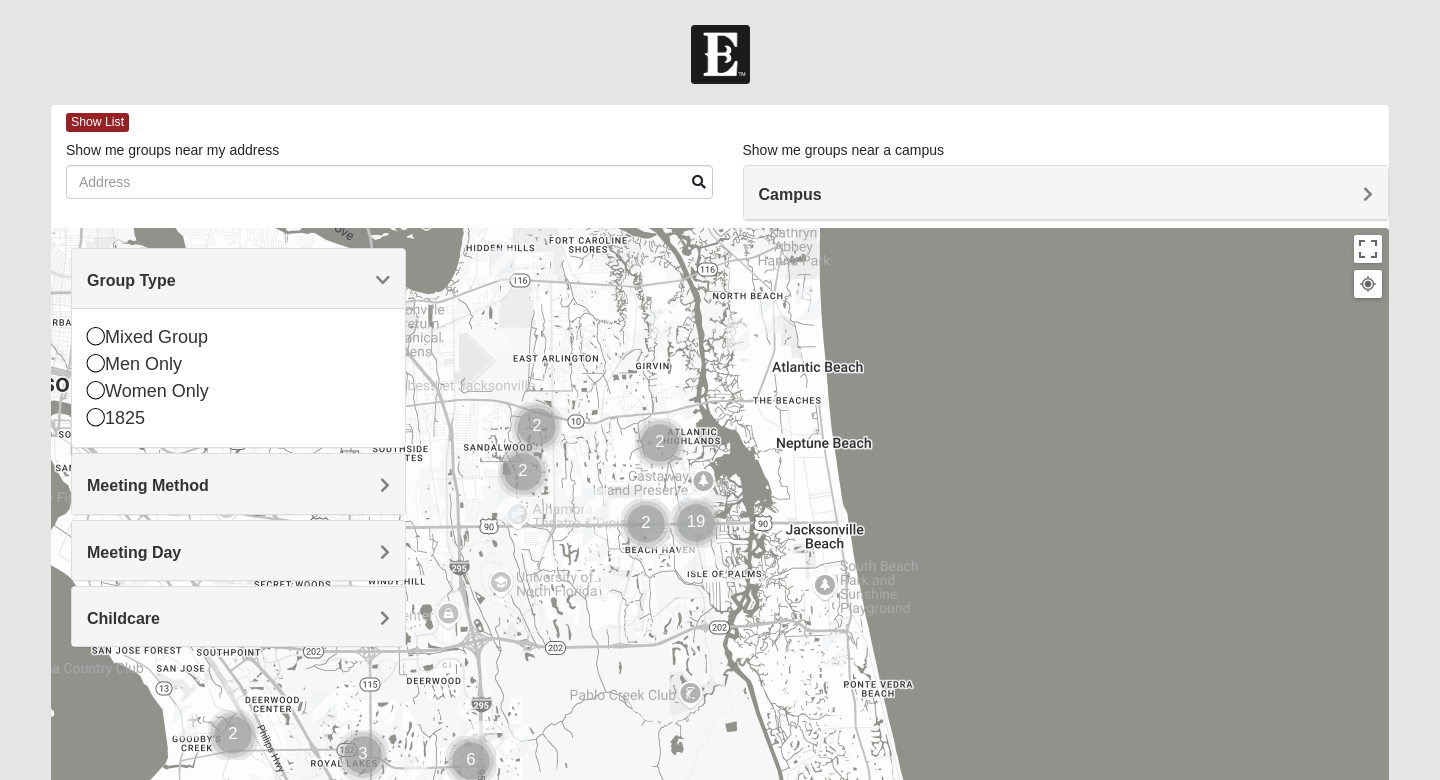 drag, startPoint x: 884, startPoint y: 517, endPoint x: 806, endPoint y: 303, distance: 227.77182 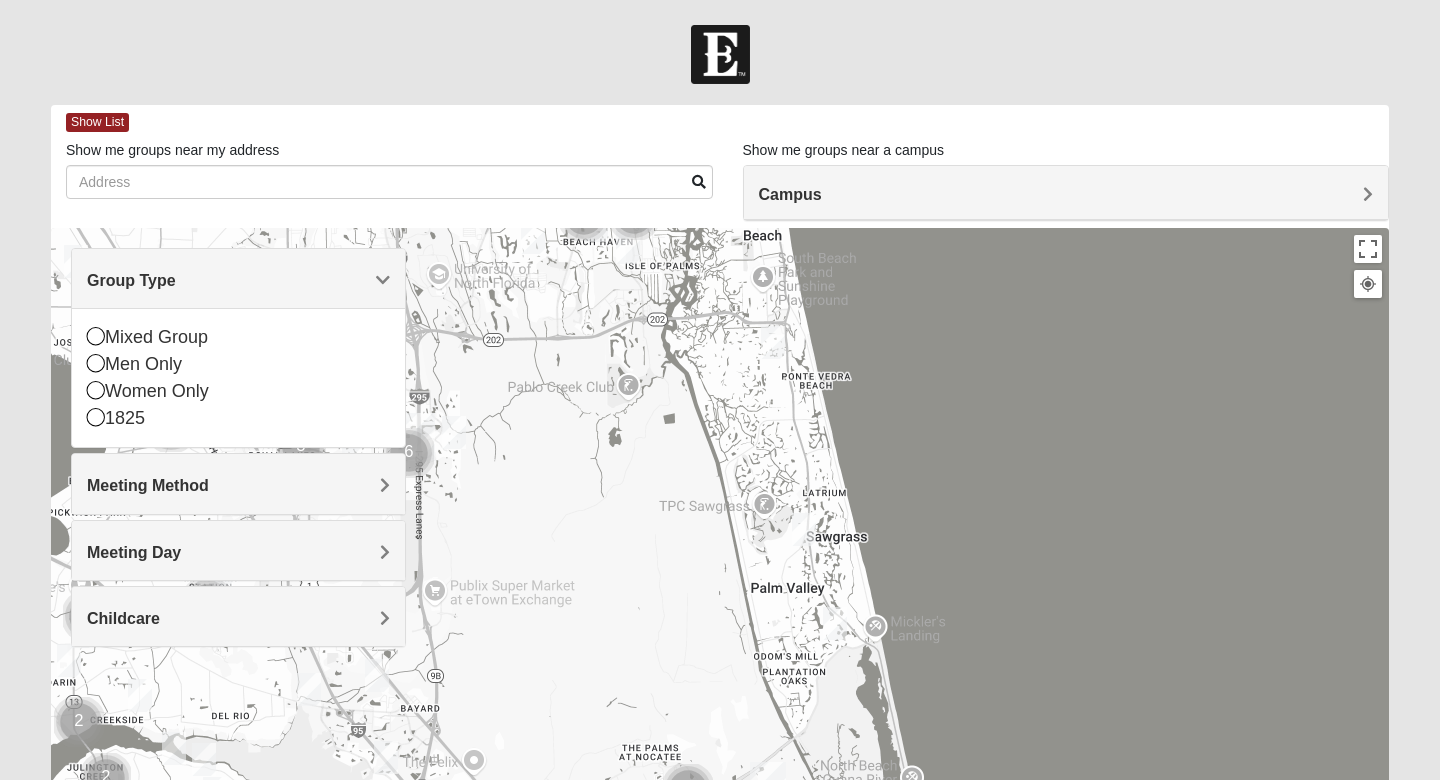 drag, startPoint x: 722, startPoint y: 535, endPoint x: 713, endPoint y: 330, distance: 205.19746 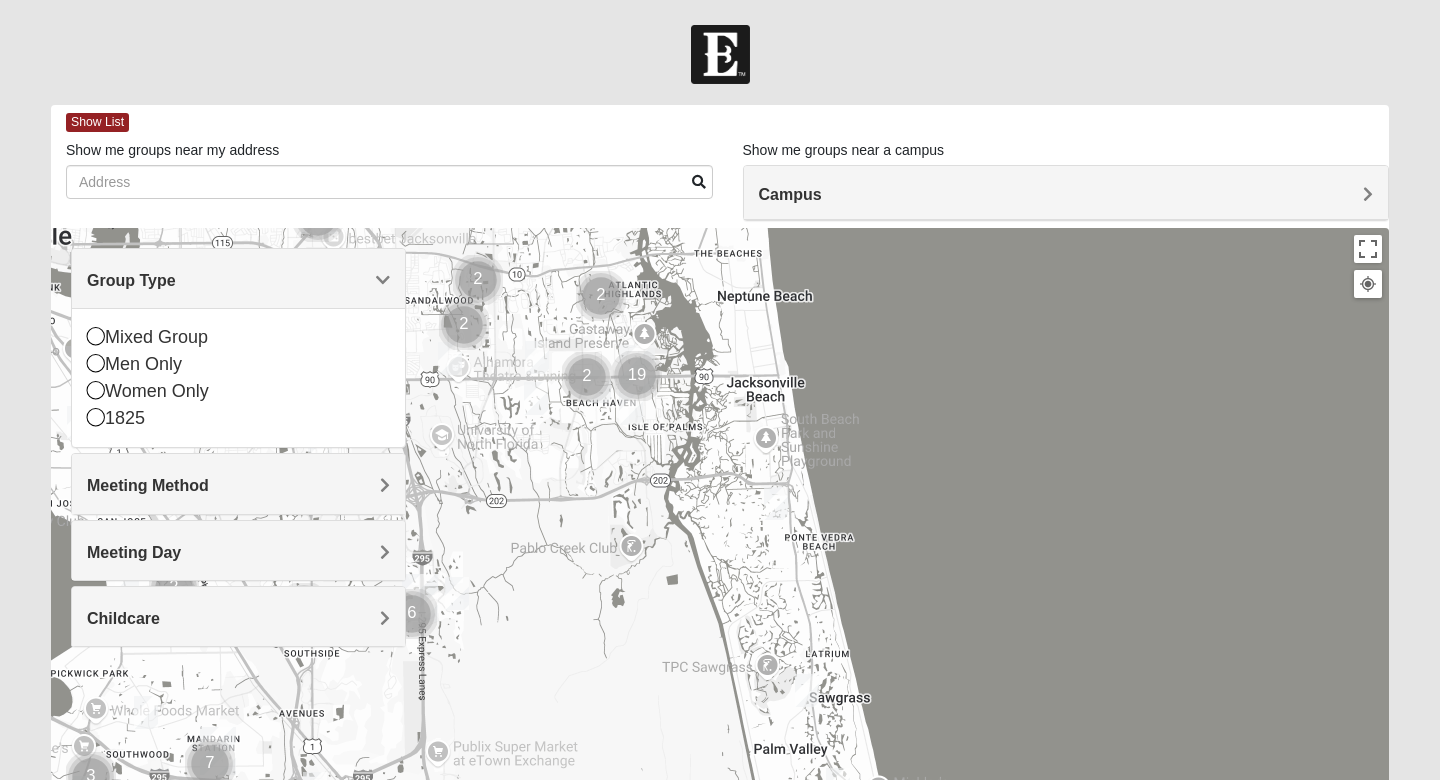 drag, startPoint x: 713, startPoint y: 387, endPoint x: 722, endPoint y: 606, distance: 219.18486 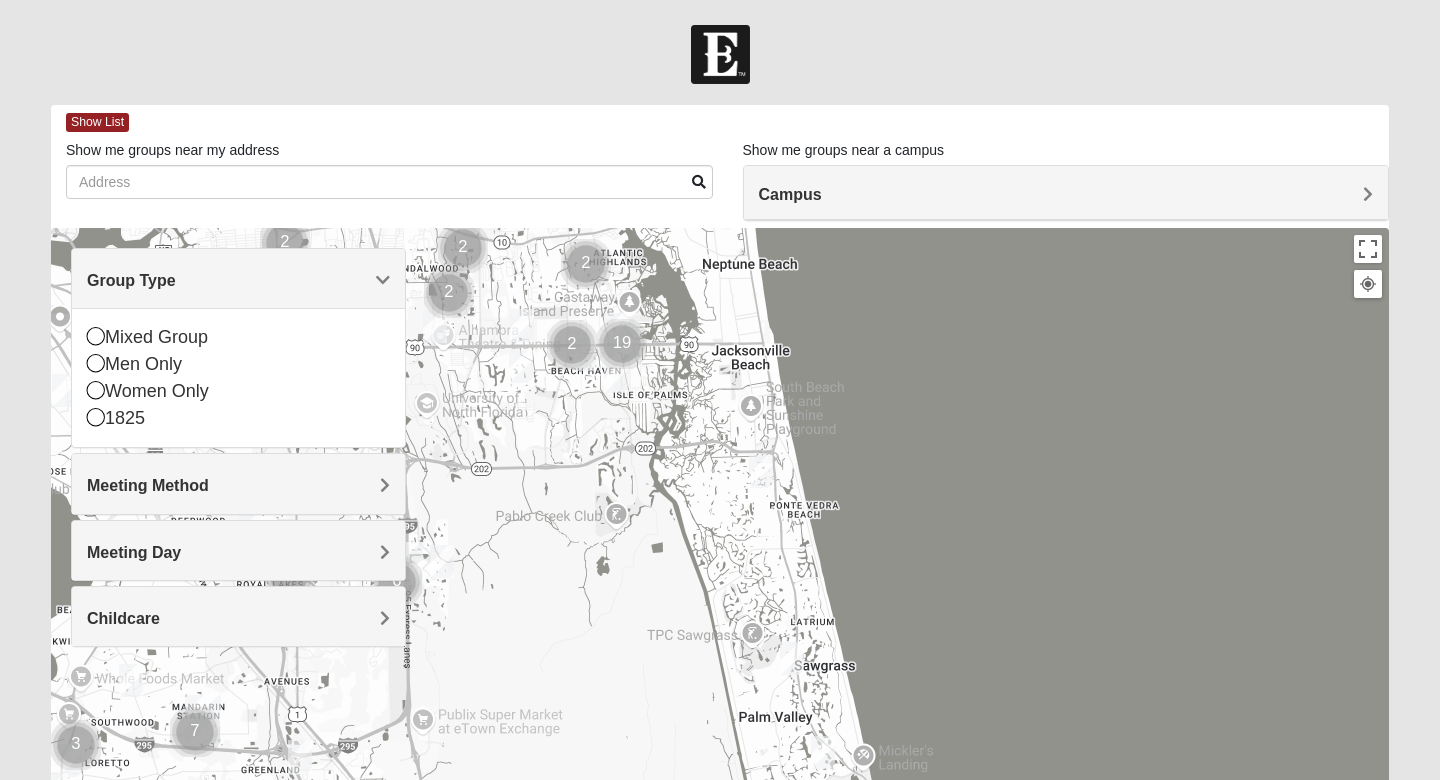 drag, startPoint x: 703, startPoint y: 575, endPoint x: 679, endPoint y: 514, distance: 65.551506 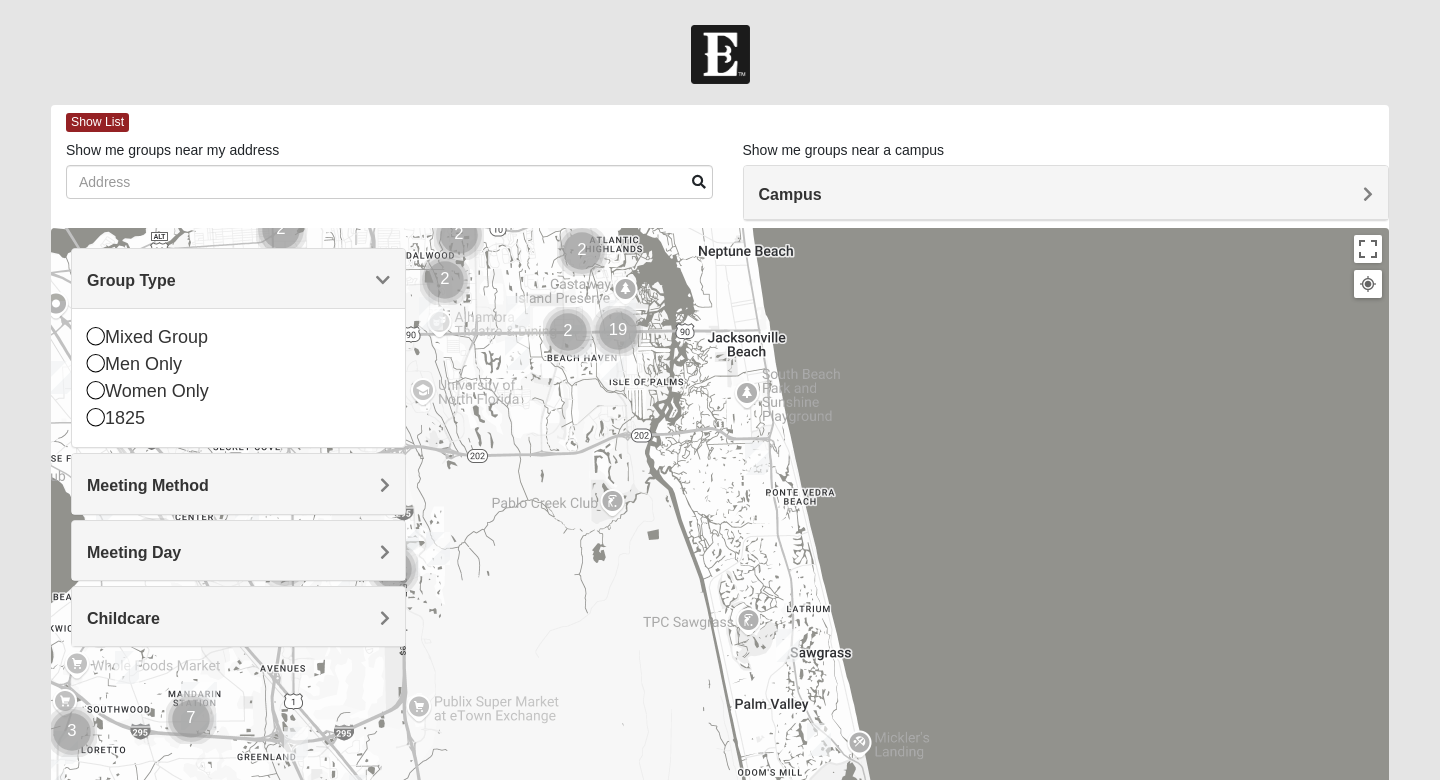 drag, startPoint x: 653, startPoint y: 452, endPoint x: 660, endPoint y: 472, distance: 21.189621 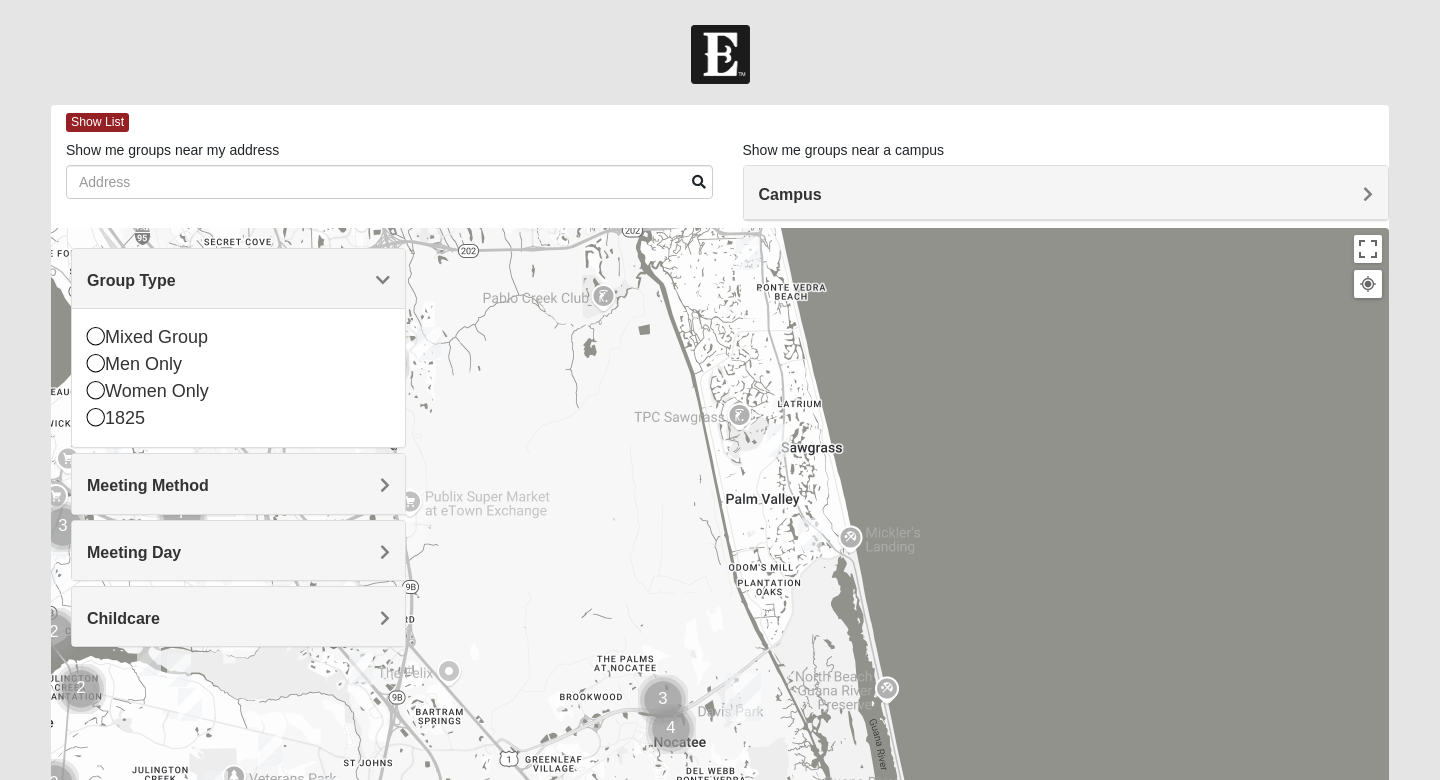 drag, startPoint x: 681, startPoint y: 558, endPoint x: 669, endPoint y: 318, distance: 240.29982 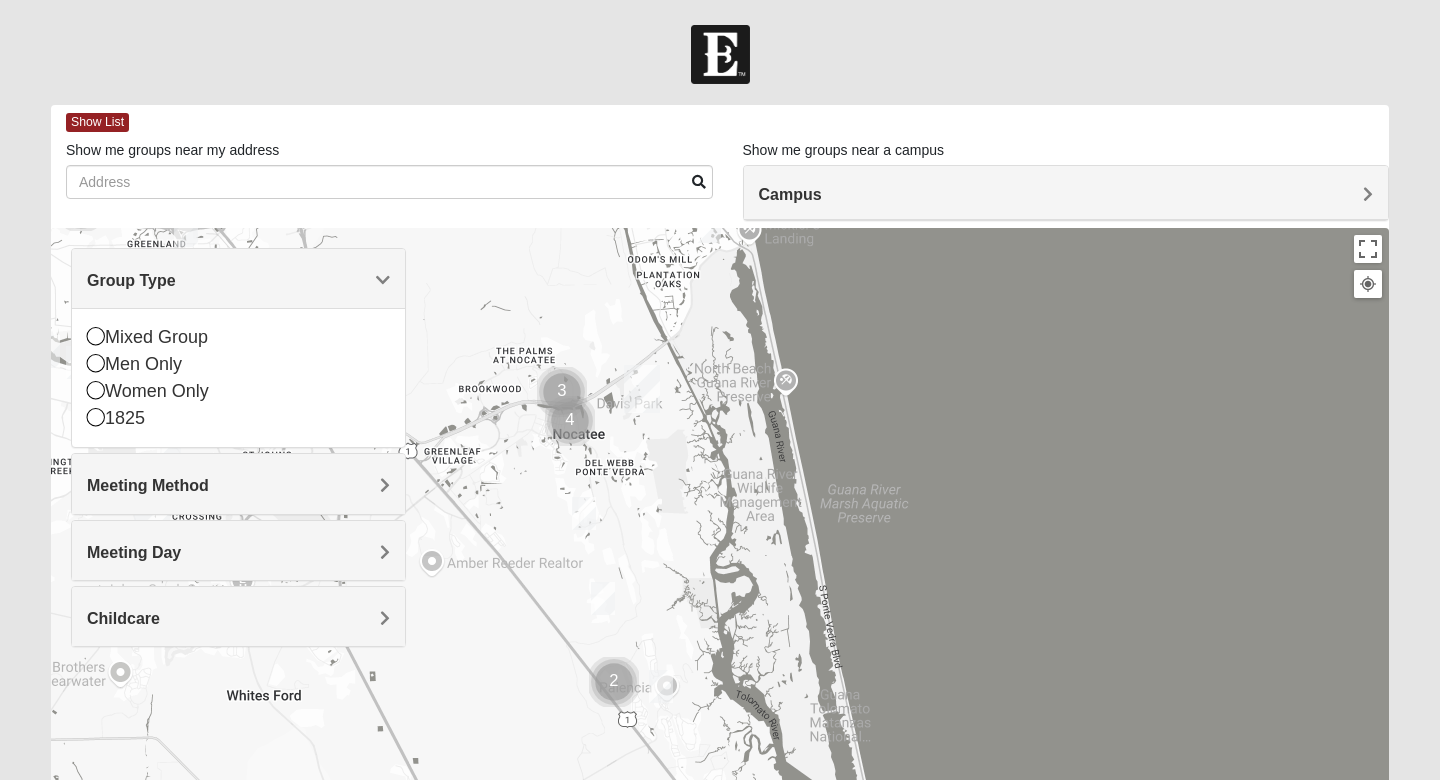drag, startPoint x: 673, startPoint y: 544, endPoint x: 571, endPoint y: 266, distance: 296.12158 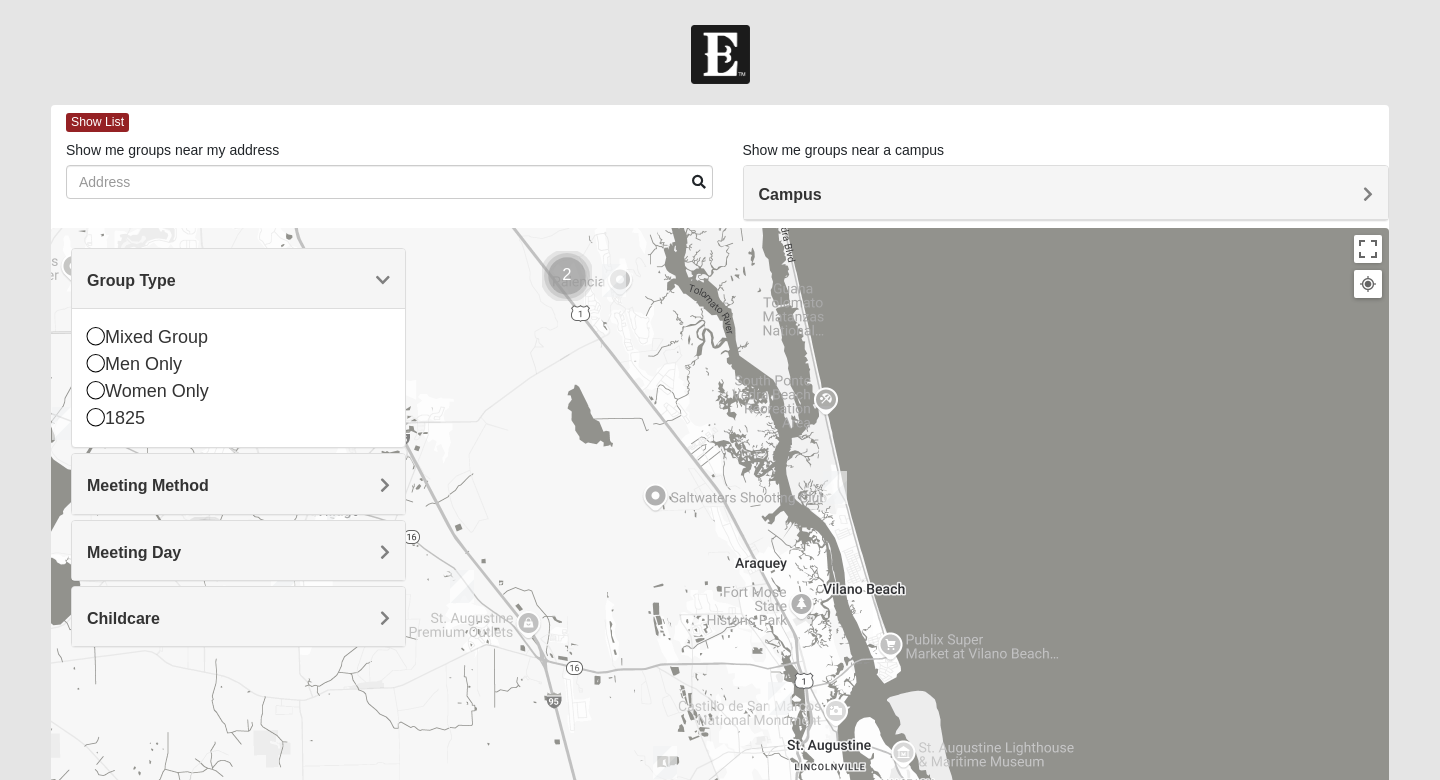 drag, startPoint x: 700, startPoint y: 628, endPoint x: 653, endPoint y: 291, distance: 340.26166 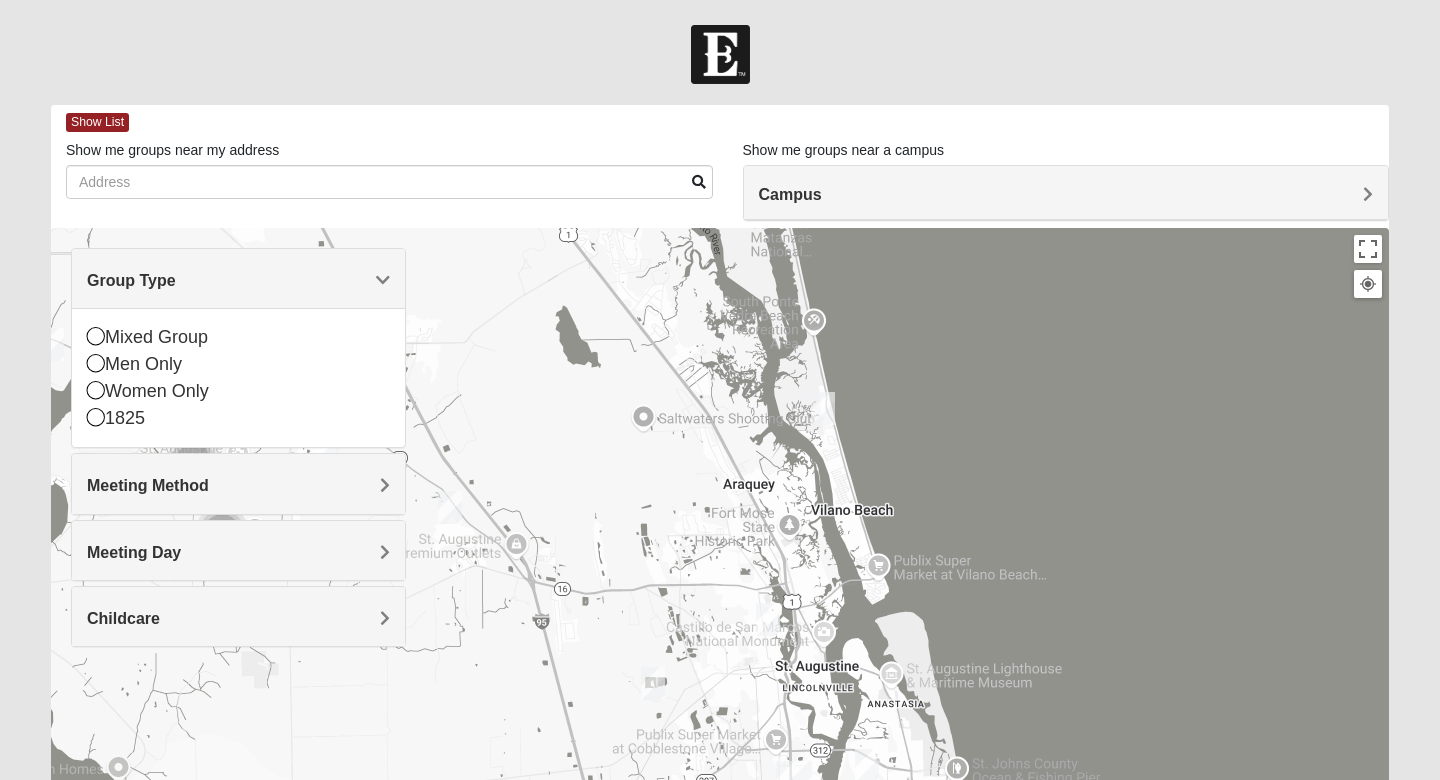 drag, startPoint x: 686, startPoint y: 622, endPoint x: 668, endPoint y: 506, distance: 117.388245 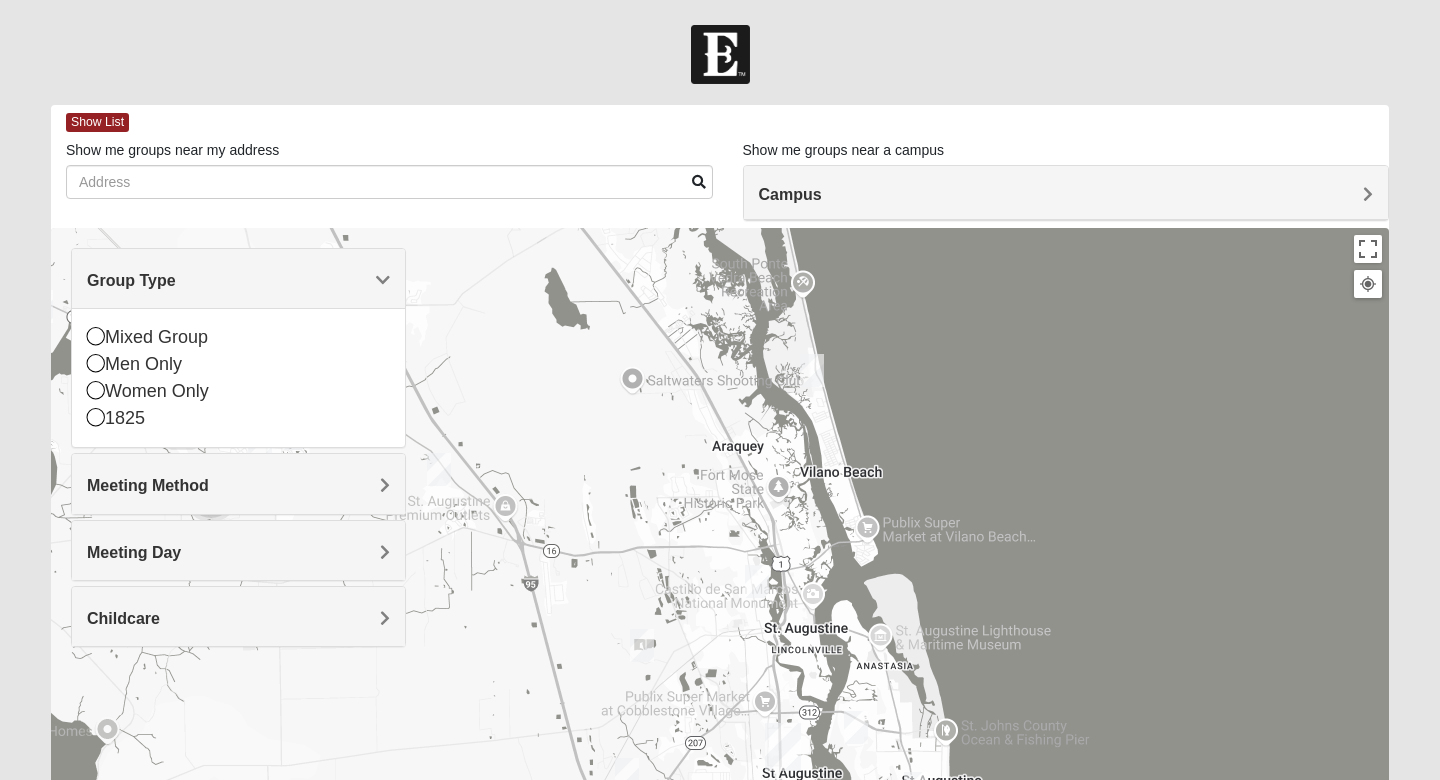 click at bounding box center [757, 581] 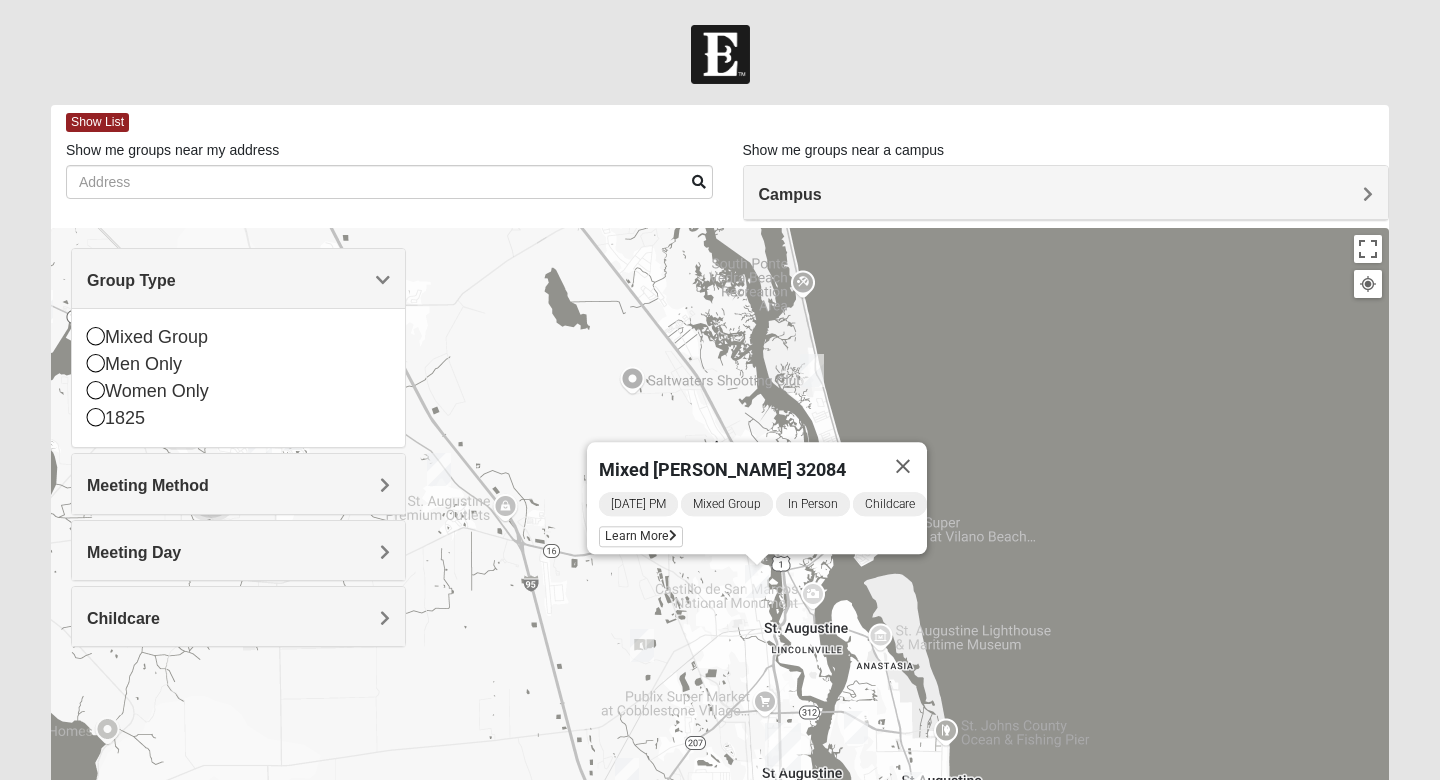 click at bounding box center (856, 727) 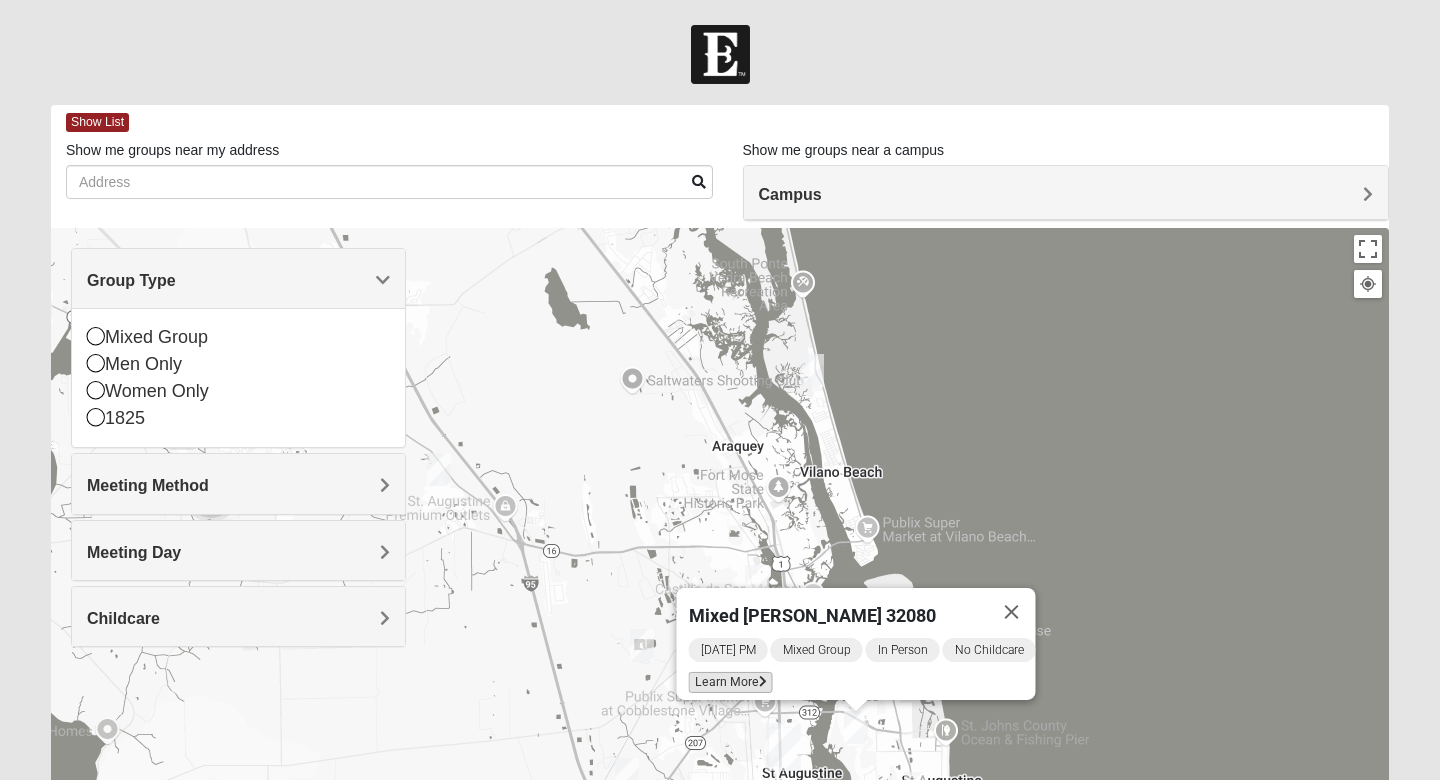 click on "Learn More" at bounding box center [731, 682] 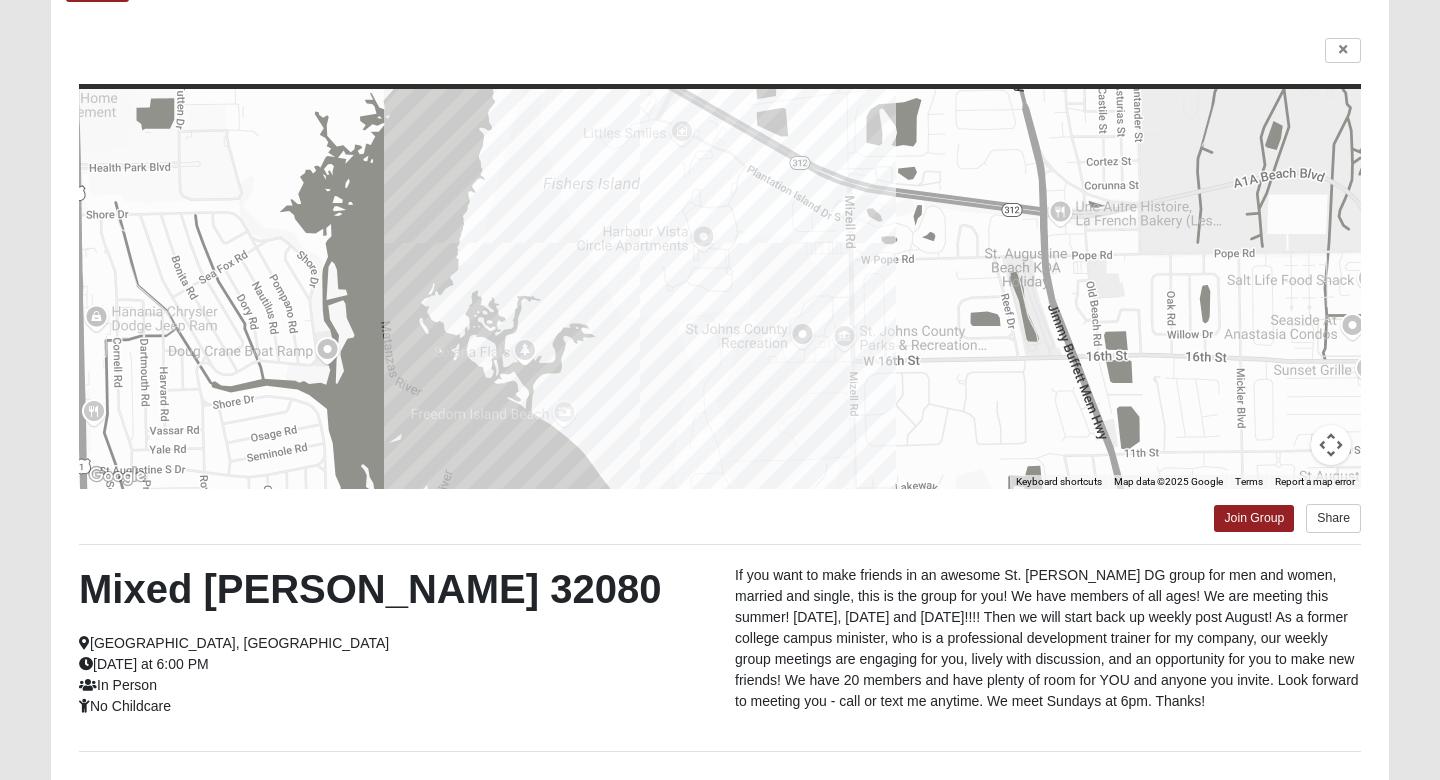 scroll, scrollTop: 146, scrollLeft: 0, axis: vertical 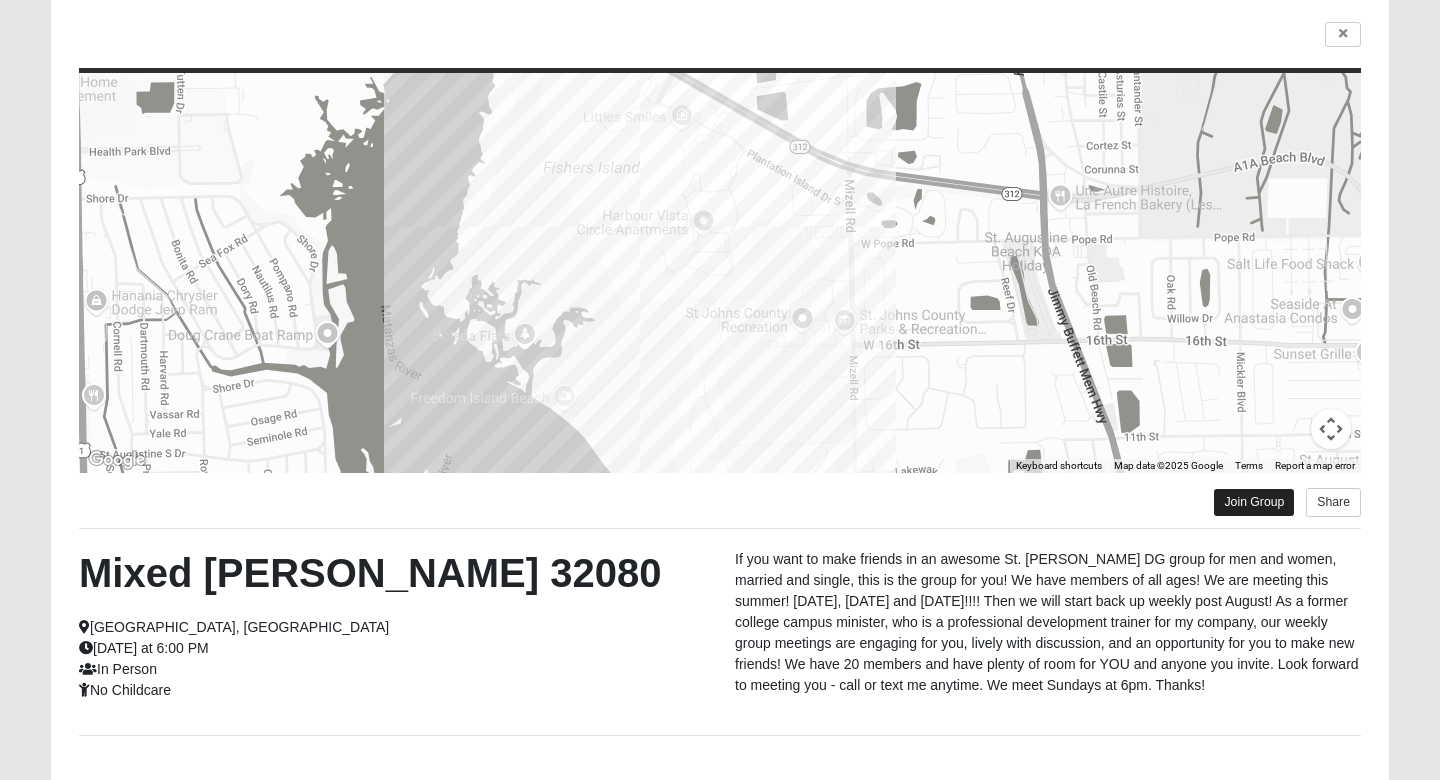 click on "Join Group" at bounding box center [1254, 502] 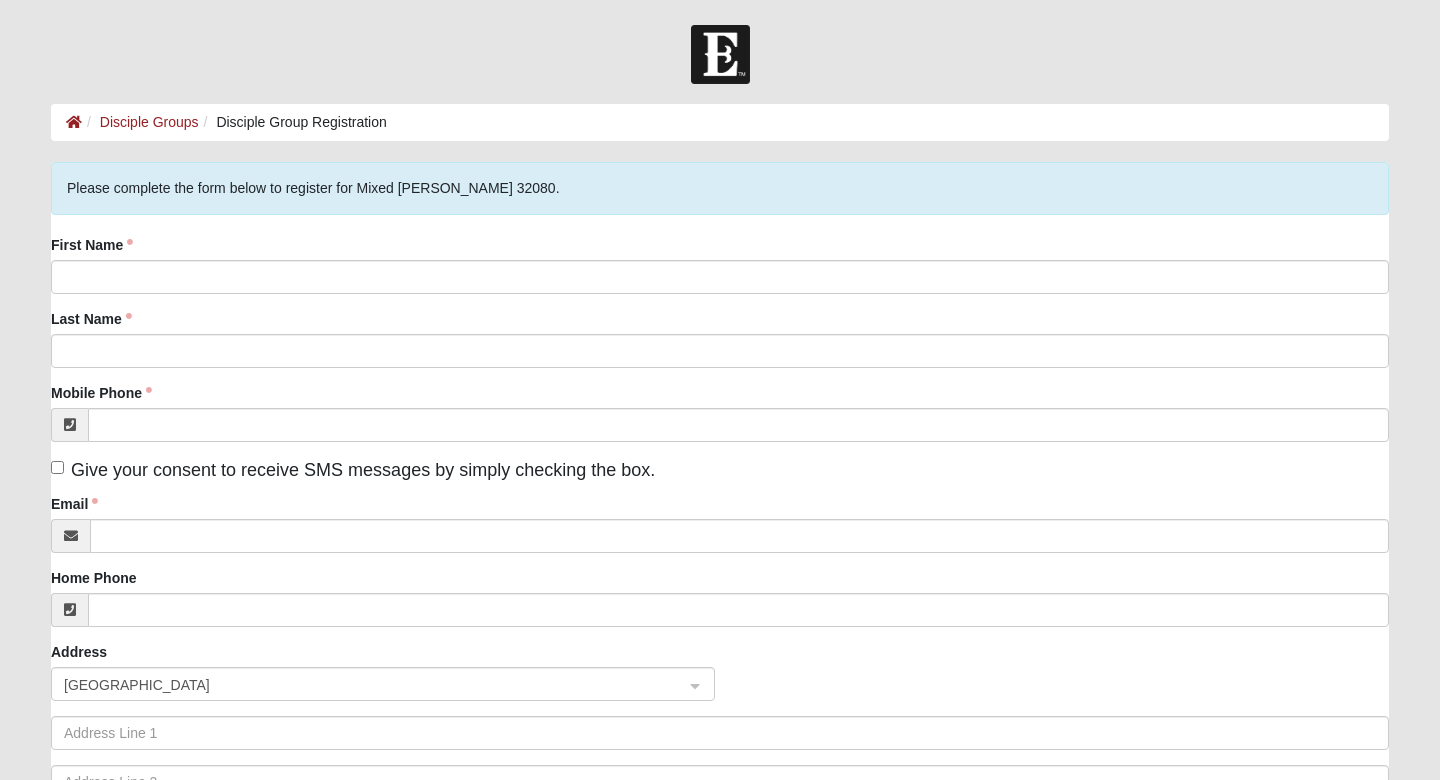 scroll, scrollTop: 0, scrollLeft: 0, axis: both 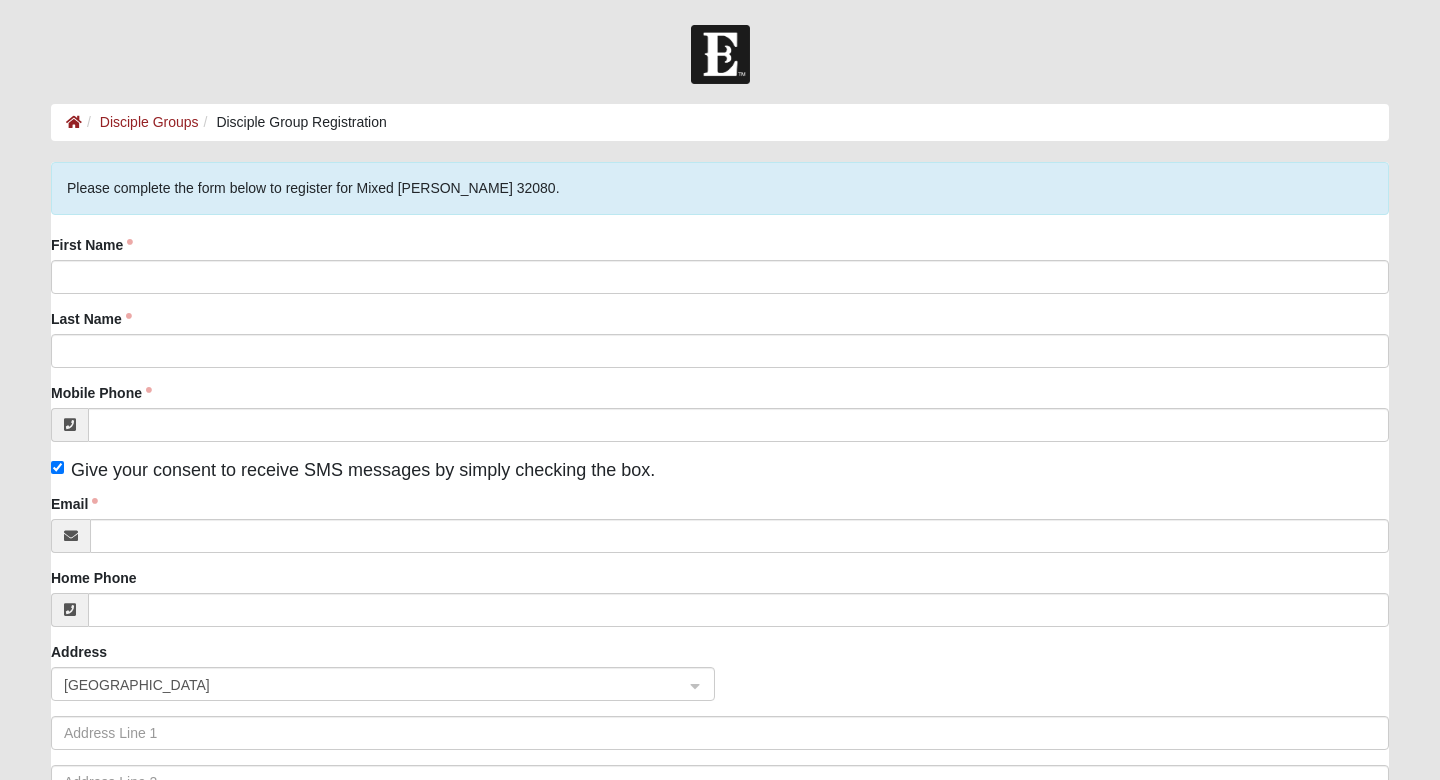 click on "First Name" 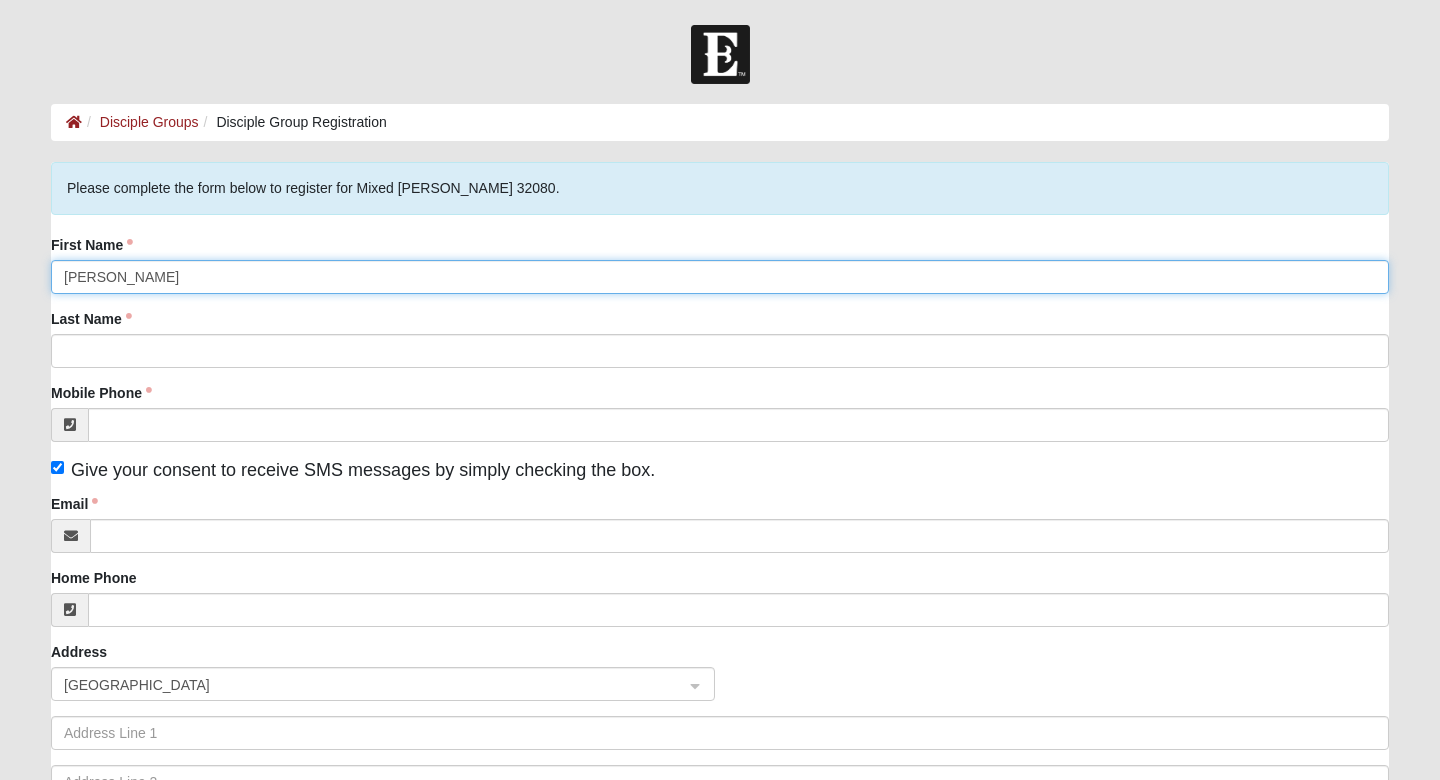 type on "Josiah" 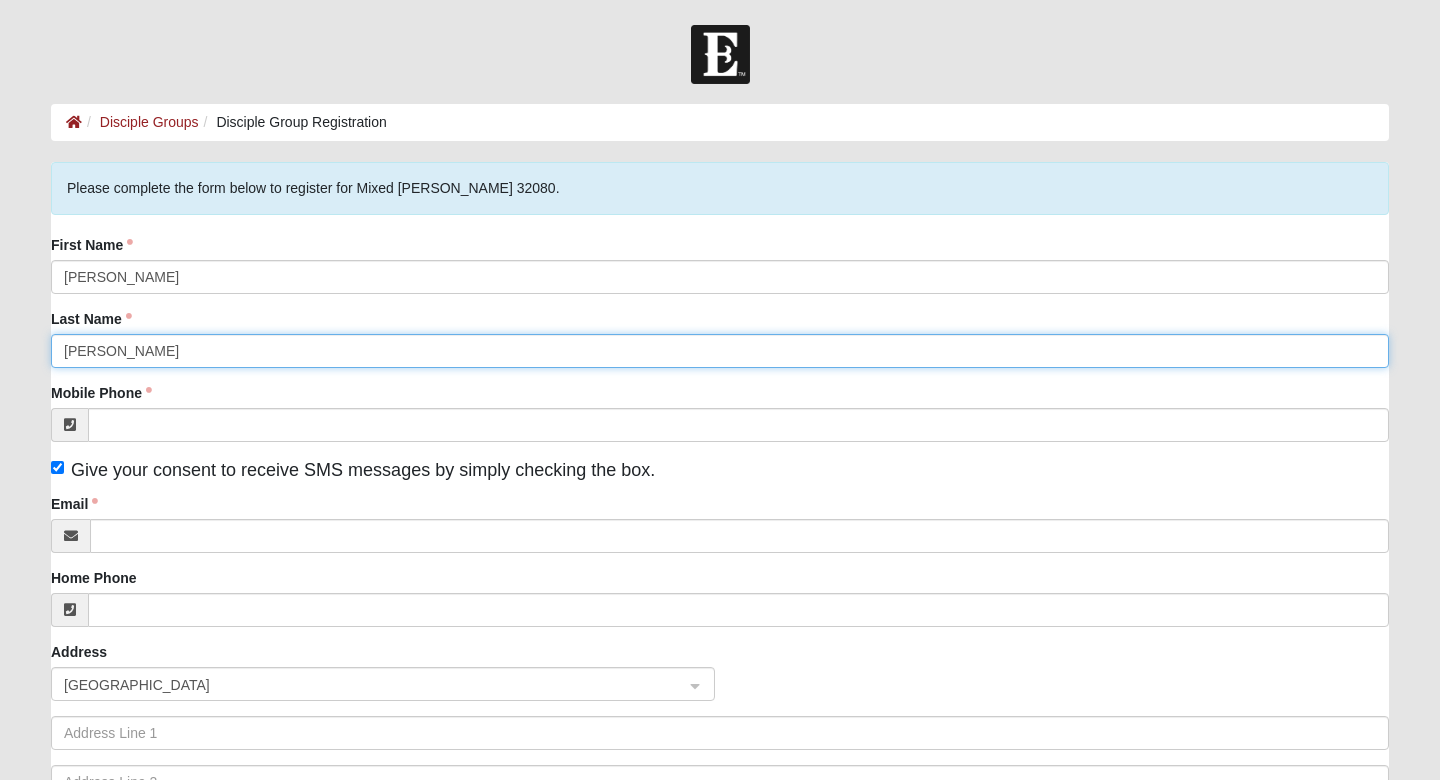 type on "Swenson" 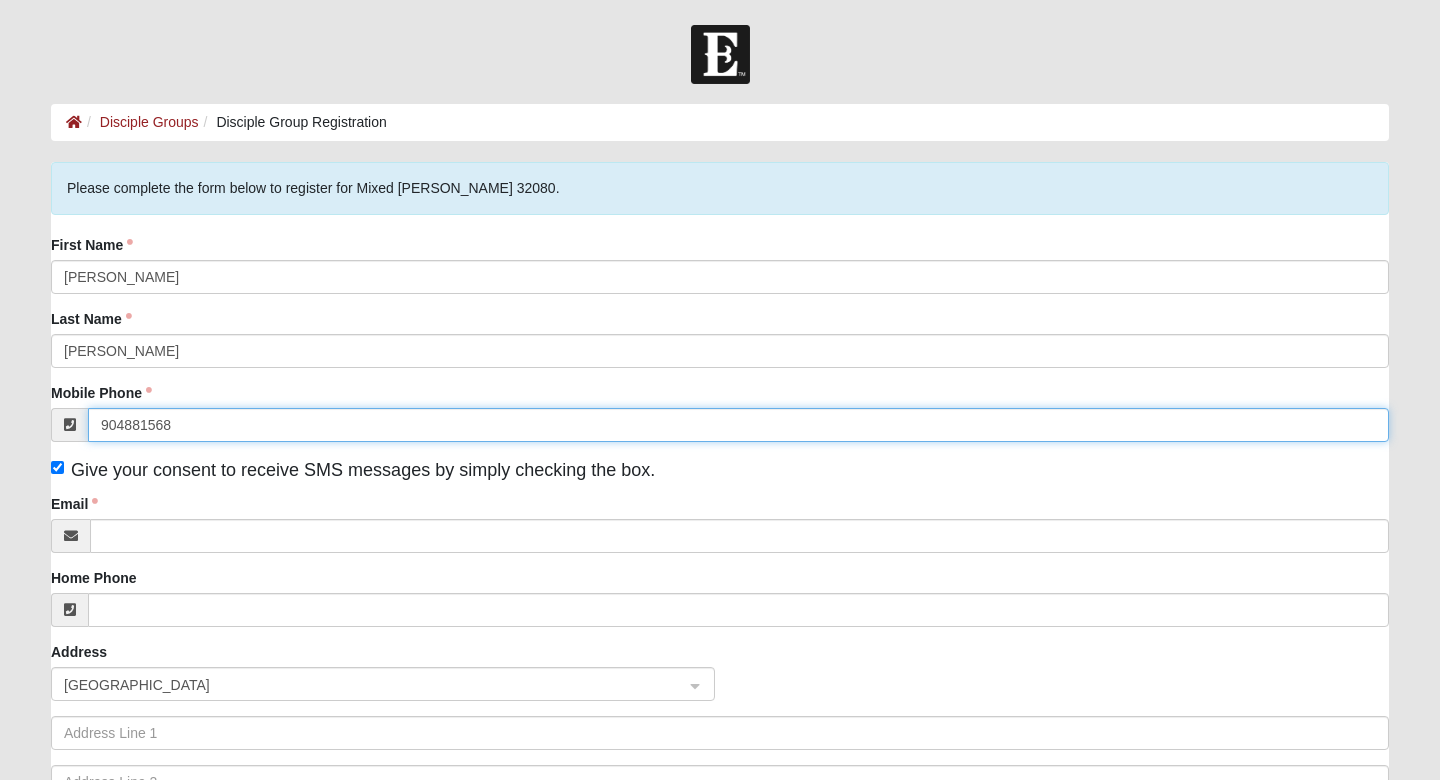 type on "(904) 881-5689" 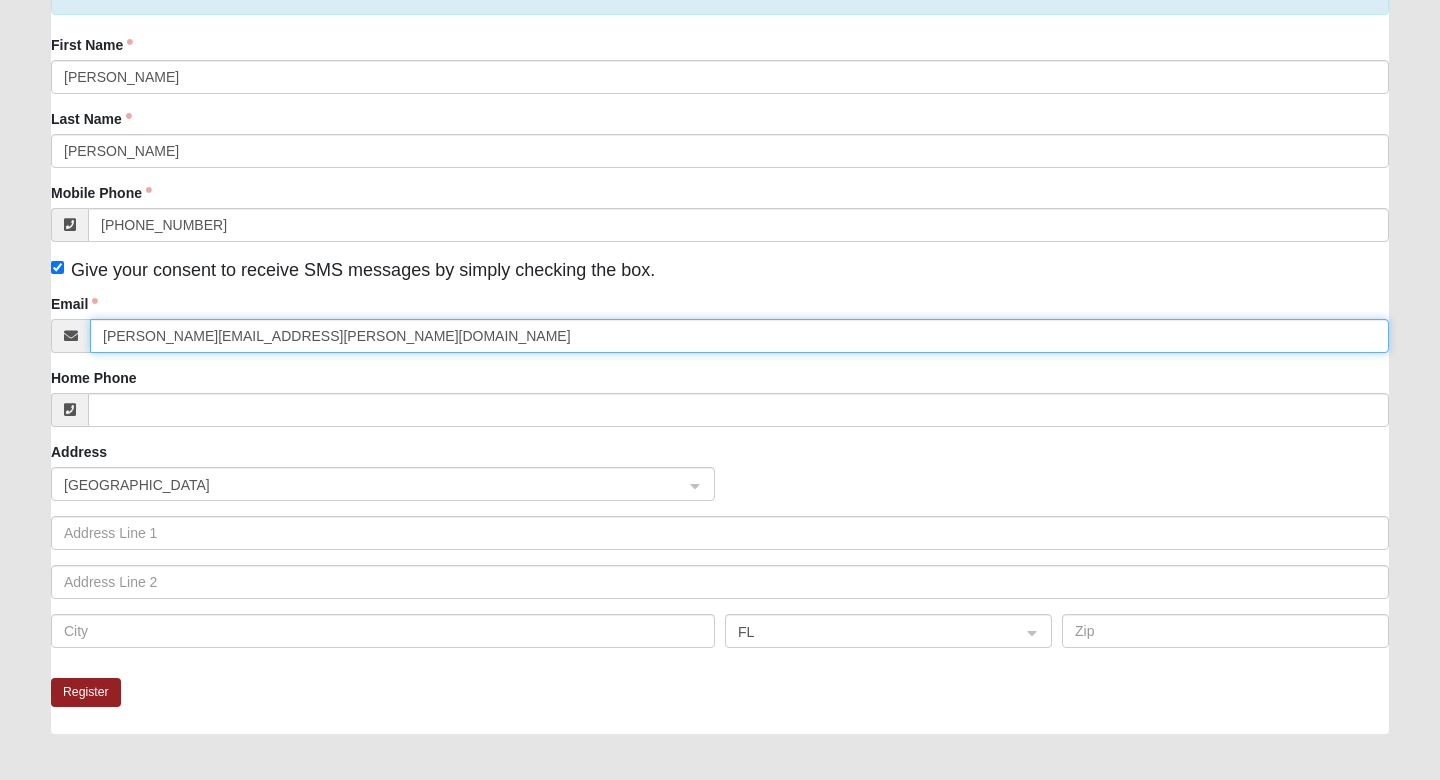 scroll, scrollTop: 189, scrollLeft: 0, axis: vertical 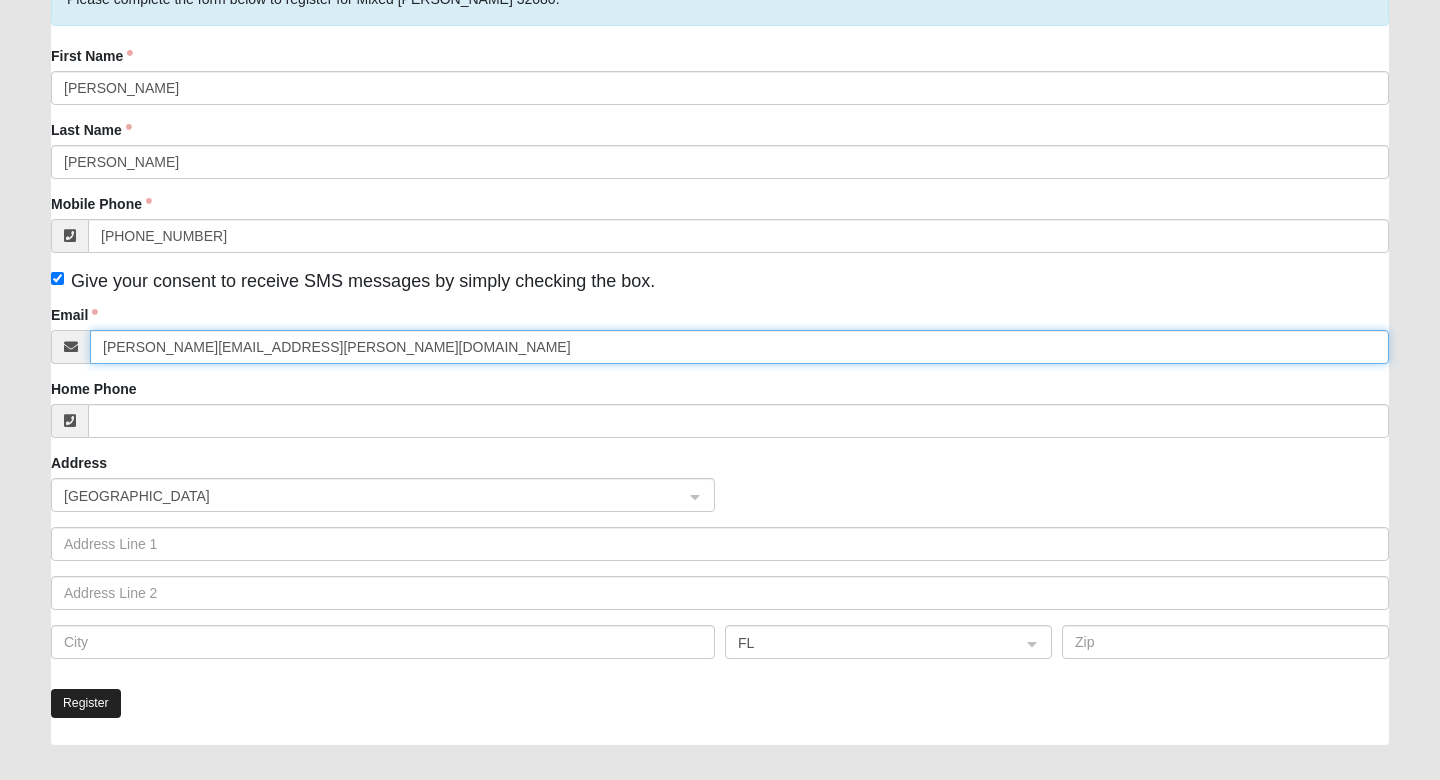 type on "josiah.swenson@reliant.org" 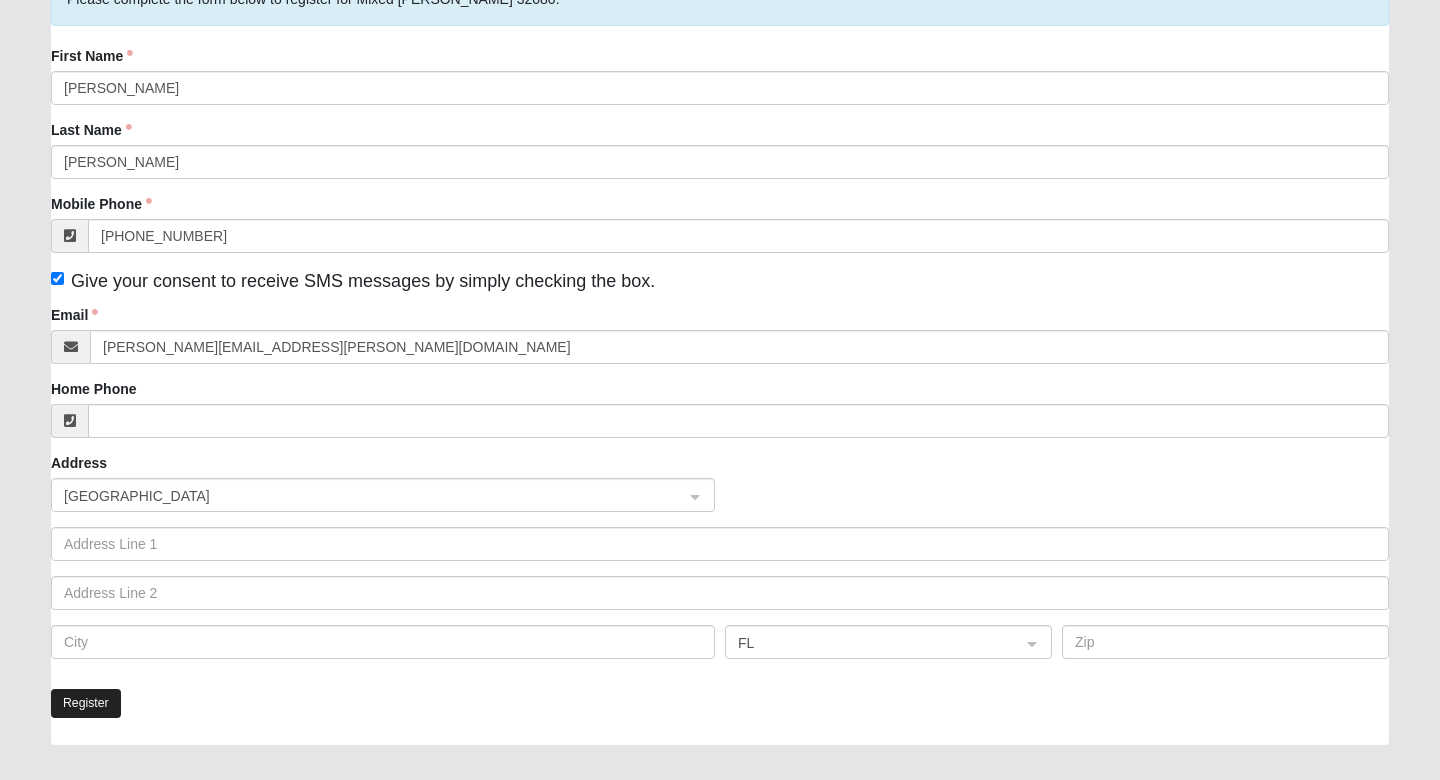 click on "Register" 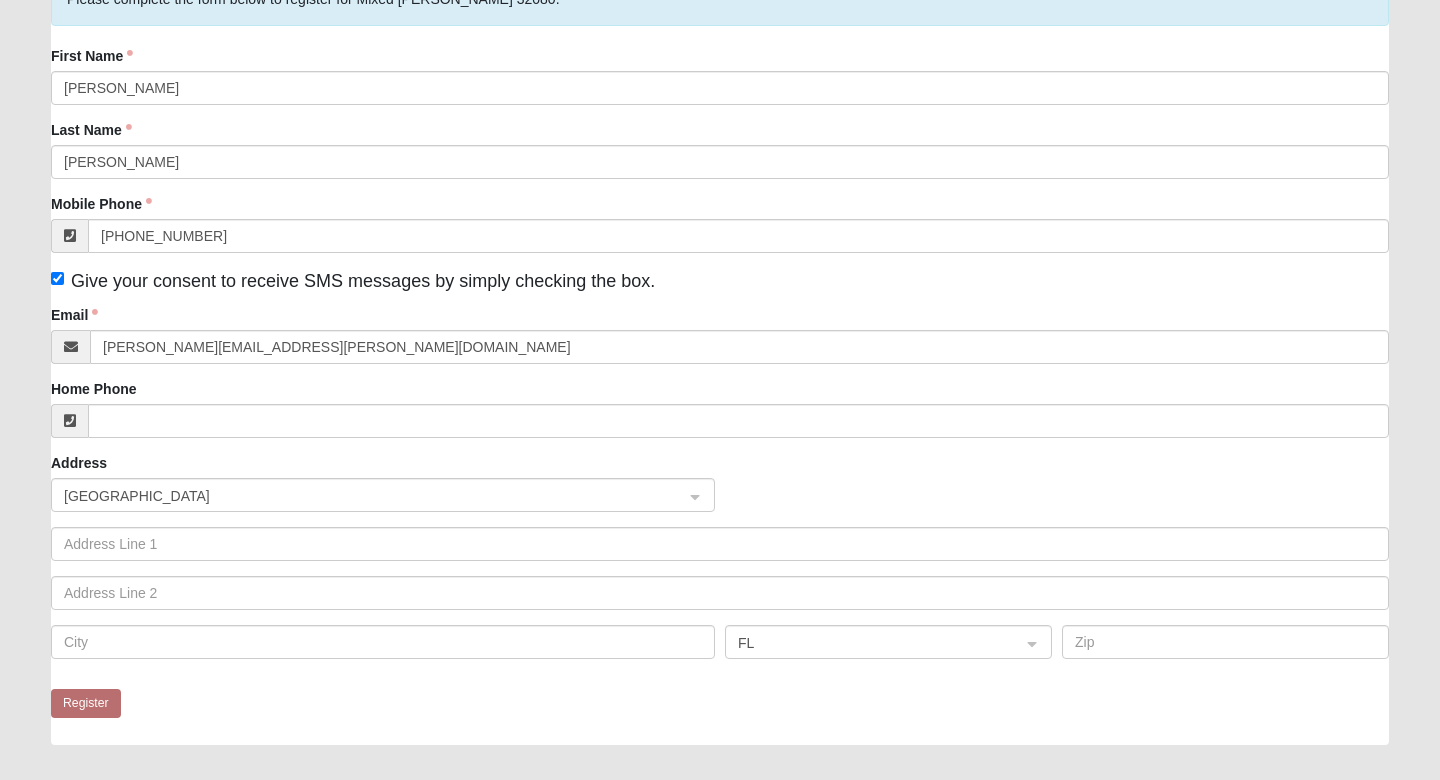 scroll, scrollTop: 0, scrollLeft: 0, axis: both 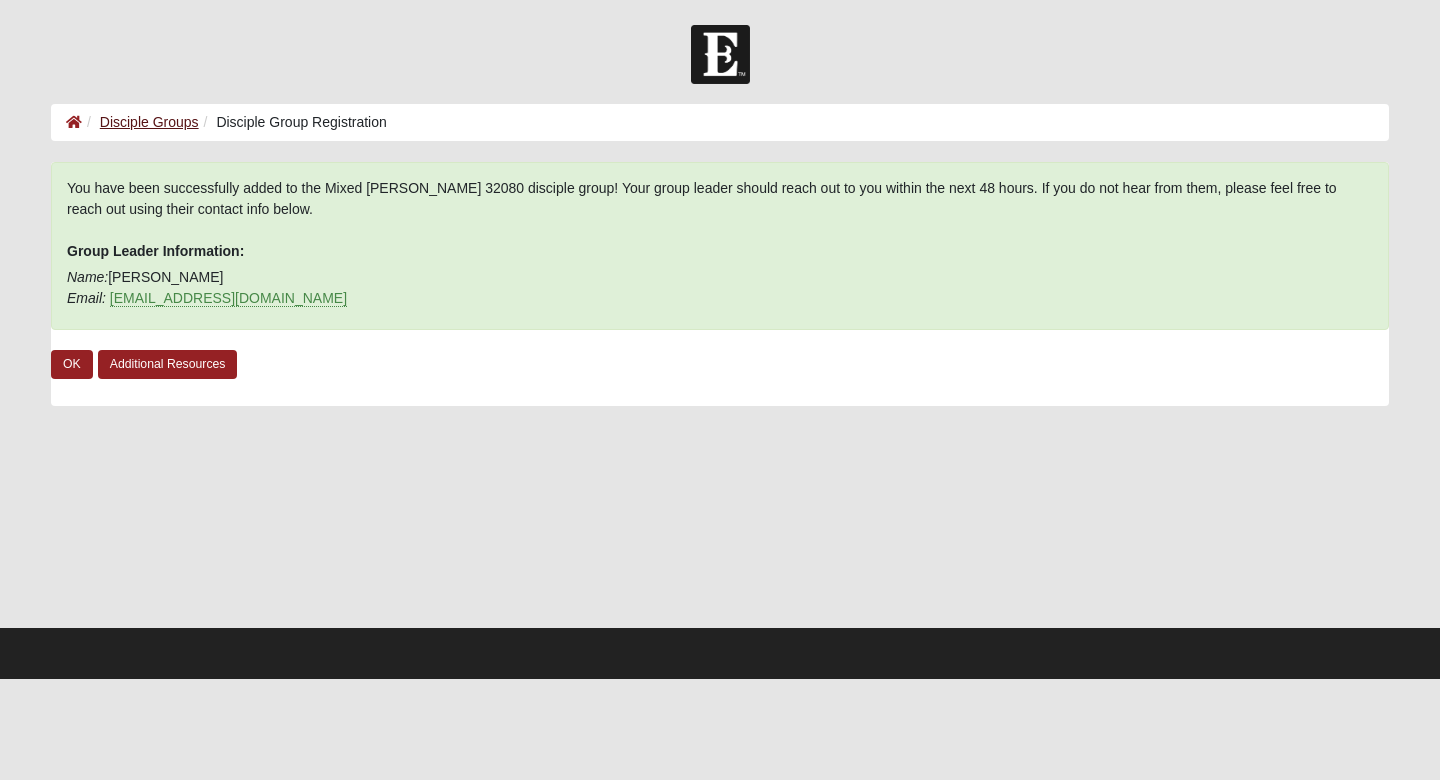 click on "Disciple Groups" at bounding box center (149, 122) 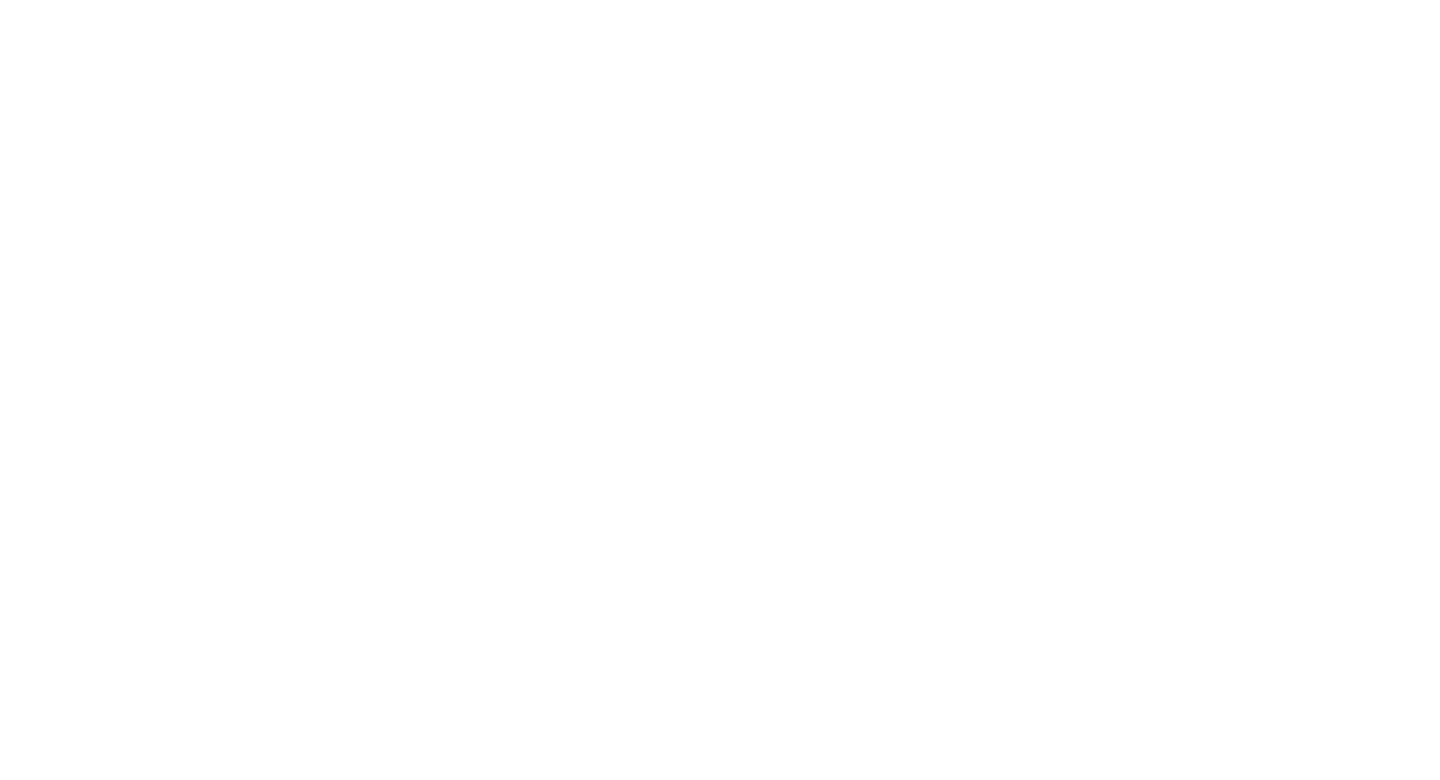 scroll, scrollTop: 0, scrollLeft: 0, axis: both 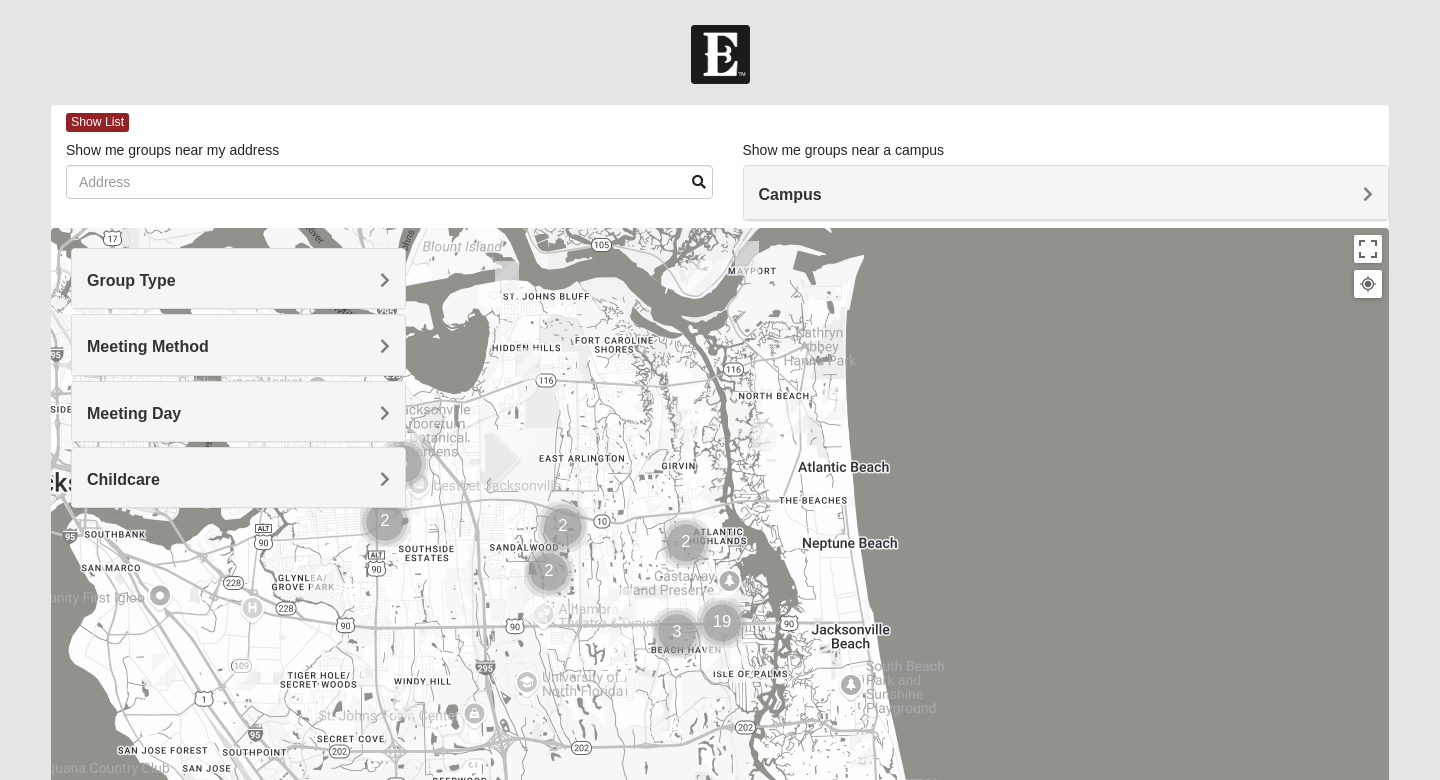 click on "Group Type" at bounding box center [238, 280] 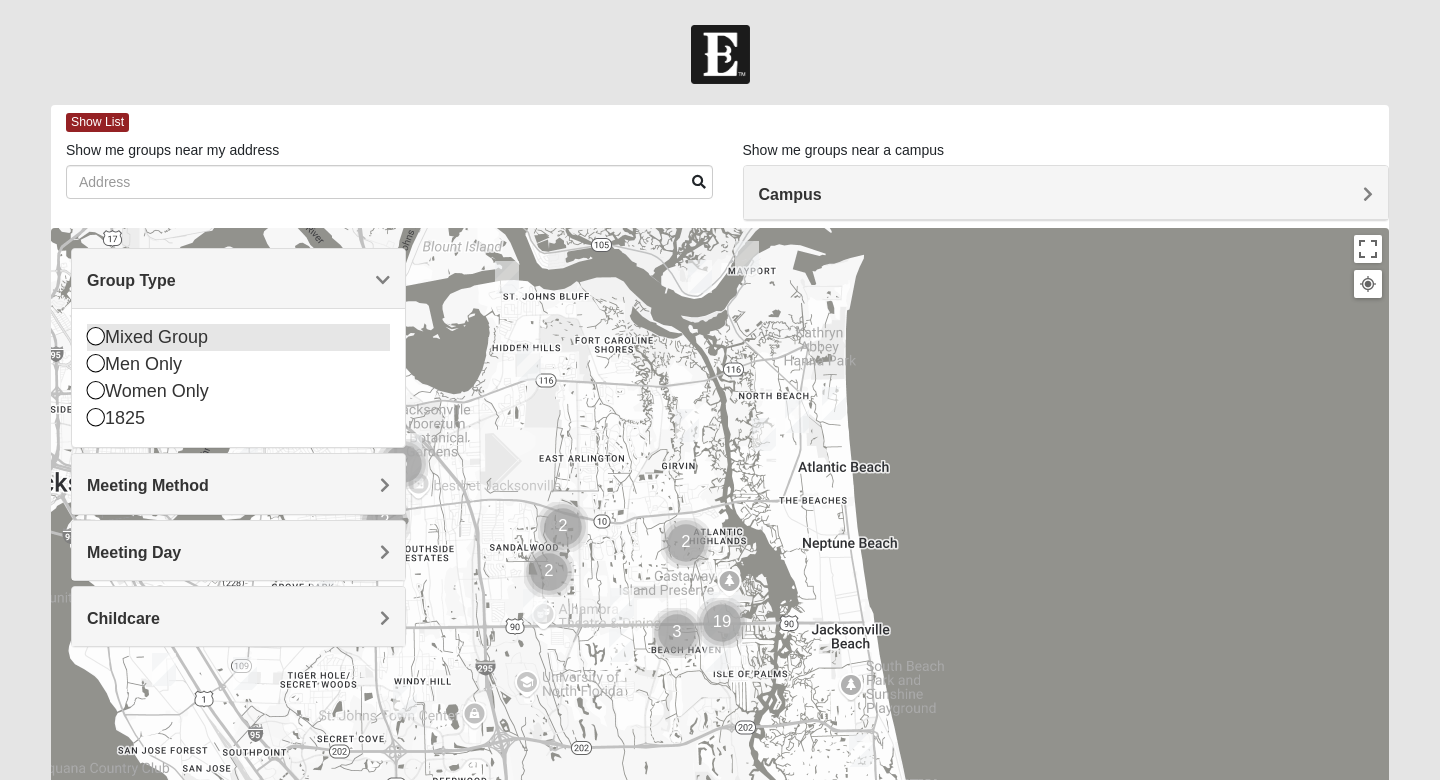 click at bounding box center (96, 336) 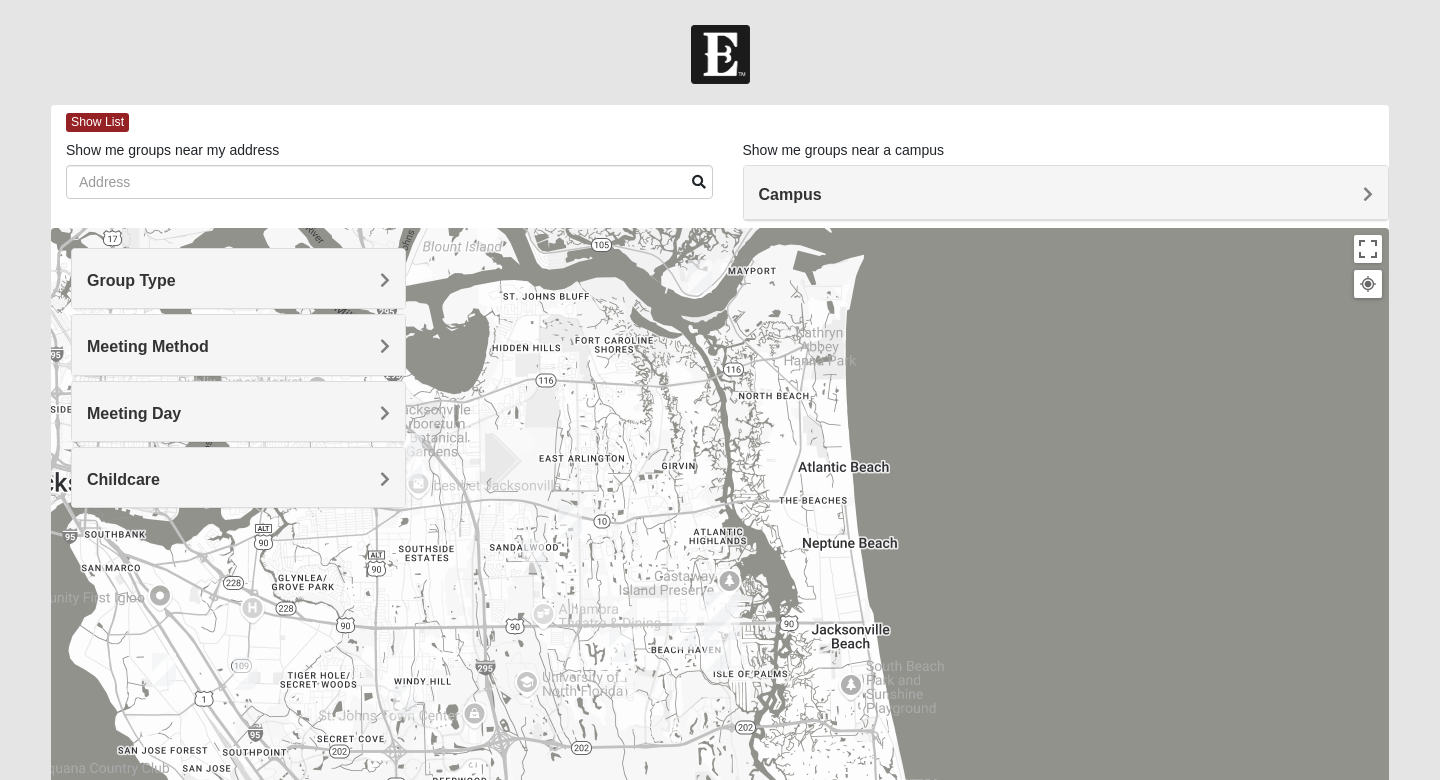 click on "Meeting Method" at bounding box center (148, 346) 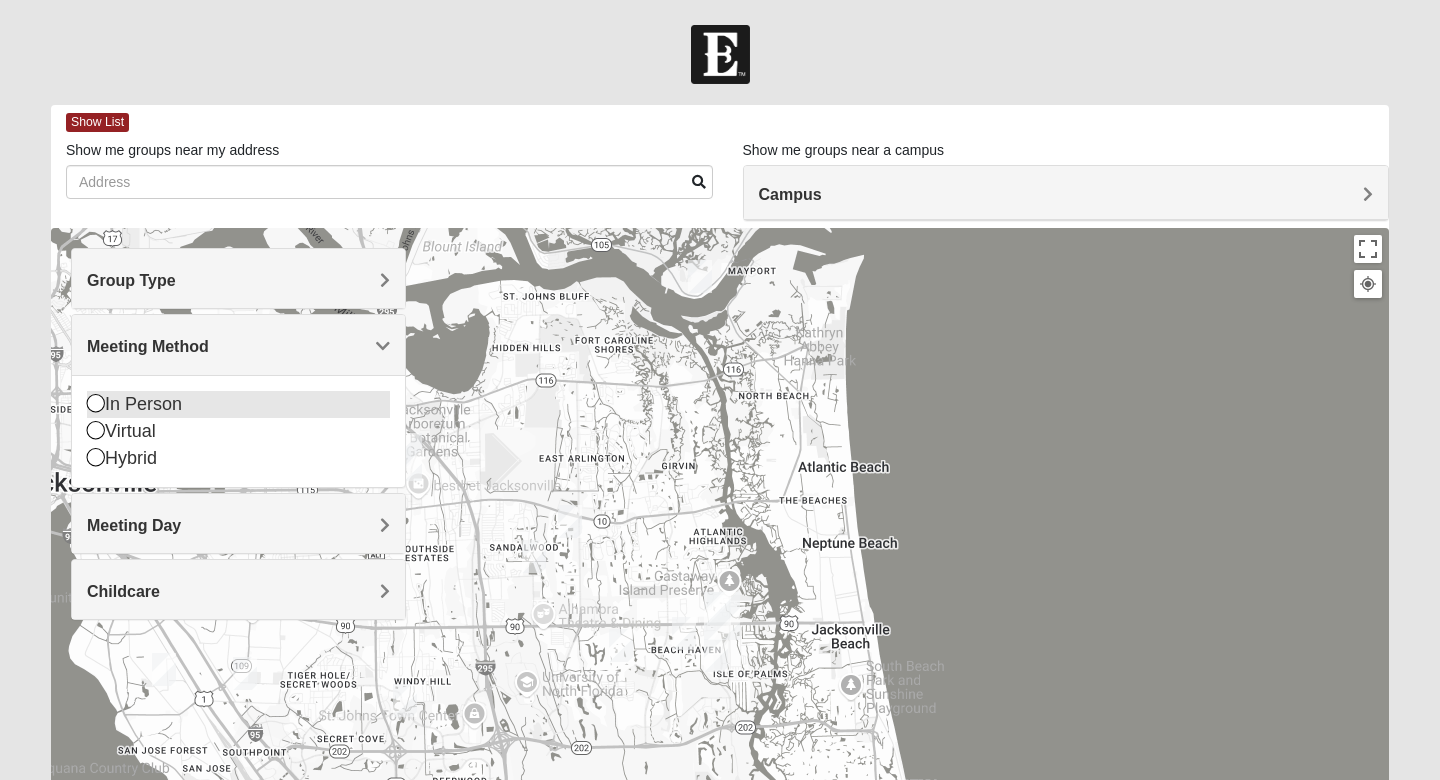 click at bounding box center (96, 403) 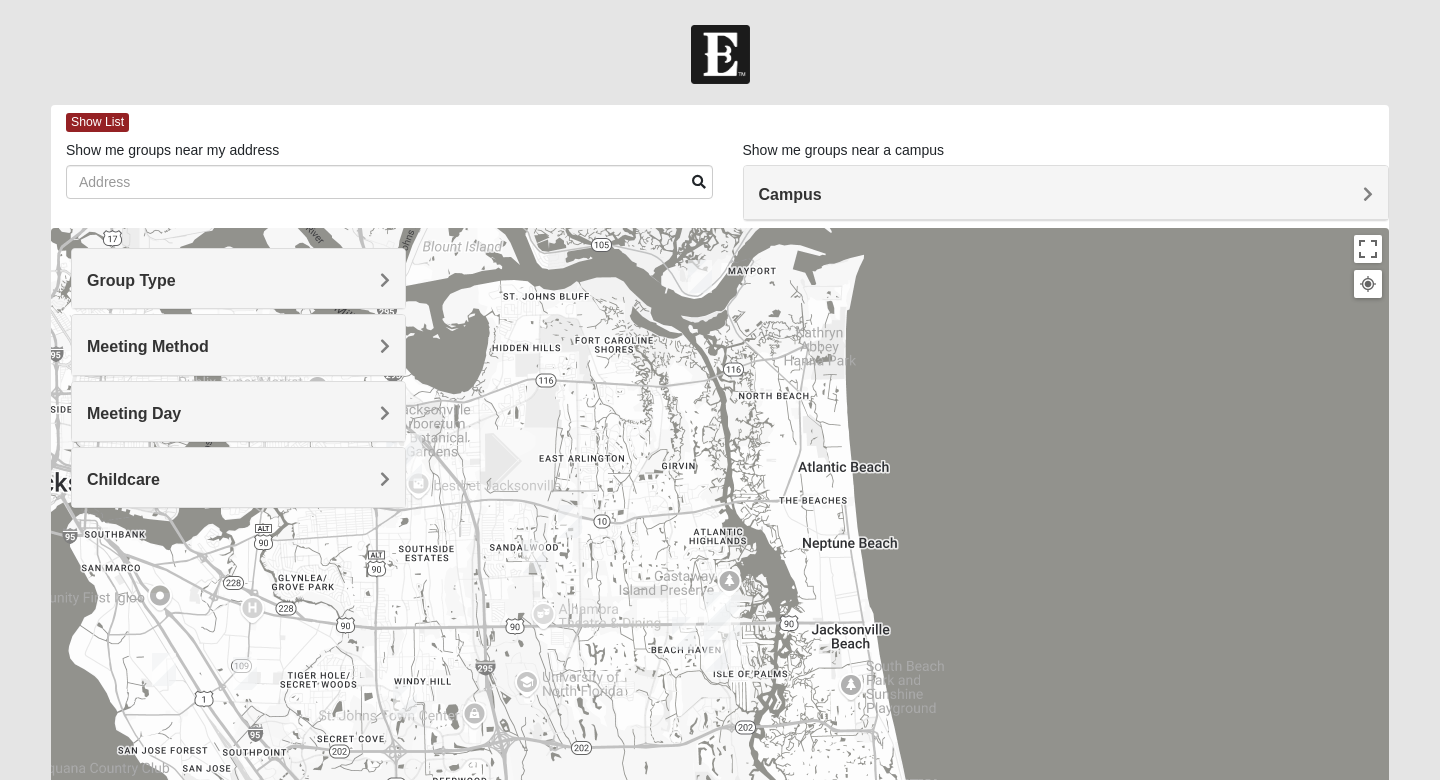 click on "Meeting Day" at bounding box center [134, 413] 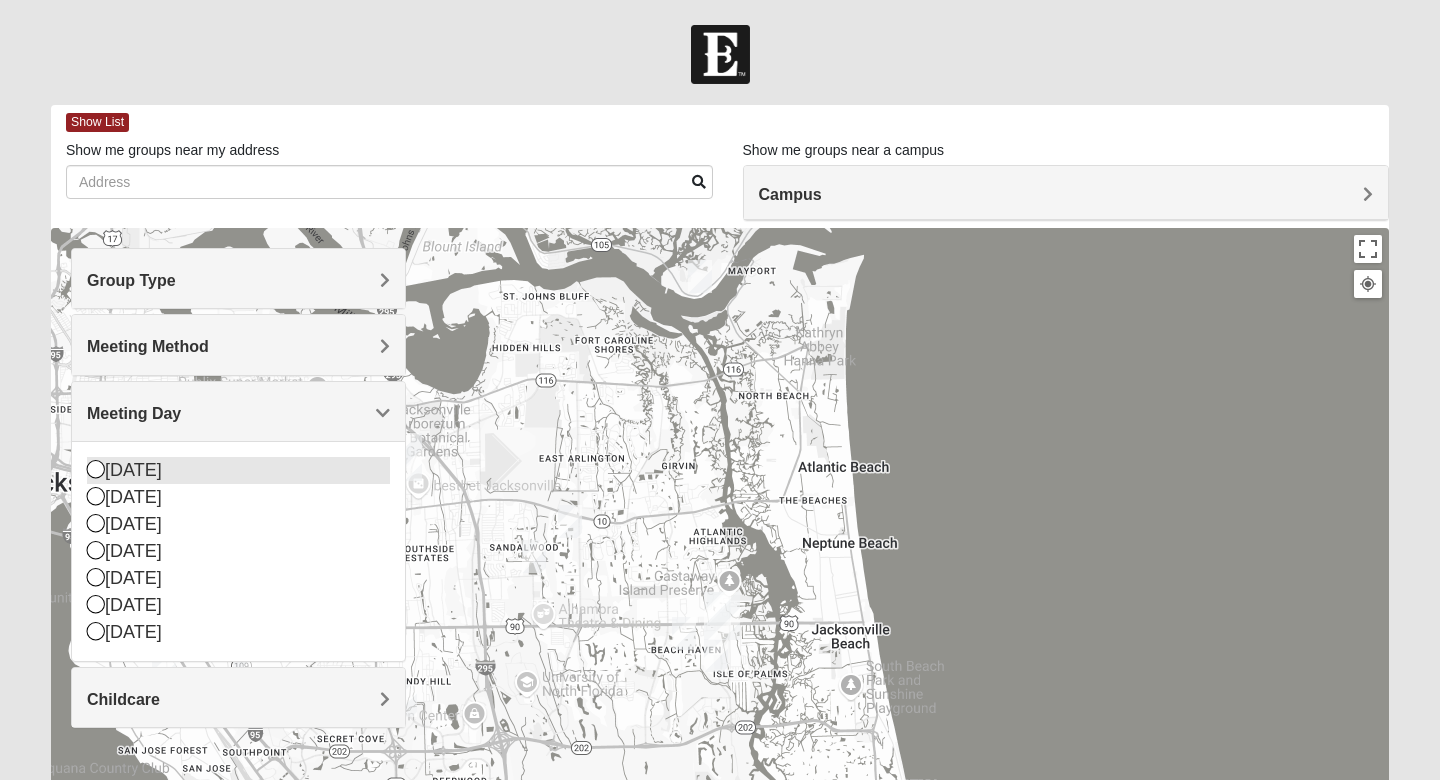 click at bounding box center (96, 469) 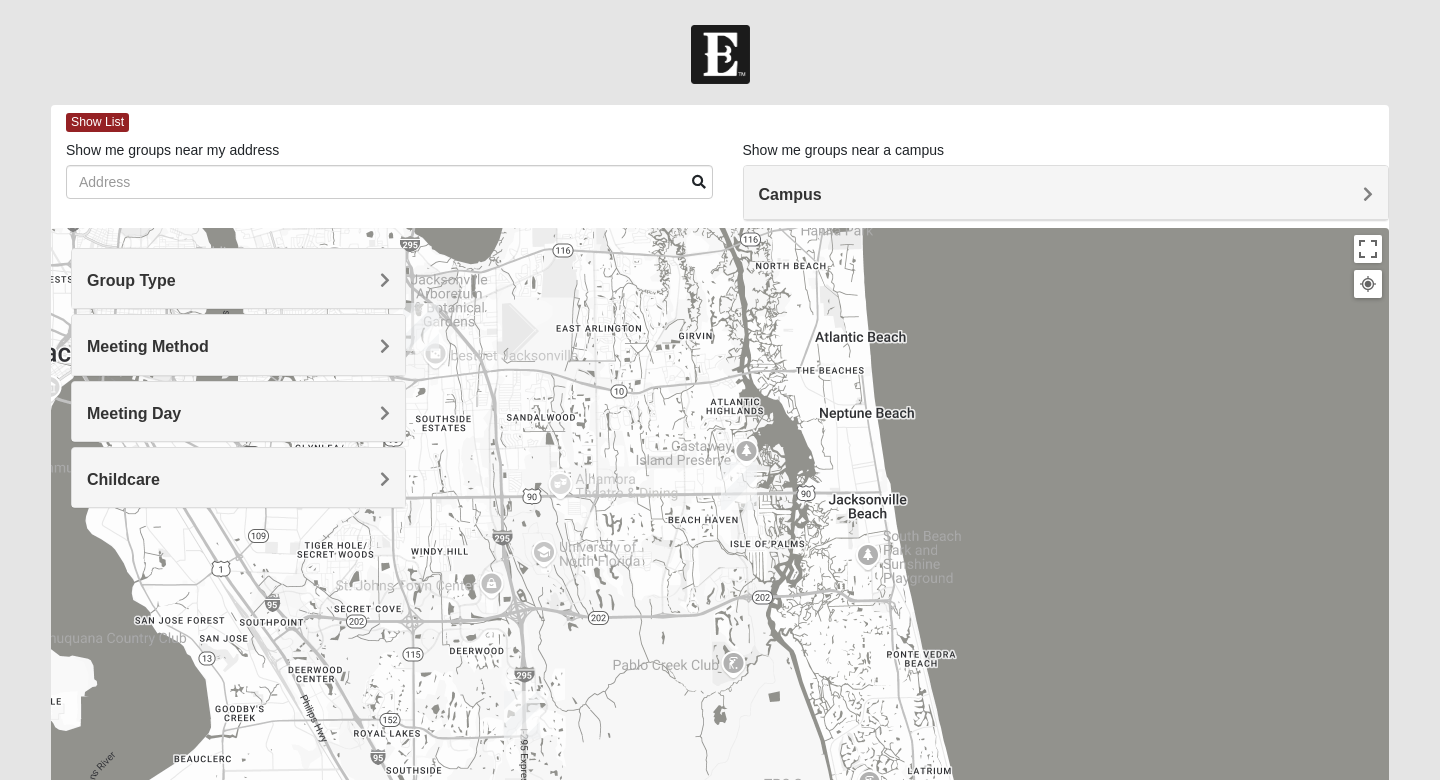 drag, startPoint x: 496, startPoint y: 585, endPoint x: 543, endPoint y: 223, distance: 365.03836 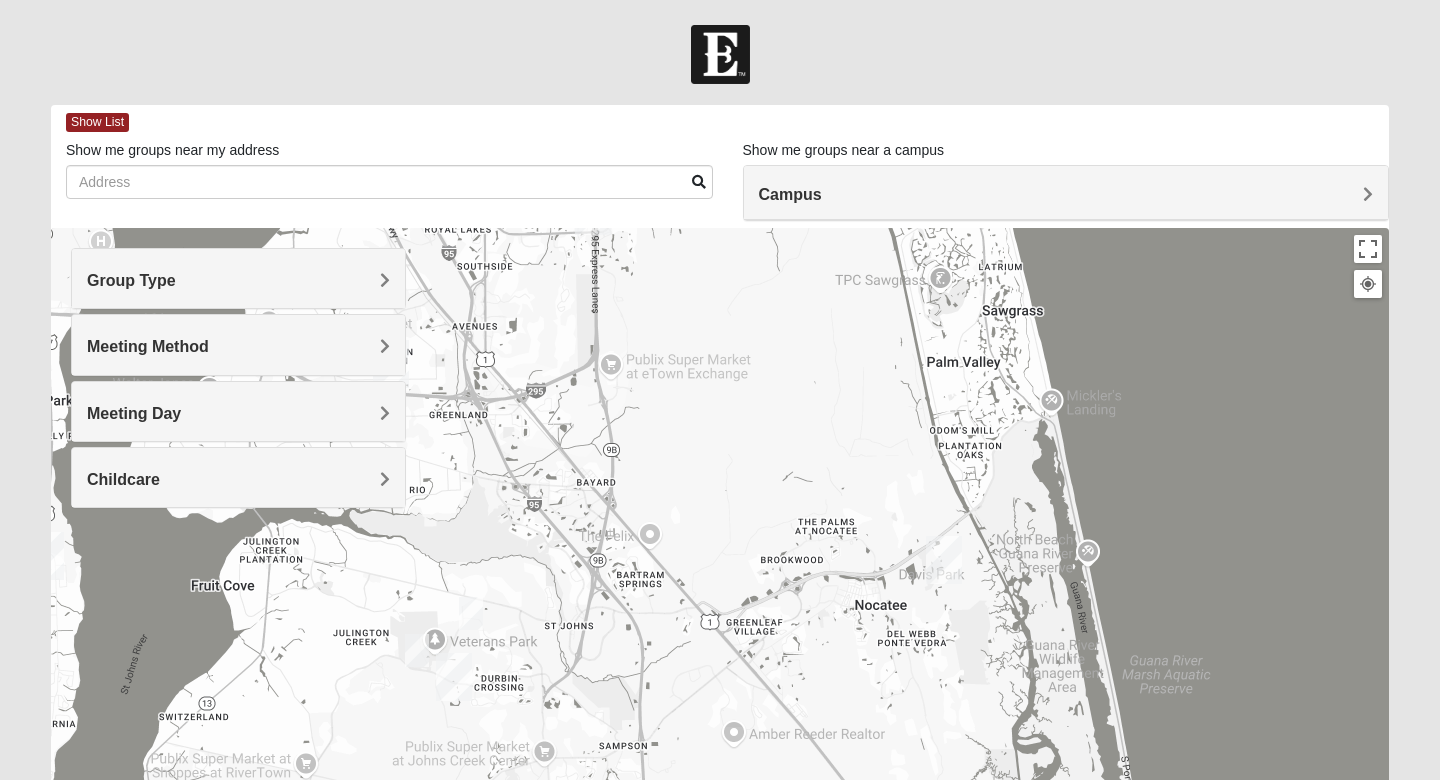 drag, startPoint x: 553, startPoint y: 641, endPoint x: 605, endPoint y: 384, distance: 262.20795 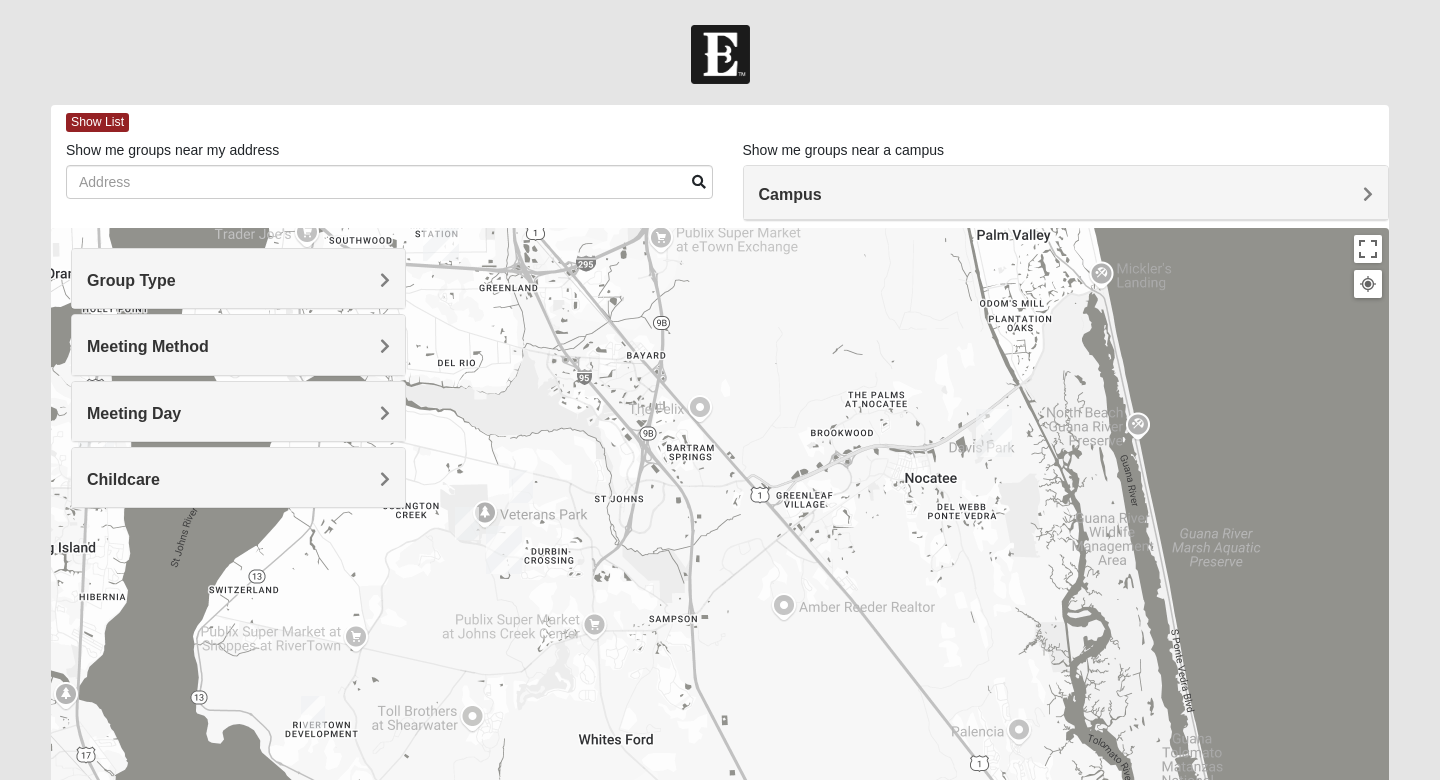 click at bounding box center (521, 486) 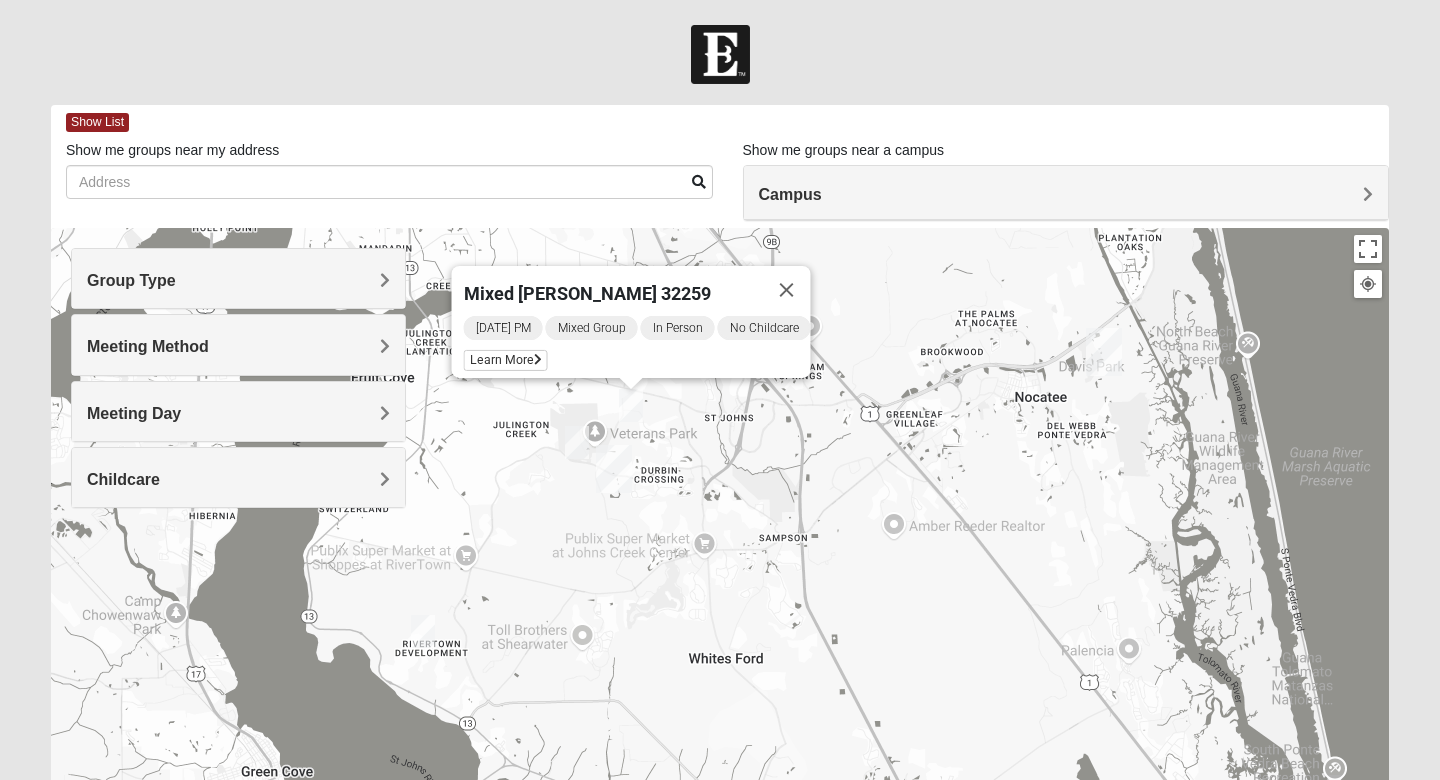 drag, startPoint x: 602, startPoint y: 532, endPoint x: 731, endPoint y: 433, distance: 162.60997 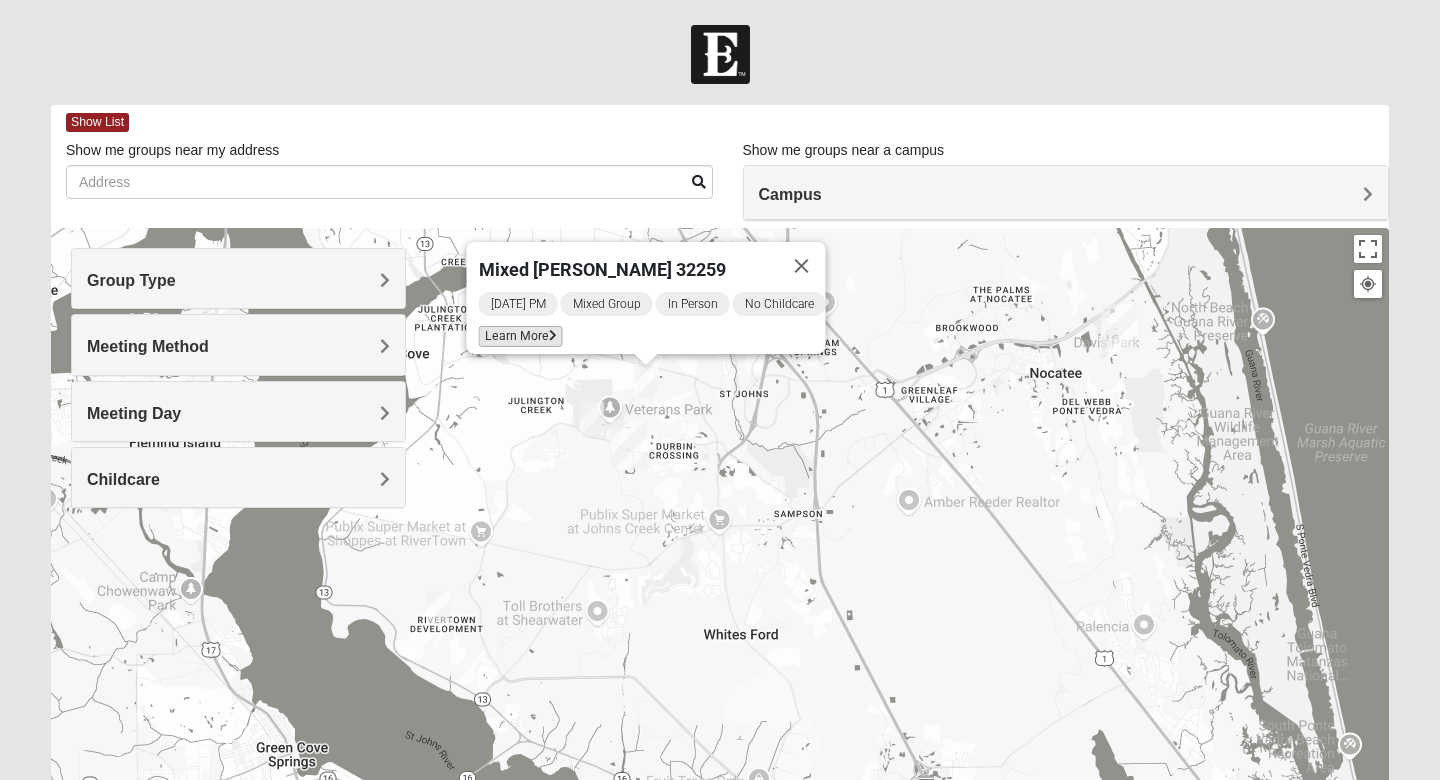click on "Learn More" at bounding box center (521, 336) 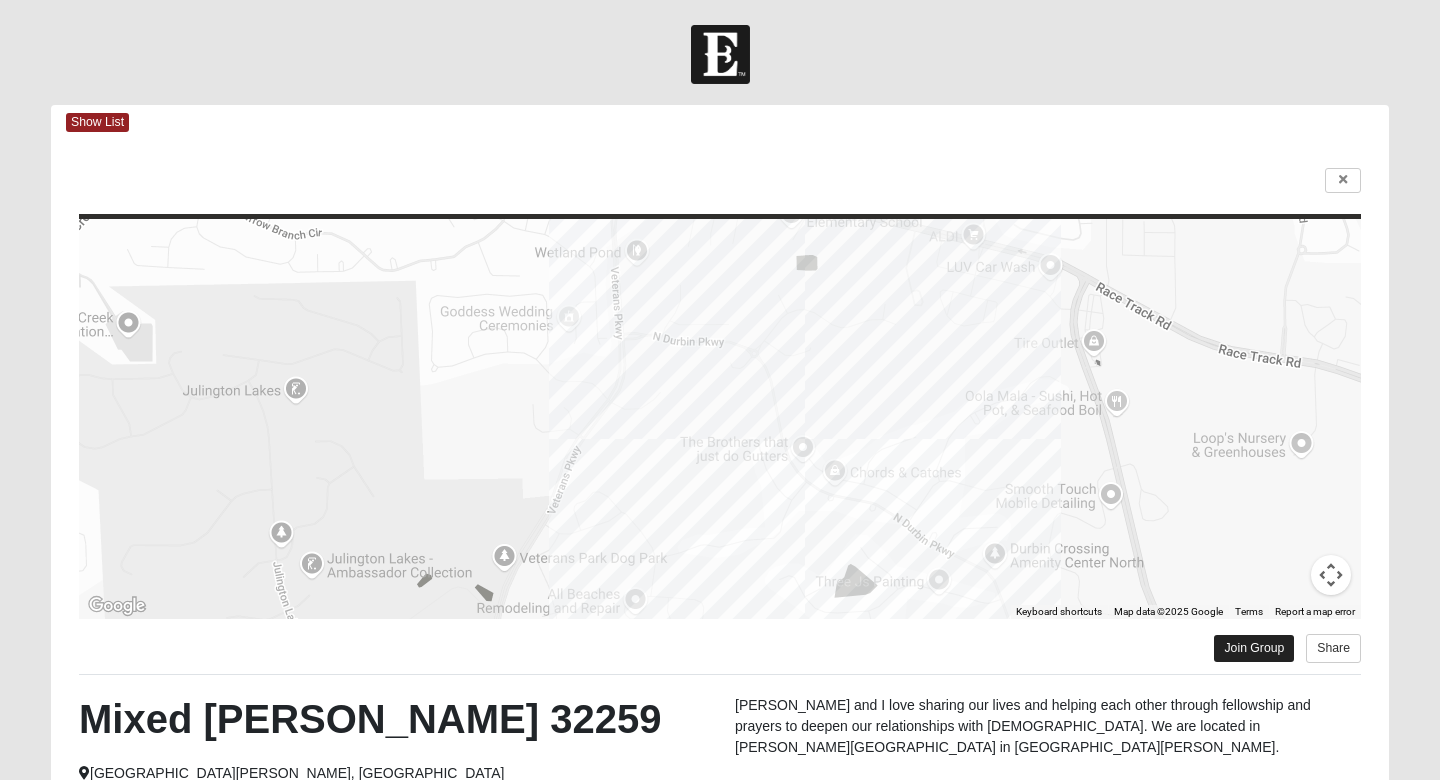 click on "Join Group" at bounding box center [1254, 648] 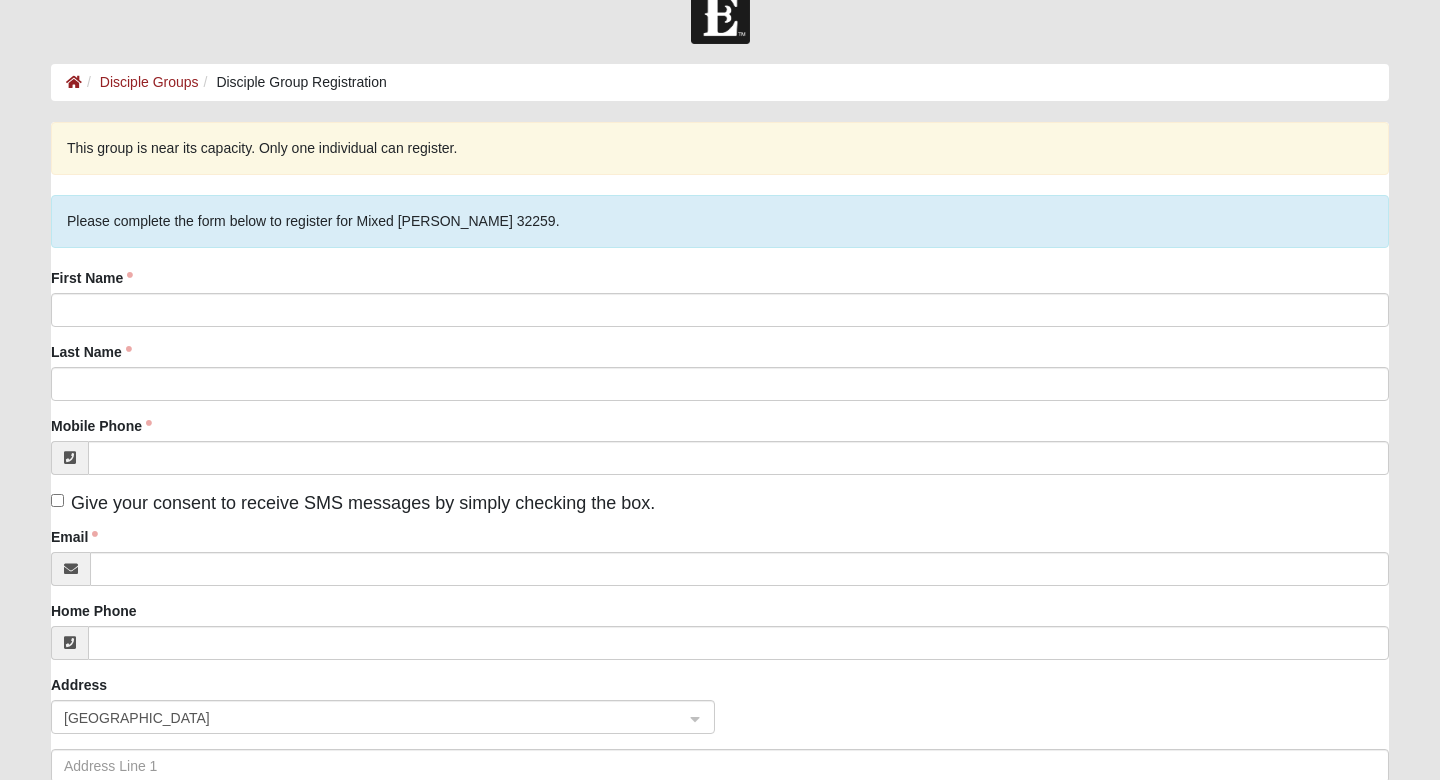 scroll, scrollTop: 46, scrollLeft: 0, axis: vertical 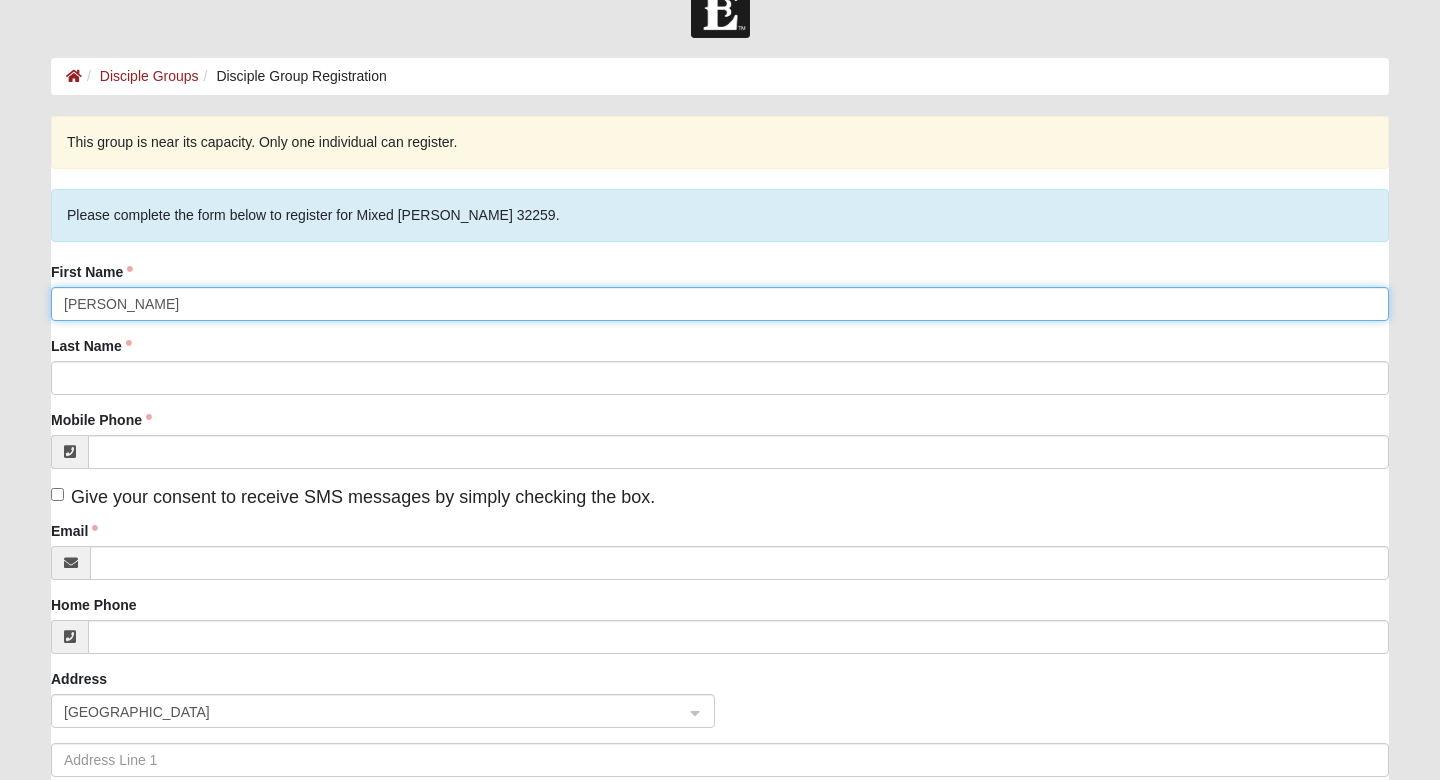 type on "[PERSON_NAME]" 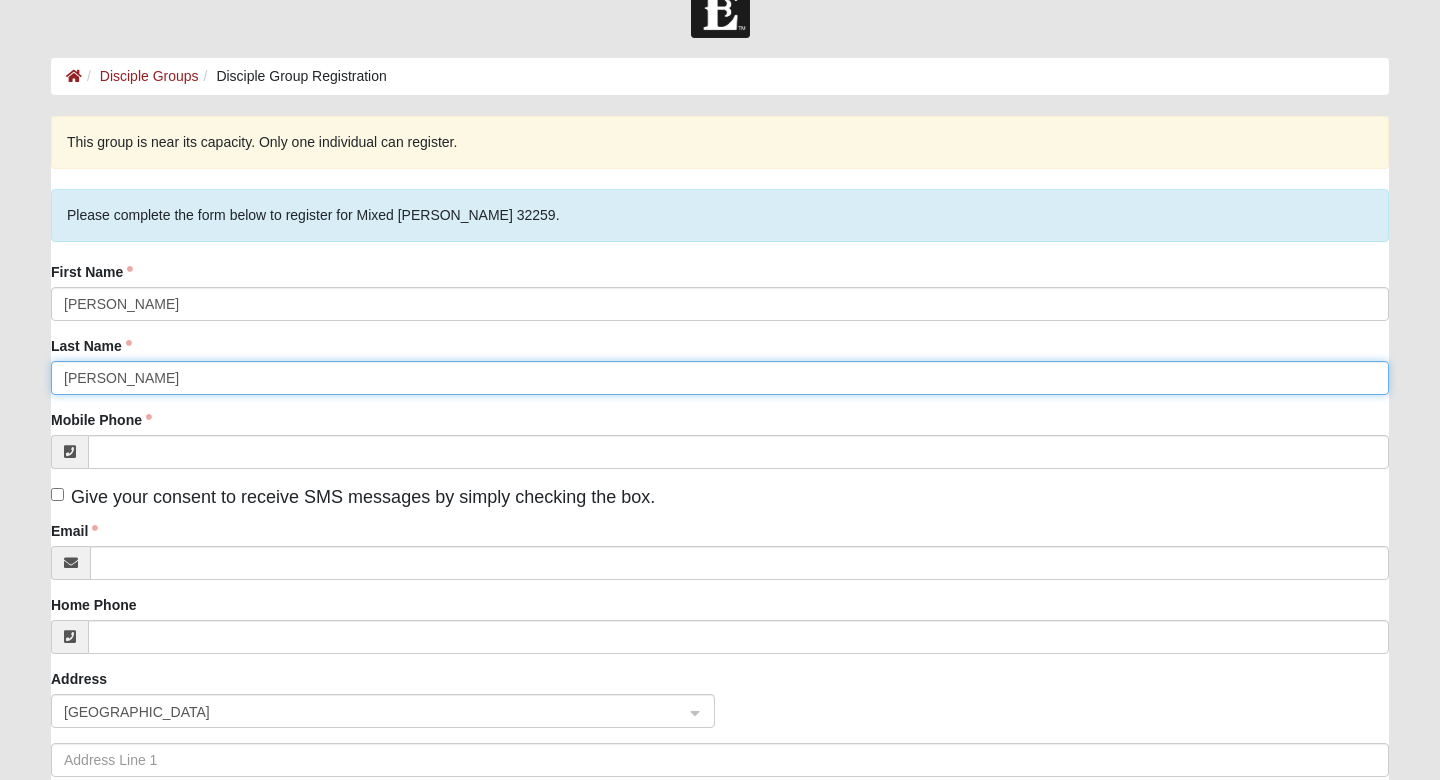 type on "[PERSON_NAME]" 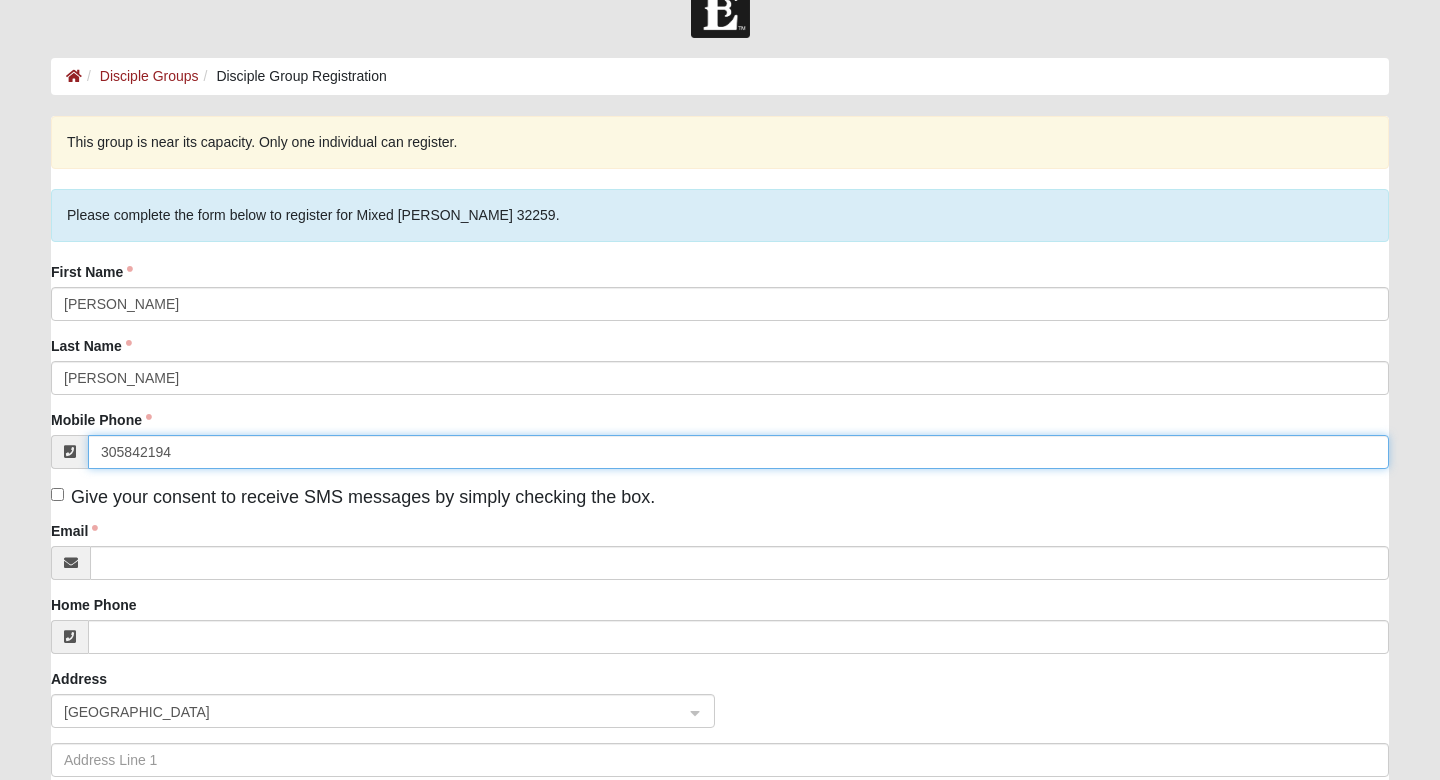 type on "[PHONE_NUMBER]" 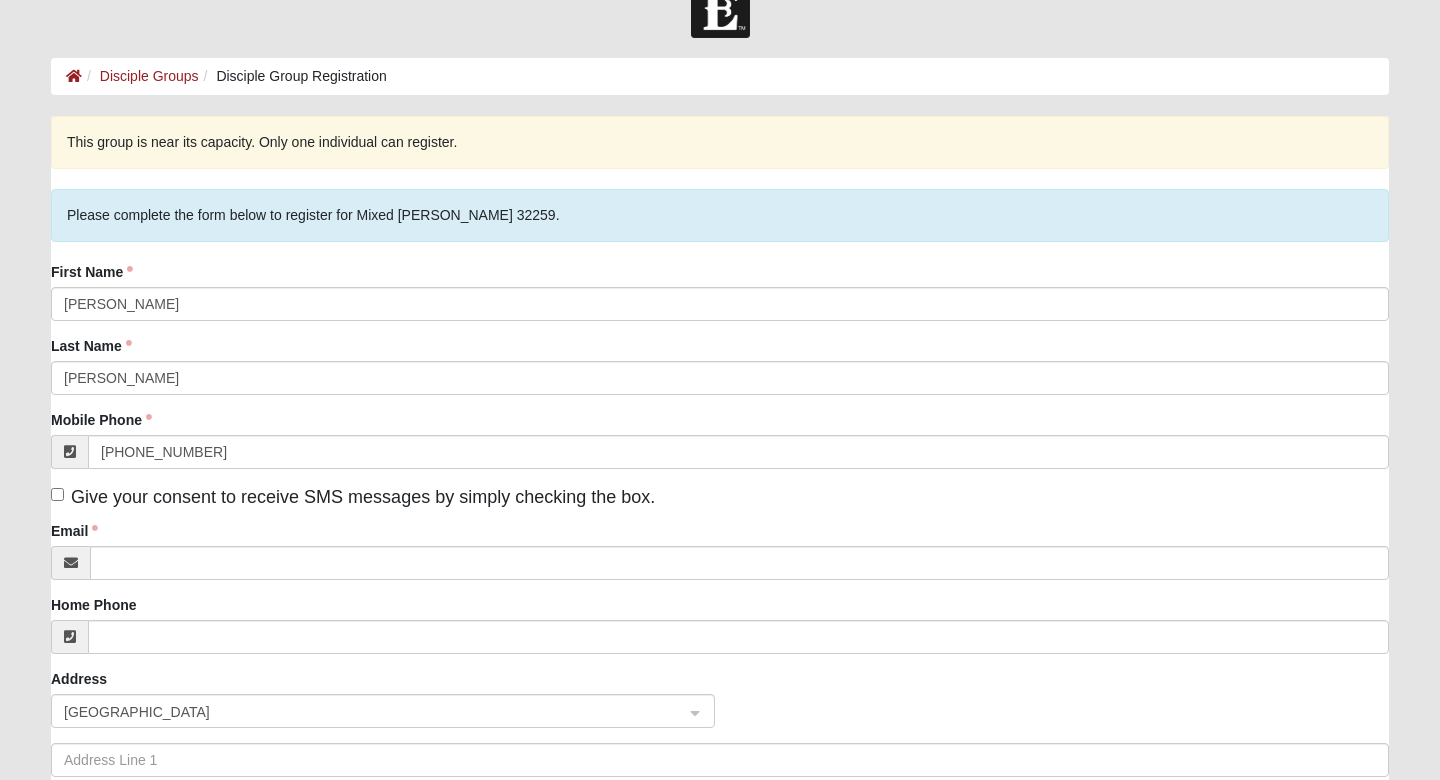 click on "Give your consent to receive SMS messages by simply checking the box." at bounding box center [57, 494] 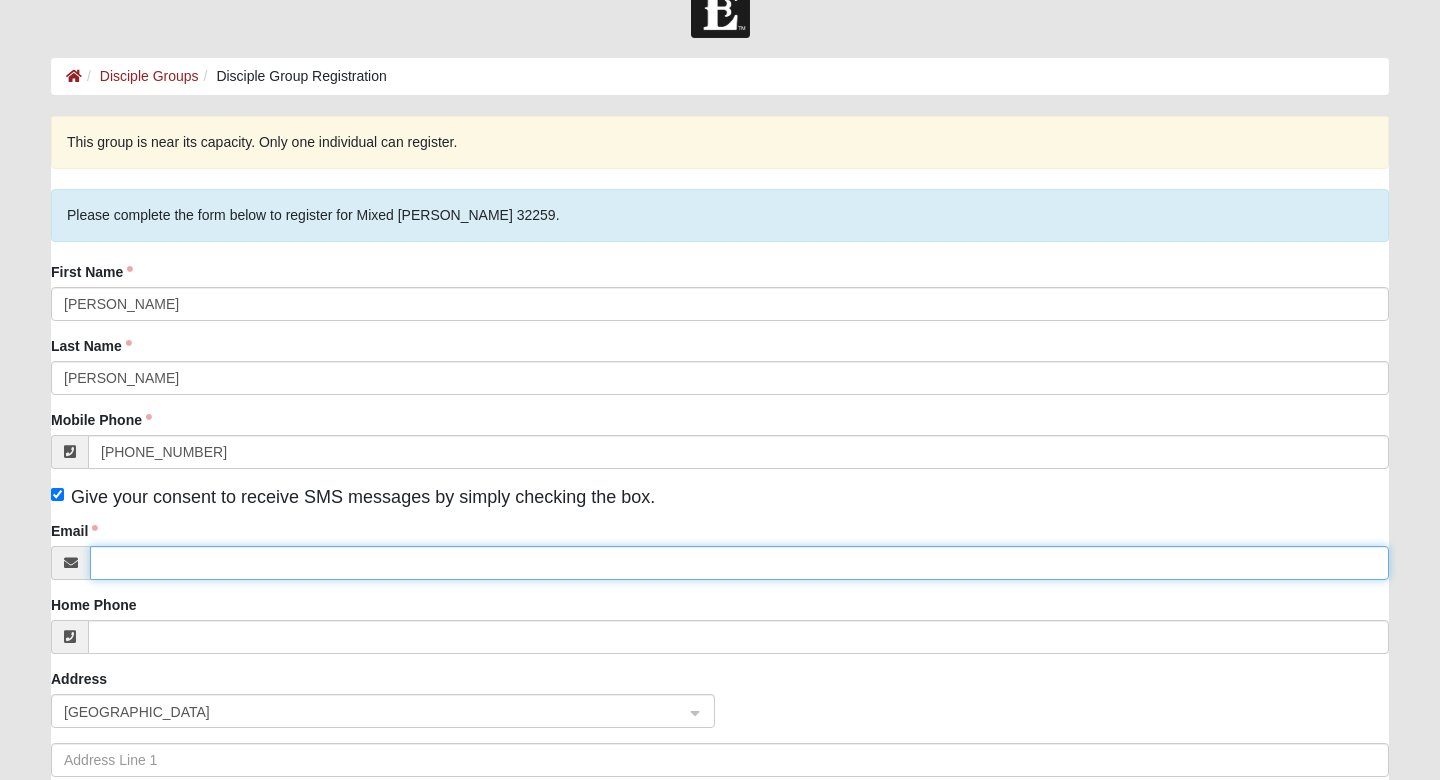 click on "Email" at bounding box center [739, 563] 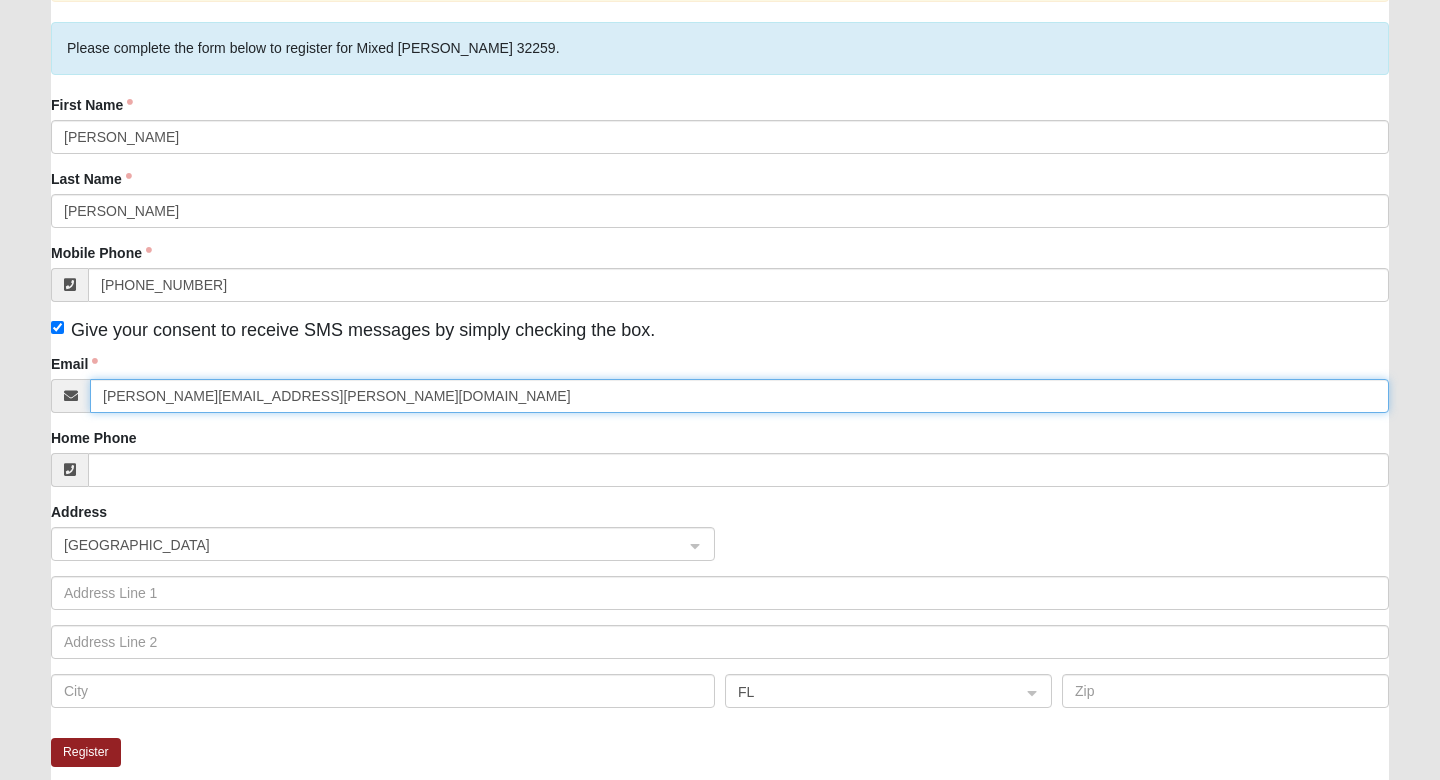 scroll, scrollTop: 217, scrollLeft: 0, axis: vertical 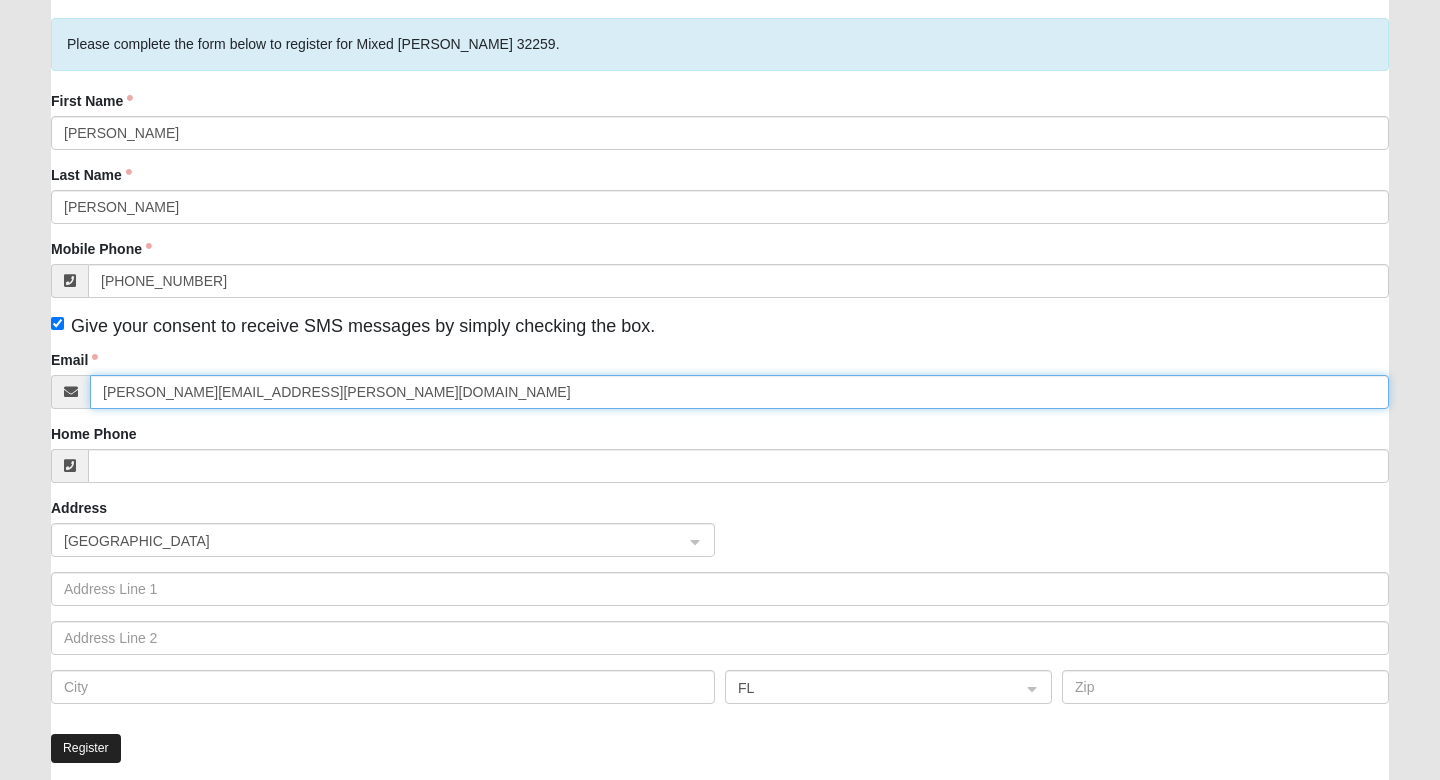 type on "[PERSON_NAME][EMAIL_ADDRESS][PERSON_NAME][DOMAIN_NAME]" 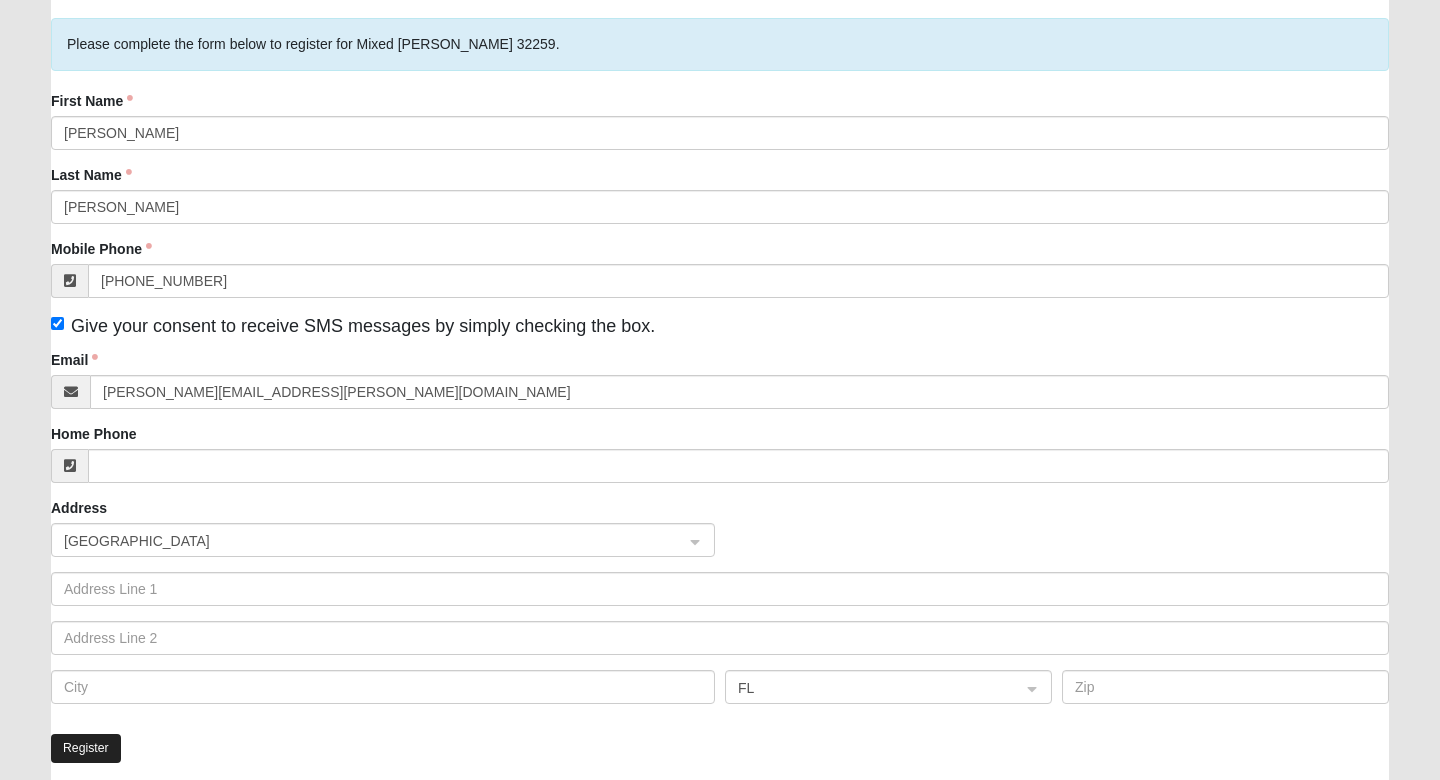 click on "Register" 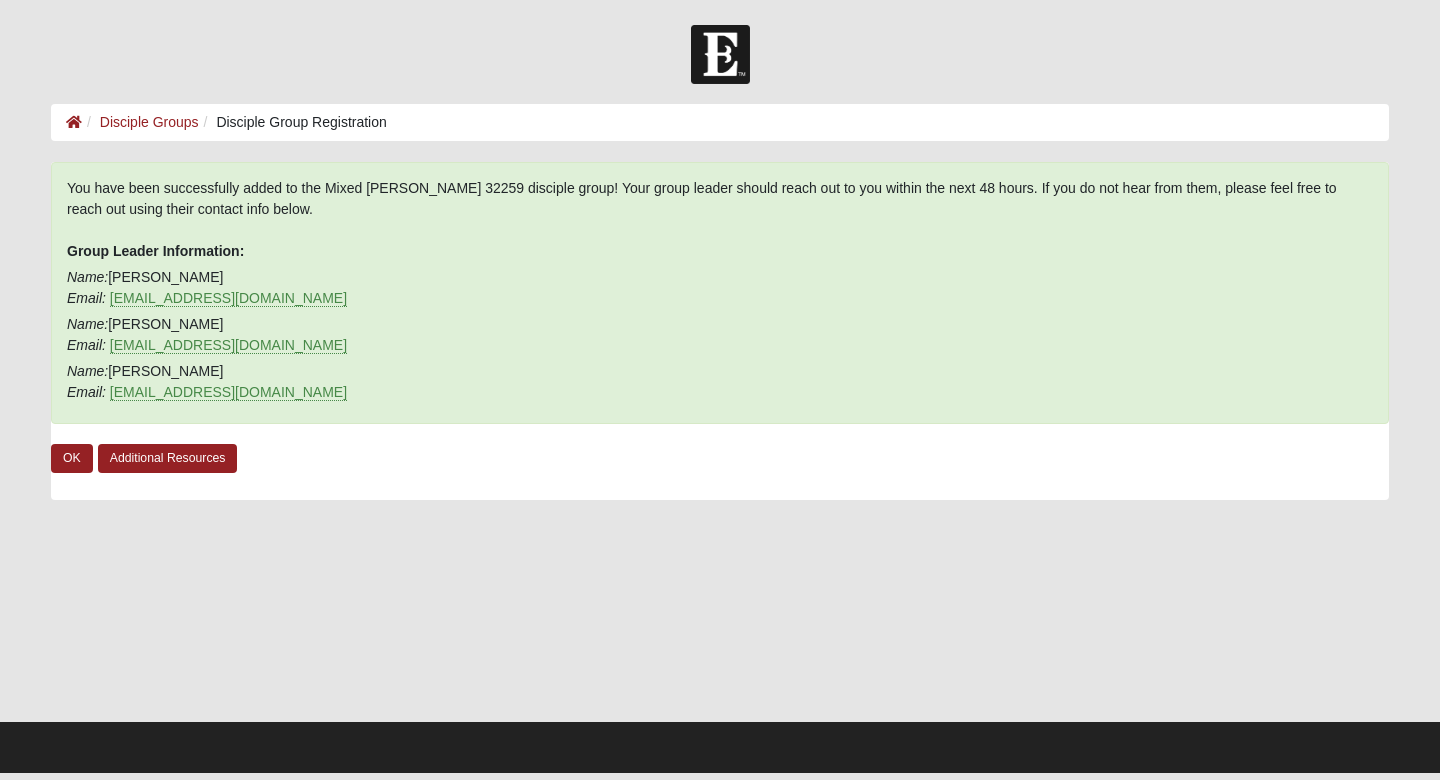 scroll, scrollTop: 0, scrollLeft: 0, axis: both 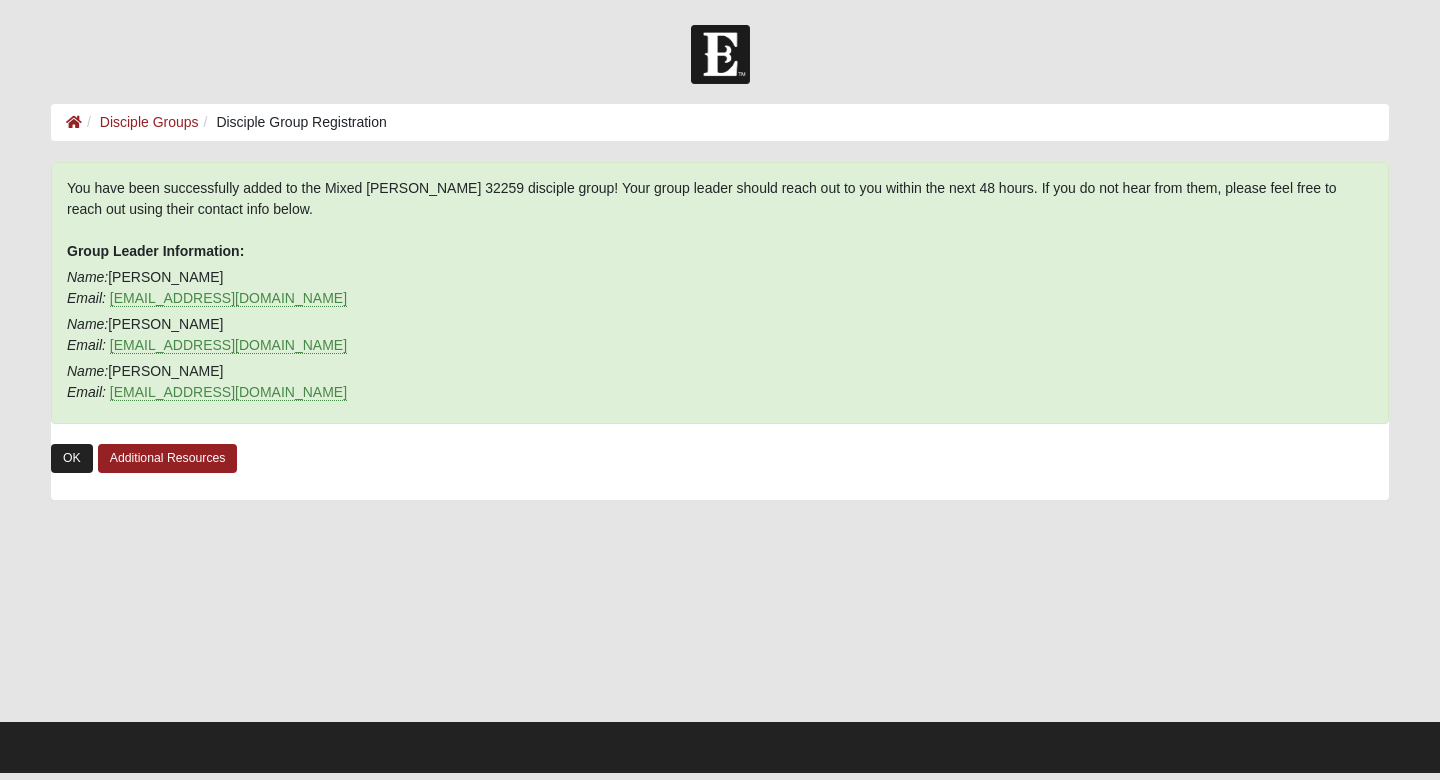 click on "OK" at bounding box center (72, 458) 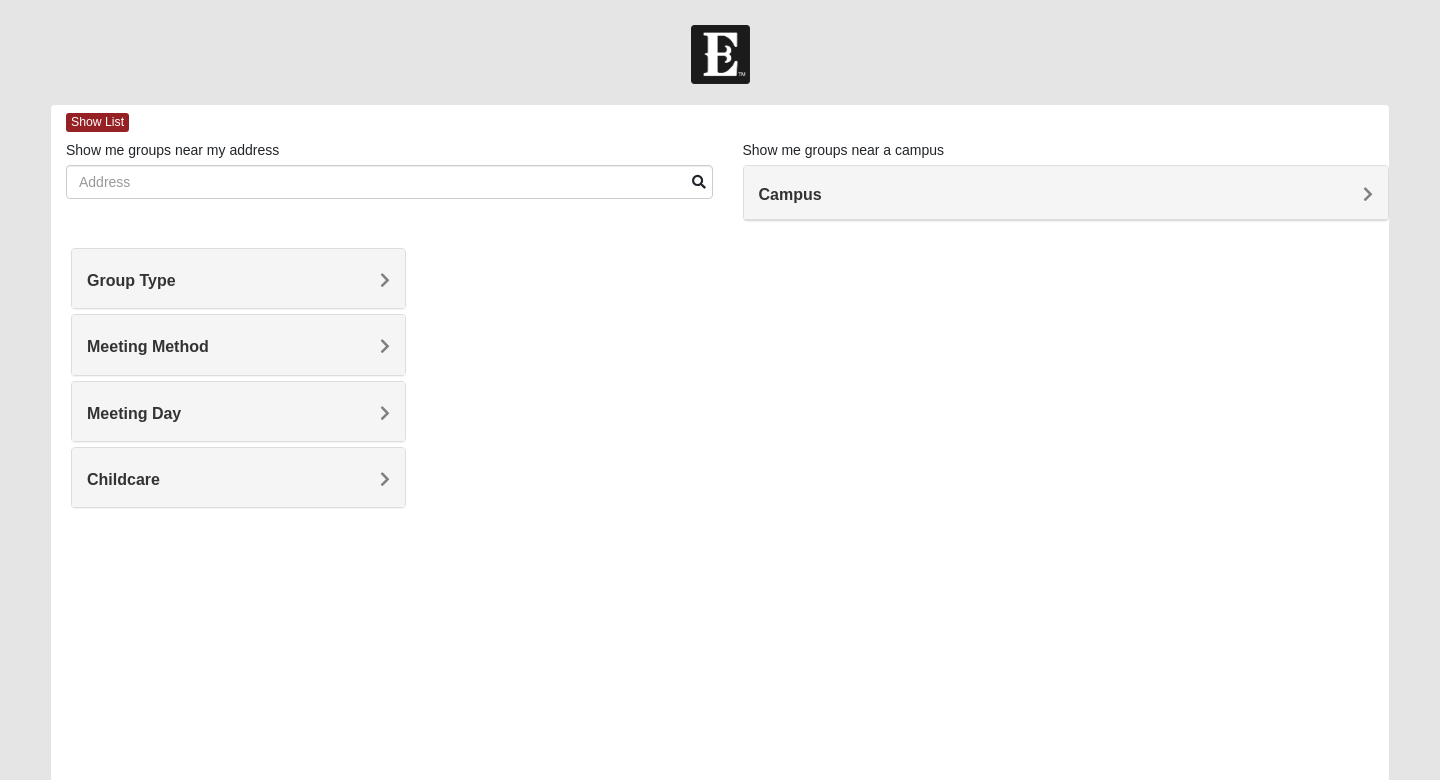 scroll, scrollTop: 0, scrollLeft: 0, axis: both 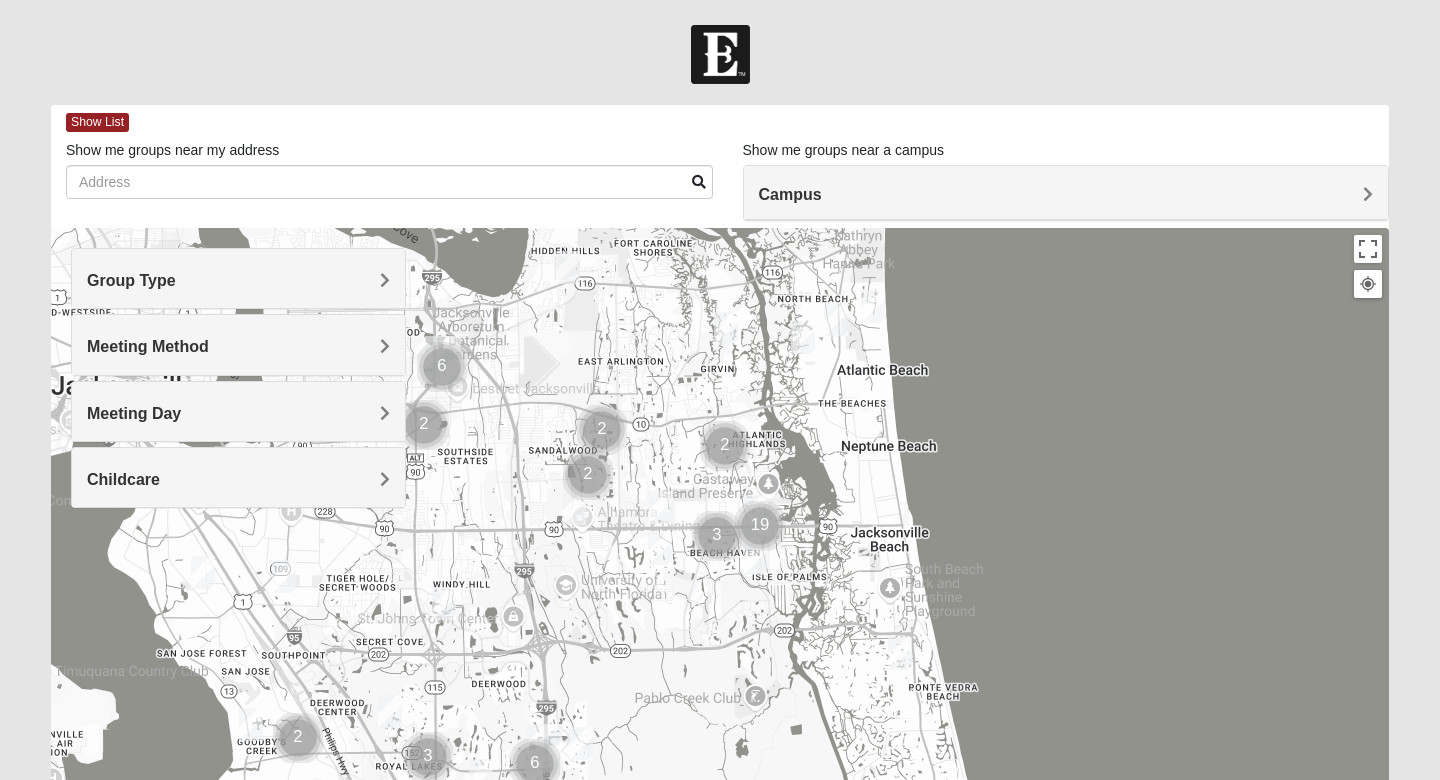 drag, startPoint x: 573, startPoint y: 532, endPoint x: 686, endPoint y: 228, distance: 324.32236 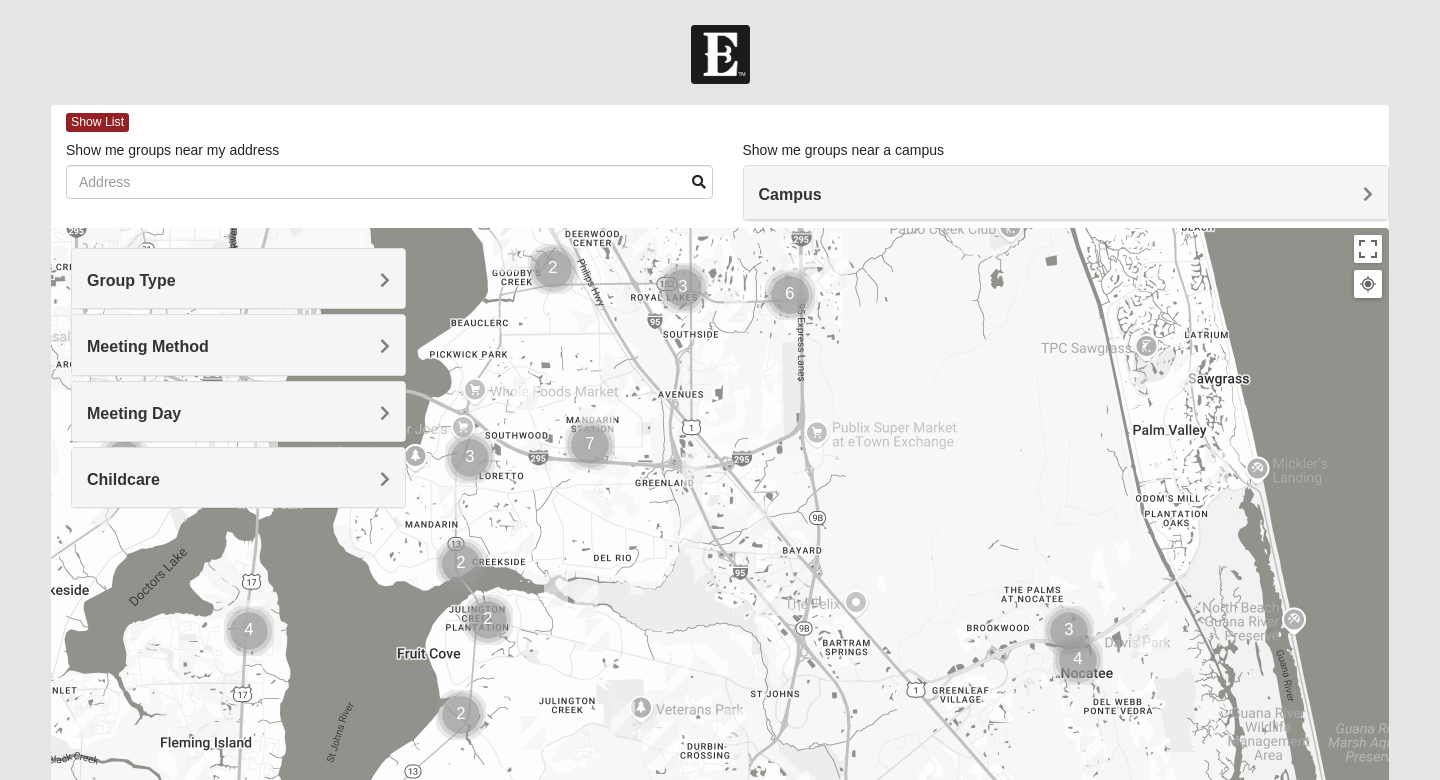 drag, startPoint x: 617, startPoint y: 537, endPoint x: 793, endPoint y: 329, distance: 272.47018 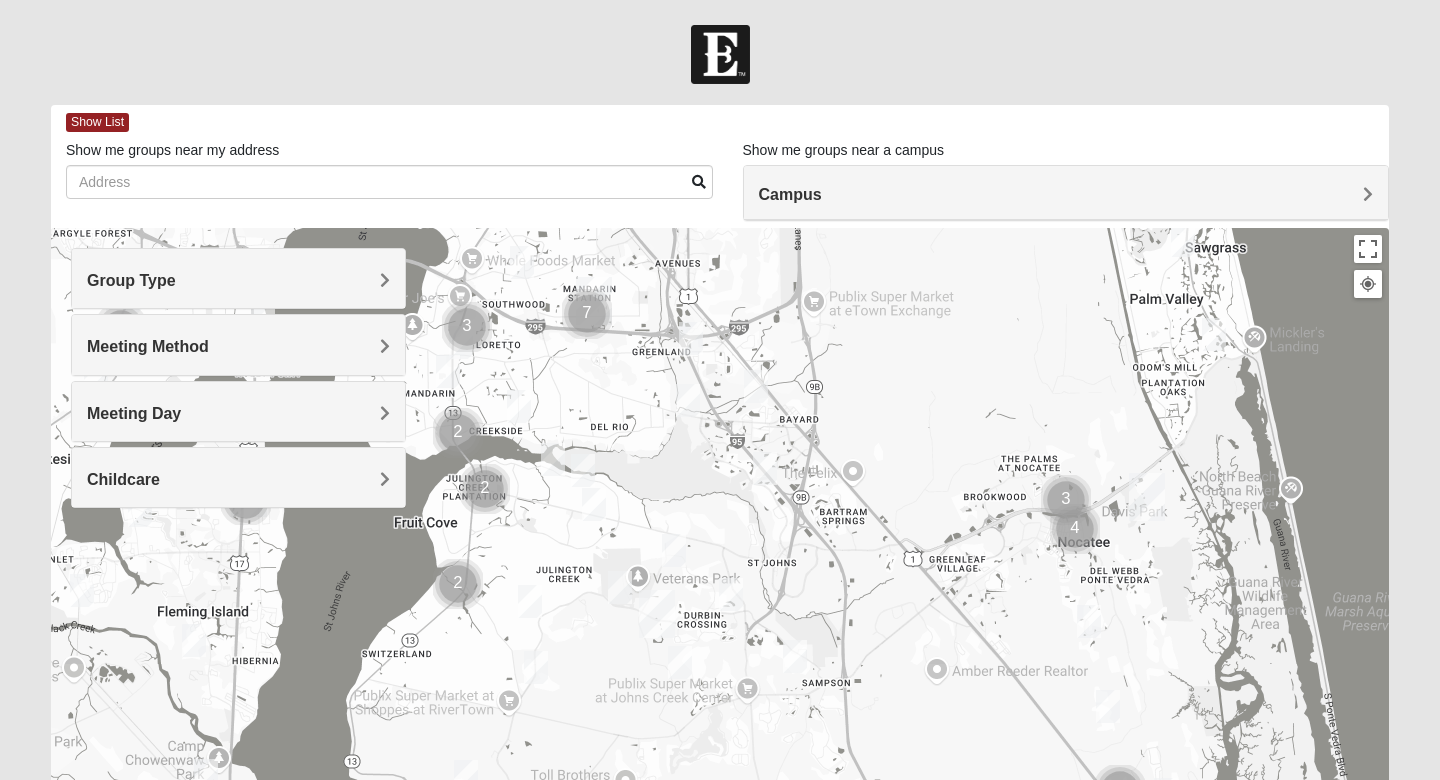 drag, startPoint x: 768, startPoint y: 595, endPoint x: 759, endPoint y: 333, distance: 262.15454 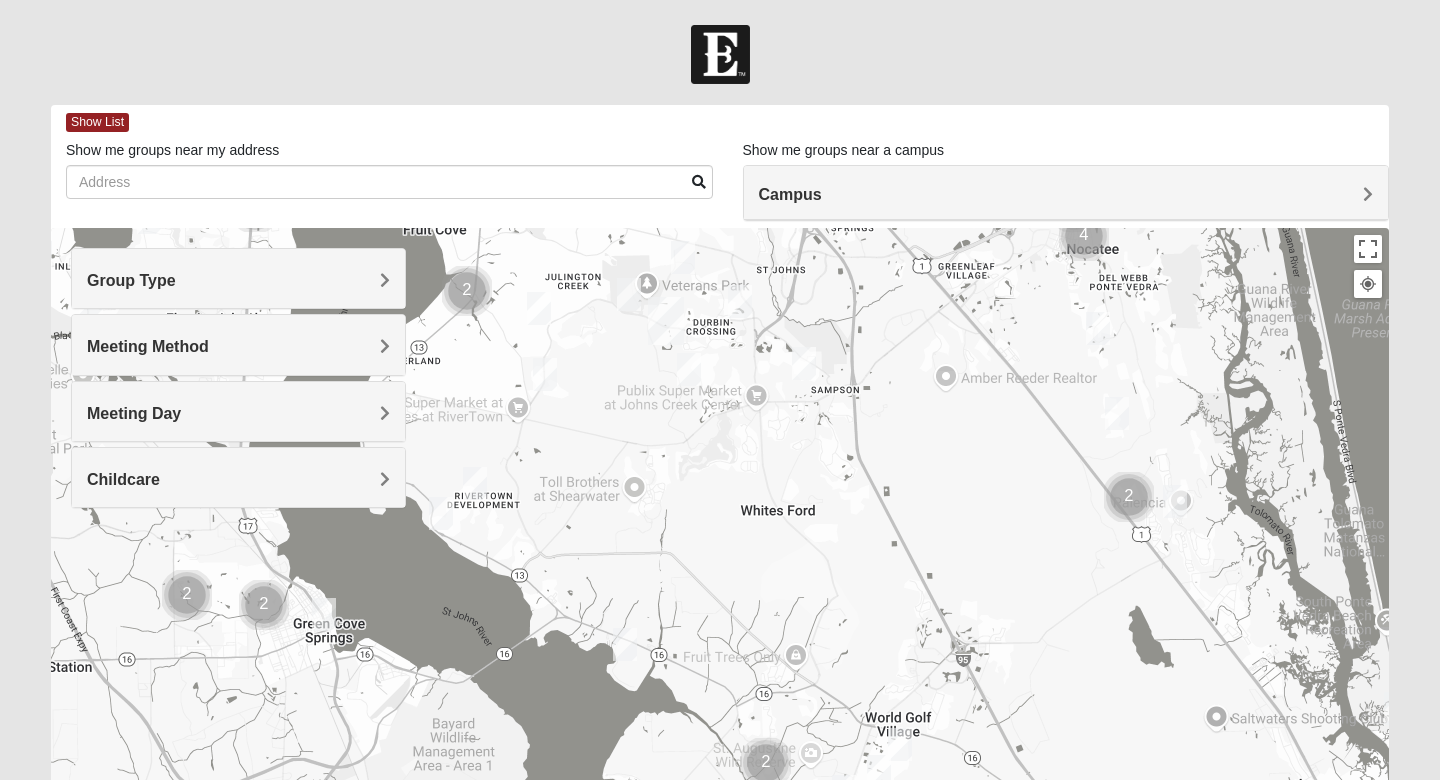 drag, startPoint x: 598, startPoint y: 615, endPoint x: 590, endPoint y: 540, distance: 75.42546 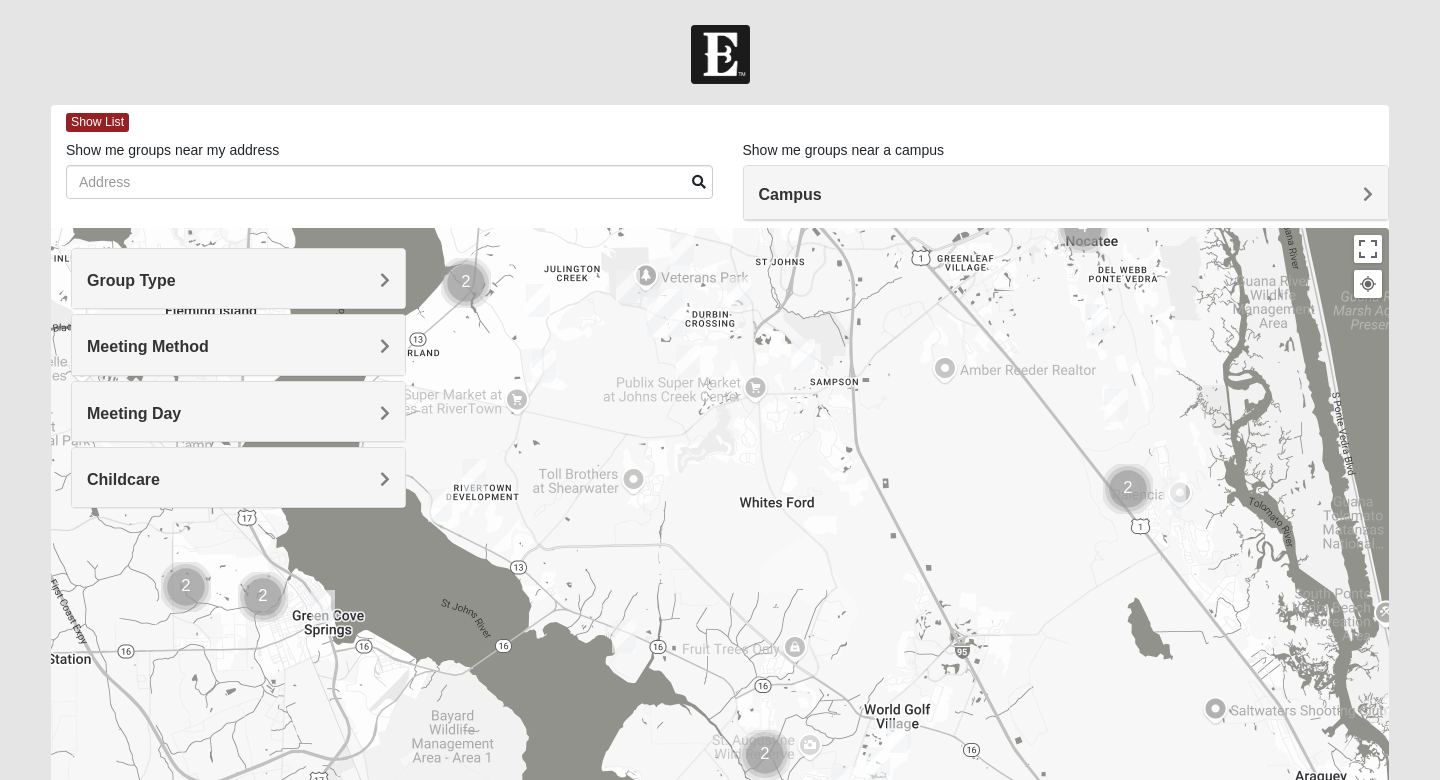 click at bounding box center (474, 475) 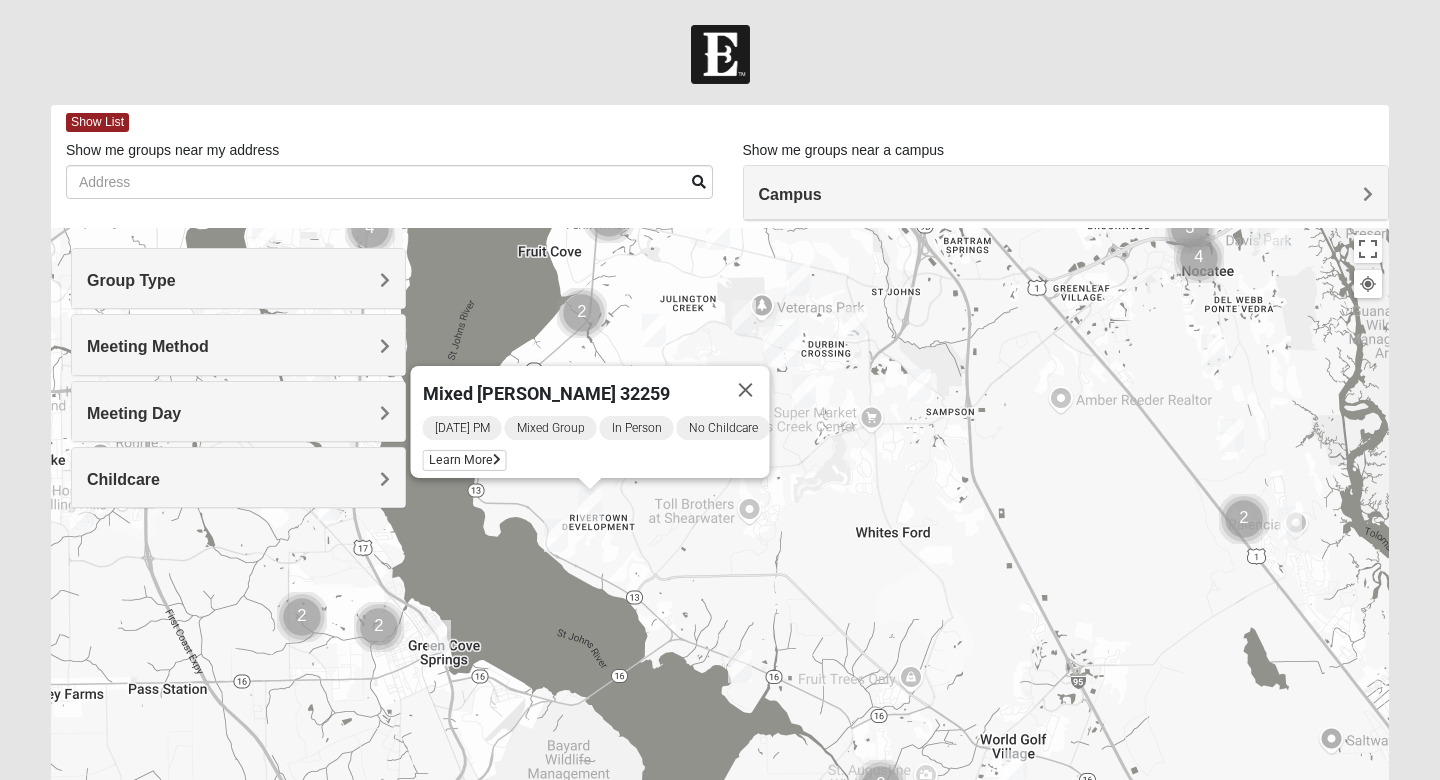 drag, startPoint x: 497, startPoint y: 539, endPoint x: 620, endPoint y: 574, distance: 127.88276 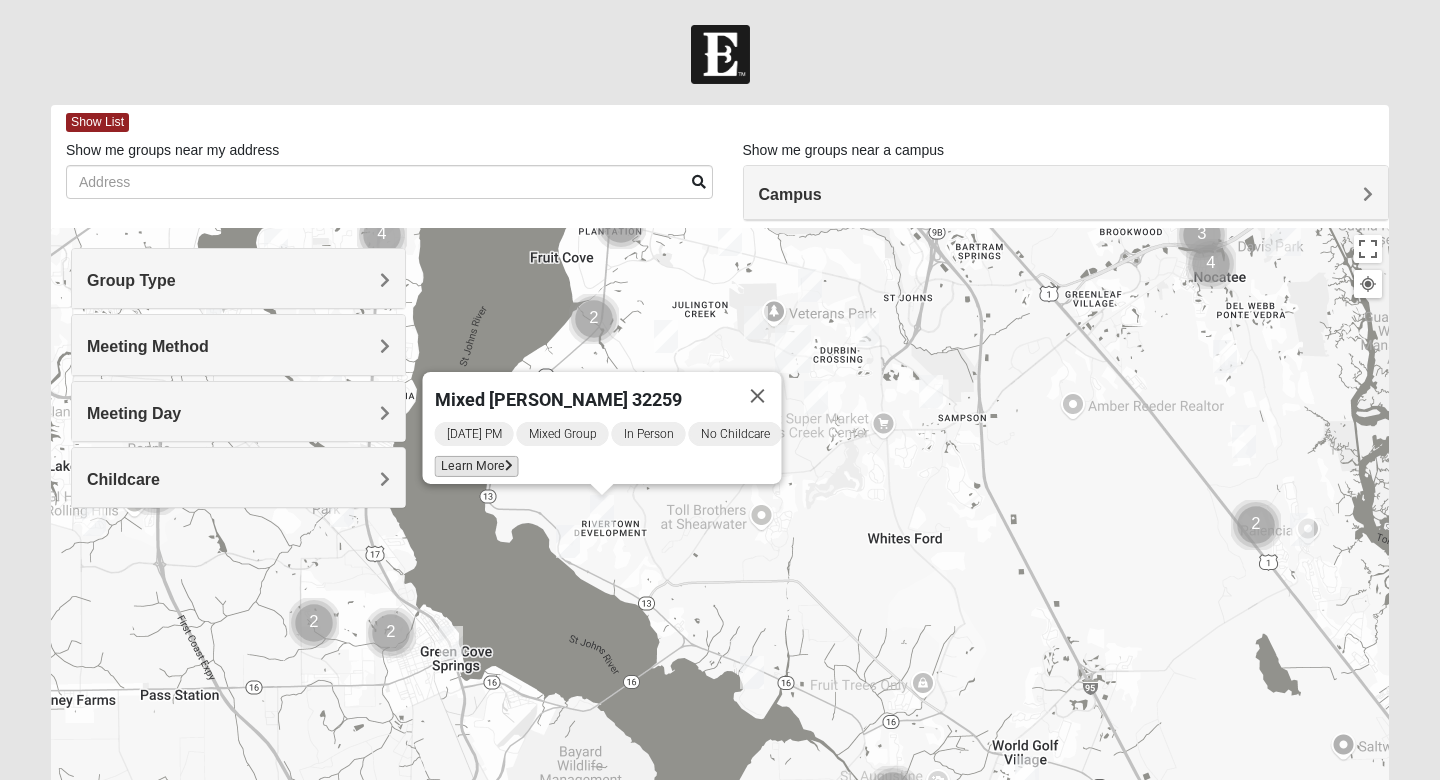 click on "Learn More" at bounding box center [477, 466] 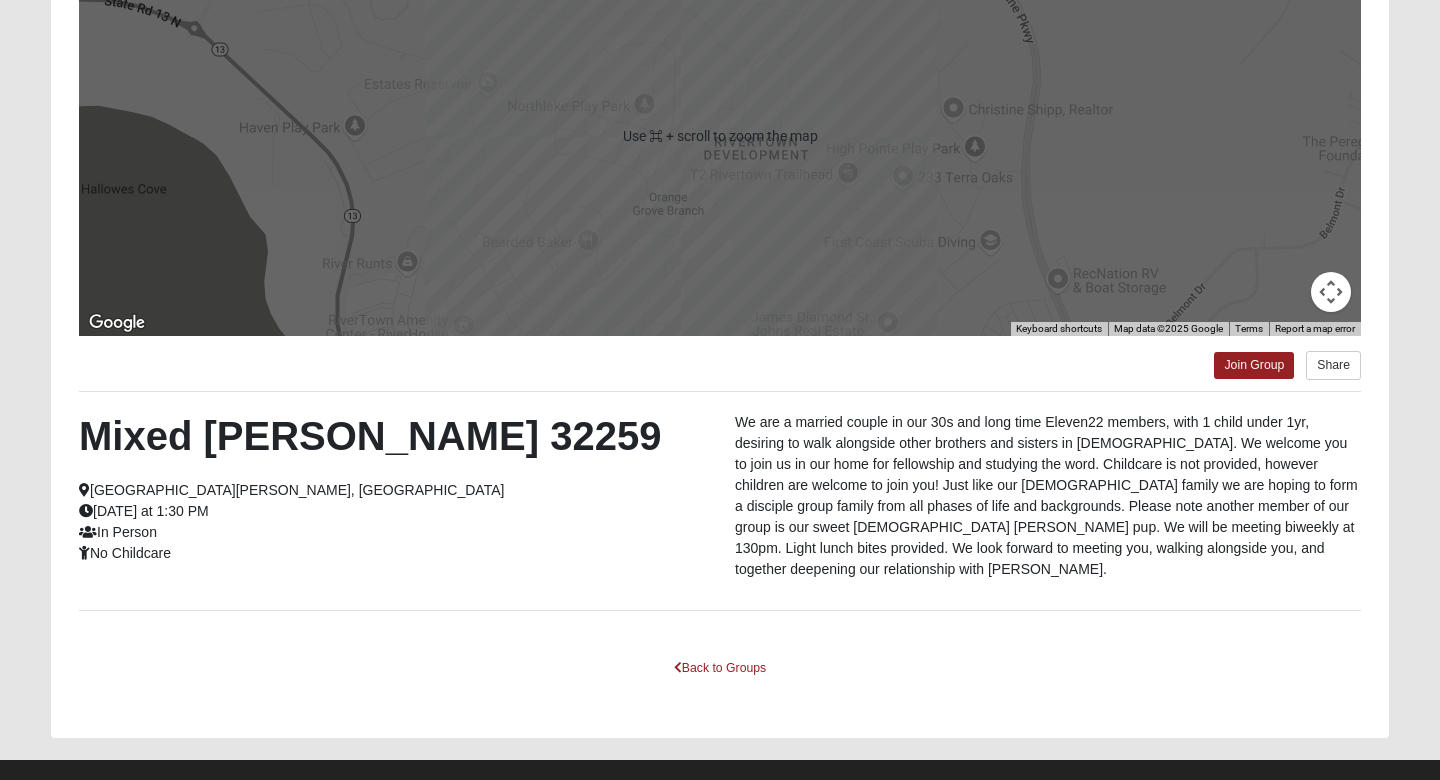 scroll, scrollTop: 281, scrollLeft: 0, axis: vertical 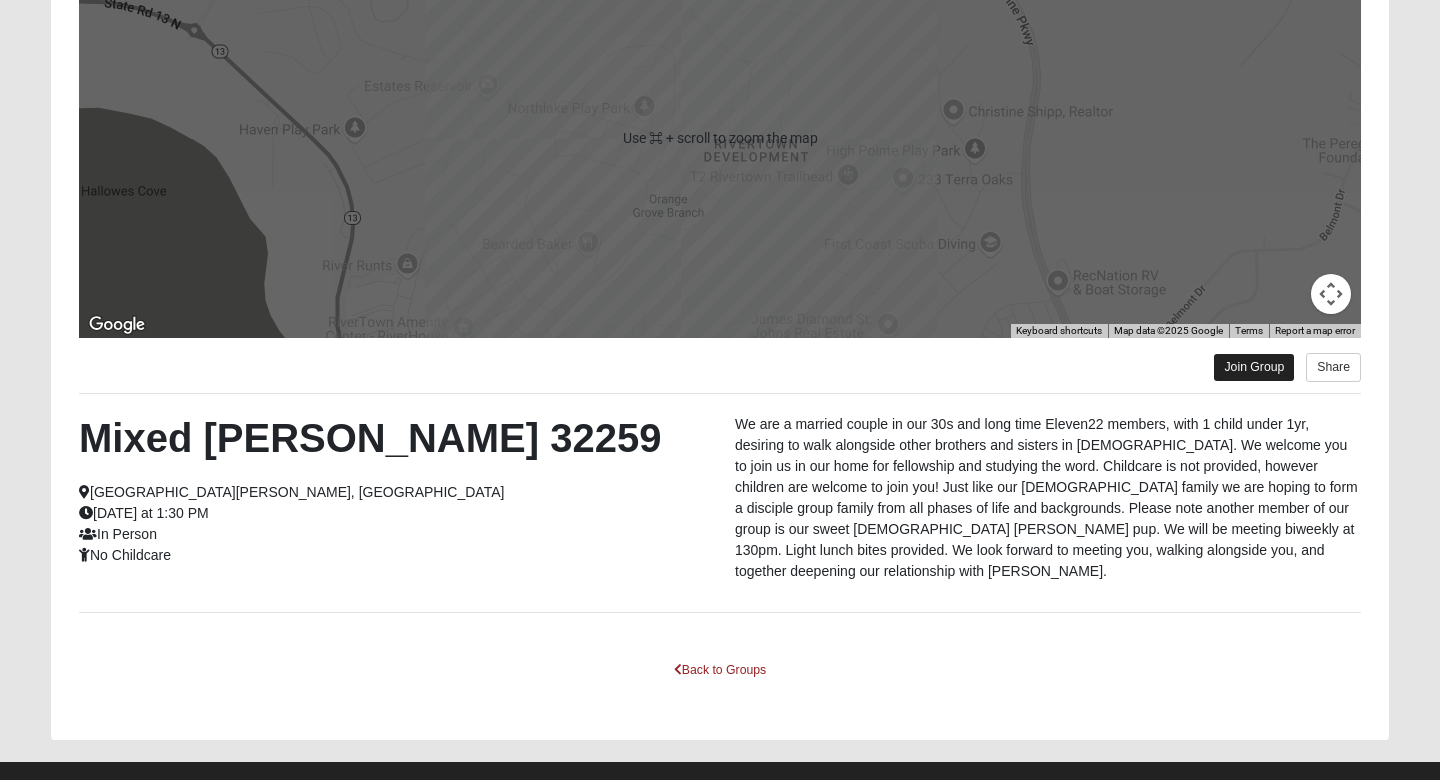 click on "Join Group" at bounding box center [1254, 367] 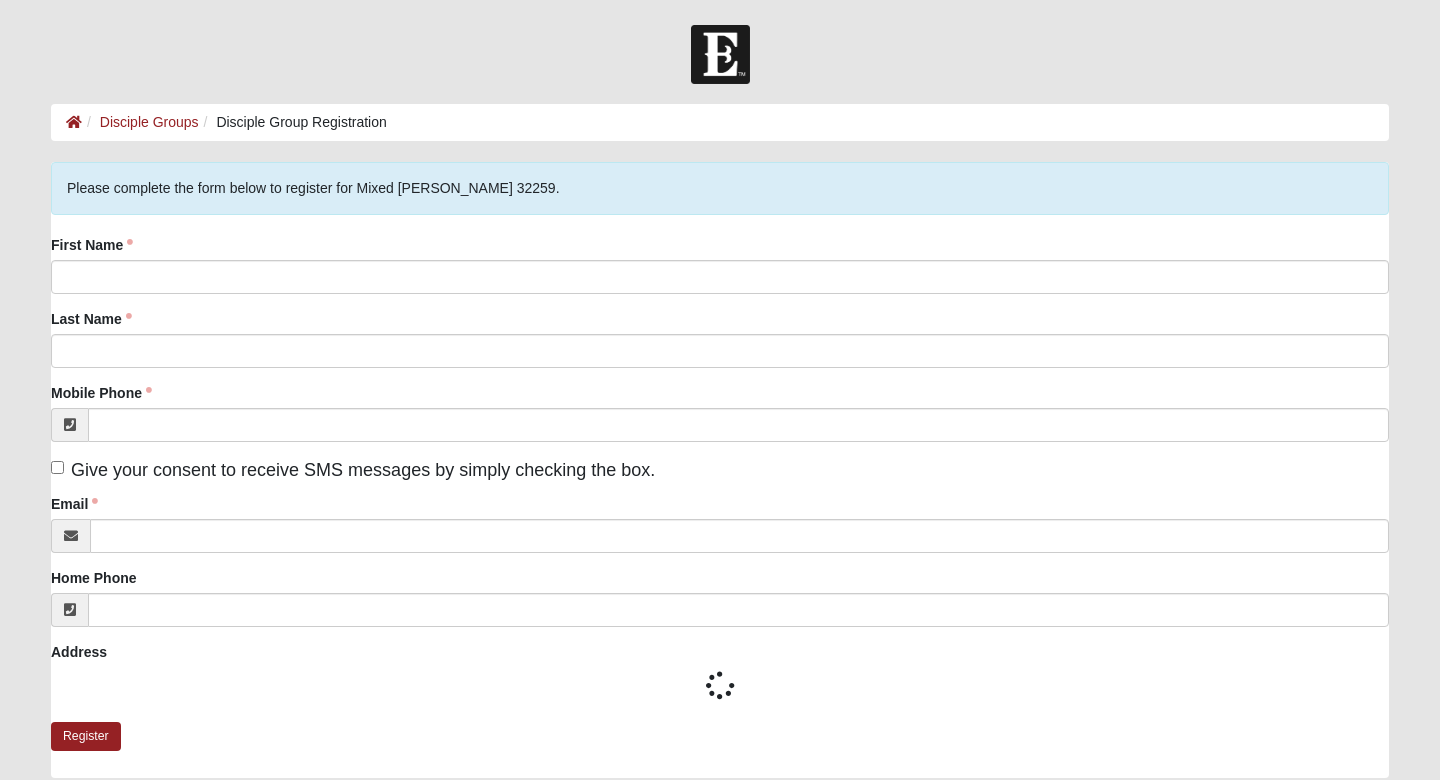 scroll, scrollTop: 0, scrollLeft: 0, axis: both 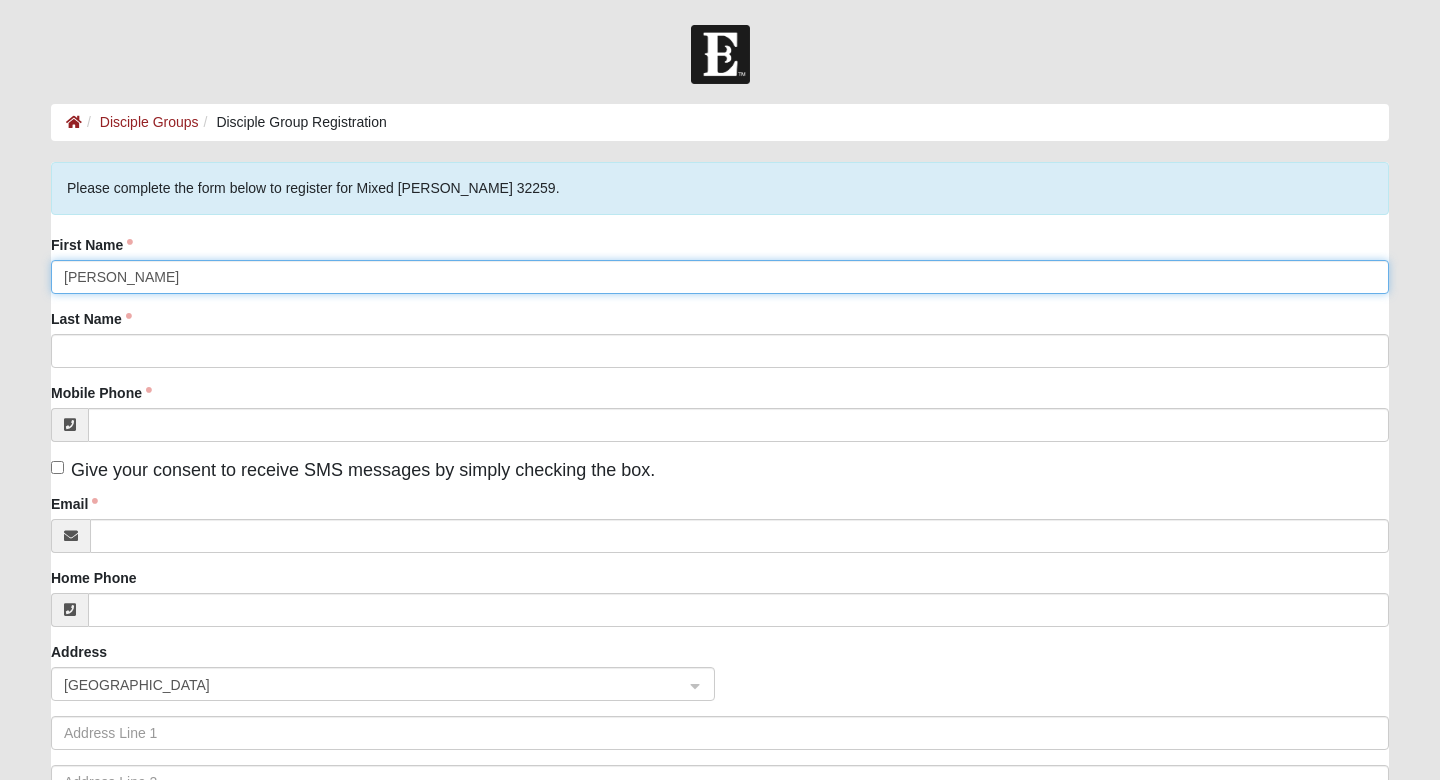 type on "[PERSON_NAME]" 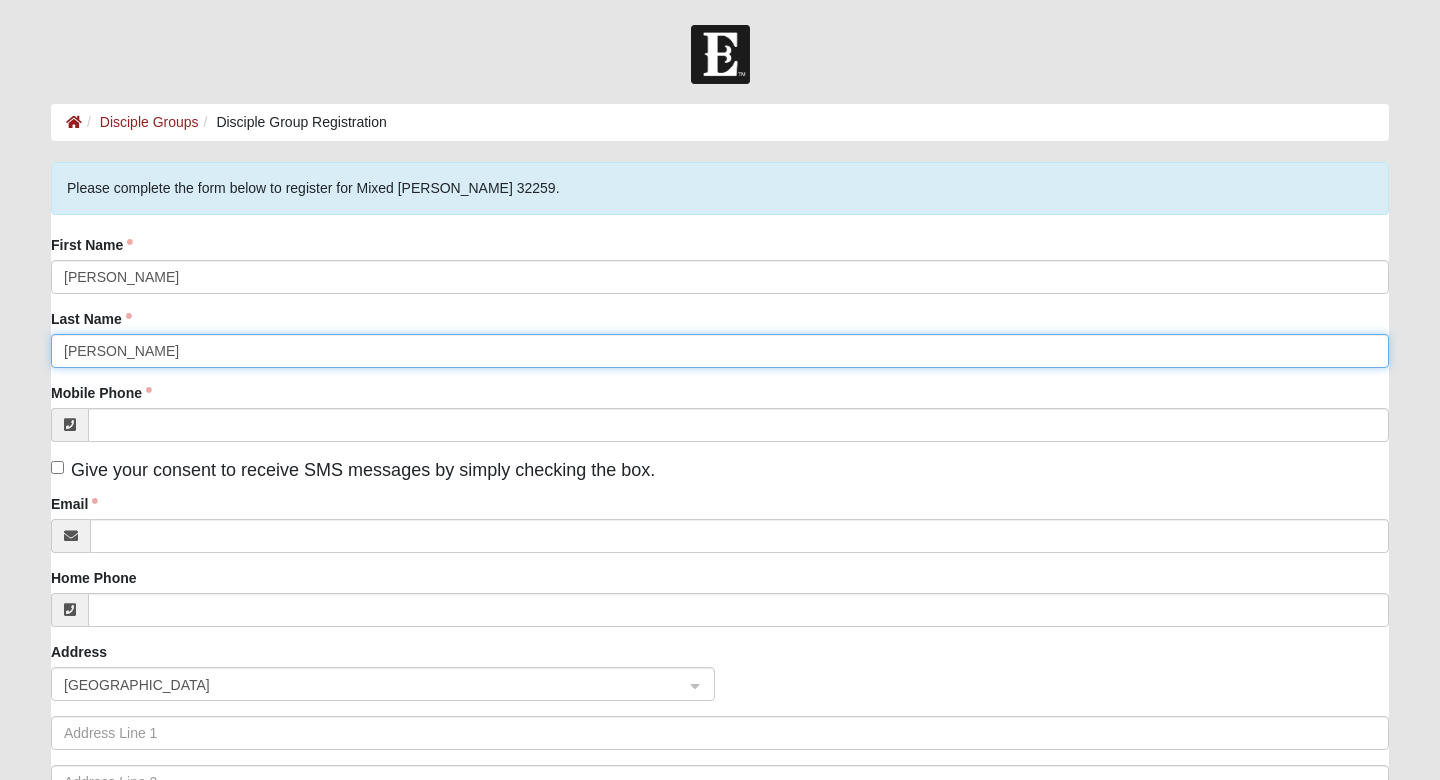 type on "[PERSON_NAME]" 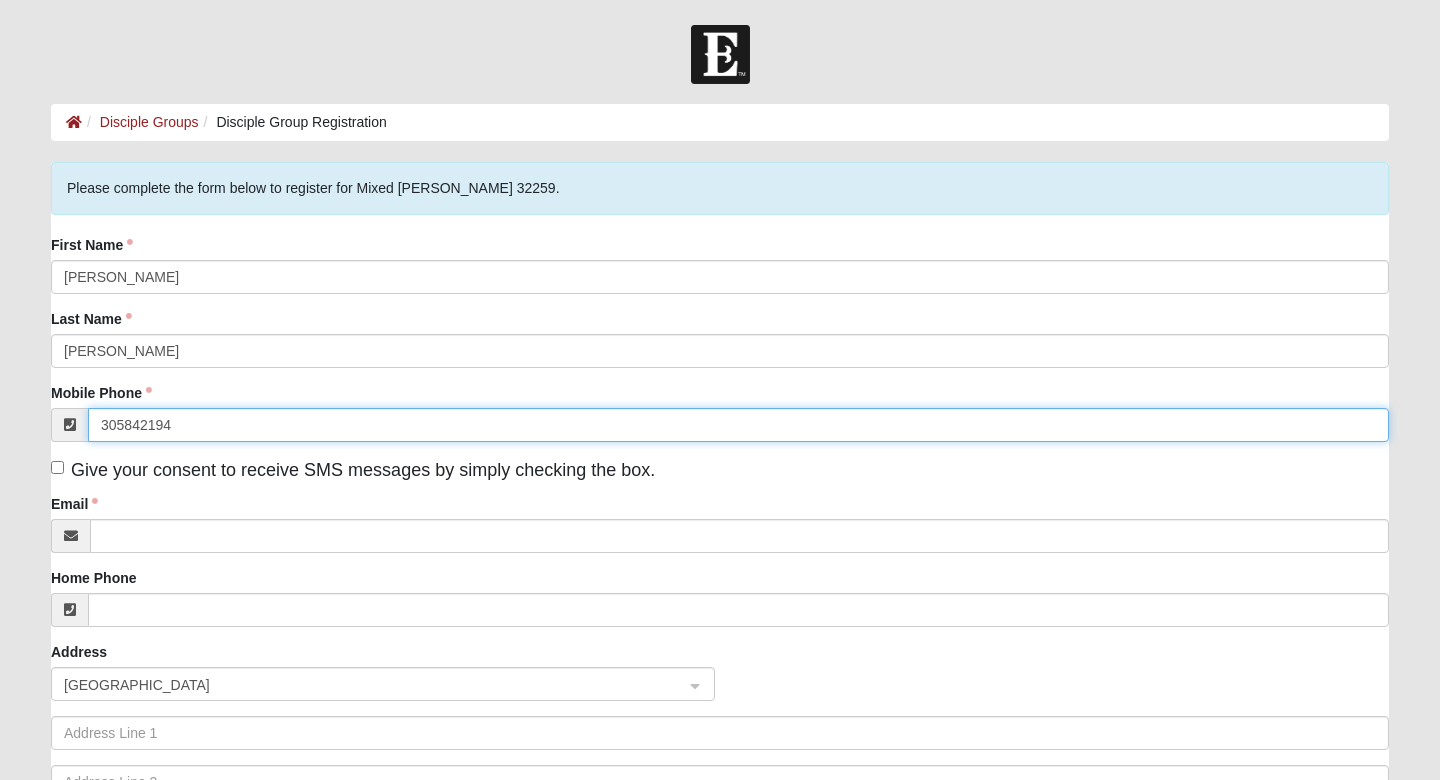 type on "[PHONE_NUMBER]" 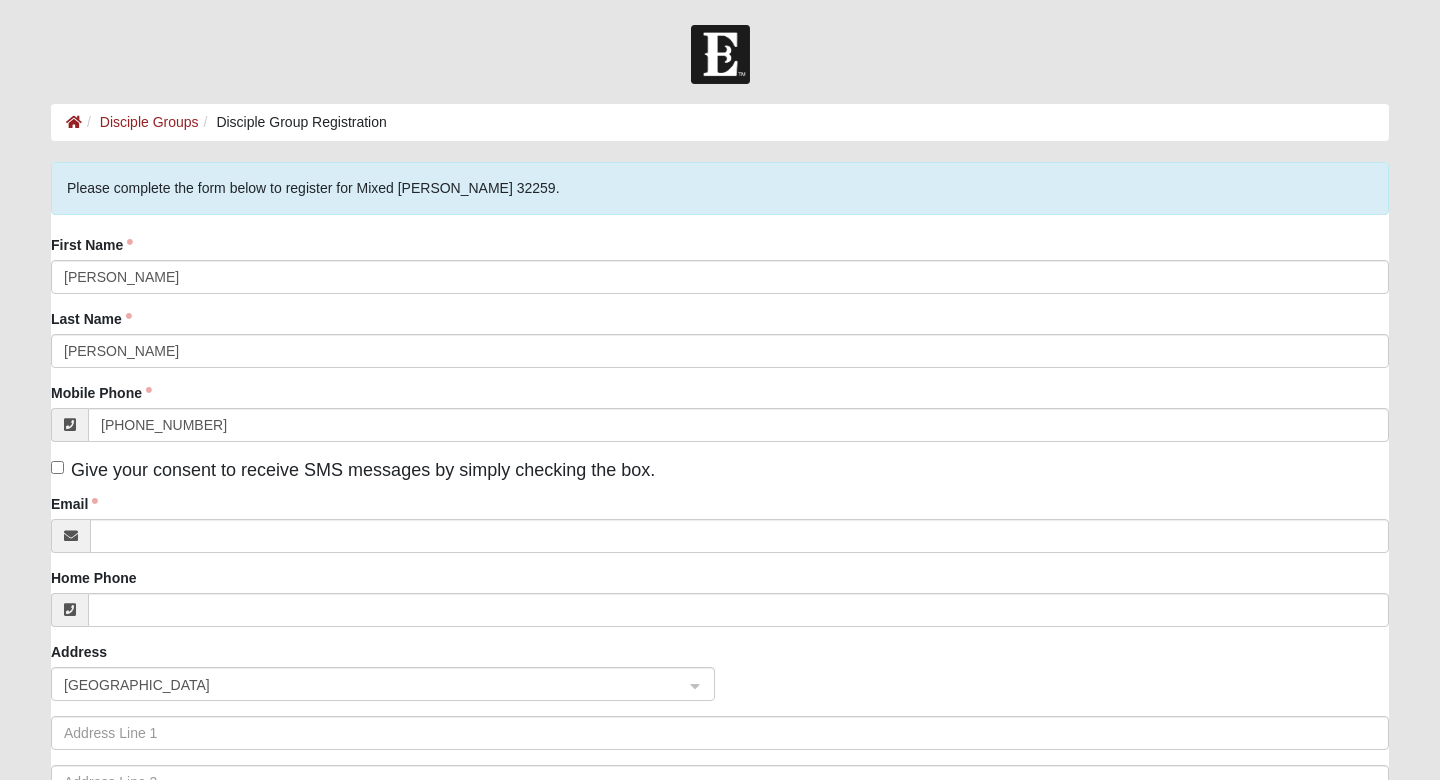 click on "Give your consent to receive SMS messages by simply checking the box." at bounding box center [57, 467] 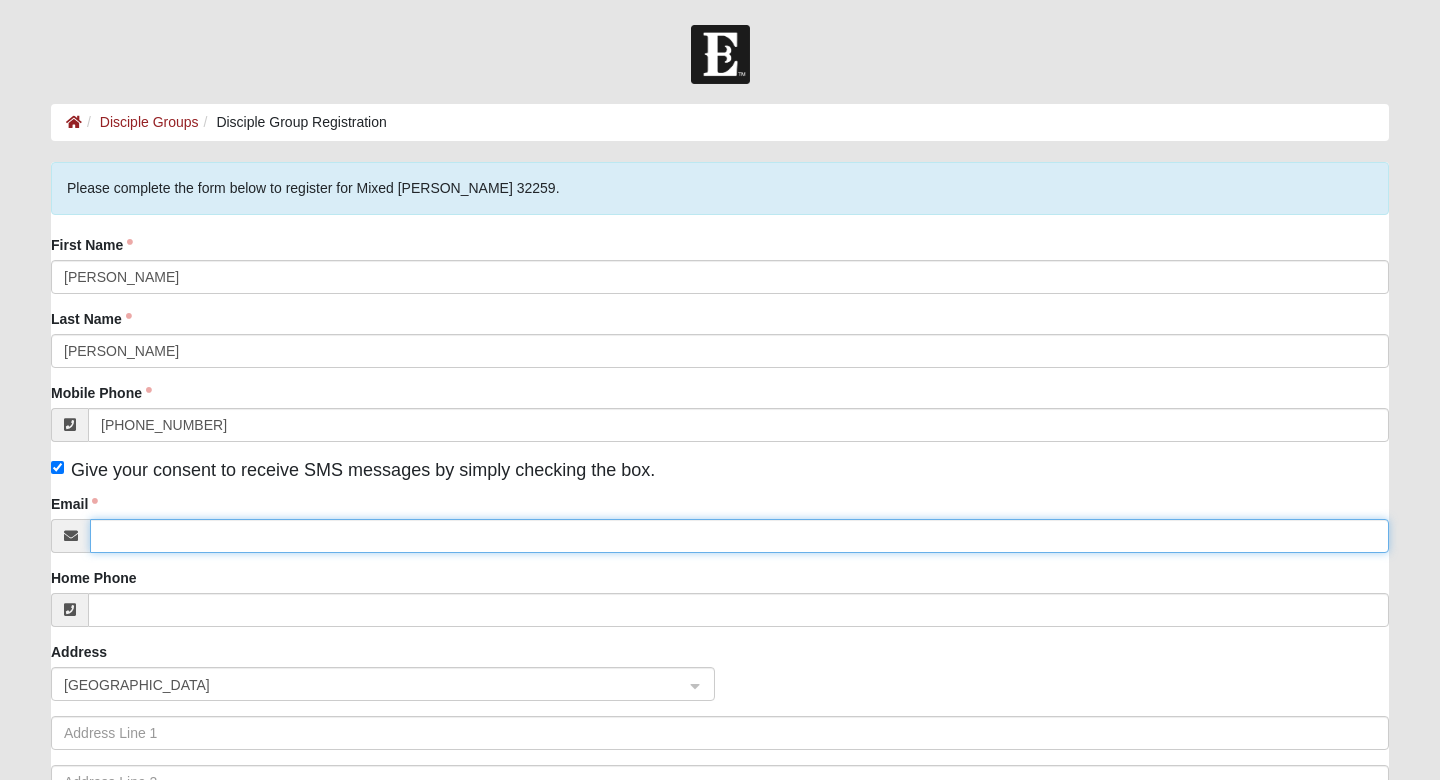click on "Email" at bounding box center [739, 536] 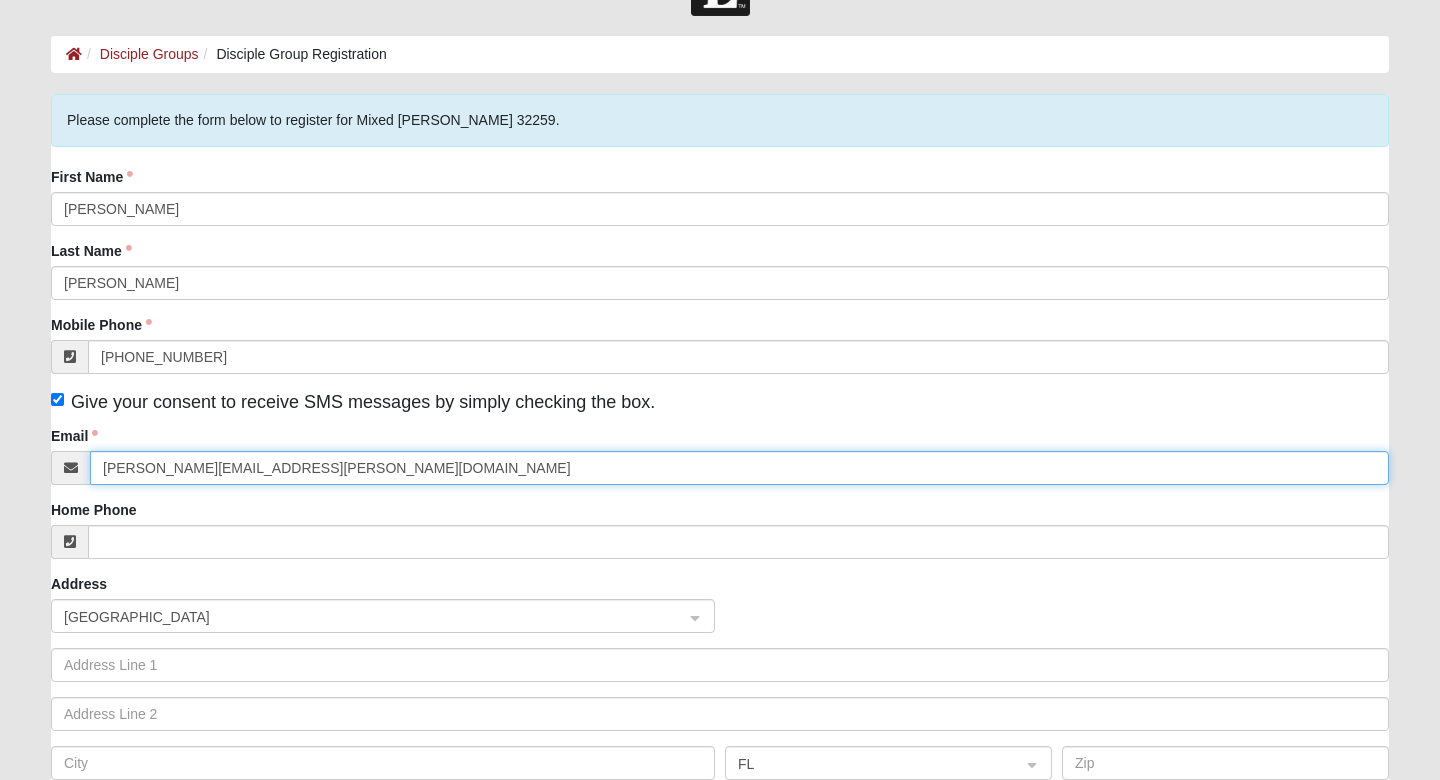 scroll, scrollTop: 124, scrollLeft: 0, axis: vertical 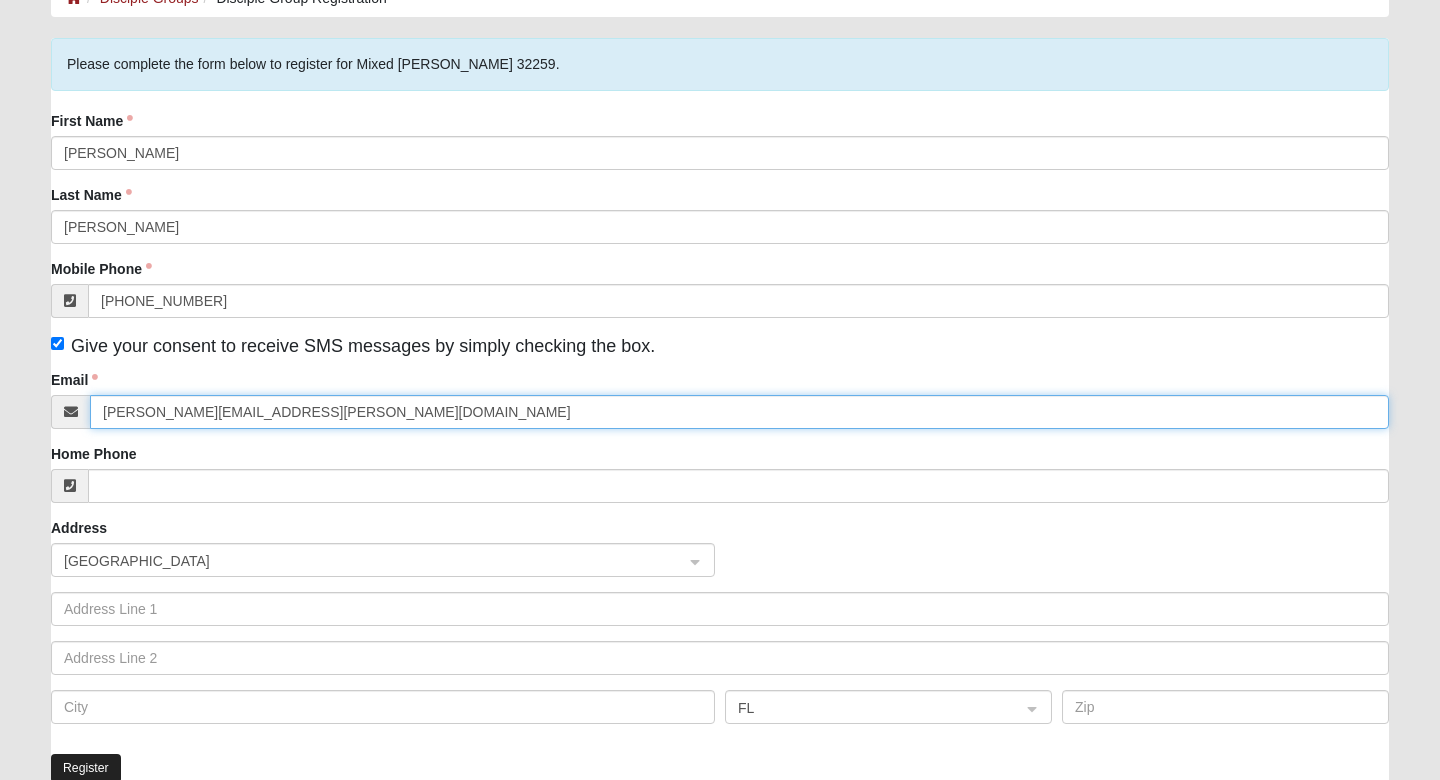 type on "[PERSON_NAME][EMAIL_ADDRESS][PERSON_NAME][DOMAIN_NAME]" 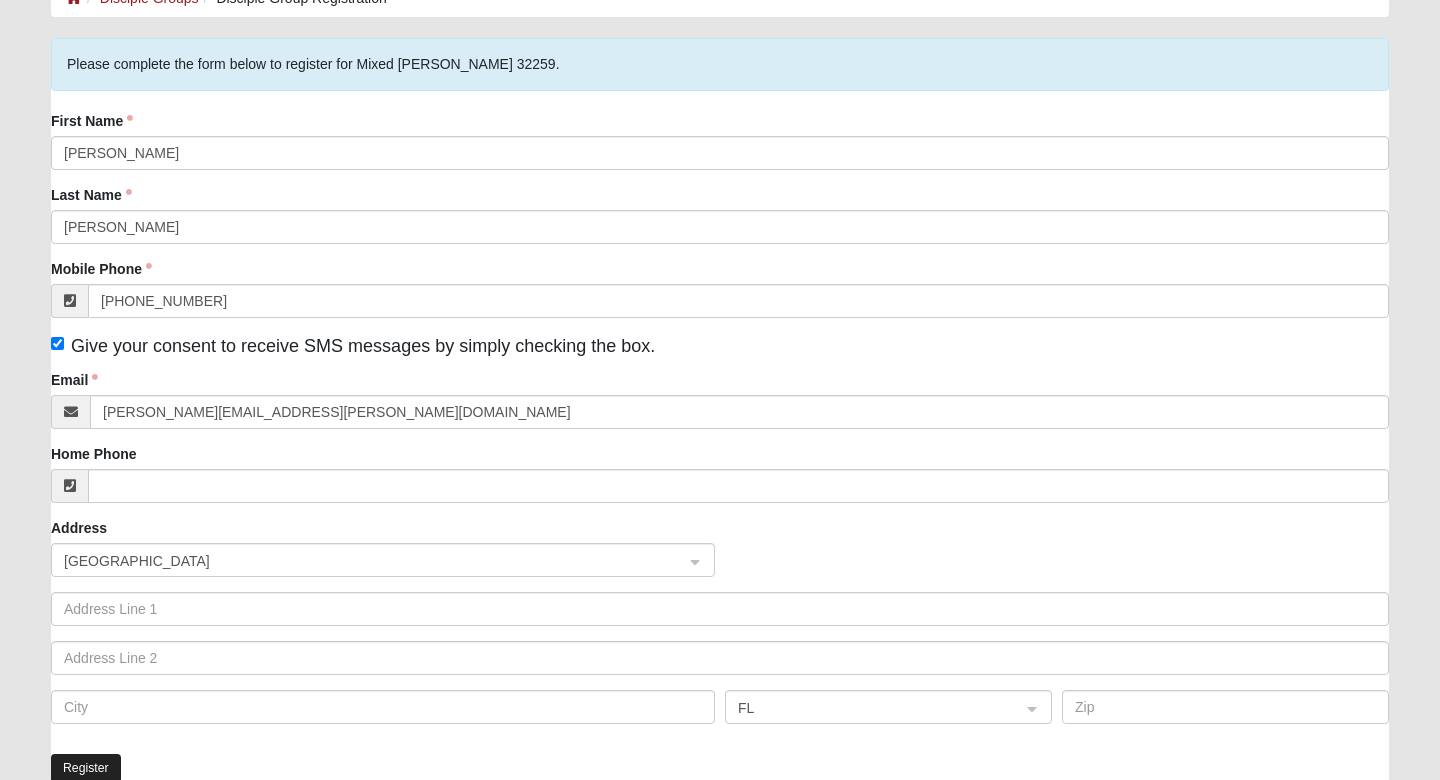 click on "Register" 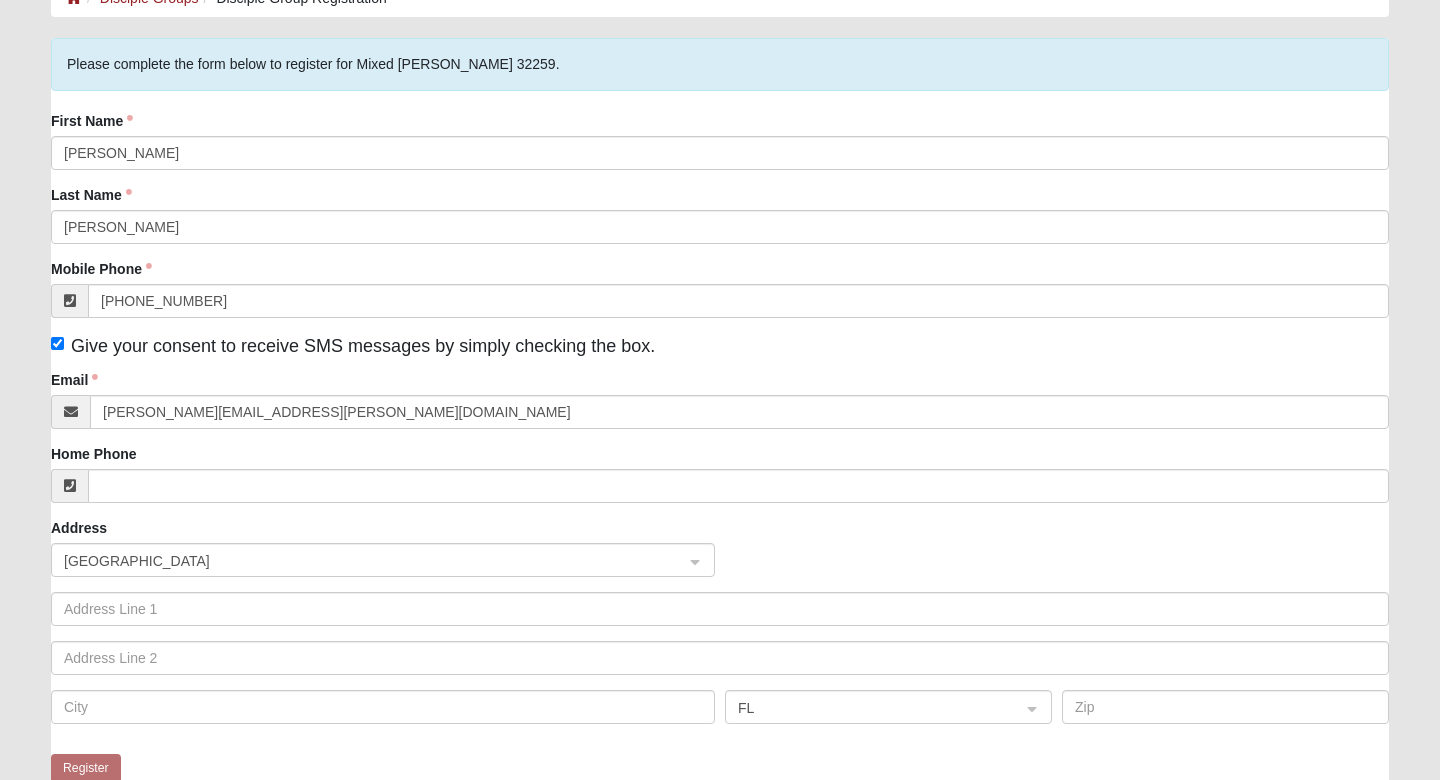 scroll, scrollTop: 0, scrollLeft: 0, axis: both 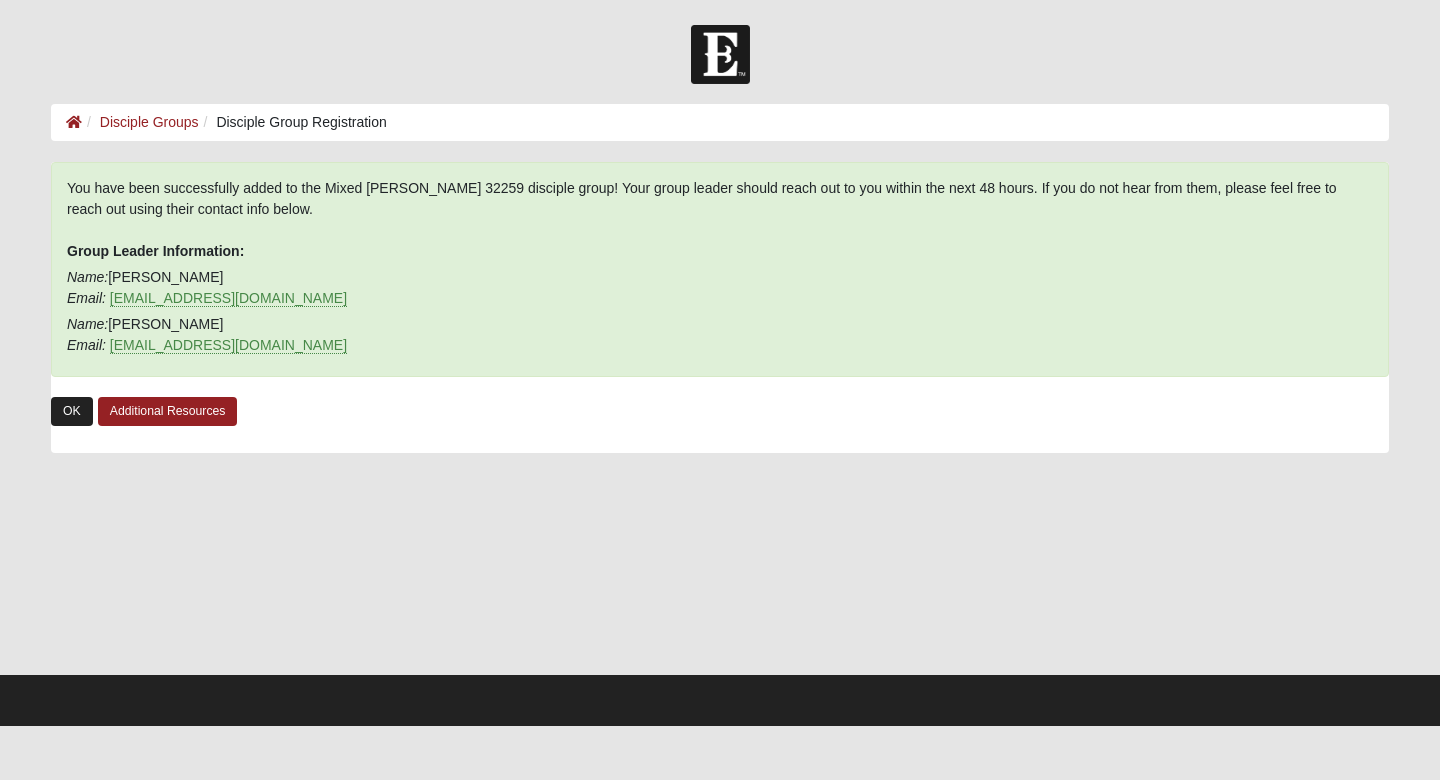 click on "OK" at bounding box center [72, 411] 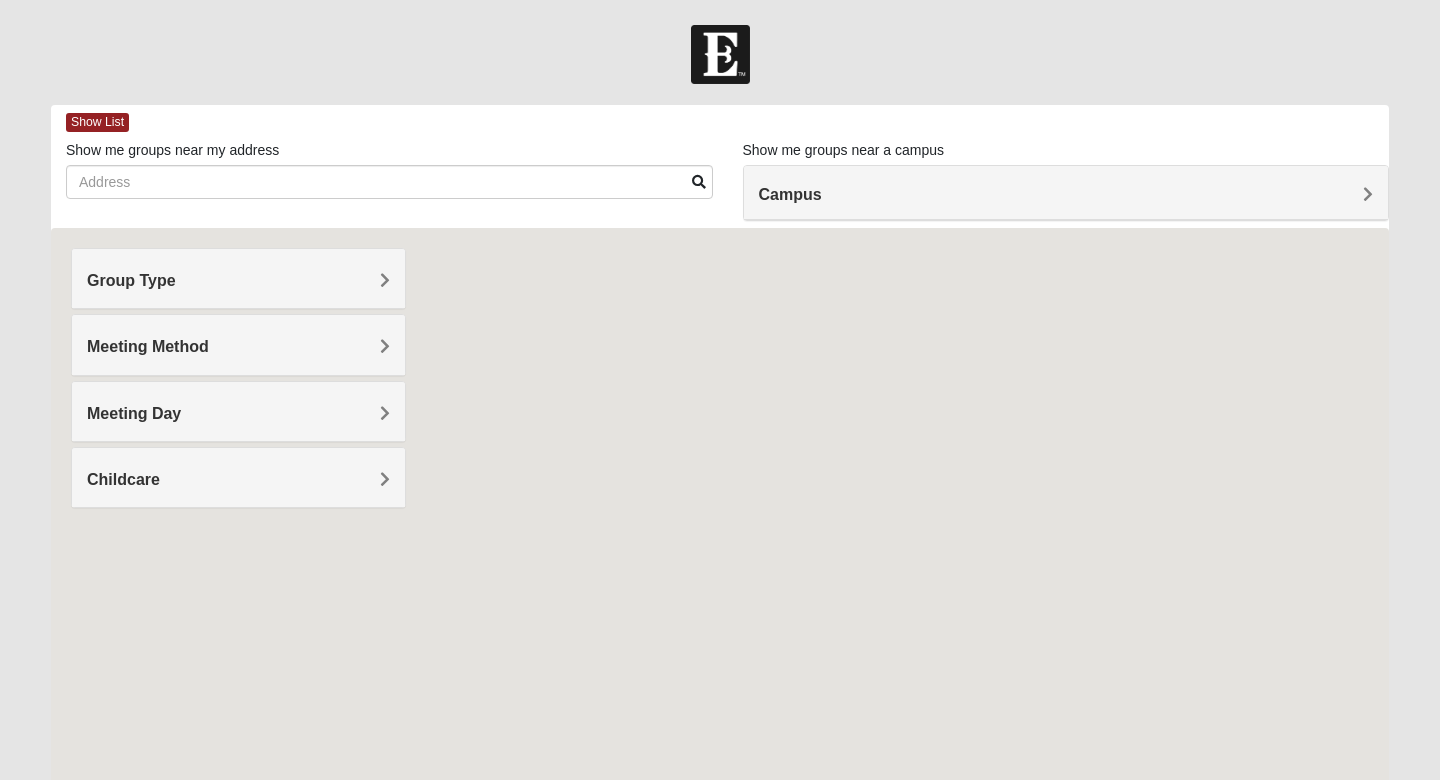 scroll, scrollTop: 0, scrollLeft: 0, axis: both 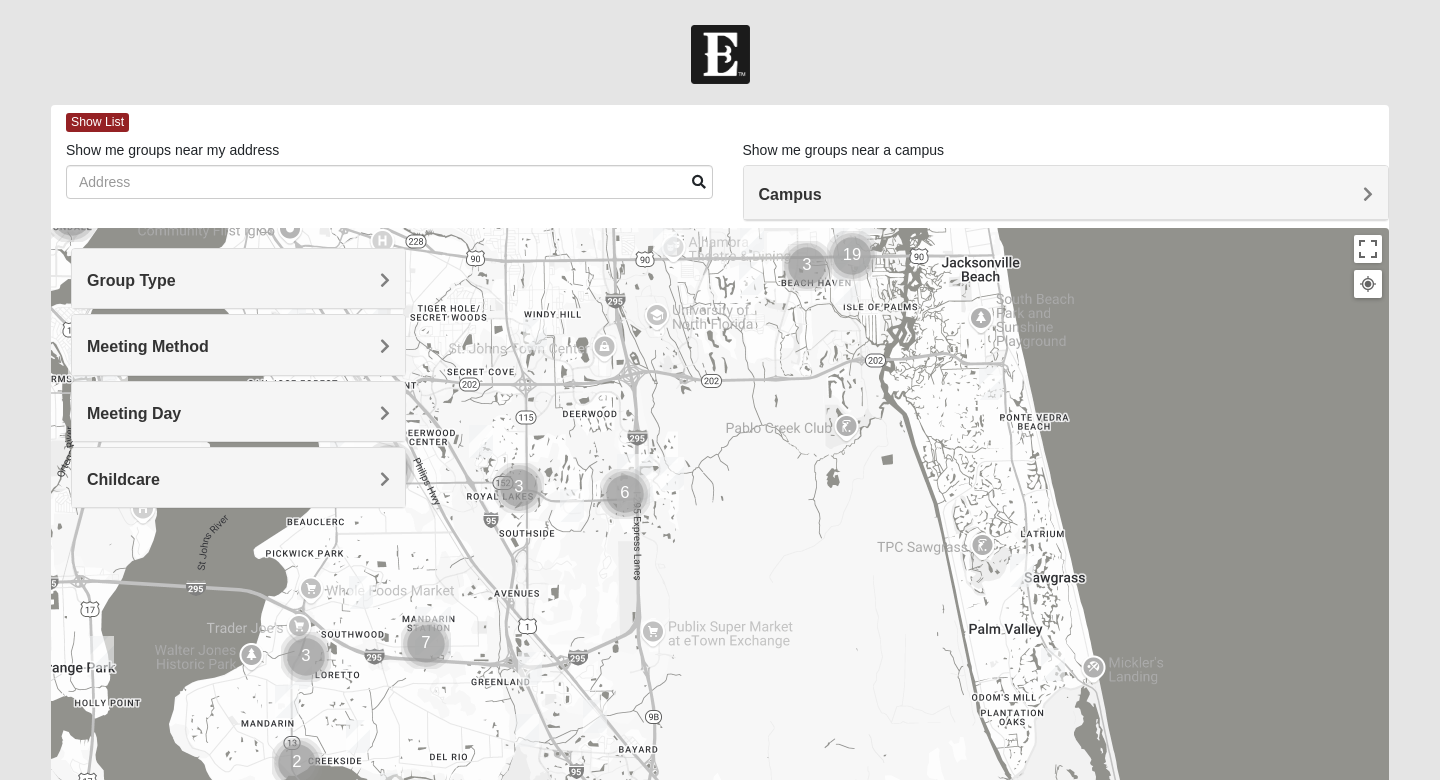 drag, startPoint x: 537, startPoint y: 542, endPoint x: 685, endPoint y: 148, distance: 420.88004 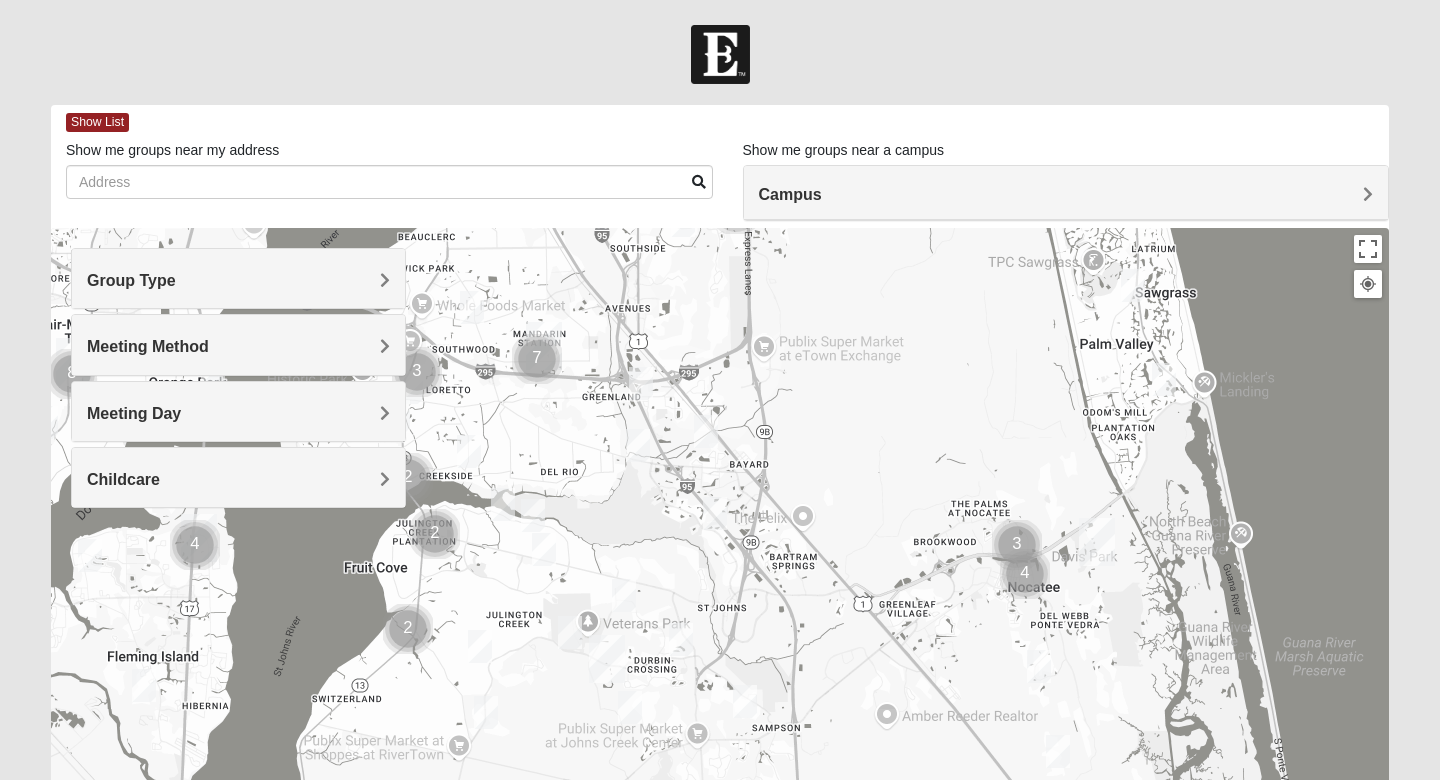 drag, startPoint x: 550, startPoint y: 540, endPoint x: 645, endPoint y: 241, distance: 313.7292 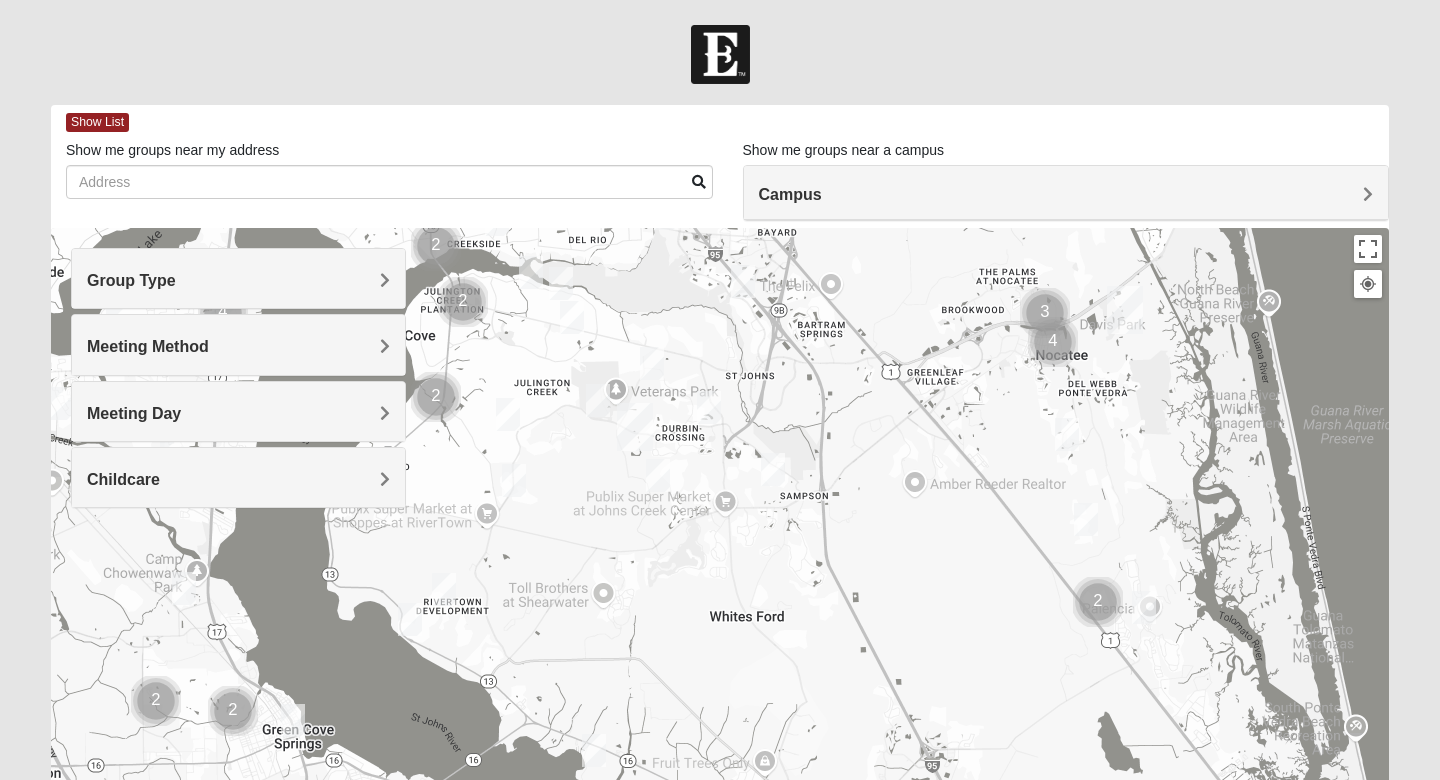 drag, startPoint x: 528, startPoint y: 582, endPoint x: 551, endPoint y: 365, distance: 218.21548 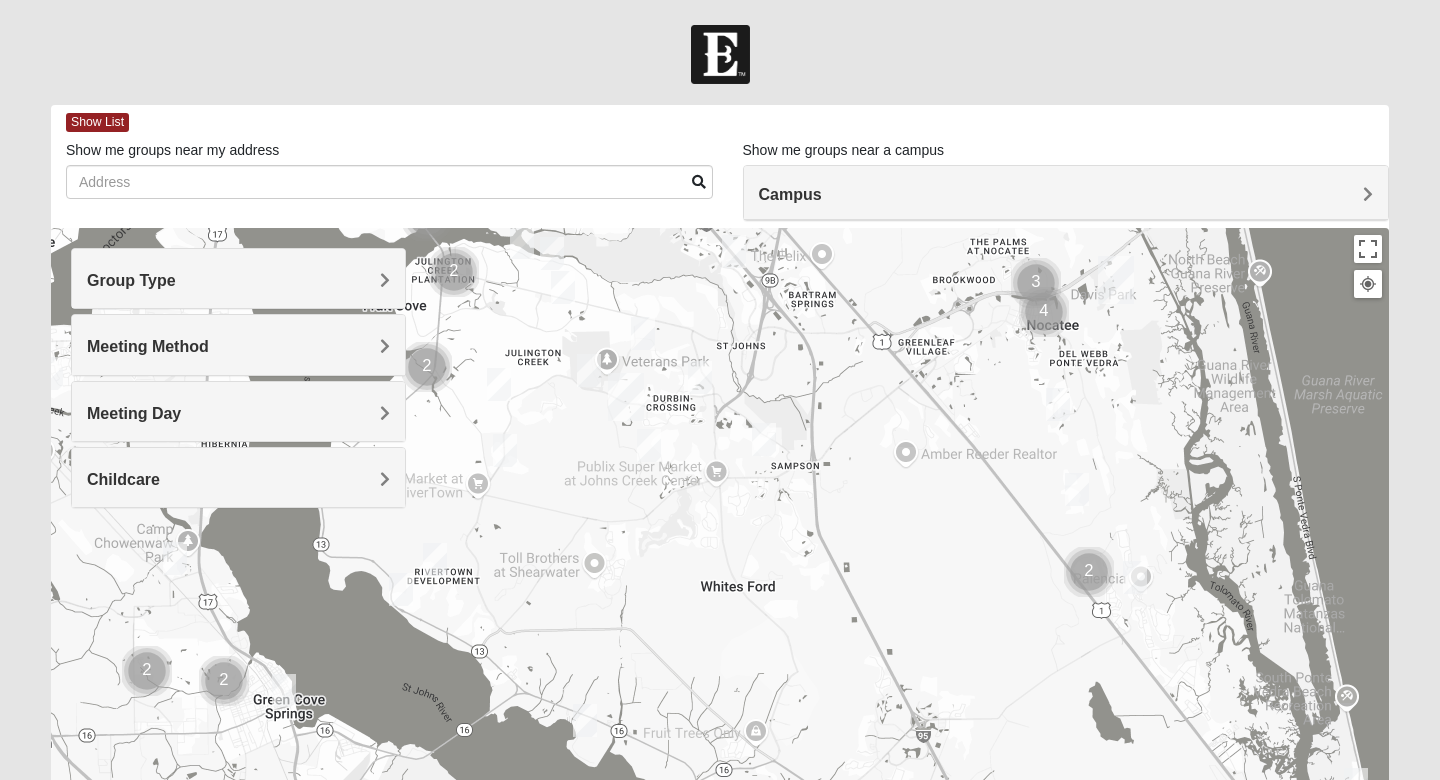 click at bounding box center [435, 559] 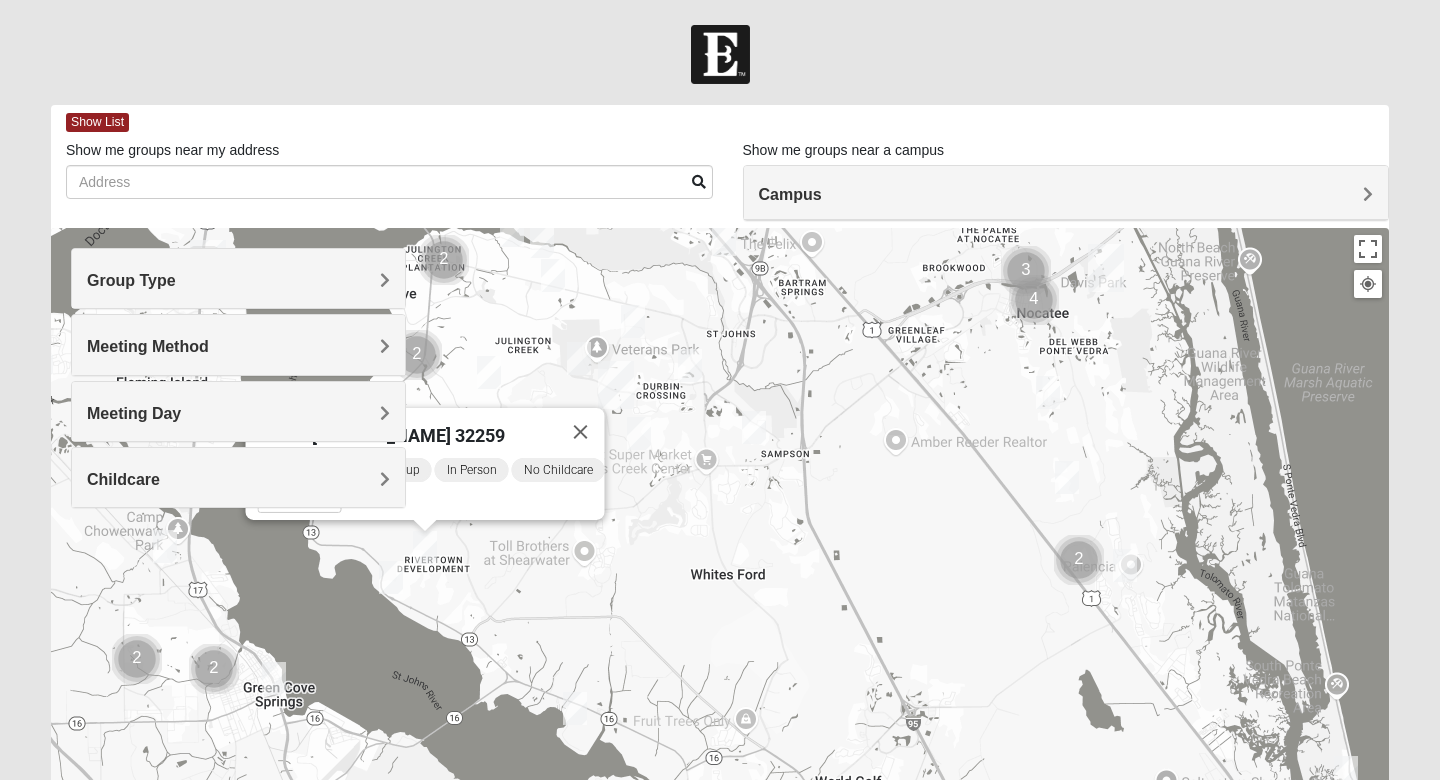 drag, startPoint x: 578, startPoint y: 589, endPoint x: 546, endPoint y: 539, distance: 59.36329 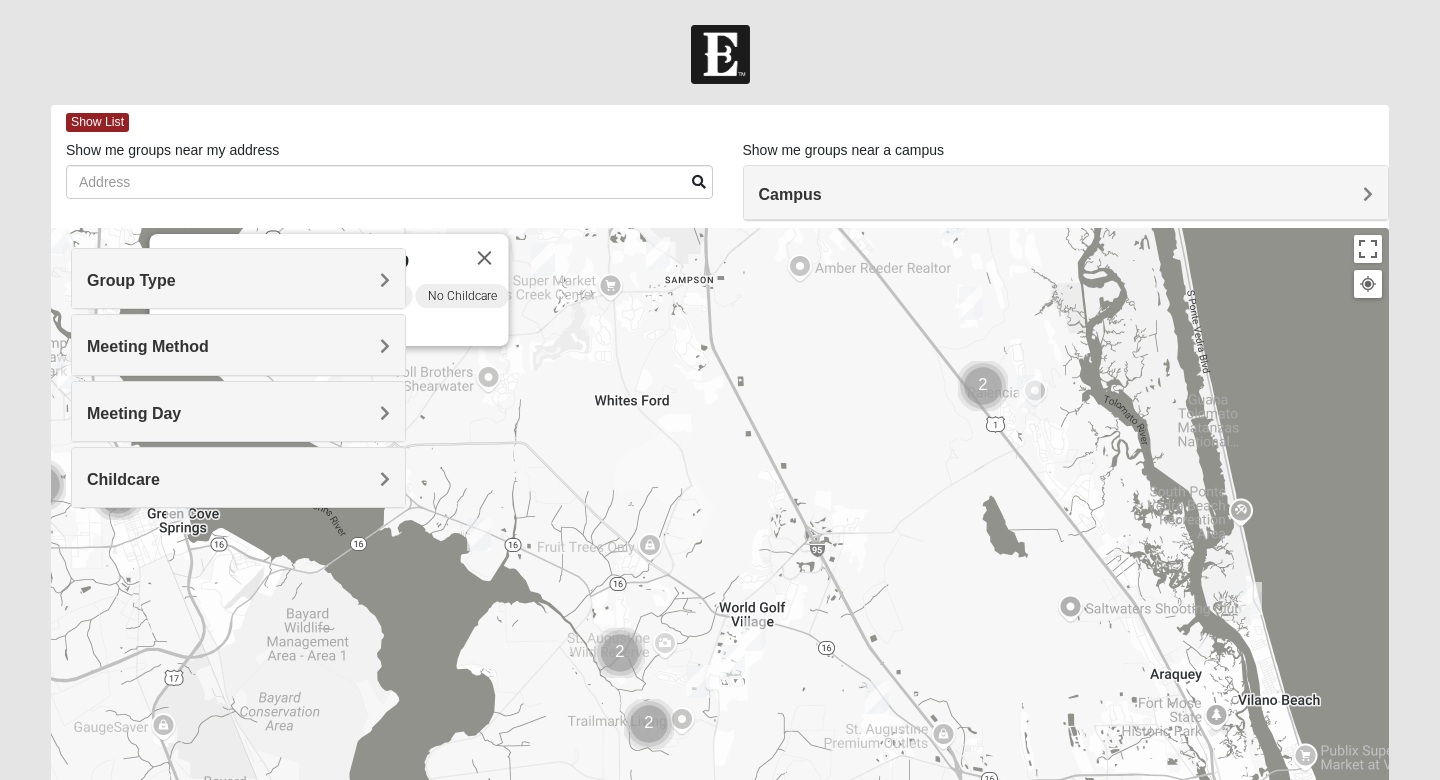 drag, startPoint x: 664, startPoint y: 616, endPoint x: 583, endPoint y: 480, distance: 158.29404 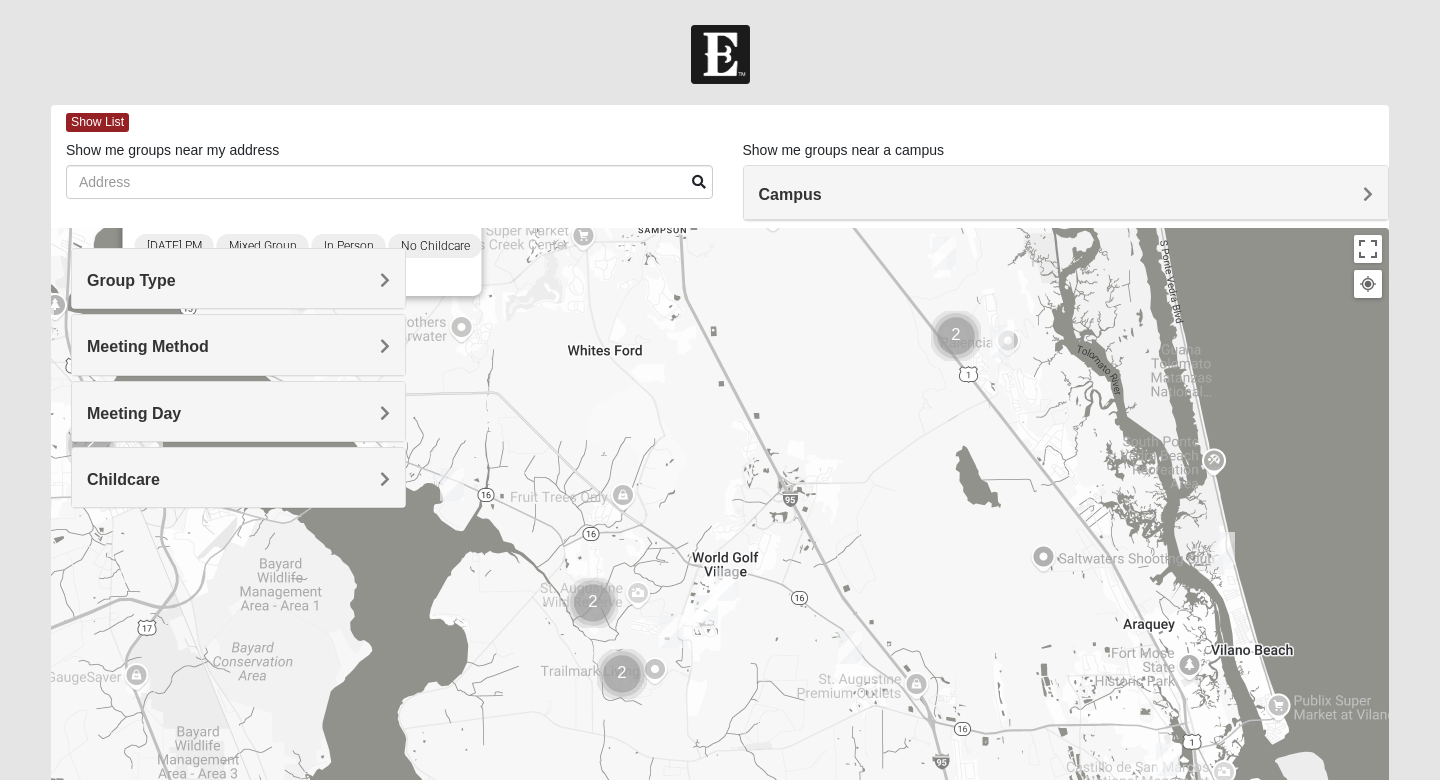 click on "Mixed [PERSON_NAME] 32259          [DATE] PM      Mixed Group      In Person      No Childcare Learn More" at bounding box center [720, 628] 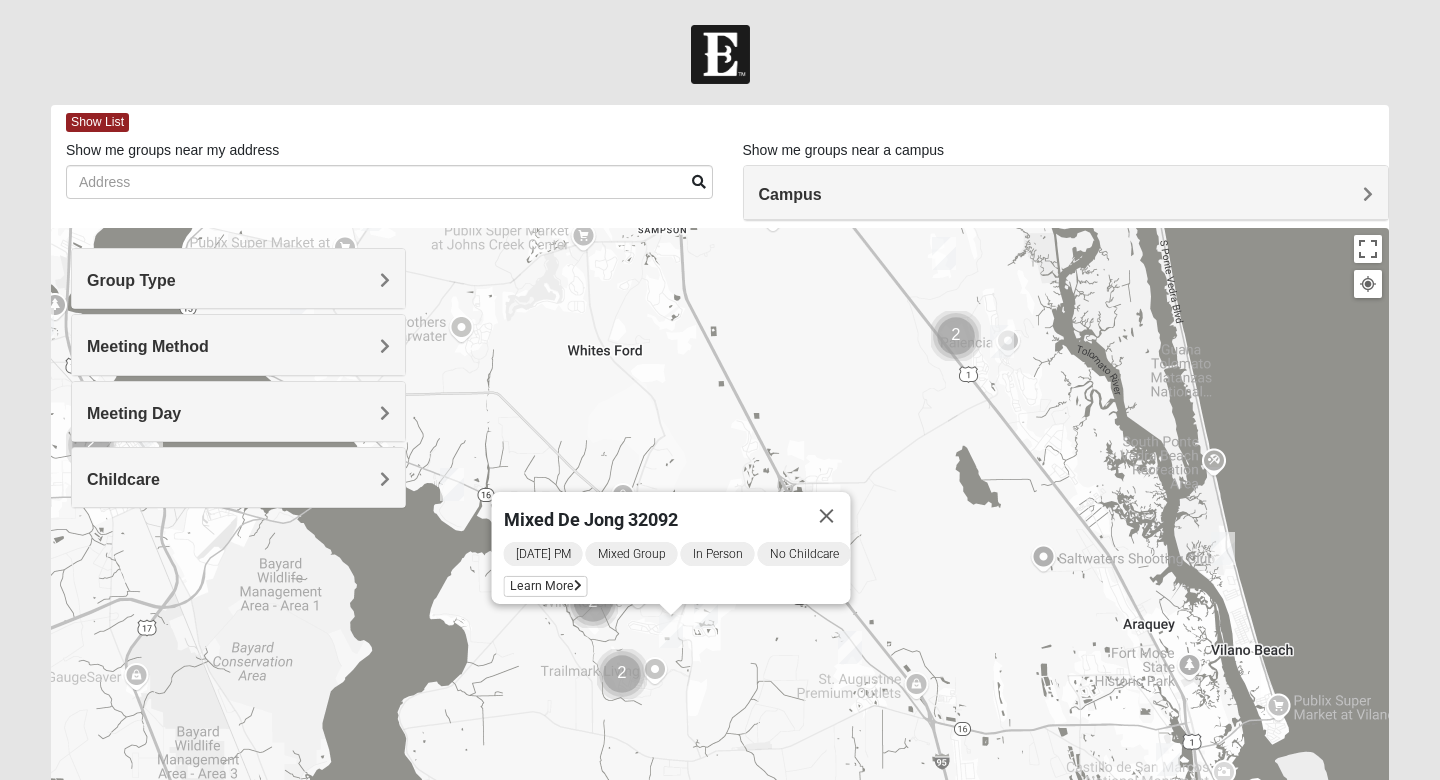 click on "Mixed De Jong 32092          [DATE] PM      Mixed Group      In Person      No Childcare Learn More" at bounding box center (720, 628) 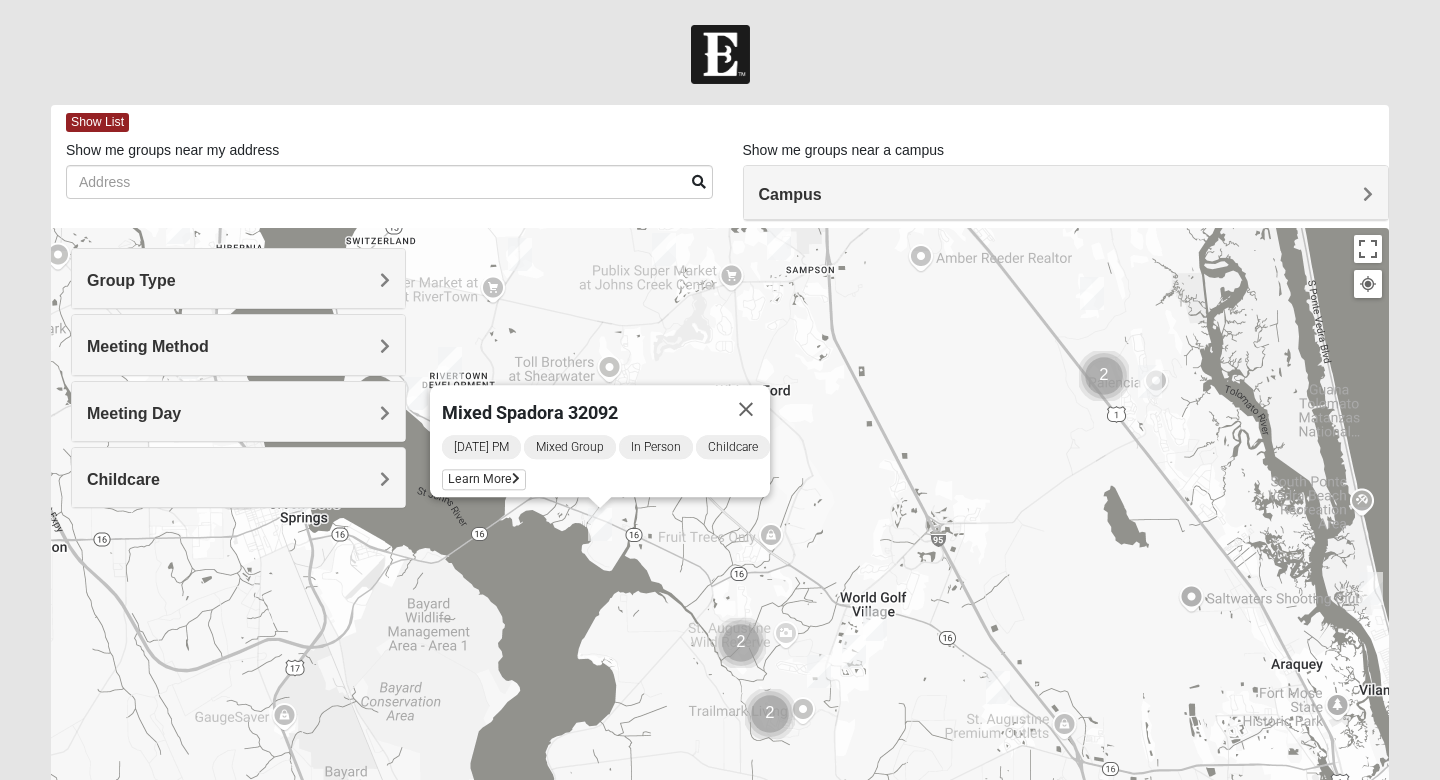 drag, startPoint x: 656, startPoint y: 539, endPoint x: 814, endPoint y: 594, distance: 167.29913 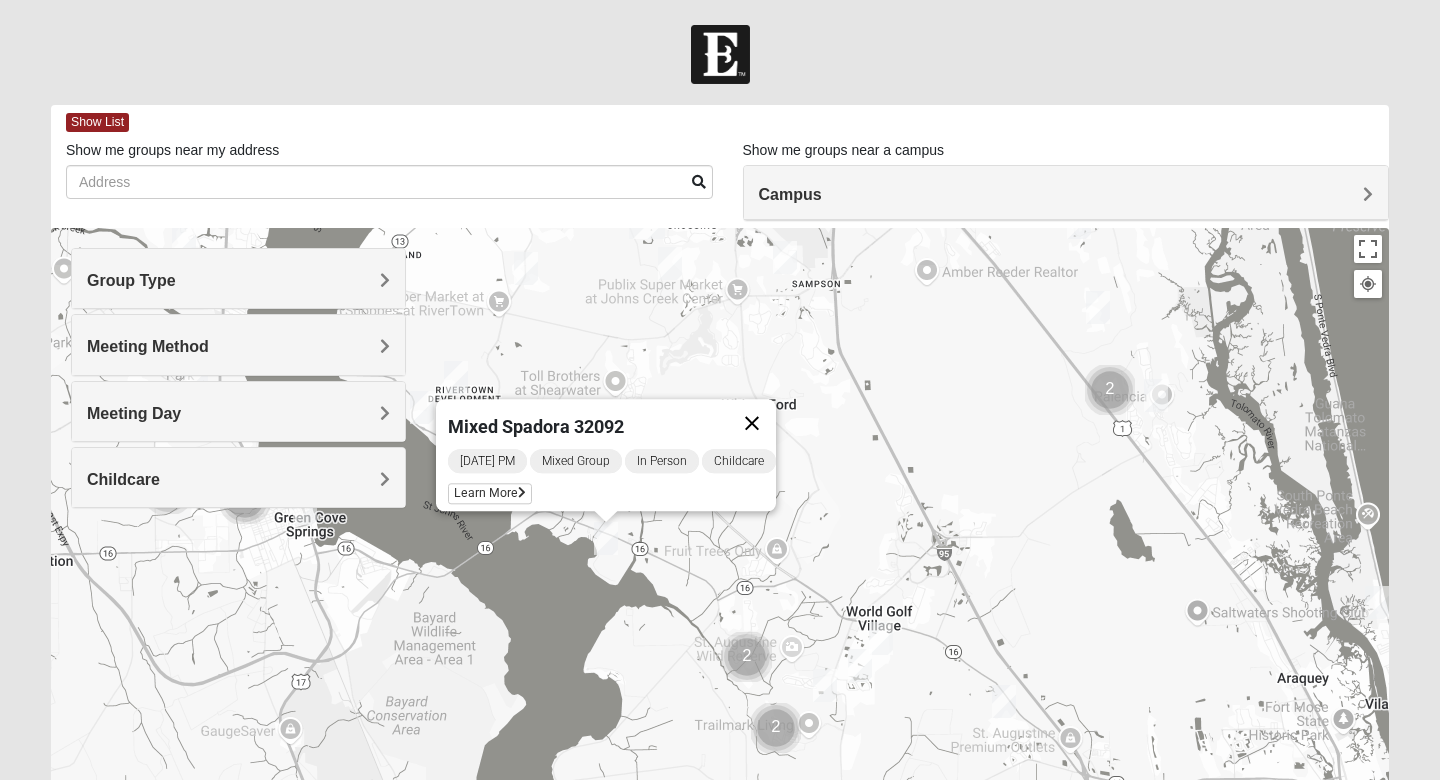 click at bounding box center [752, 423] 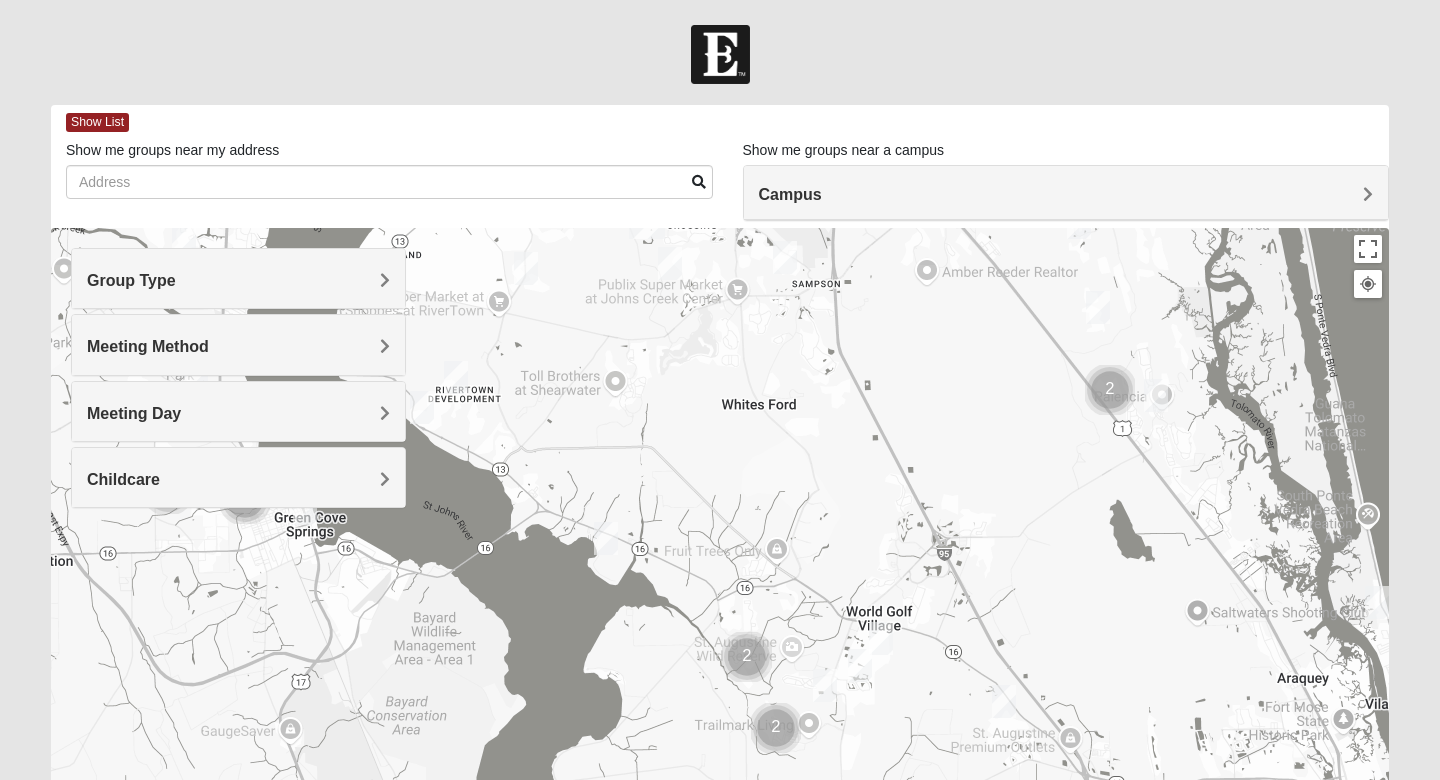 click at bounding box center [1004, 701] 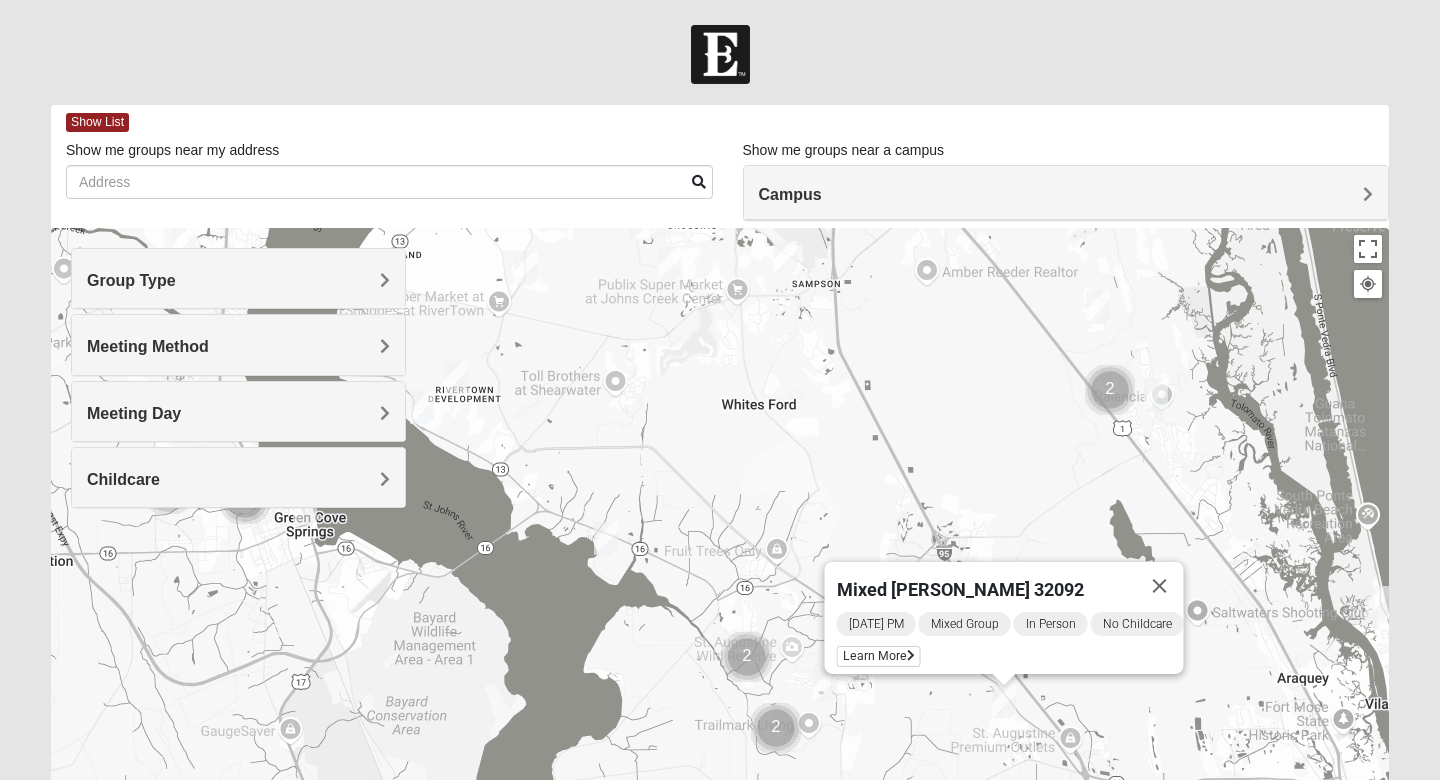 click on "Mixed Jakubowski 32092          Thursday PM      Mixed Group      In Person      No Childcare Learn More" at bounding box center (720, 628) 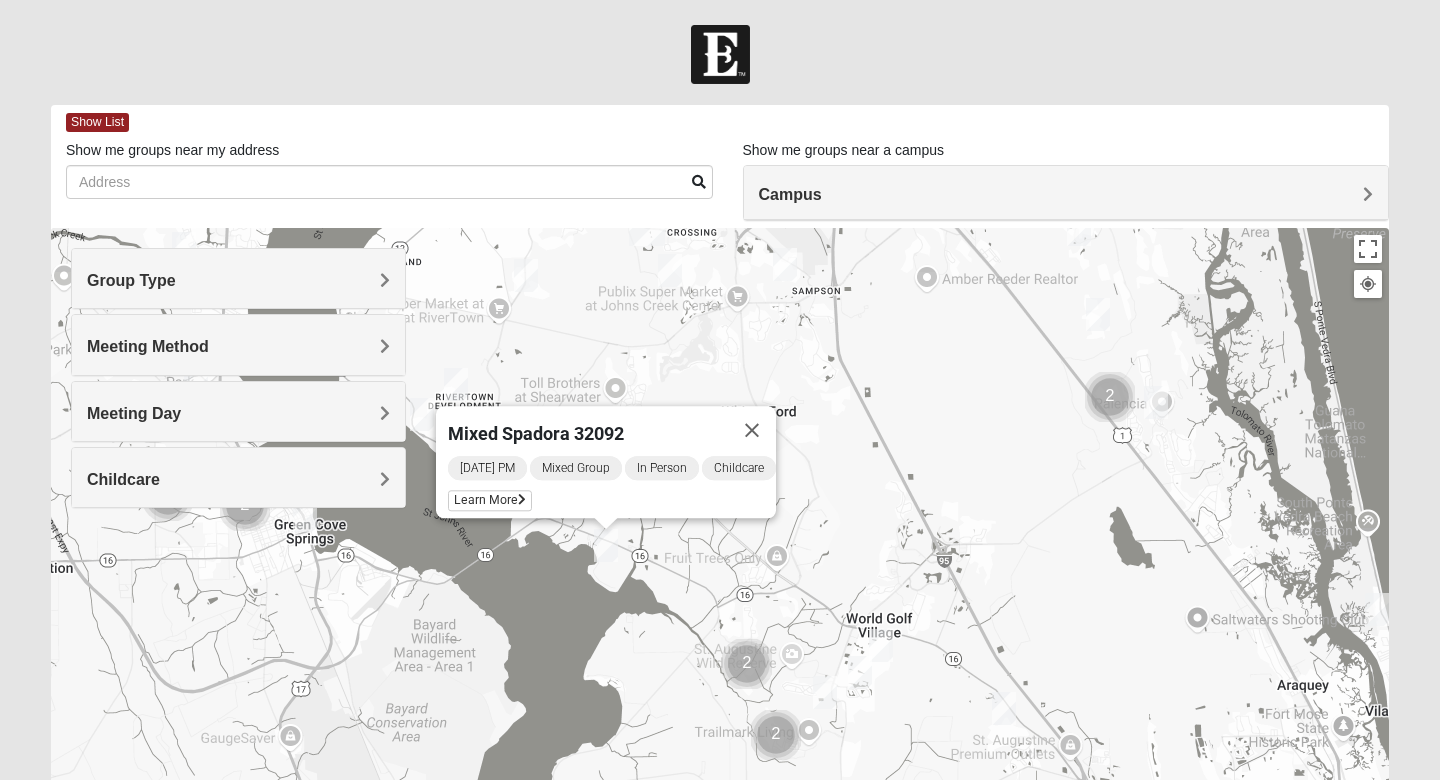 drag, startPoint x: 739, startPoint y: 605, endPoint x: 730, endPoint y: 658, distance: 53.75872 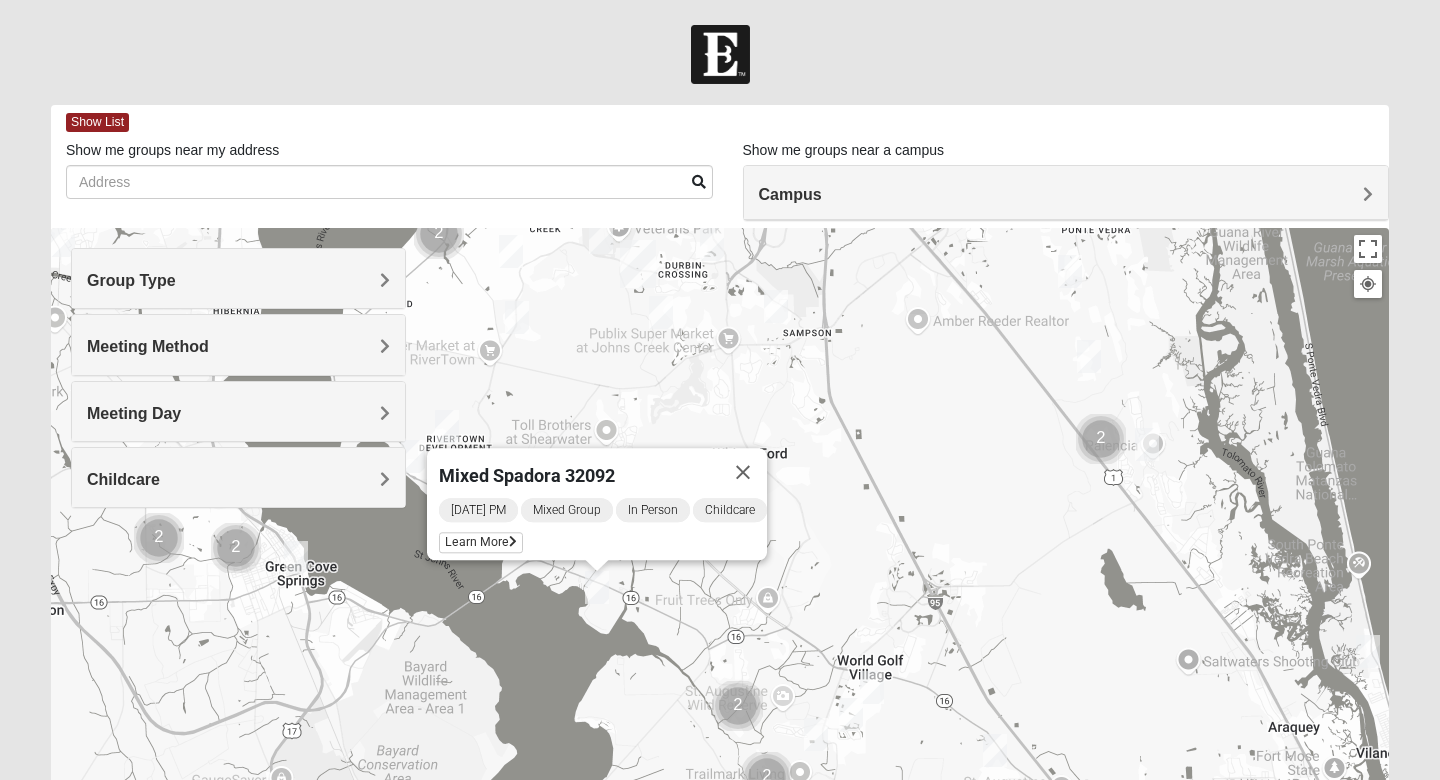 click at bounding box center [738, 706] 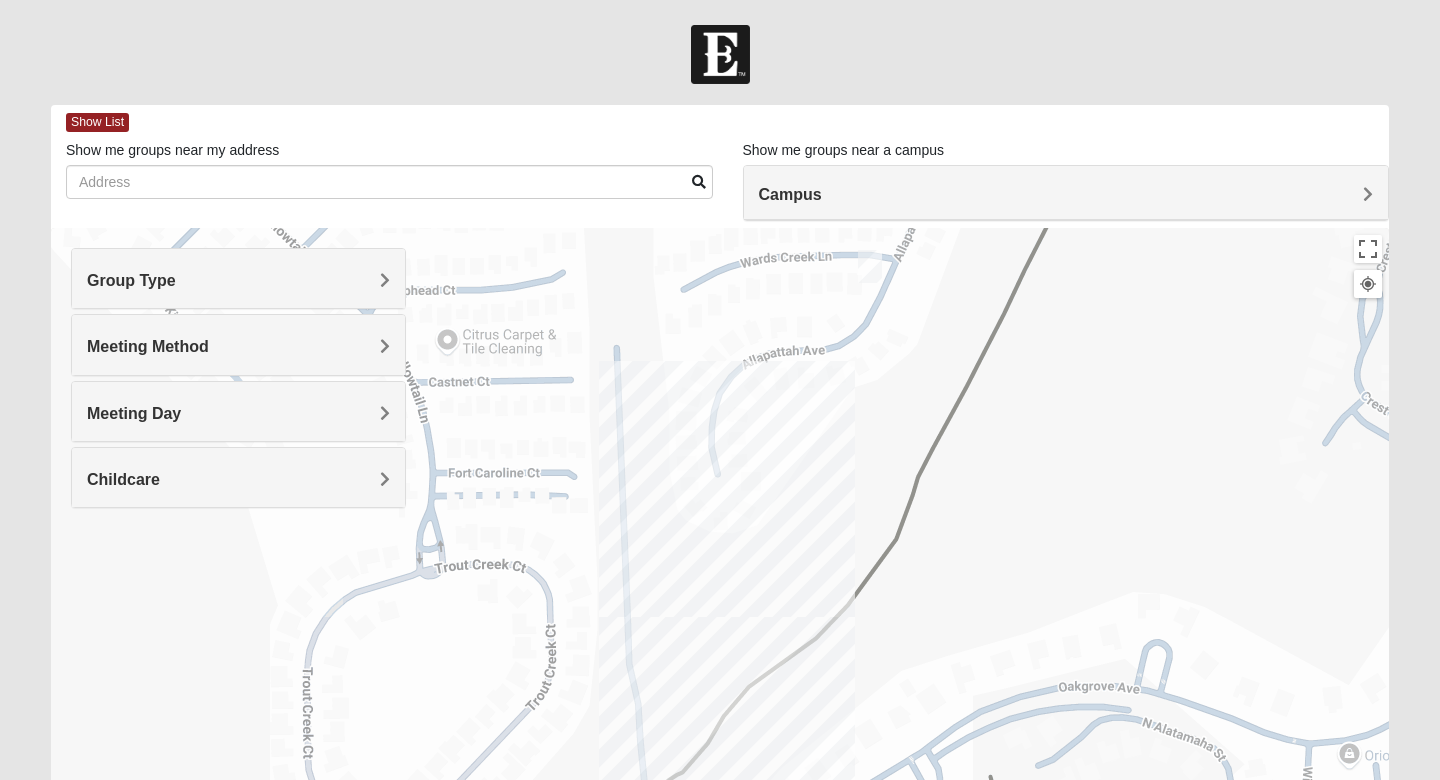 click at bounding box center [870, 266] 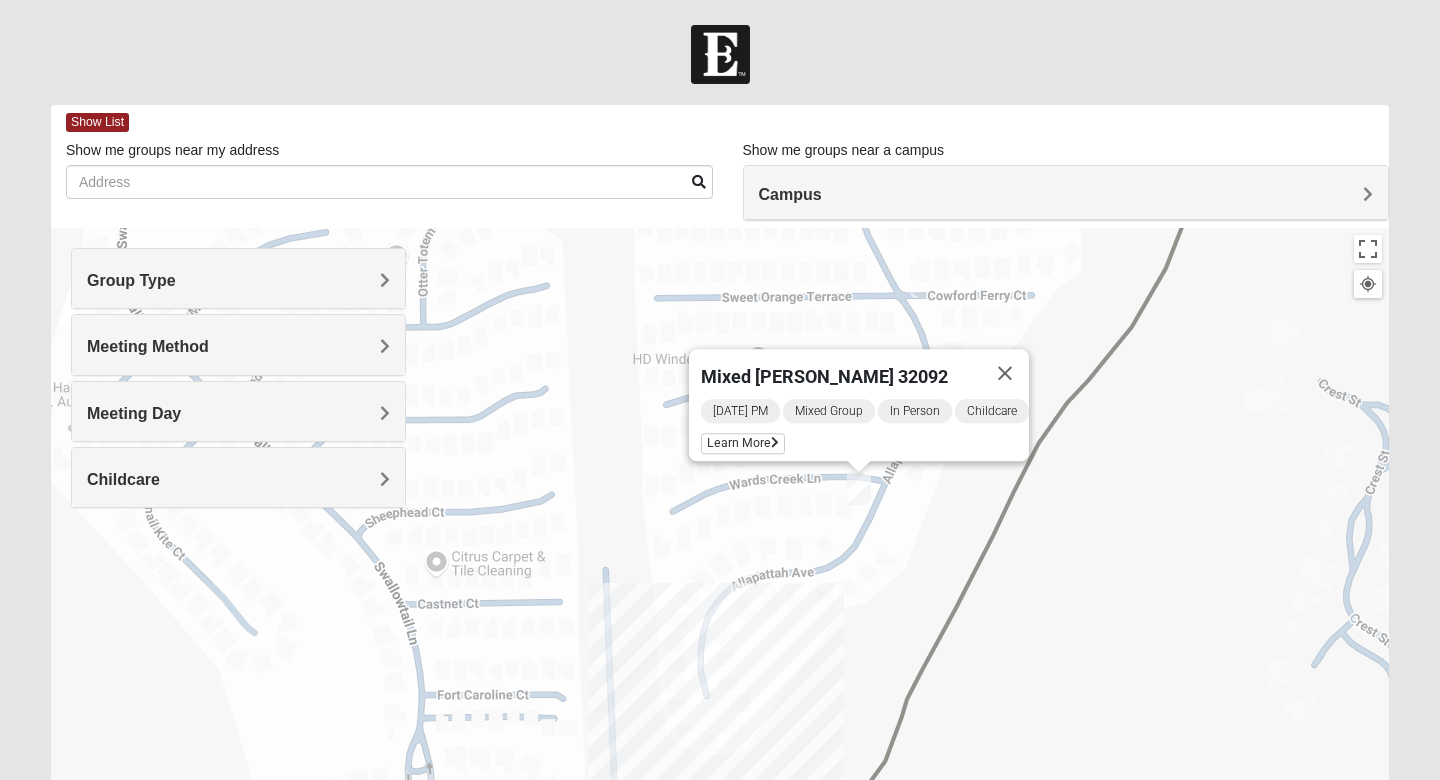 drag, startPoint x: 804, startPoint y: 477, endPoint x: 777, endPoint y: 529, distance: 58.59181 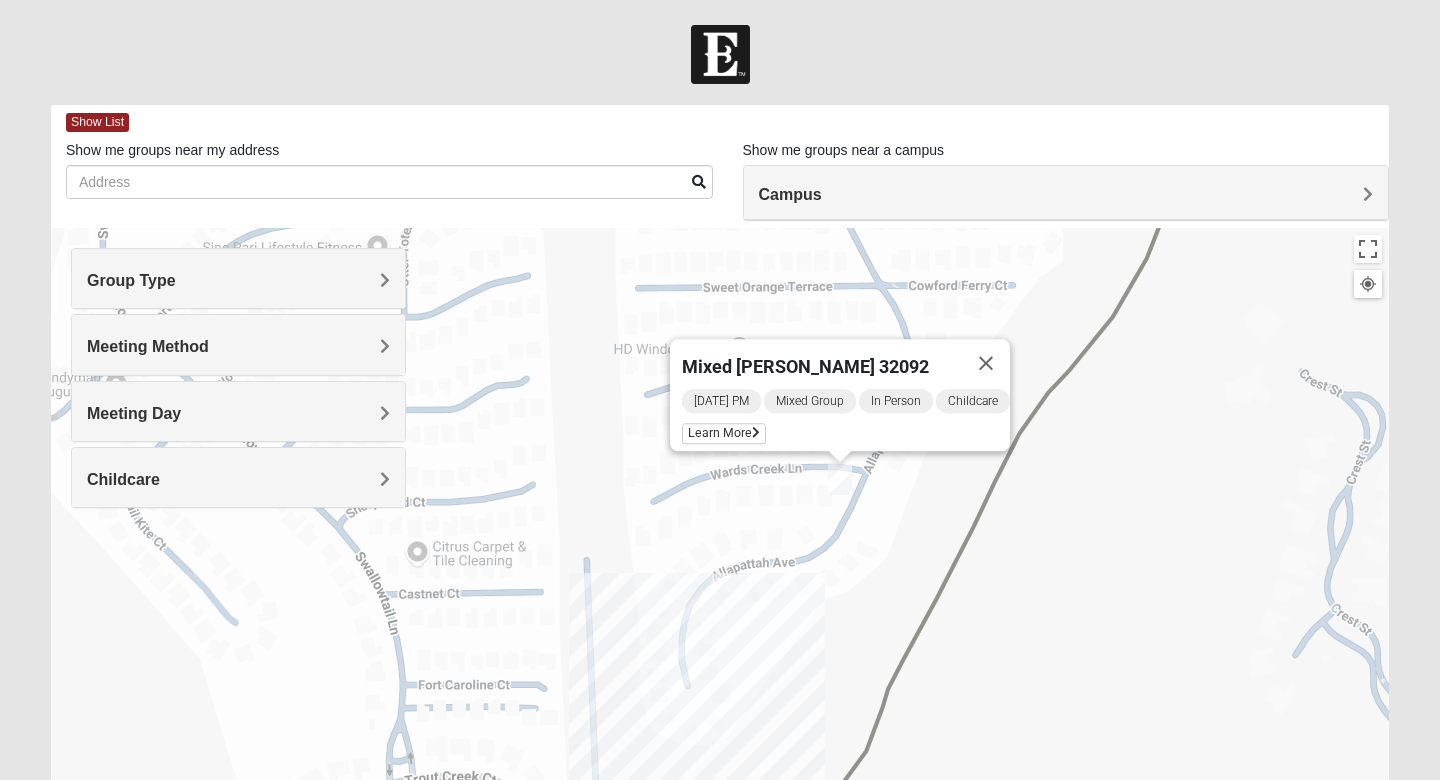 click on "Group Type" at bounding box center (238, 280) 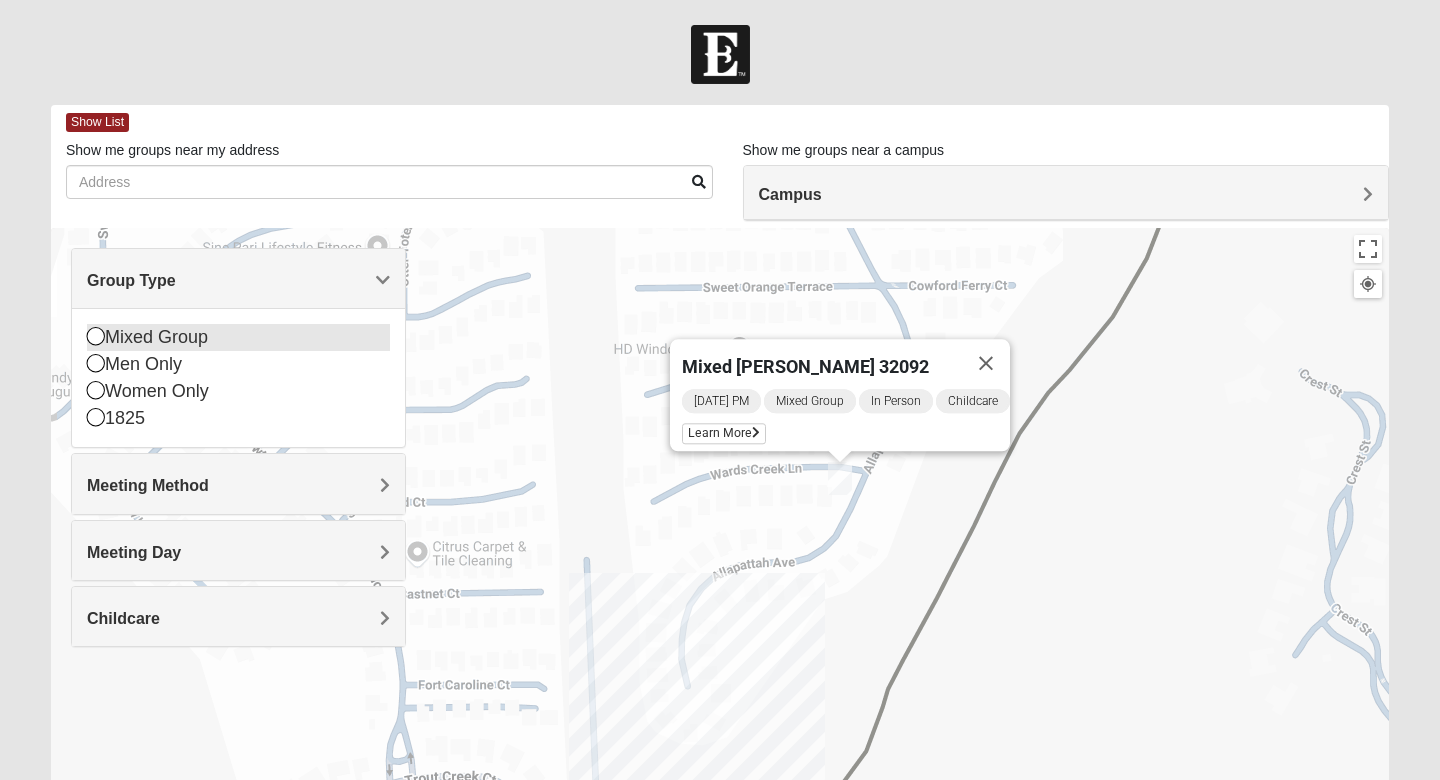 click at bounding box center [96, 336] 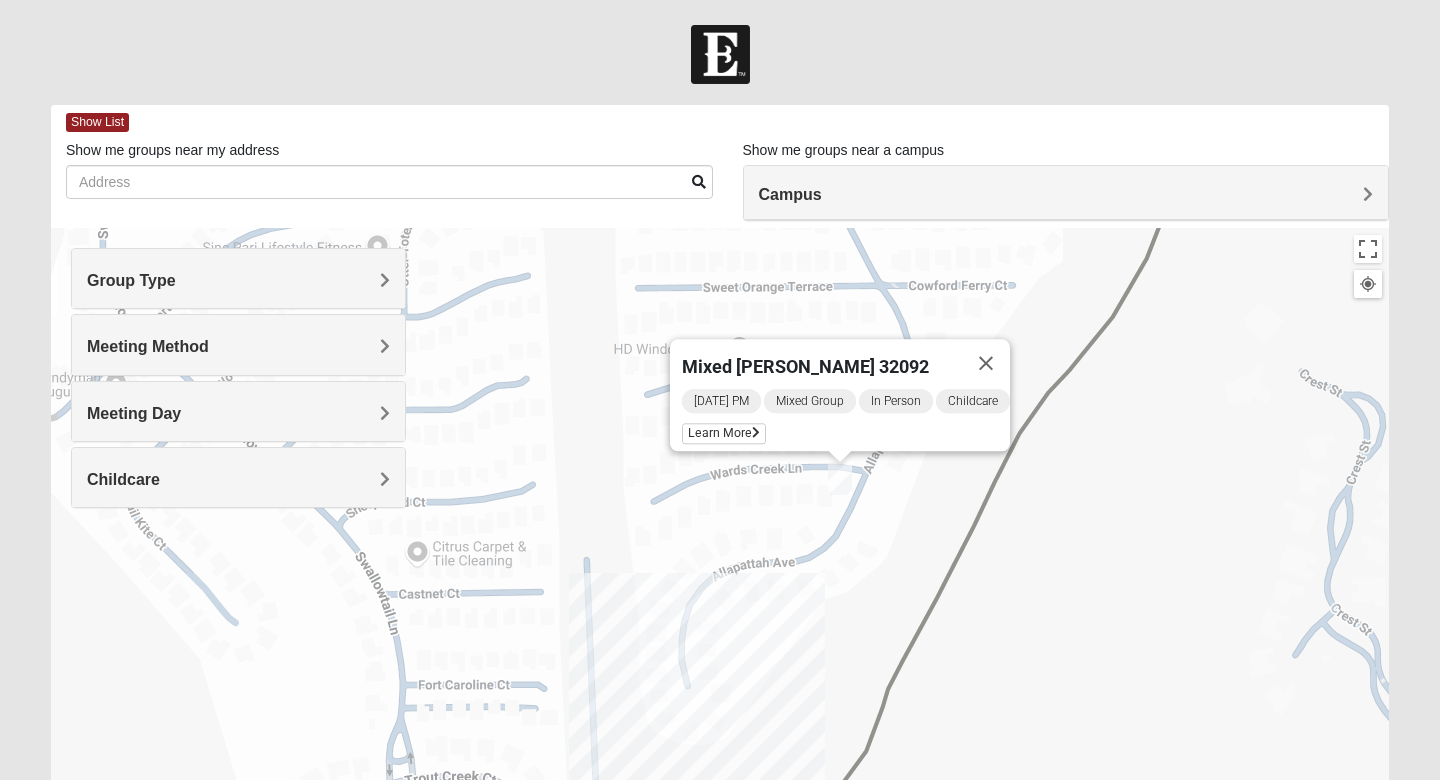 click on "Childcare" at bounding box center [238, 477] 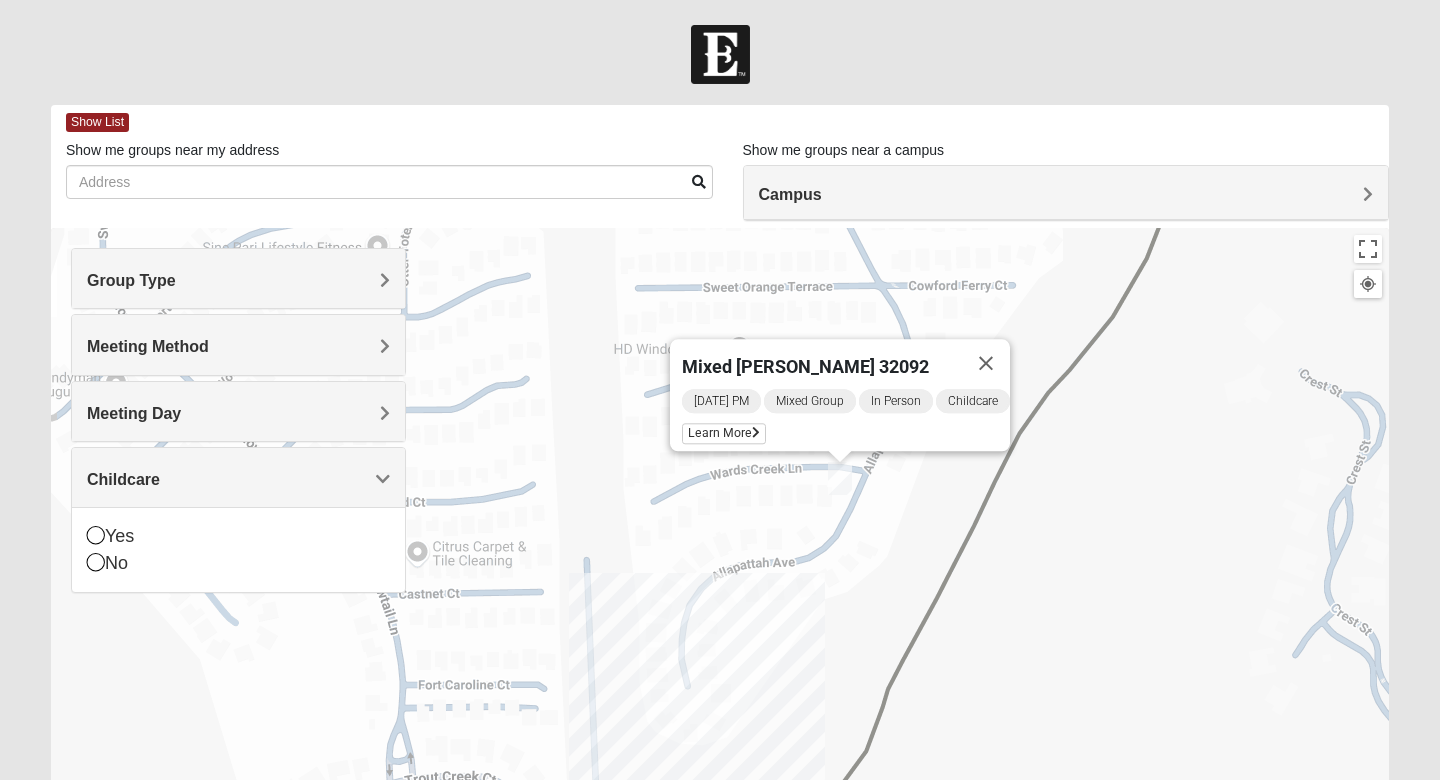 click on "Meeting Method" at bounding box center (238, 344) 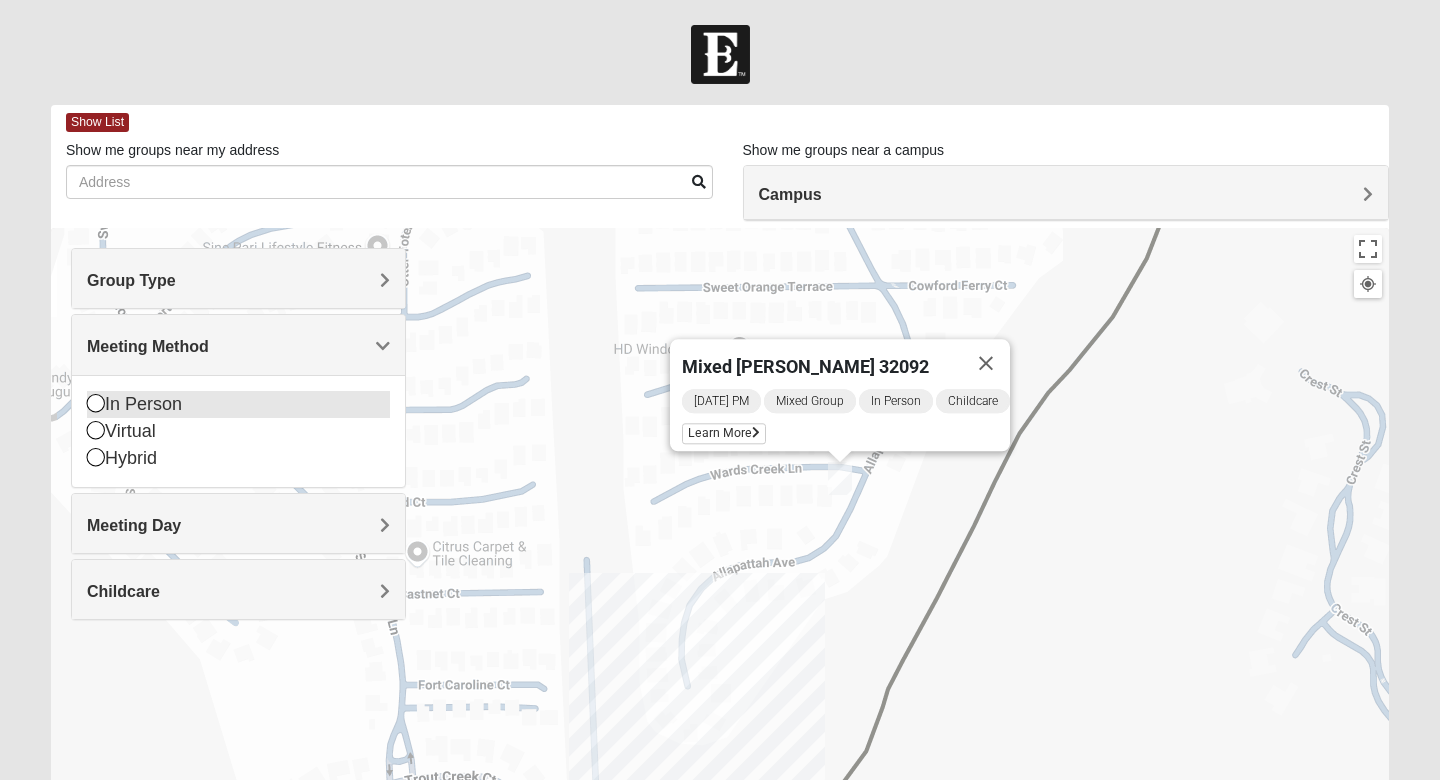 click at bounding box center (96, 403) 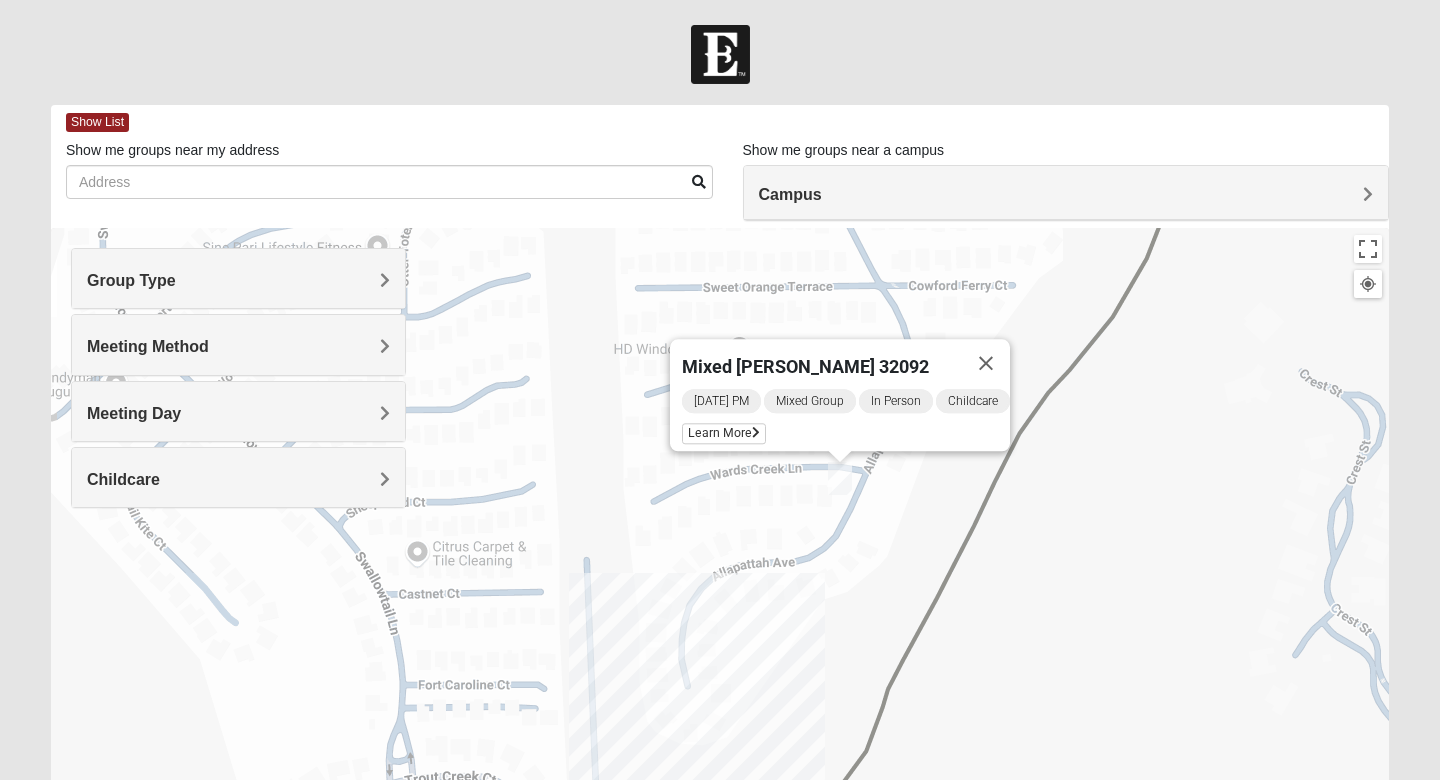 click on "Childcare" at bounding box center (238, 477) 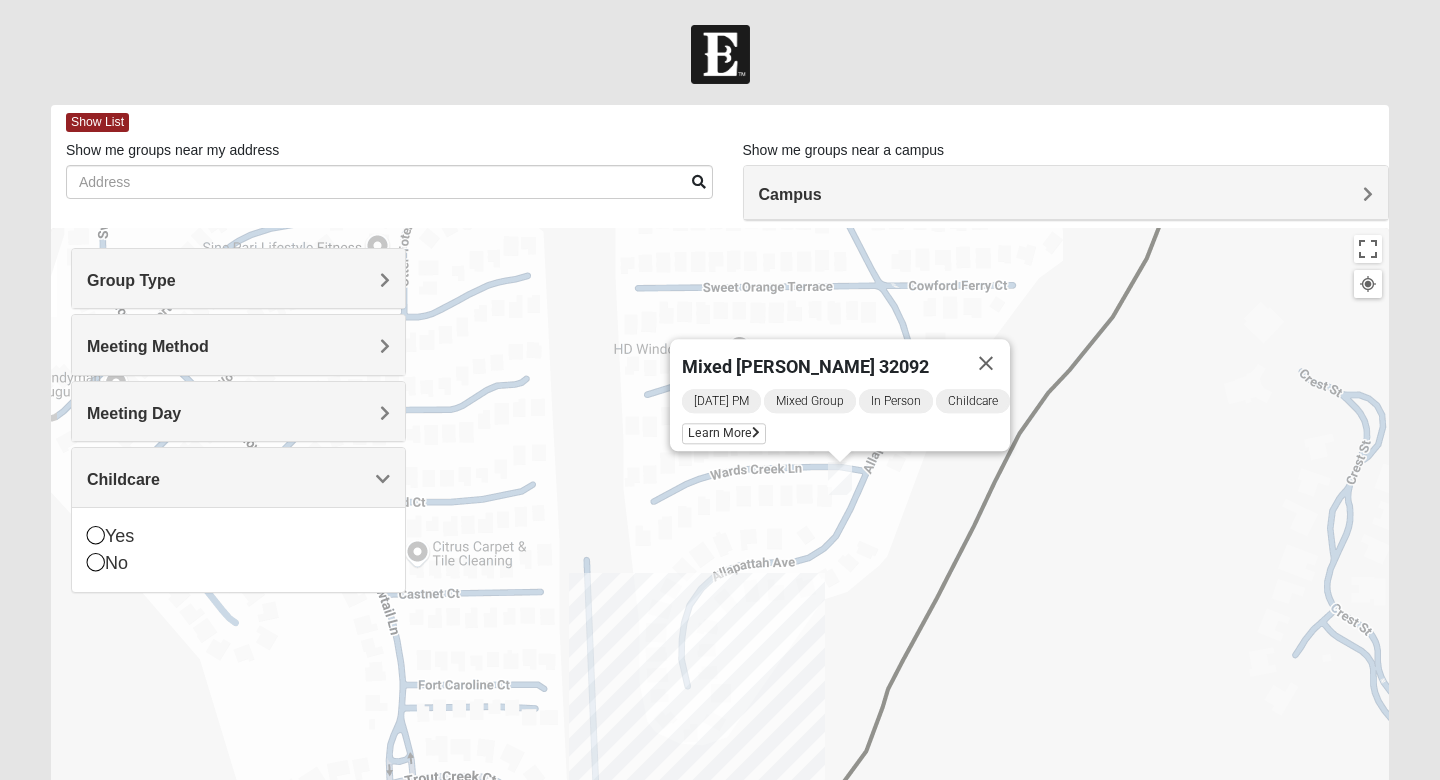 click on "Meeting Day" at bounding box center (238, 411) 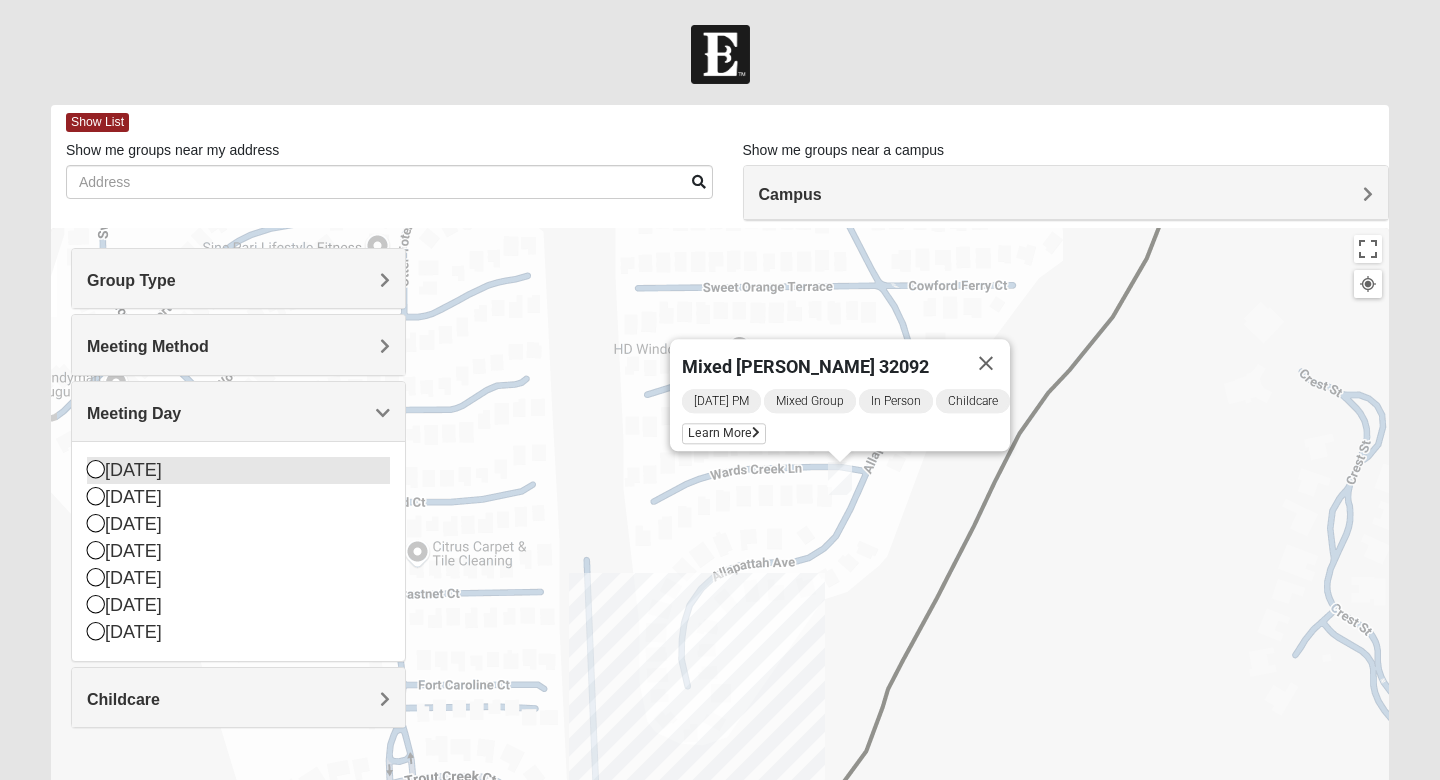 click at bounding box center [96, 469] 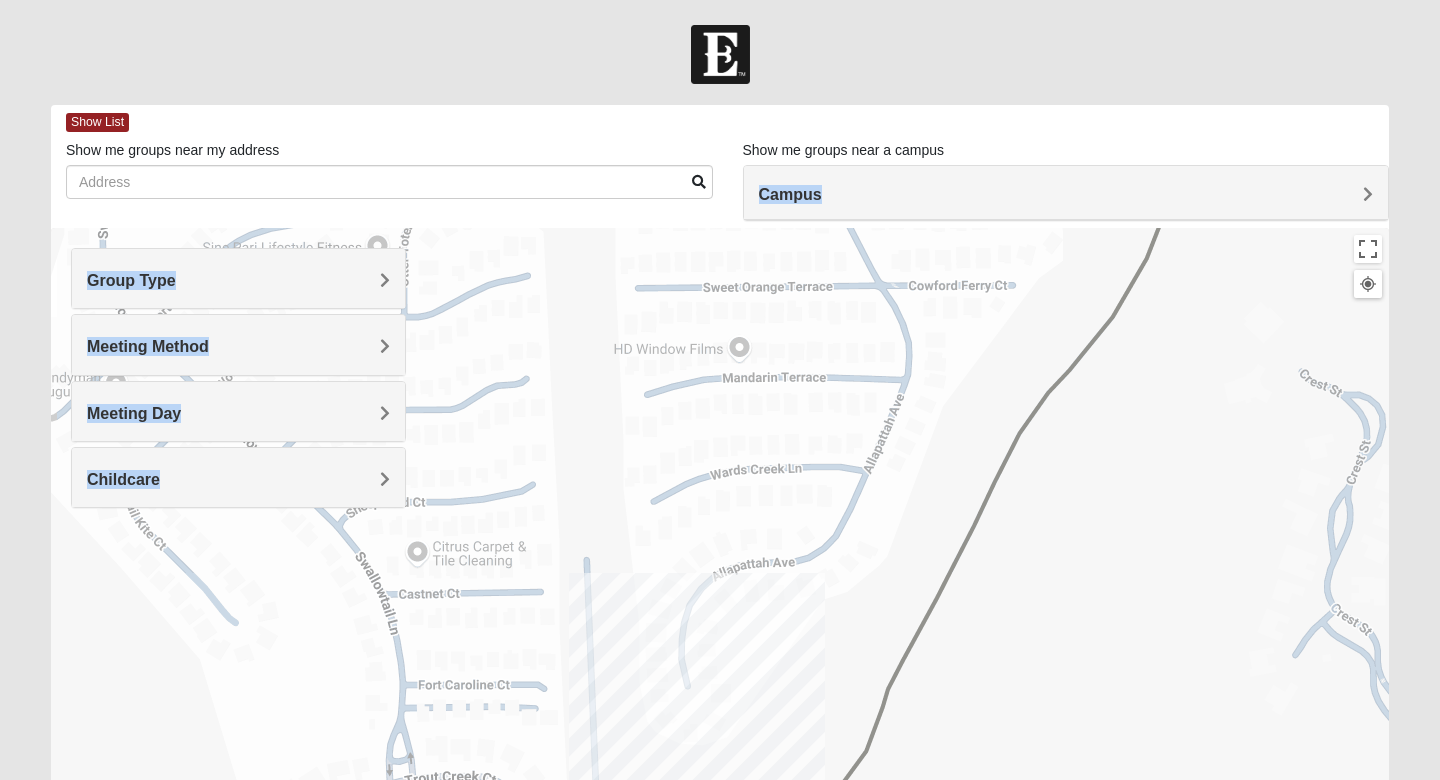 drag, startPoint x: 1432, startPoint y: 305, endPoint x: 1421, endPoint y: 159, distance: 146.4138 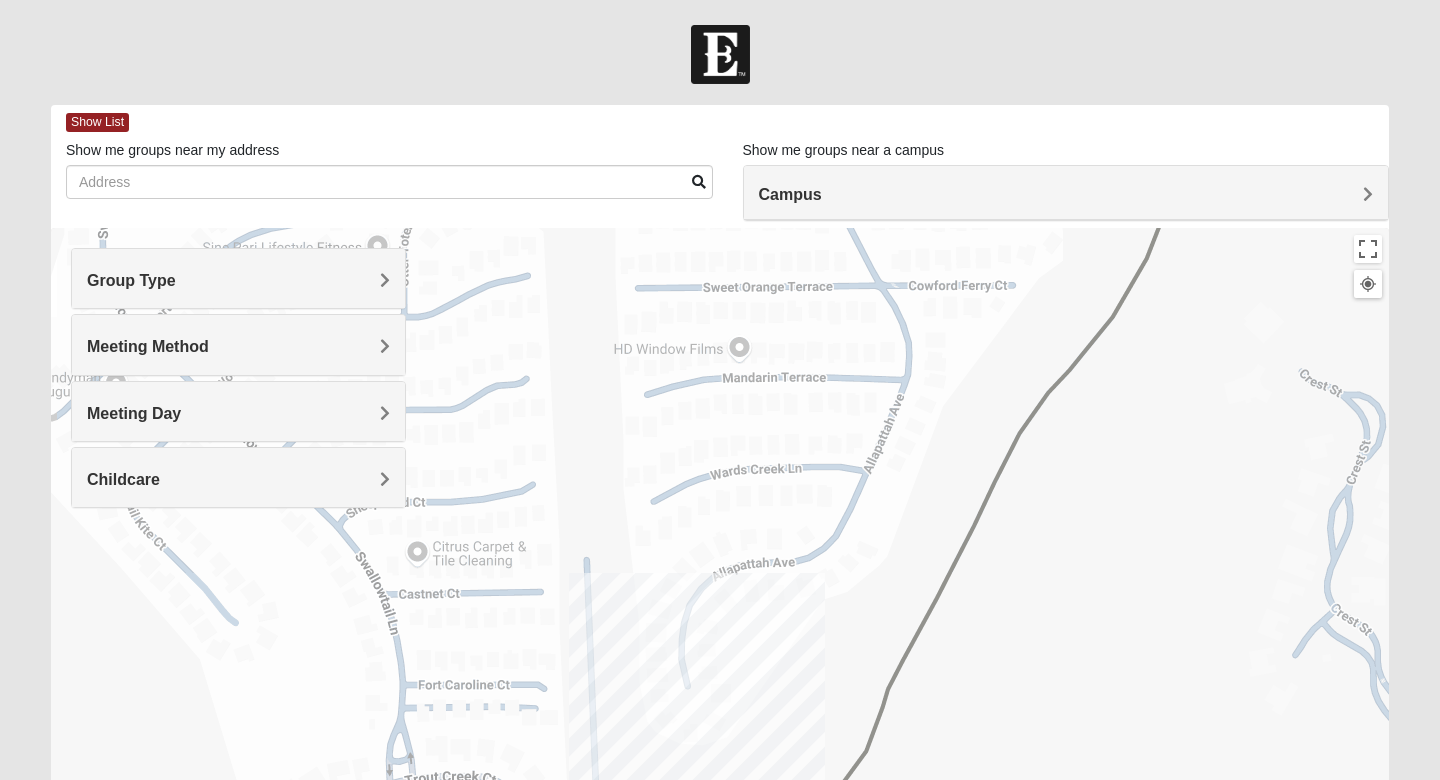 click at bounding box center (720, 628) 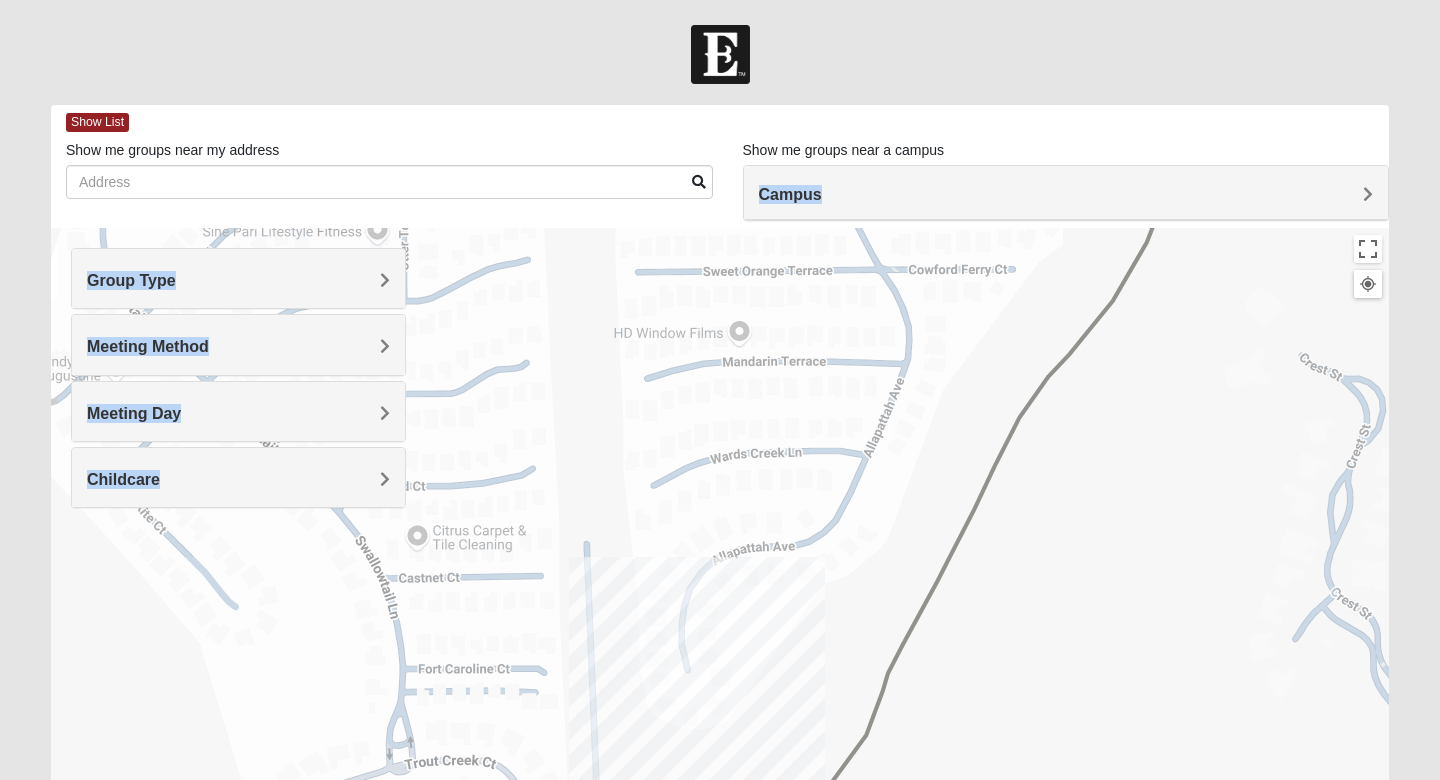 drag, startPoint x: 1406, startPoint y: 303, endPoint x: 1406, endPoint y: 188, distance: 115 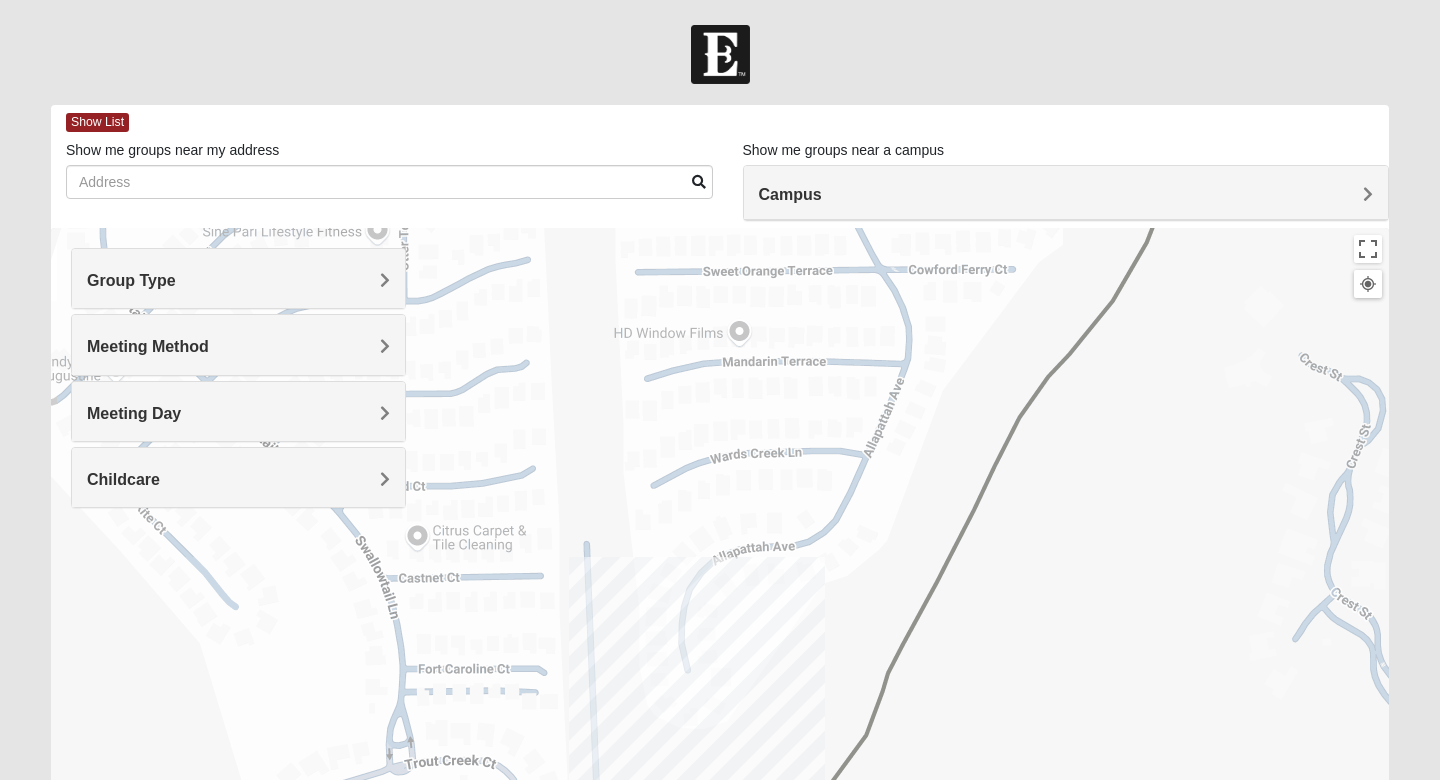 click on "Log In
Find A Group
Error
Show List
Loading Groups" at bounding box center [720, 563] 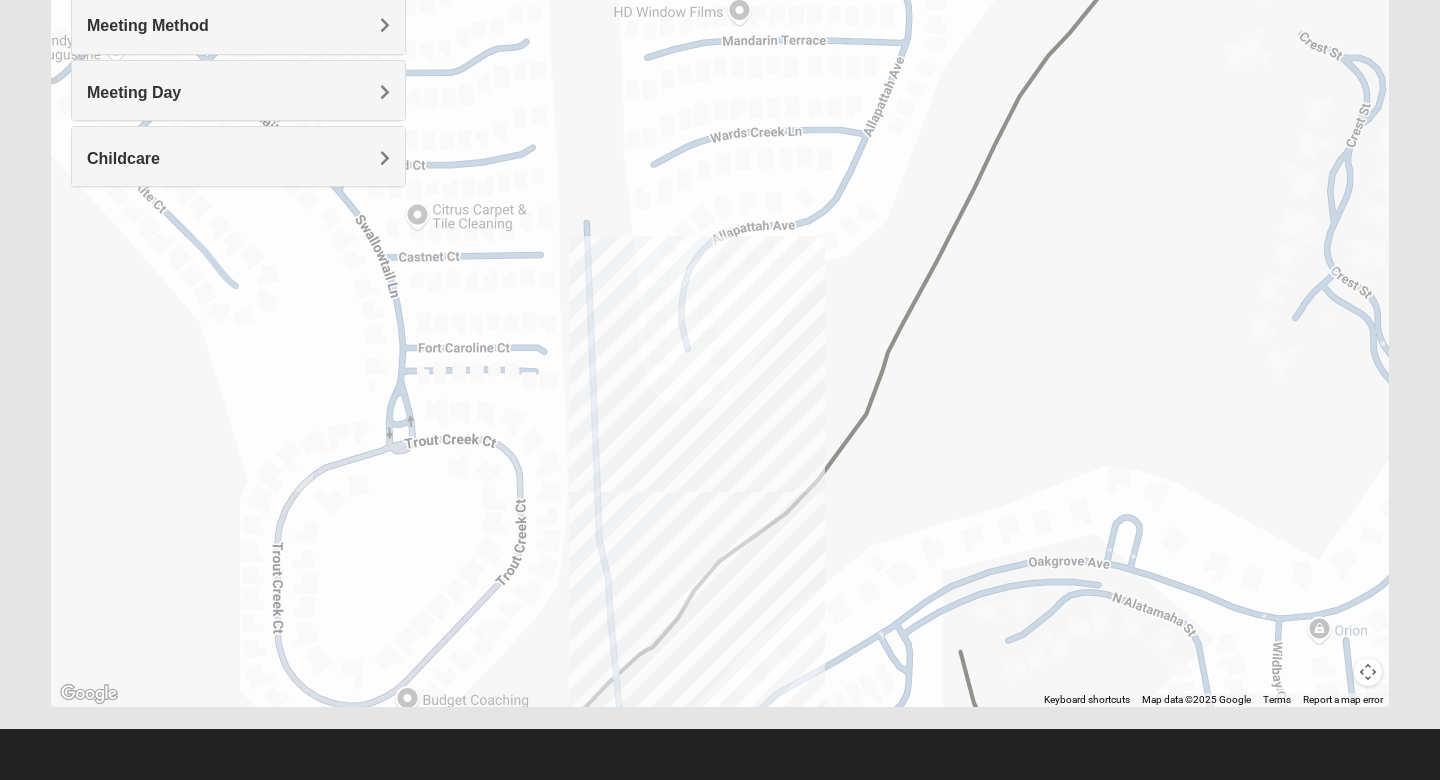 scroll, scrollTop: 321, scrollLeft: 0, axis: vertical 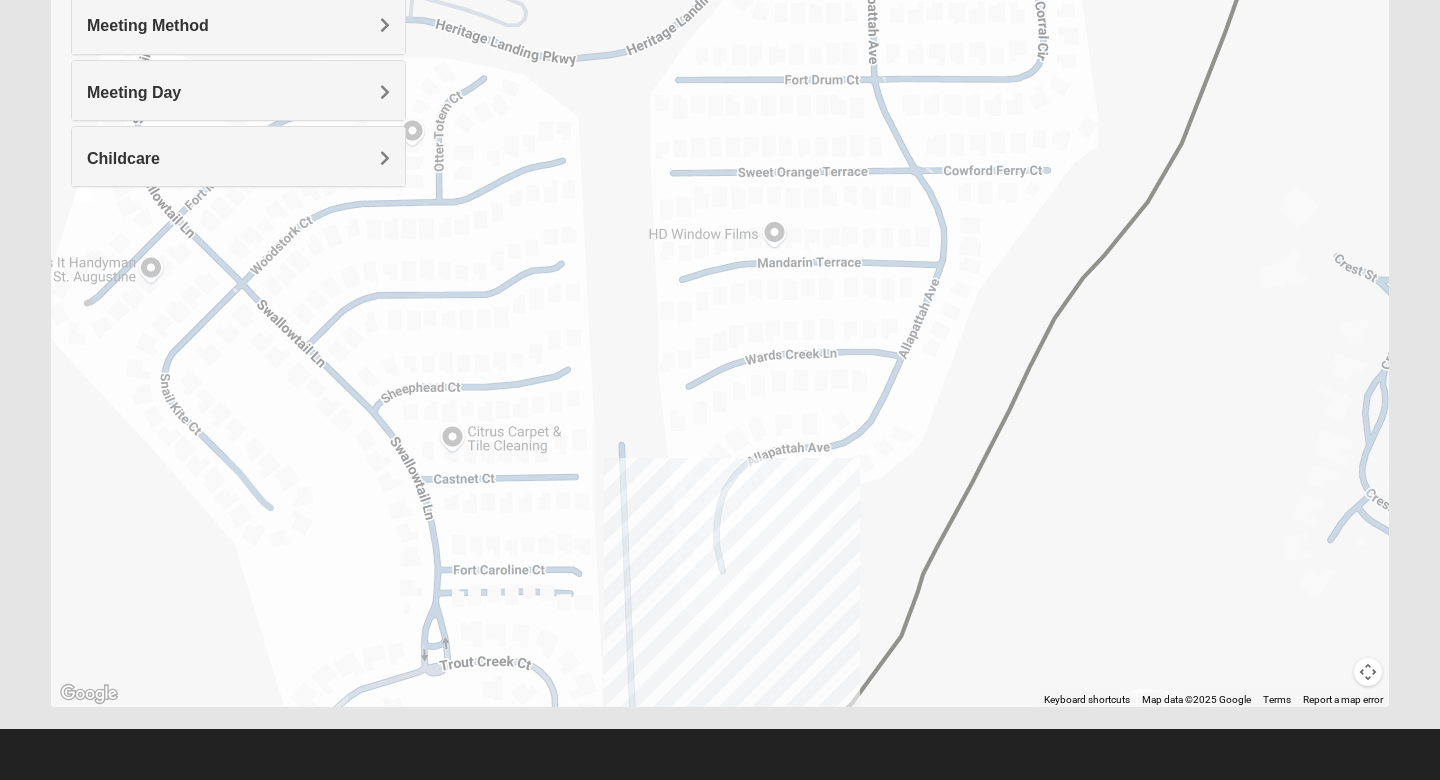 drag, startPoint x: 1049, startPoint y: 491, endPoint x: 1083, endPoint y: 715, distance: 226.56566 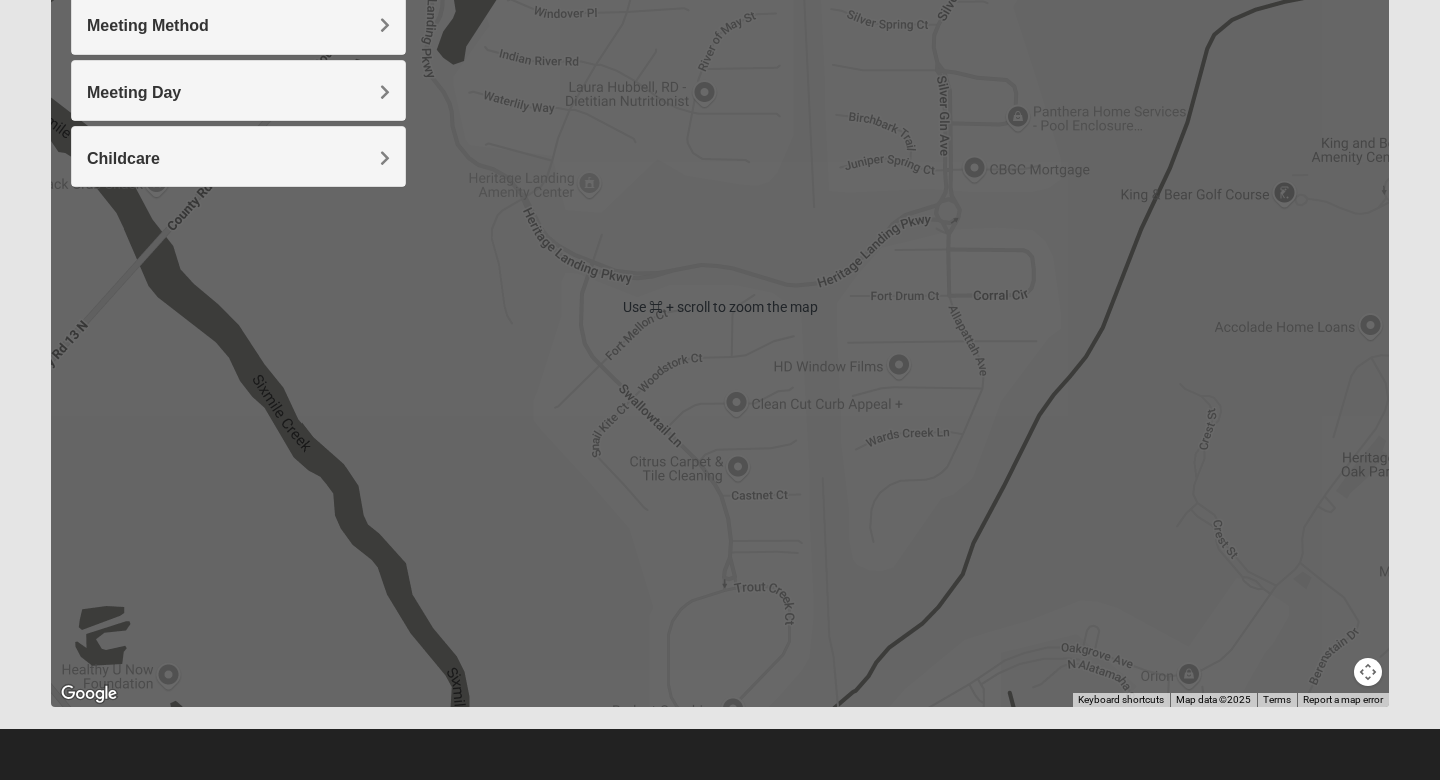 scroll, scrollTop: 321, scrollLeft: 0, axis: vertical 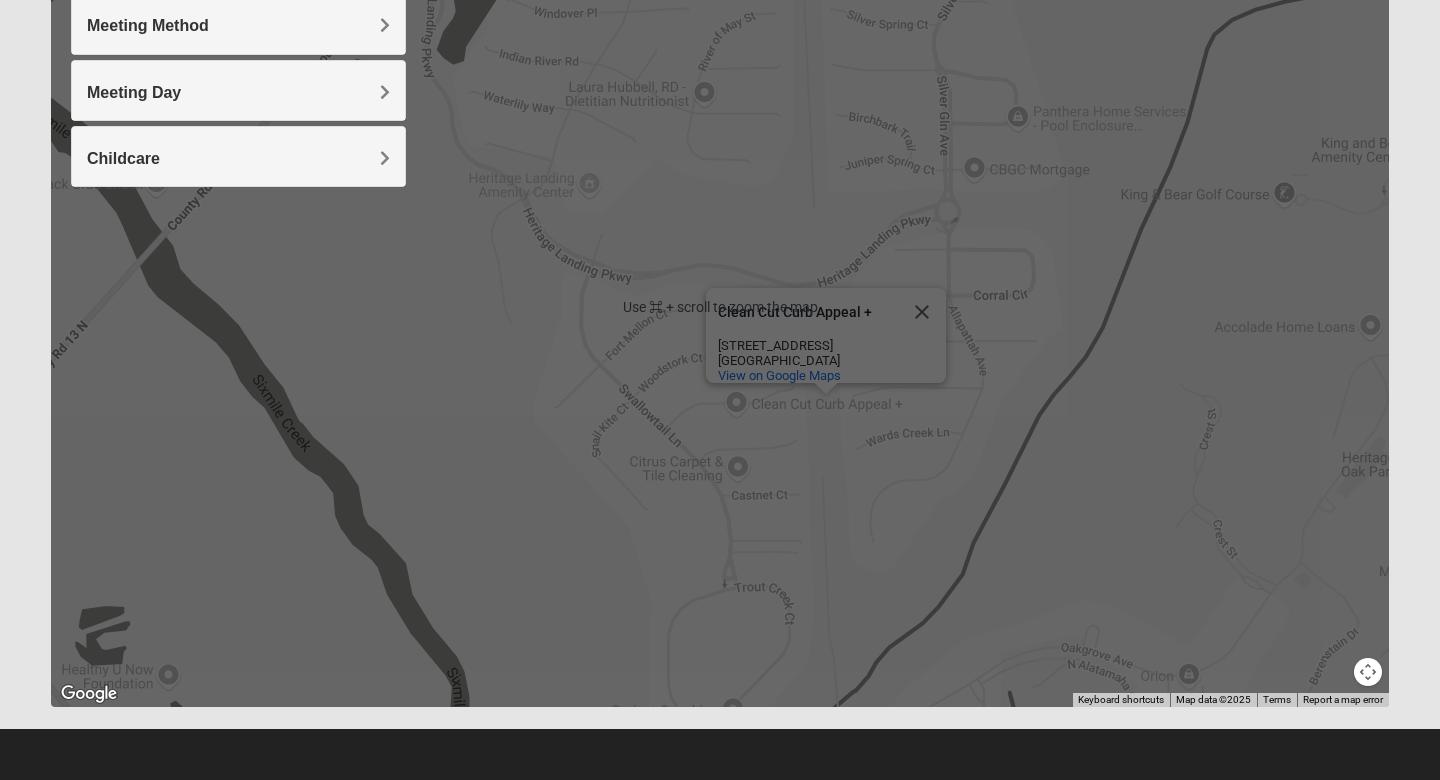 click on "Clean Cut Curb Appeal +                     Clean Cut Curb Appeal +                 2733 Spinner Bait Ct St. Augustine, FL 32092              View on Google Maps" at bounding box center (720, 307) 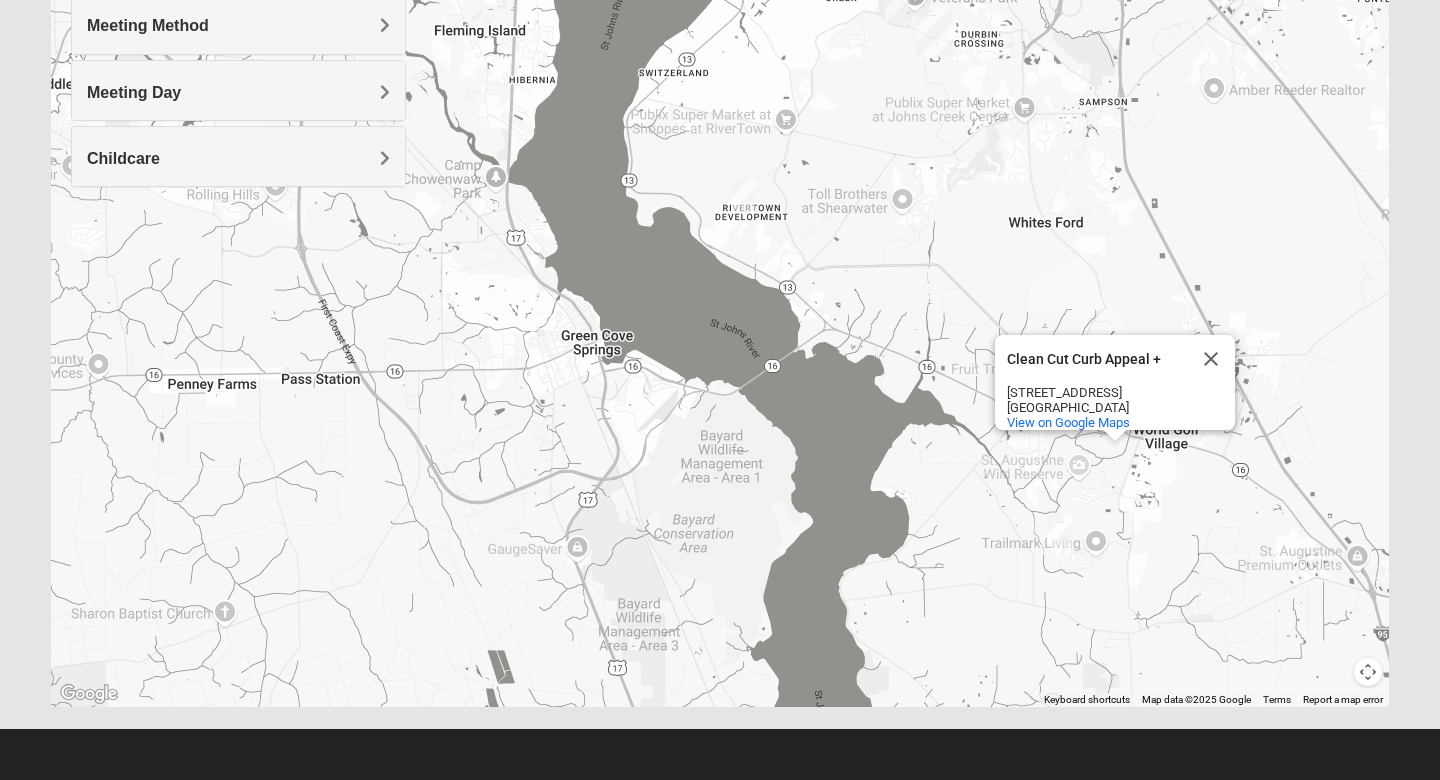 click at bounding box center (1060, 530) 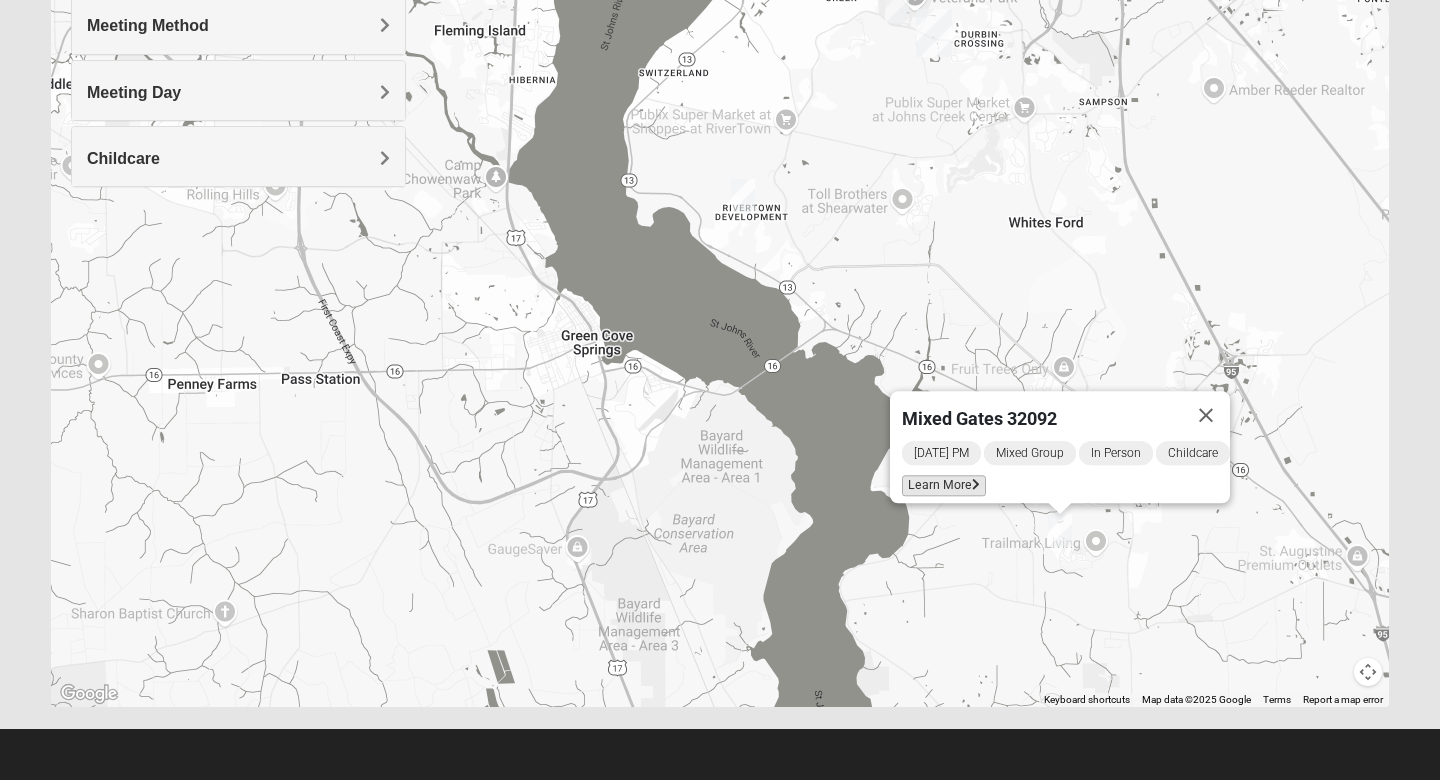 click on "Learn More" at bounding box center [944, 485] 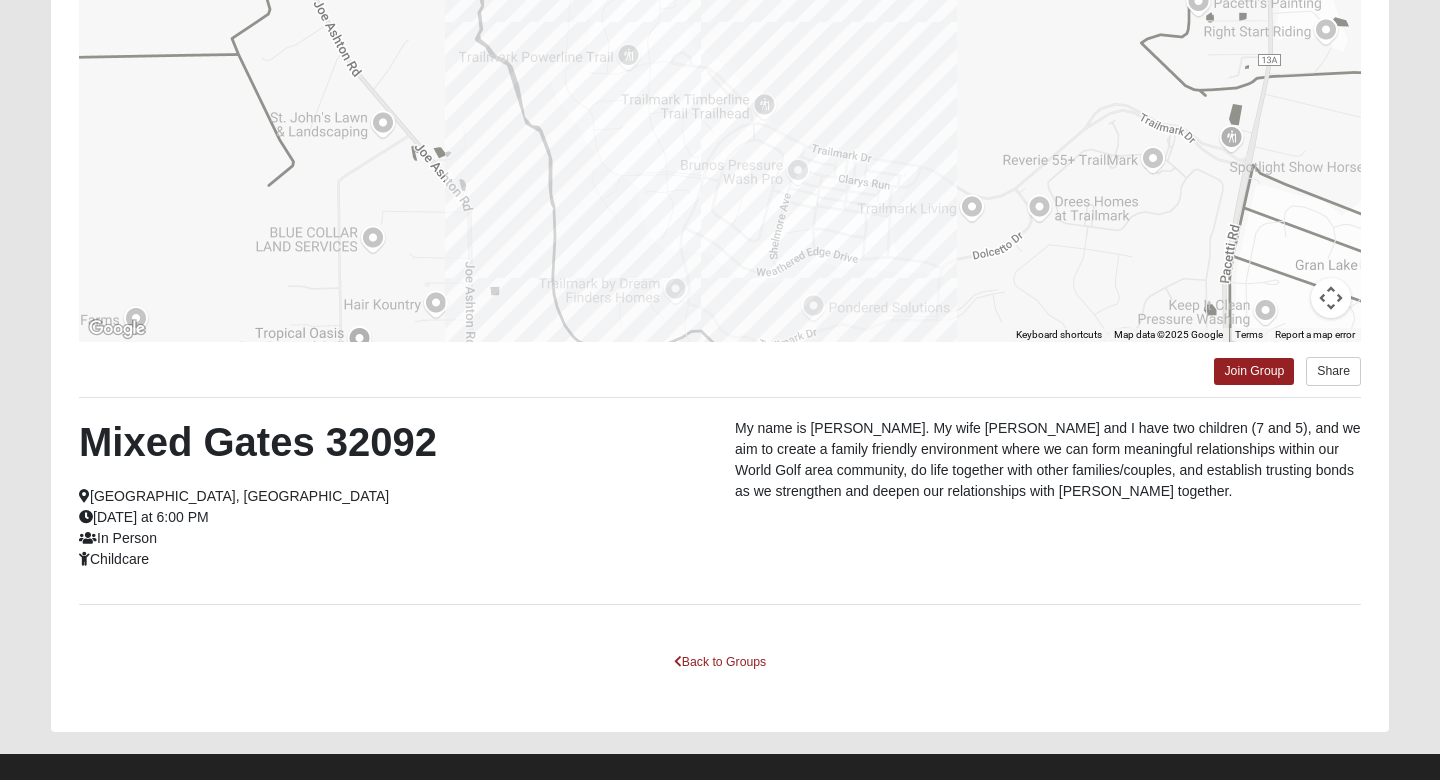 scroll, scrollTop: 273, scrollLeft: 0, axis: vertical 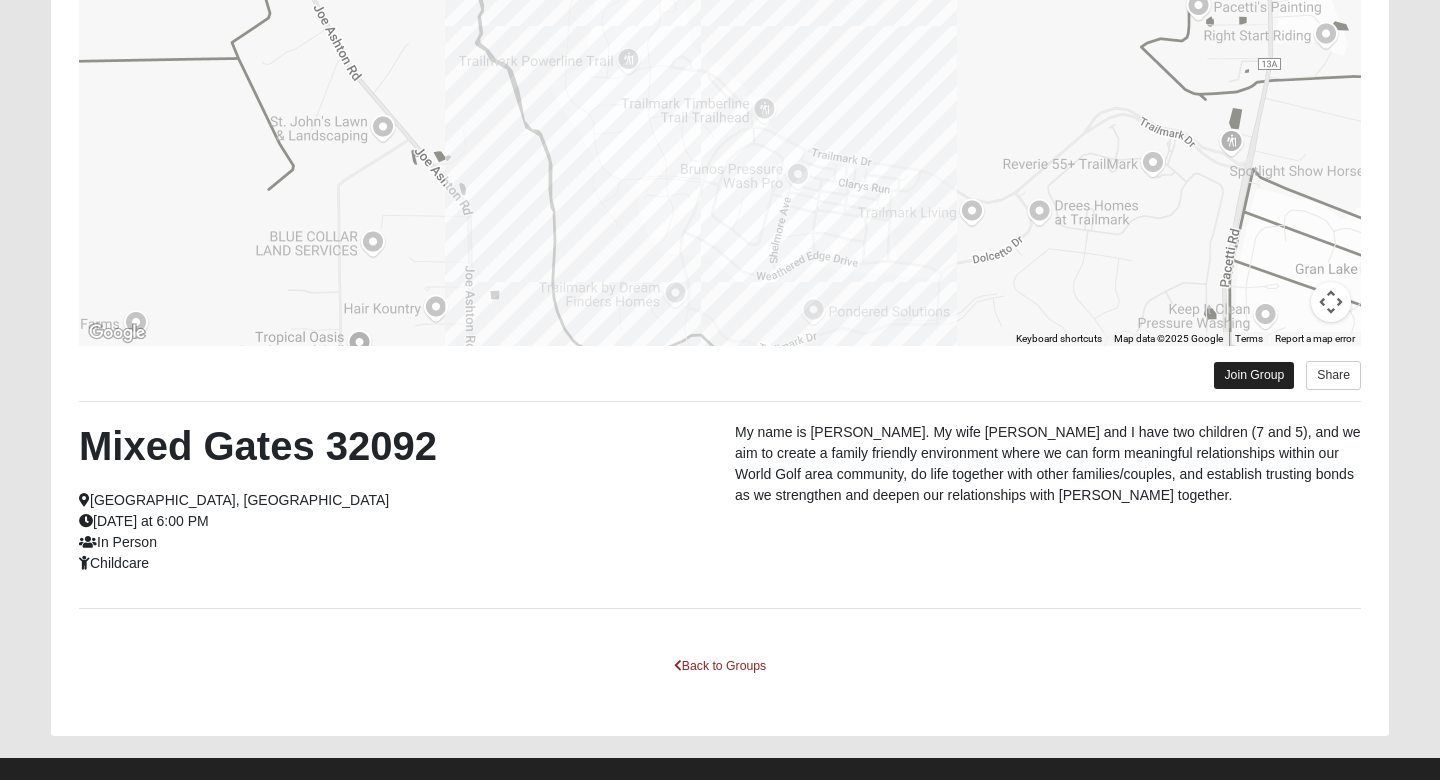 click on "Join Group" at bounding box center [1254, 375] 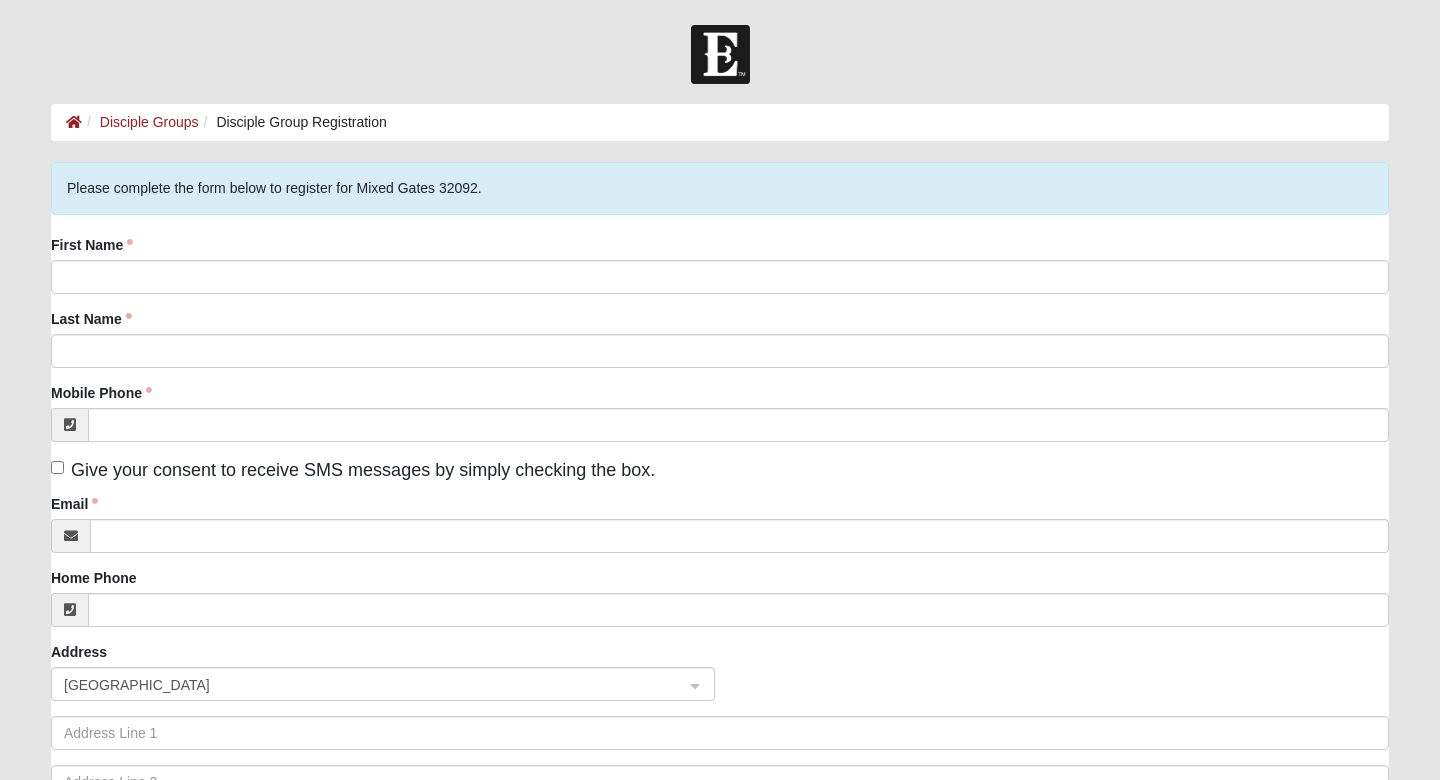 scroll, scrollTop: 0, scrollLeft: 0, axis: both 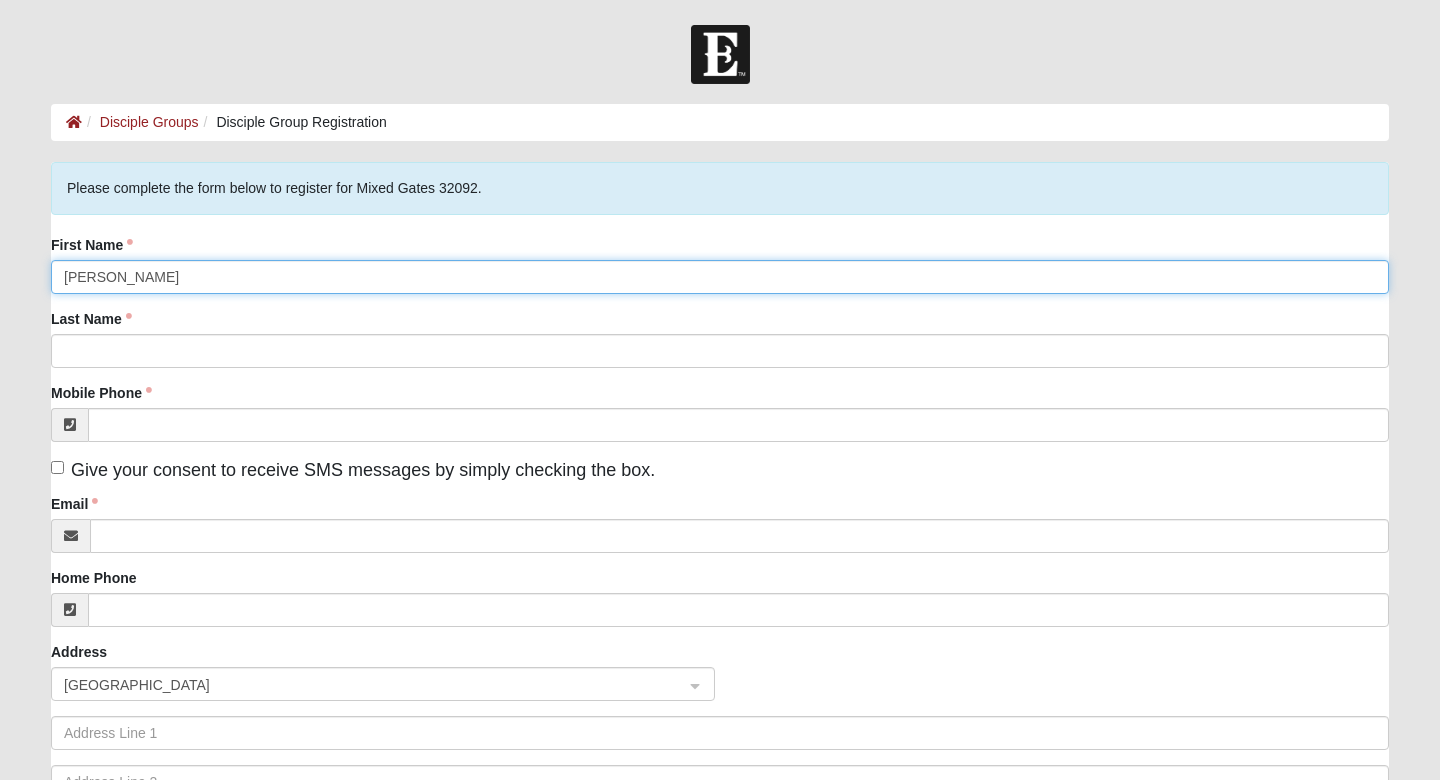 type on "[PERSON_NAME]" 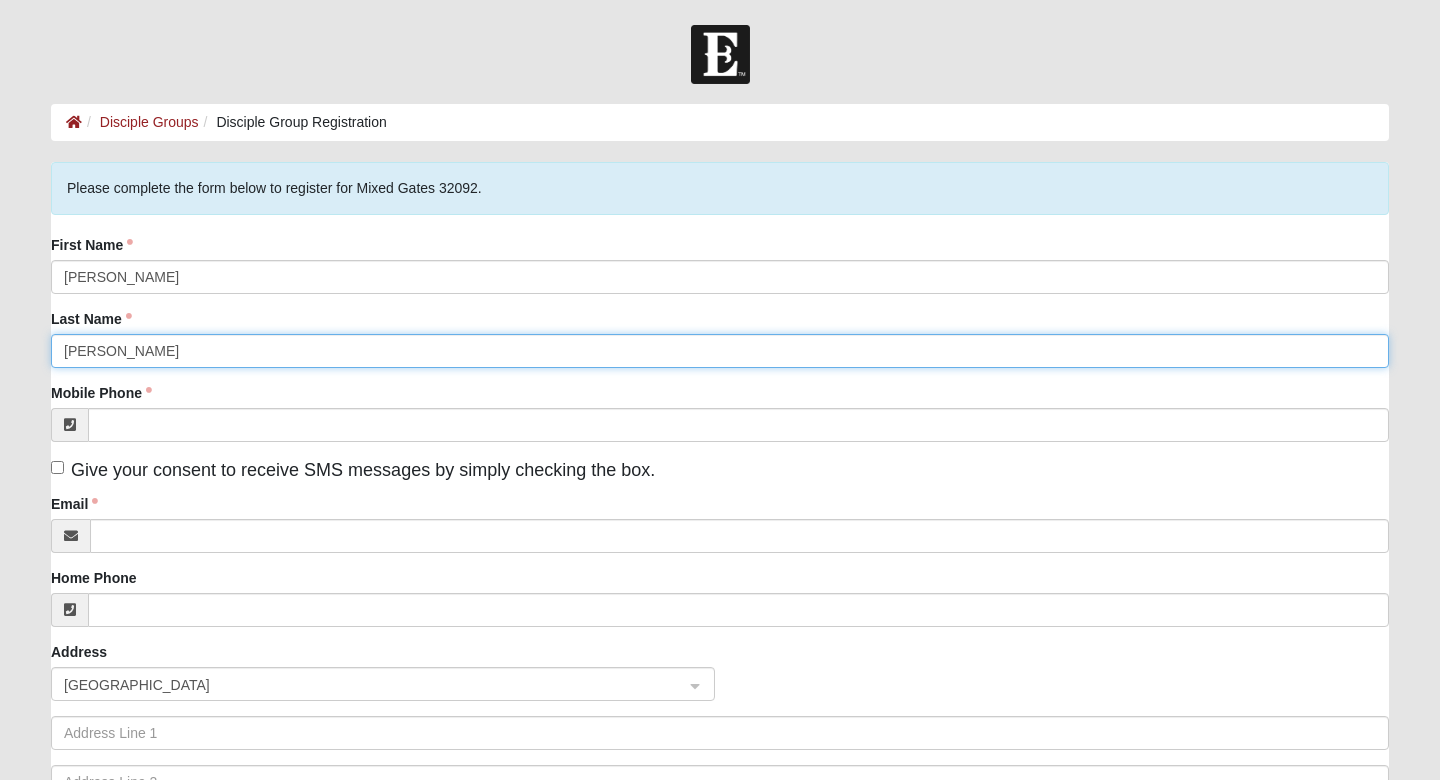 type on "[PERSON_NAME]" 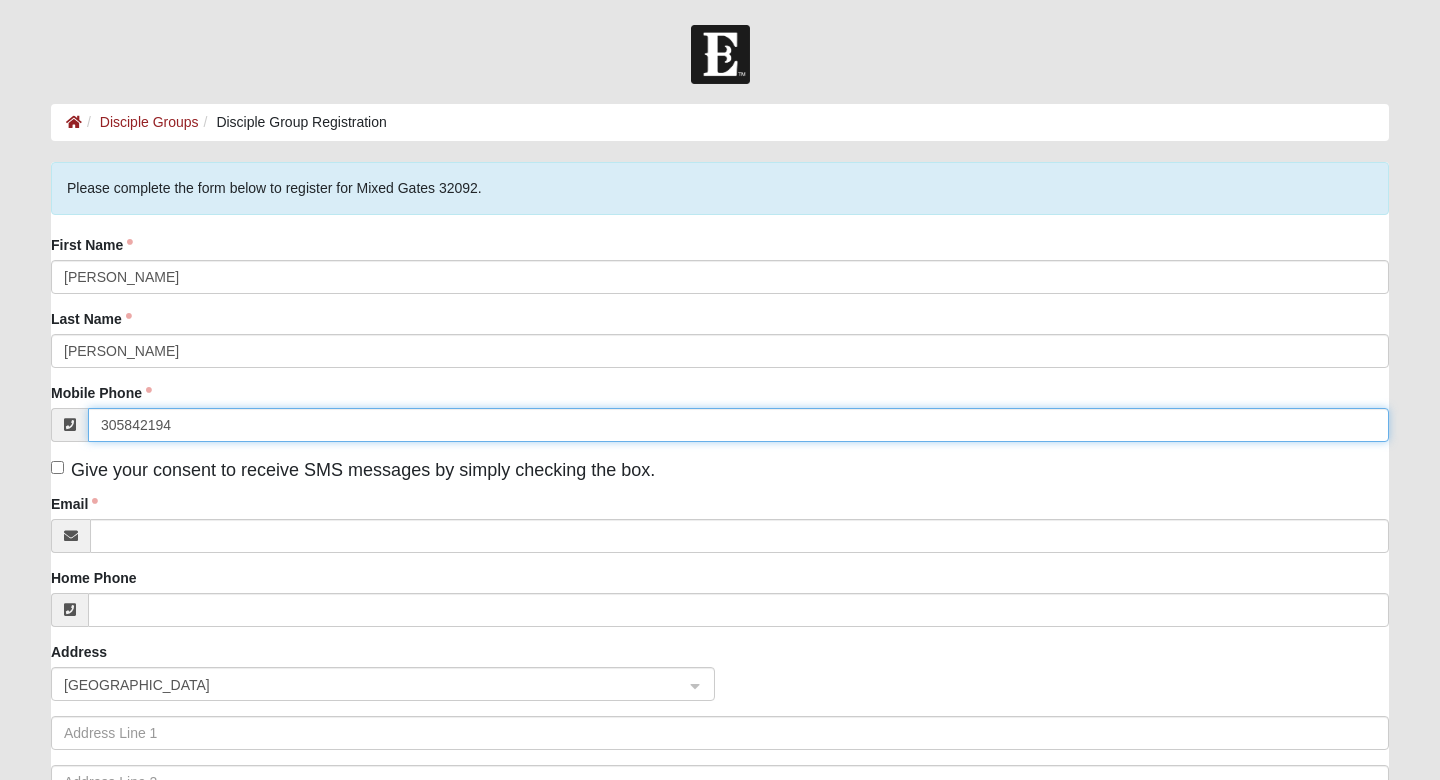 type on "[PHONE_NUMBER]" 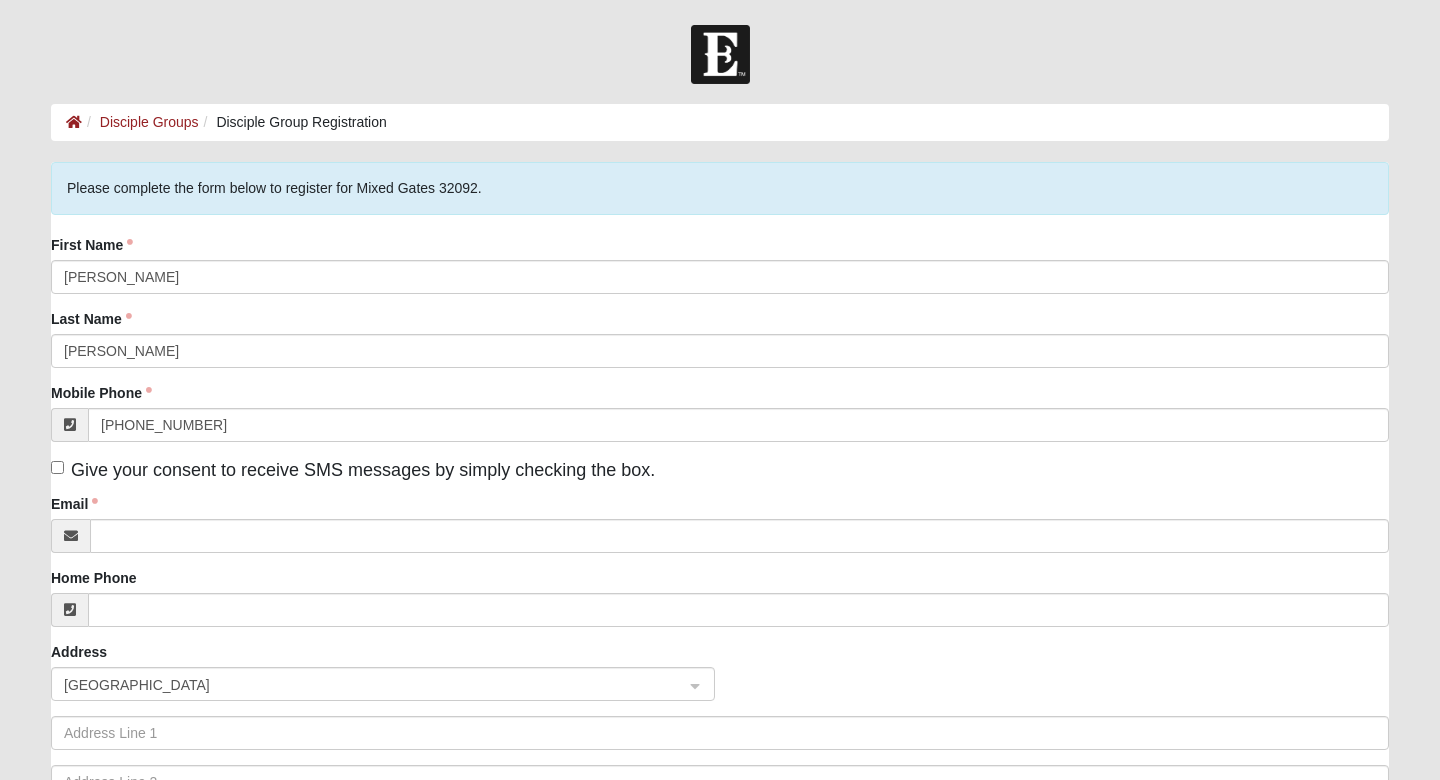 click on "Give your consent to receive SMS messages by simply checking the box." at bounding box center (57, 467) 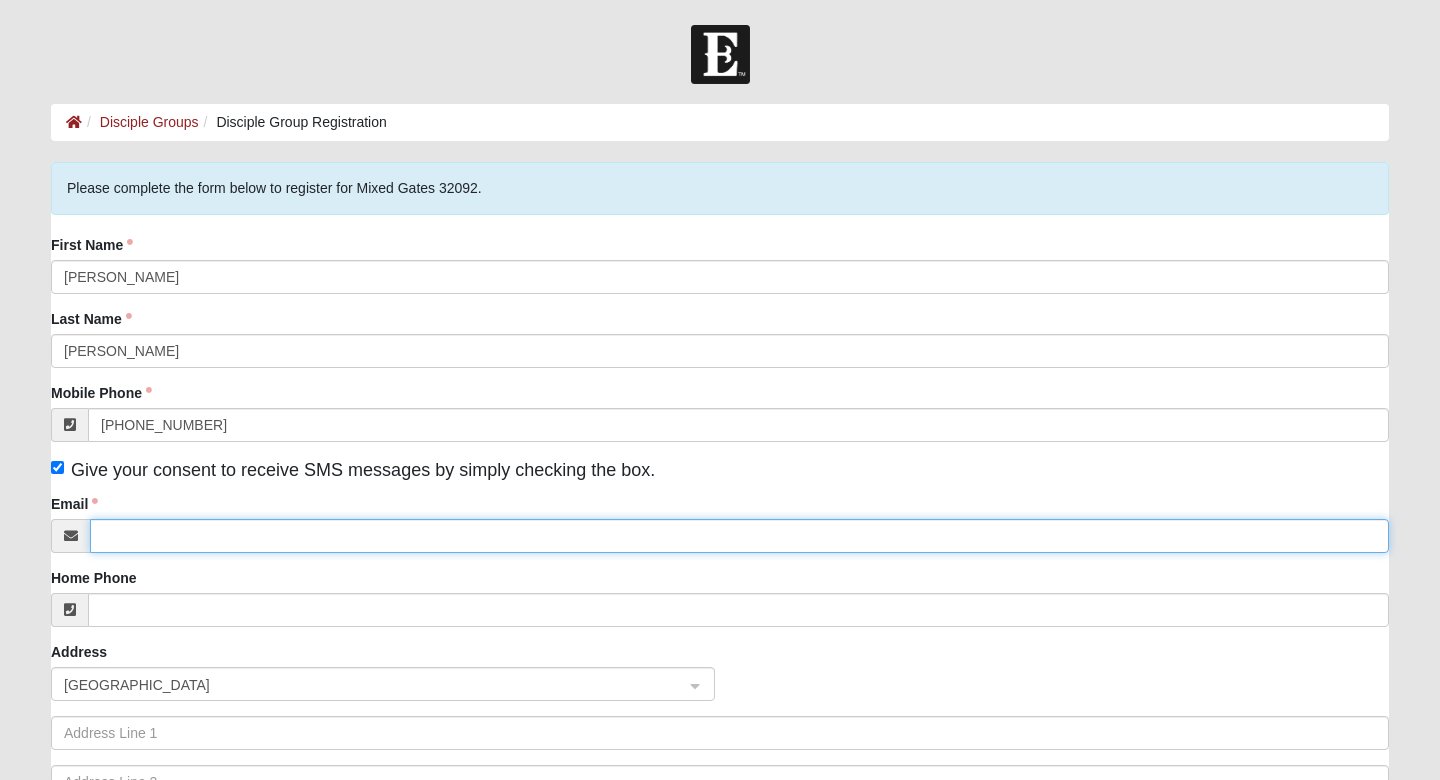 click on "Email" at bounding box center (739, 536) 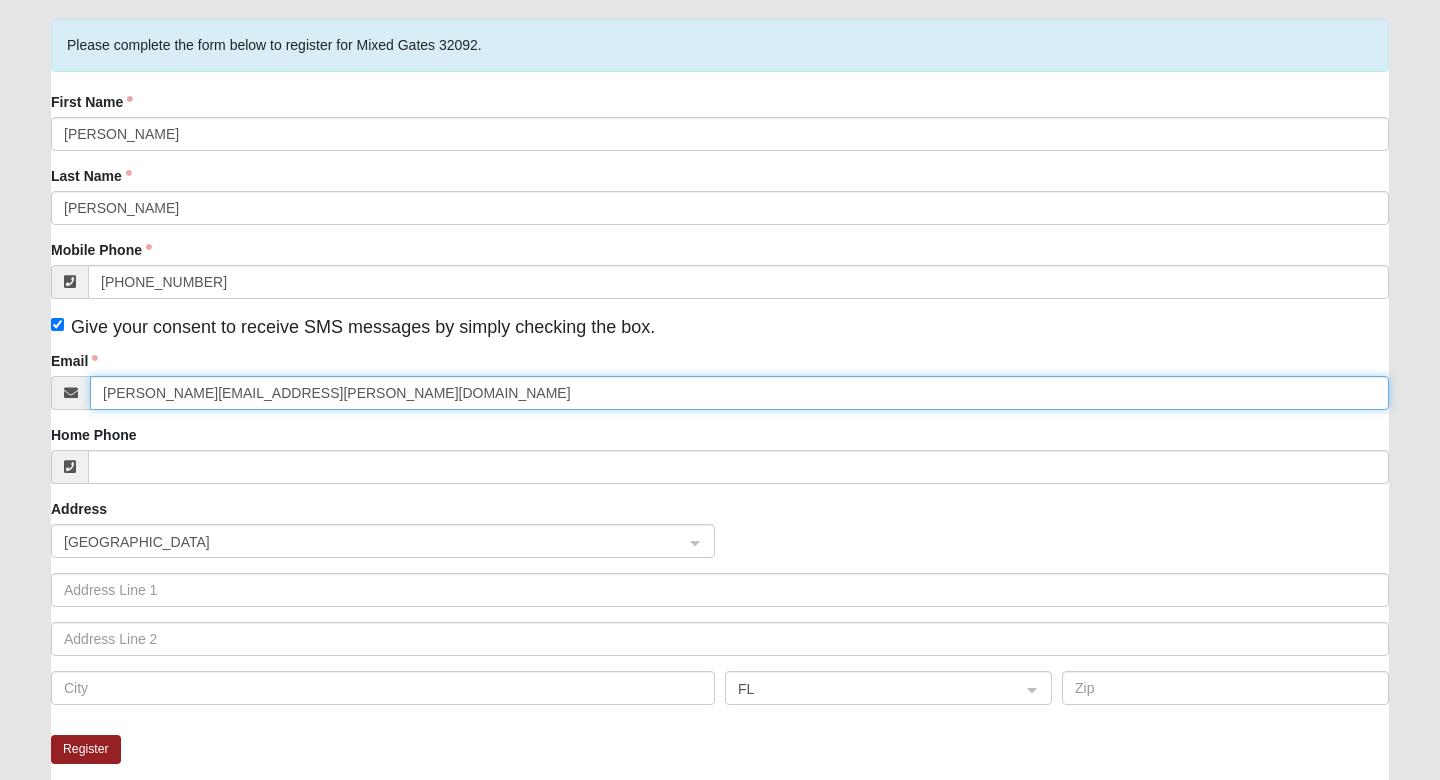 scroll, scrollTop: 164, scrollLeft: 0, axis: vertical 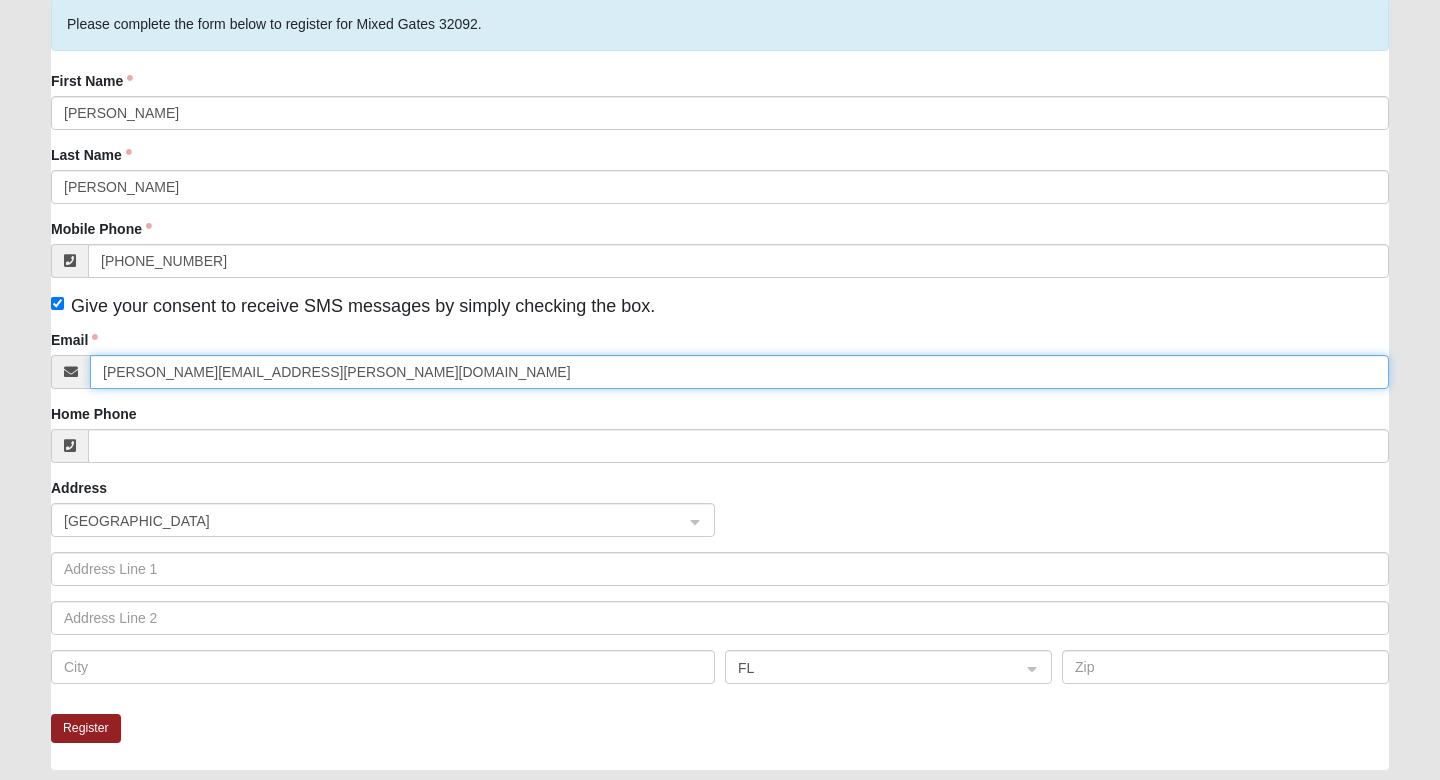 type on "[PERSON_NAME][EMAIL_ADDRESS][PERSON_NAME][DOMAIN_NAME]" 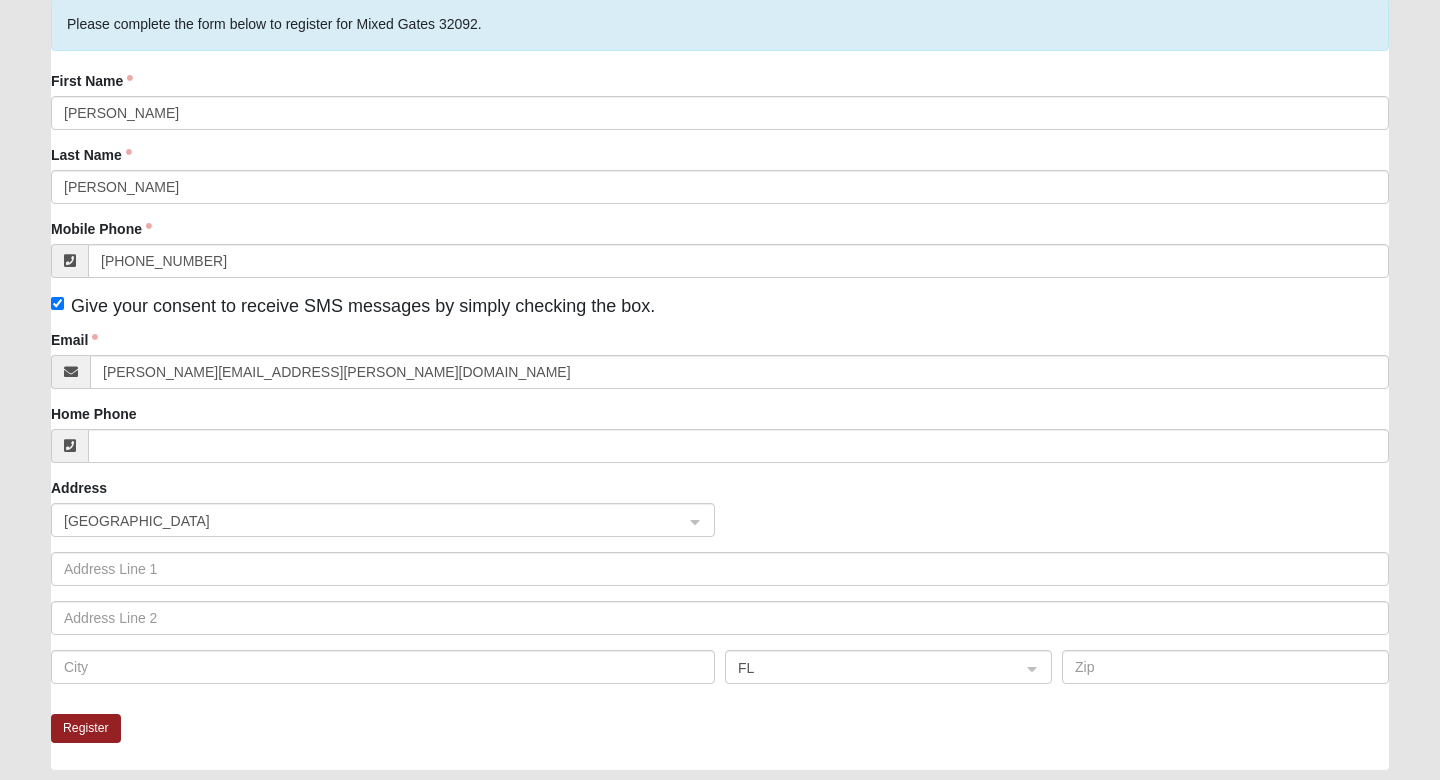 click on "Please complete the form below to register for Mixed [PERSON_NAME] 32092.
First Name    [PERSON_NAME]     Last Name    [PERSON_NAME]     Mobile Phone    [PHONE_NUMBER]      Give your consent to receive SMS messages by simply checking the box.      Email    [PERSON_NAME][EMAIL_ADDRESS][PERSON_NAME][DOMAIN_NAME]     Home Phone        Address      [GEOGRAPHIC_DATA]" at bounding box center (720, 356) 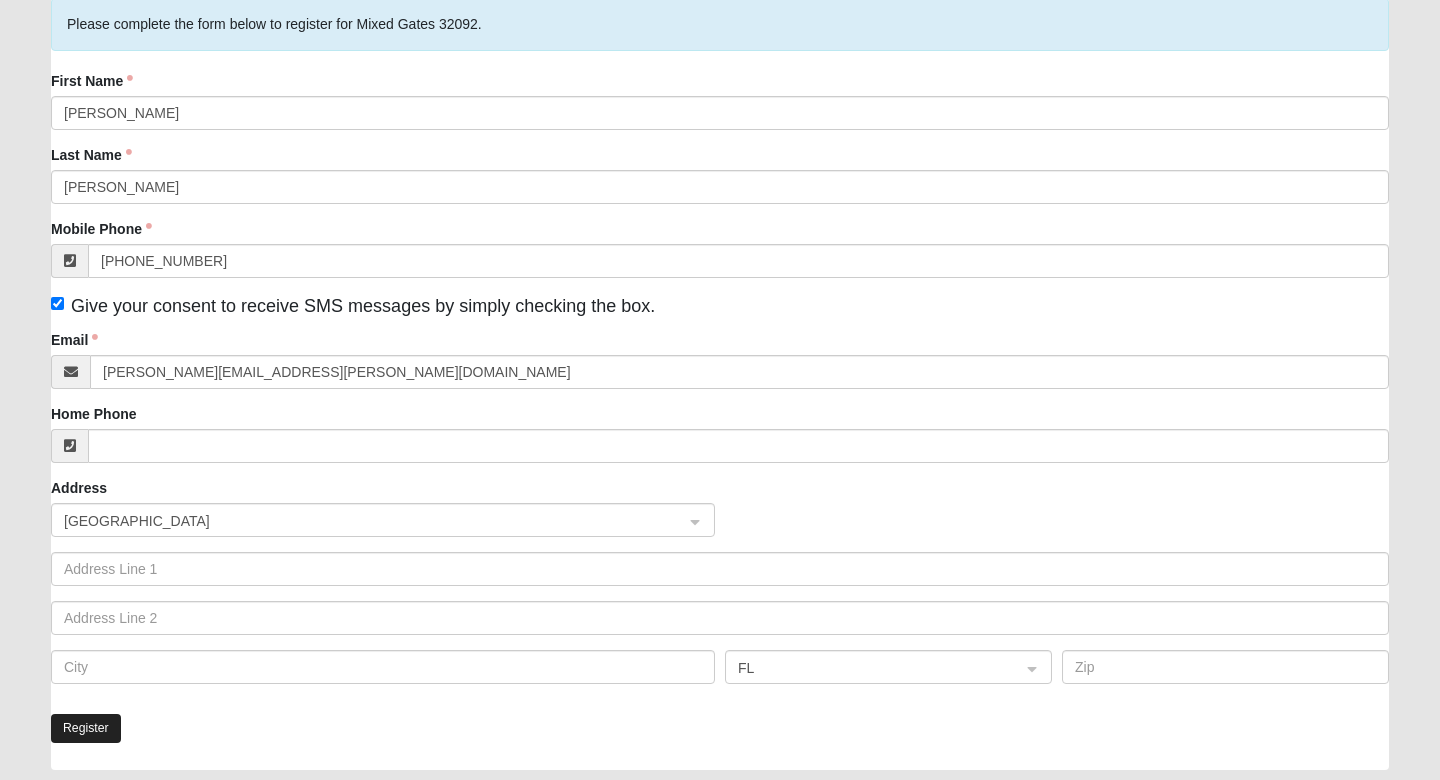 click on "Register" 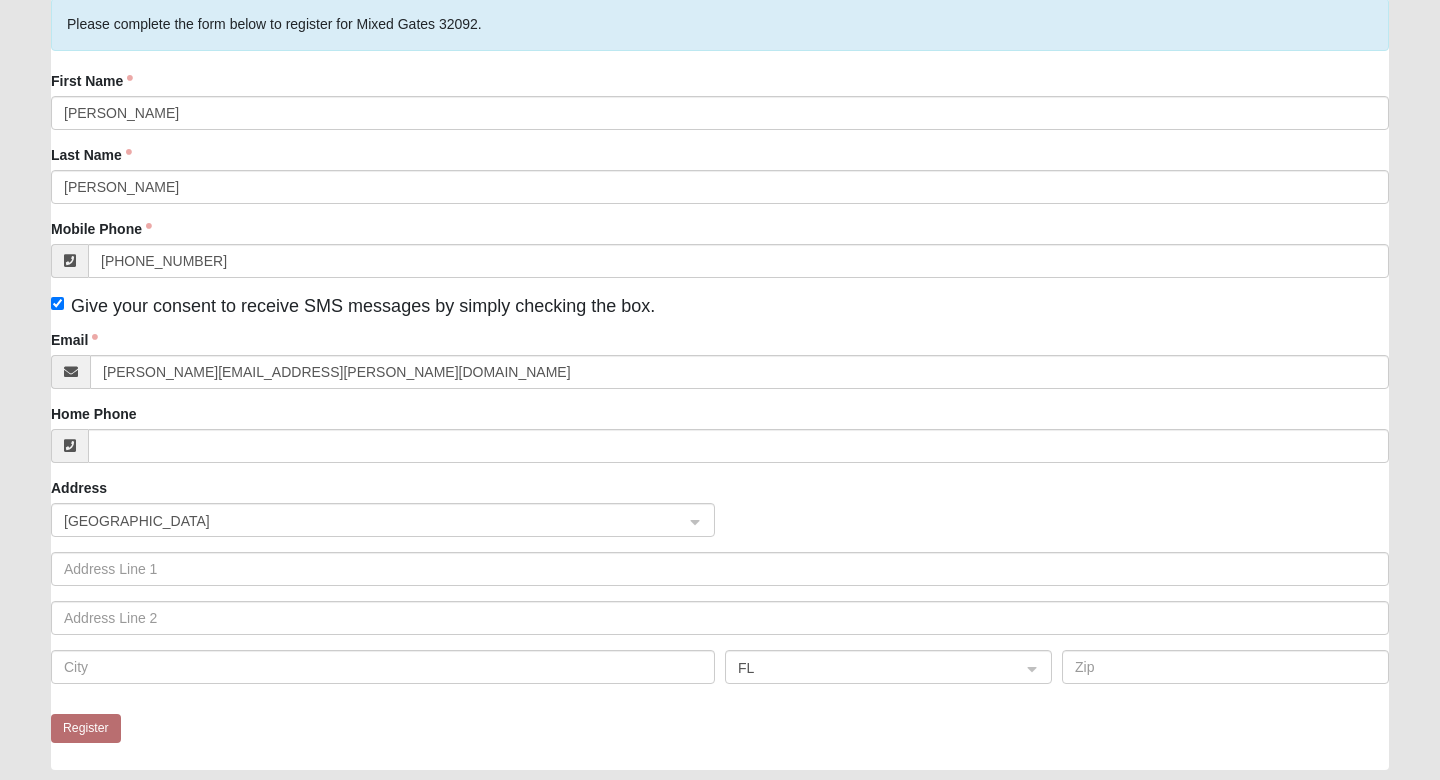 scroll, scrollTop: 0, scrollLeft: 0, axis: both 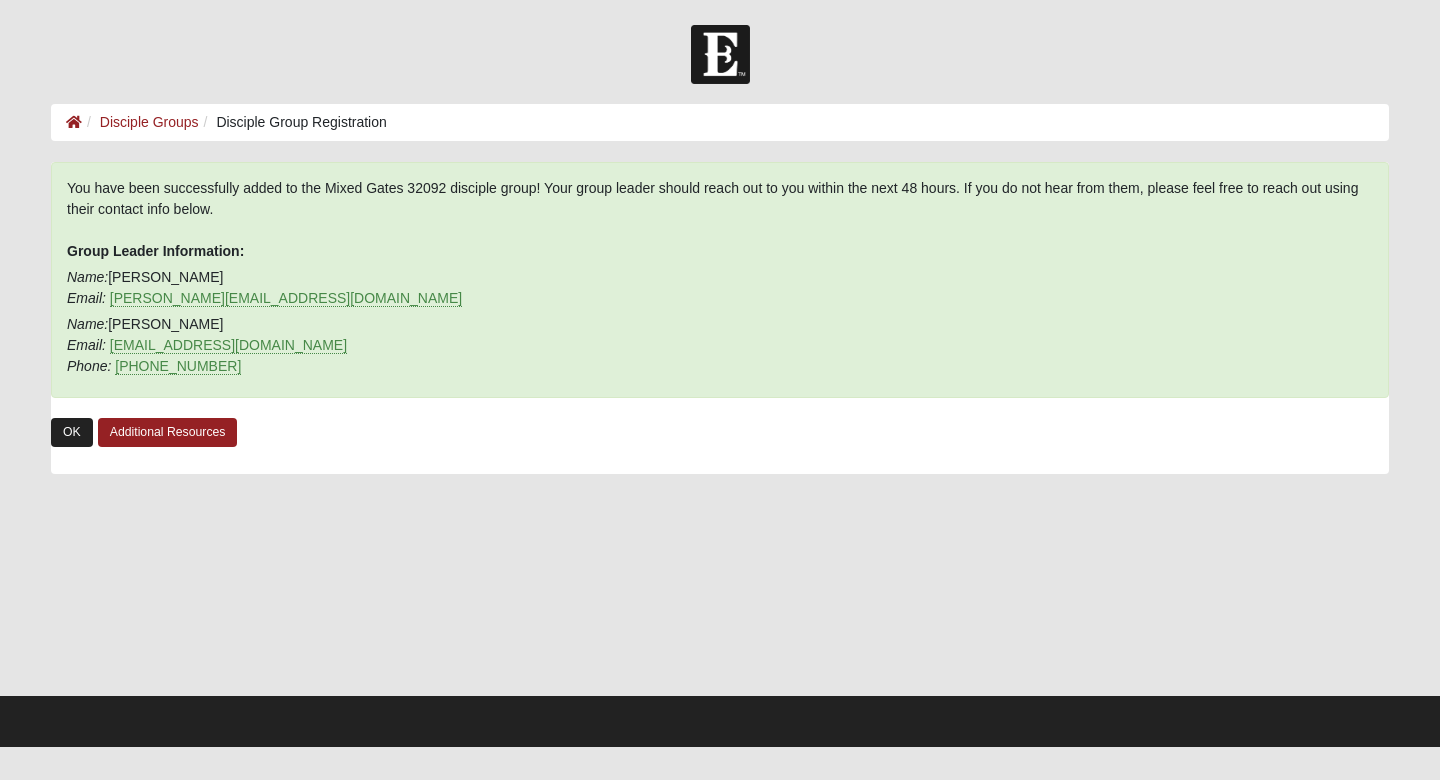 click on "OK" at bounding box center (72, 432) 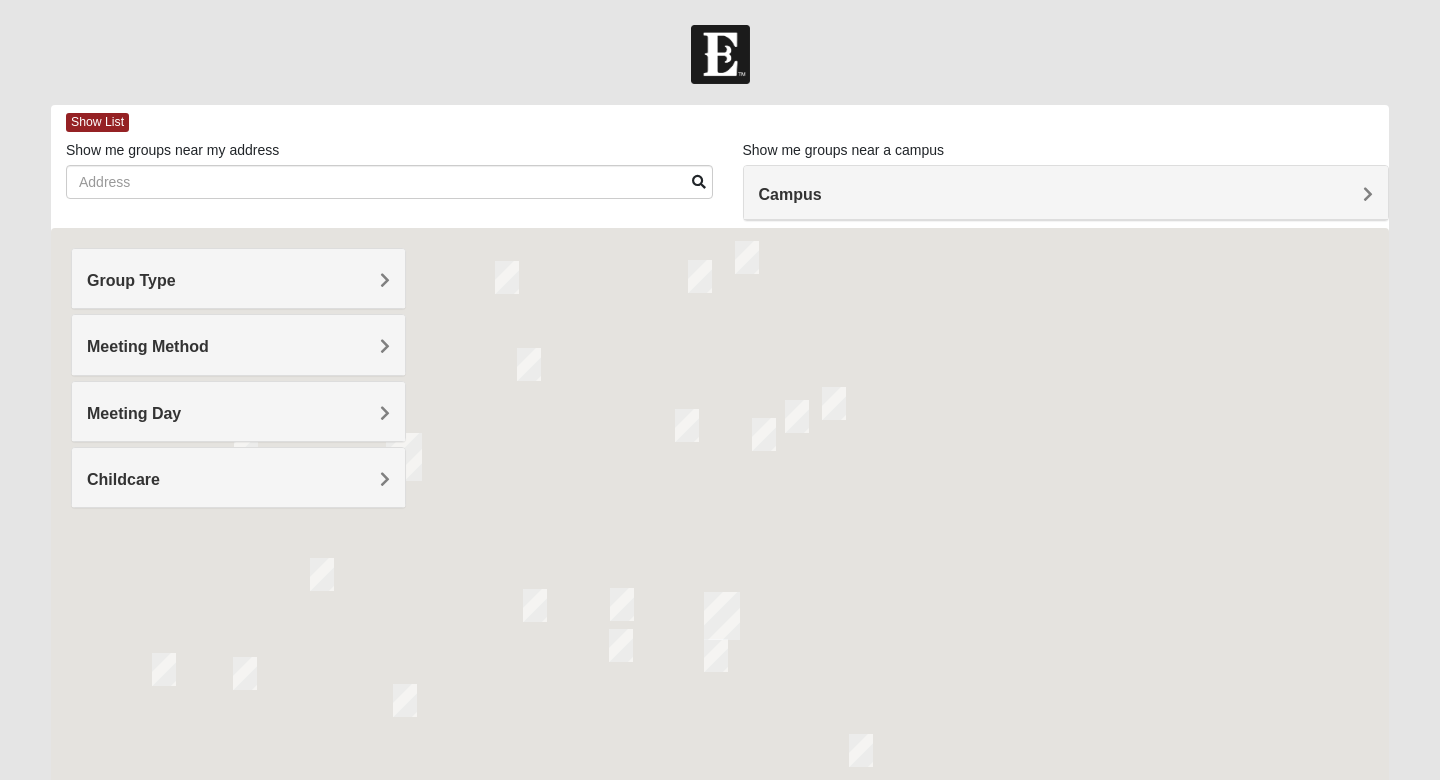 scroll, scrollTop: 0, scrollLeft: 0, axis: both 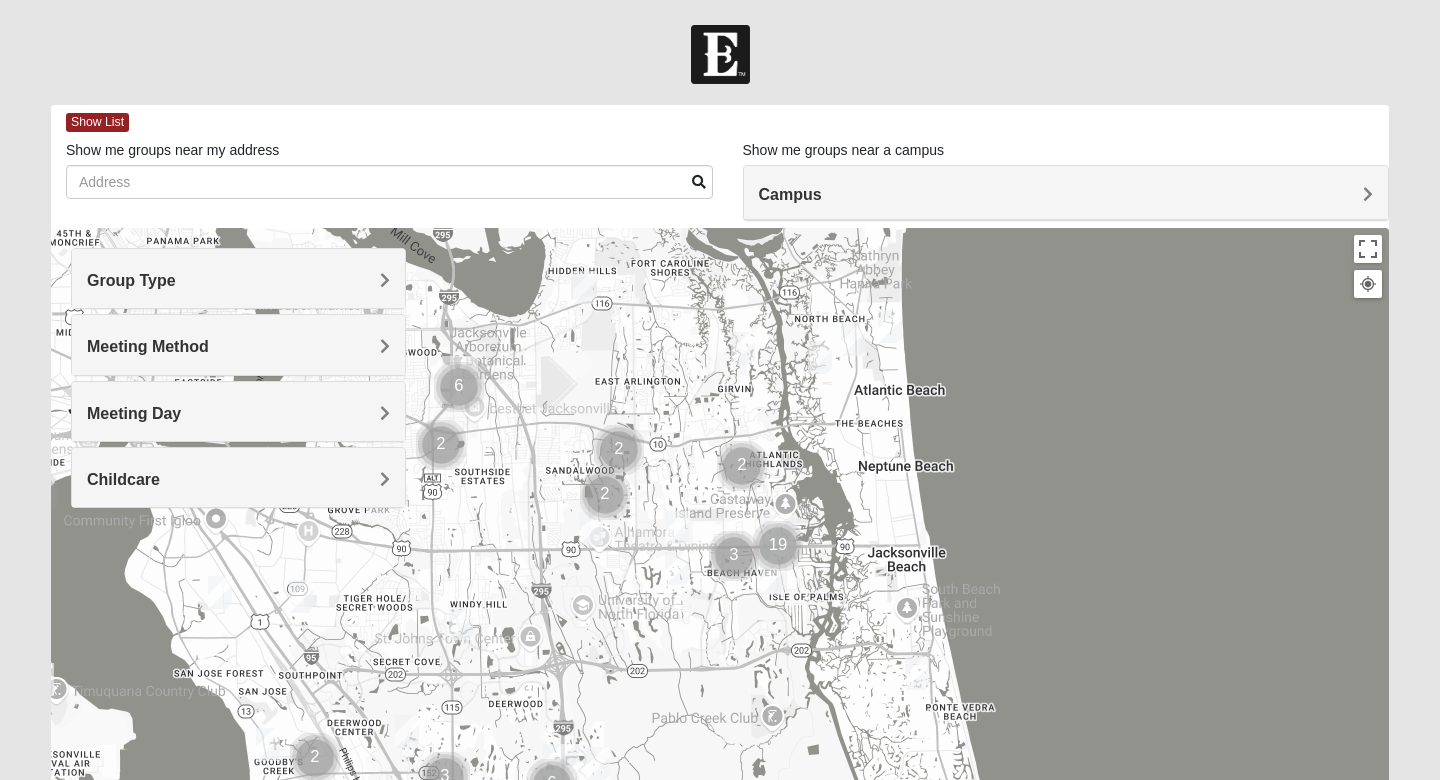 drag, startPoint x: 596, startPoint y: 480, endPoint x: 654, endPoint y: 404, distance: 95.60335 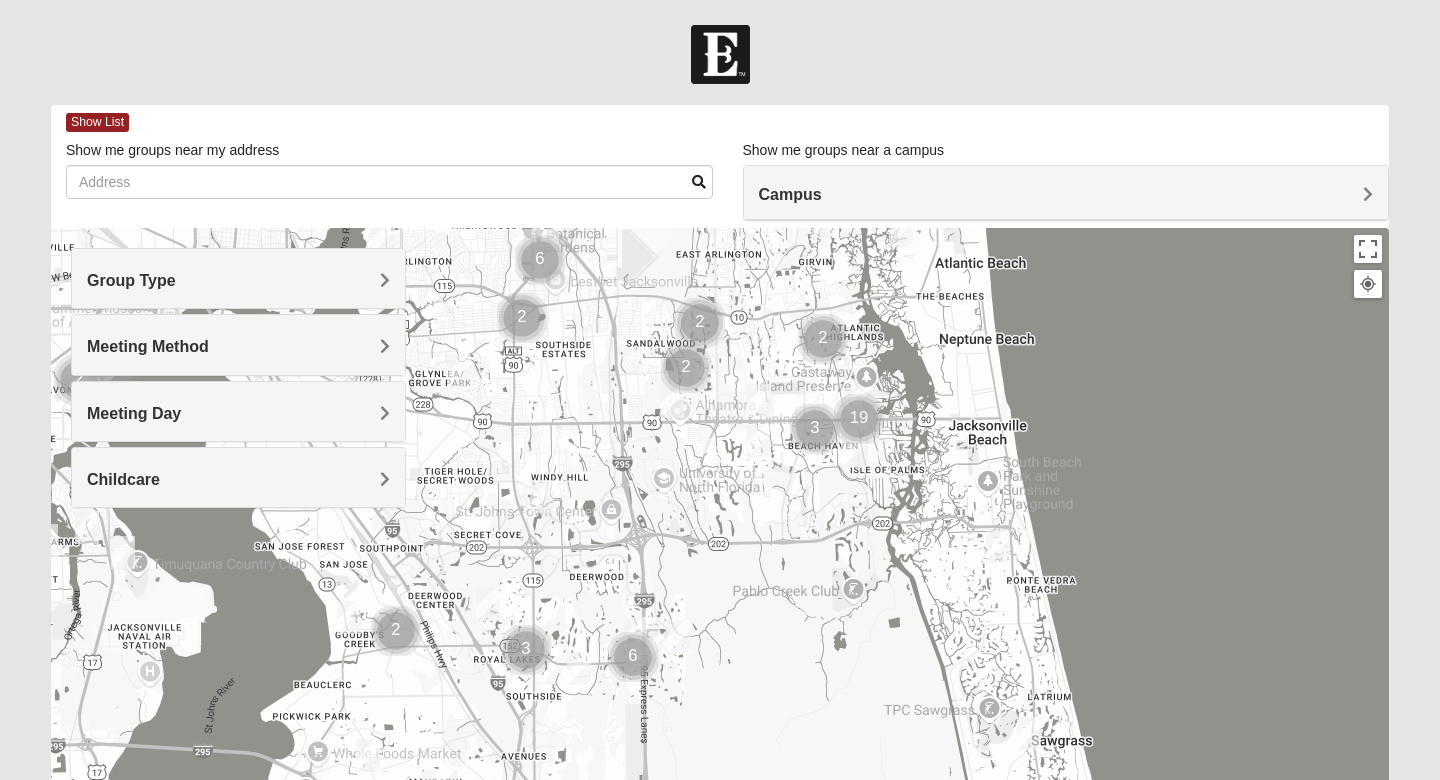 drag, startPoint x: 480, startPoint y: 557, endPoint x: 557, endPoint y: 423, distance: 154.54773 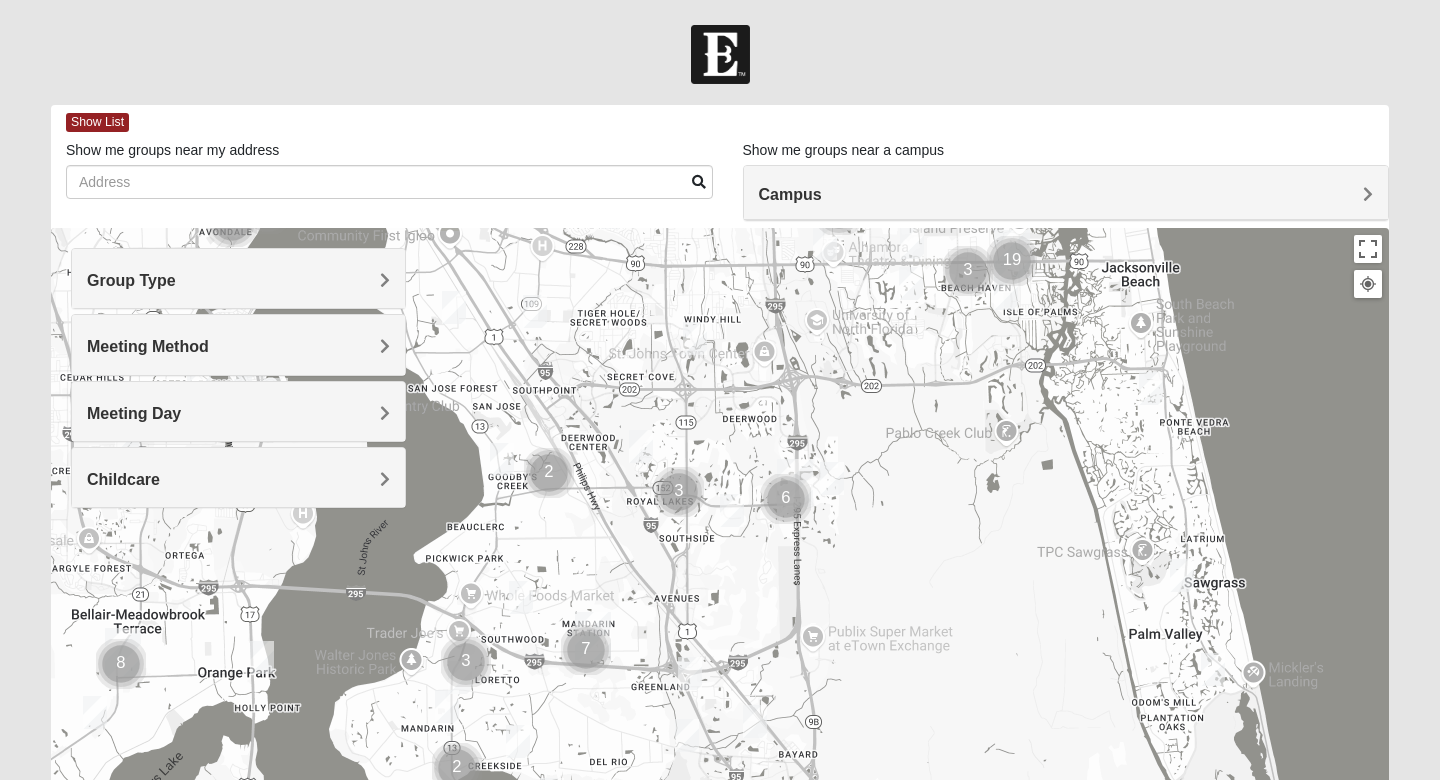 drag, startPoint x: 653, startPoint y: 475, endPoint x: 817, endPoint y: 319, distance: 226.34486 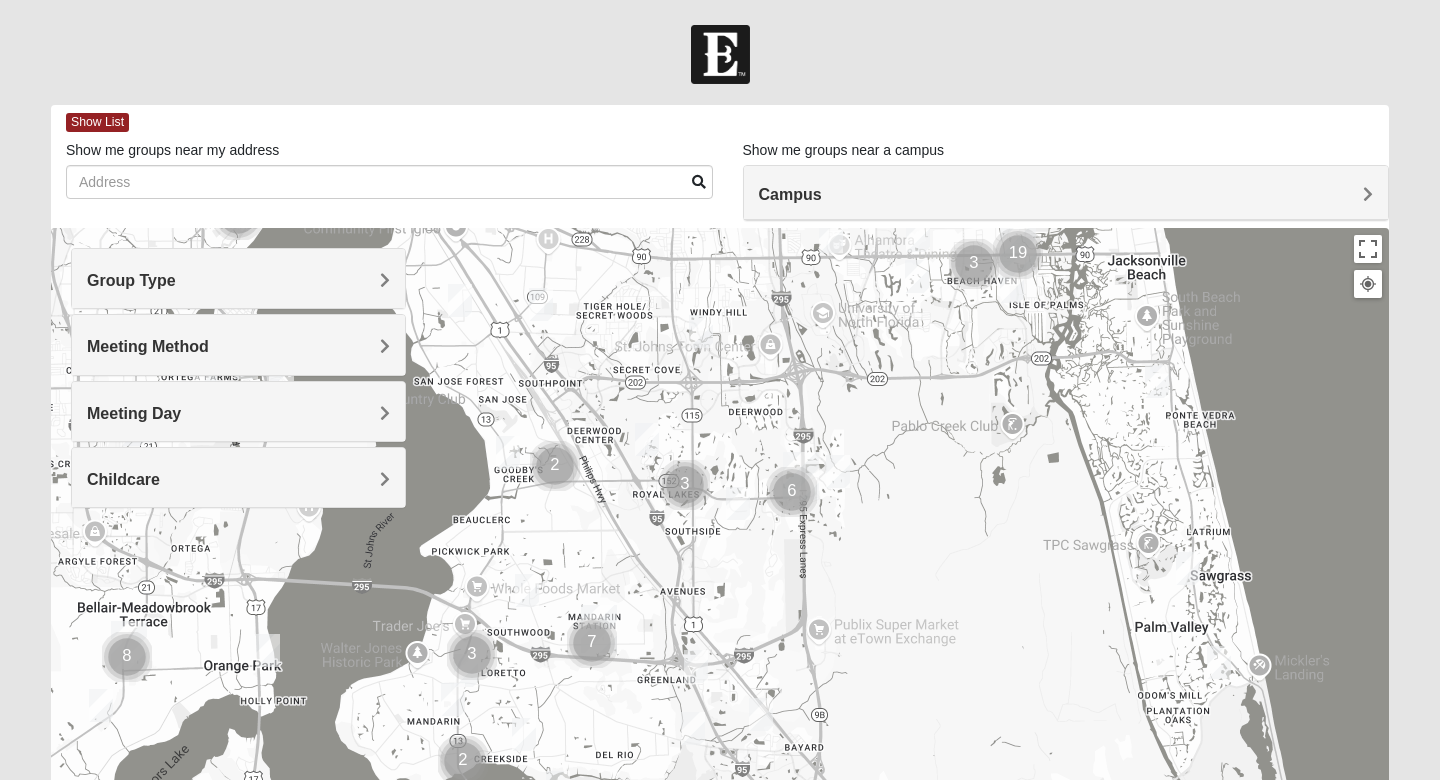 click at bounding box center (685, 485) 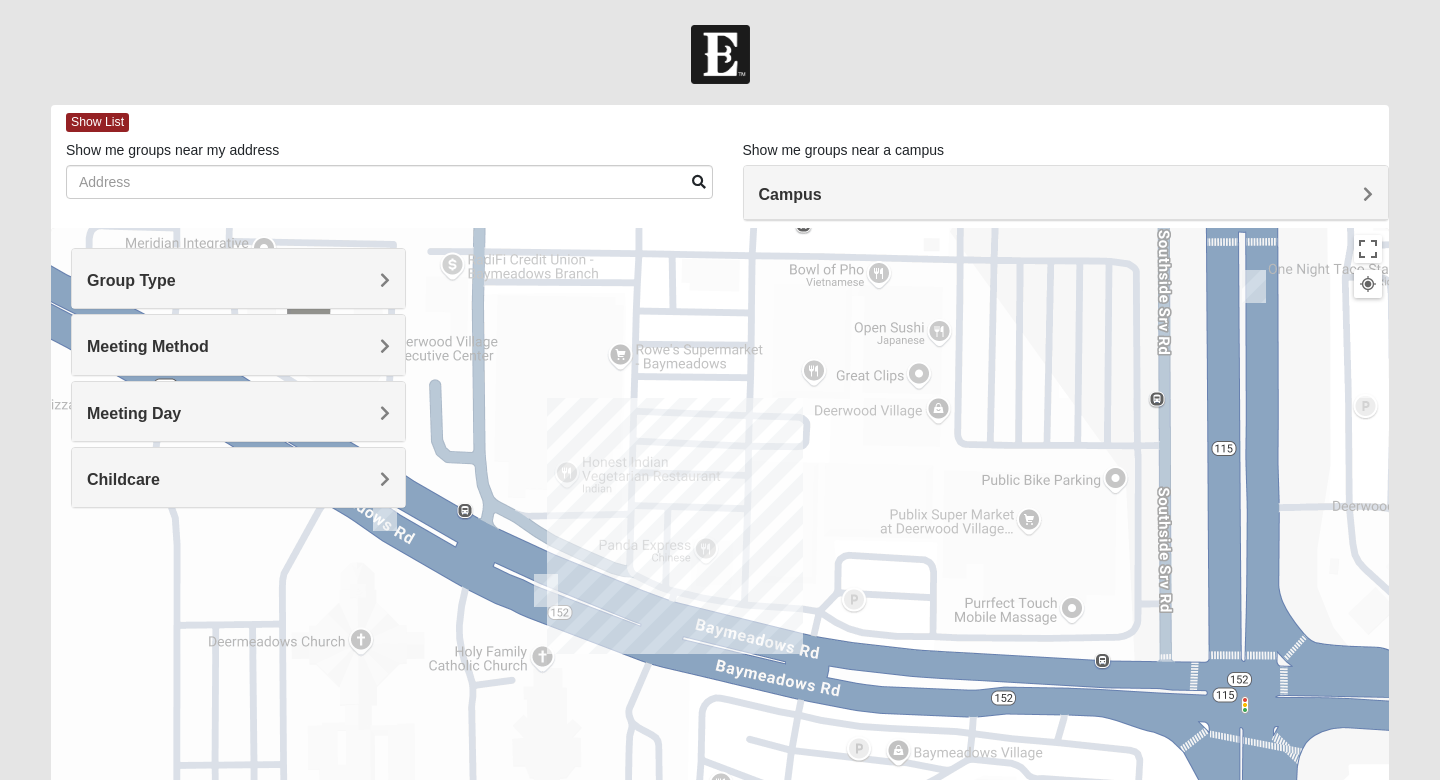 drag, startPoint x: 665, startPoint y: 464, endPoint x: 772, endPoint y: 275, distance: 217.18655 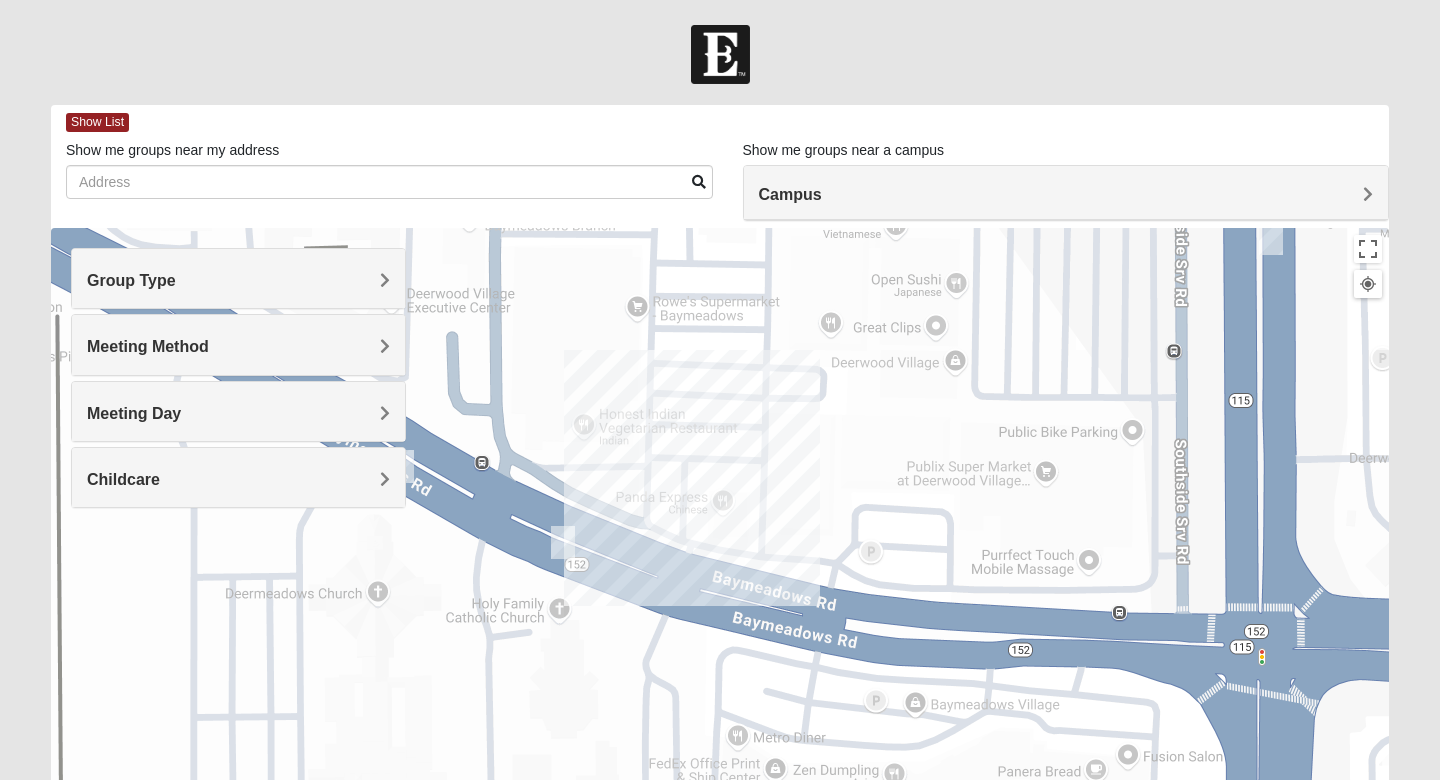 click on "Log In
Find A Group
Error
Show List
Loading Groups" at bounding box center [720, 563] 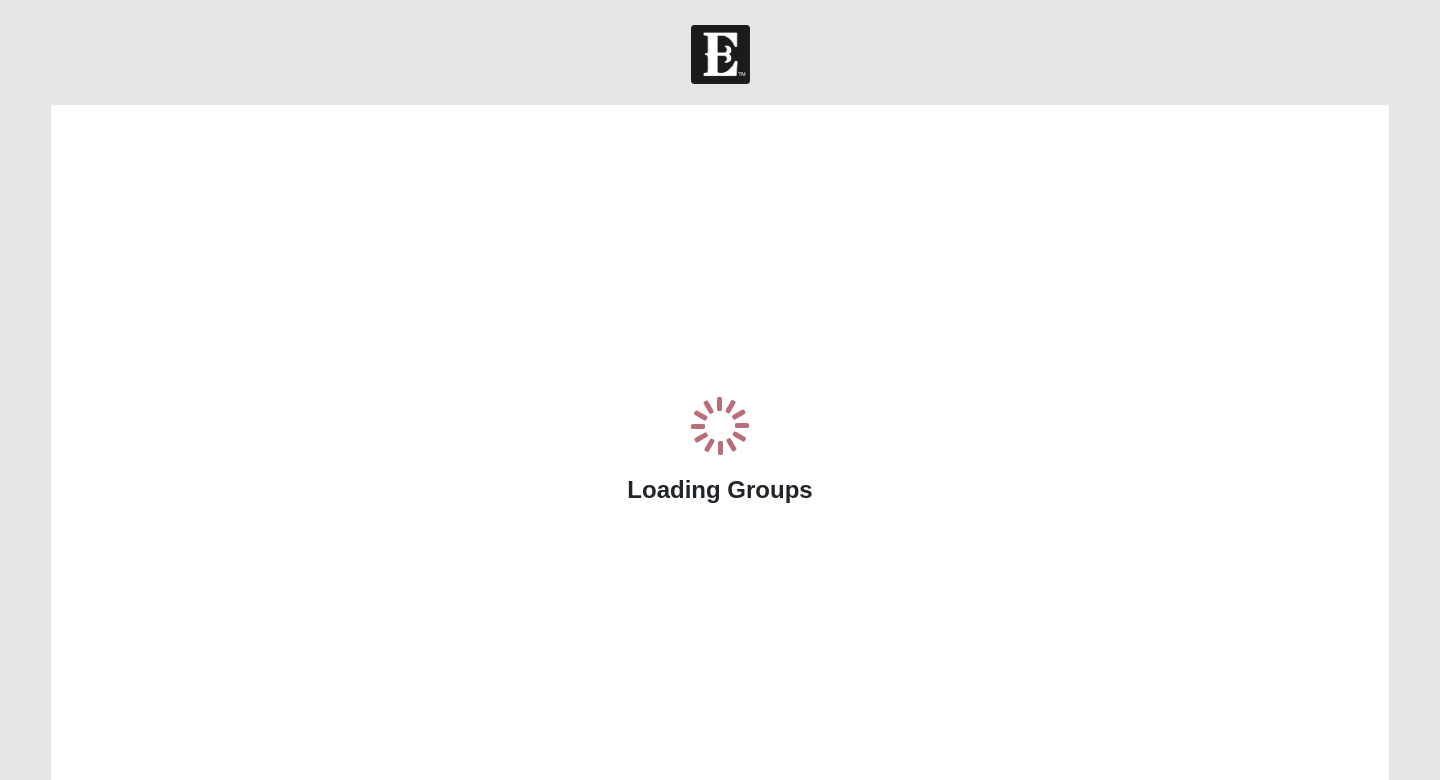 scroll, scrollTop: 0, scrollLeft: 0, axis: both 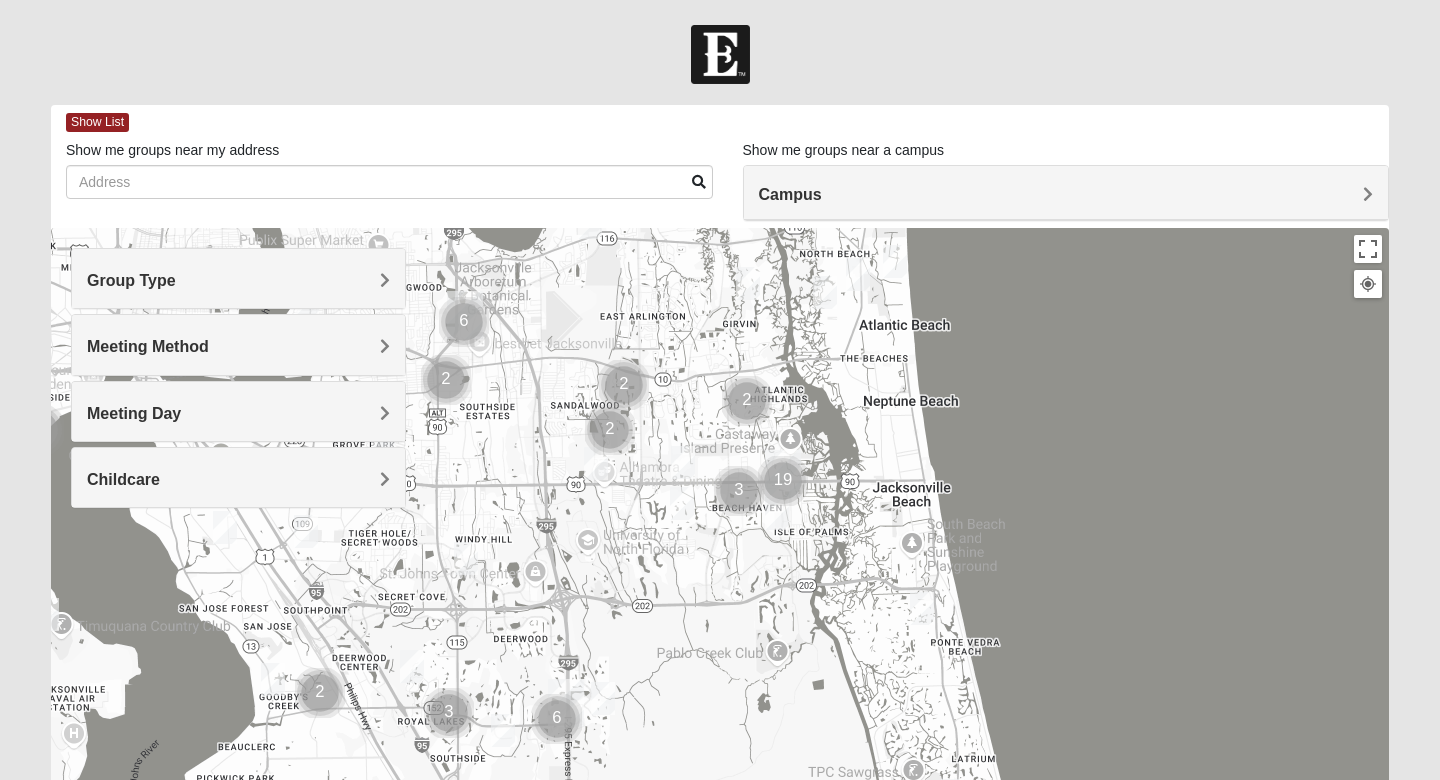 drag, startPoint x: 525, startPoint y: 549, endPoint x: 624, endPoint y: 330, distance: 240.33727 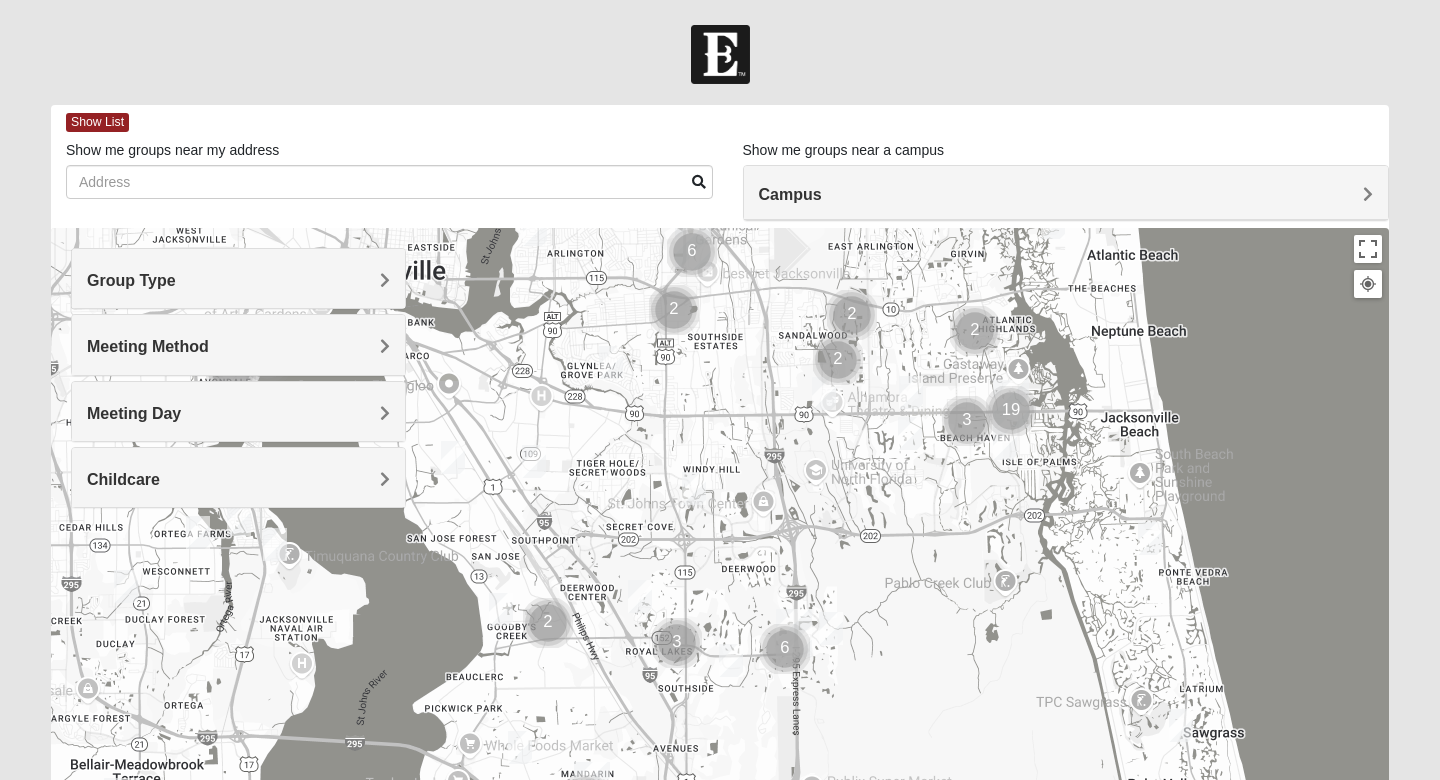 drag, startPoint x: 535, startPoint y: 505, endPoint x: 732, endPoint y: 514, distance: 197.20547 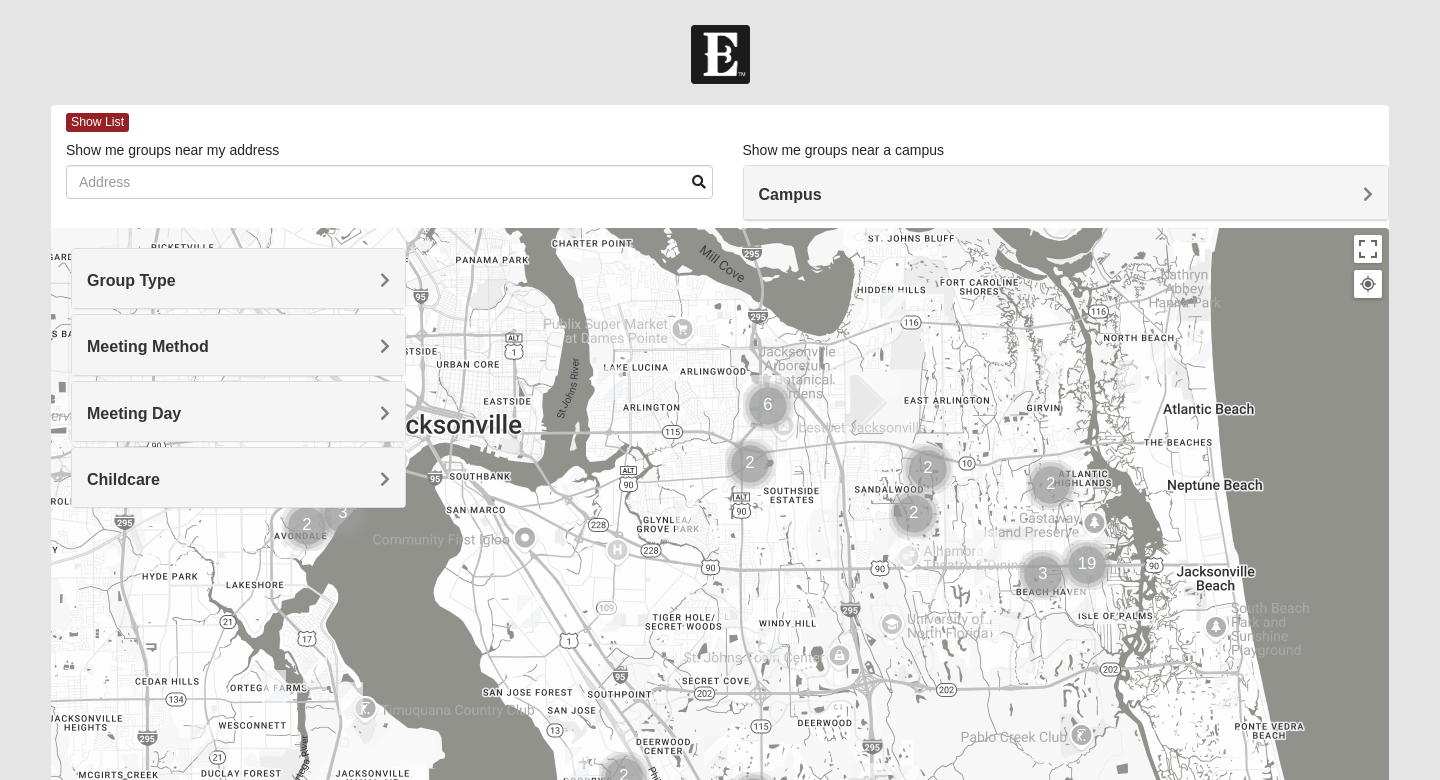 drag, startPoint x: 611, startPoint y: 547, endPoint x: 682, endPoint y: 696, distance: 165.05151 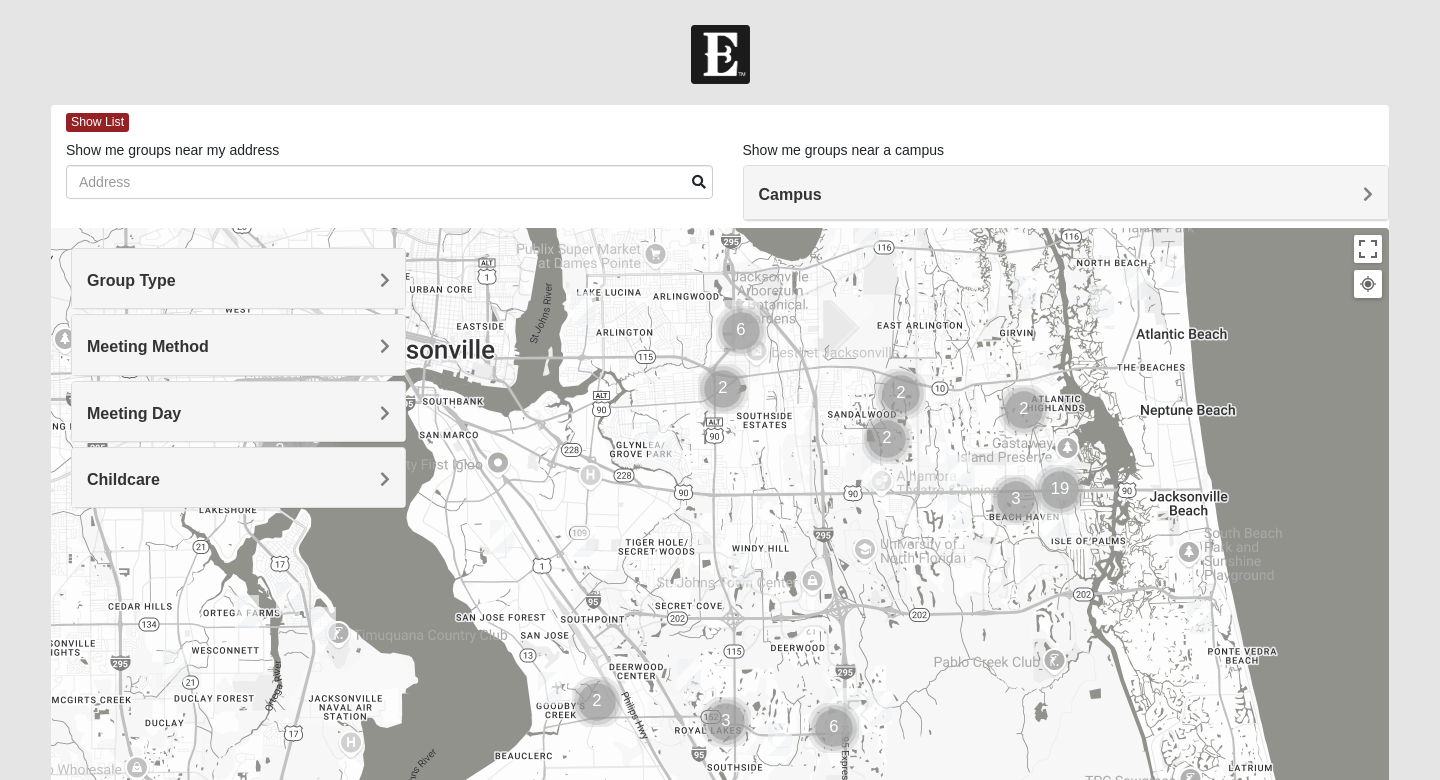 drag, startPoint x: 762, startPoint y: 538, endPoint x: 734, endPoint y: 458, distance: 84.758484 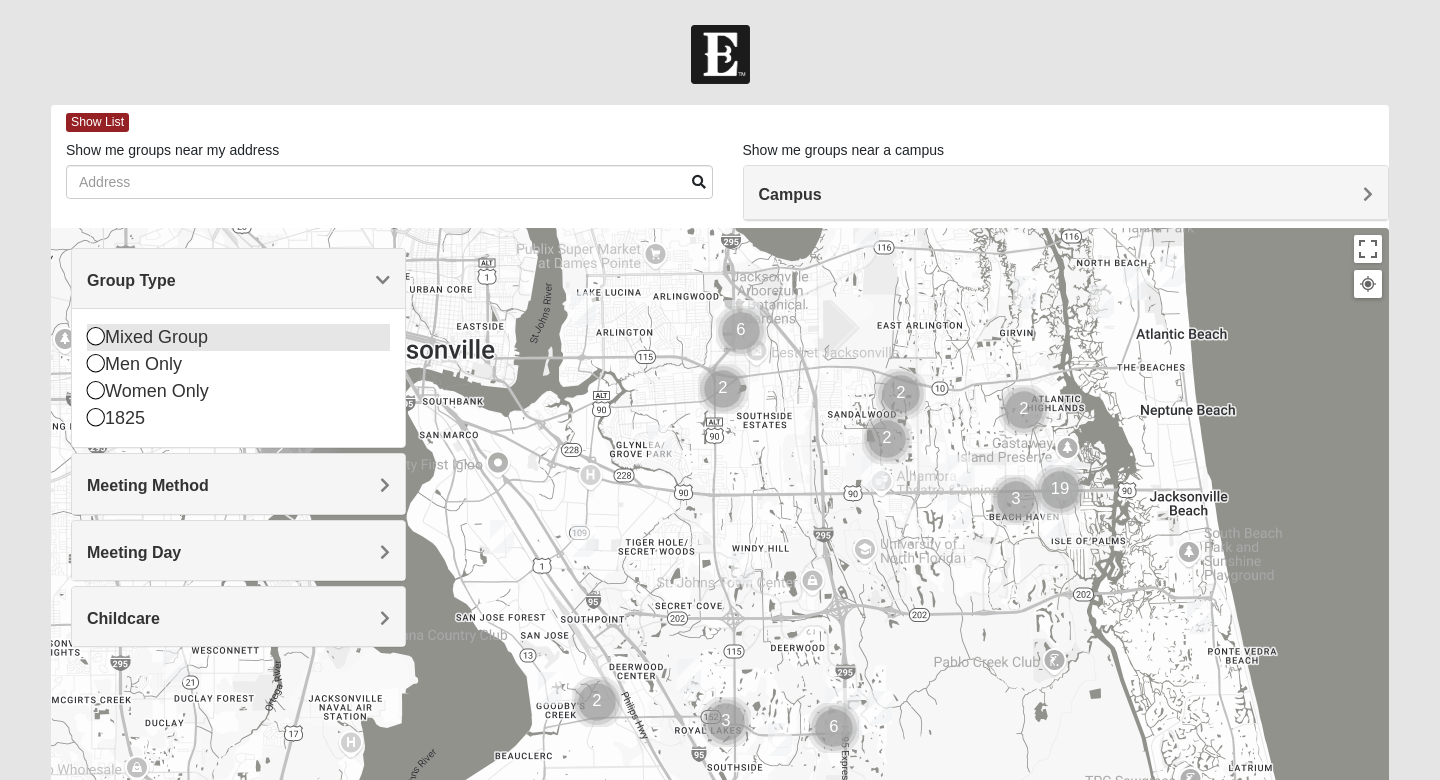 click at bounding box center (96, 336) 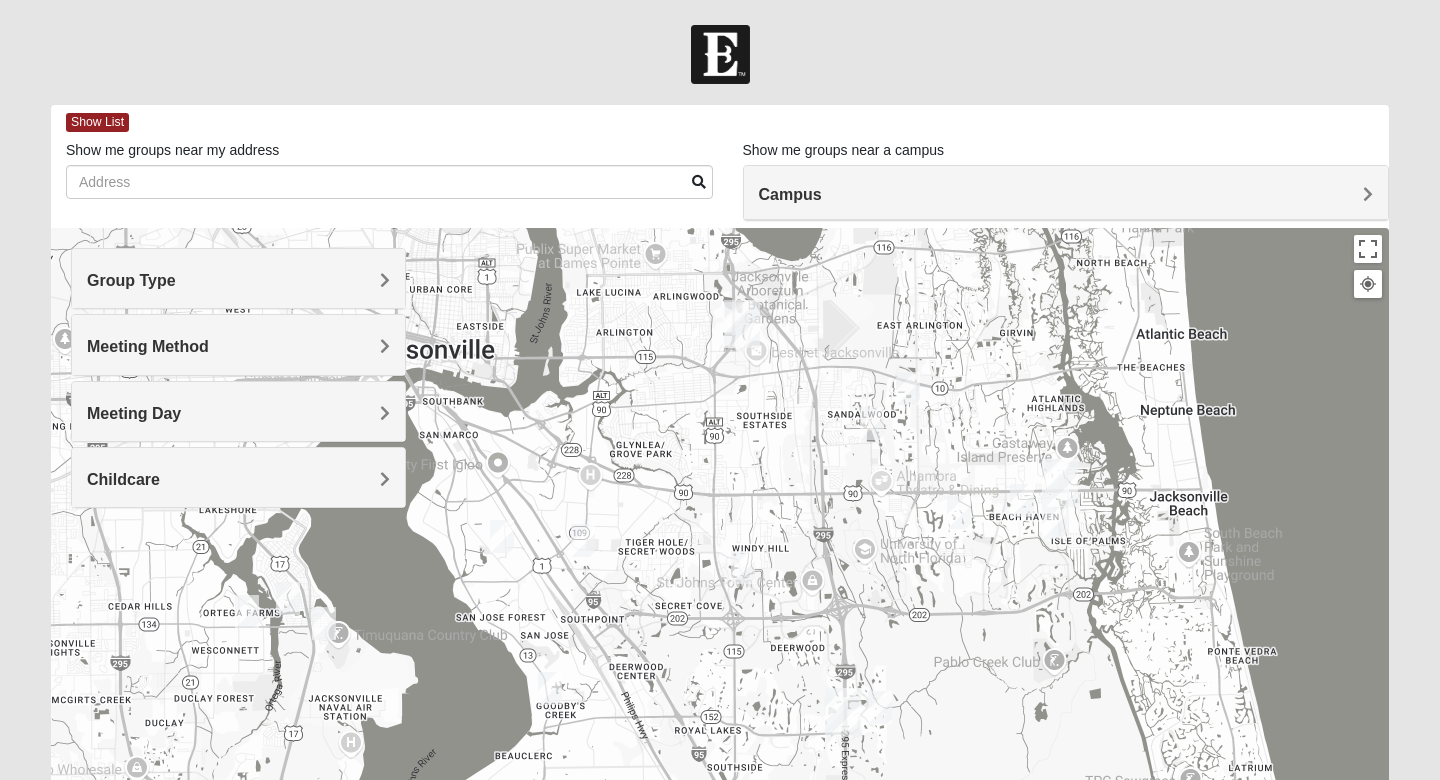 click on "Meeting Method" at bounding box center [148, 346] 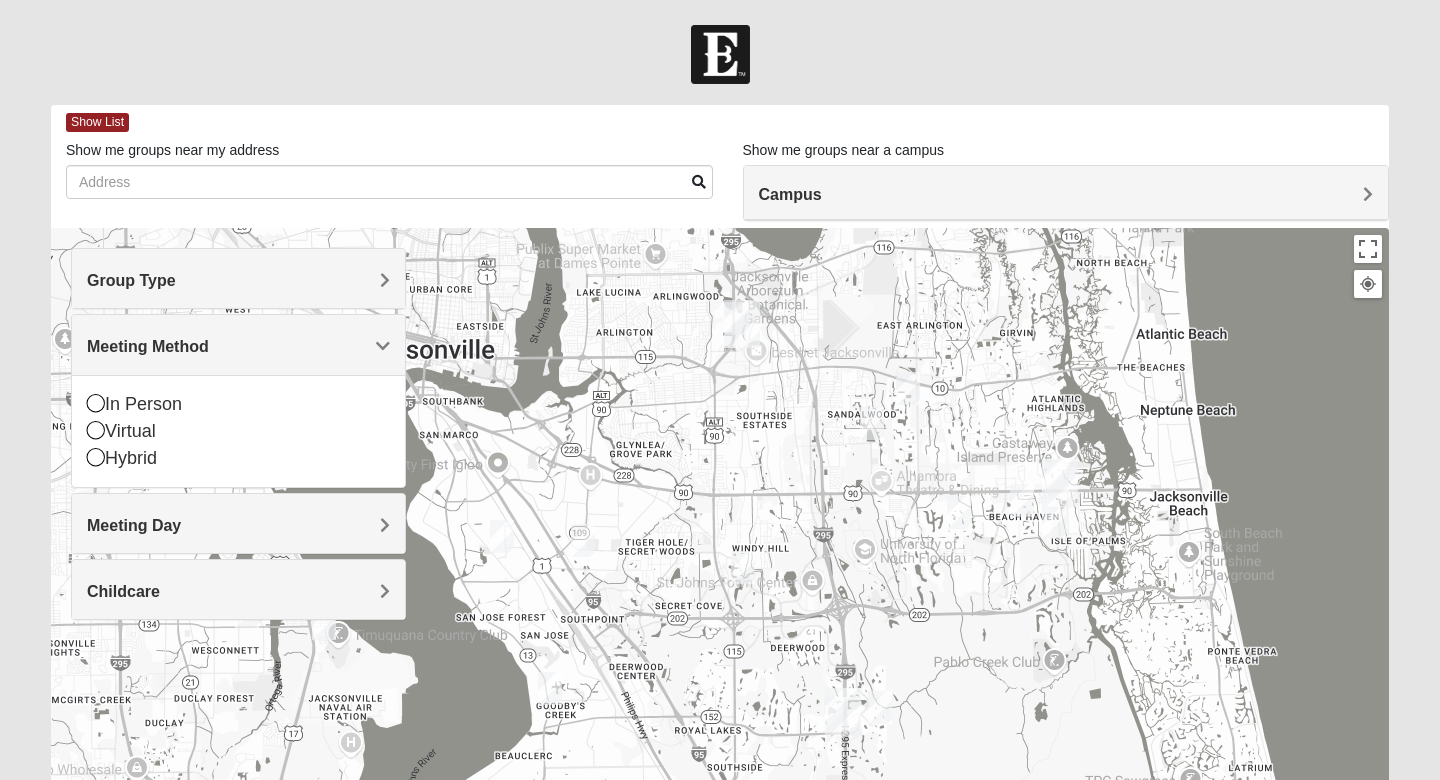 click on "Meeting Method" at bounding box center [238, 346] 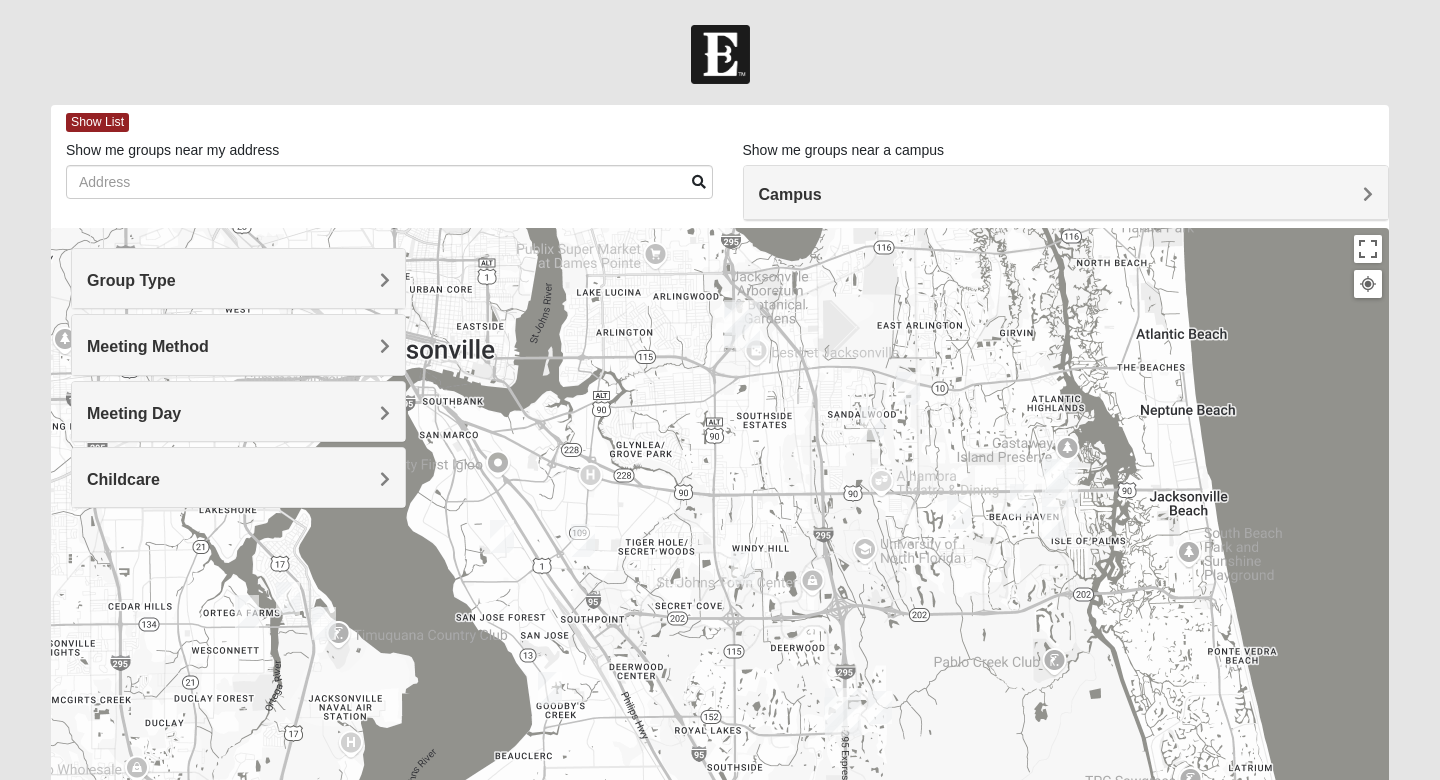 click on "Meeting Method" at bounding box center (238, 346) 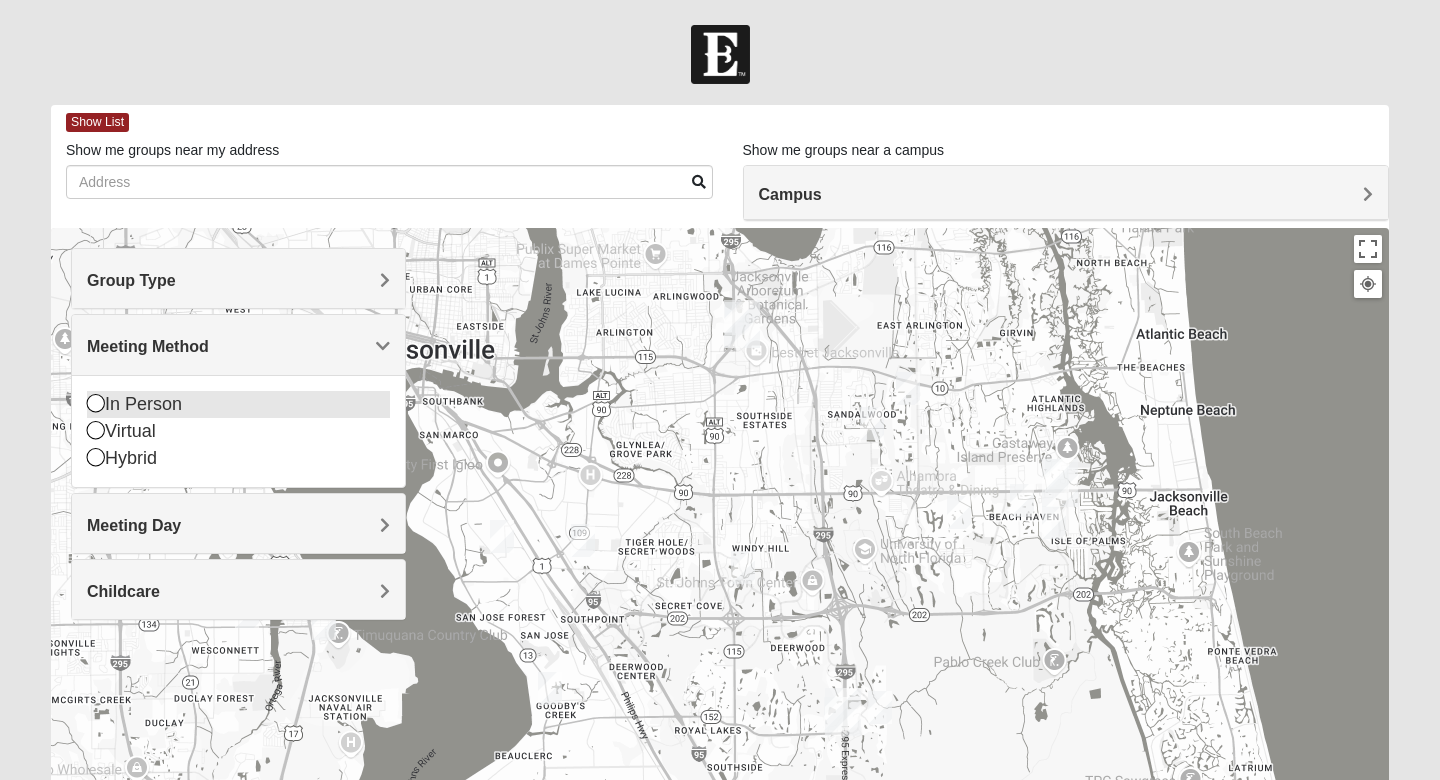 click at bounding box center [96, 403] 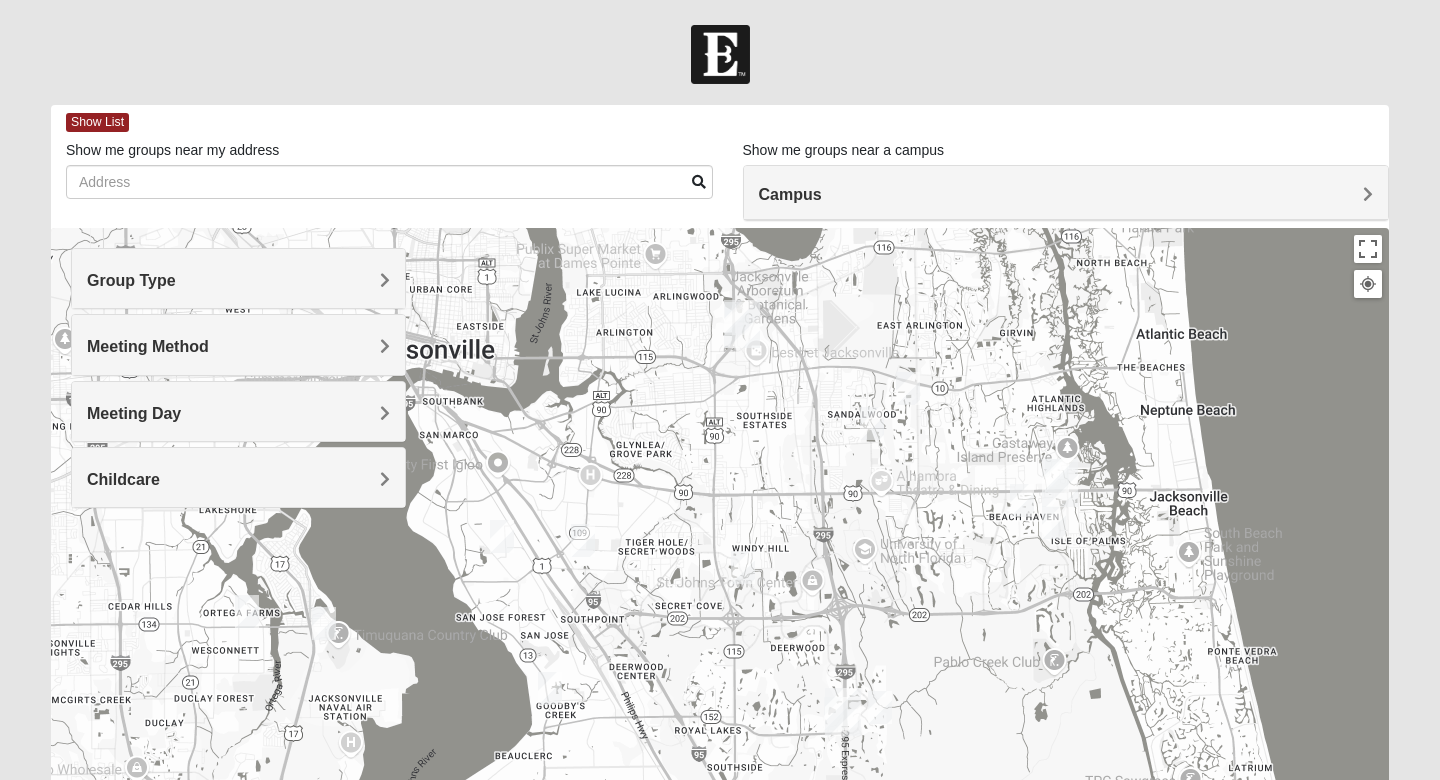 click at bounding box center (872, 423) 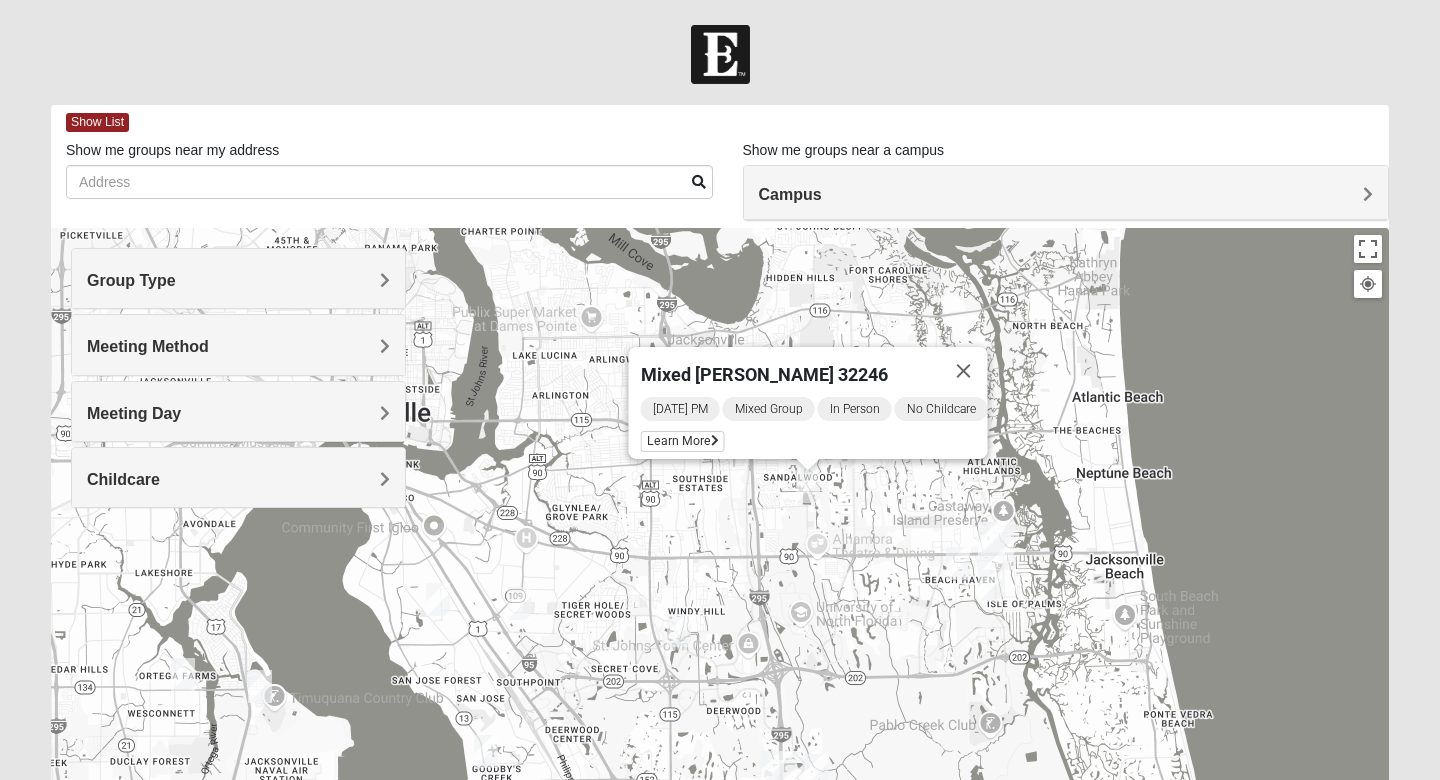 drag, startPoint x: 828, startPoint y: 477, endPoint x: 755, endPoint y: 531, distance: 90.80198 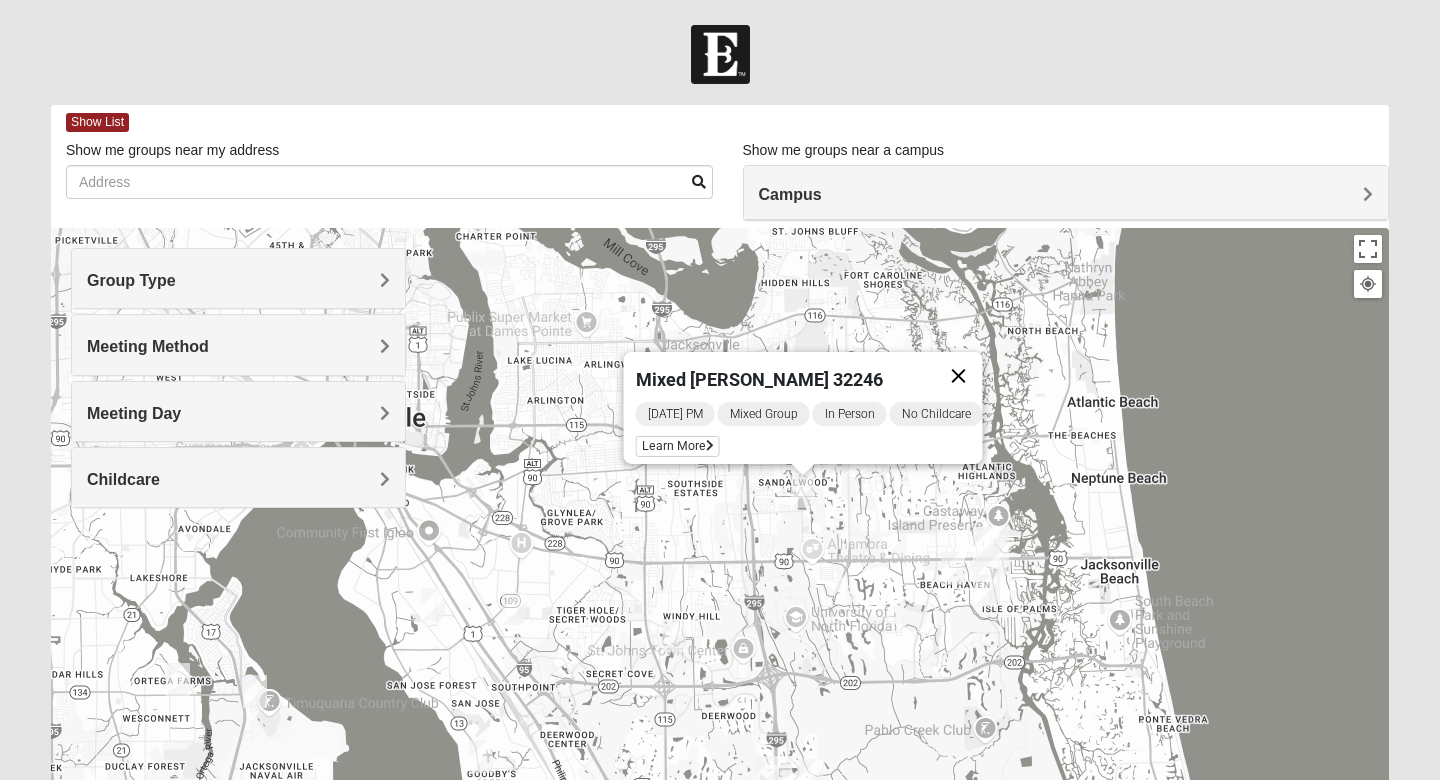 click at bounding box center [959, 376] 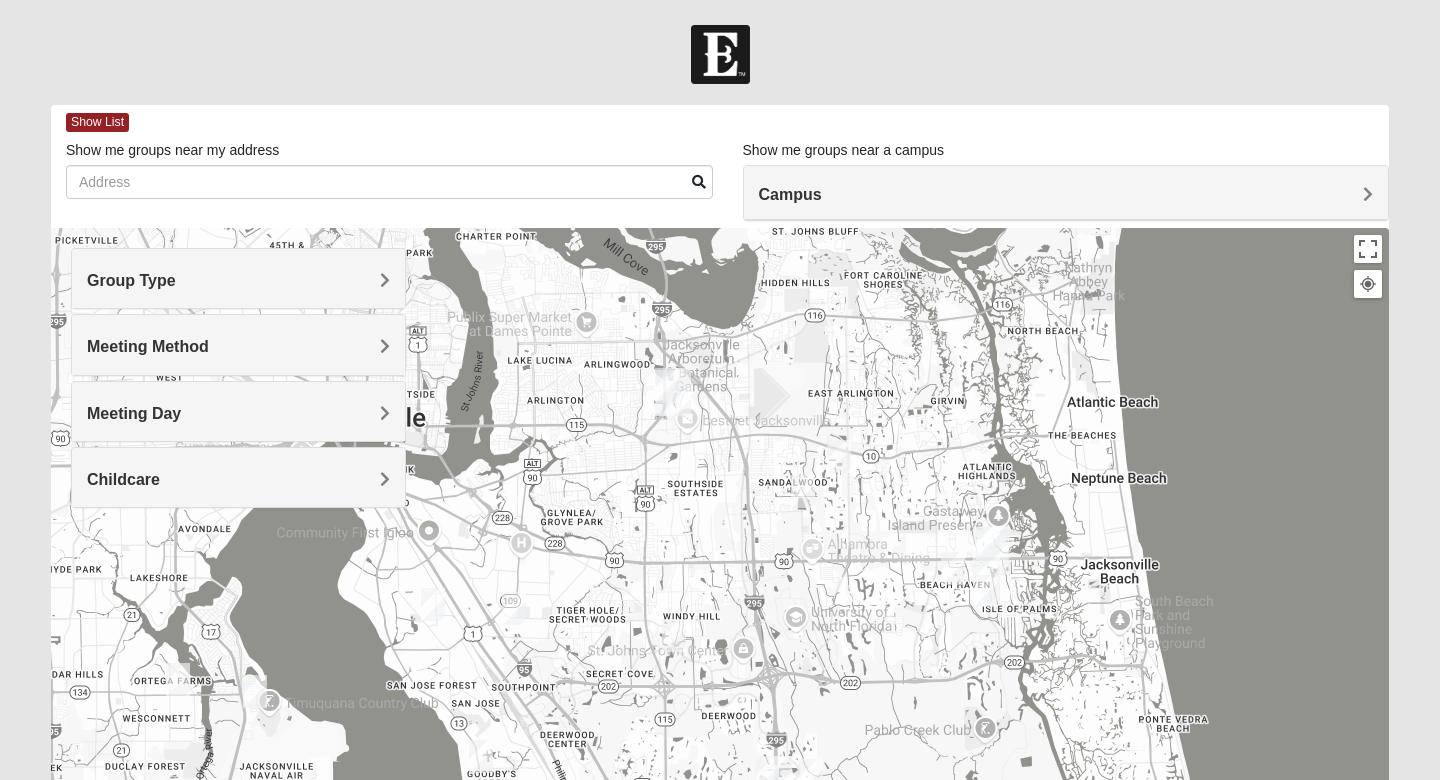 click at bounding box center (839, 456) 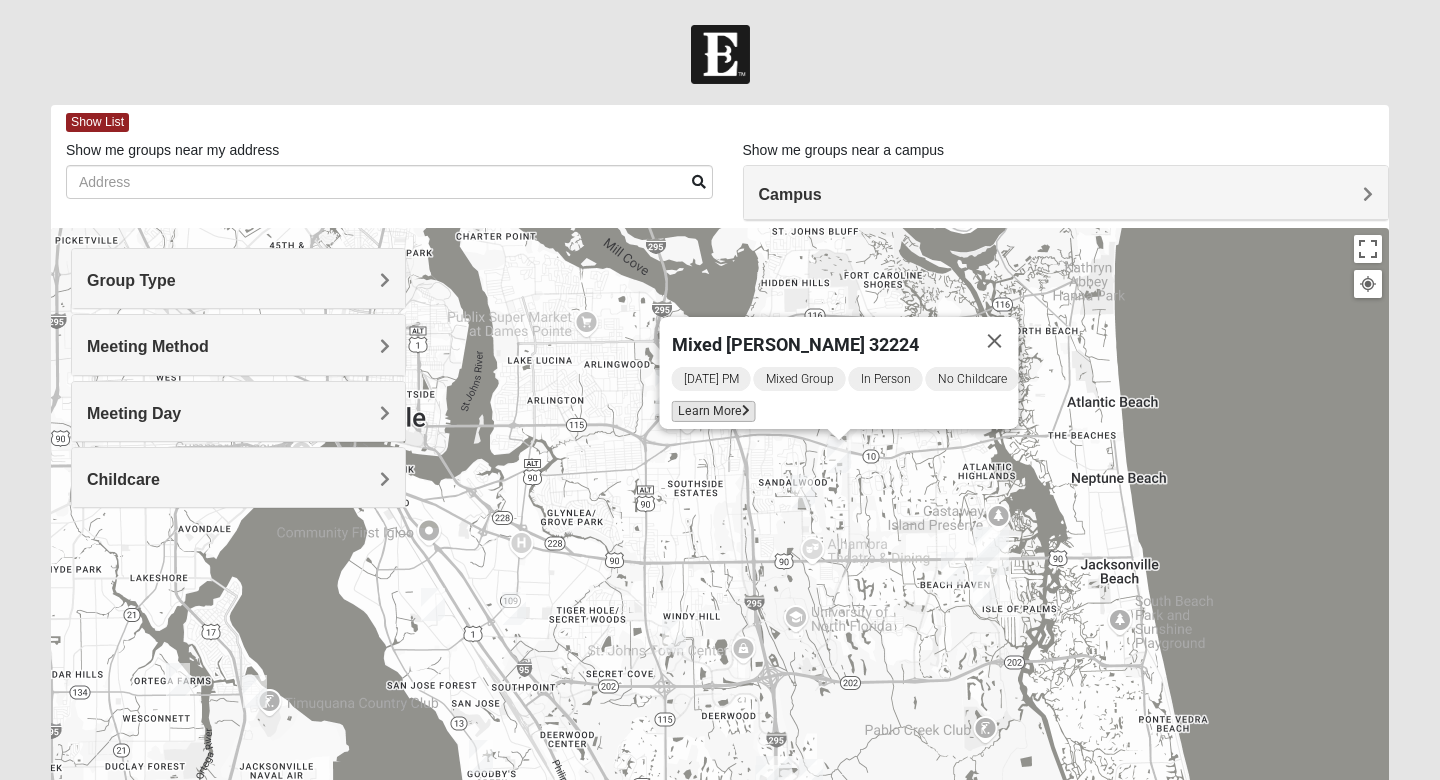 click on "Learn More" at bounding box center [714, 411] 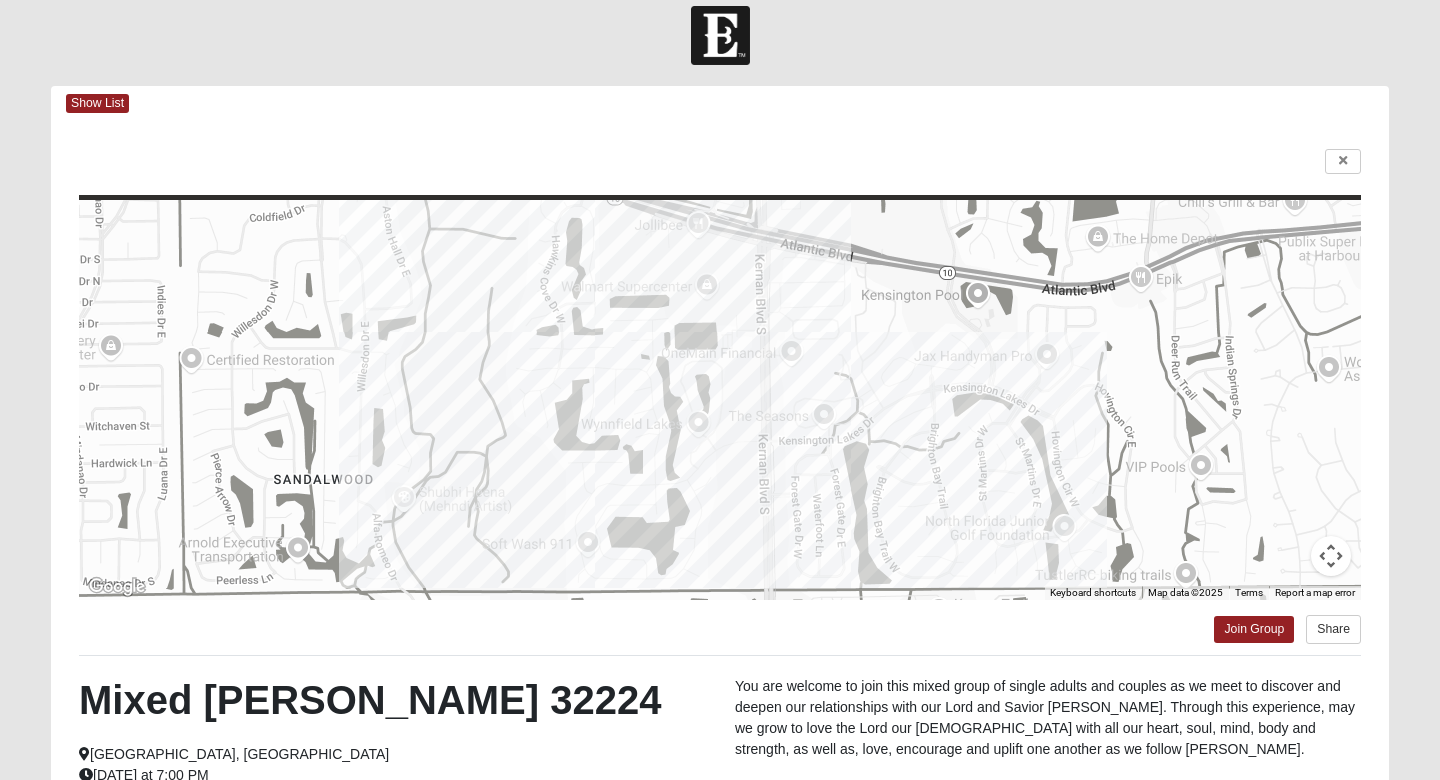 scroll, scrollTop: 13, scrollLeft: 0, axis: vertical 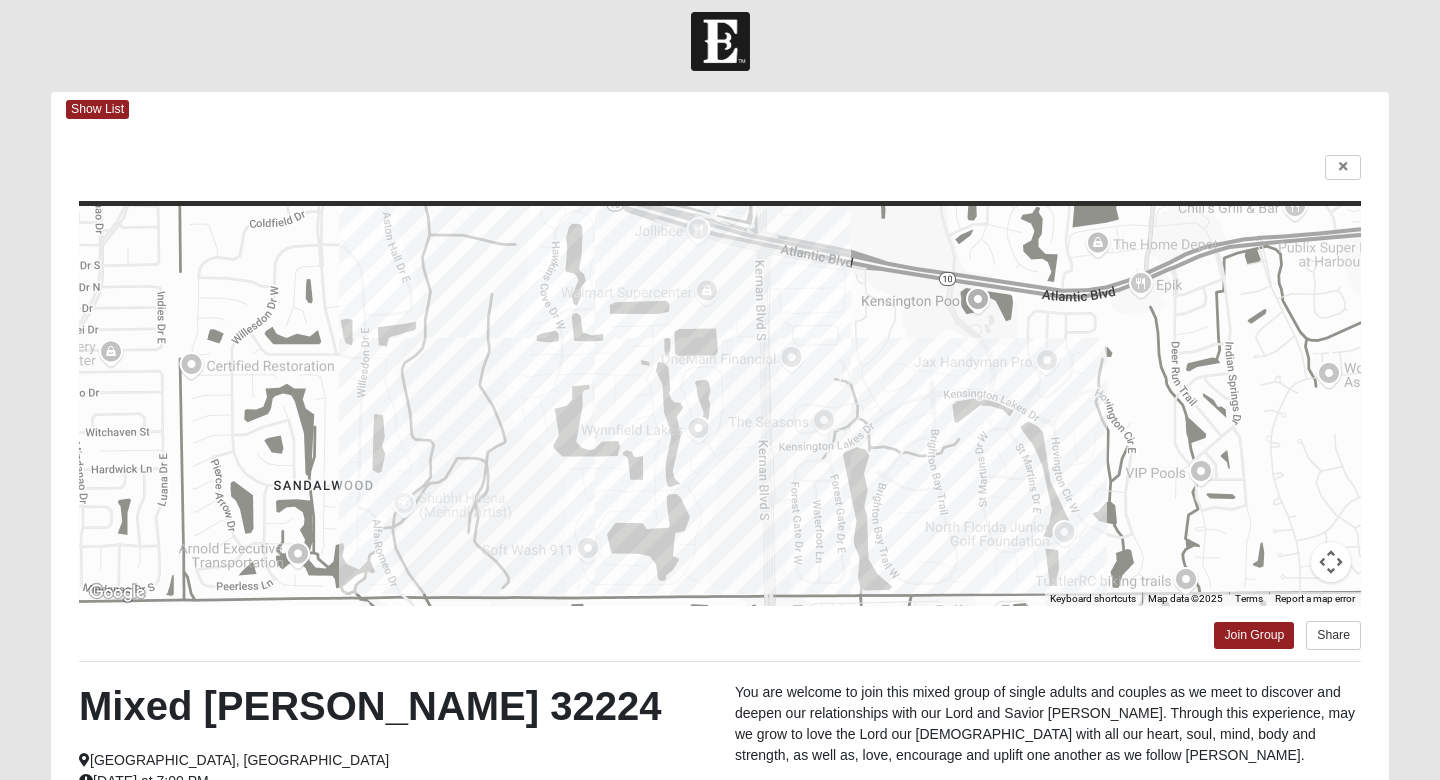 click on "← Move left → Move right ↑ Move up ↓ Move down + Zoom in - Zoom out Home Jump left by 75% End Jump right by 75% Page Up Jump up by 75% Page Down Jump down by 75% Keyboard shortcuts Map Data Map data ©2025 Map data ©2025 200 m  Click to toggle between metric and imperial units Terms Report a map error
Join Group
Share
Mixed Maytum 32224
Jacksonville, FL
Wednesday at 7:00 PM
In Person
No Childcare
You are welcome to join this mixed group of single adults and couples as we meet to discover and deepen our relationships with our Lord and Savior Jesus Christ.  Through this experience, may we grow to love the Lord our God with all our heart, soul, mind, body and strength, as well as, love, encourage and uplift one another as we follow Jesus.
Interested in this group?" at bounding box center [720, 561] 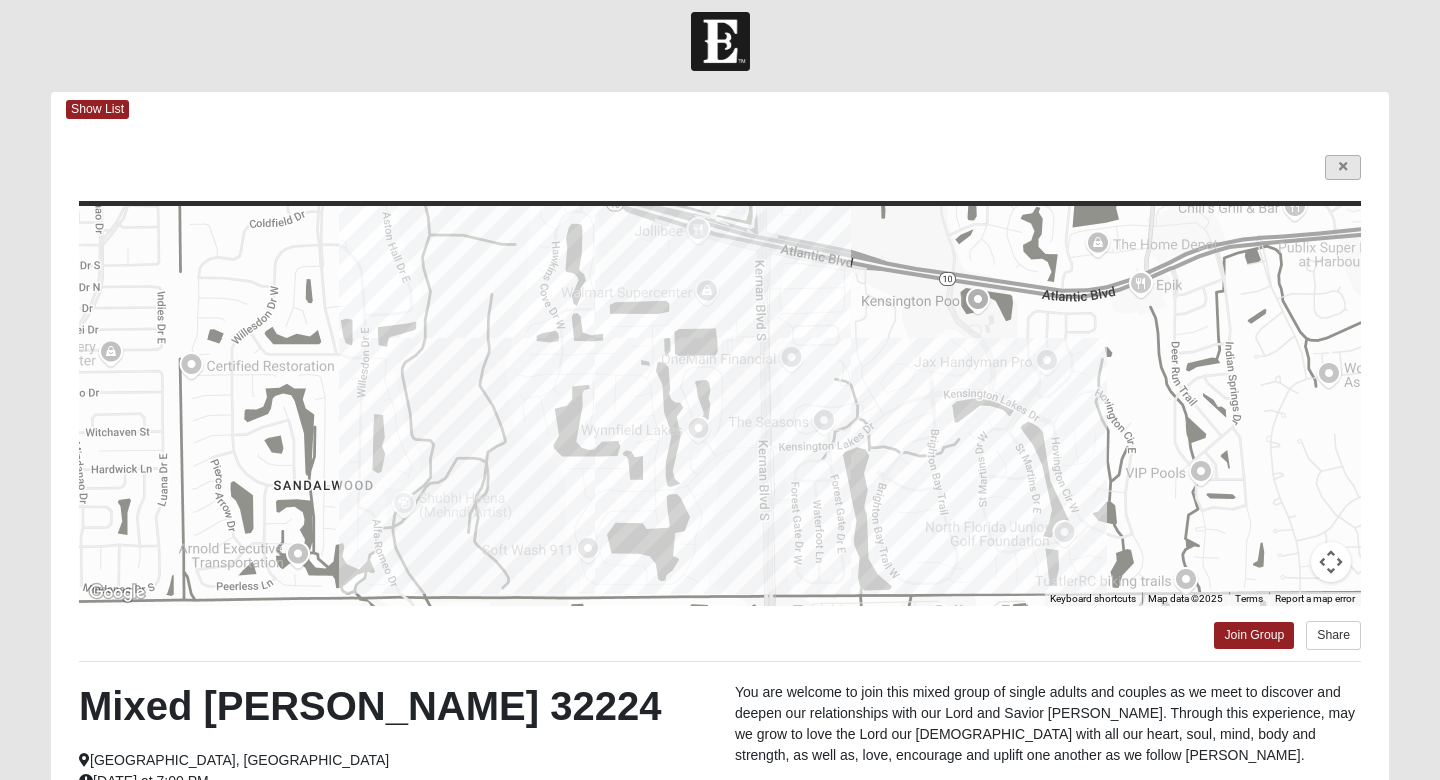 click at bounding box center (1343, 167) 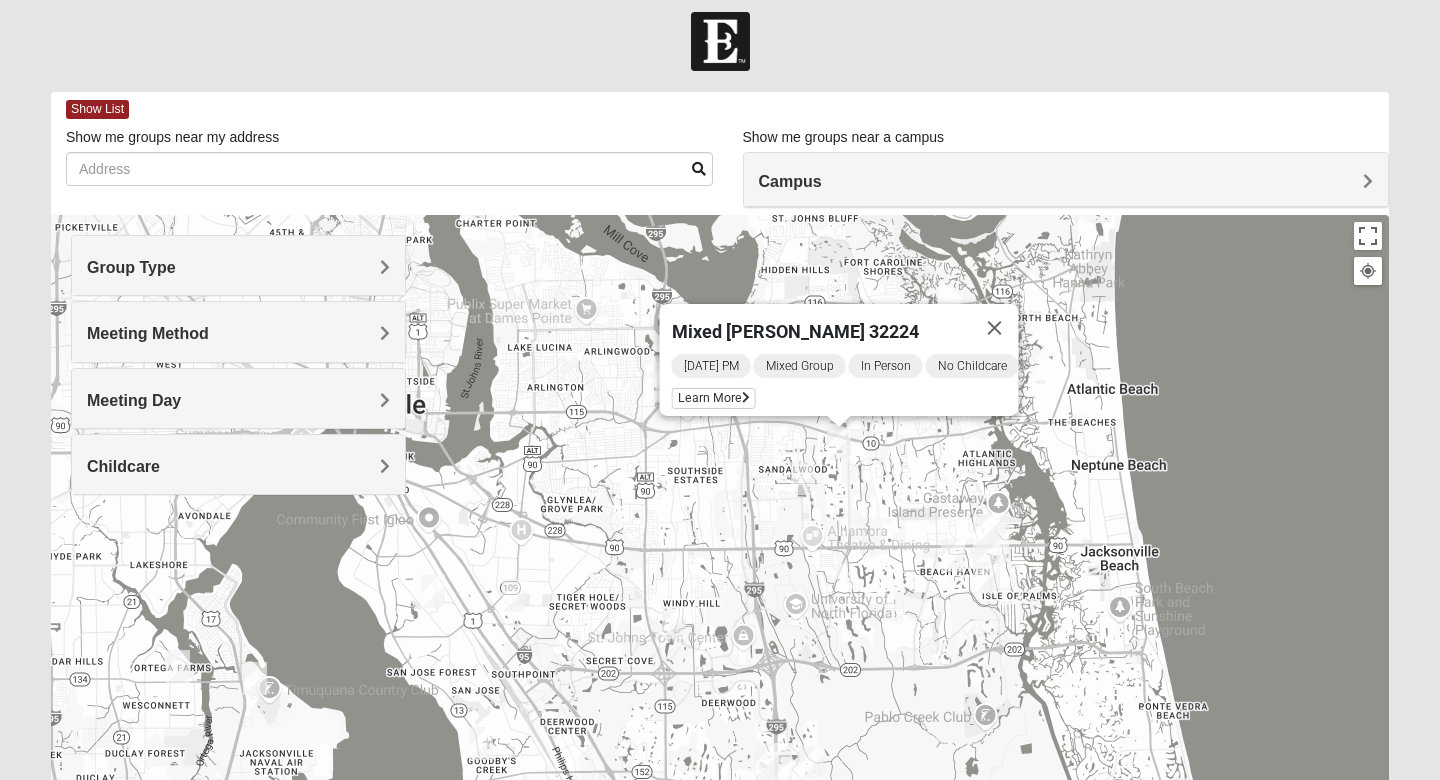 click at bounding box center [953, 555] 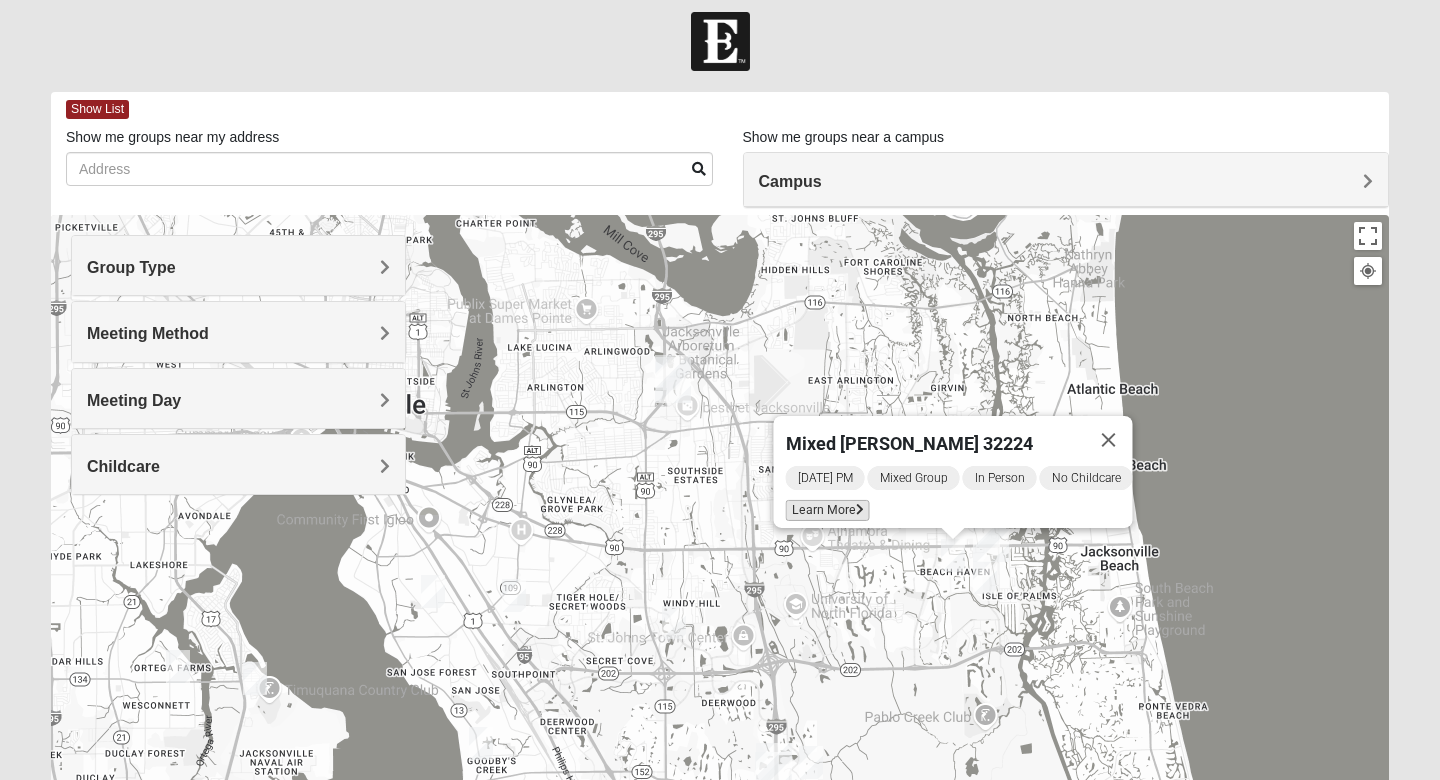 click on "Learn More" at bounding box center (828, 510) 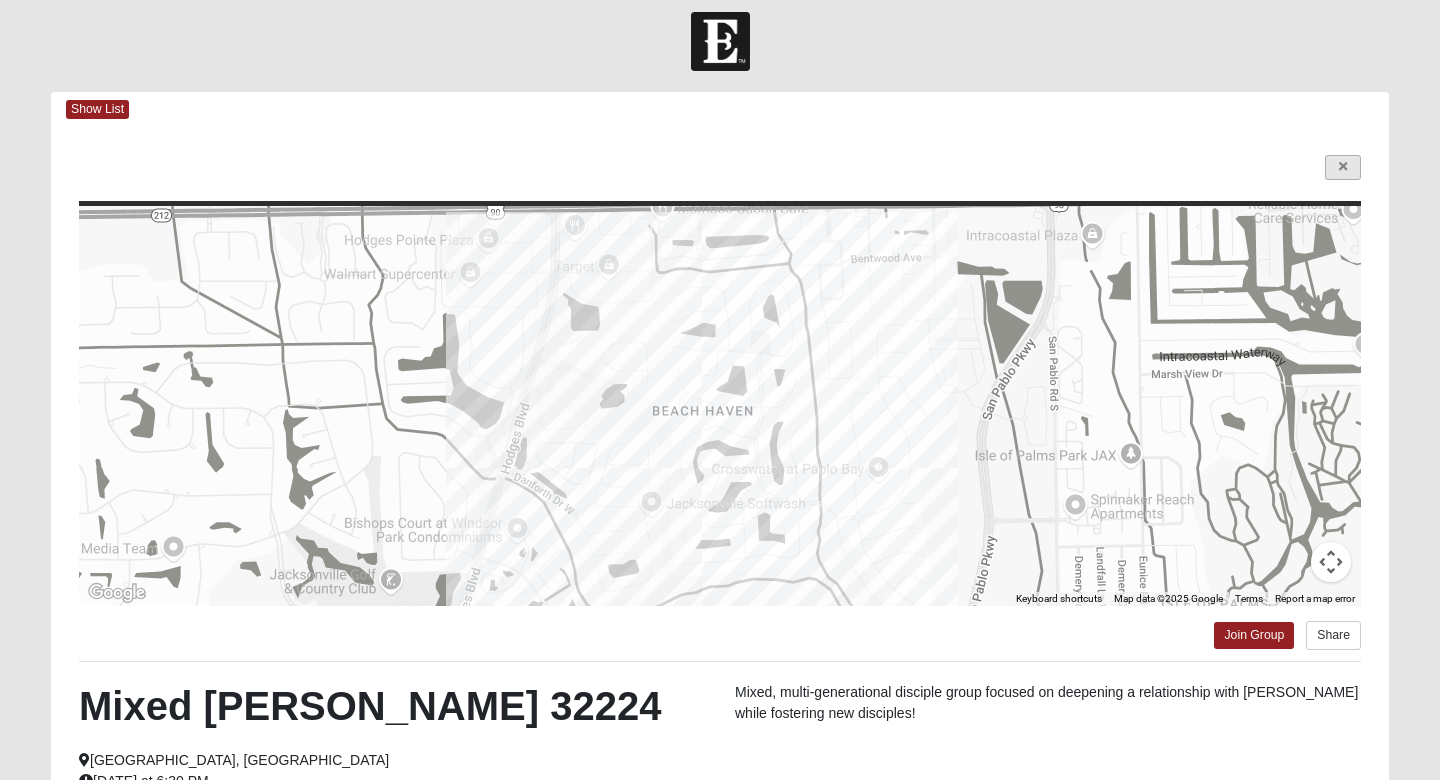 click at bounding box center [1343, 167] 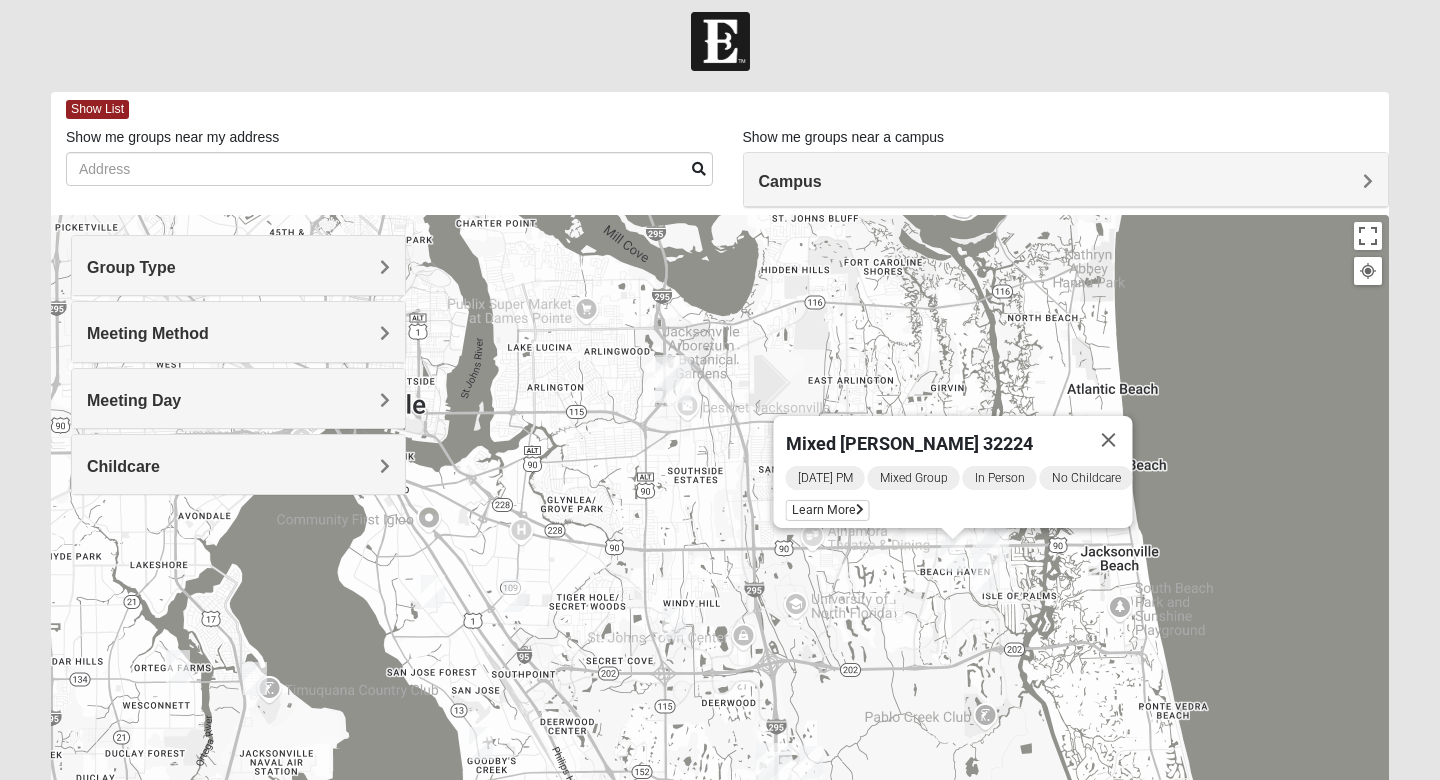 click at bounding box center (514, 595) 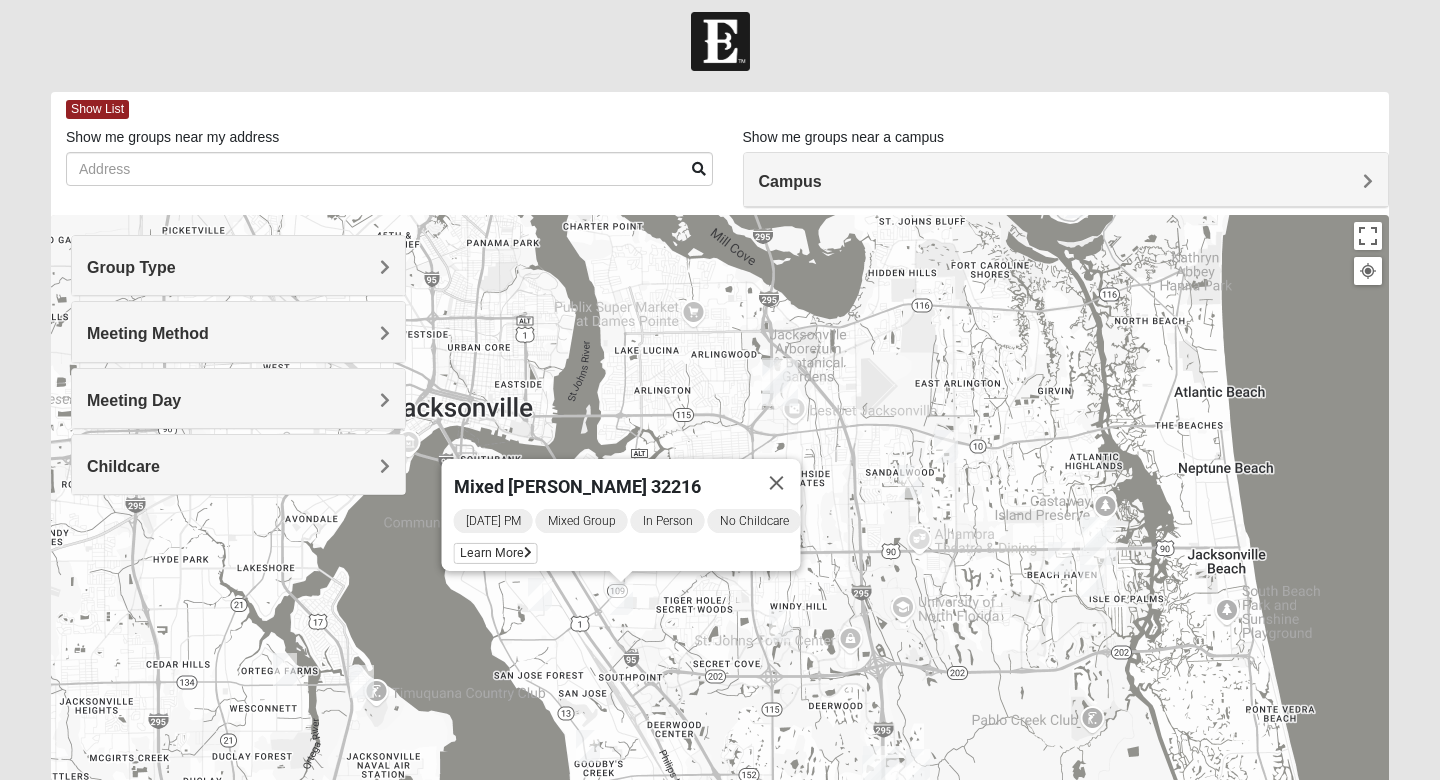 drag, startPoint x: 588, startPoint y: 655, endPoint x: 698, endPoint y: 658, distance: 110.0409 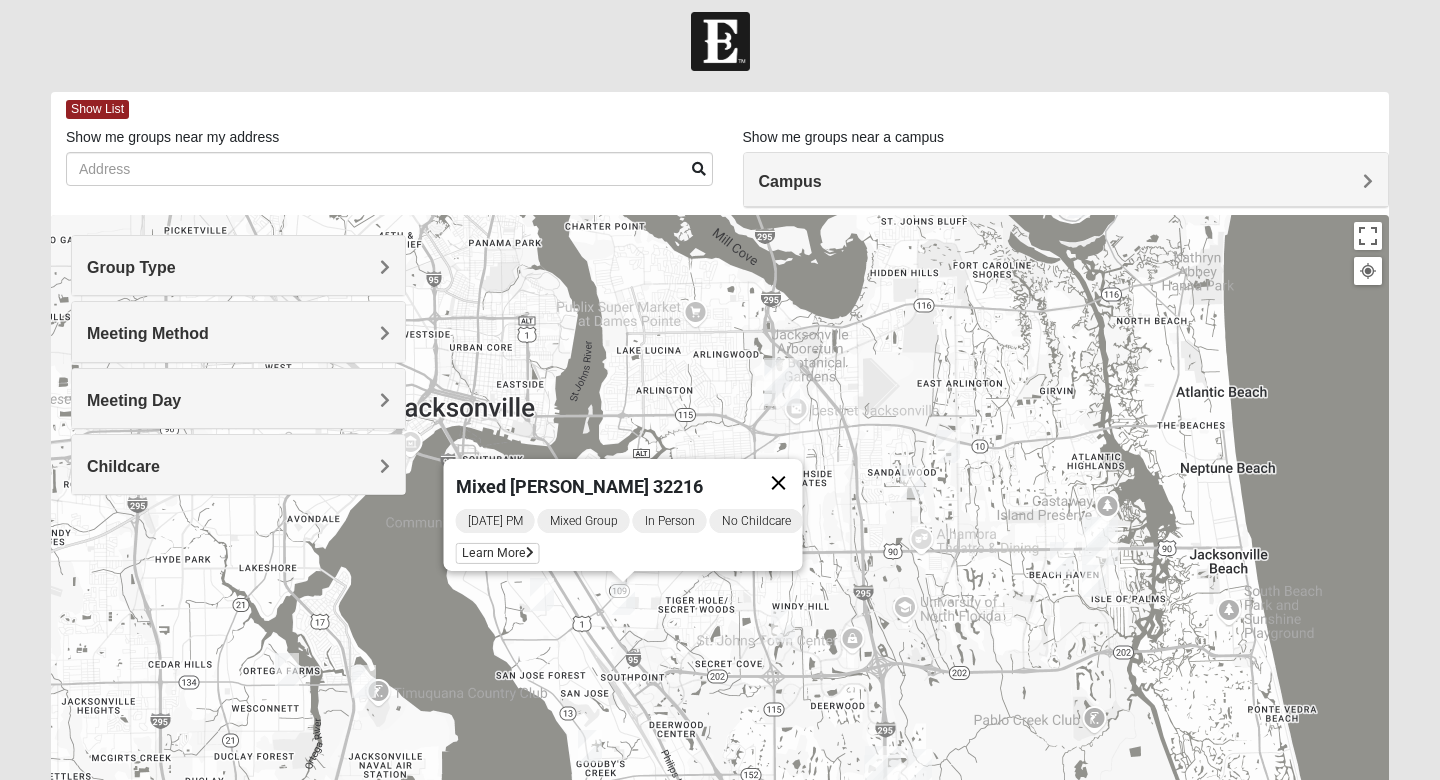 click at bounding box center (779, 483) 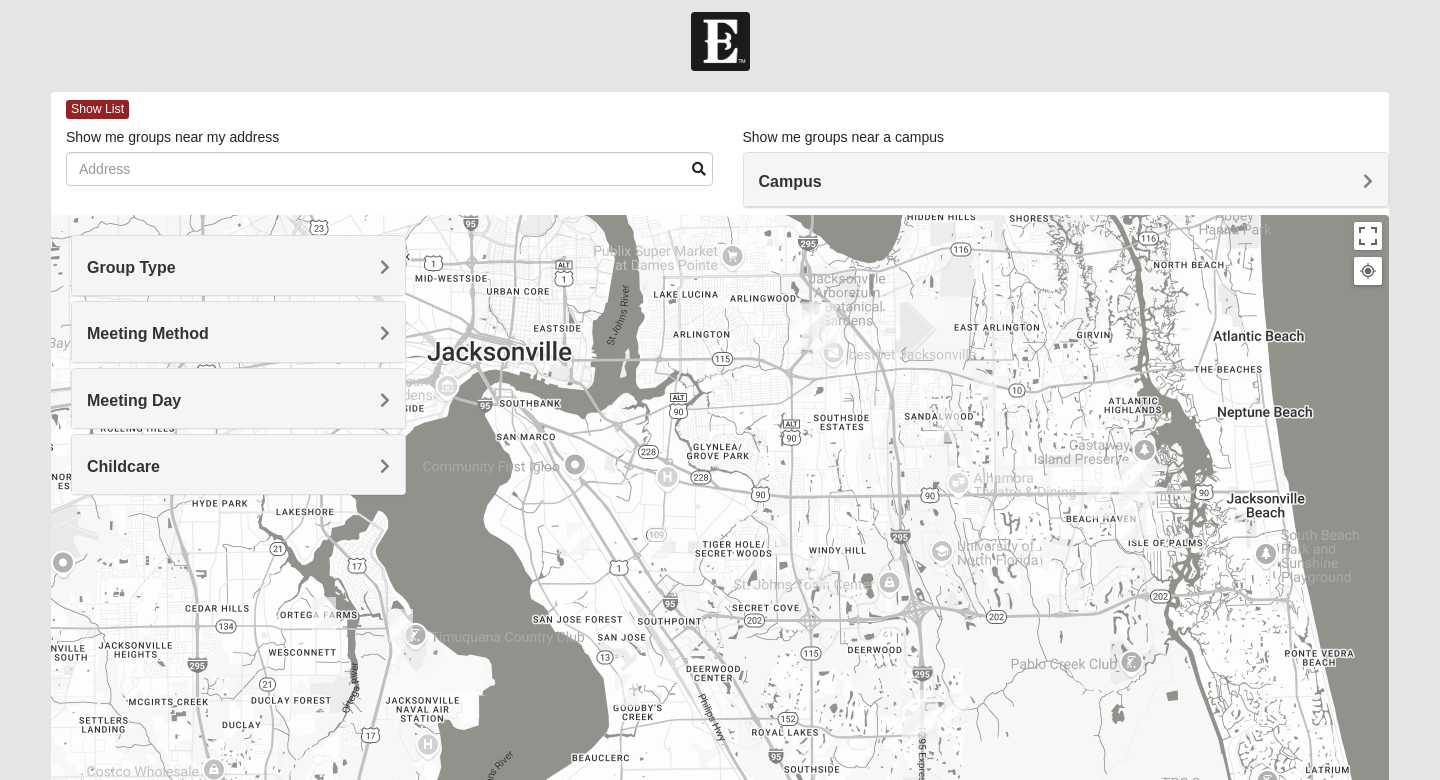 drag, startPoint x: 663, startPoint y: 513, endPoint x: 700, endPoint y: 452, distance: 71.34424 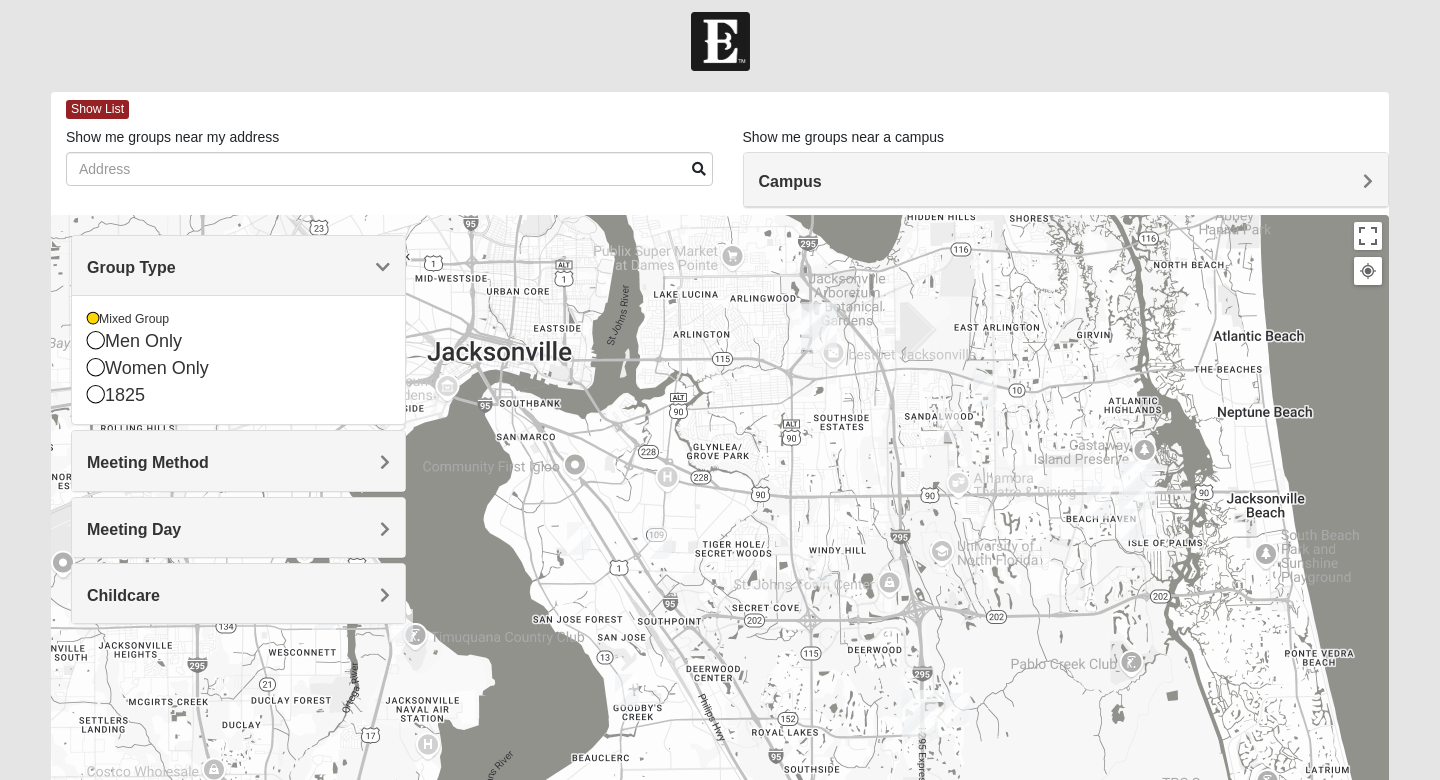 click on "Group Type" at bounding box center (238, 267) 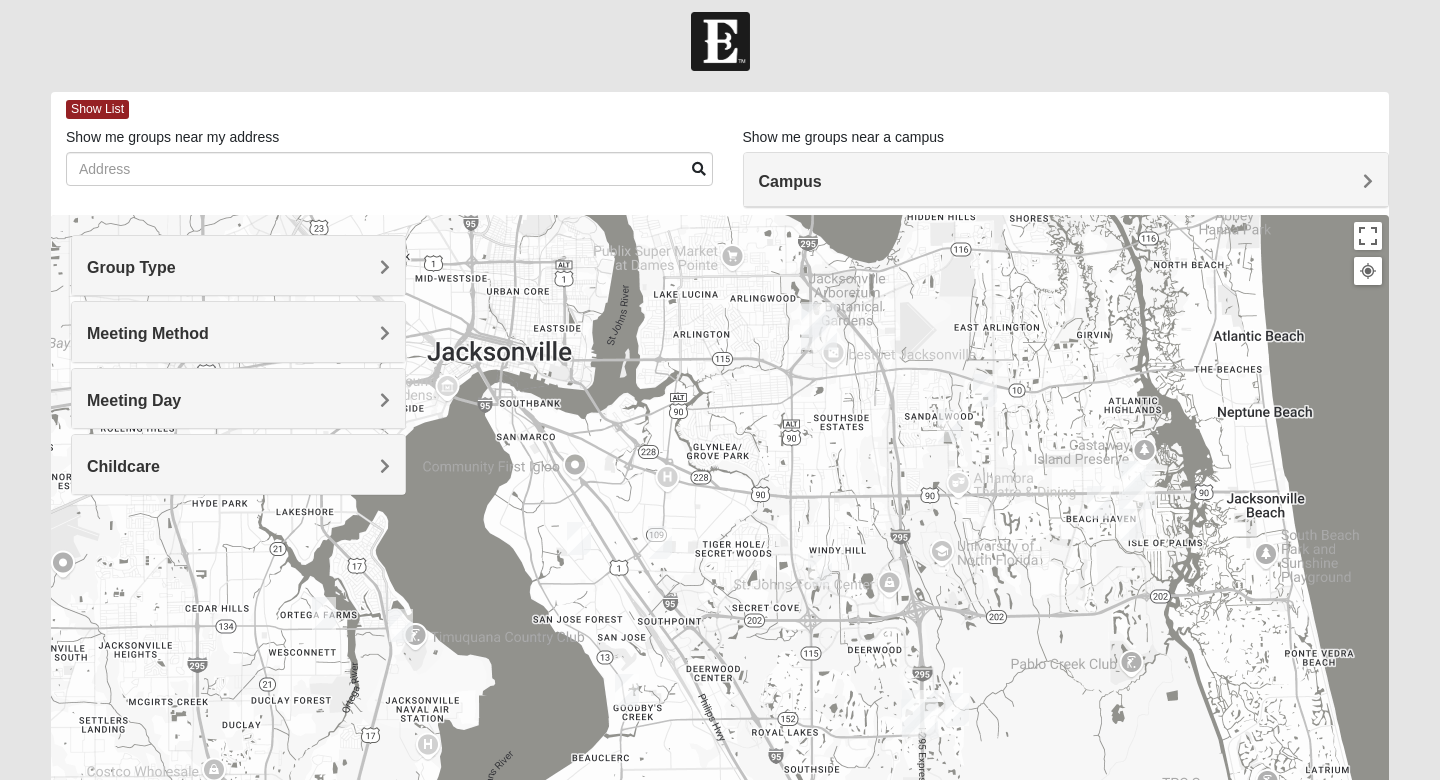 click on "Meeting Method" at bounding box center [238, 333] 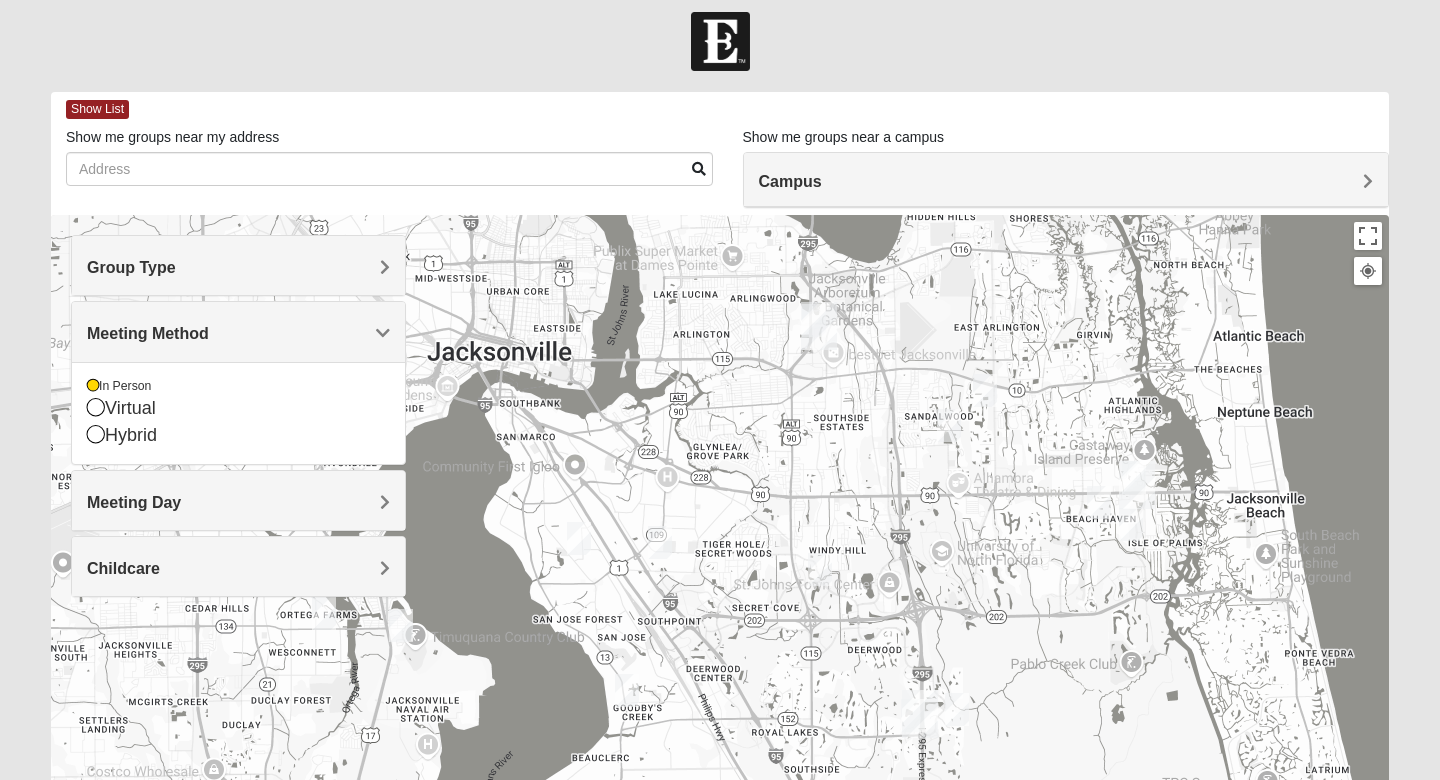 click on "Meeting Method" at bounding box center [238, 333] 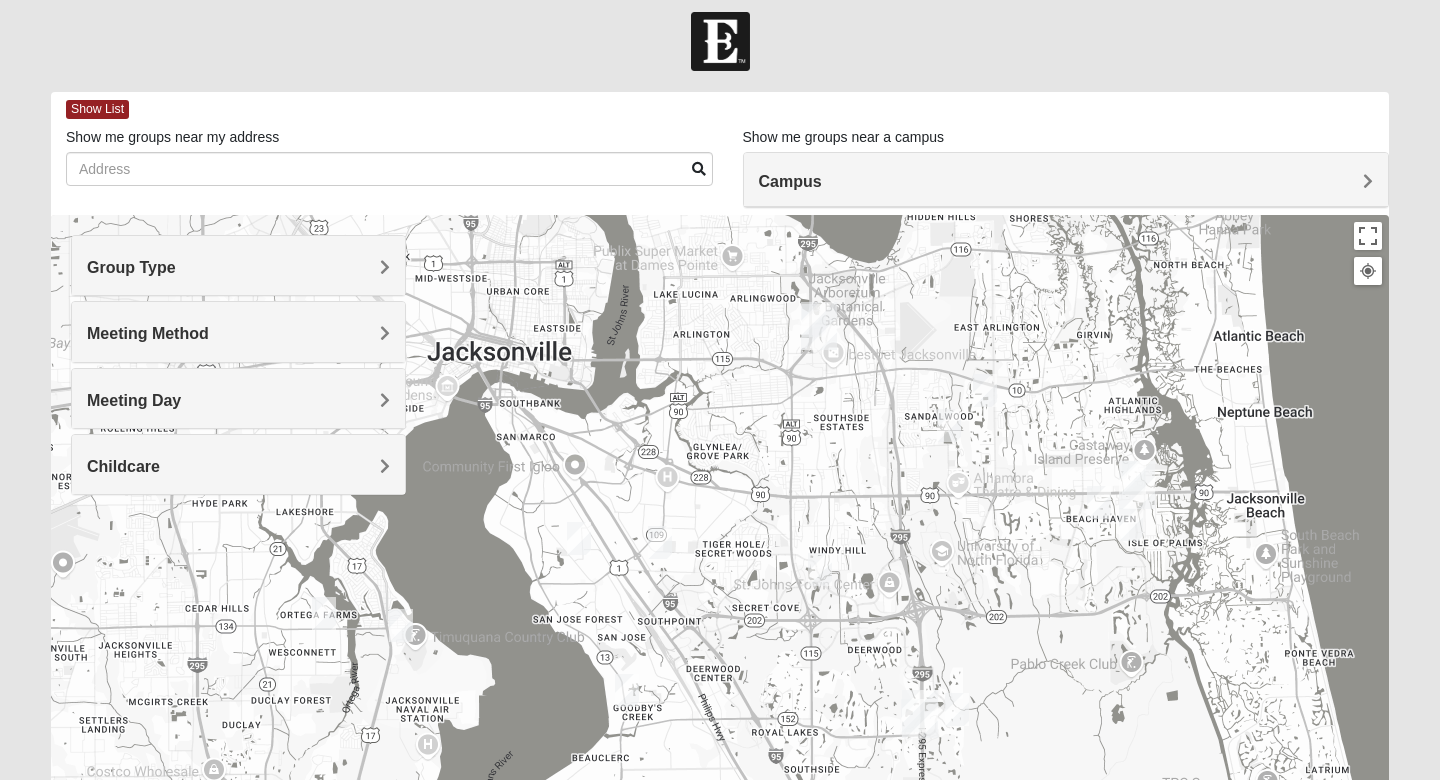click on "Meeting Day" at bounding box center [238, 398] 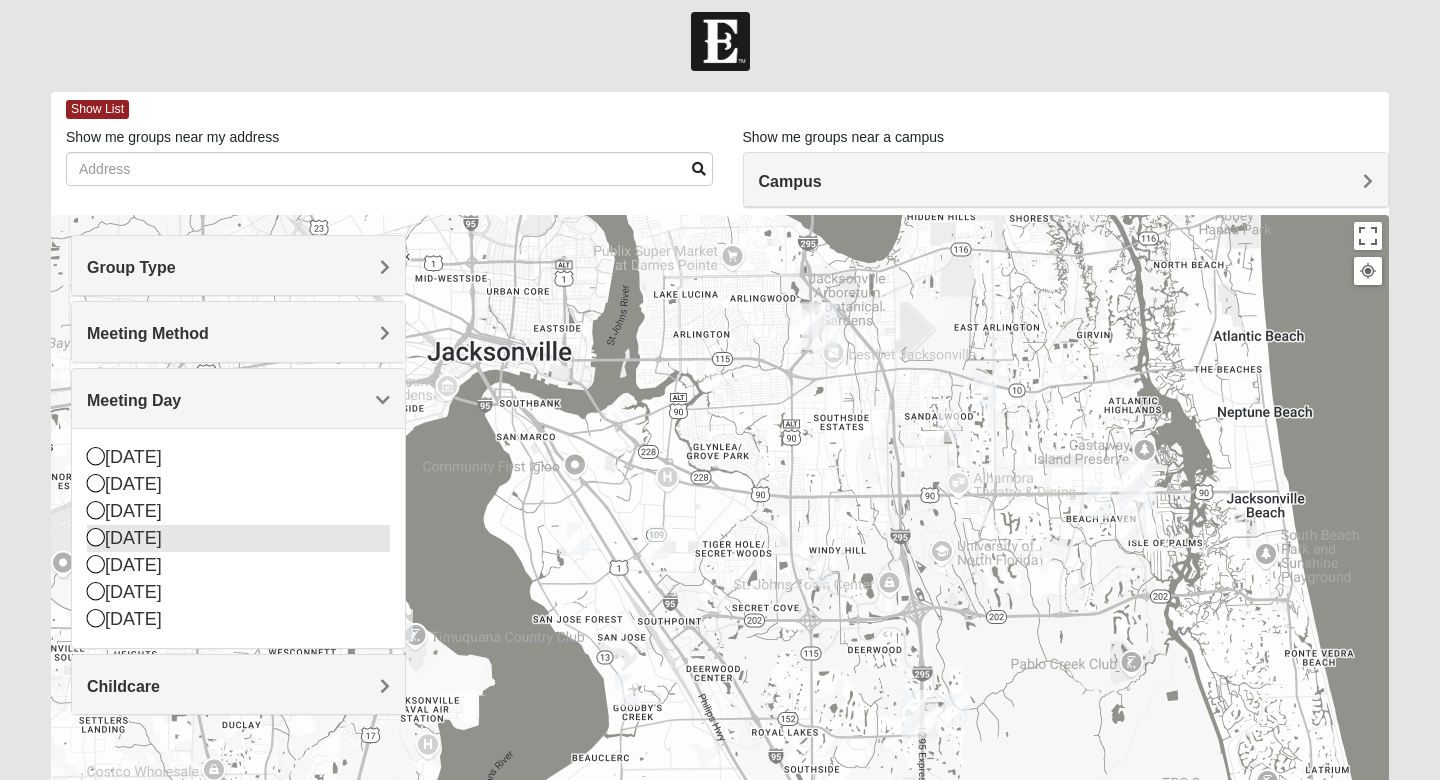 click at bounding box center [96, 537] 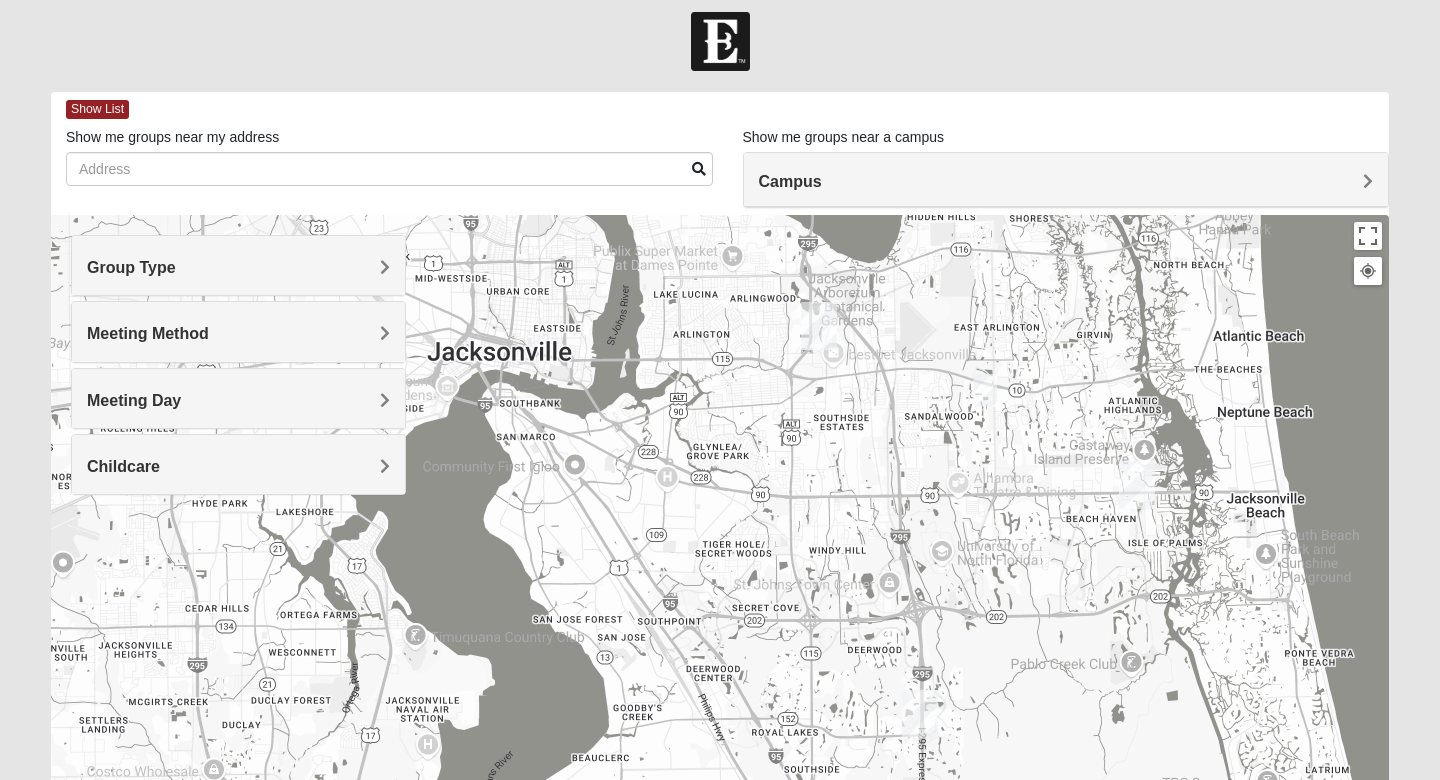 click on "Meeting Method" at bounding box center (148, 333) 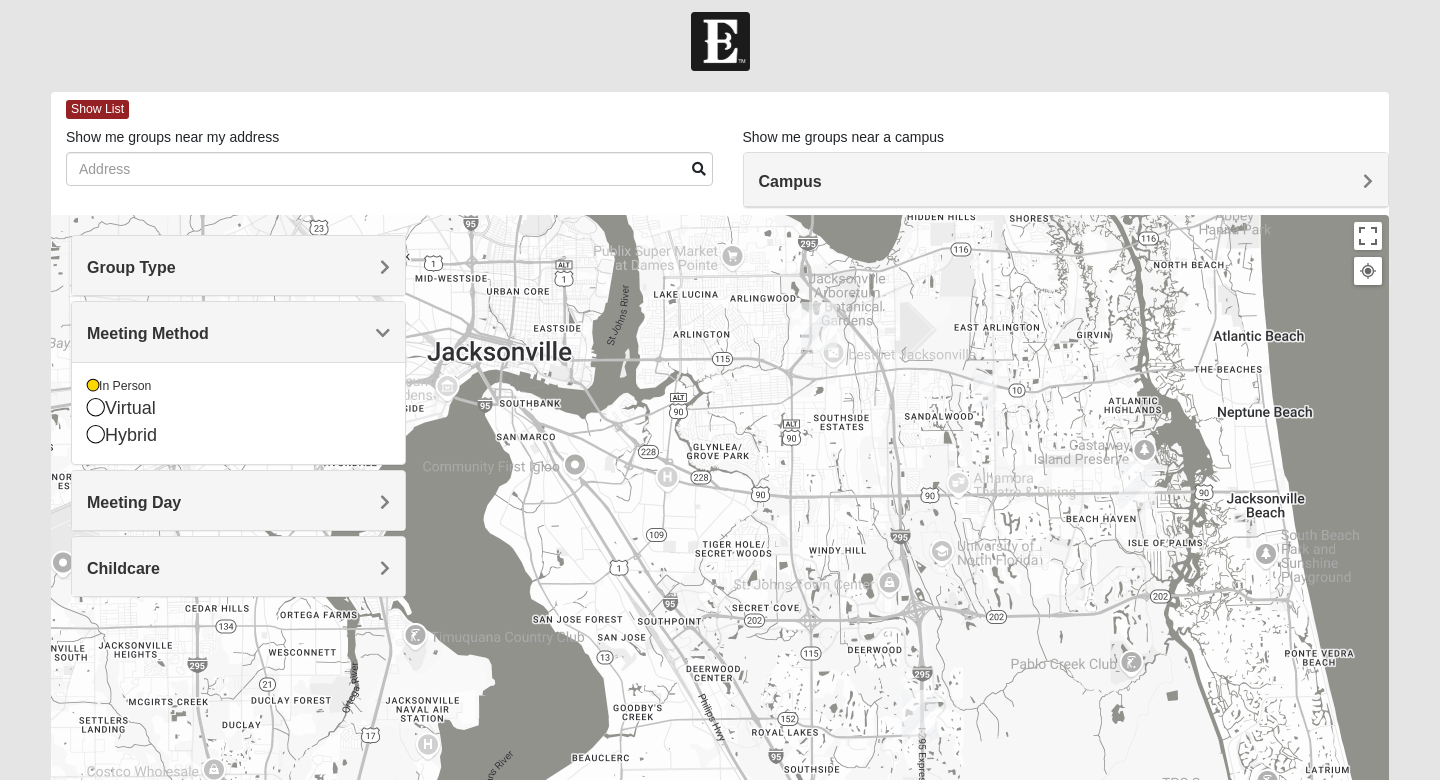 click on "Group Type" at bounding box center [238, 265] 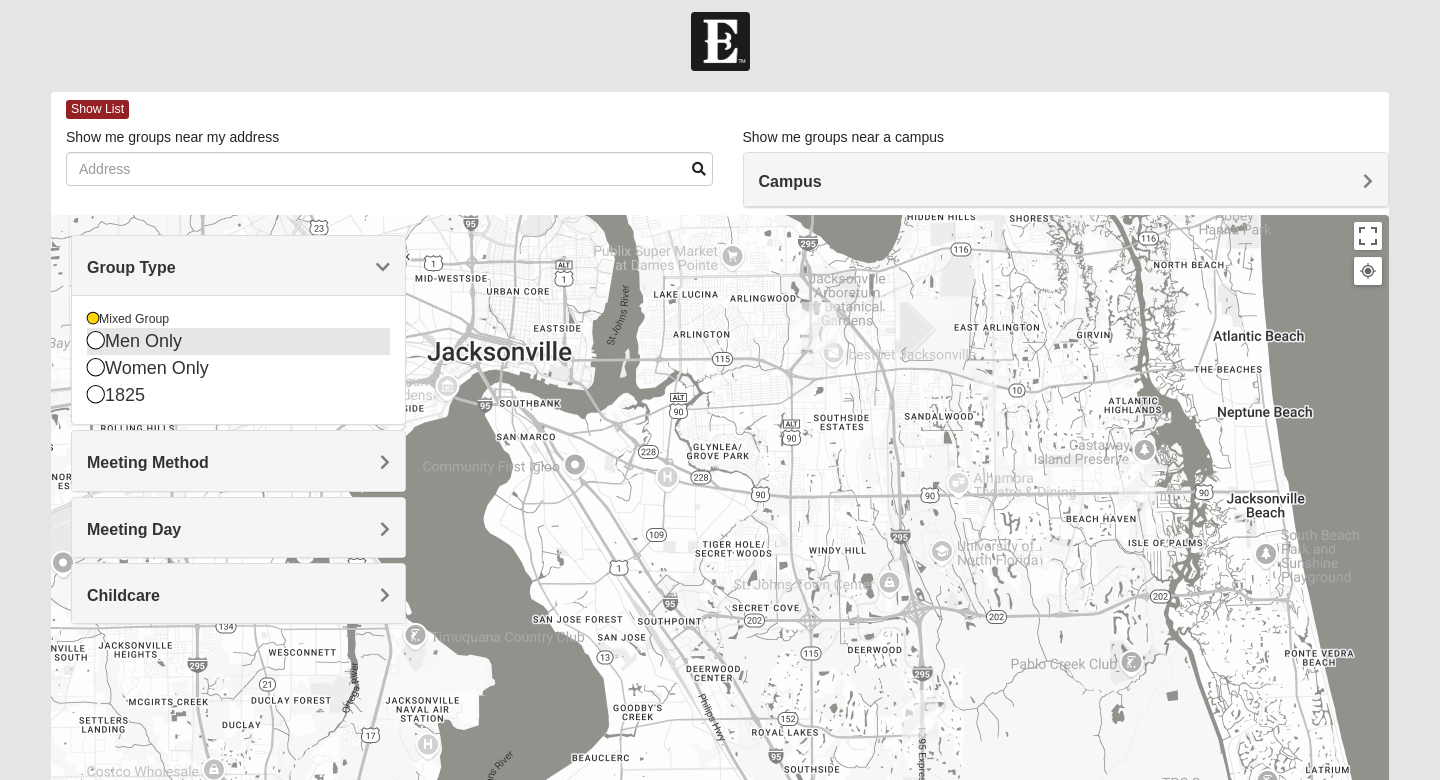 click at bounding box center [96, 340] 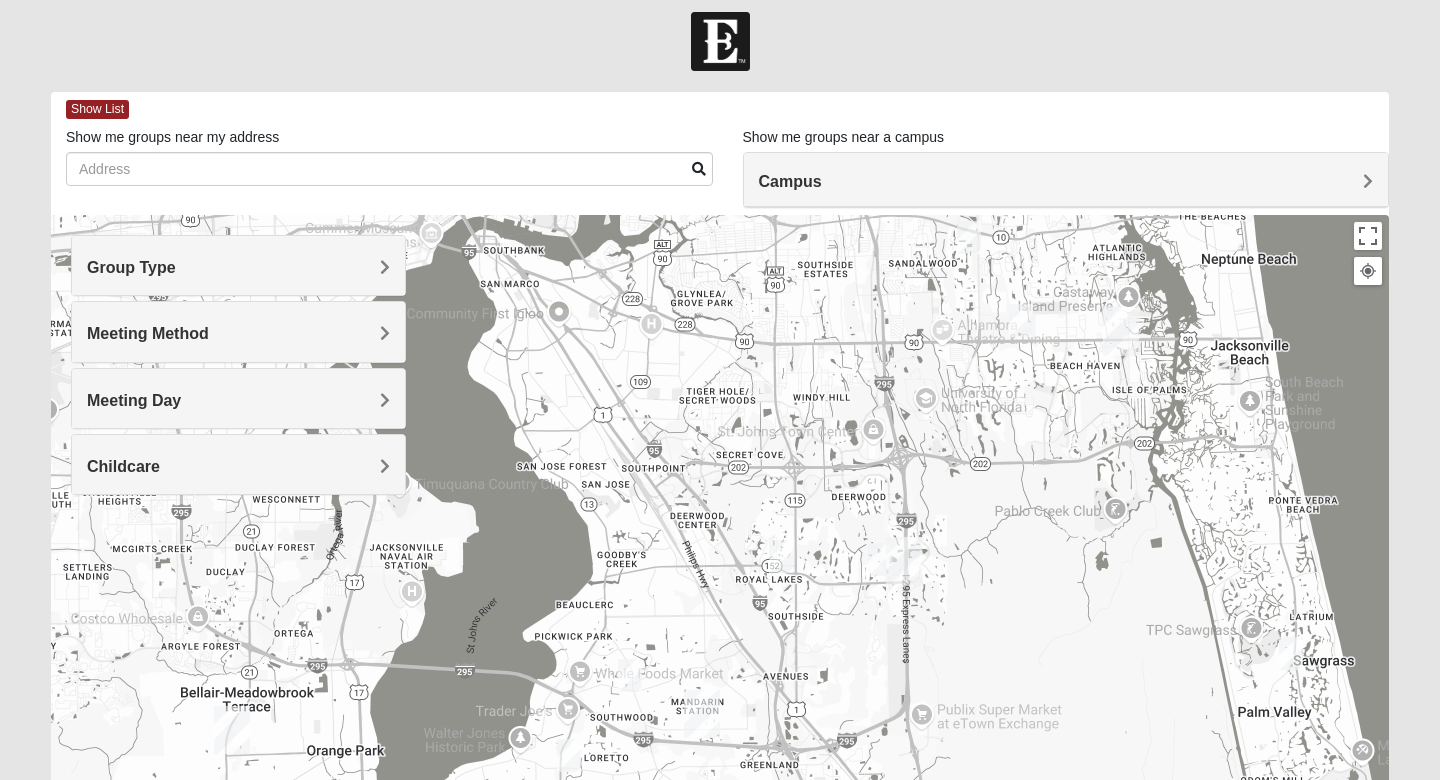 drag, startPoint x: 739, startPoint y: 610, endPoint x: 712, endPoint y: 355, distance: 256.4254 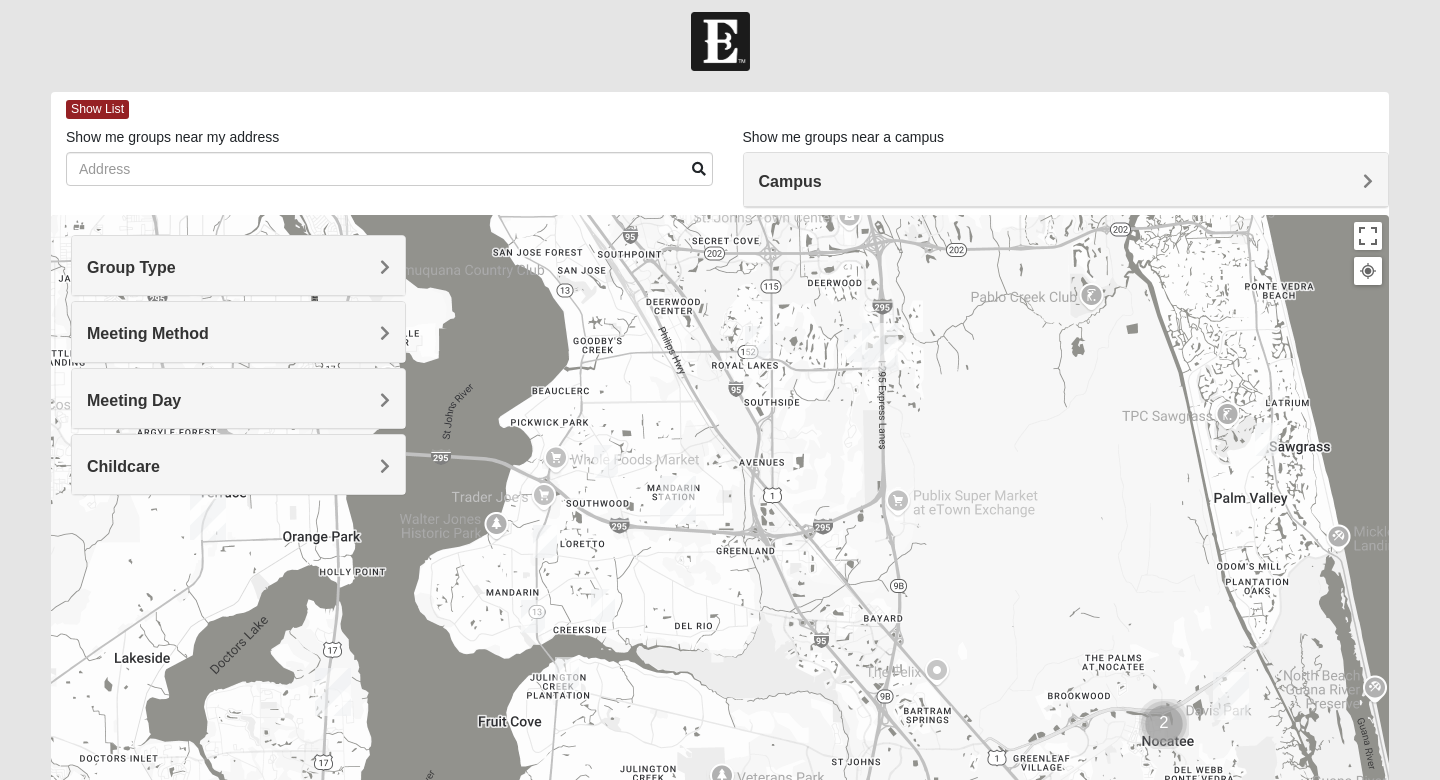 click at bounding box center (606, 461) 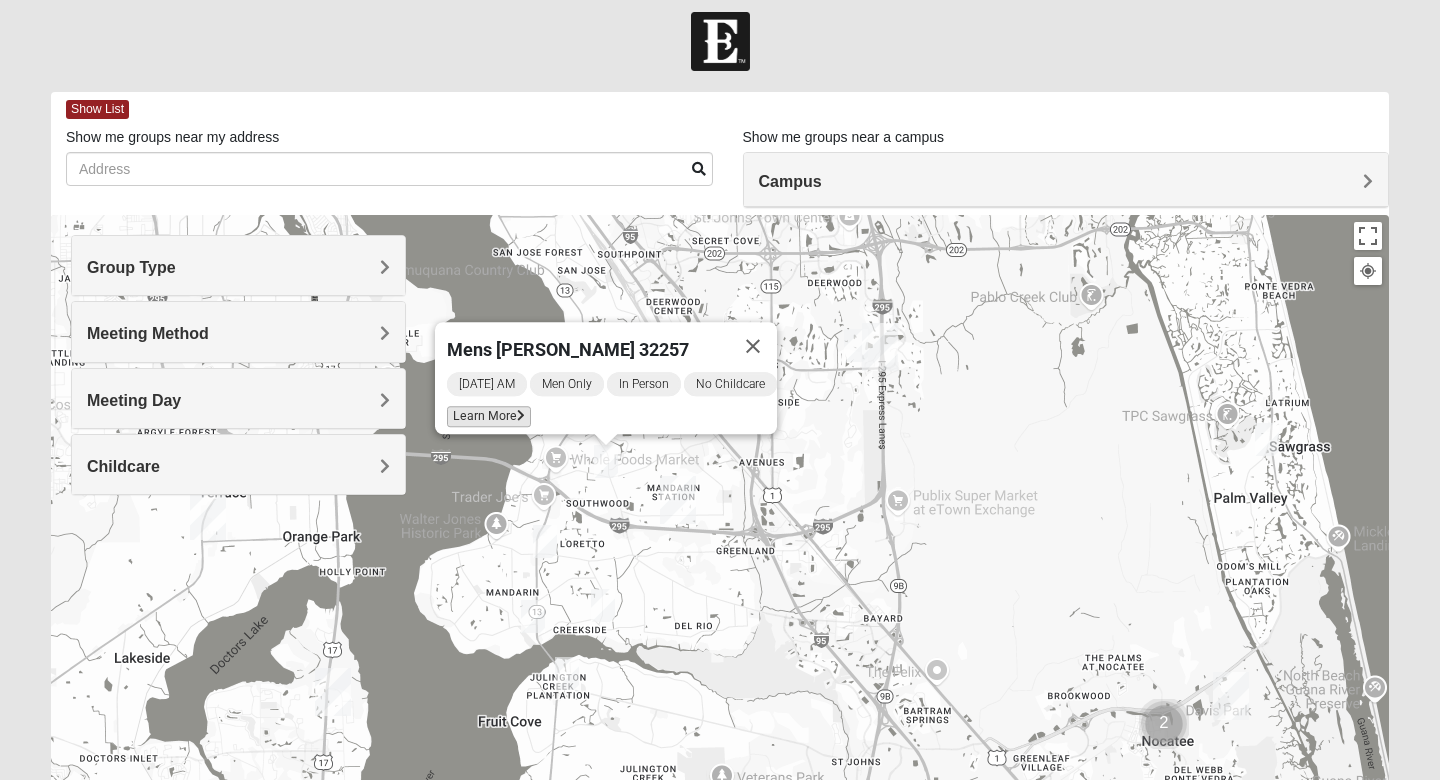 click on "Learn More" at bounding box center [489, 416] 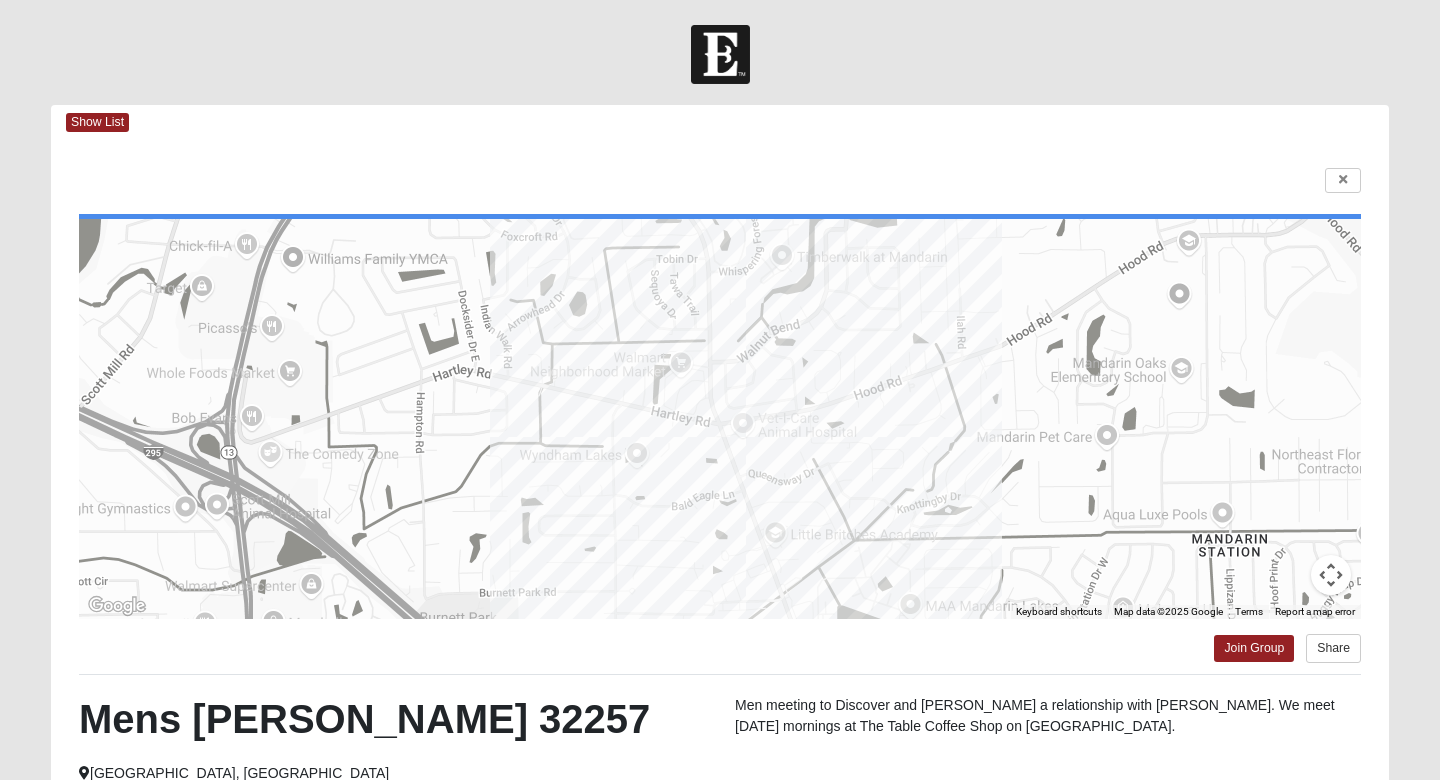 scroll, scrollTop: 0, scrollLeft: 0, axis: both 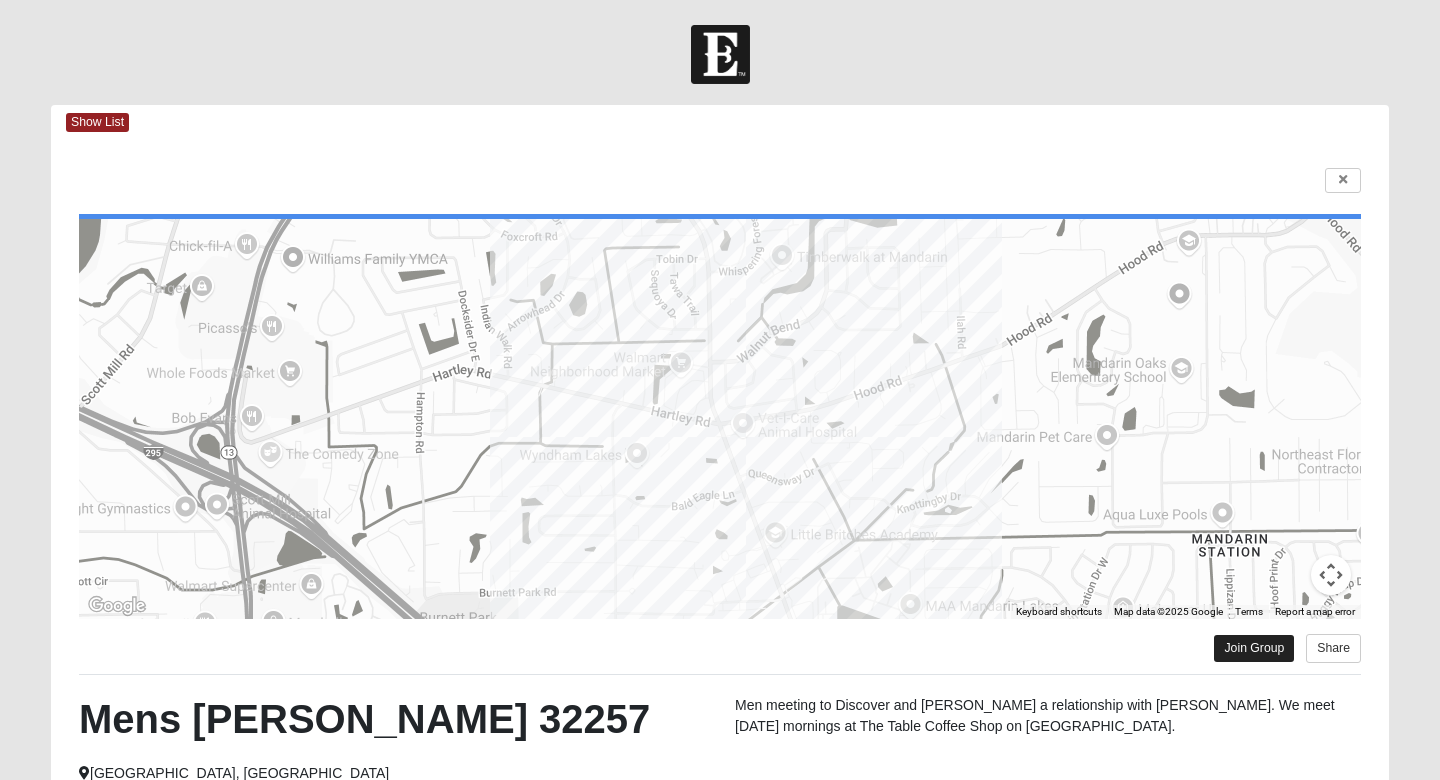 click on "Join Group" at bounding box center [1254, 648] 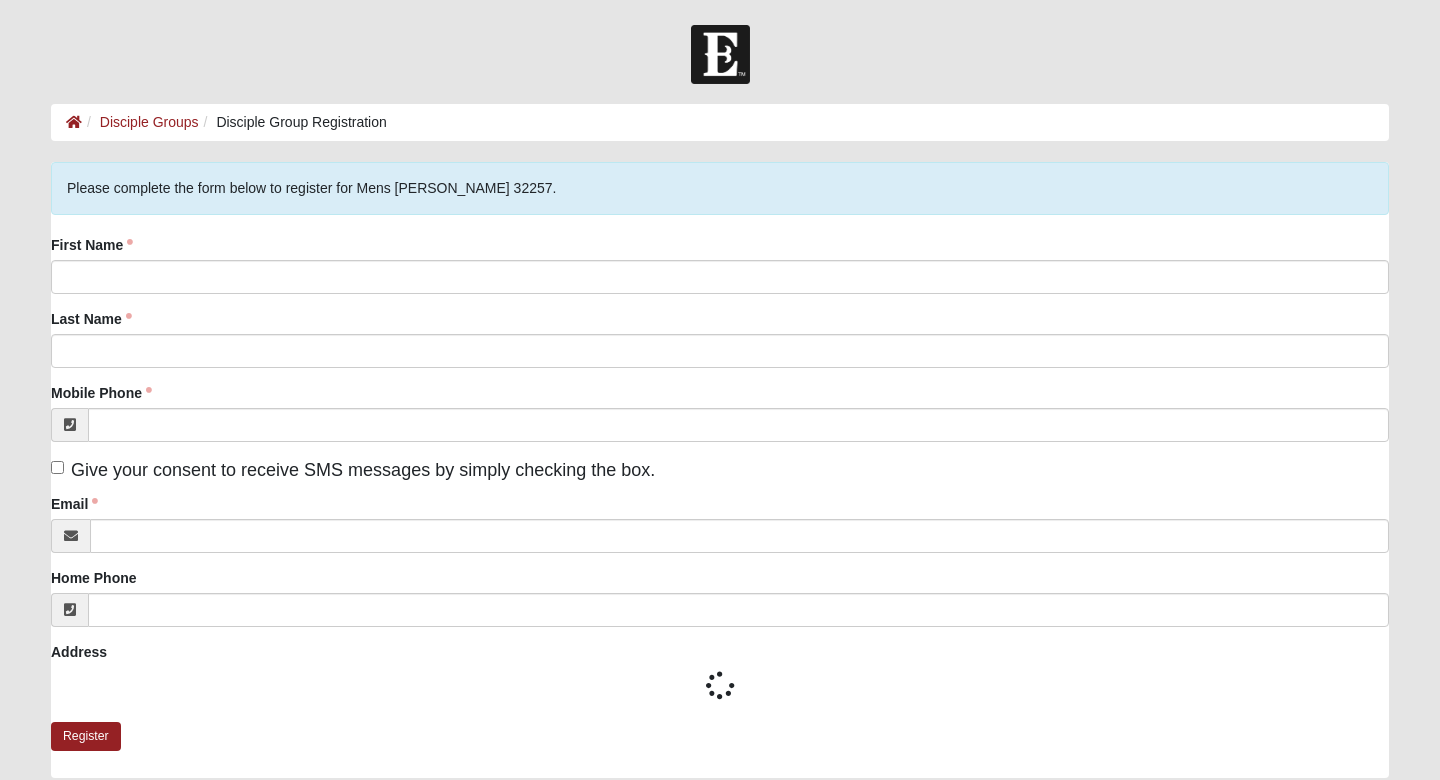 scroll, scrollTop: 0, scrollLeft: 0, axis: both 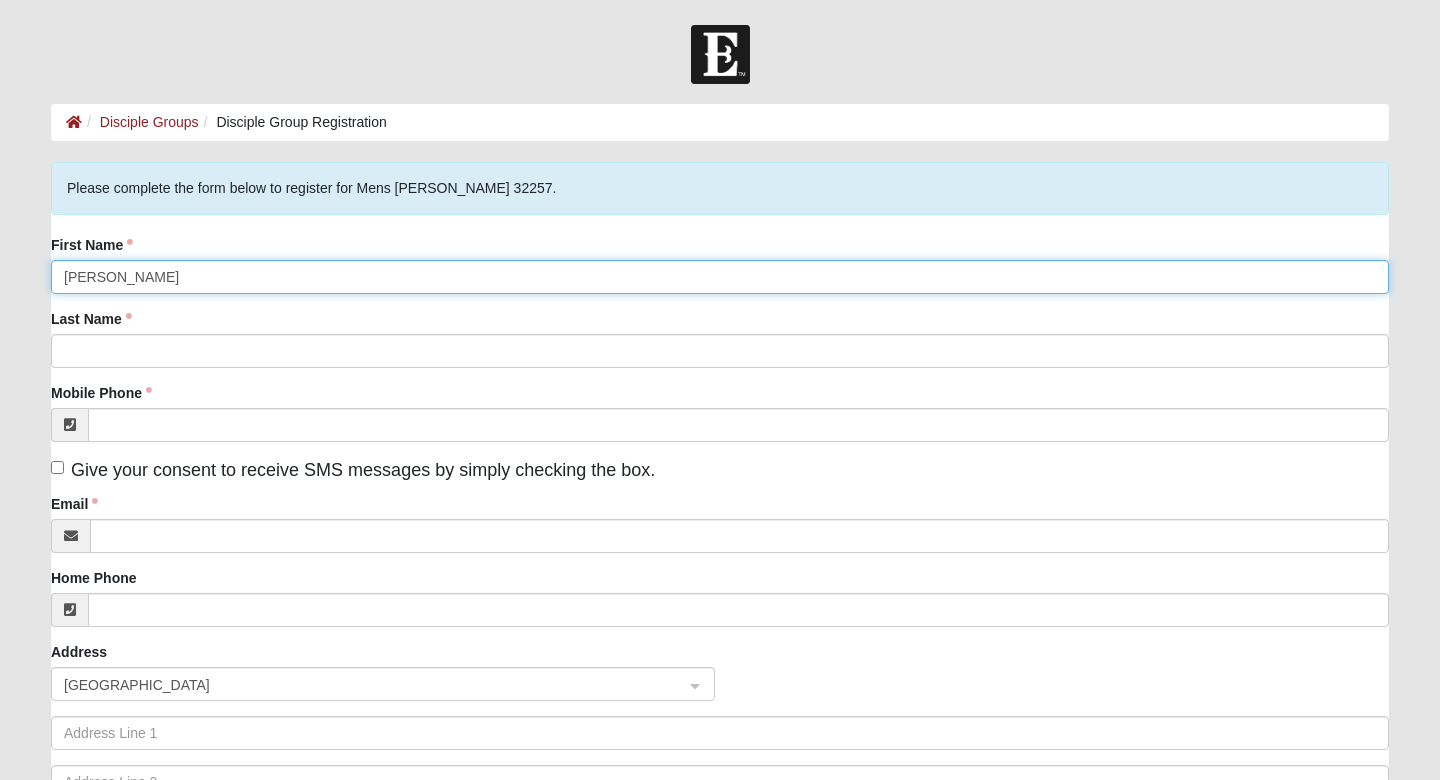 type on "[PERSON_NAME]" 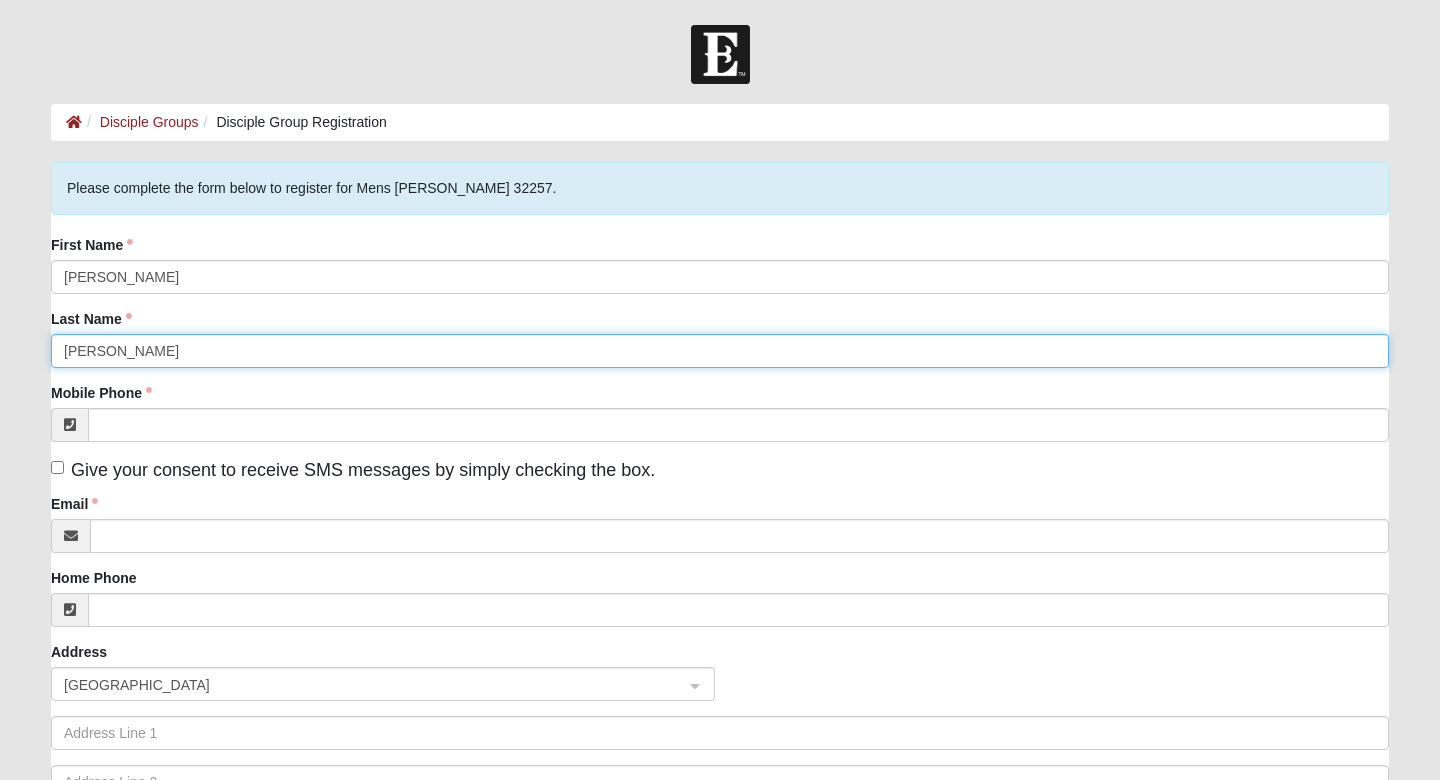 type on "[PERSON_NAME]" 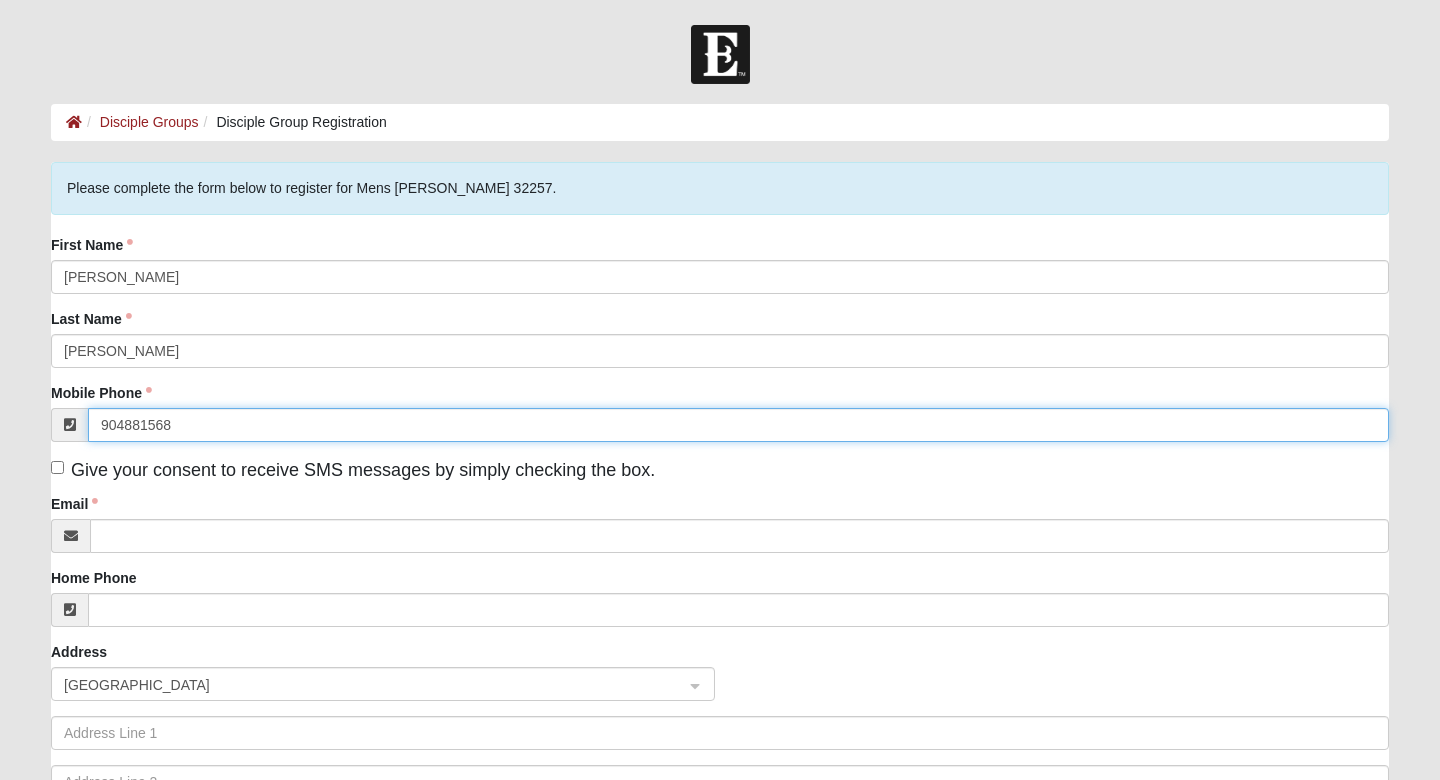 type on "[PHONE_NUMBER]" 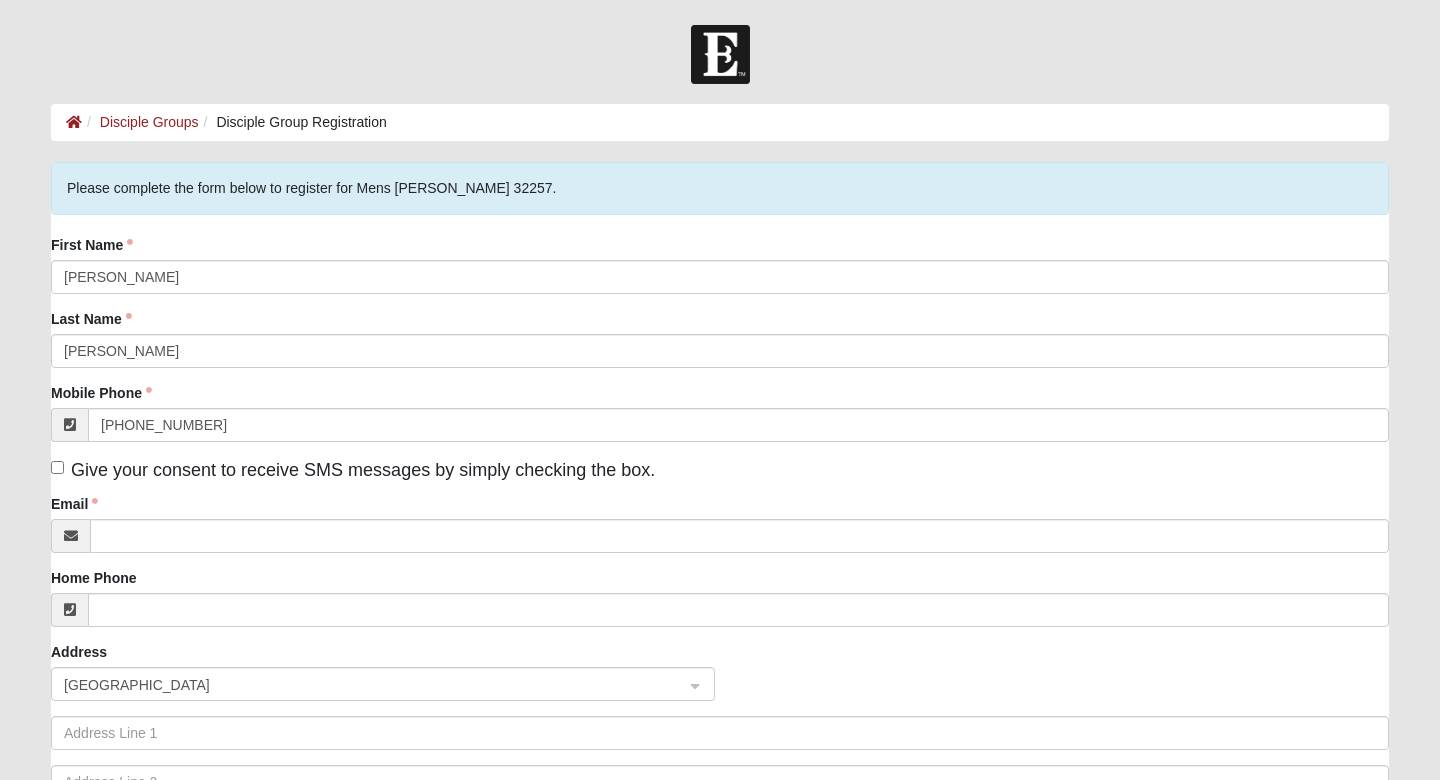 click on "Give your consent to receive SMS messages by simply checking the box." at bounding box center (353, 470) 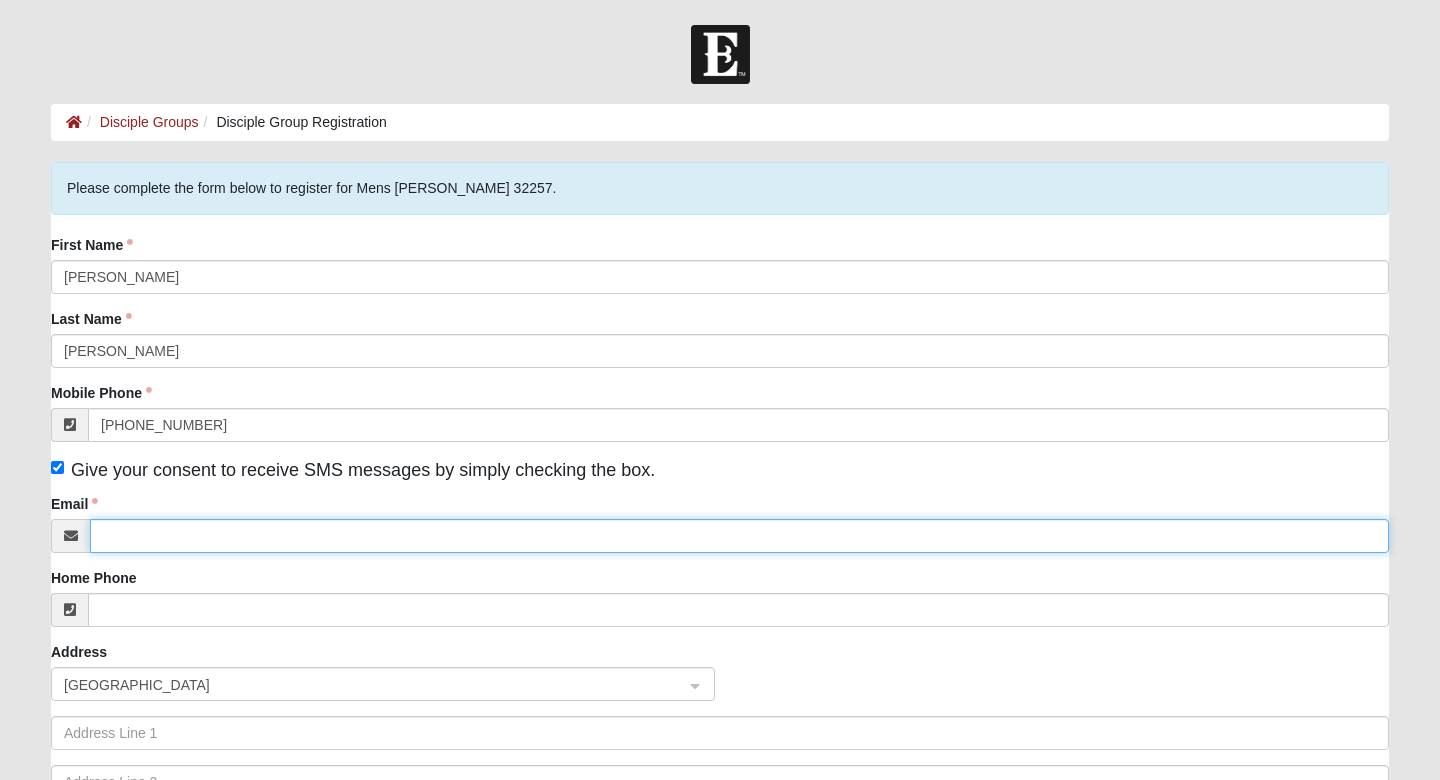 click on "Email" at bounding box center [739, 536] 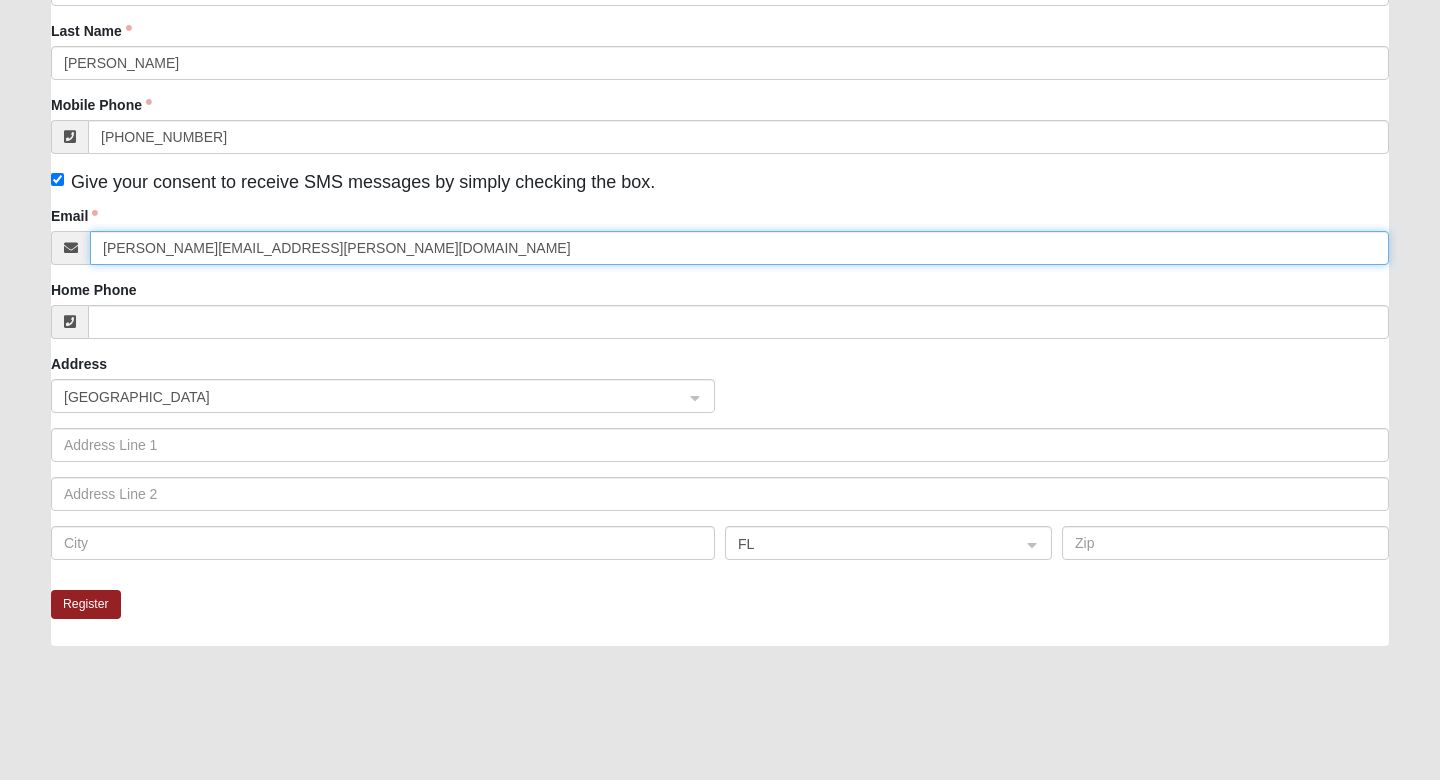 scroll, scrollTop: 303, scrollLeft: 0, axis: vertical 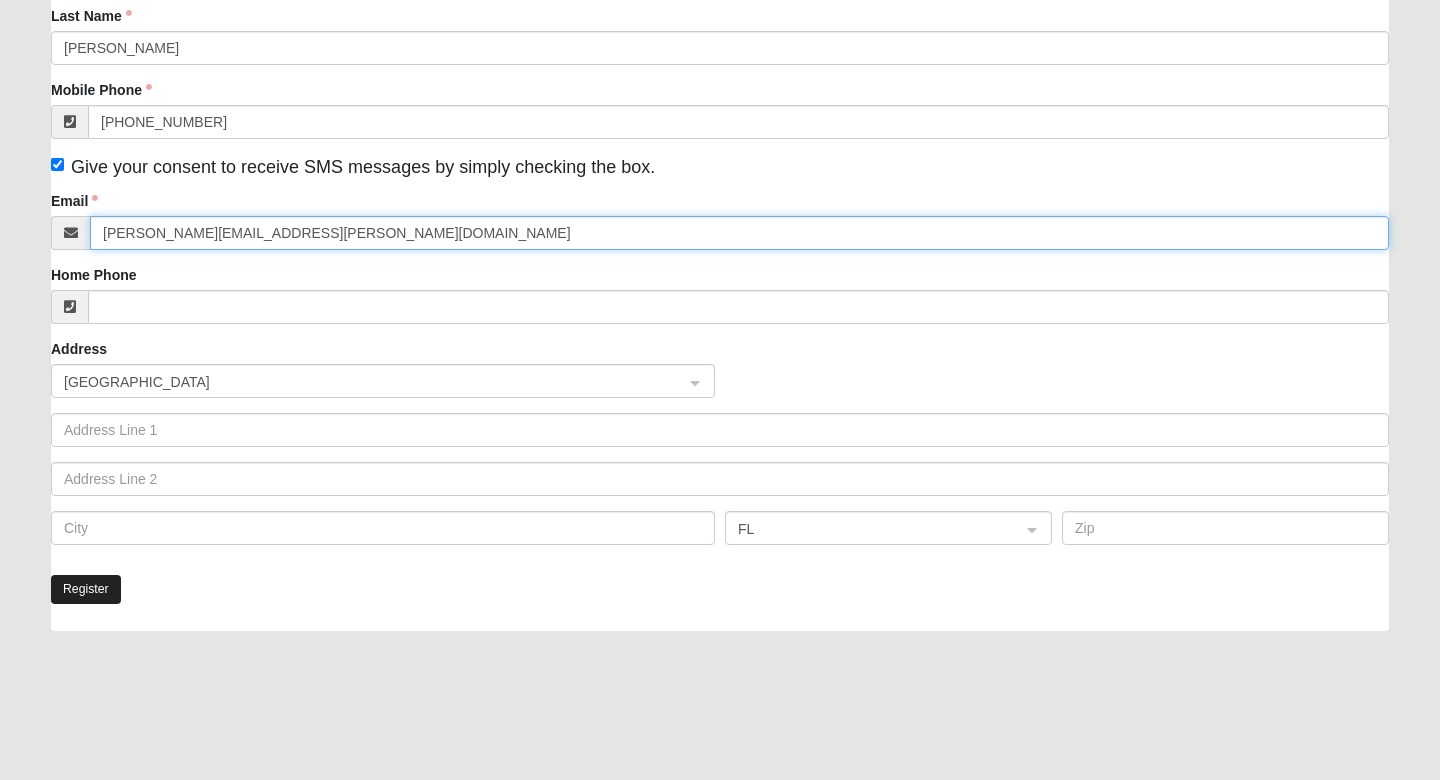 type on "[PERSON_NAME][EMAIL_ADDRESS][PERSON_NAME][DOMAIN_NAME]" 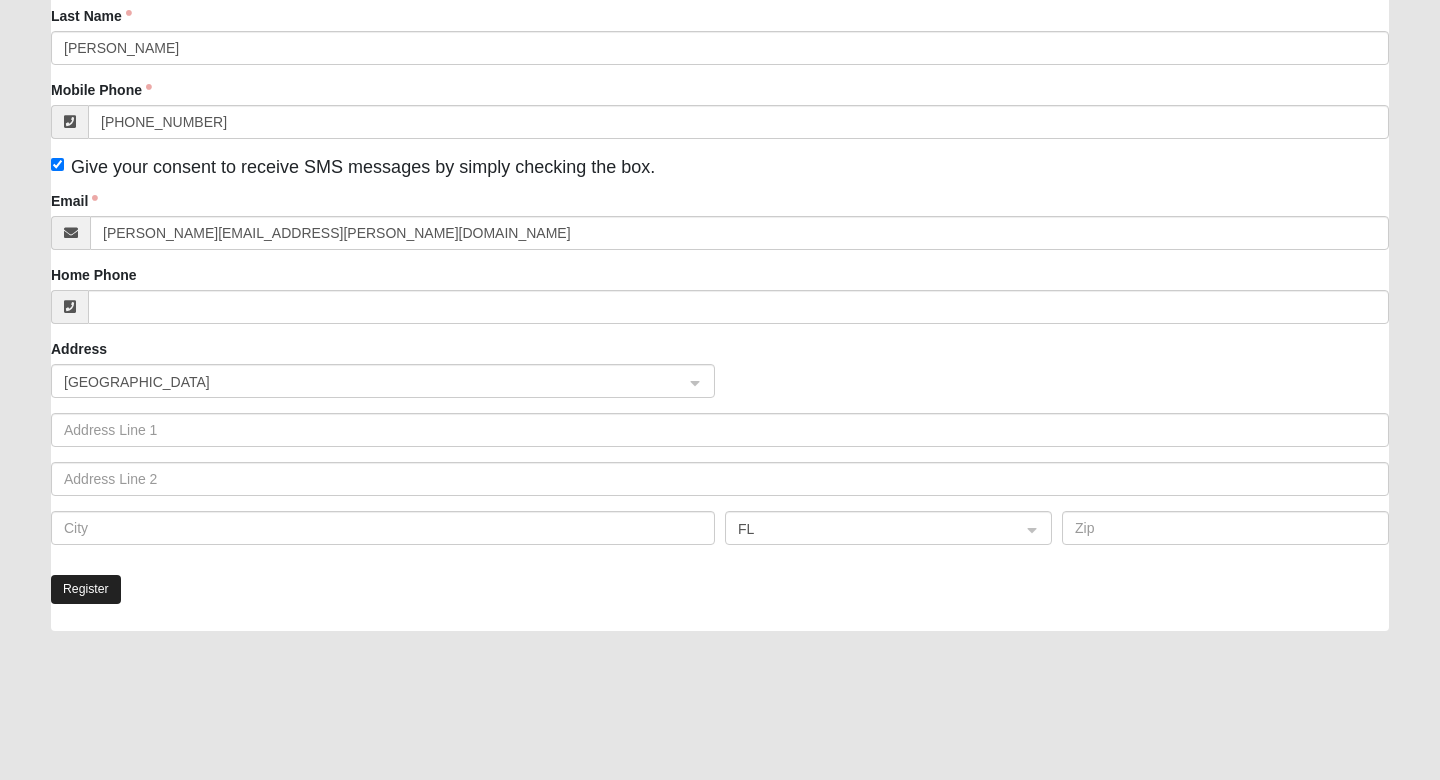 click on "Register" 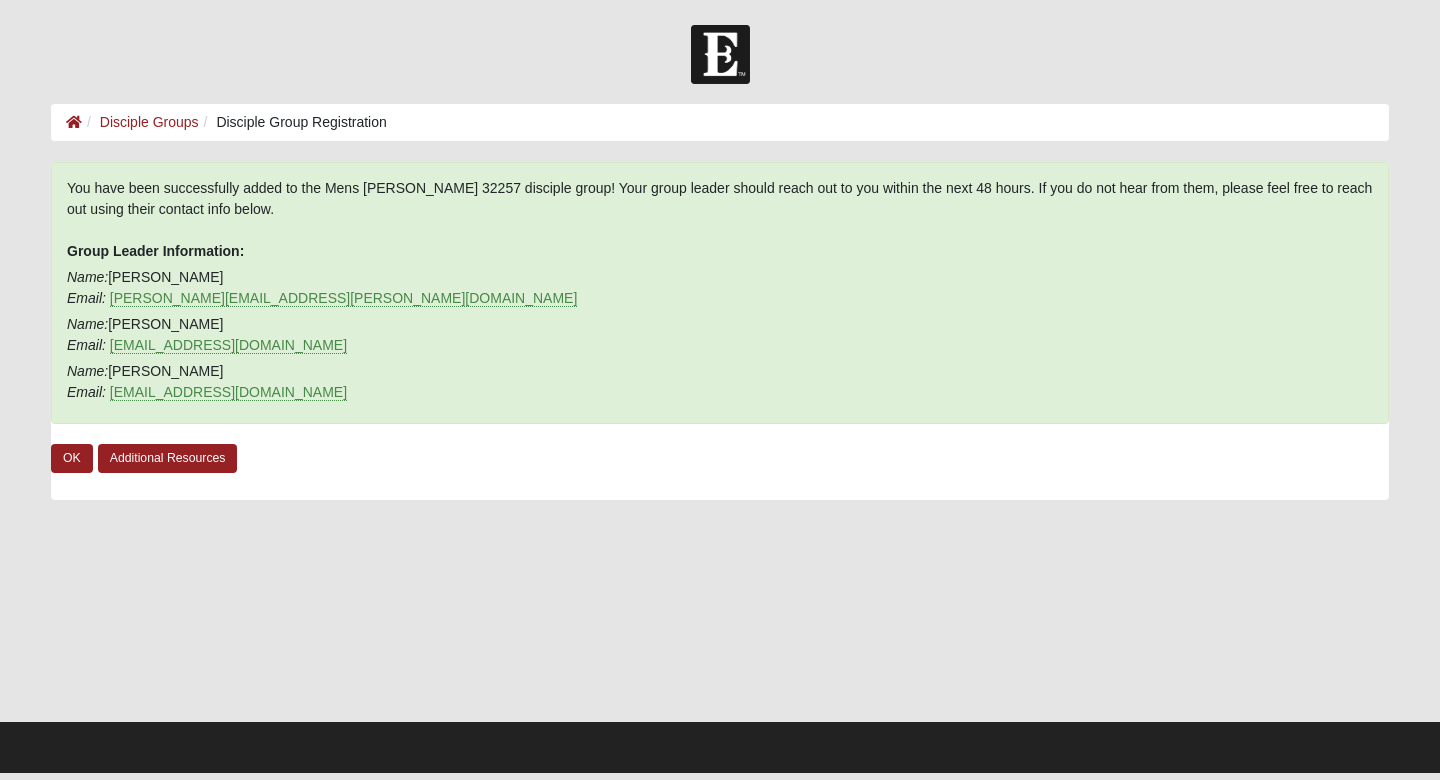 scroll, scrollTop: 0, scrollLeft: 0, axis: both 